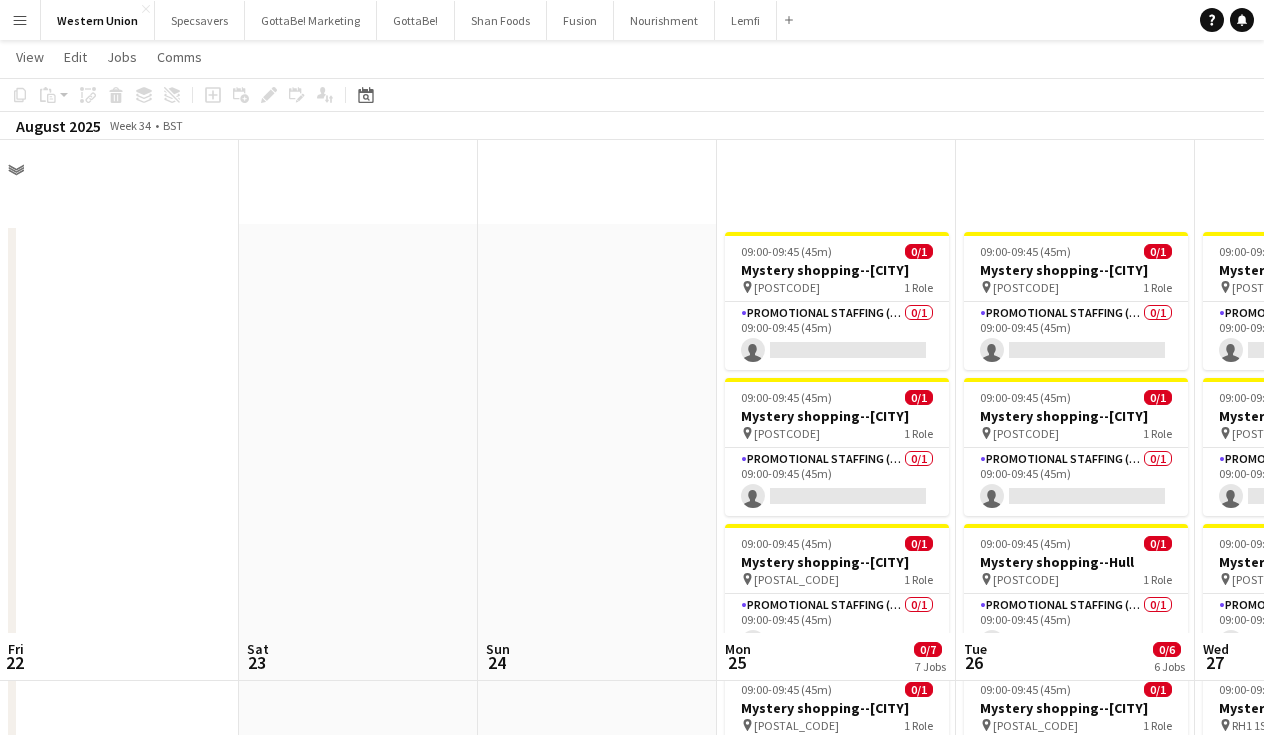 scroll, scrollTop: 493, scrollLeft: 0, axis: vertical 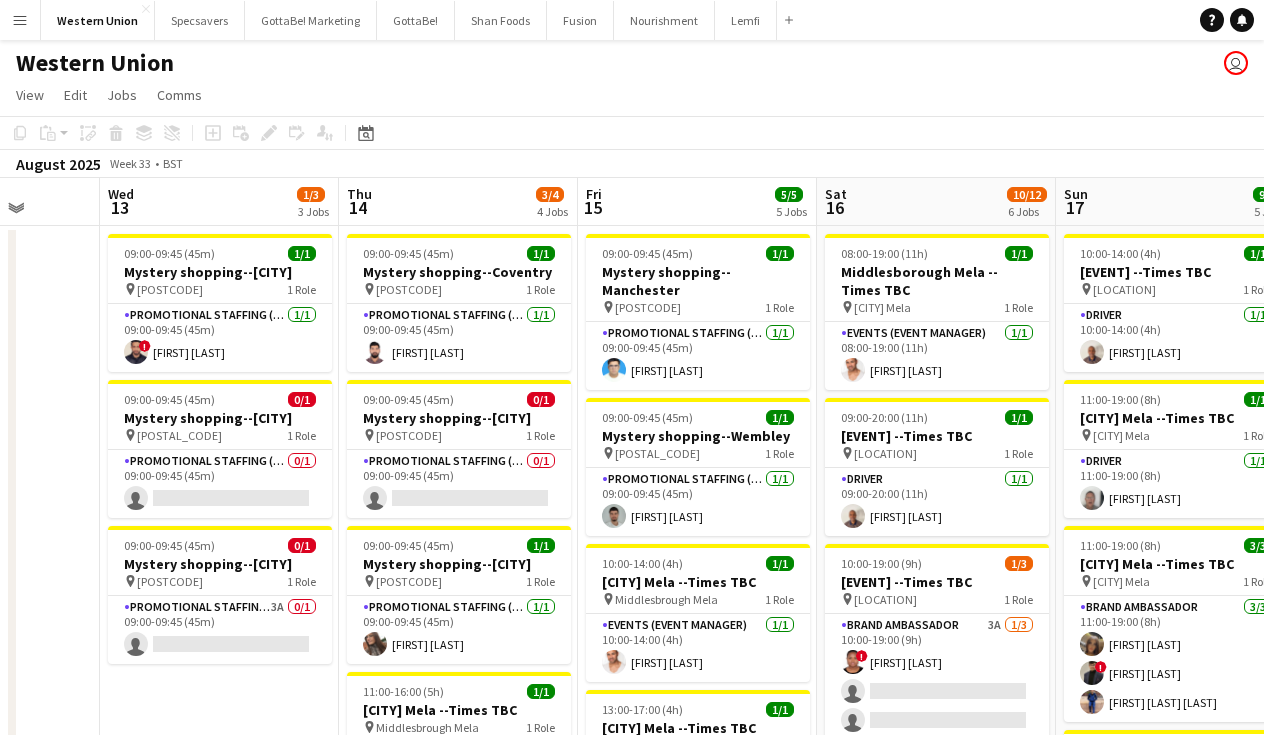 click on "Menu" at bounding box center [20, 20] 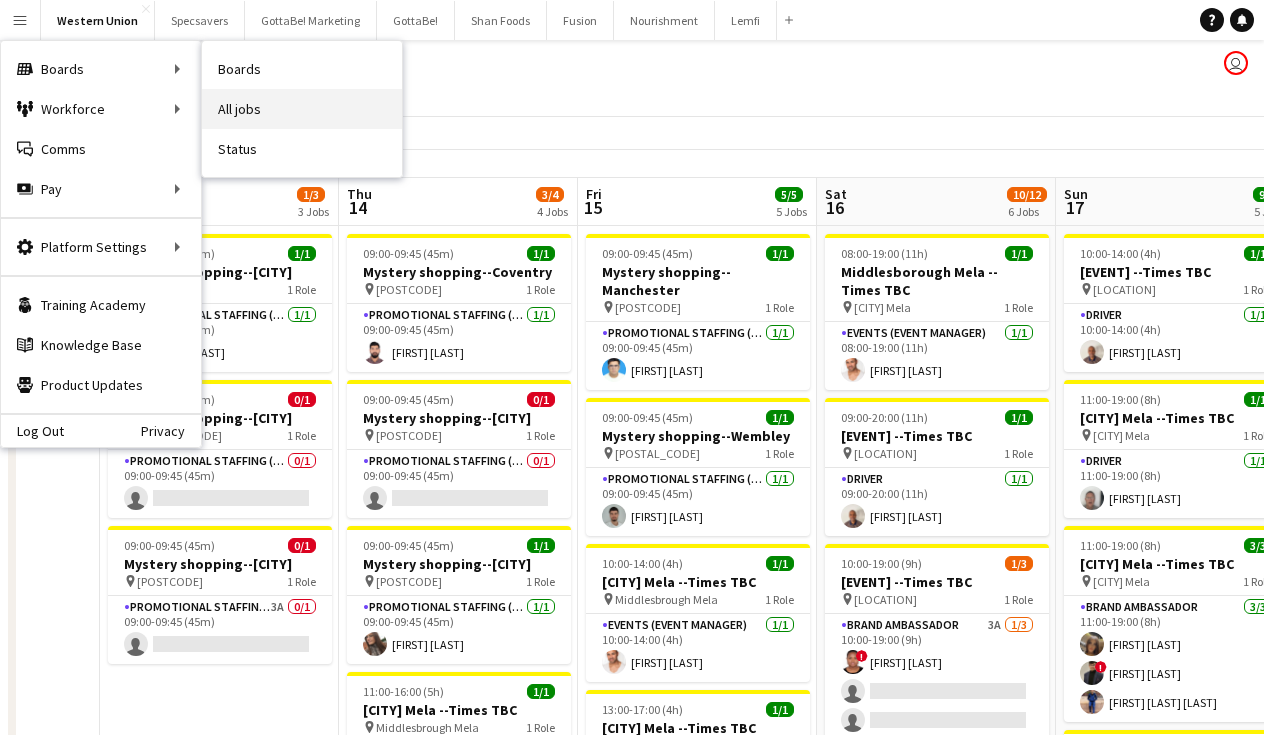 click on "All jobs" at bounding box center [302, 109] 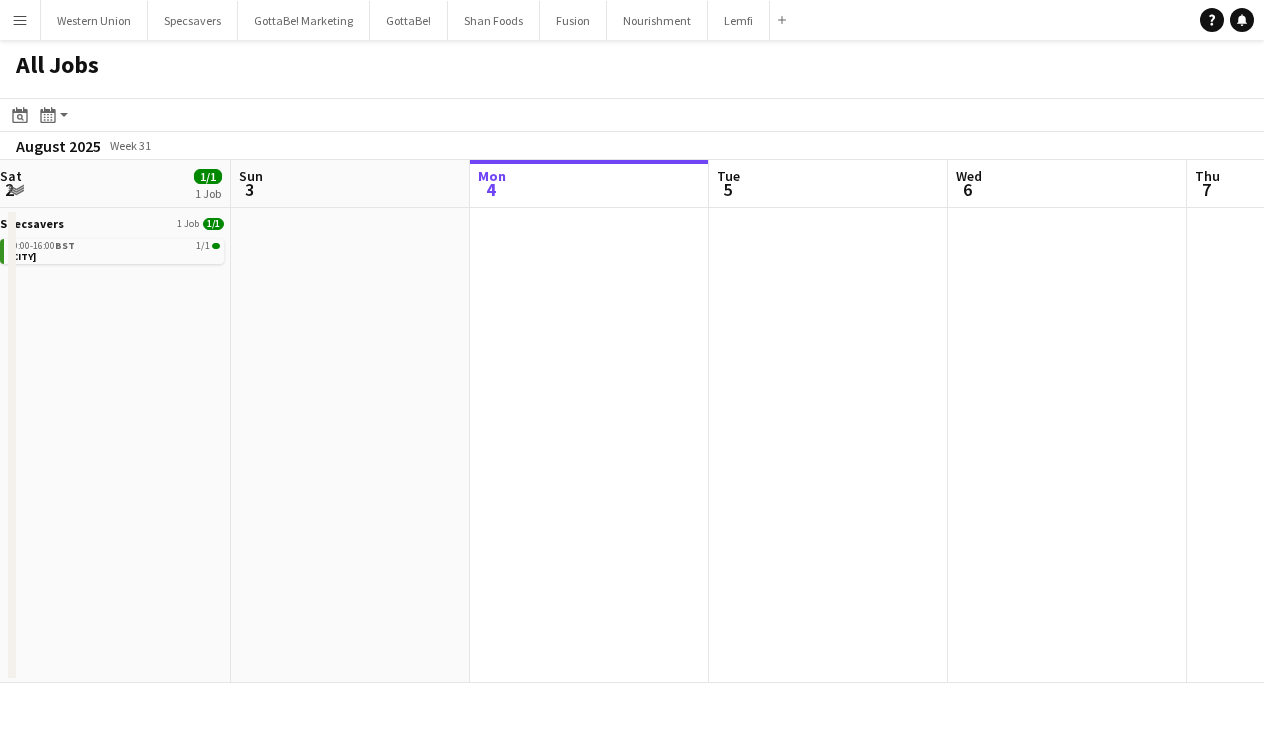 scroll, scrollTop: 0, scrollLeft: 731, axis: horizontal 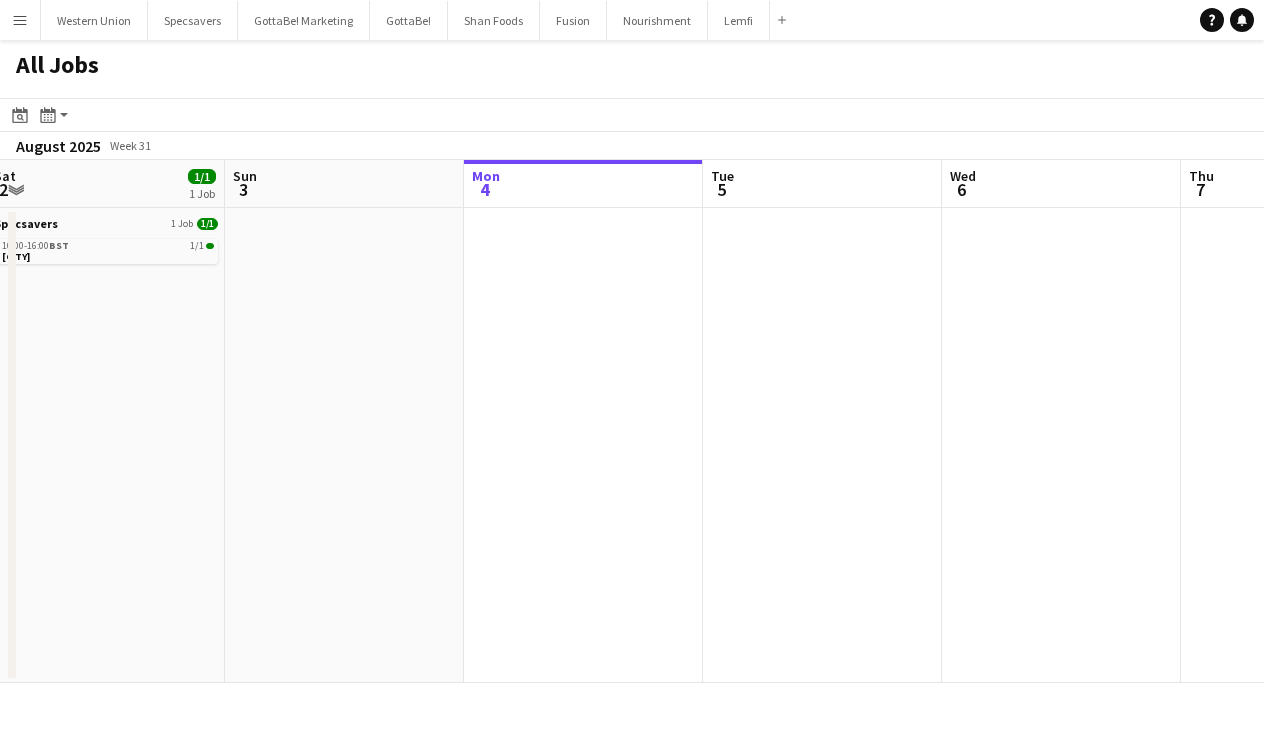 click on "Menu" at bounding box center (20, 20) 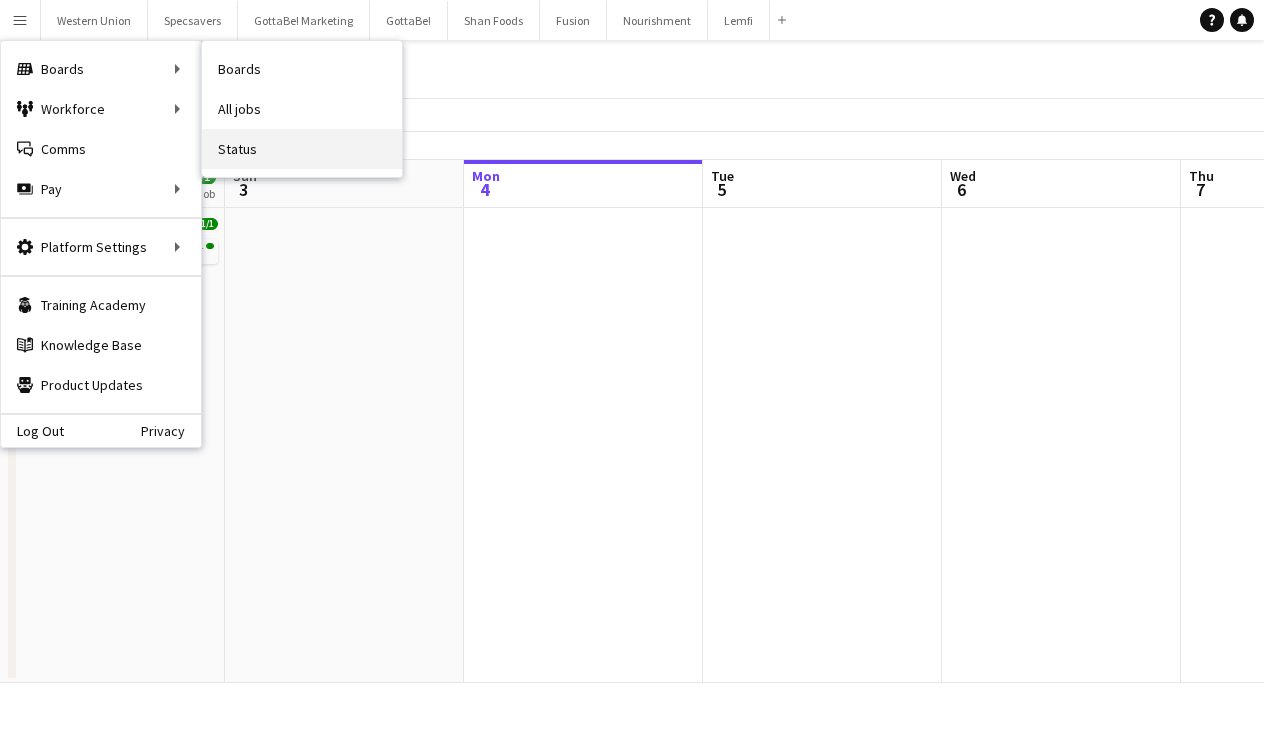 click on "Status" at bounding box center (302, 149) 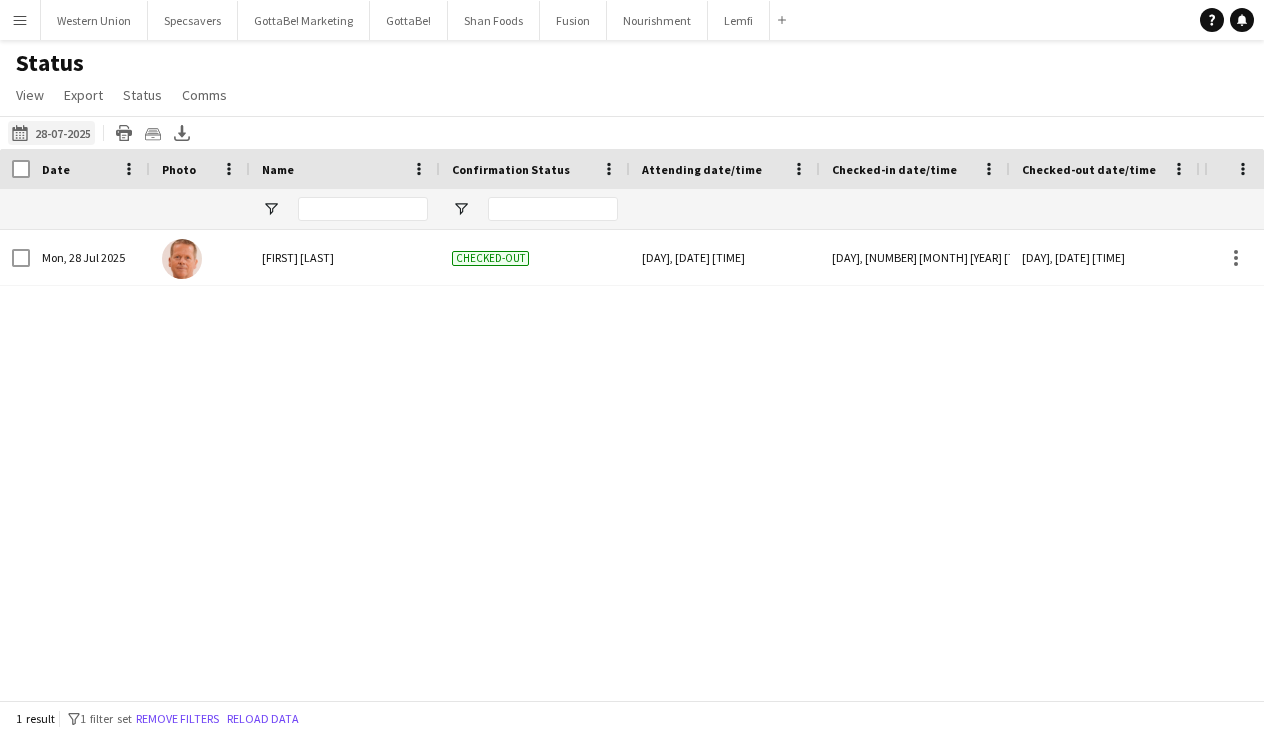 click on "This Week
28-07-2025" 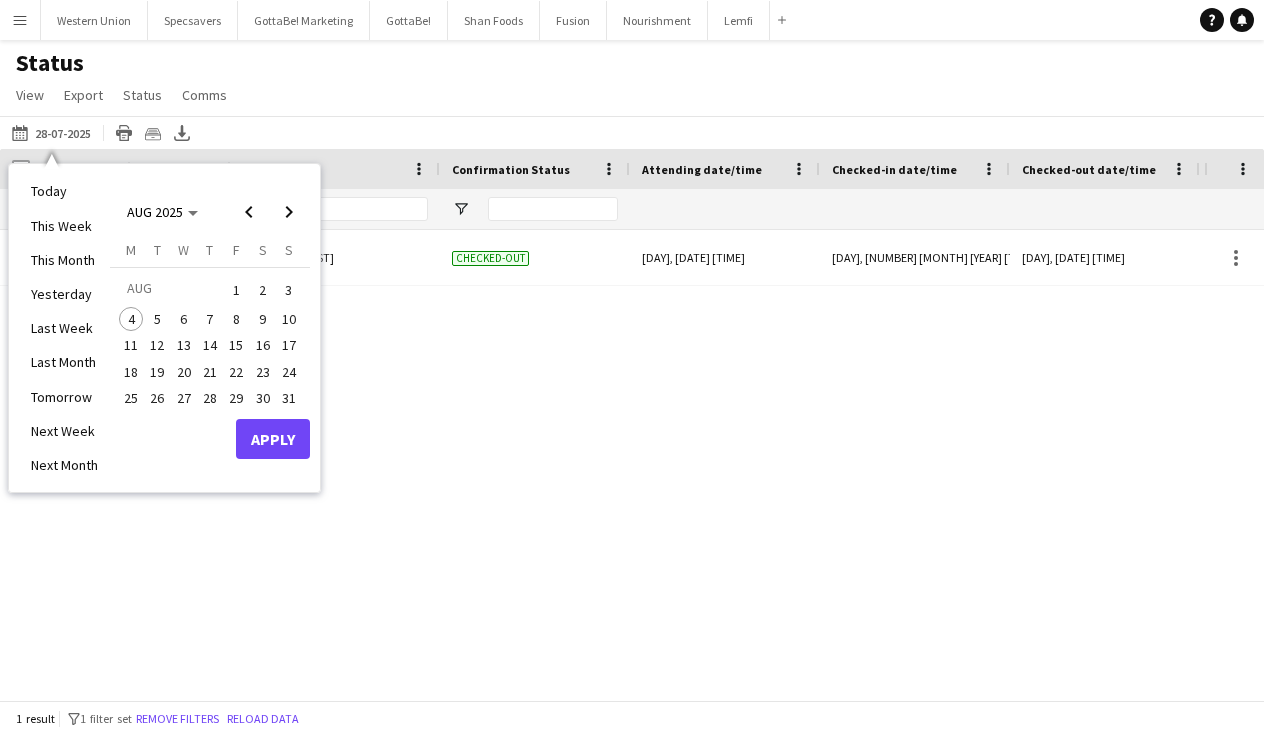 click on "2" at bounding box center (263, 290) 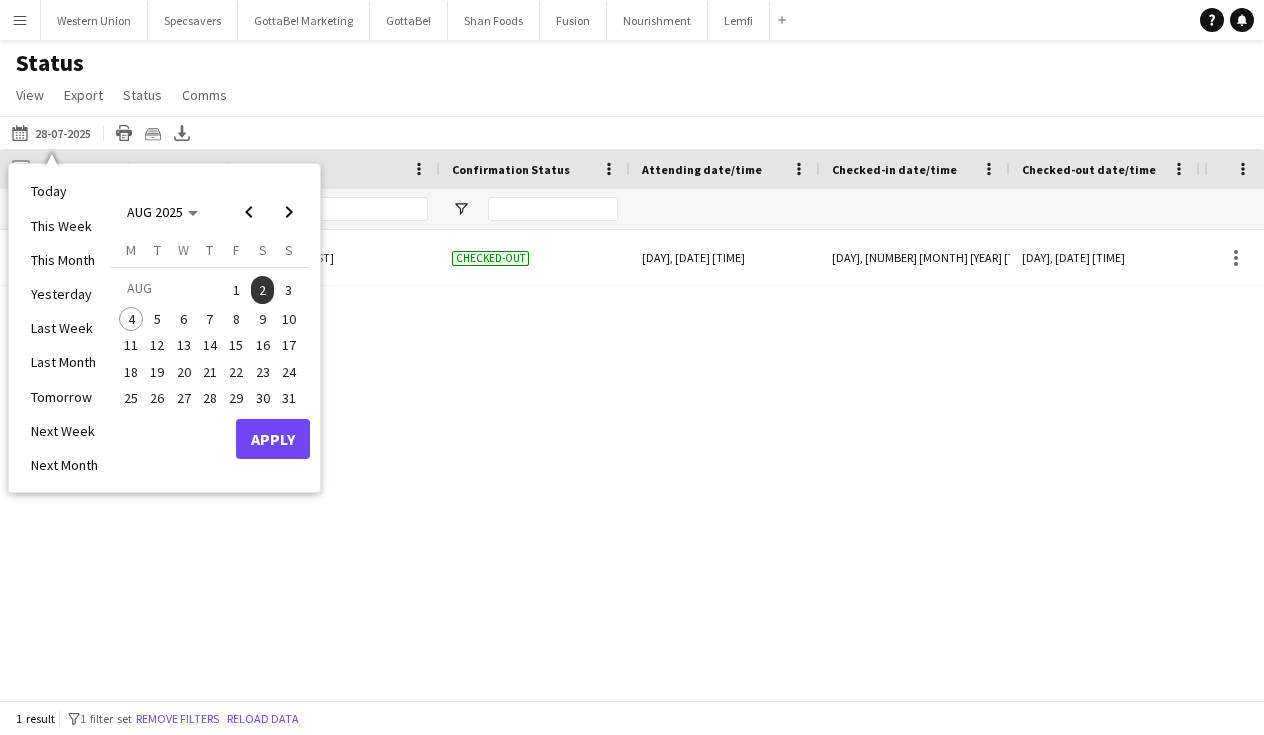 click on "Apply" at bounding box center (273, 439) 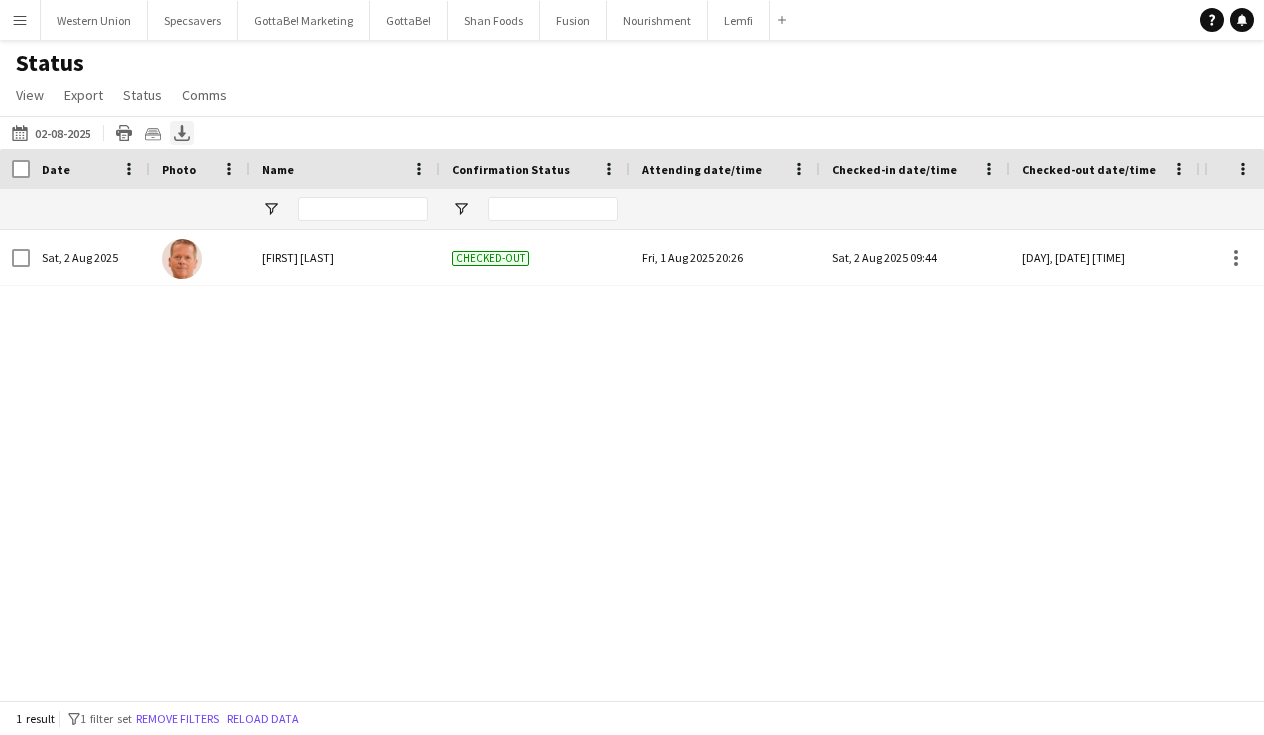 click on "Export XLSX" 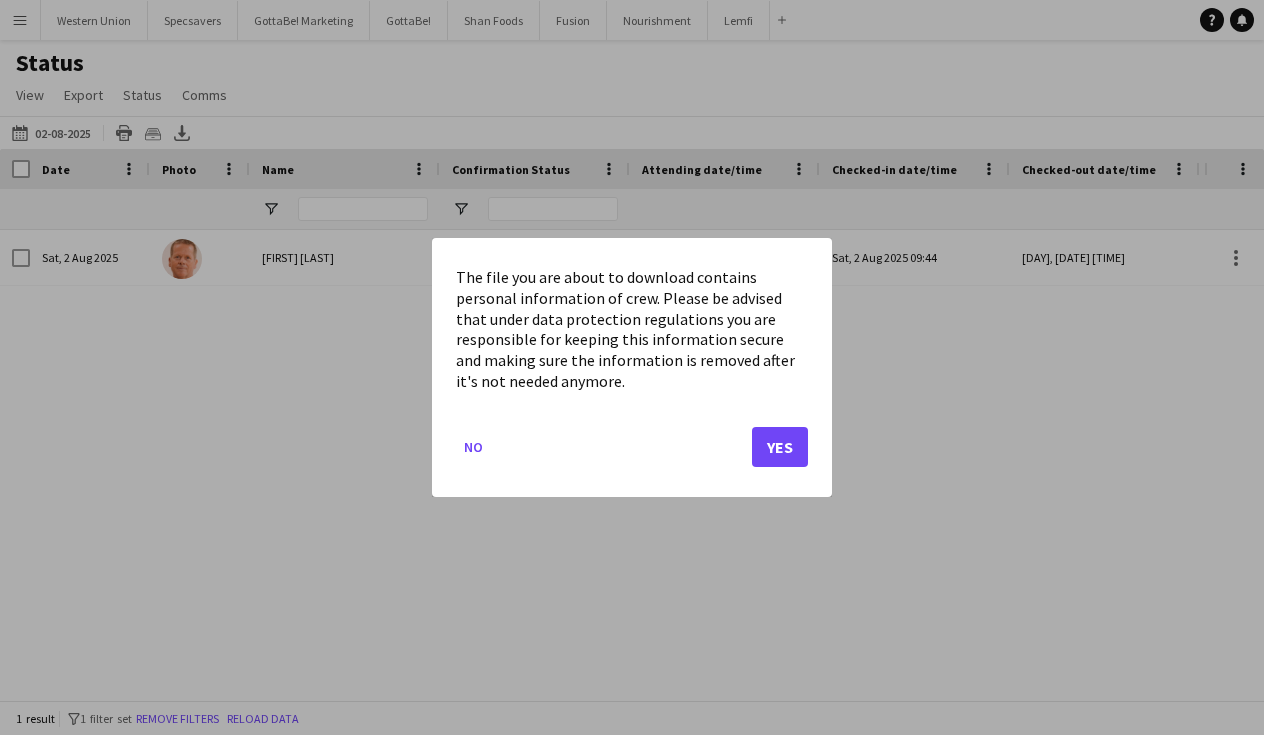 click on "Yes" 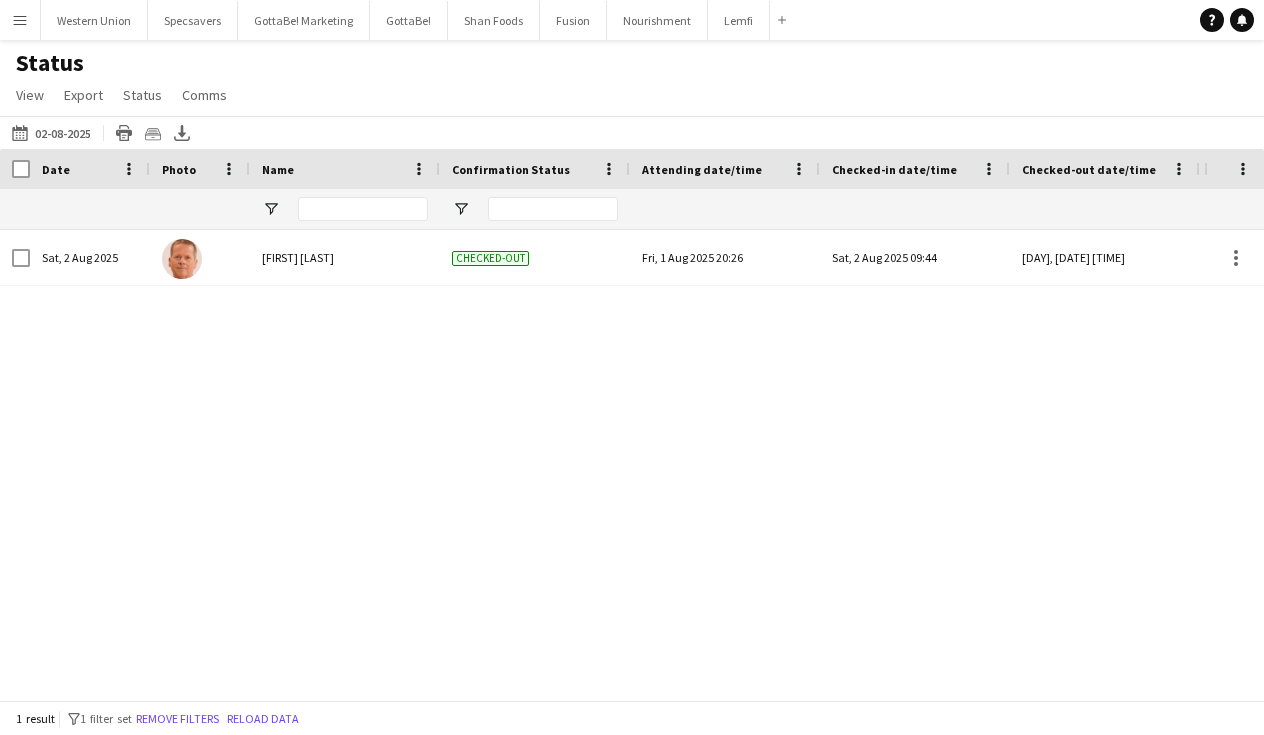 click on "Status   View   Views  Default view New view Update view Delete view Edit name Customise view Customise filters Reset Filters Reset View Reset All  Export  Export as XLSX Export as CSV Export as PDF Crew files as ZIP  Status  Confirm attendance Check-in Check-out Clear confirm attendance Clear check-in Clear check-out  Comms  Send notification Chat" 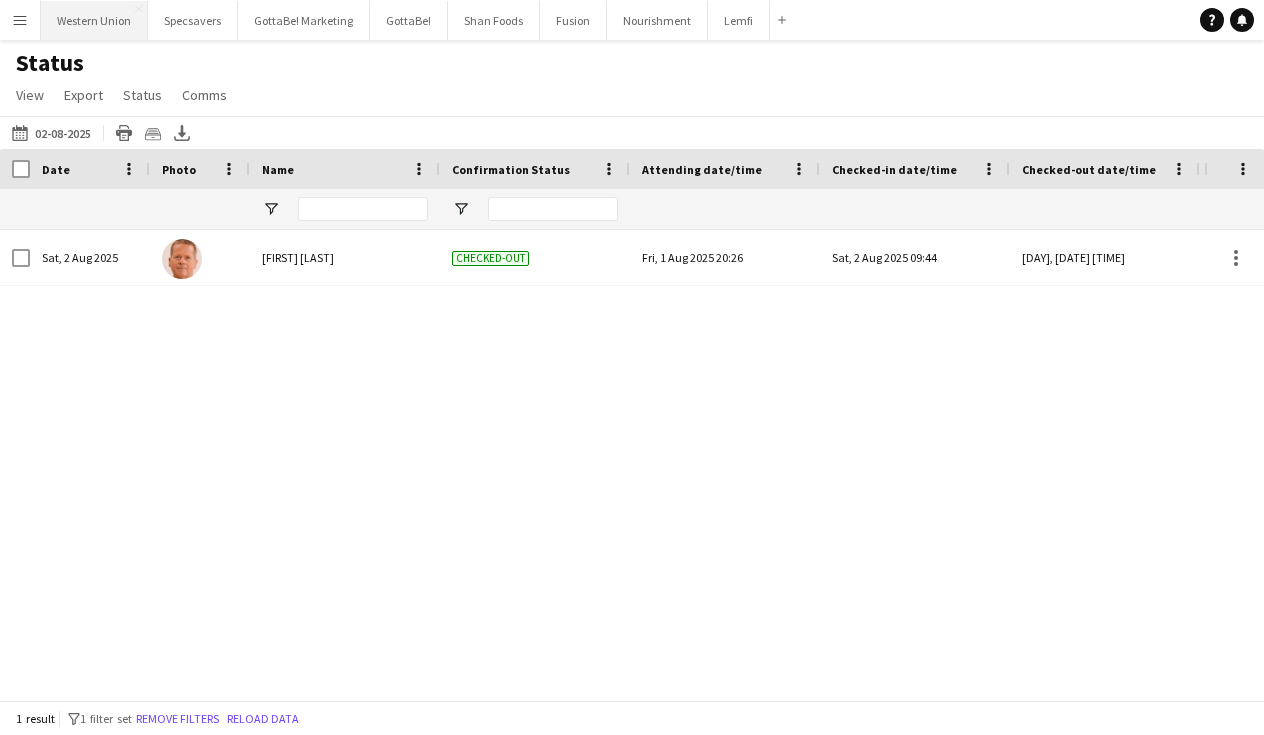 click on "Western Union
Close" at bounding box center (94, 20) 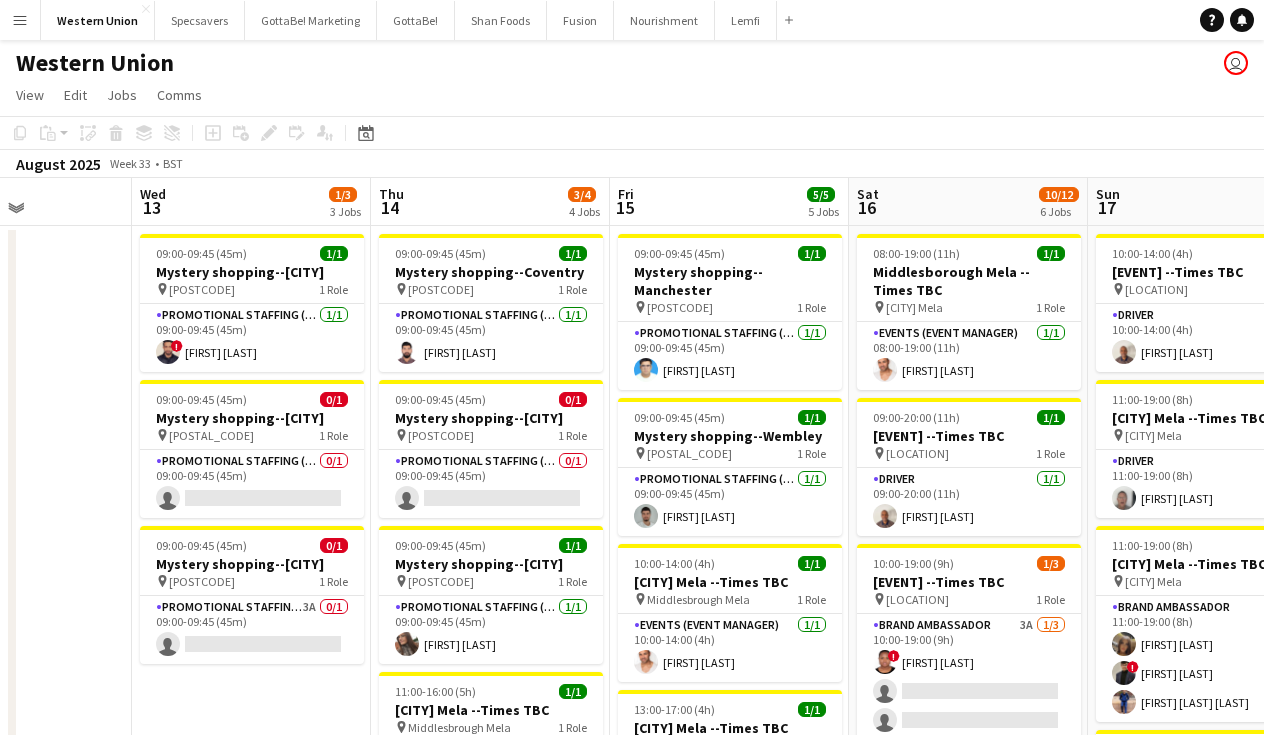 scroll, scrollTop: 0, scrollLeft: 583, axis: horizontal 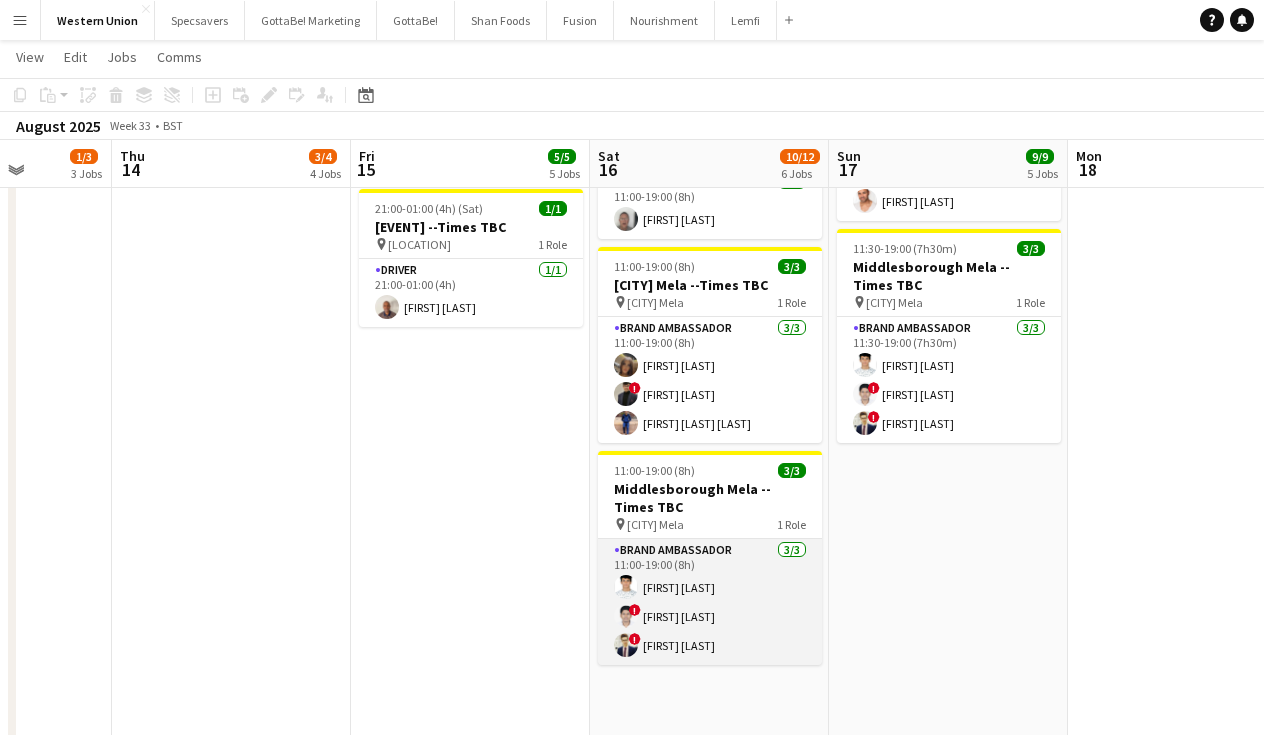 click on "Brand Ambassador   [NUMBER]/[NUMBER]   [TIME]
[FIRST] [LAST] ! [FIRST] [LAST] ! [FIRST] [LAST]" at bounding box center (710, 602) 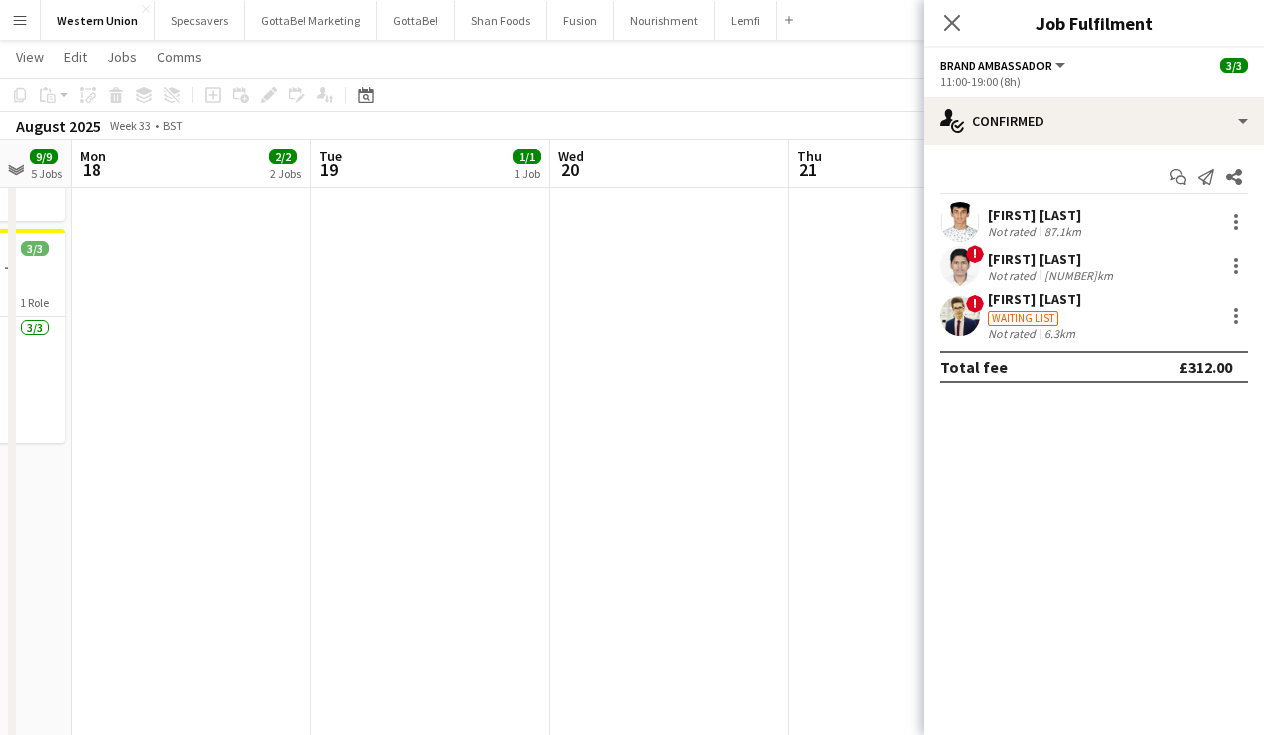 scroll, scrollTop: 0, scrollLeft: 898, axis: horizontal 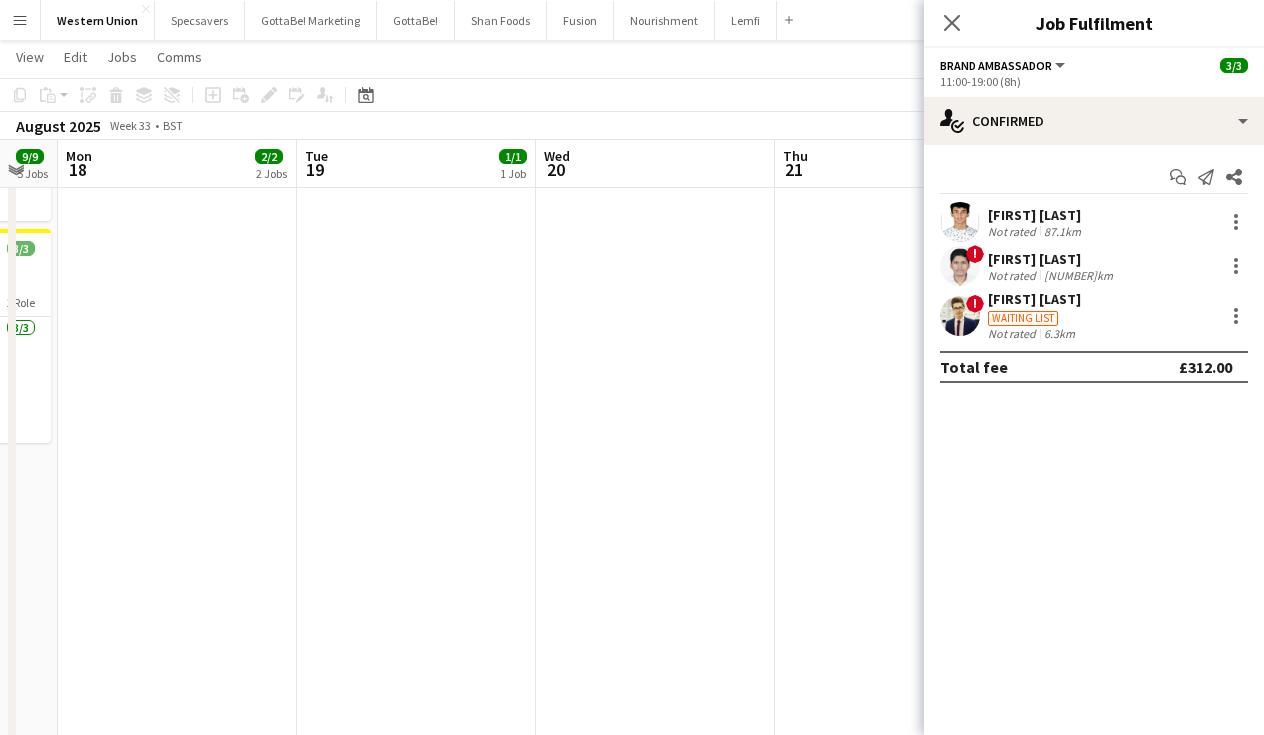 click at bounding box center [655, 182] 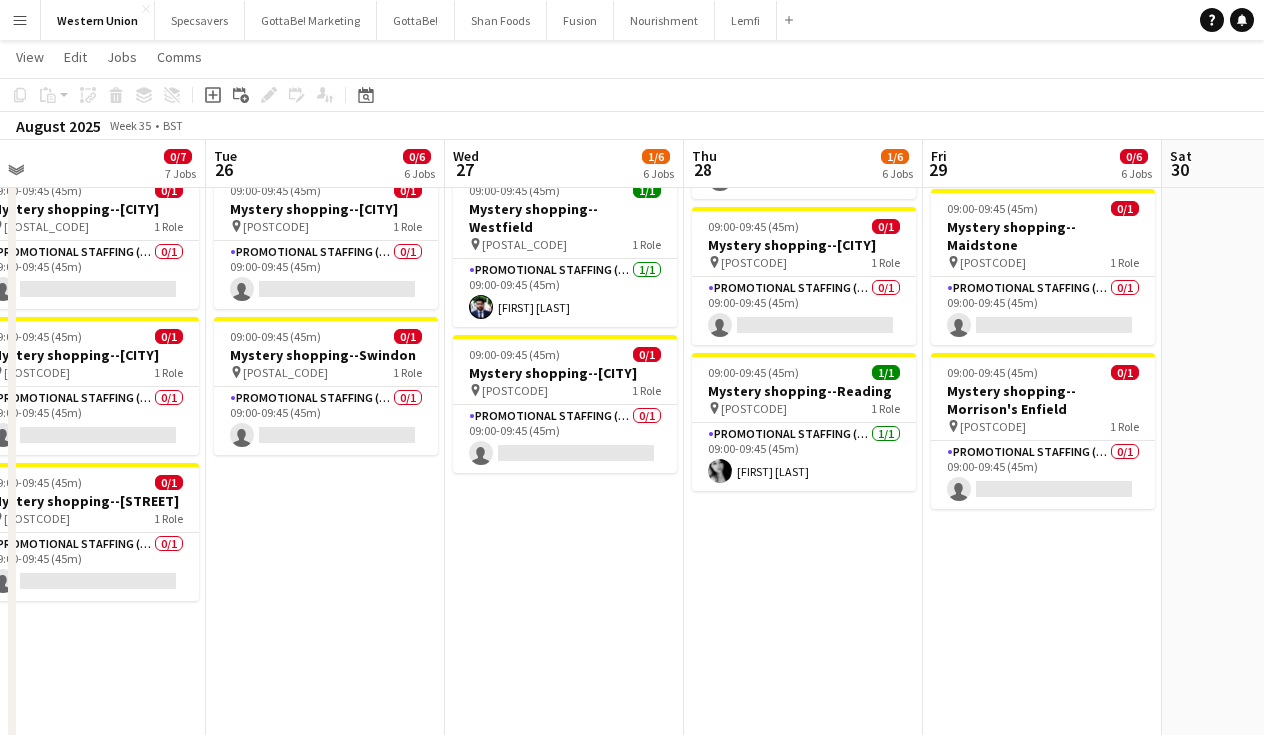 scroll, scrollTop: 0, scrollLeft: 758, axis: horizontal 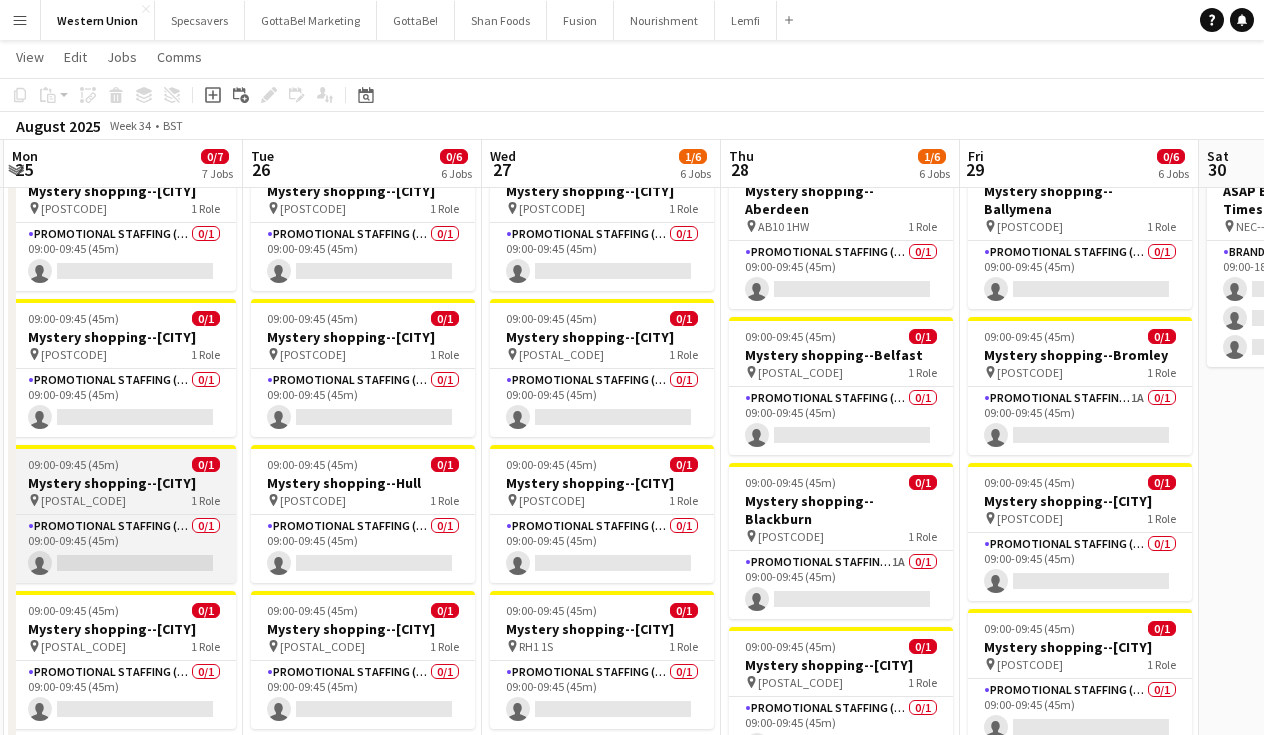 click on "Mystery shopping--[CITY]" at bounding box center [124, 483] 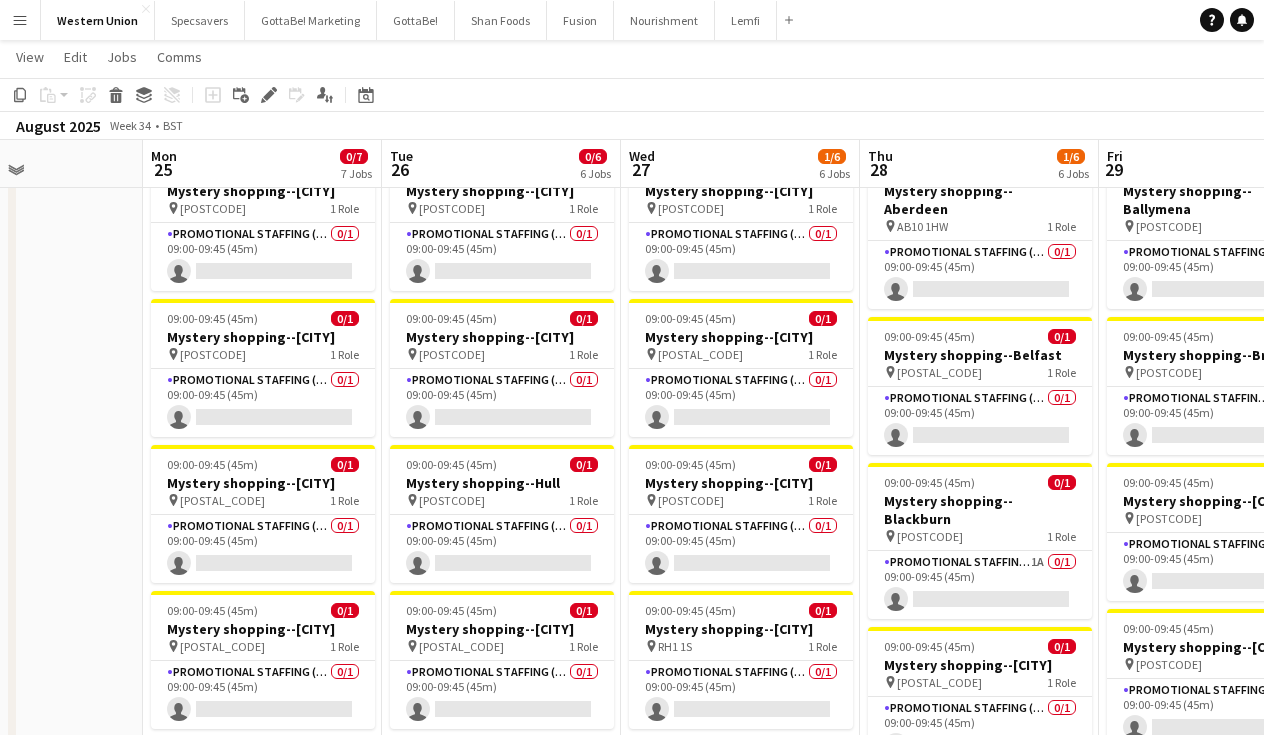 scroll, scrollTop: 0, scrollLeft: 525, axis: horizontal 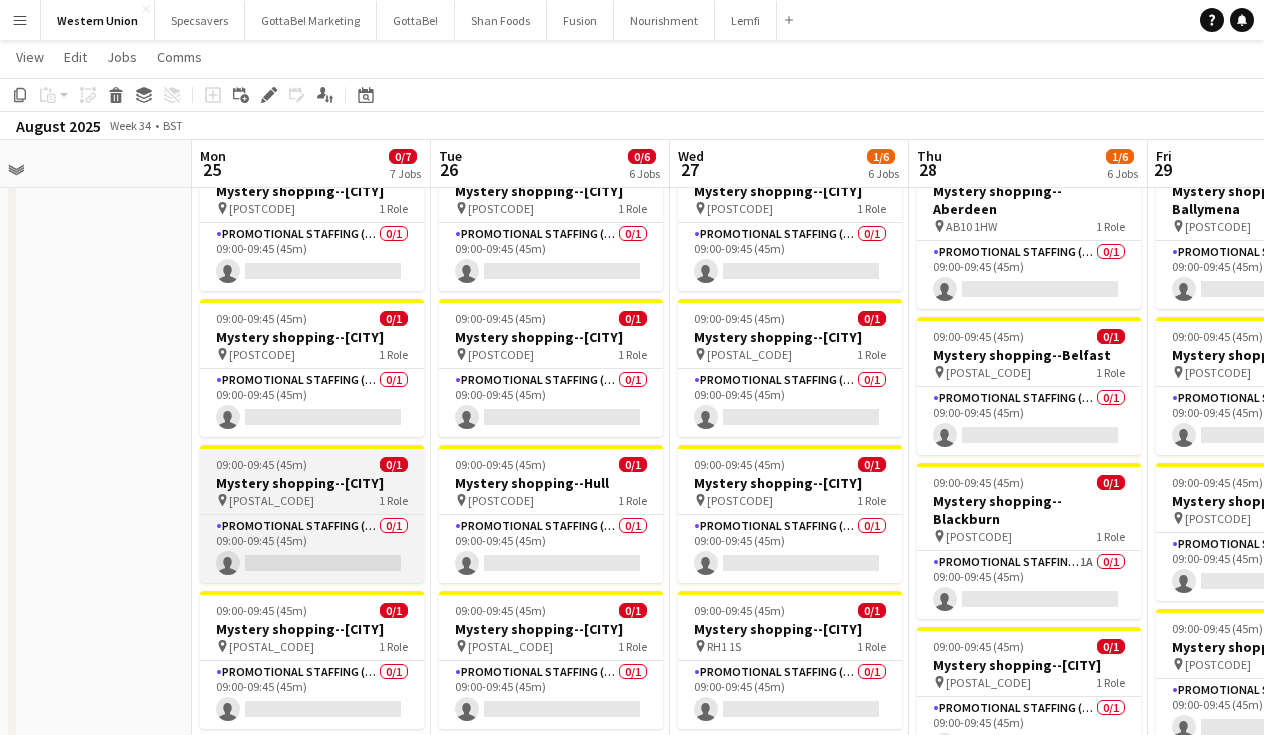 click on "Mystery shopping--[CITY]" at bounding box center (312, 483) 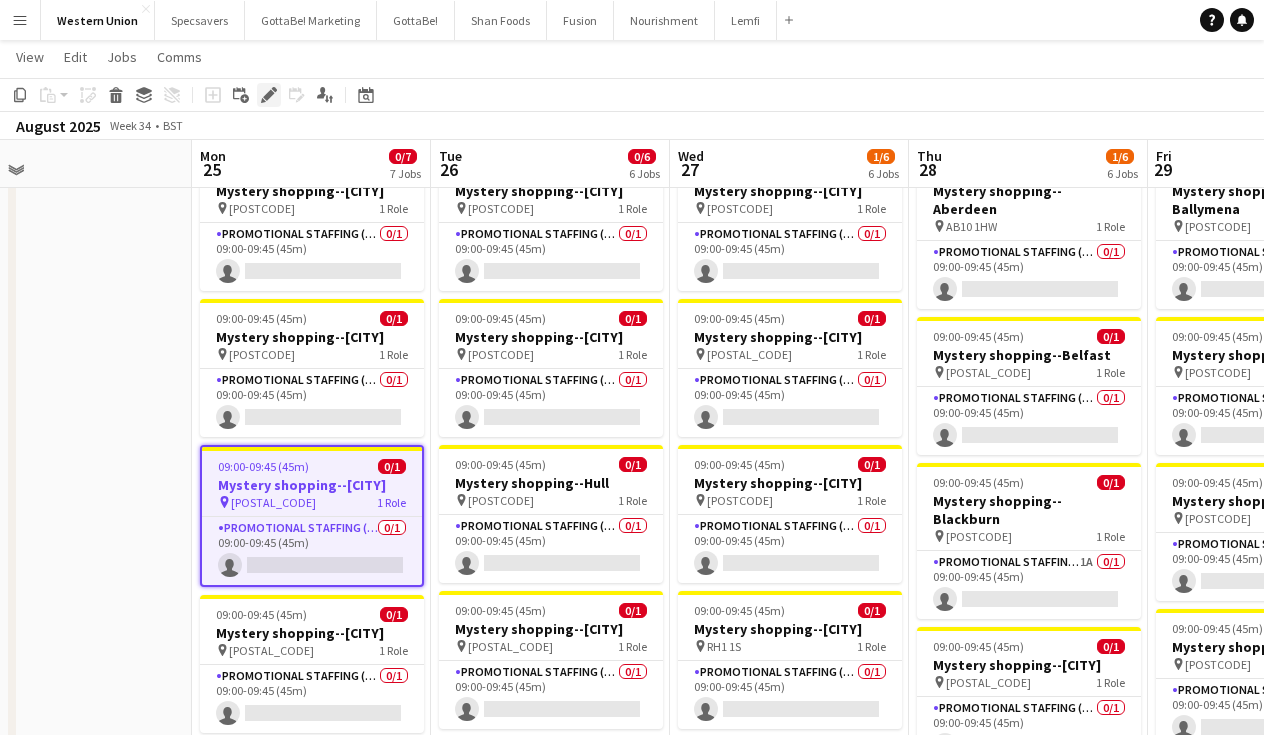 click 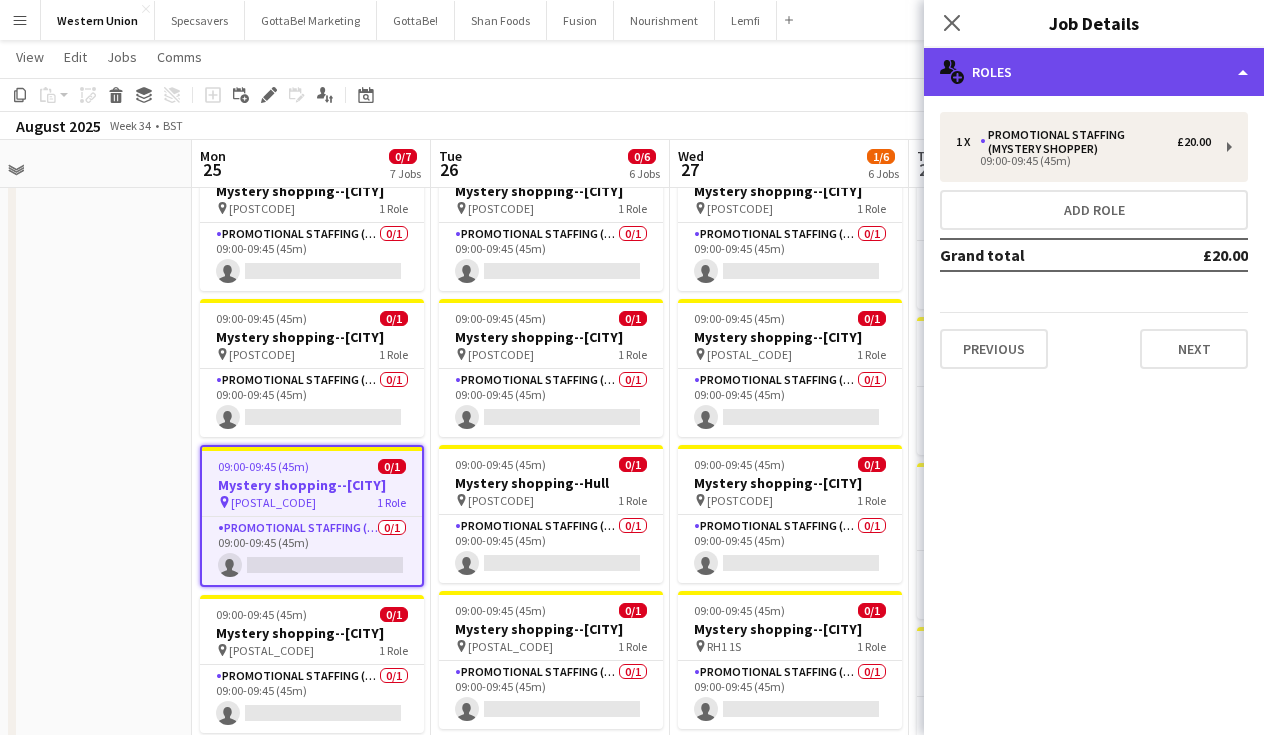 click on "multiple-users-add
Roles" 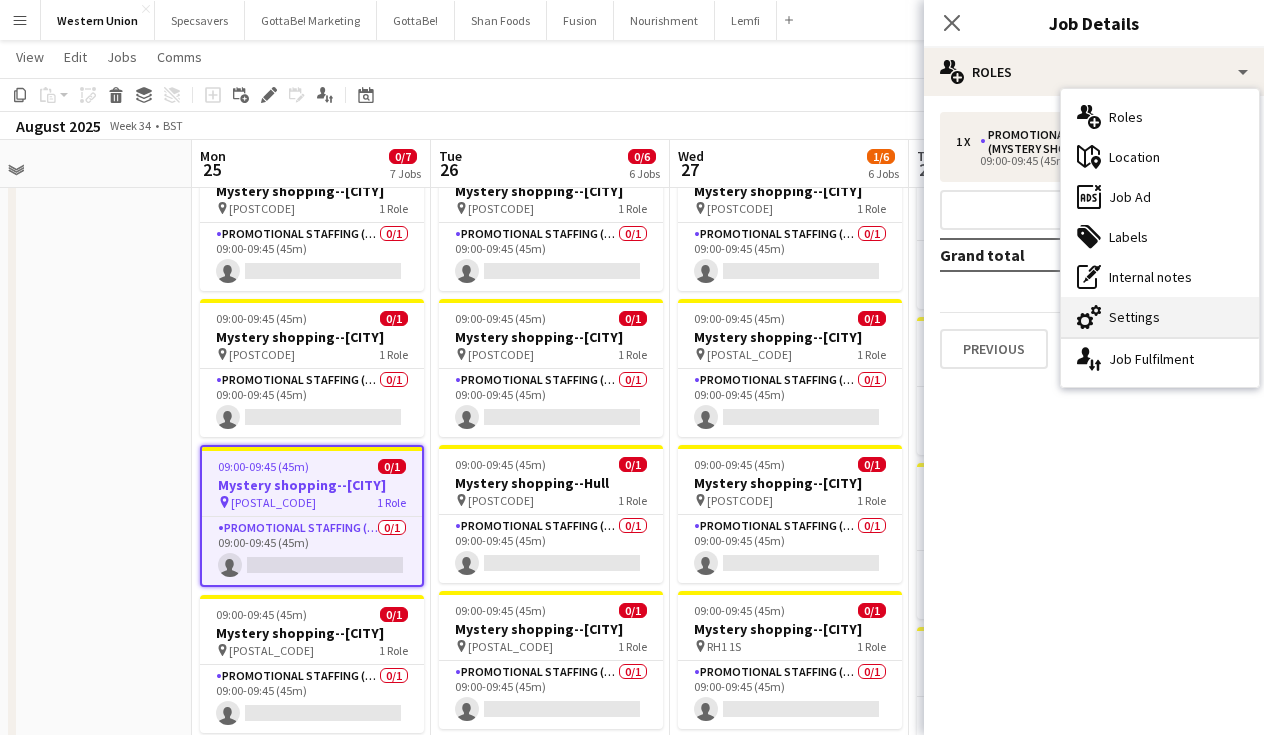 click on "cog-double-3
Settings" at bounding box center [1160, 317] 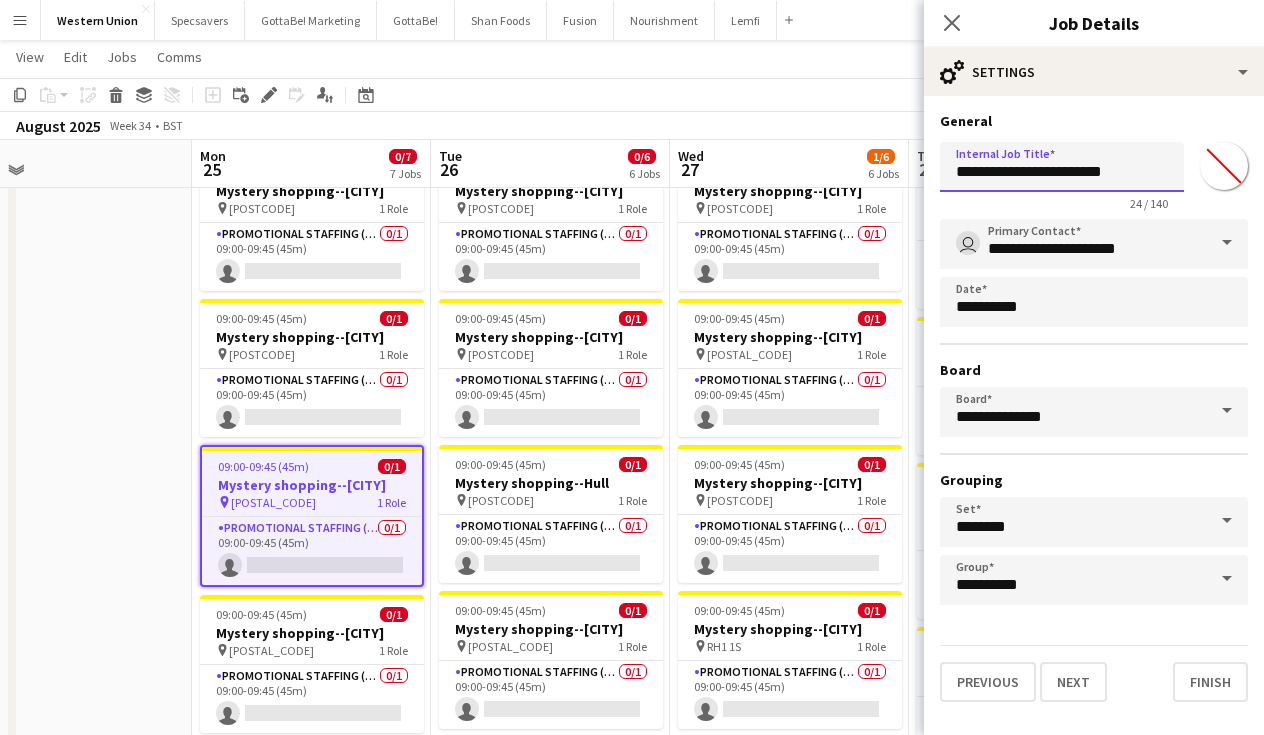 drag, startPoint x: 1127, startPoint y: 169, endPoint x: 1087, endPoint y: 170, distance: 40.012497 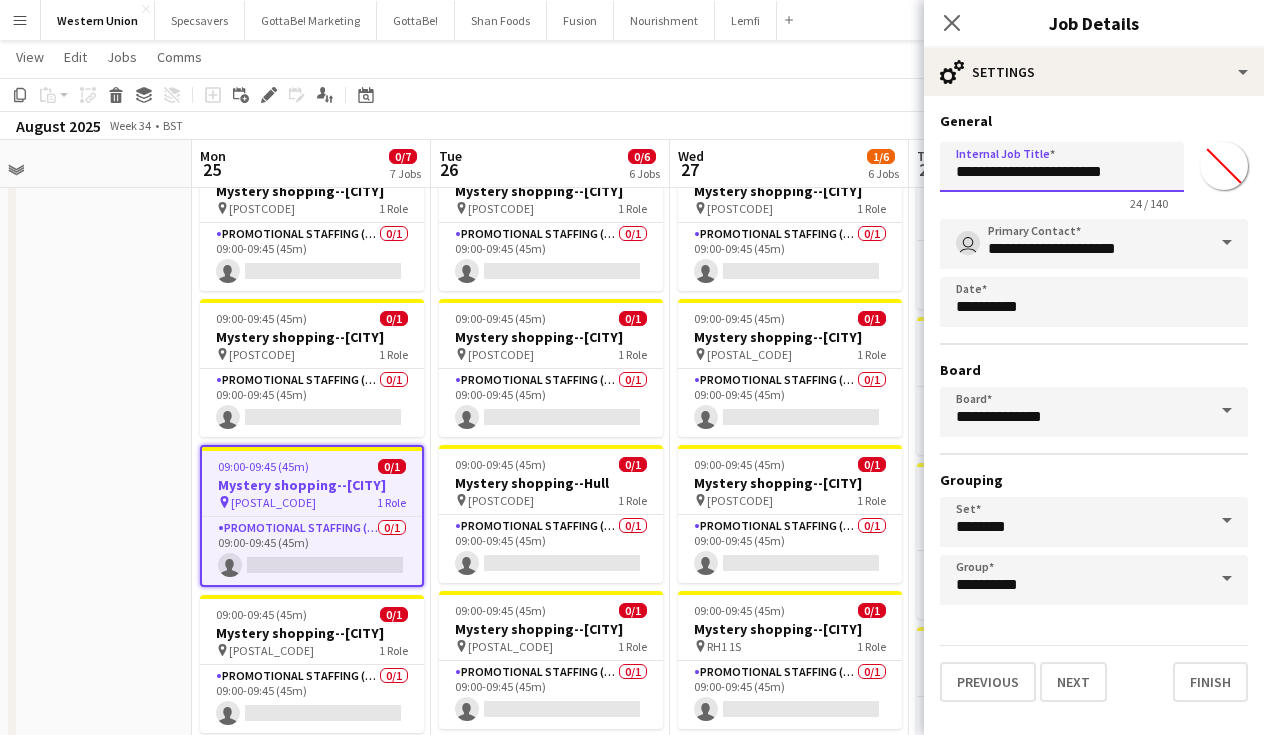 click on "**********" at bounding box center (1062, 167) 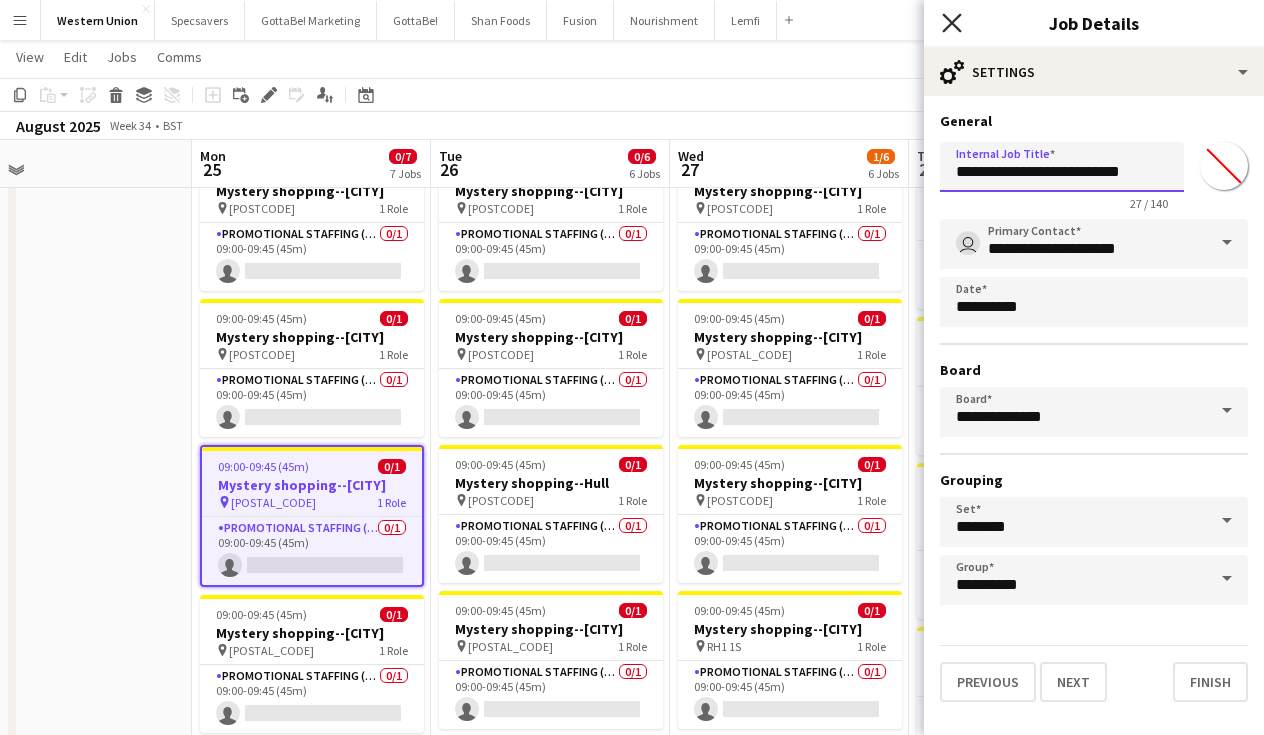 type on "**********" 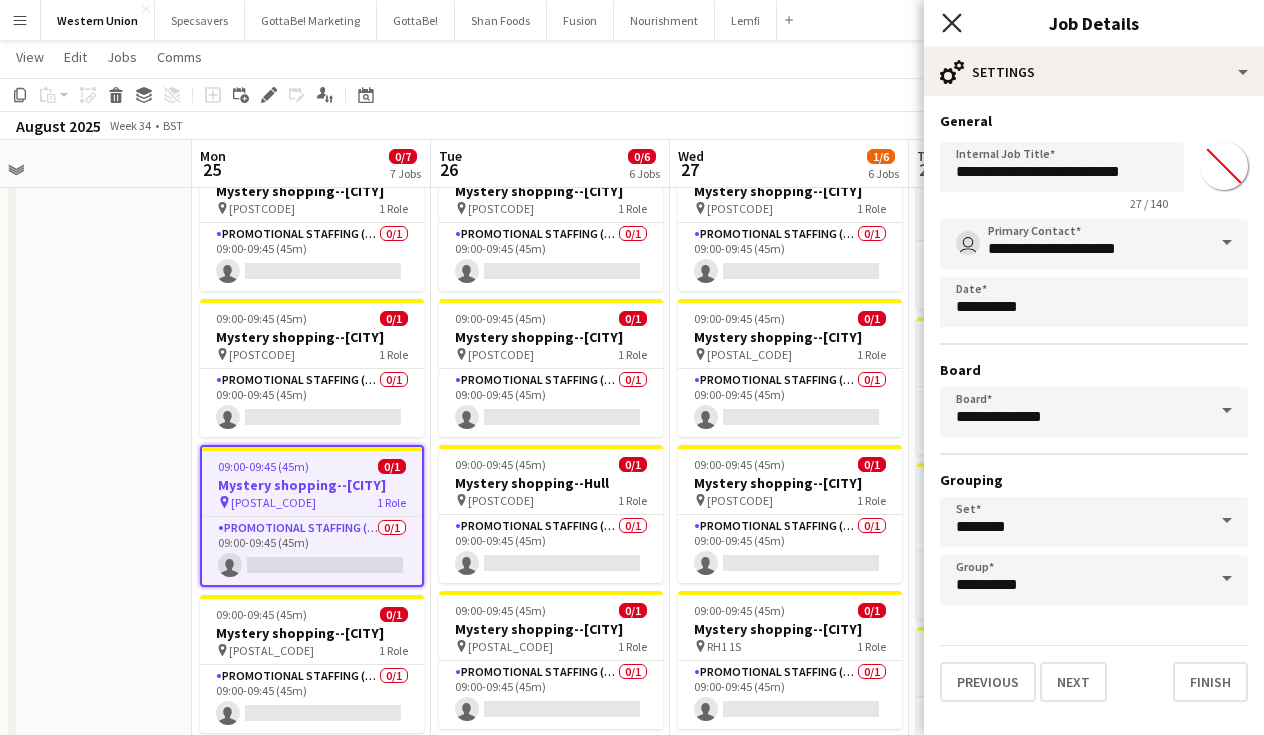 click 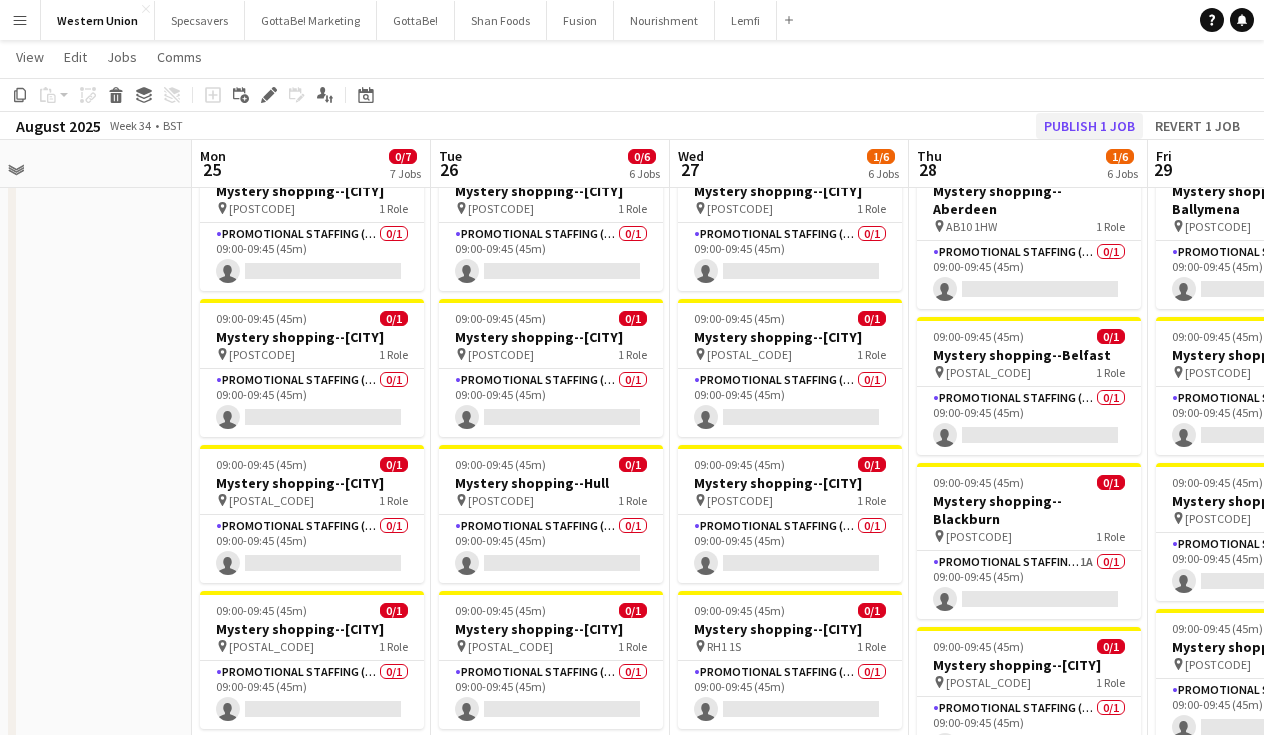 click on "Publish 1 job" 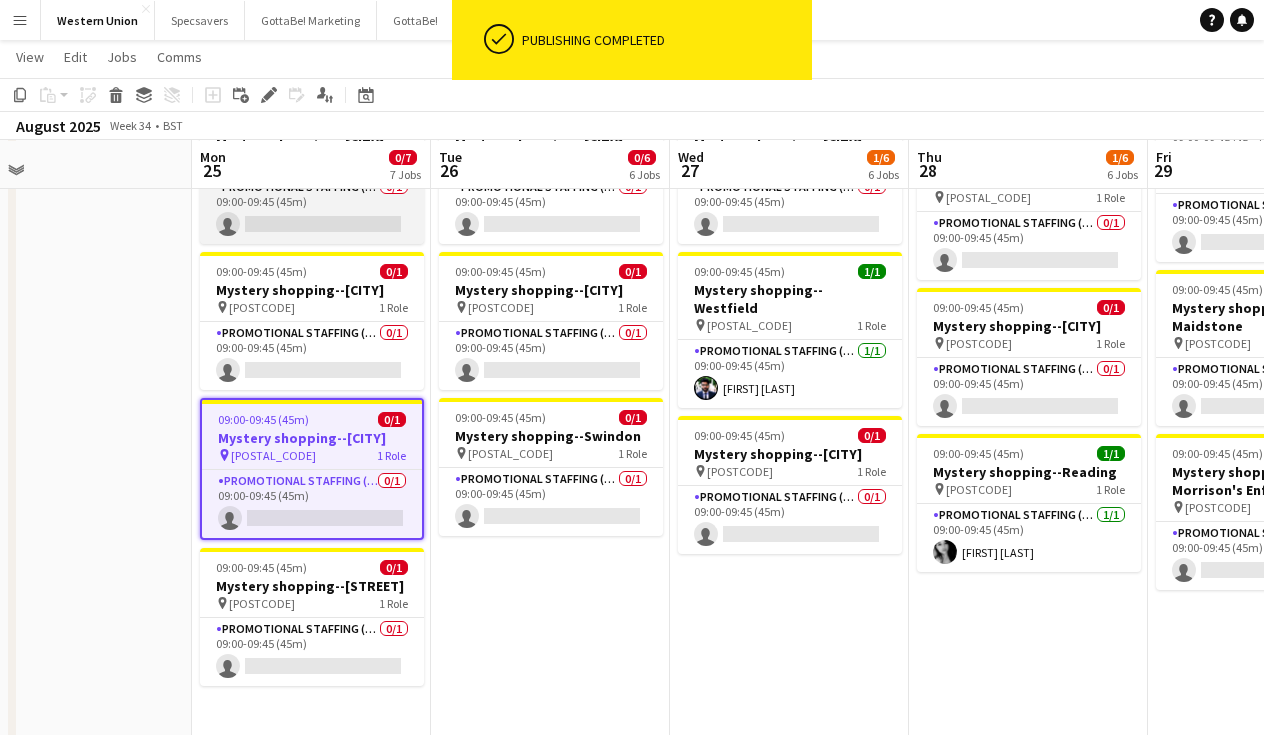 scroll, scrollTop: 565, scrollLeft: 0, axis: vertical 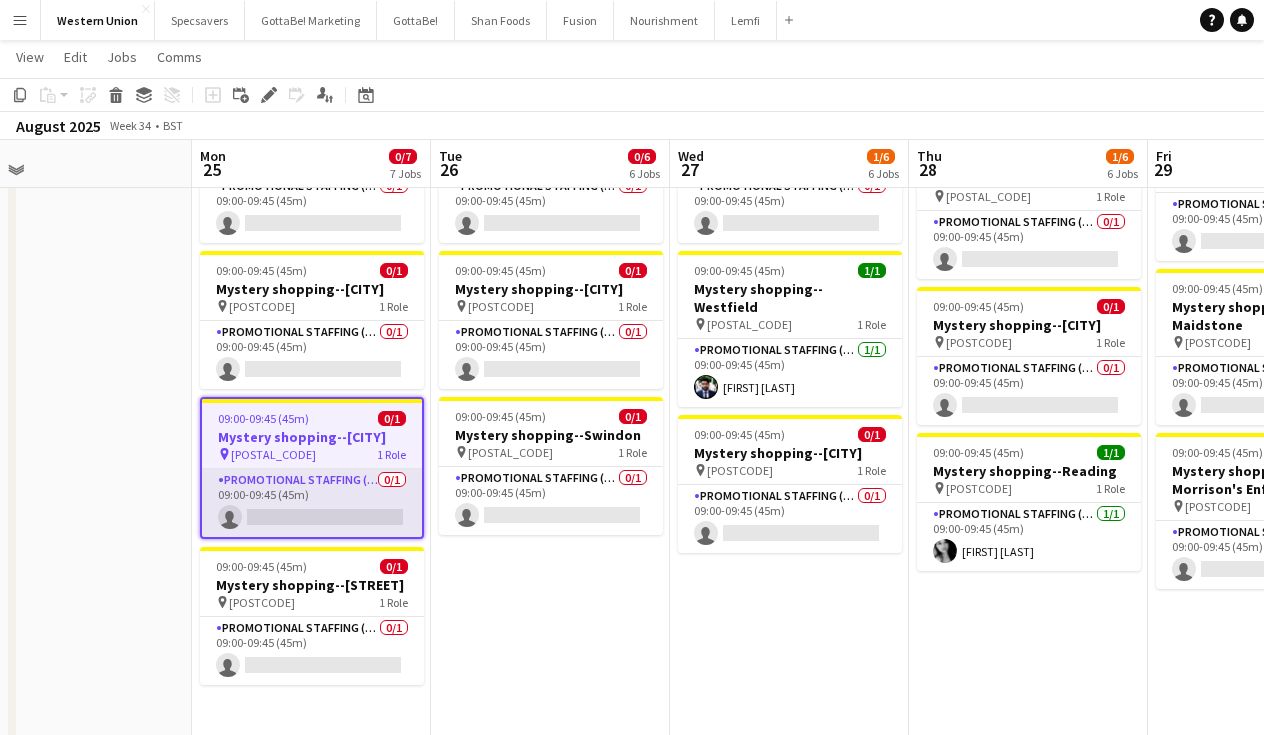 click on "Promotional Staffing (Mystery Shopper)   0/1   09:00-09:45 (45m)
single-neutral-actions" at bounding box center (312, 503) 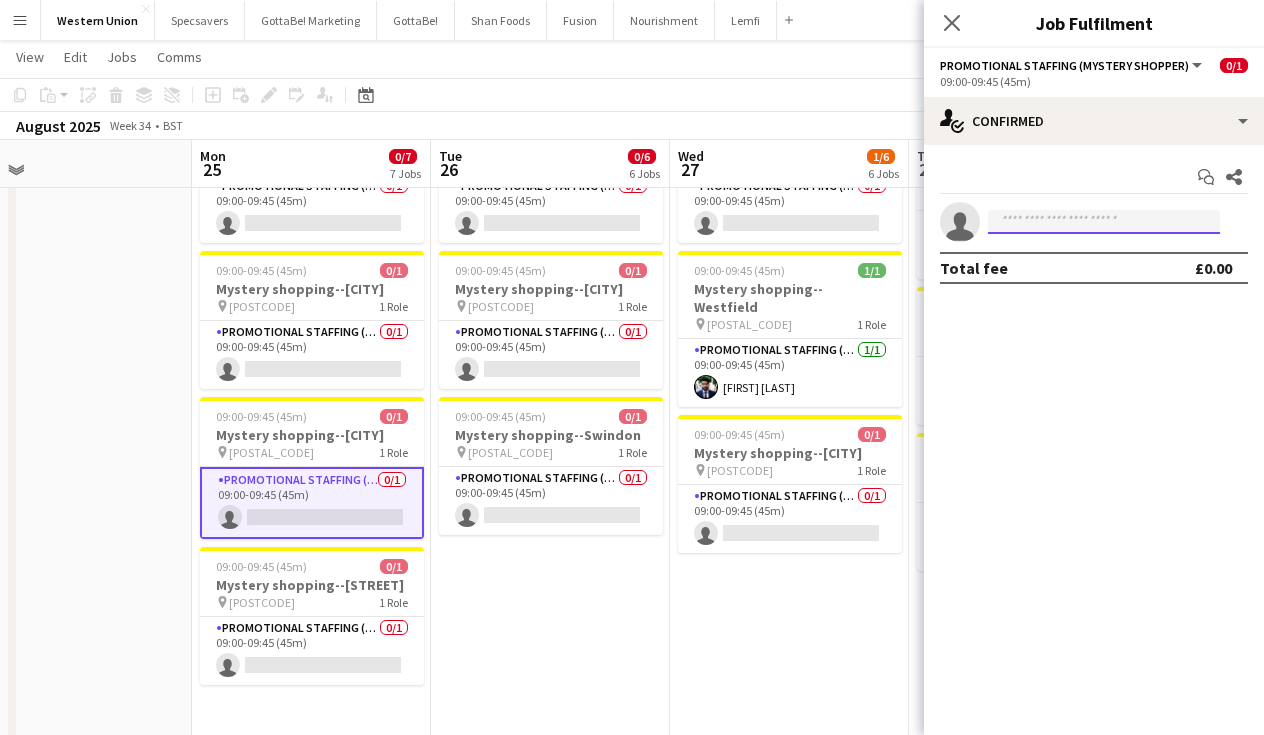 click at bounding box center (1104, 222) 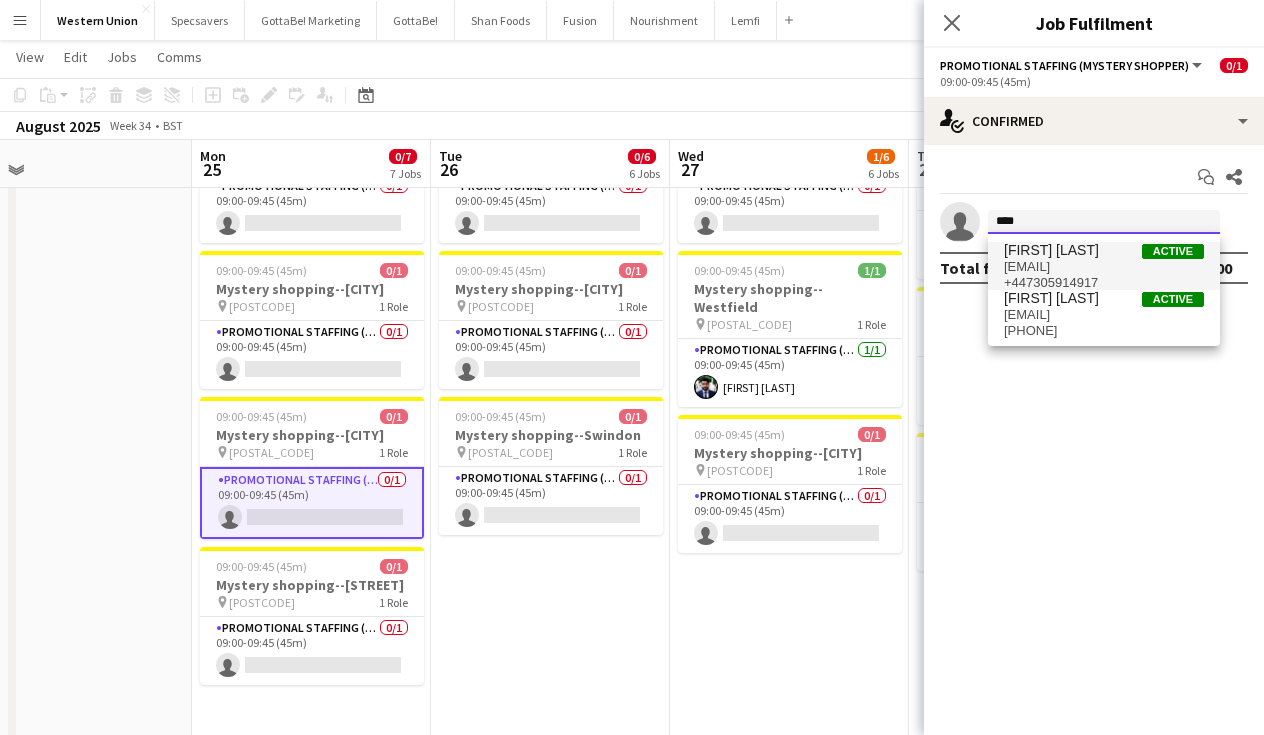 type on "****" 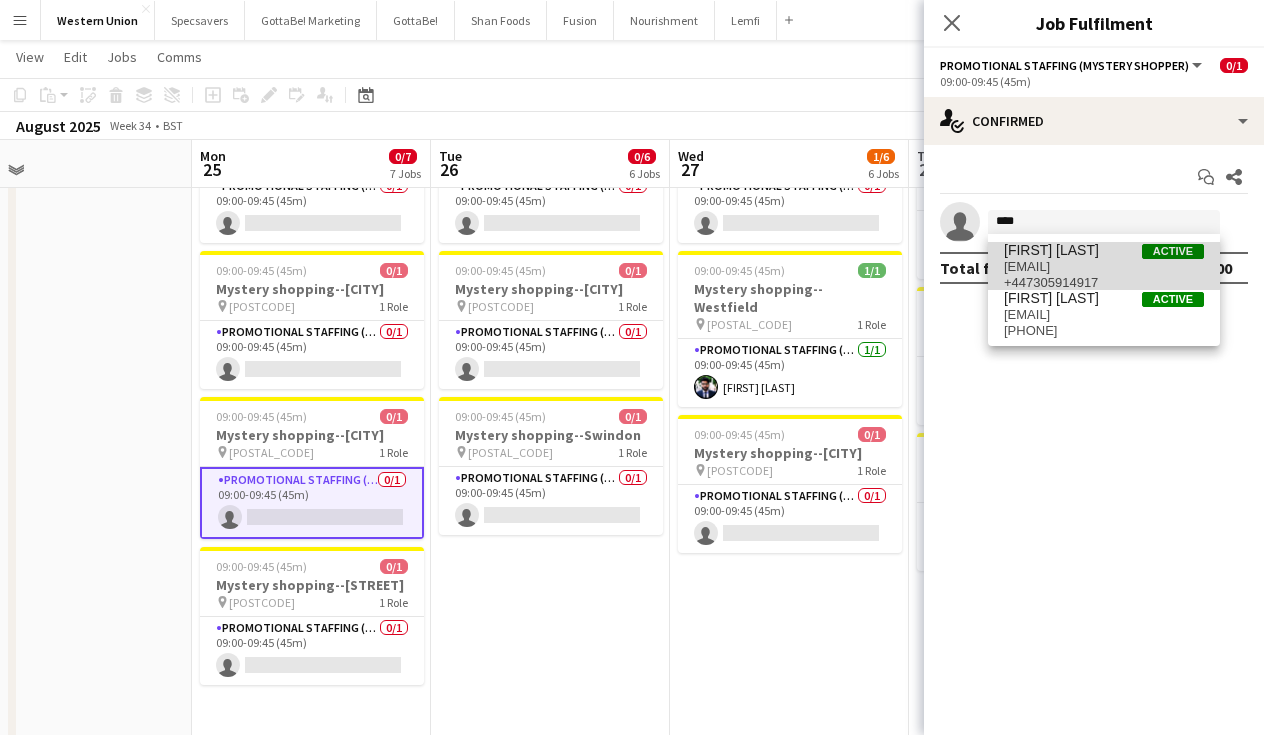 click on "[EMAIL]" at bounding box center (1104, 267) 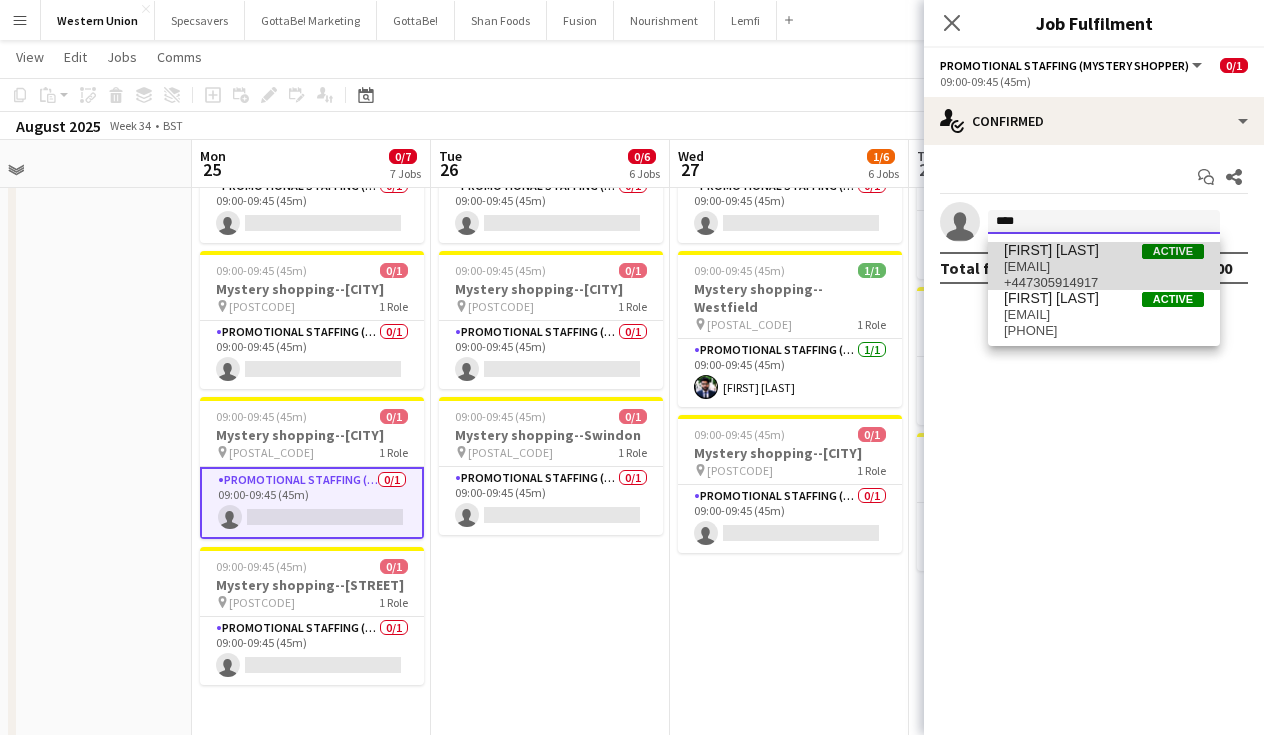 type 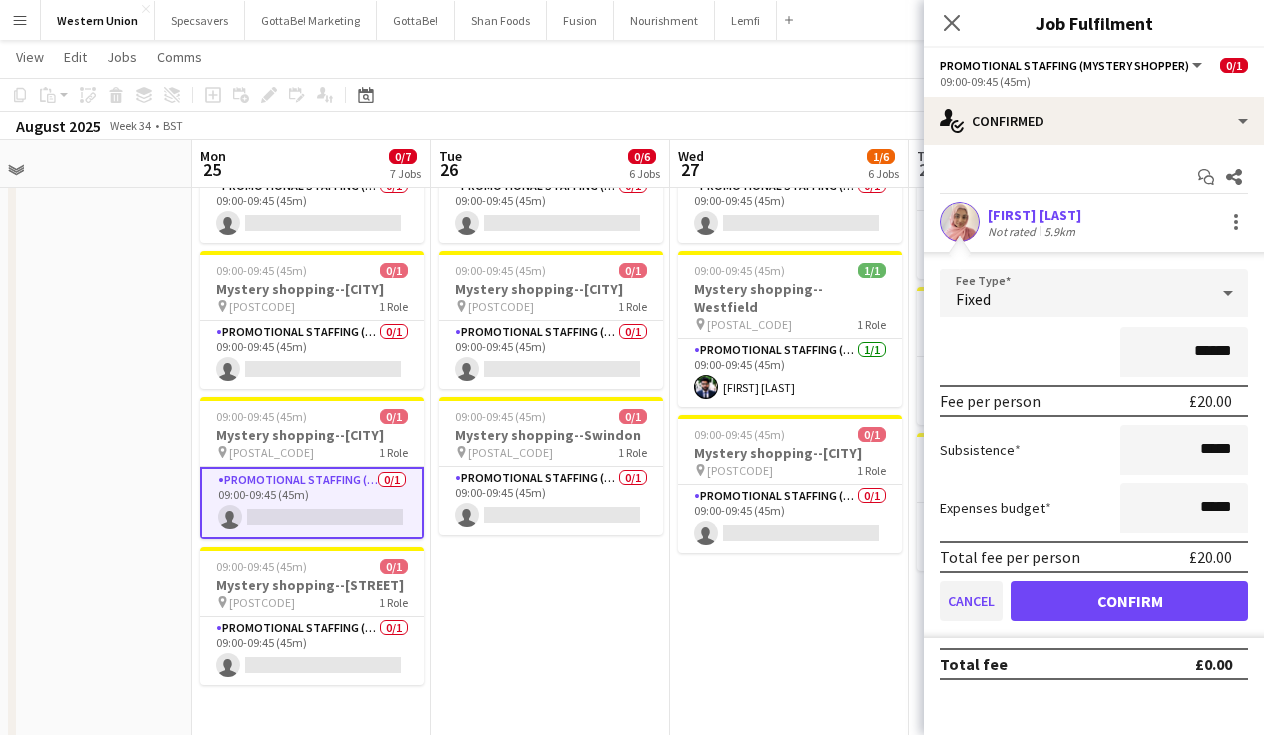 click on "Cancel" at bounding box center (971, 601) 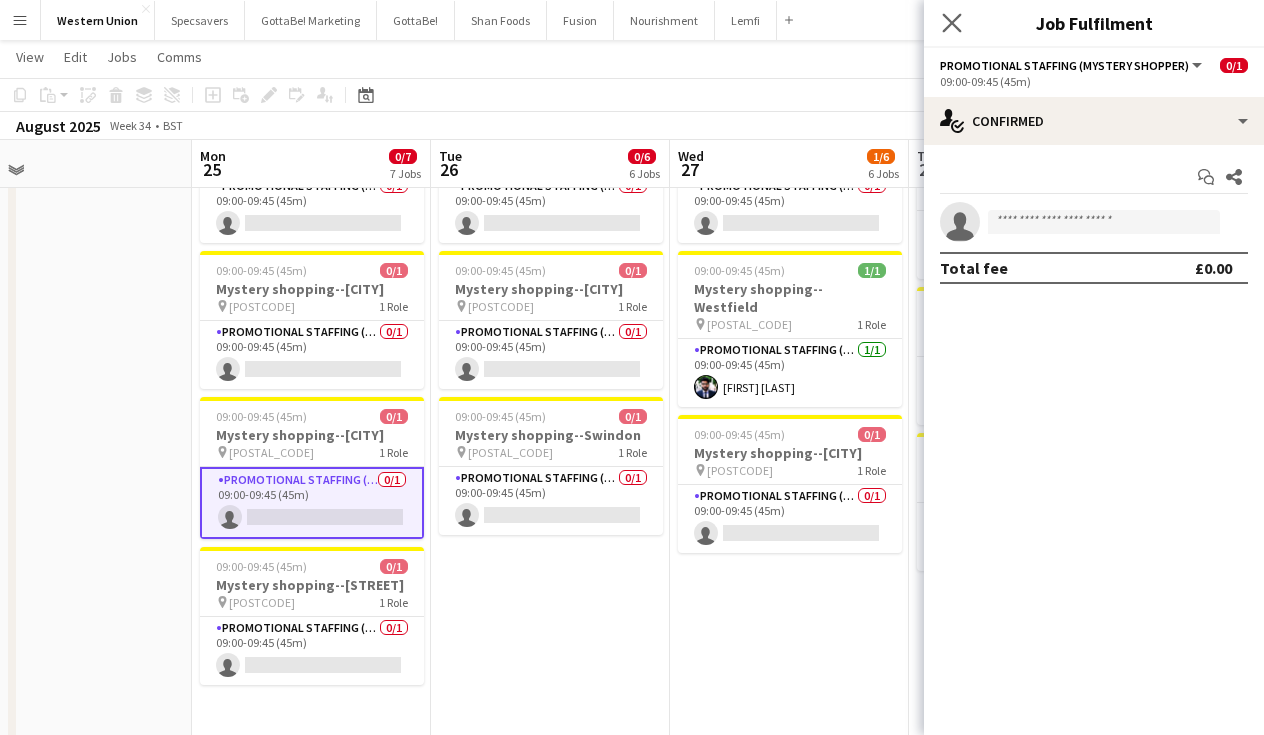 click on "Close pop-in" 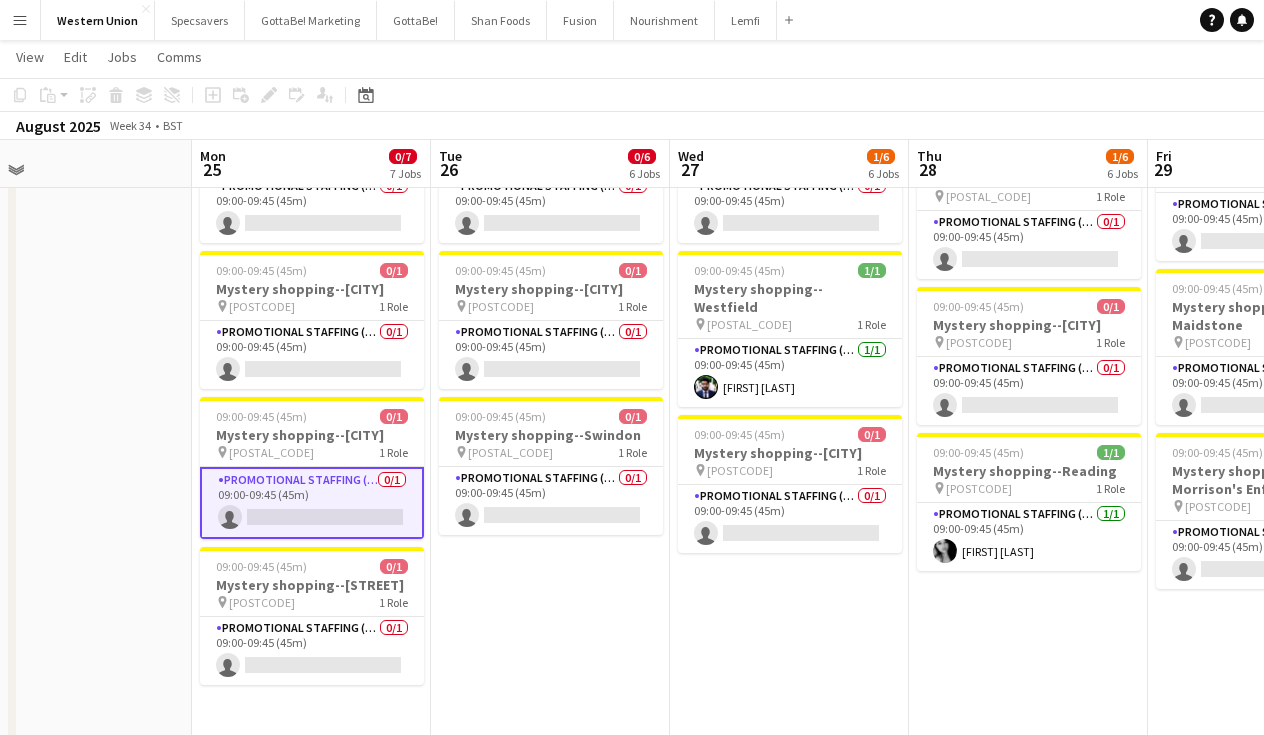 click on "Menu" at bounding box center (20, 20) 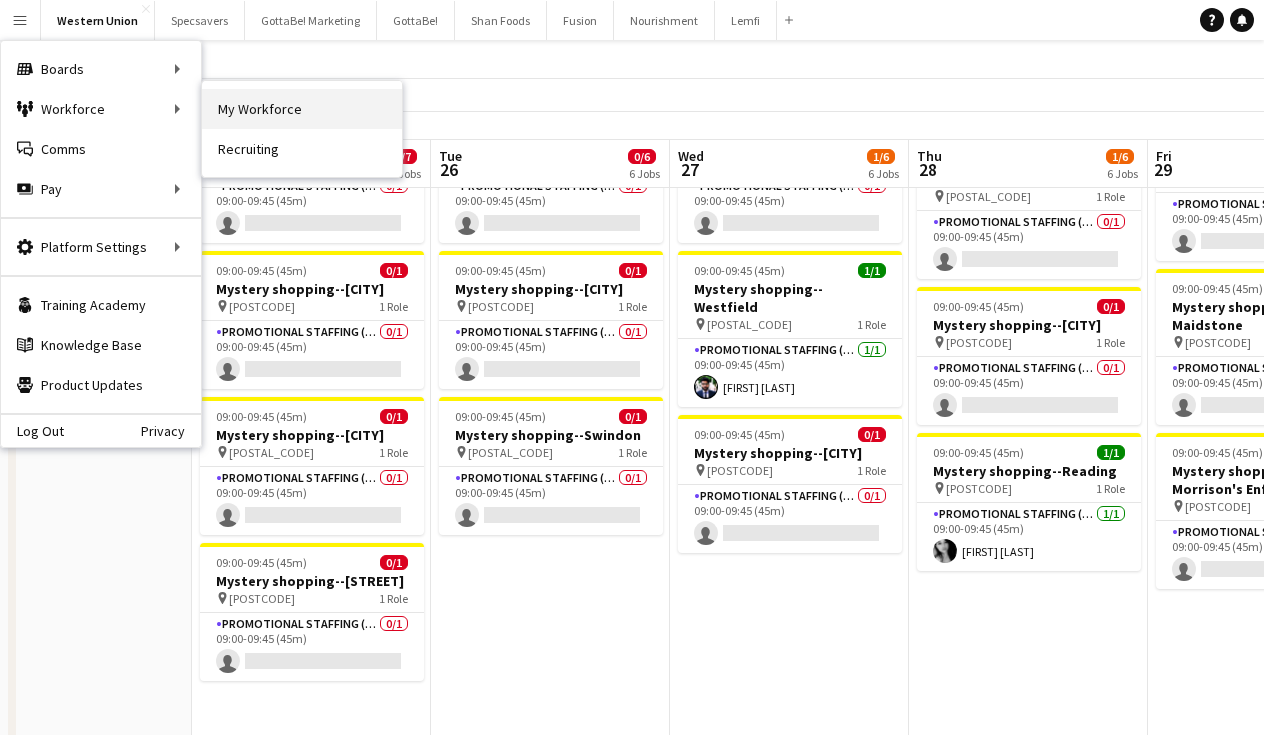 click on "My Workforce" at bounding box center [302, 109] 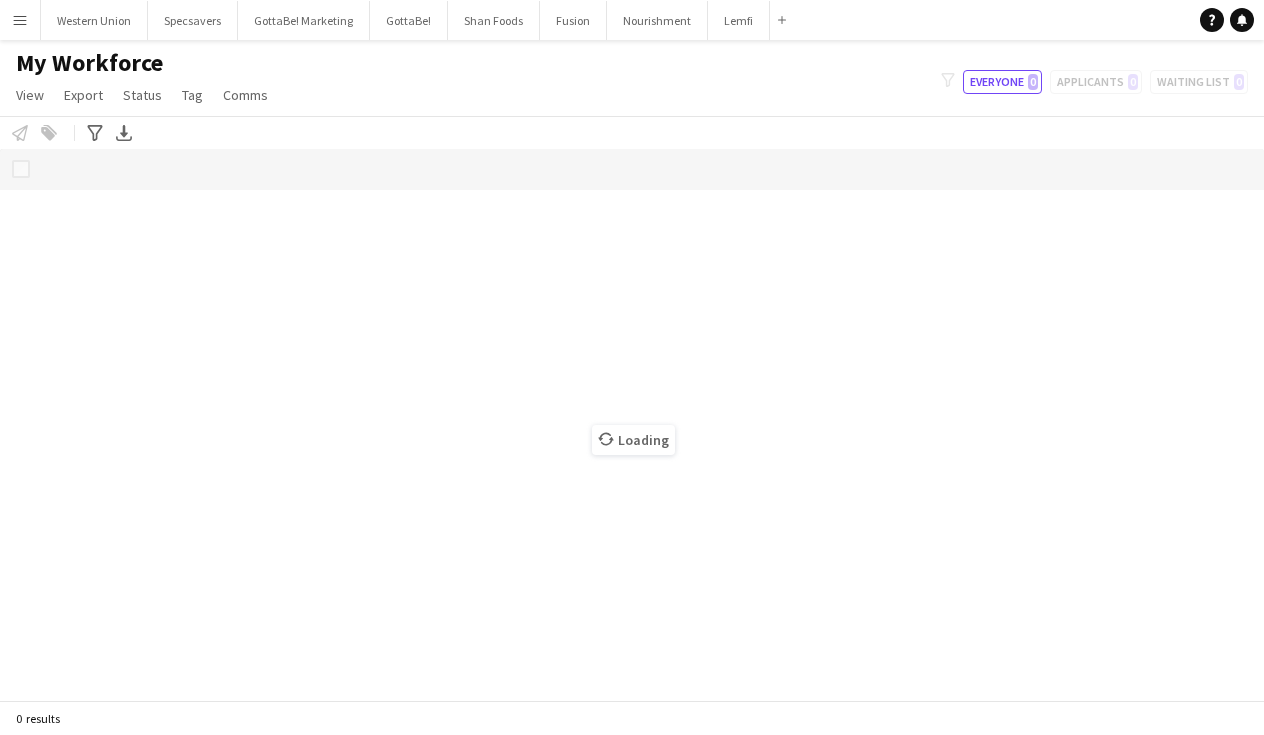 scroll, scrollTop: 0, scrollLeft: 0, axis: both 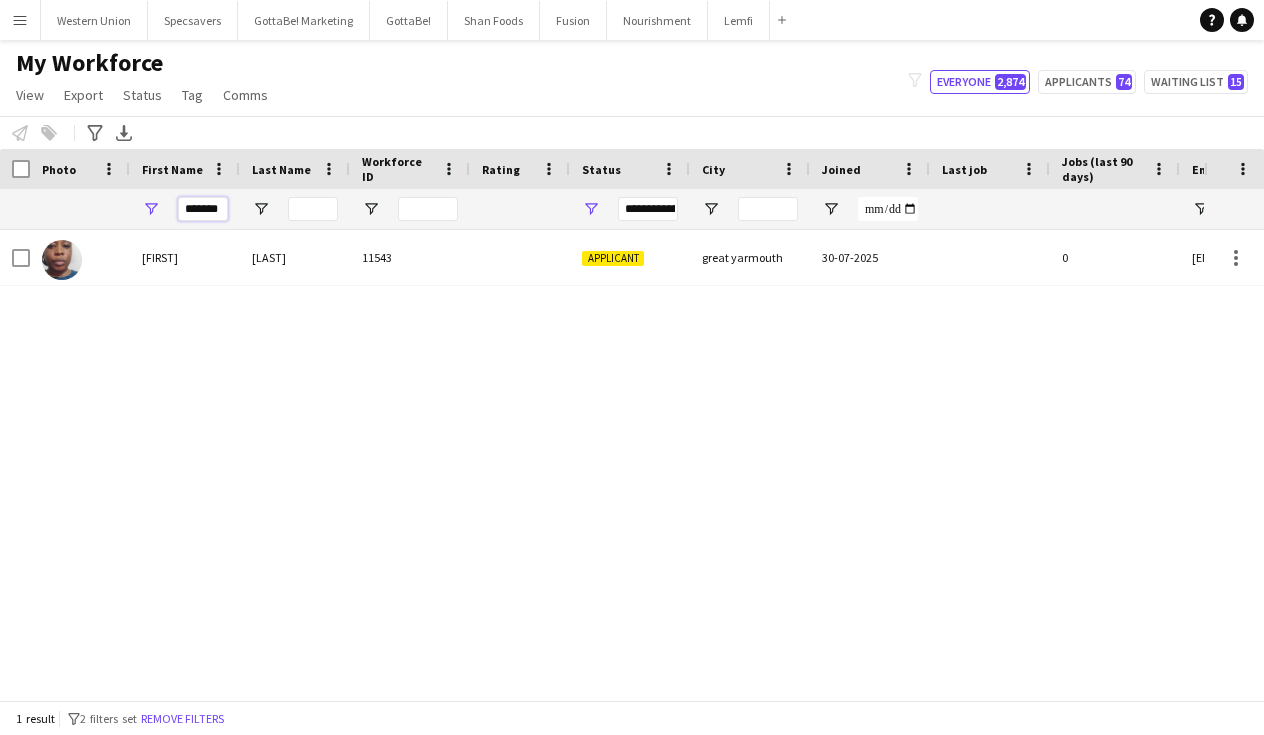 click on "*******" at bounding box center (203, 209) 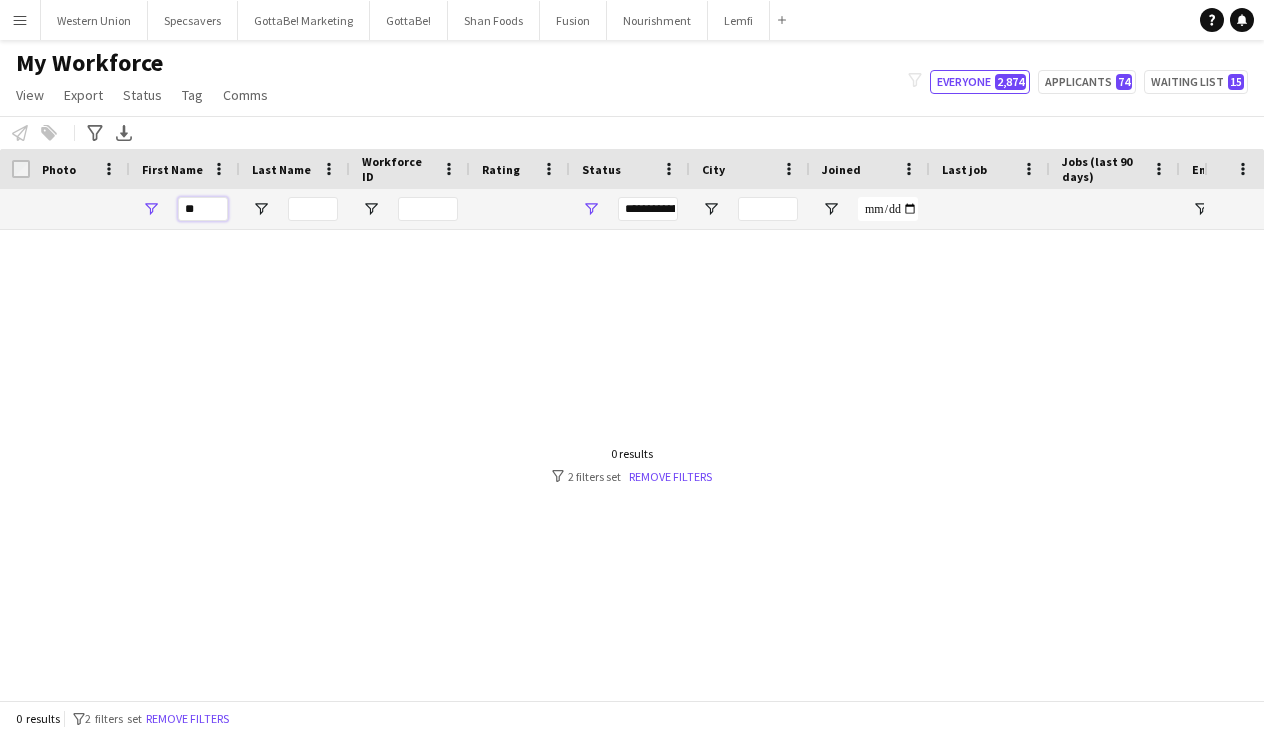 type on "*" 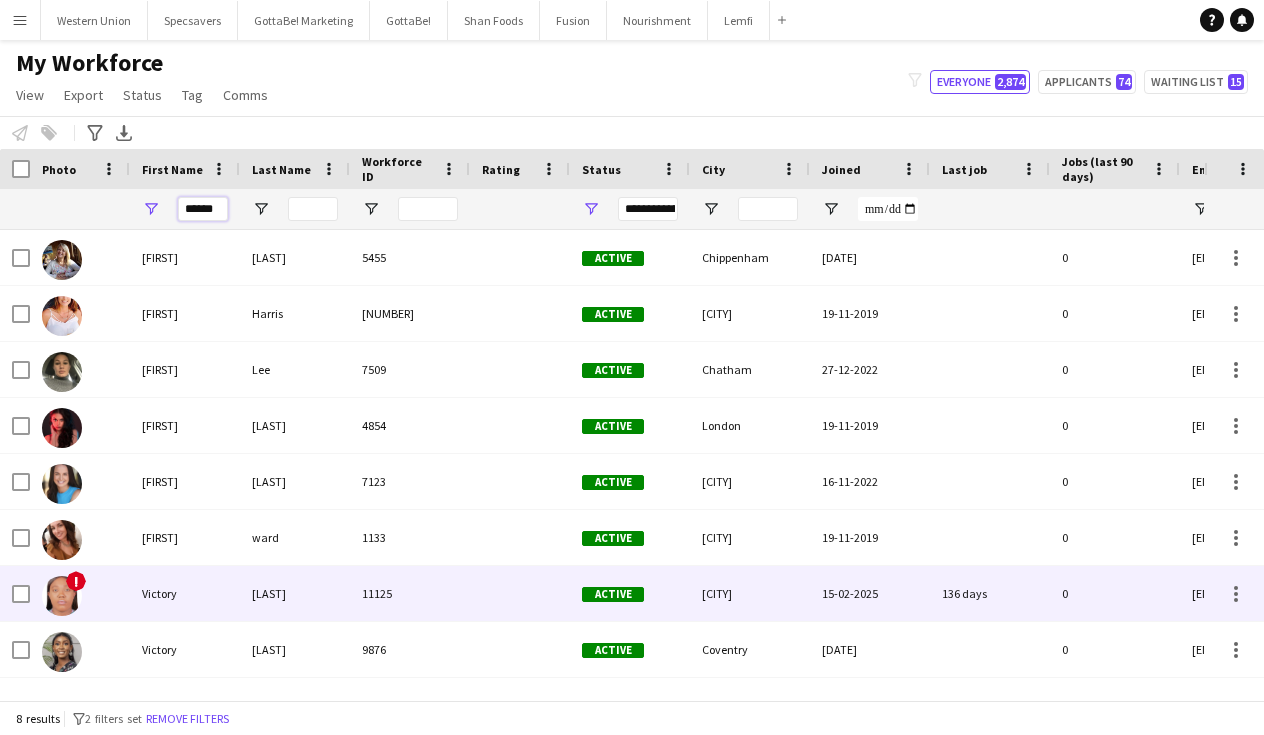 type on "******" 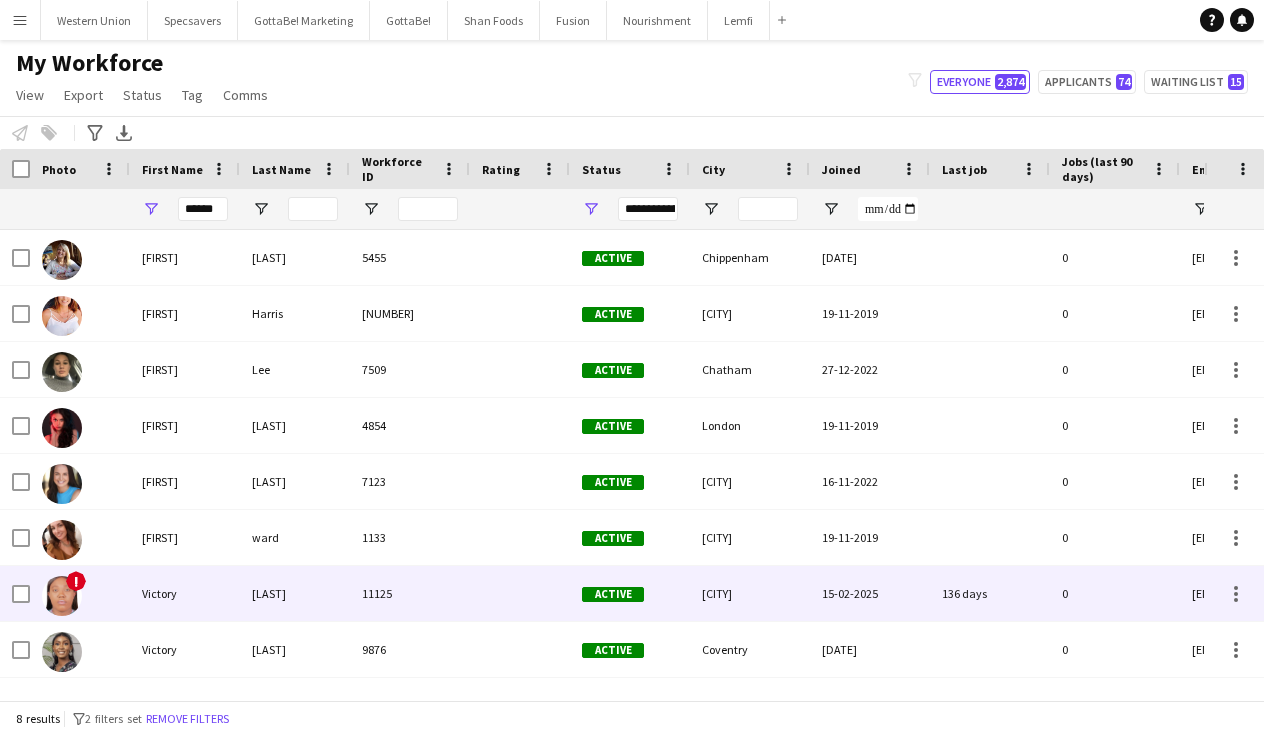 click on "Victory" at bounding box center (185, 593) 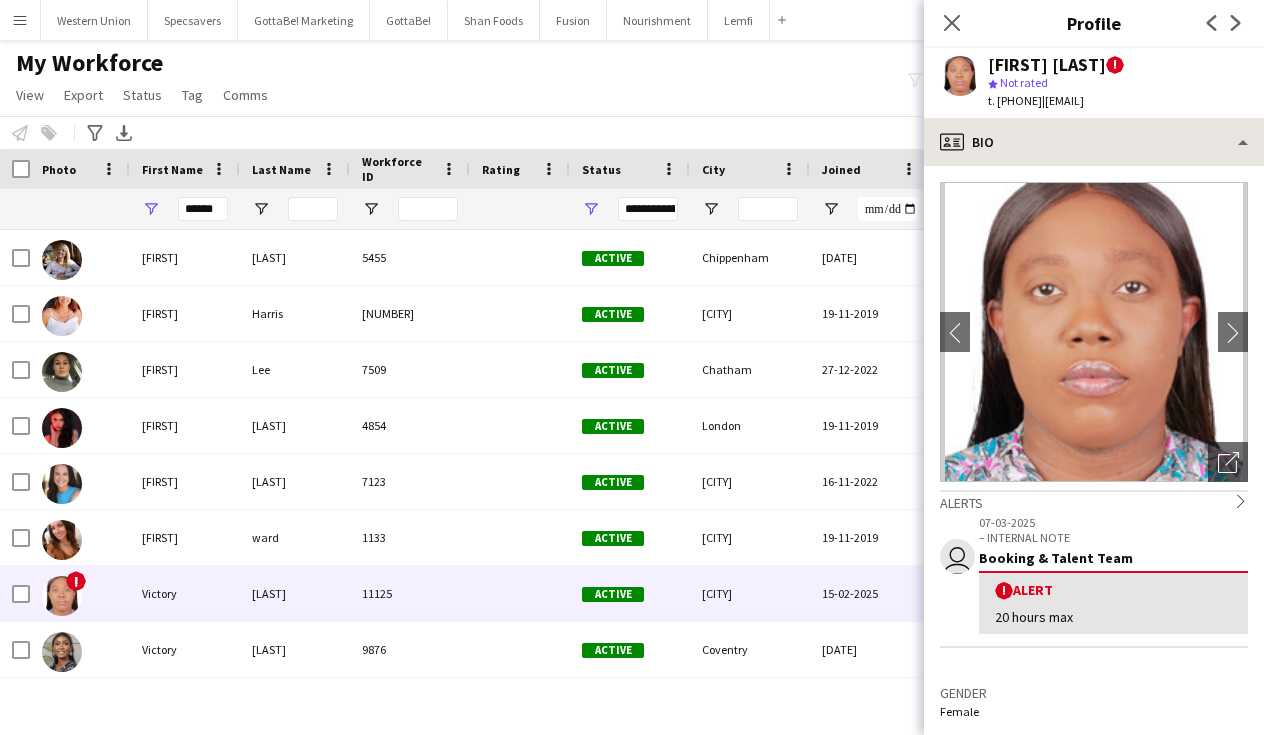 scroll, scrollTop: 0, scrollLeft: 0, axis: both 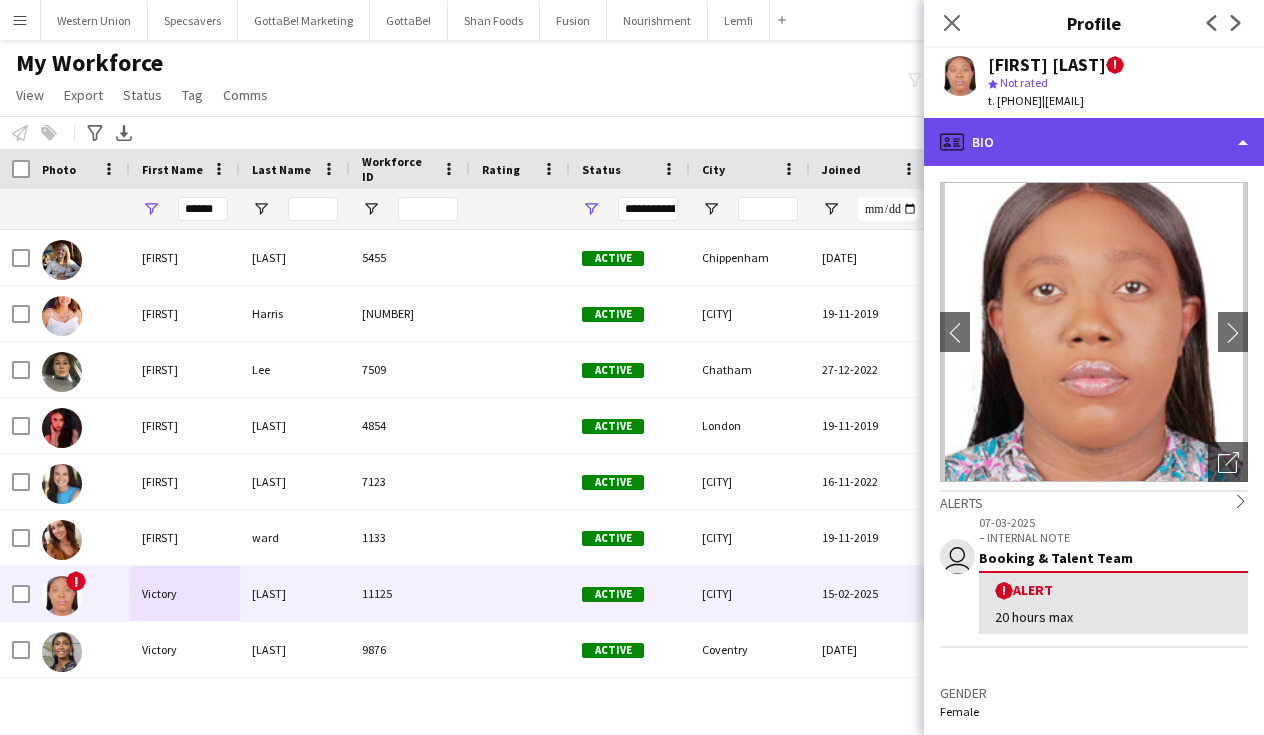 click on "profile
Bio" 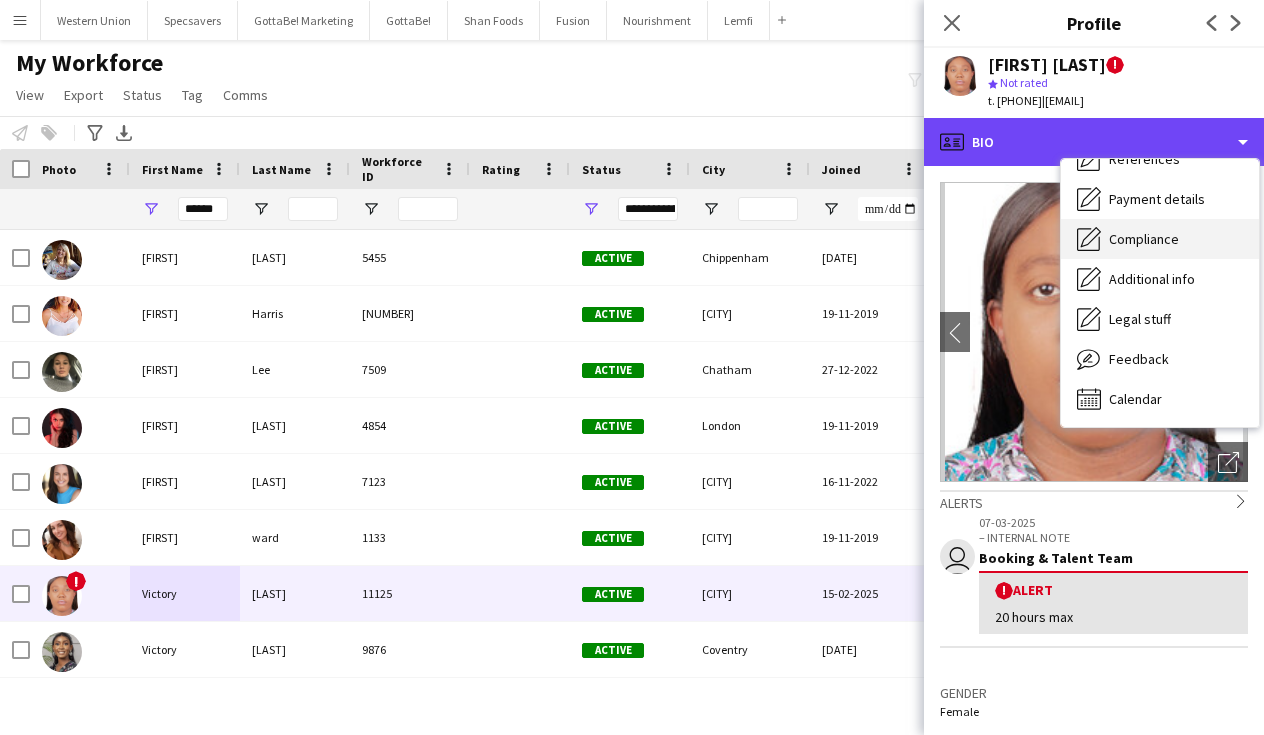 scroll, scrollTop: 228, scrollLeft: 0, axis: vertical 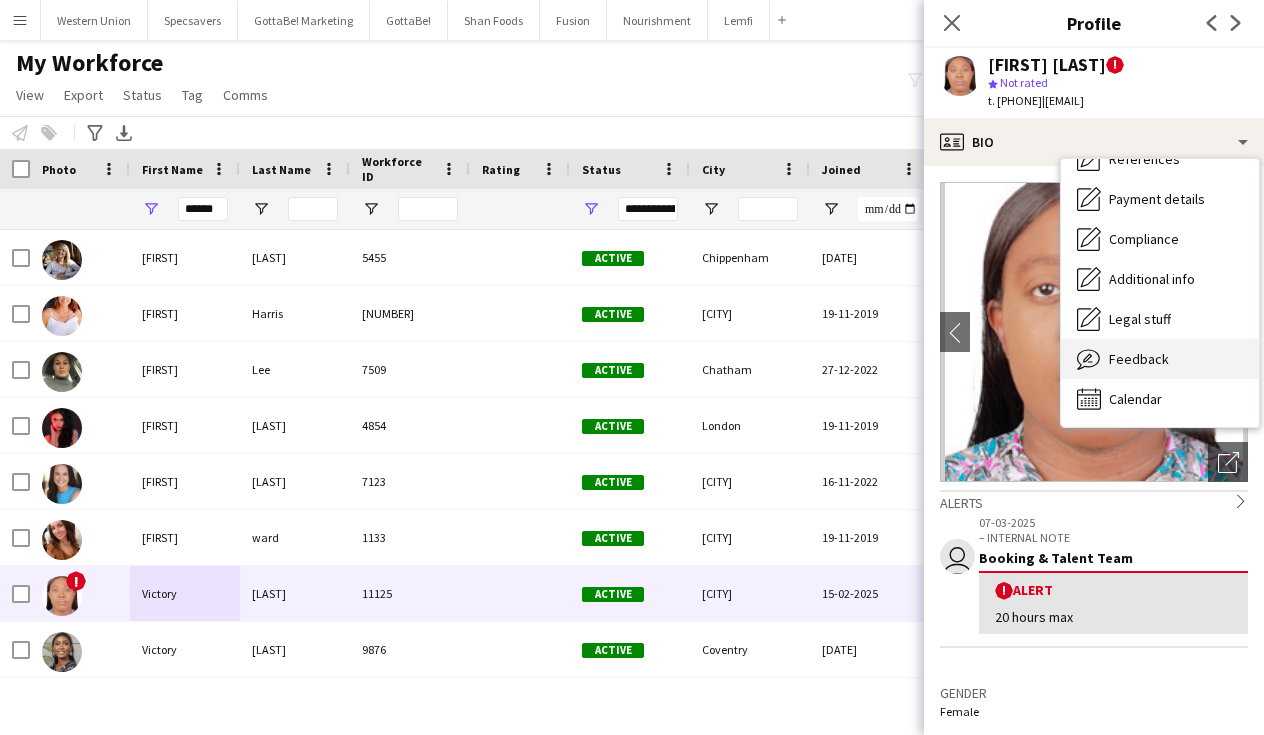 click on "Feedback" at bounding box center (1139, 359) 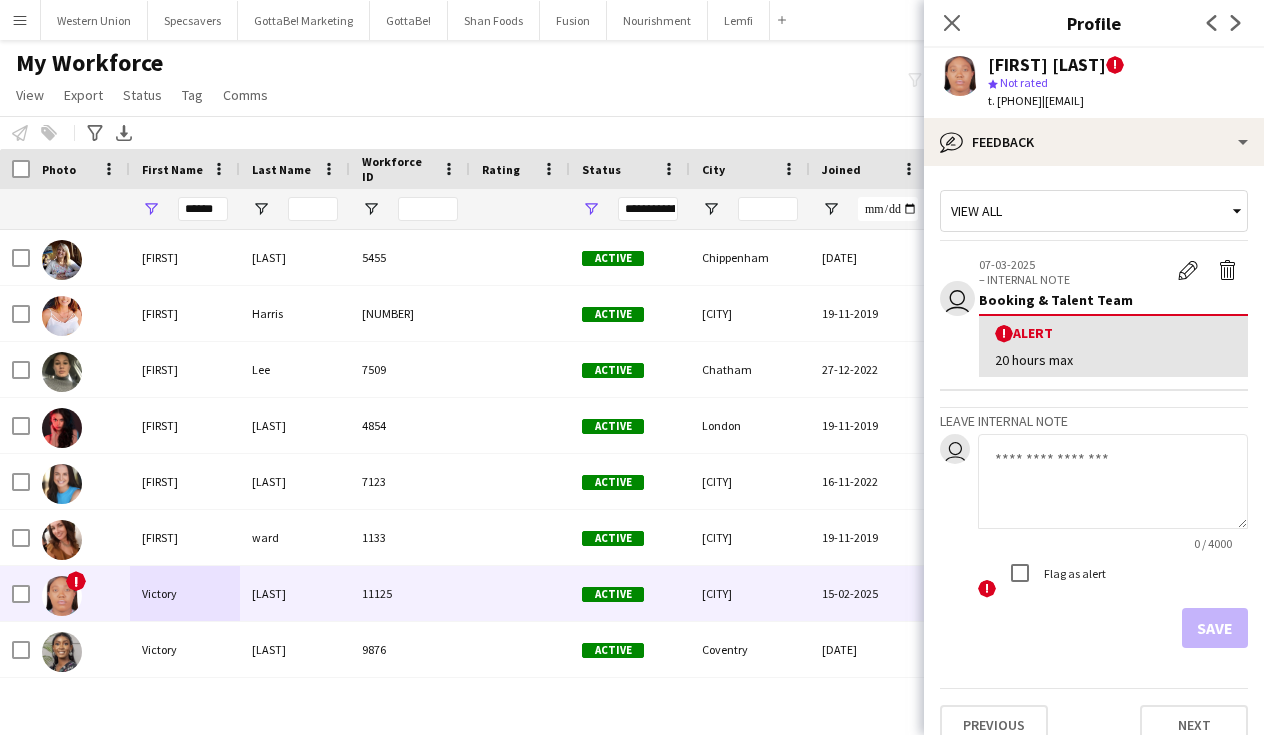 click 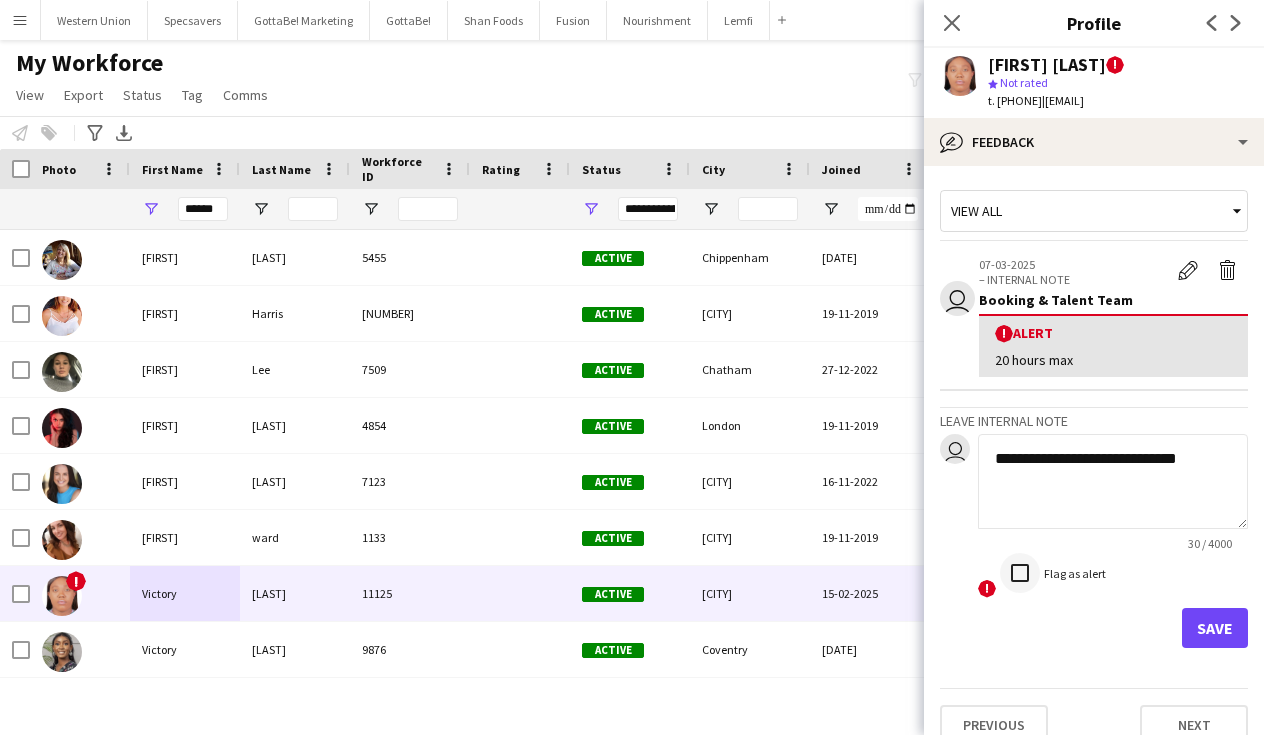 type on "**********" 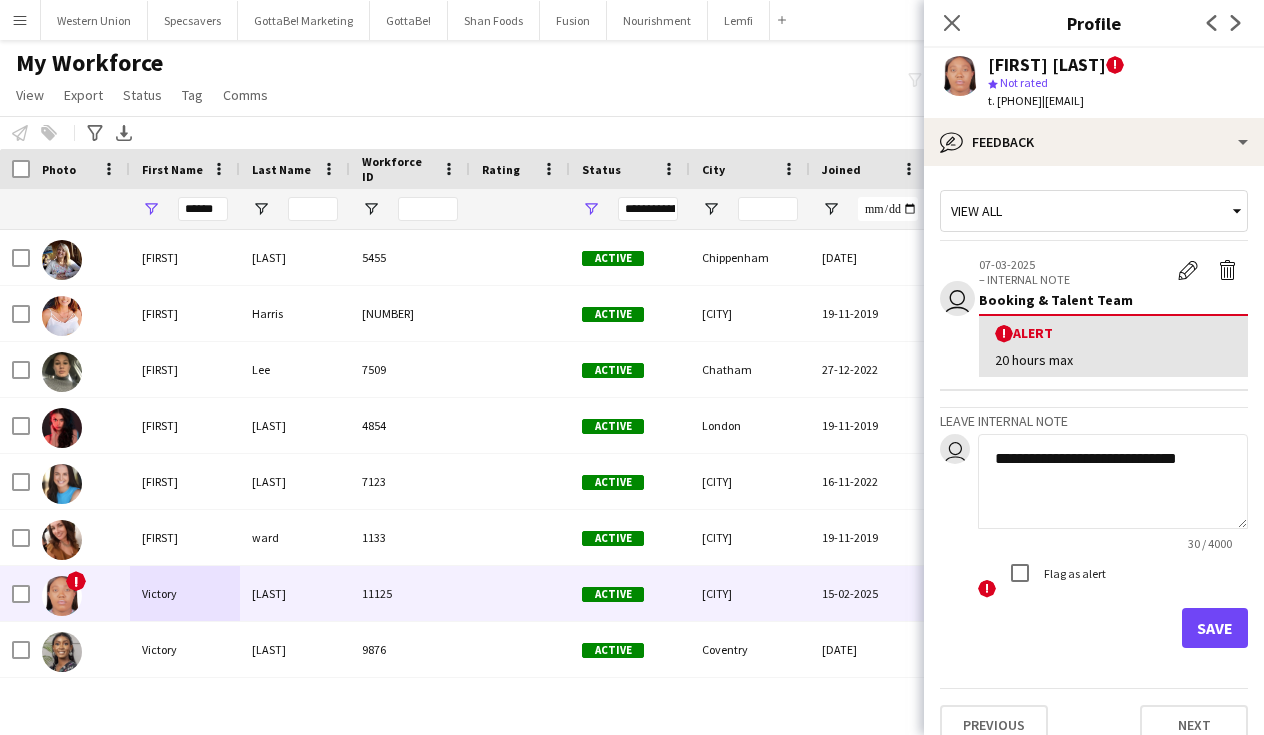click on "Save" 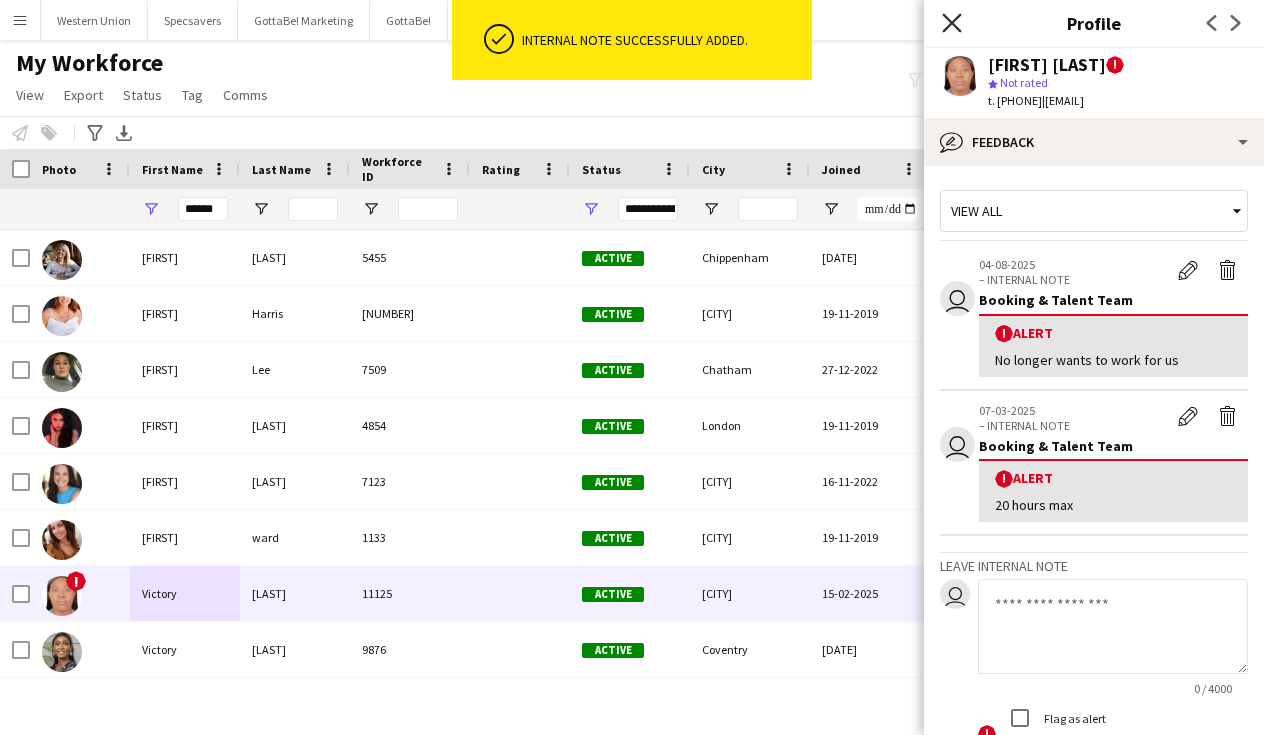 click on "Close pop-in" 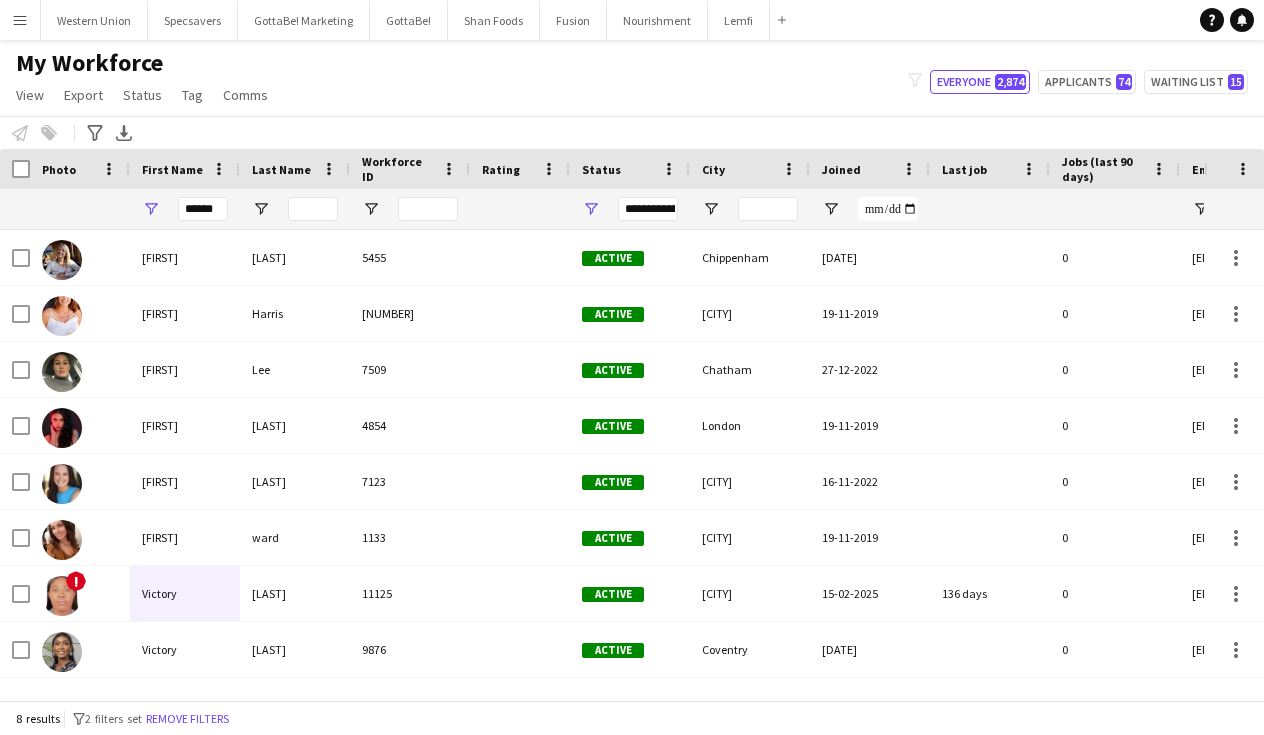 click on "My Workforce   View   Views  Default view New view Update view Delete view Edit name Customise view Customise filters Reset Filters Reset View Reset All  Export  New starters report Export as XLSX Export as PDF  Status  Edit  Tag  New tag  Edit tag  Belfast (9) Birmingham (145) Bournemouth (7) Bristol (18) Canterbury (8) Cardiff (0) Dominos (0) Edinburgh (0) Focus Group  (6) Friday only (5) Glasgow (48) Gottabe  (0) jumbo (7) Jumbo Birmingham (2) Jumbo Coventry  (3) Jumbo London  (5) Jumbo Manchester  (1) London (637) Manchester (154) Merchandising  (0) Monday - Friday (9) Mondays only (5) Newcastle-upon-Tyne (14) North Wales (1) Norwich (11) number is invalid (19) Plymouth (10) Portsmouth (48) Robertsons Property Solutions  (0) Sampling  (0) Saturdays only (6) School holidays (6) Sheffield (25) South Wales (23) South Wales D2D (2) Specsavers (0) Student (73) Sundays only (3) Swansea (5) Thursday only (3) Weekdays (2) Weekends only (61) Western Union  (0)  Add to tag  Belfast (9) Birmingham (145) Cardiff (0)" 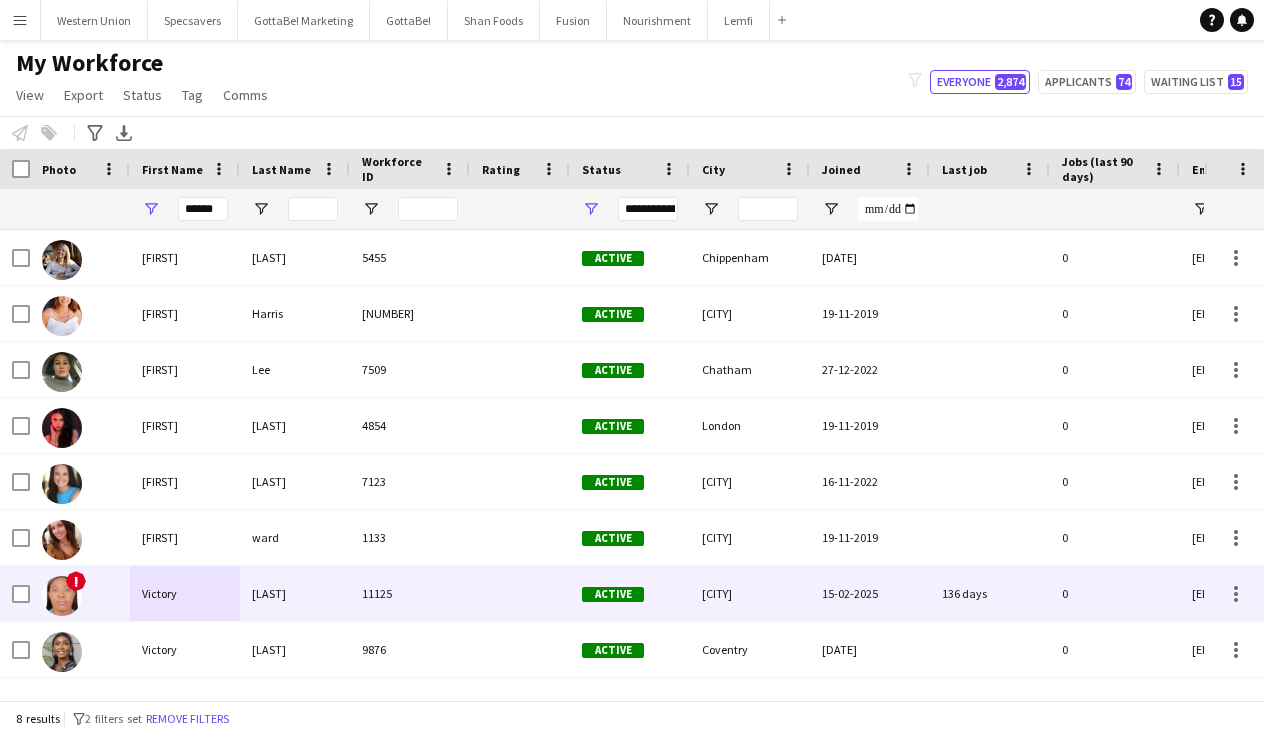 click on "Victory" at bounding box center [185, 593] 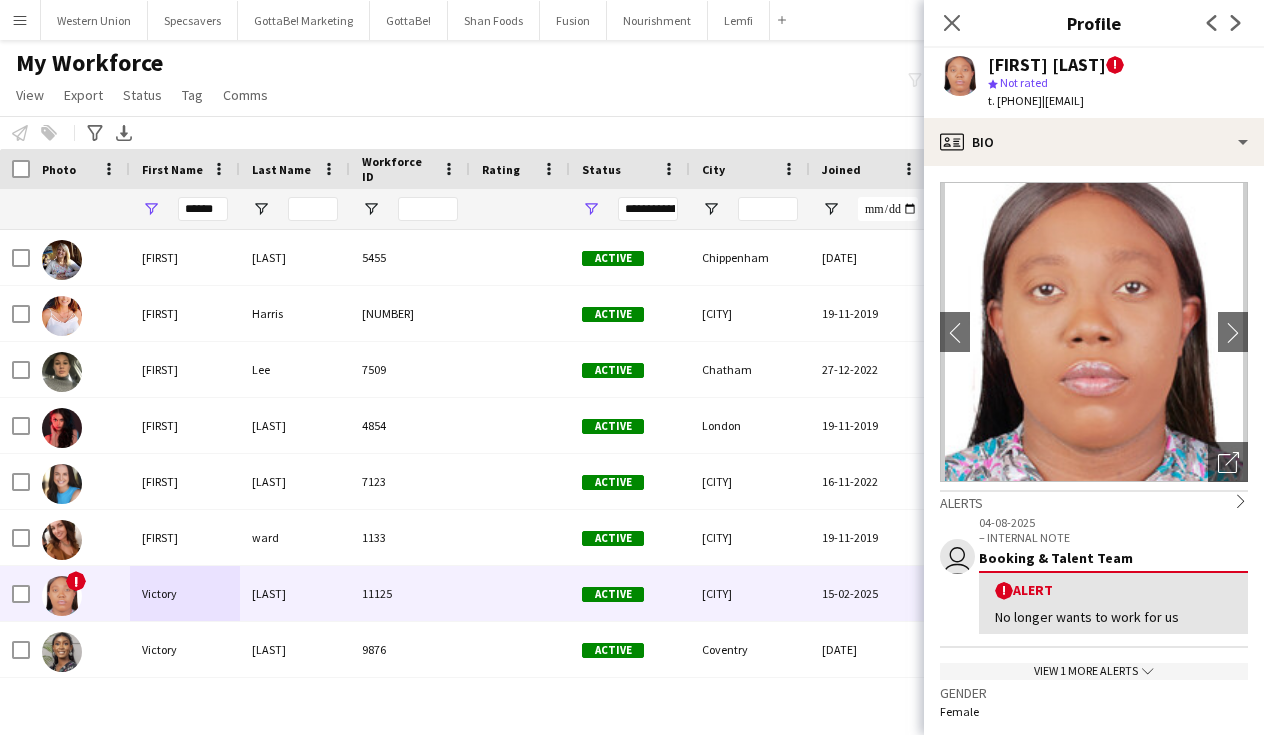 click on "My Workforce   View   Views  Default view New view Update view Delete view Edit name Customise view Customise filters Reset Filters Reset View Reset All  Export  New starters report Export as XLSX Export as PDF  Status  Edit  Tag  New tag  Edit tag  Belfast (9) Birmingham (145) Bournemouth (7) Bristol (18) Canterbury (8) Cardiff (0) Dominos (0) Edinburgh (0) Focus Group  (6) Friday only (5) Glasgow (48) Gottabe  (0) jumbo (7) Jumbo Birmingham (2) Jumbo Coventry  (3) Jumbo London  (5) Jumbo Manchester  (1) London (637) Manchester (154) Merchandising  (0) Monday - Friday (9) Mondays only (5) Newcastle-upon-Tyne (14) North Wales (1) Norwich (11) number is invalid (19) Plymouth (10) Portsmouth (48) Robertsons Property Solutions  (0) Sampling  (0) Saturdays only (6) School holidays (6) Sheffield (25) South Wales (23) South Wales D2D (2) Specsavers (0) Student (73) Sundays only (3) Swansea (5) Thursday only (3) Weekdays (2) Weekends only (61) Western Union  (0)  Add to tag  Belfast (9) Birmingham (145) Cardiff (0)" 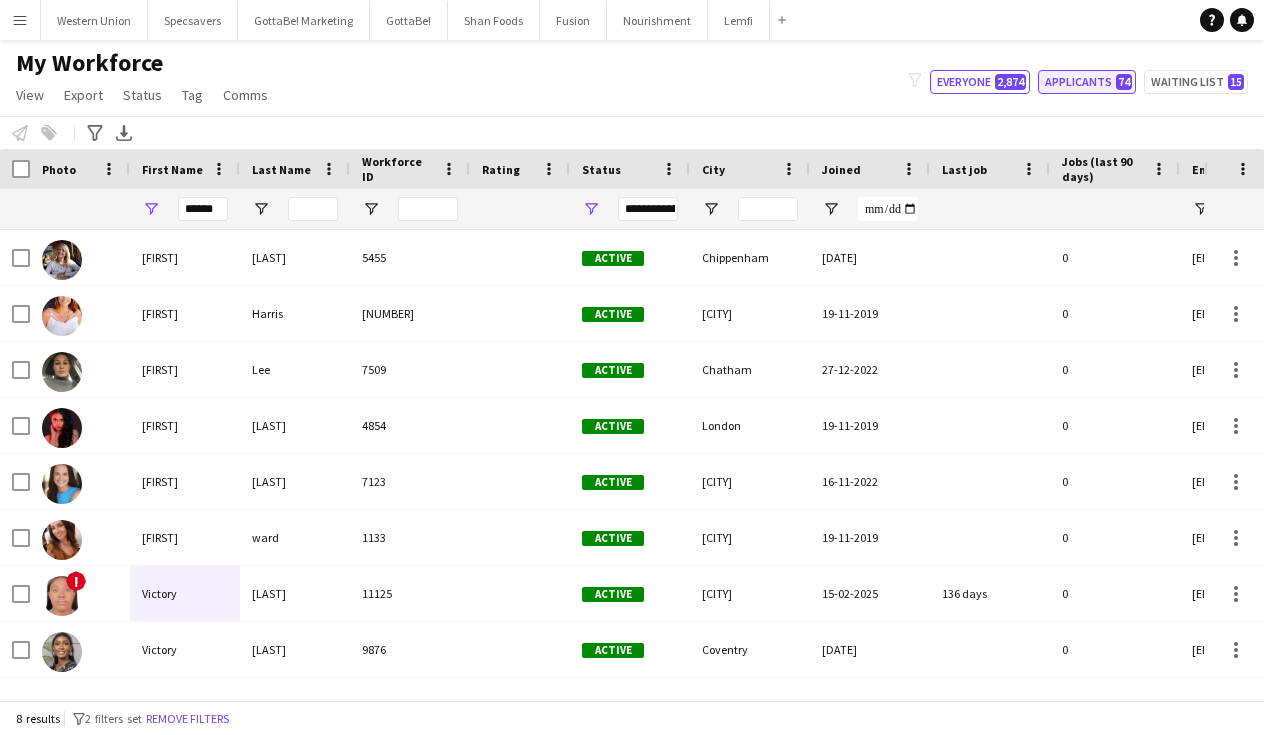 click on "Applicants   74" 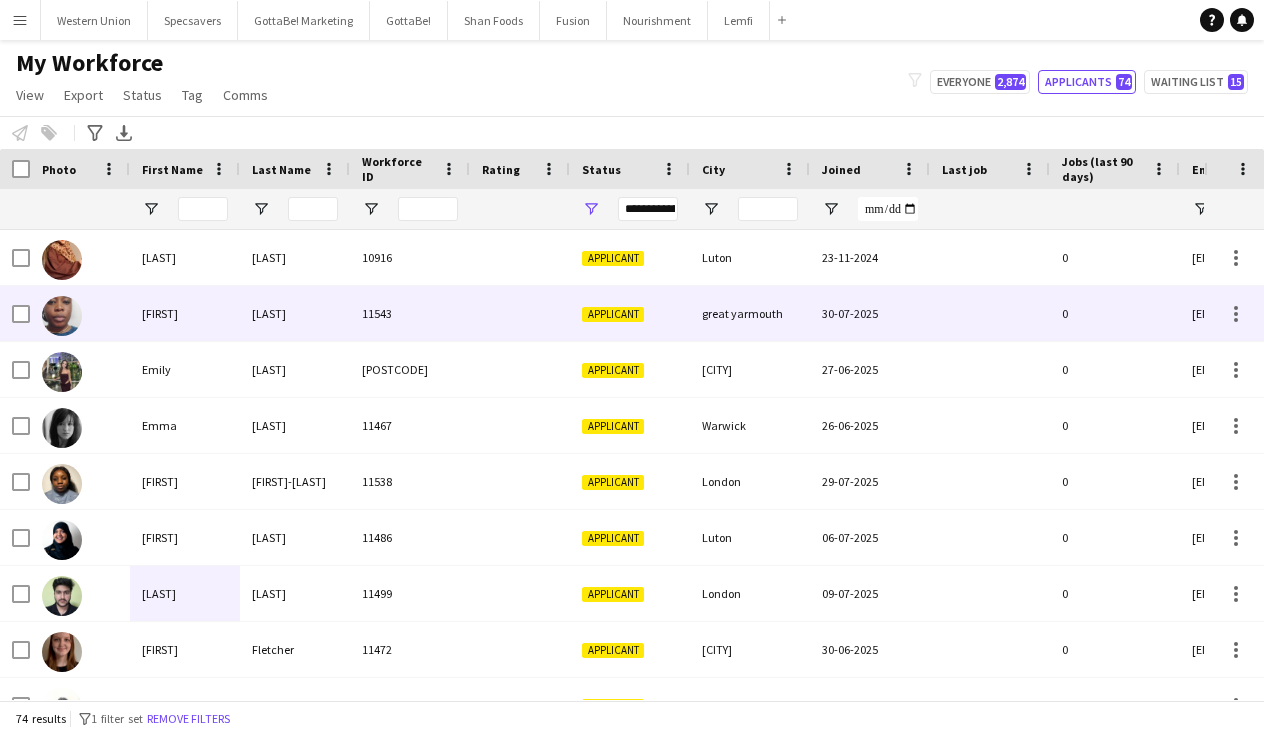 click on "[LAST]" at bounding box center (295, 313) 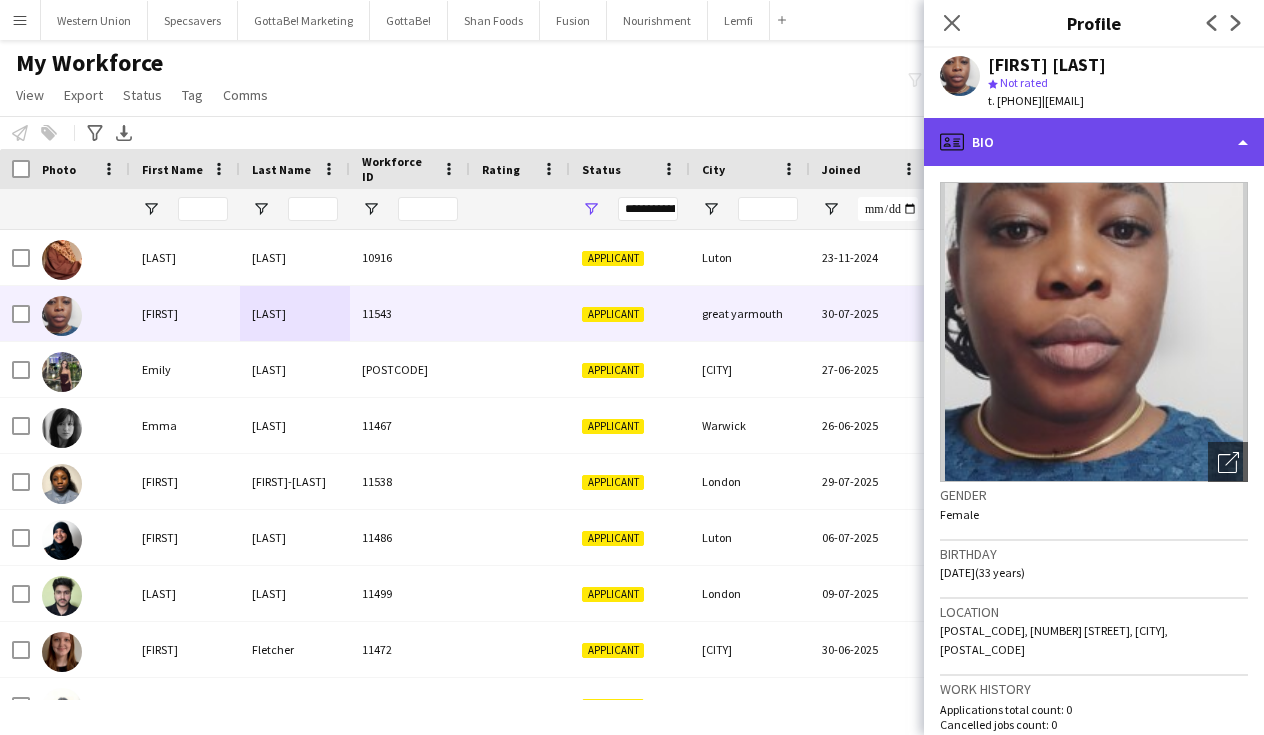 click on "profile
Bio" 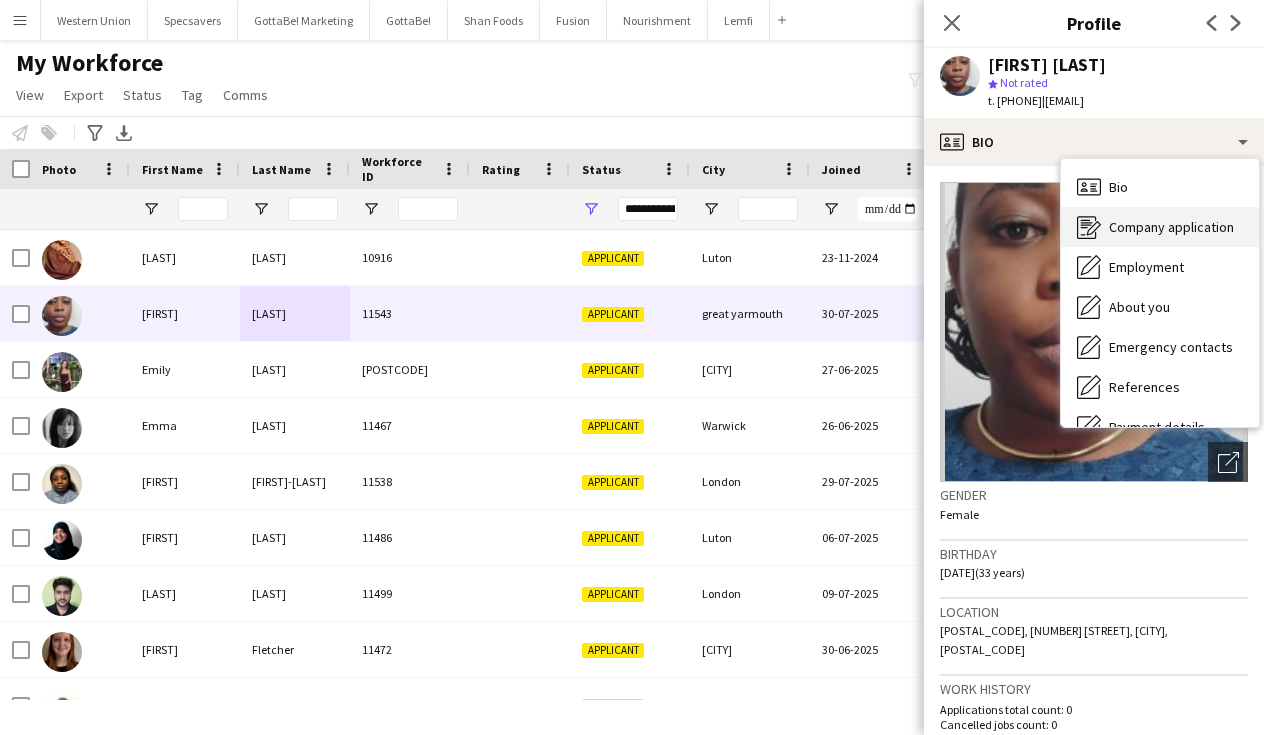click on "Company application" at bounding box center [1171, 227] 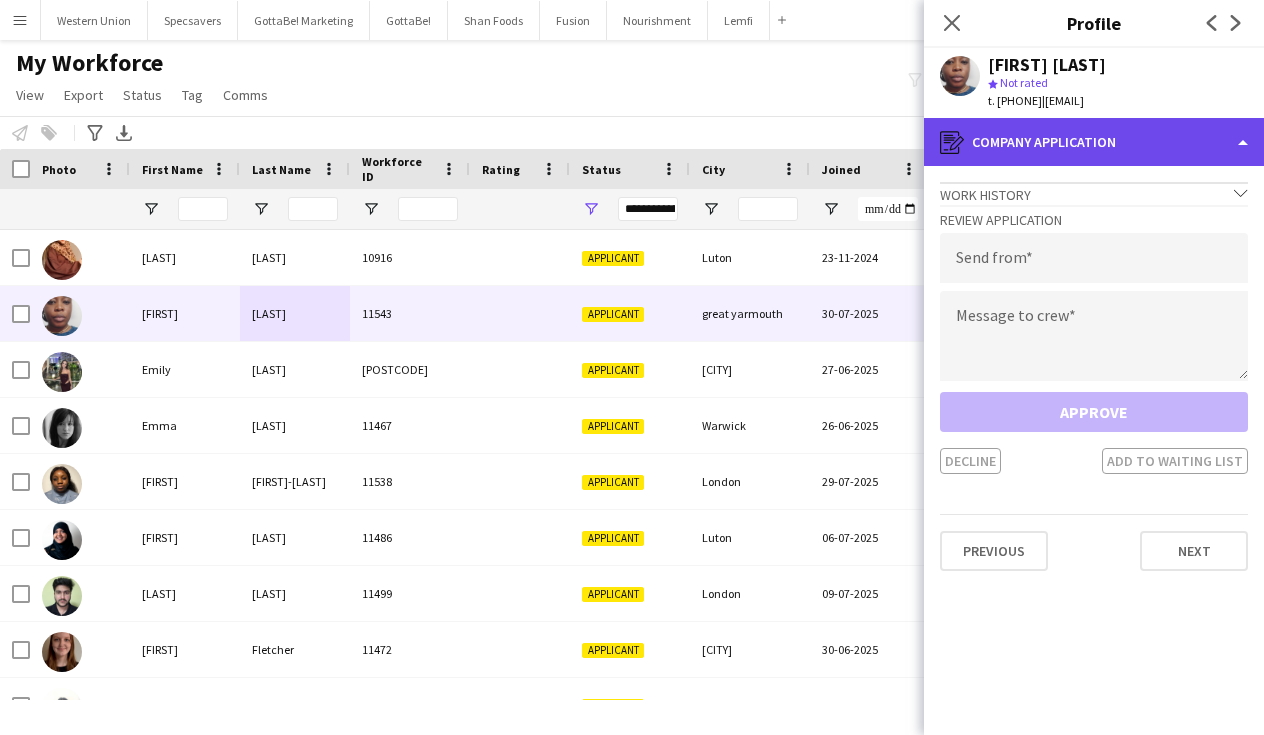 click on "register
Company application" 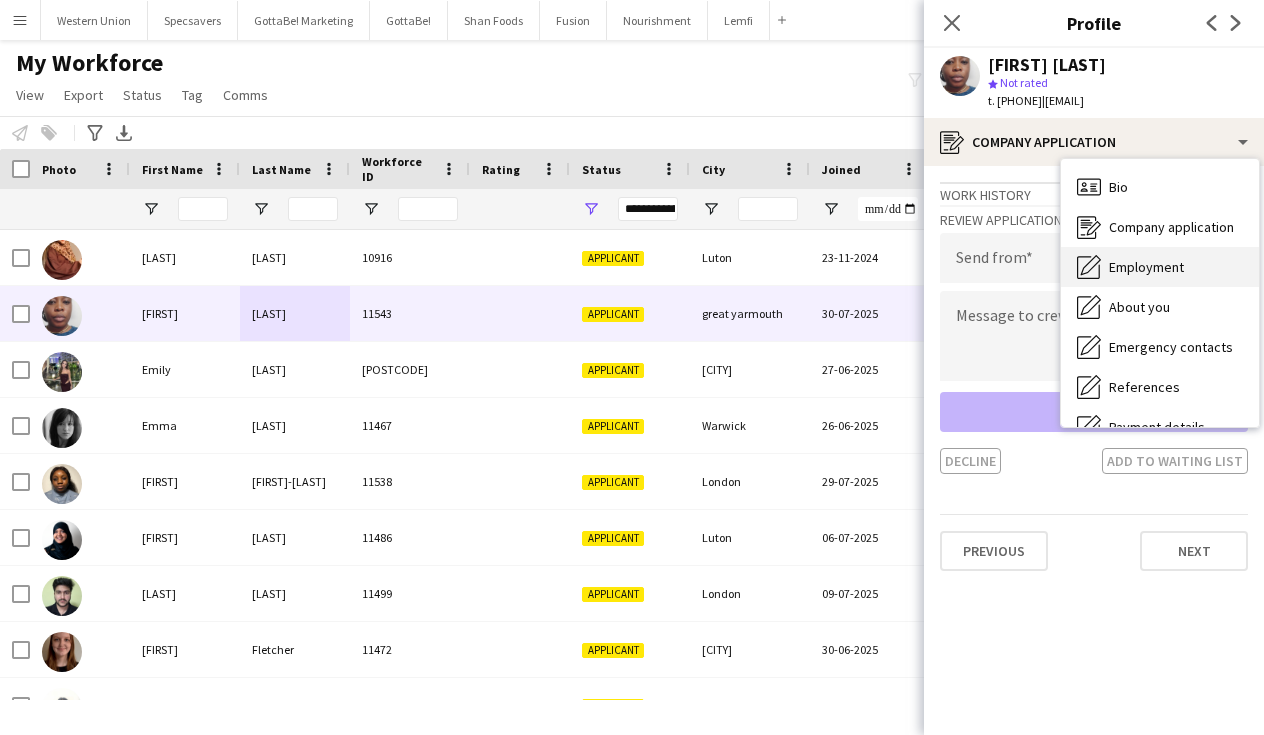 click on "Employment" at bounding box center (1146, 267) 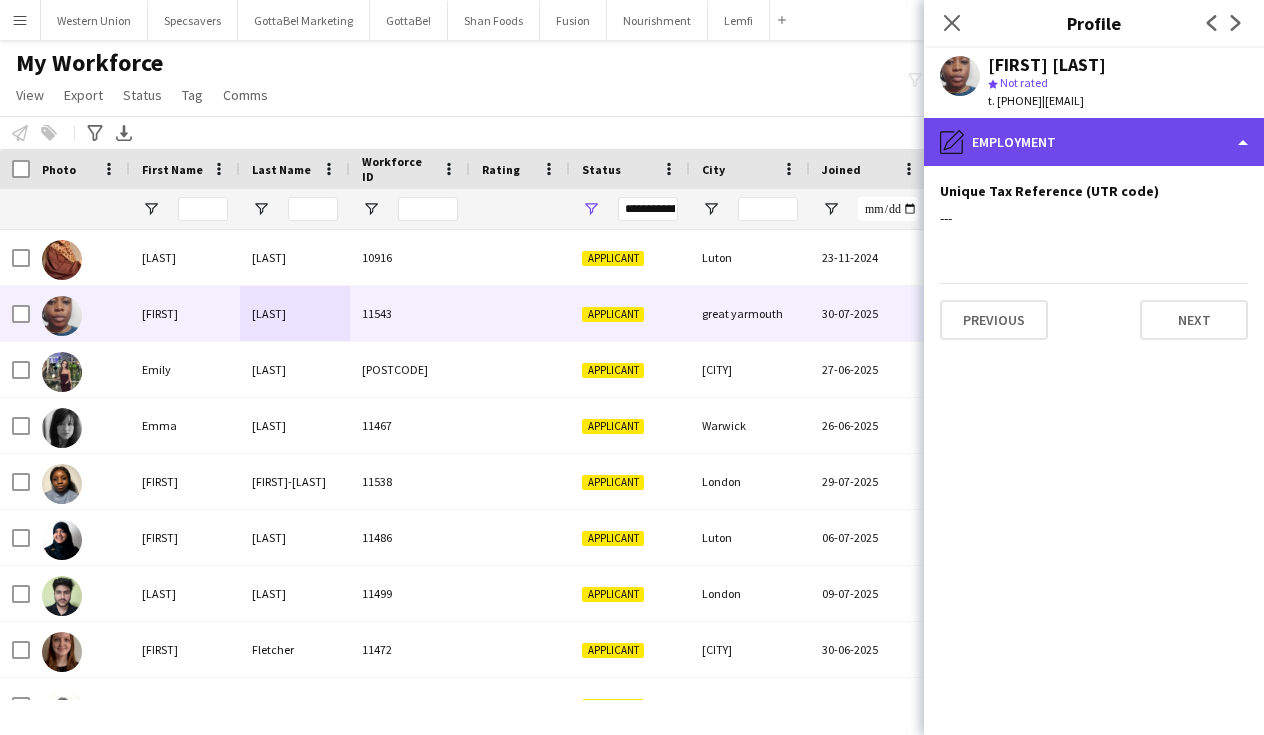 click on "pencil4
Employment" 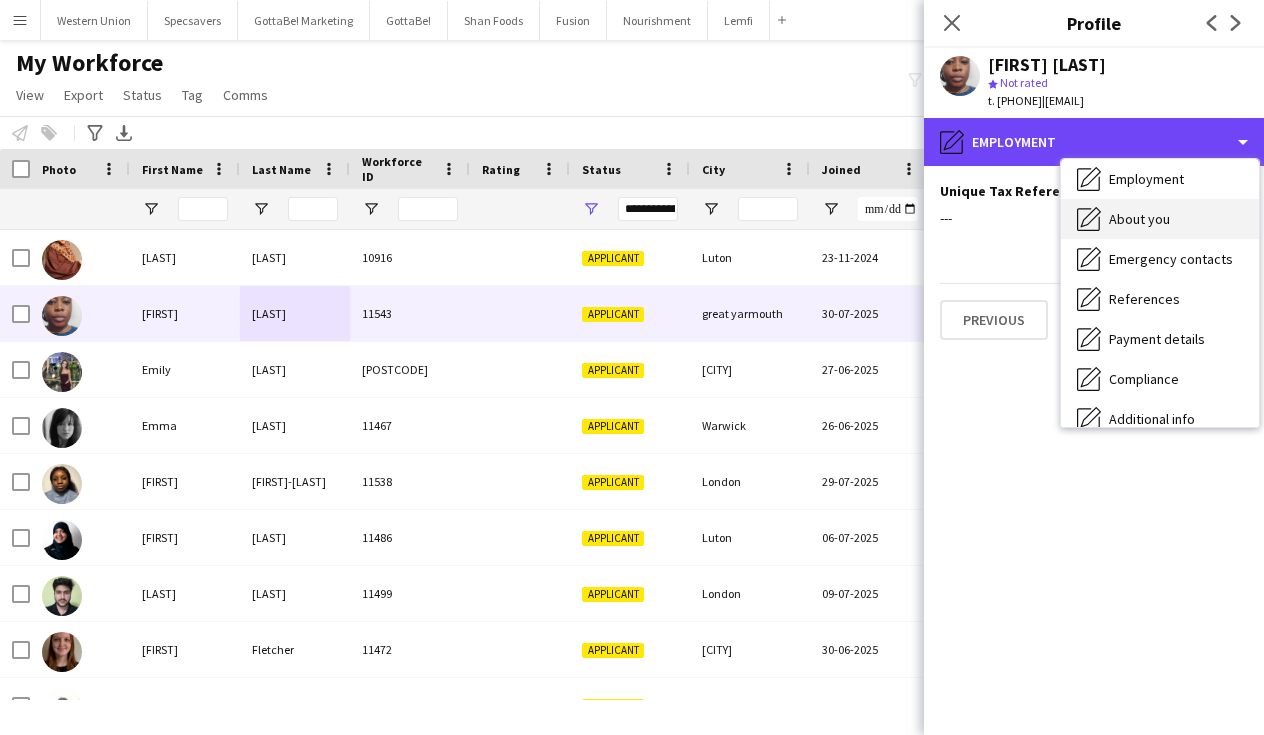 scroll, scrollTop: 92, scrollLeft: 0, axis: vertical 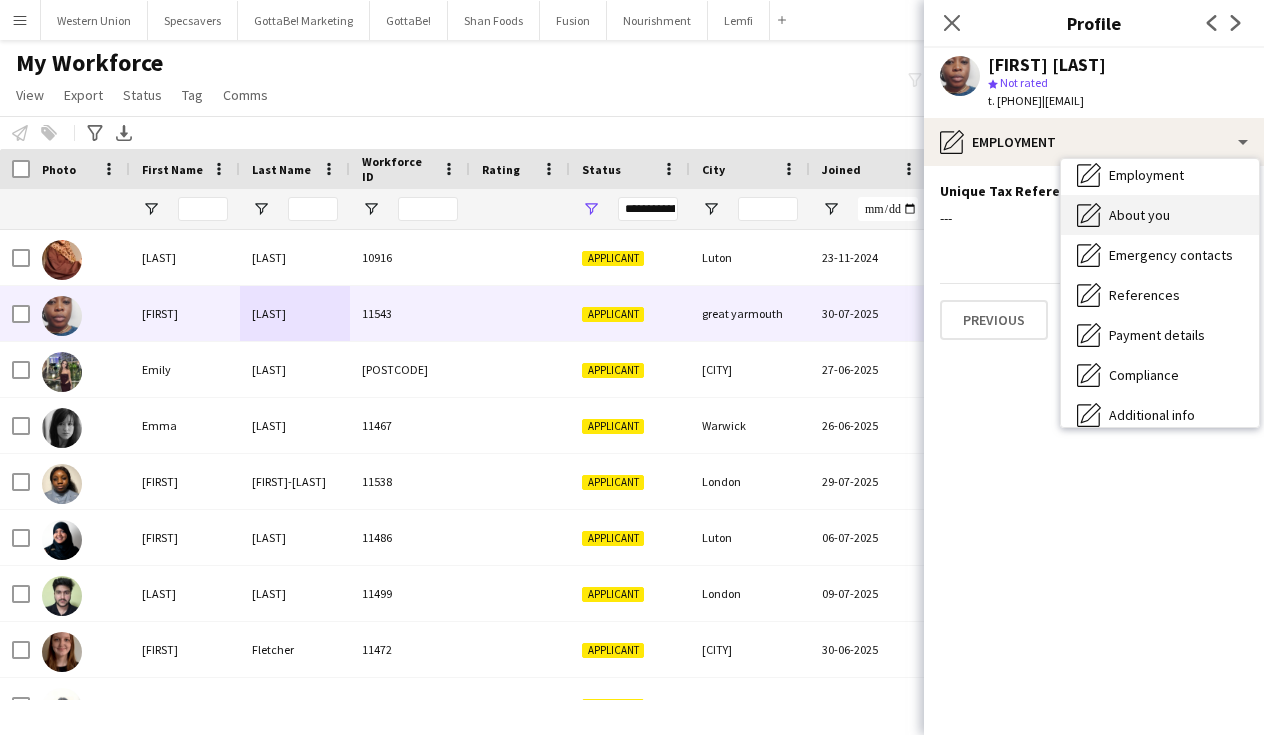click on "About you" at bounding box center (1139, 215) 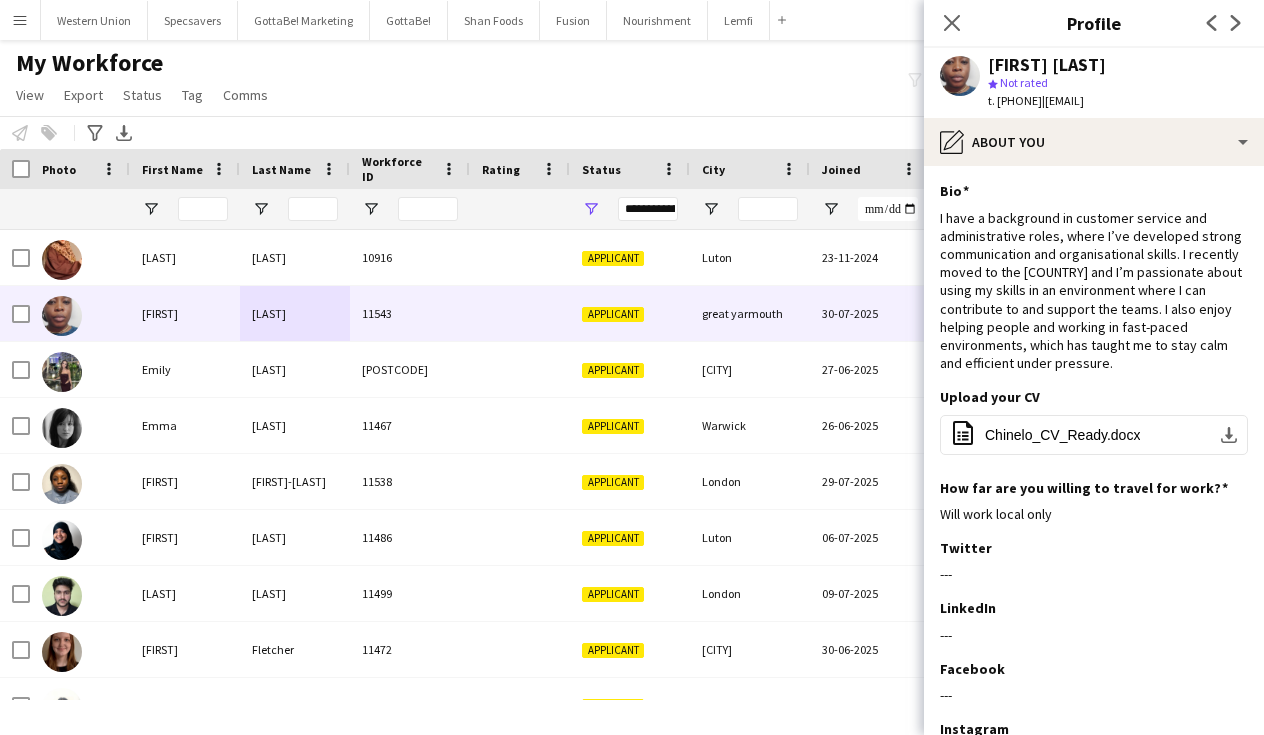 click on "My Workforce   View   Views  Default view New view Update view Delete view Edit name Customise view Customise filters Reset Filters Reset View Reset All  Export  New starters report Export as XLSX Export as PDF  Status  Edit  Tag  New tag  Edit tag  Belfast (9) Birmingham (145) Bournemouth (7) Bristol (18) Canterbury (8) Cardiff (0) Dominos (0) Edinburgh (0) Focus Group  (6) Friday only (5) Glasgow (48) Gottabe  (0) jumbo (7) Jumbo Birmingham (2) Jumbo Coventry  (3) Jumbo London  (5) Jumbo Manchester  (1) London (637) Manchester (154) Merchandising  (0) Monday - Friday (9) Mondays only (5) Newcastle-upon-Tyne (14) North Wales (1) Norwich (11) number is invalid (19) Plymouth (10) Portsmouth (48) Robertsons Property Solutions  (0) Sampling  (0) Saturdays only (6) School holidays (6) Sheffield (25) South Wales (23) South Wales D2D (2) Specsavers (0) Student (73) Sundays only (3) Swansea (5) Thursday only (3) Weekdays (2) Weekends only (61) Western Union  (0)  Add to tag  Belfast (9) Birmingham (145) Cardiff (0)" 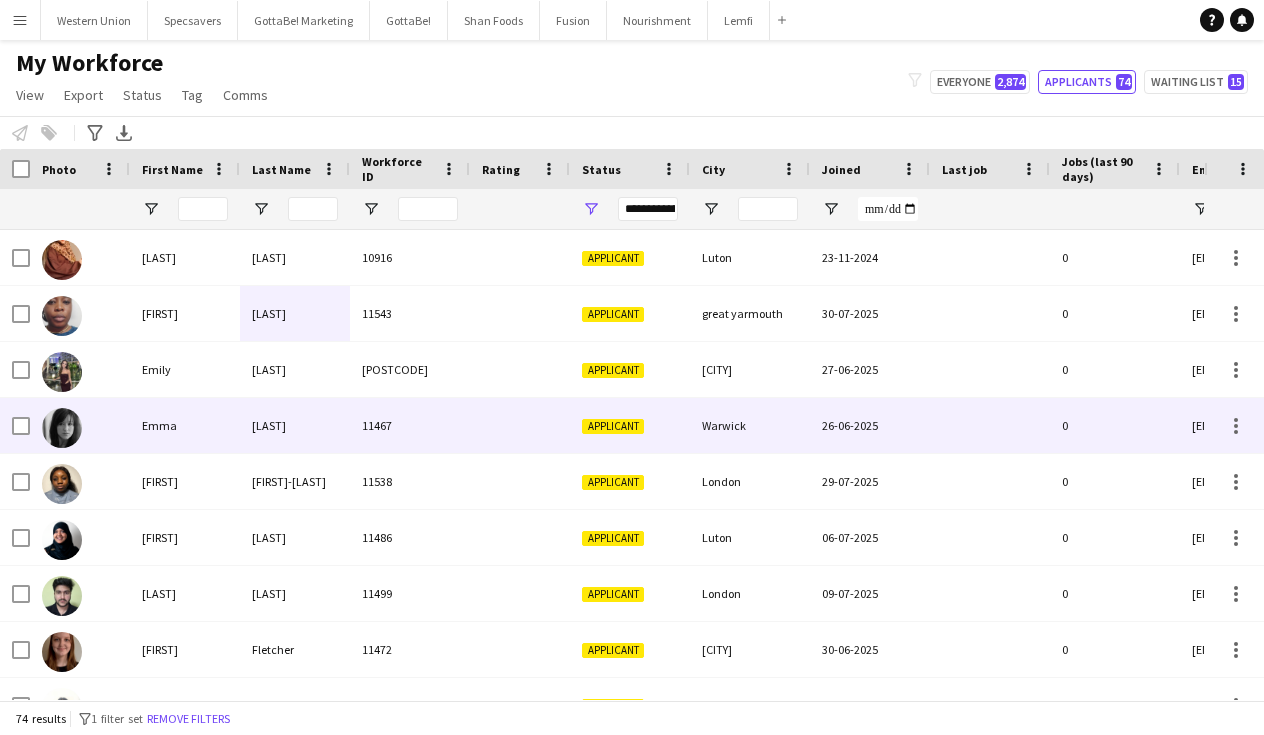 scroll, scrollTop: 55, scrollLeft: 0, axis: vertical 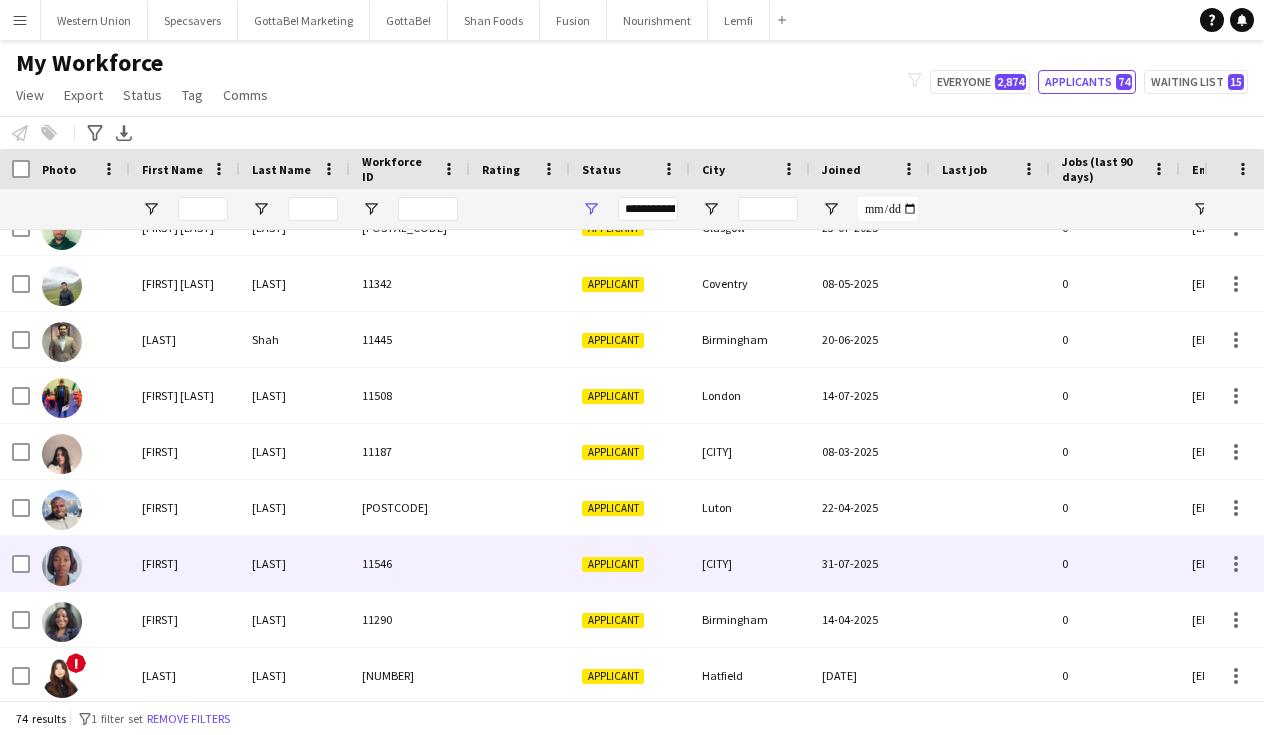 click on "[LAST]" at bounding box center [295, 563] 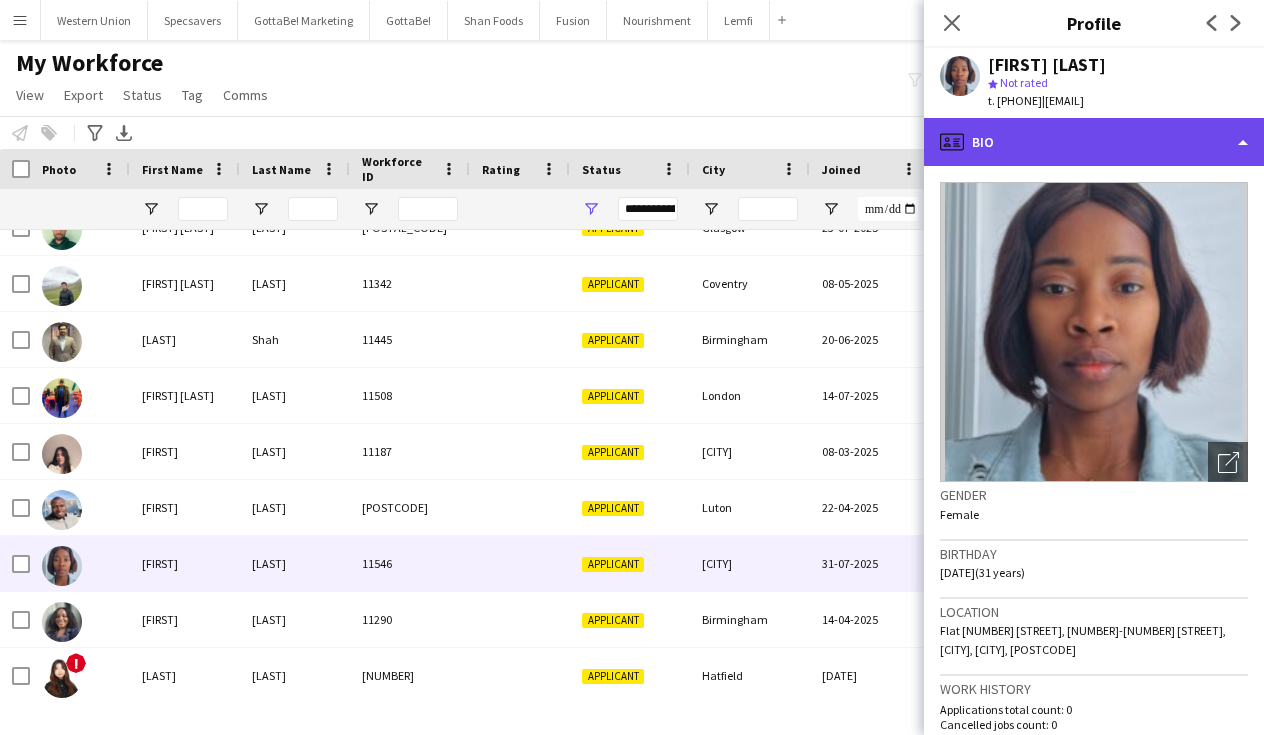 click on "profile
Bio" 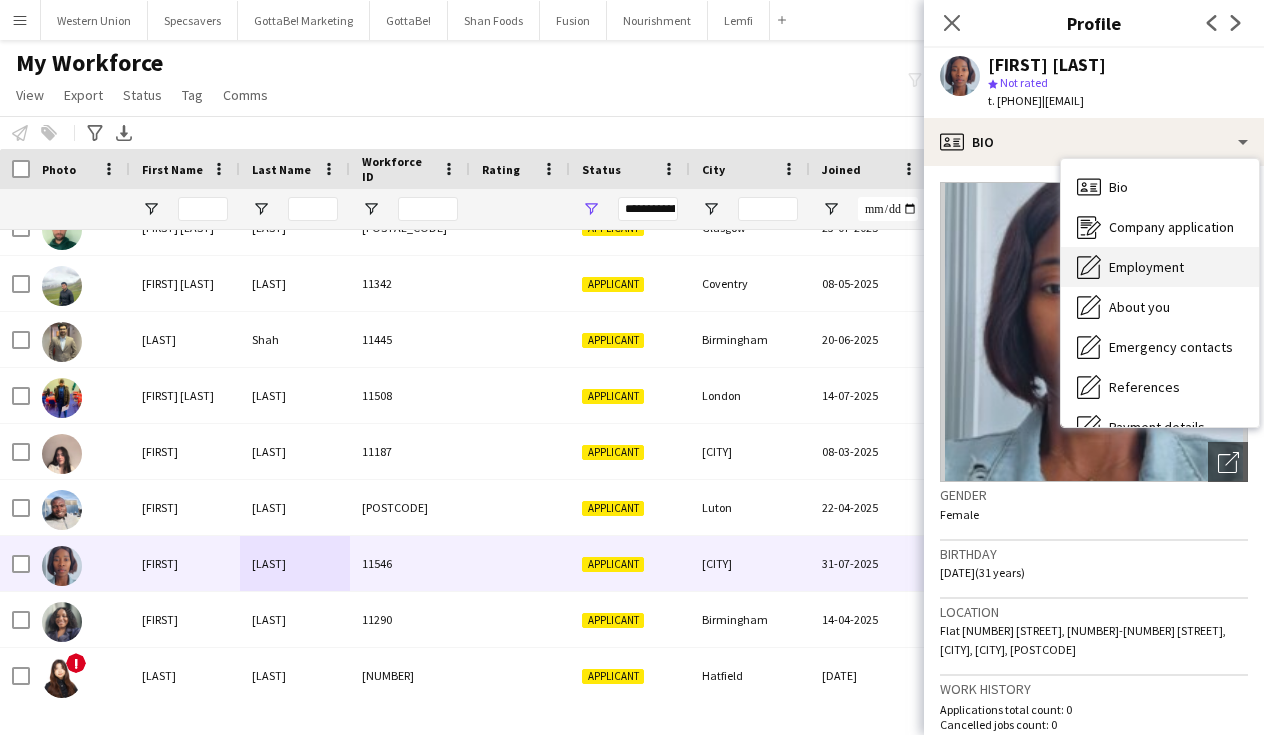 click on "Employment" at bounding box center [1146, 267] 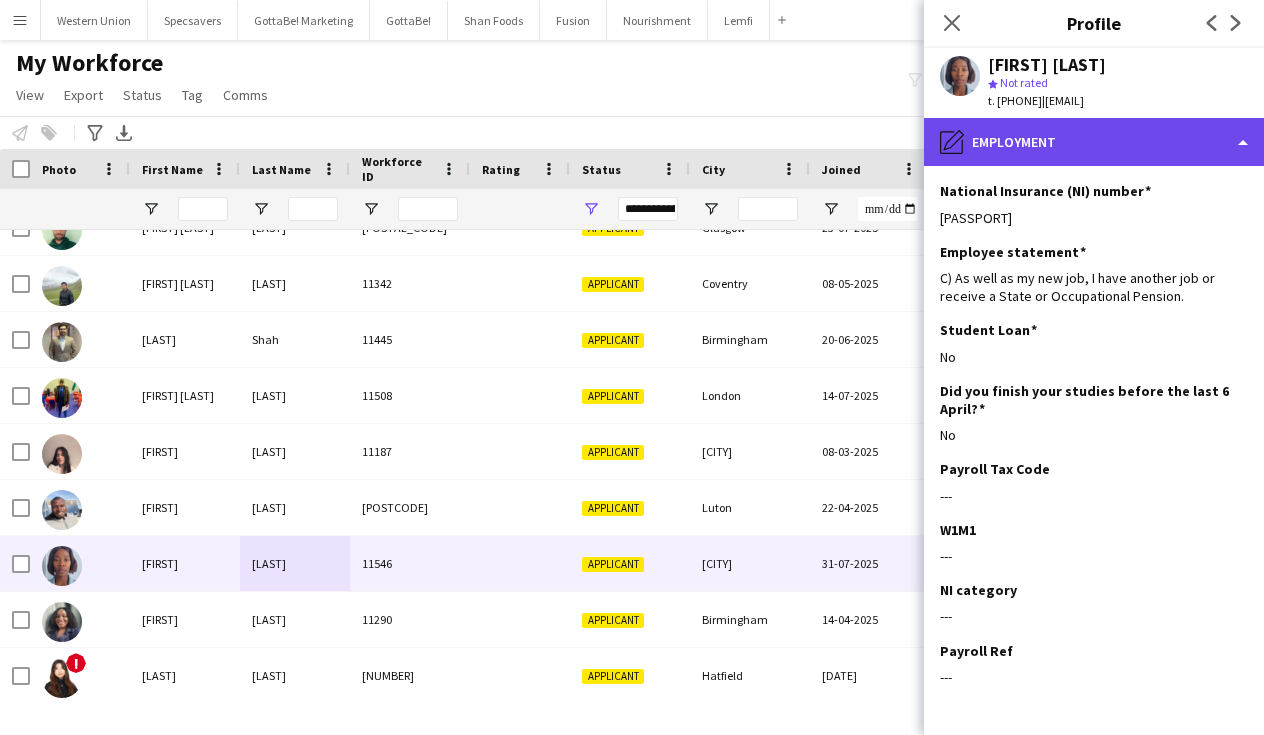 click on "pencil4
Employment" 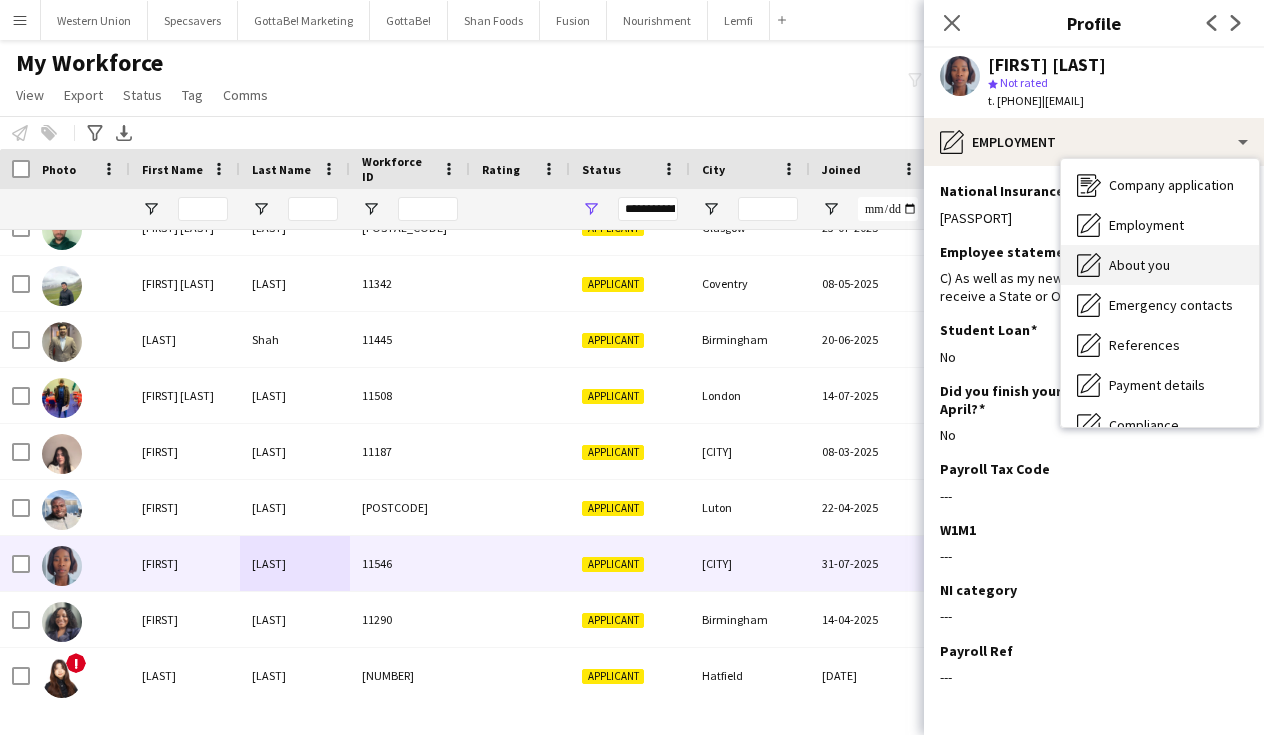click on "About you" at bounding box center [1139, 265] 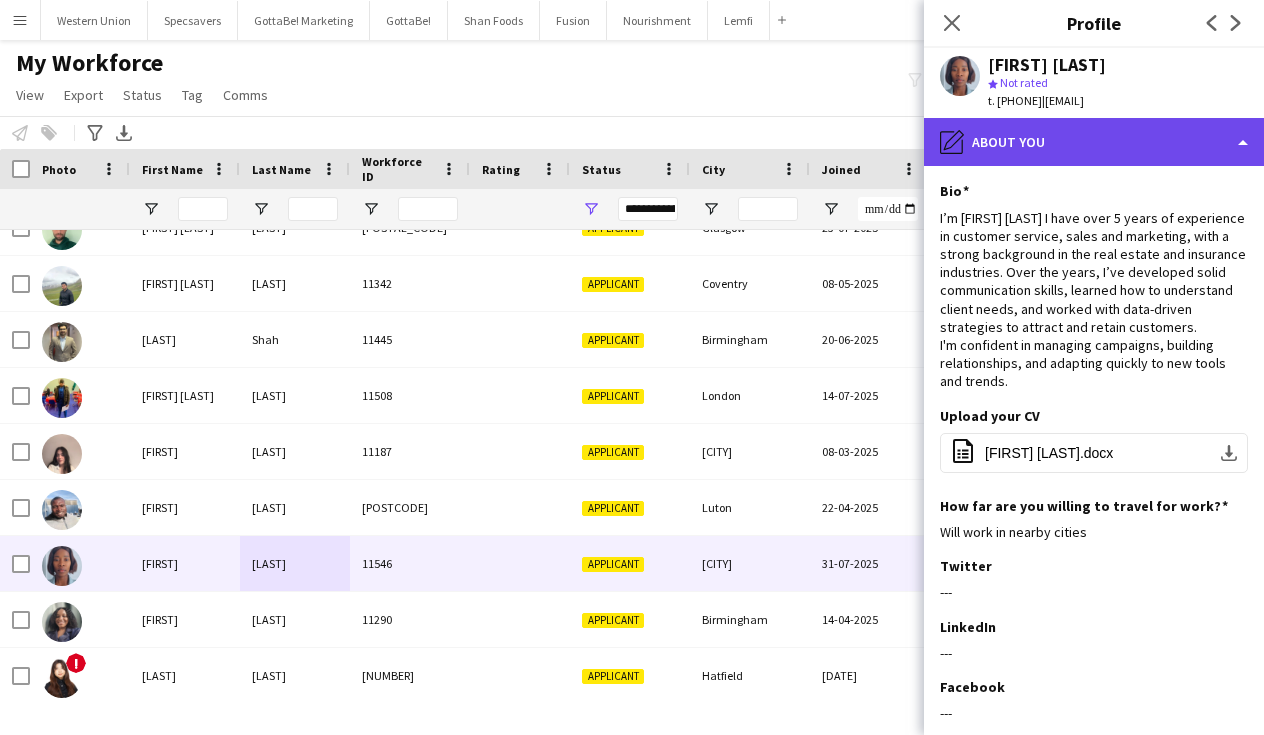 click on "pencil4
About you" 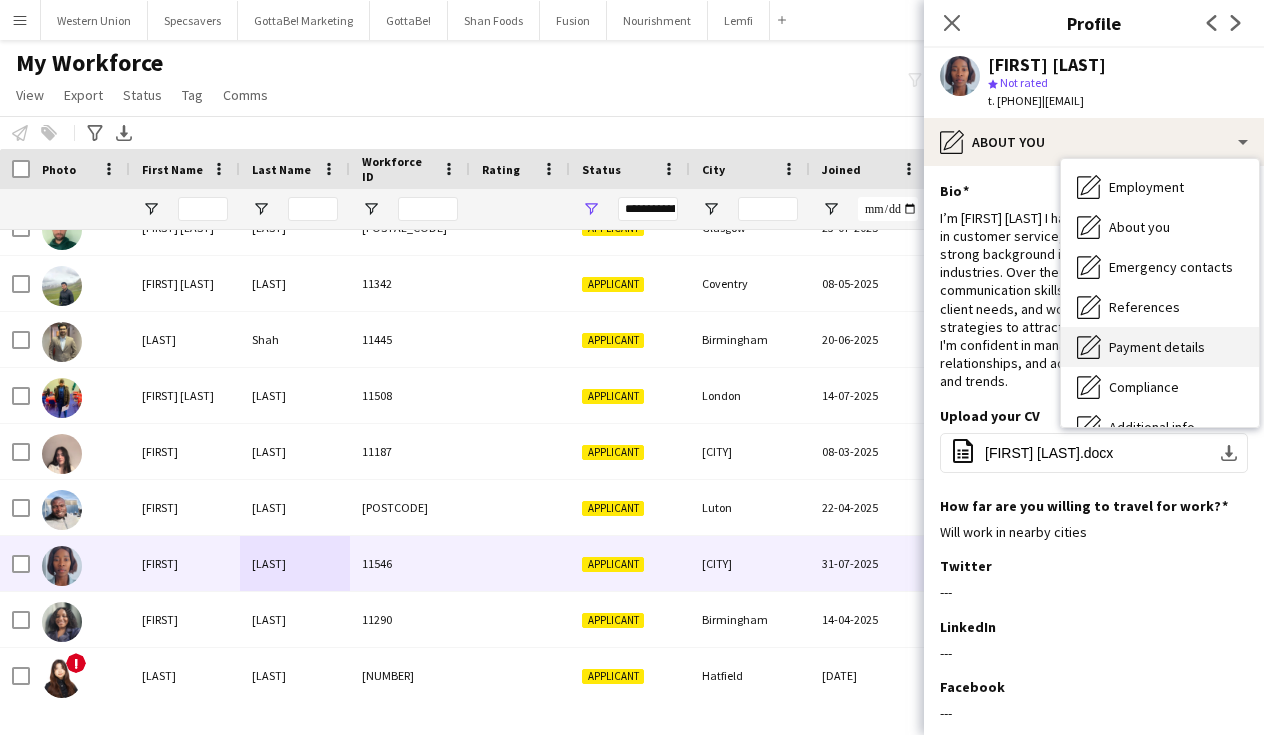 click on "Payment details" at bounding box center (1157, 347) 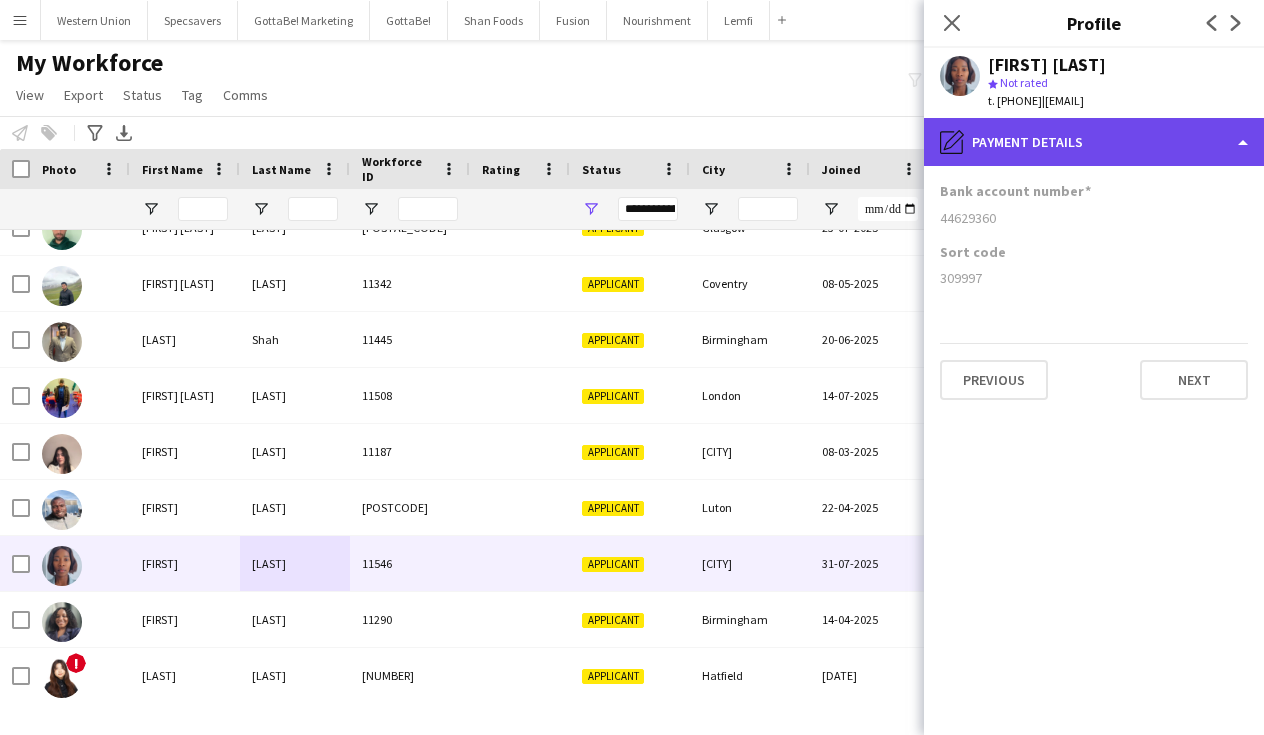 click on "pencil4
Payment details" 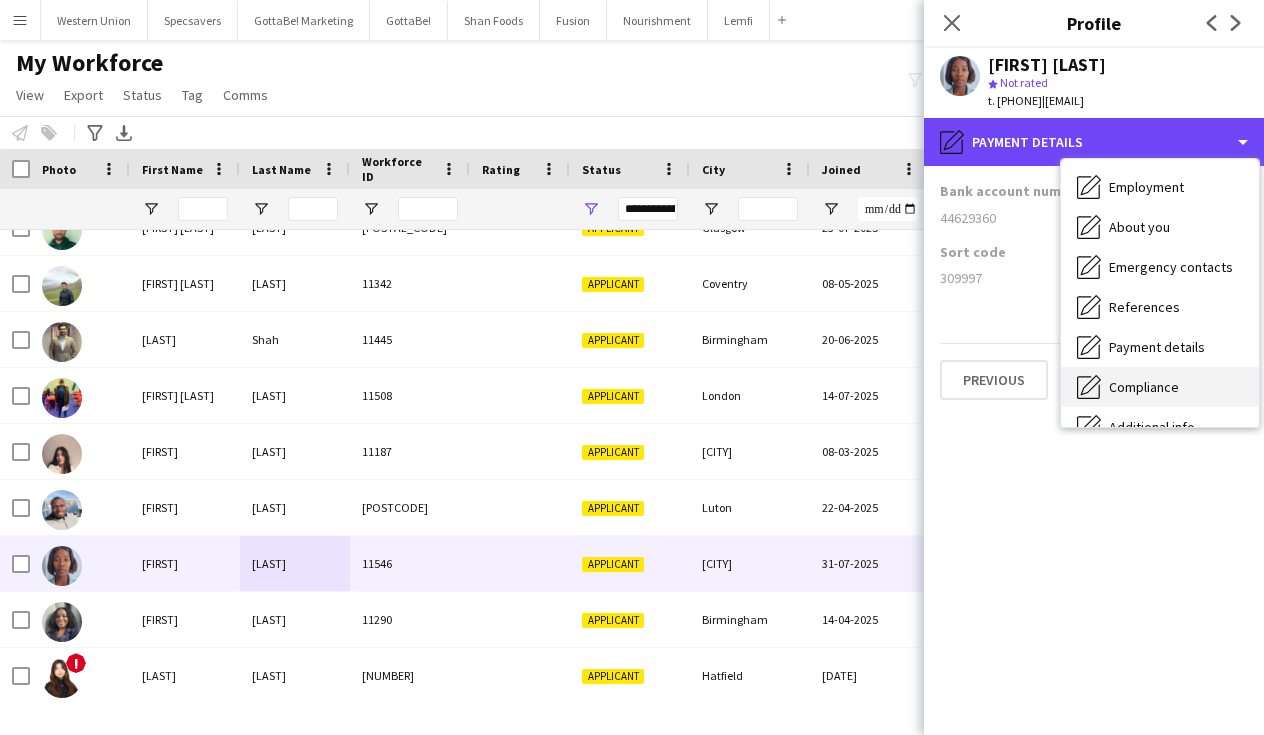 scroll, scrollTop: 121, scrollLeft: 0, axis: vertical 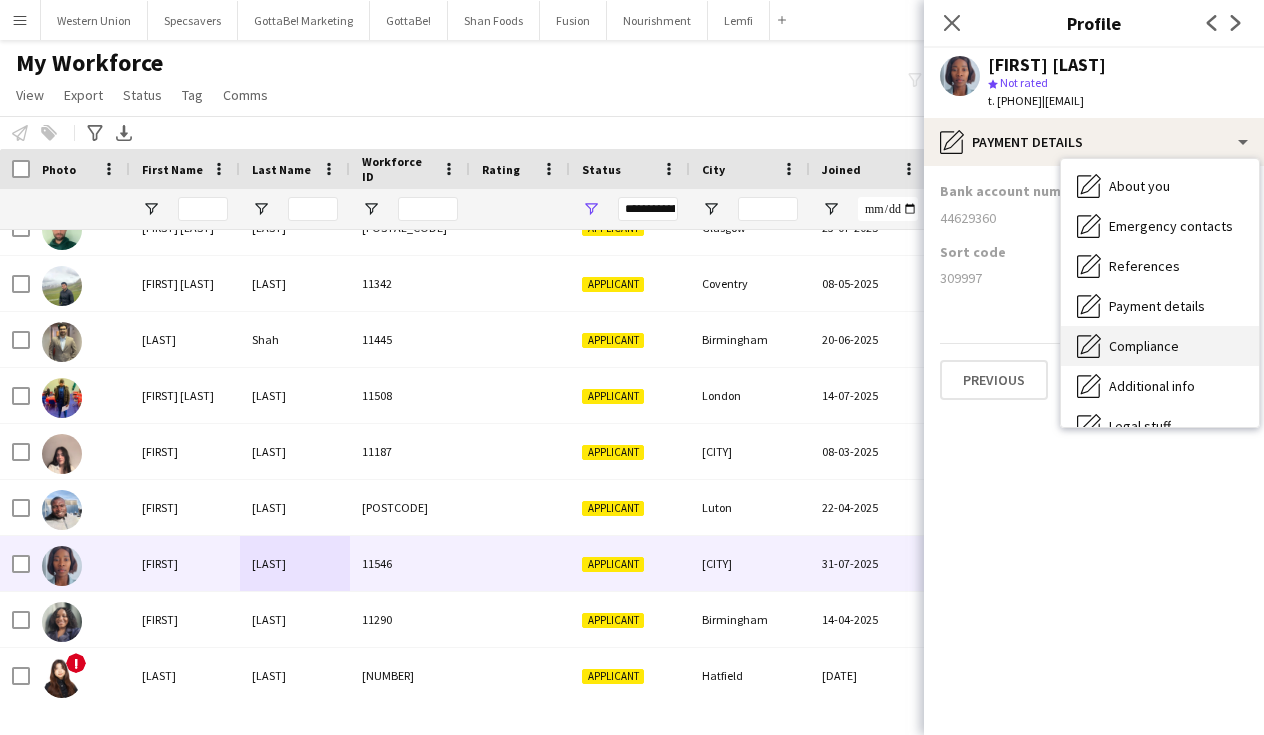 click on "Compliance
Compliance" at bounding box center (1160, 346) 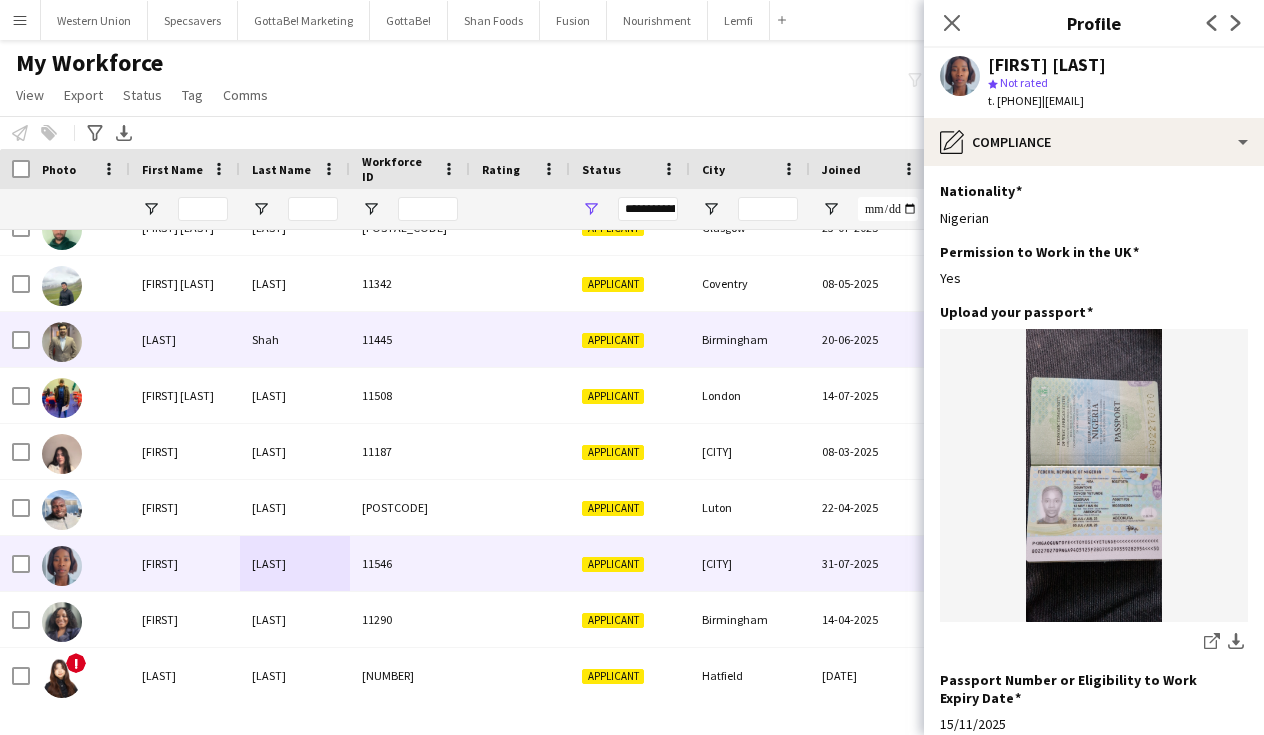 scroll, scrollTop: 2584, scrollLeft: 0, axis: vertical 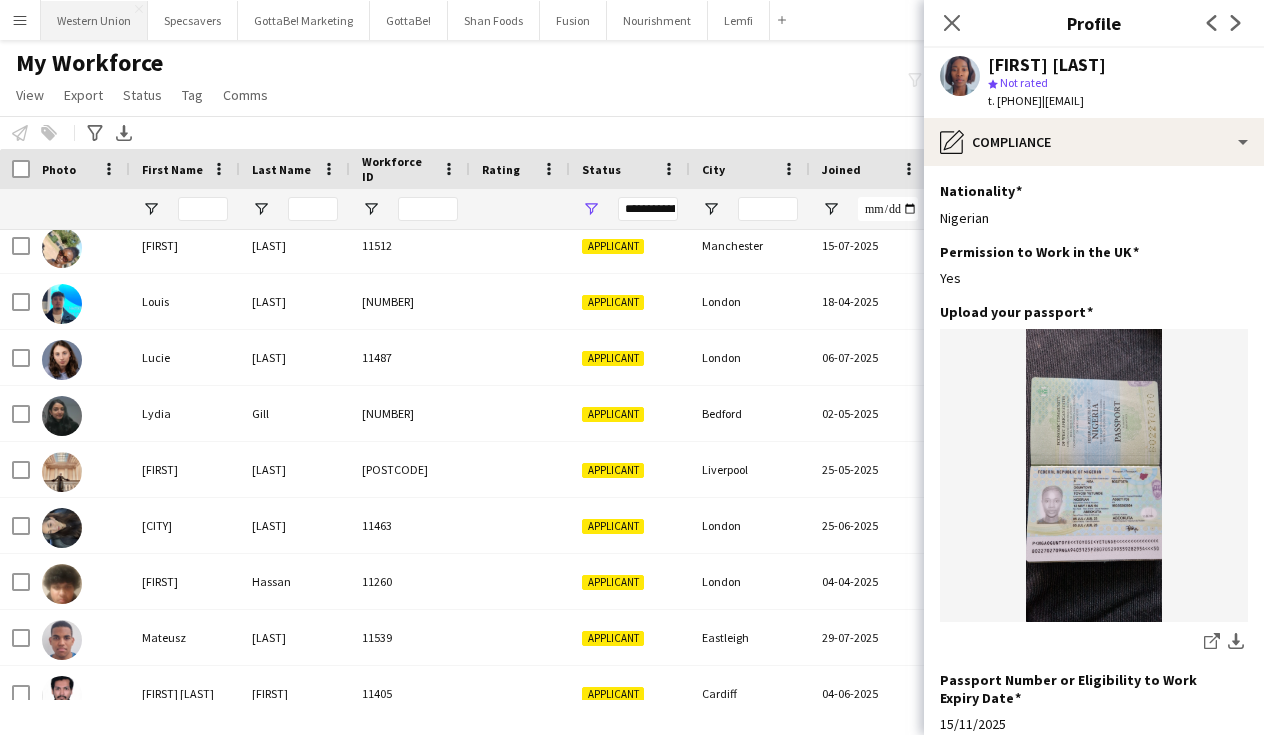 click on "Western Union
Close" at bounding box center (94, 20) 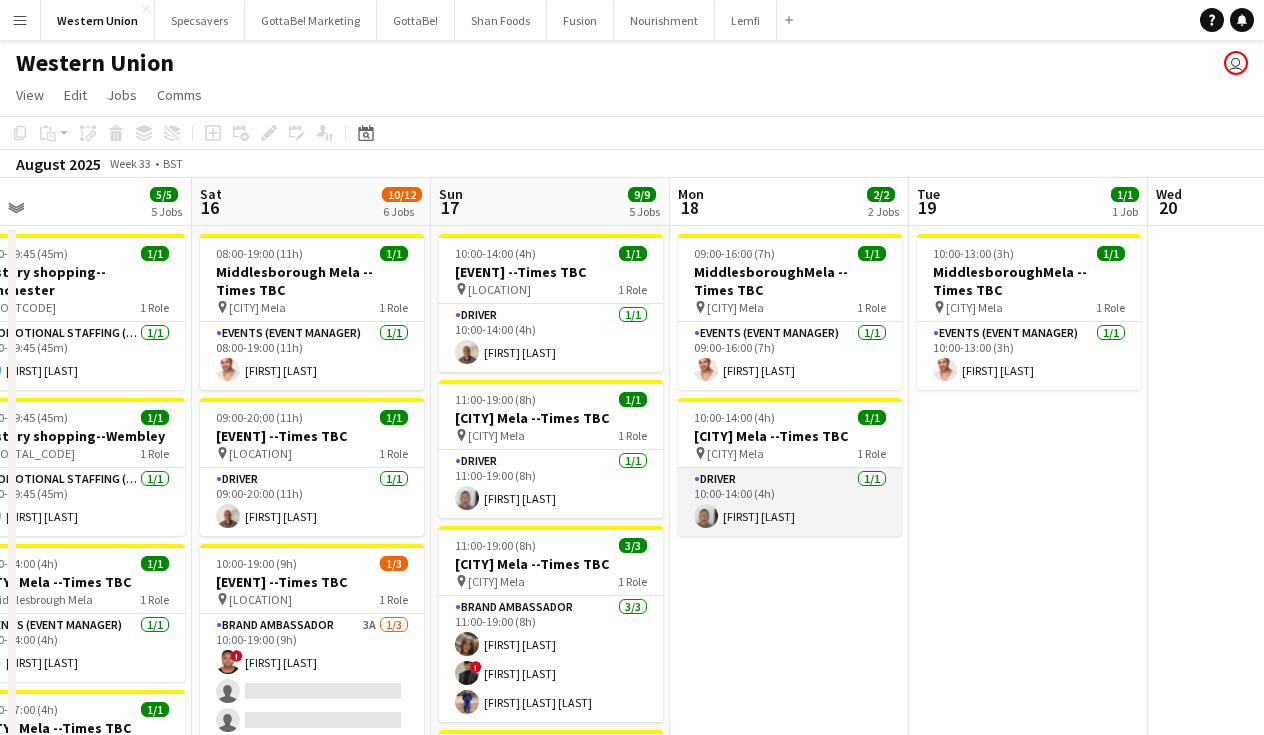 scroll, scrollTop: 0, scrollLeft: 524, axis: horizontal 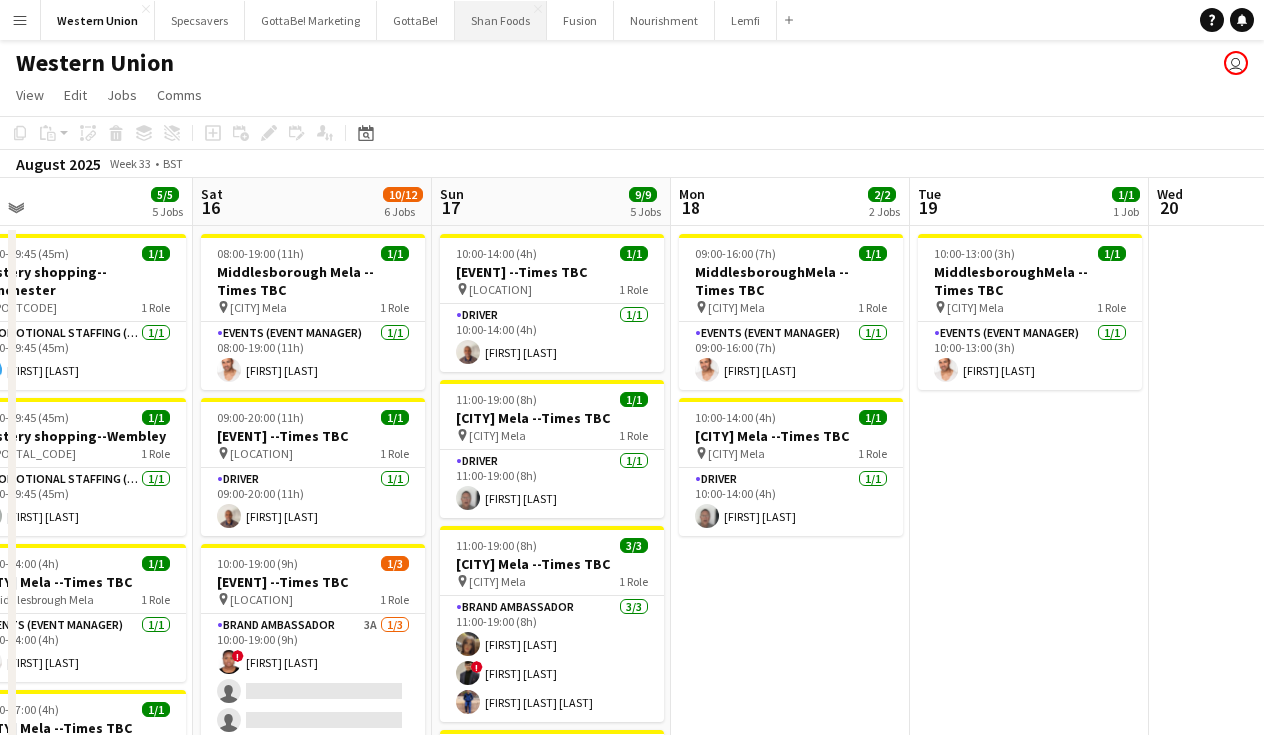 click on "Shan Foods
Close" at bounding box center [501, 20] 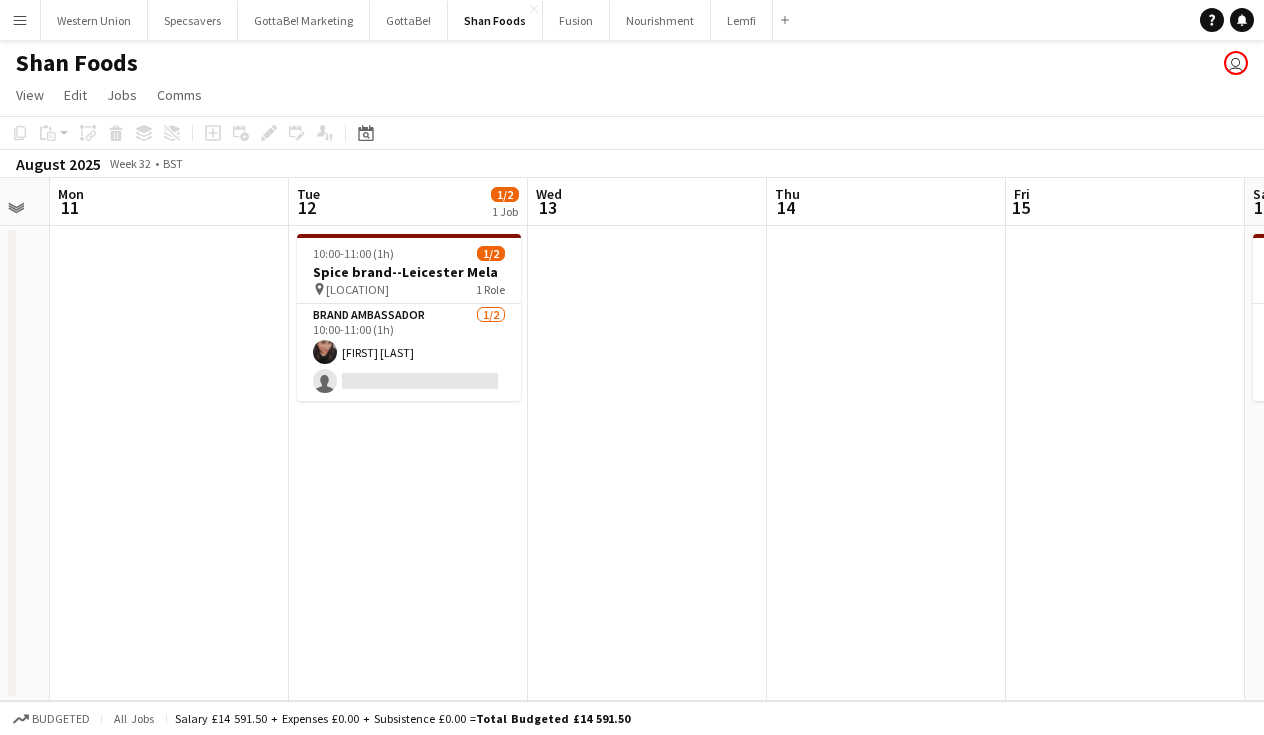 scroll, scrollTop: 0, scrollLeft: 910, axis: horizontal 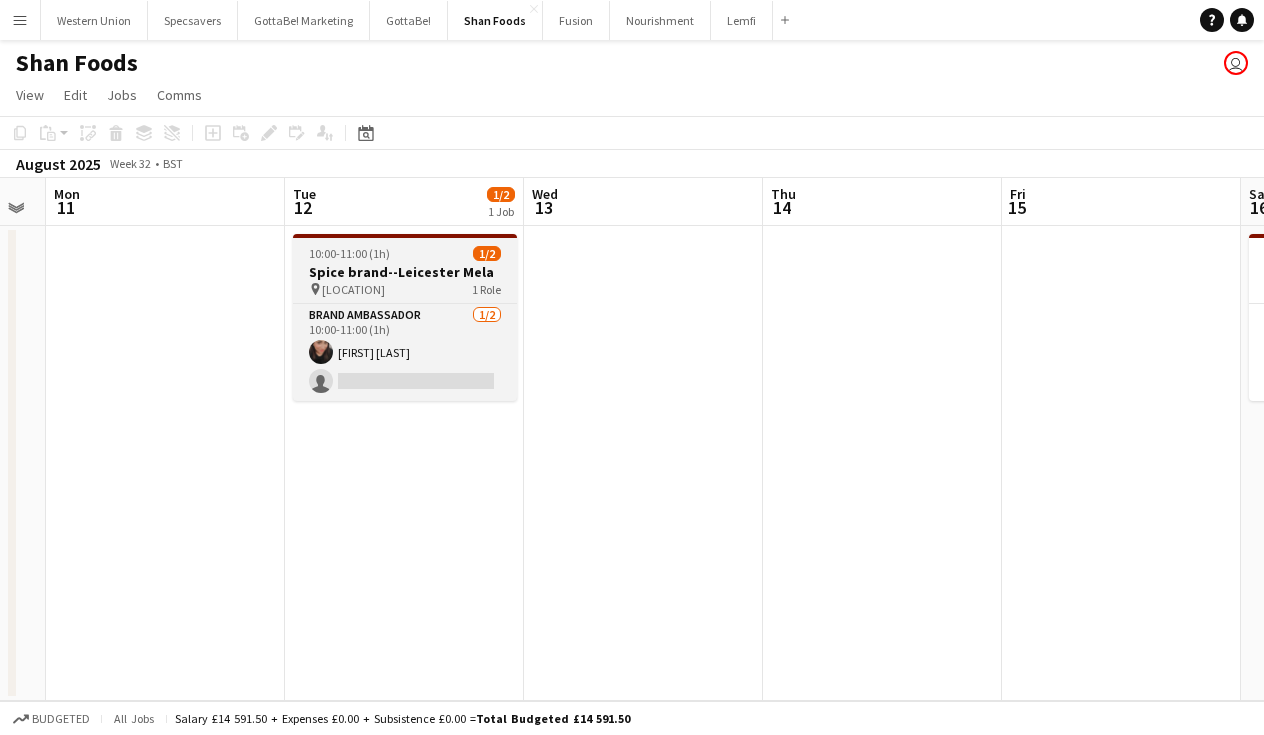 click on "10:00-11:00 (1h)    1/2   Spice brand--[CITY]
pin
[CITY]   1 Role   Brand Ambassador   1/2   10:00-11:00 (1h)
[FIRST] [LAST]
single-neutral-actions" at bounding box center [405, 317] 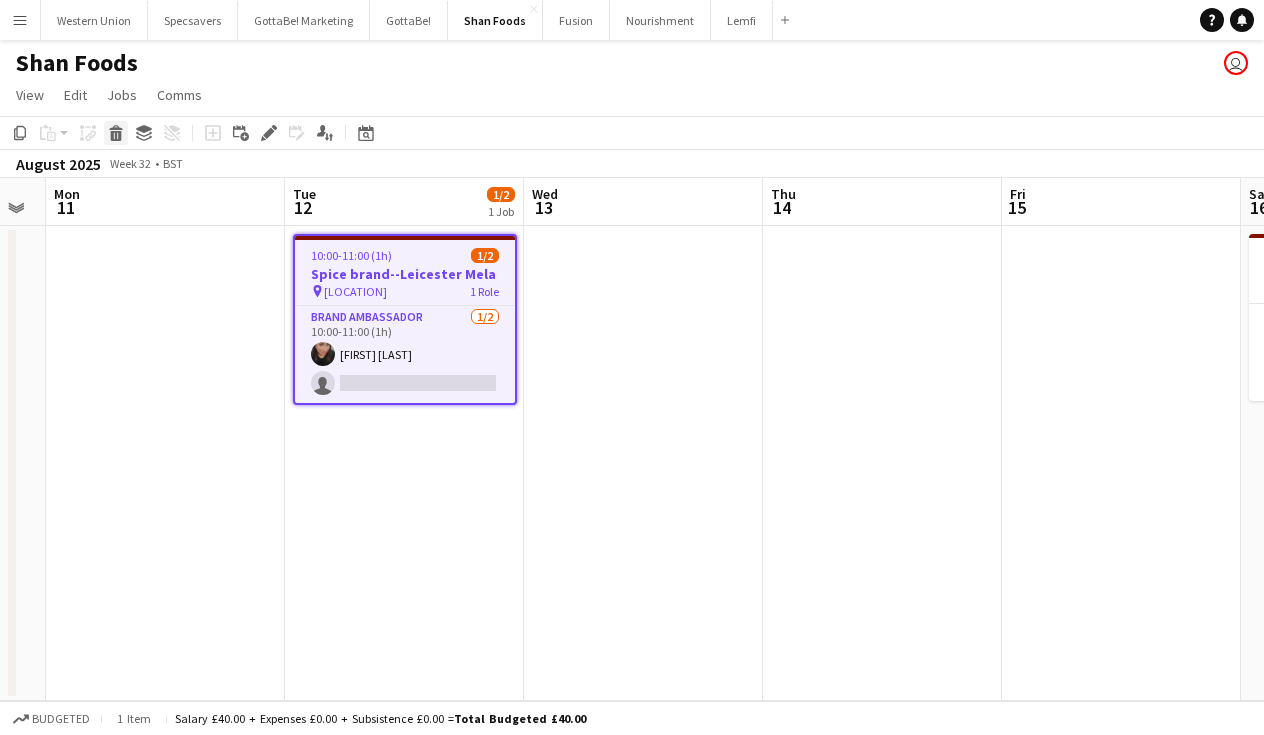 click 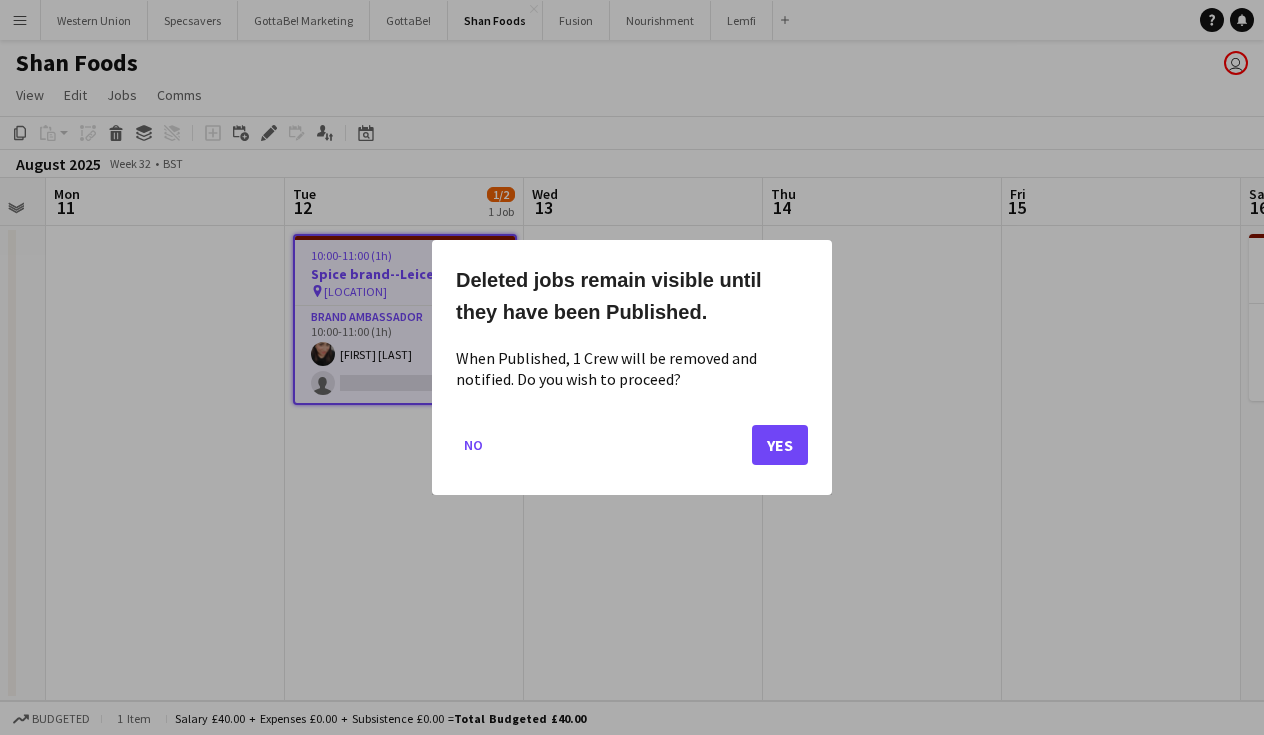 click on "Yes" 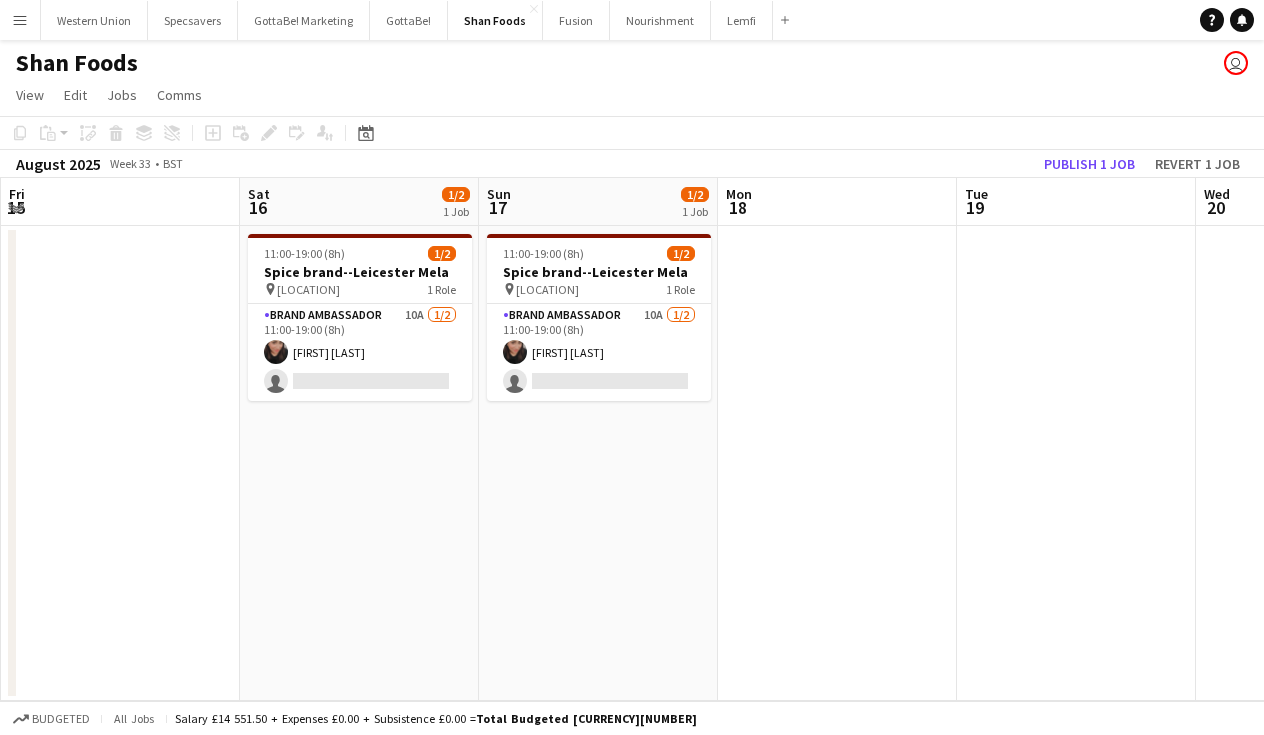 scroll, scrollTop: 0, scrollLeft: 589, axis: horizontal 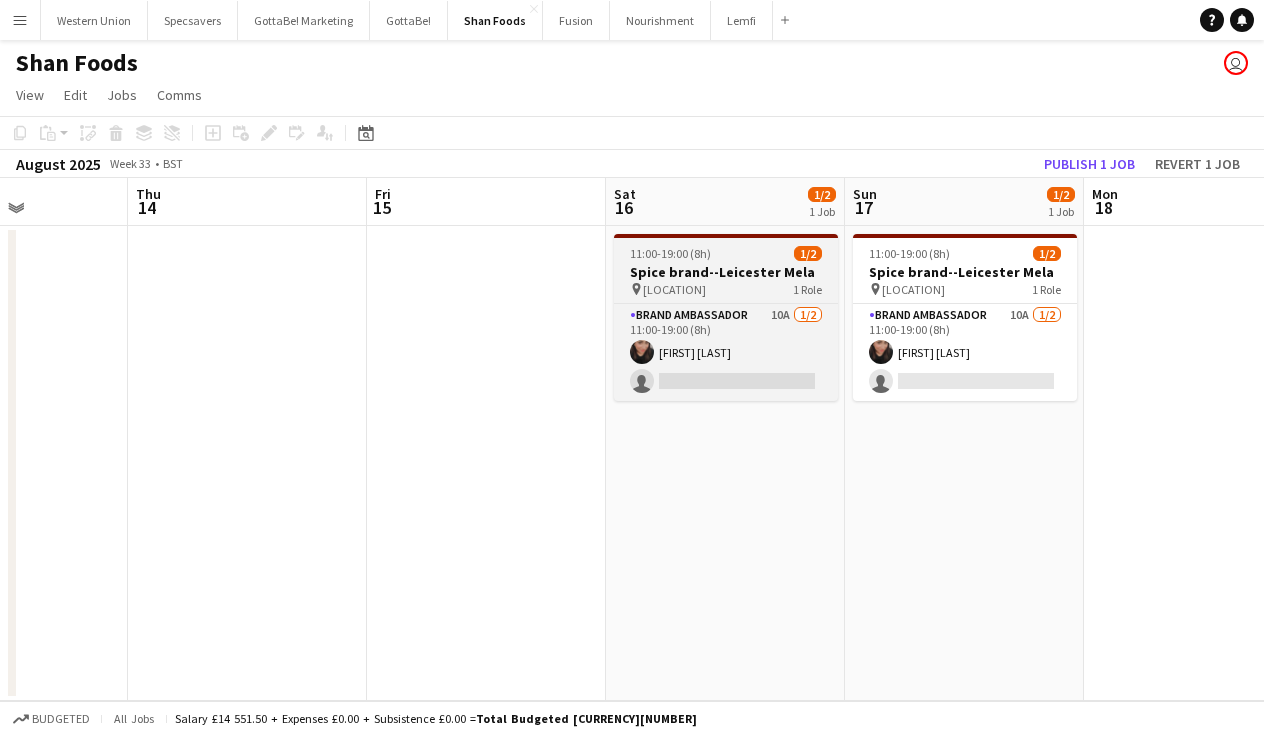 click on "11:00-19:00 (8h)" at bounding box center (670, 253) 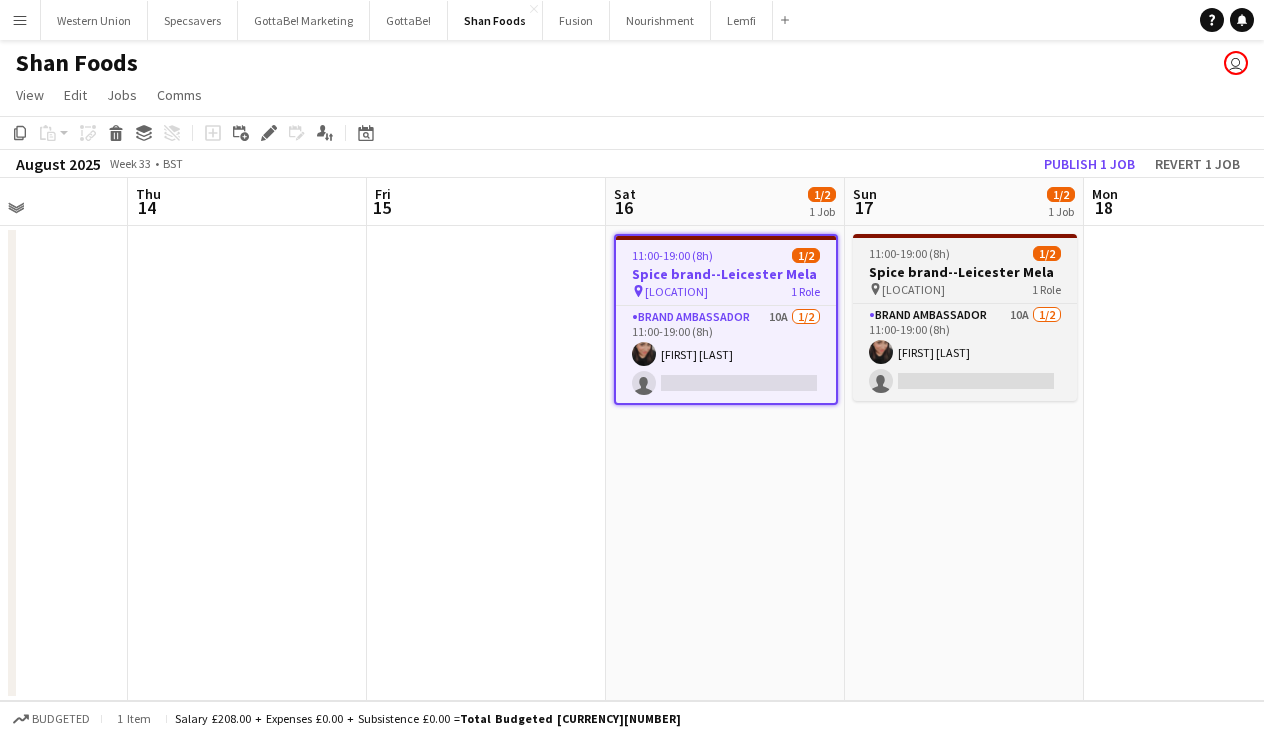 click on "pin
[LOCATION] 1 Role" at bounding box center [965, 289] 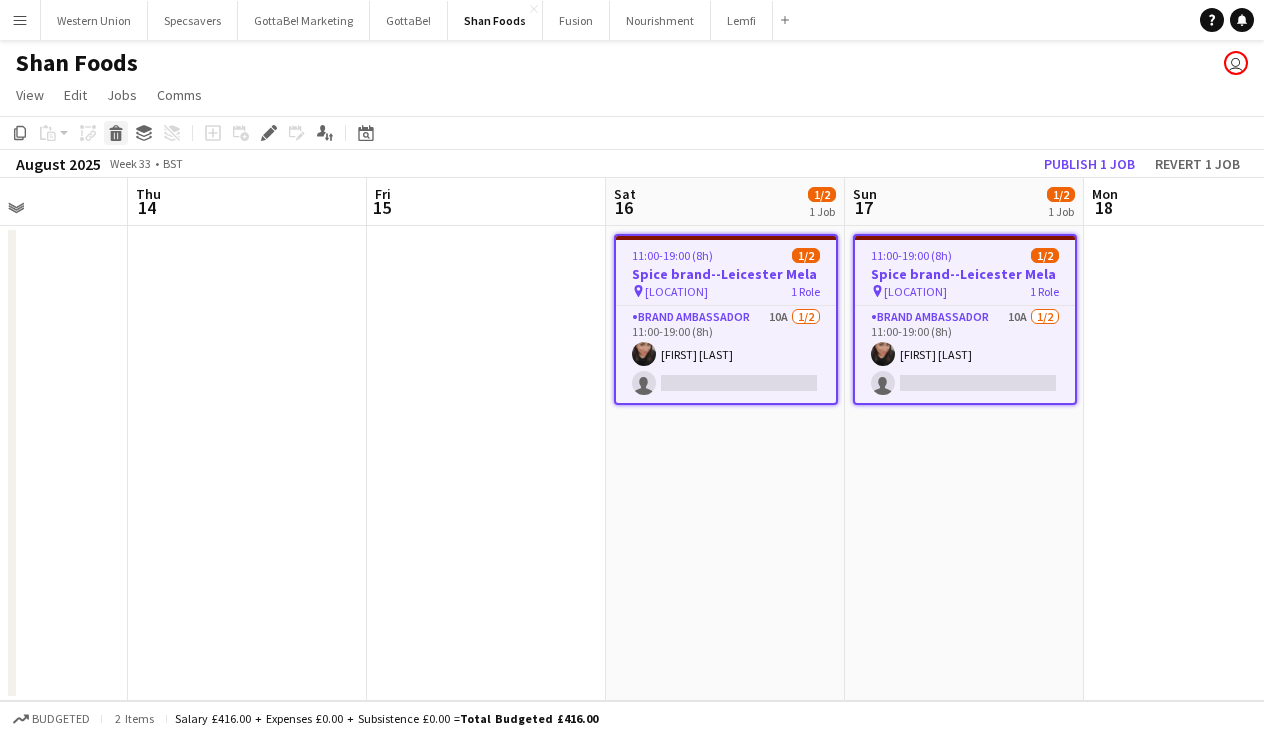 click 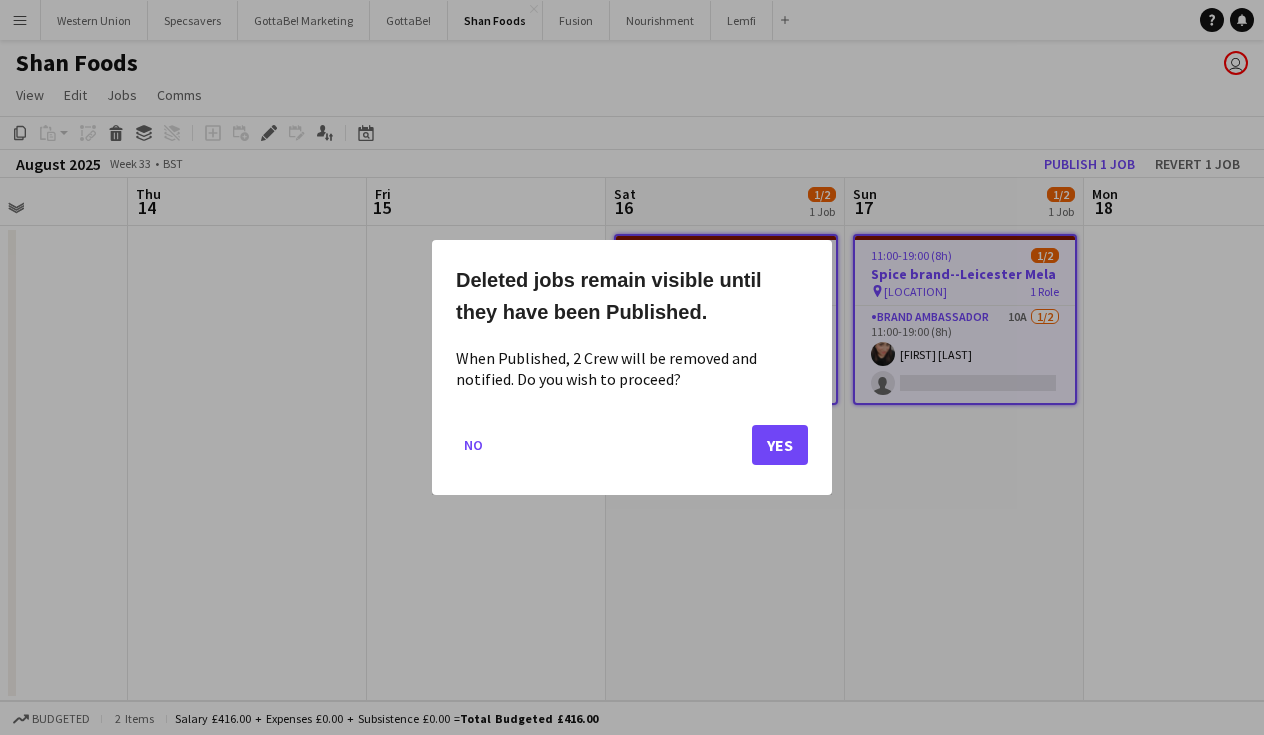 click on "Yes" 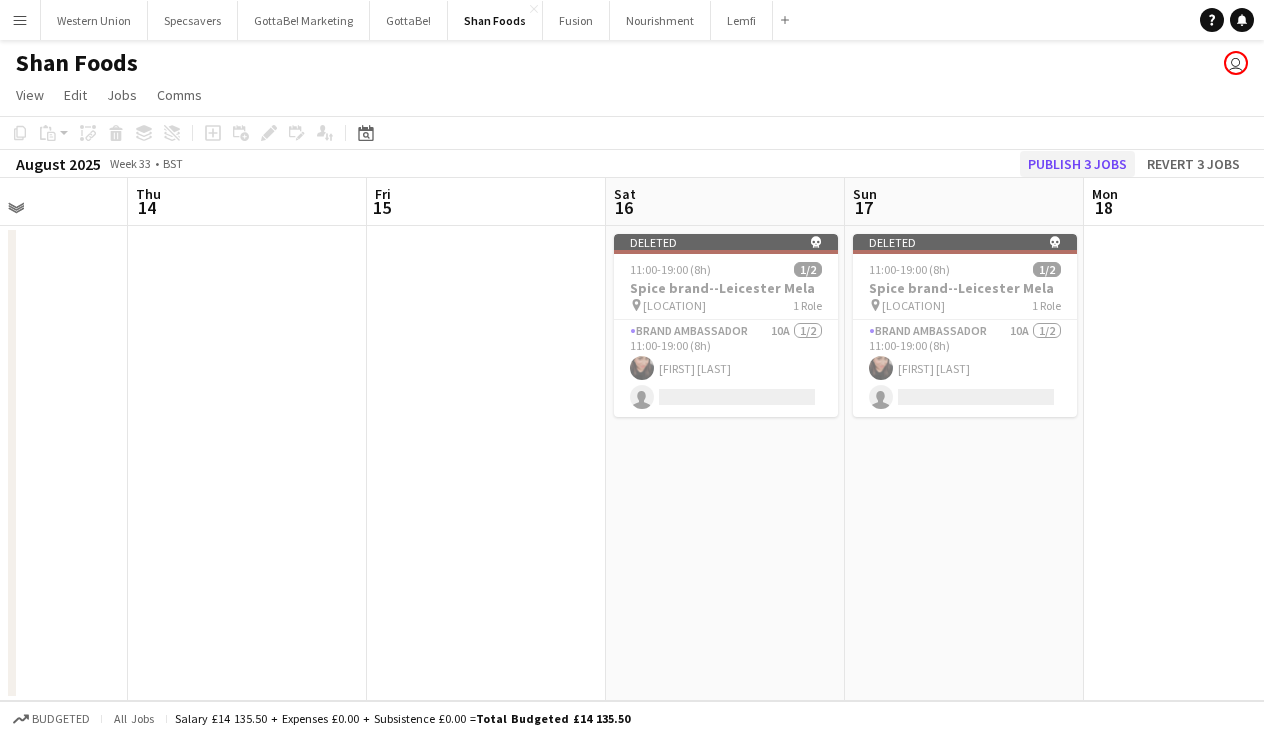 click on "Publish 3 jobs" 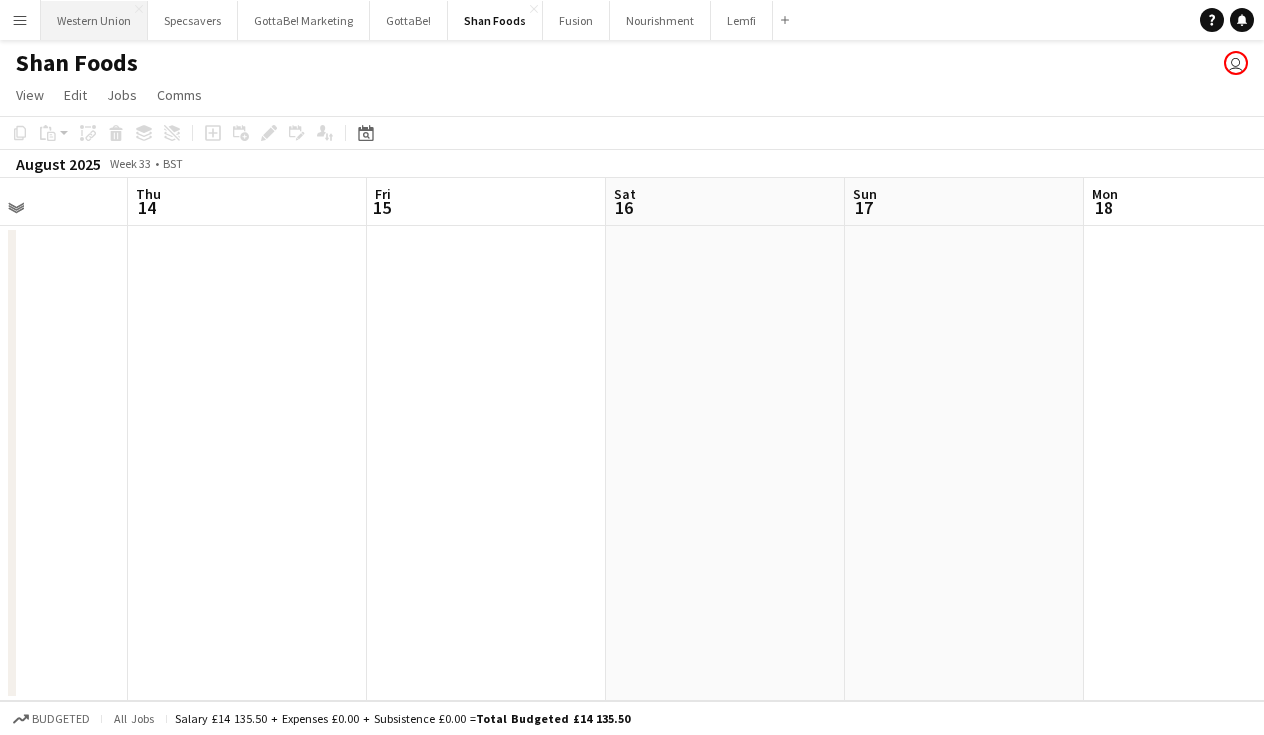 click on "Western Union
Close" at bounding box center (94, 20) 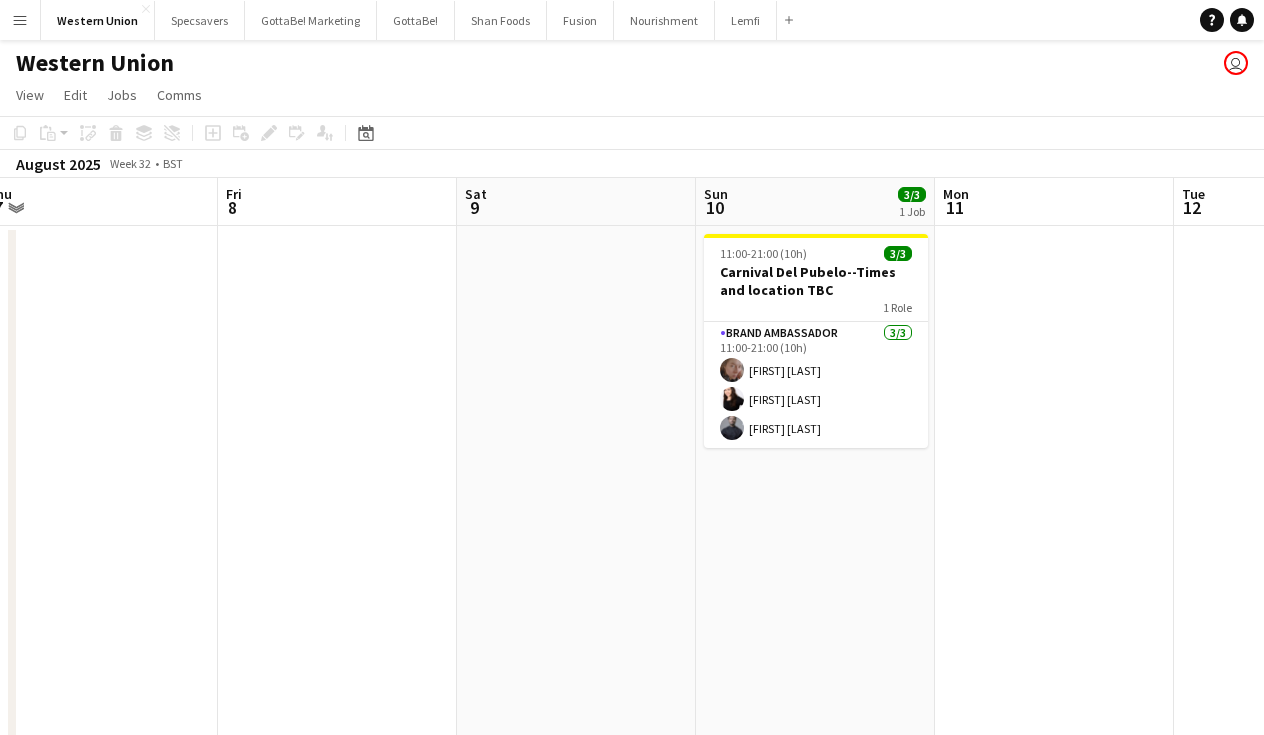 scroll, scrollTop: 0, scrollLeft: 483, axis: horizontal 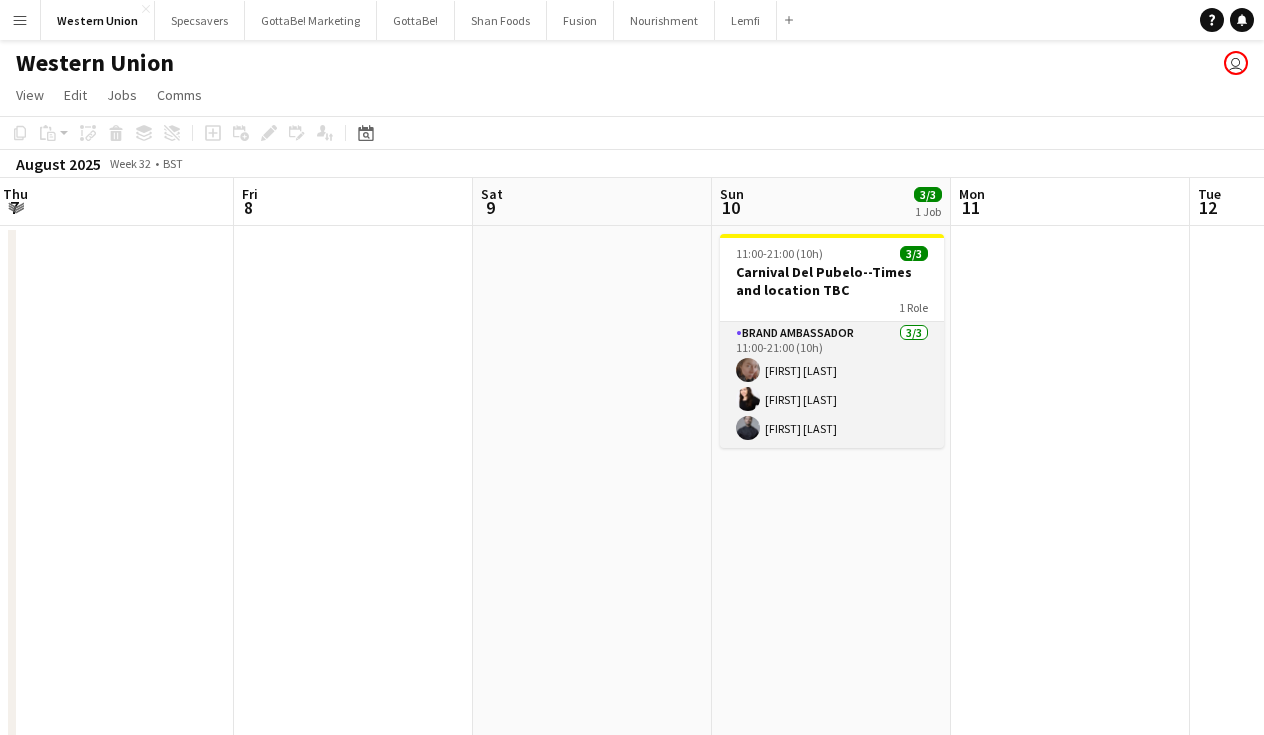 click on "Brand Ambassador   3/3   11:00-21:00 (10h)
[FIRST] [LAST] [FIRST] [LAST]" at bounding box center (832, 385) 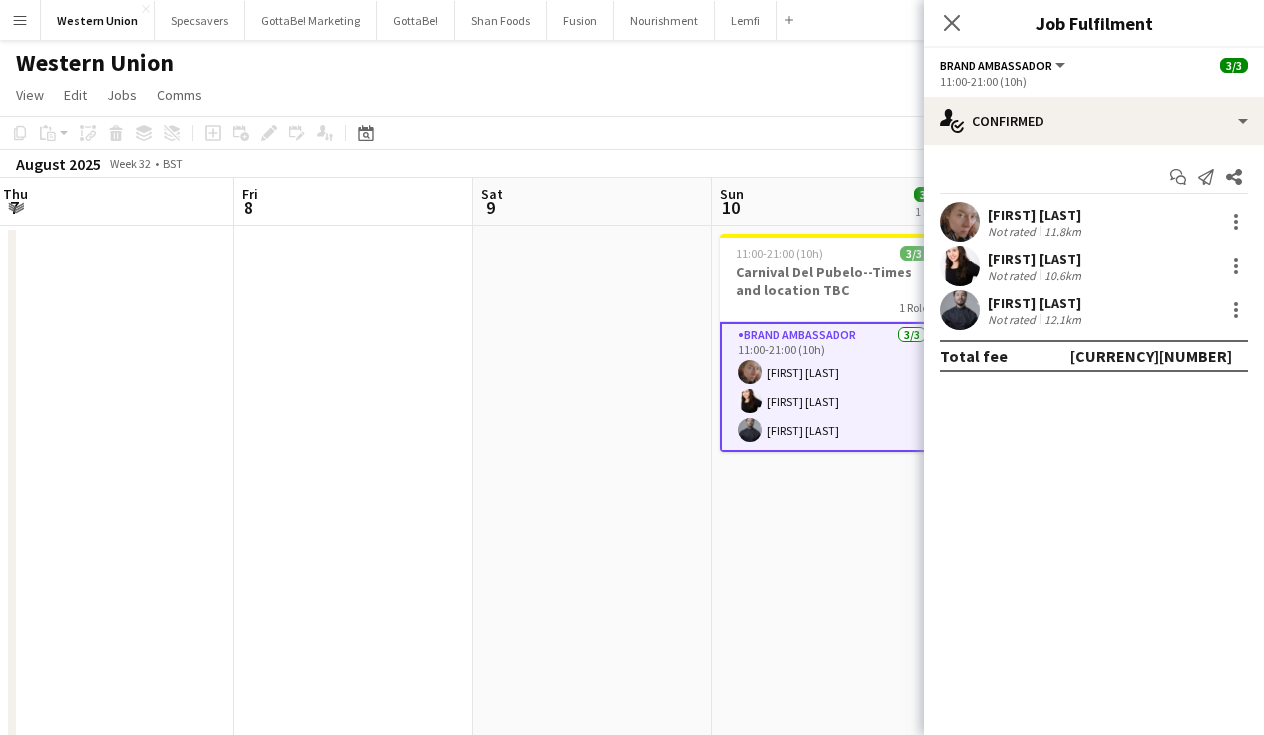 click on "[FIRST] [LAST]" at bounding box center [1036, 215] 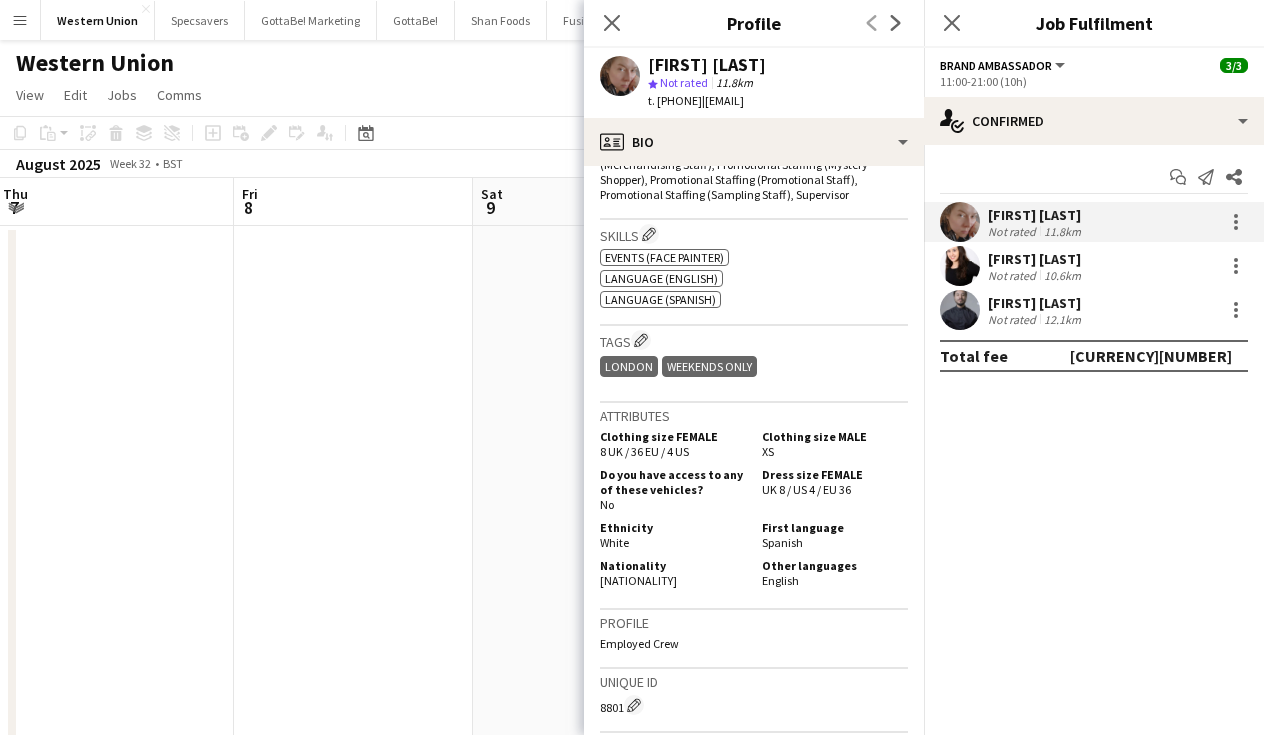 scroll, scrollTop: 782, scrollLeft: 0, axis: vertical 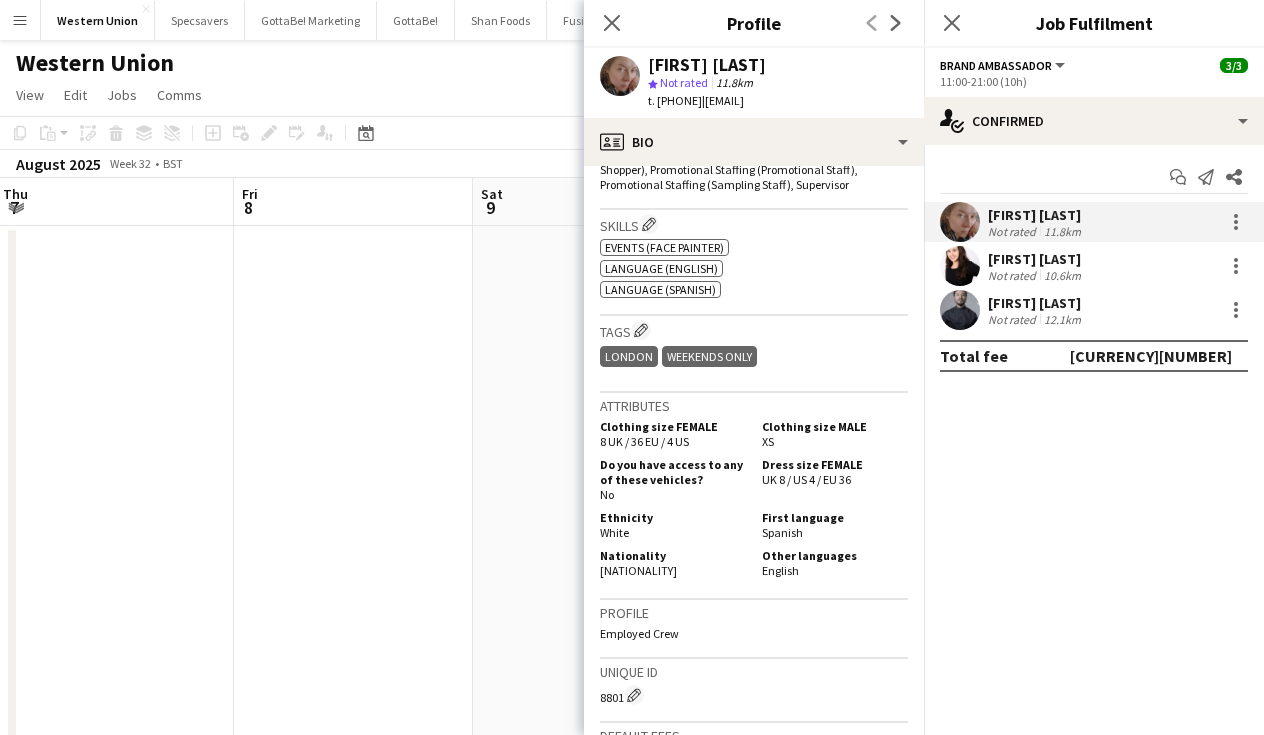 click on "10.6km" at bounding box center (1062, 275) 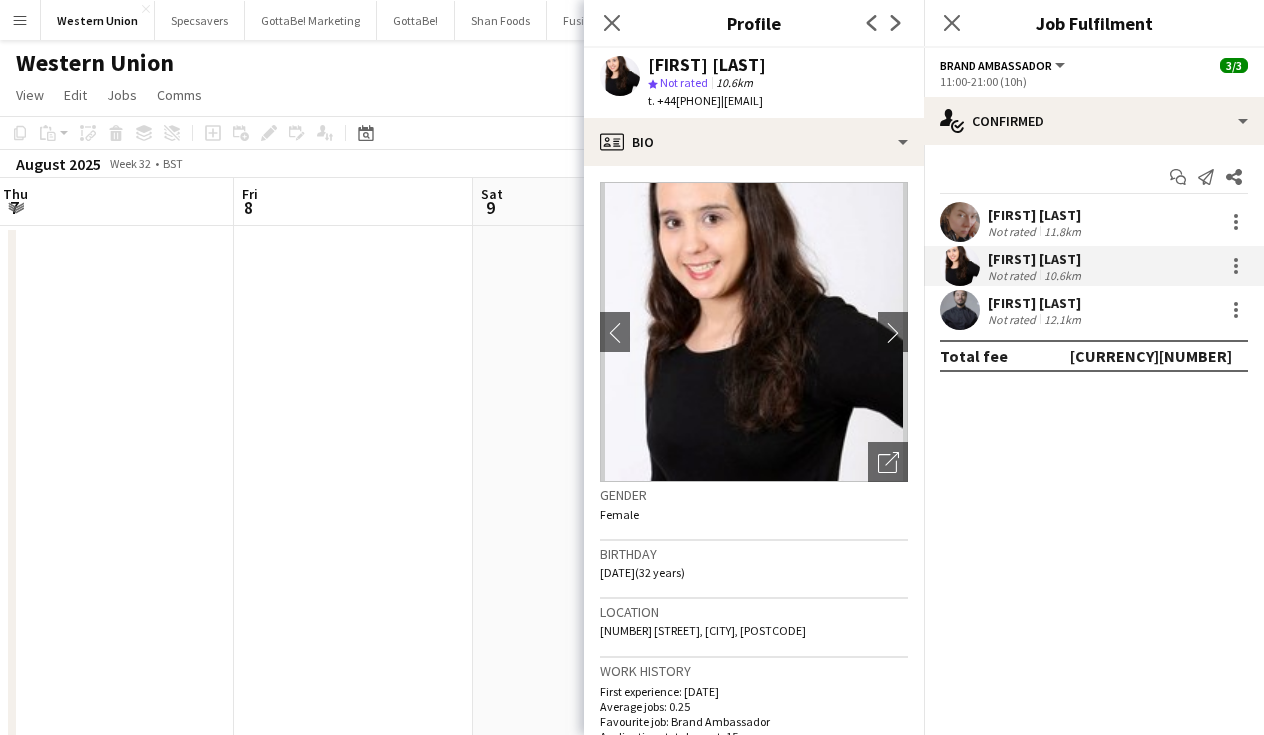 scroll, scrollTop: 0, scrollLeft: 0, axis: both 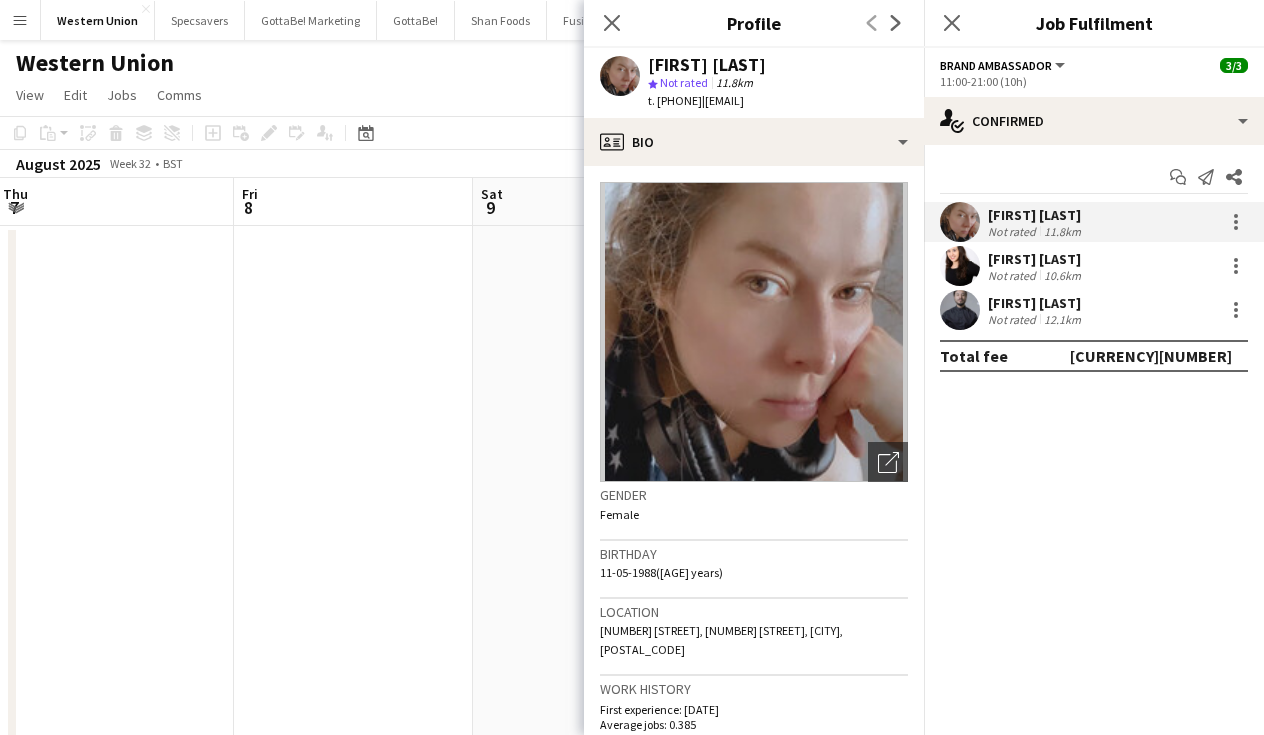 click at bounding box center [353, 829] 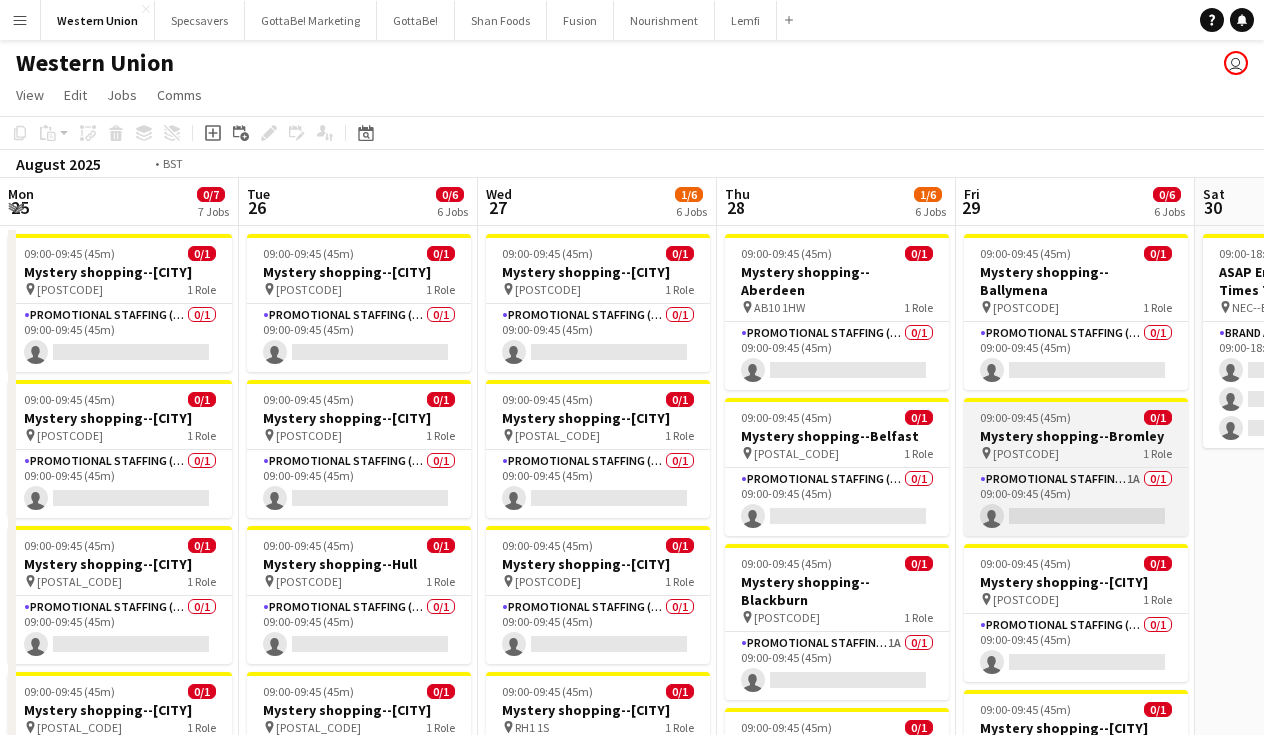 scroll, scrollTop: 0, scrollLeft: 462, axis: horizontal 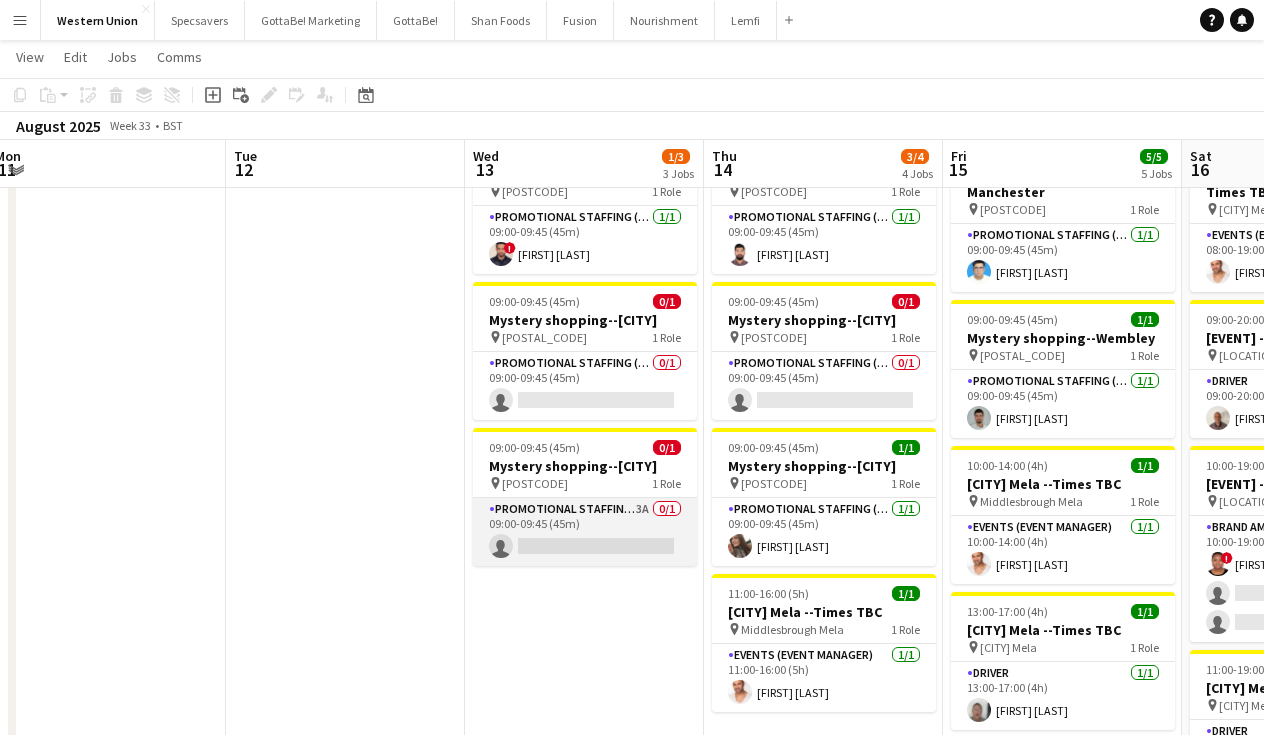 click on "Promotional Staffing (Mystery Shopper)   [NUMBER]A   [NUMBER]/[NUMBER]   [TIME]
single-neutral-actions" at bounding box center (585, 532) 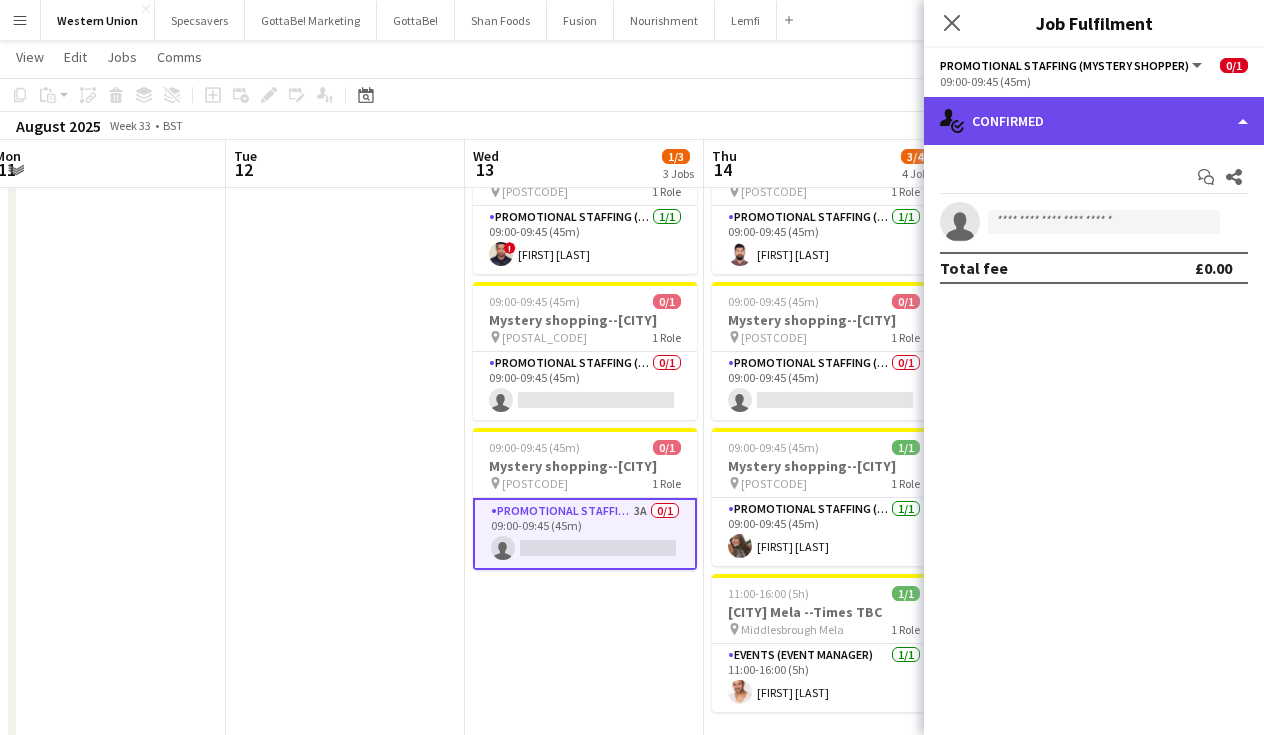click on "single-neutral-actions-check-2
Confirmed" 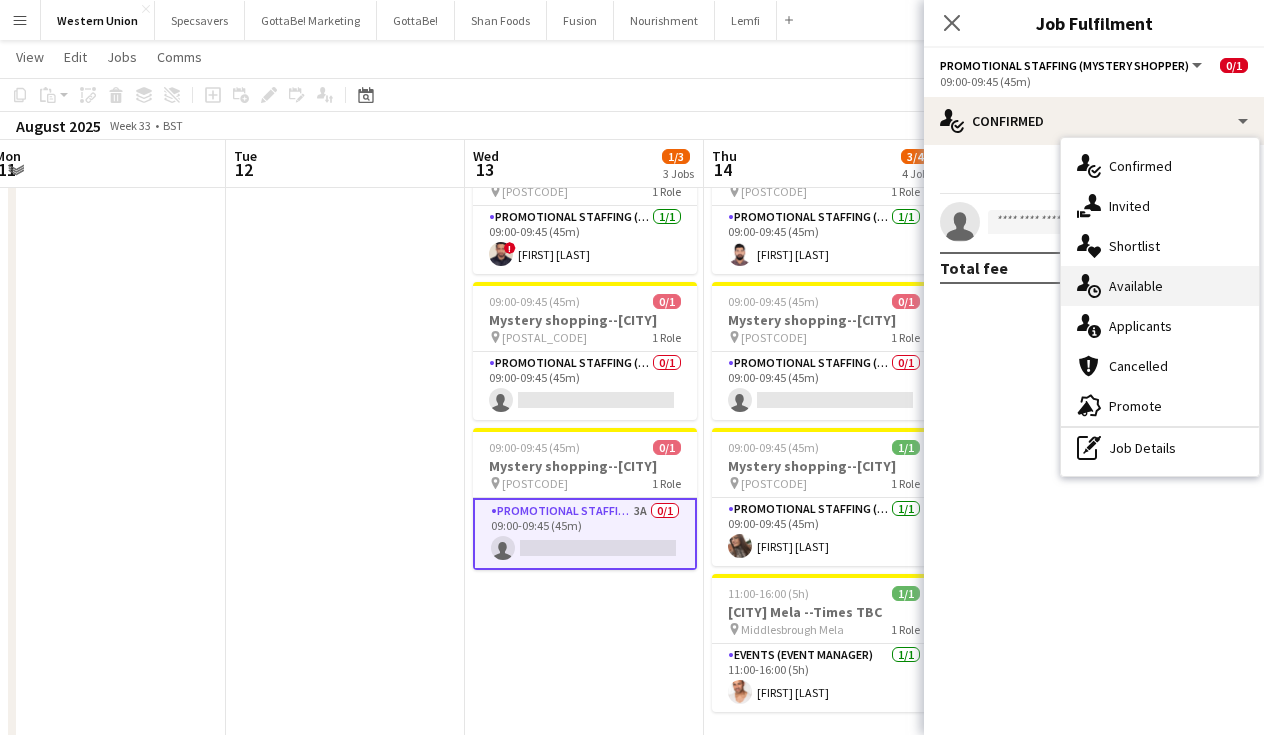 click on "single-neutral-actions-upload
Available" at bounding box center (1160, 286) 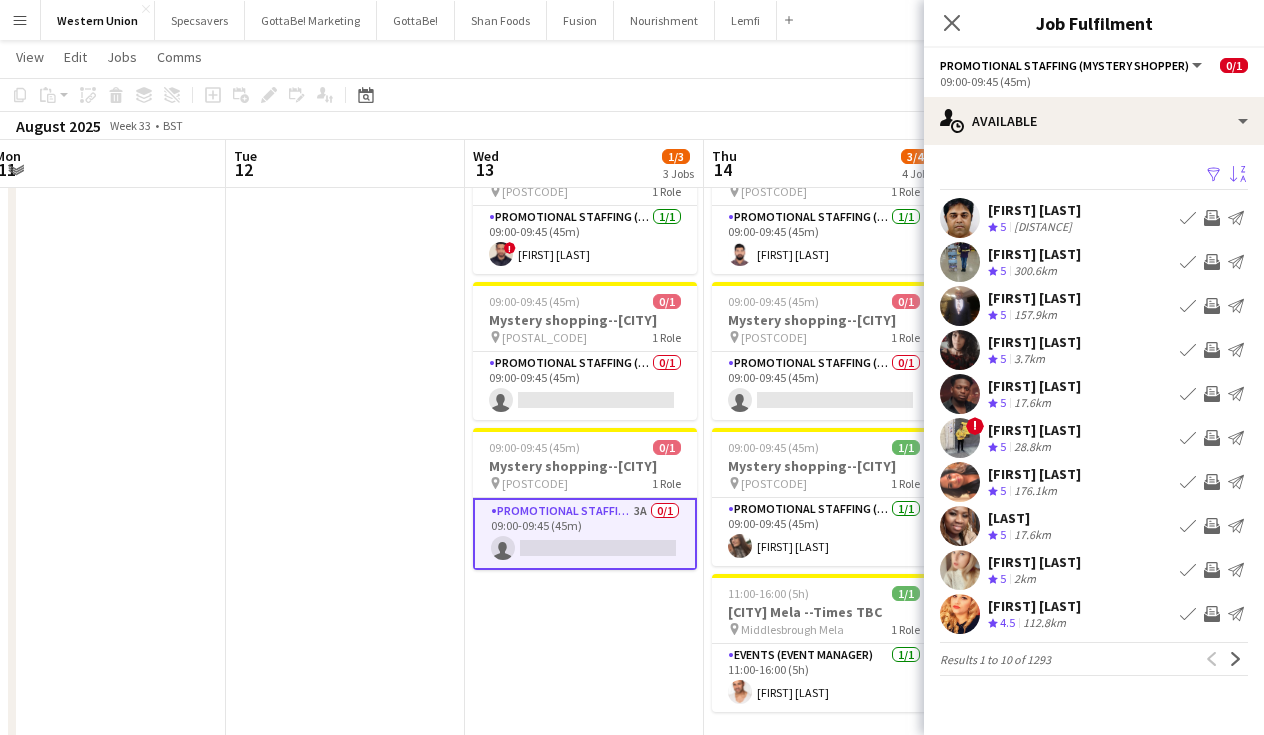 click on "Sort asc" at bounding box center [1238, 175] 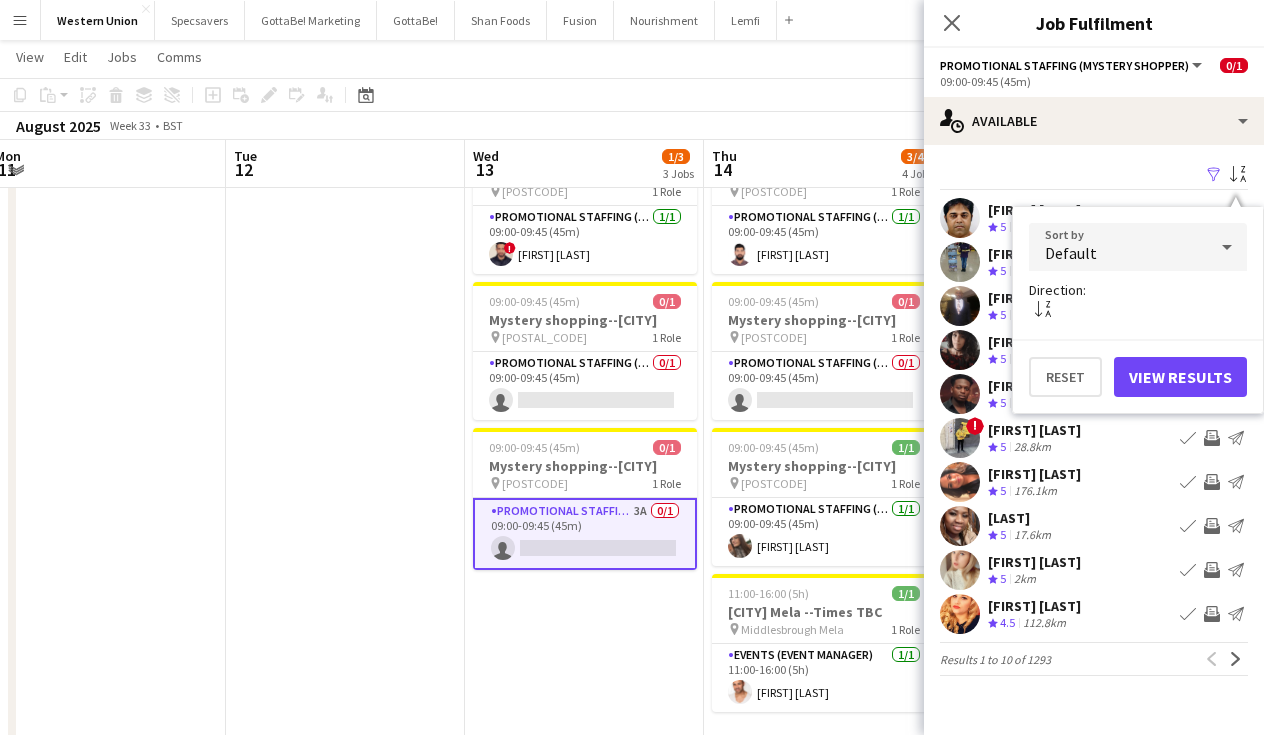click on "Default" at bounding box center [1118, 247] 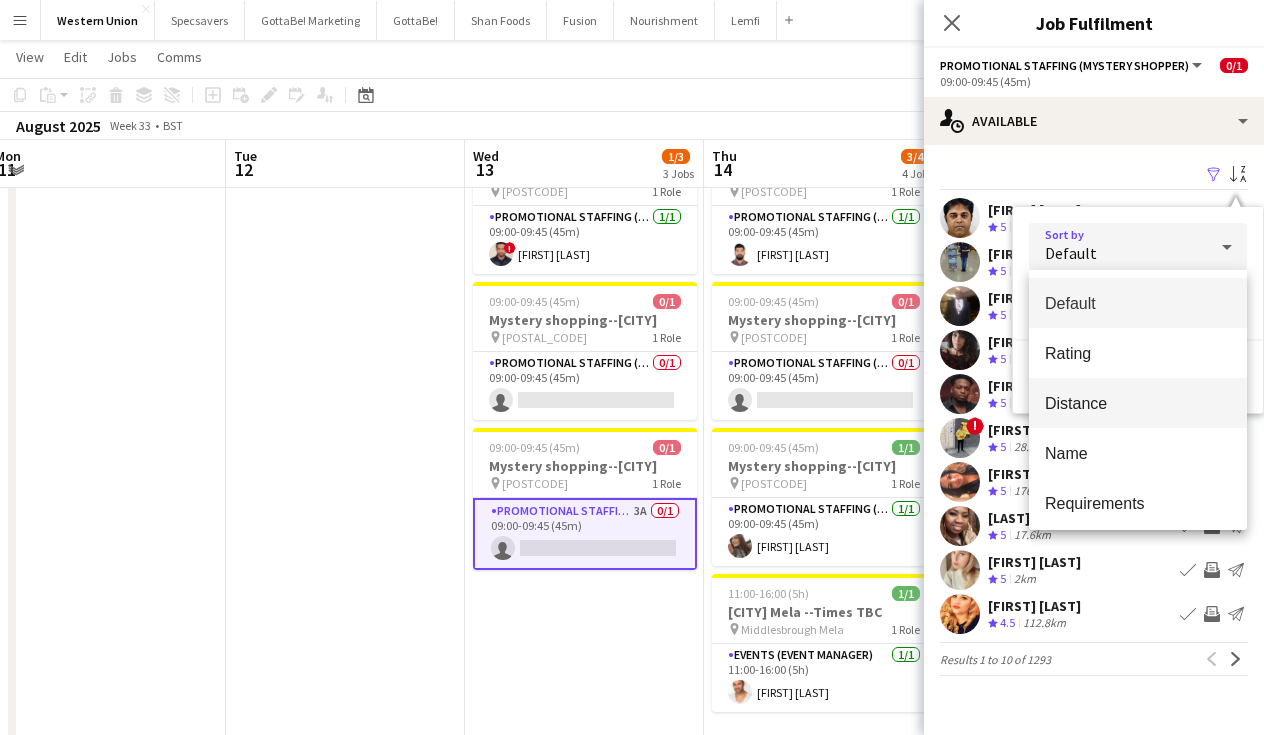 click on "Distance" at bounding box center (1138, 403) 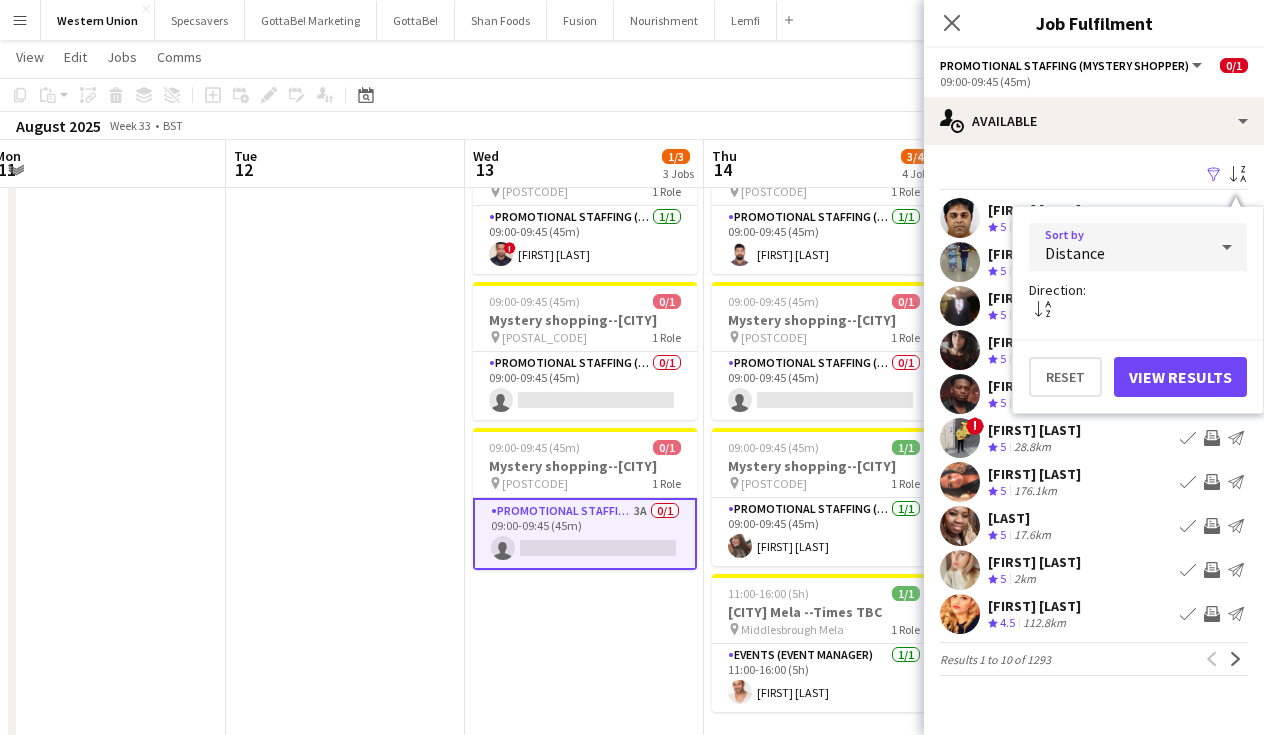 click on "View Results" at bounding box center (1180, 377) 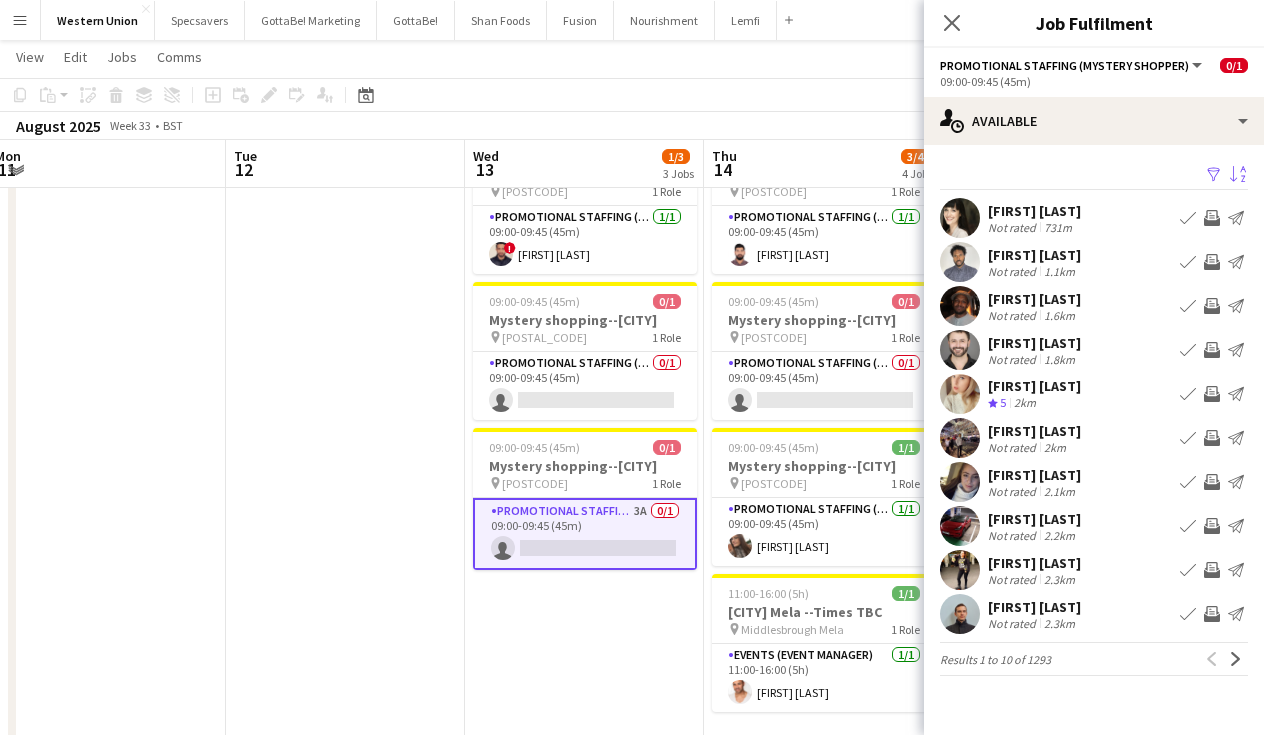 click on "[FIRST] [LAST]" at bounding box center [1034, 475] 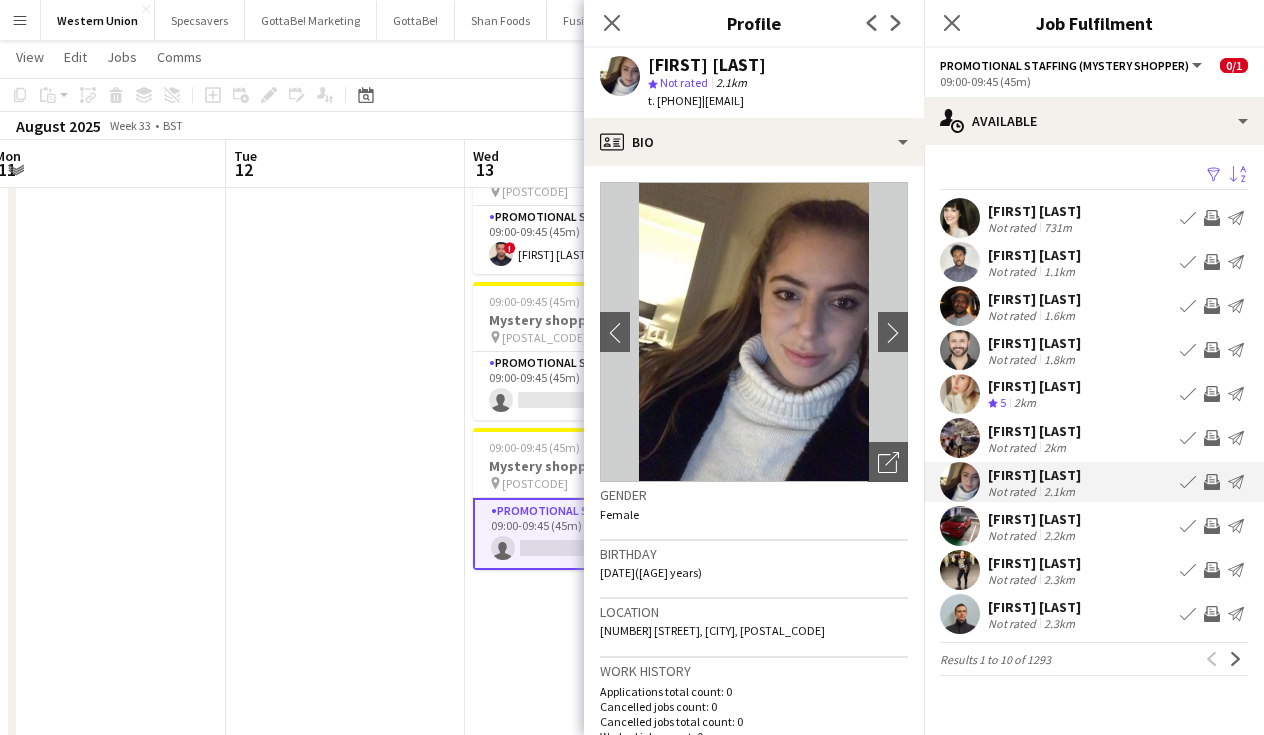 scroll, scrollTop: 0, scrollLeft: 0, axis: both 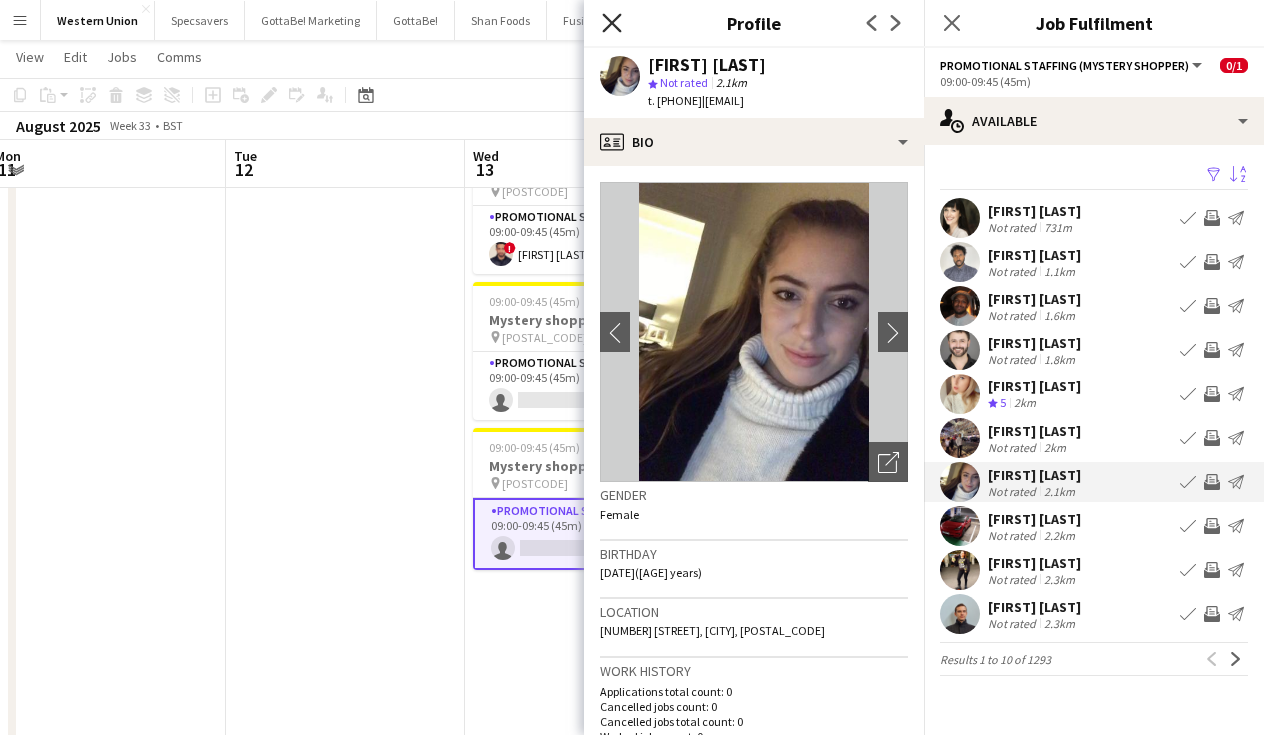 click on "Close pop-in" 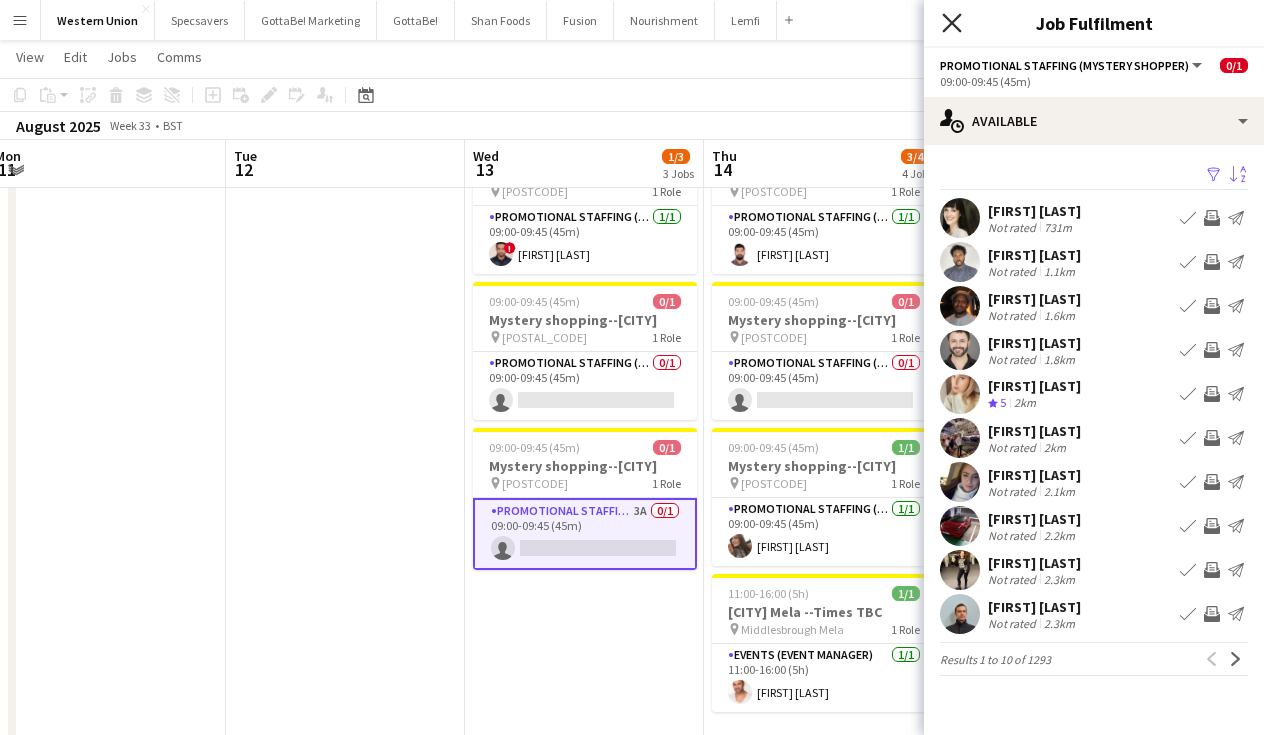 click on "Close pop-in" 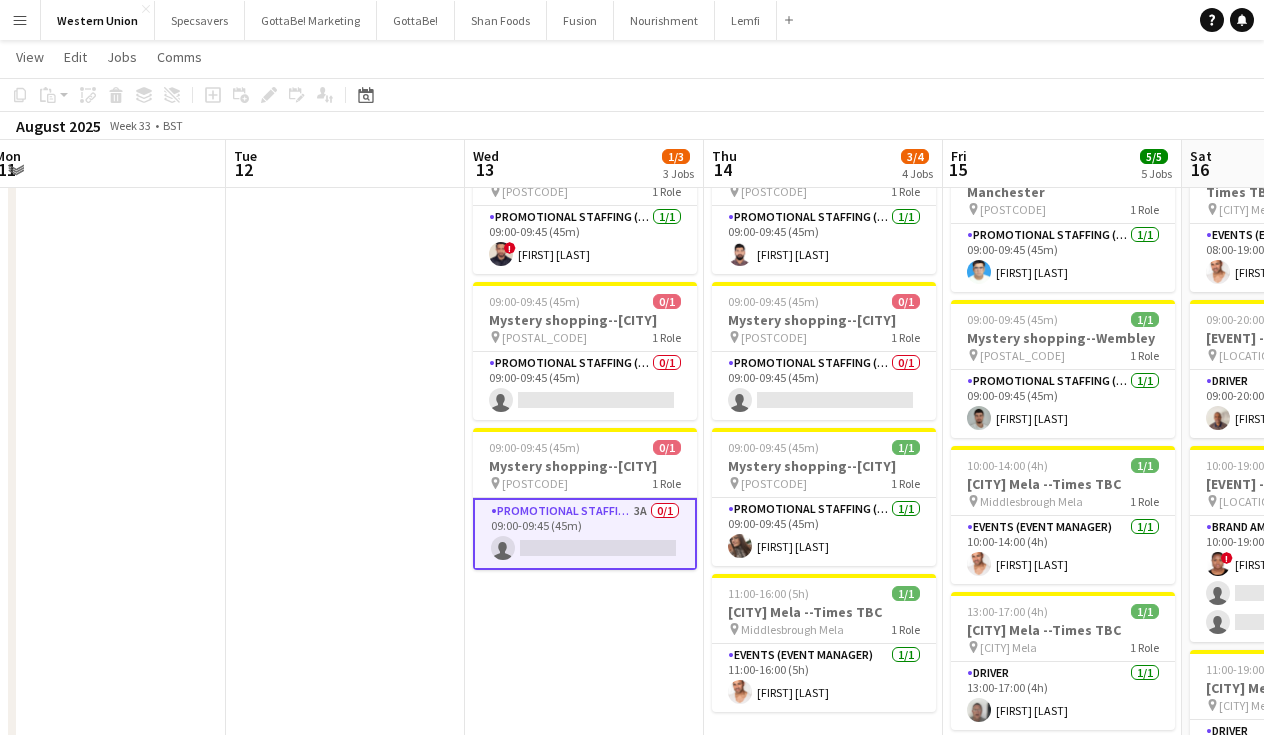 click on "Menu" at bounding box center (20, 20) 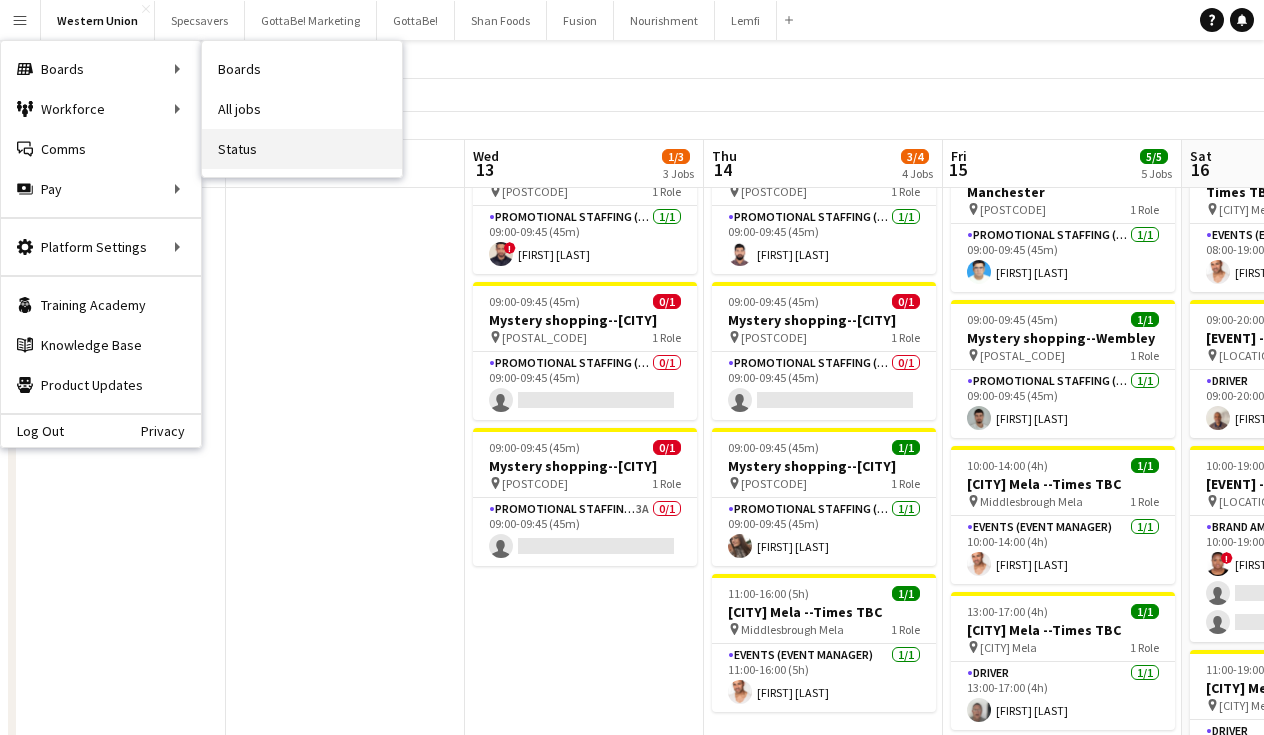 click on "Status" at bounding box center [302, 149] 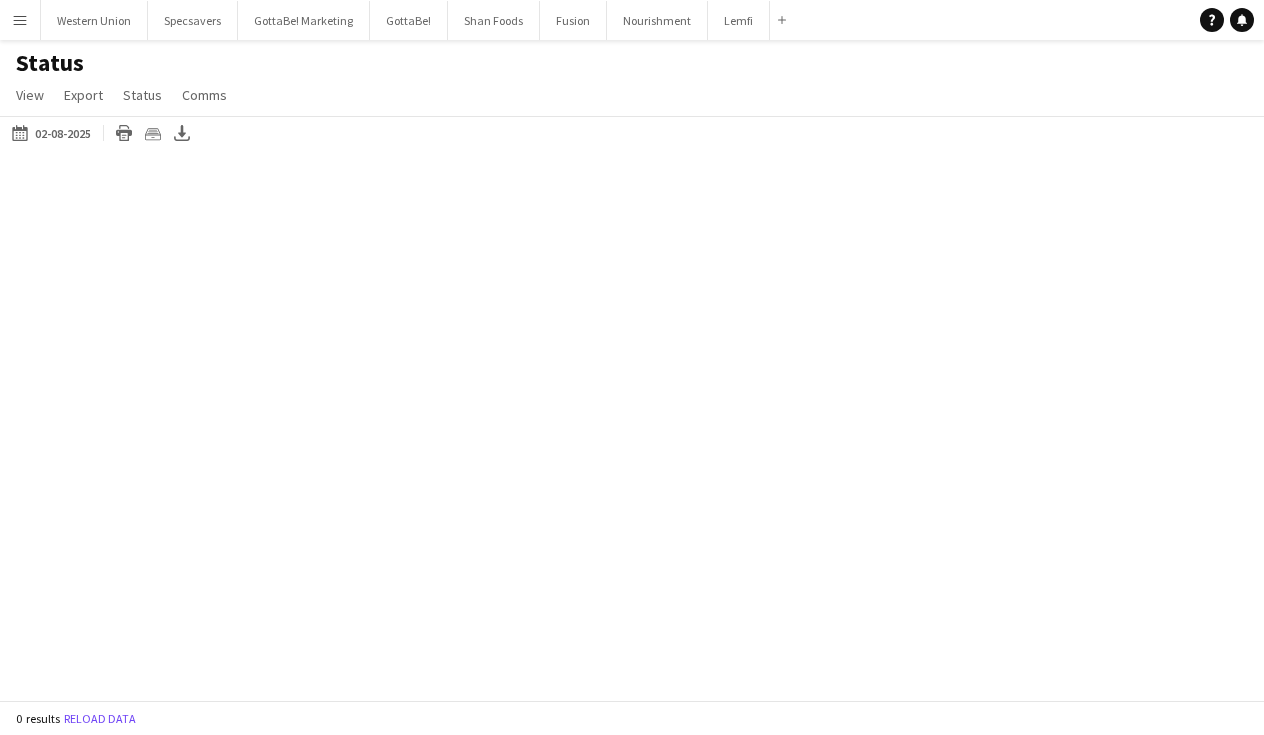 scroll, scrollTop: 0, scrollLeft: 0, axis: both 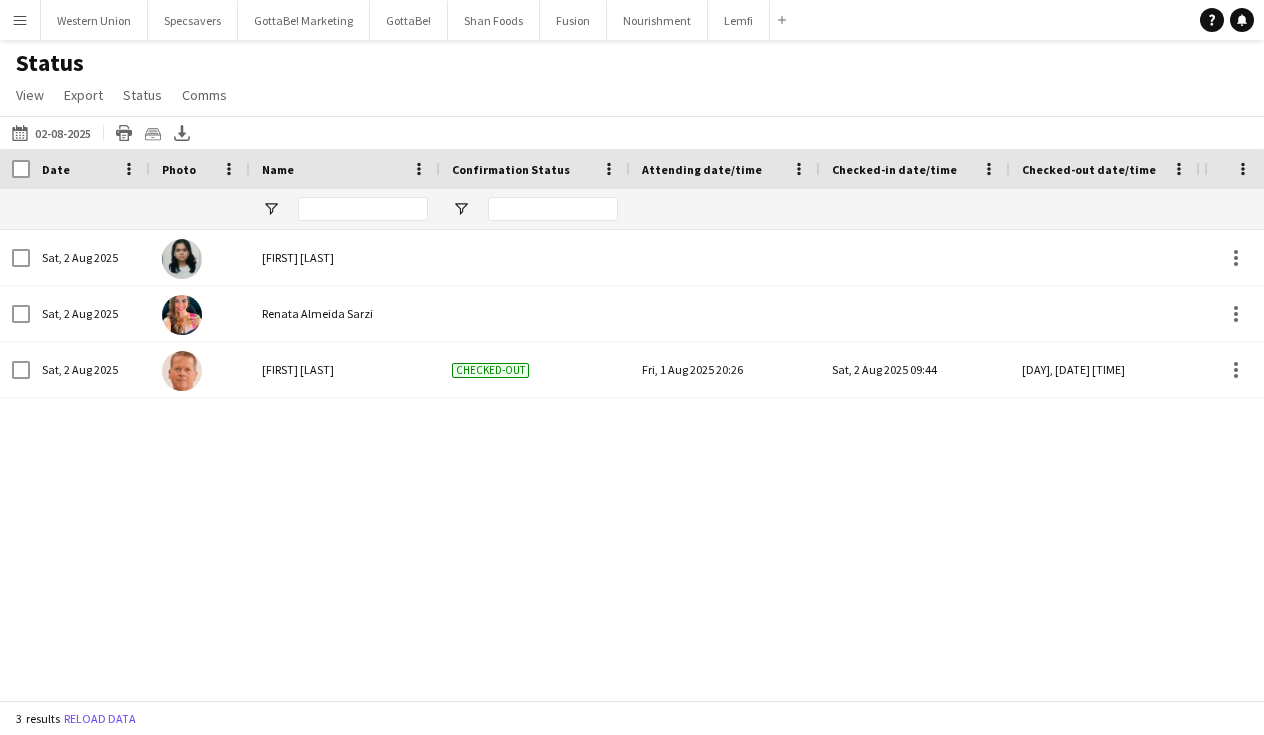 type on "*********" 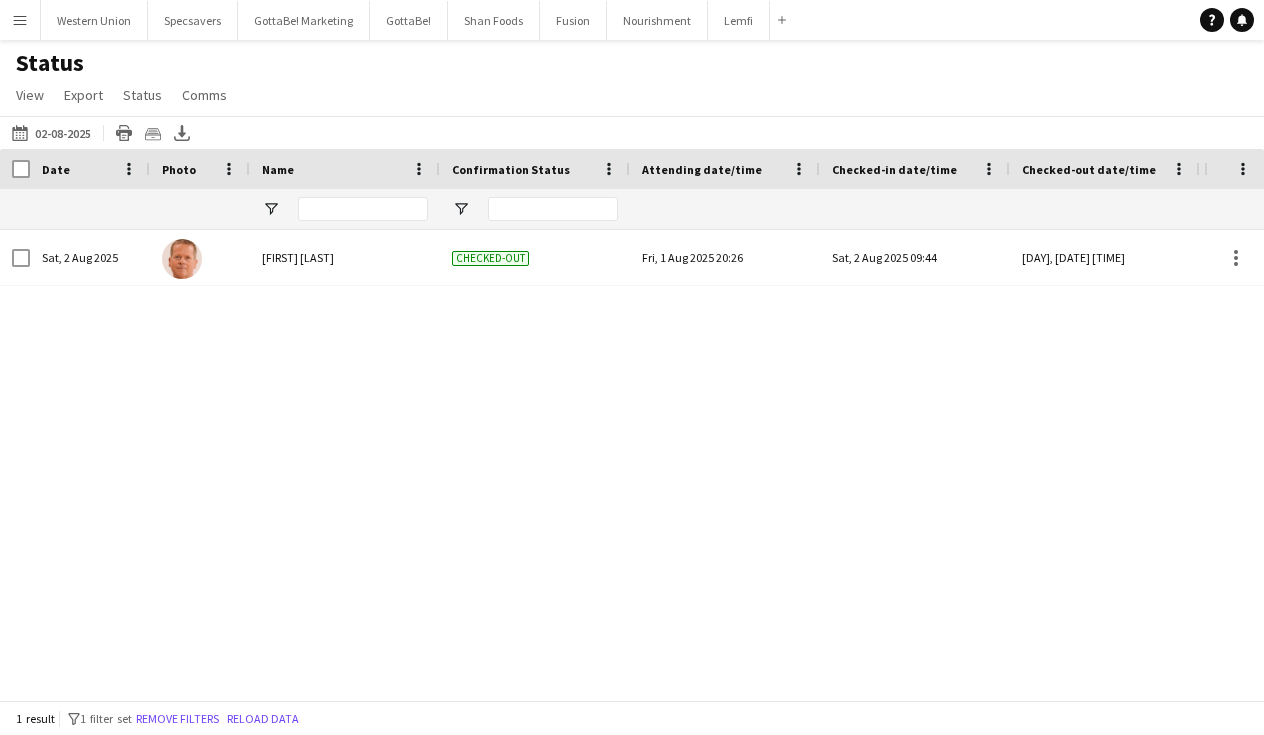 click on "Menu" at bounding box center (20, 20) 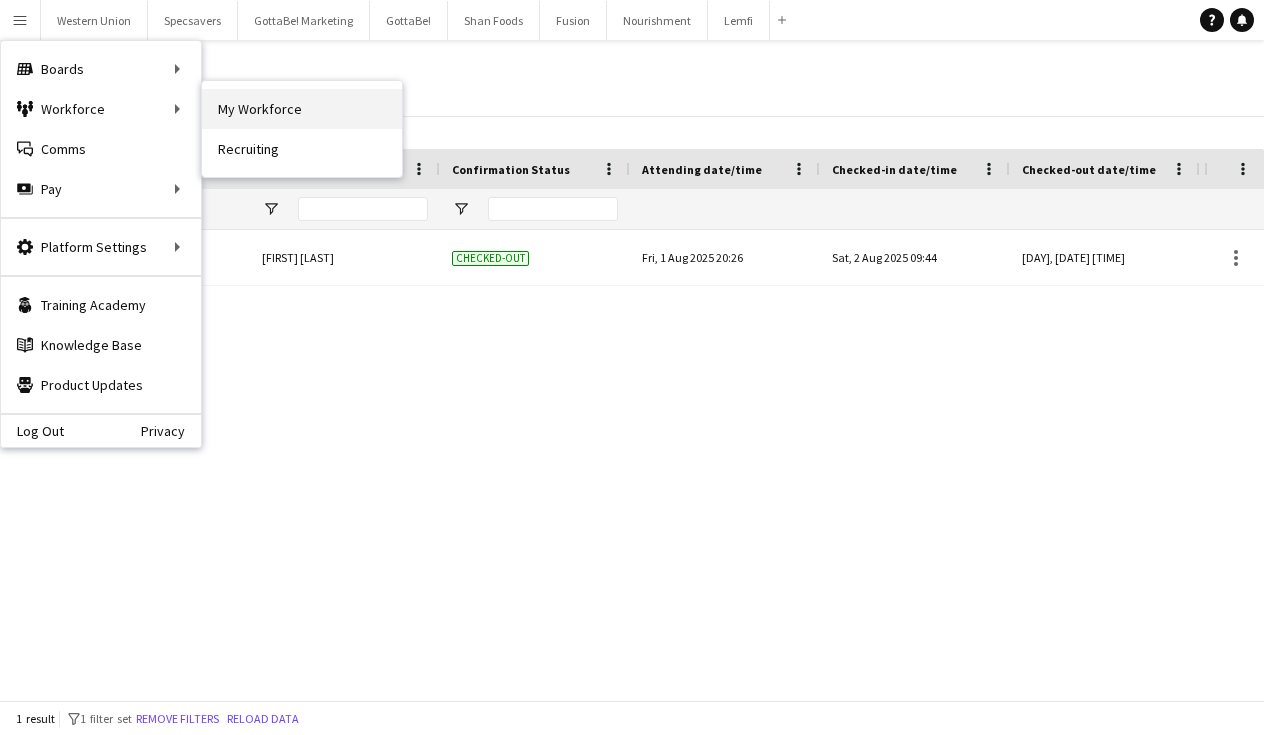 click on "My Workforce" at bounding box center [302, 109] 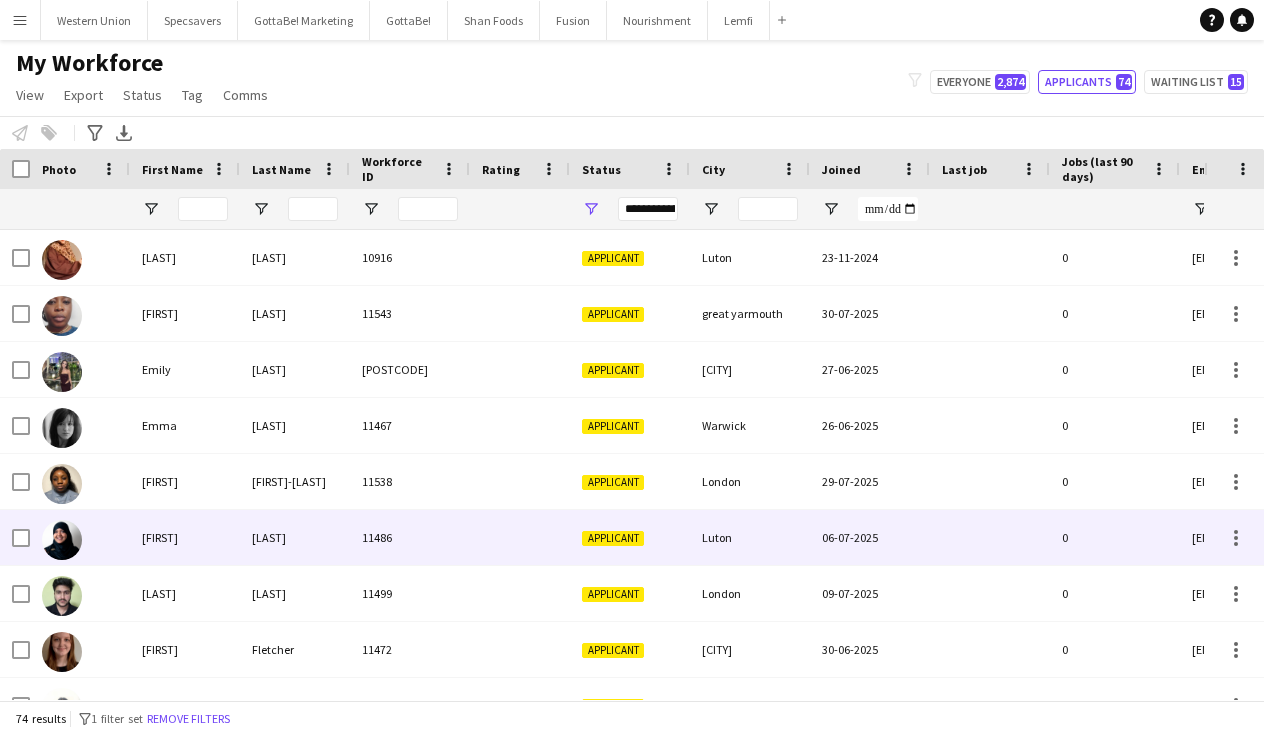 scroll, scrollTop: 516, scrollLeft: 0, axis: vertical 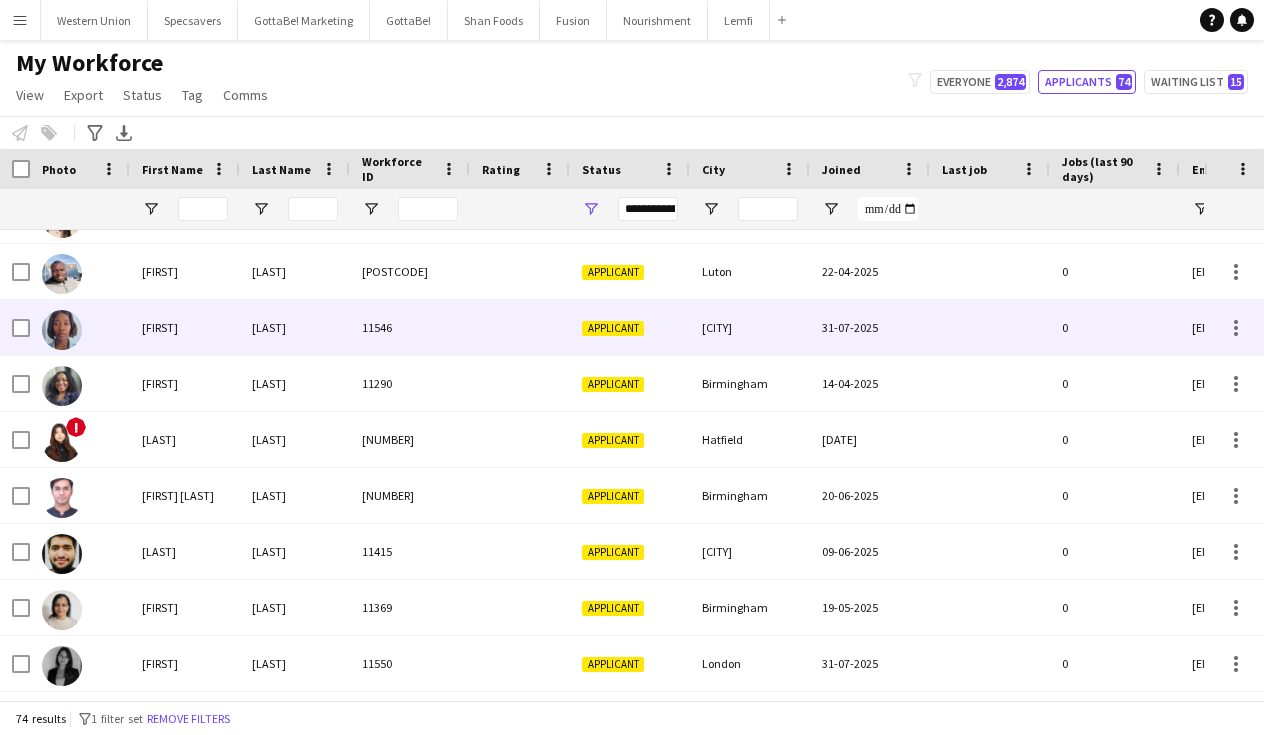 click on "Applicant" at bounding box center (630, 327) 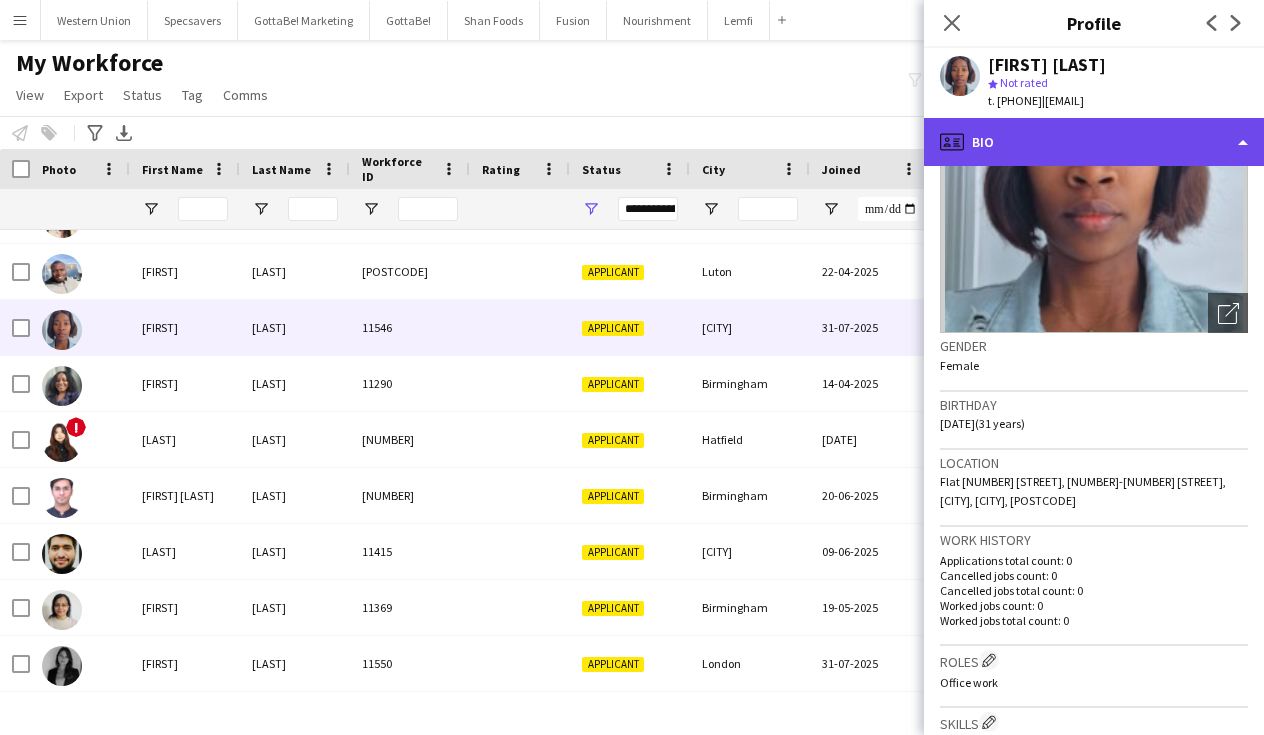 click on "profile
Bio" 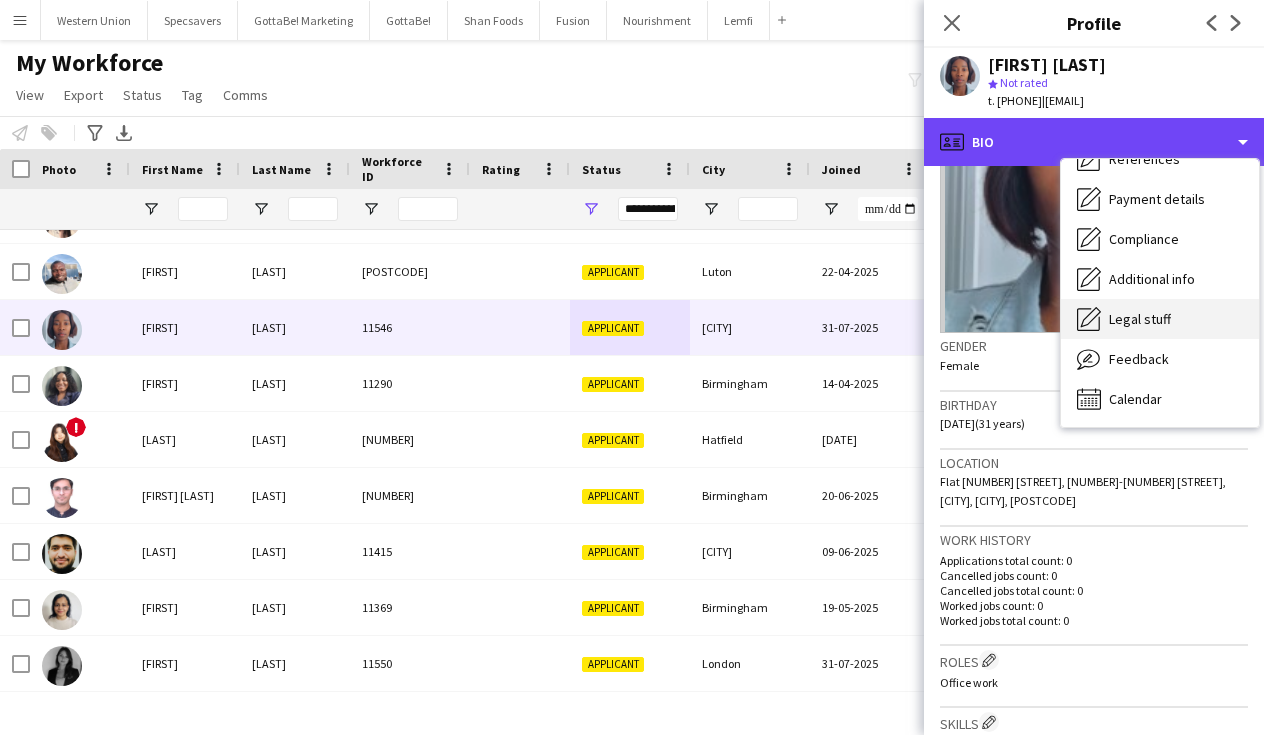 scroll, scrollTop: 228, scrollLeft: 0, axis: vertical 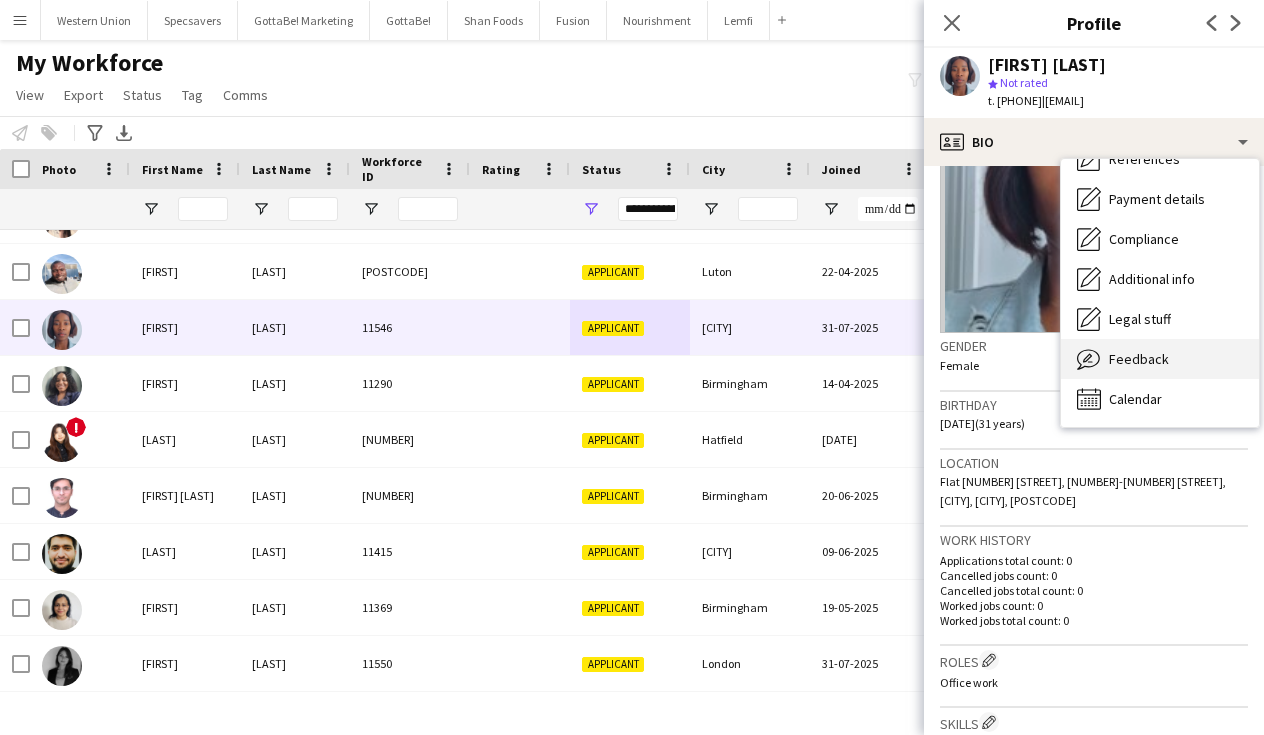click on "Feedback" at bounding box center [1139, 359] 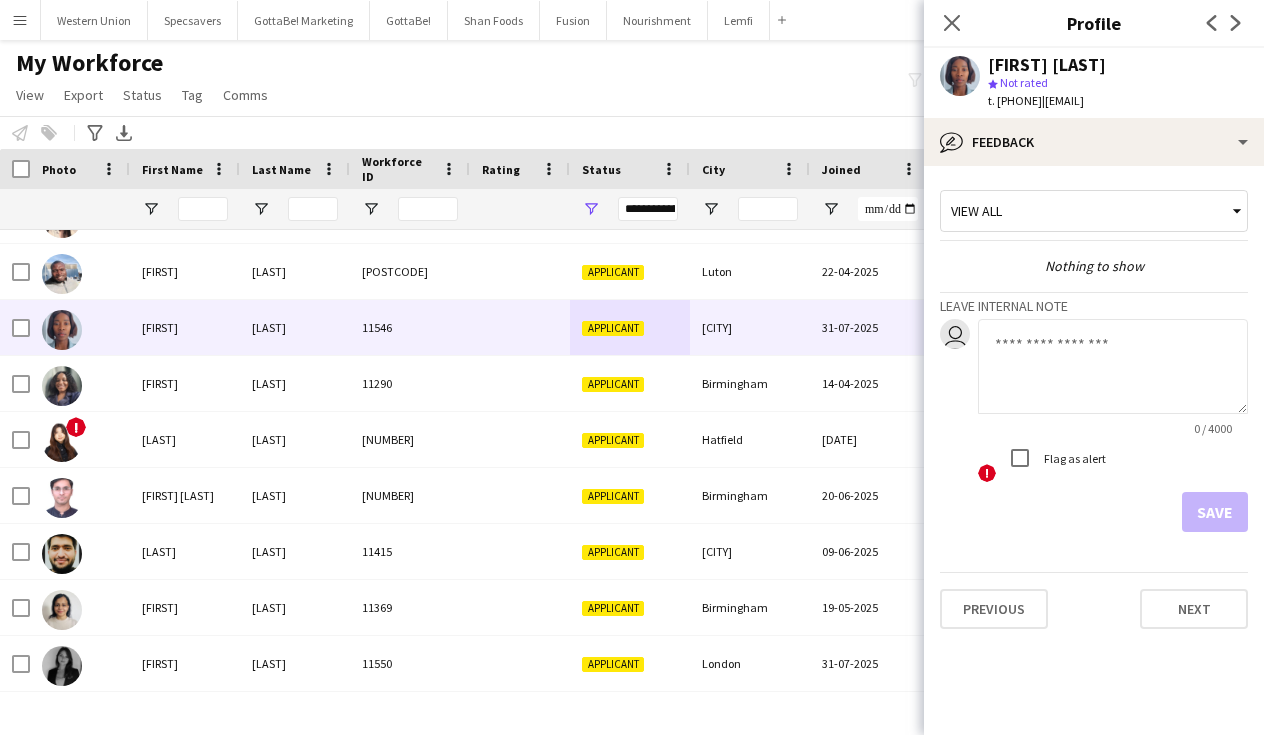 click 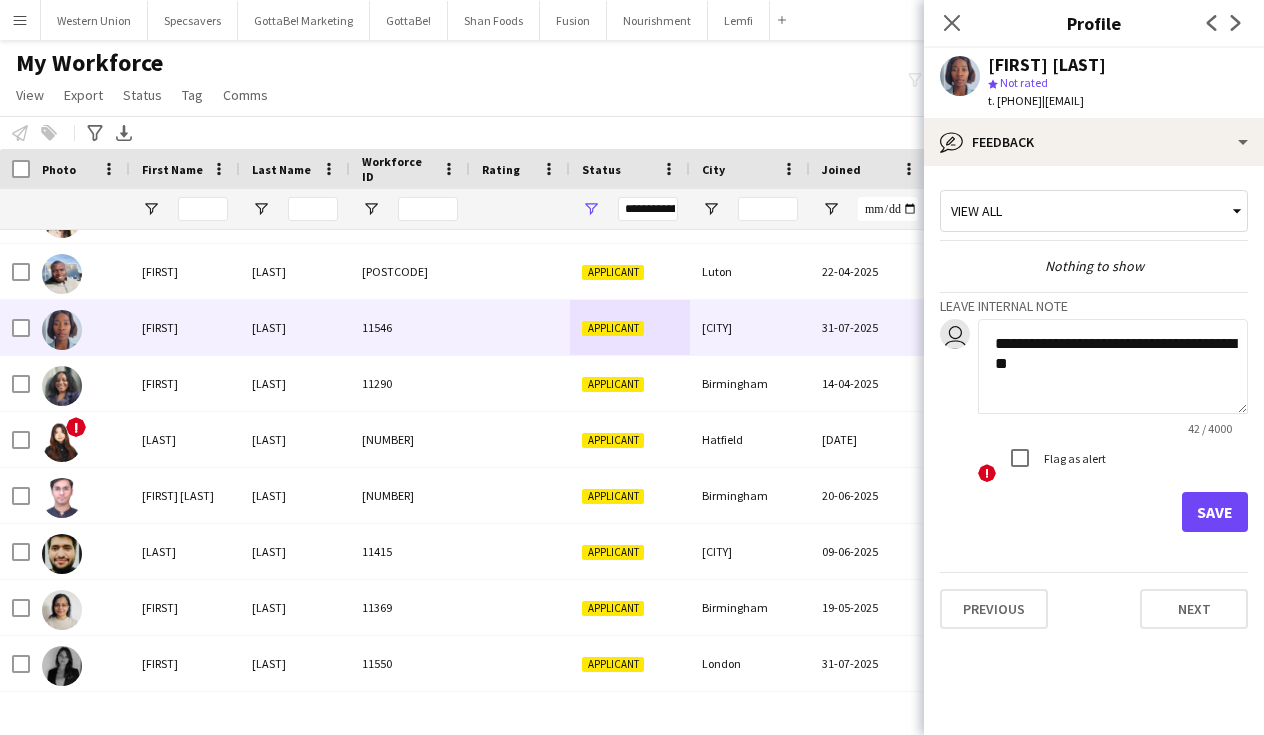 type on "**********" 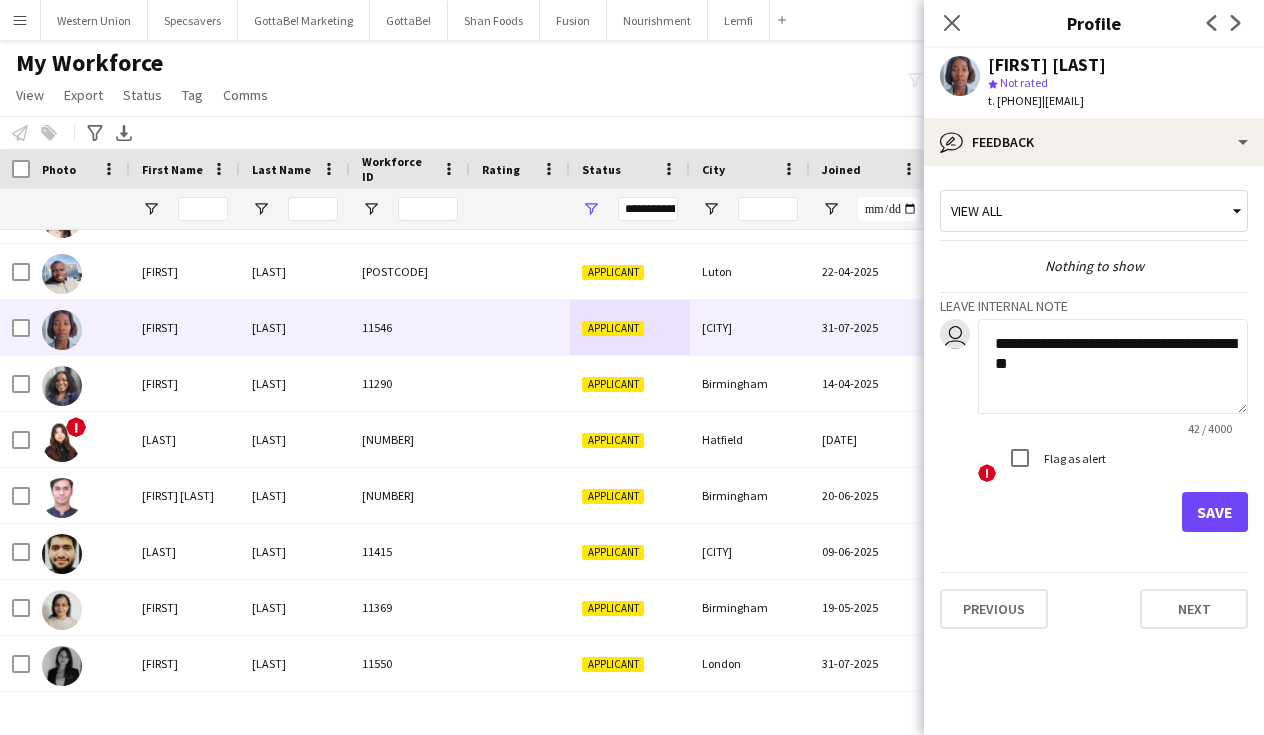 click on "Save" 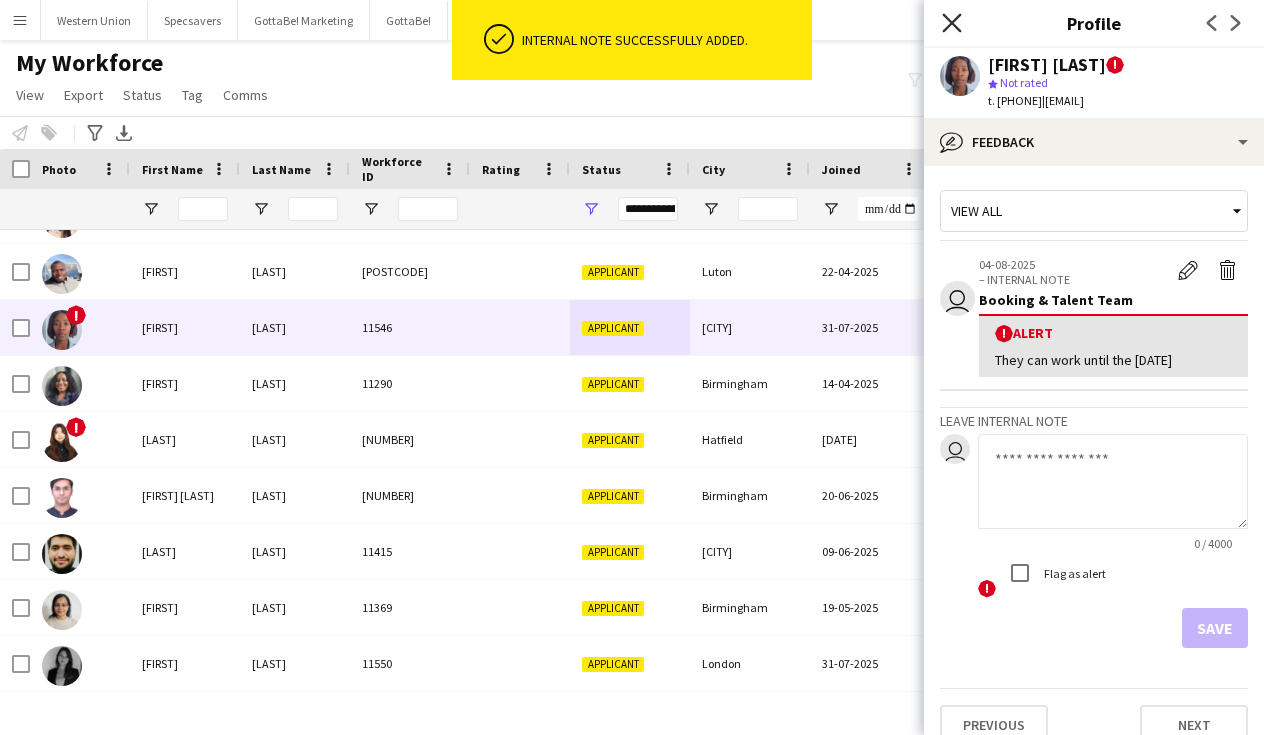 click on "Close pop-in" 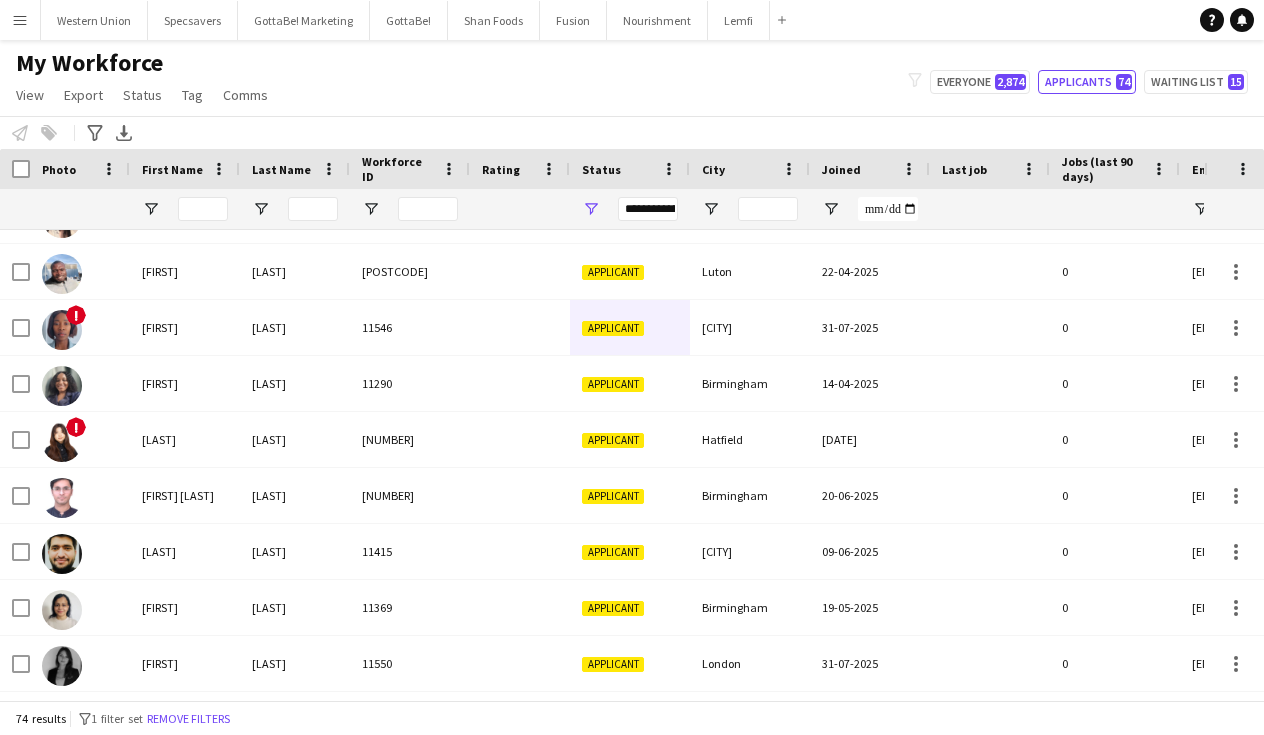 click on "My Workforce   View   Views  Default view New view Update view Delete view Edit name Customise view Customise filters Reset Filters Reset View Reset All  Export  New starters report Export as XLSX Export as PDF  Status  Edit  Tag  New tag  Edit tag  Belfast (9) Birmingham (145) Bournemouth (7) Bristol (18) Canterbury (8) Cardiff (0) Dominos (0) Edinburgh (0) Focus Group  (6) Friday only (5) Glasgow (48) Gottabe  (0) jumbo (7) Jumbo Birmingham (2) Jumbo Coventry  (3) Jumbo London  (5) Jumbo Manchester  (1) London (637) Manchester (154) Merchandising  (0) Monday - Friday (9) Mondays only (5) Newcastle-upon-Tyne (14) North Wales (1) Norwich (11) number is invalid (19) Plymouth (10) Portsmouth (48) Robertsons Property Solutions  (0) Sampling  (0) Saturdays only (6) School holidays (6) Sheffield (25) South Wales (23) South Wales D2D (2) Specsavers (0) Student (73) Sundays only (3) Swansea (5) Thursday only (3) Weekdays (2) Weekends only (61) Western Union  (0)  Add to tag  Belfast (9) Birmingham (145) Cardiff (0)" 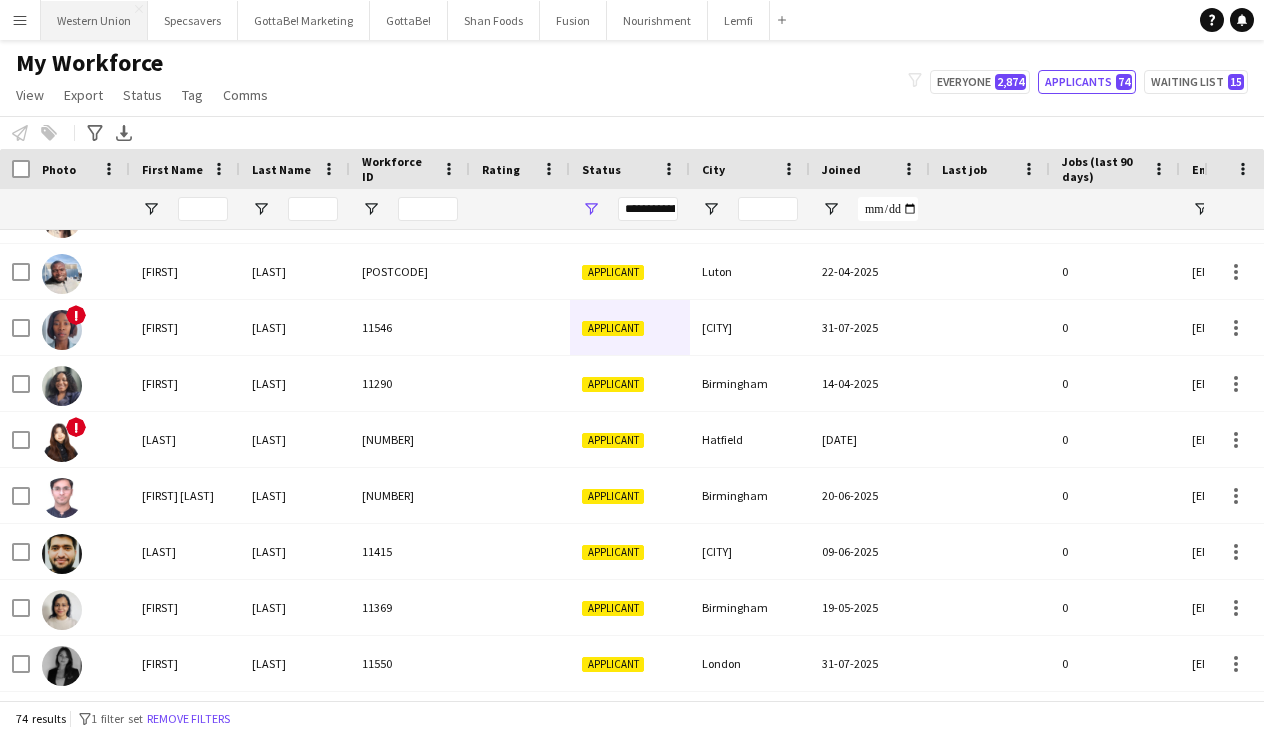 click on "Western Union
Close" at bounding box center [94, 20] 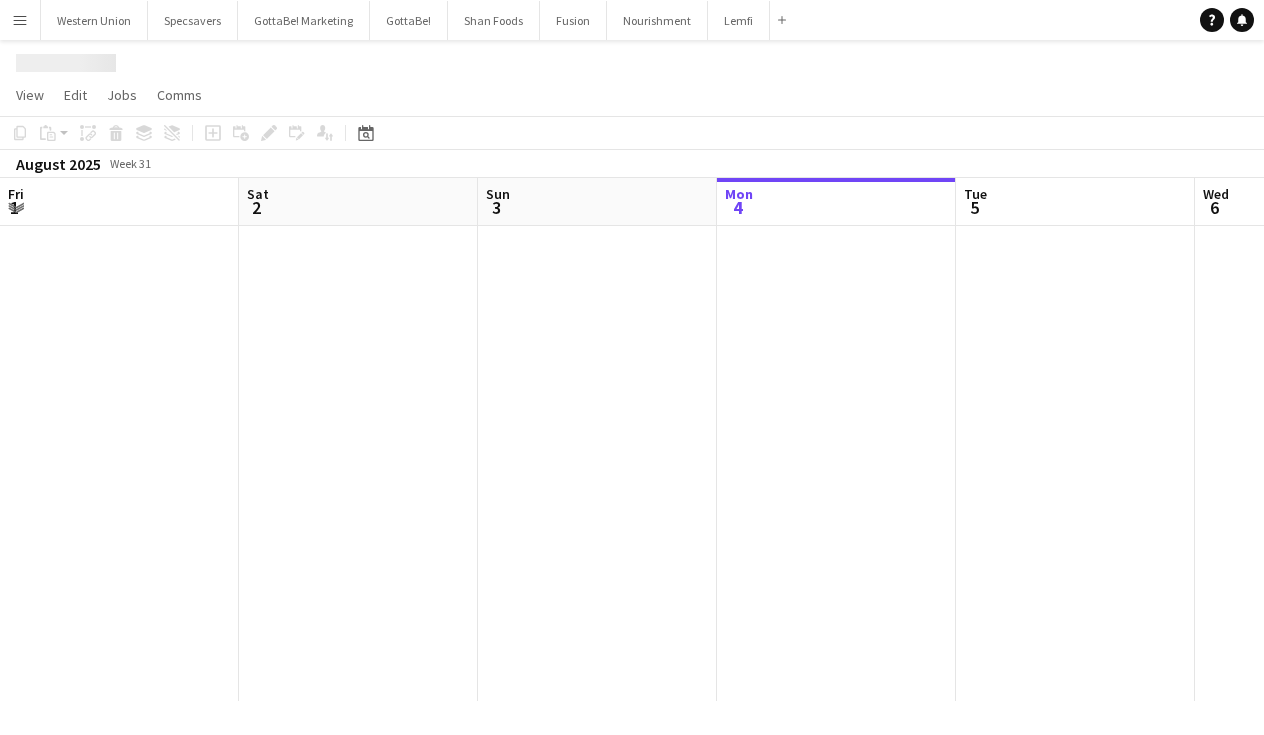 scroll, scrollTop: 0, scrollLeft: 478, axis: horizontal 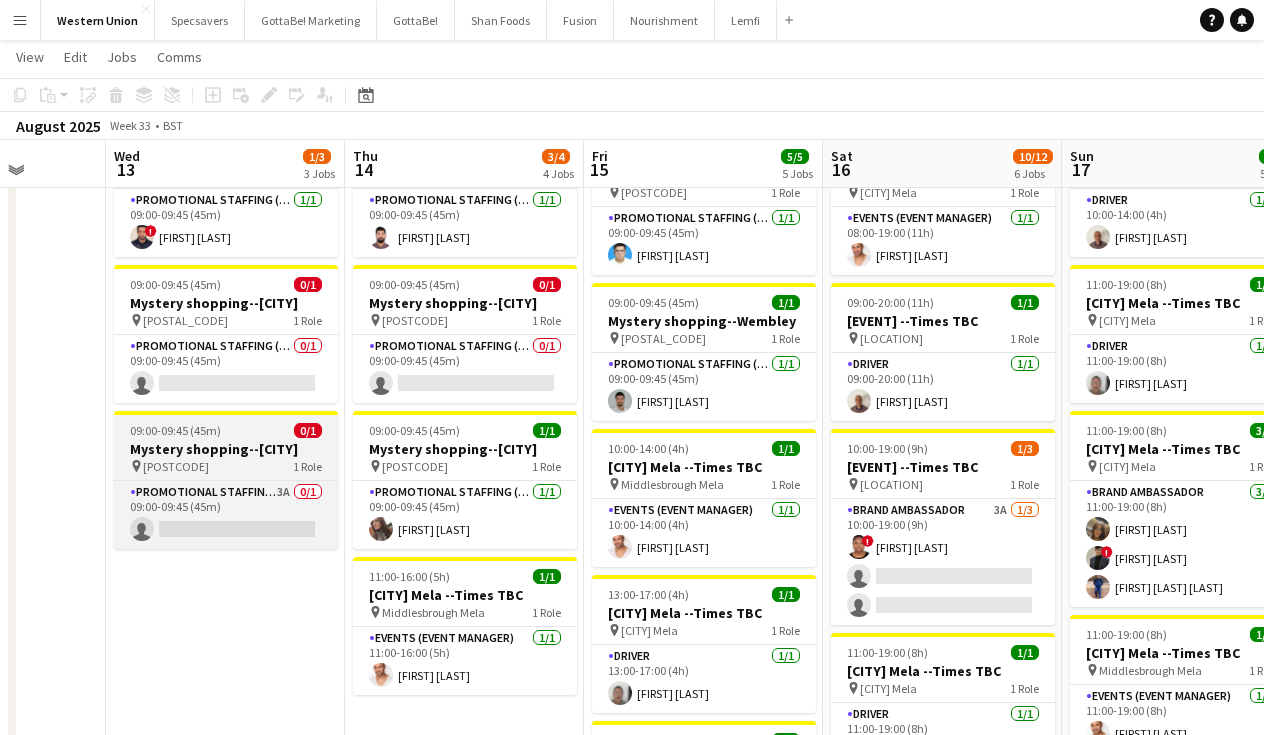 click on "Mystery shopping--[CITY]" at bounding box center [226, 449] 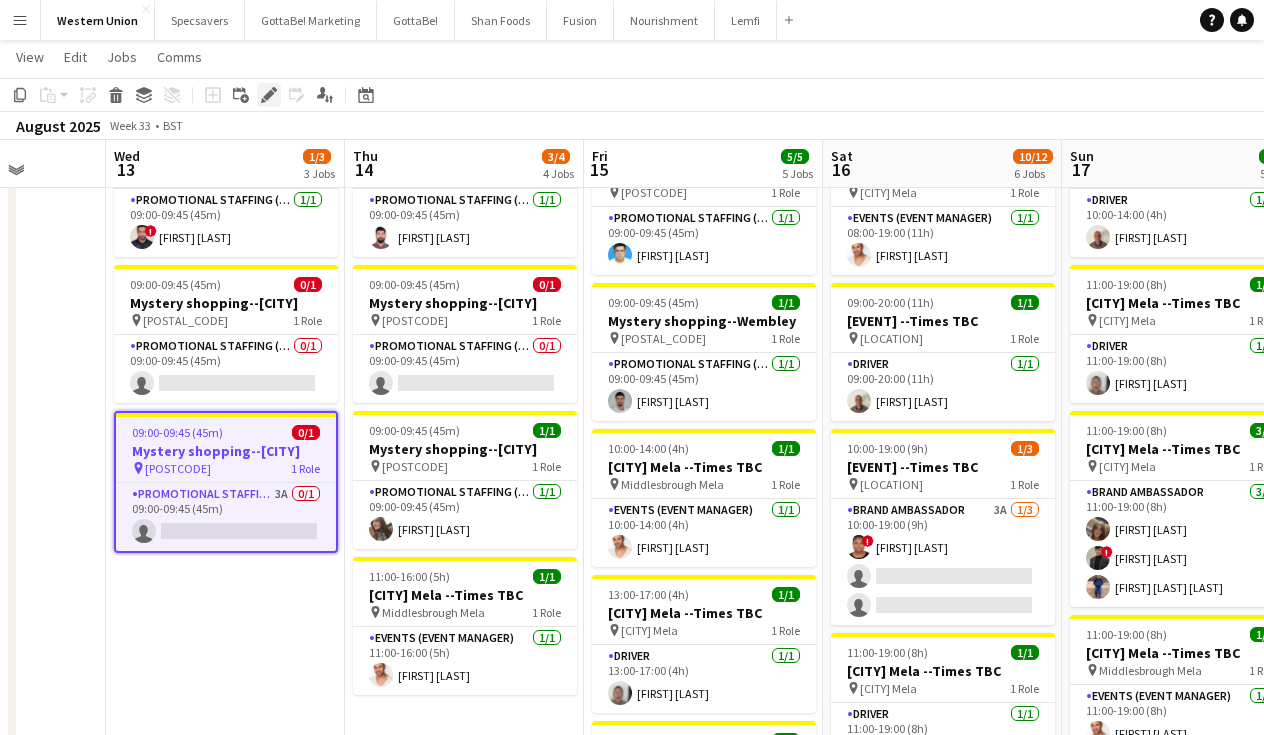 click on "Edit" 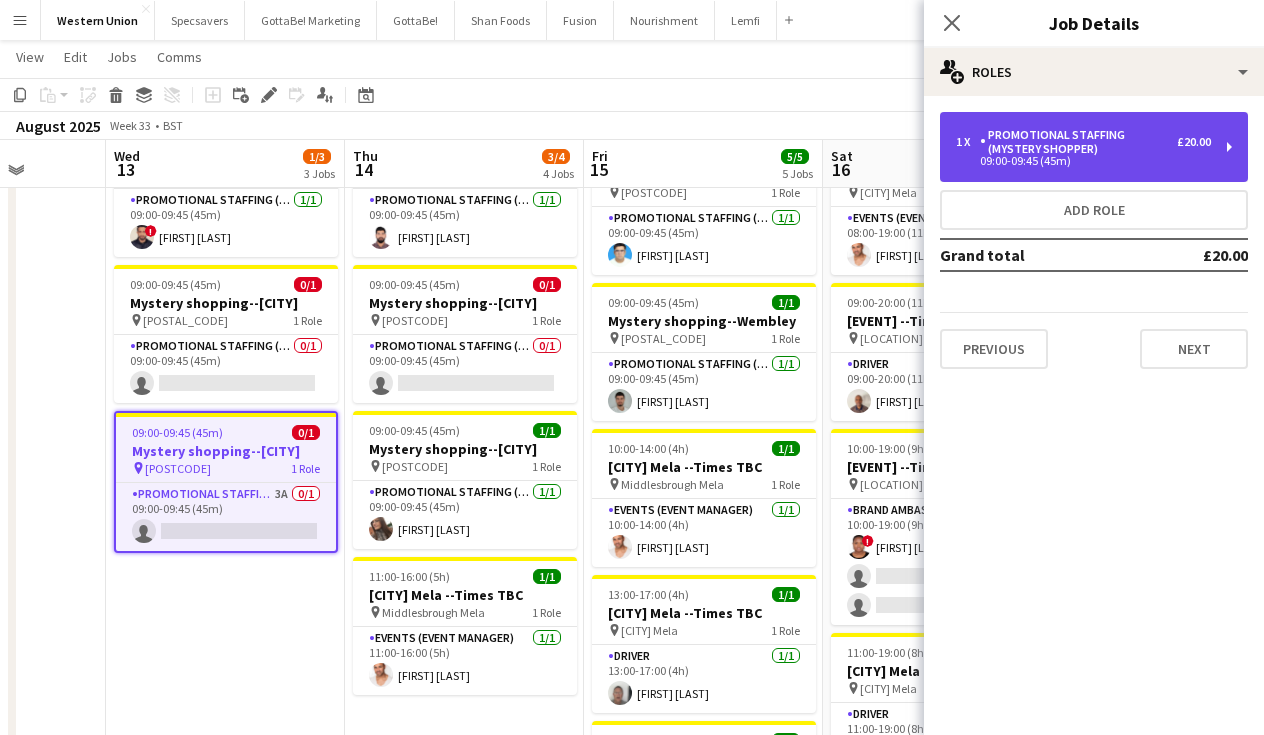 click on "Promotional Staffing (Mystery Shopper)" at bounding box center [1078, 142] 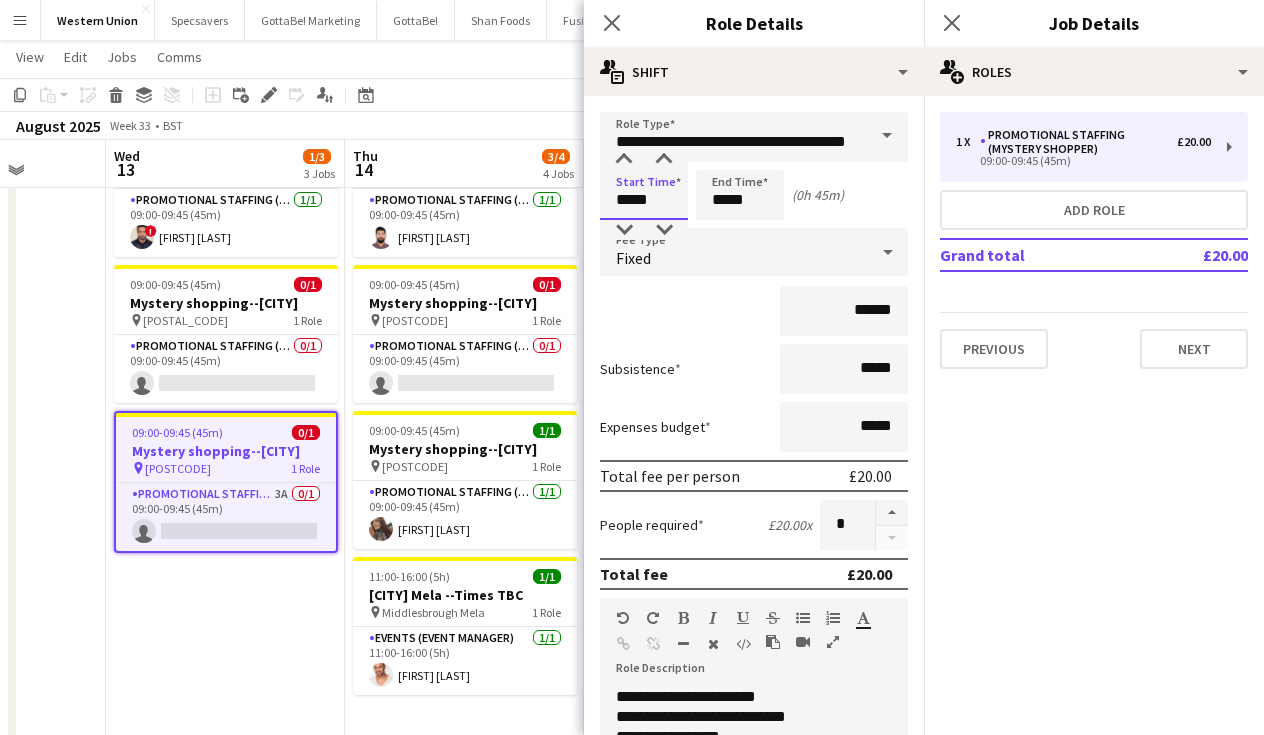 drag, startPoint x: 657, startPoint y: 202, endPoint x: 590, endPoint y: 201, distance: 67.00746 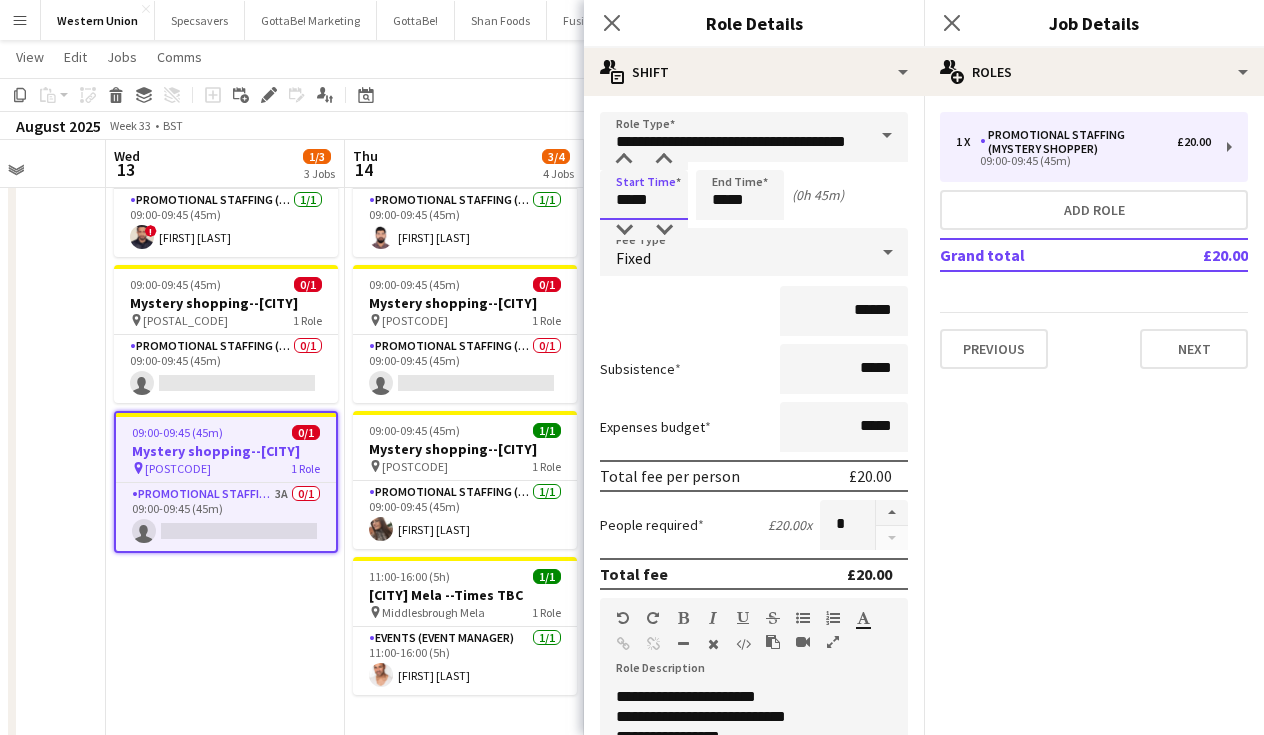 click on "**********" at bounding box center [754, 692] 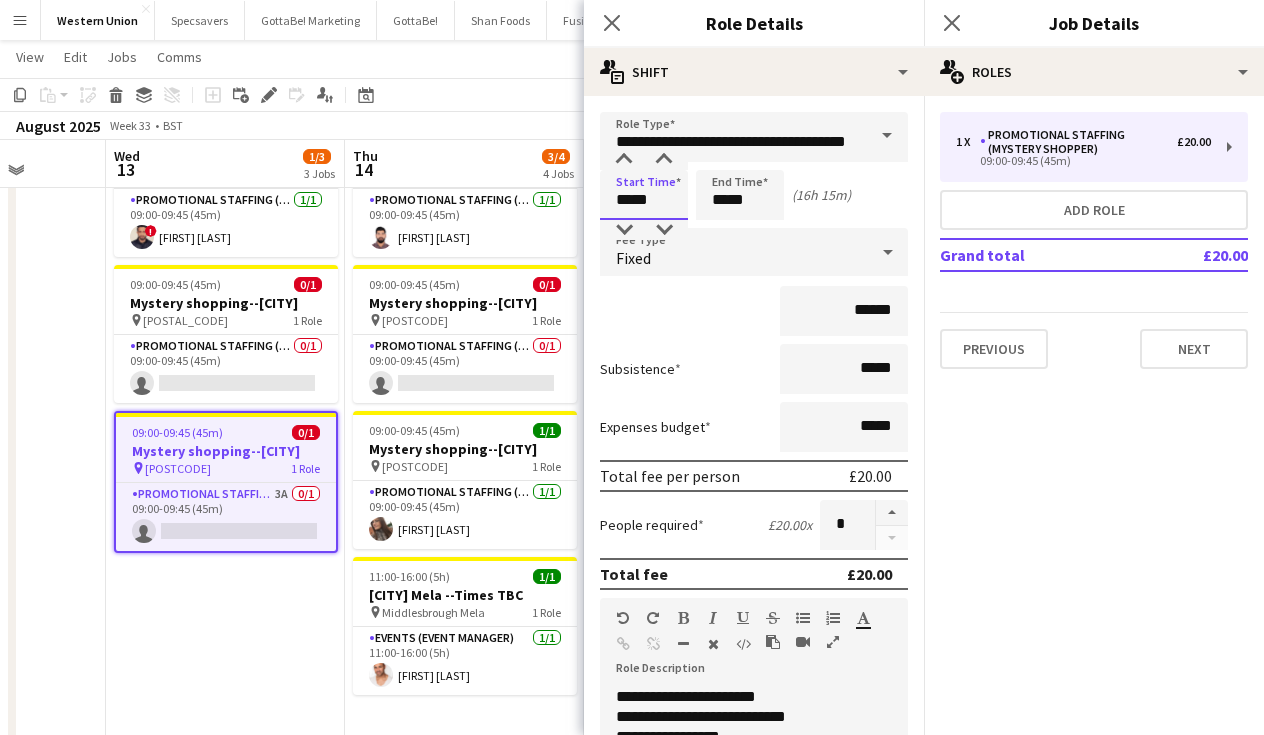 type on "*****" 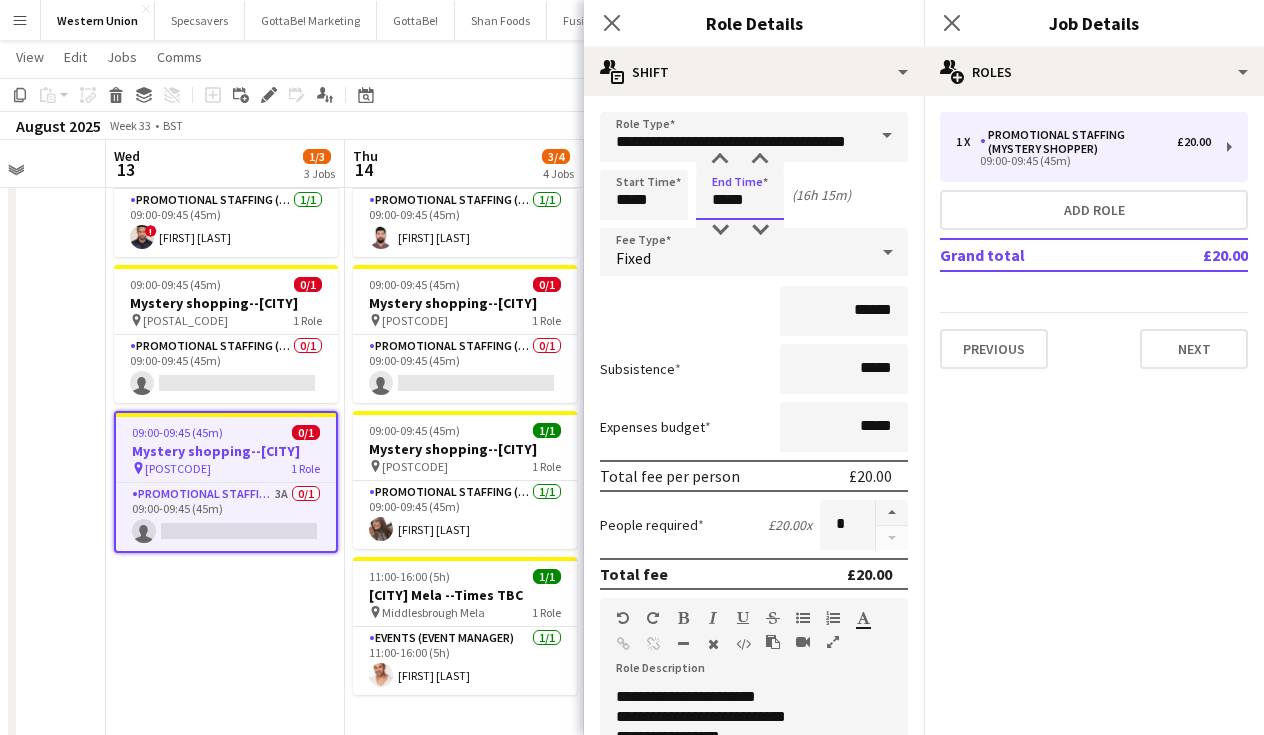 drag, startPoint x: 749, startPoint y: 200, endPoint x: 704, endPoint y: 195, distance: 45.276924 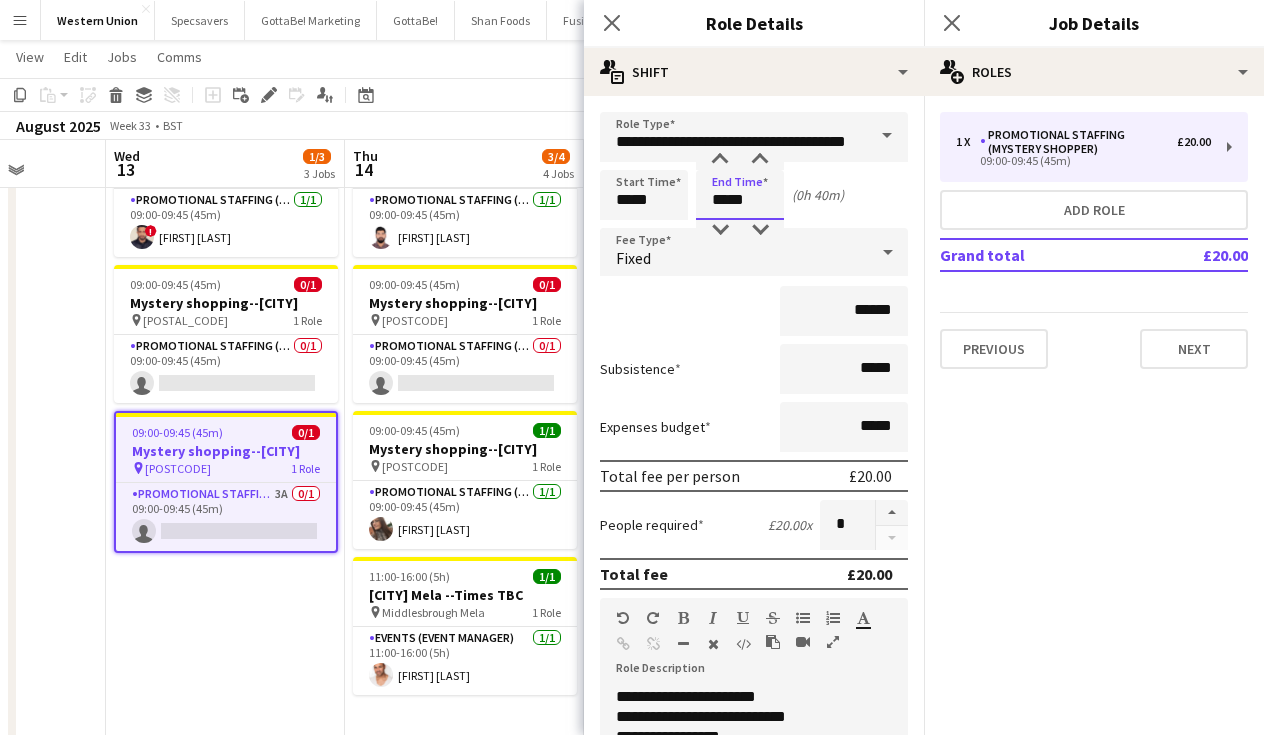 type on "*****" 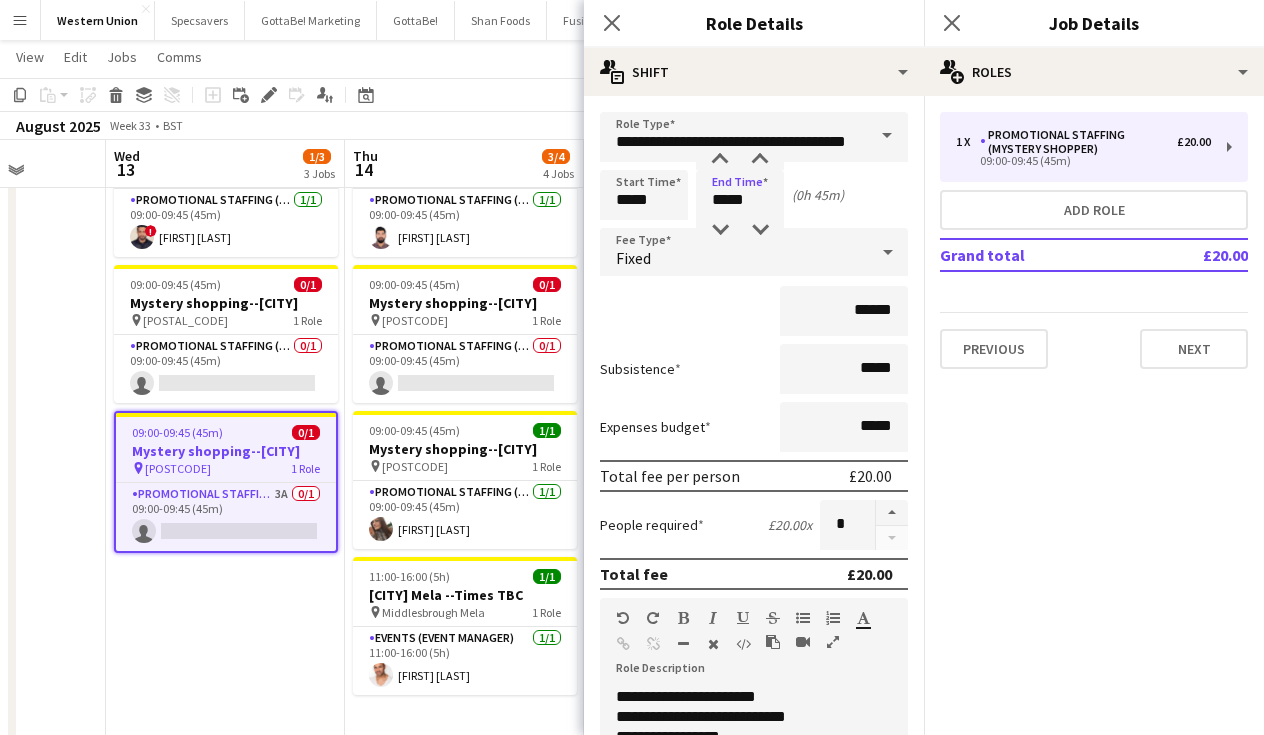 click on "Start Time  *****  End Time  *****  (0h 45m)" at bounding box center (754, 195) 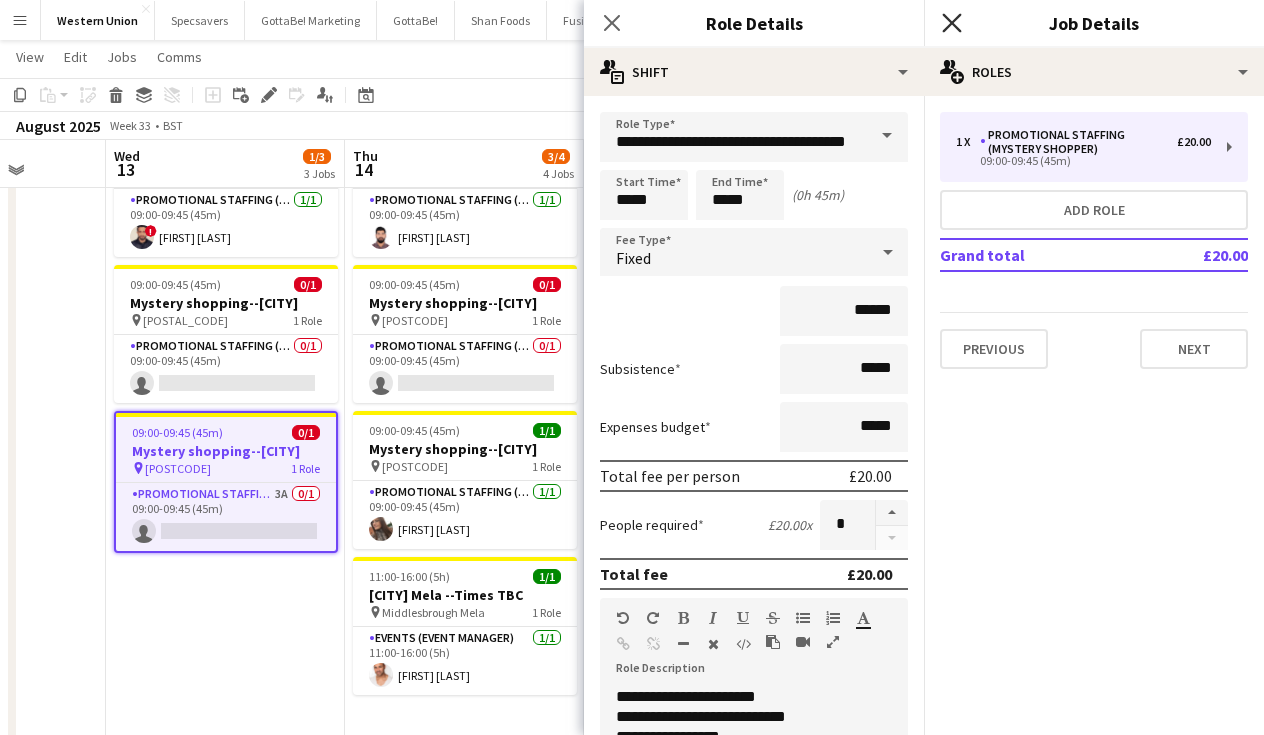 click on "Close pop-in" 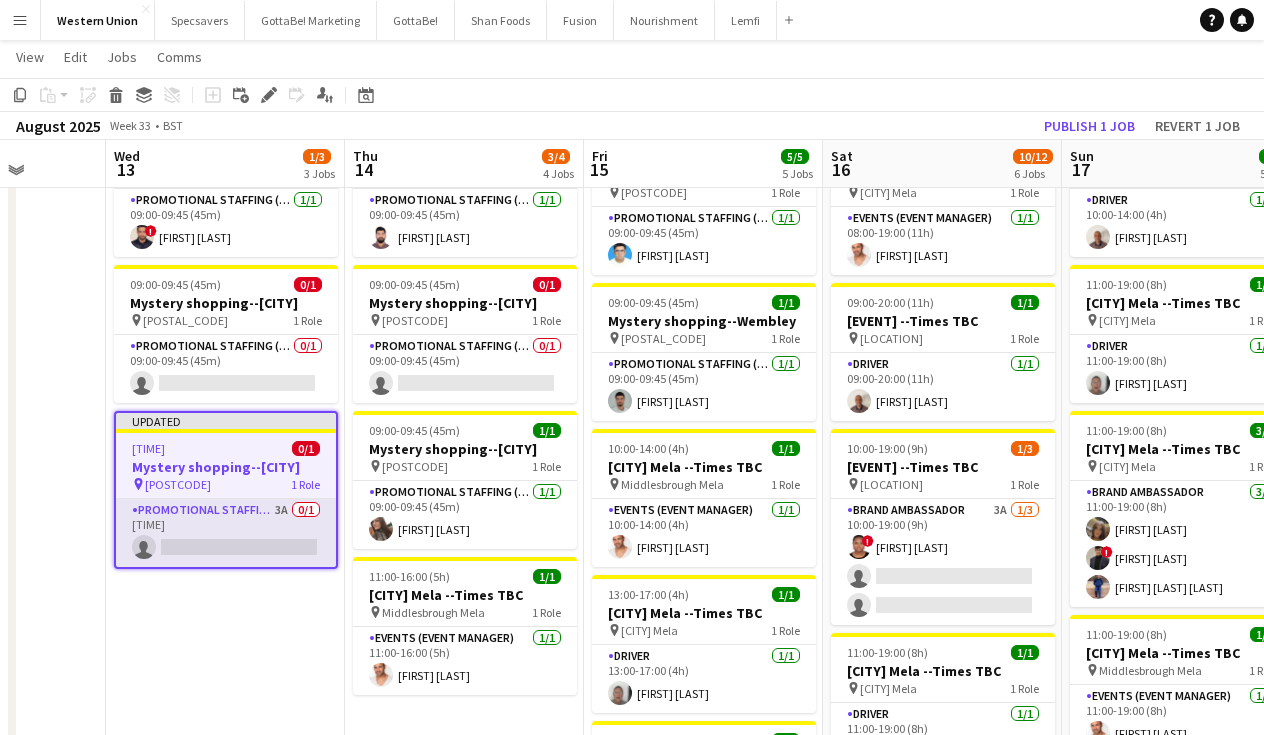 click on "Promotional Staffing (Mystery Shopper)   3A   0/1   17:30-18:15 (45m)
single-neutral-actions" at bounding box center (226, 533) 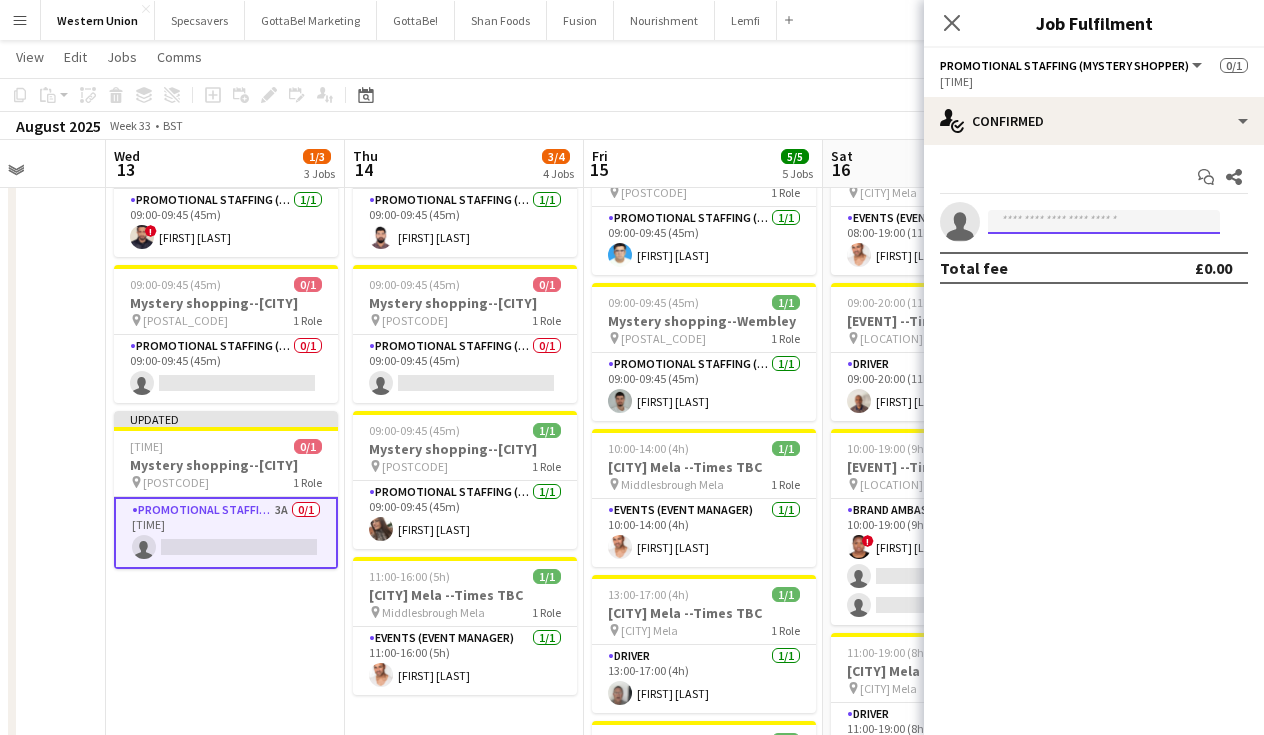 click at bounding box center (1104, 222) 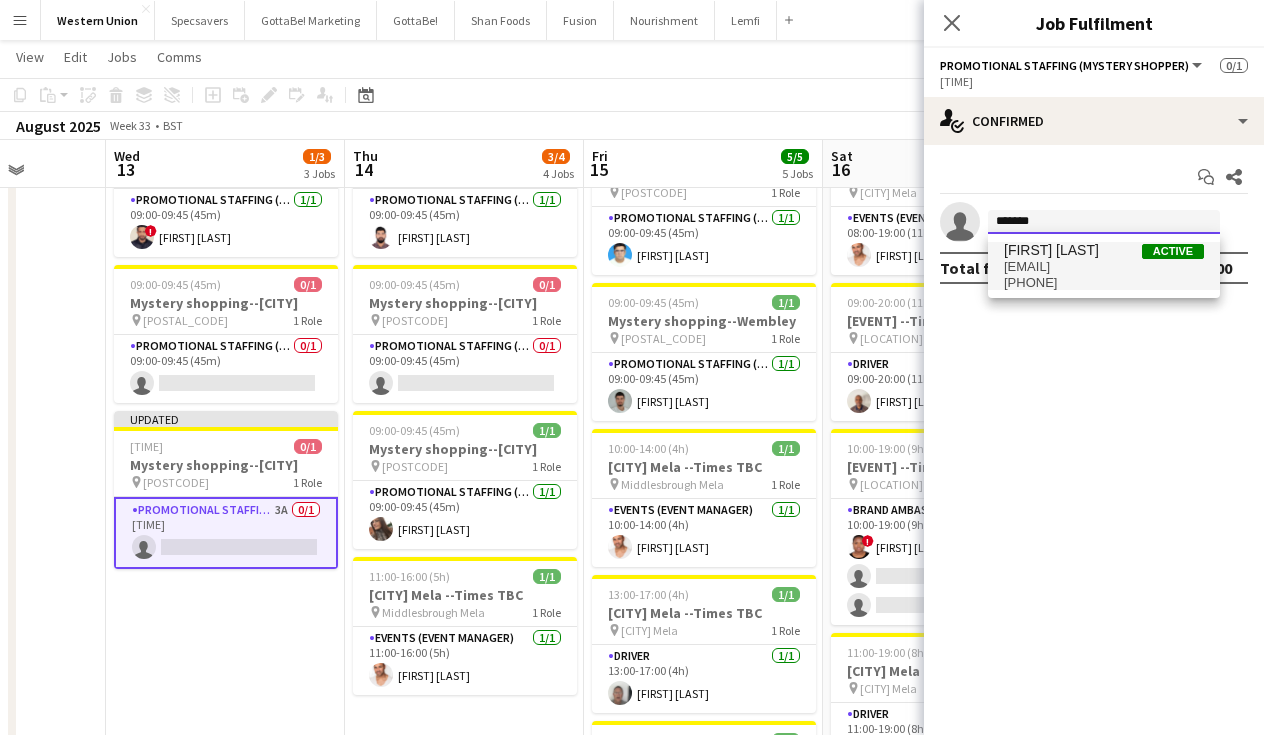 type on "*******" 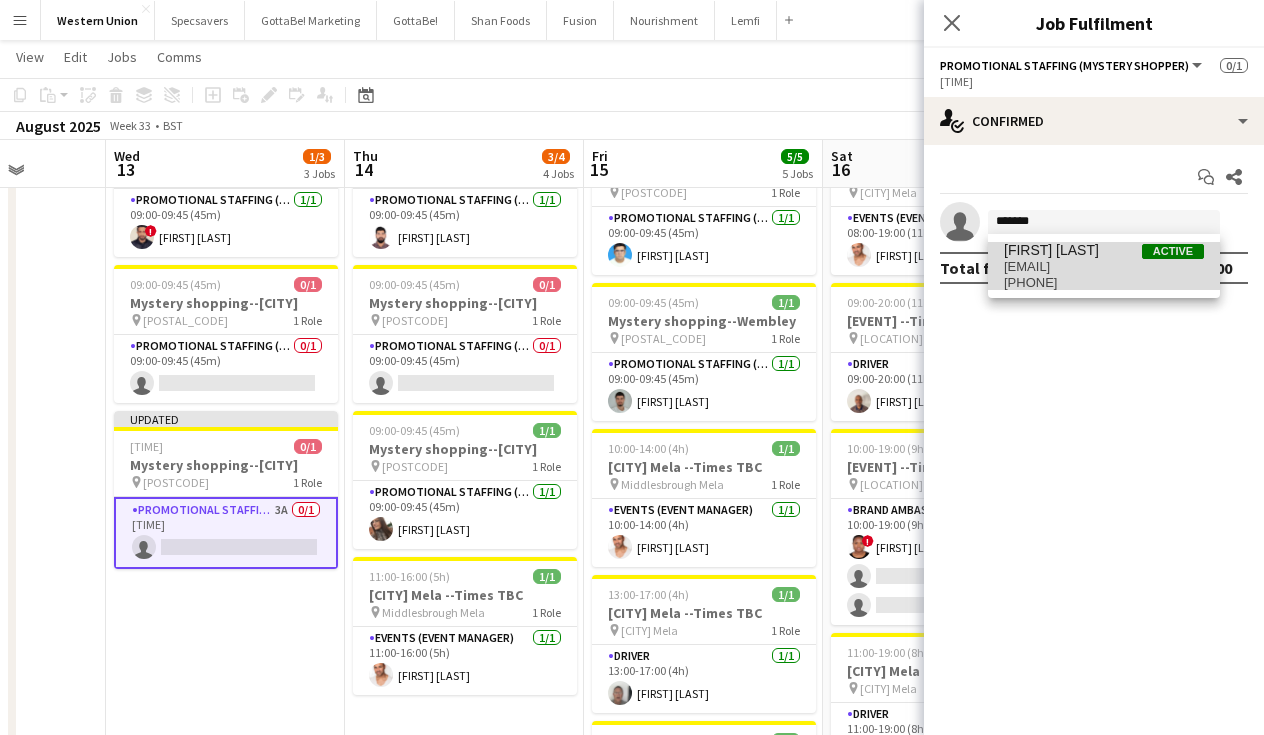 click on "[EMAIL]" at bounding box center [1104, 267] 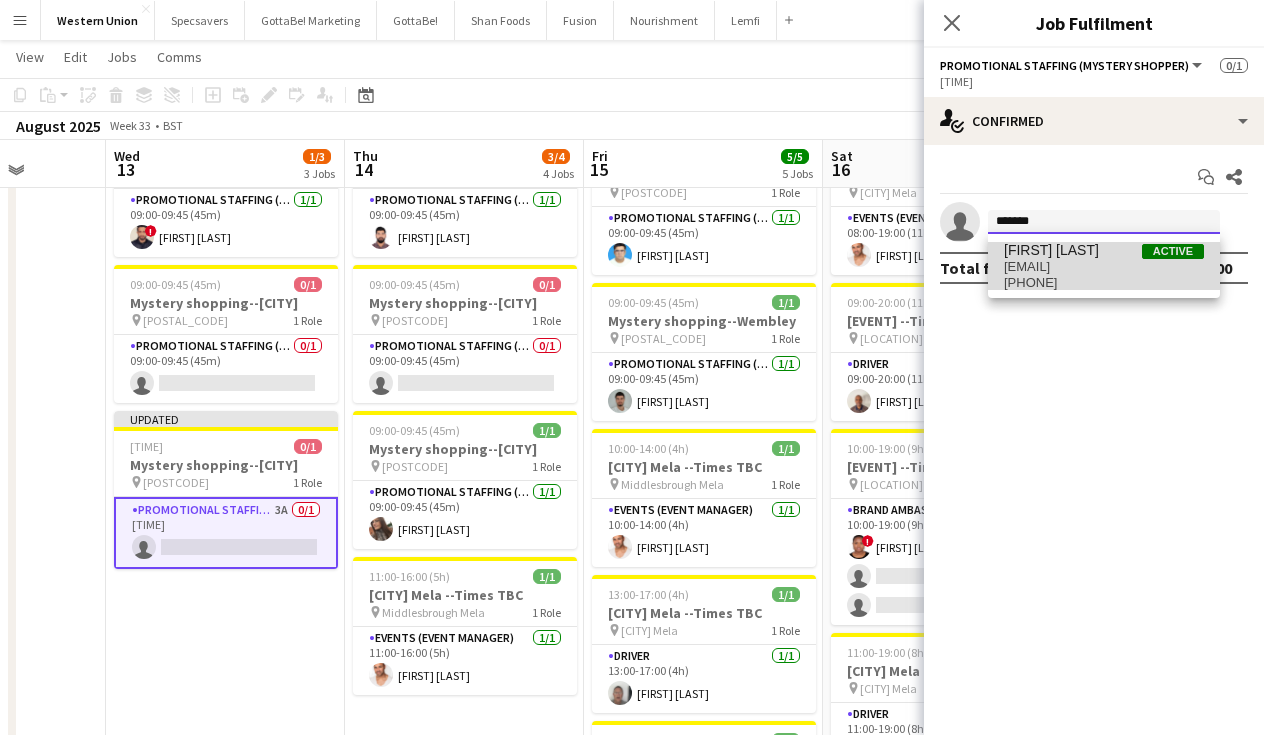 type 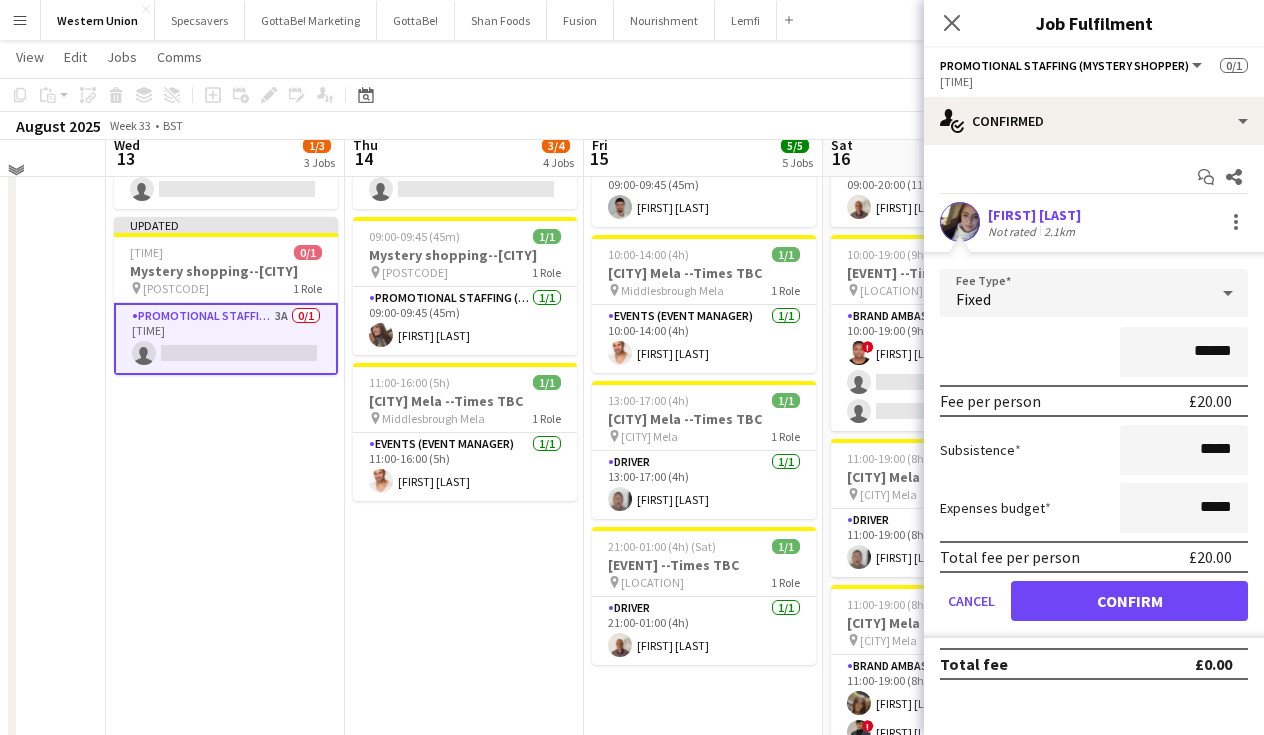 scroll, scrollTop: 311, scrollLeft: 0, axis: vertical 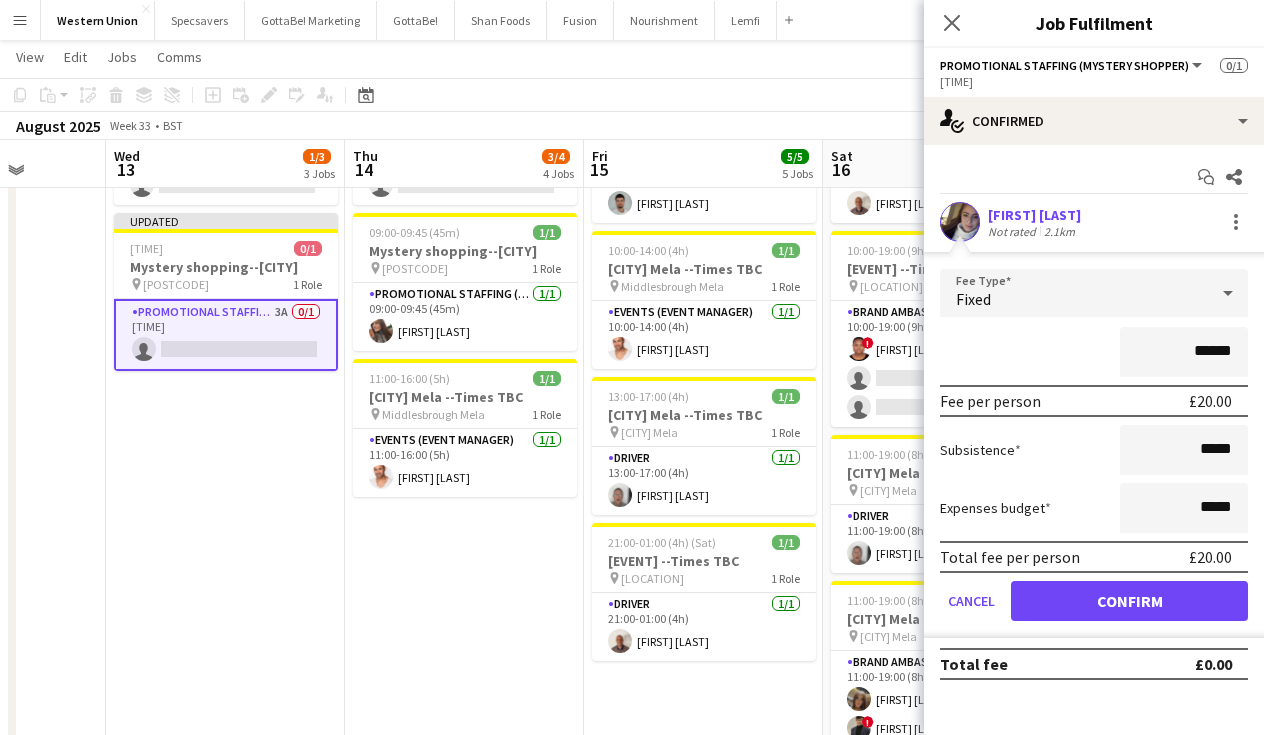 click on "Confirm" at bounding box center [1129, 601] 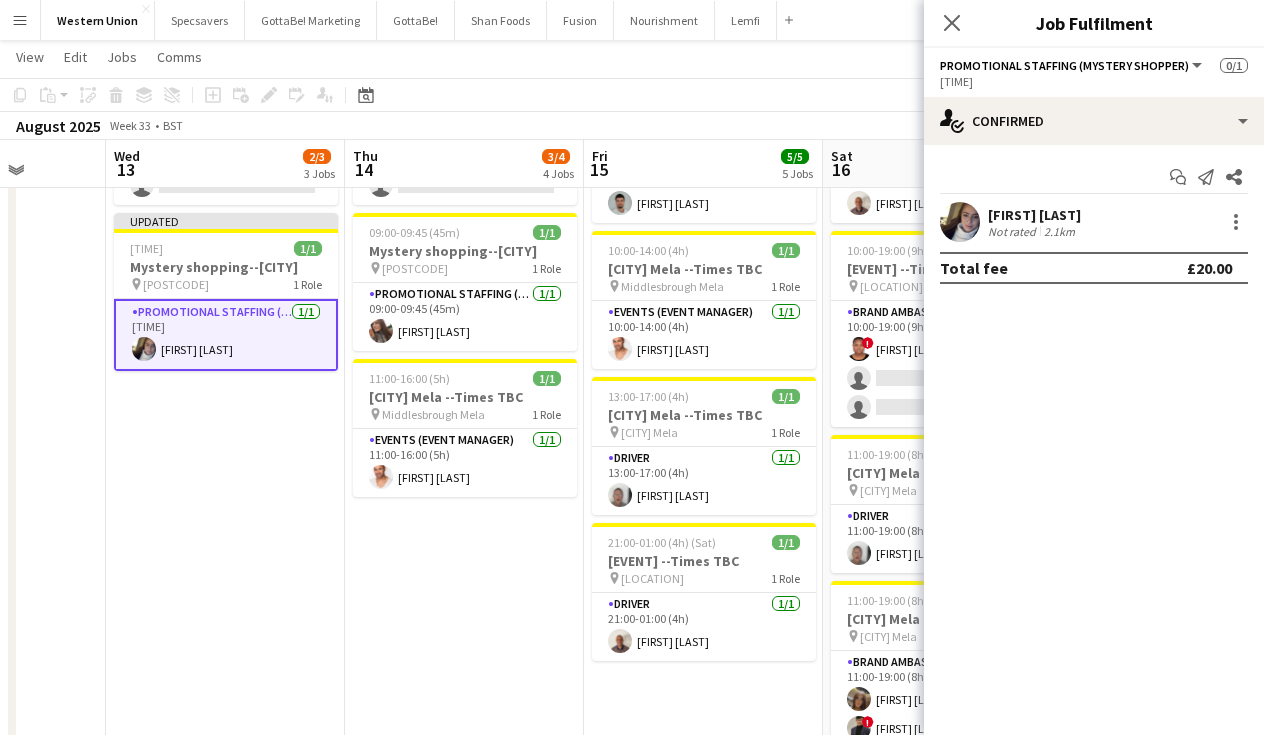 click on "August 2025   Week 33
•   BST   Publish 1 job   Revert 1 job" 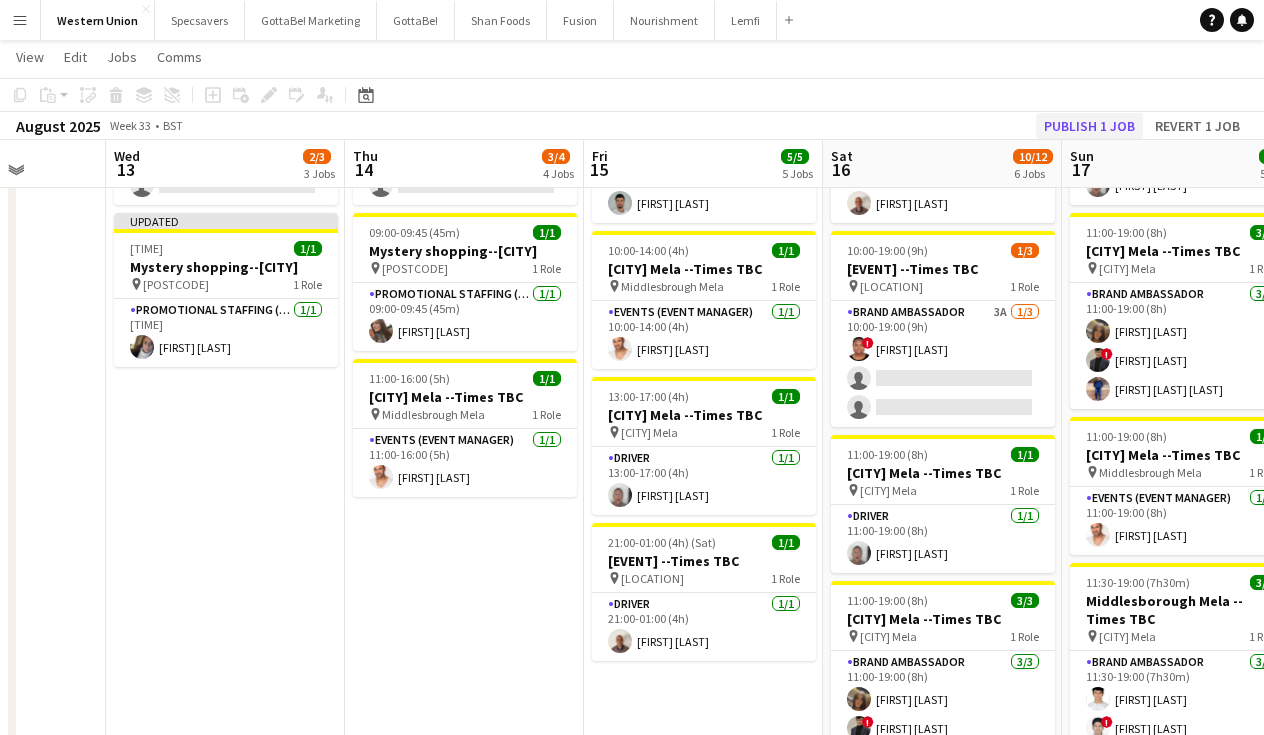 click on "Publish 1 job" 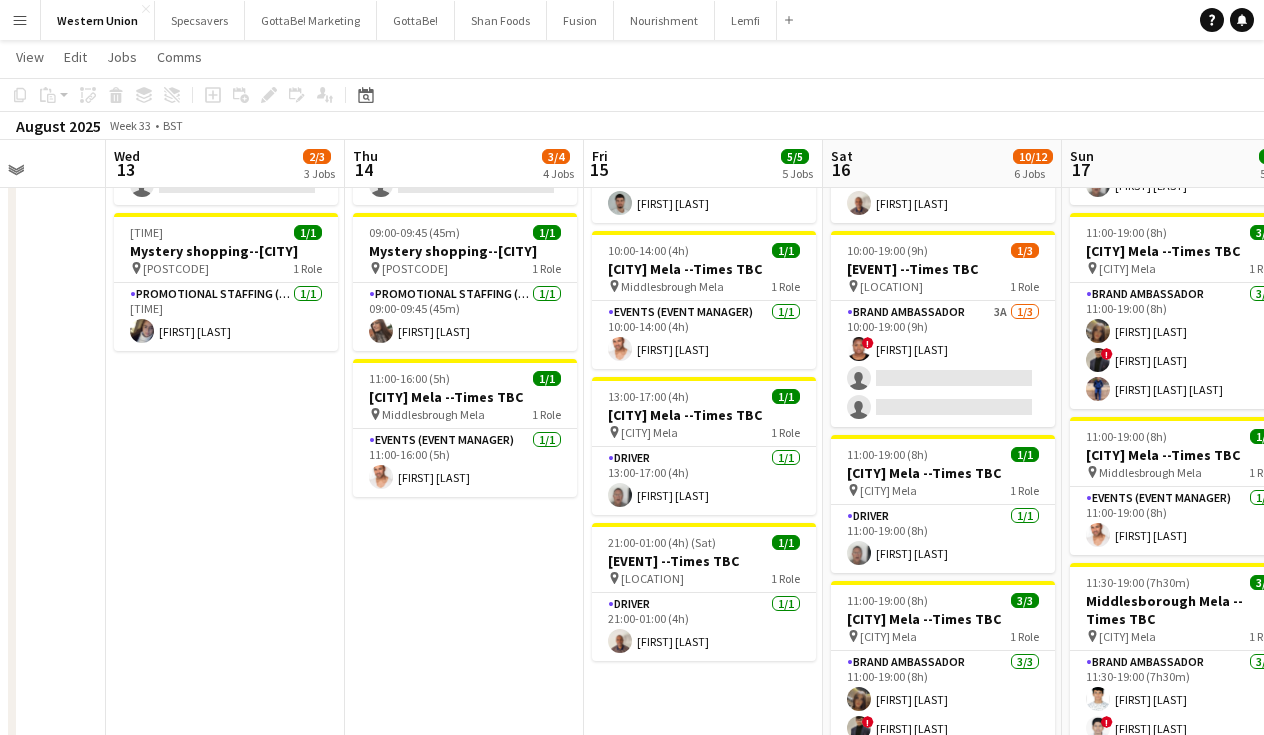 click on "09:00-09:45 (45m)    1/1   Mystery shopping--[CITY]
pin
[POSTAL_CODE]   1 Role   Promotional Staffing (Mystery Shopper)   1/1   09:00-09:45 (45m)
! [FIRST] [LAST]     09:00-09:45 (45m)    0/1   Mystery shopping--[CITY]
pin
[POSTAL_CODE]   1 Role   Promotional Staffing (Mystery Shopper)   0/1   09:00-09:45 (45m)
single-neutral-actions
17:30-18:15 (45m)    1/1   Mystery shopping--[CITY]
pin
[POSTAL_CODE]   1 Role   Promotional Staffing (Mystery Shopper)   1/1   17:30-18:15 (45m)
[FIRST] [LAST]" at bounding box center [225, 516] 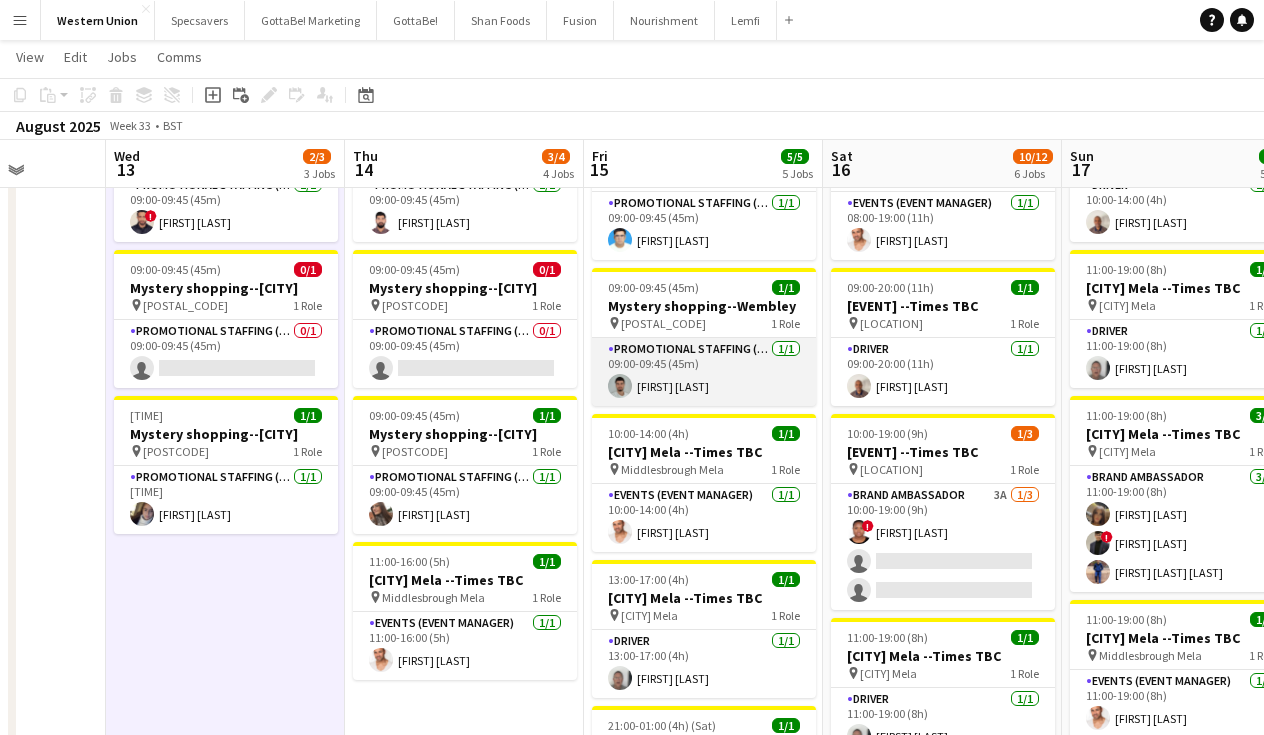 scroll, scrollTop: 130, scrollLeft: 0, axis: vertical 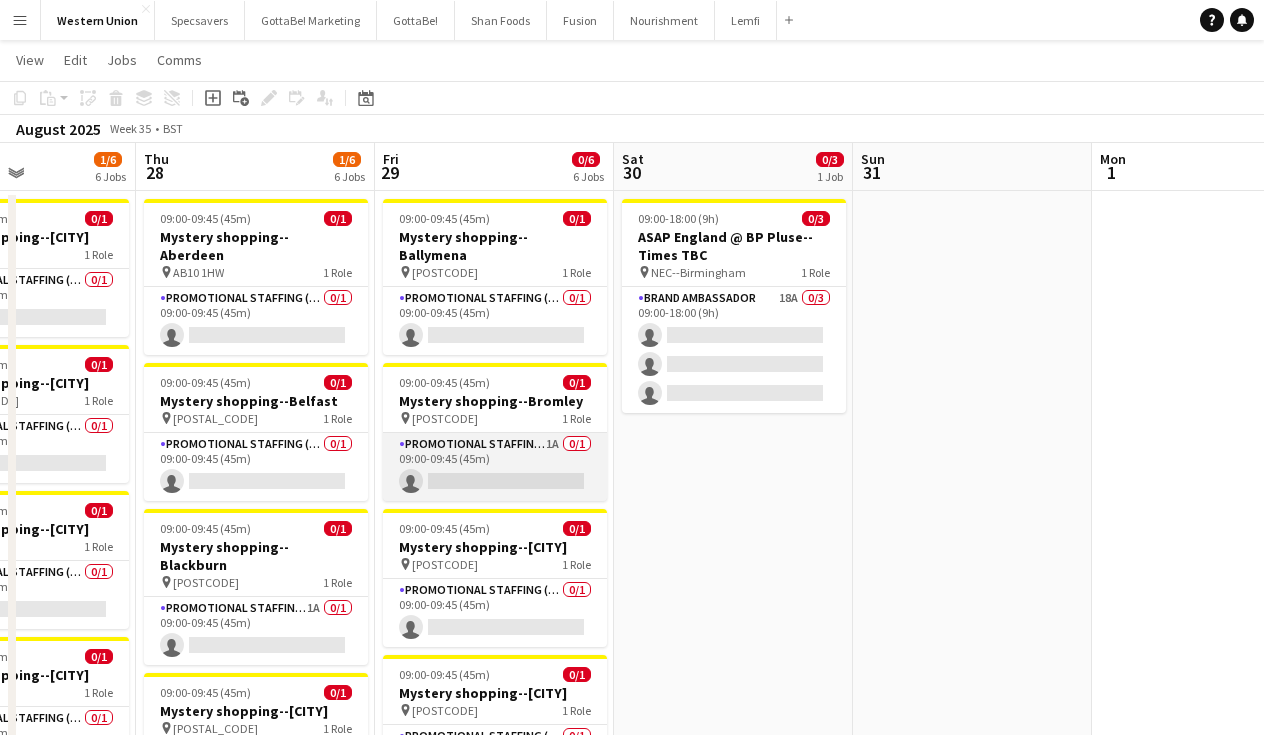 click on "Promotional Staffing (Mystery Shopper)   1A   0/1   09:00-09:45 (45m)
single-neutral-actions" at bounding box center (495, 467) 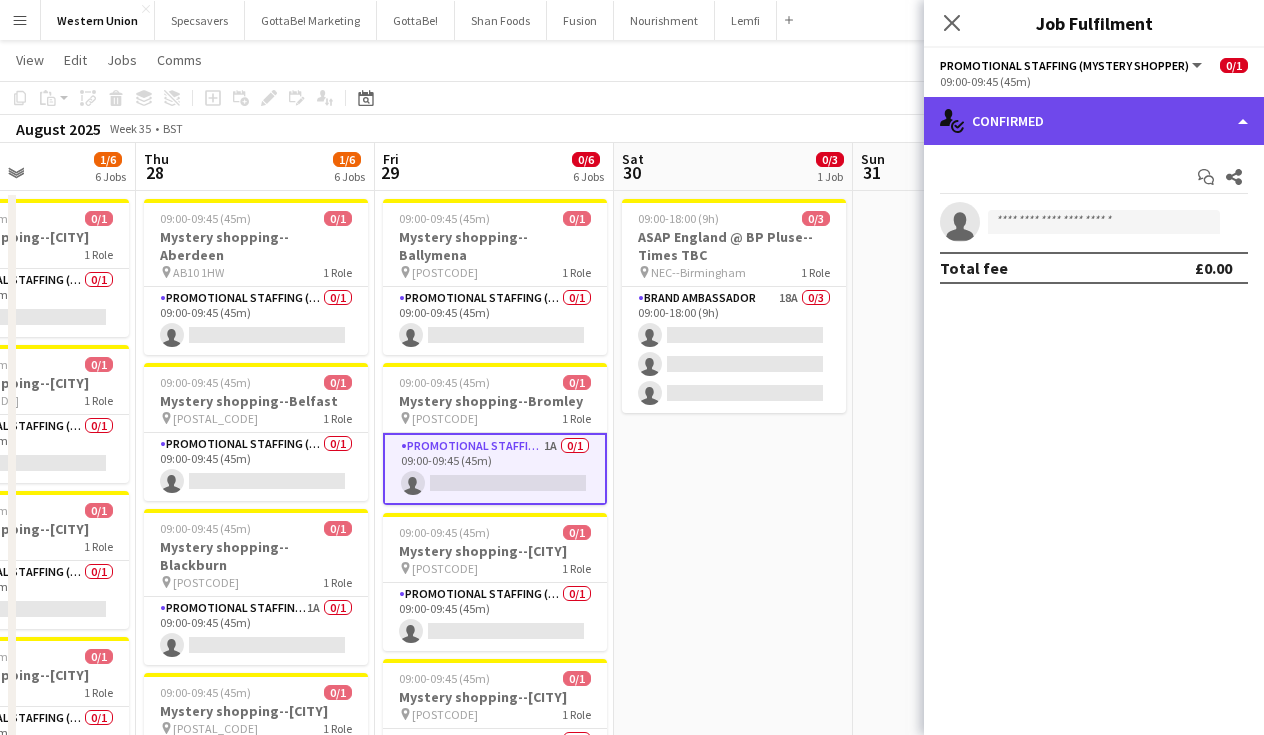 click on "single-neutral-actions-check-2
Confirmed" 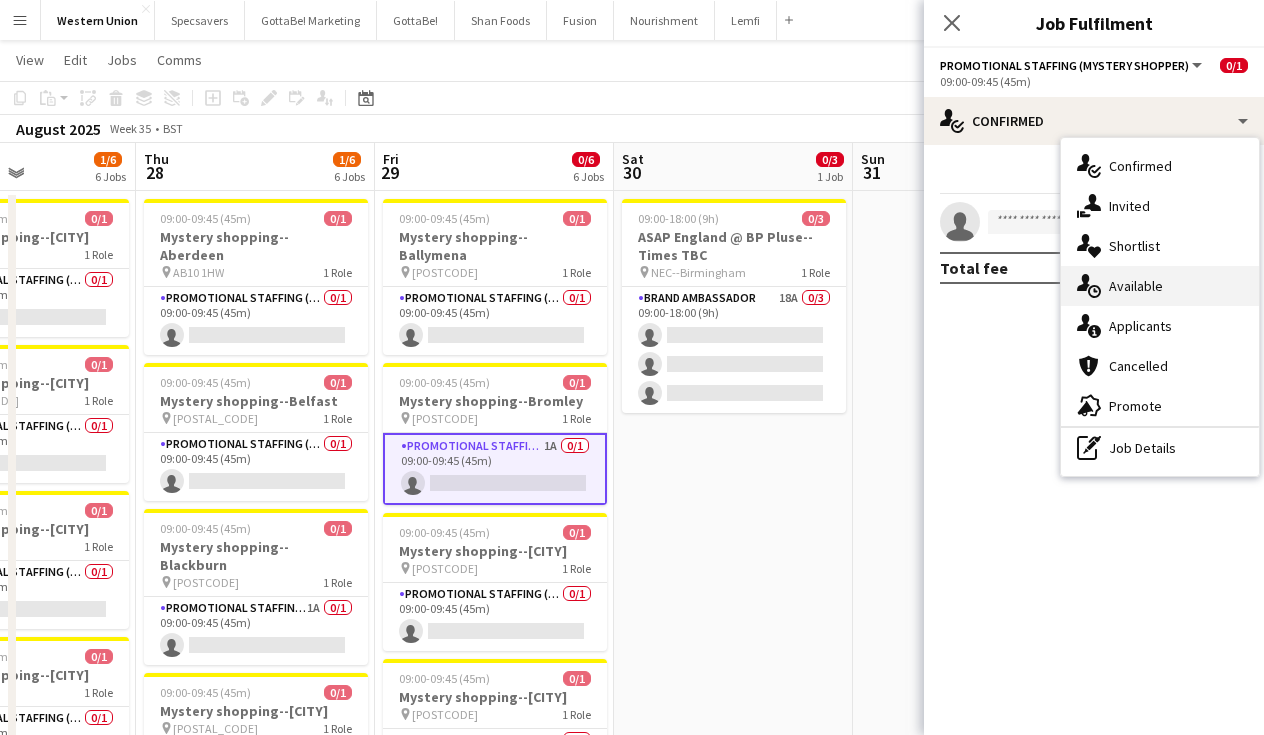 click on "single-neutral-actions-upload
Available" at bounding box center [1160, 286] 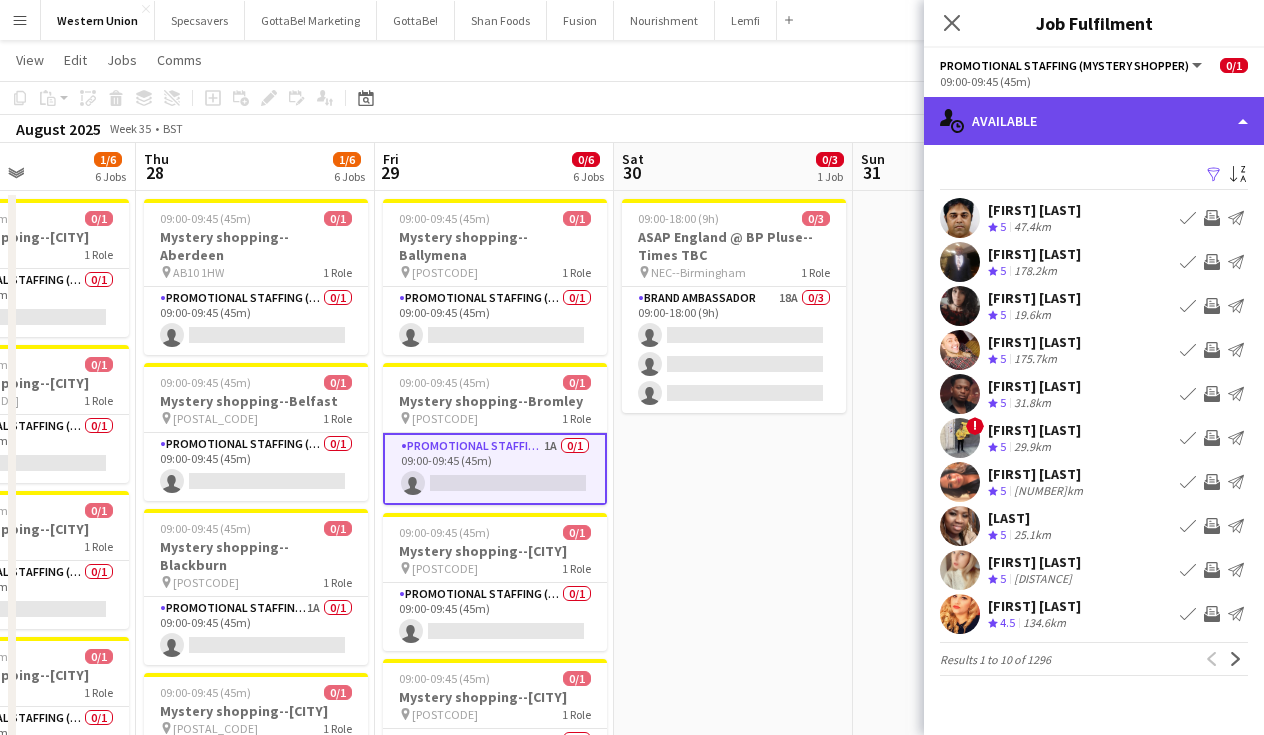 click on "single-neutral-actions-upload
Available" 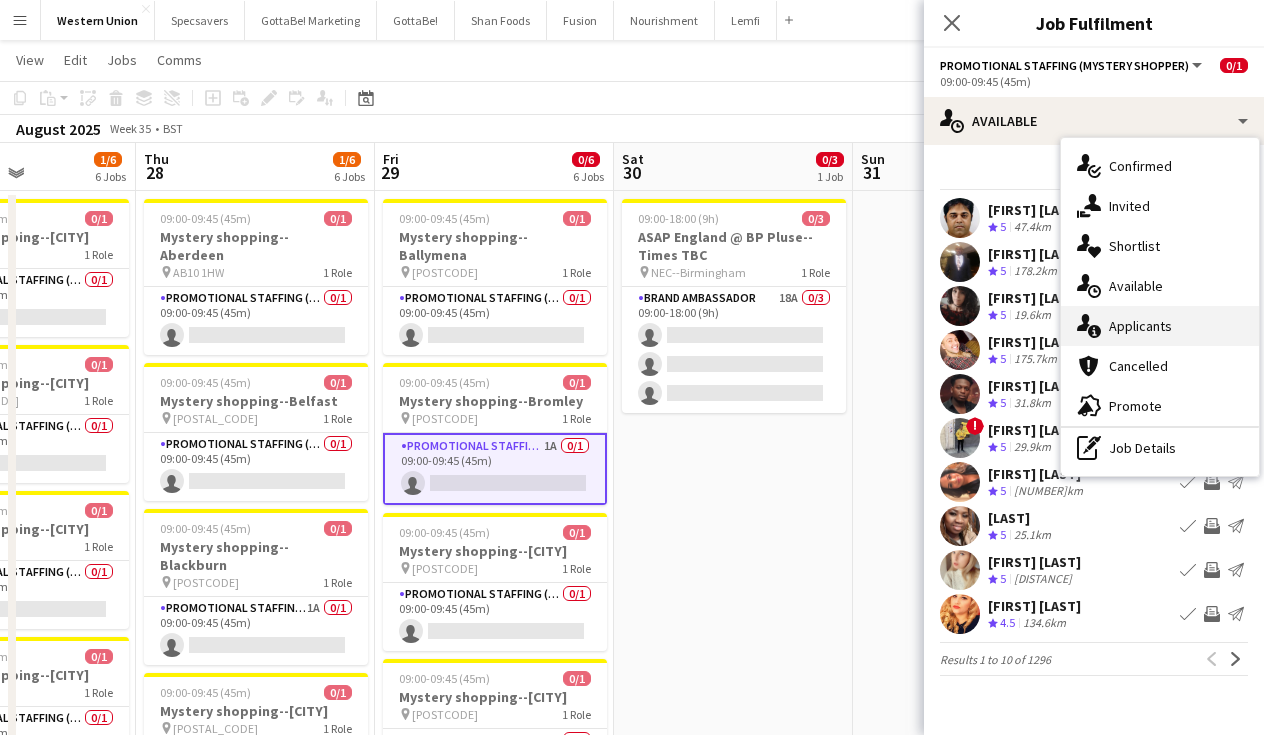 click on "single-neutral-actions-information
Applicants" at bounding box center [1160, 326] 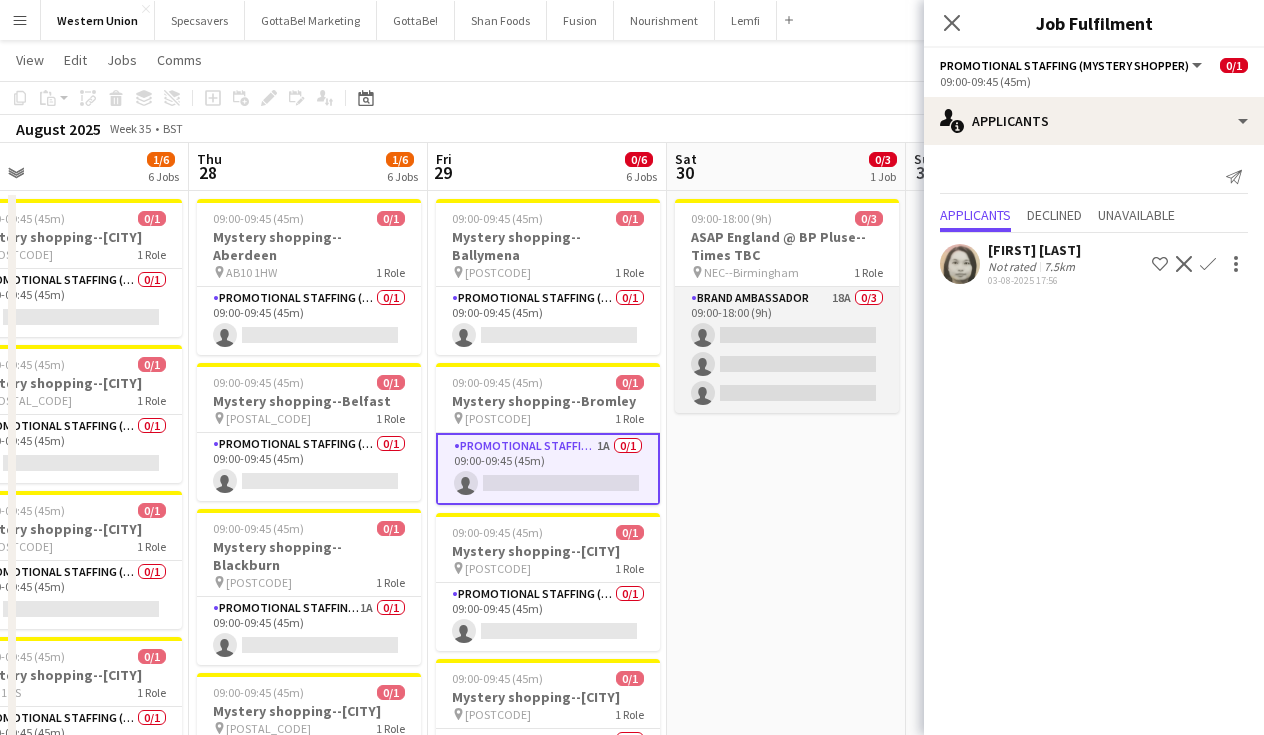scroll, scrollTop: 0, scrollLeft: 497, axis: horizontal 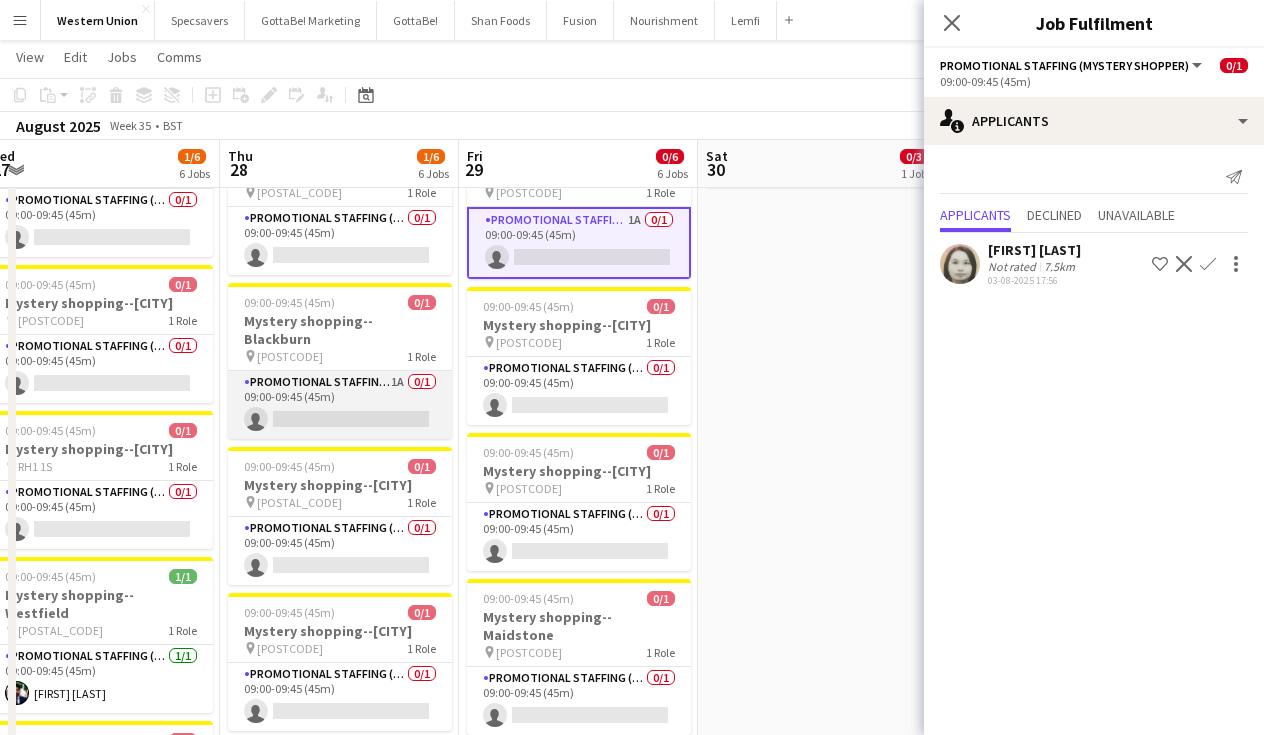 click on "Promotional Staffing (Mystery Shopper)   1A   0/1   09:00-09:45 (45m)
single-neutral-actions" at bounding box center [340, 405] 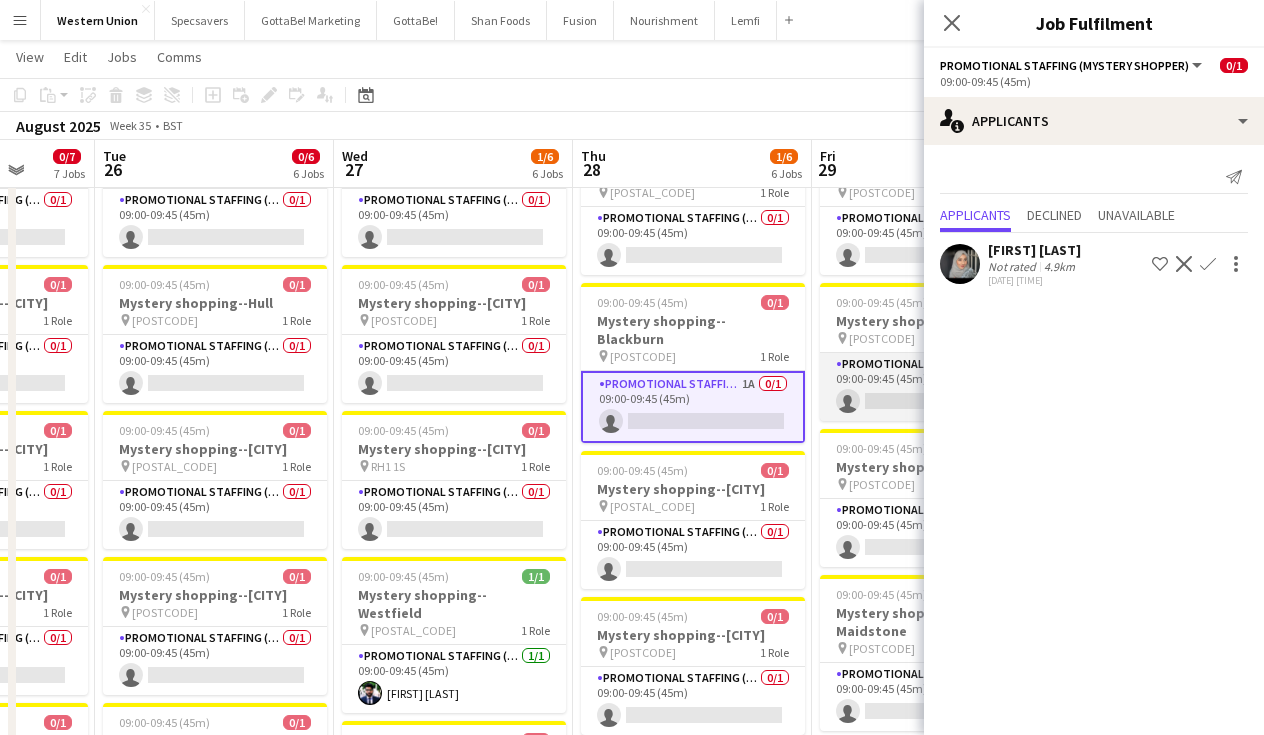 scroll, scrollTop: 0, scrollLeft: 620, axis: horizontal 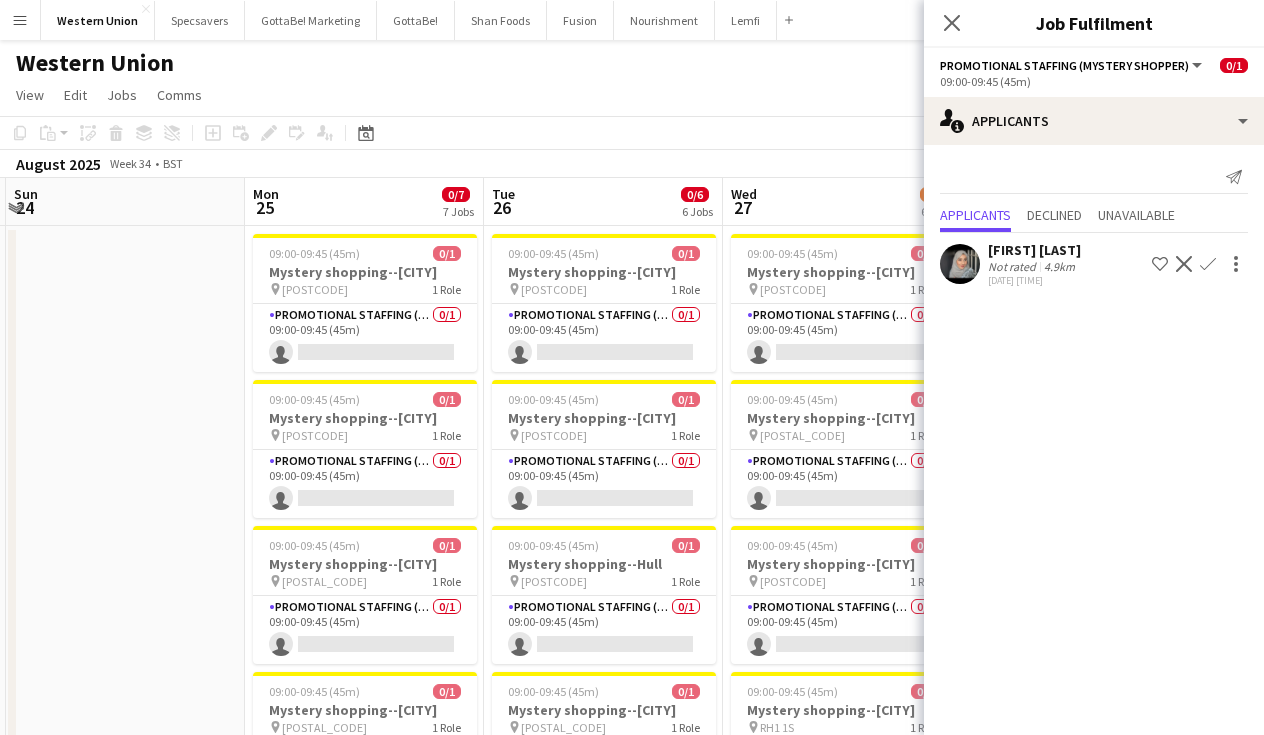 click on "Menu" at bounding box center [20, 20] 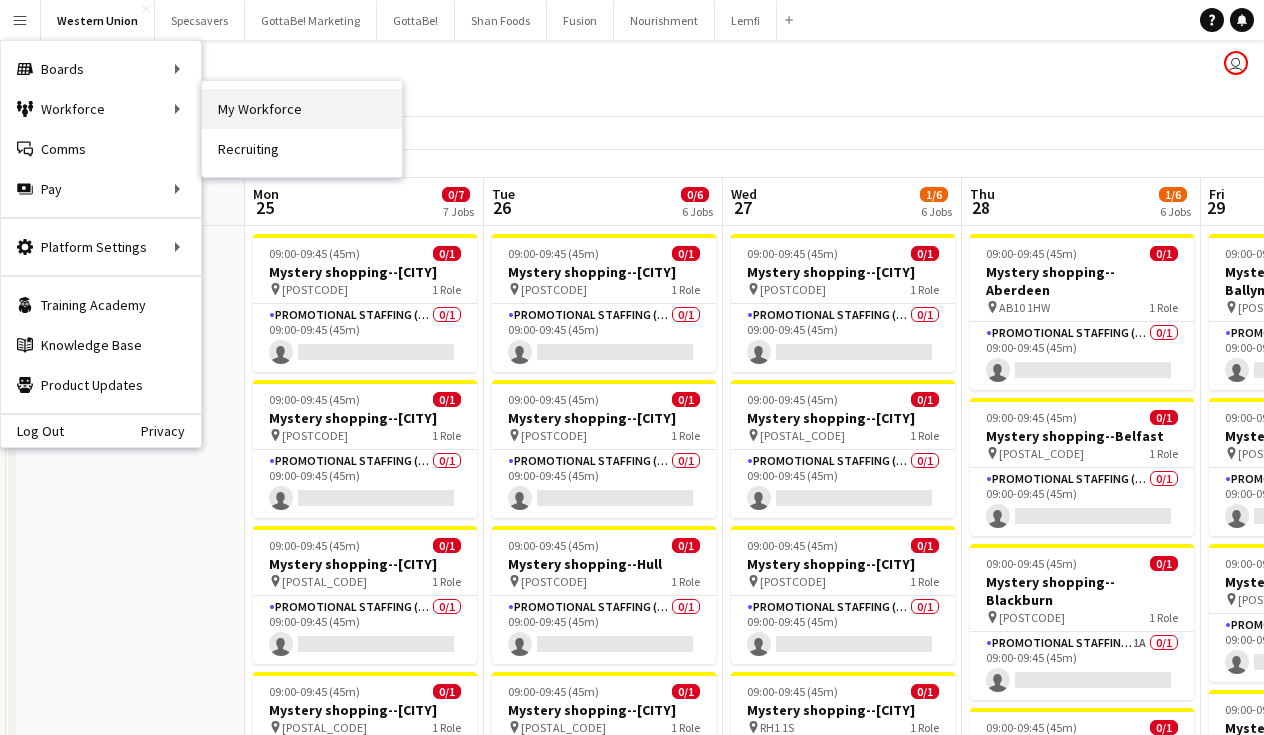 click on "My Workforce" at bounding box center [302, 109] 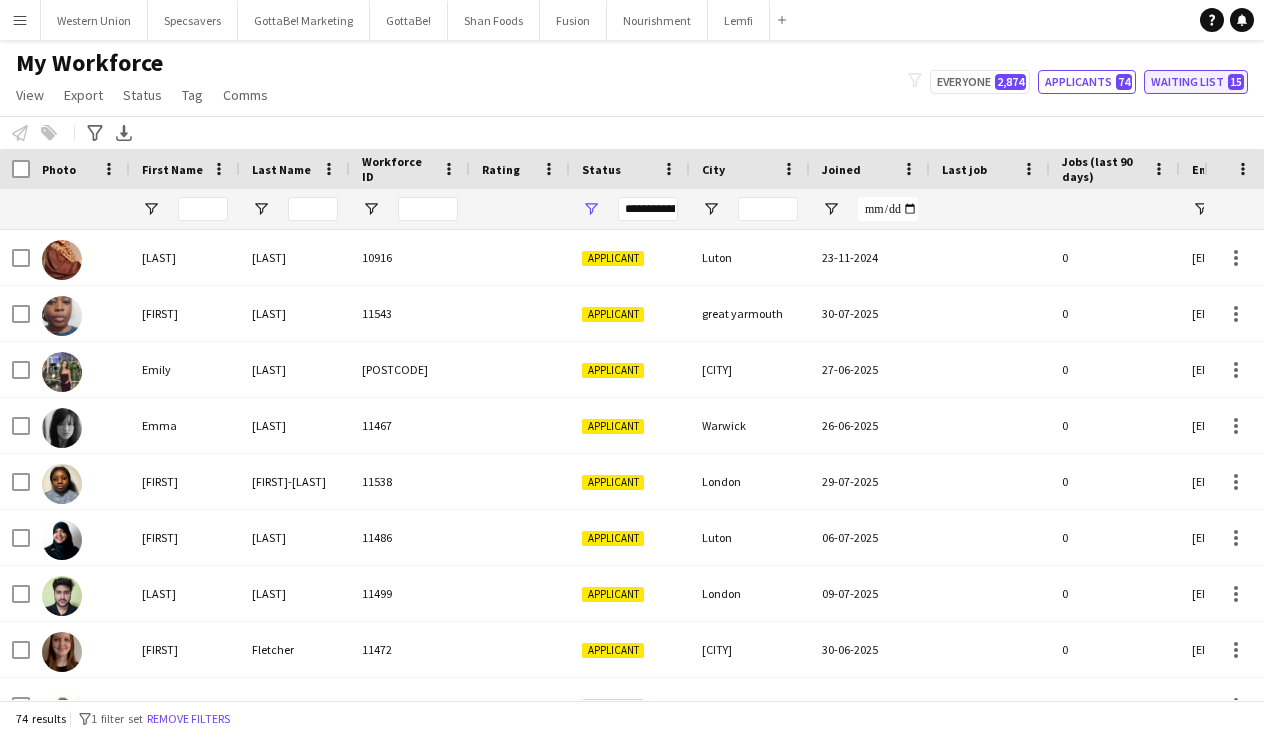 click on "Waiting list   15" 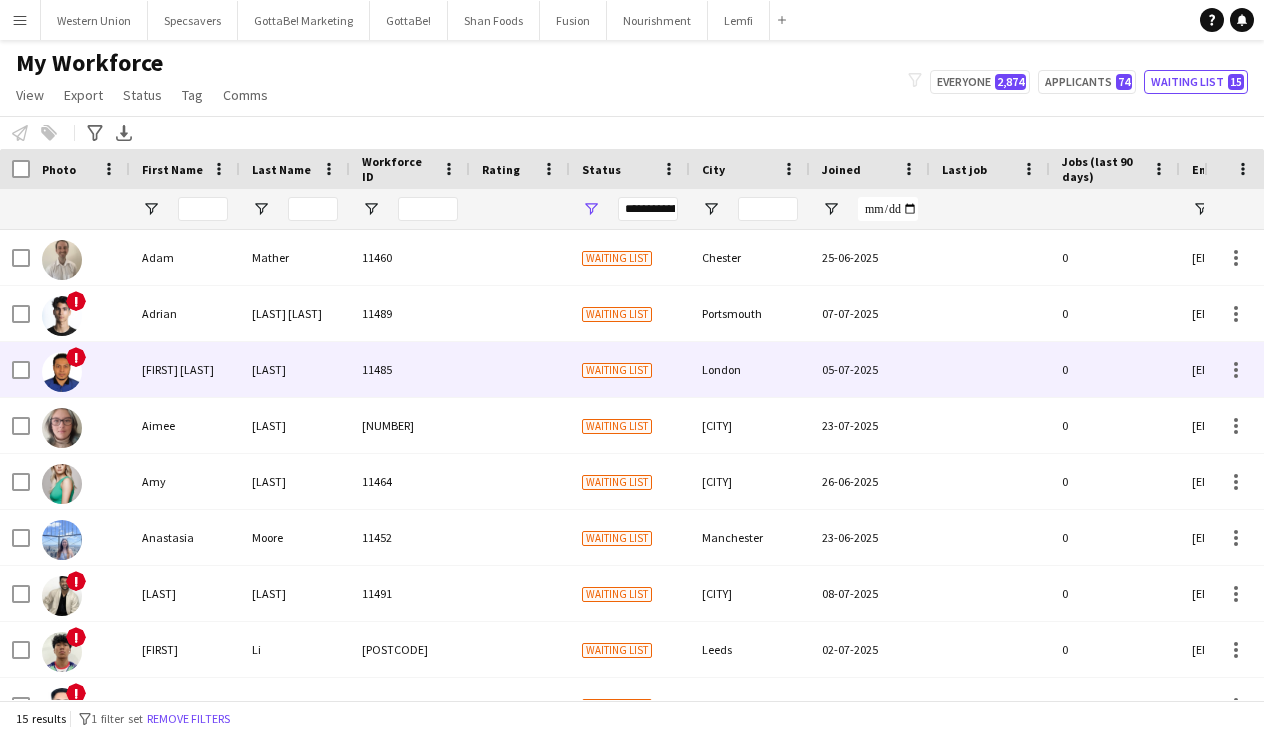 scroll, scrollTop: 18, scrollLeft: 0, axis: vertical 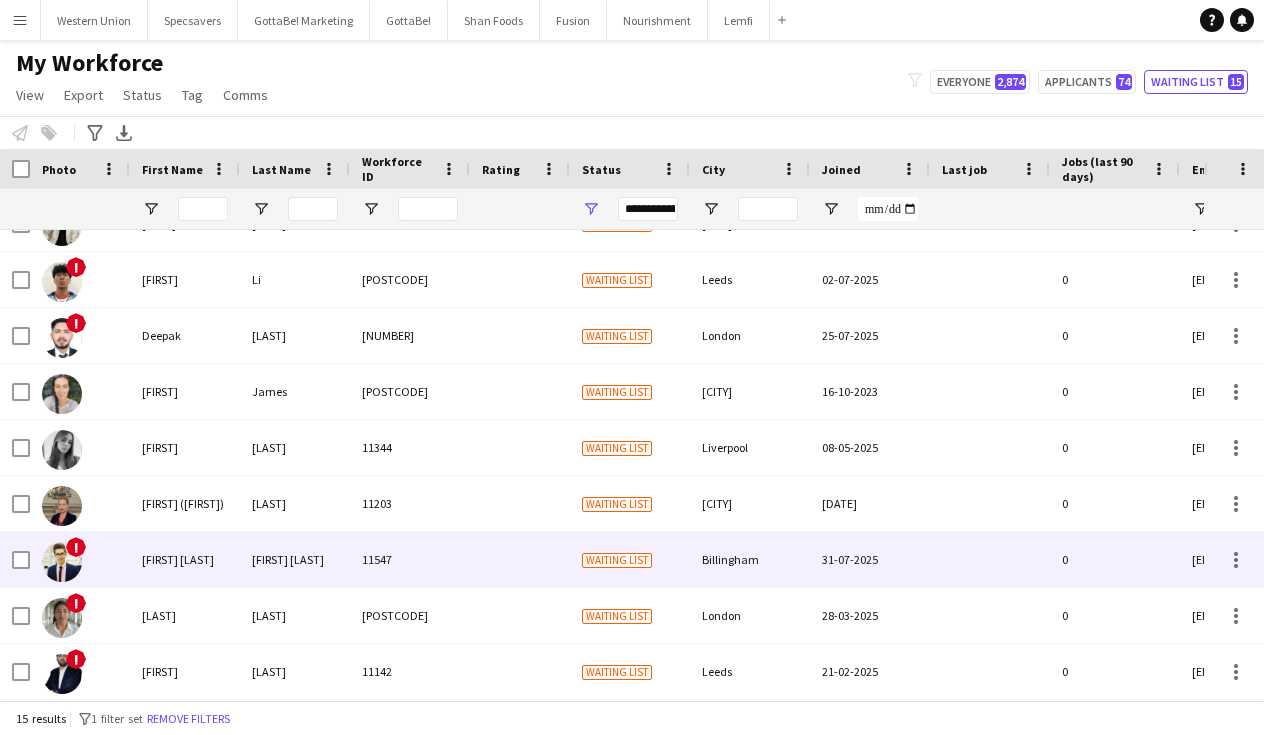click on "[FIRST] [LAST]" at bounding box center (295, 559) 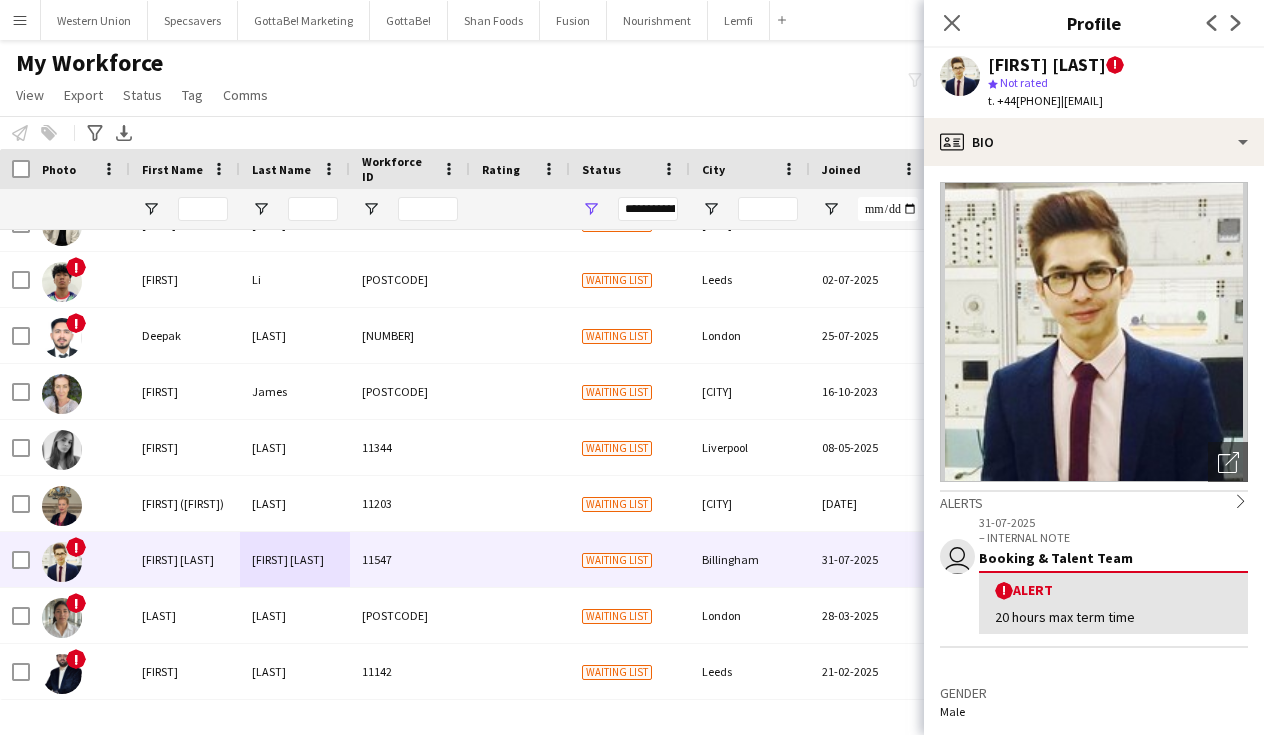 drag, startPoint x: 1084, startPoint y: 119, endPoint x: 1226, endPoint y: 120, distance: 142.00352 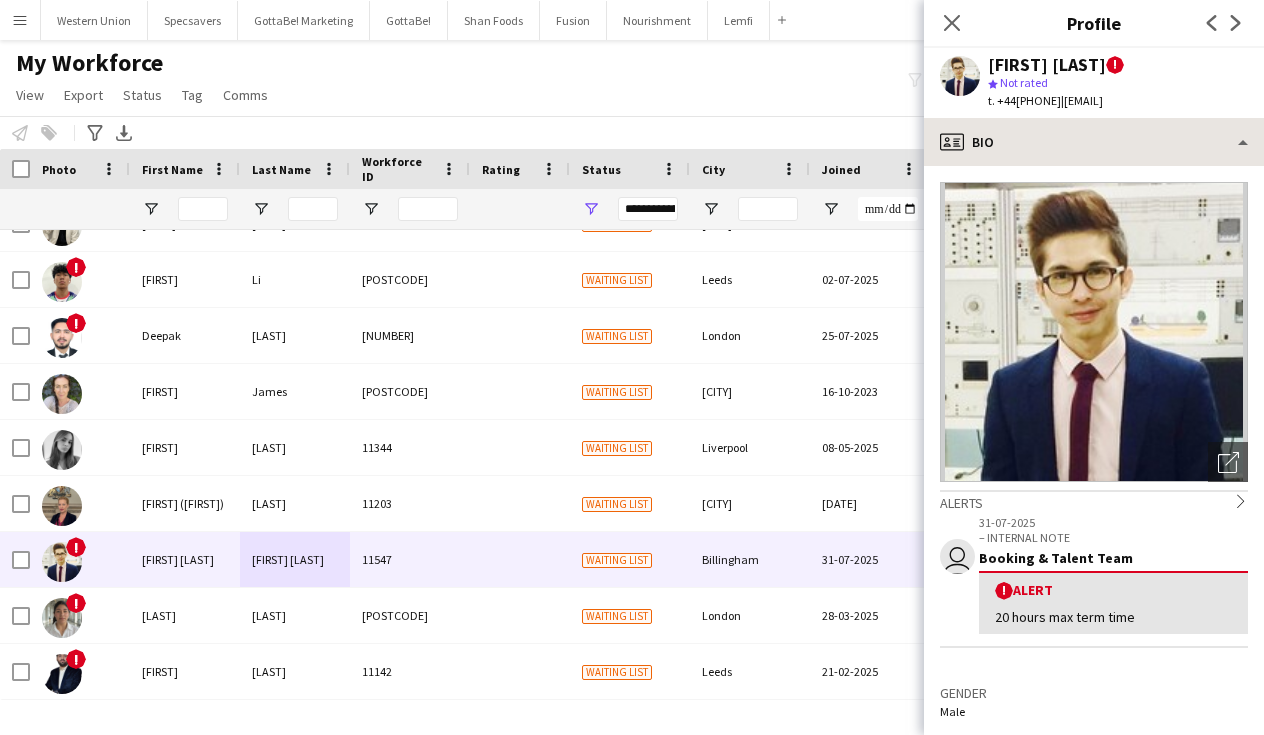 copy on "[EMAIL]" 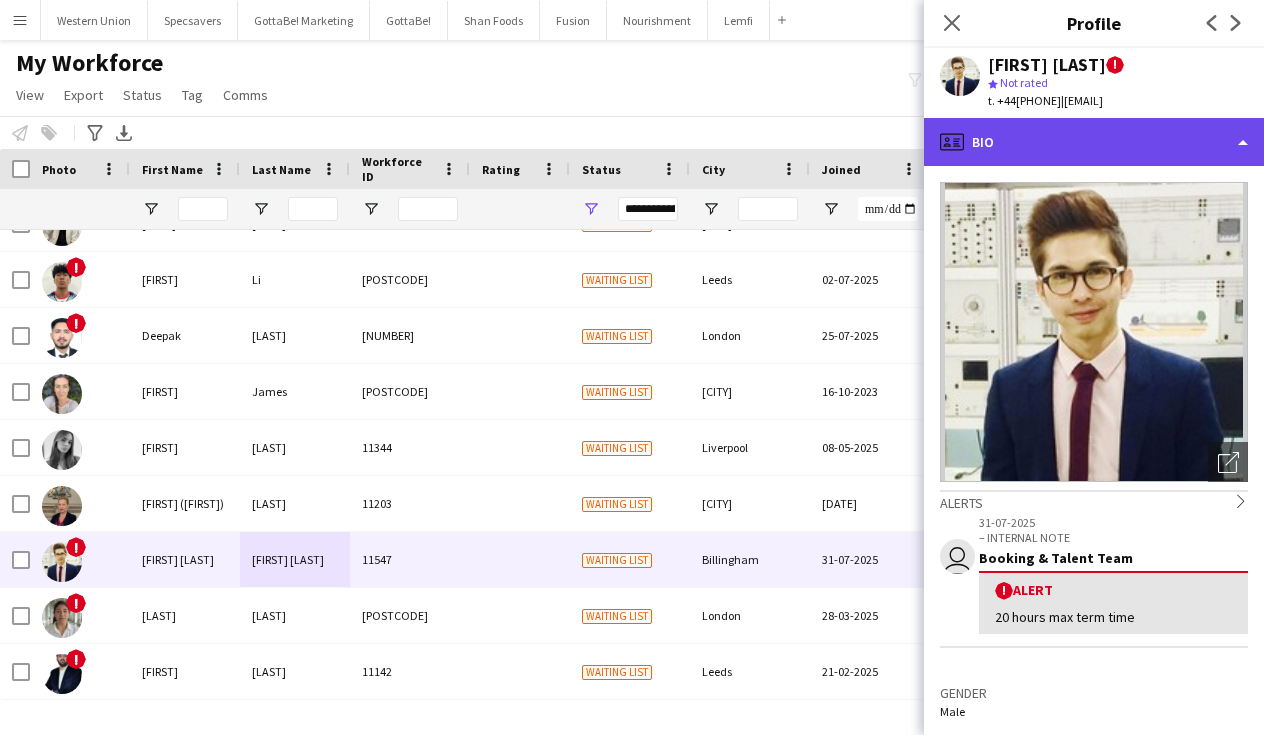 click on "profile
Bio" 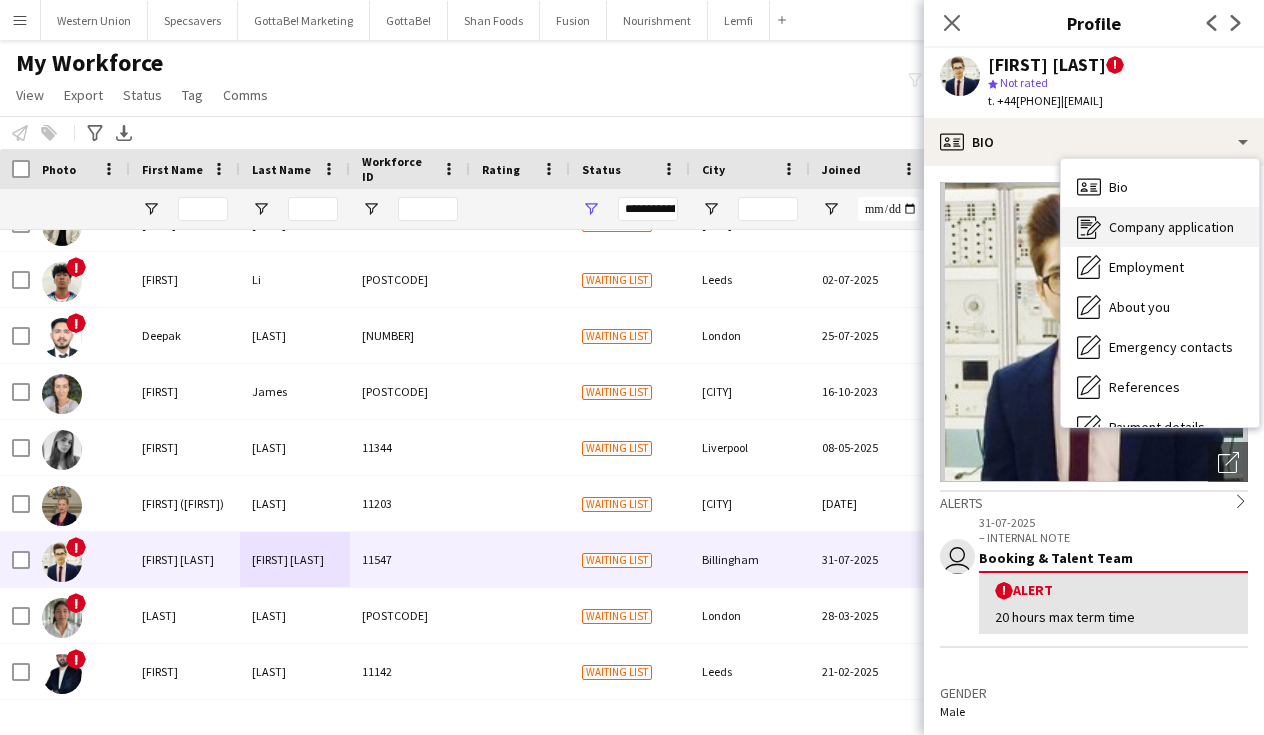 click on "Company application" 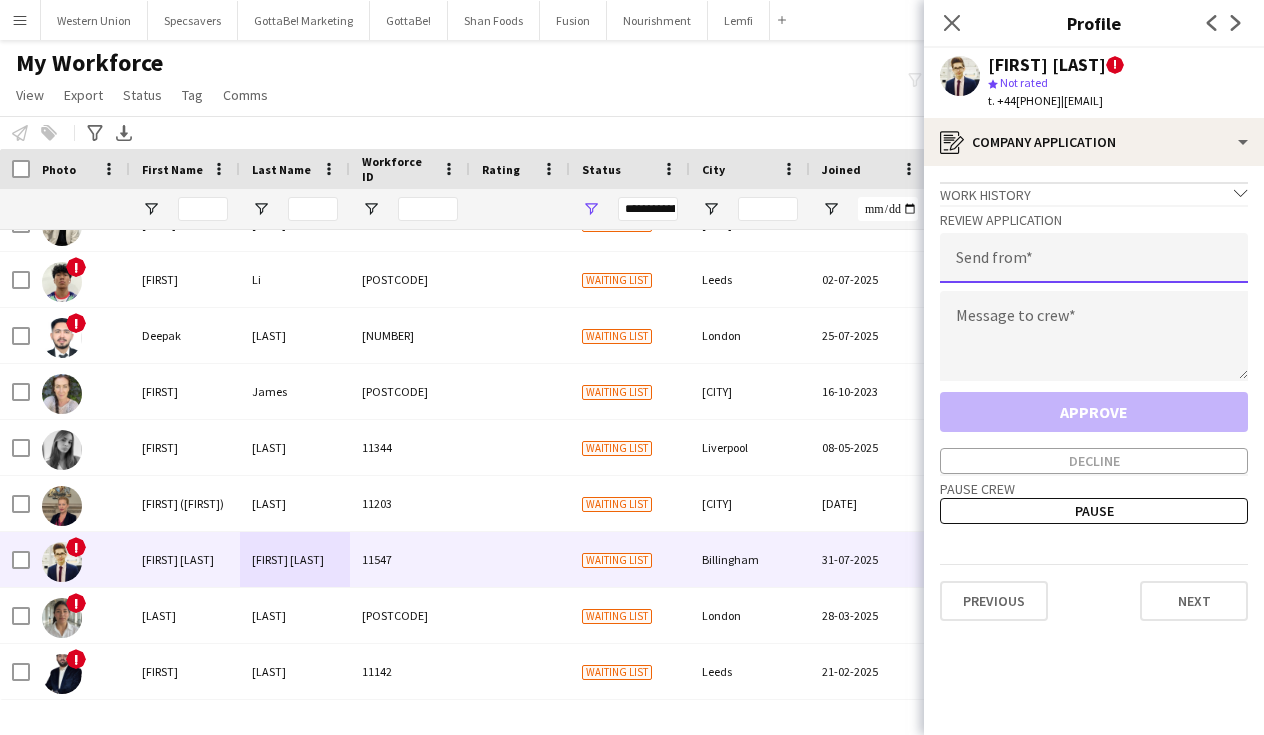 click 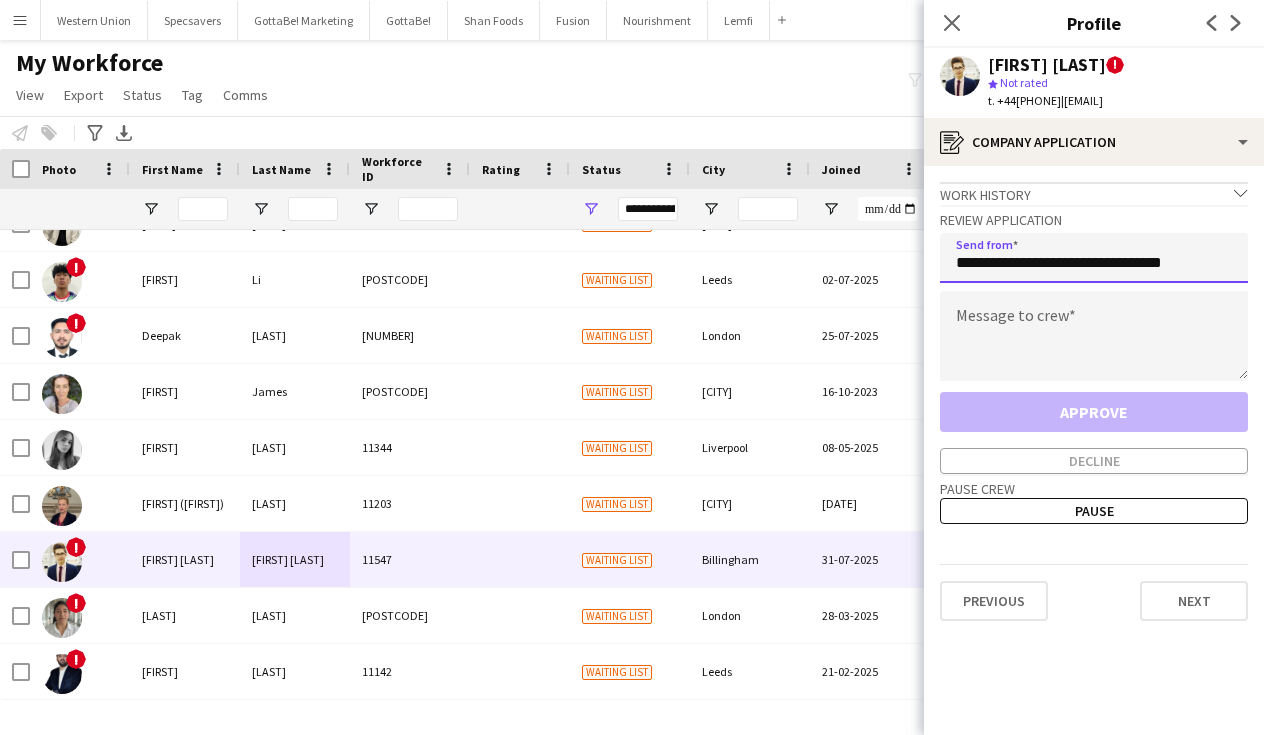 type on "**********" 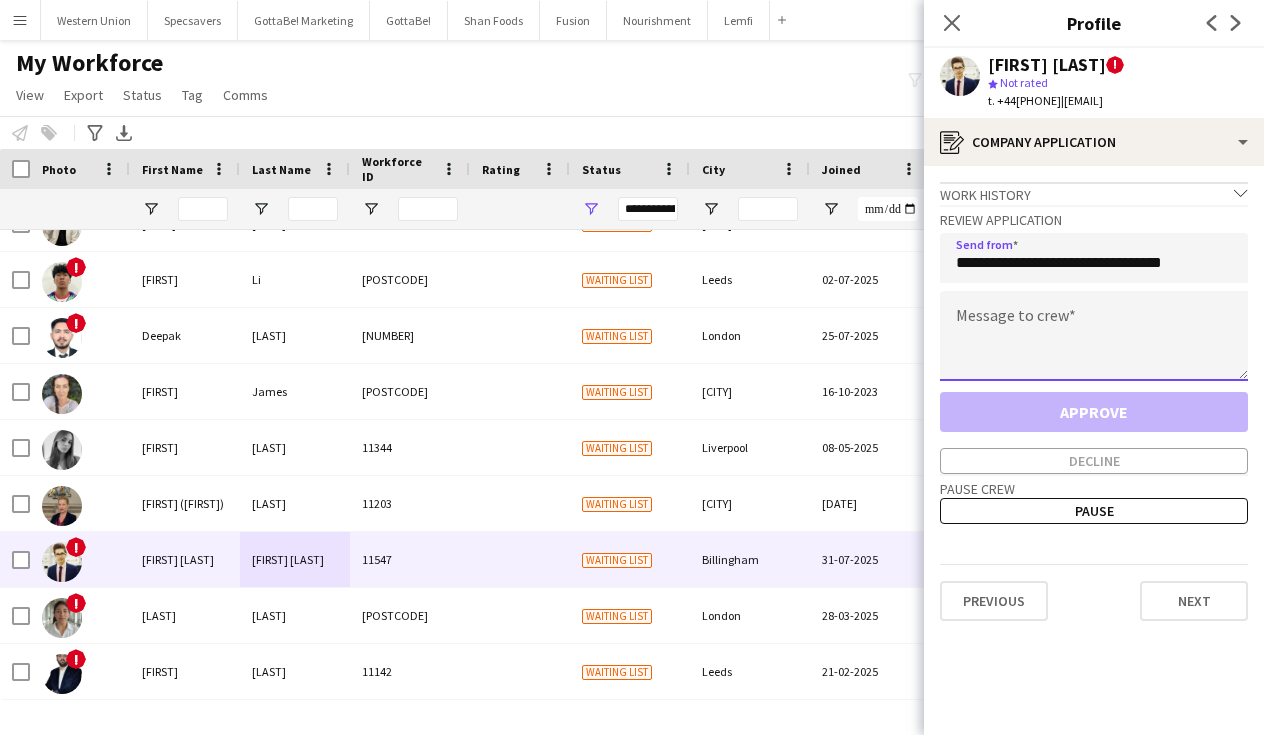 click 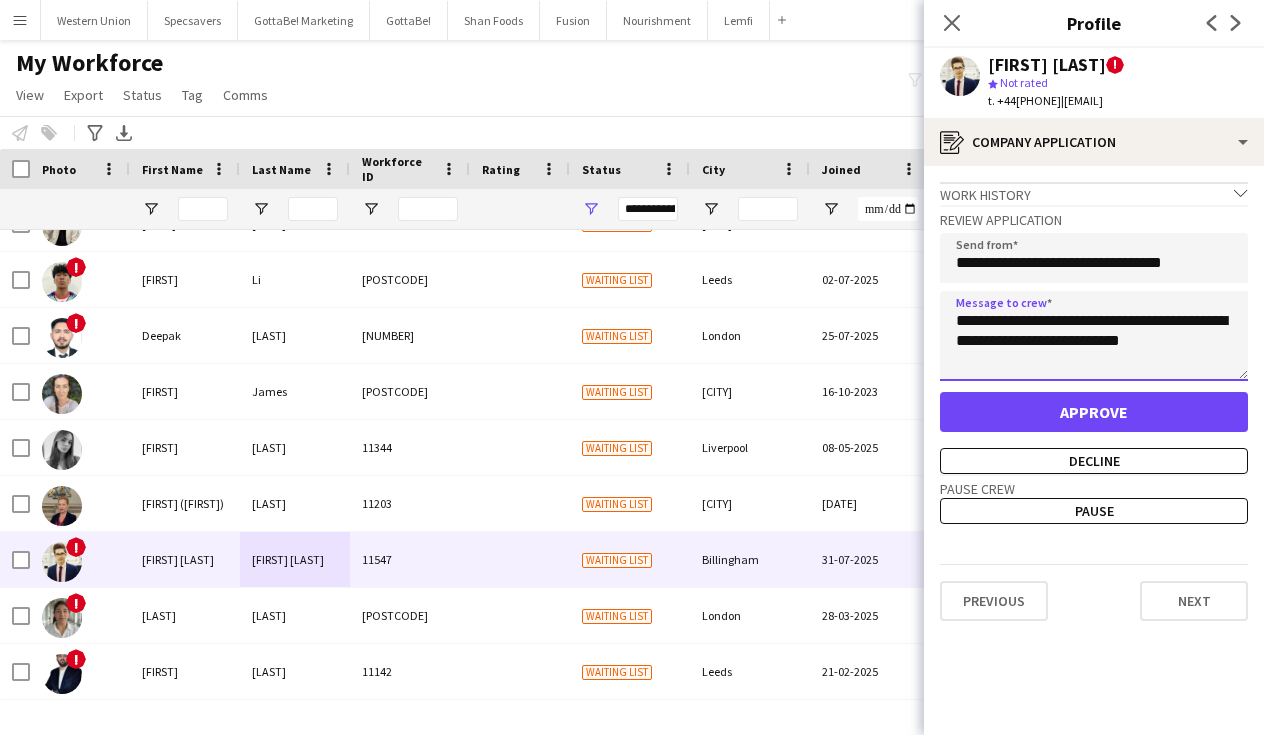 type on "**********" 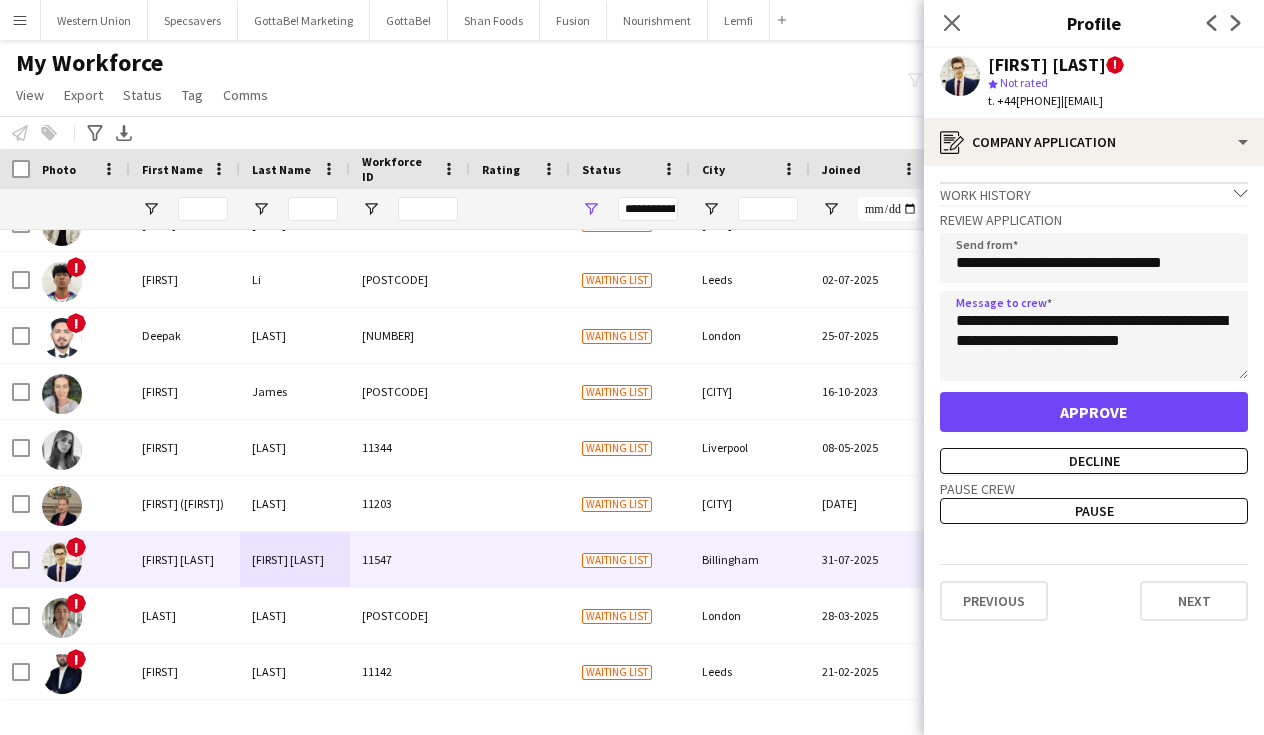 click on "Approve" 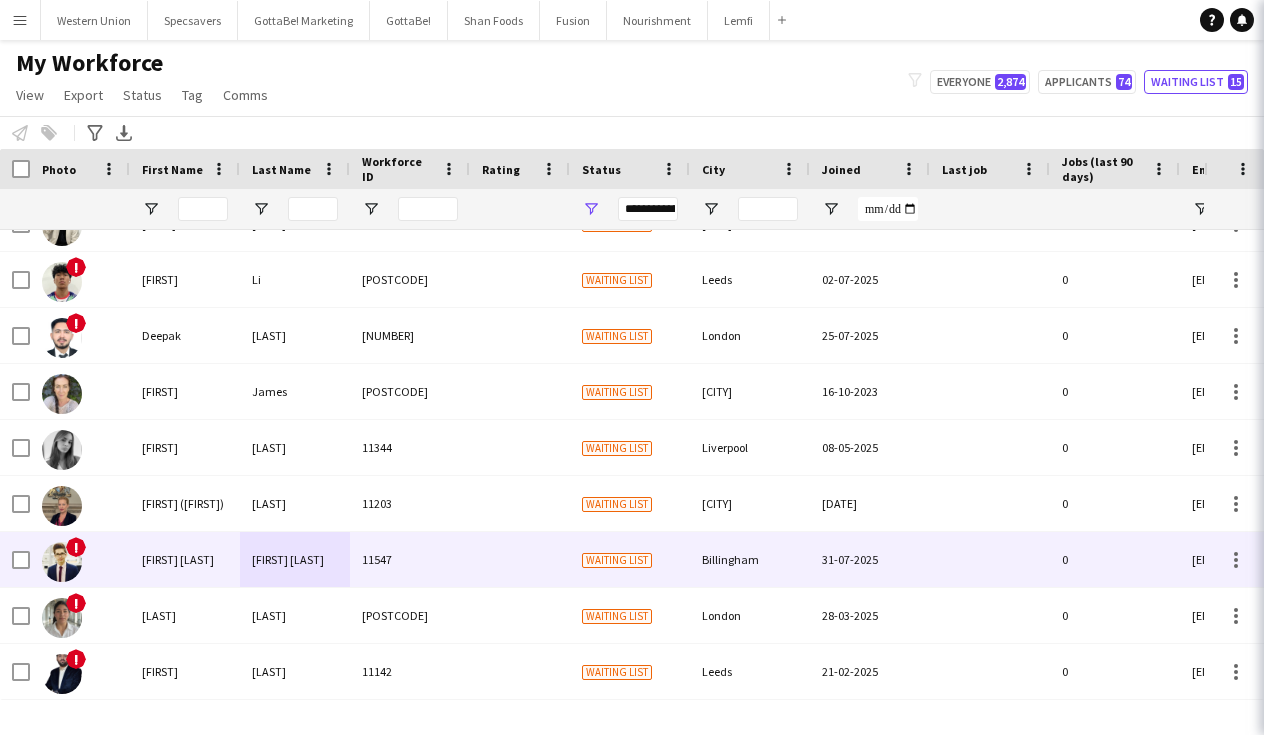 scroll, scrollTop: 314, scrollLeft: 0, axis: vertical 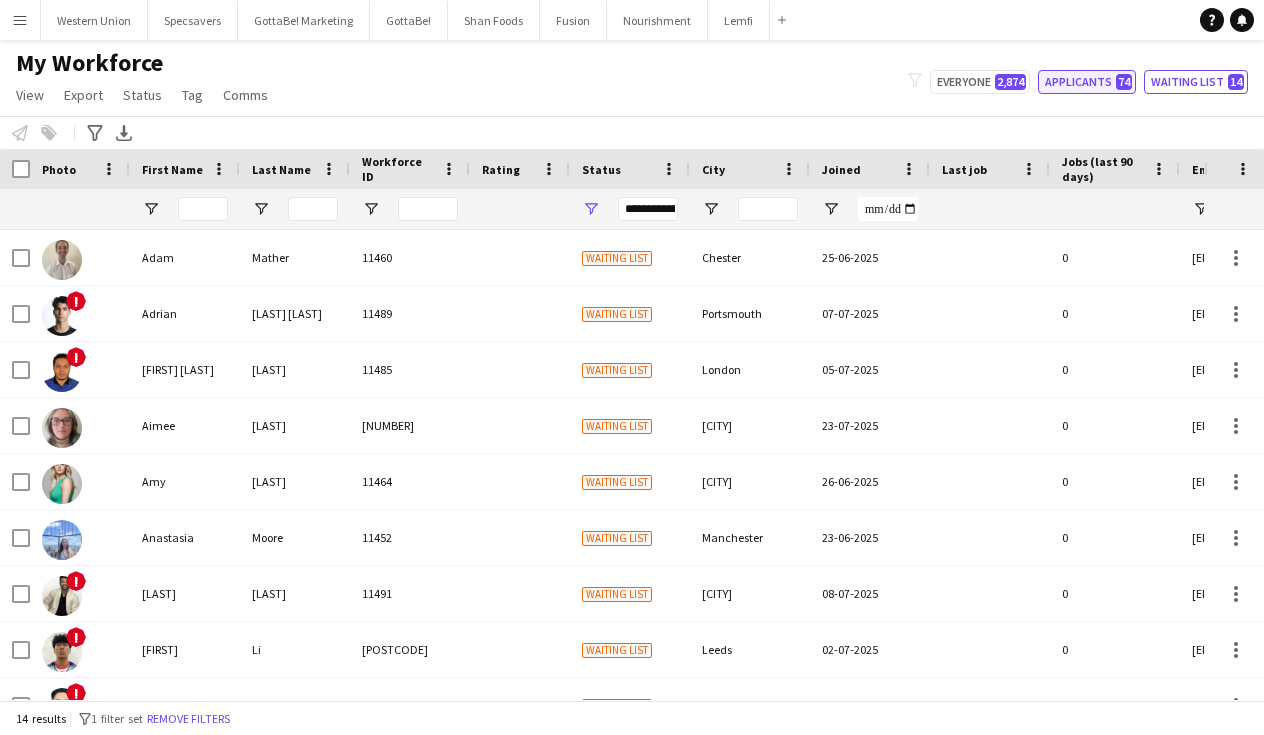 click on "Applicants   74" 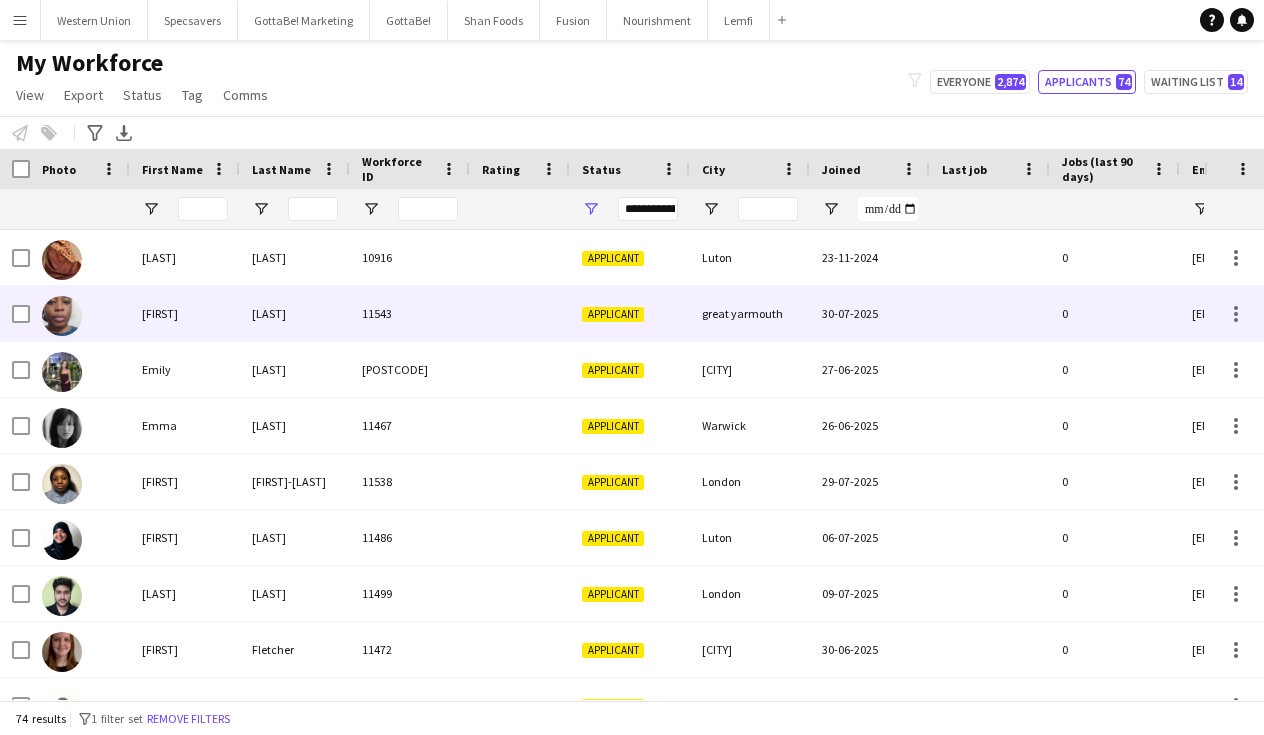 click on "[FIRST]" at bounding box center (185, 313) 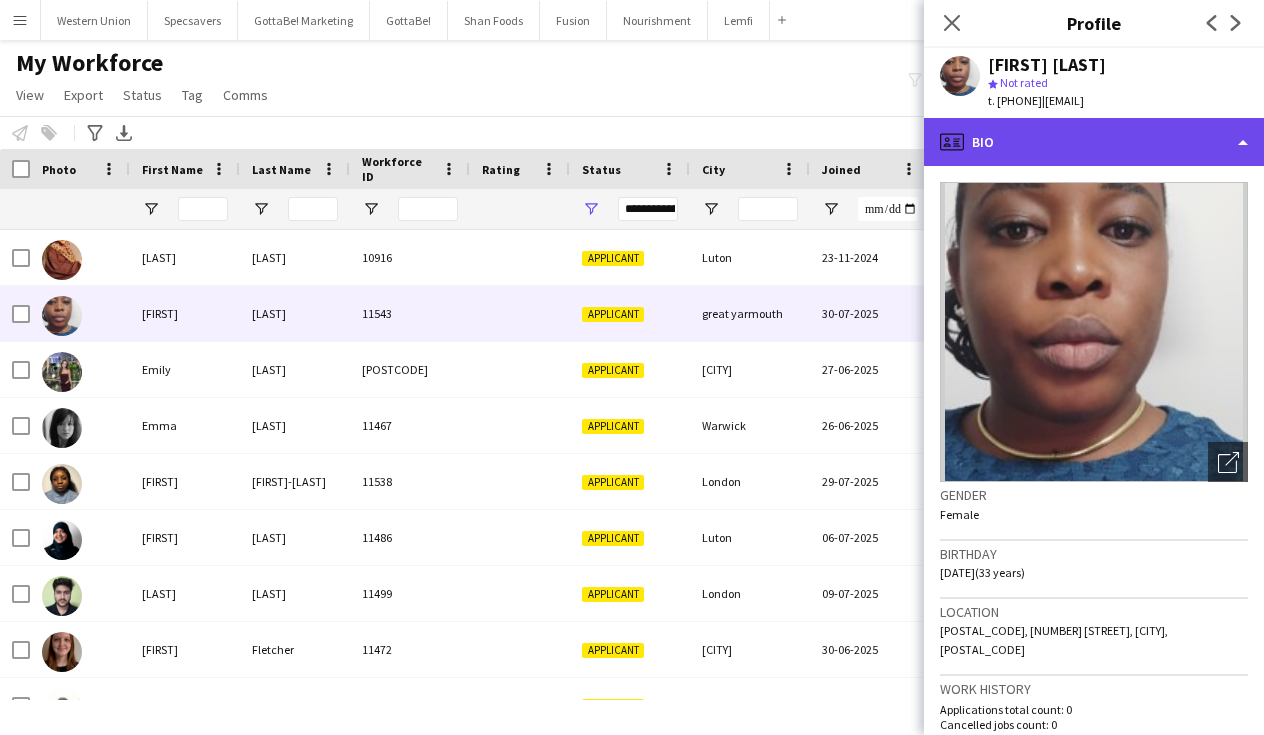 click on "profile
Bio" 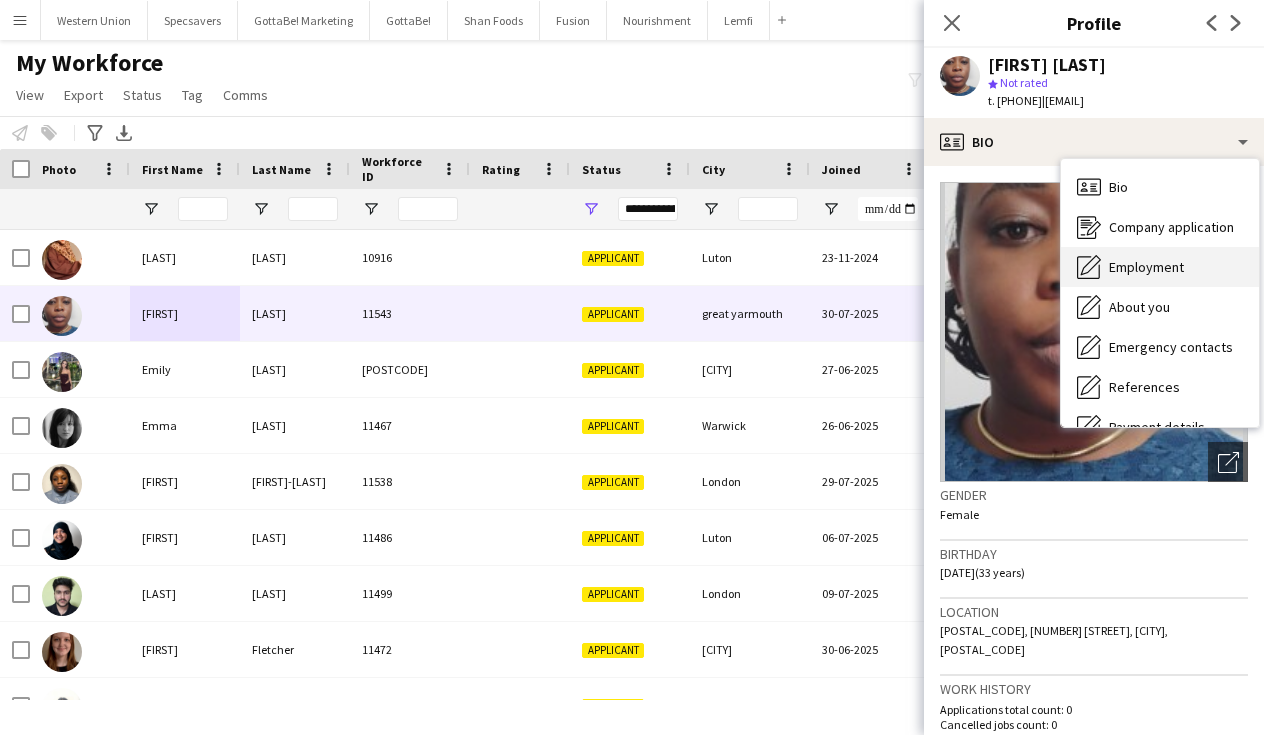 click on "Employment" at bounding box center [1146, 267] 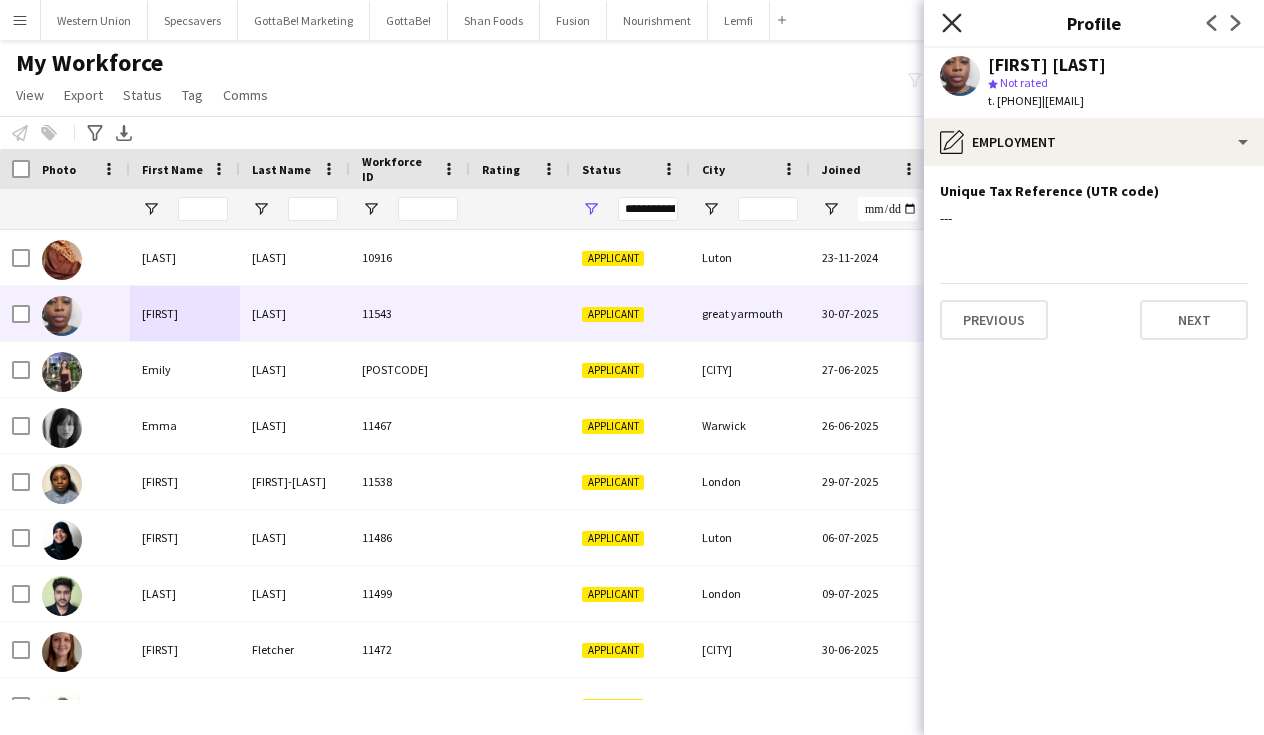 click on "Close pop-in" 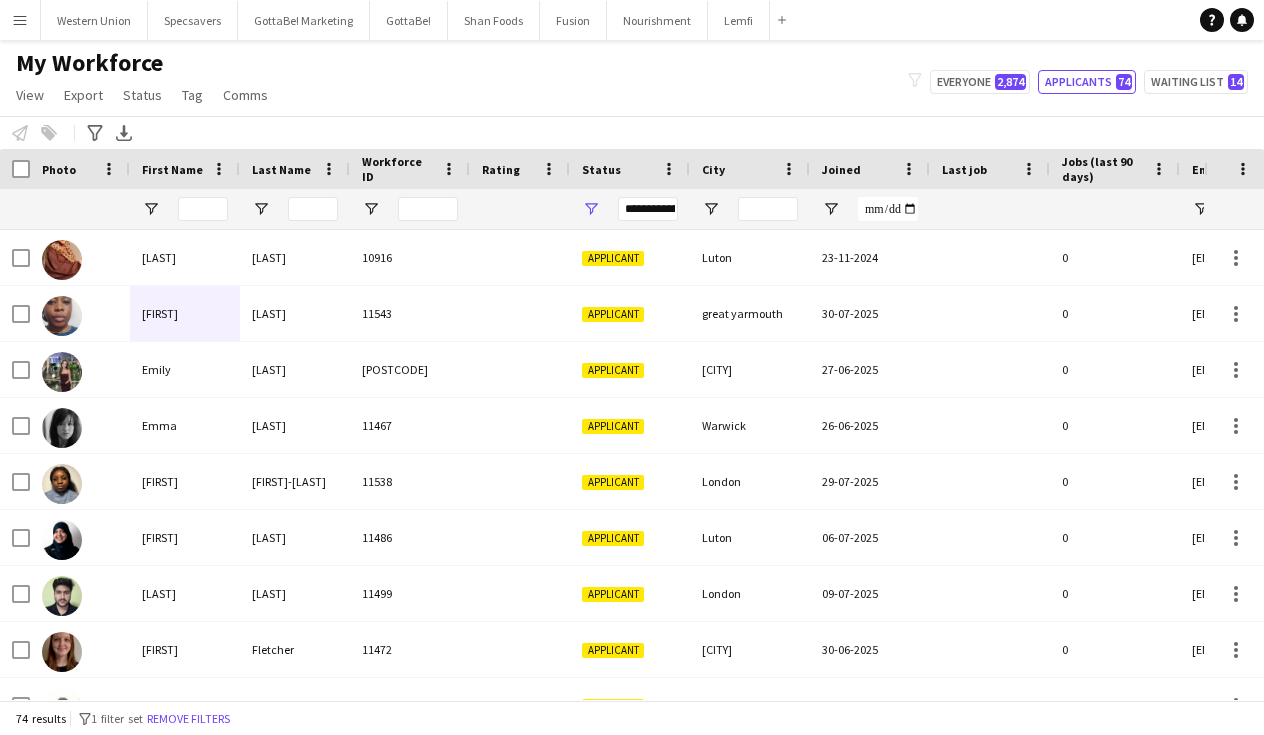 click on "My Workforce   View   Views  Default view New view Update view Delete view Edit name Customise view Customise filters Reset Filters Reset View Reset All  Export  New starters report Export as XLSX Export as PDF  Status  Edit  Tag  New tag  Edit tag  Belfast (9) Birmingham (145) Bournemouth (7) Bristol (18) Canterbury (8) Cardiff (0) Dominos (0) Edinburgh (0) Focus Group  (6) Friday only (5) Glasgow (48) Gottabe  (0) jumbo (7) Jumbo Birmingham (2) Jumbo Coventry  (3) Jumbo London  (5) Jumbo Manchester  (1) London (637) Manchester (154) Merchandising  (0) Monday - Friday (9) Mondays only (5) Newcastle-upon-Tyne (14) North Wales (1) Norwich (11) number is invalid (19) Plymouth (10) Portsmouth (48) Robertsons Property Solutions  (0) Sampling  (0) Saturdays only (6) School holidays (6) Sheffield (25) South Wales (23) South Wales D2D (2) Specsavers (0) Student (73) Sundays only (3) Swansea (5) Thursday only (3) Weekdays (2) Weekends only (61) Western Union  (0)  Add to tag  Belfast (9) Birmingham (145) Cardiff (0)" 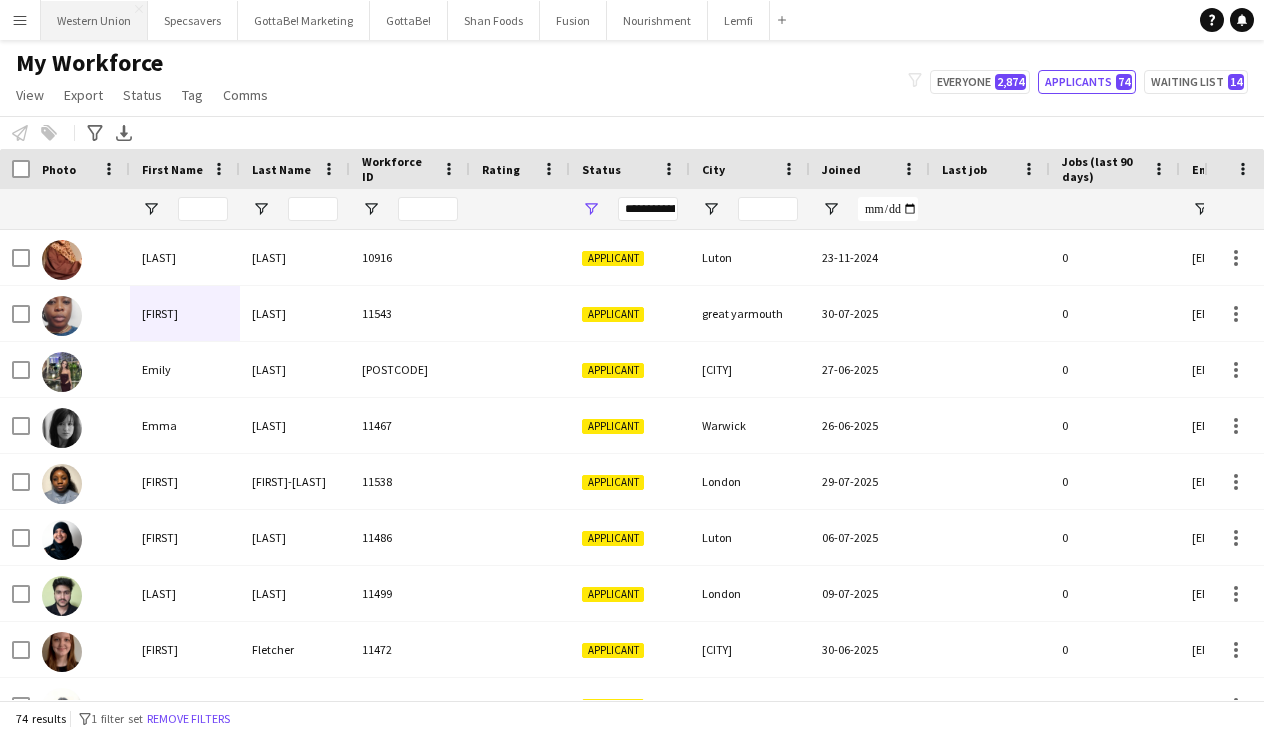 click on "Western Union
Close" at bounding box center (94, 20) 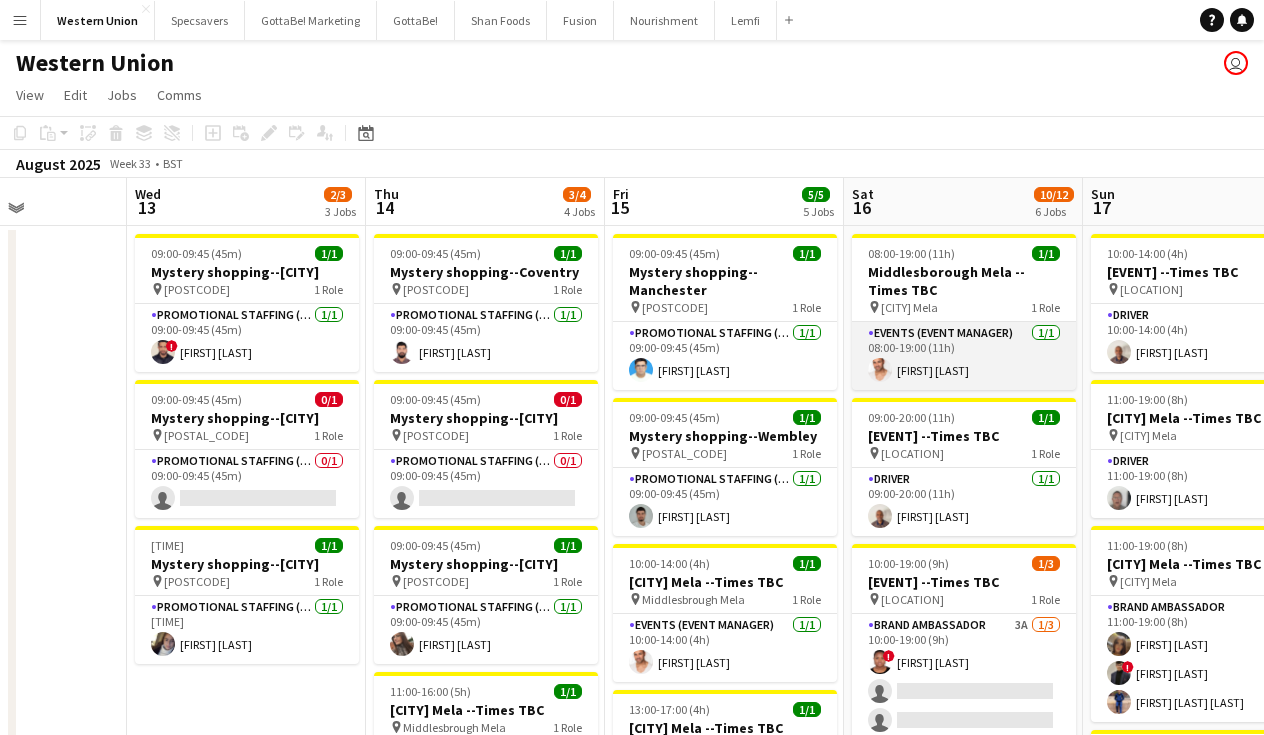 scroll, scrollTop: 0, scrollLeft: 830, axis: horizontal 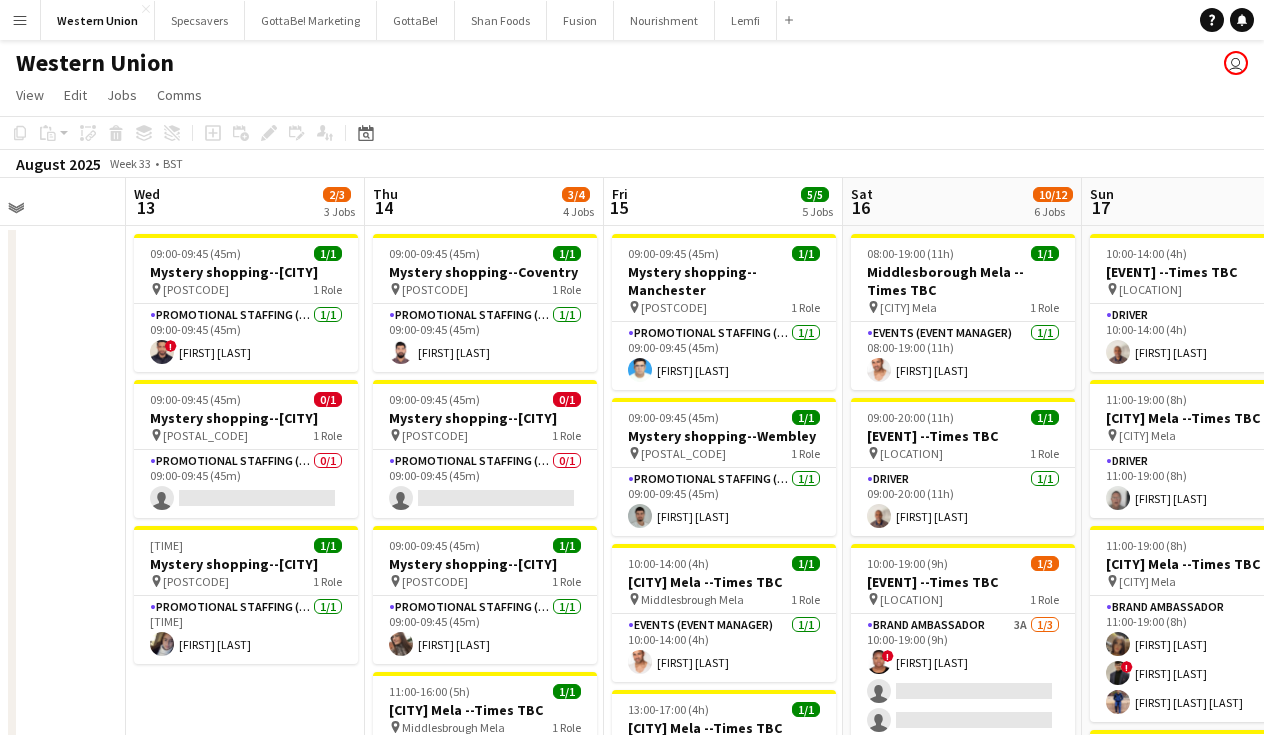 click on "Menu" at bounding box center [20, 20] 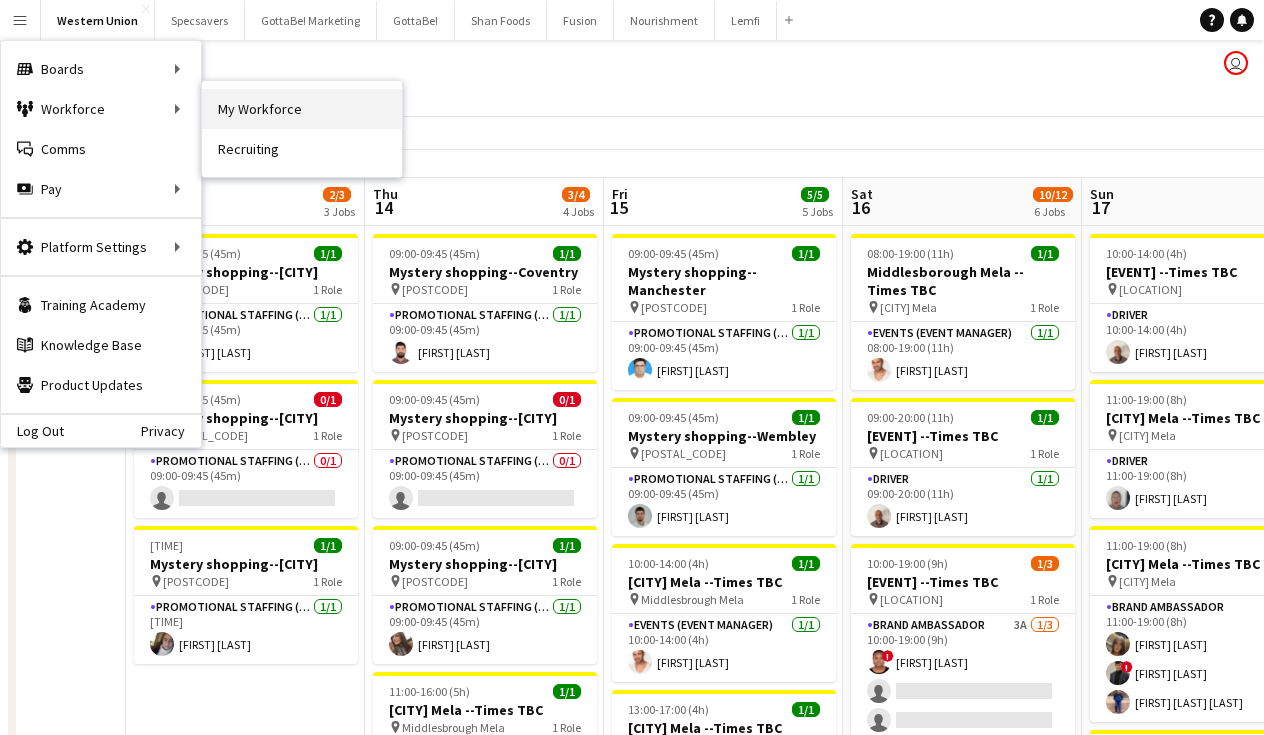 click on "My Workforce" at bounding box center [302, 109] 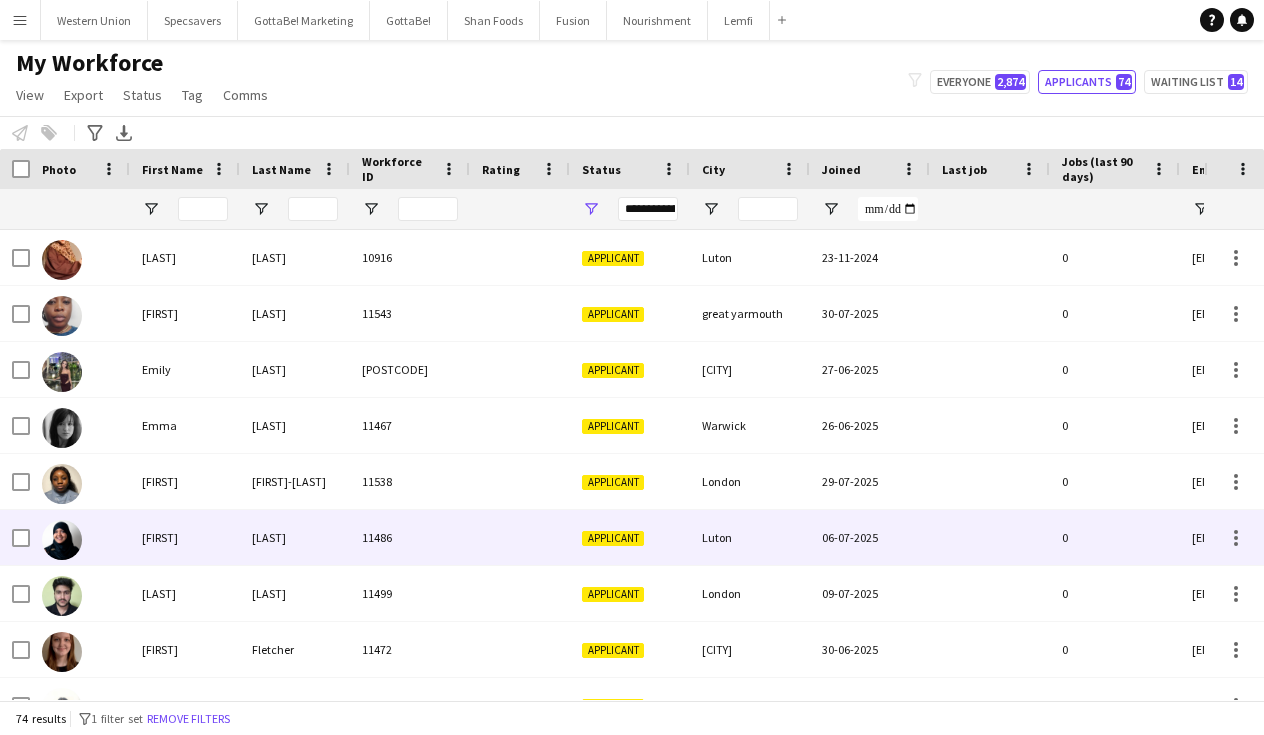 scroll, scrollTop: 540, scrollLeft: 0, axis: vertical 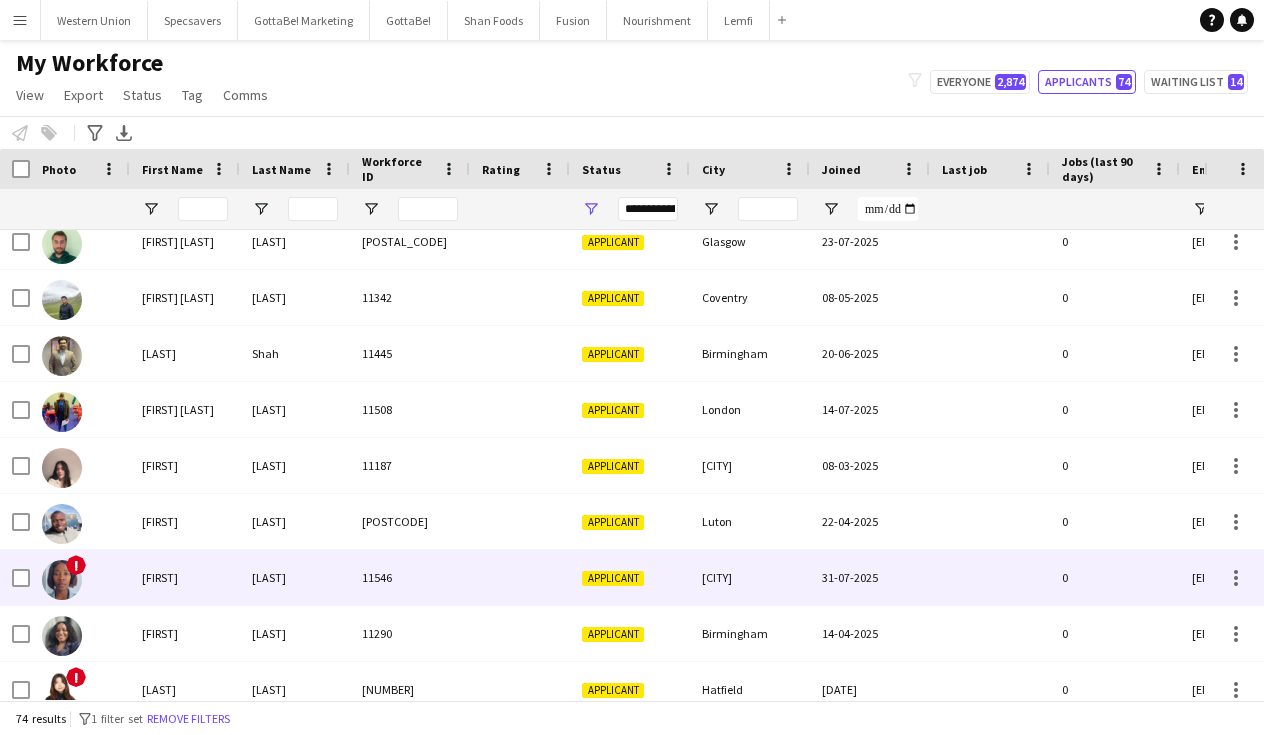 click on "[FIRST]" at bounding box center [185, 577] 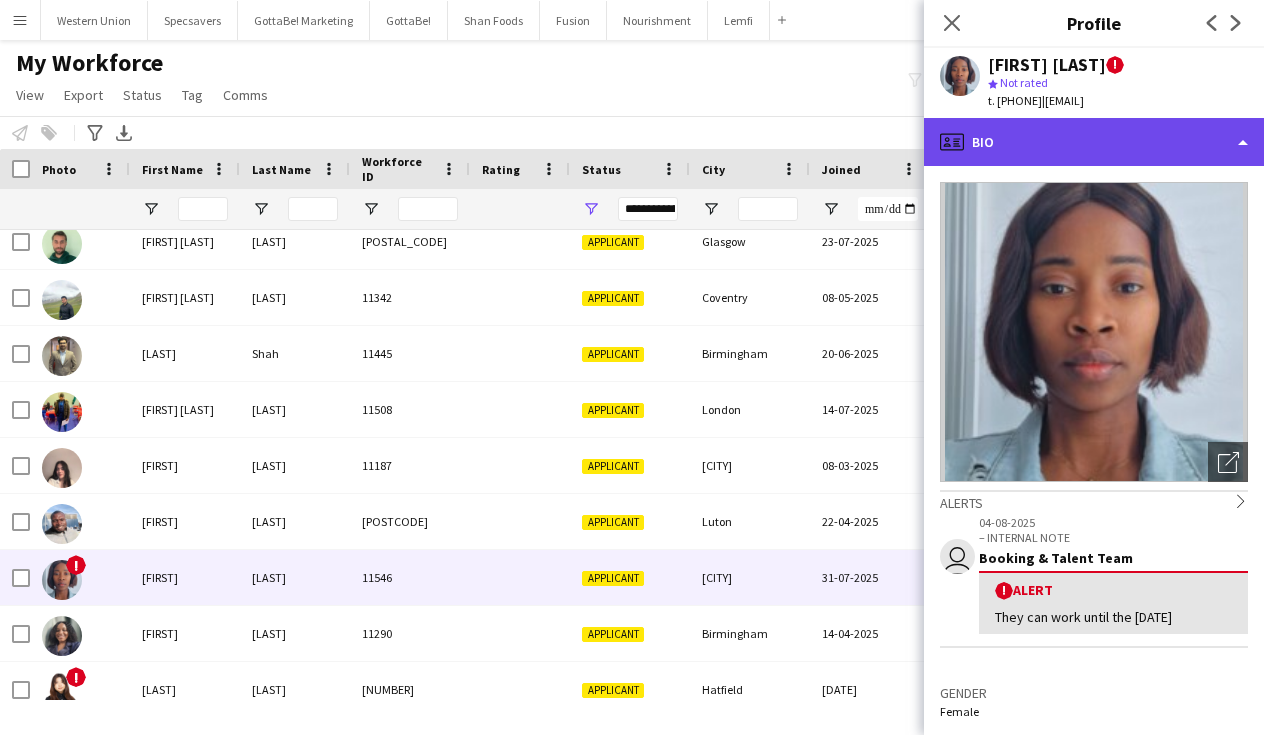 click on "profile
Bio" 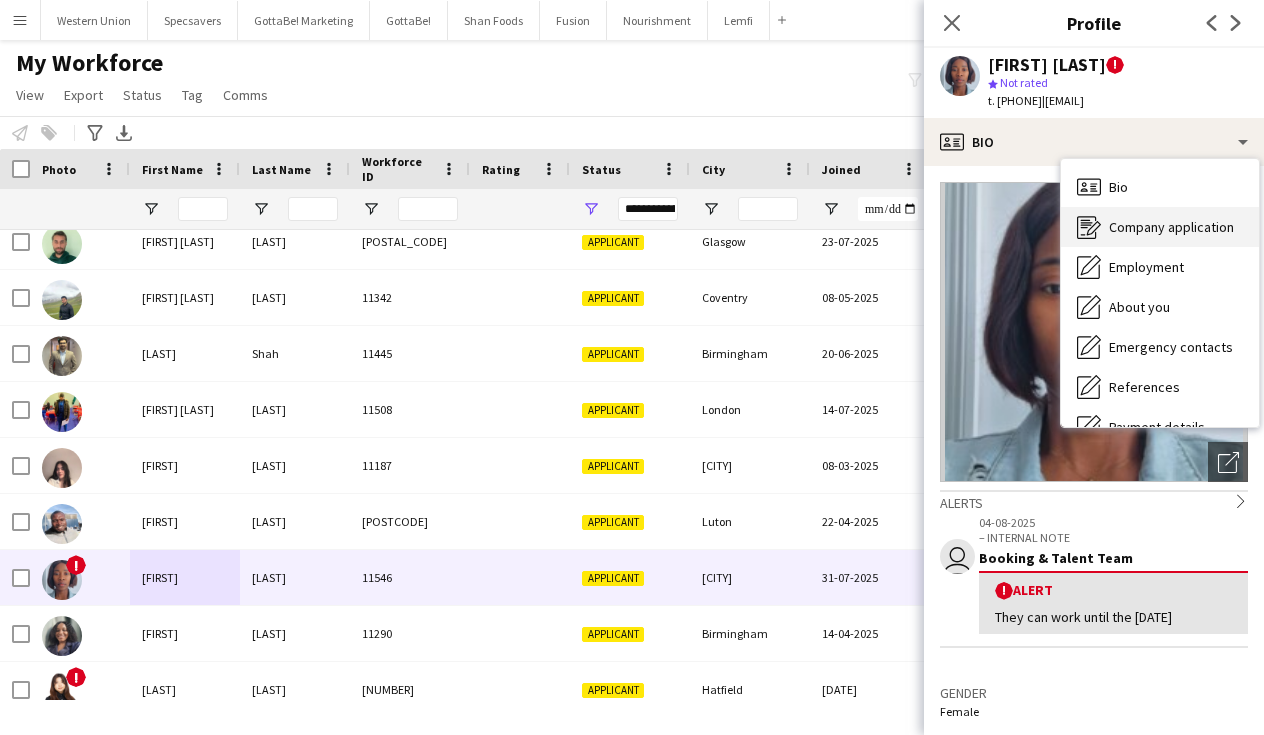 click on "Company application
Company application" at bounding box center (1160, 227) 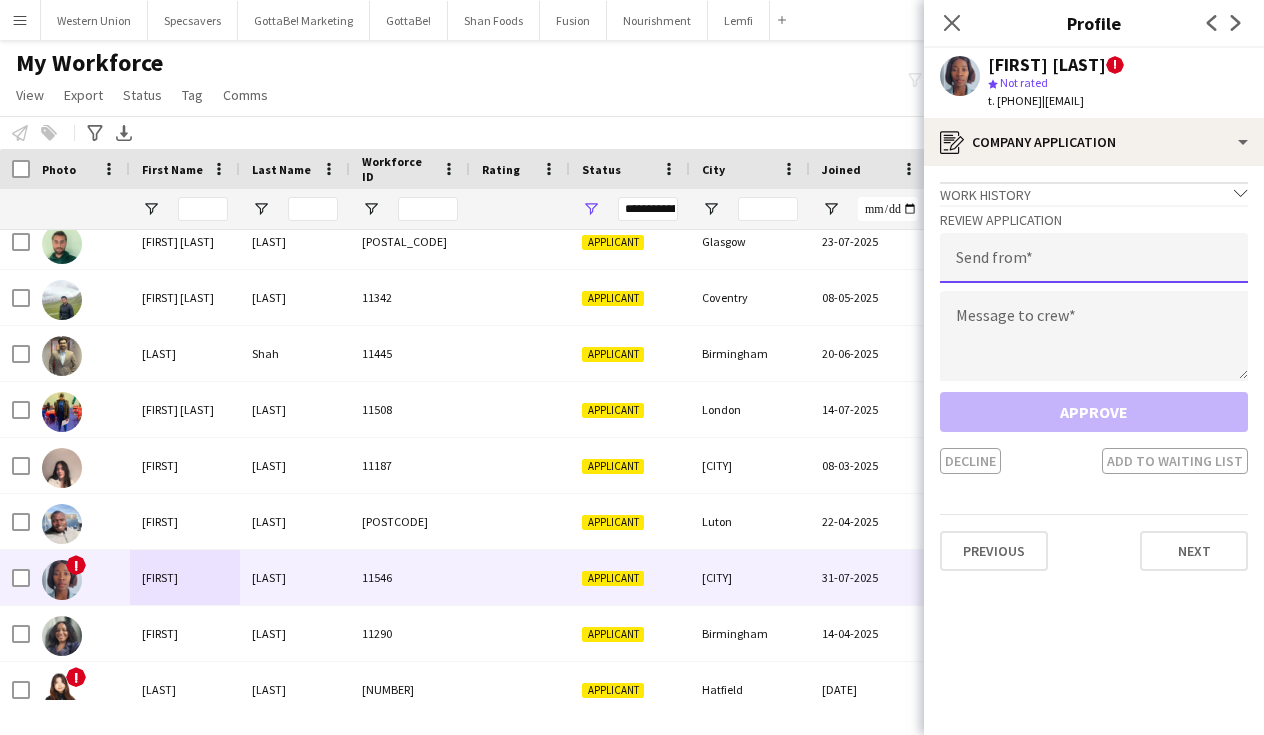 click 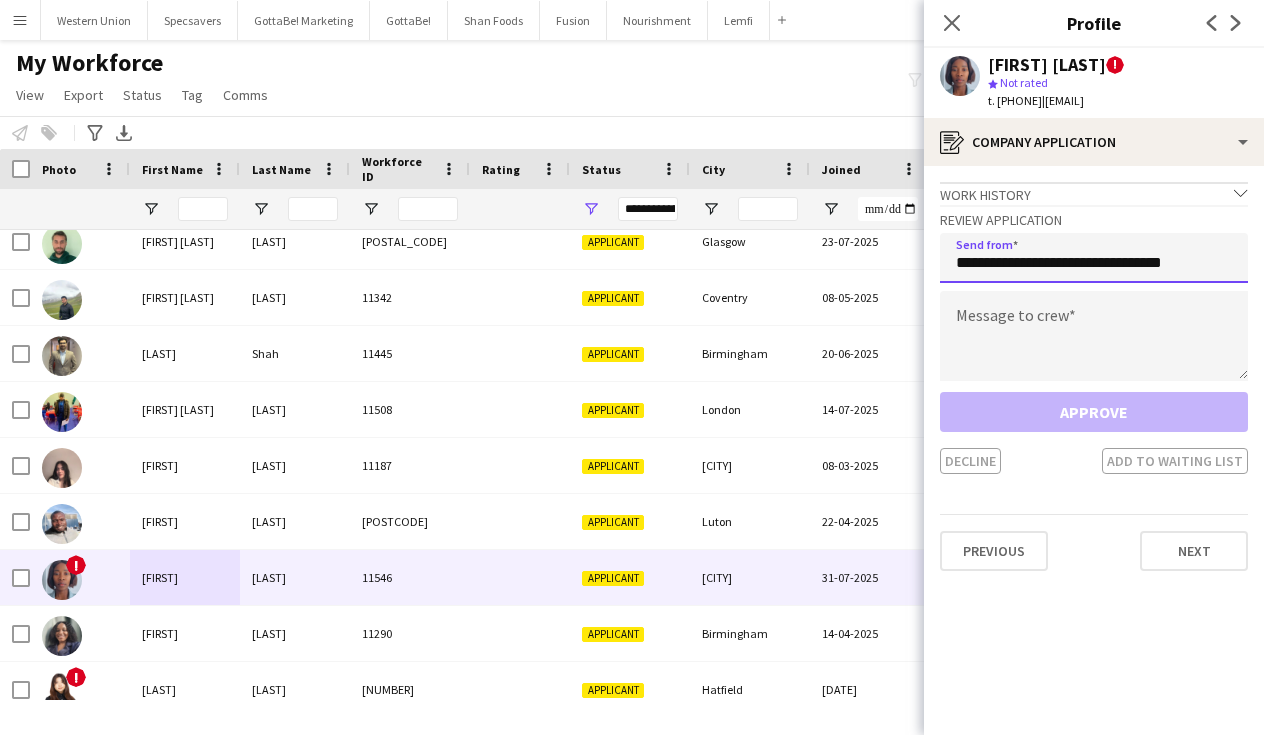 type on "**********" 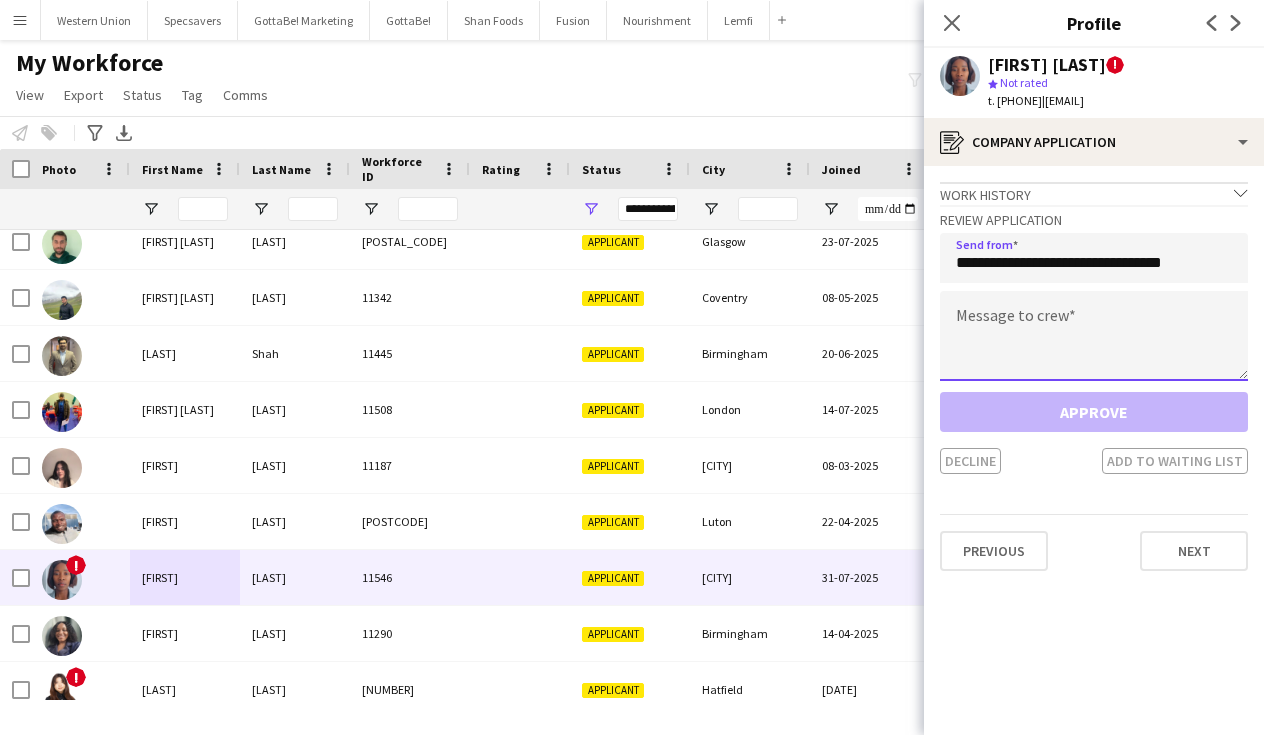 click 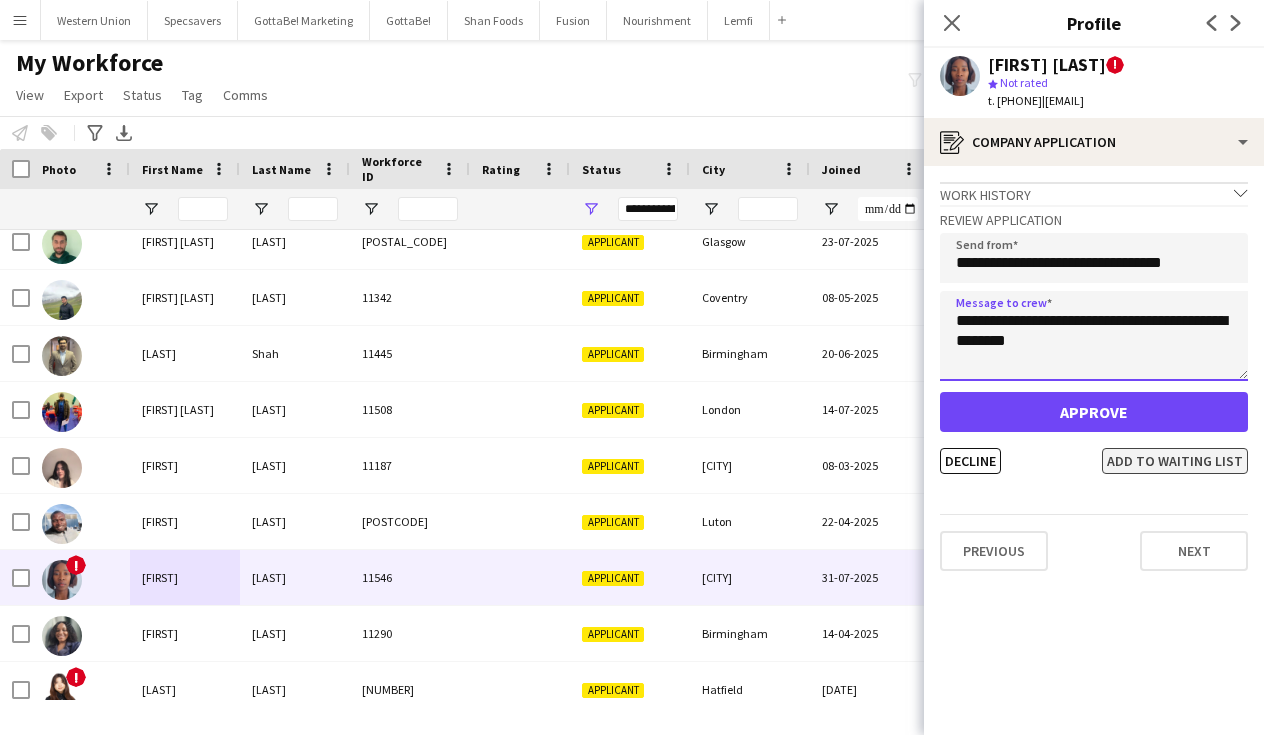type on "**********" 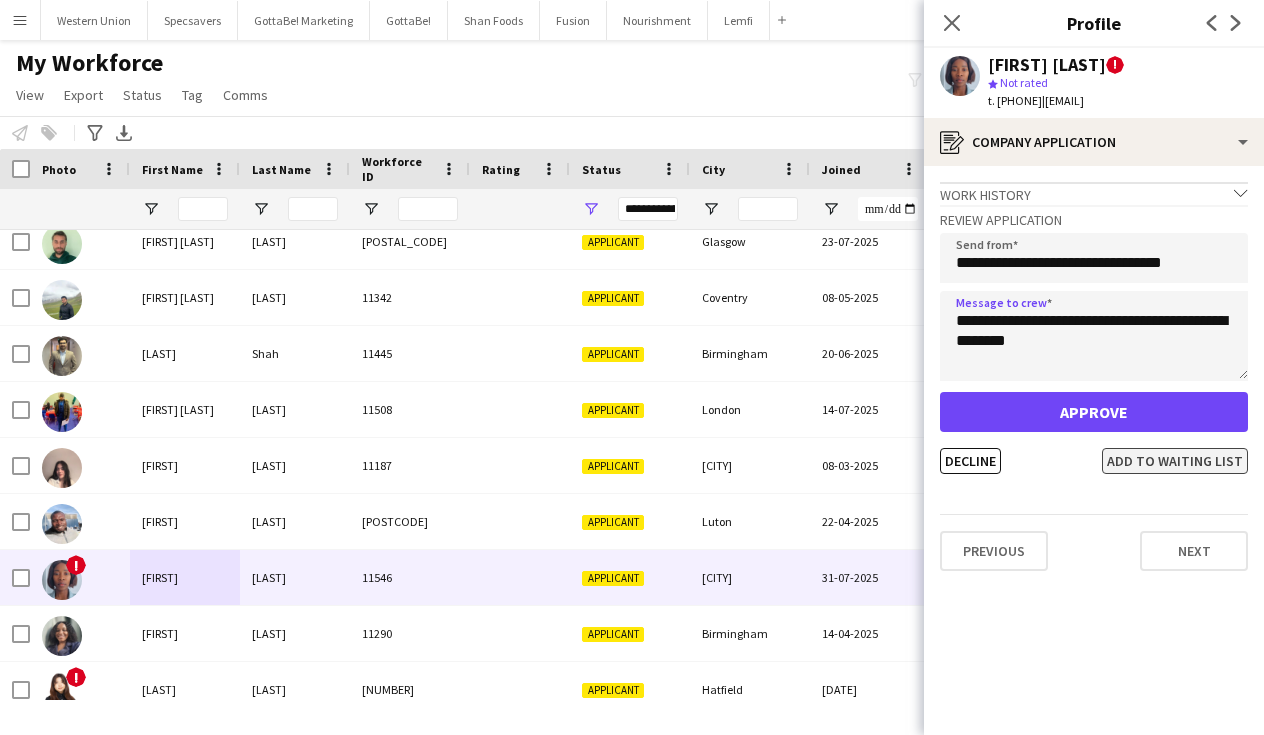 click on "Add to waiting list" 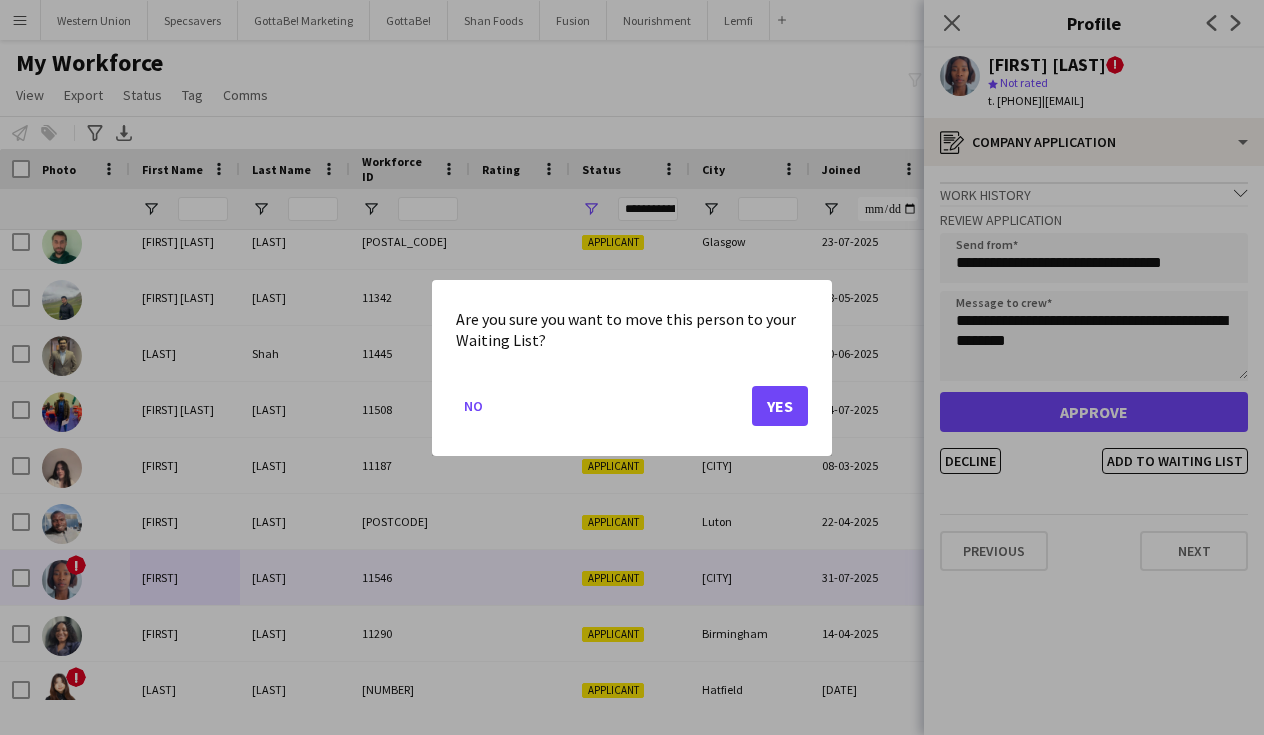 click on "Yes" 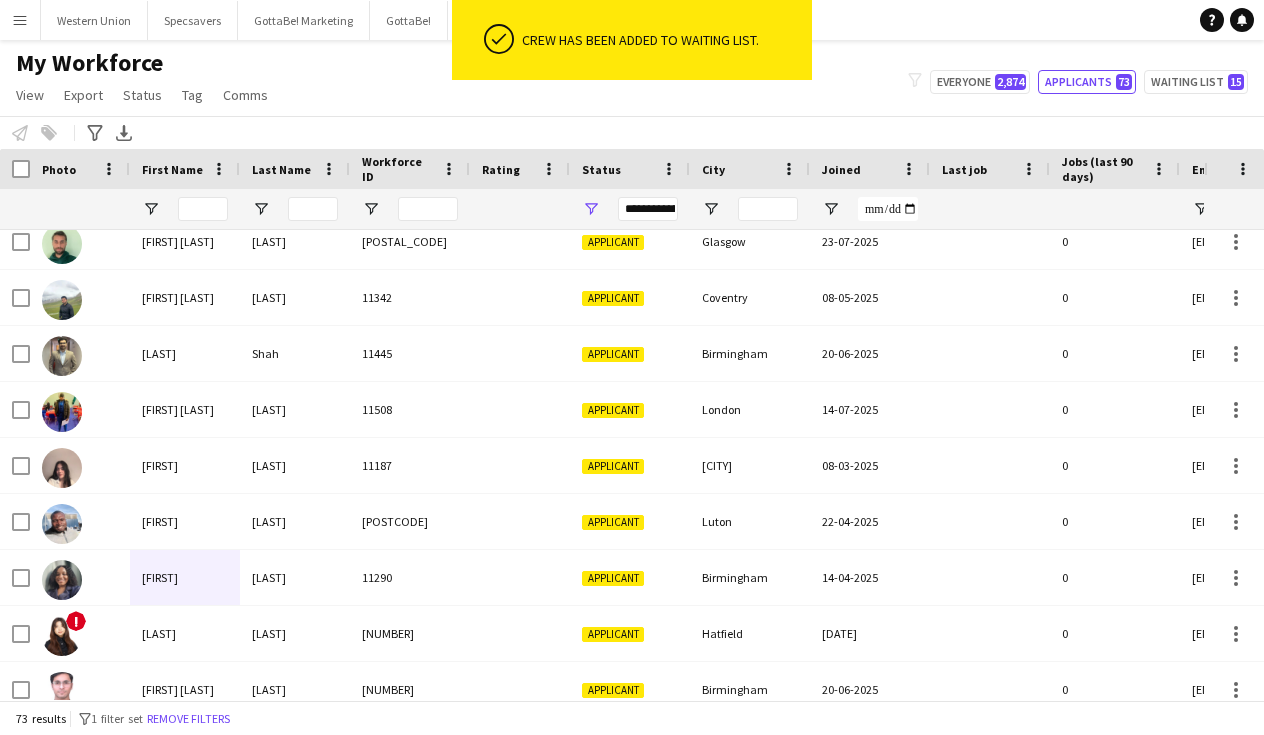 click on "My Workforce   View   Views  Default view New view Update view Delete view Edit name Customise view Customise filters Reset Filters Reset View Reset All  Export  New starters report Export as XLSX Export as PDF  Status  Edit  Tag  New tag  Edit tag  Belfast (9) Birmingham (145) Bournemouth (7) Bristol (18) Canterbury (8) Cardiff (0) Dominos (0) Edinburgh (0) Focus Group  (6) Friday only (5) Glasgow (48) Gottabe  (0) jumbo (7) Jumbo Birmingham (2) Jumbo Coventry  (3) Jumbo London  (5) Jumbo Manchester  (1) London (637) Manchester (154) Merchandising  (0) Monday - Friday (9) Mondays only (5) Newcastle-upon-Tyne (14) North Wales (1) Norwich (11) number is invalid (19) Plymouth (10) Portsmouth (48) Robertsons Property Solutions  (0) Sampling  (0) Saturdays only (6) School holidays (6) Sheffield (25) South Wales (23) South Wales D2D (2) Specsavers (0) Student (73) Sundays only (3) Swansea (5) Thursday only (3) Weekdays (2) Weekends only (61) Western Union  (0)  Add to tag  Belfast (9) Birmingham (145) Cardiff (0)" 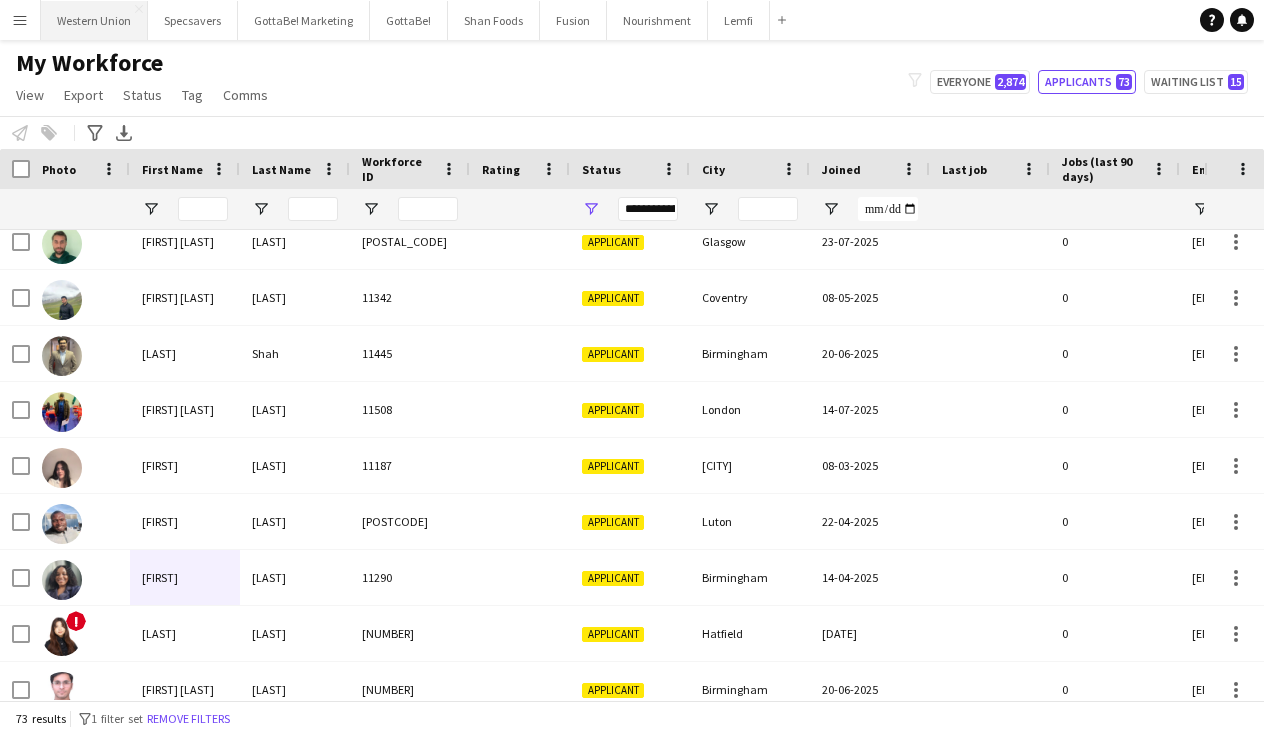 click on "Western Union
Close" at bounding box center (94, 20) 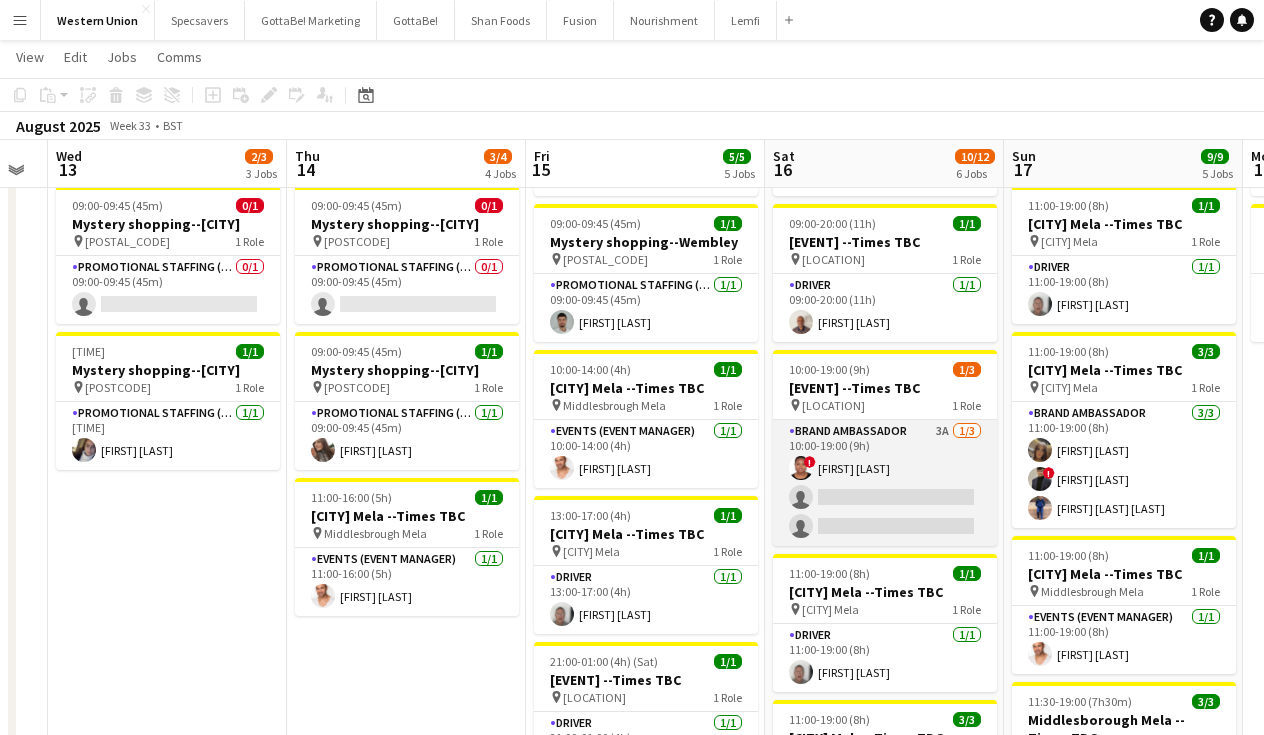 click on "Brand Ambassador   3A   1/3   10:00-19:00 (9h)
! [FIRST] [LAST]
single-neutral-actions
single-neutral-actions" at bounding box center (885, 483) 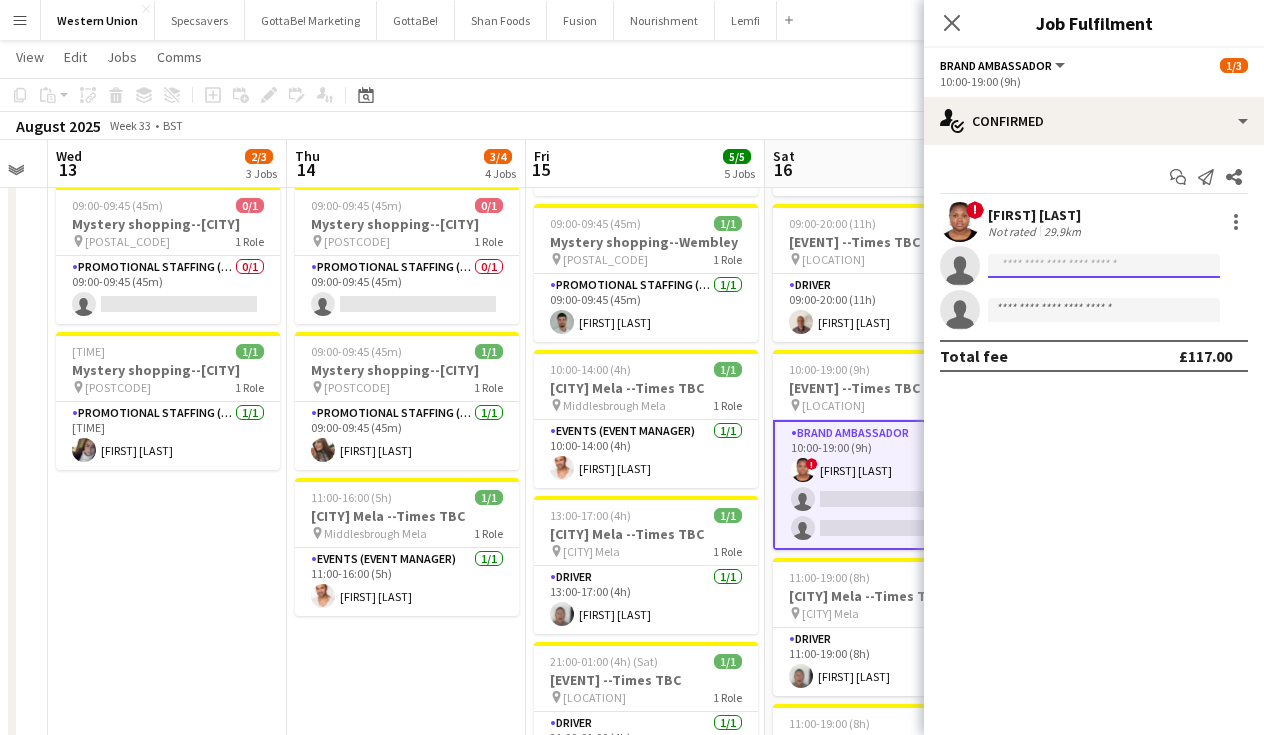 click at bounding box center [1104, 310] 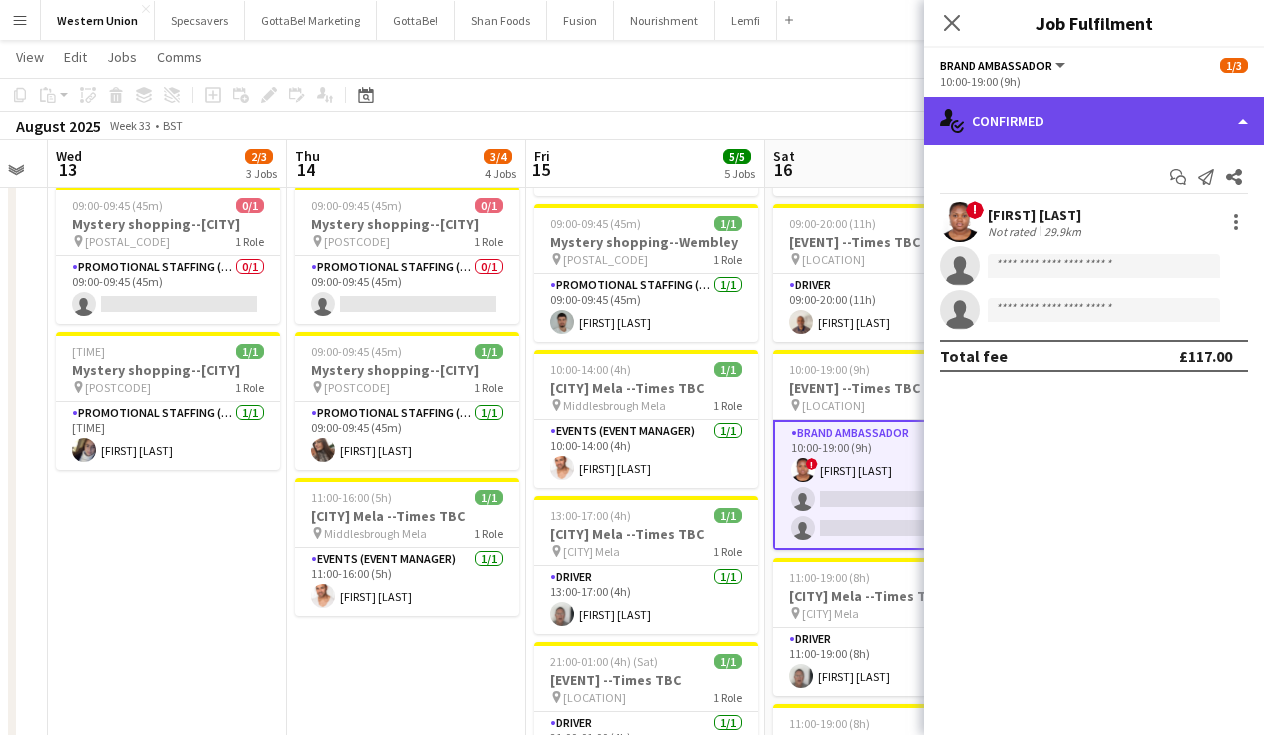 click on "single-neutral-actions-check-2
Confirmed" 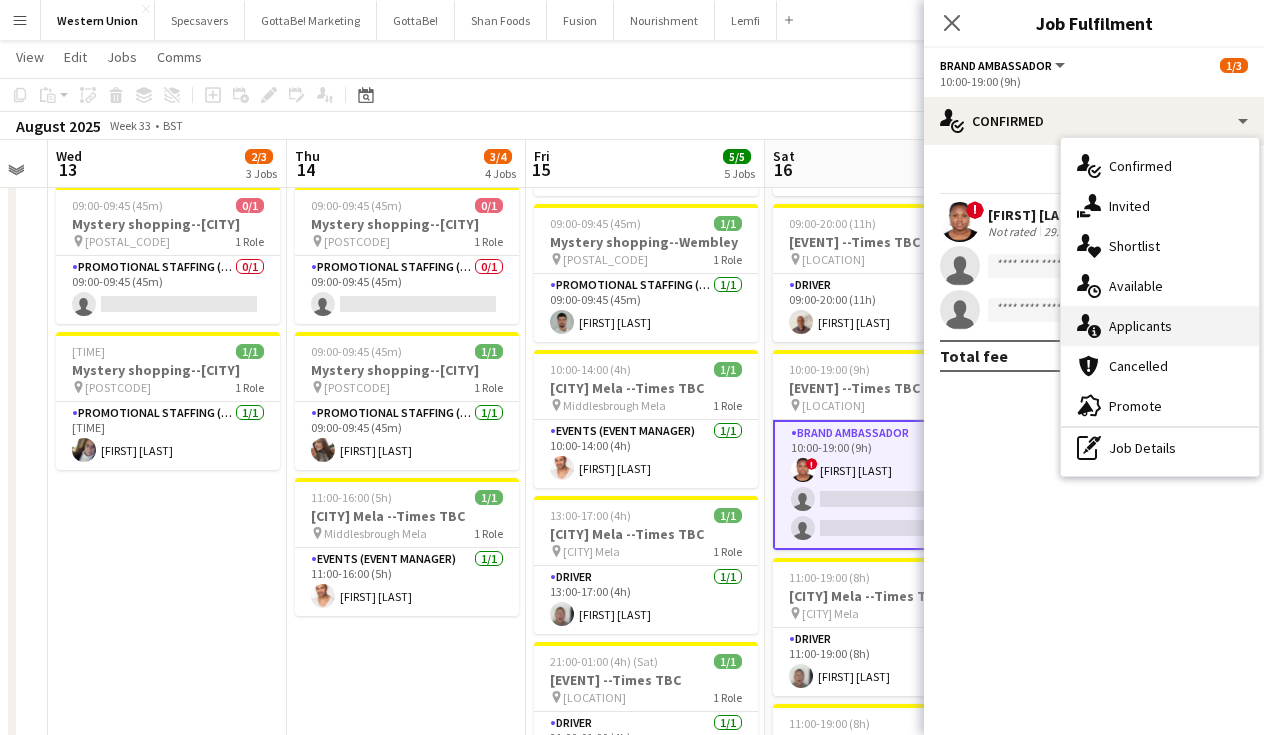 click on "single-neutral-actions-information
Applicants" at bounding box center (1160, 326) 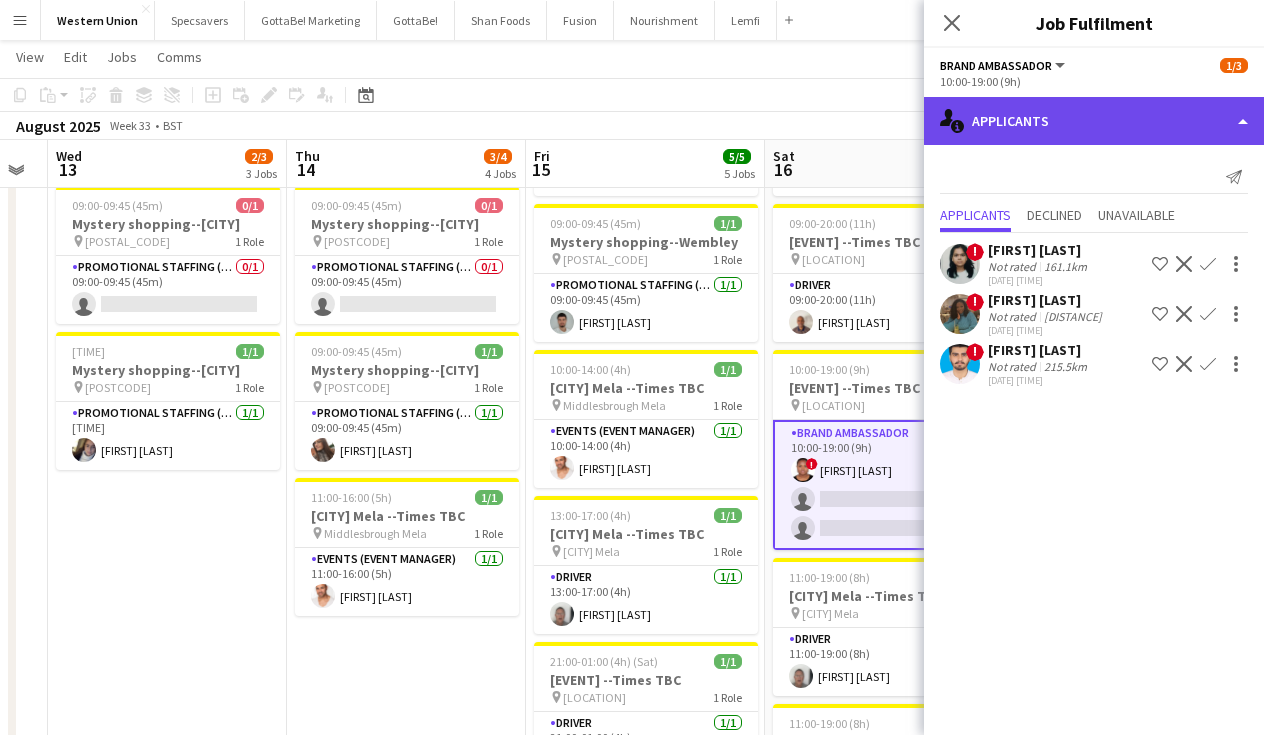 click on "single-neutral-actions-information
Applicants" 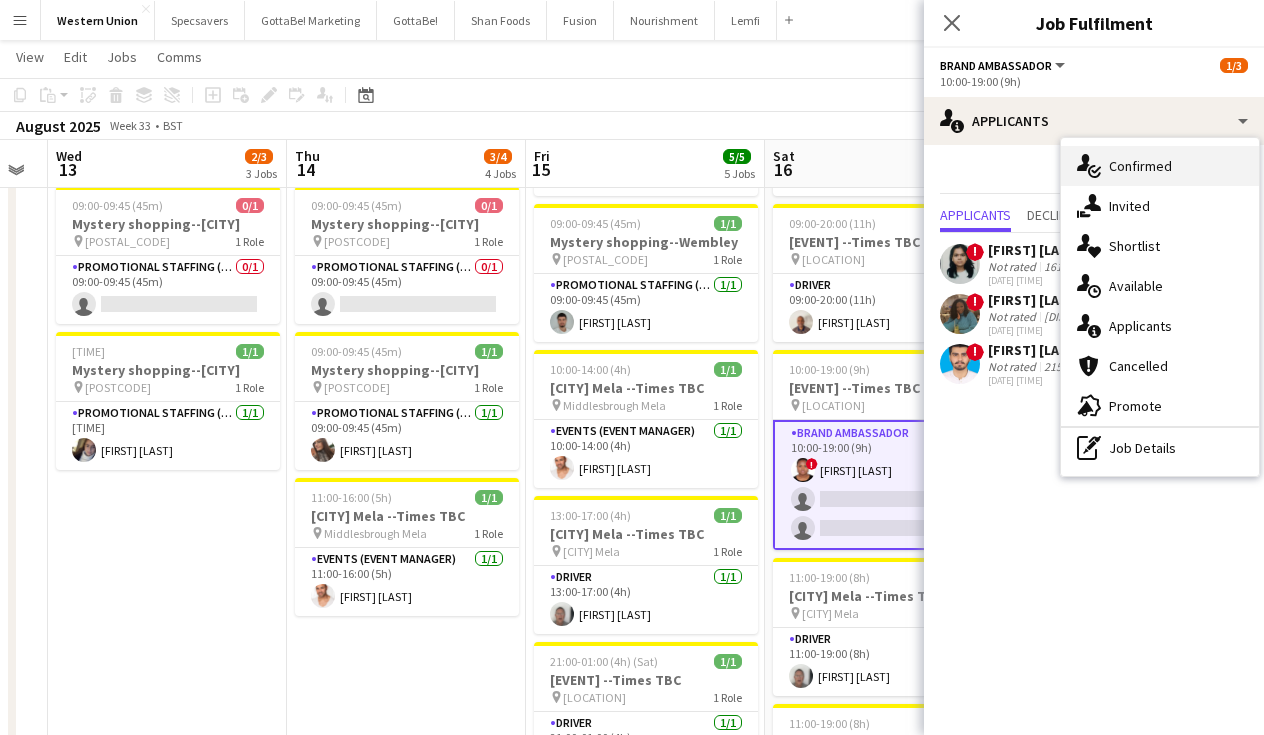 click on "single-neutral-actions-check-2
Confirmed" at bounding box center [1160, 166] 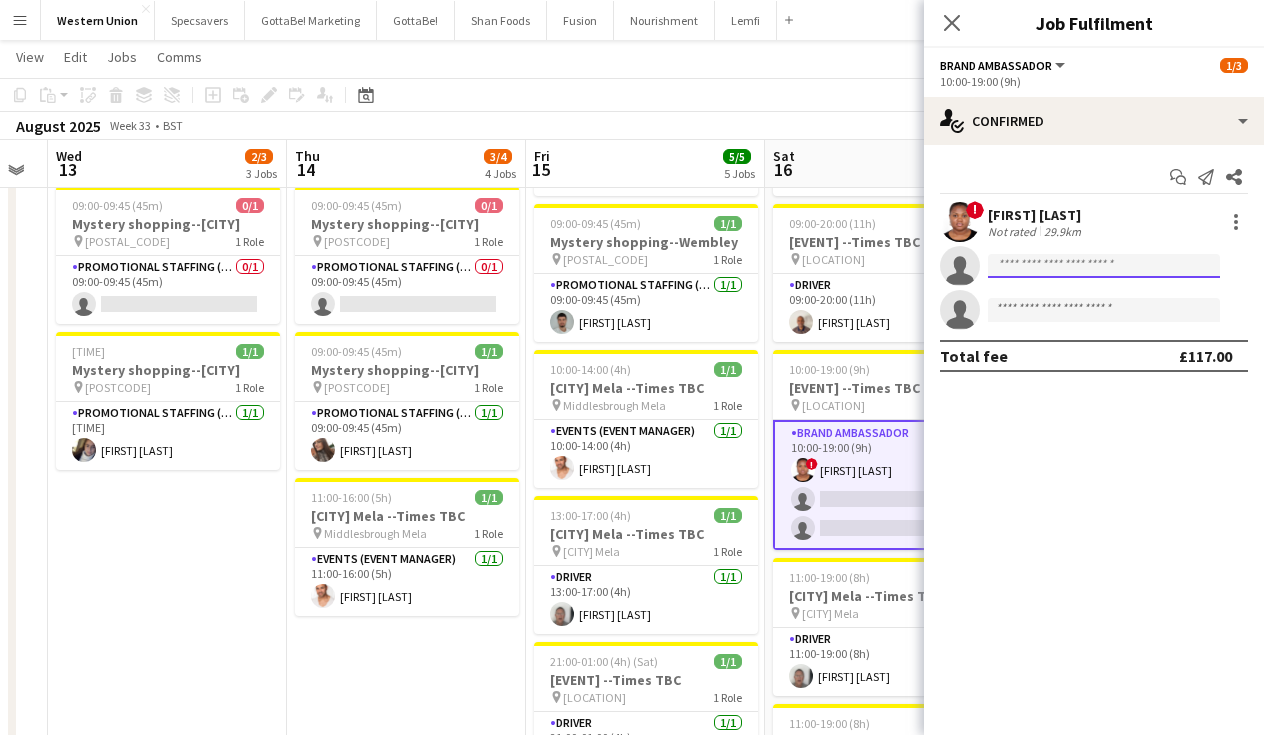 click 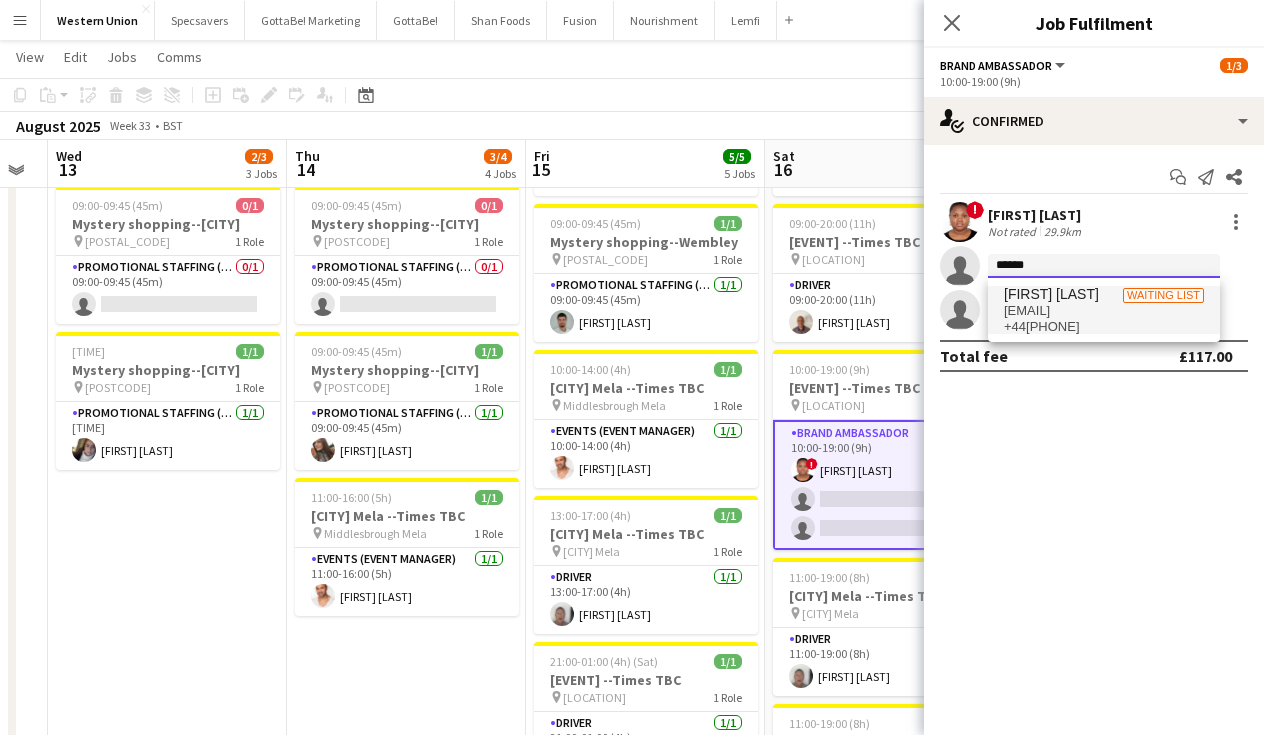 type on "******" 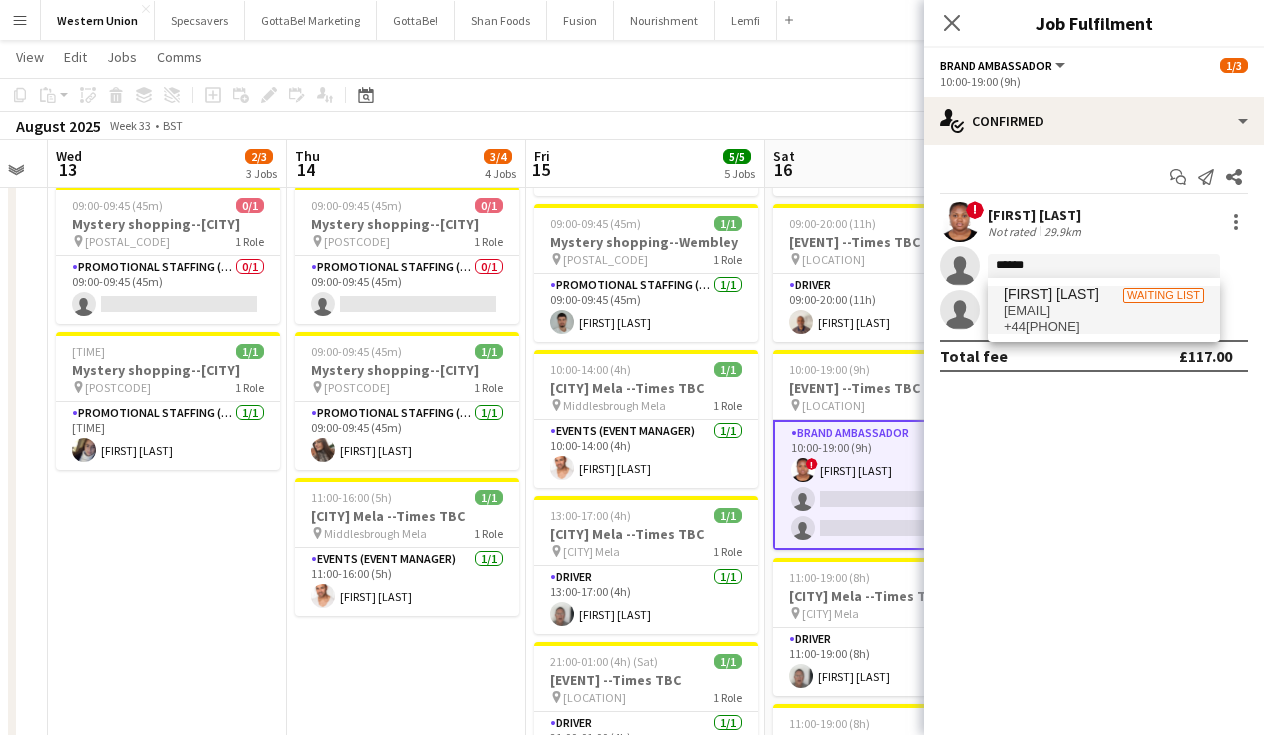 click on "+44[PHONE]" at bounding box center (1104, 327) 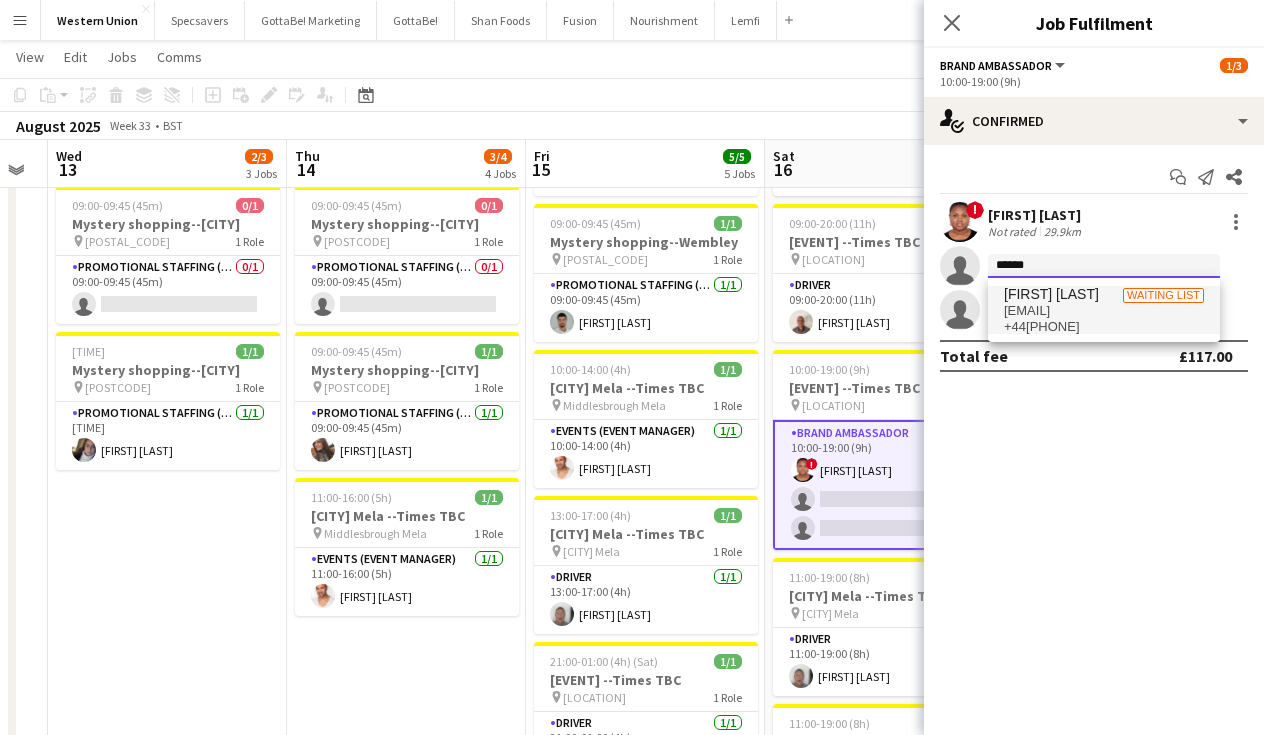 type 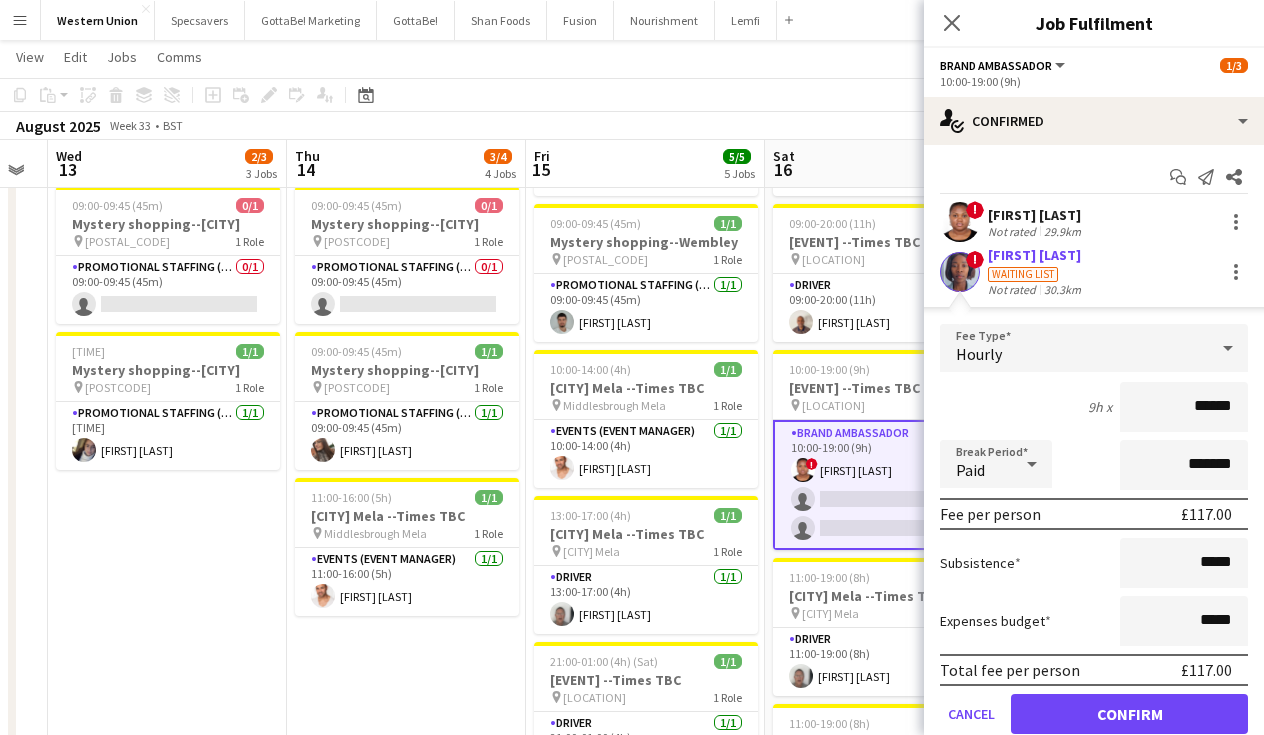 click on "Confirm" at bounding box center [1129, 714] 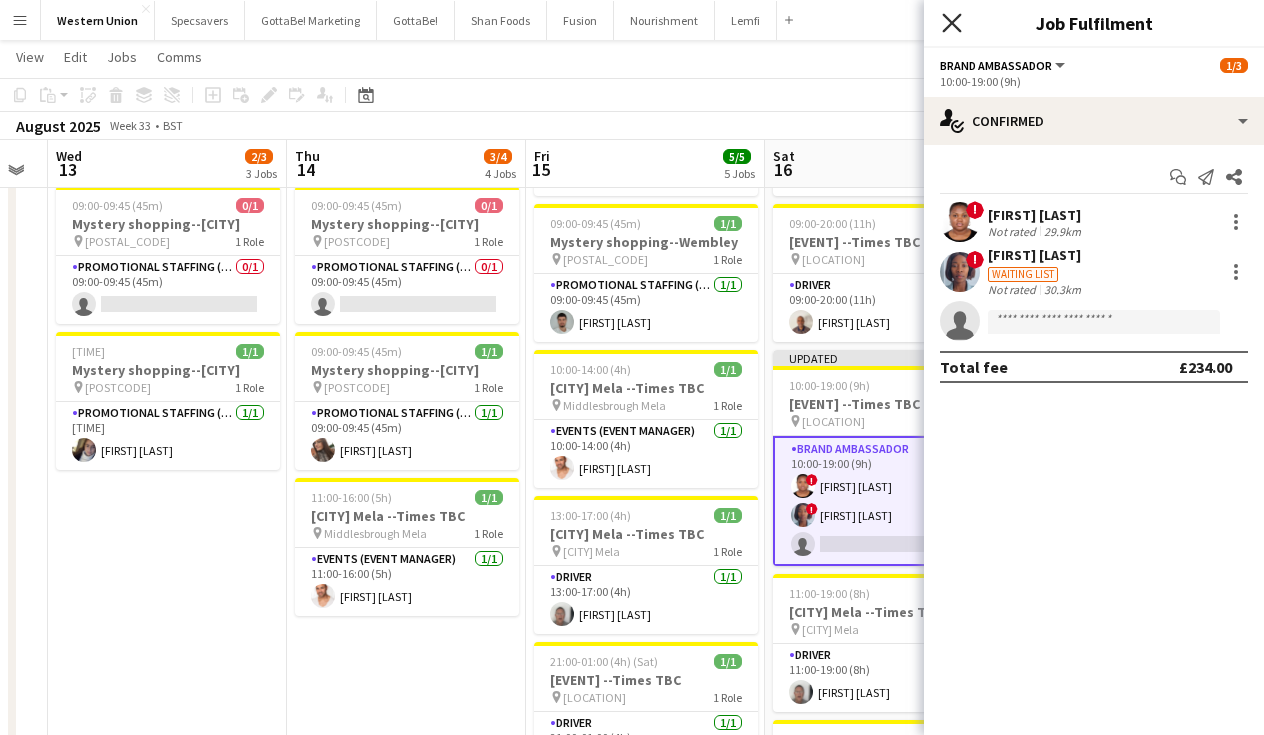 click on "Close pop-in" 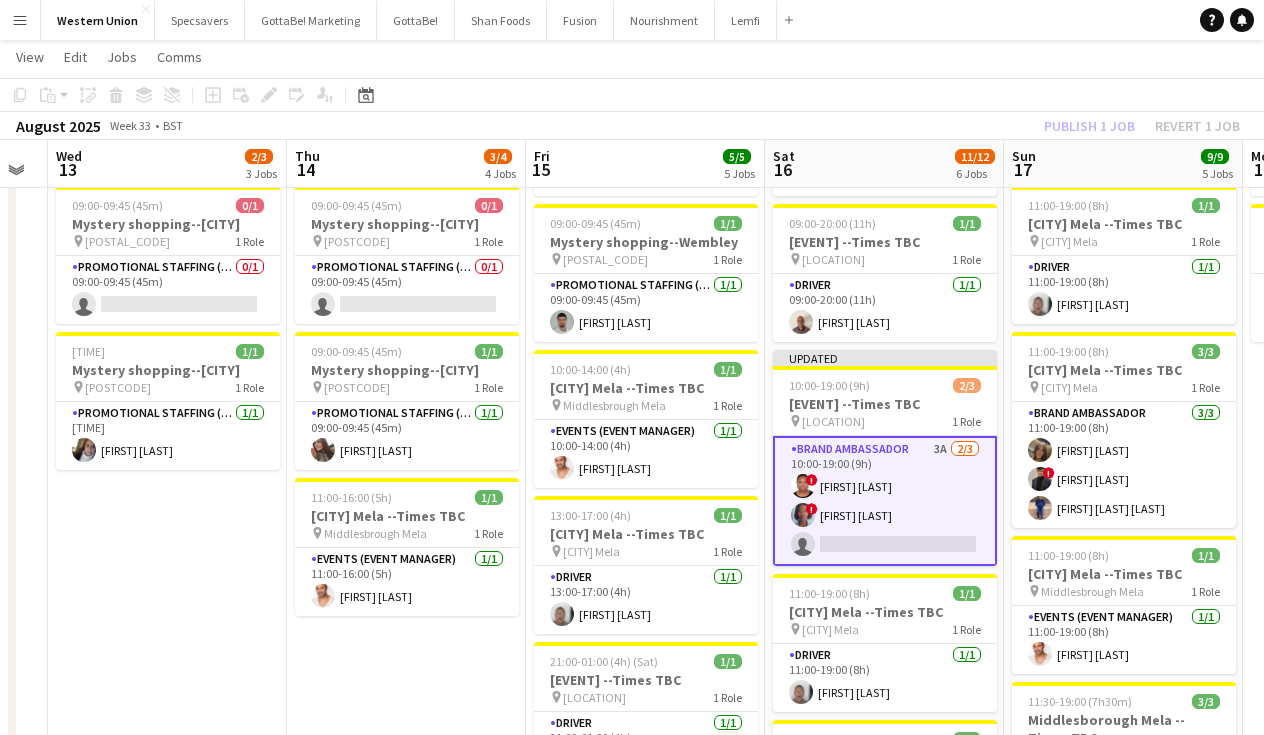 click on "Copy
Paste
Paste
Command
V Paste with crew
Command
Shift
V
Paste linked Job
Delete
Group
Ungroup
Add job
Add linked Job
Edit
Edit linked Job
Applicants
Date picker
AUG 2025 AUG 2025 Monday M Tuesday T Wednesday W Thursday T Friday F Saturday S Sunday S  AUG   1   2   3   4   5   6   7   8   9   10   11   12   13   14   15   16   17   18   19   20   21   22   23   24   25" 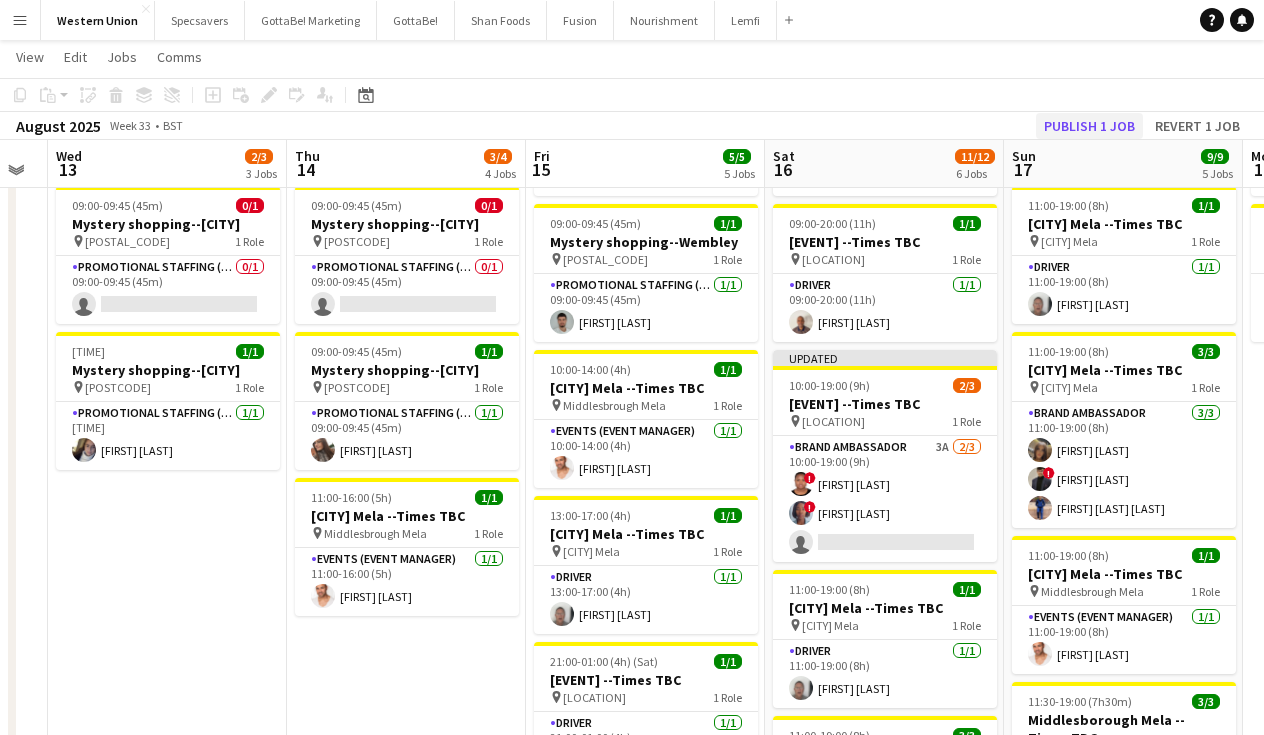 click on "Publish 1 job" 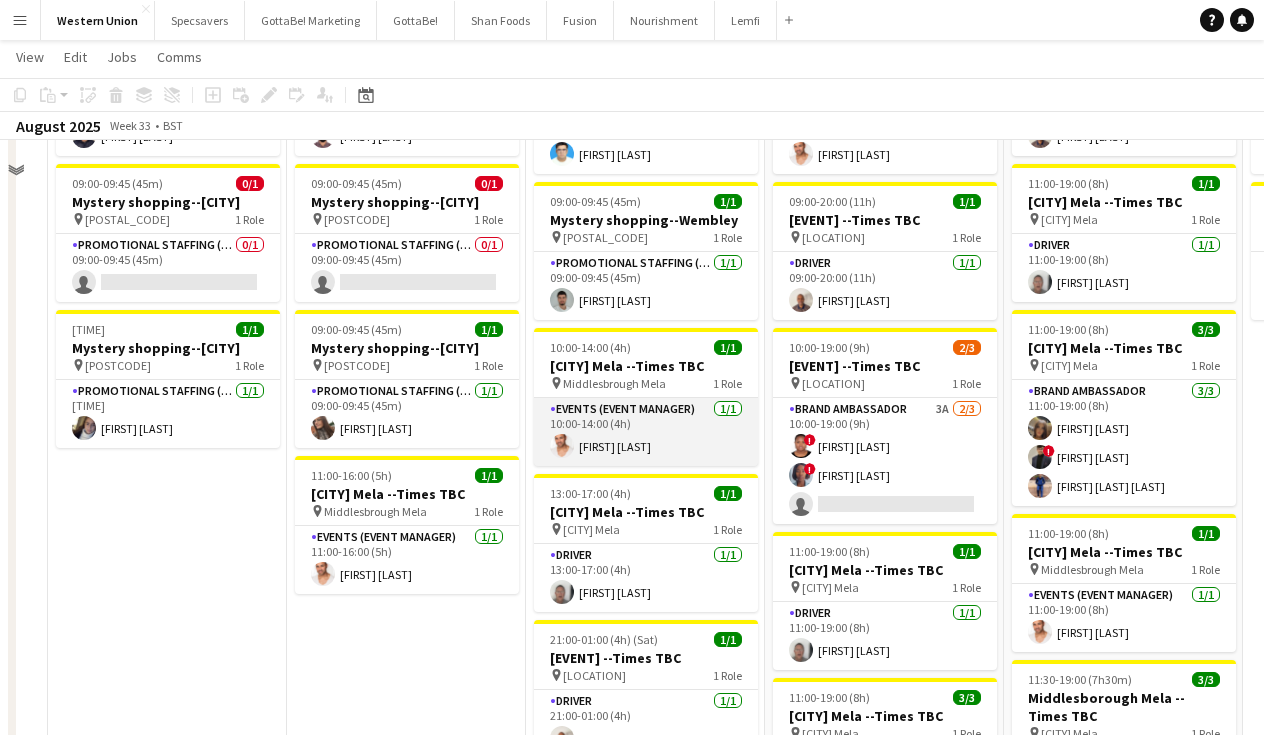 scroll, scrollTop: 221, scrollLeft: 0, axis: vertical 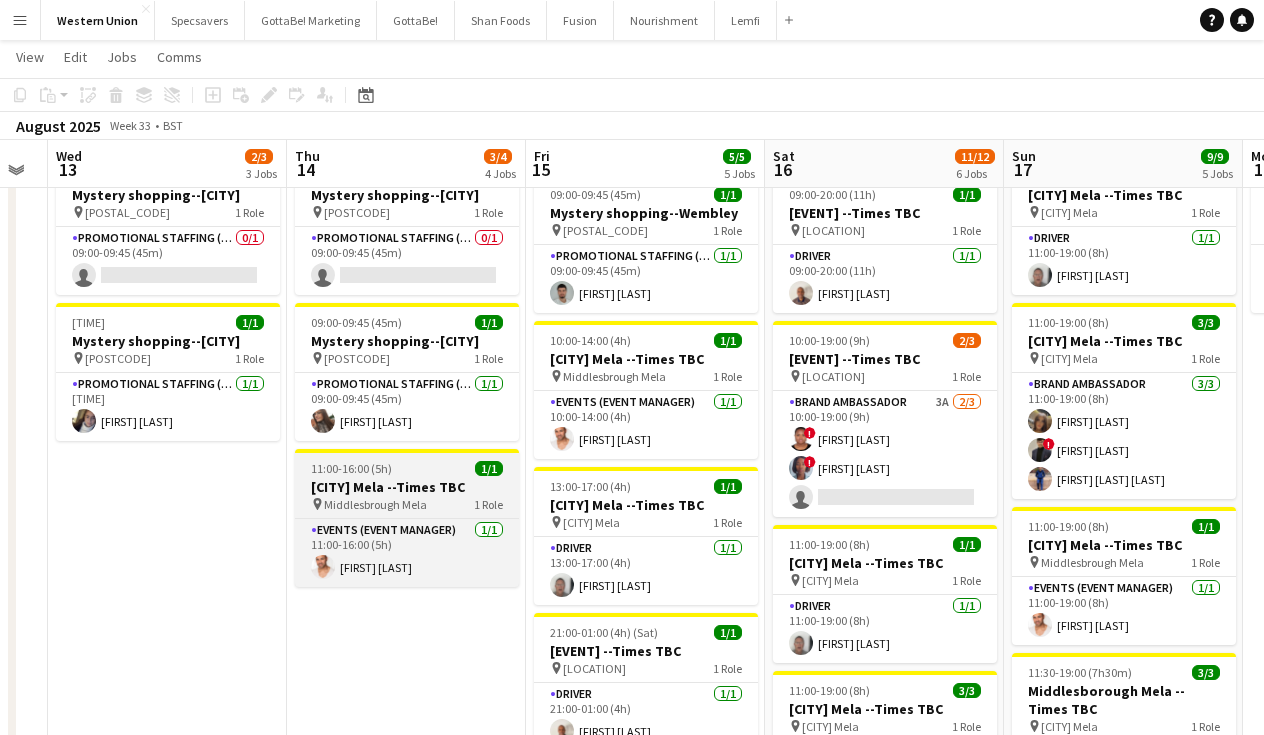click on "[CITY] Mela --Times TBC" at bounding box center (407, 487) 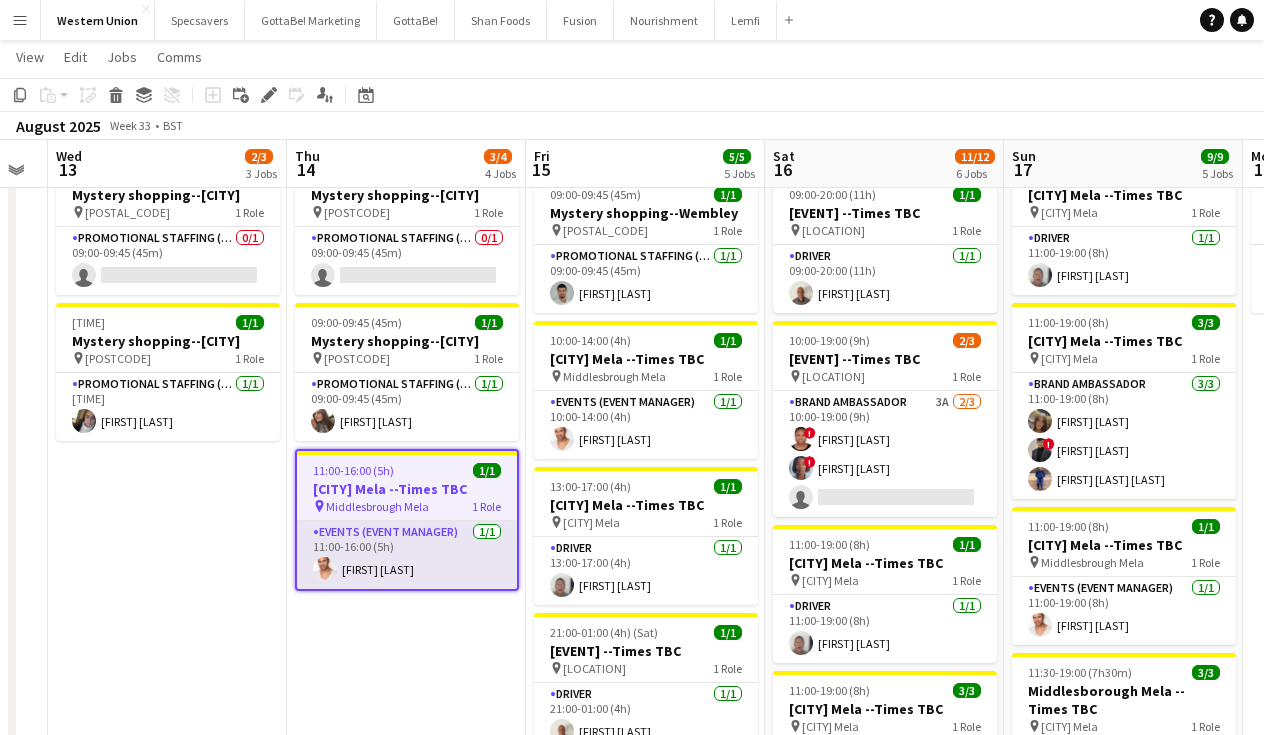 click on "Events (Event Manager)   1/1   11:00-16:00 (5h)
[FIRST] [LAST]" at bounding box center [407, 555] 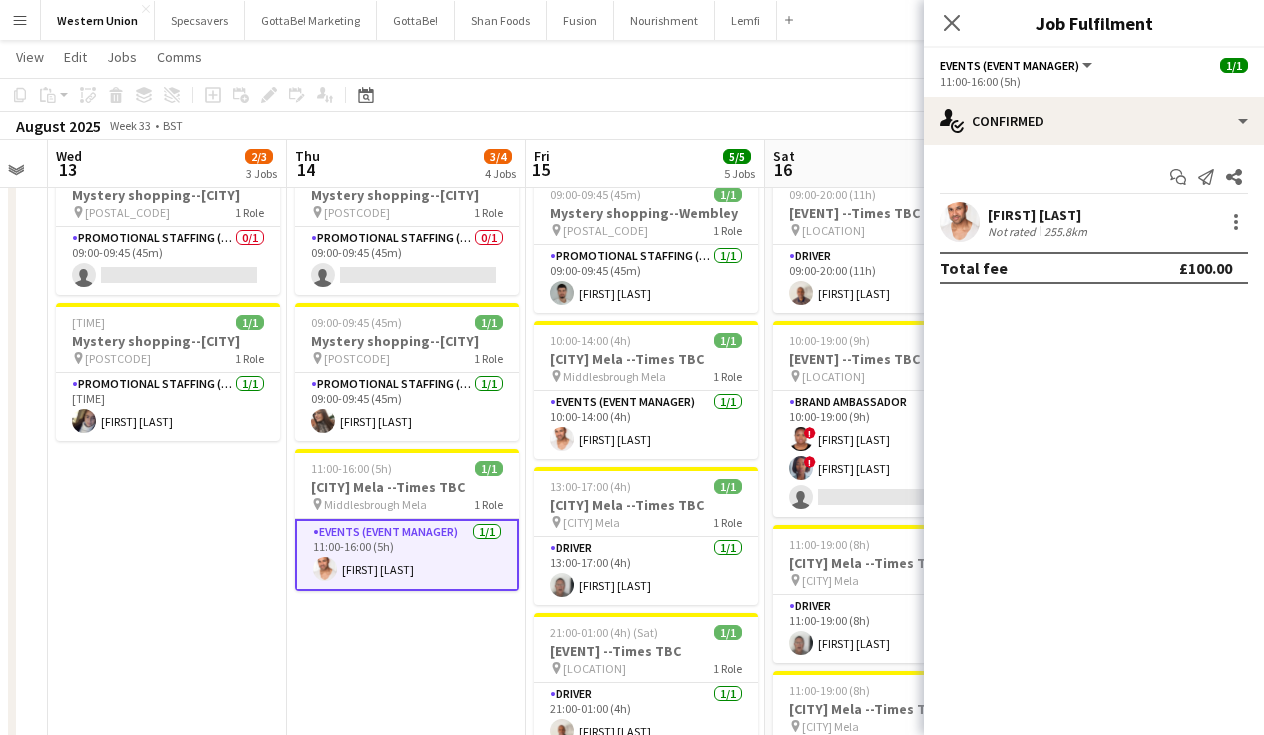 click on "[FIRST] [LAST]" at bounding box center [1039, 215] 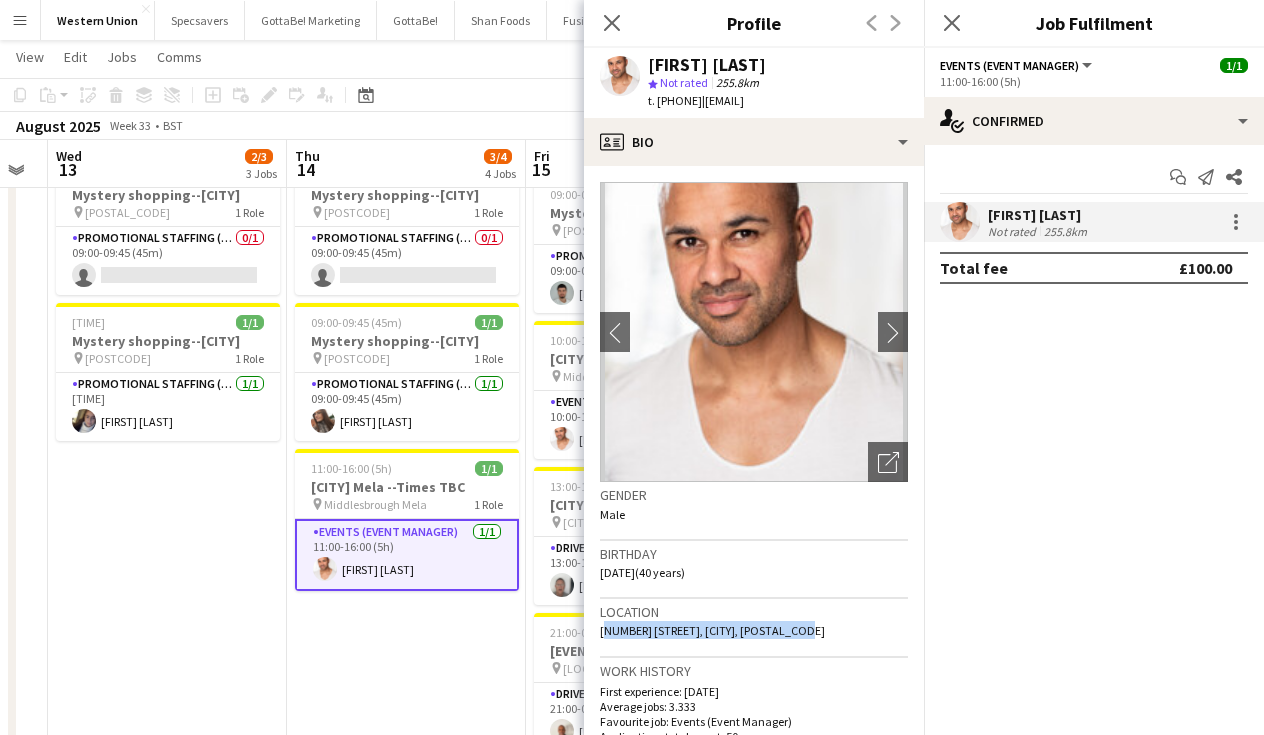 drag, startPoint x: 600, startPoint y: 630, endPoint x: 785, endPoint y: 630, distance: 185 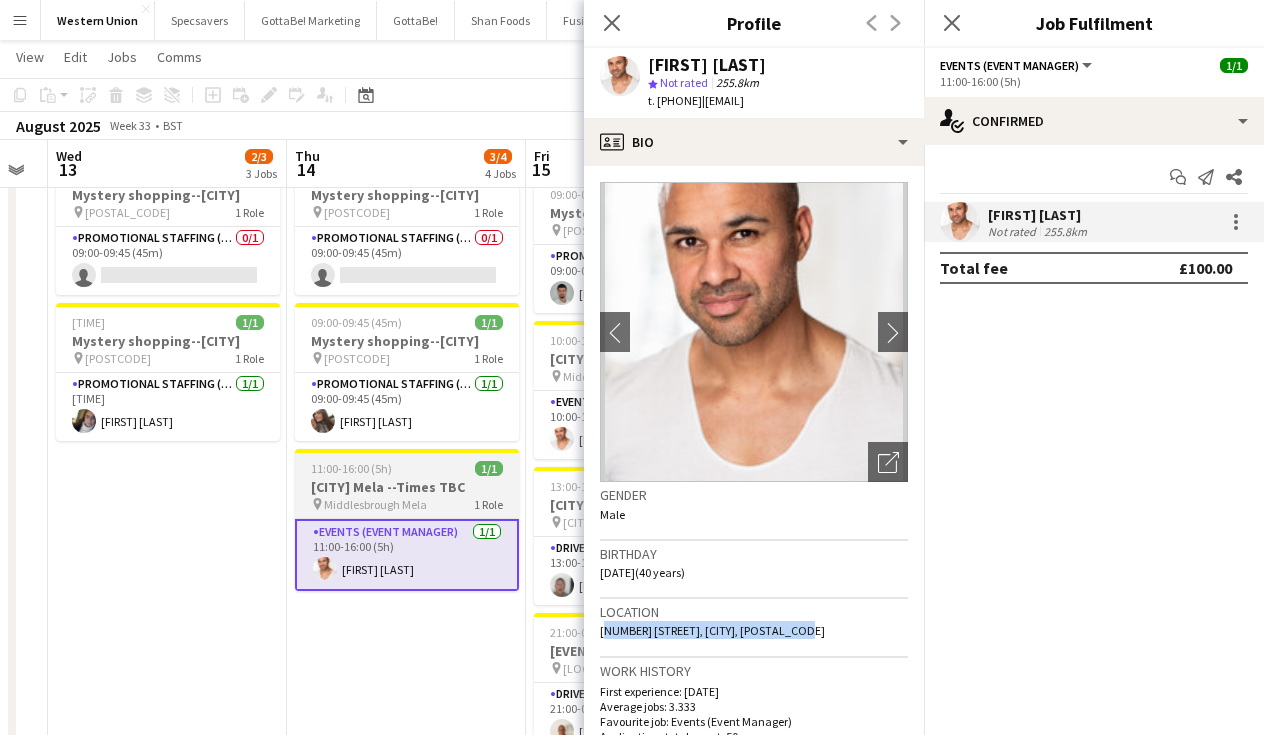 click on "Middlesbrough Mela" at bounding box center (375, 504) 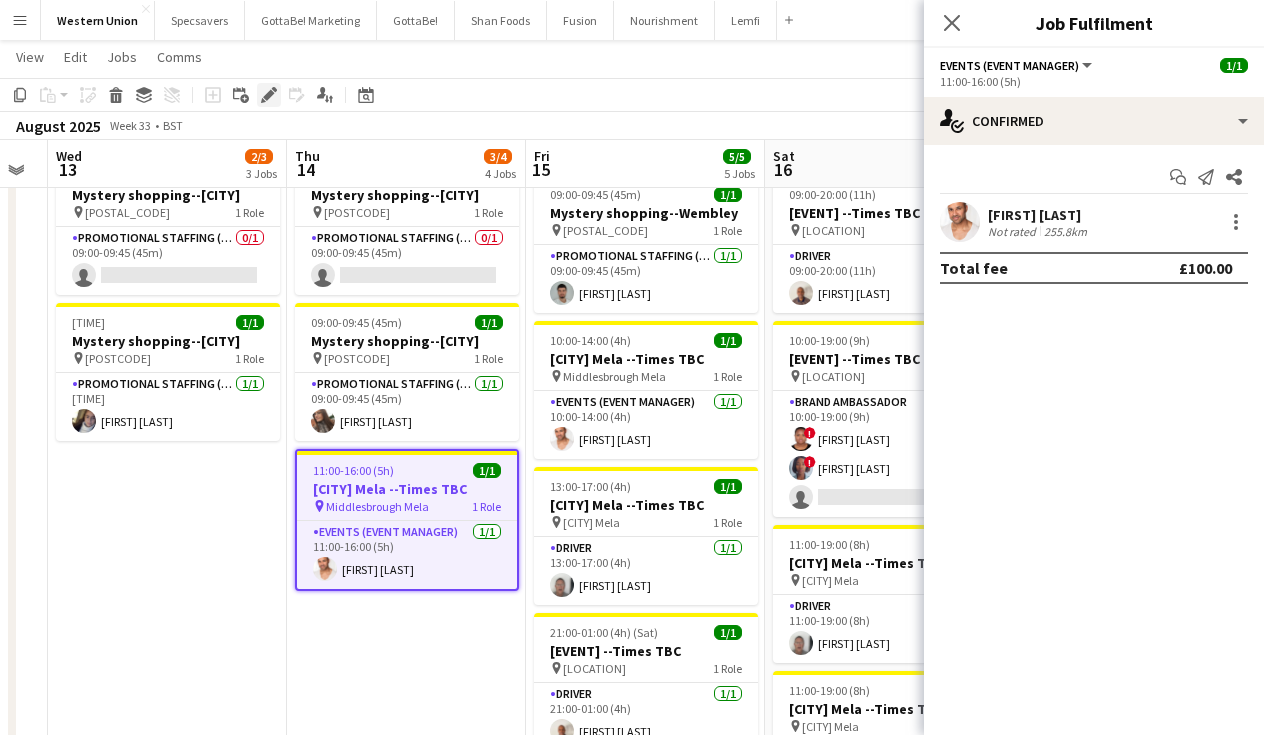click 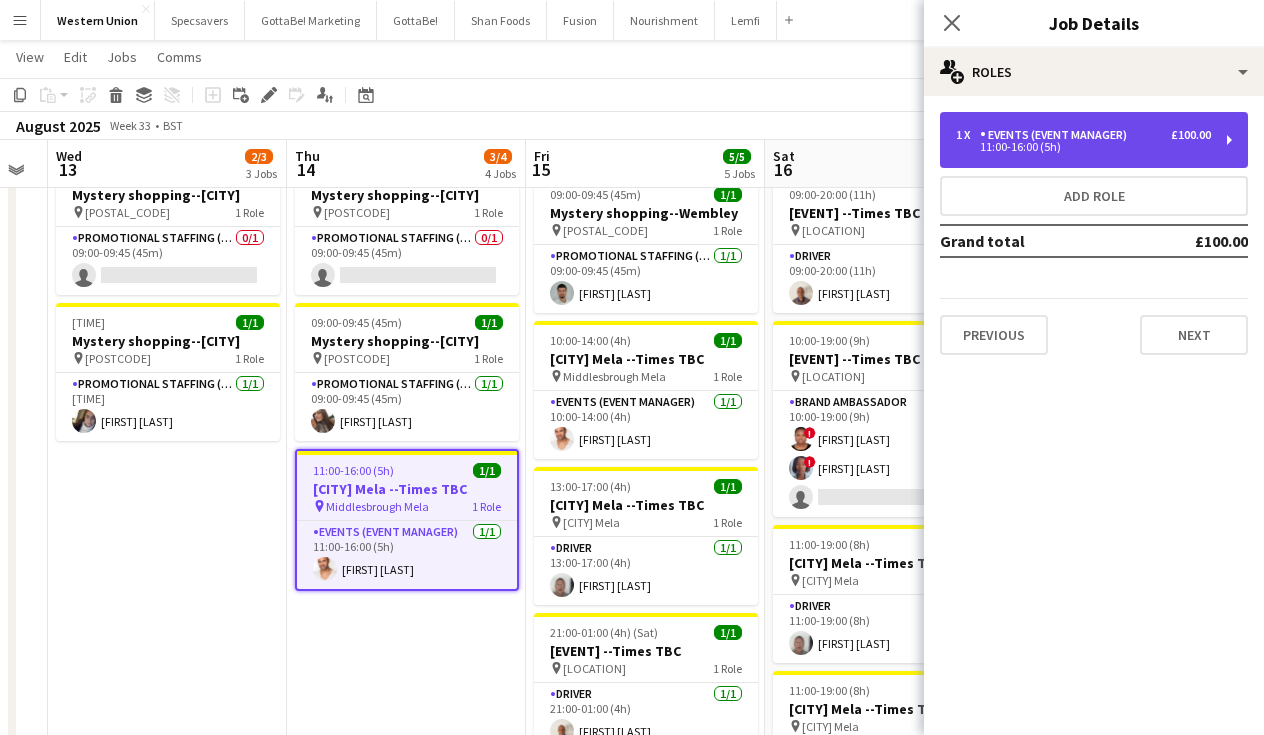 click on "Events (Event Manager)" at bounding box center (1057, 135) 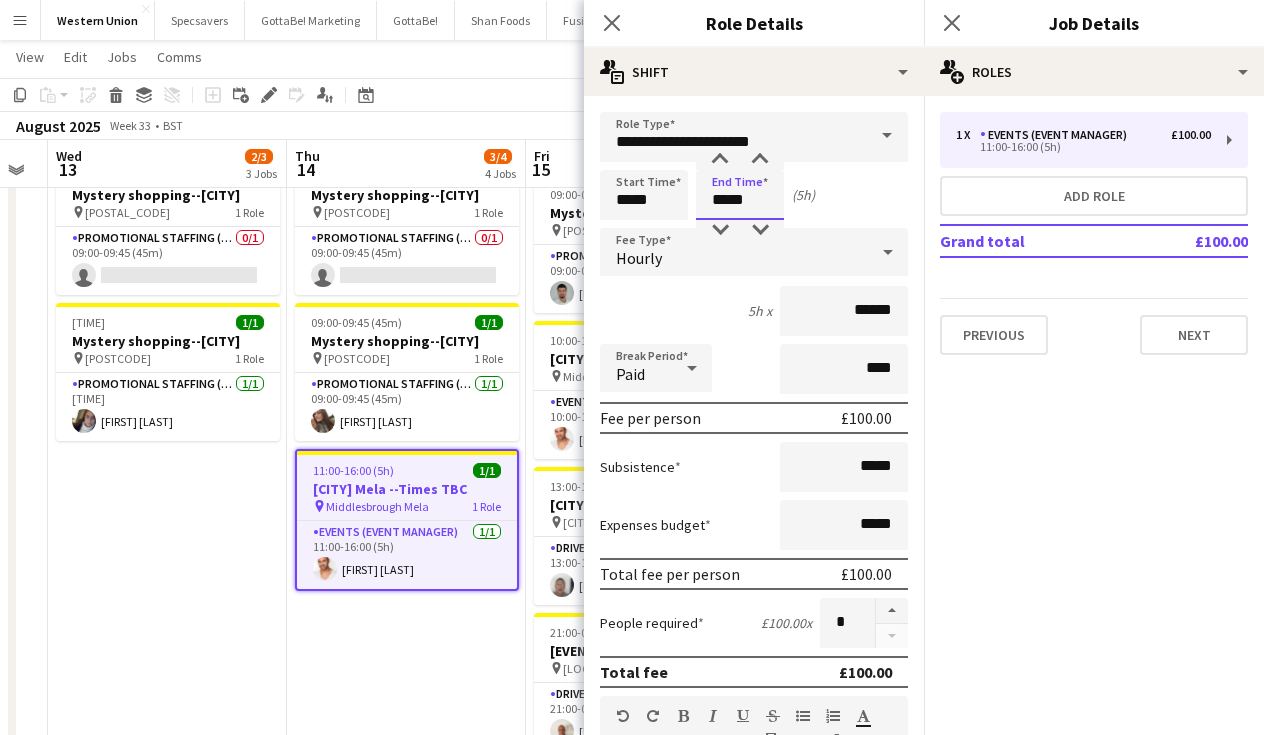 click on "*****" at bounding box center [740, 195] 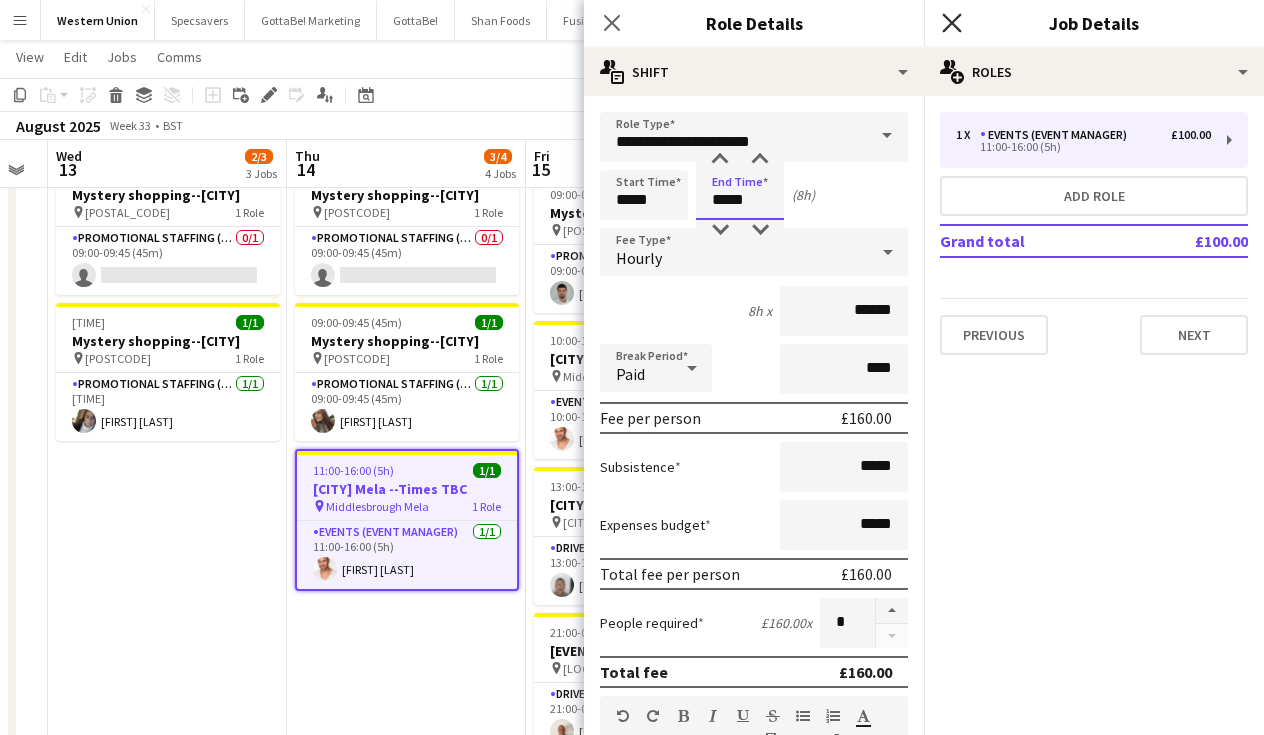 type on "*****" 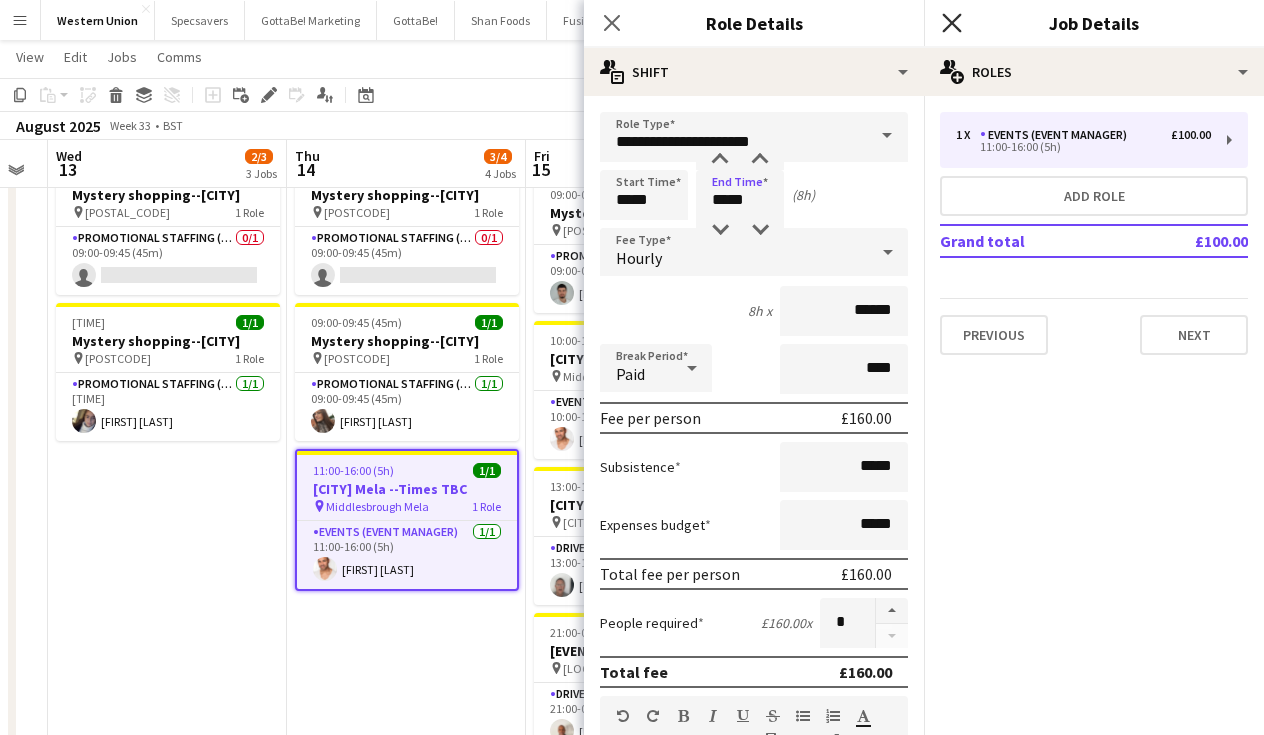 click on "Close pop-in" 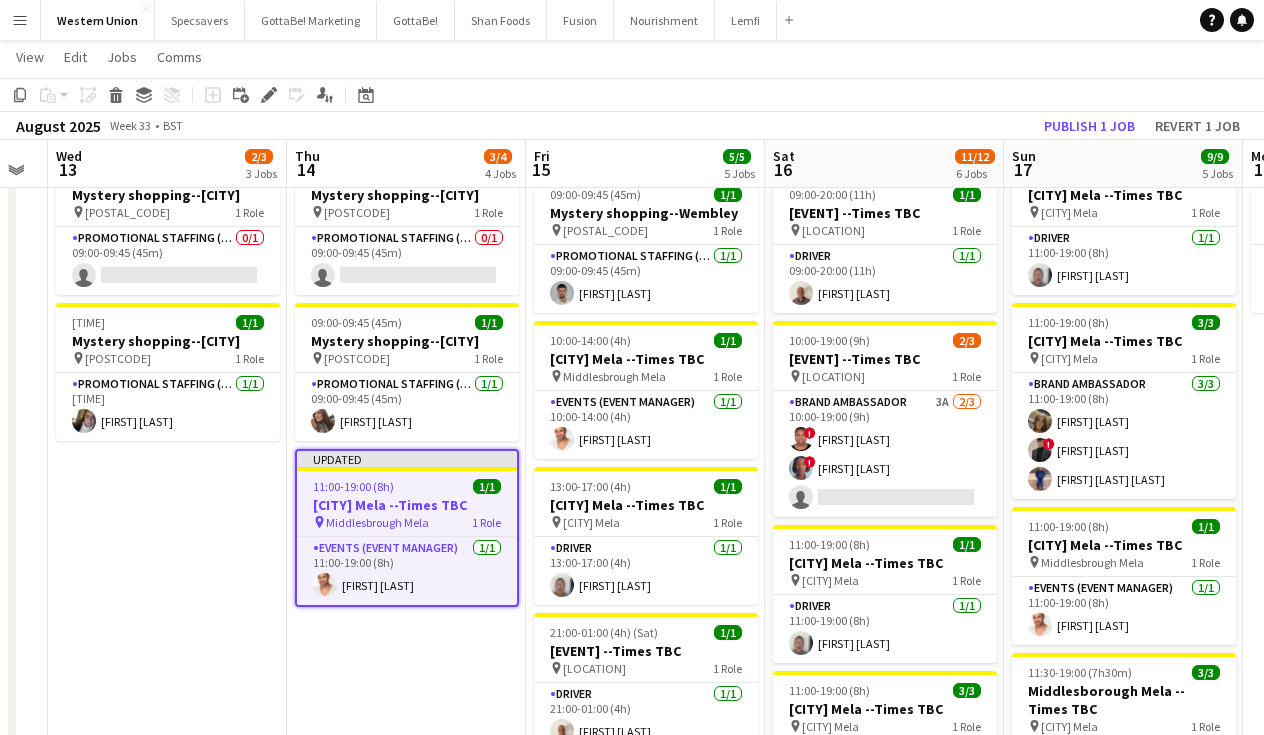 click on "August 2025   Week 33
•   BST   Publish 1 job   Revert 1 job" 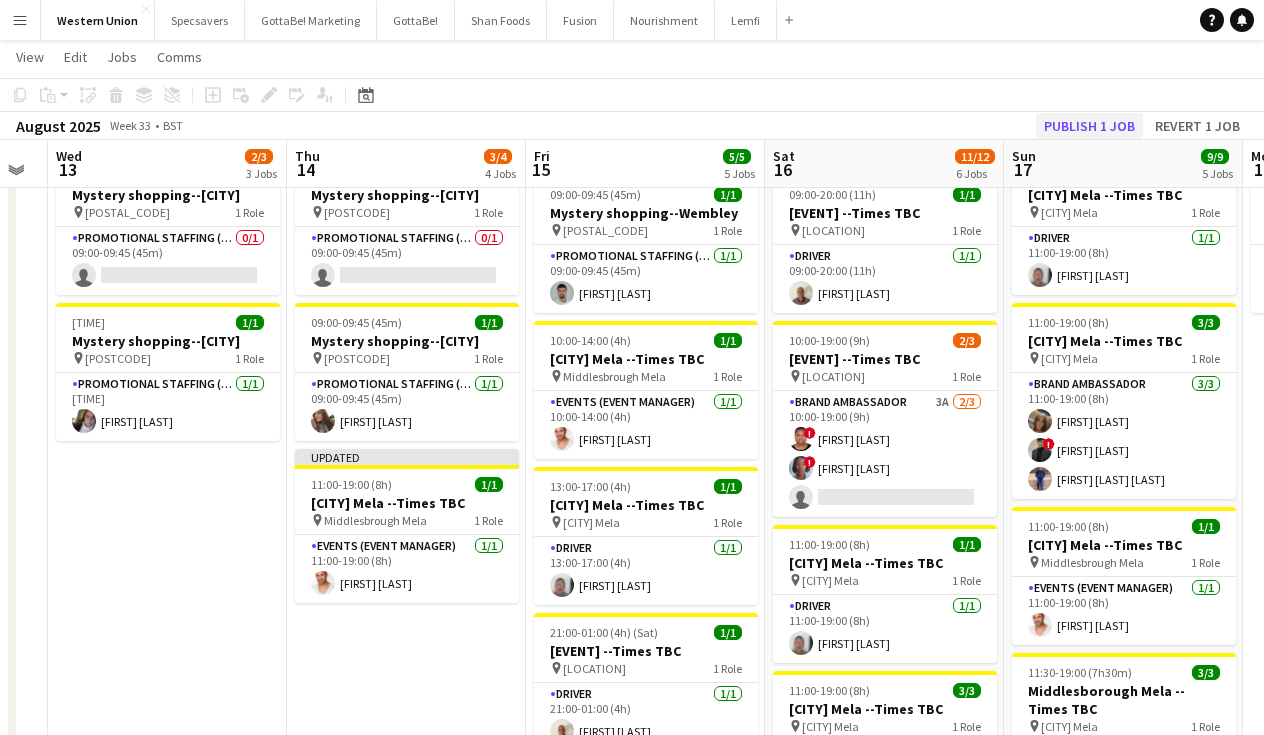 click on "Publish 1 job" 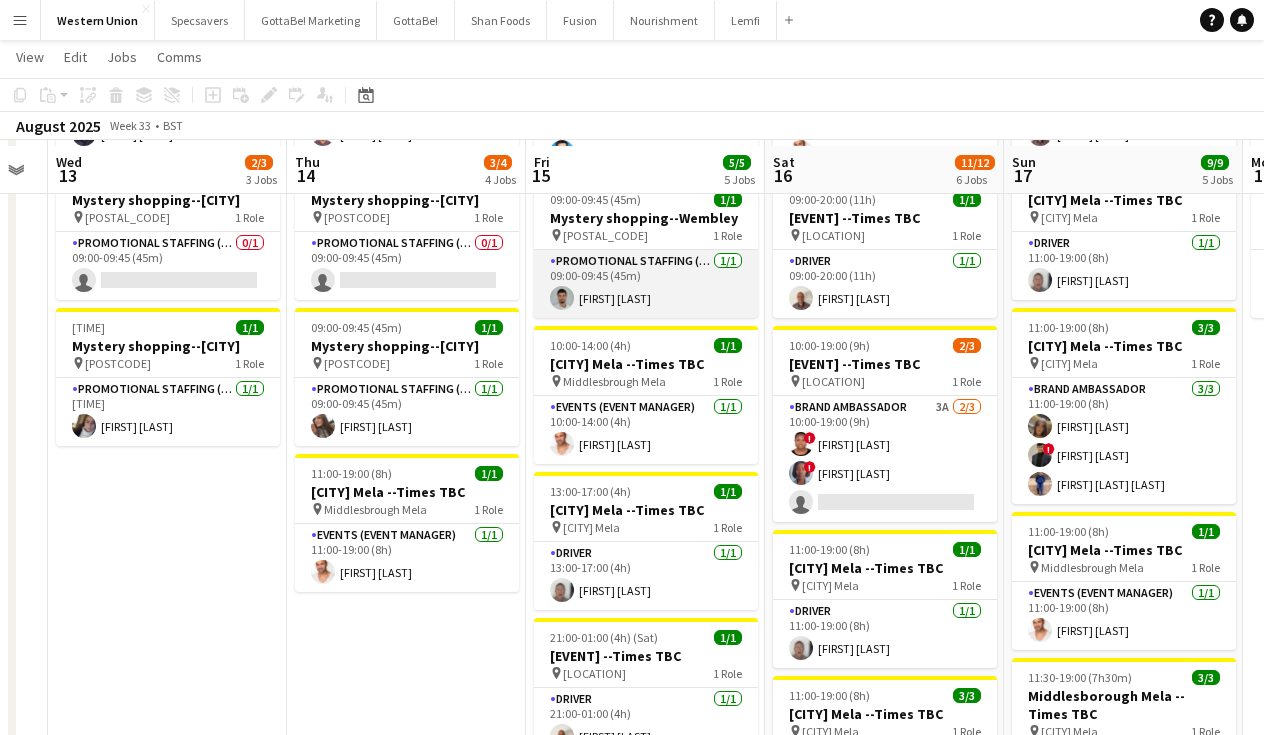 scroll, scrollTop: 222, scrollLeft: 0, axis: vertical 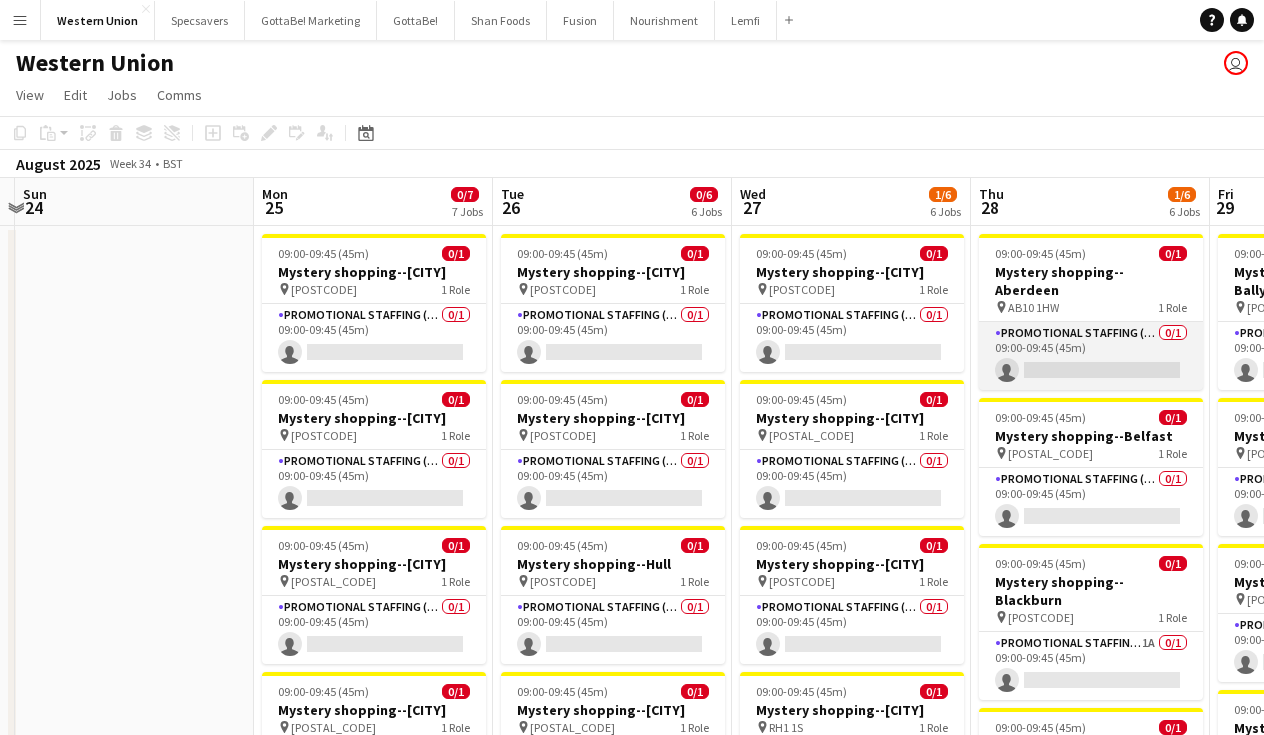 click on "Promotional Staffing (Mystery Shopper)   0/1   09:00-09:45 (45m)
single-neutral-actions" at bounding box center [1091, 356] 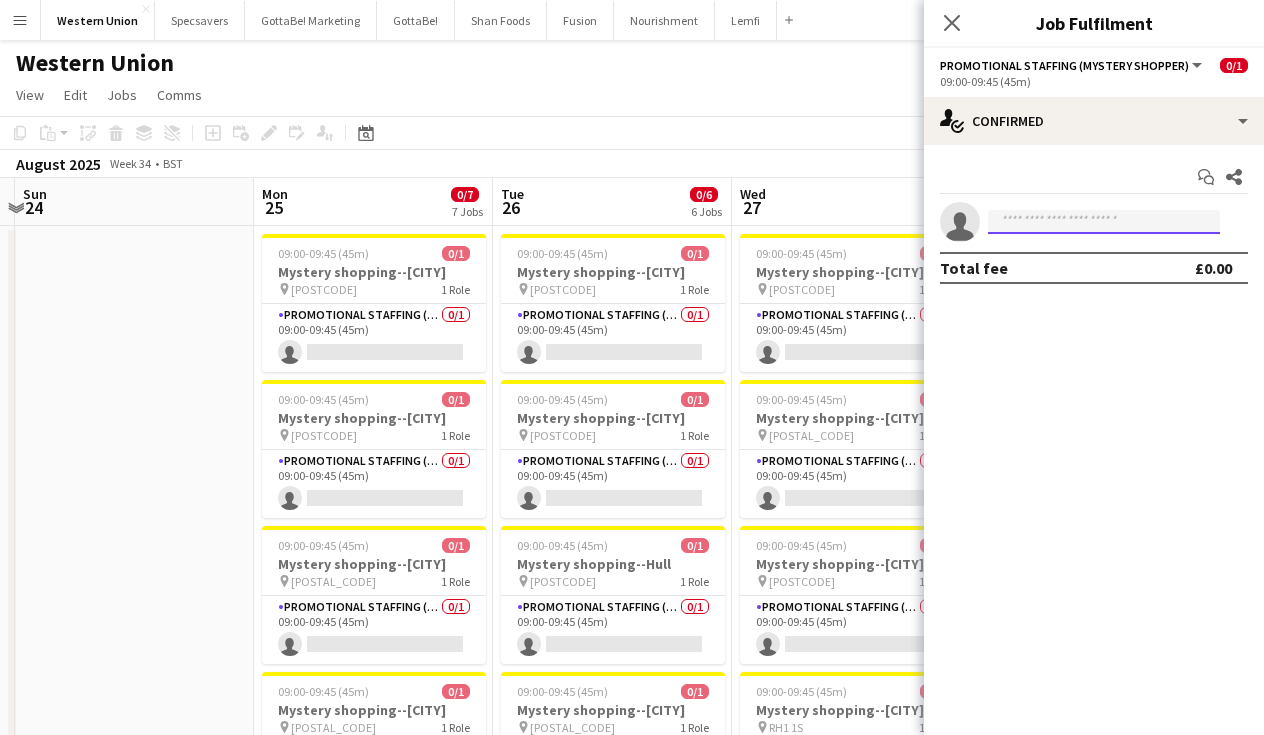 click at bounding box center [1104, 222] 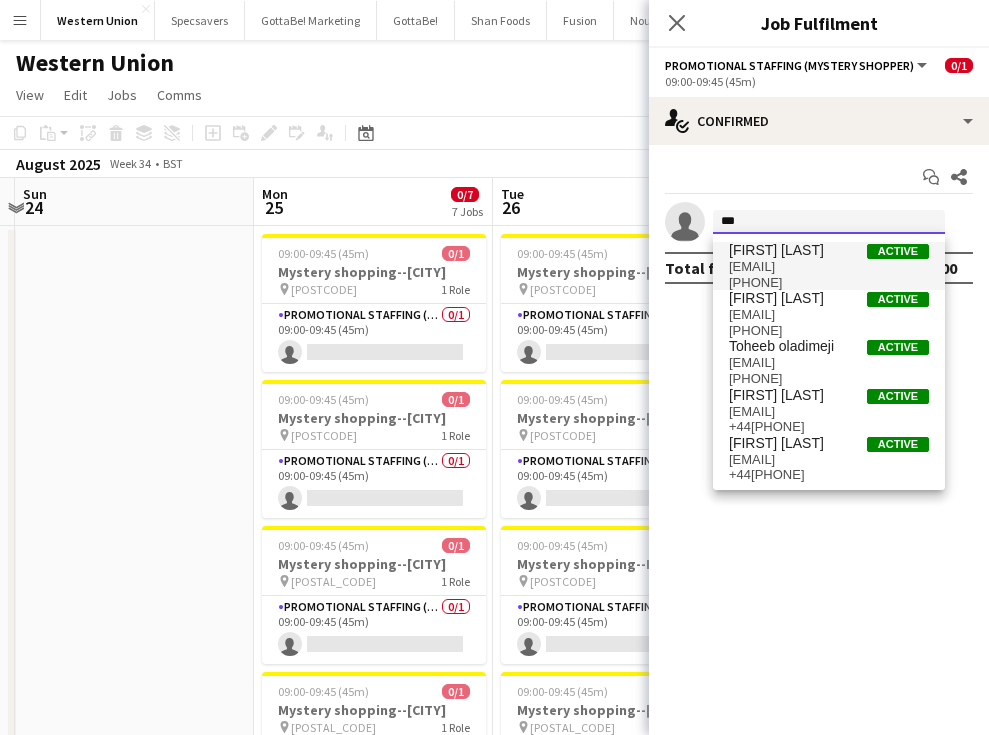 type on "***" 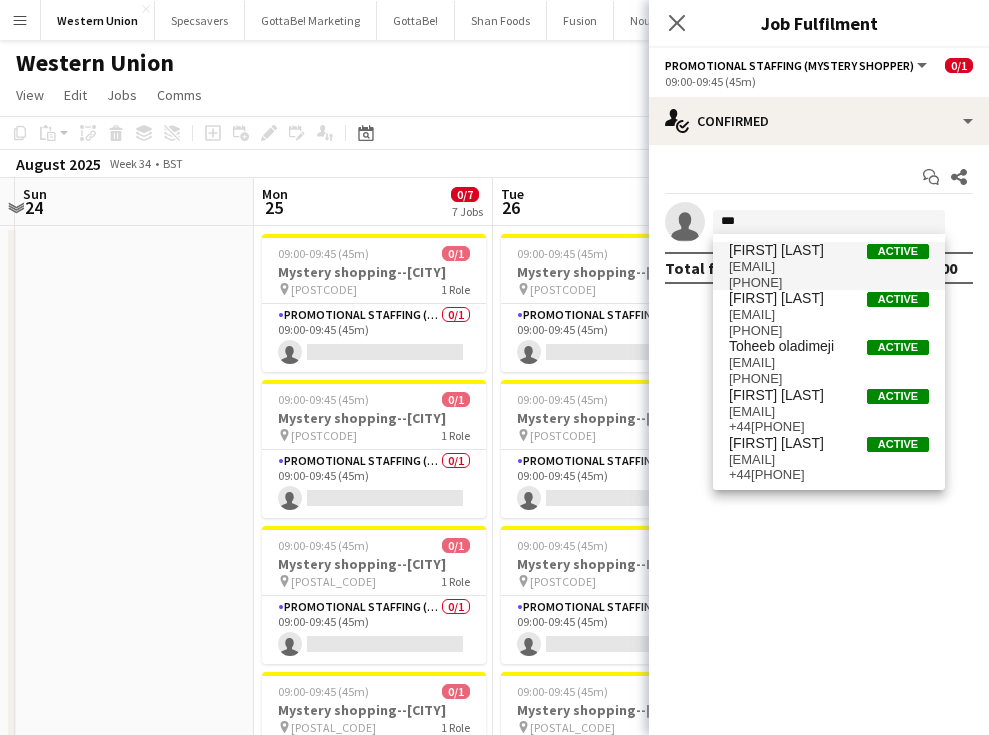 click on "[EMAIL]" at bounding box center (829, 267) 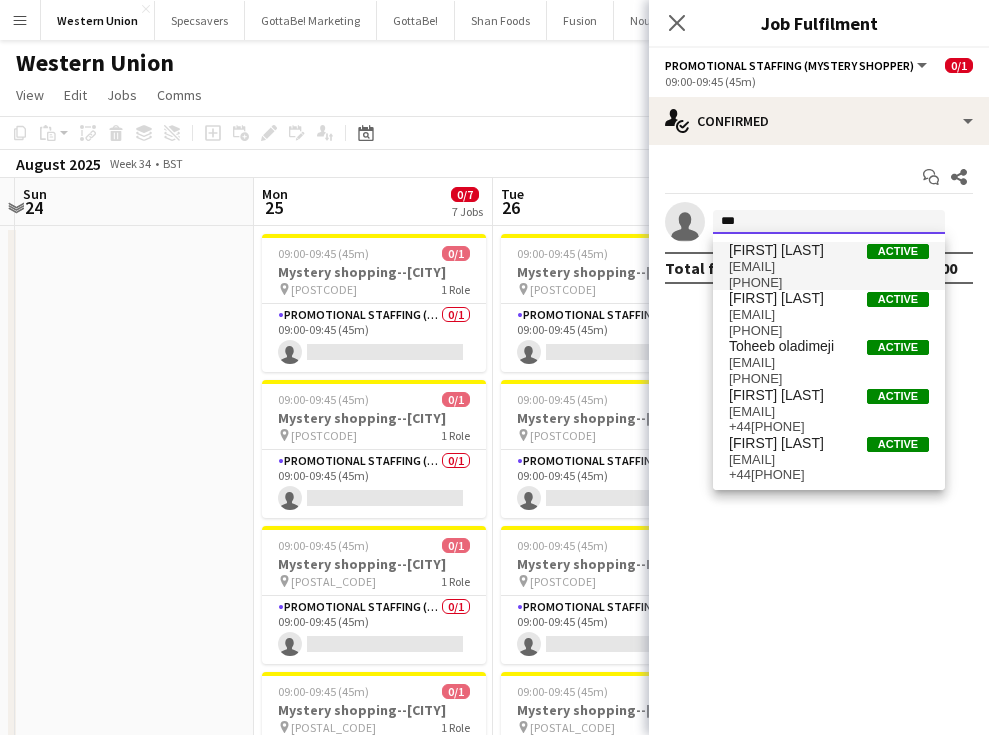 type 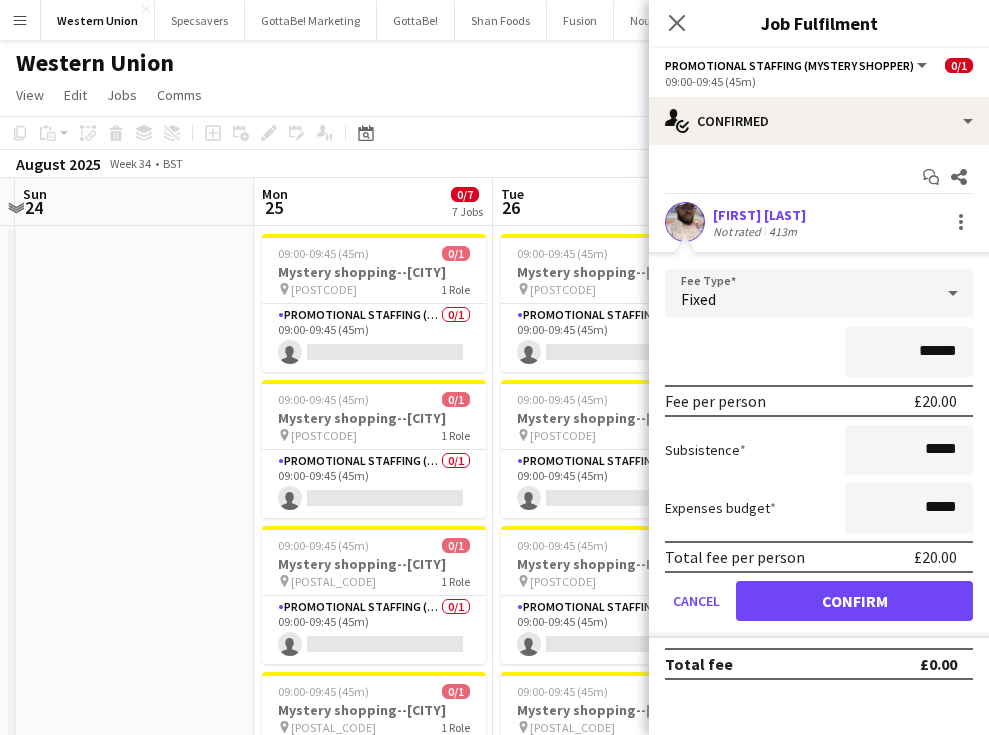 click on "Confirm" at bounding box center [854, 601] 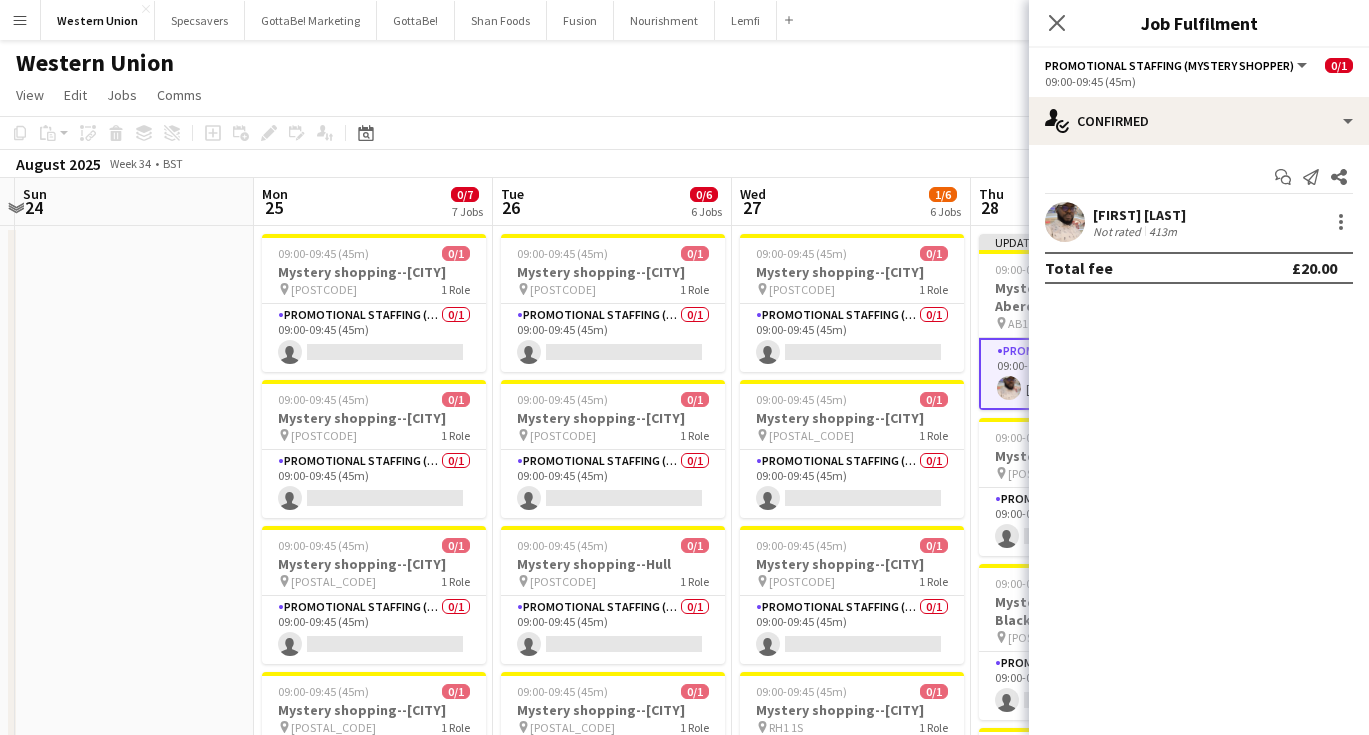 click on "Copy
Paste
Paste
Command
V Paste with crew
Command
Shift
V
Paste linked Job
Delete
Group
Ungroup
Add job
Add linked Job
Edit
Edit linked Job
Applicants
Date picker
AUG 2025 AUG 2025 Monday M Tuesday T Wednesday W Thursday T Friday F Saturday S Sunday S  AUG   1   2   3   4   5   6   7   8   9   10   11   12   13   14   15   16   17   18   19   20   21   22   23   24   25" 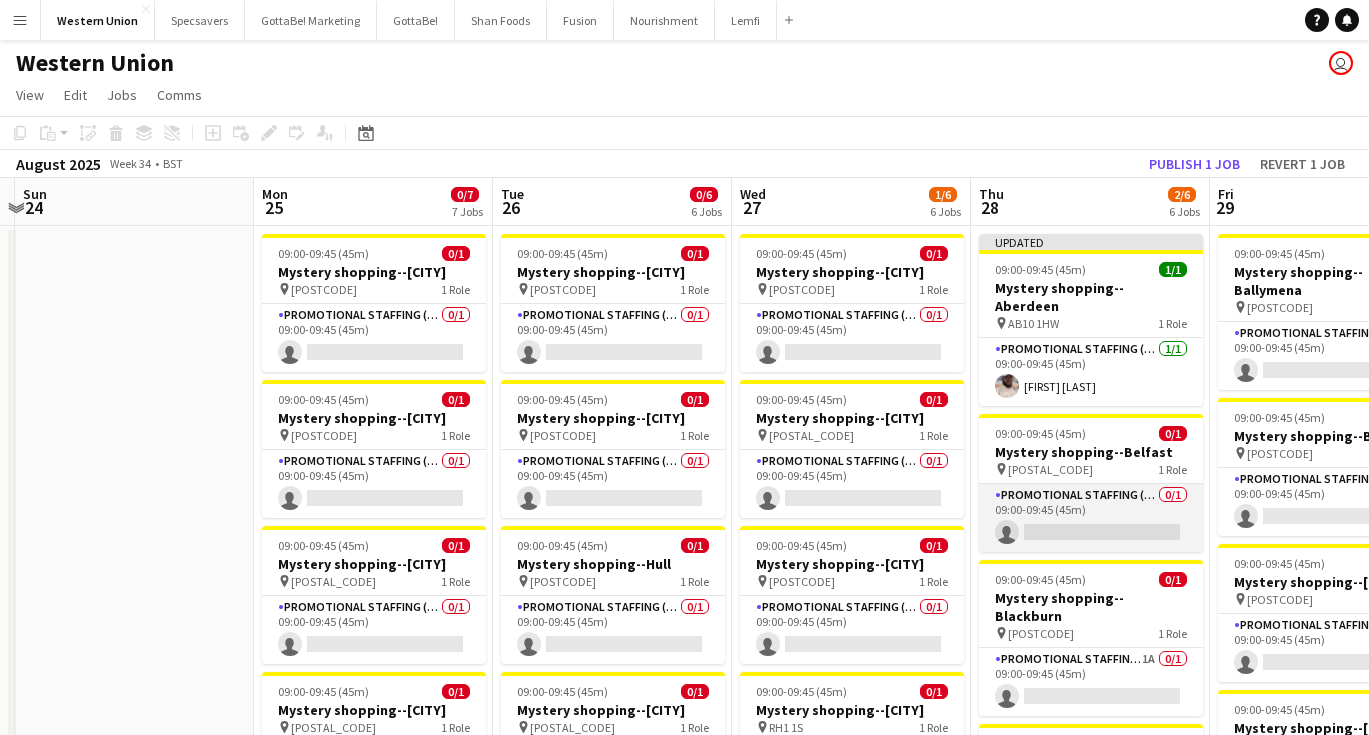 scroll, scrollTop: 0, scrollLeft: 0, axis: both 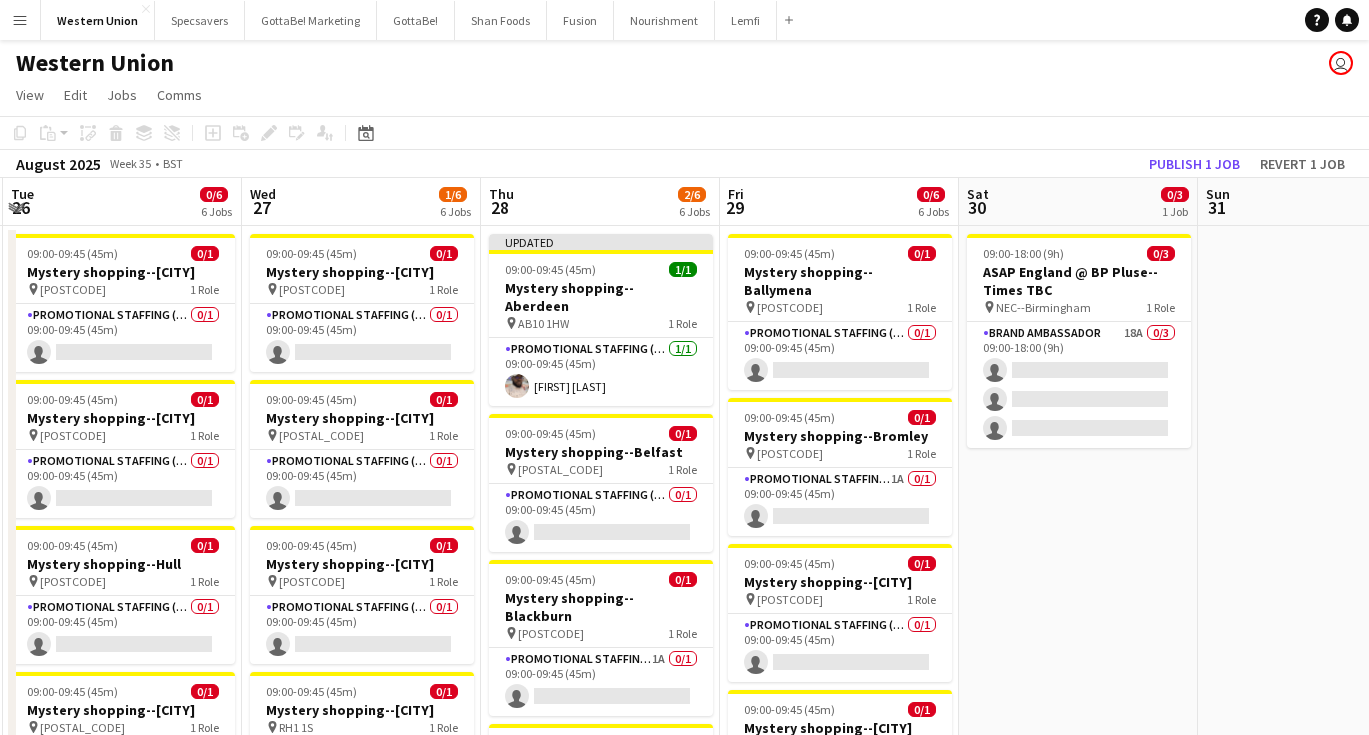 click on "[TIME]    [NUMBER]/[NUMBER]   ASAP [COUNTRY] @ [BRAND] --Times TBC
pin
NEC--[CITY]   1 Role   Brand Ambassador   [NUMBER]A   [NUMBER]/[NUMBER]   [TIME]
single-neutral-actions
single-neutral-actions" at bounding box center [1078, 829] 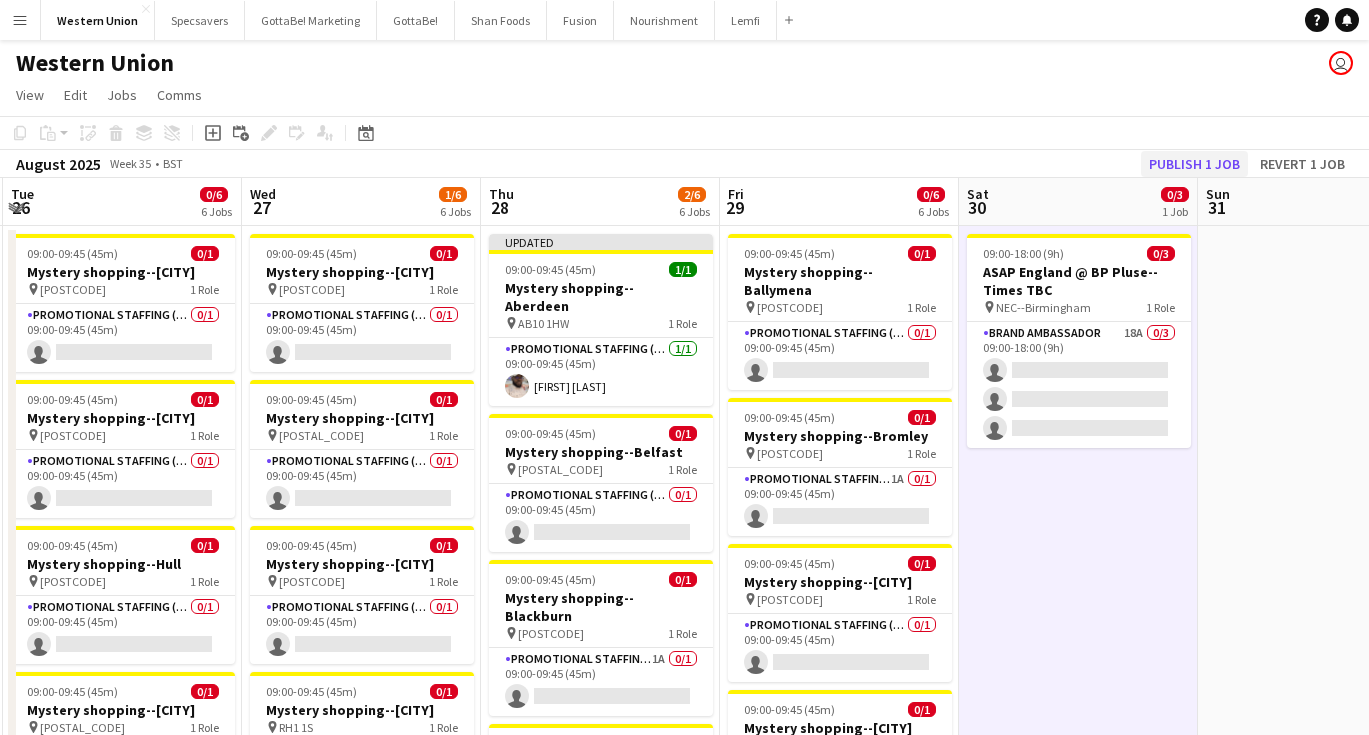 click on "Publish 1 job" 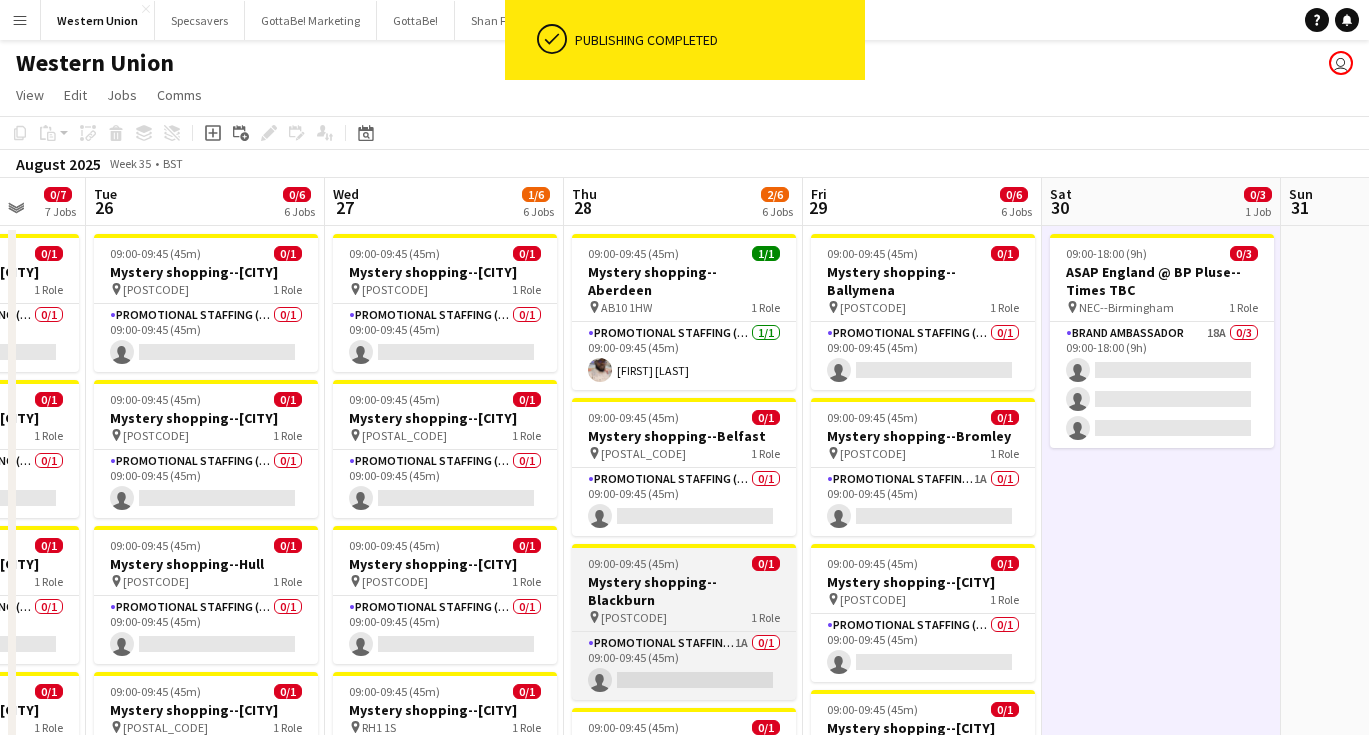 scroll, scrollTop: 0, scrollLeft: 578, axis: horizontal 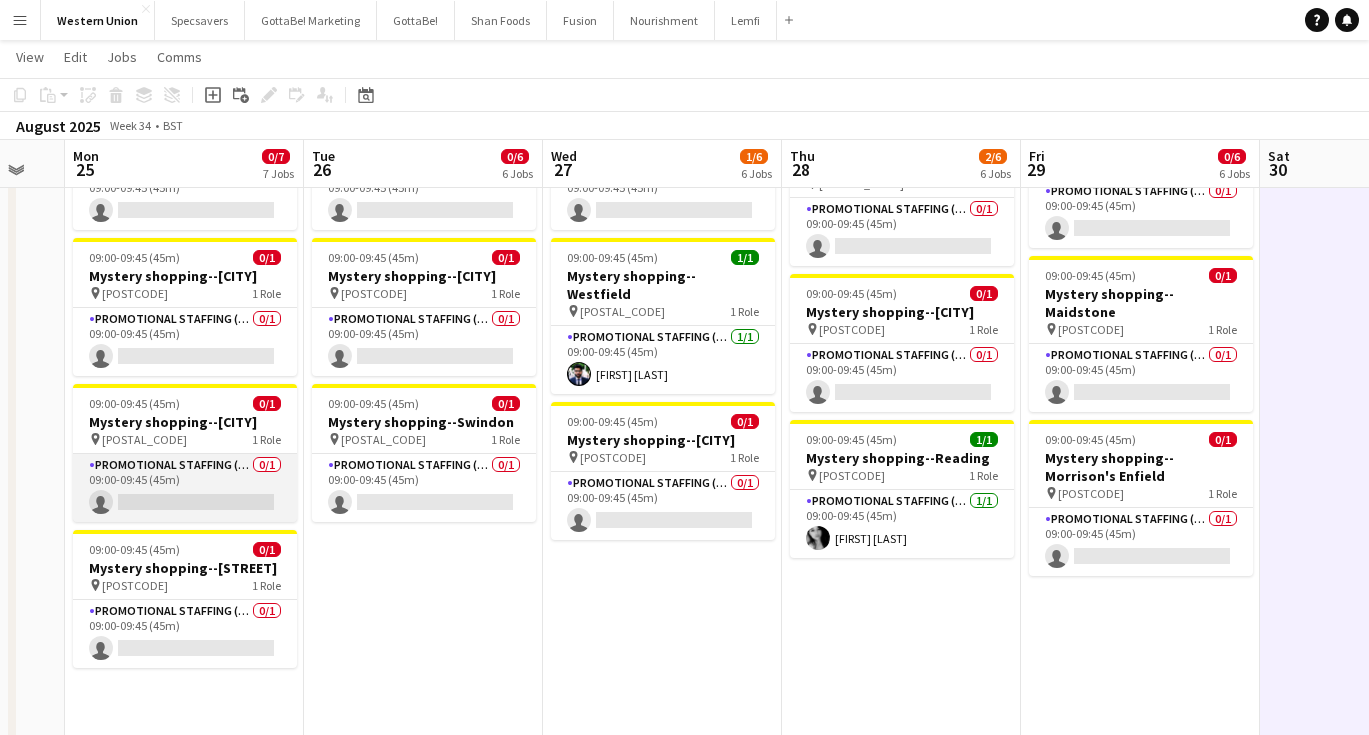 click on "Promotional Staffing (Mystery Shopper)   0/1   09:00-09:45 (45m)
single-neutral-actions" at bounding box center [185, 488] 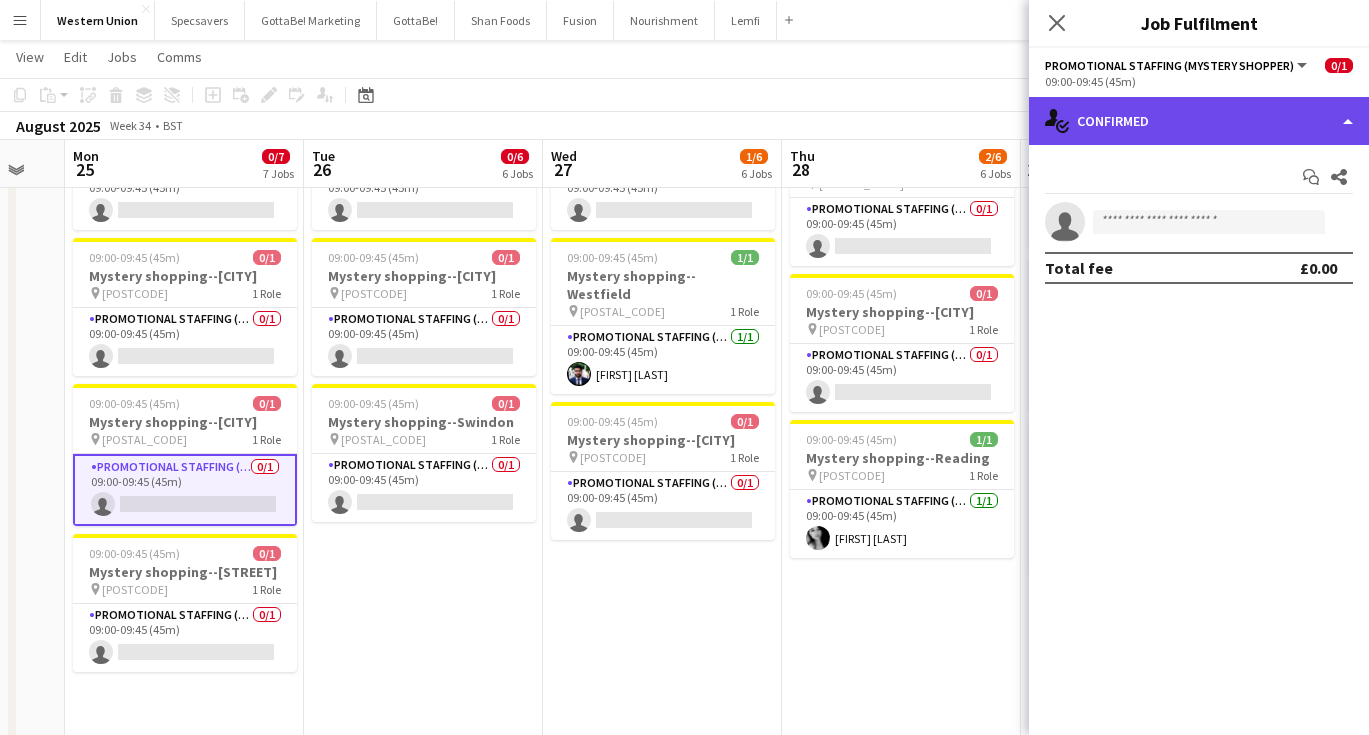 click on "single-neutral-actions-check-2
Confirmed" 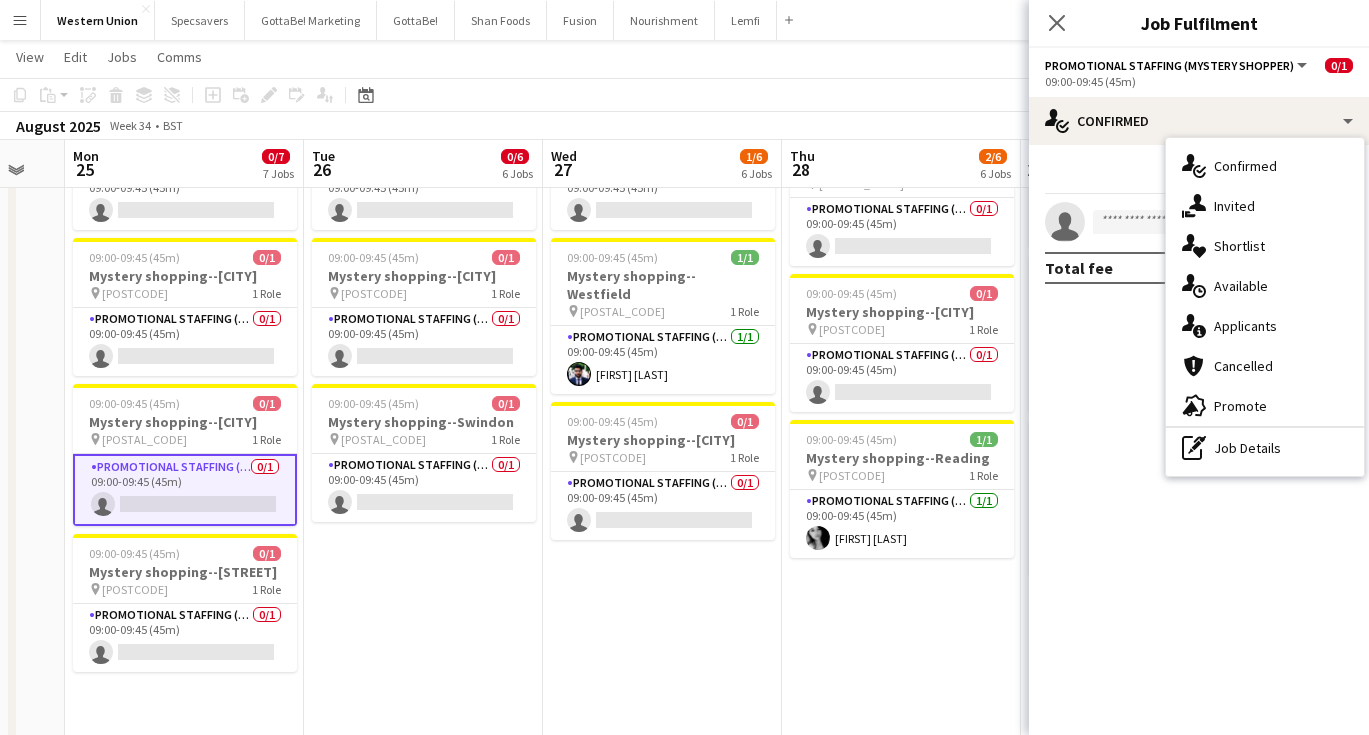 click on "09:00-09:45 (45m)    0/1   Mystery shopping--Bishops Stratford
pin
CM23 3XQ   1 Role   Promotional Staffing (Mystery Shopper)   0/1   09:00-09:45 (45m)
single-neutral-actions
09:00-09:45 (45m)    0/1   Mystery shopping--Bury
pin
BL9 0QQ   1 Role   Promotional Staffing (Mystery Shopper)   0/1   09:00-09:45 (45m)
single-neutral-actions
09:00-09:45 (45m)    0/1   Mystery shopping--Peterbrough
pin
PE1 1N   1 Role   Promotional Staffing (Mystery Shopper)   0/1   09:00-09:45 (45m)
single-neutral-actions
09:00-09:45 (45m)    0/1   Mystery shopping--Redhill
pin
RH1 1S   1 Role   Promotional Staffing (Mystery Shopper)   0/1   09:00-09:45 (45m)
single-neutral-actions
09:00-09:45 (45m)    1/1
pin" at bounding box center (662, 249) 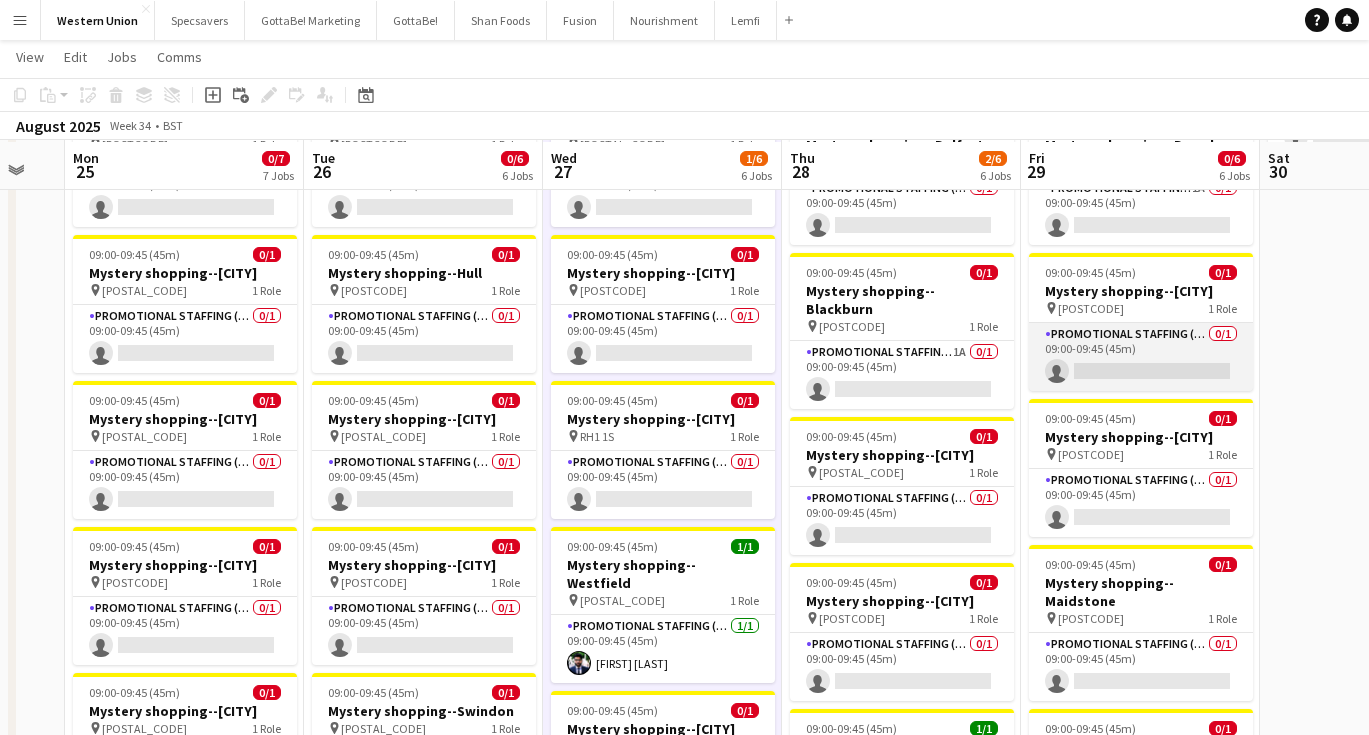scroll, scrollTop: 291, scrollLeft: 0, axis: vertical 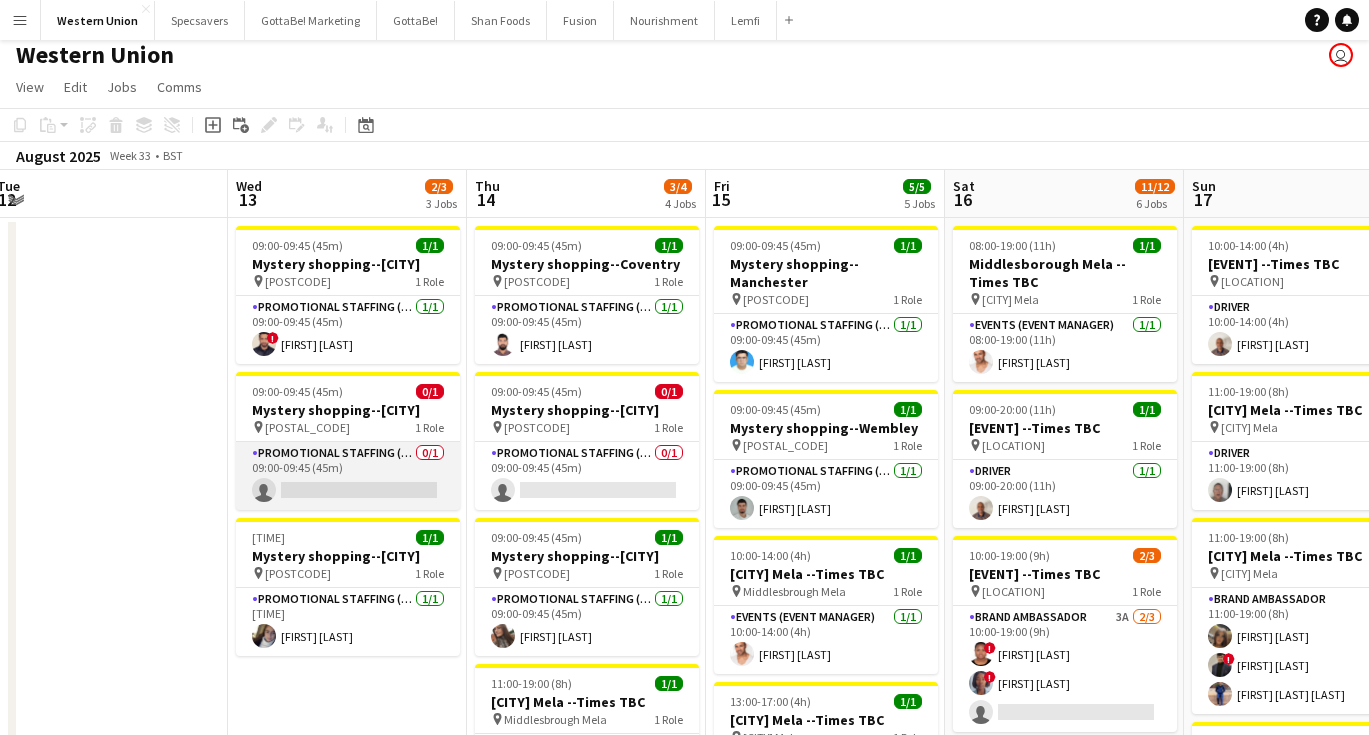 click on "Promotional Staffing (Mystery Shopper)   0/1   09:00-09:45 (45m)
single-neutral-actions" at bounding box center (348, 476) 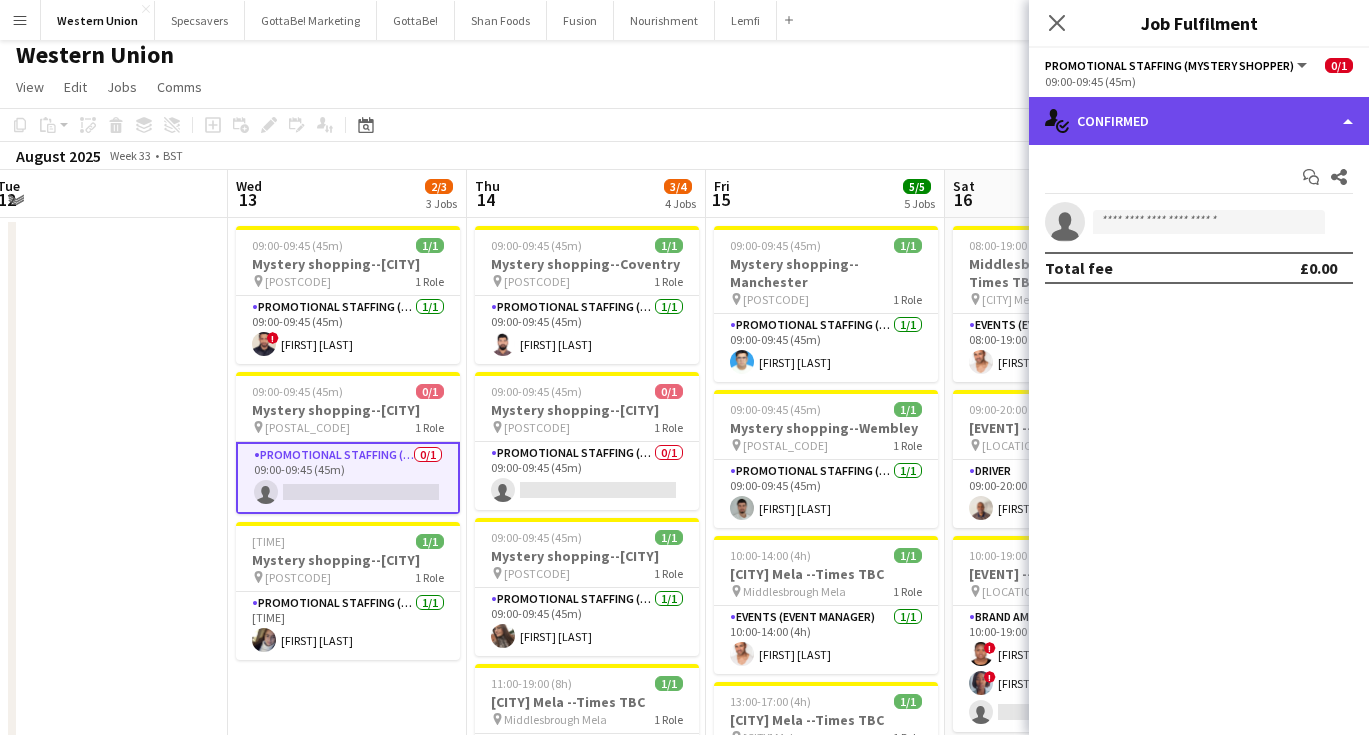 click on "single-neutral-actions-check-2
Confirmed" 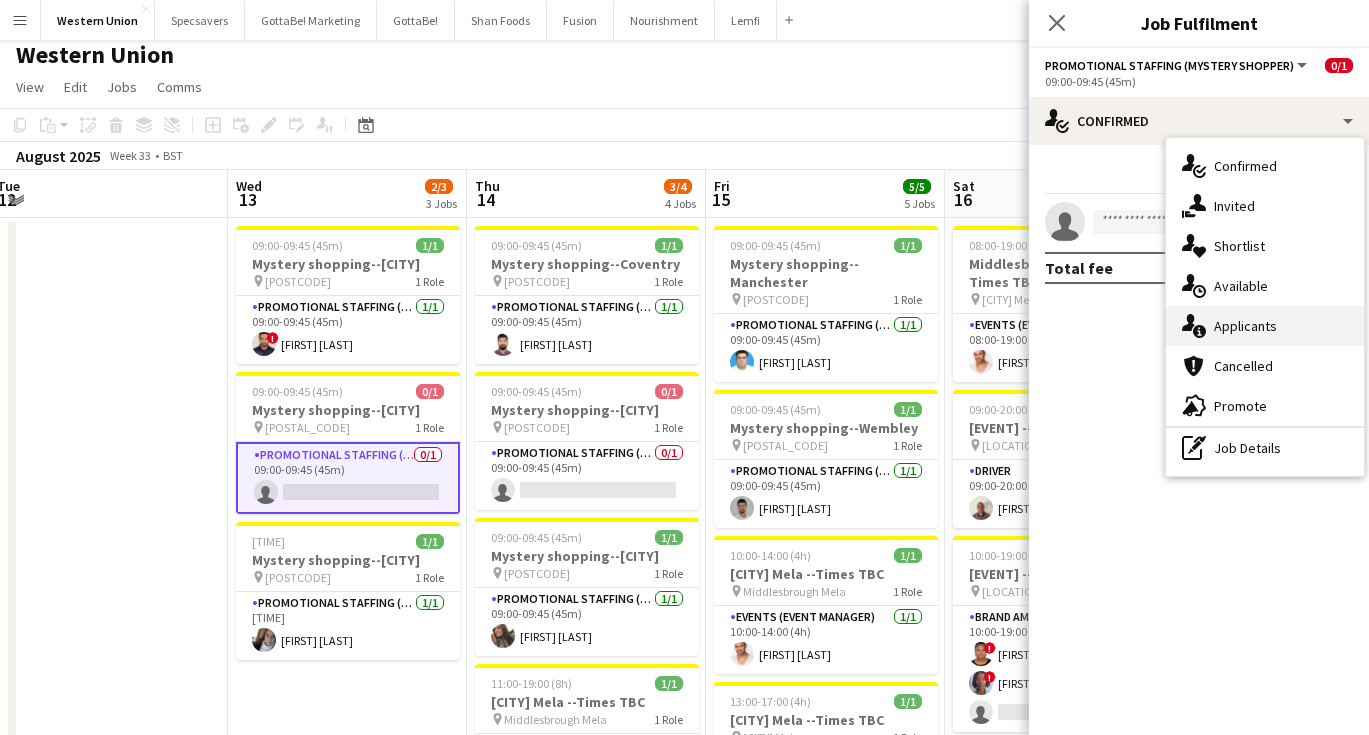 click on "single-neutral-actions-information" 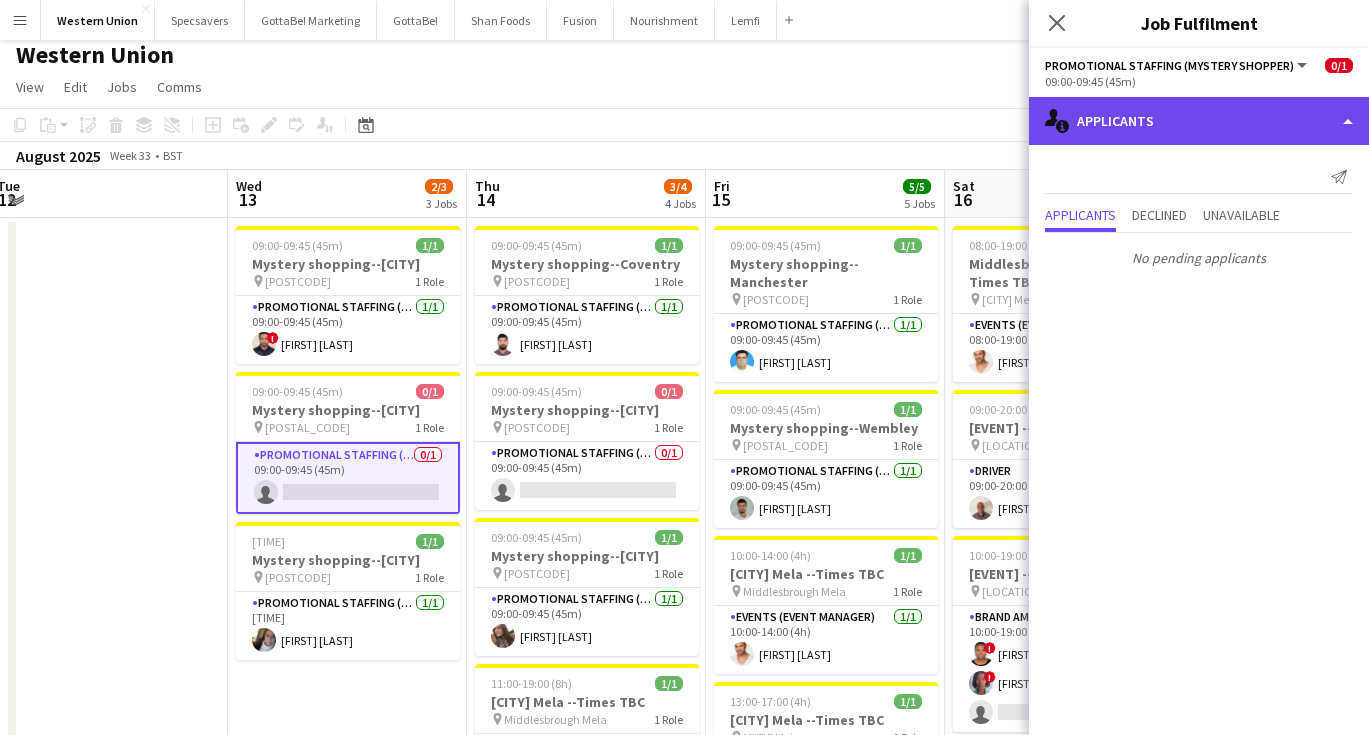 click on "single-neutral-actions-information
Applicants" 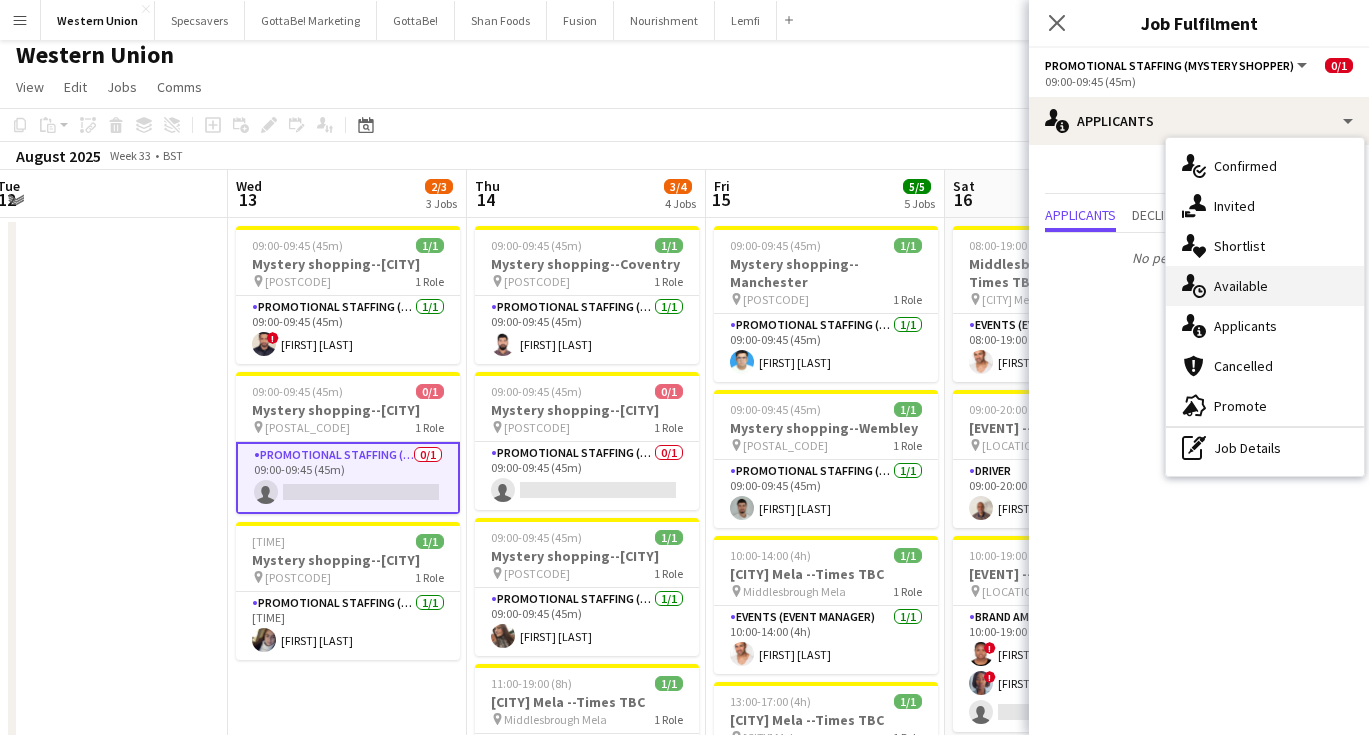click on "single-neutral-actions-upload
Available" at bounding box center (1265, 286) 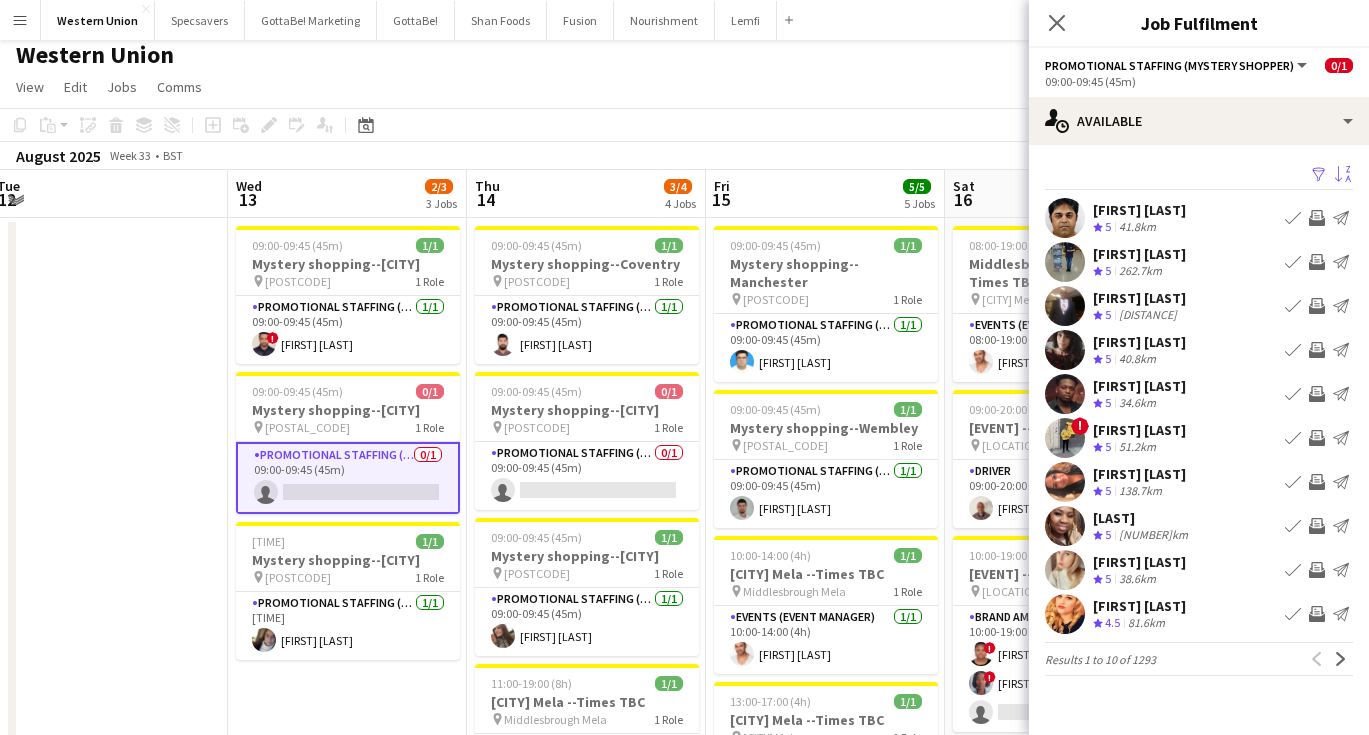 click on "Sort asc" at bounding box center (1343, 175) 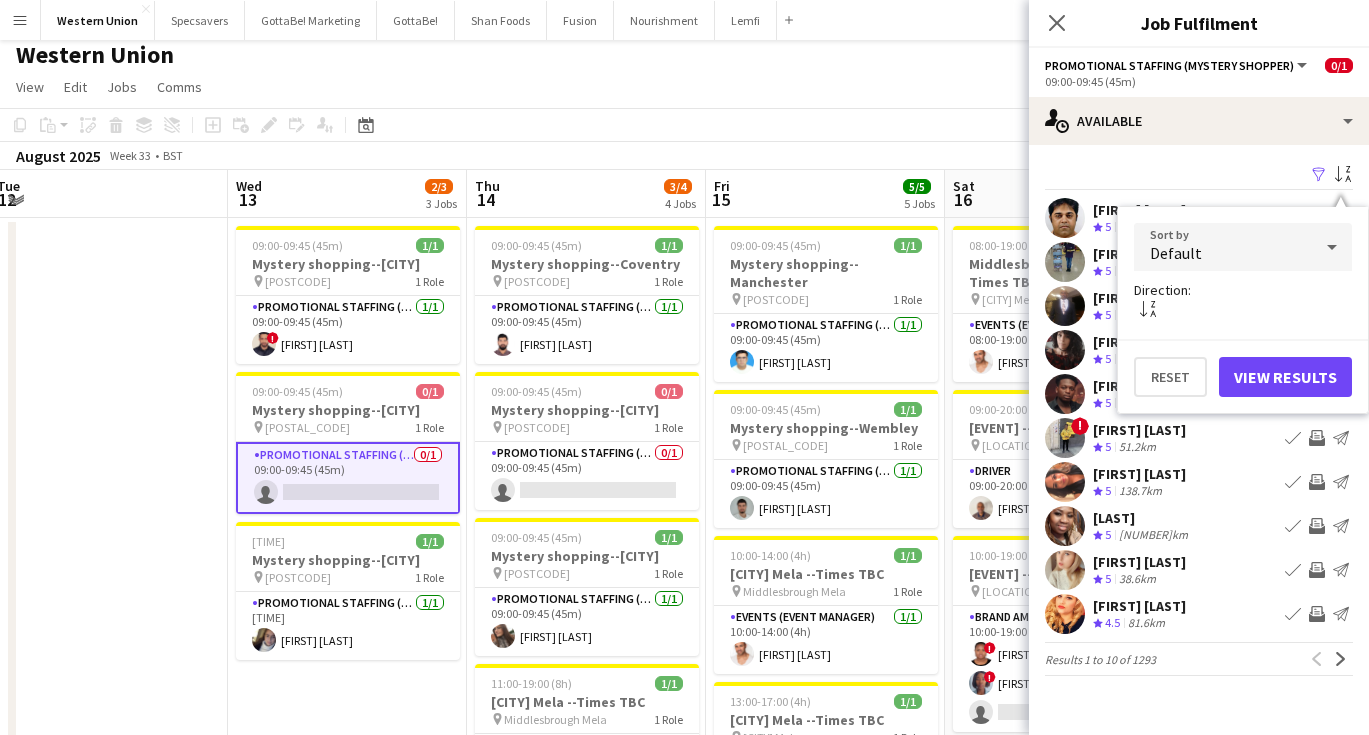 click on "Default" at bounding box center (1223, 247) 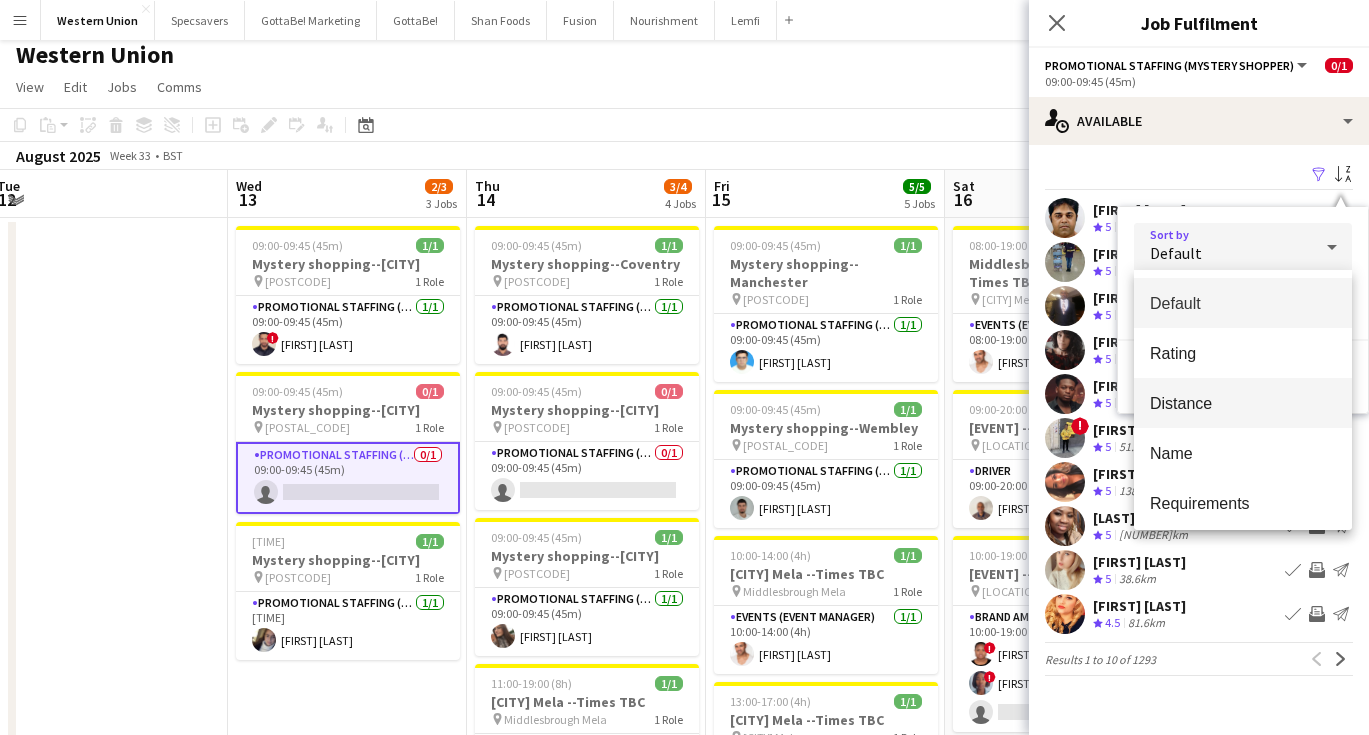 click on "Distance" at bounding box center [1243, 403] 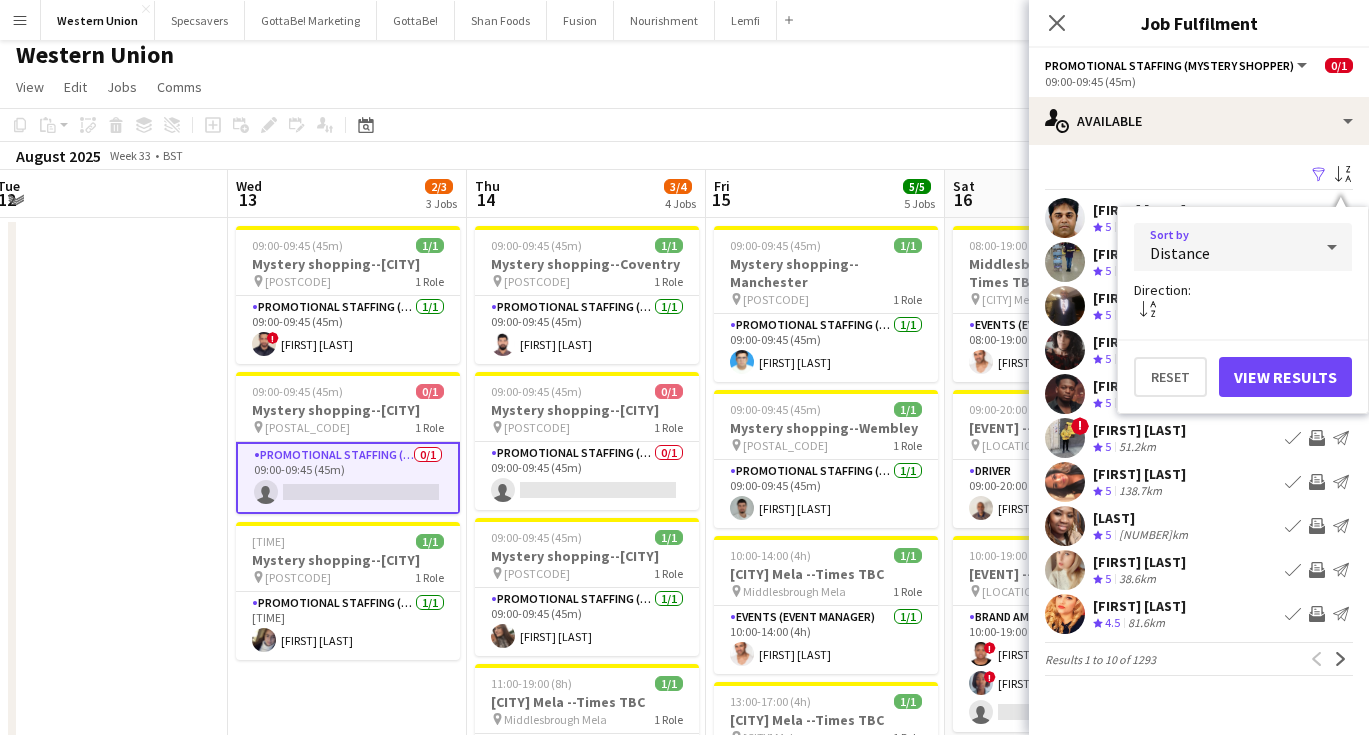 click on "View Results" at bounding box center [1285, 377] 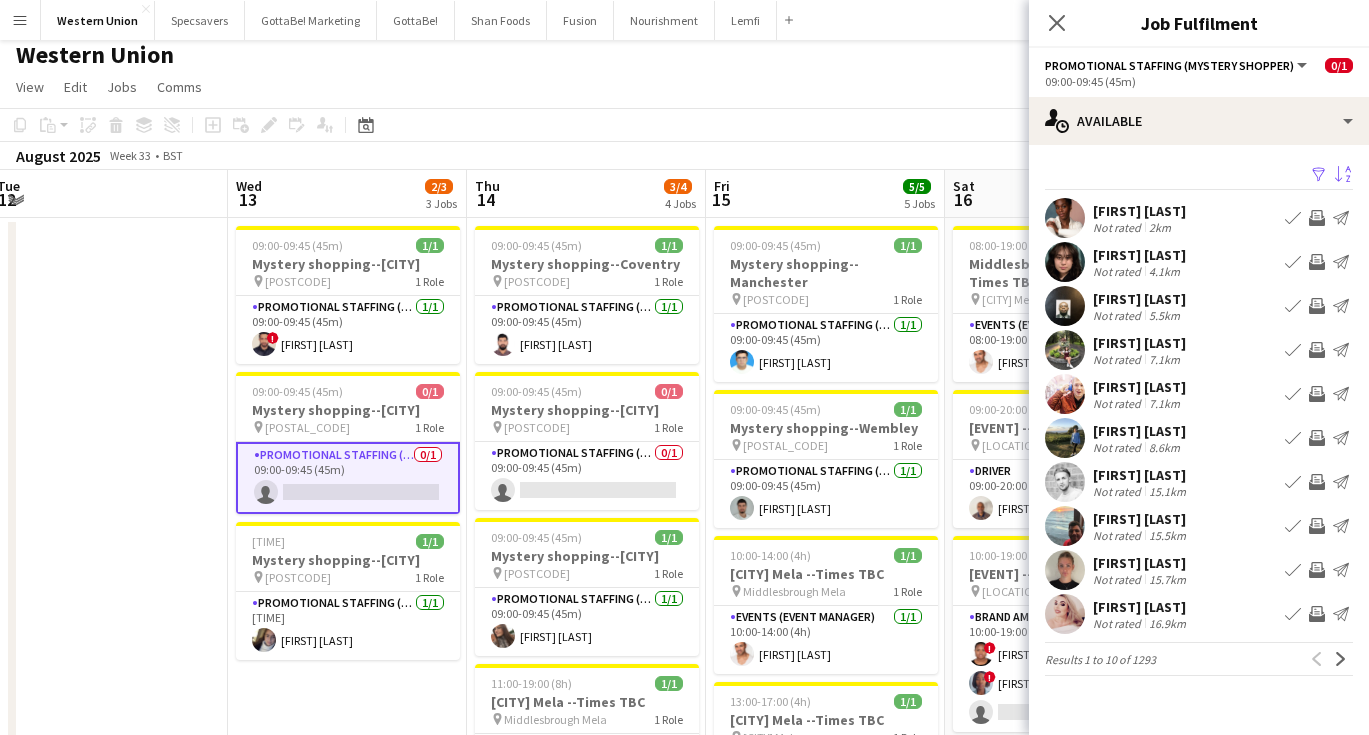 click on "[FIRST] [LAST]" at bounding box center (1139, 211) 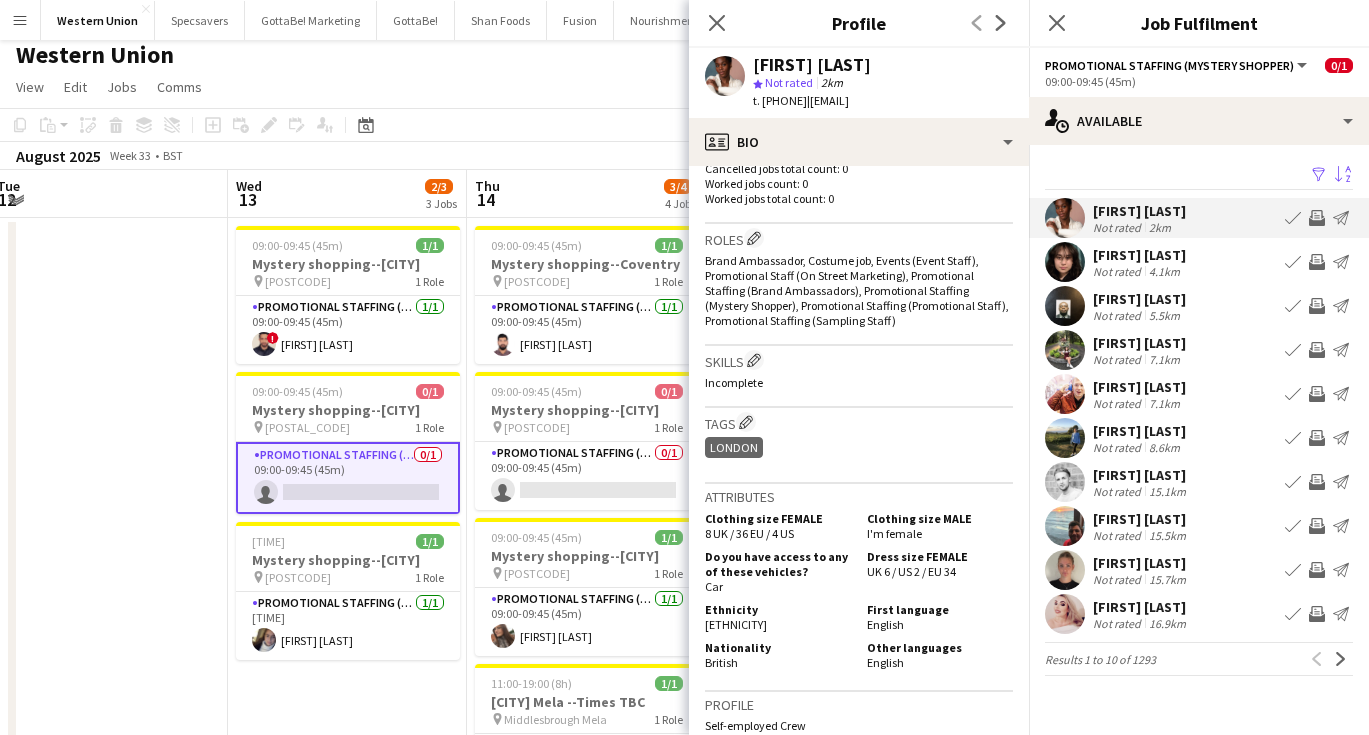 scroll, scrollTop: 554, scrollLeft: 0, axis: vertical 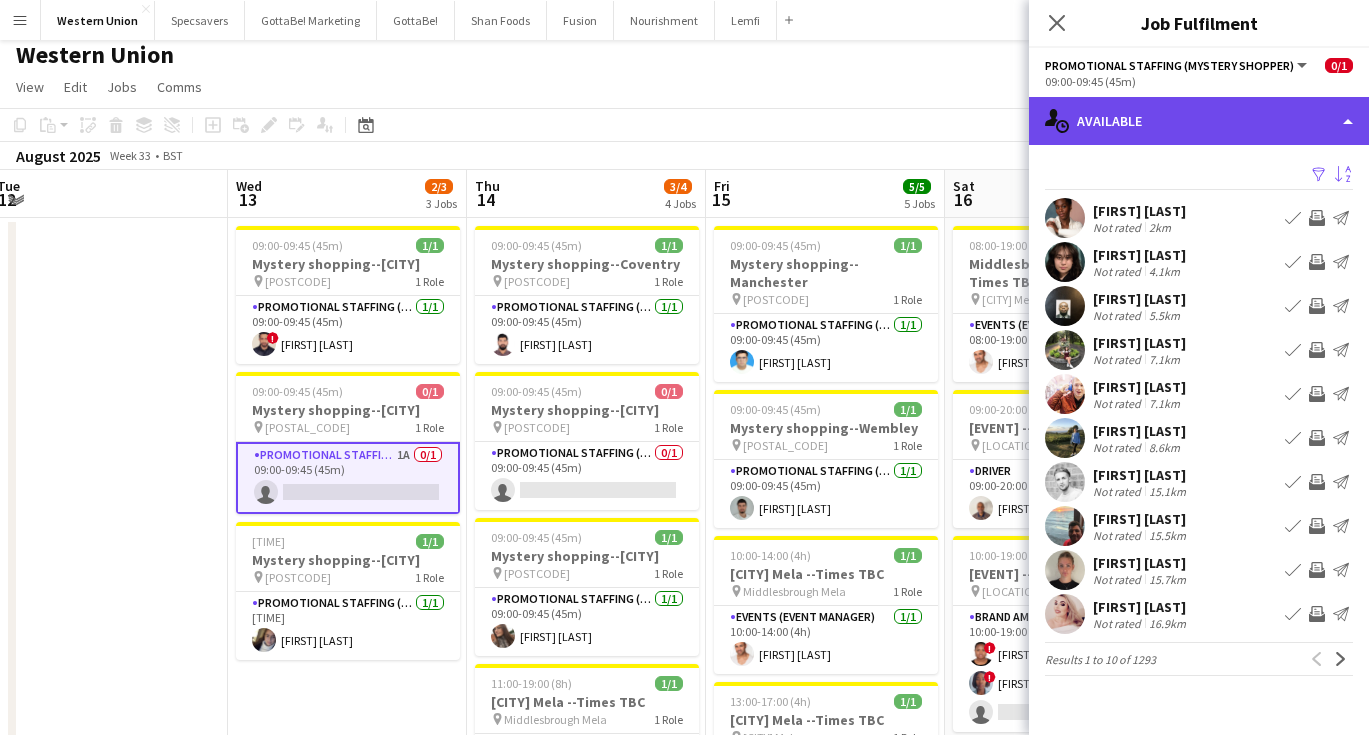 click on "single-neutral-actions-upload
Available" 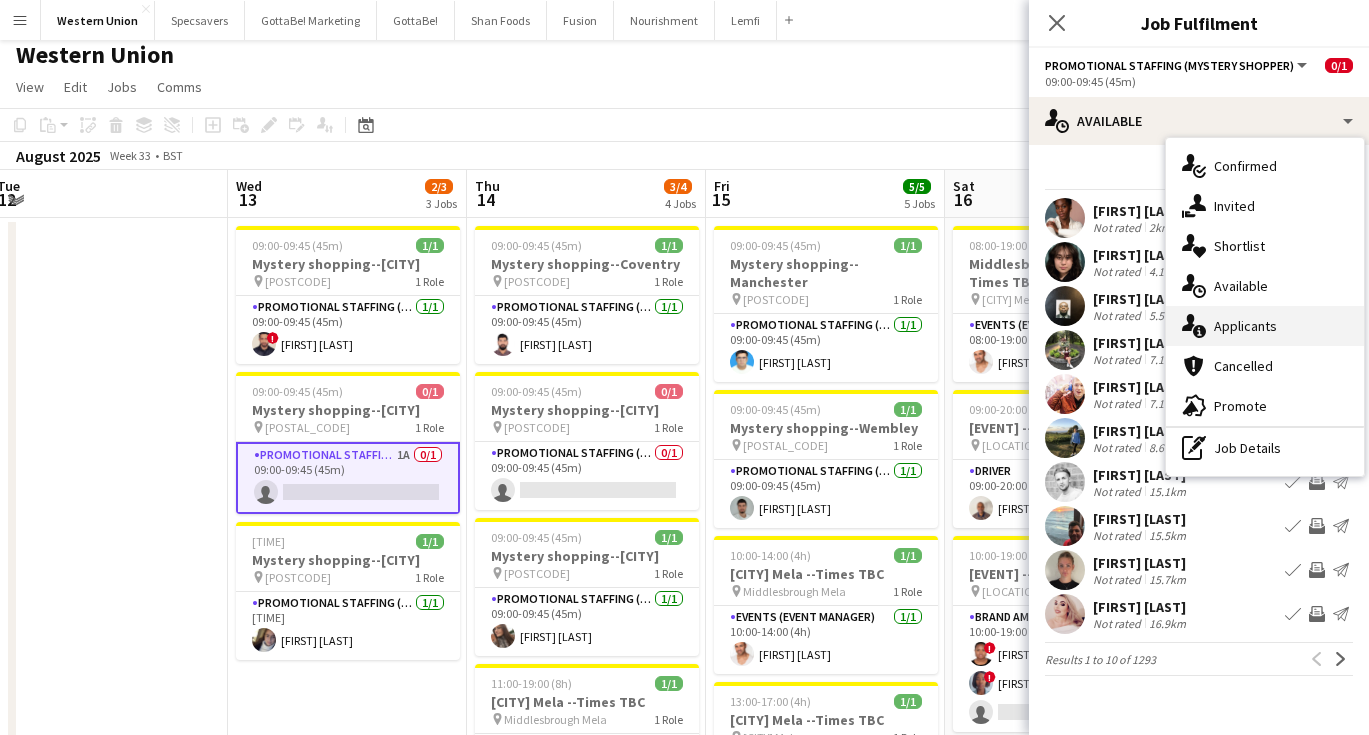 click on "single-neutral-actions-information
Applicants" at bounding box center [1265, 326] 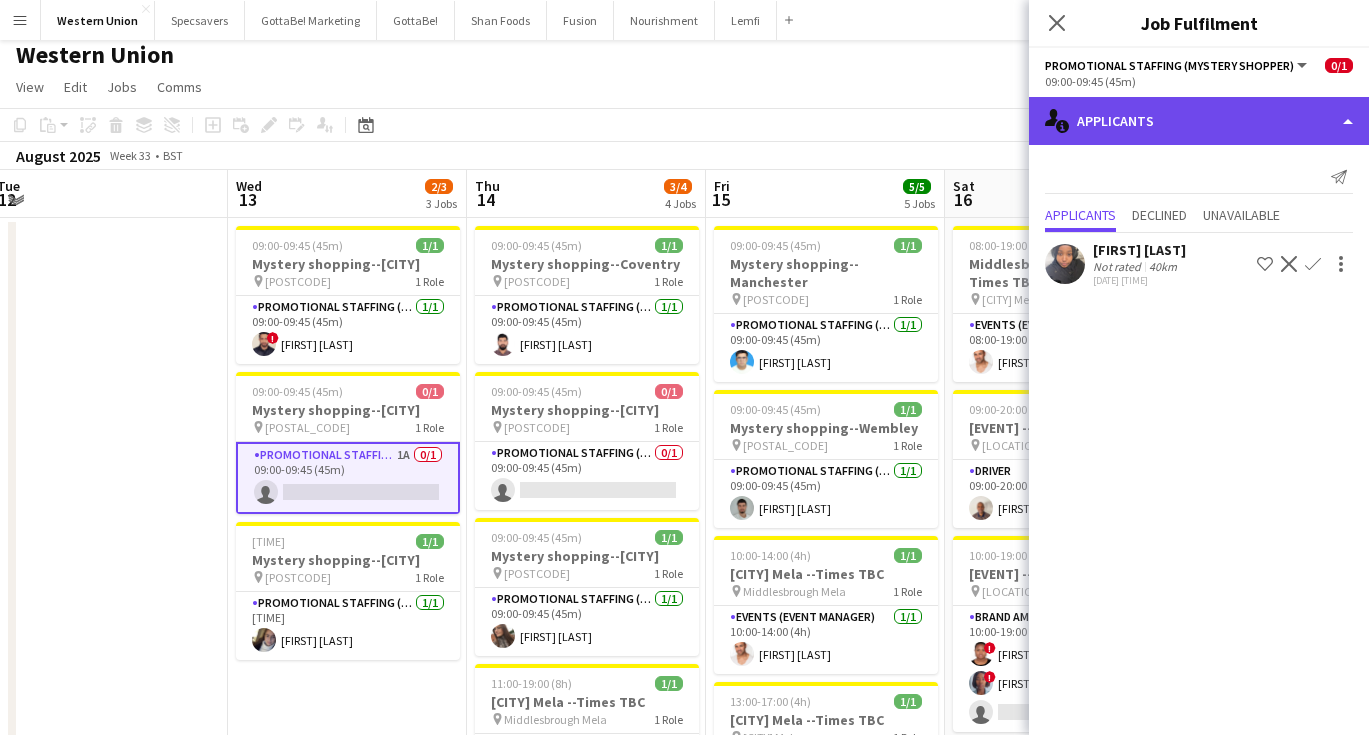 click on "single-neutral-actions-information
Applicants" 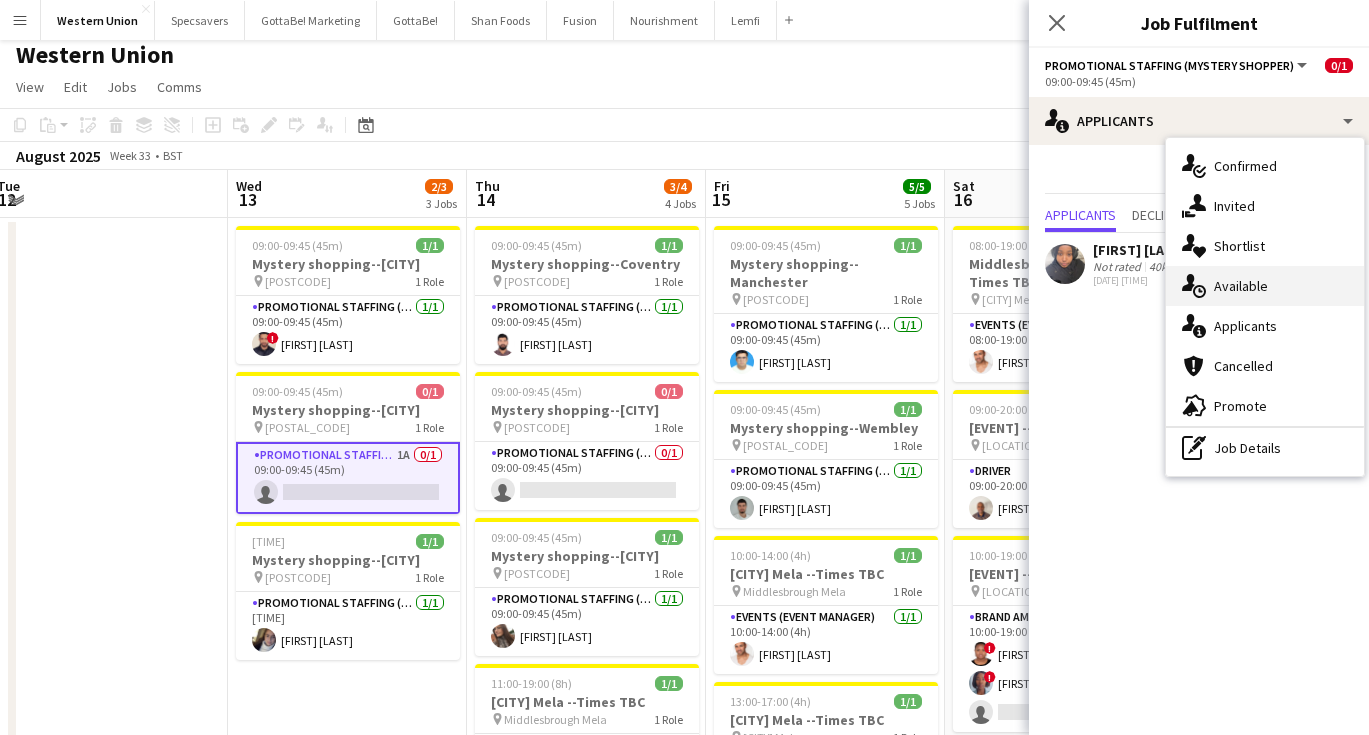 click on "single-neutral-actions-upload
Available" at bounding box center [1265, 286] 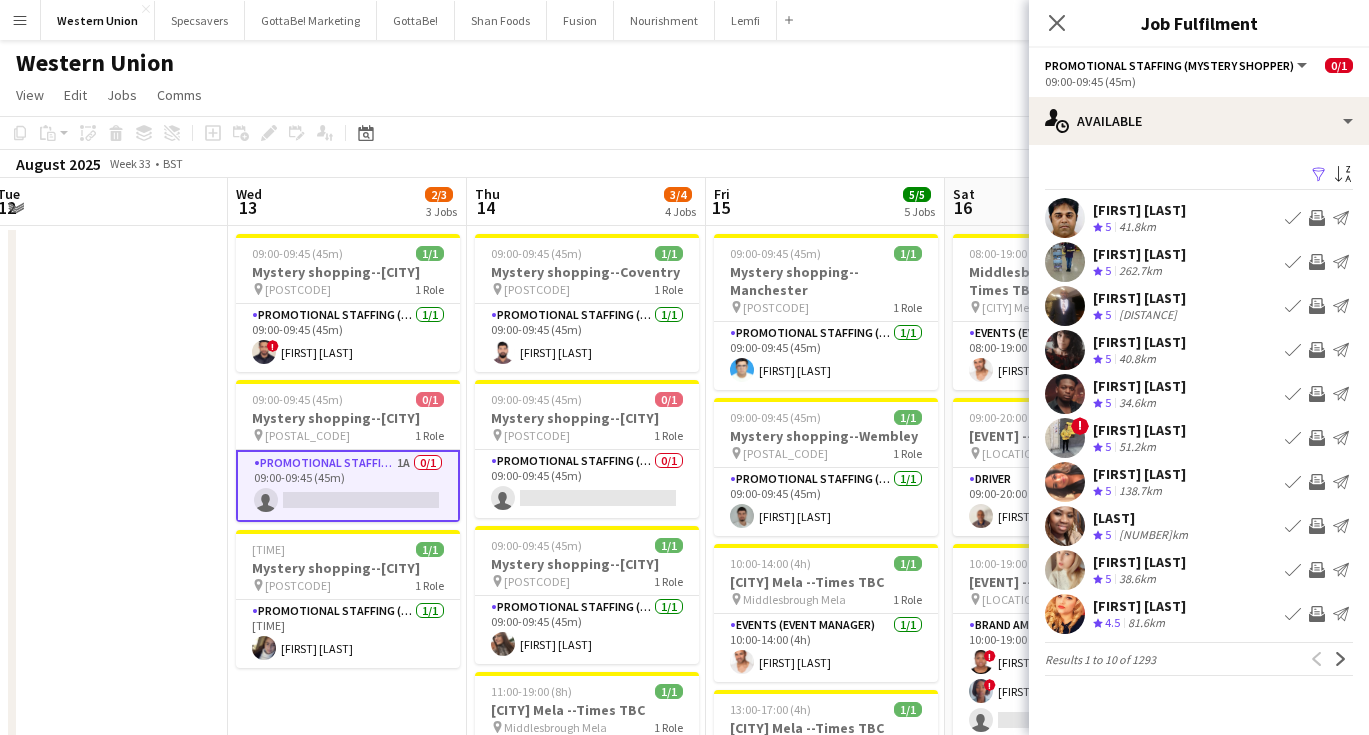 scroll, scrollTop: 0, scrollLeft: 0, axis: both 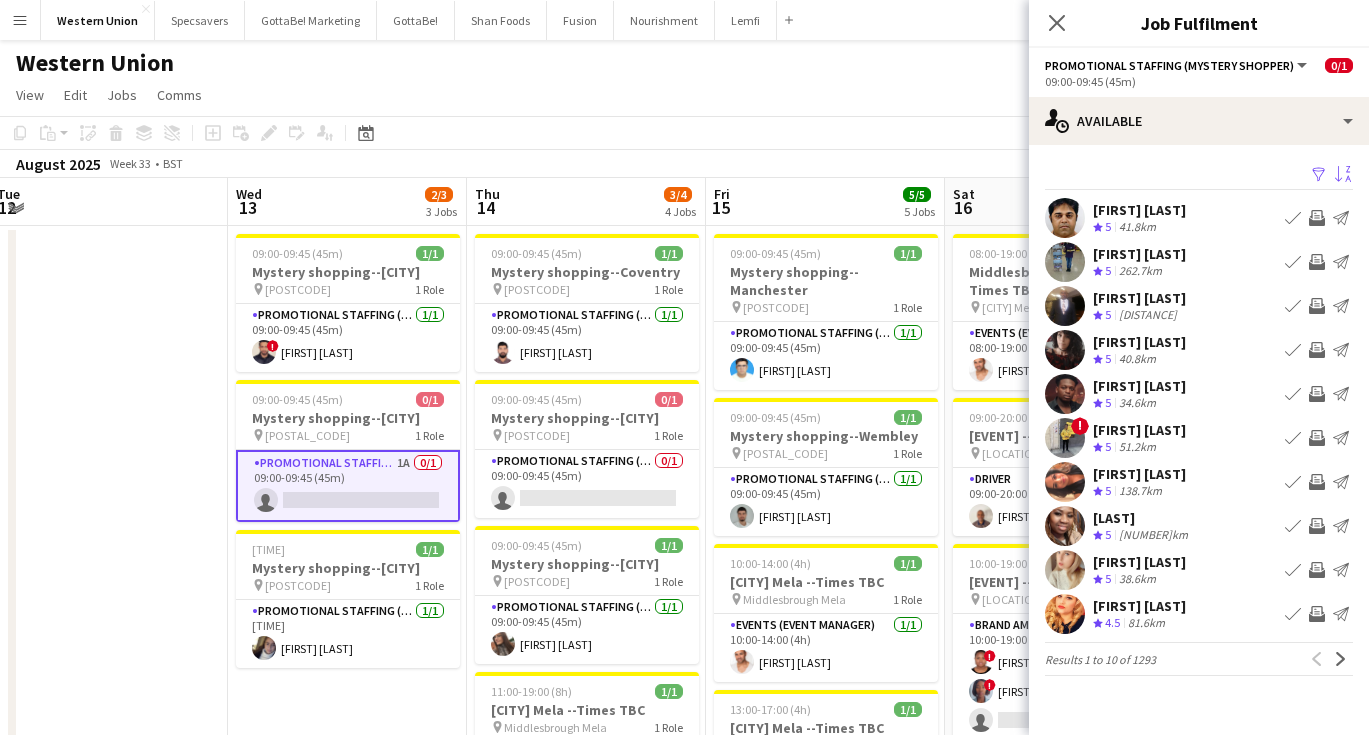 click on "Sort asc" at bounding box center (1343, 175) 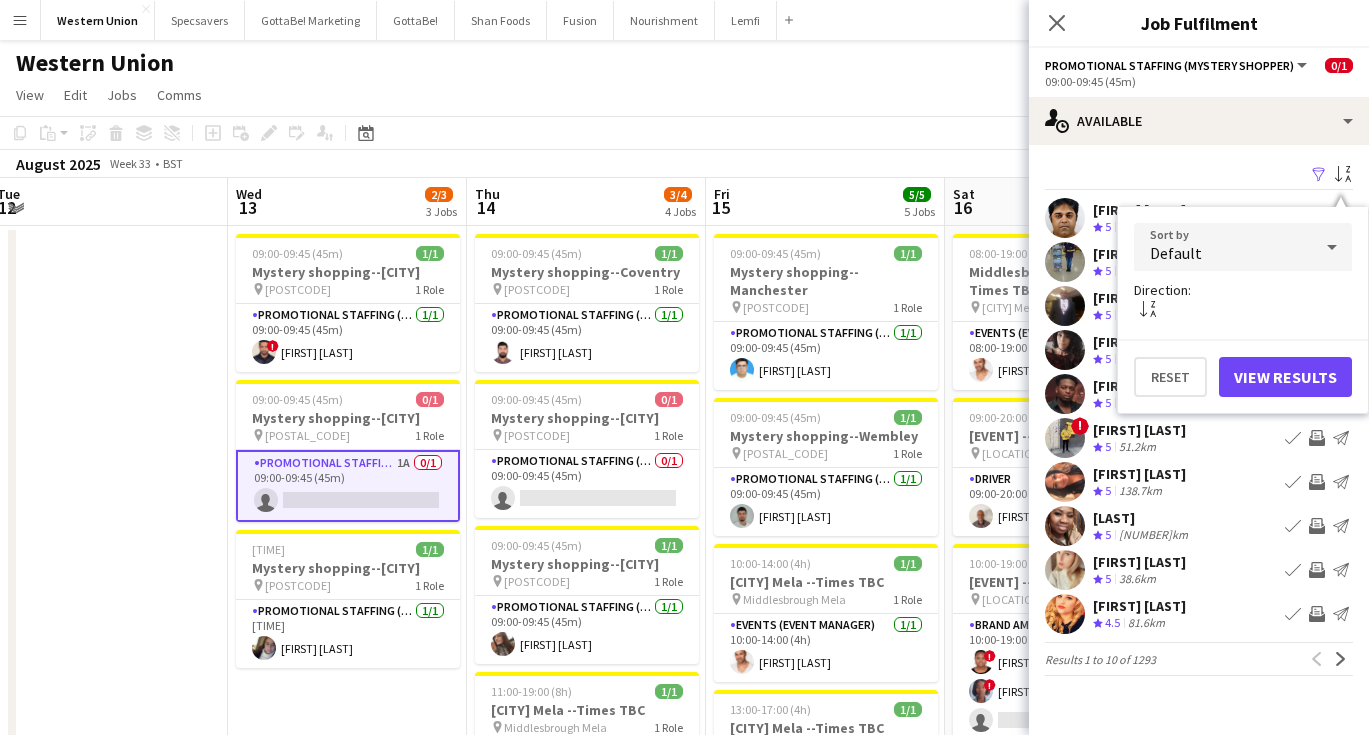 click on "Default" at bounding box center (1223, 247) 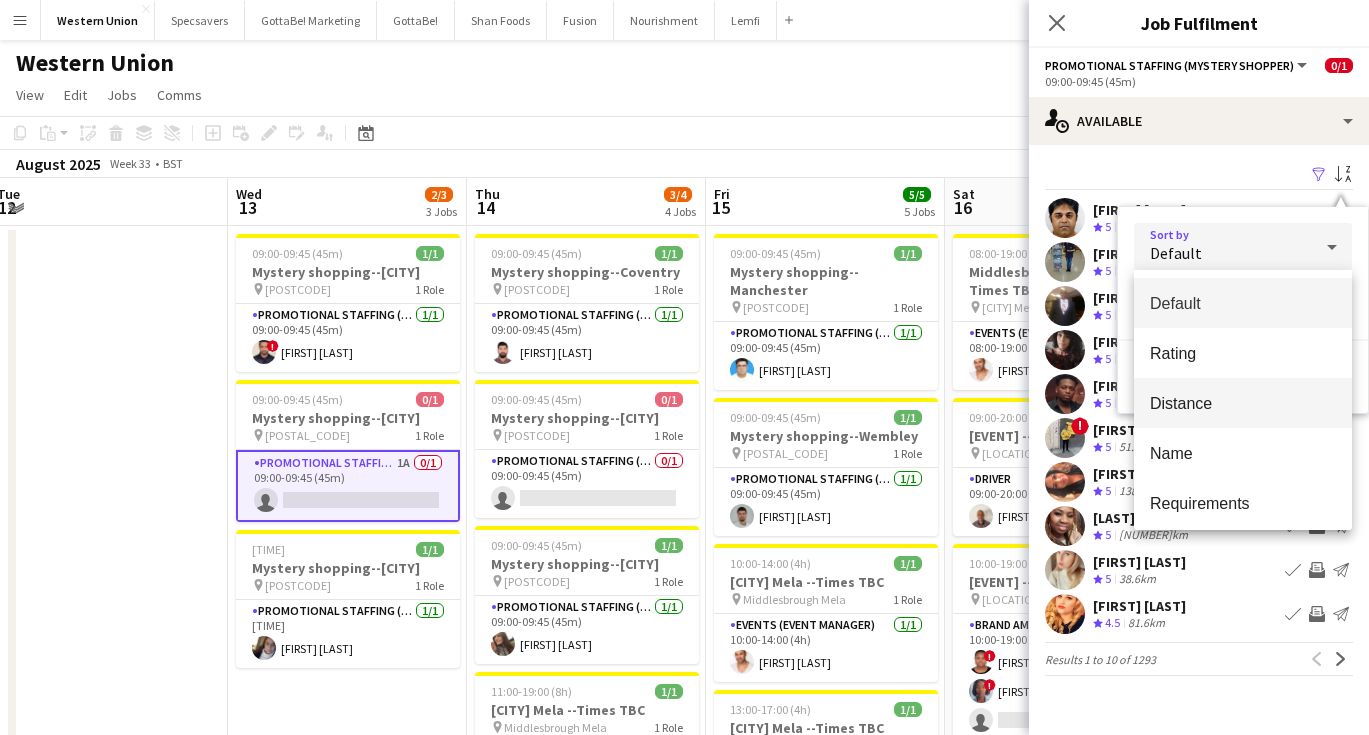 click on "Distance" at bounding box center [1243, 403] 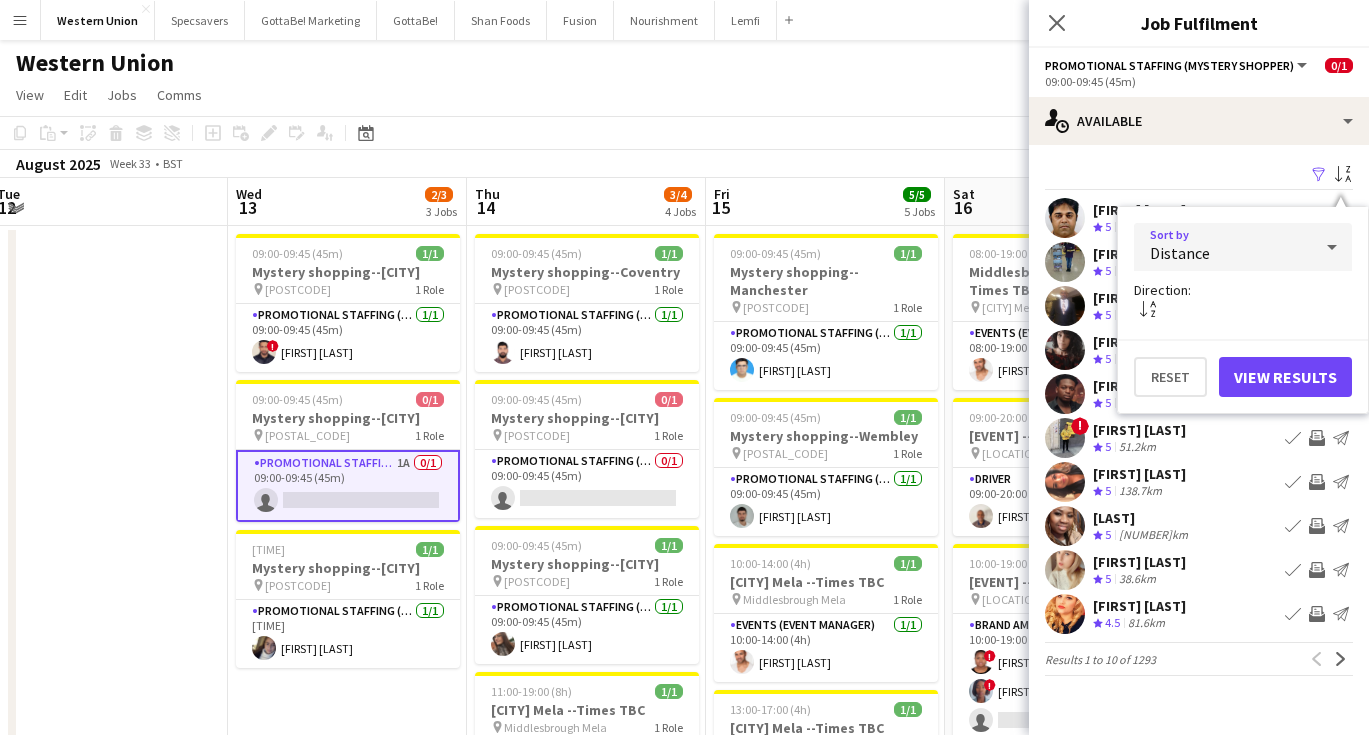 click on "View Results" at bounding box center (1285, 377) 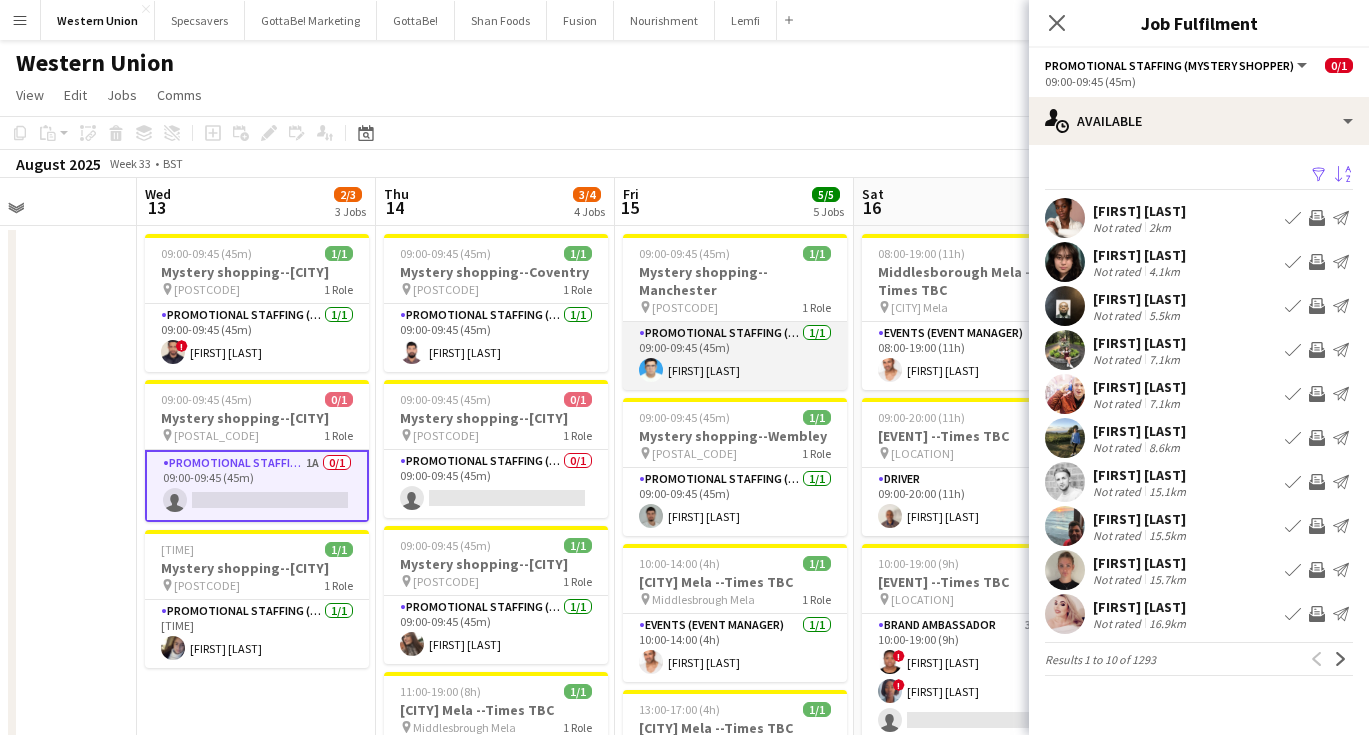 scroll, scrollTop: 0, scrollLeft: 834, axis: horizontal 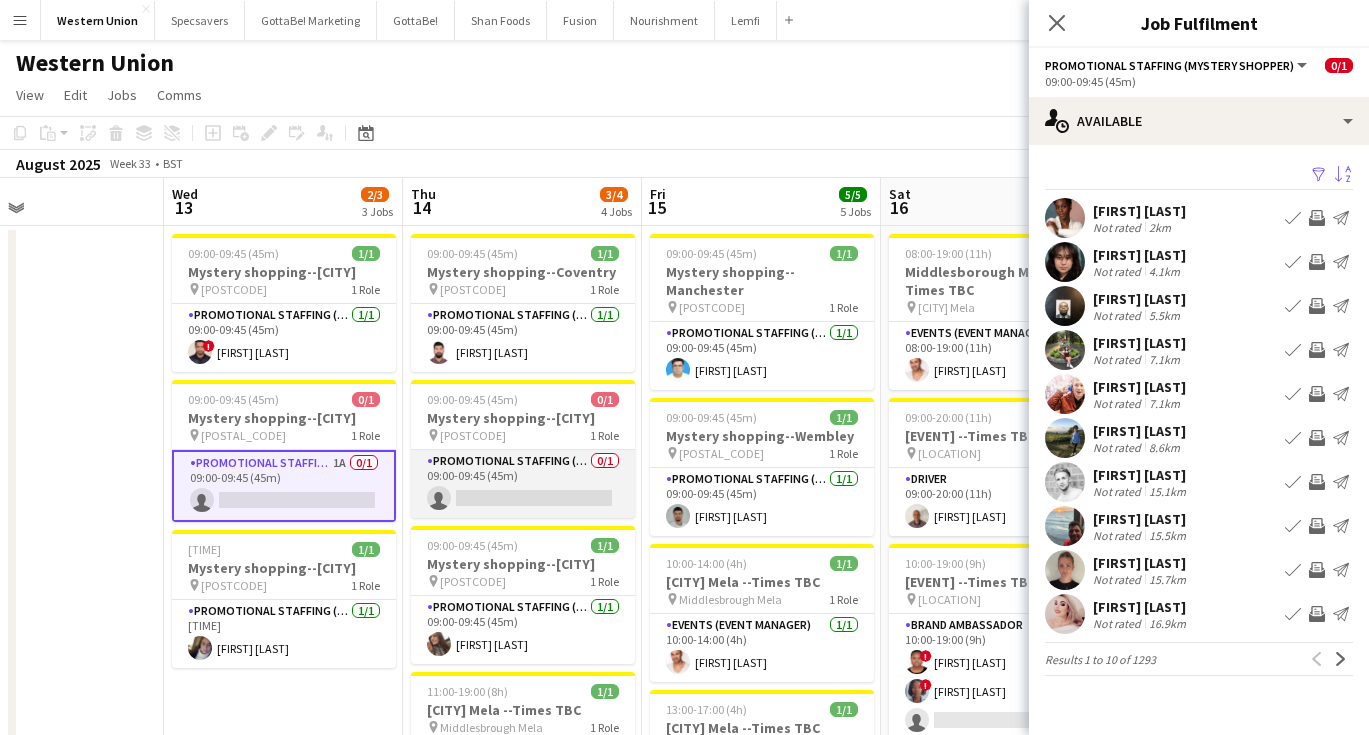 click on "Promotional Staffing (Mystery Shopper)   0/1   09:00-09:45 (45m)
single-neutral-actions" at bounding box center [523, 484] 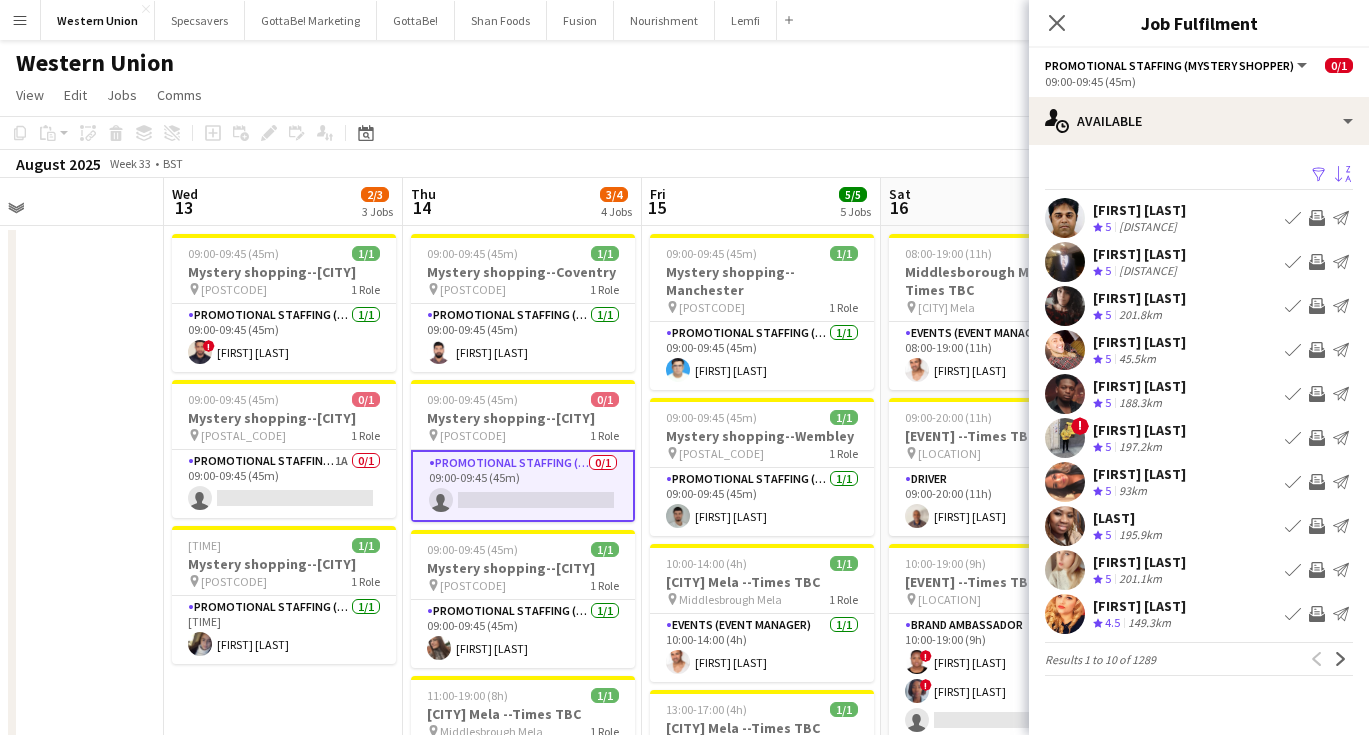 click on "Sort asc" at bounding box center [1343, 175] 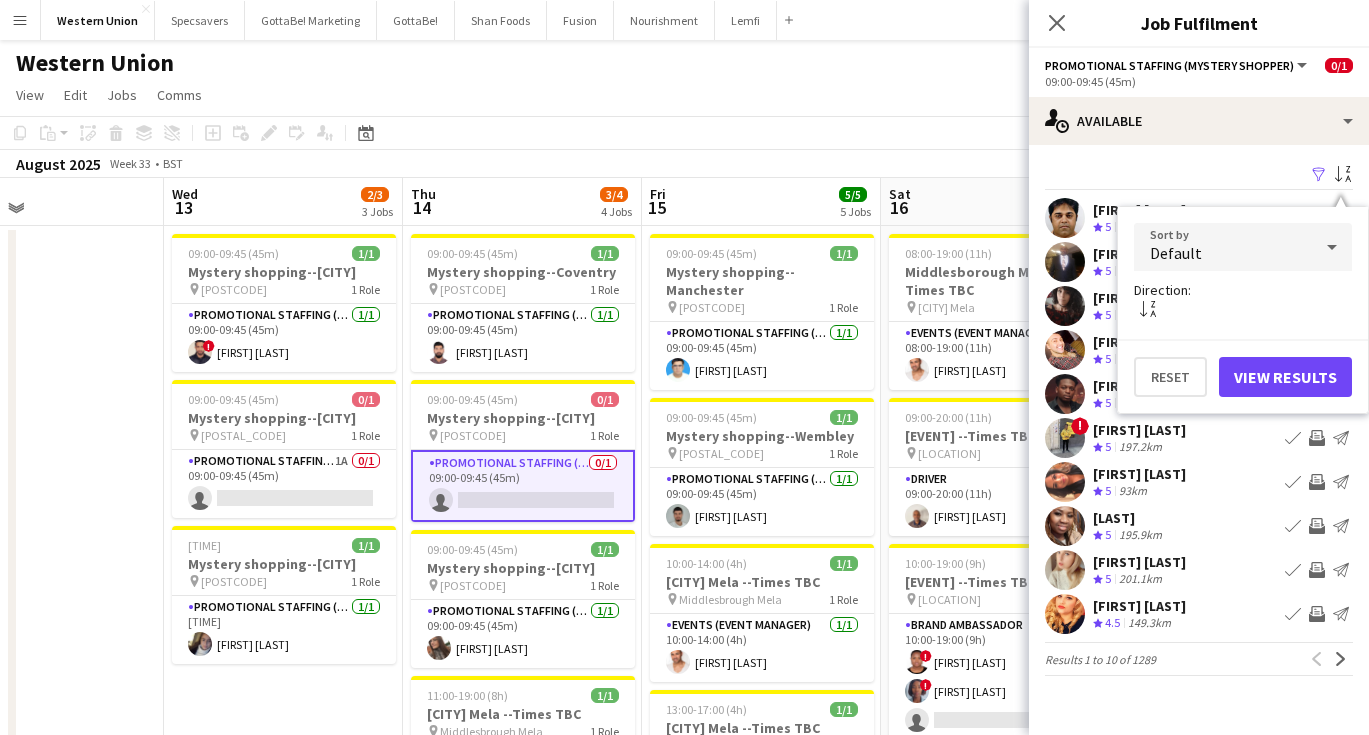 click 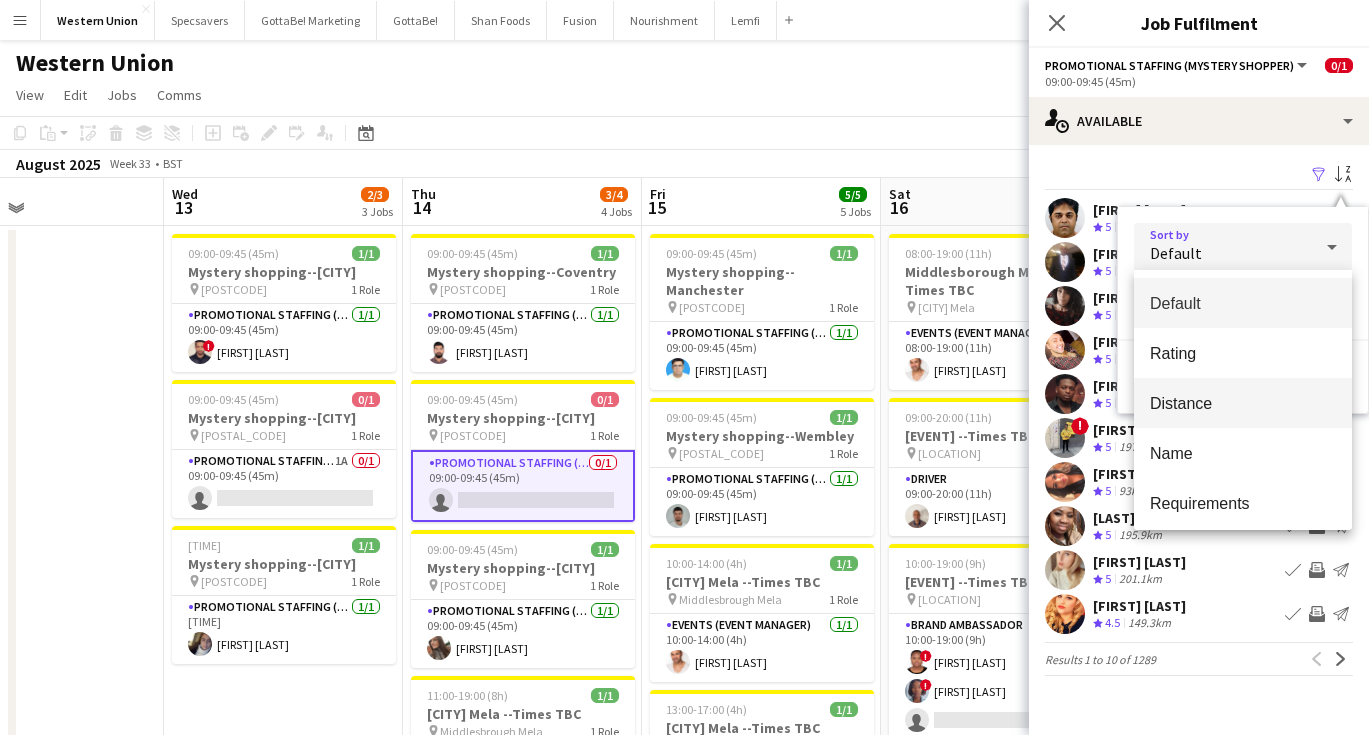 click on "Distance" at bounding box center [1243, 403] 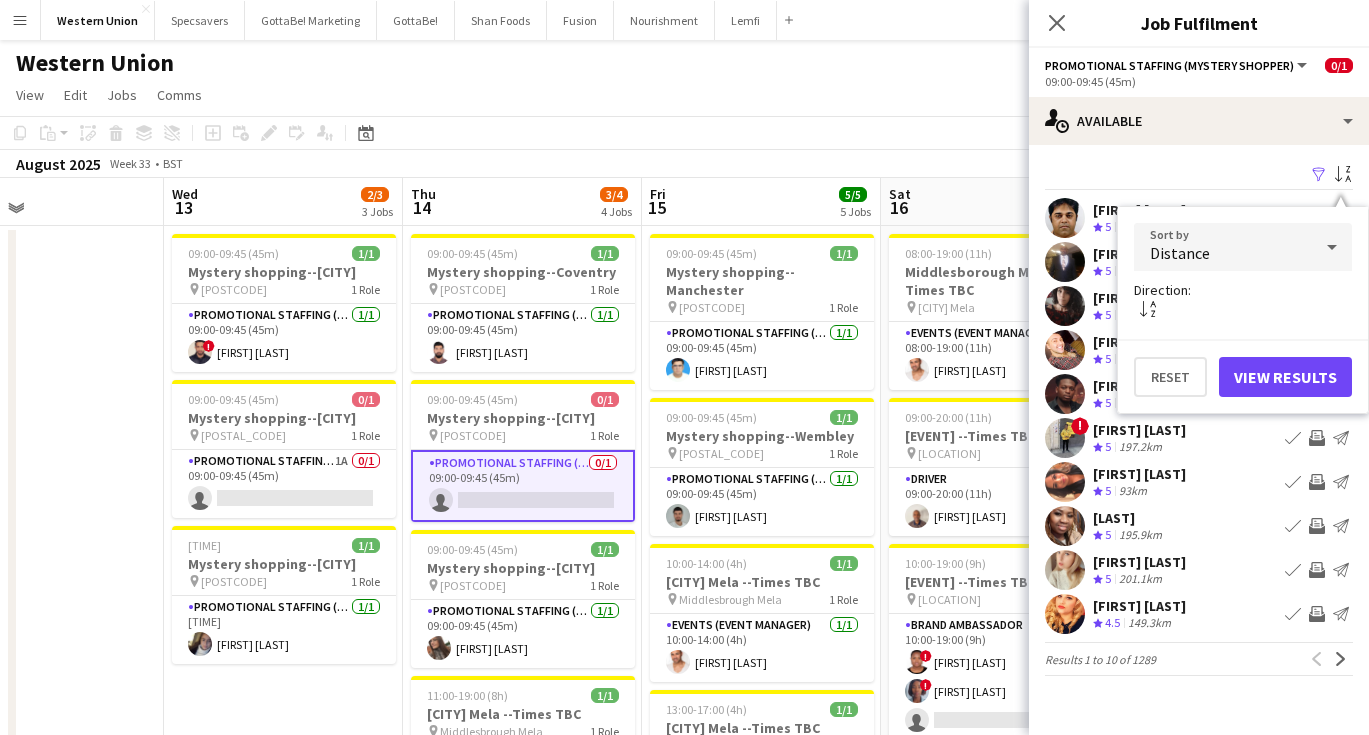 click on "View Results" at bounding box center (1285, 377) 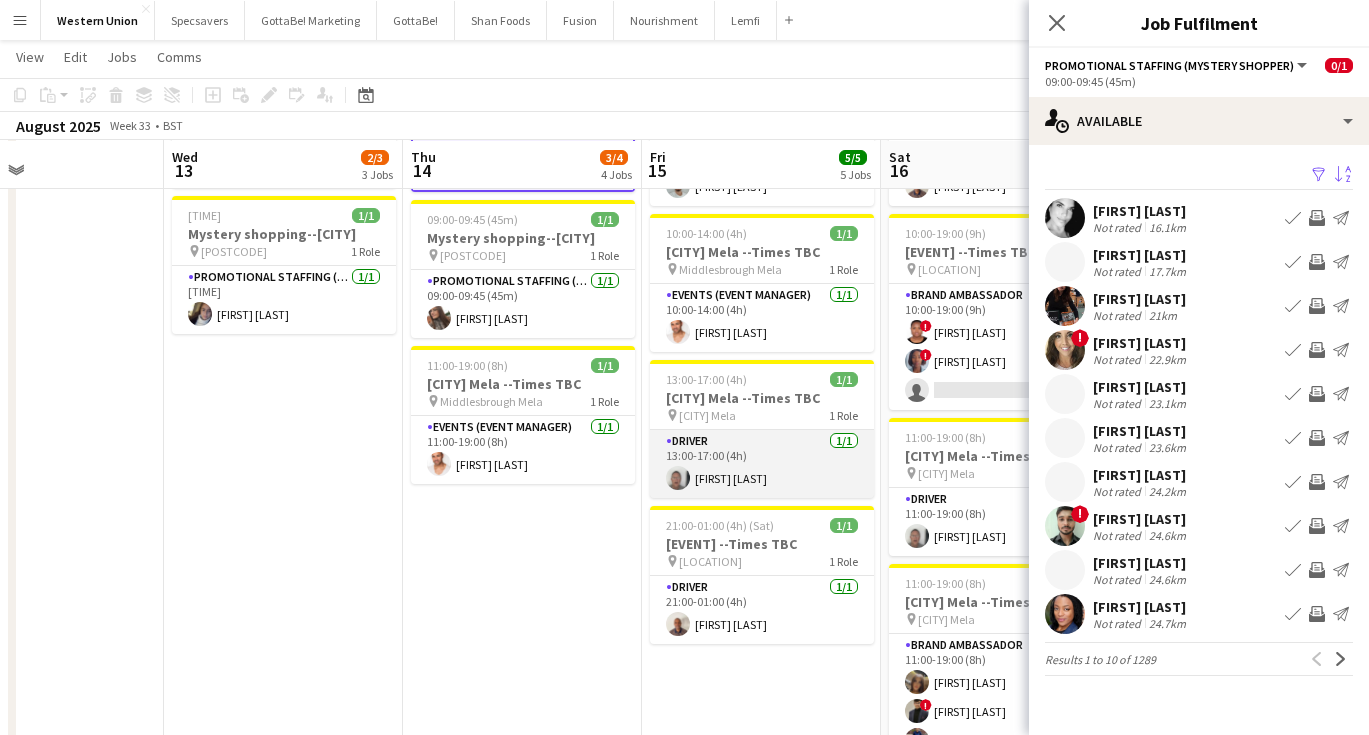 scroll, scrollTop: 329, scrollLeft: 0, axis: vertical 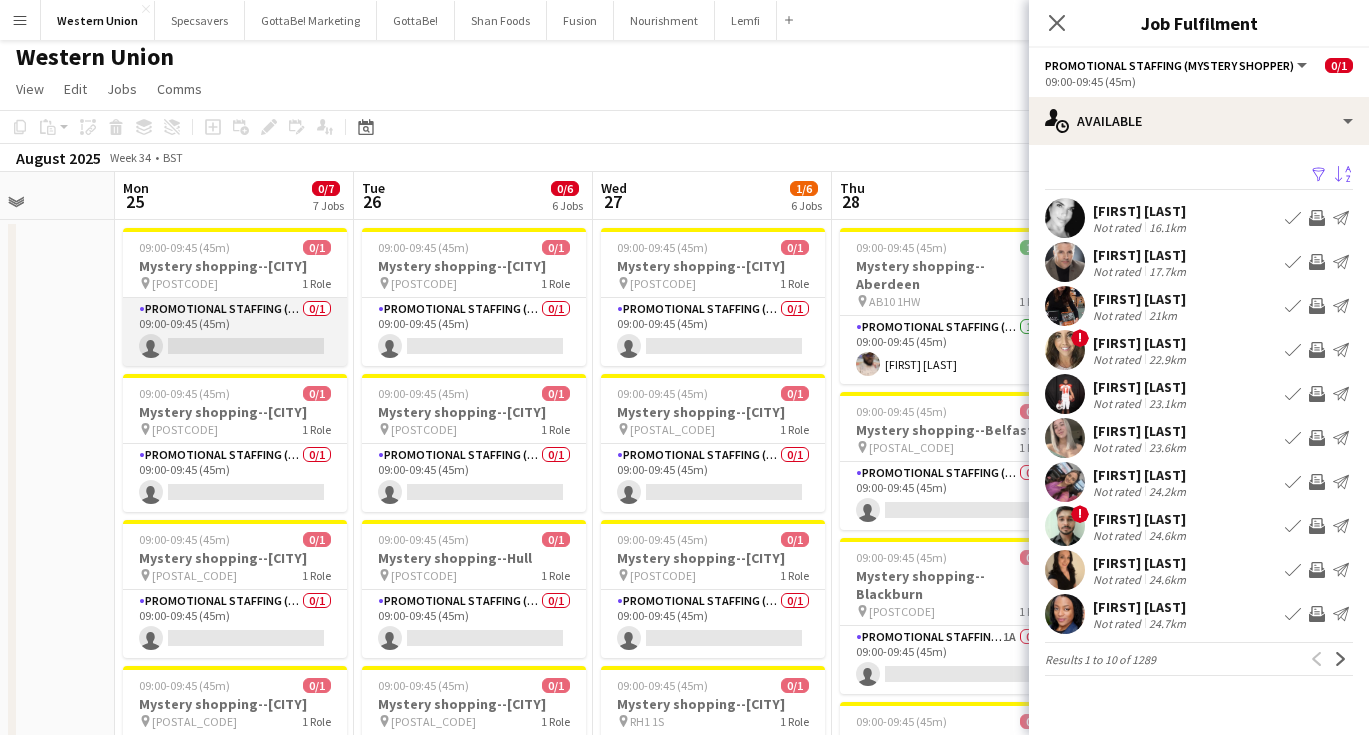 click on "Promotional Staffing (Mystery Shopper)   0/1   09:00-09:45 (45m)
single-neutral-actions" at bounding box center [235, 332] 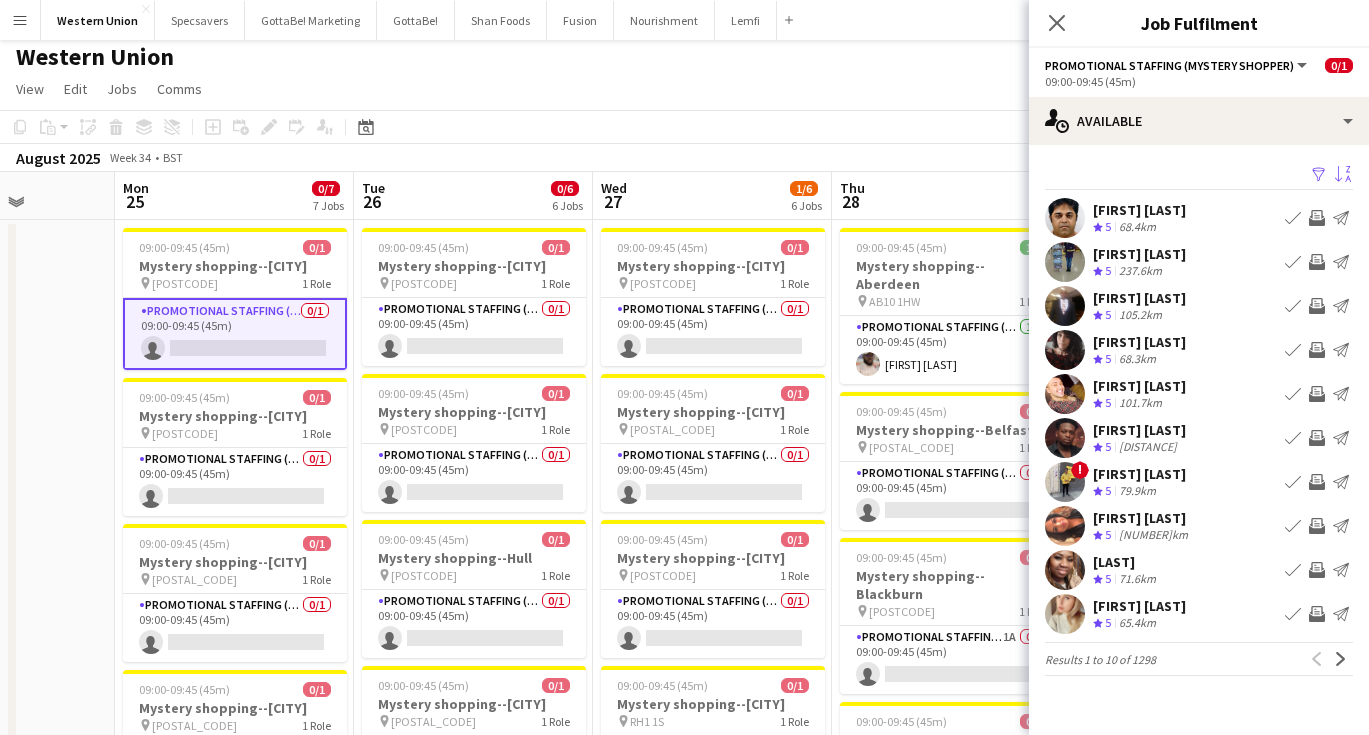 click on "Sort asc" at bounding box center (1341, 175) 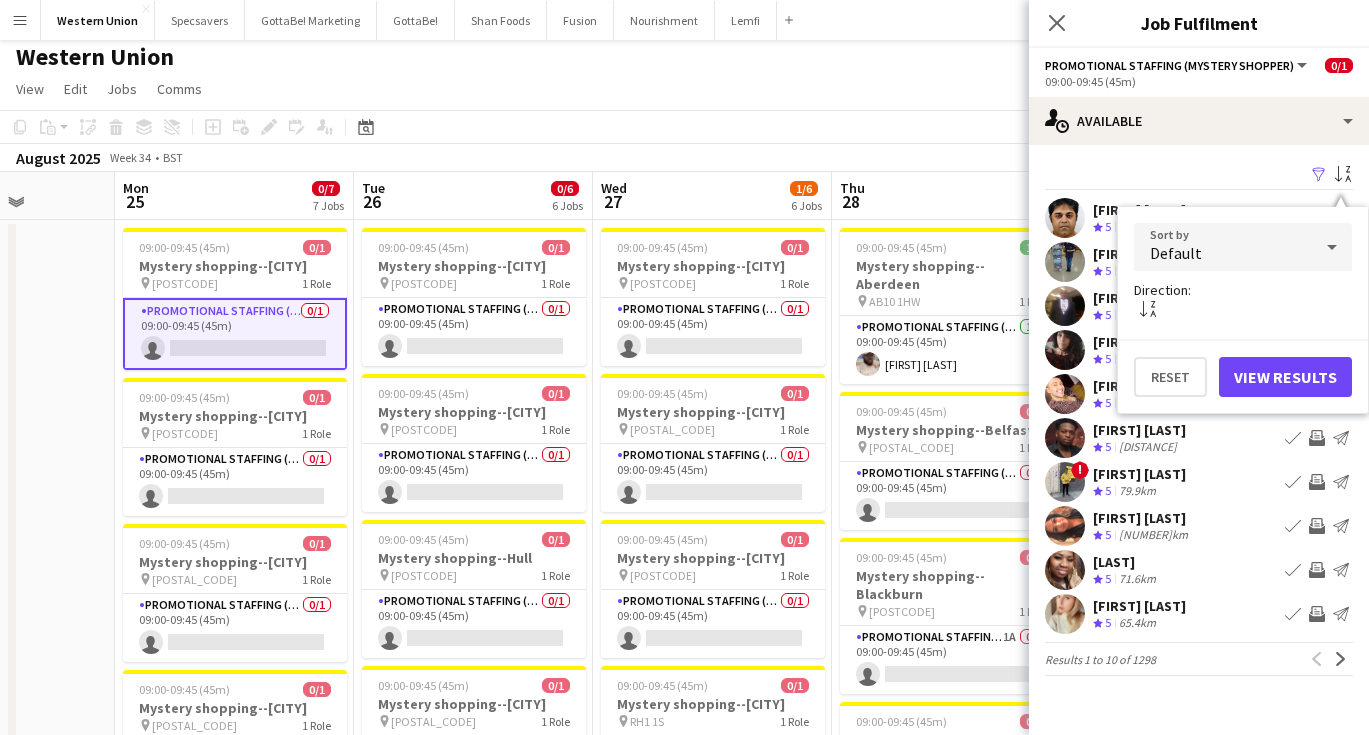 click on "Default" at bounding box center [1223, 247] 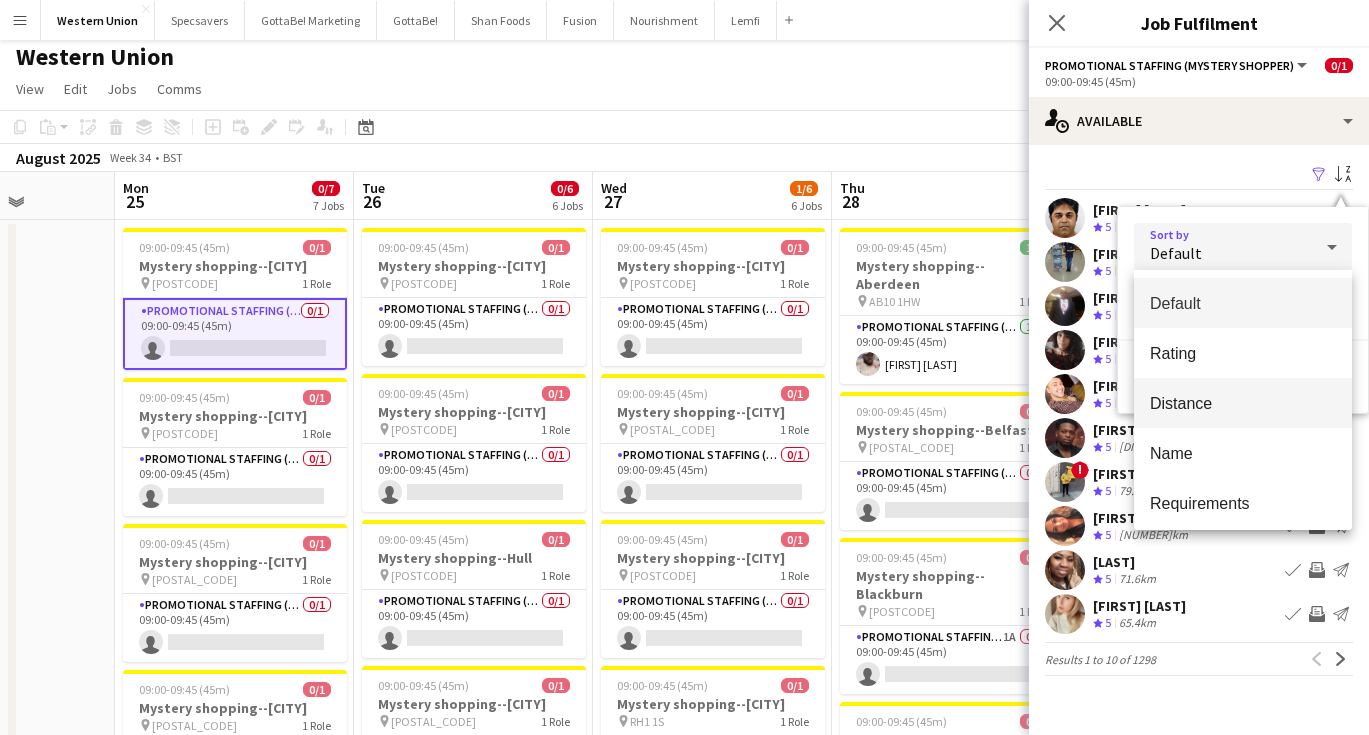 click on "Distance" at bounding box center (1243, 403) 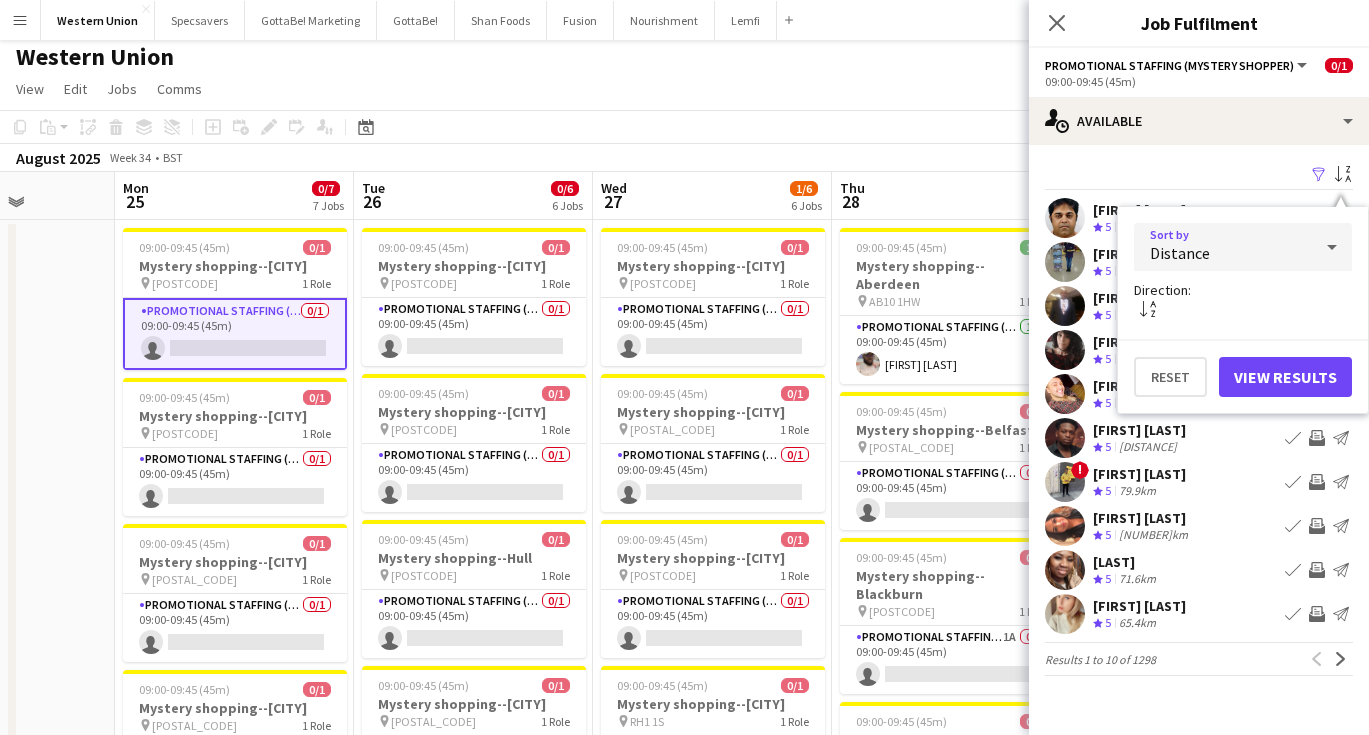 click on "View Results" at bounding box center (1285, 377) 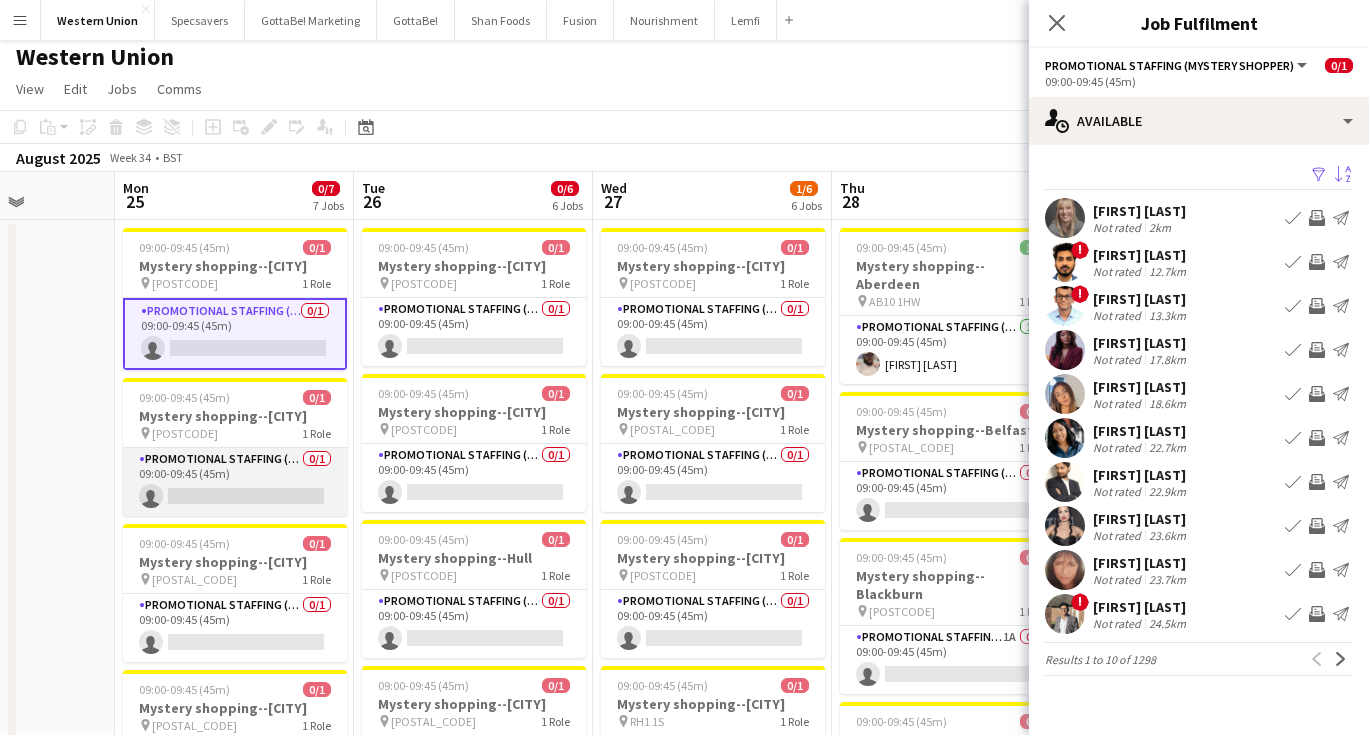 click on "Promotional Staffing (Mystery Shopper)   0/1   09:00-09:45 (45m)
single-neutral-actions" at bounding box center (235, 482) 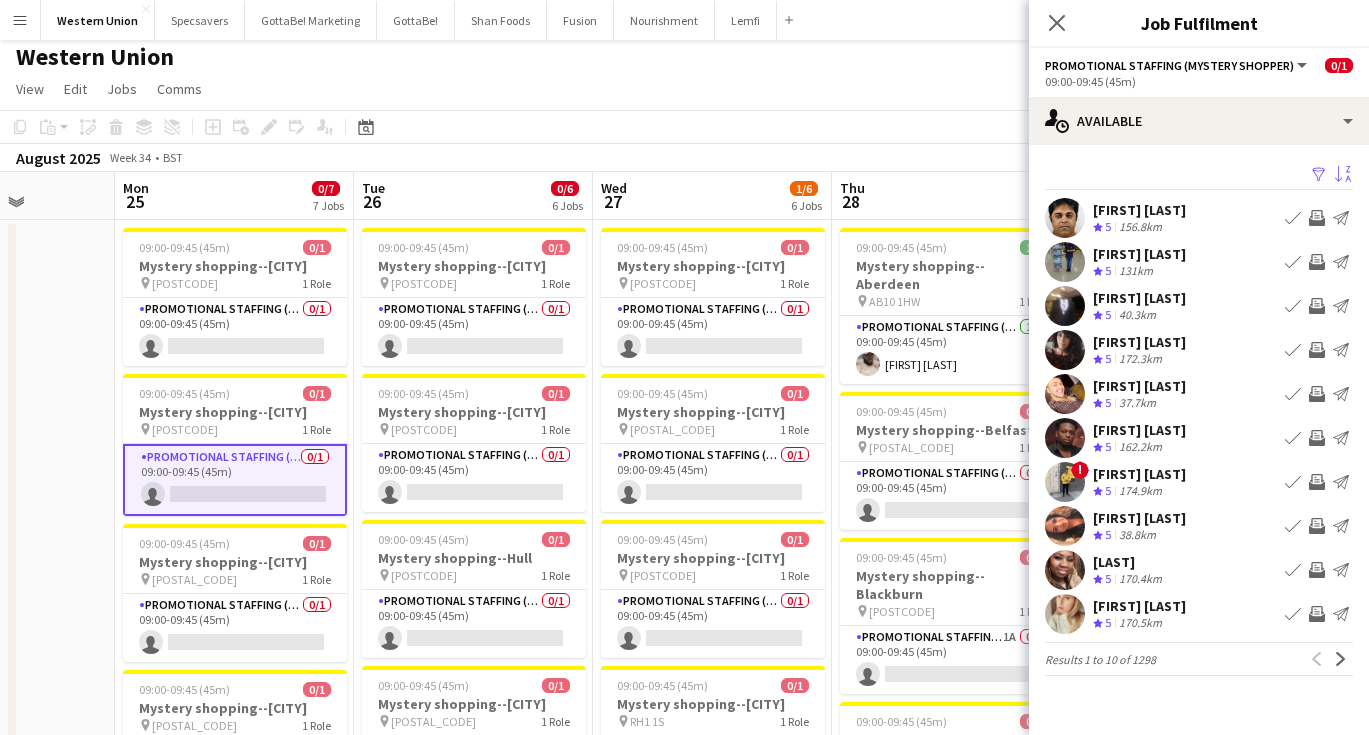 click on "Sort asc" at bounding box center [1343, 175] 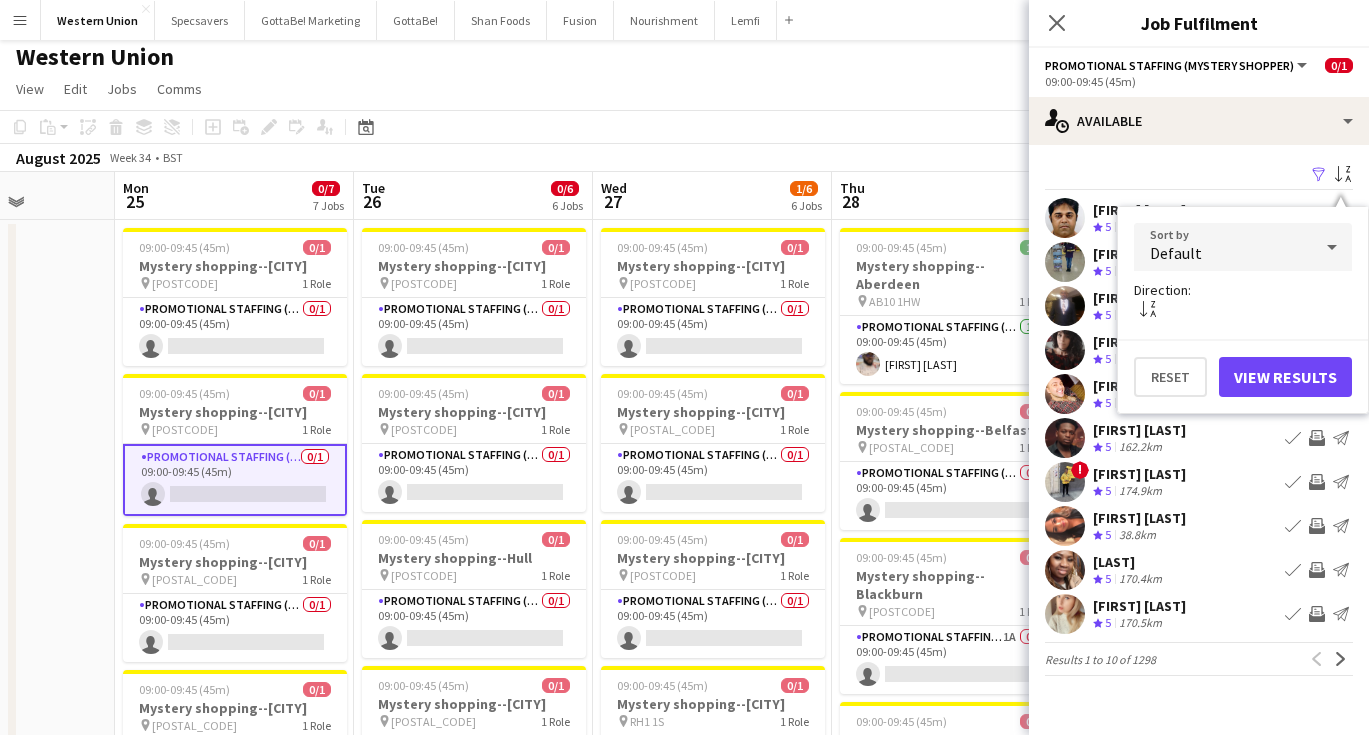 click on "Default" at bounding box center [1223, 247] 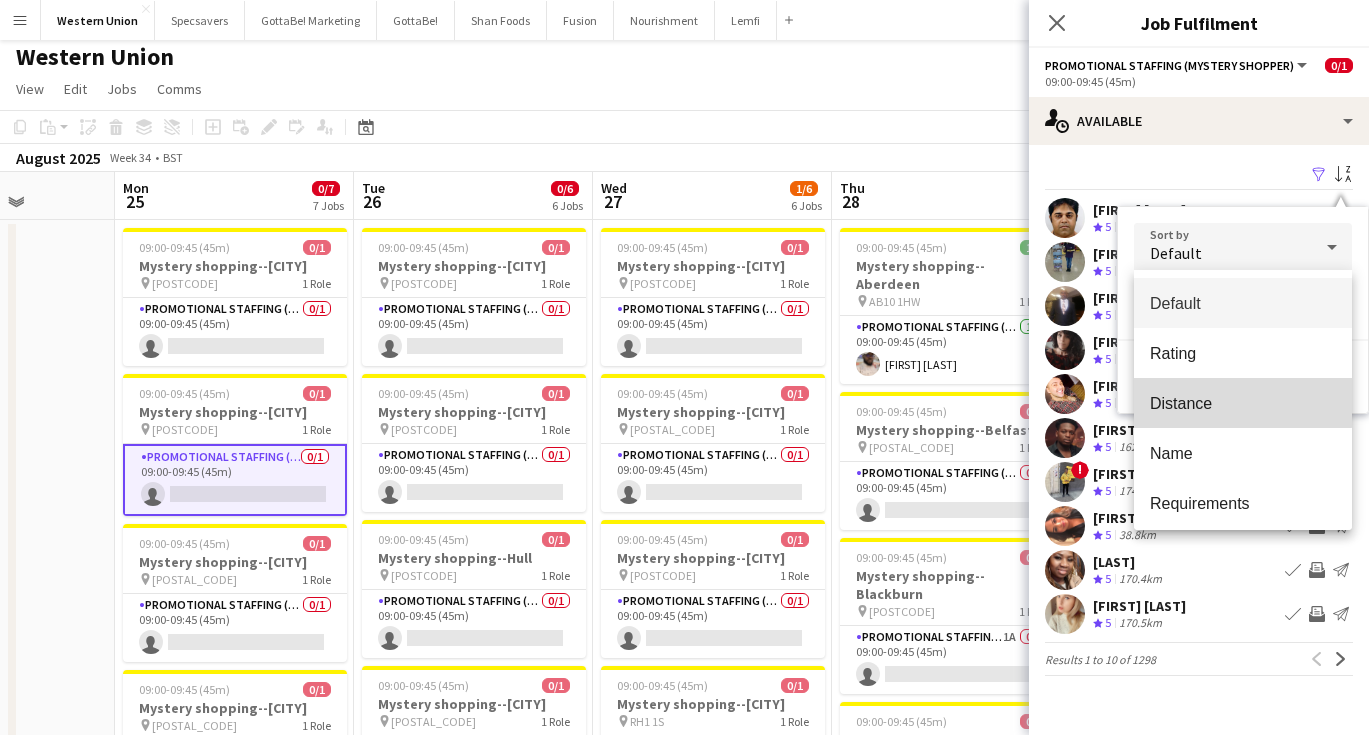 click on "Distance" at bounding box center (1243, 403) 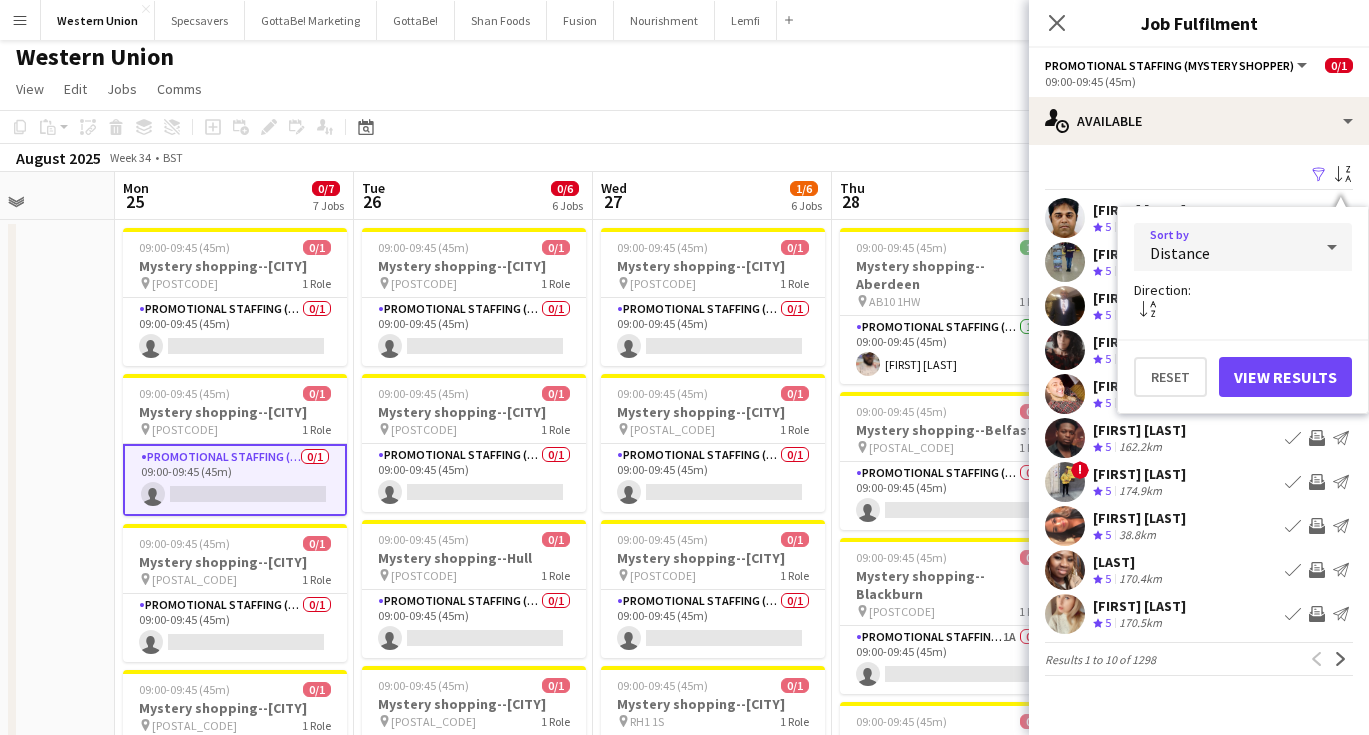 click on "View Results" at bounding box center (1285, 377) 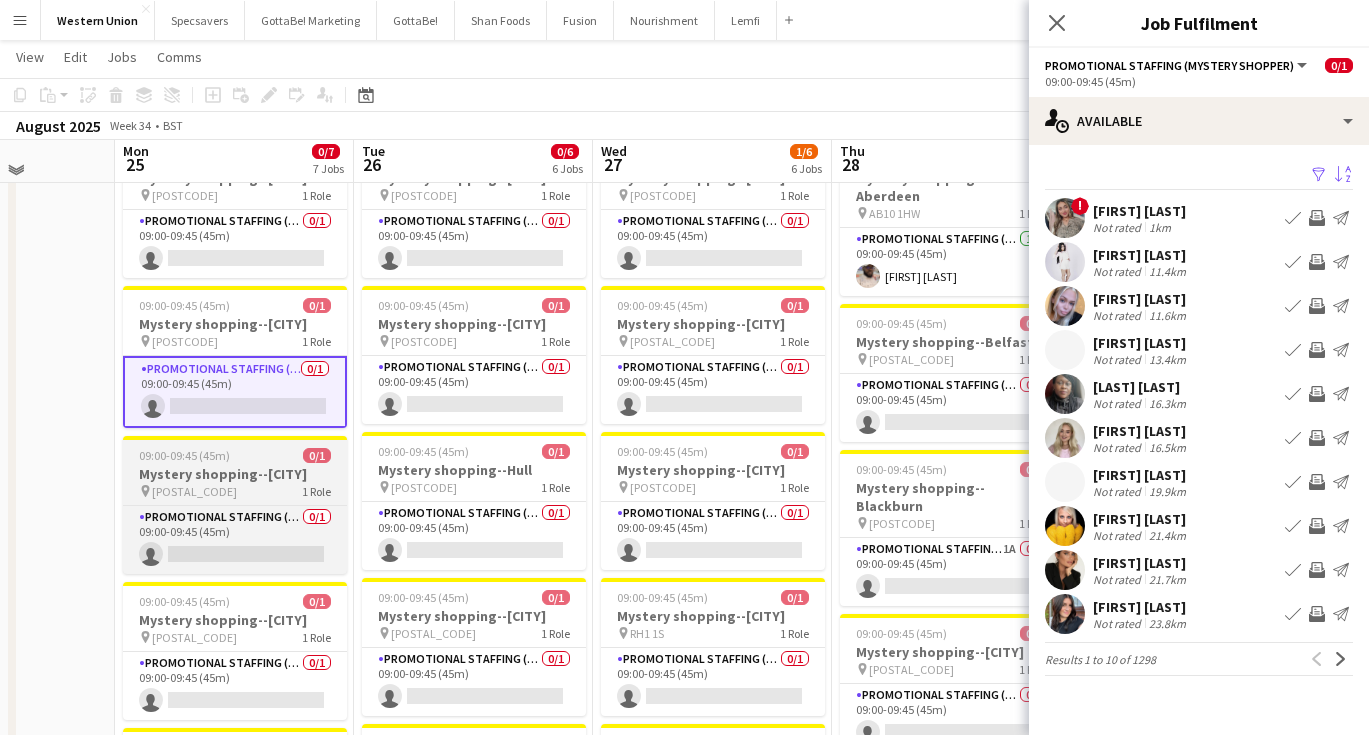 scroll, scrollTop: 139, scrollLeft: 0, axis: vertical 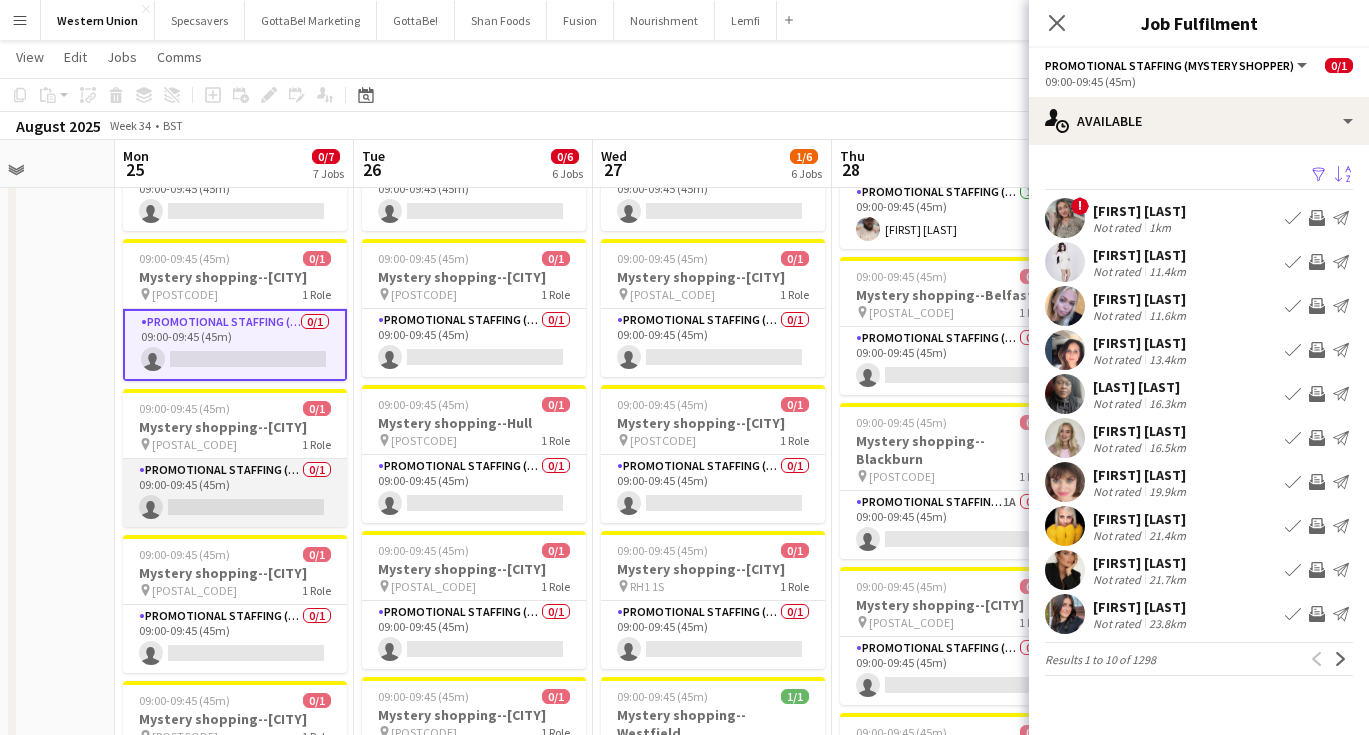 click on "Promotional Staffing (Mystery Shopper)   0/1   09:00-09:45 (45m)
single-neutral-actions" at bounding box center [235, 493] 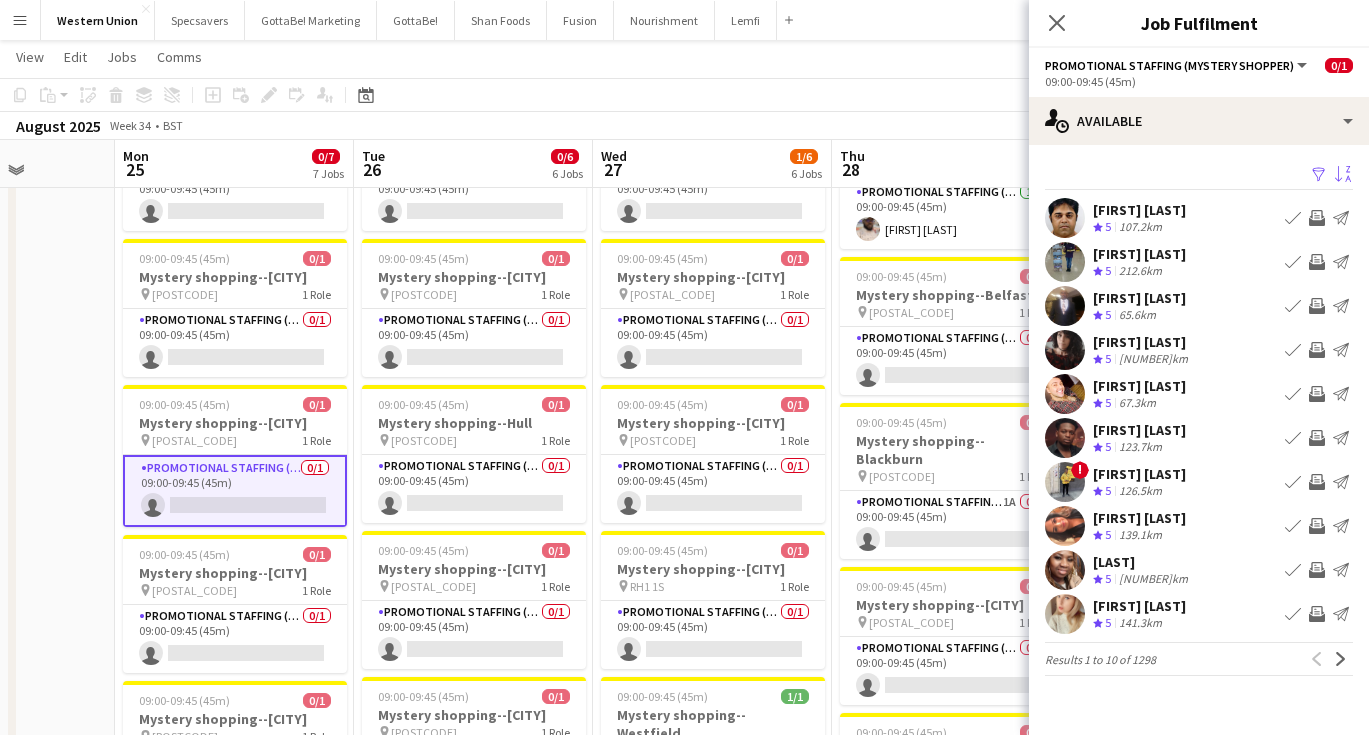 click on "Sort asc" at bounding box center [1341, 175] 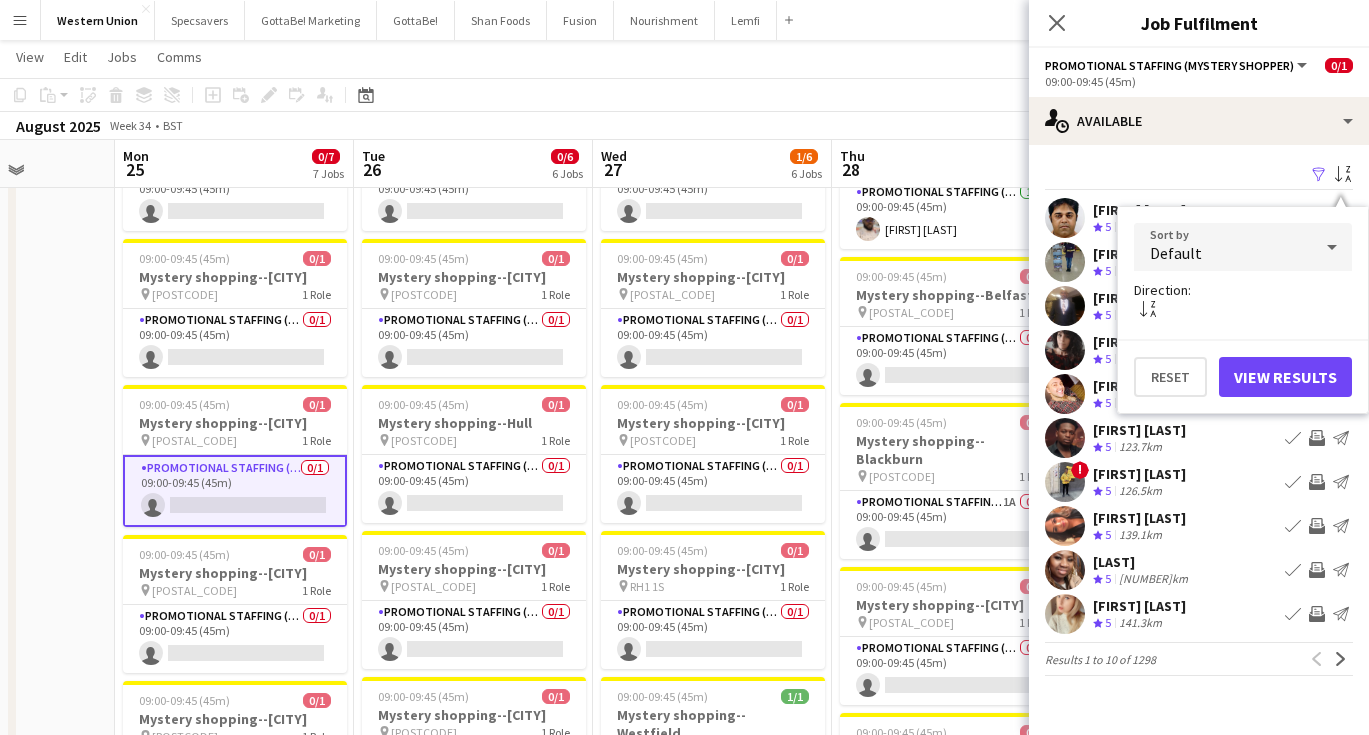 click on "Default" at bounding box center [1223, 247] 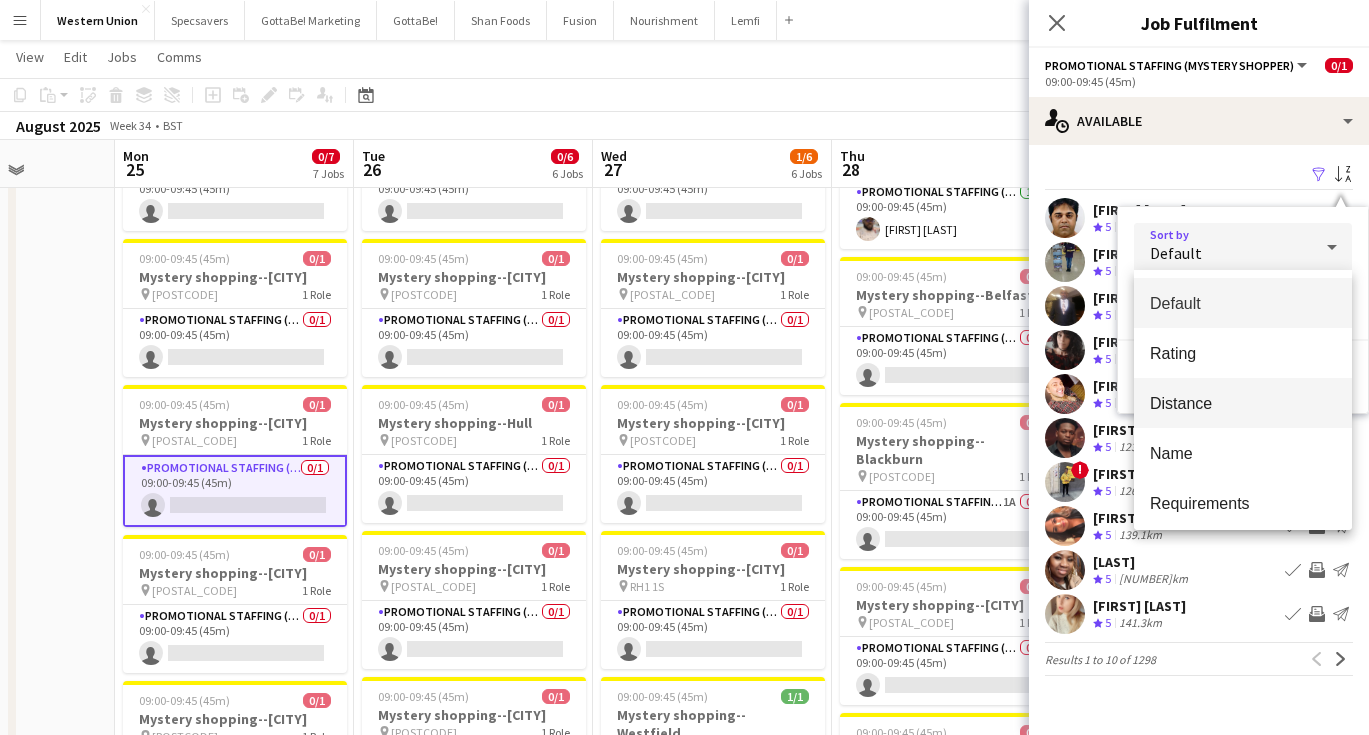 click on "Distance" at bounding box center (1243, 403) 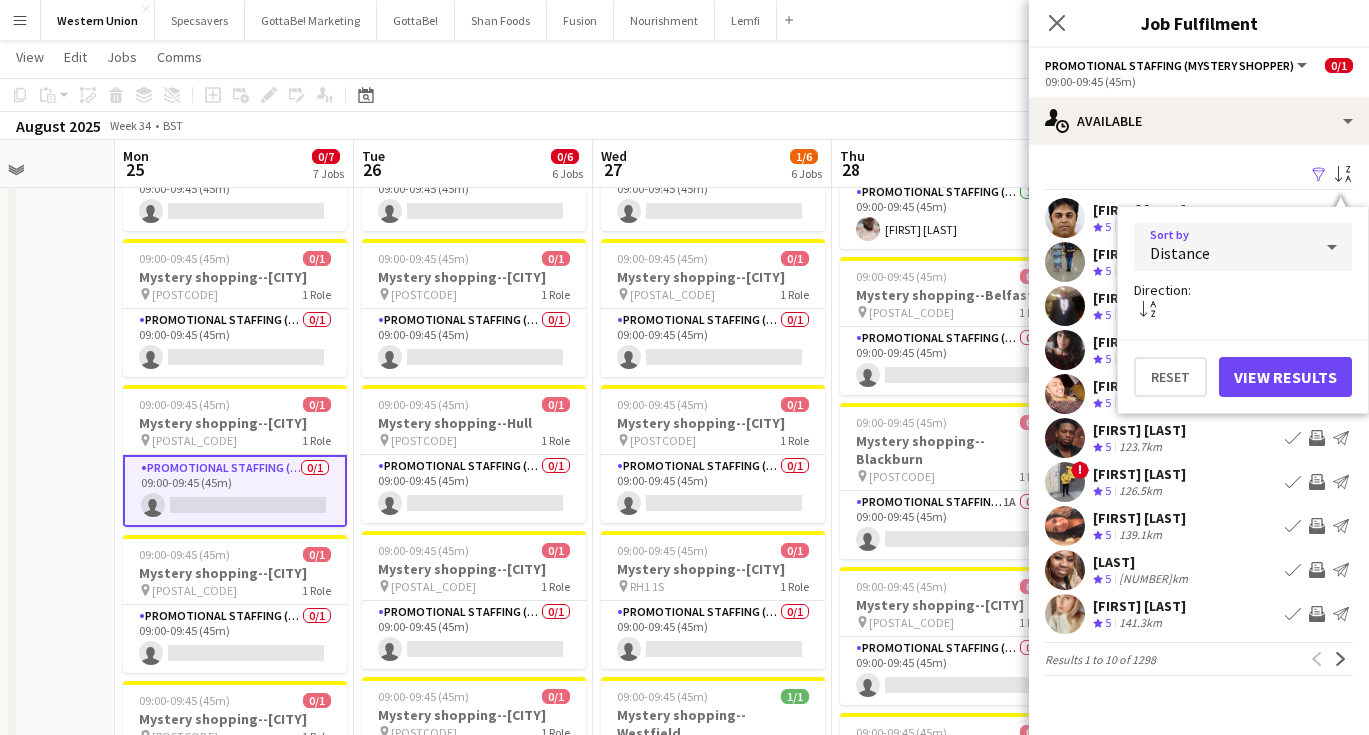 click on "View Results" at bounding box center [1285, 377] 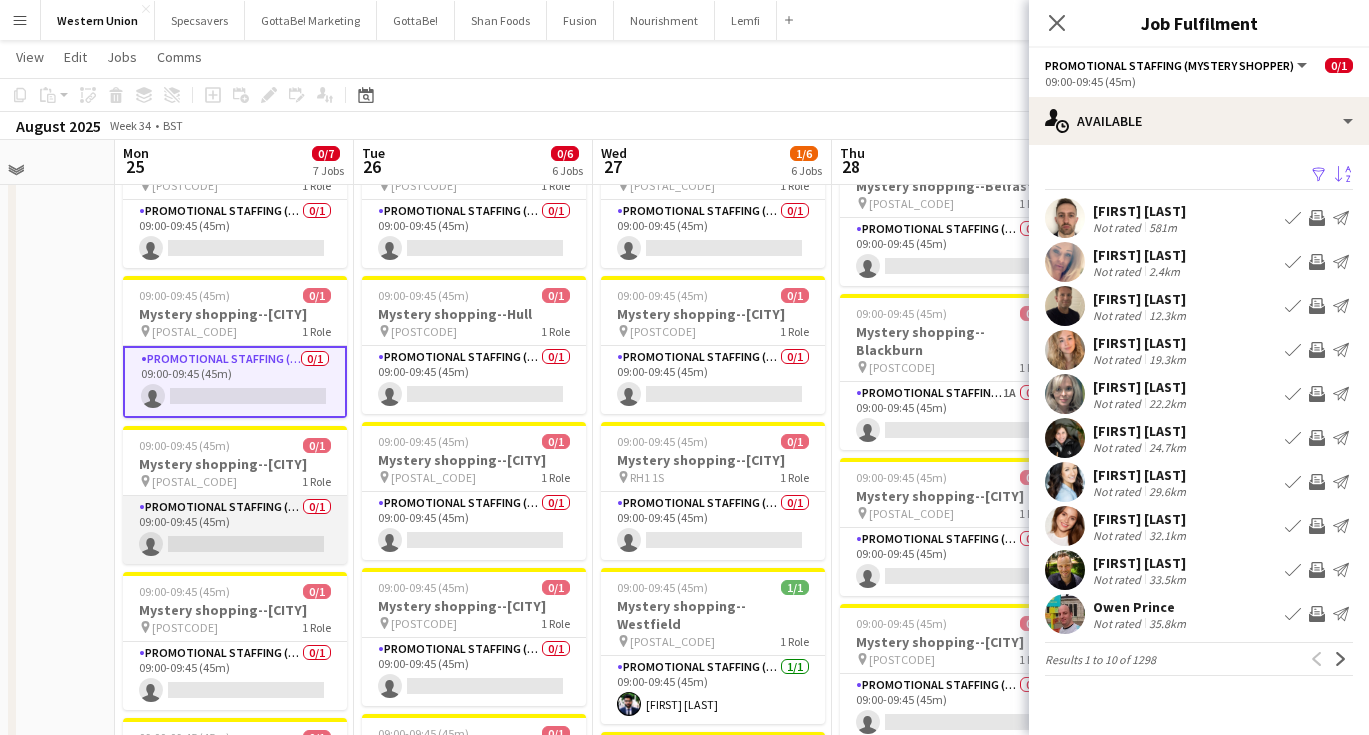 scroll, scrollTop: 254, scrollLeft: 0, axis: vertical 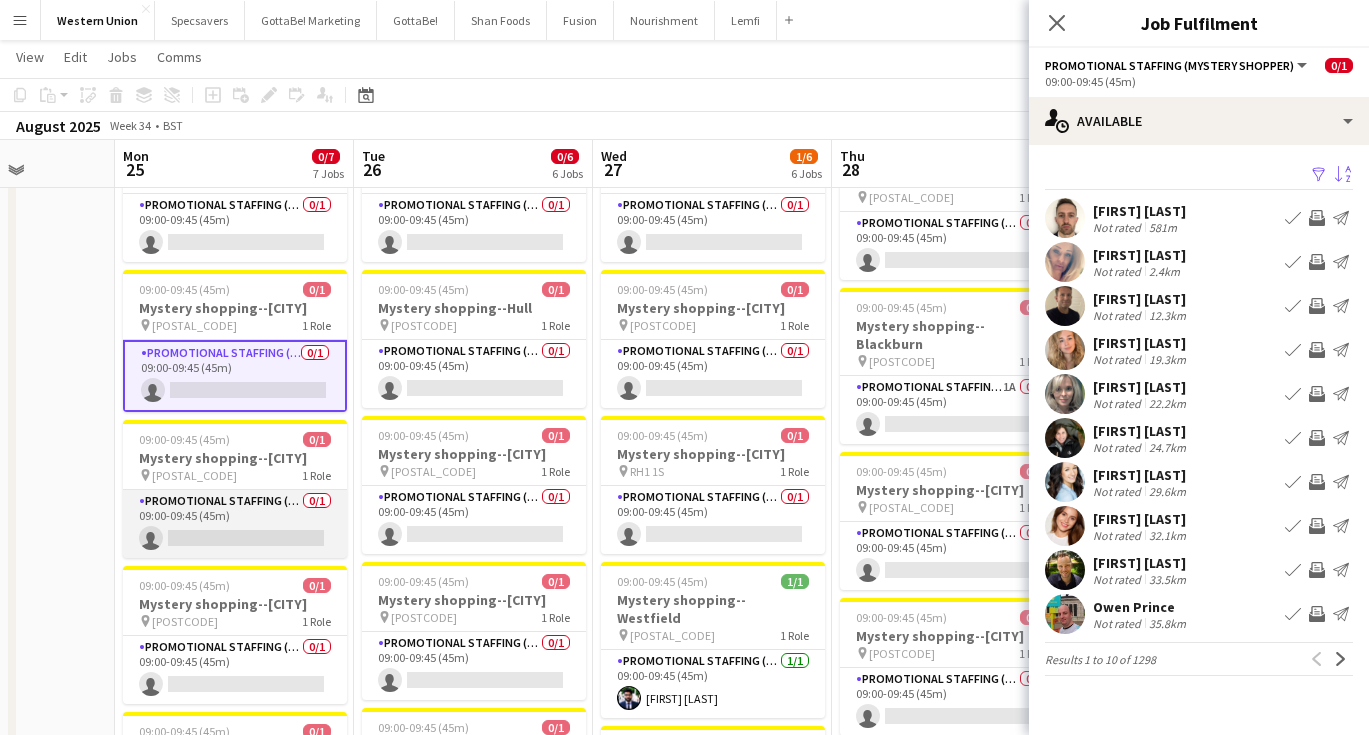 click on "Promotional Staffing (Mystery Shopper)   0/1   09:00-09:45 (45m)
single-neutral-actions" at bounding box center [235, 524] 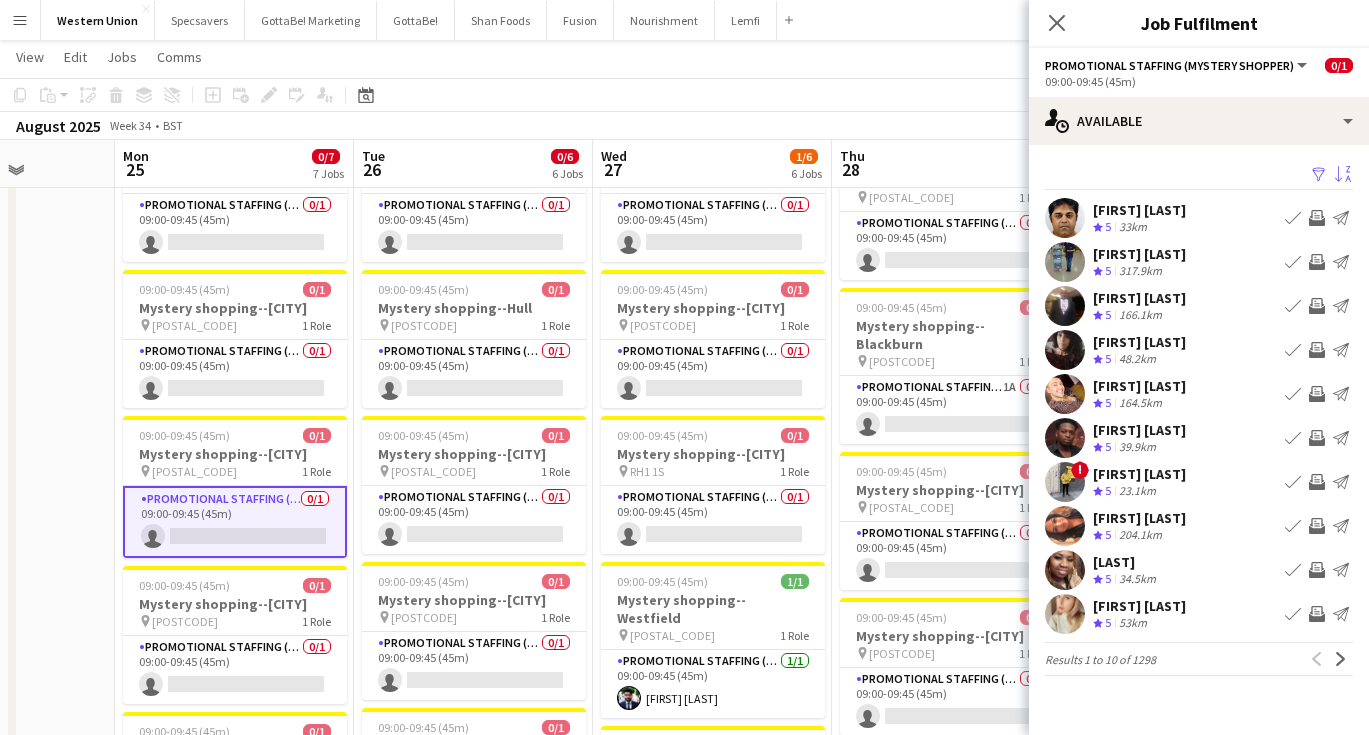 click on "Sort asc" at bounding box center (1343, 175) 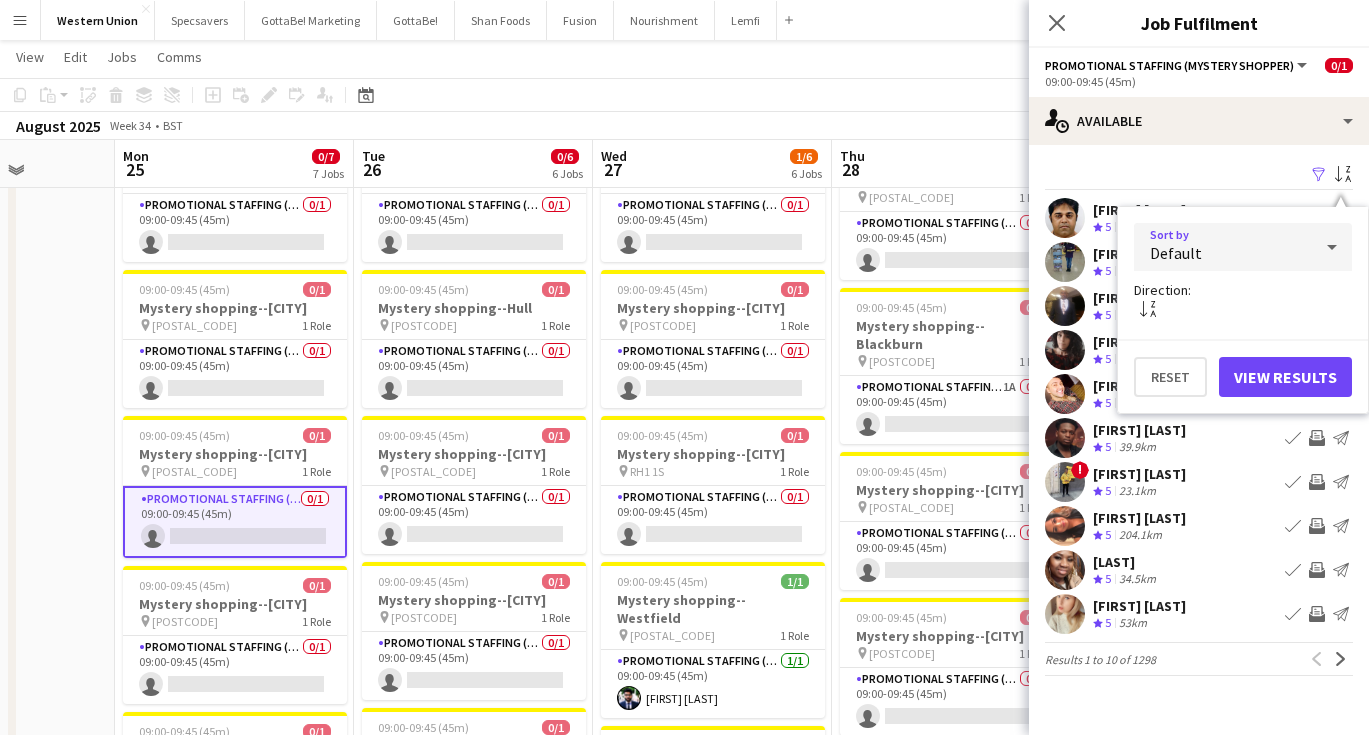 click on "Default" at bounding box center (1223, 247) 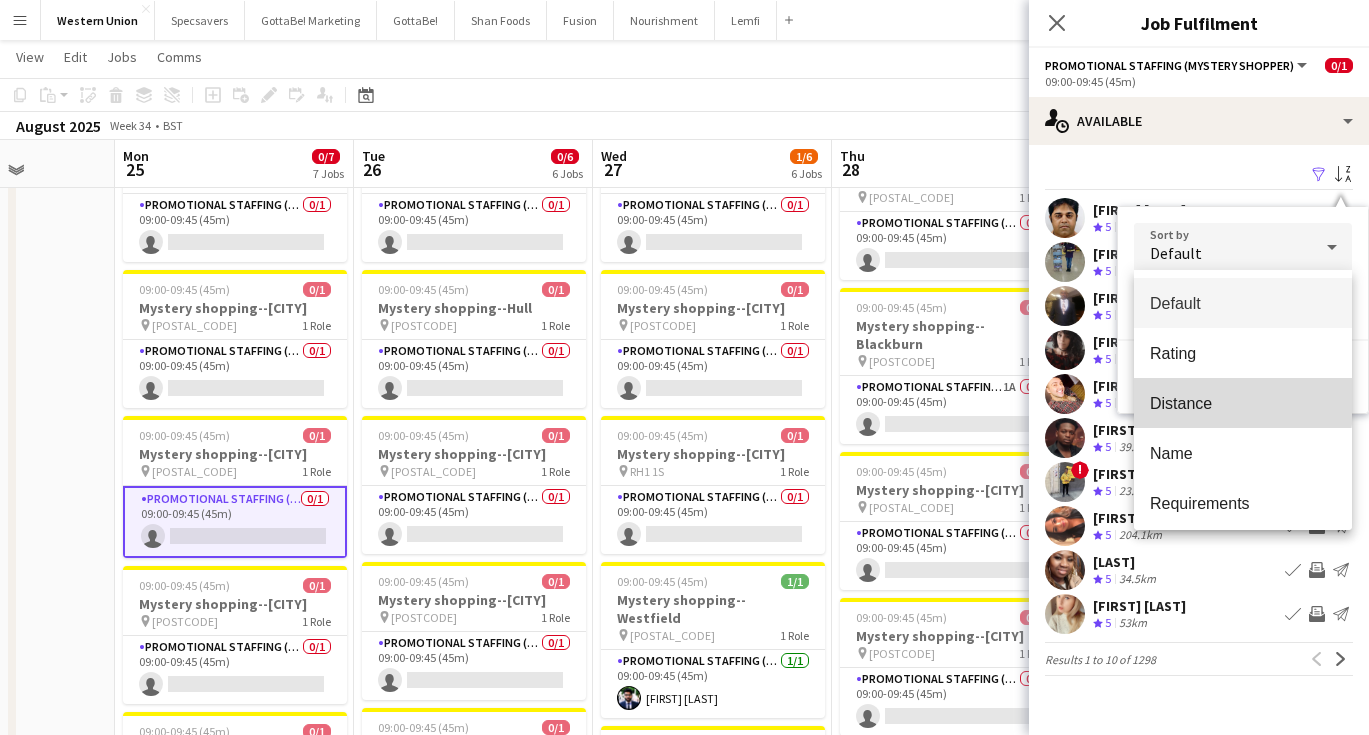click on "Distance" at bounding box center (1243, 403) 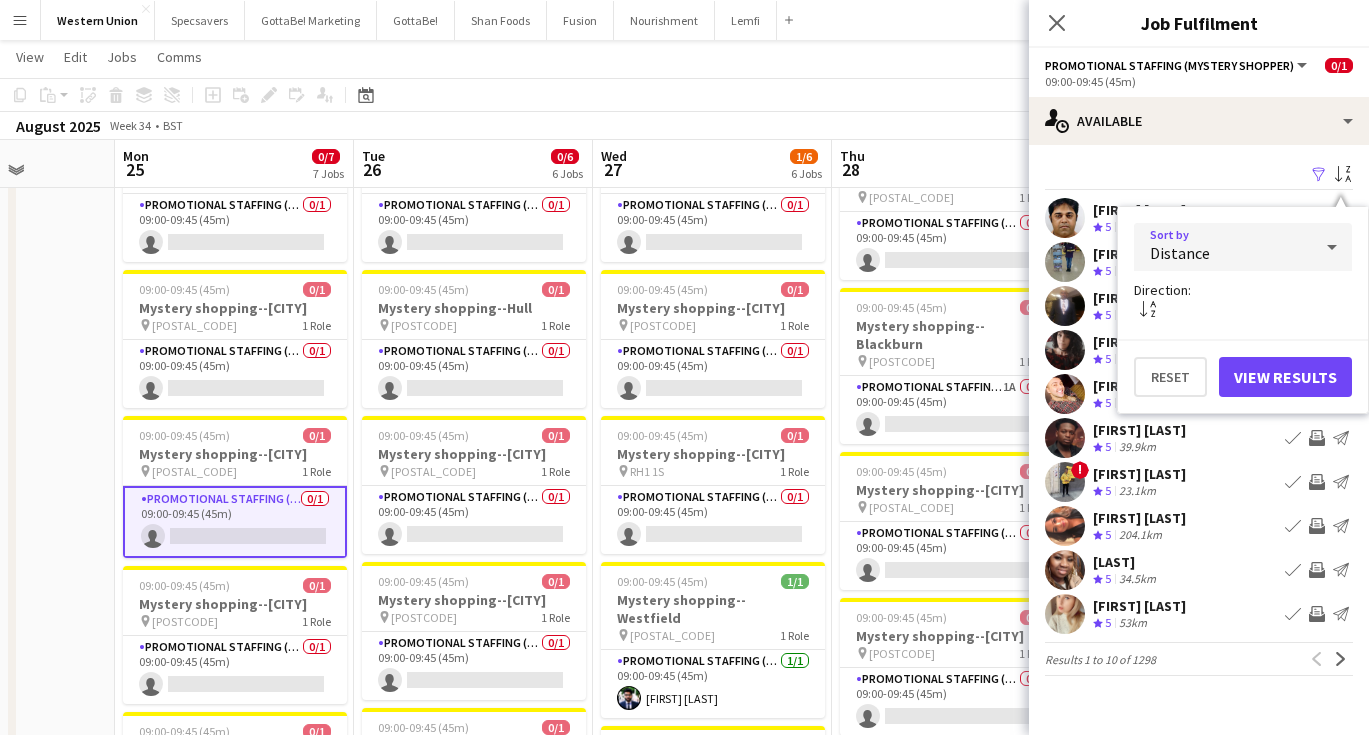 click on "View Results" at bounding box center (1285, 377) 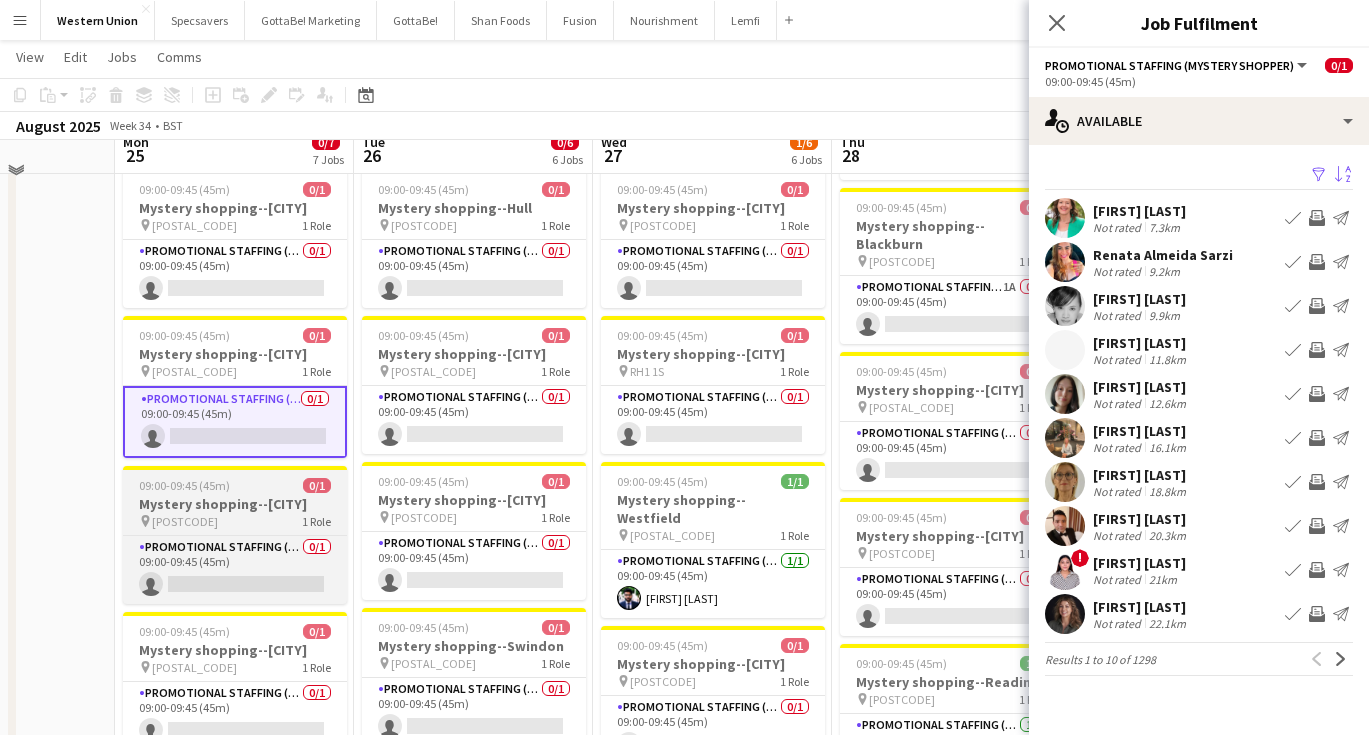 scroll, scrollTop: 379, scrollLeft: 0, axis: vertical 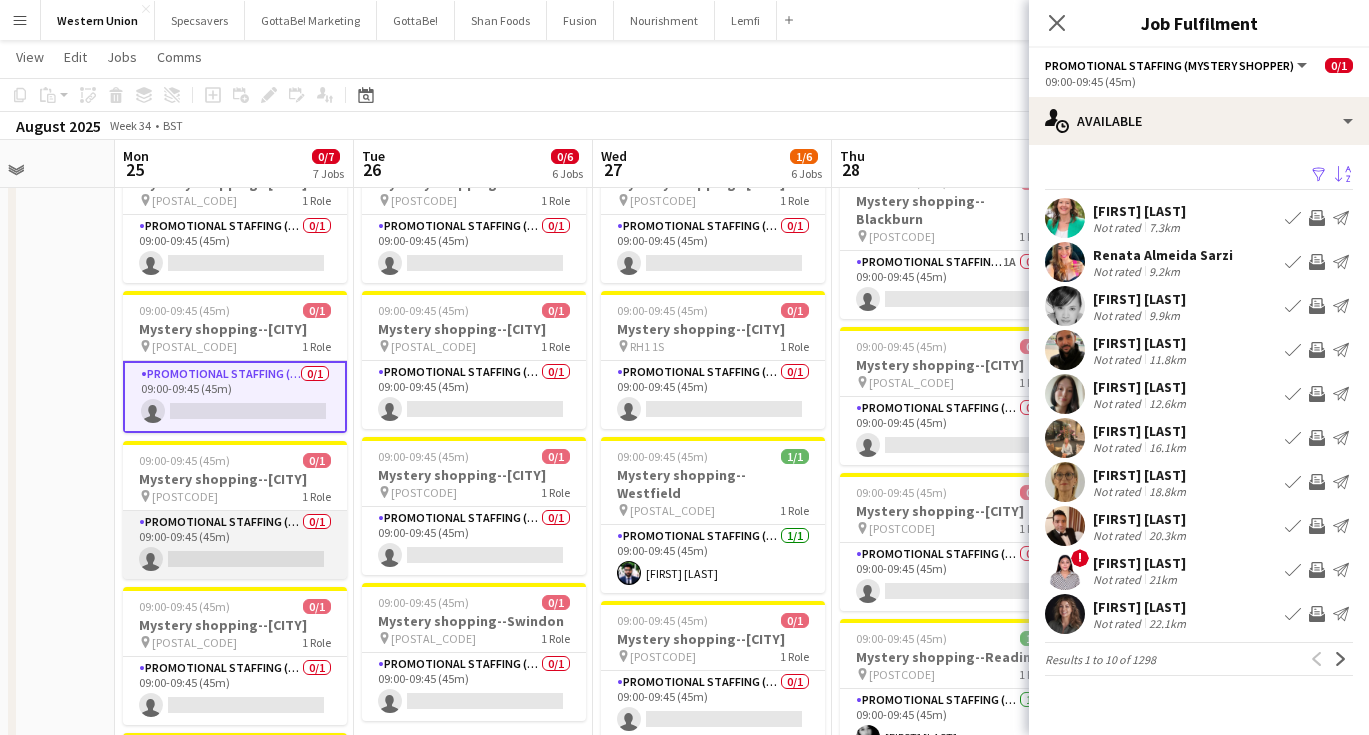 click on "Promotional Staffing (Mystery Shopper)   0/1   09:00-09:45 (45m)
single-neutral-actions" at bounding box center [235, 545] 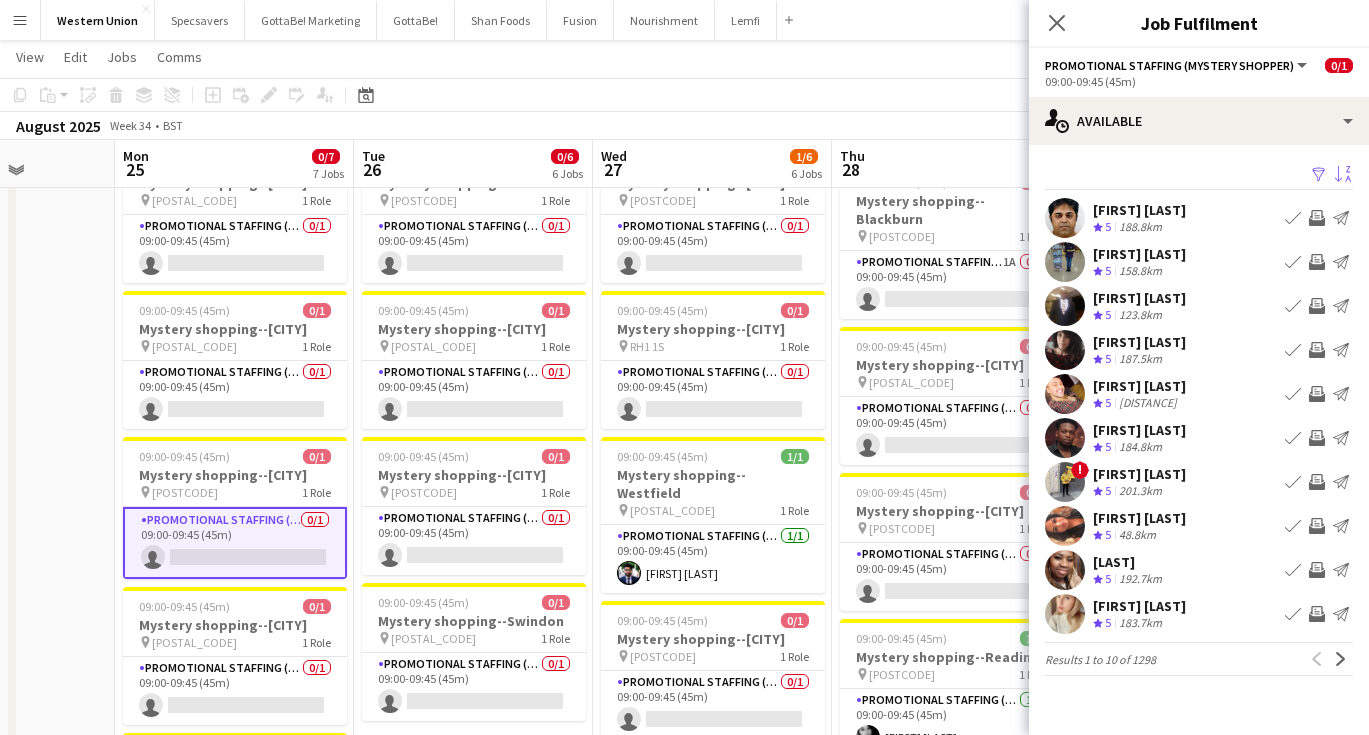 click on "Sort asc" at bounding box center [1343, 175] 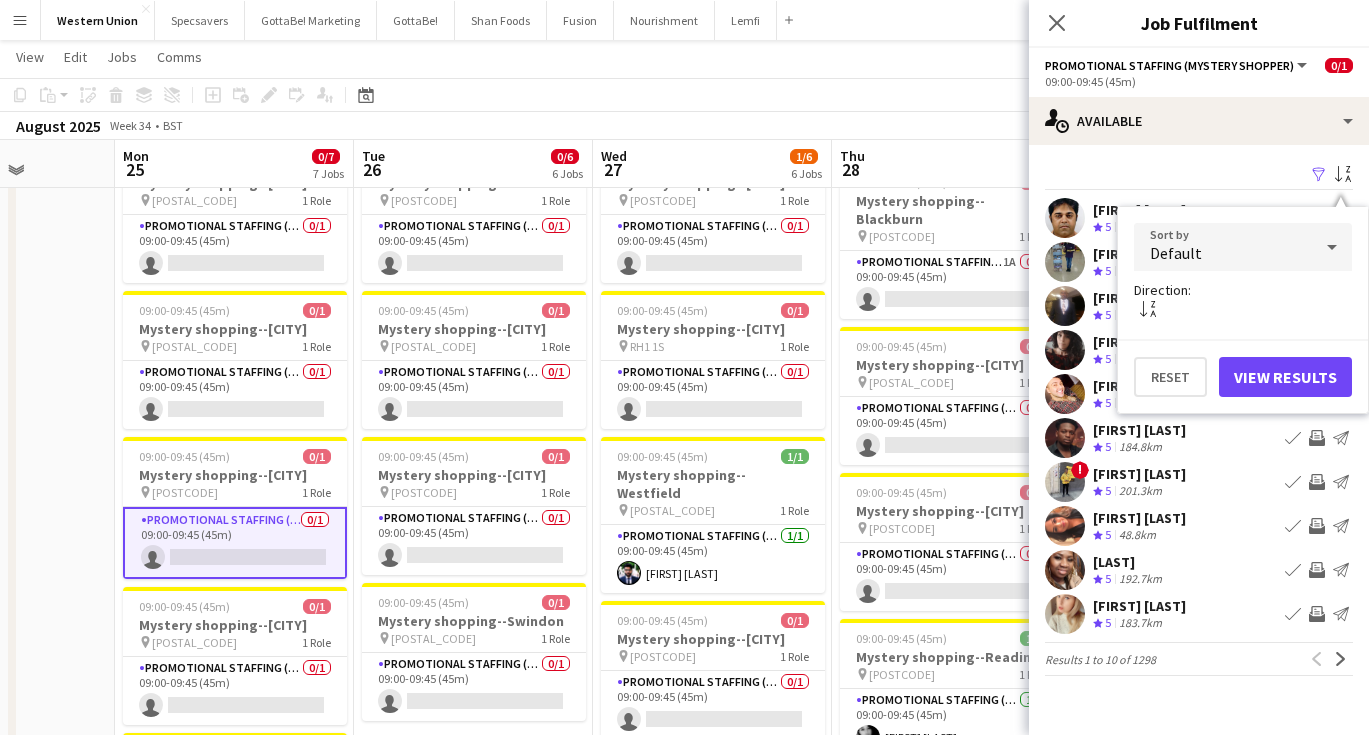 click on "Default" at bounding box center [1223, 247] 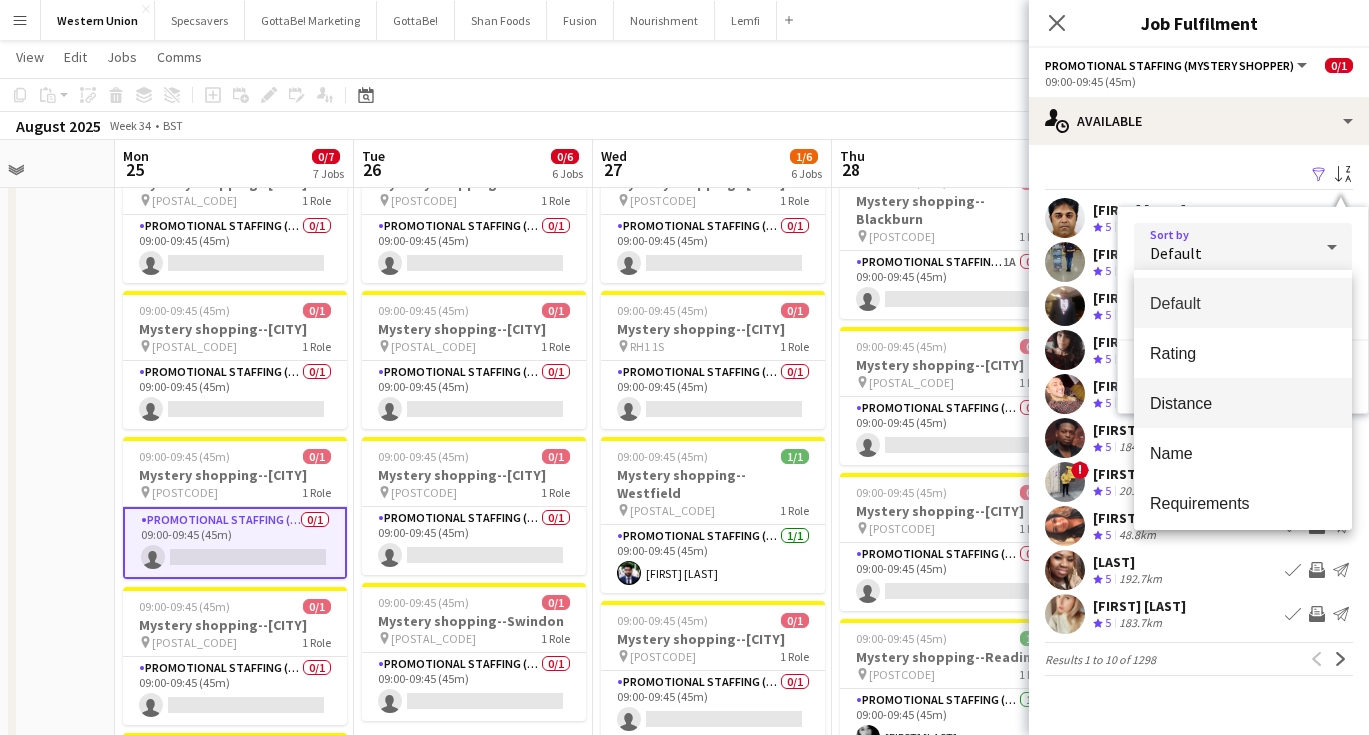 click on "Distance" at bounding box center (1243, 403) 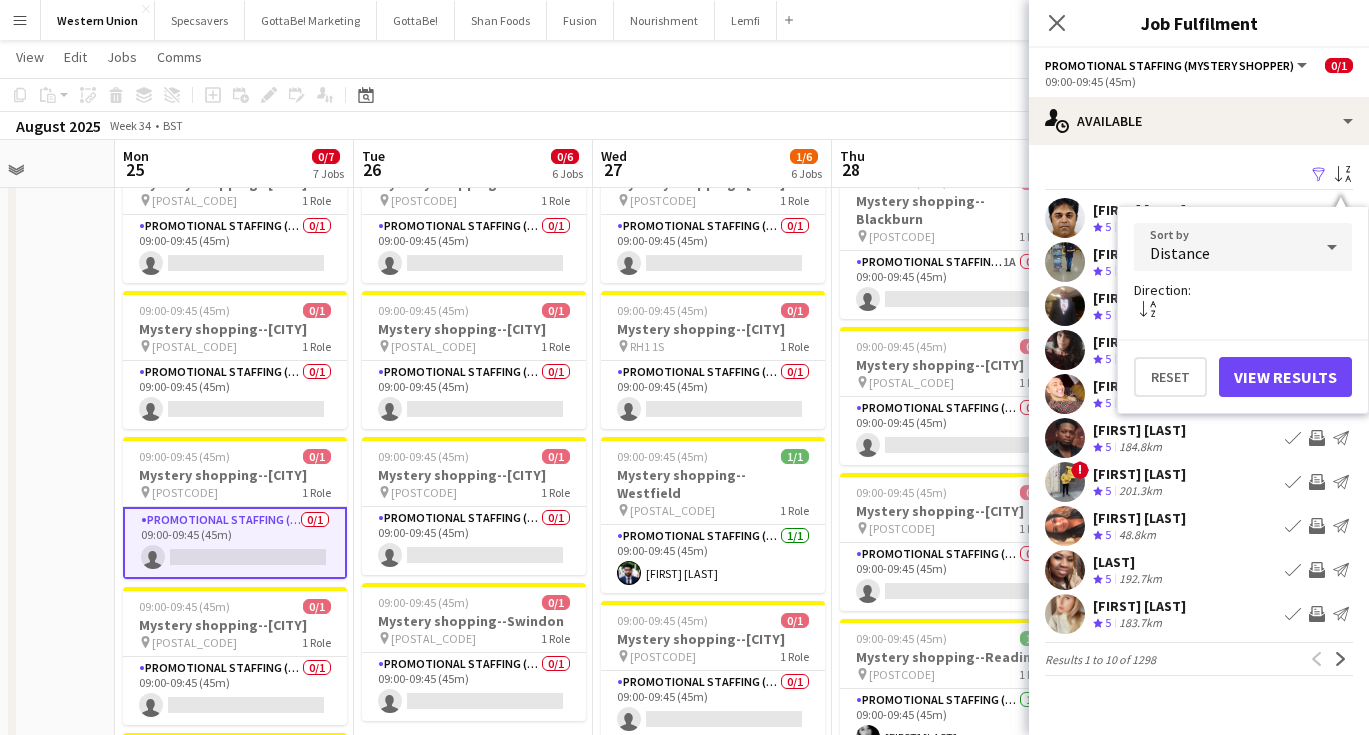 click on "View Results" at bounding box center [1285, 377] 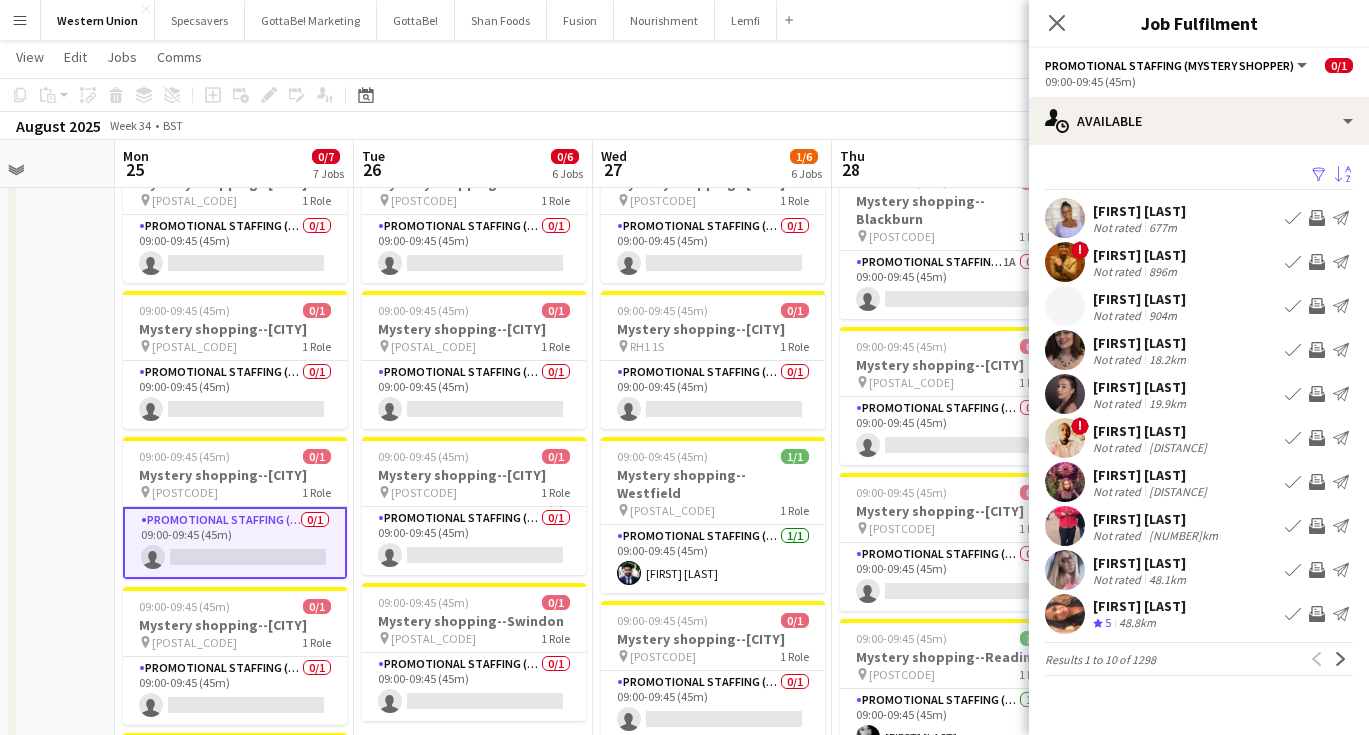 click on "[FIRST] [LAST] Not rated [DISTANCE]
Book crew
Invite crew
Send notification" at bounding box center [1199, 218] 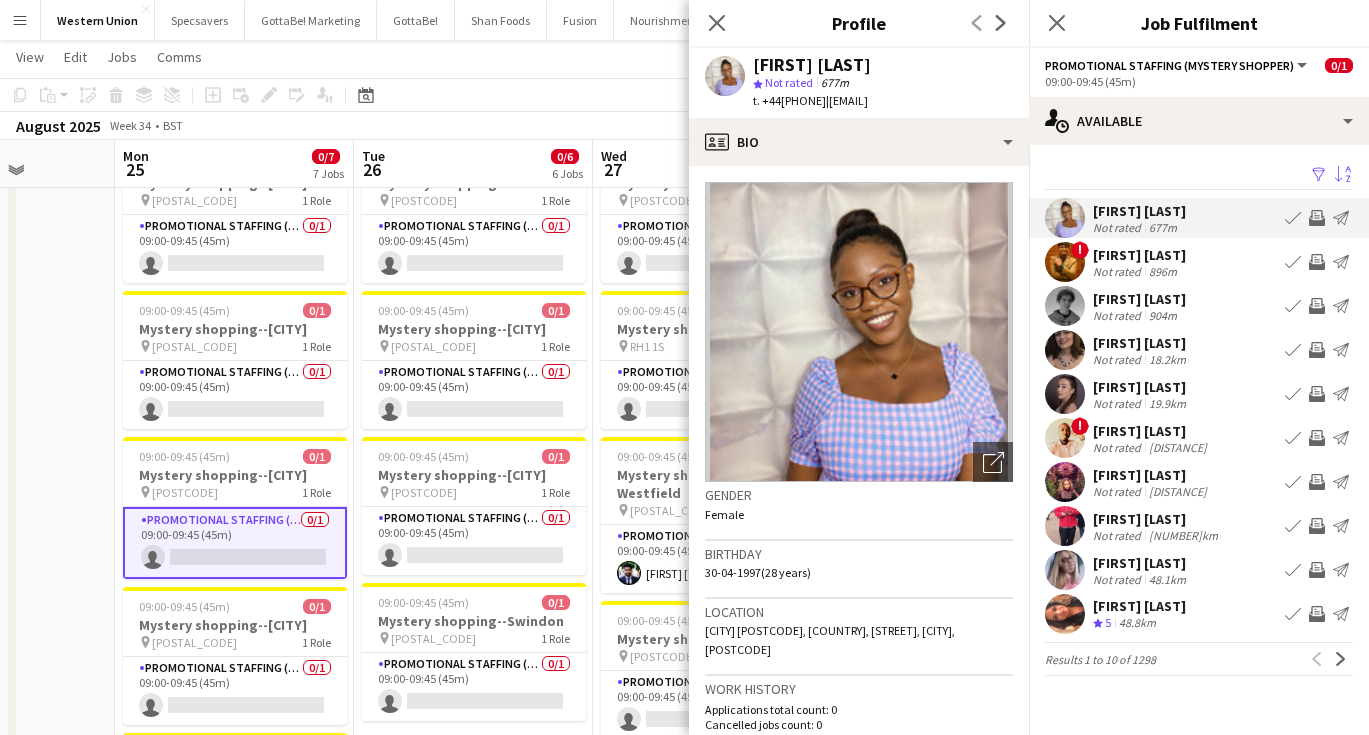 click on "896m" at bounding box center [1163, 271] 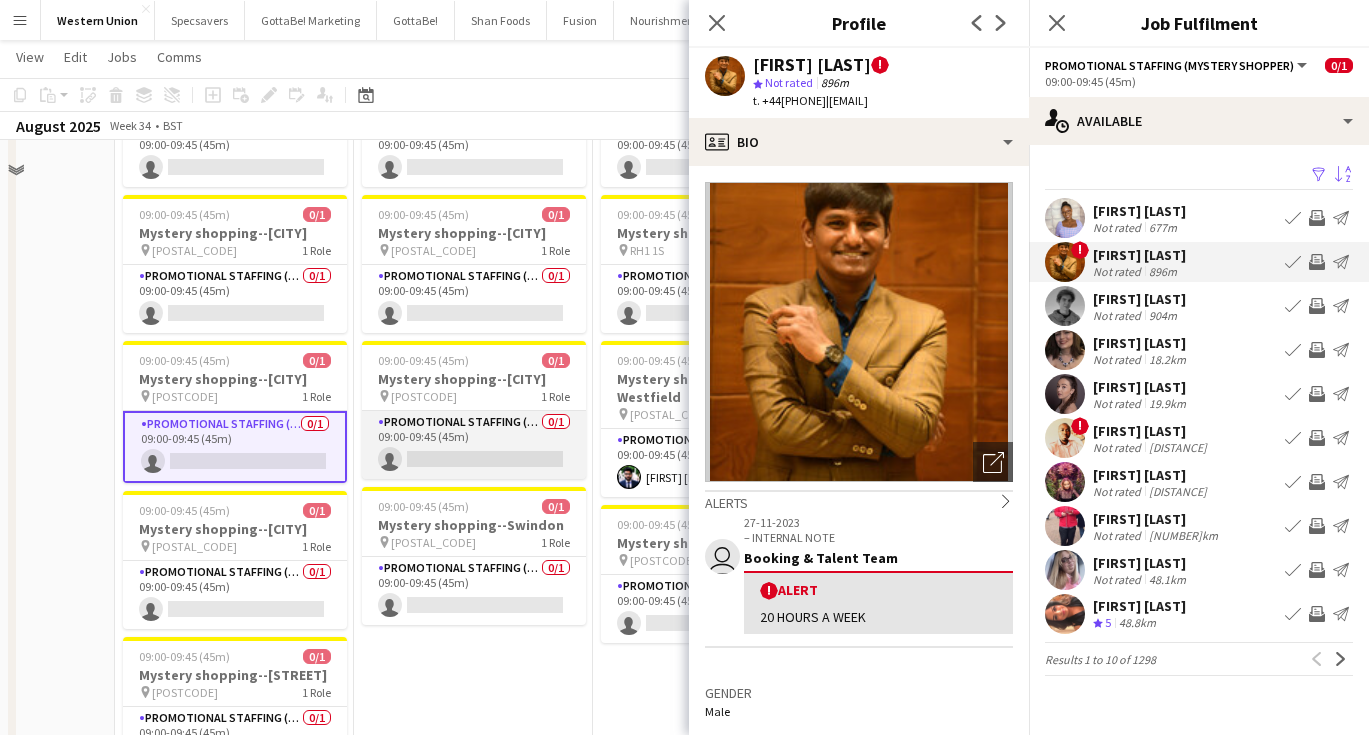 scroll, scrollTop: 508, scrollLeft: 0, axis: vertical 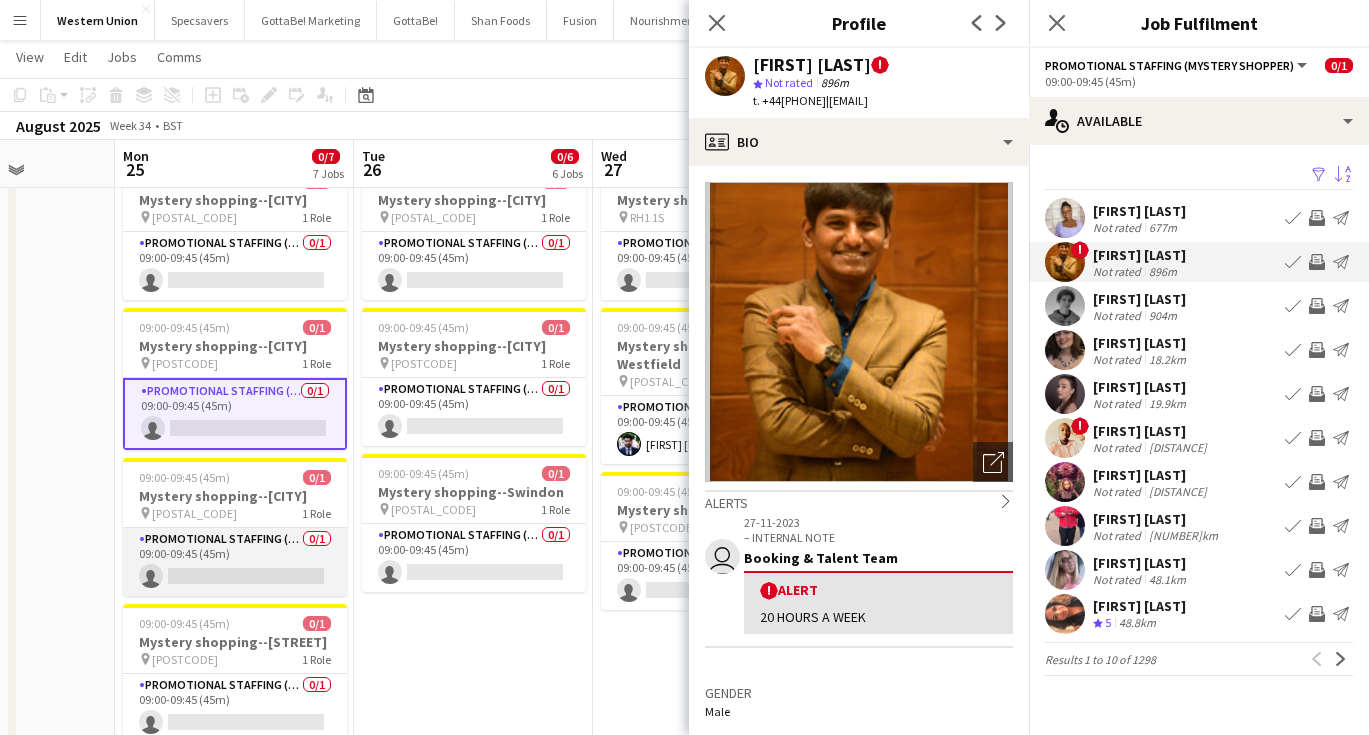 click on "Promotional Staffing (Mystery Shopper)   0/1   09:00-09:45 (45m)
single-neutral-actions" at bounding box center (235, 562) 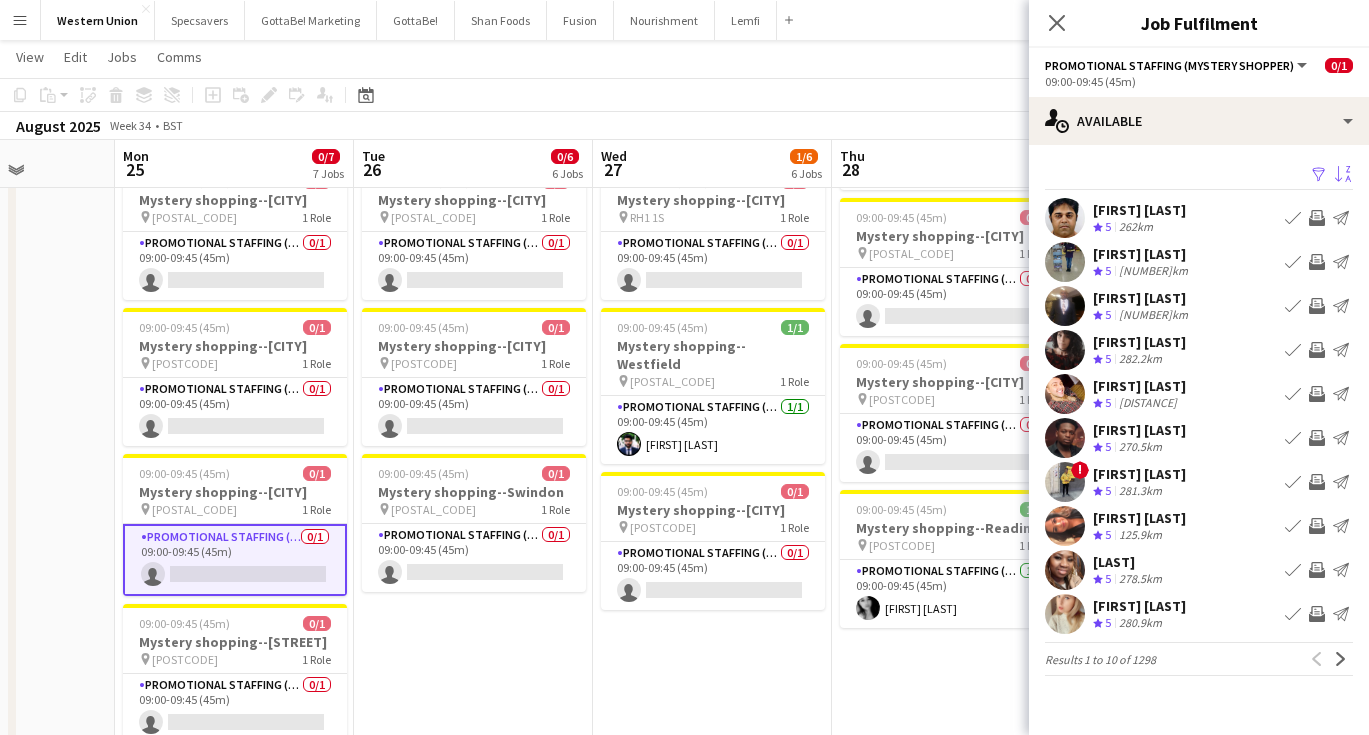 click on "Sort asc" at bounding box center [1343, 175] 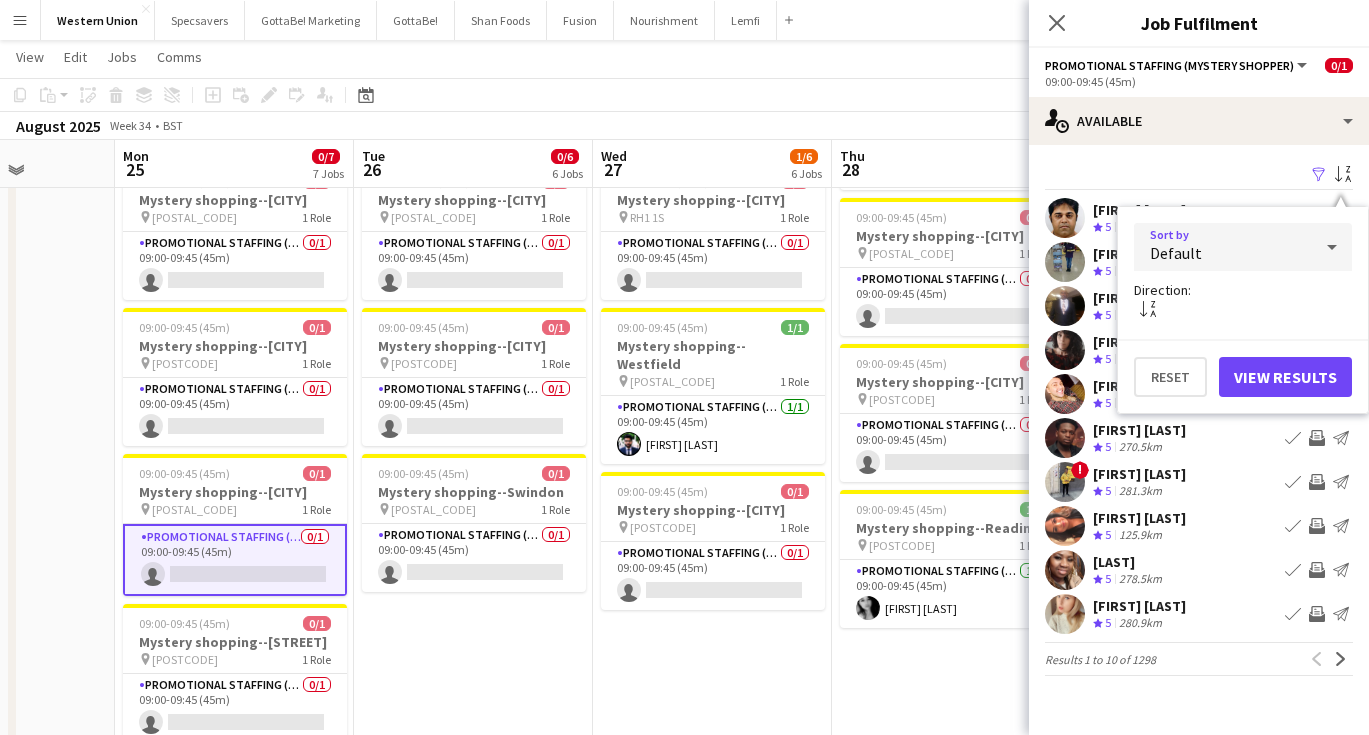 click on "Default" at bounding box center (1223, 247) 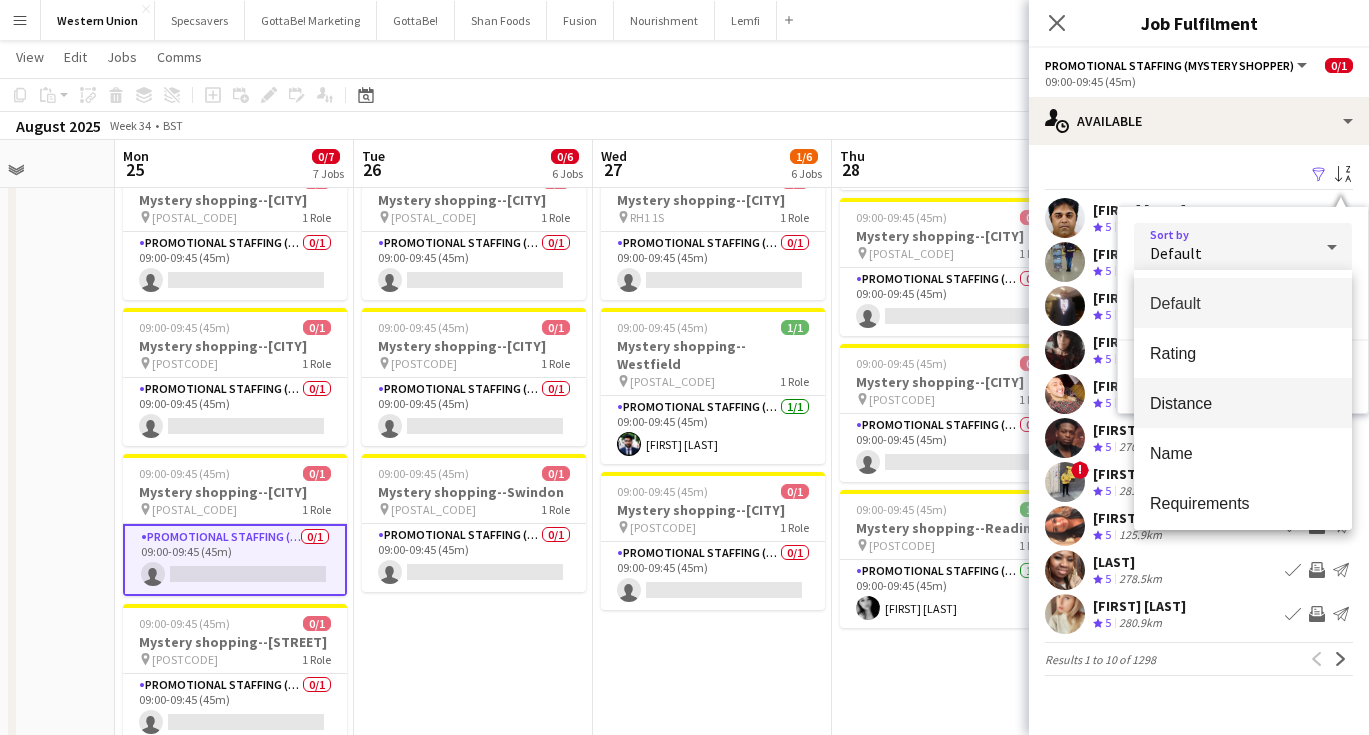 click on "Distance" at bounding box center [1243, 403] 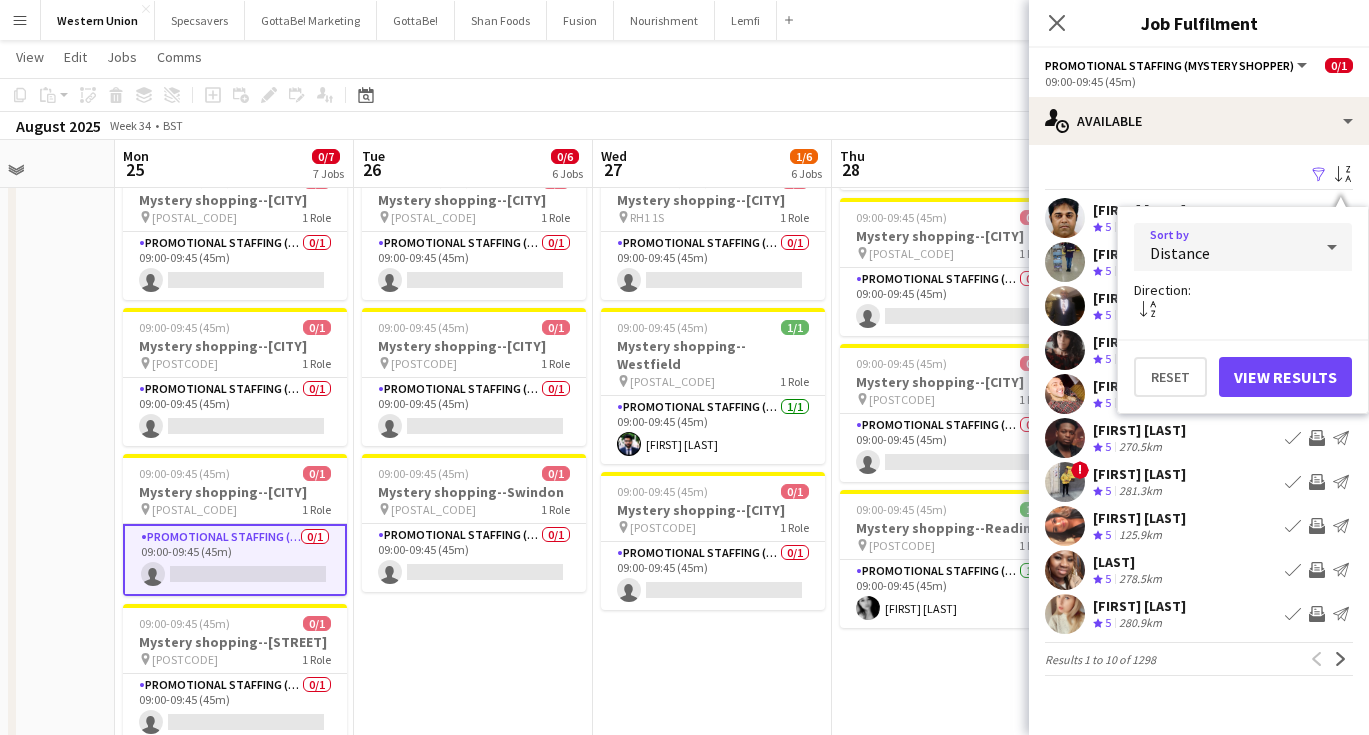 click on "View Results" at bounding box center [1285, 377] 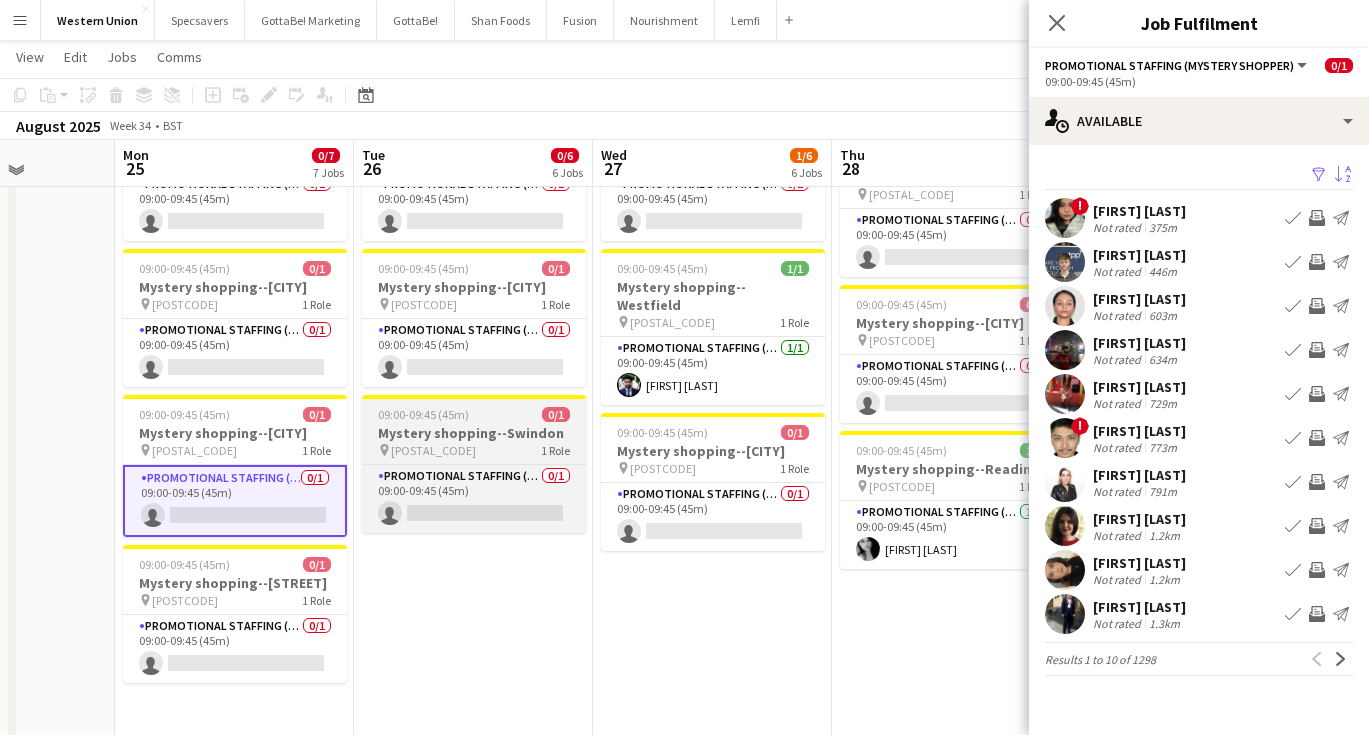 scroll, scrollTop: 569, scrollLeft: 0, axis: vertical 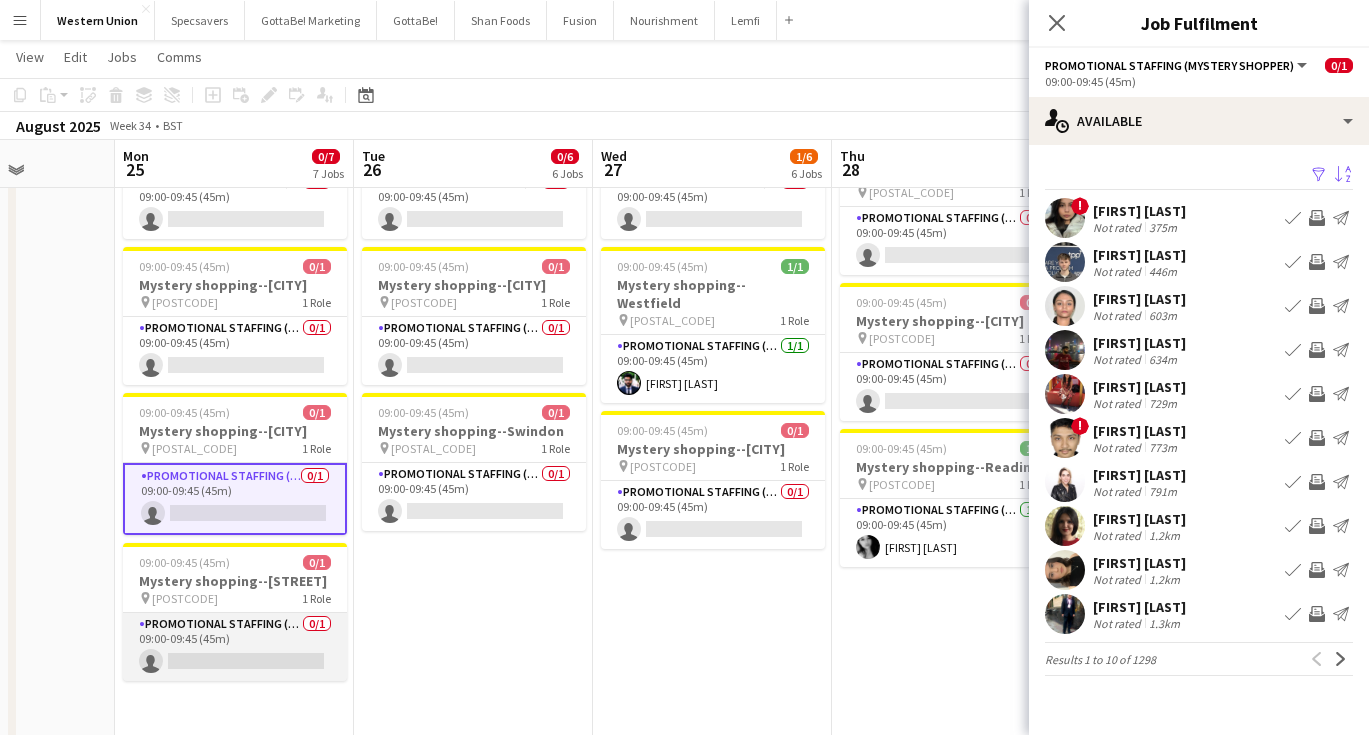 click on "Promotional Staffing (Mystery Shopper)   0/1   09:00-09:45 (45m)
single-neutral-actions" at bounding box center (235, 647) 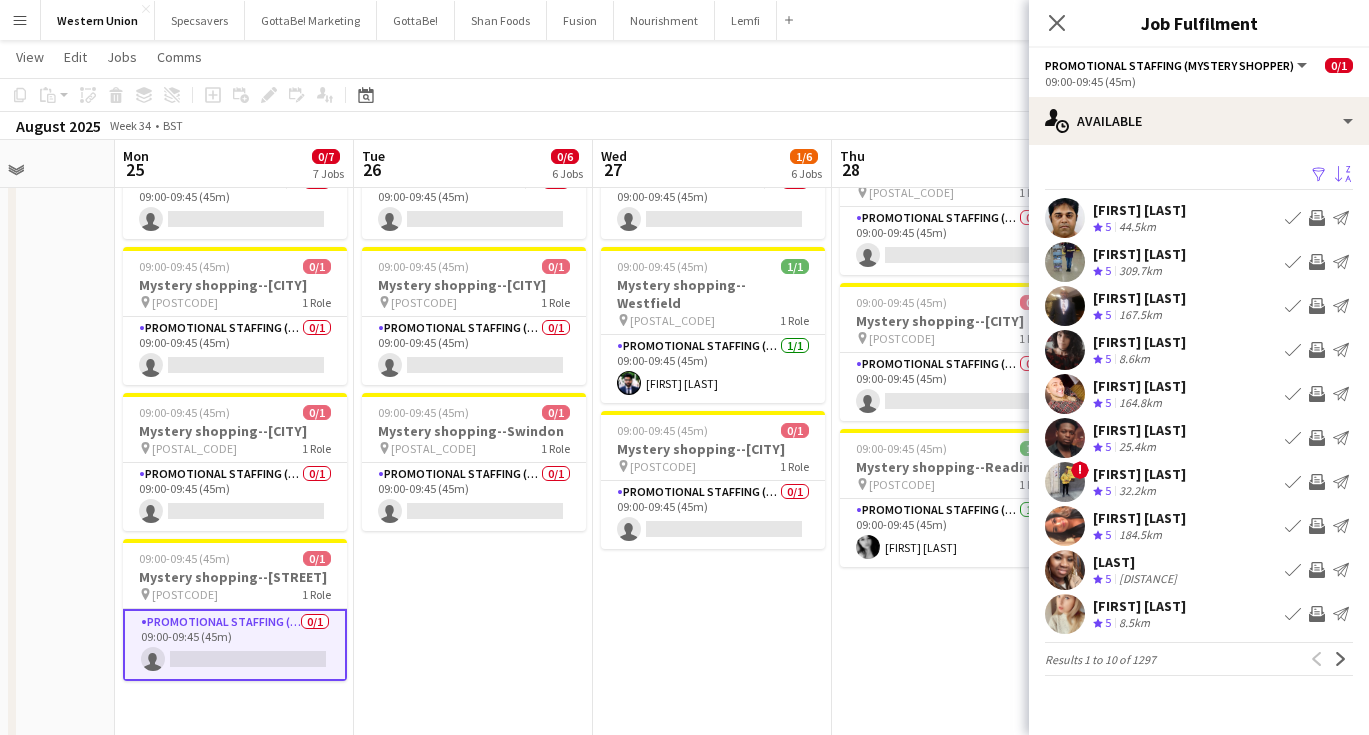 click on "Sort asc" at bounding box center [1343, 175] 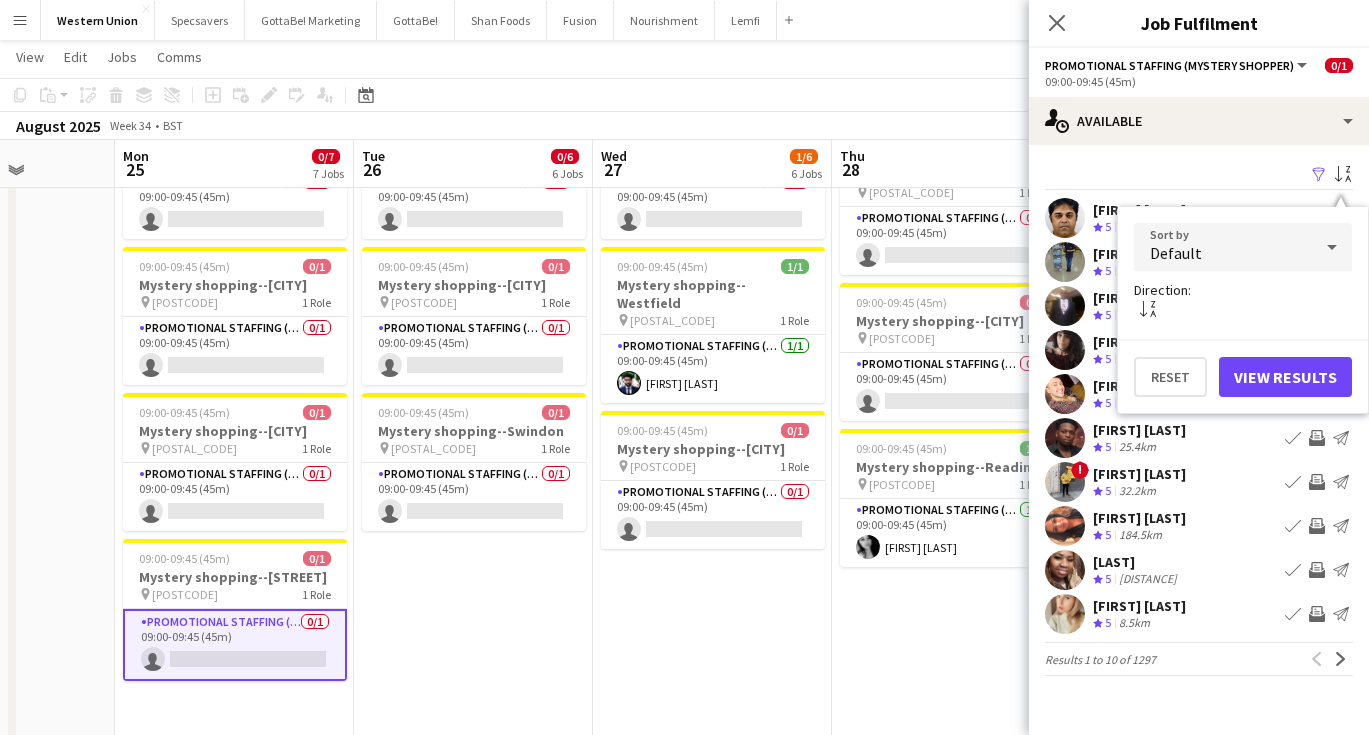 click on "Default" at bounding box center (1223, 247) 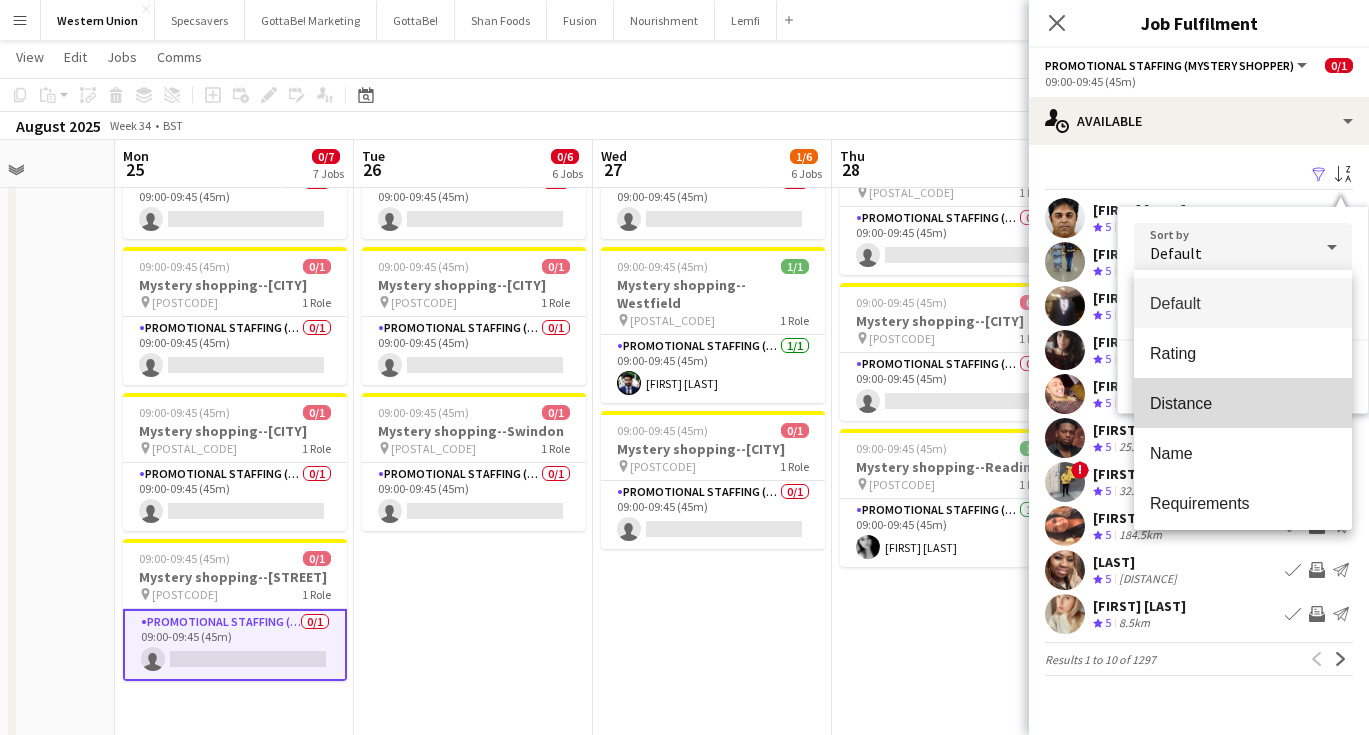 click on "Distance" at bounding box center [1243, 403] 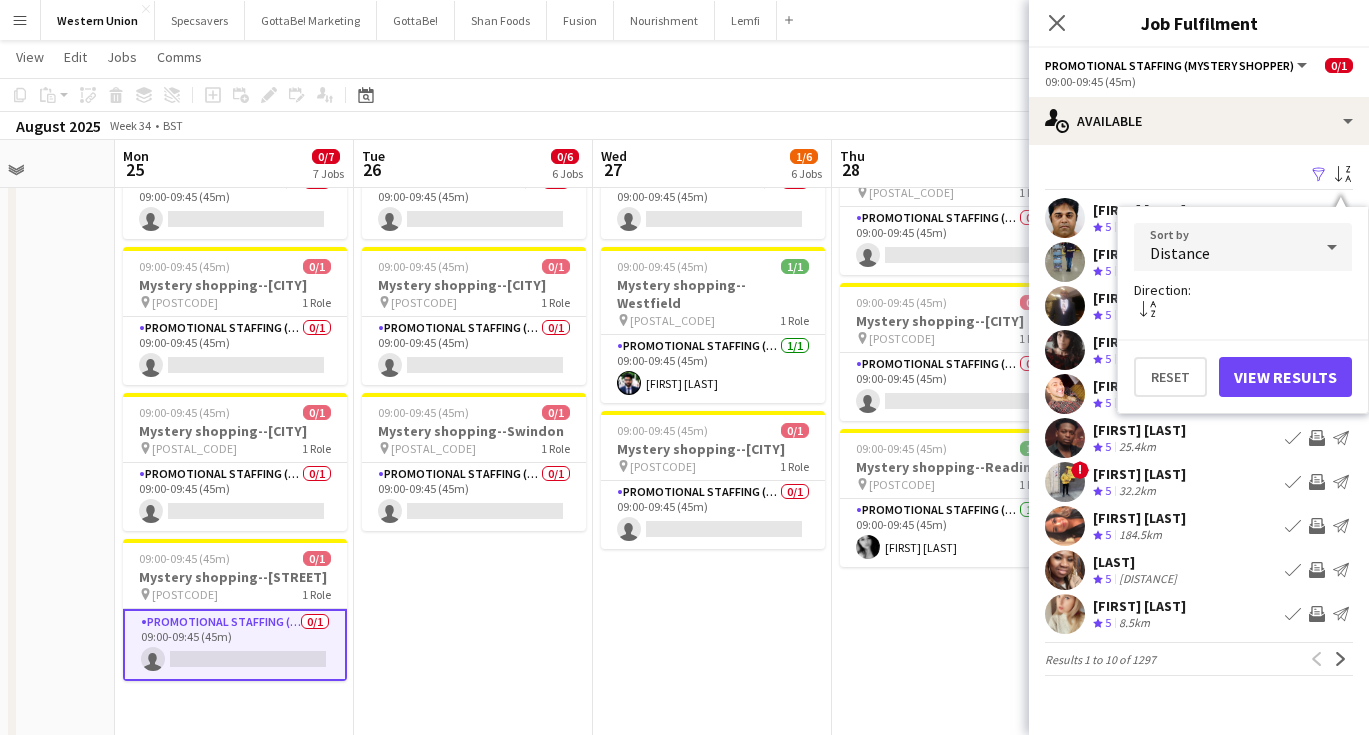 click on "View Results" at bounding box center [1285, 377] 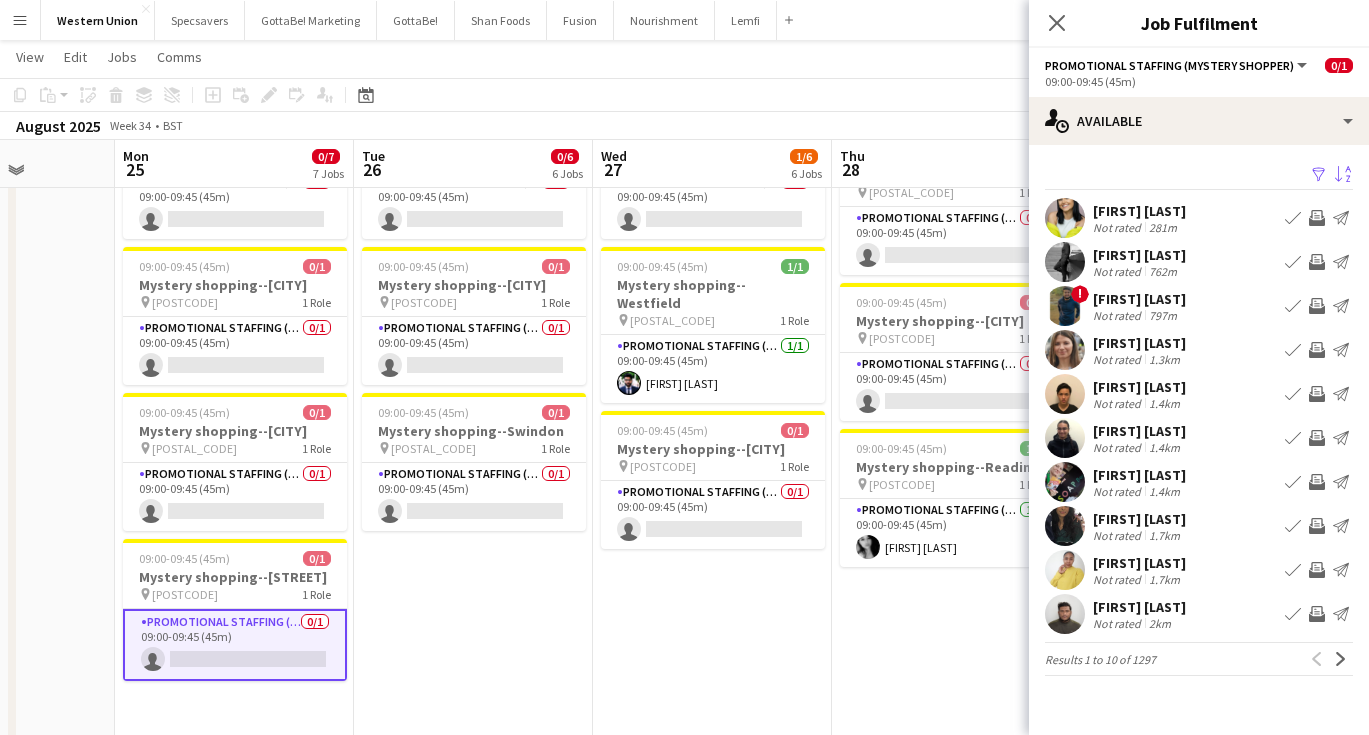 click on "797m" at bounding box center [1163, 315] 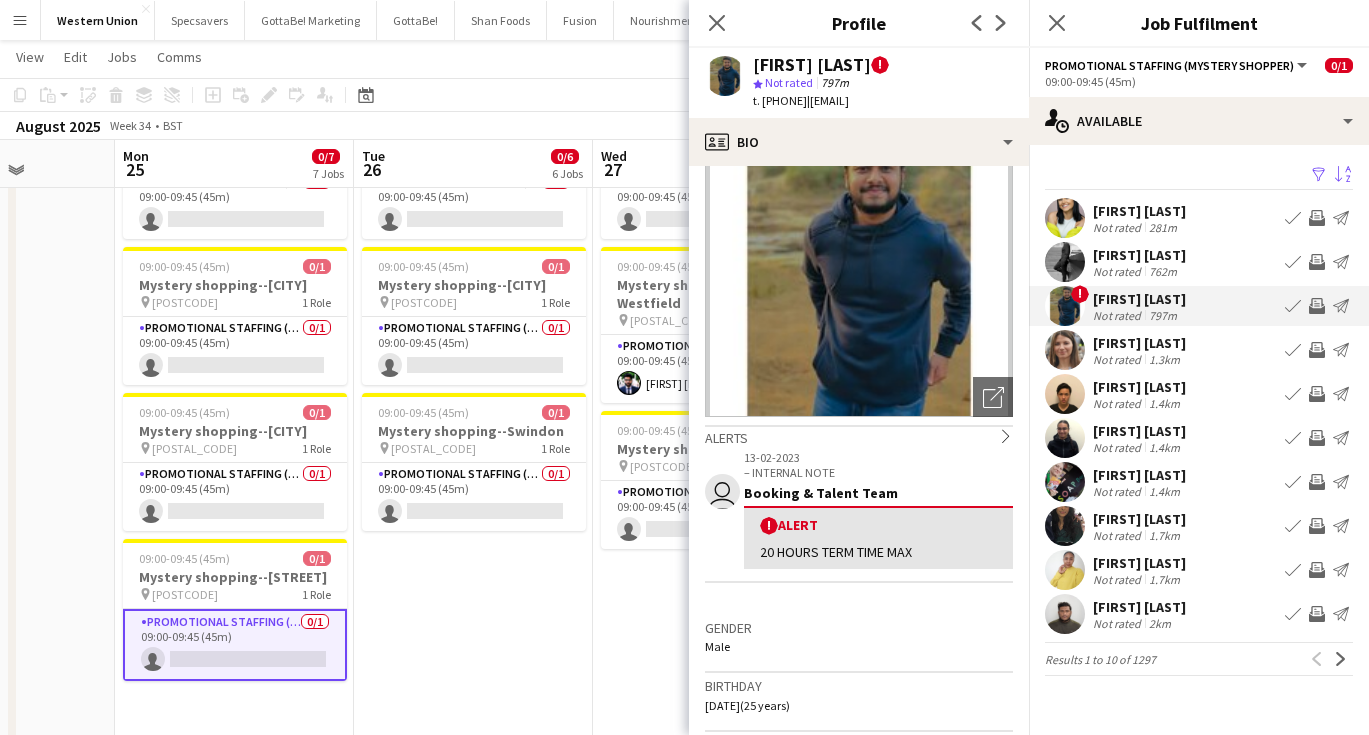 scroll, scrollTop: 67, scrollLeft: 0, axis: vertical 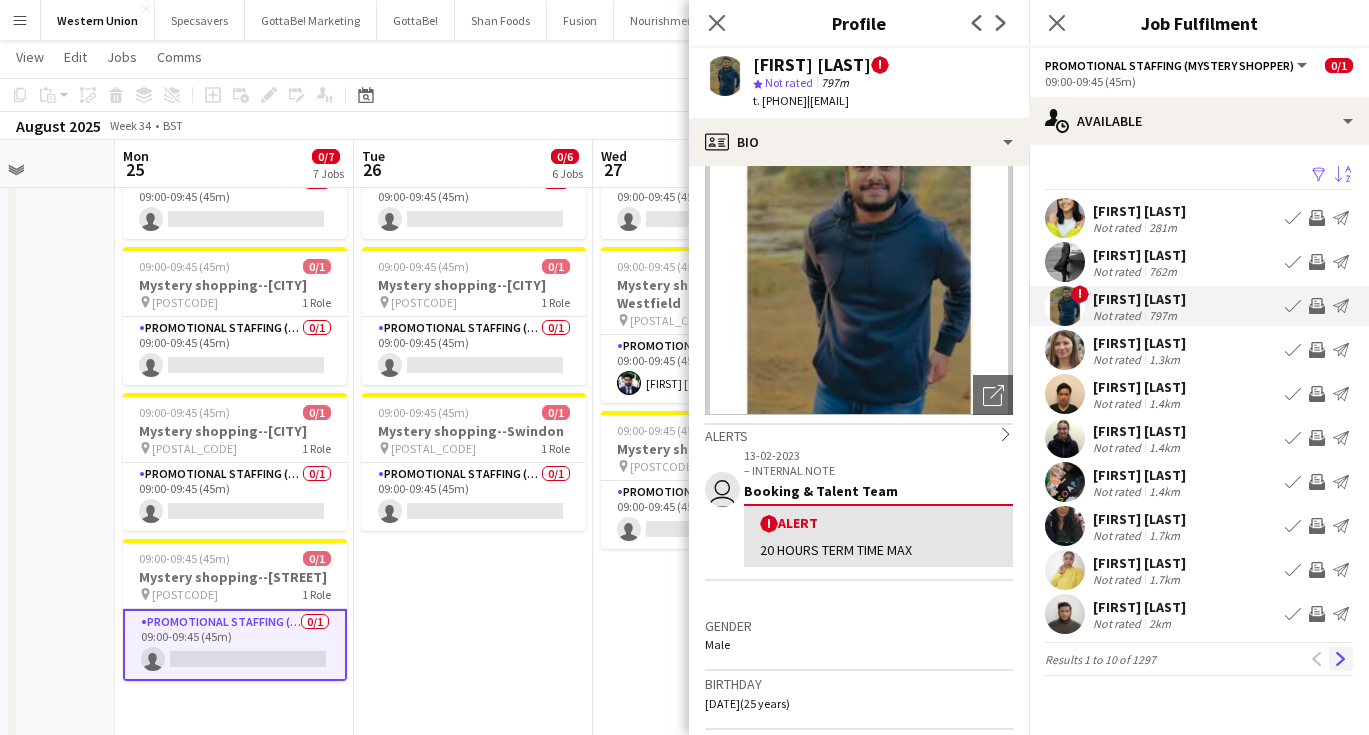 click on "Next" 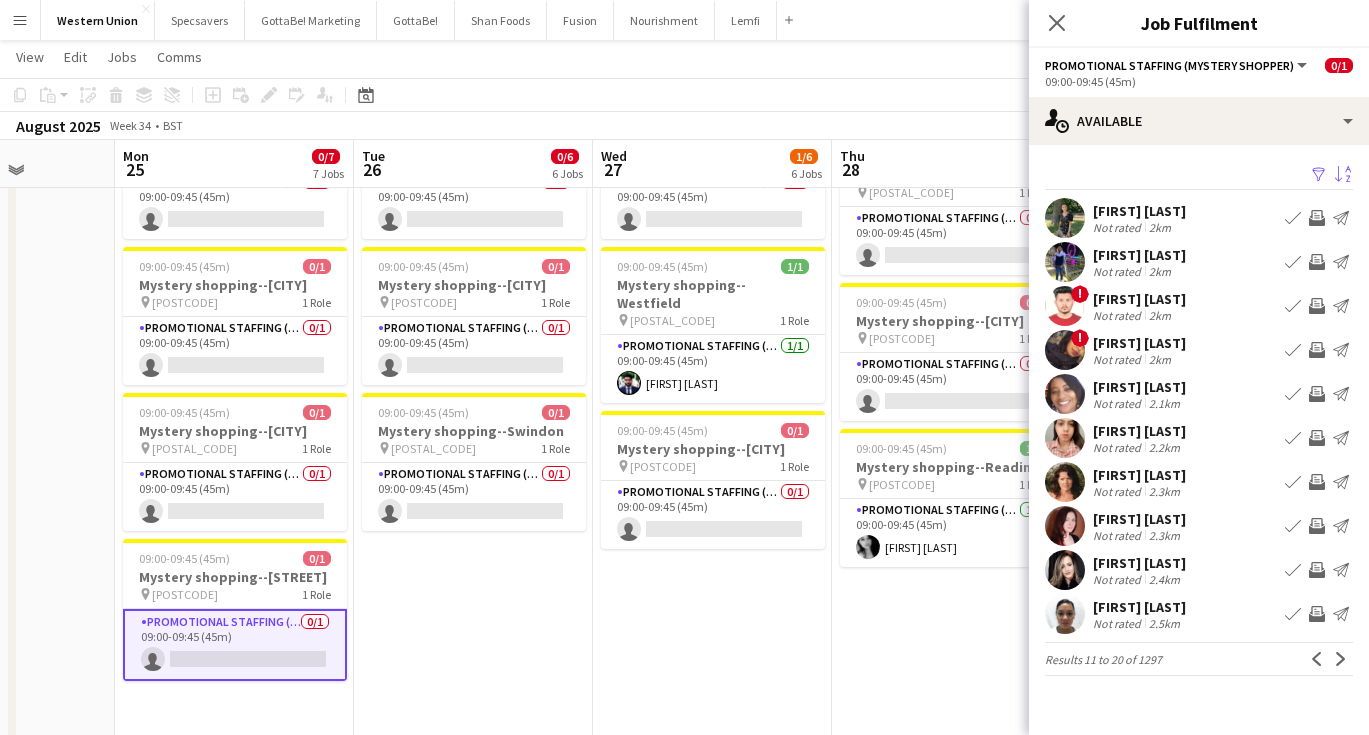 click on "[FIRST] [LAST]" at bounding box center (1139, 607) 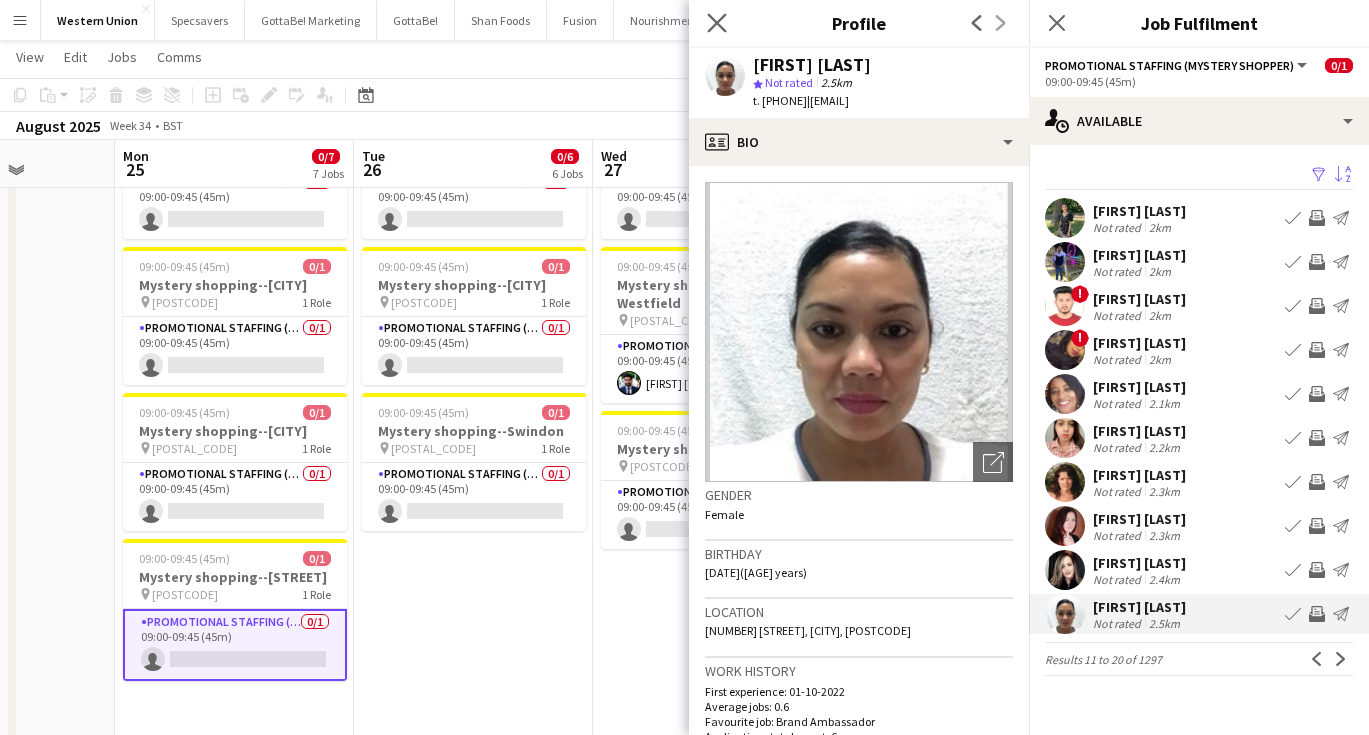 click on "Close pop-in" 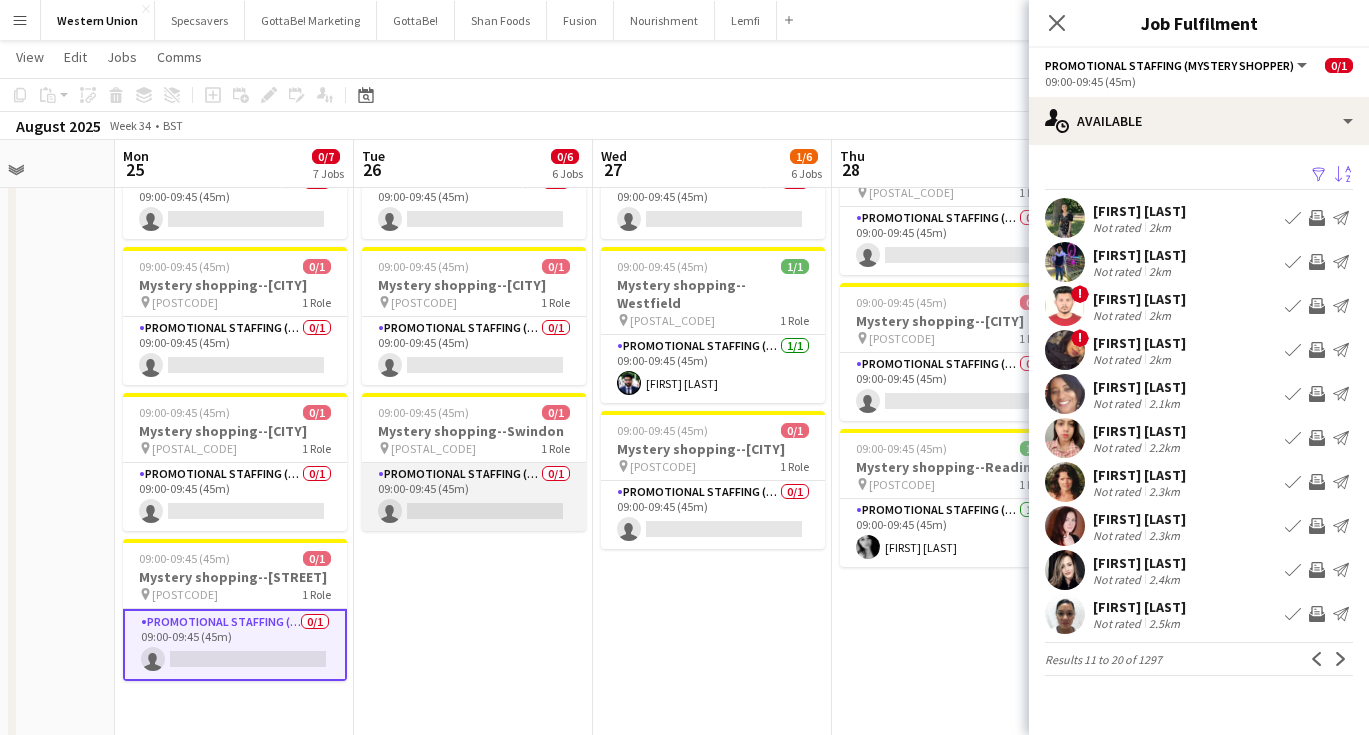 click on "Promotional Staffing (Mystery Shopper)   0/1   09:00-09:45 (45m)
single-neutral-actions" at bounding box center [474, 497] 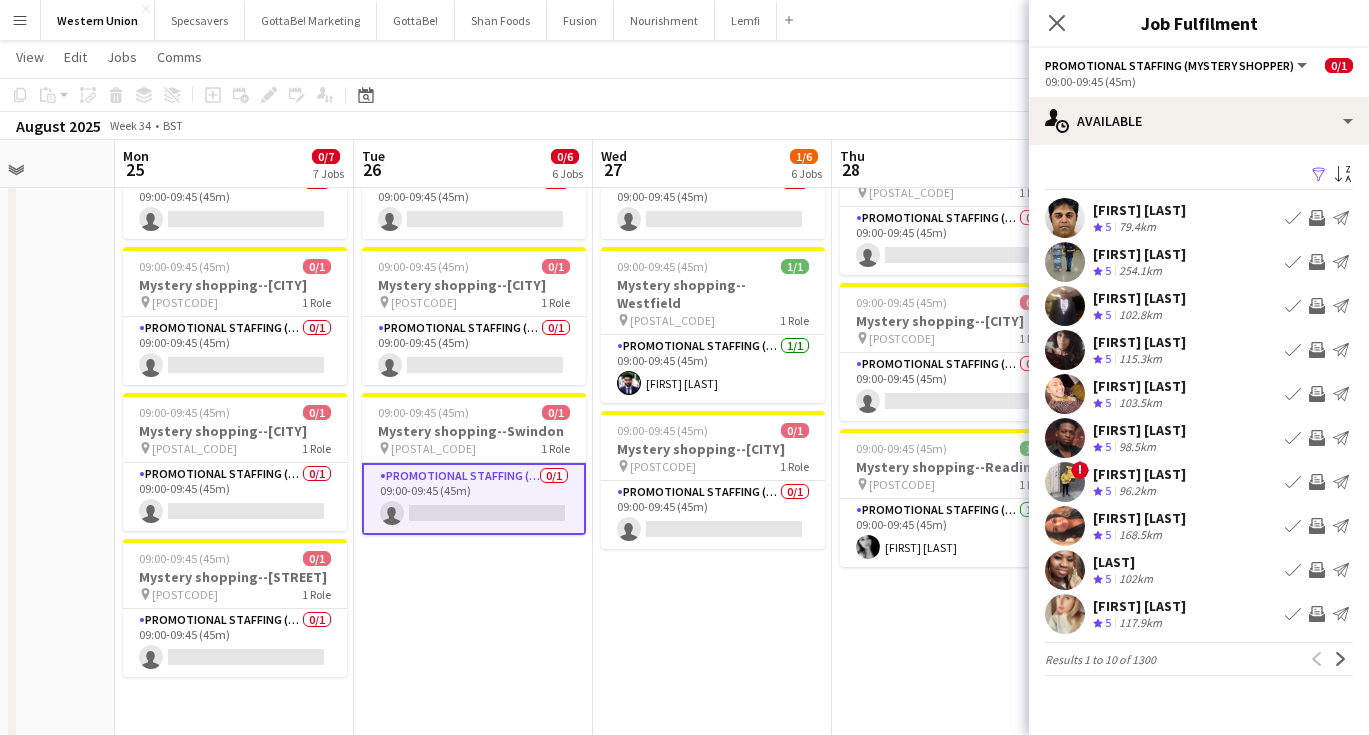 click on "Filter
Sort asc
[FIRST] [LAST]
Crew rating
5   [DISTANCE]
Book crew
Invite crew
Send notification
[FIRST] [LAST]
Crew rating
5   [DISTANCE]
Book crew
Invite crew
Send notification
[FIRST] [LAST]
Crew rating
5   [DISTANCE]
Book crew
Invite crew
Send notification
[FIRST] [LAST]
Crew rating
5   [DISTANCE]
Book crew
Invite crew
Send notification
[FIRST] [LAST]
Crew rating
5   [DISTANCE]
Book crew
Invite crew
Send notification" at bounding box center (1199, 422) 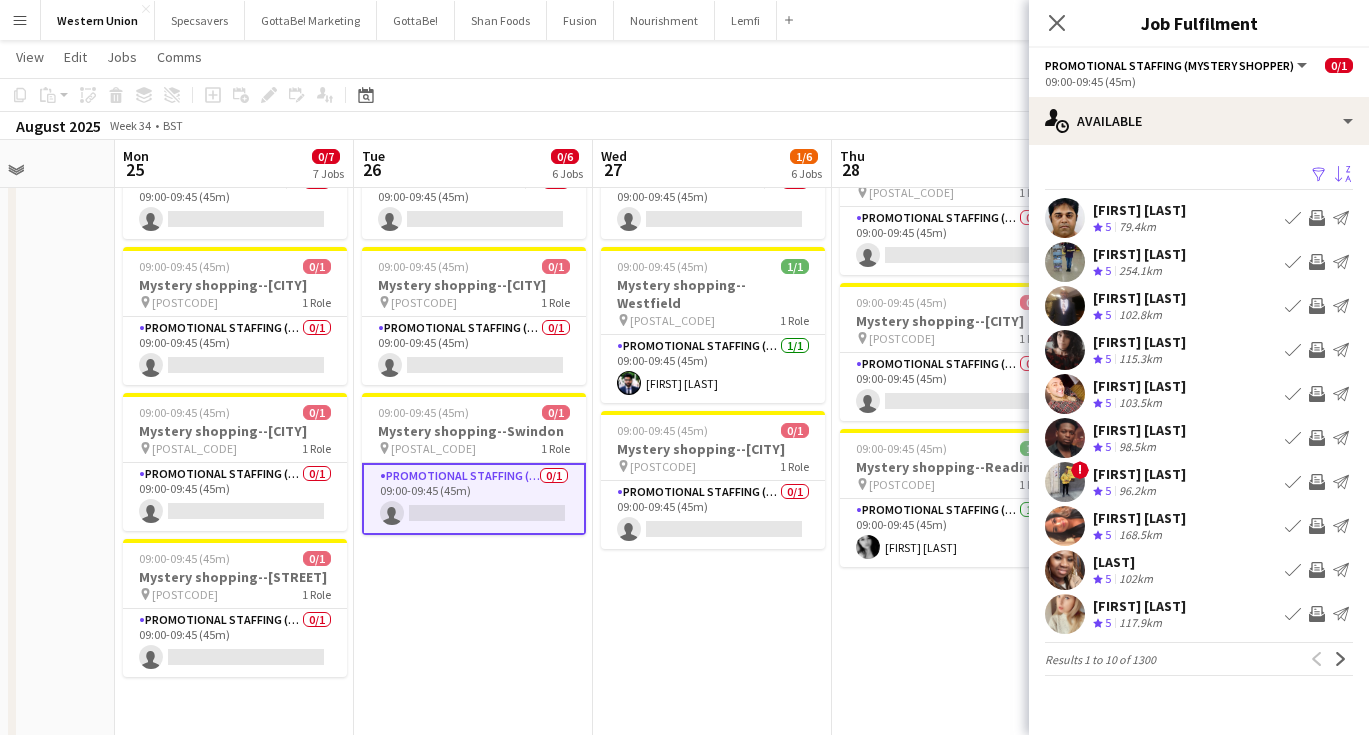click on "Sort asc" at bounding box center [1343, 175] 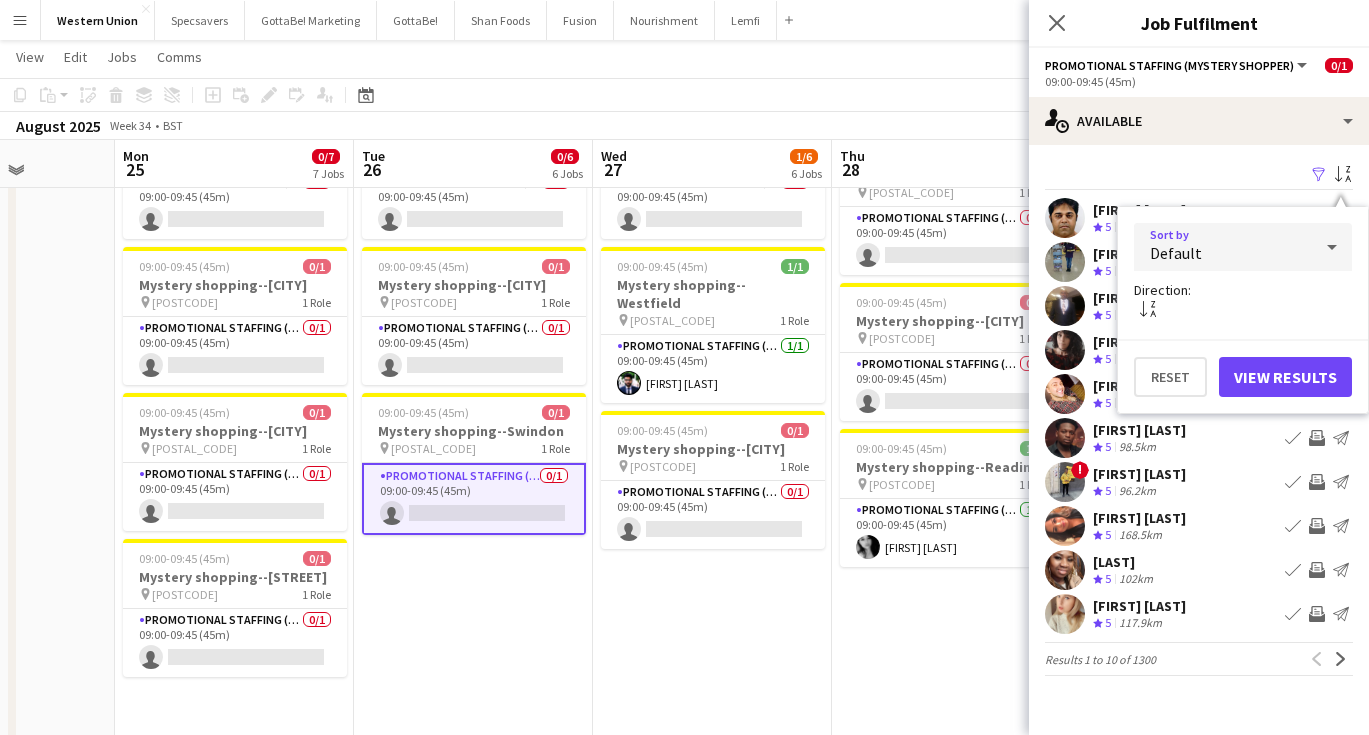 click on "Default" at bounding box center (1223, 247) 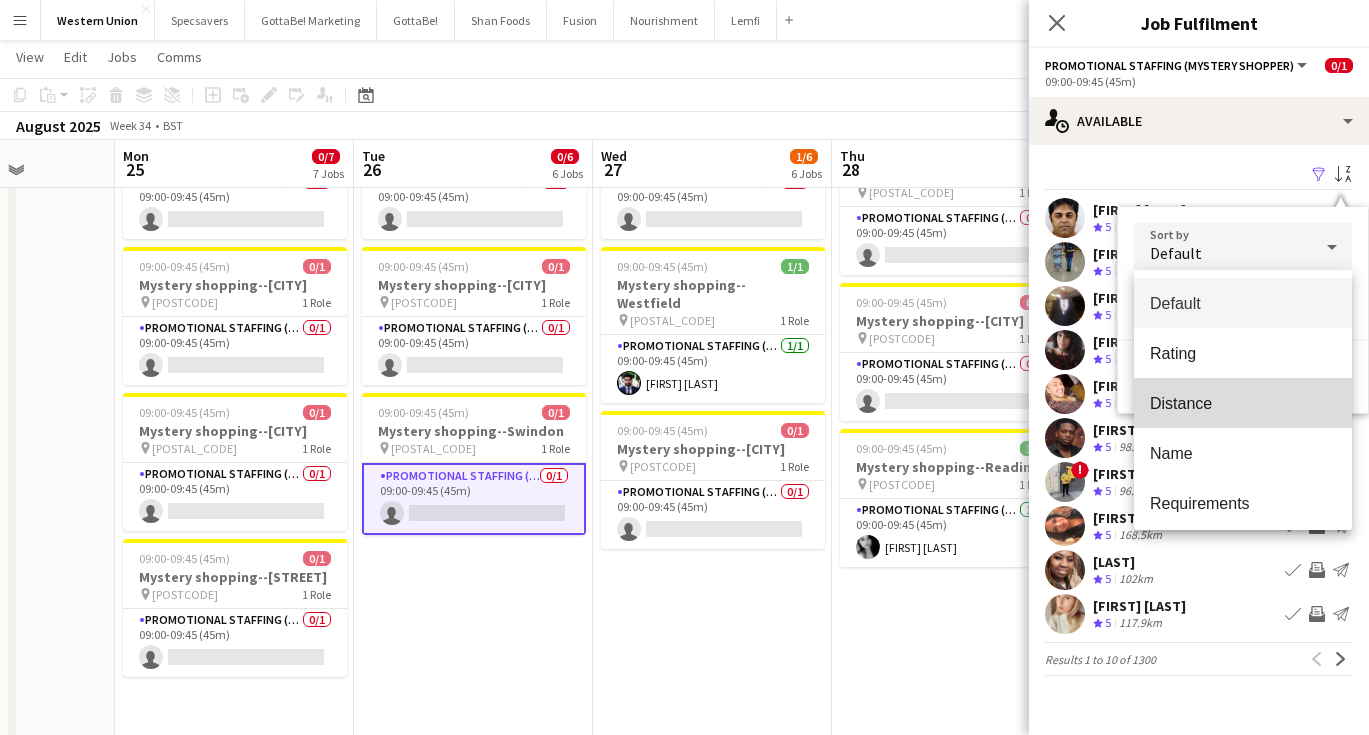 click on "Distance" at bounding box center (1243, 403) 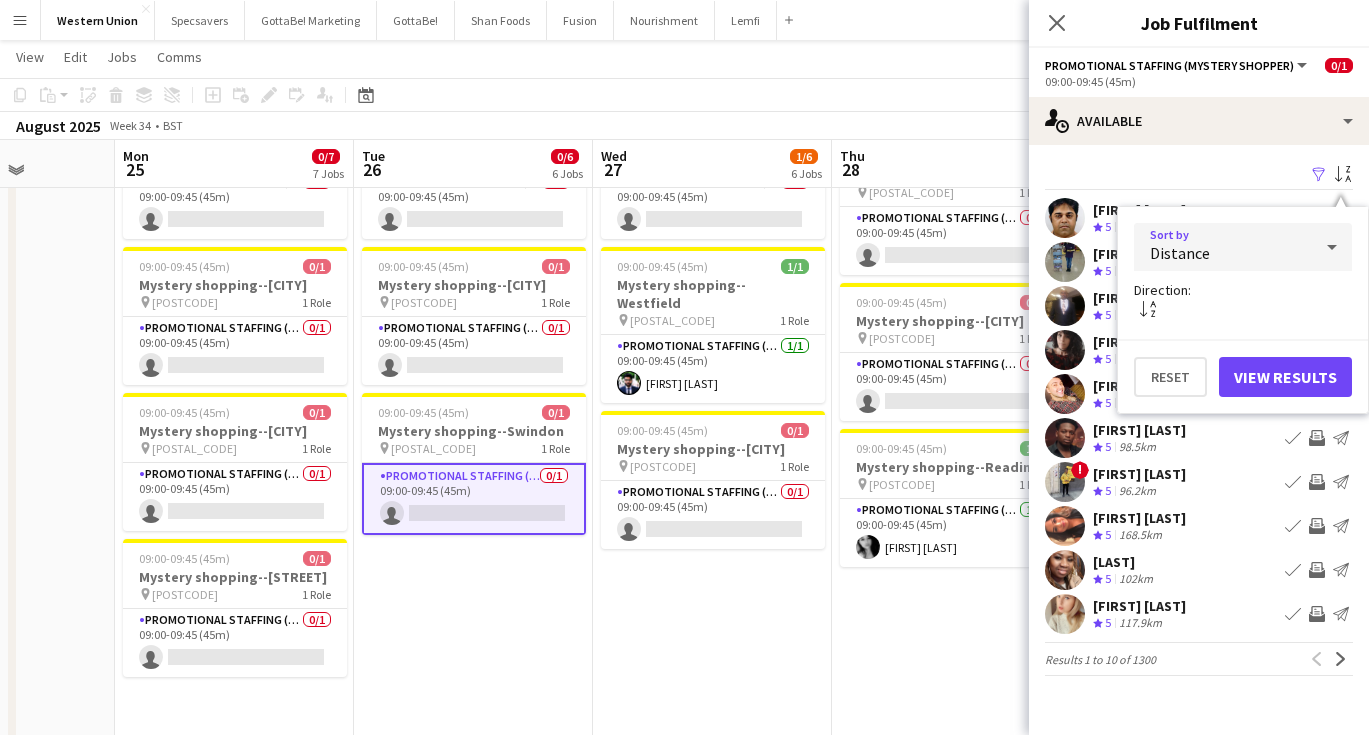 click on "View Results" at bounding box center [1285, 377] 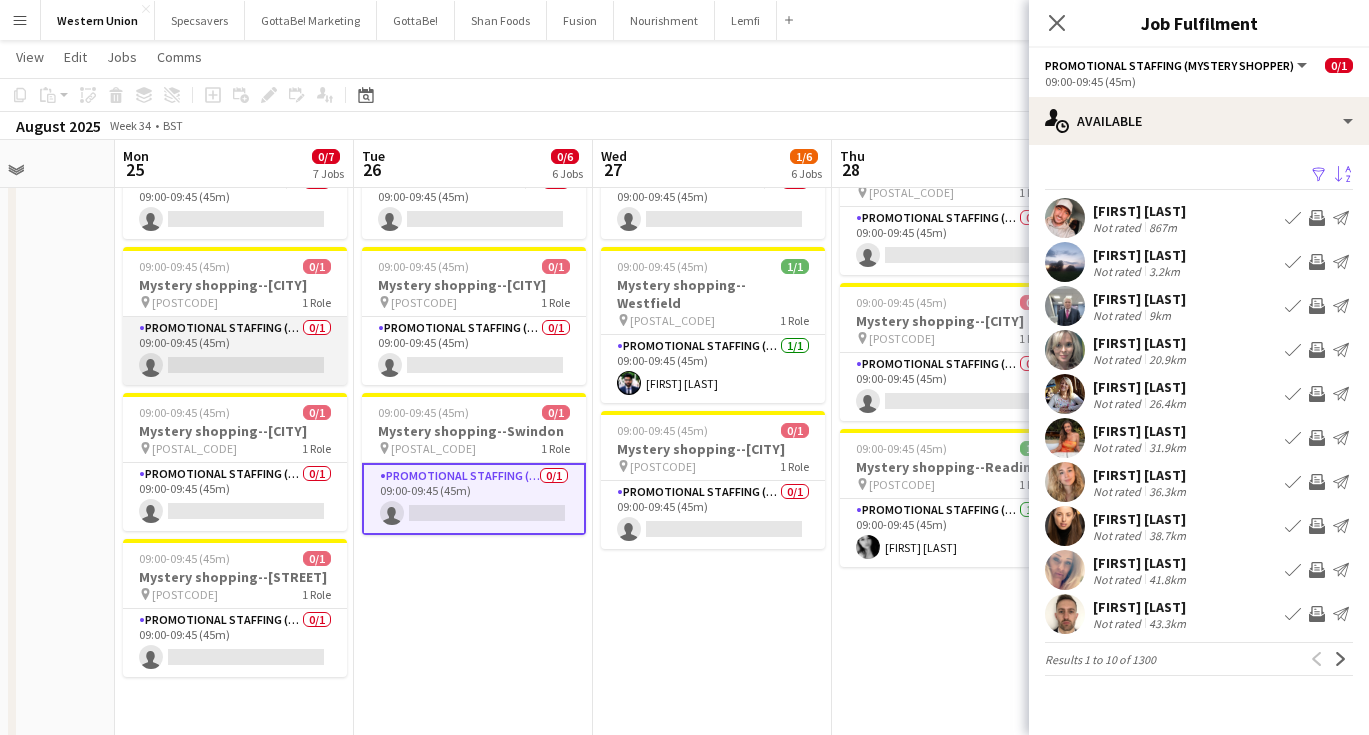 click on "Promotional Staffing (Mystery Shopper)   0/1   09:00-09:45 (45m)
single-neutral-actions" at bounding box center [235, 351] 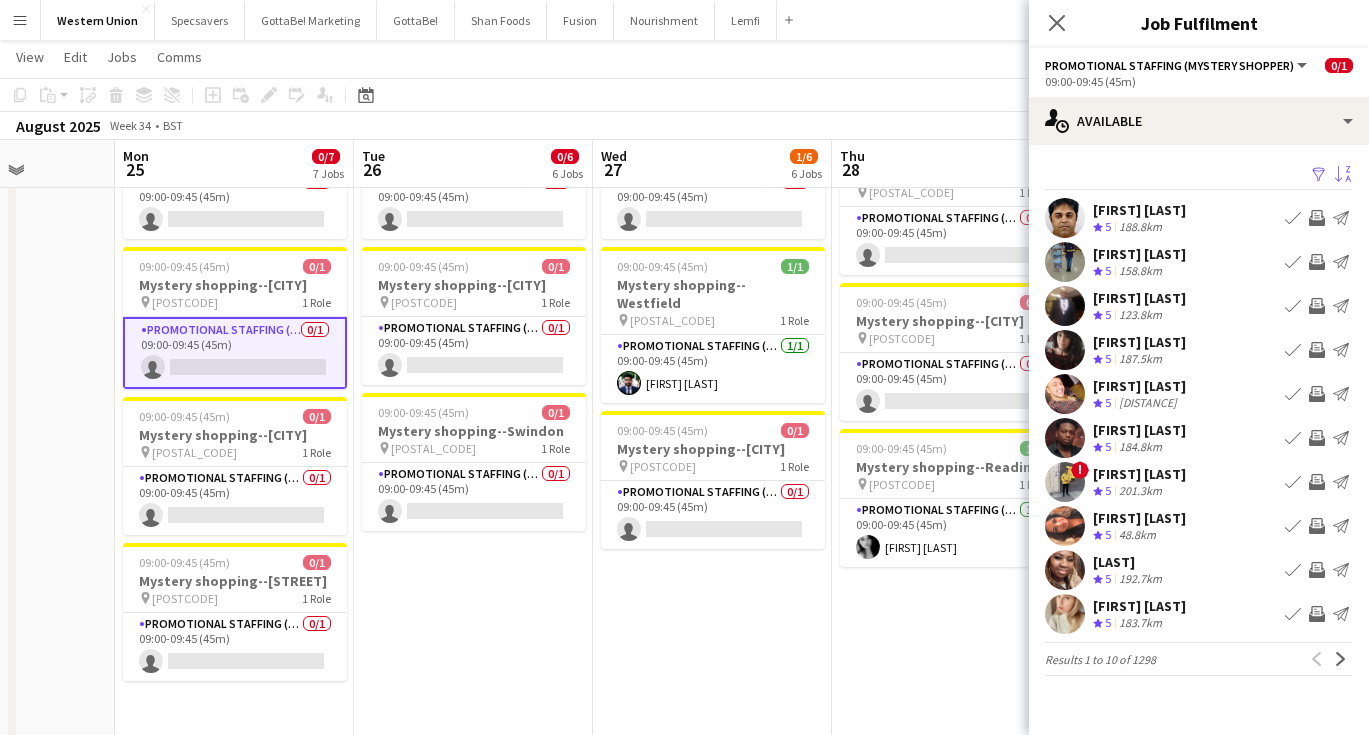 click on "Sort asc" at bounding box center (1343, 175) 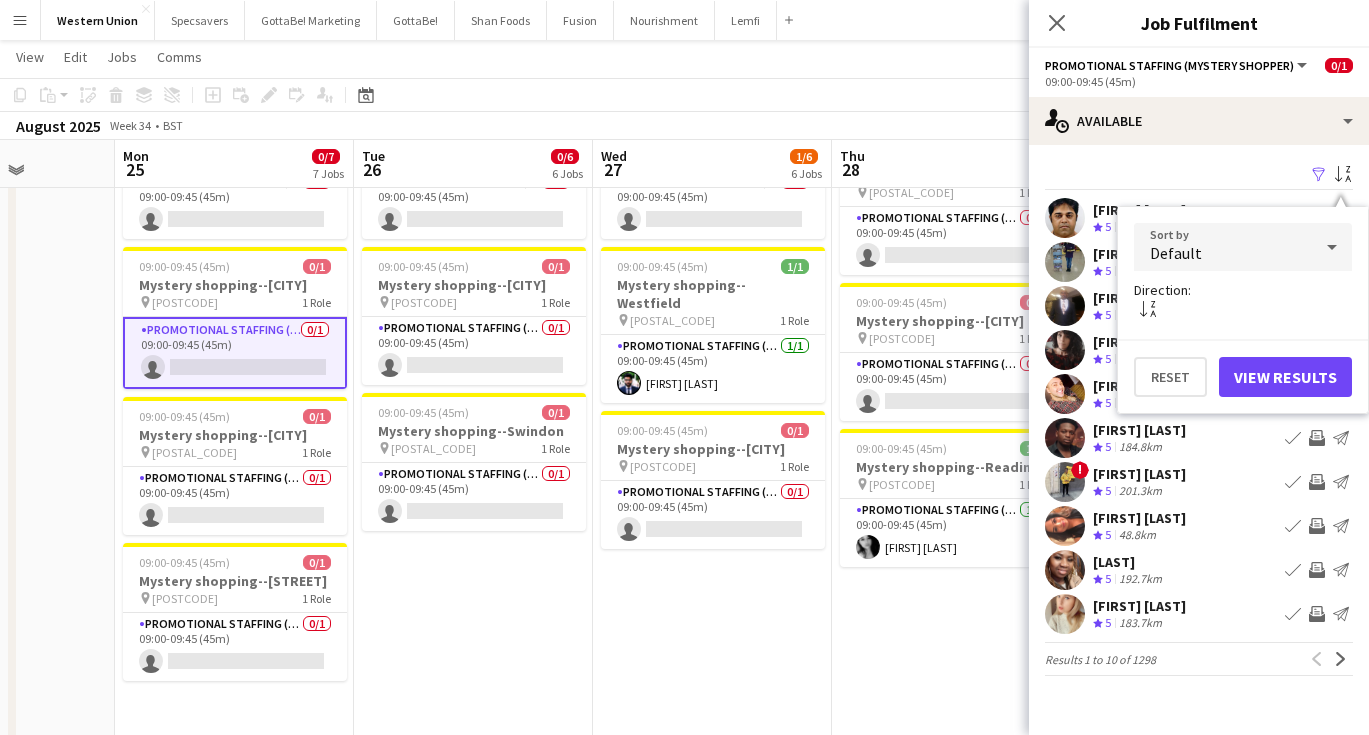 click on "Default" at bounding box center [1223, 247] 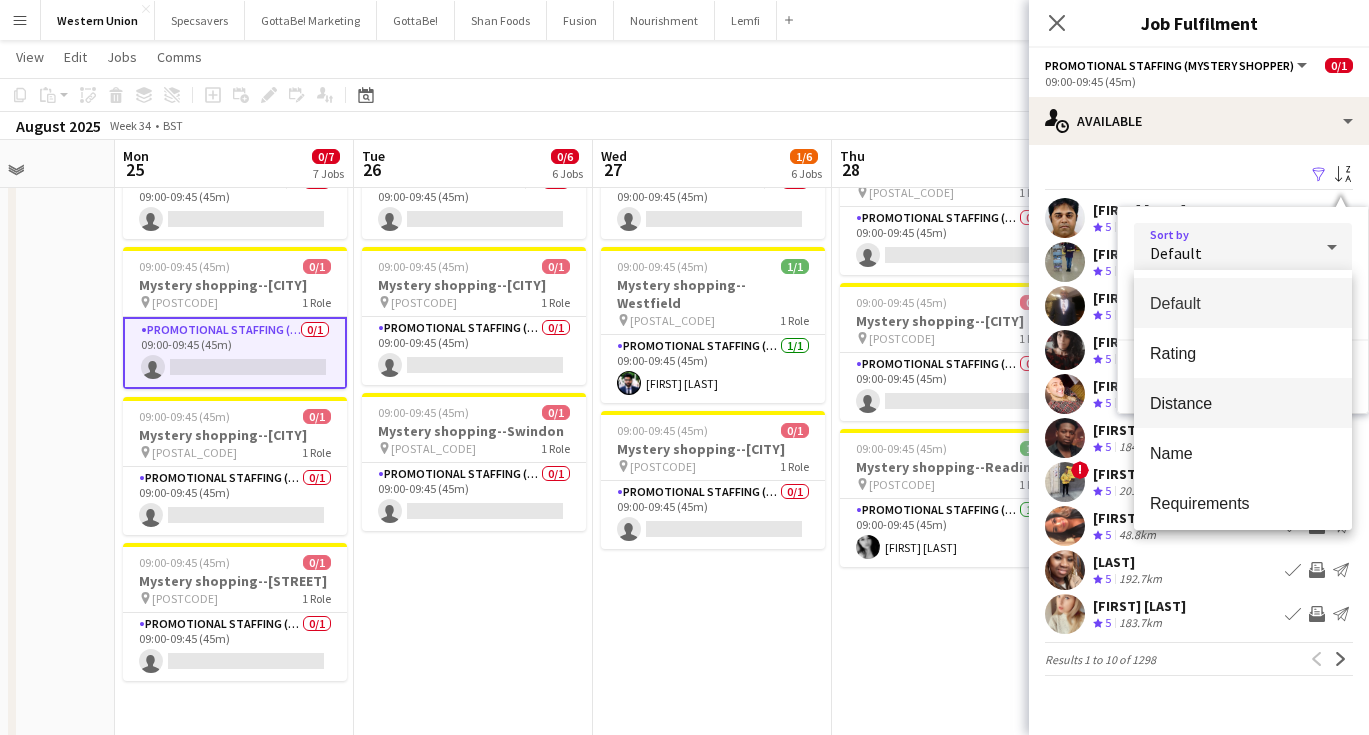 click on "Distance" at bounding box center (1243, 403) 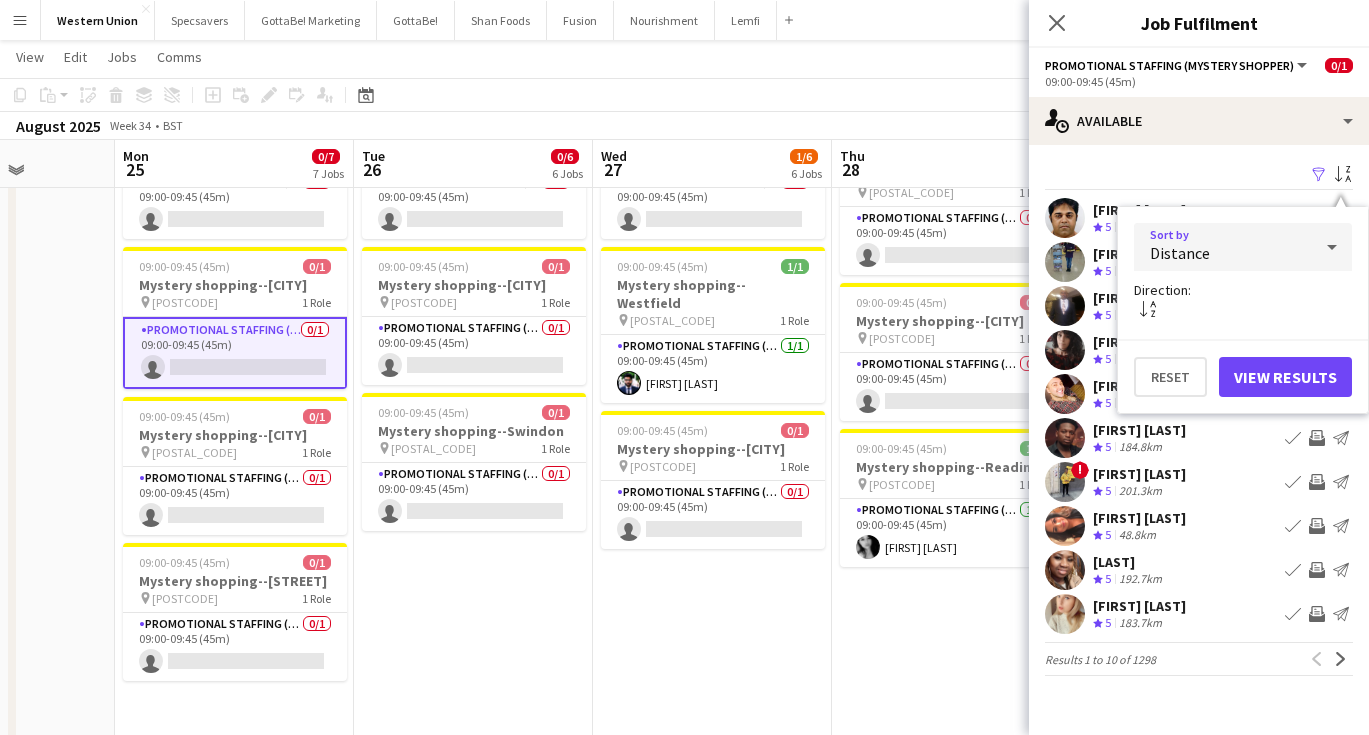 click on "View Results" at bounding box center [1285, 377] 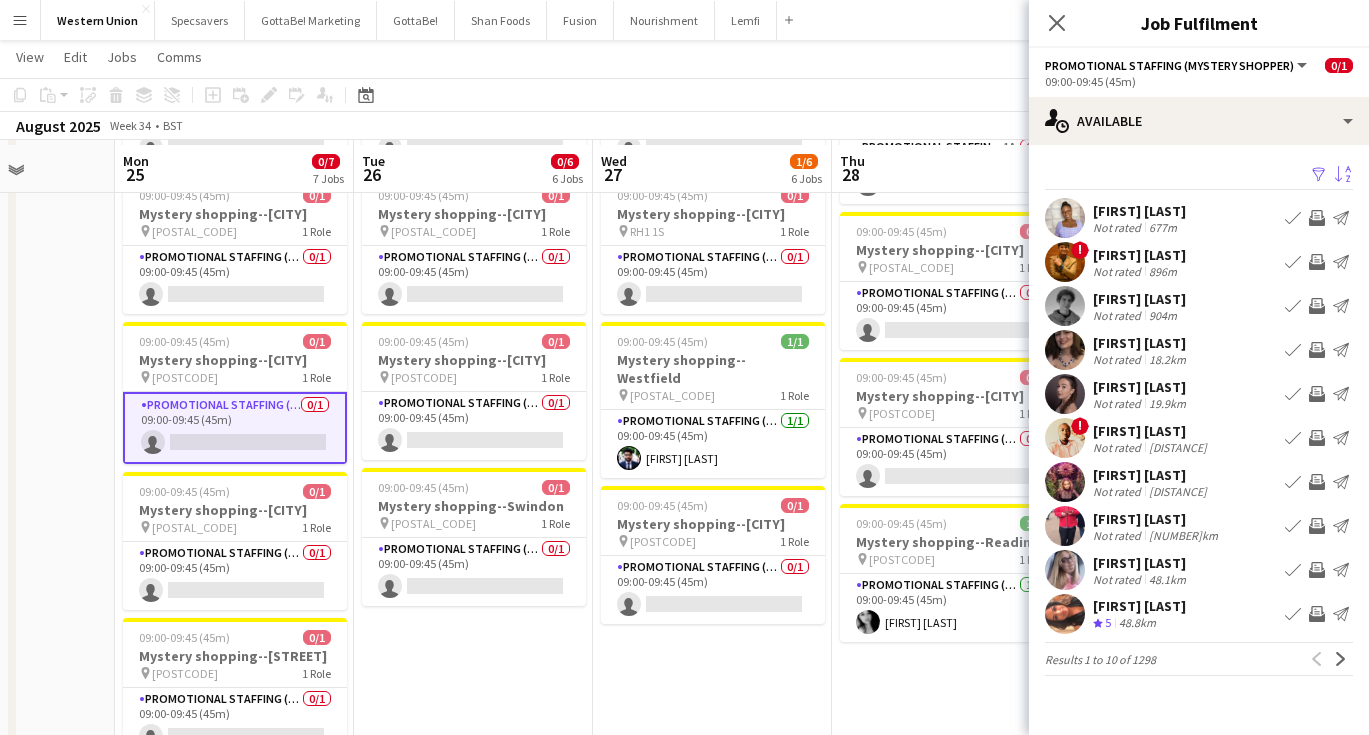 scroll, scrollTop: 491, scrollLeft: 0, axis: vertical 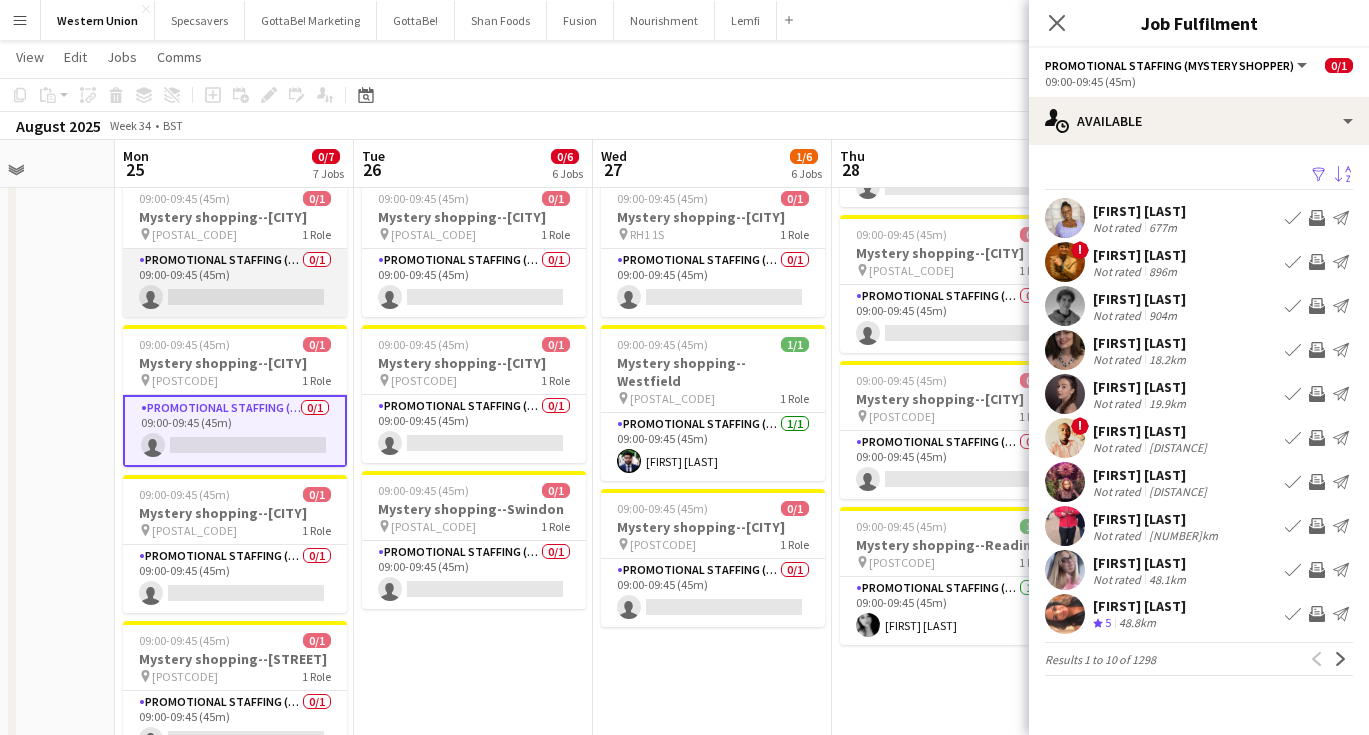 click on "Promotional Staffing (Mystery Shopper)   0/1   09:00-09:45 (45m)
single-neutral-actions" at bounding box center [235, 283] 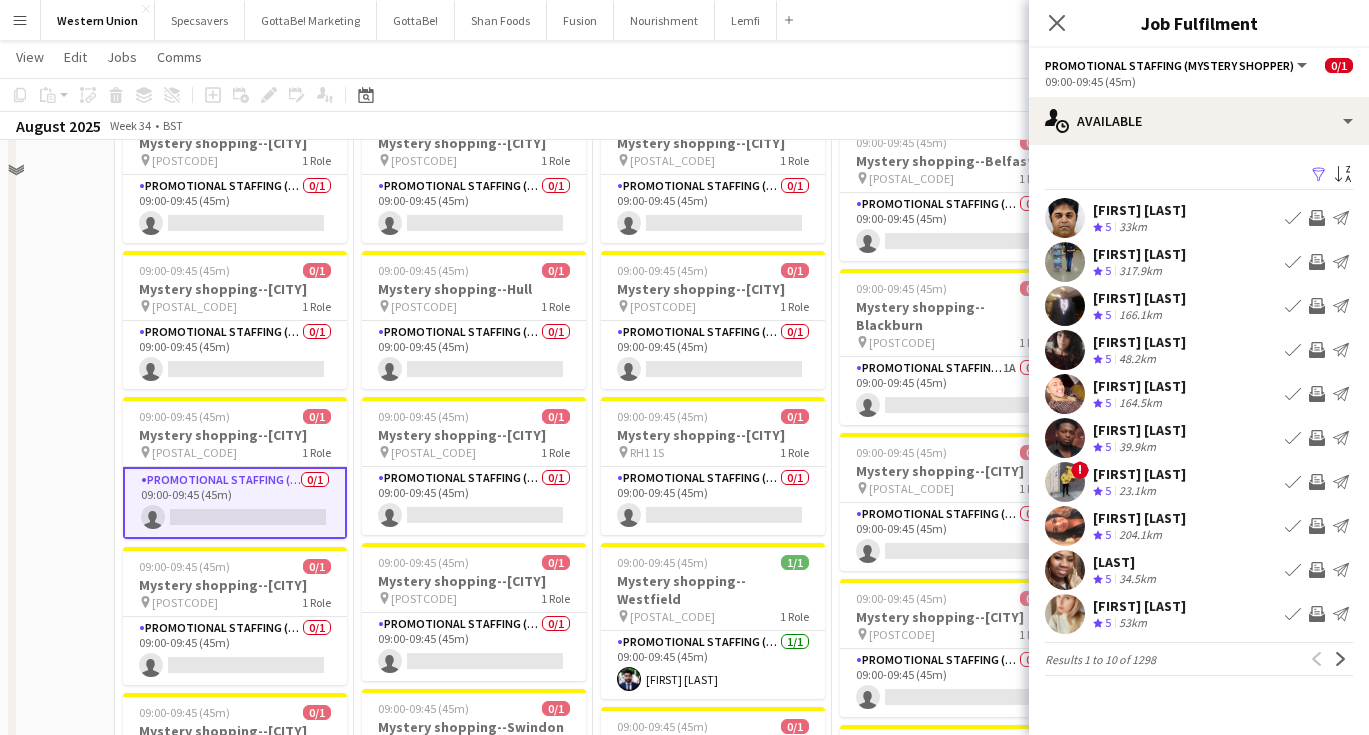 scroll, scrollTop: 204, scrollLeft: 0, axis: vertical 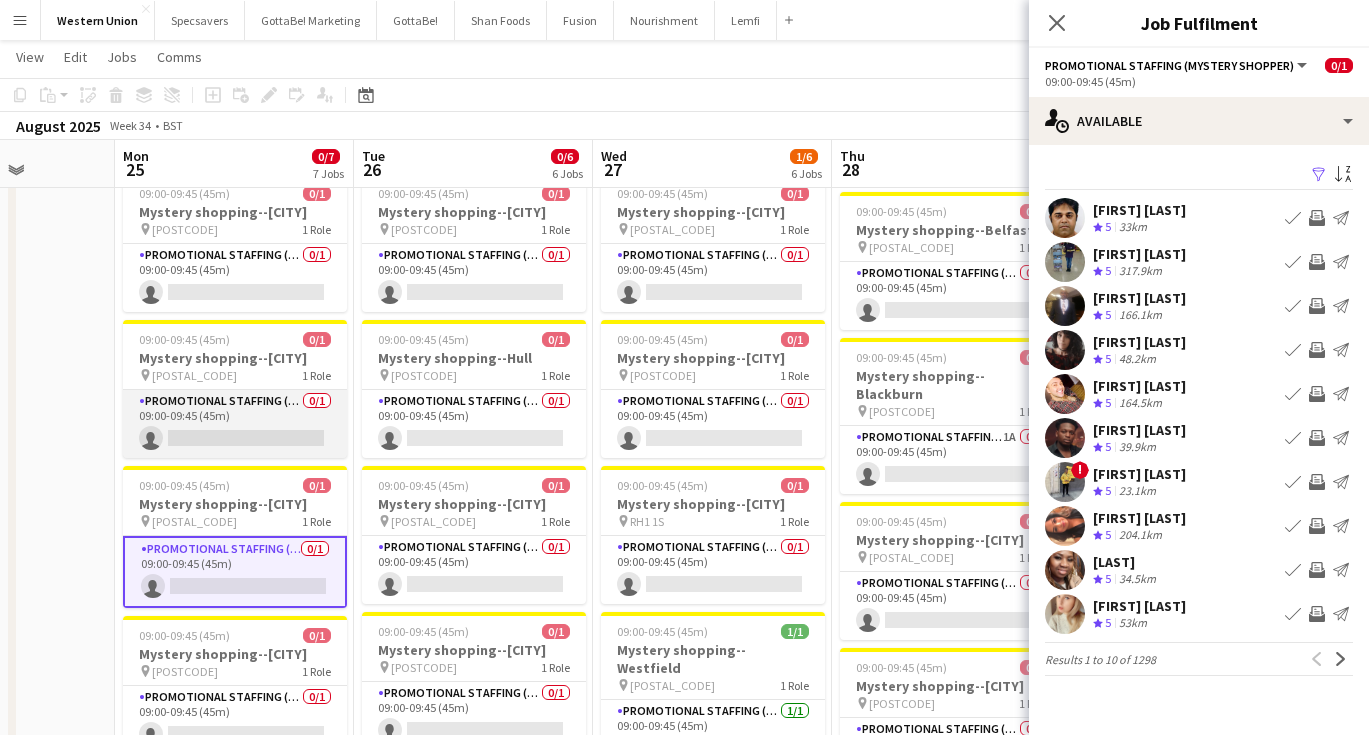 click on "Promotional Staffing (Mystery Shopper)   0/1   09:00-09:45 (45m)
single-neutral-actions" at bounding box center [235, 424] 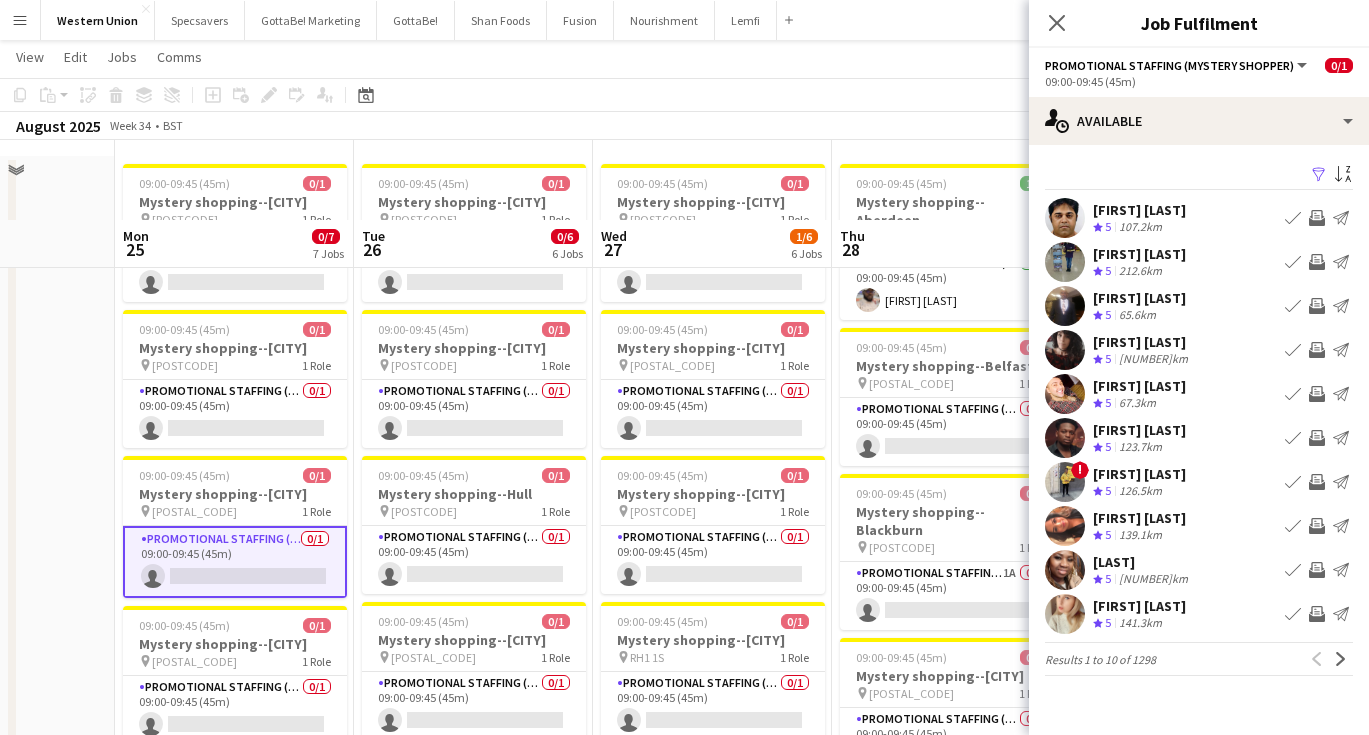 scroll, scrollTop: 25, scrollLeft: 0, axis: vertical 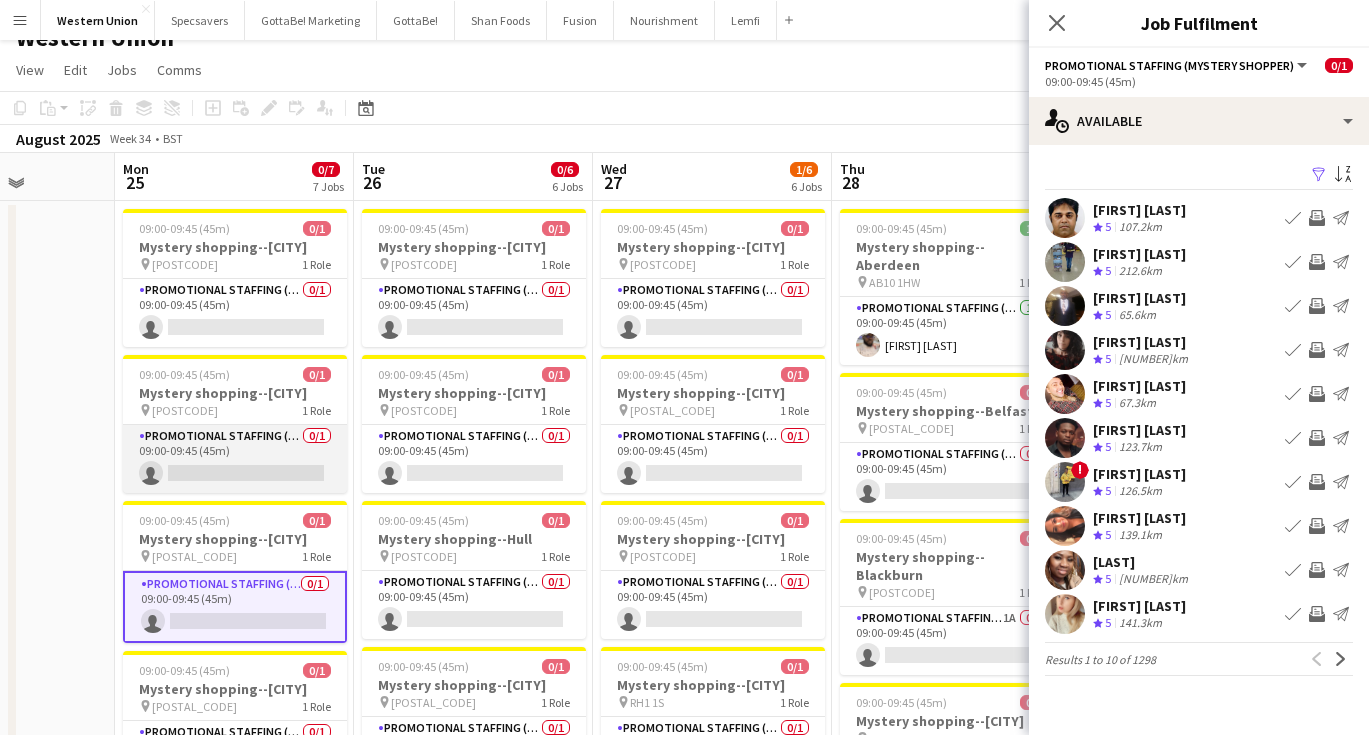 click on "Promotional Staffing (Mystery Shopper)   0/1   09:00-09:45 (45m)
single-neutral-actions" at bounding box center [235, 459] 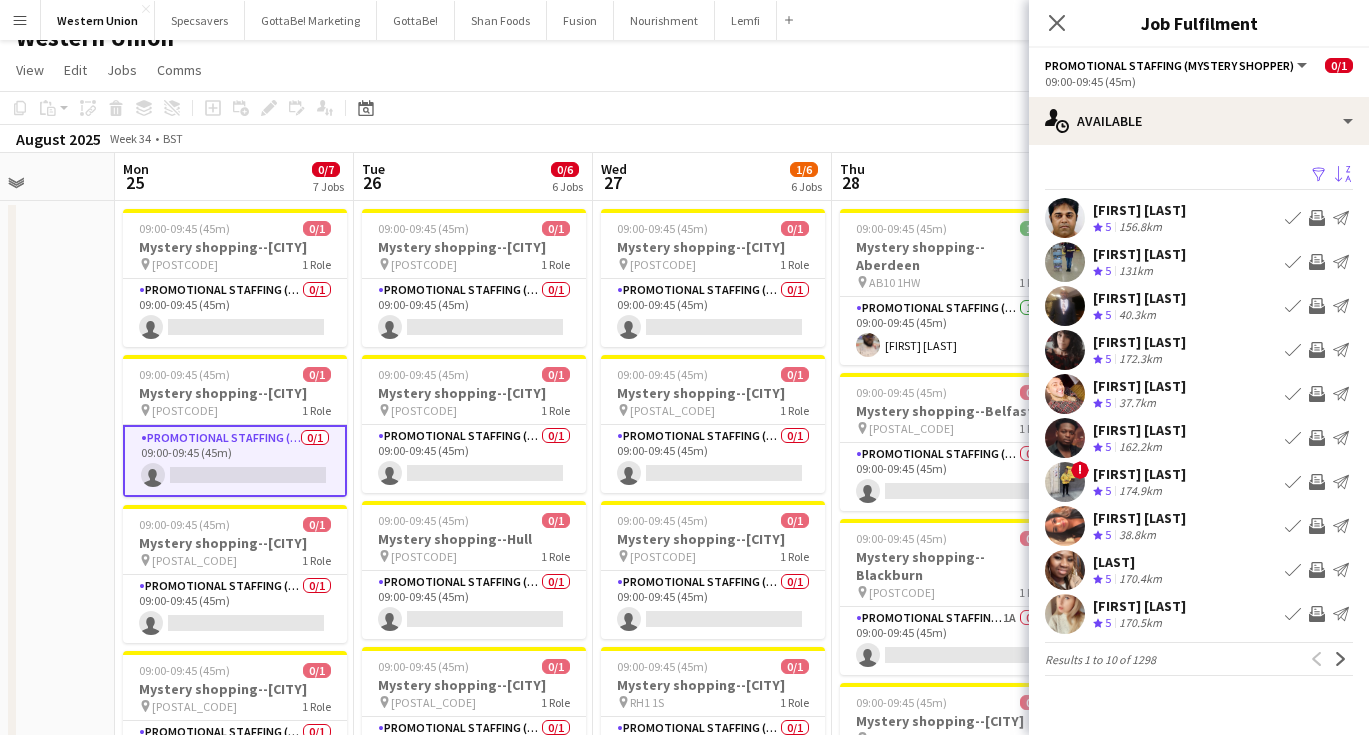 click on "Sort asc" at bounding box center [1343, 175] 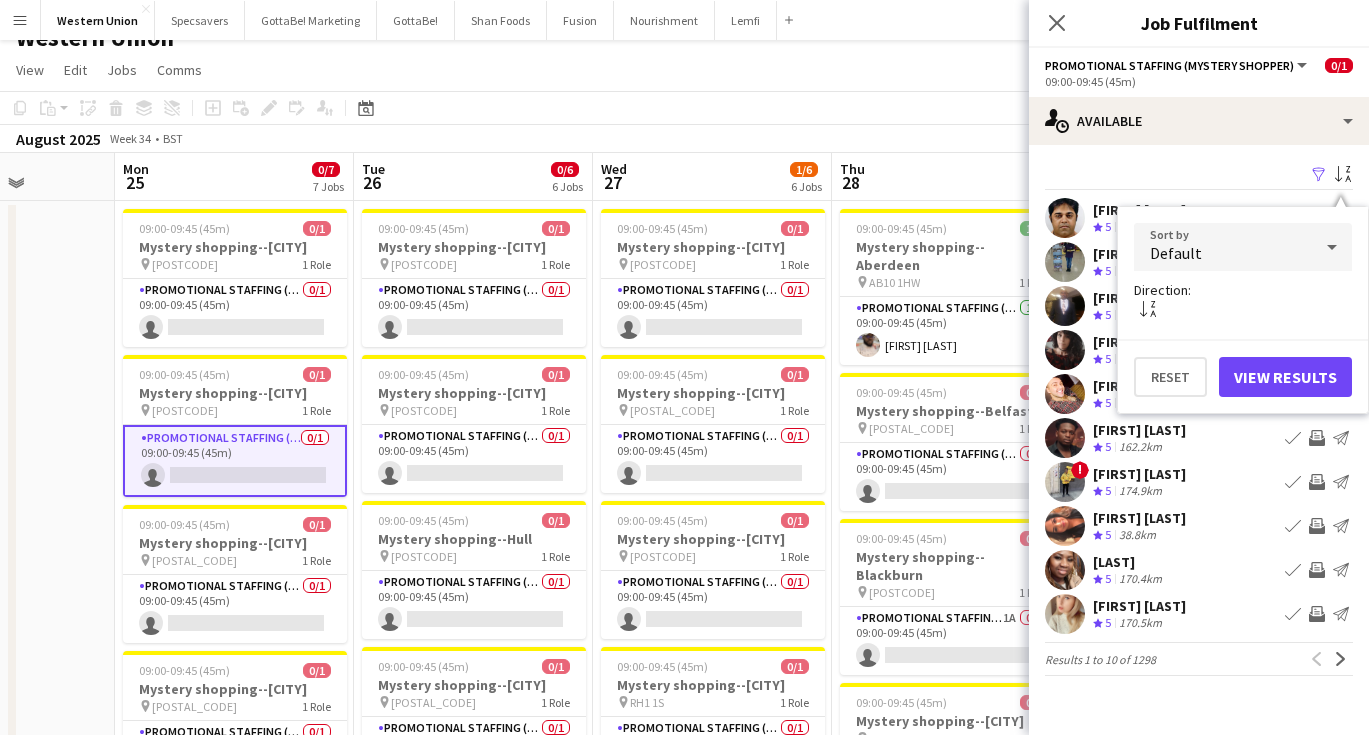 click on "Default" at bounding box center (1223, 247) 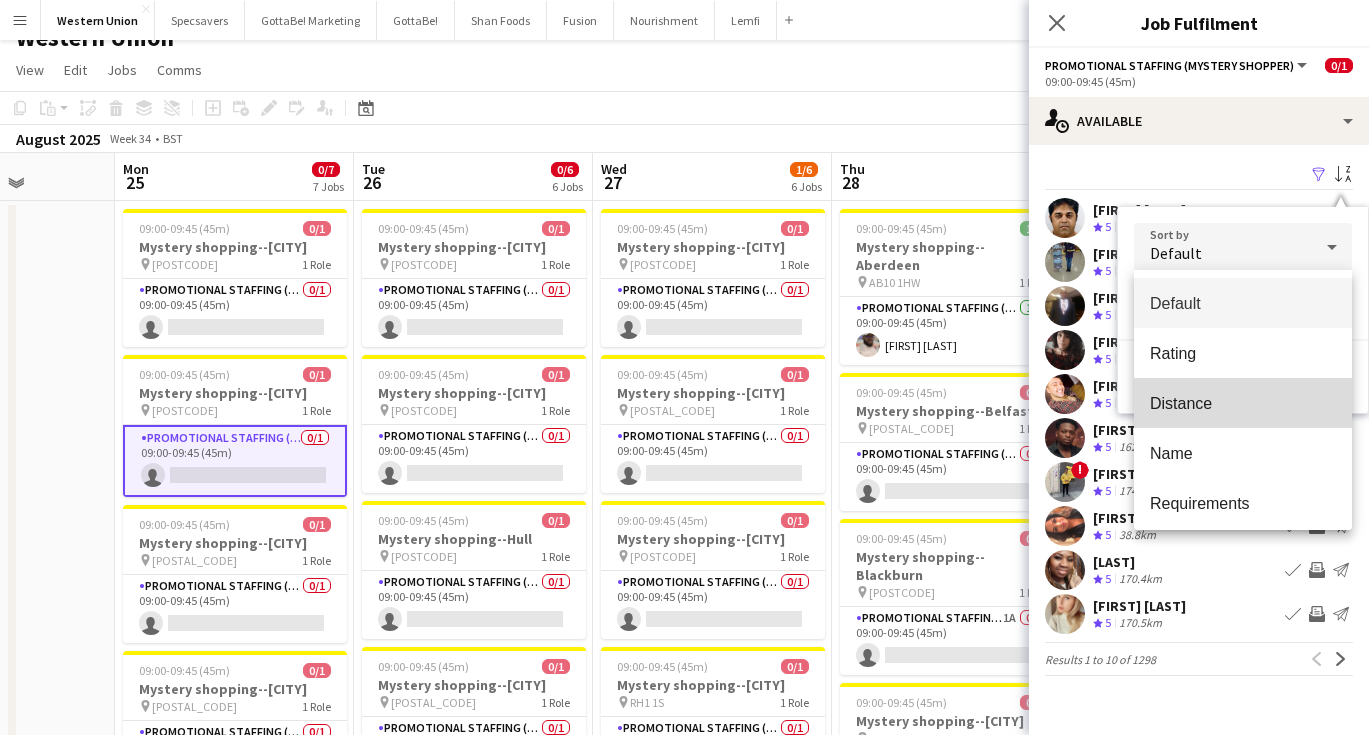 click on "Distance" at bounding box center [1243, 403] 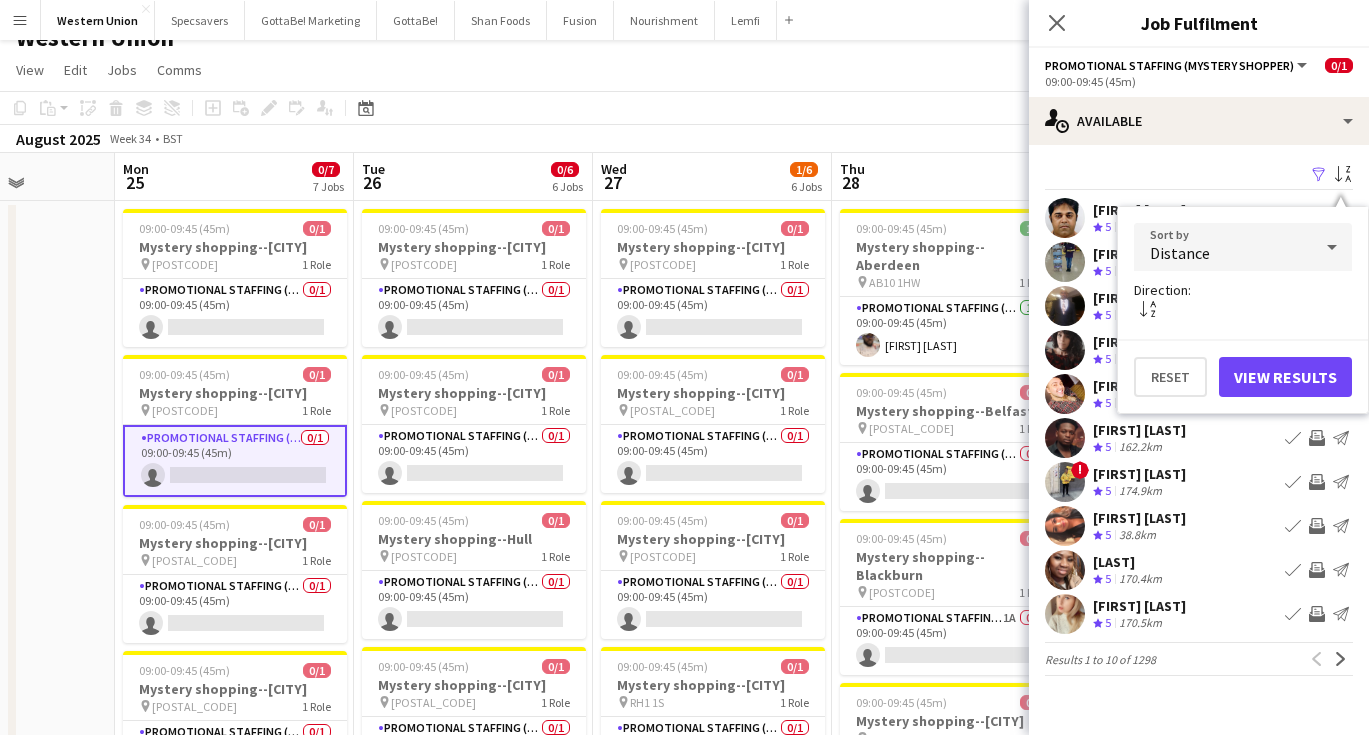 click on "View Results" at bounding box center (1285, 377) 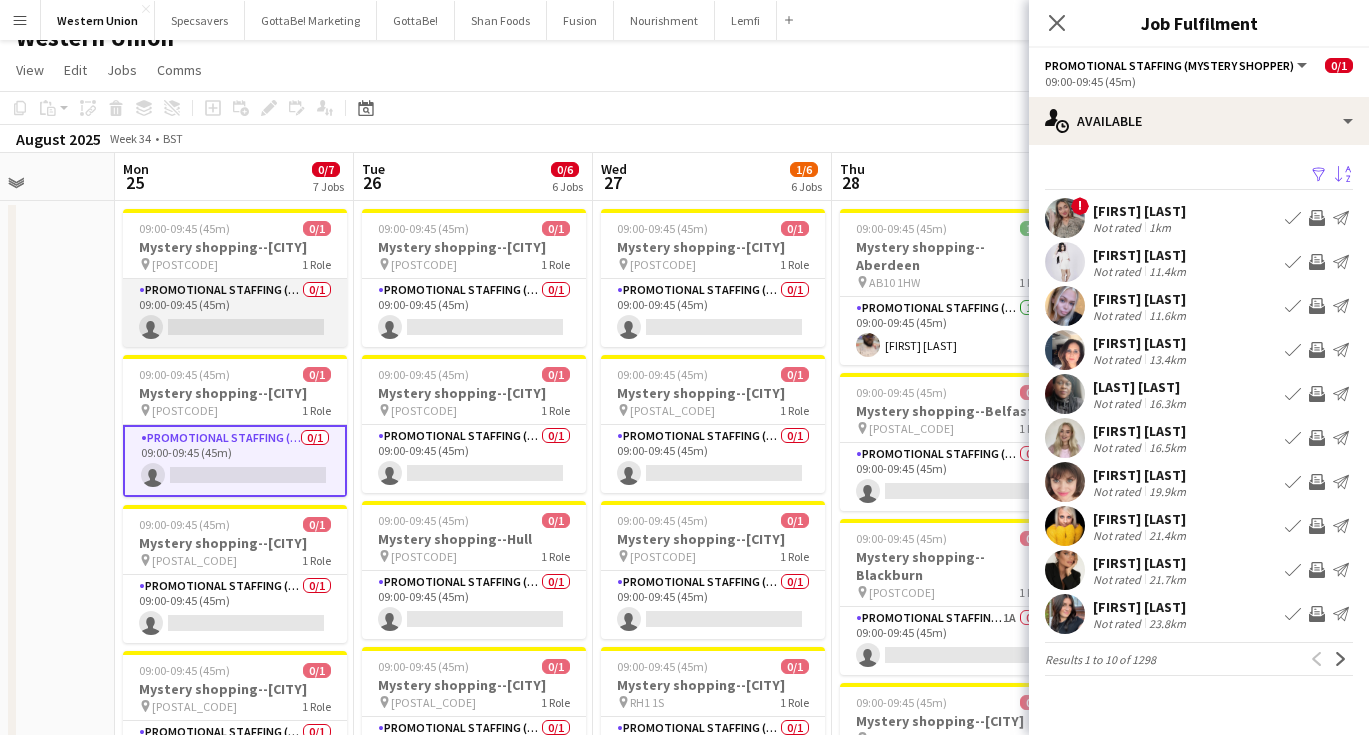 click on "Promotional Staffing (Mystery Shopper)   0/1   09:00-09:45 (45m)
single-neutral-actions" at bounding box center (235, 313) 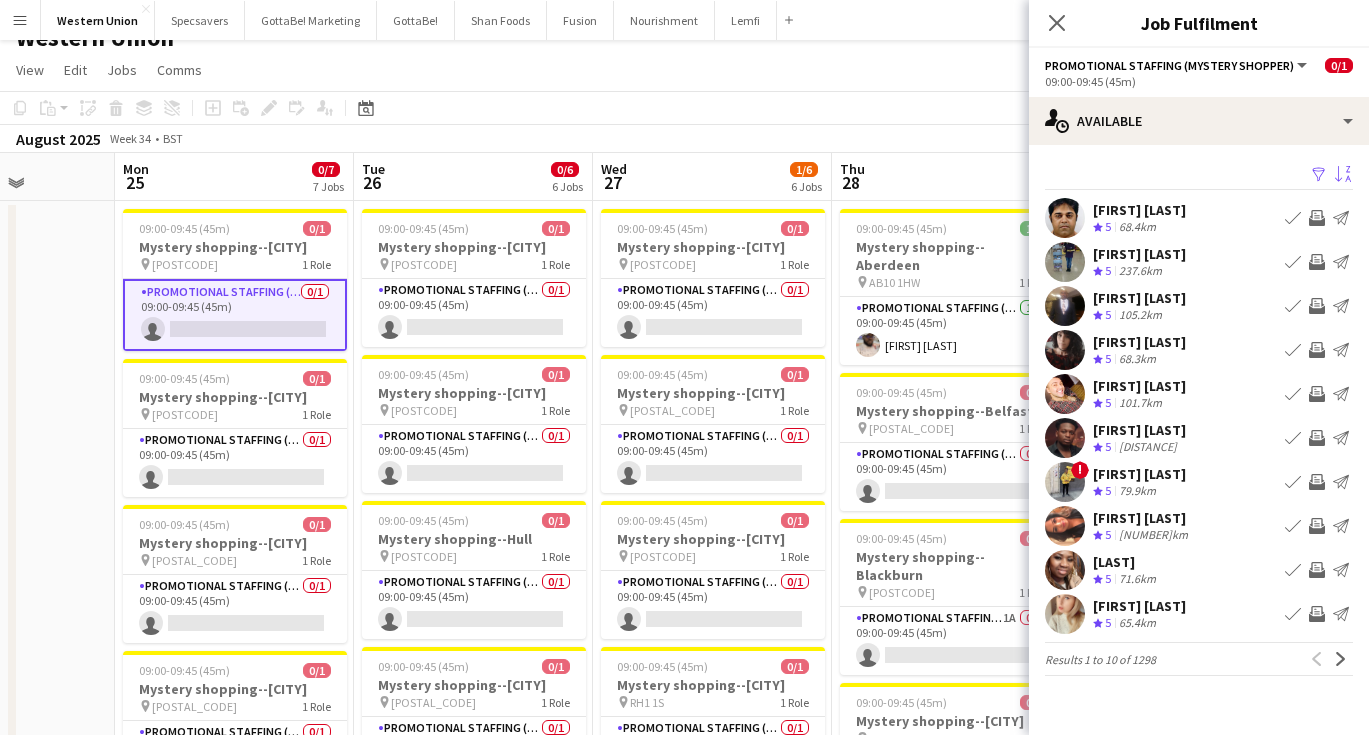 click on "Sort asc" at bounding box center [1341, 175] 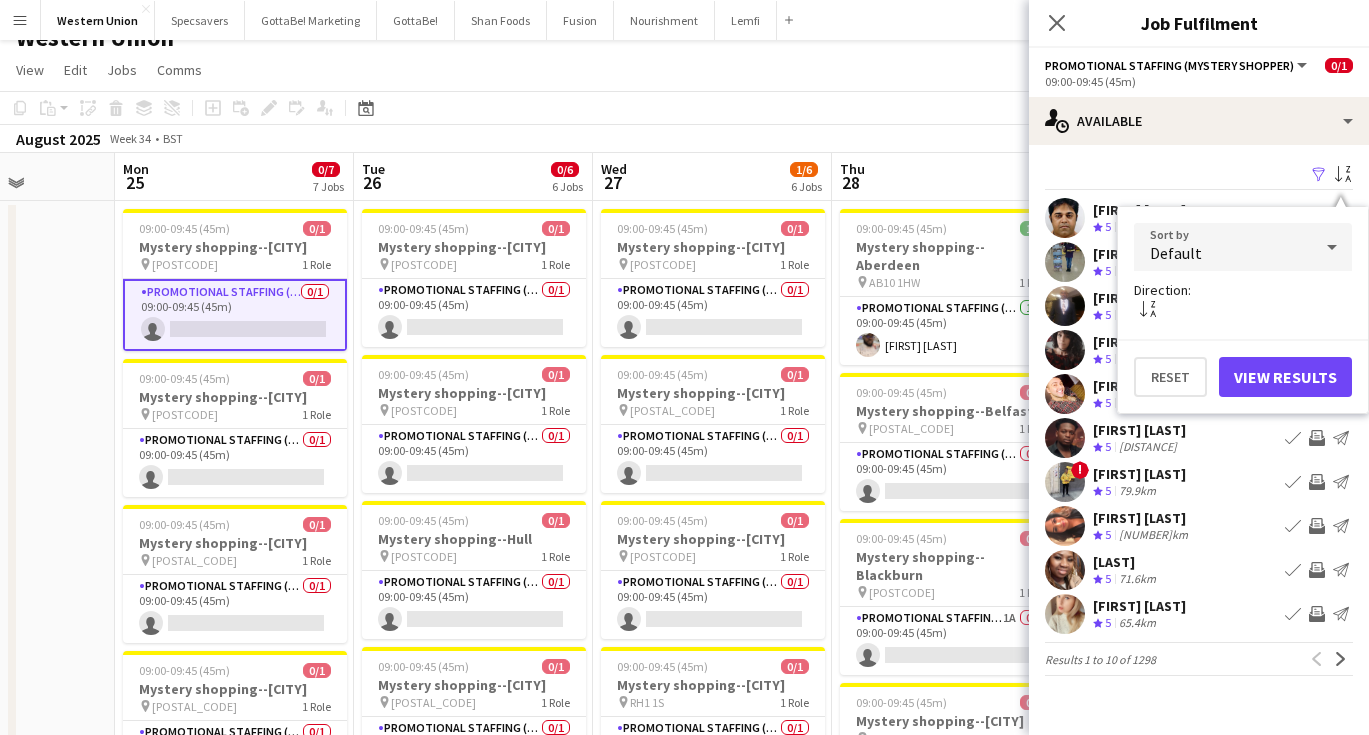 click on "Default" at bounding box center (1223, 247) 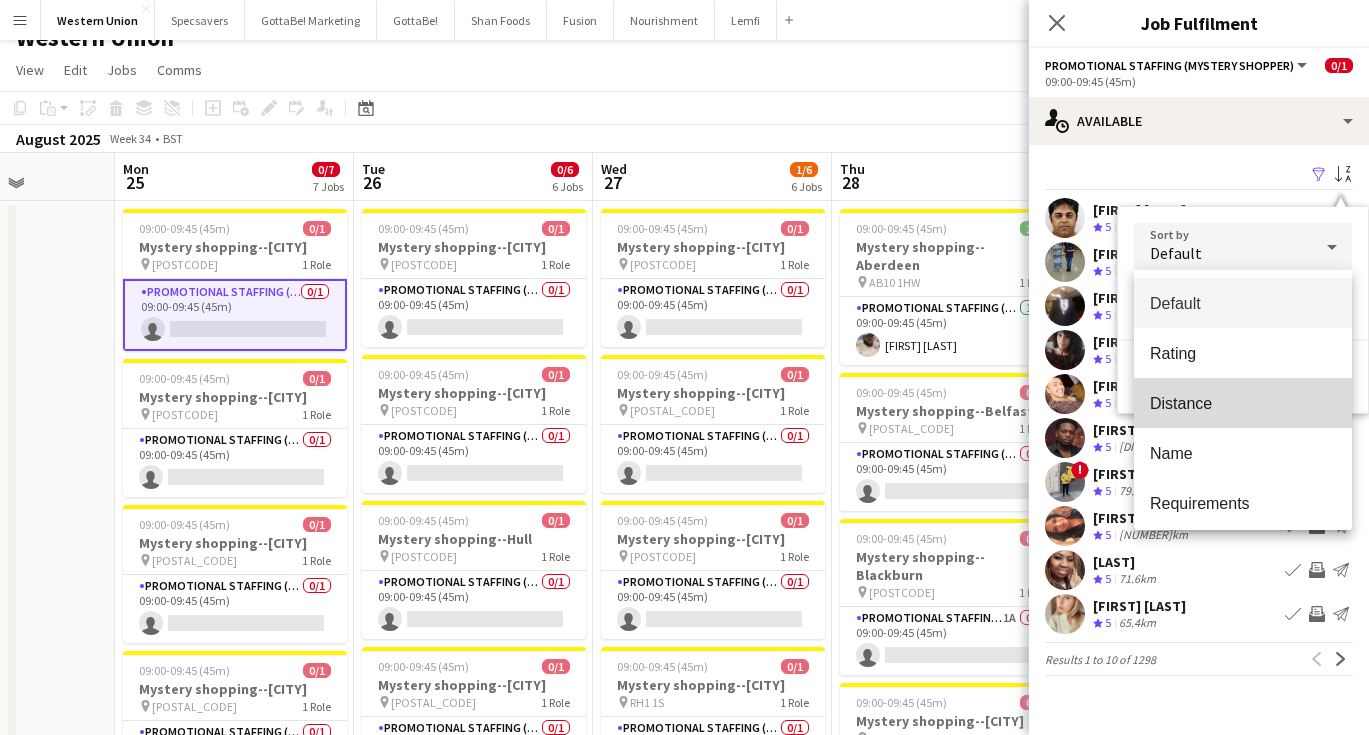 click on "Distance" at bounding box center (1243, 403) 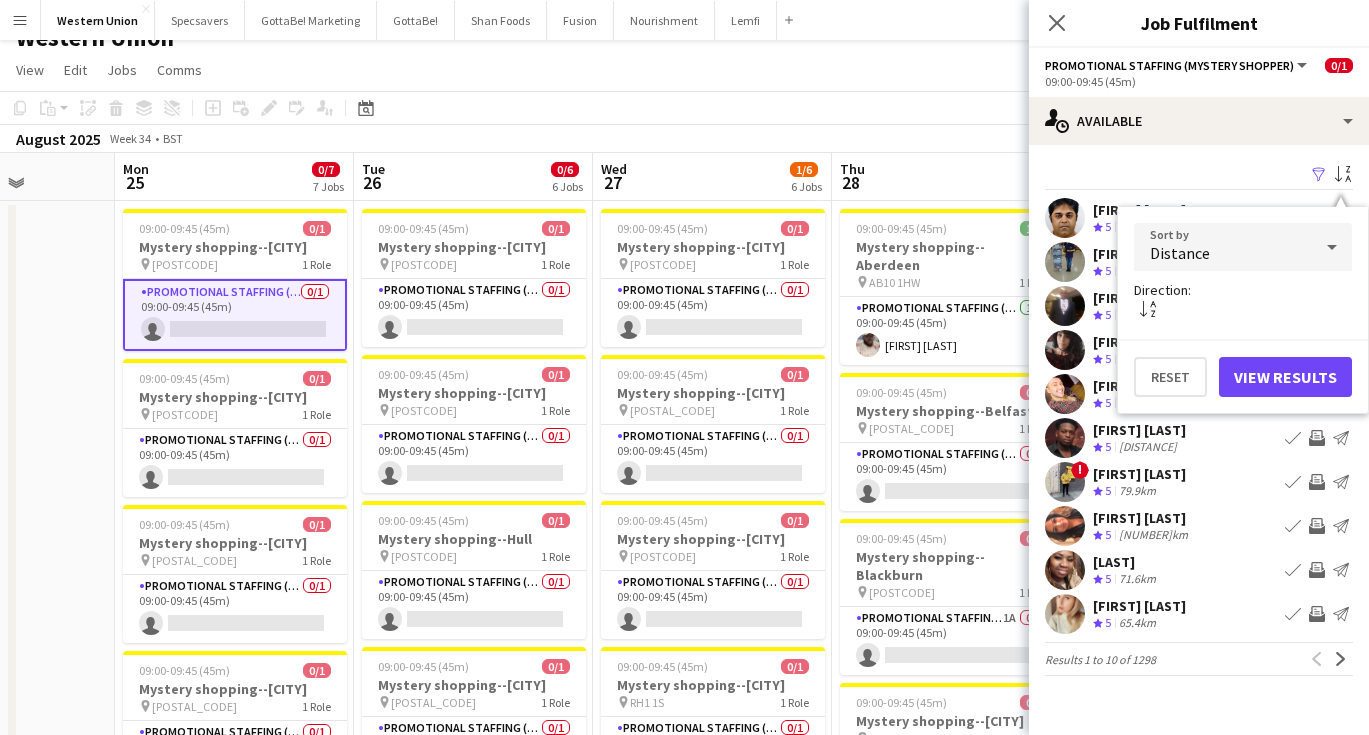 click on "View Results" at bounding box center (1285, 377) 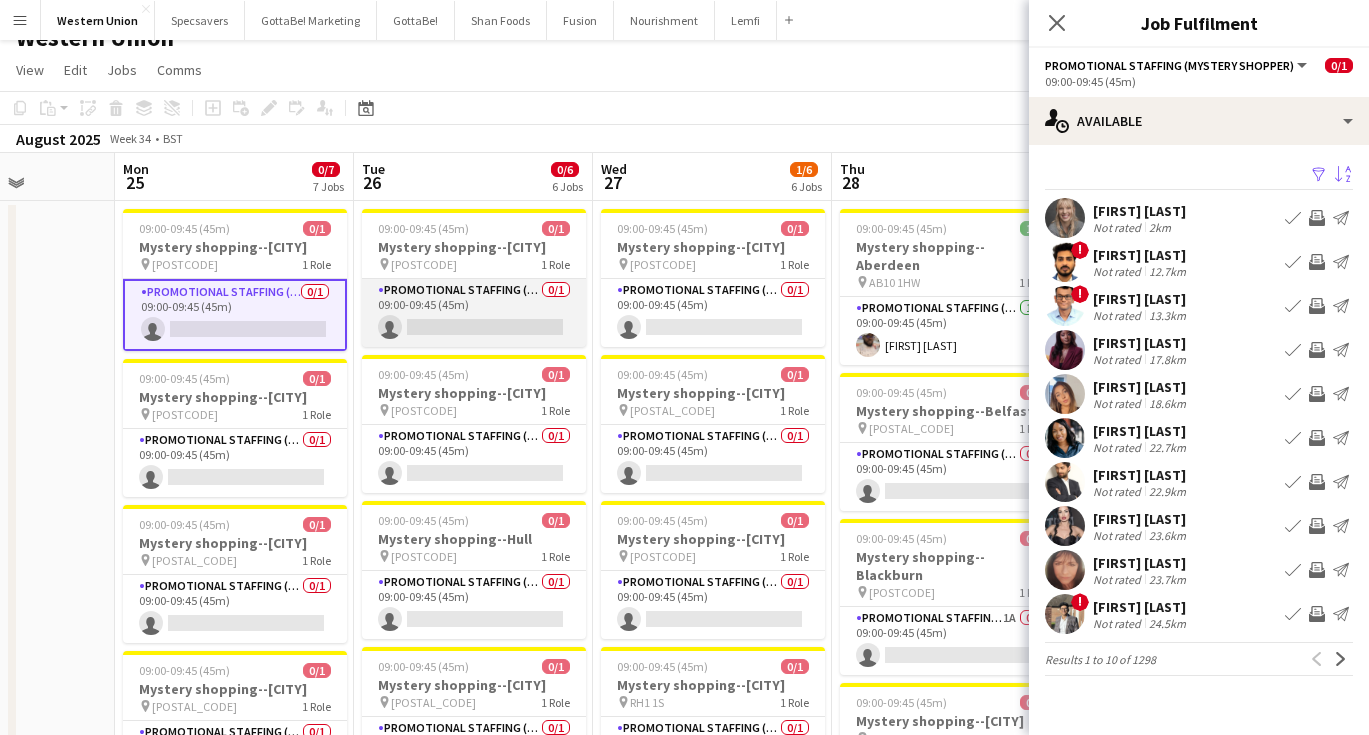click on "Promotional Staffing (Mystery Shopper)   0/1   09:00-09:45 (45m)
single-neutral-actions" at bounding box center [474, 313] 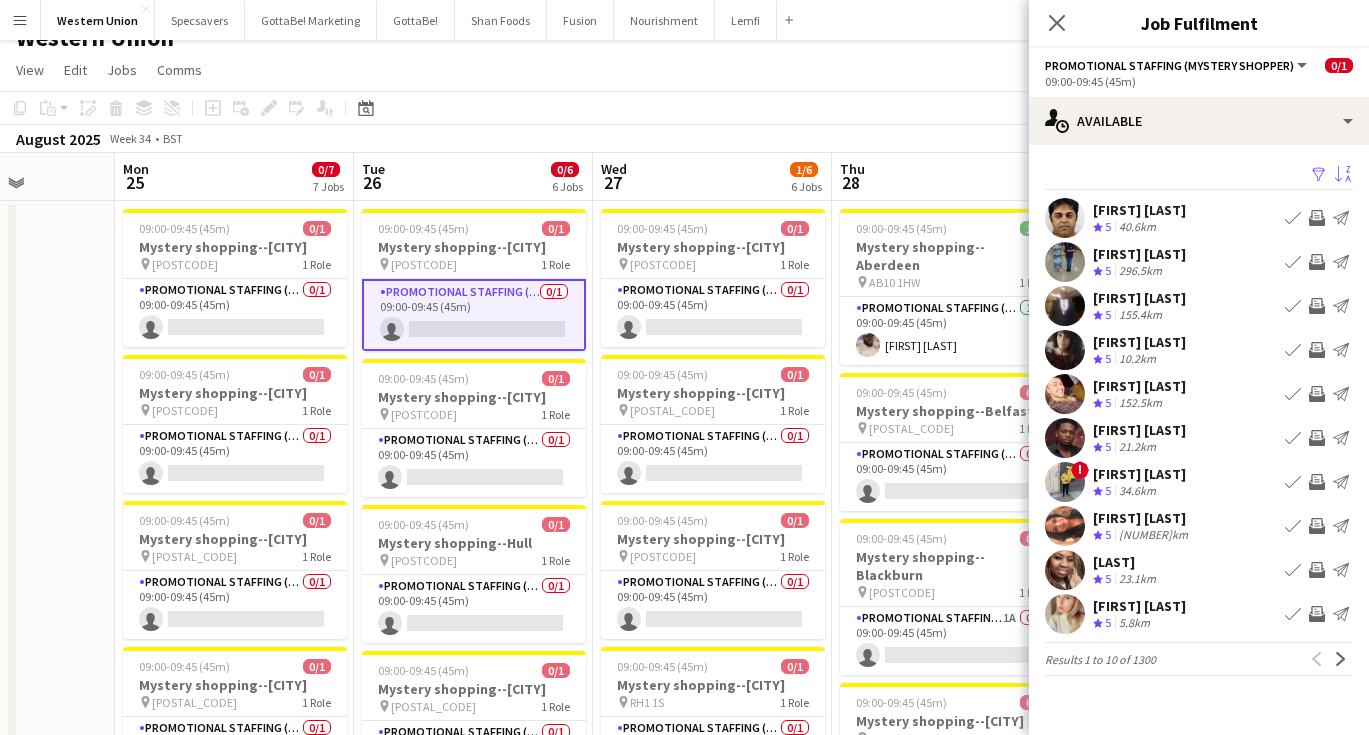 click on "Sort asc" at bounding box center [1343, 175] 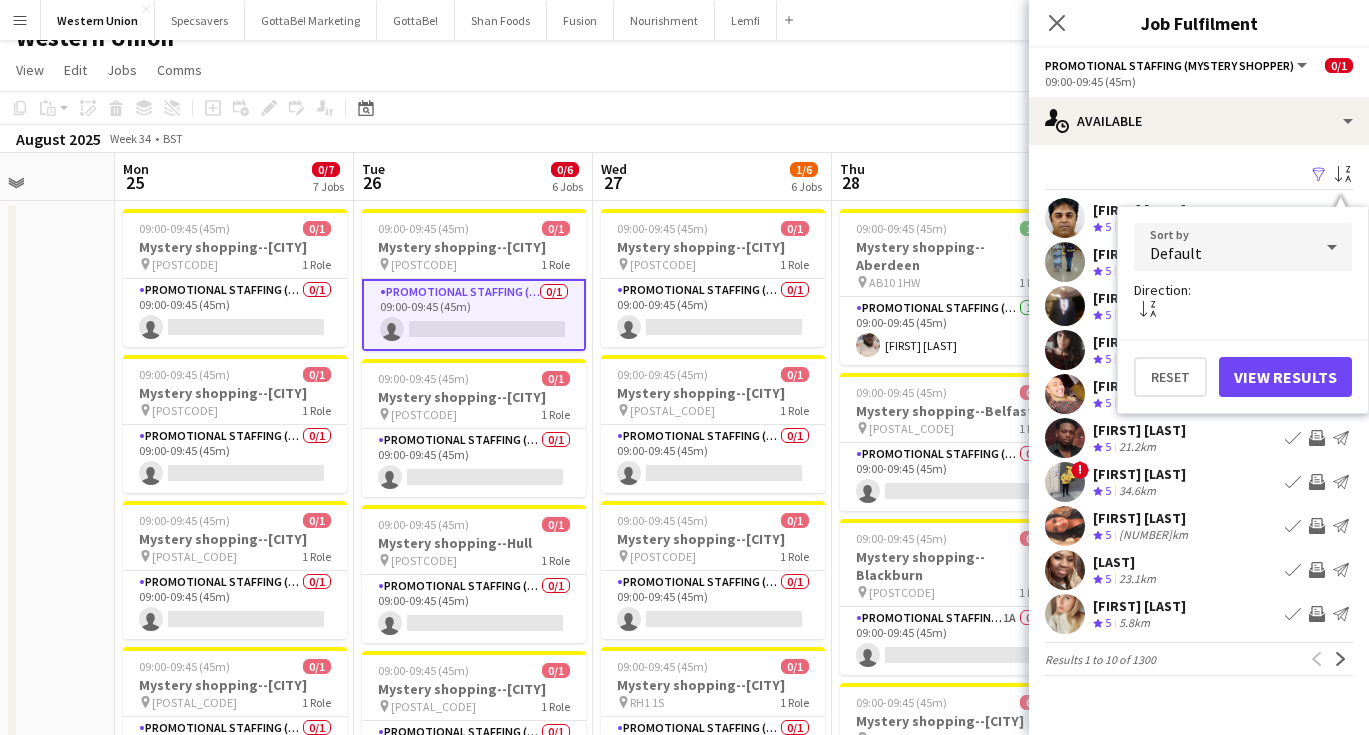 click on "Default" at bounding box center [1223, 247] 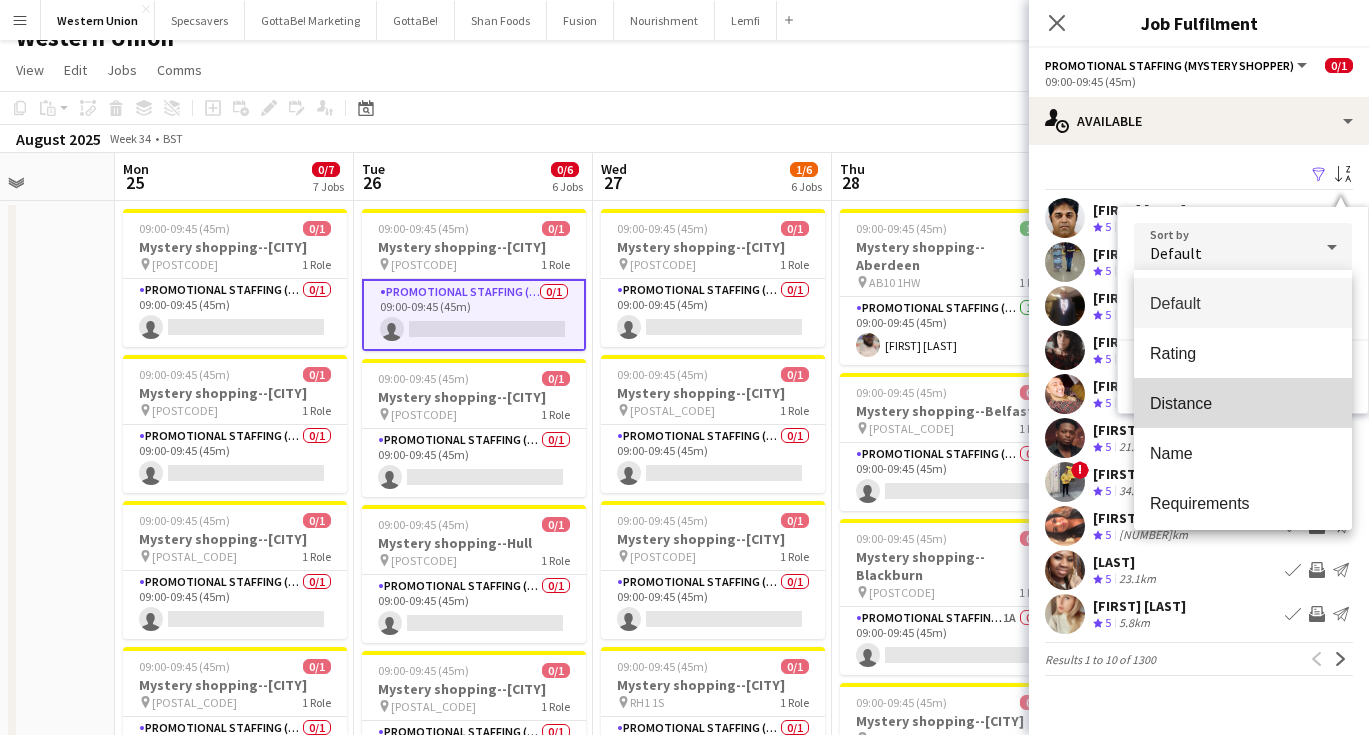 click on "Distance" at bounding box center (1243, 403) 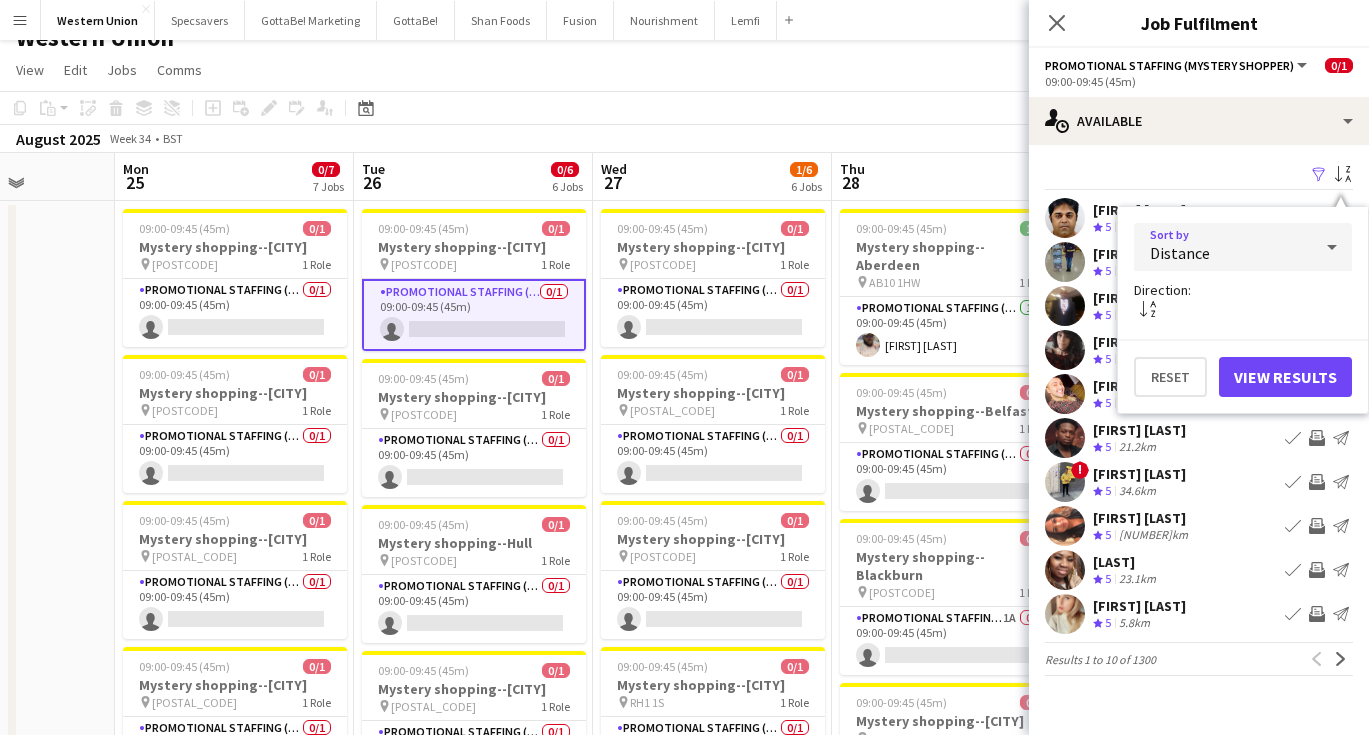 click on "View Results" at bounding box center (1285, 377) 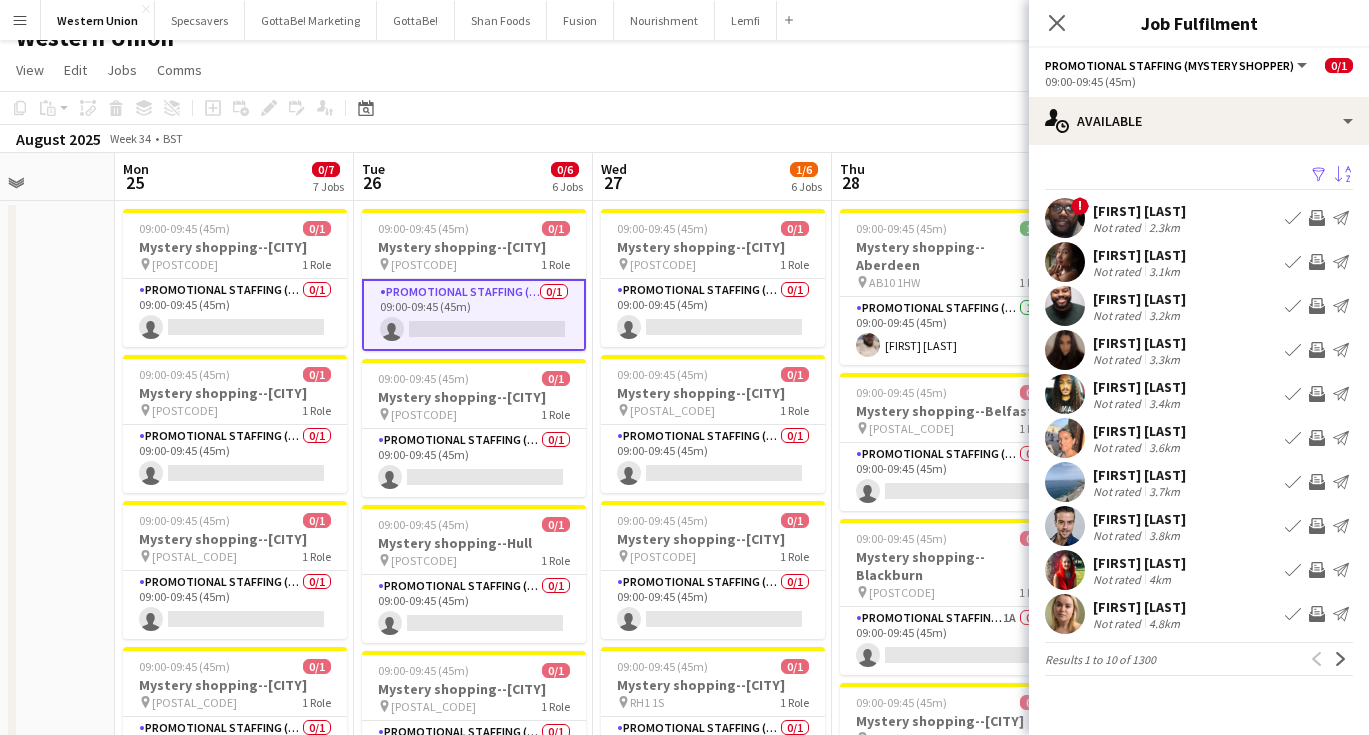 click on "Not rated" at bounding box center [1119, 271] 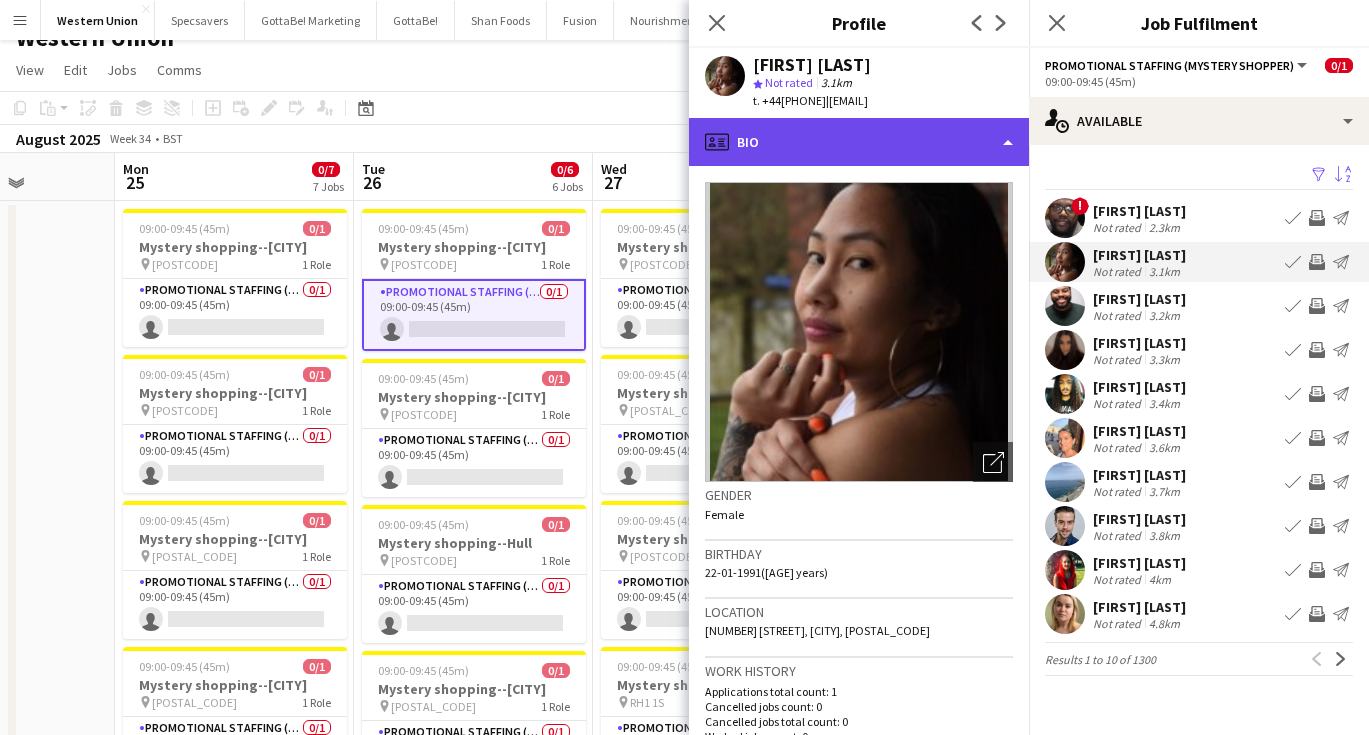 click on "profile
Bio" 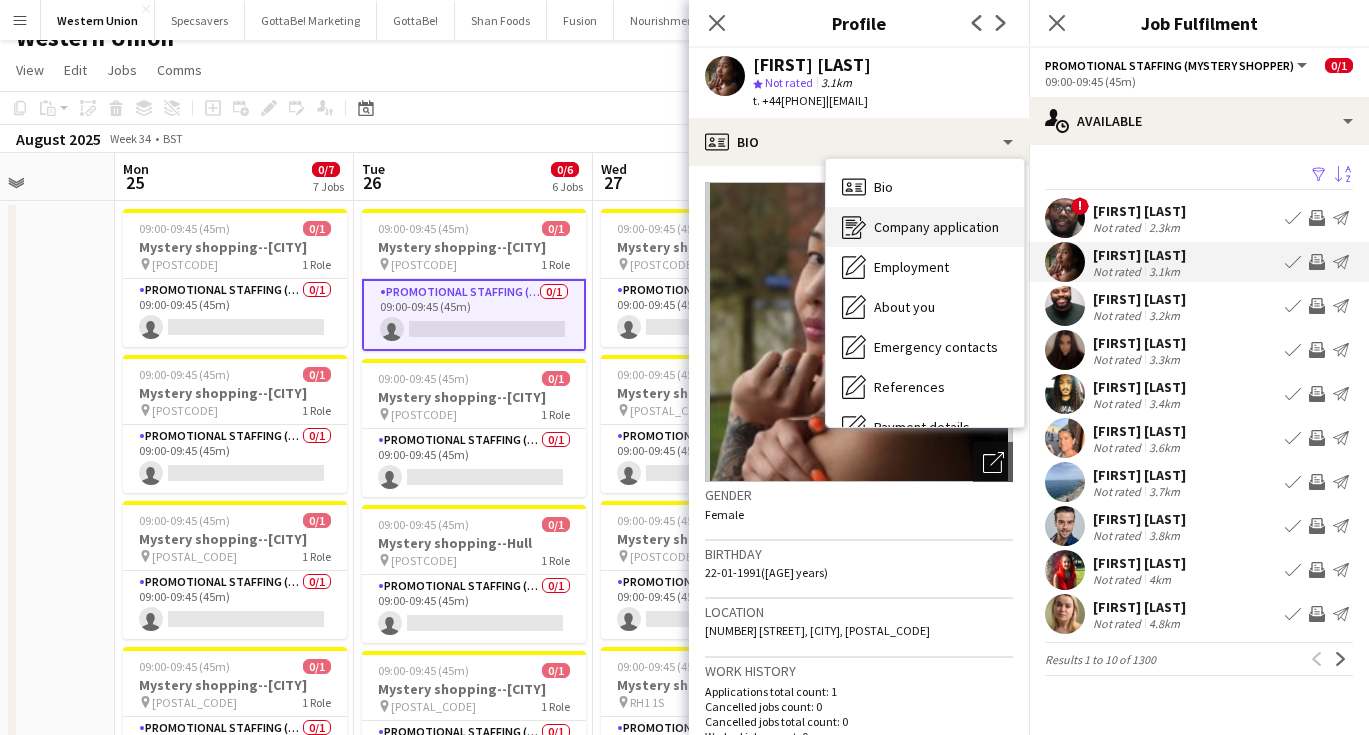 click on "Company application" at bounding box center [936, 227] 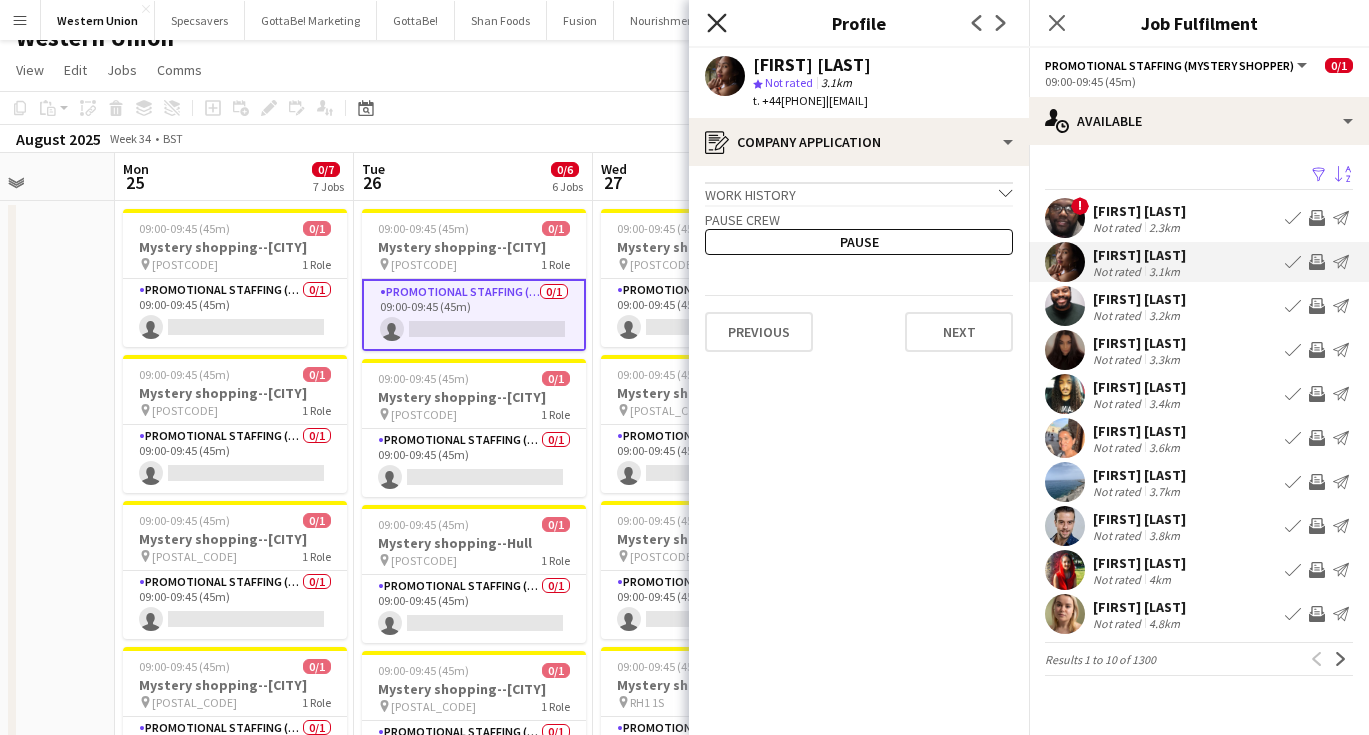 click 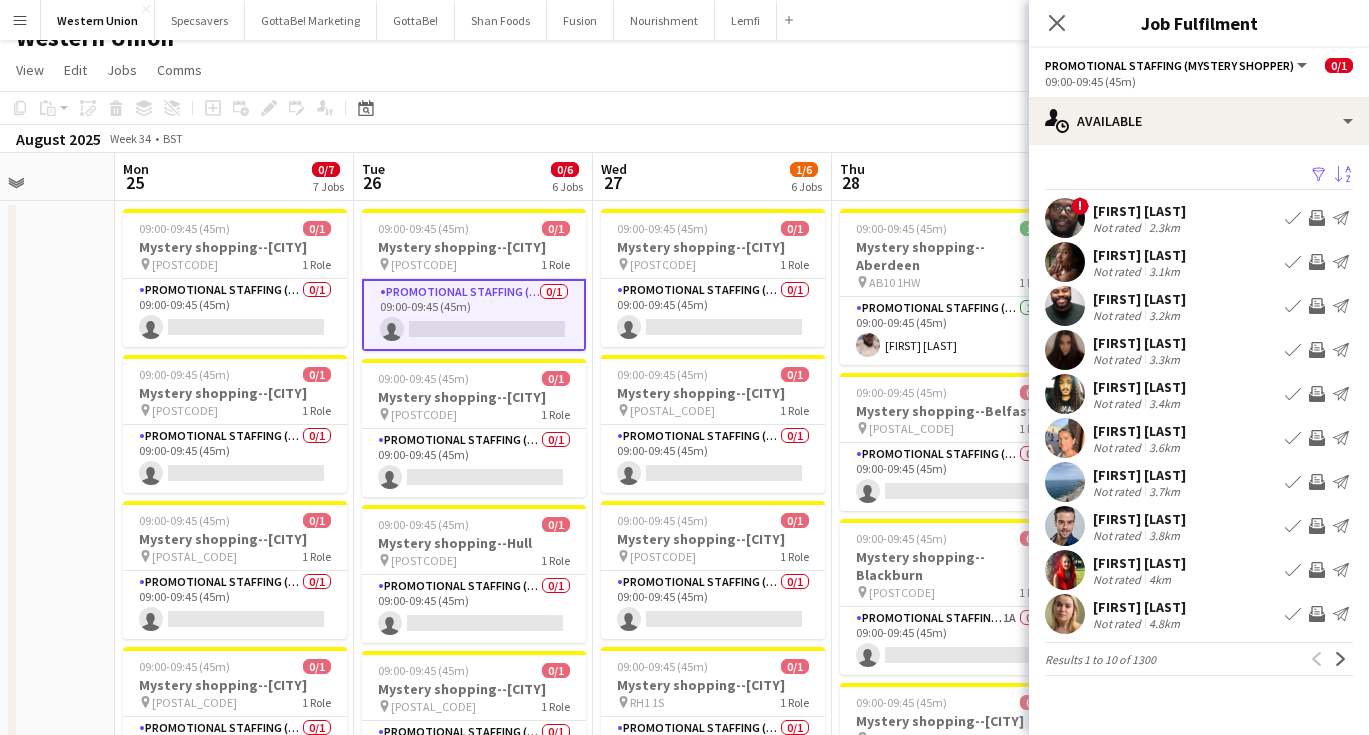 click on "Not rated" at bounding box center [1119, 315] 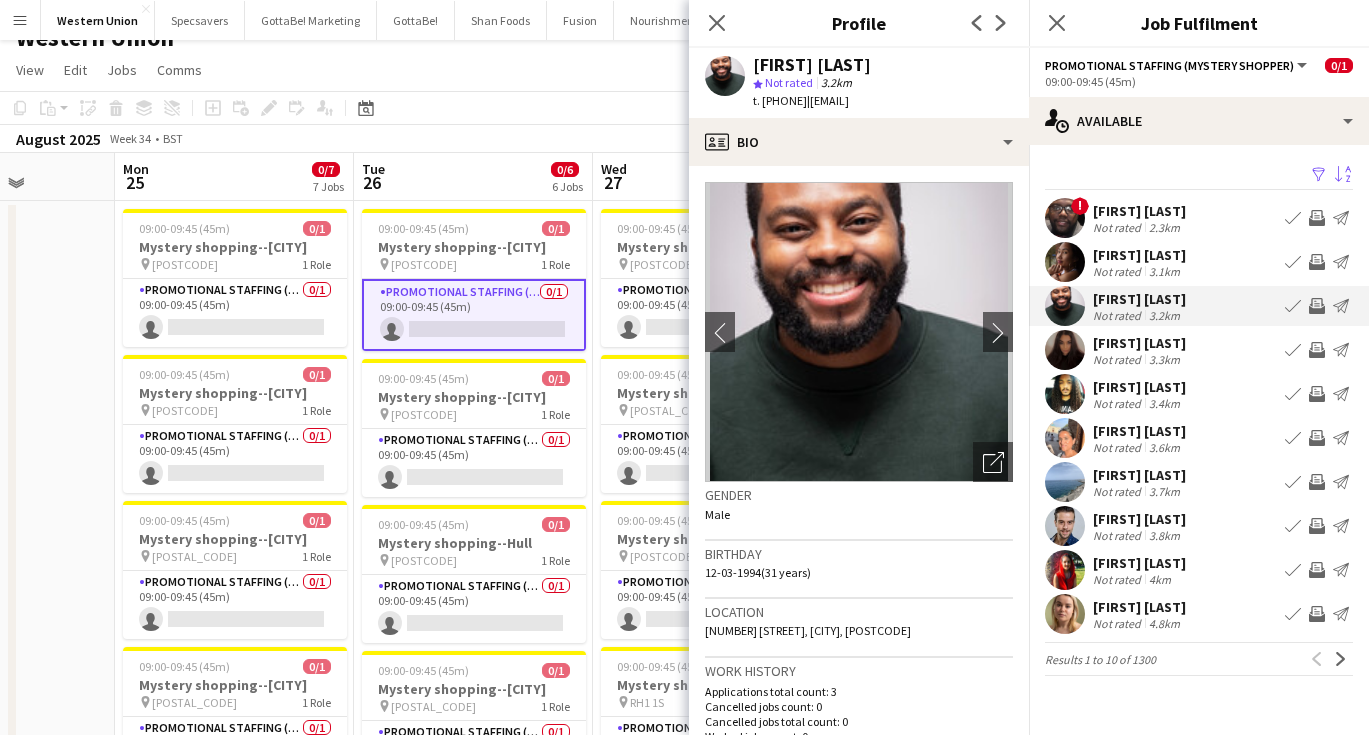 click on "Tue   26   0/6   6 Jobs" at bounding box center [473, 177] 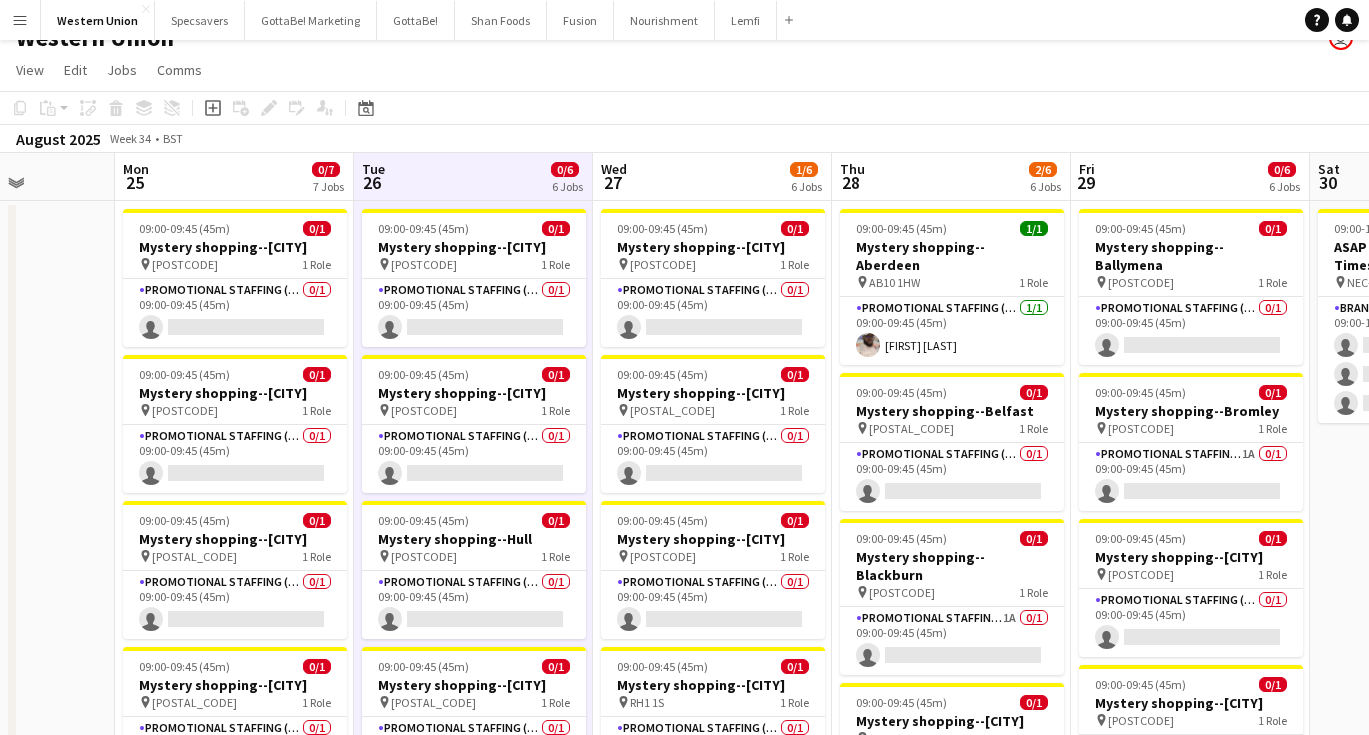 scroll, scrollTop: 54, scrollLeft: 0, axis: vertical 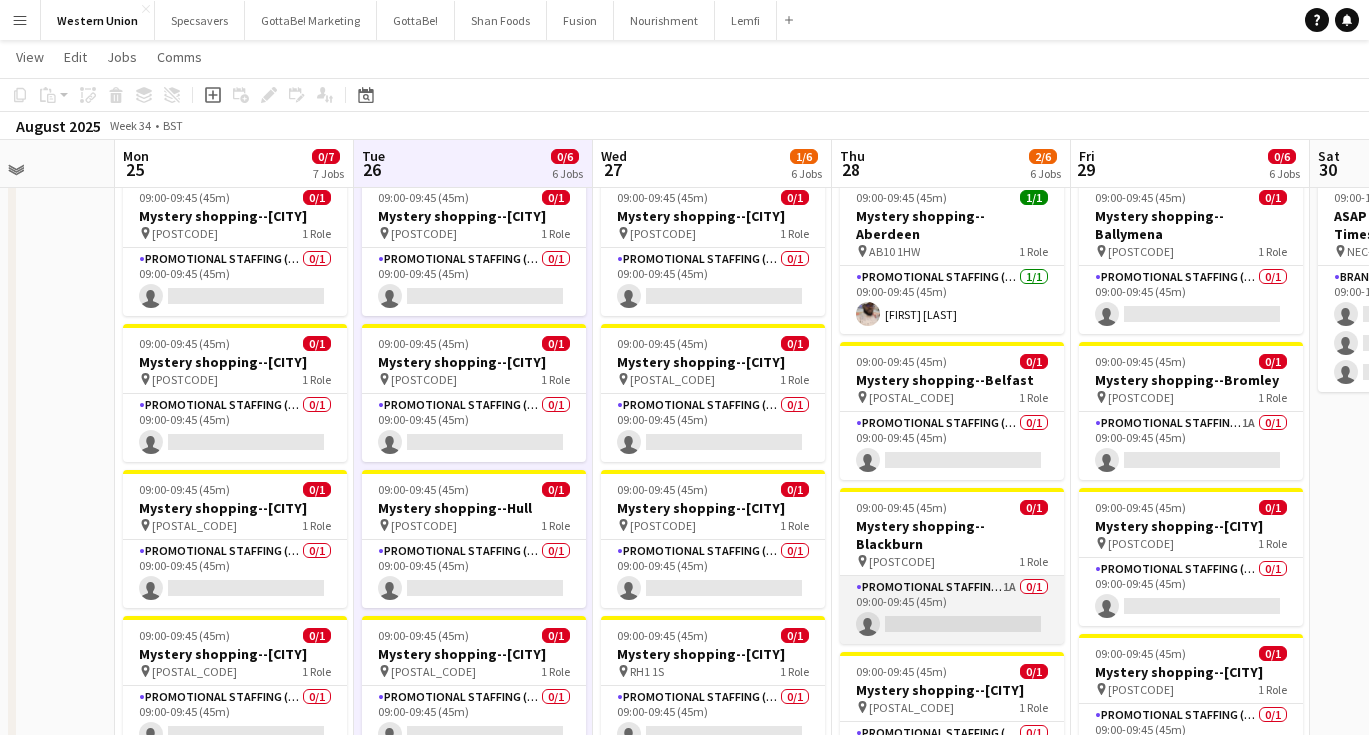 click on "Promotional Staffing (Mystery Shopper)   1A   0/1   09:00-09:45 (45m)
single-neutral-actions" at bounding box center [952, 610] 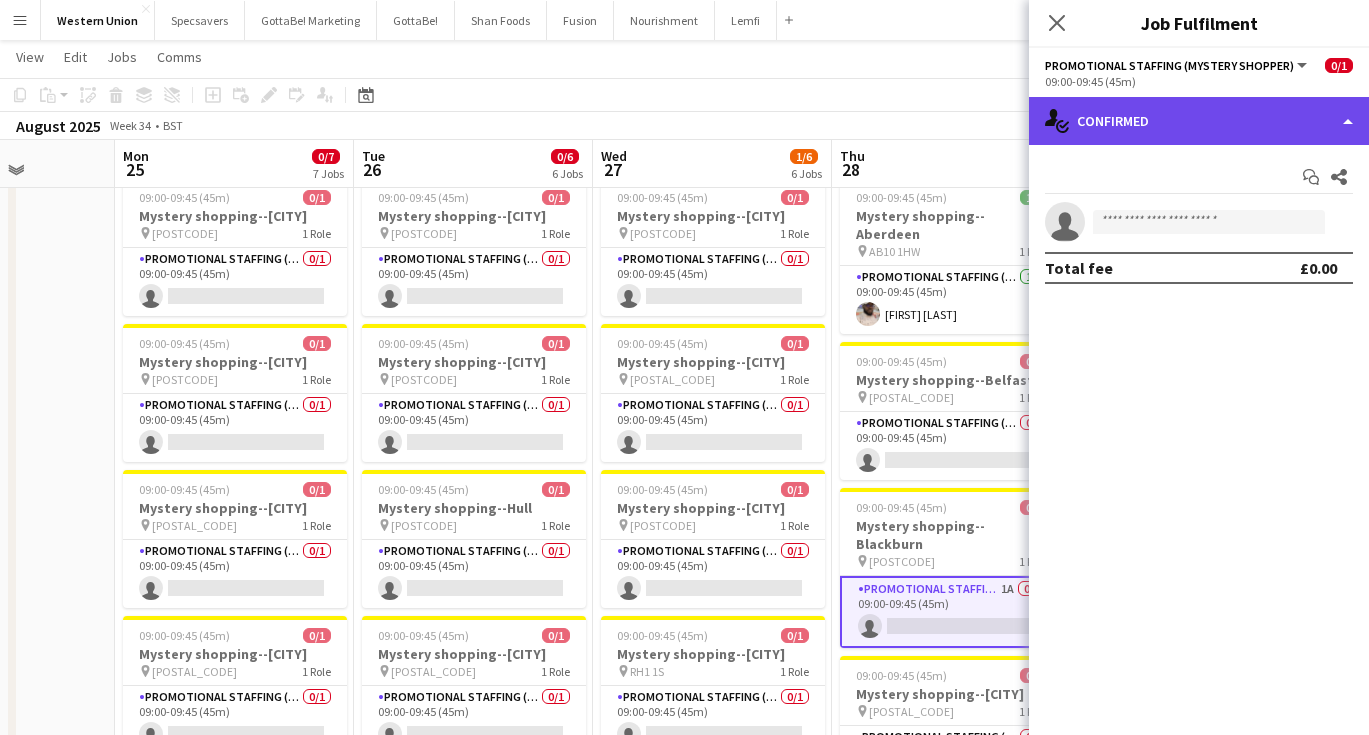 click on "single-neutral-actions-check-2
Confirmed" 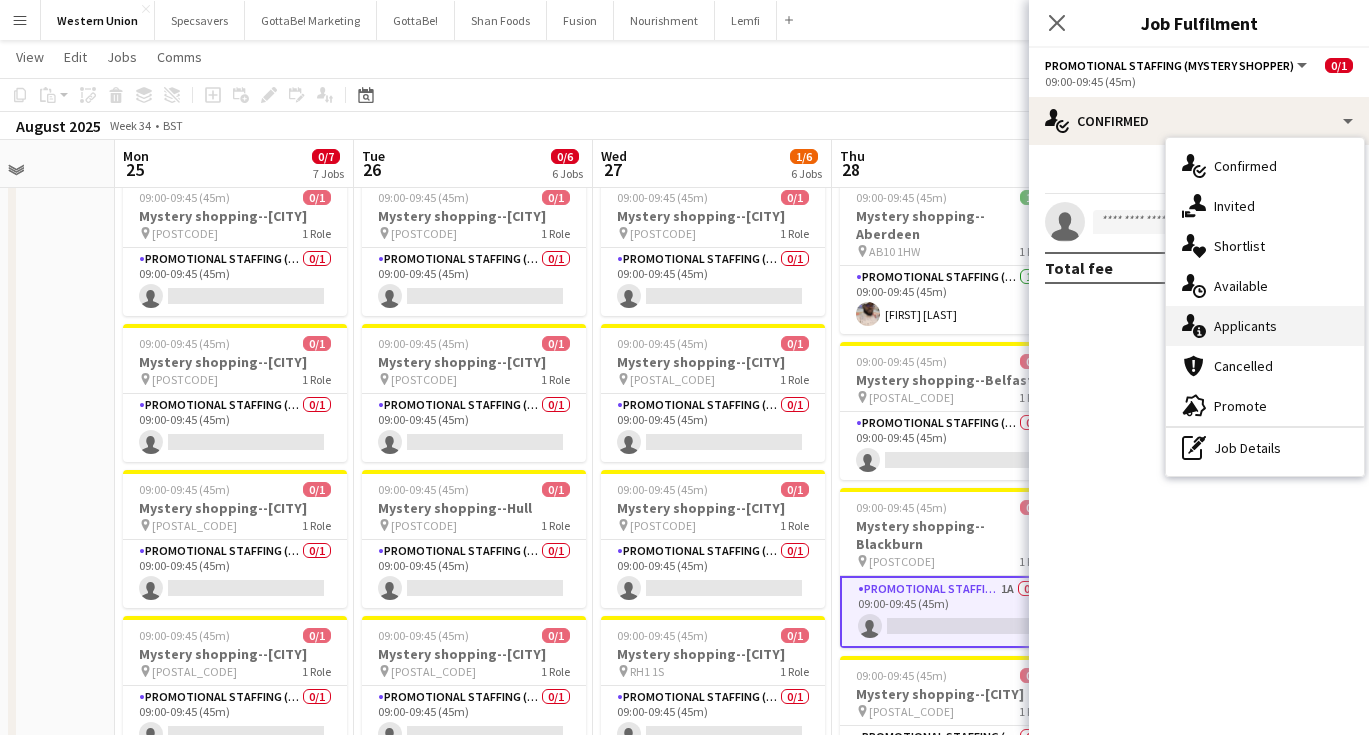 click on "single-neutral-actions-information
Applicants" at bounding box center [1265, 326] 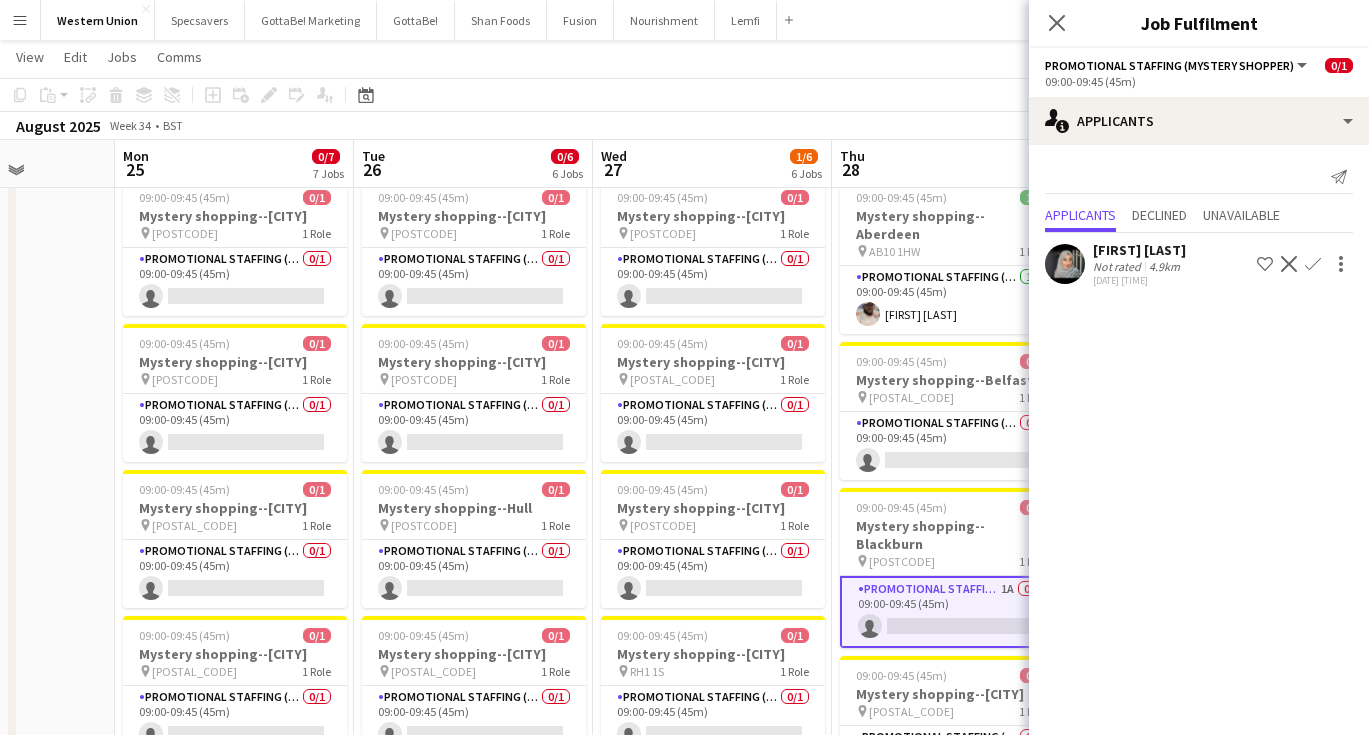 click on "Confirm" 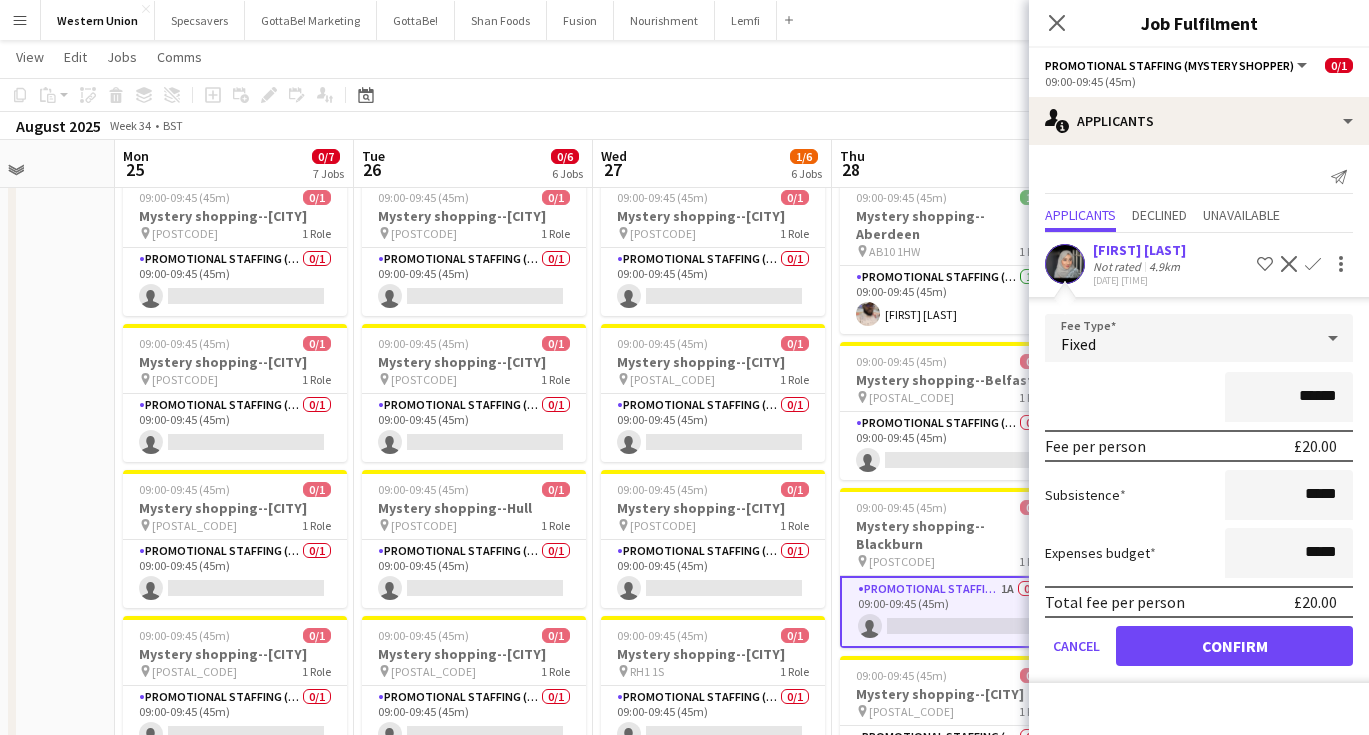click on "Confirm" 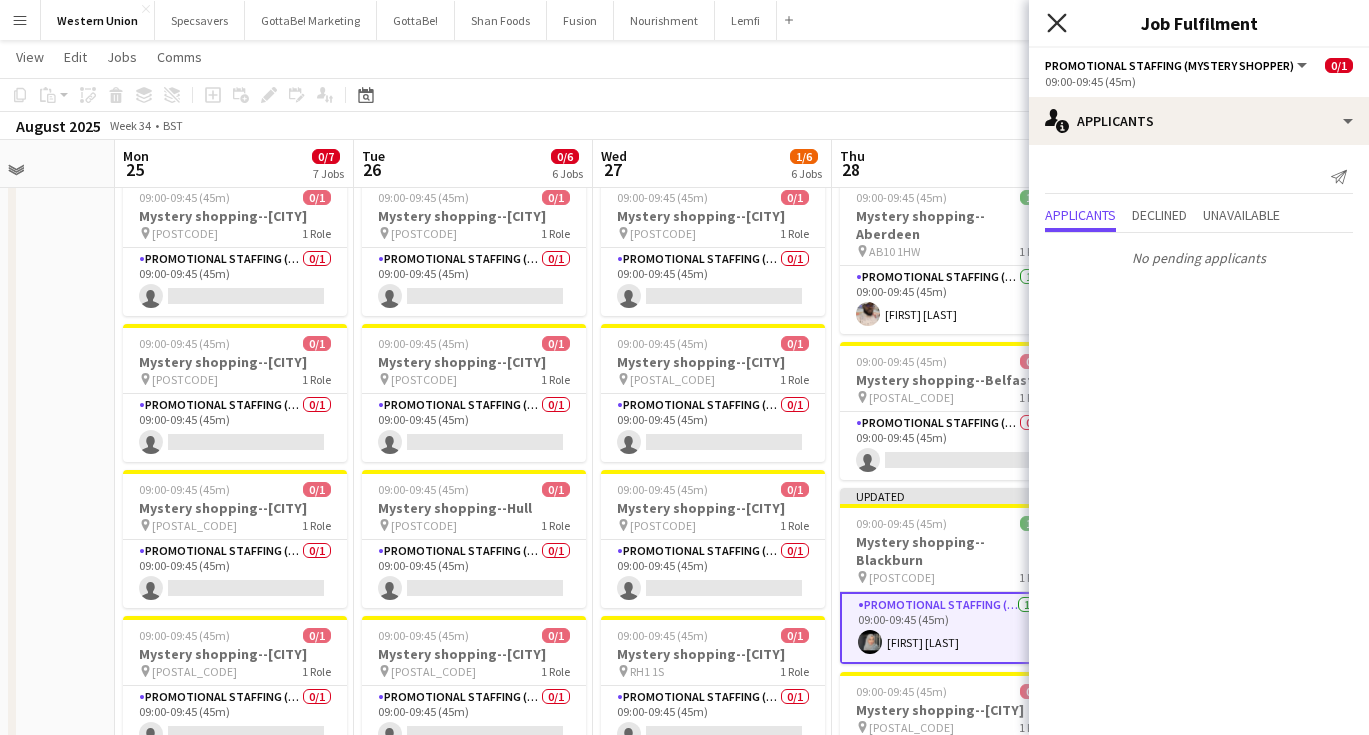 click 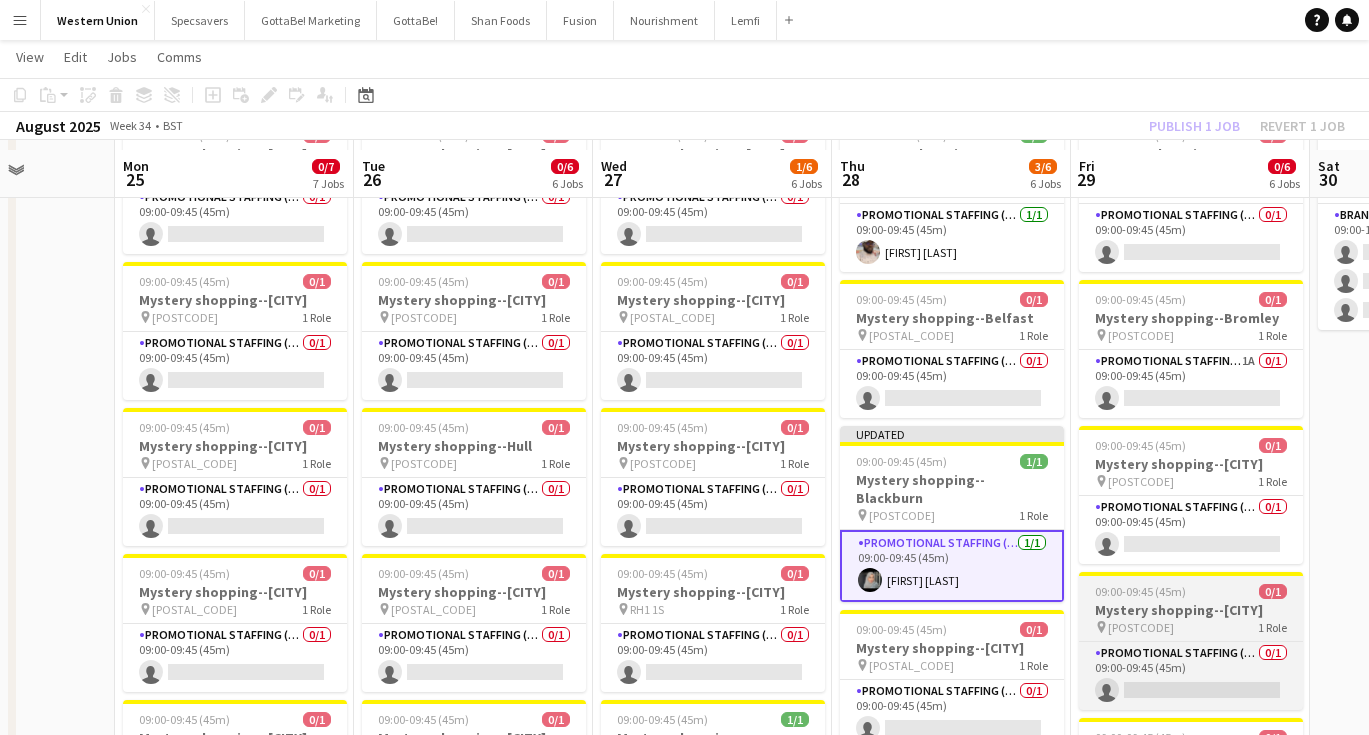 scroll, scrollTop: 145, scrollLeft: 0, axis: vertical 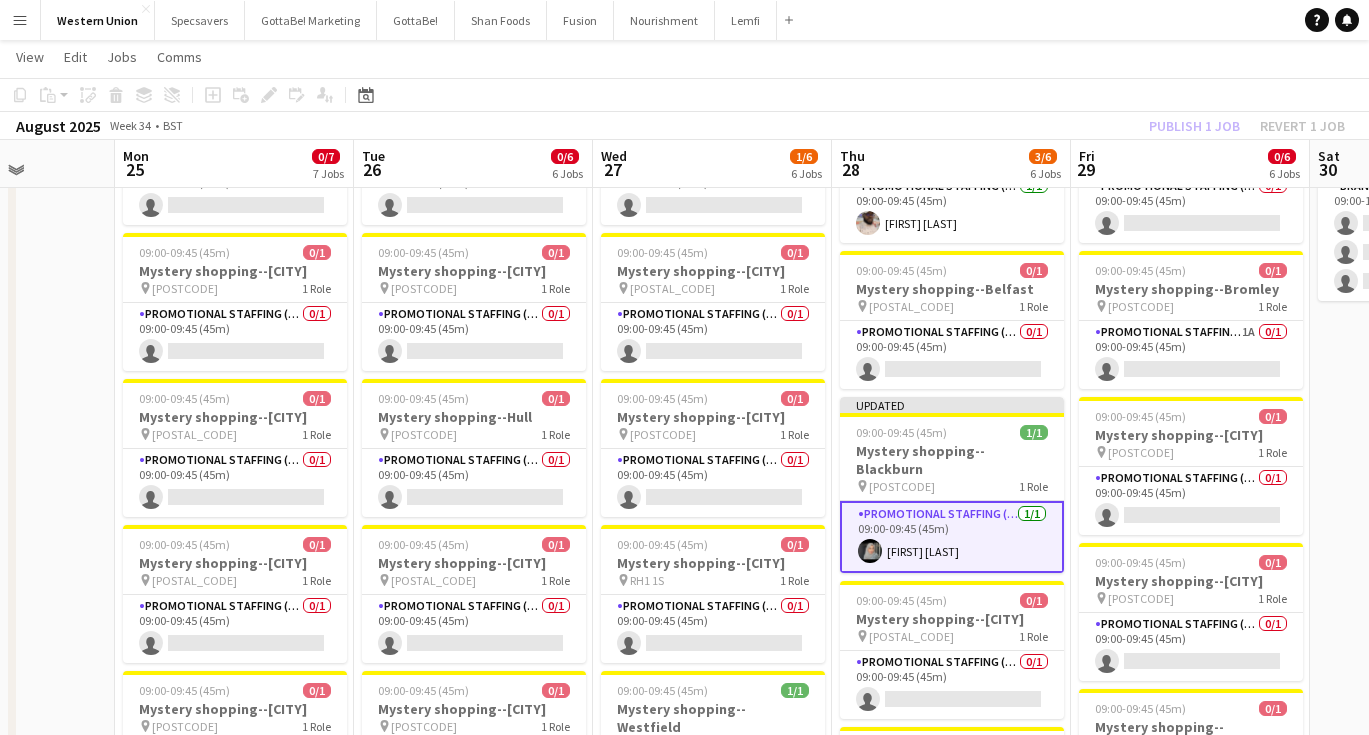 click on "Promotional Staffing (Mystery Shopper)   1/1   09:00-09:45 (45m)
[FIRST] [LAST]" at bounding box center [952, 537] 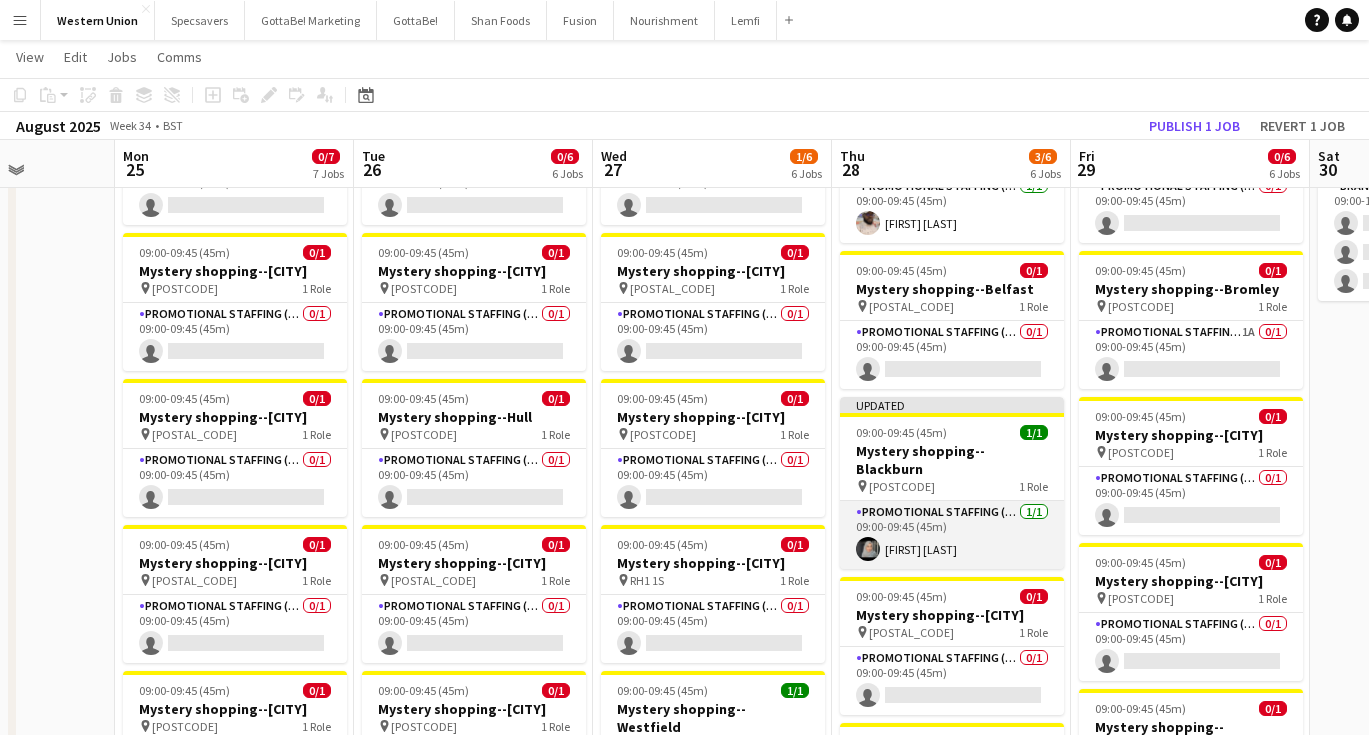 click on "Promotional Staffing (Mystery Shopper)   1/1   09:00-09:45 (45m)
[FIRST] [LAST]" at bounding box center [952, 535] 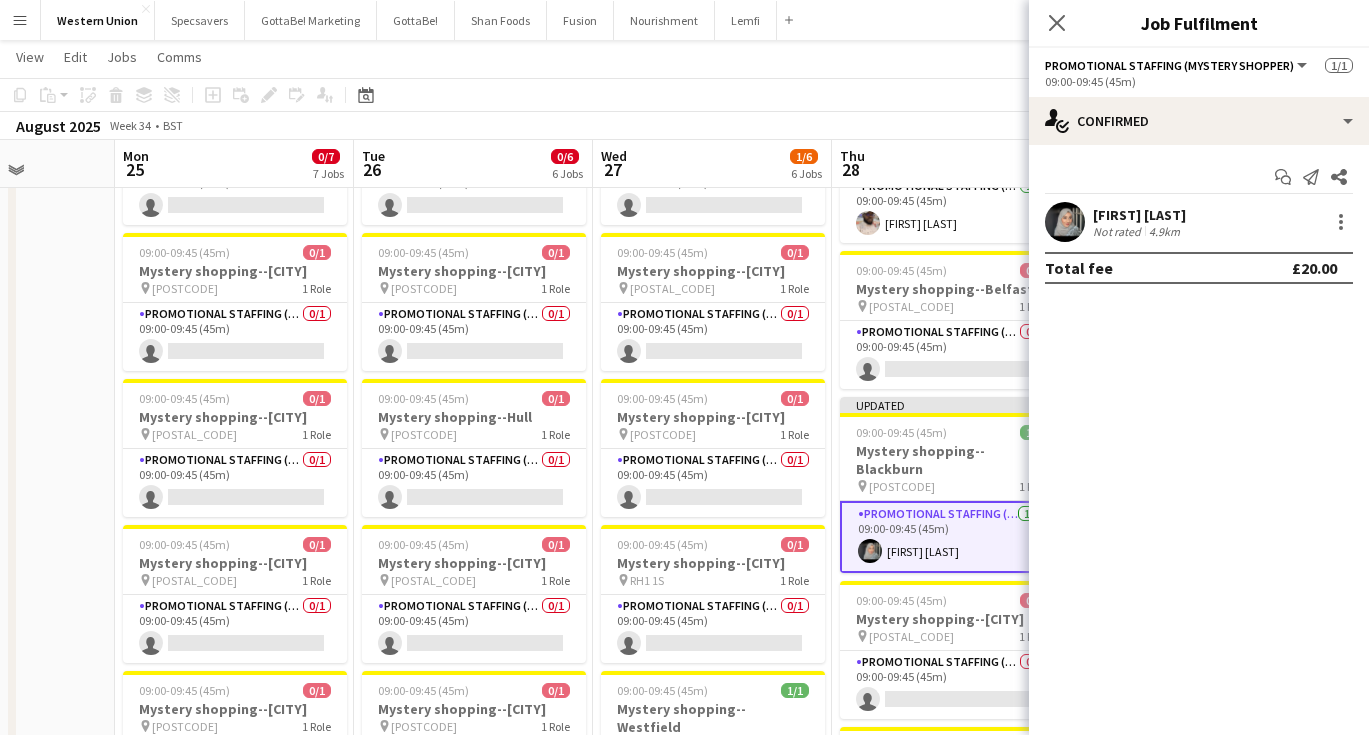 click on "[FIRST] [LAST]" at bounding box center (1139, 215) 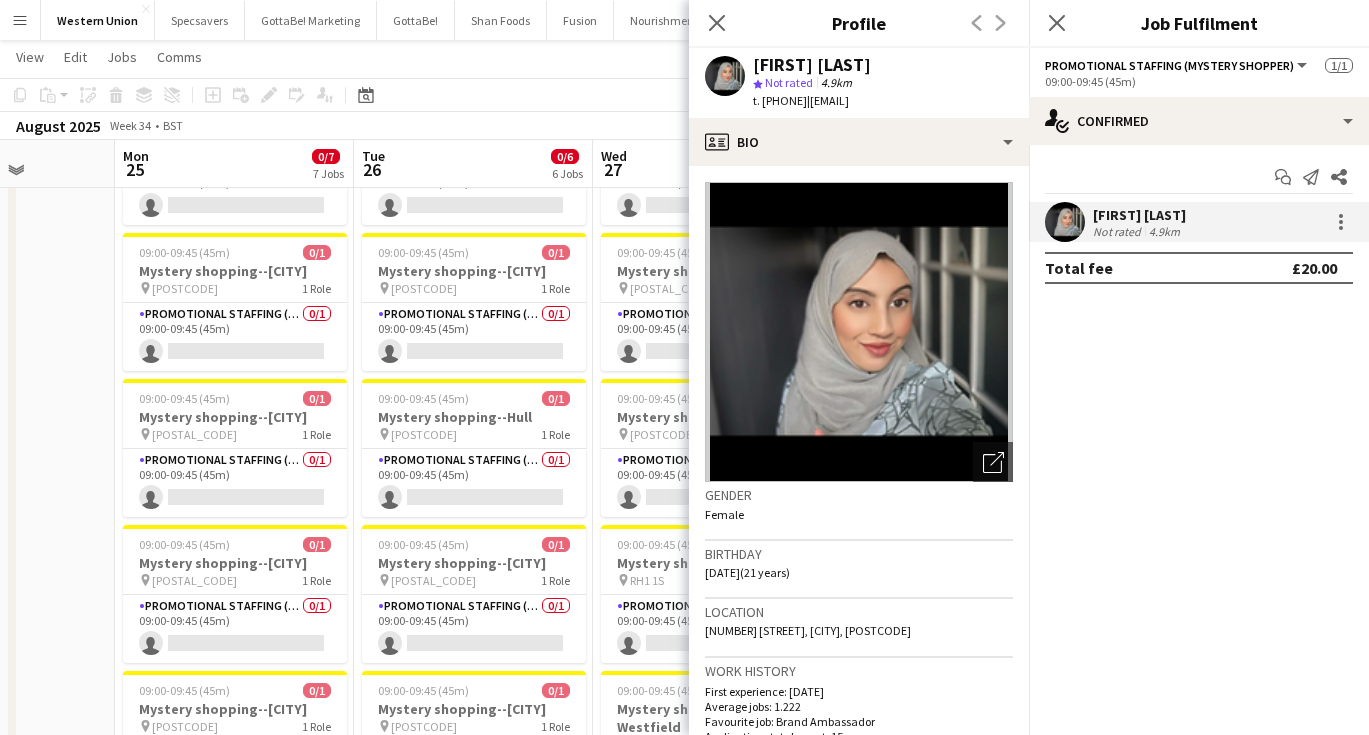 scroll, scrollTop: 0, scrollLeft: 0, axis: both 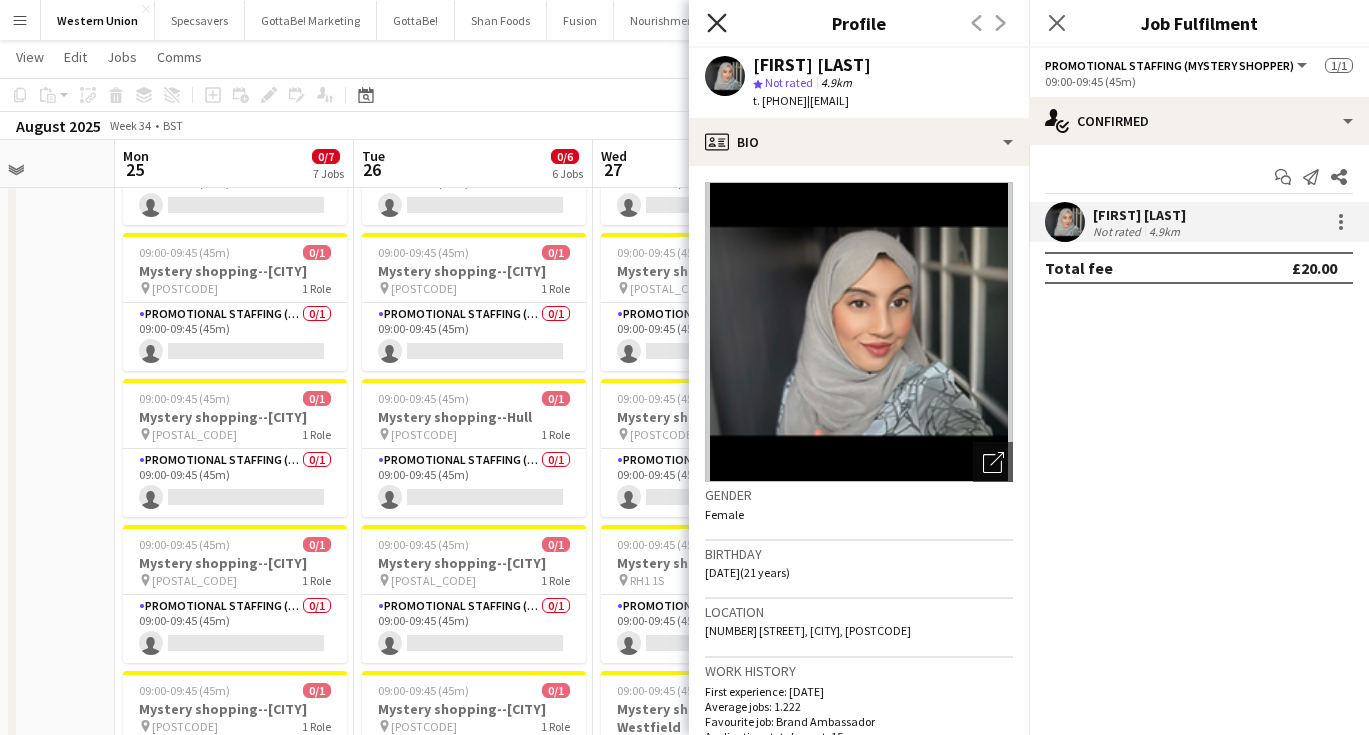 click 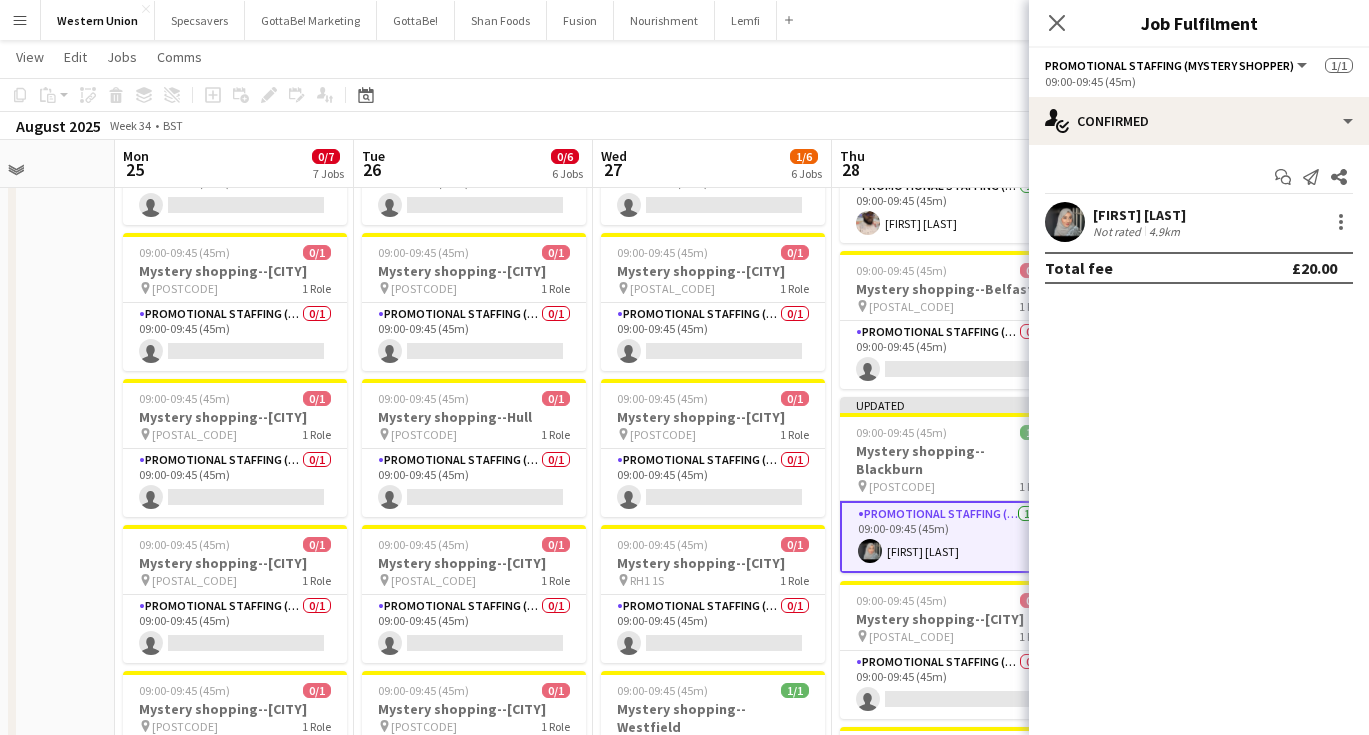 click on "Copy
Paste
Paste
Command
V Paste with crew
Command
Shift
V
Paste linked Job
Delete
Group
Ungroup
Add job
Add linked Job
Edit
Edit linked Job
Applicants
Date picker
AUG 2025 AUG 2025 Monday M Tuesday T Wednesday W Thursday T Friday F Saturday S Sunday S  AUG   1   2   3   4   5   6   7   8   9   10   11   12   13   14   15   16   17   18   19   20   21   22   23   24   25" 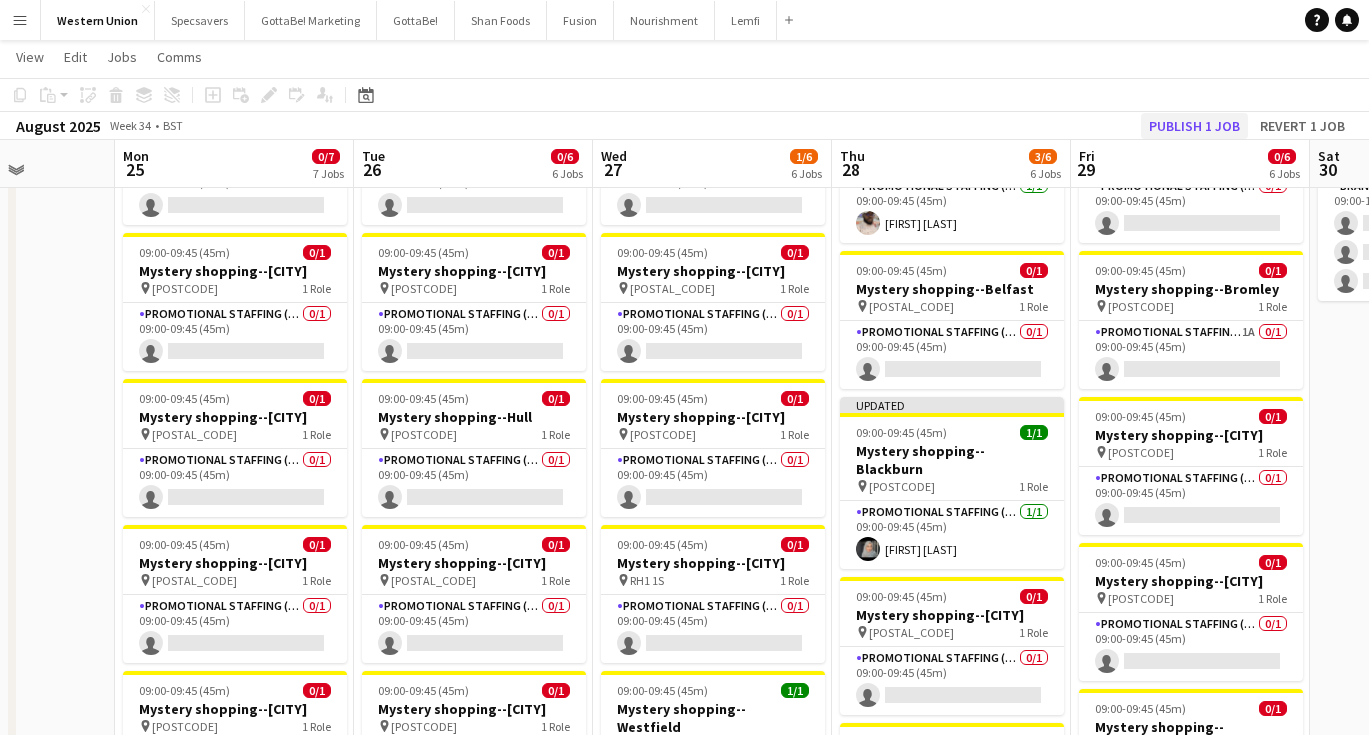 click on "Publish 1 job" 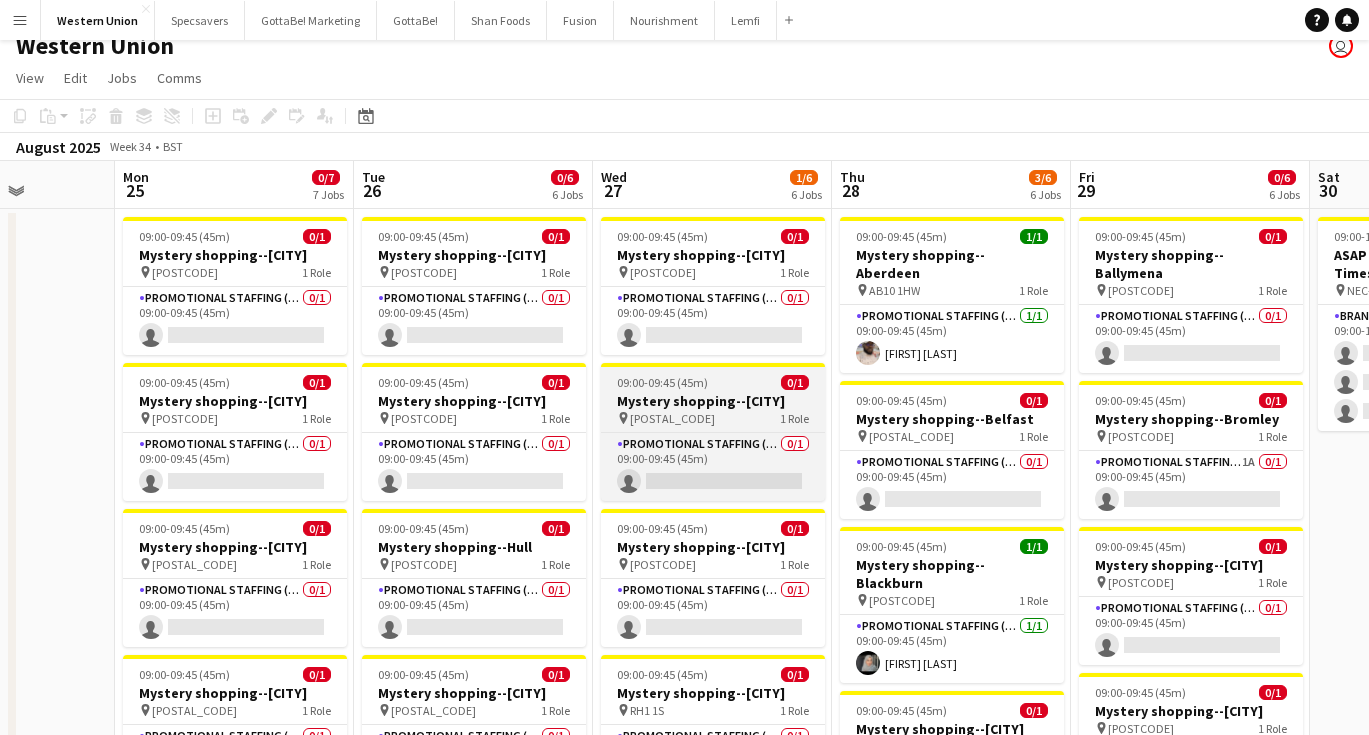 scroll, scrollTop: 20, scrollLeft: 0, axis: vertical 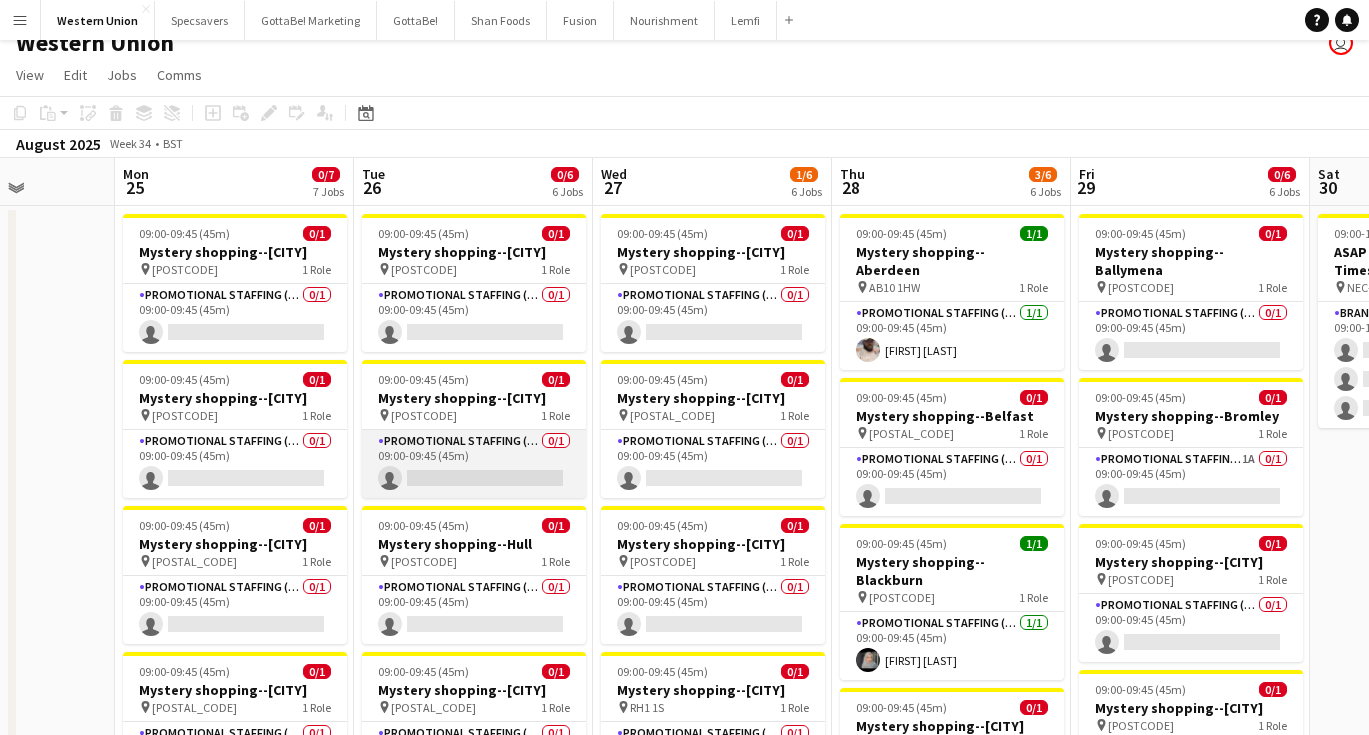 click on "Promotional Staffing (Mystery Shopper)   0/1   09:00-09:45 (45m)
single-neutral-actions" at bounding box center [474, 464] 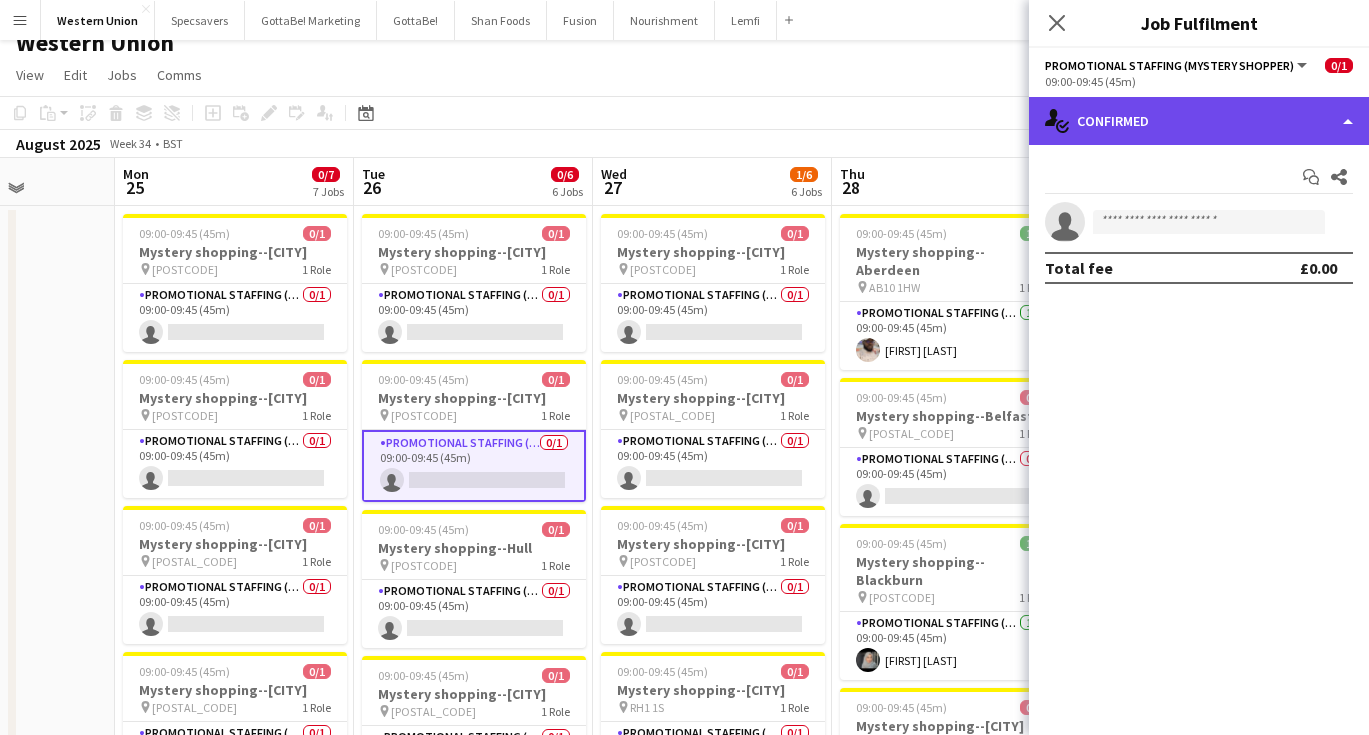 click on "single-neutral-actions-check-2
Confirmed" 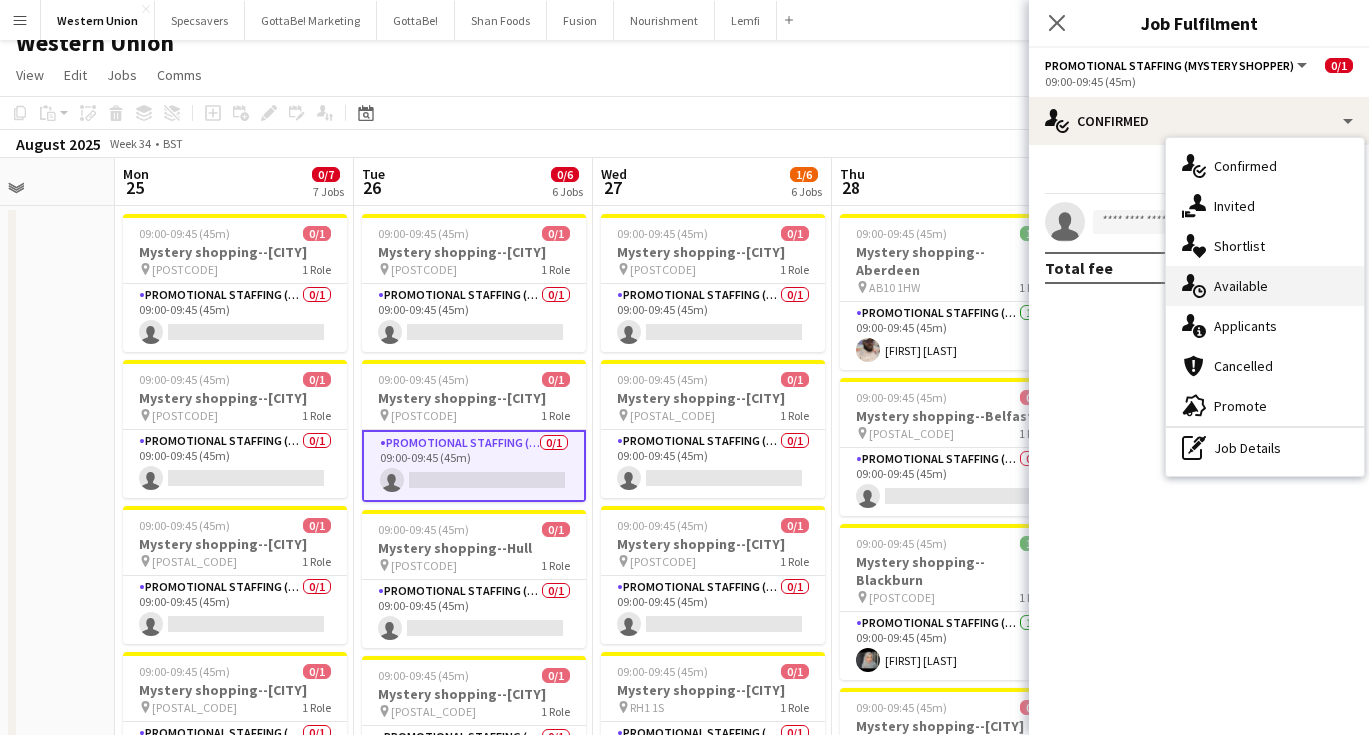 click on "single-neutral-actions-upload
Available" at bounding box center (1265, 286) 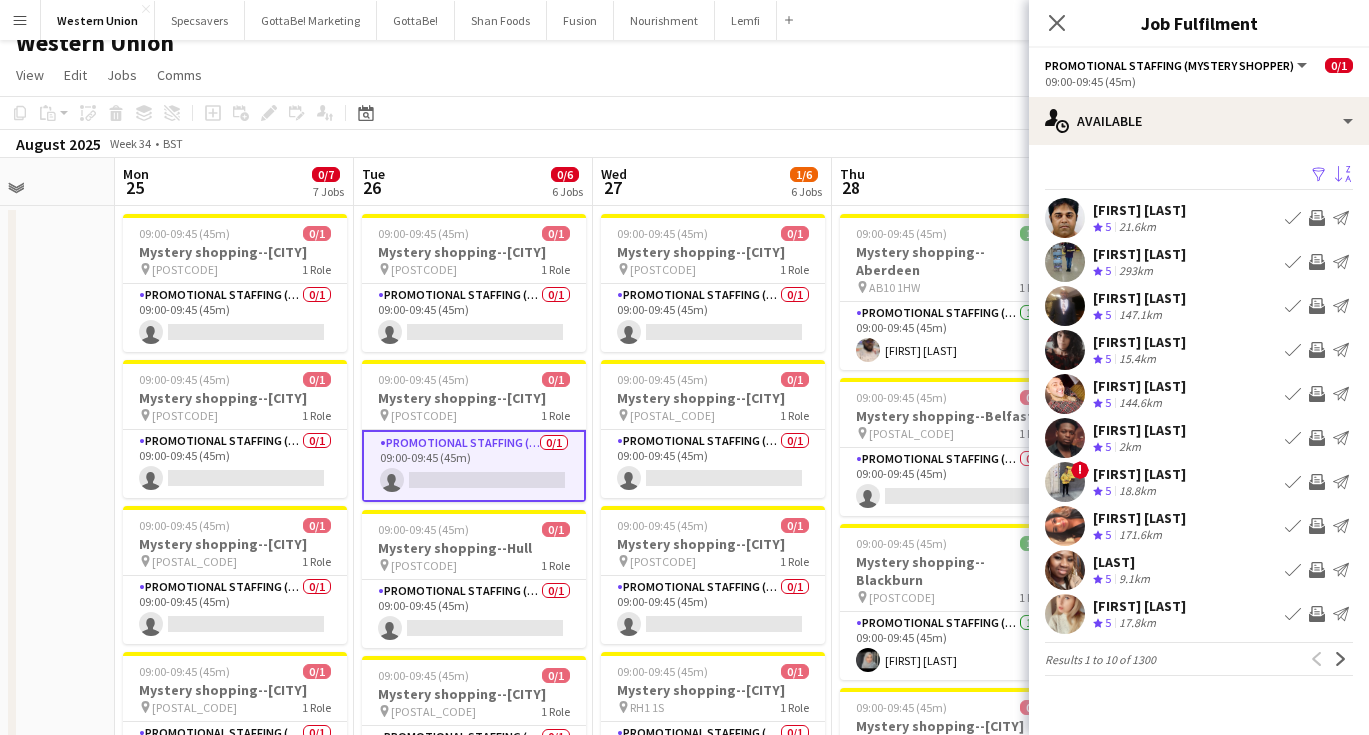 click on "Sort asc" at bounding box center (1343, 175) 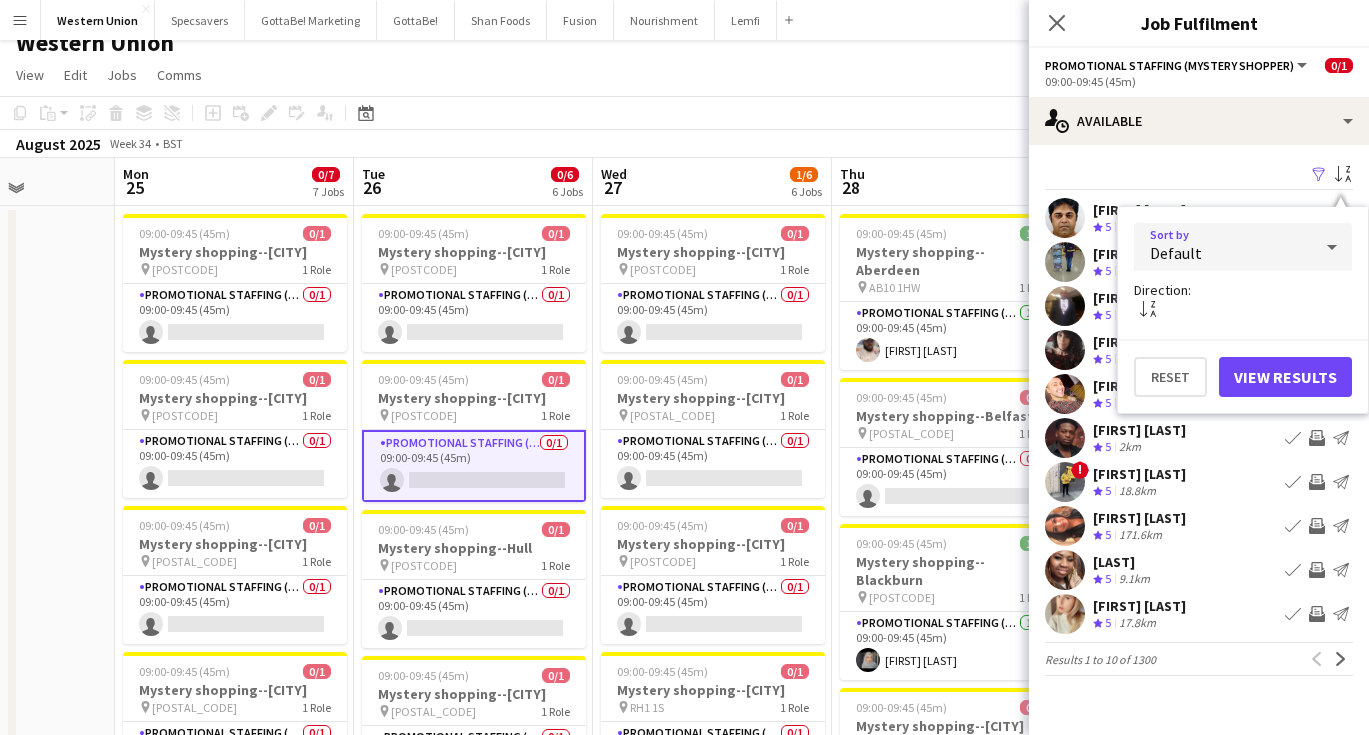 click on "Default" at bounding box center [1223, 247] 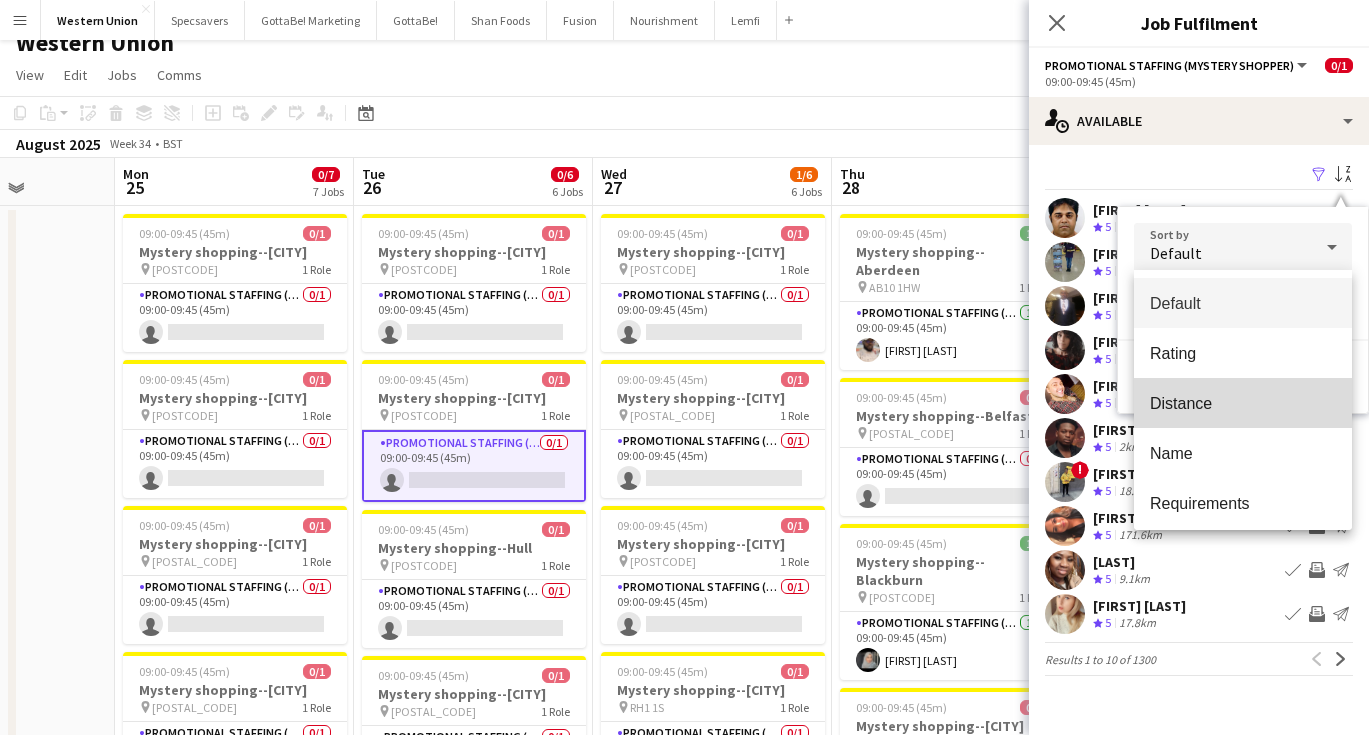 click on "Distance" at bounding box center (1243, 403) 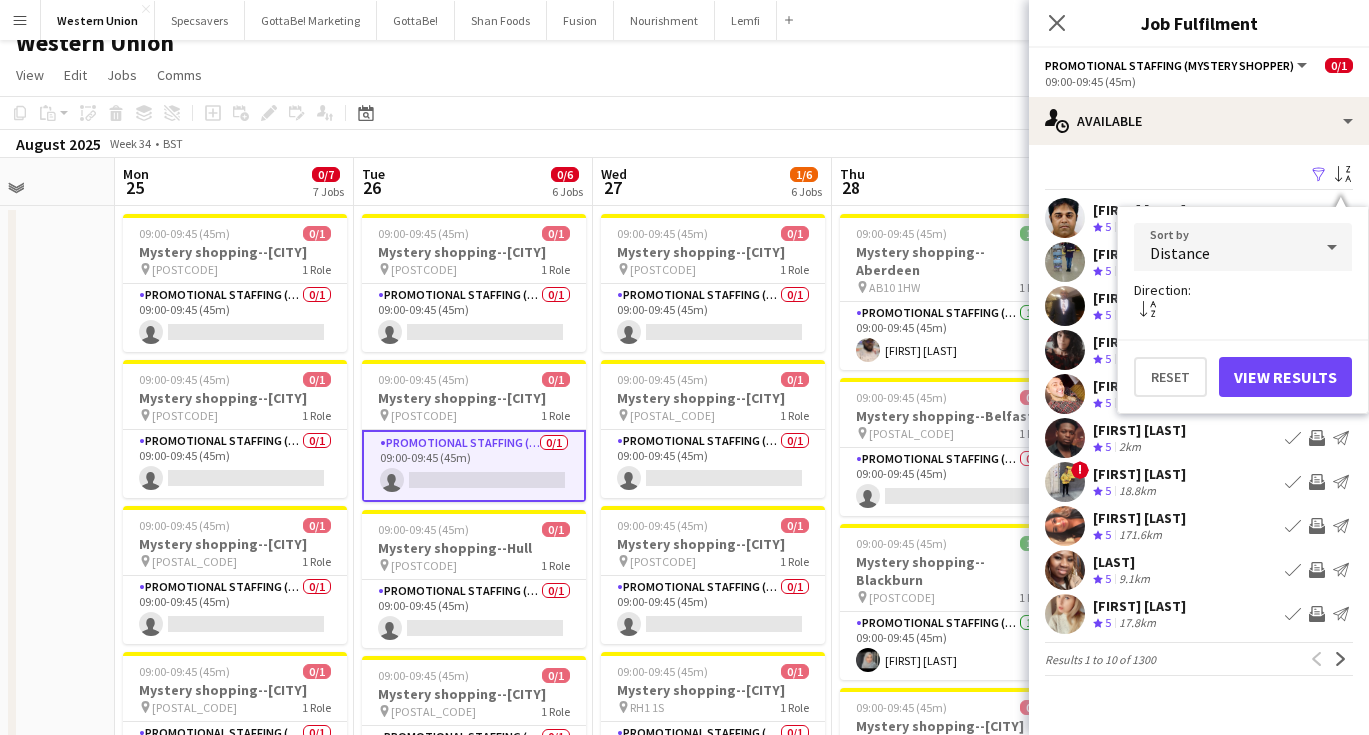 click on "View Results" at bounding box center [1285, 377] 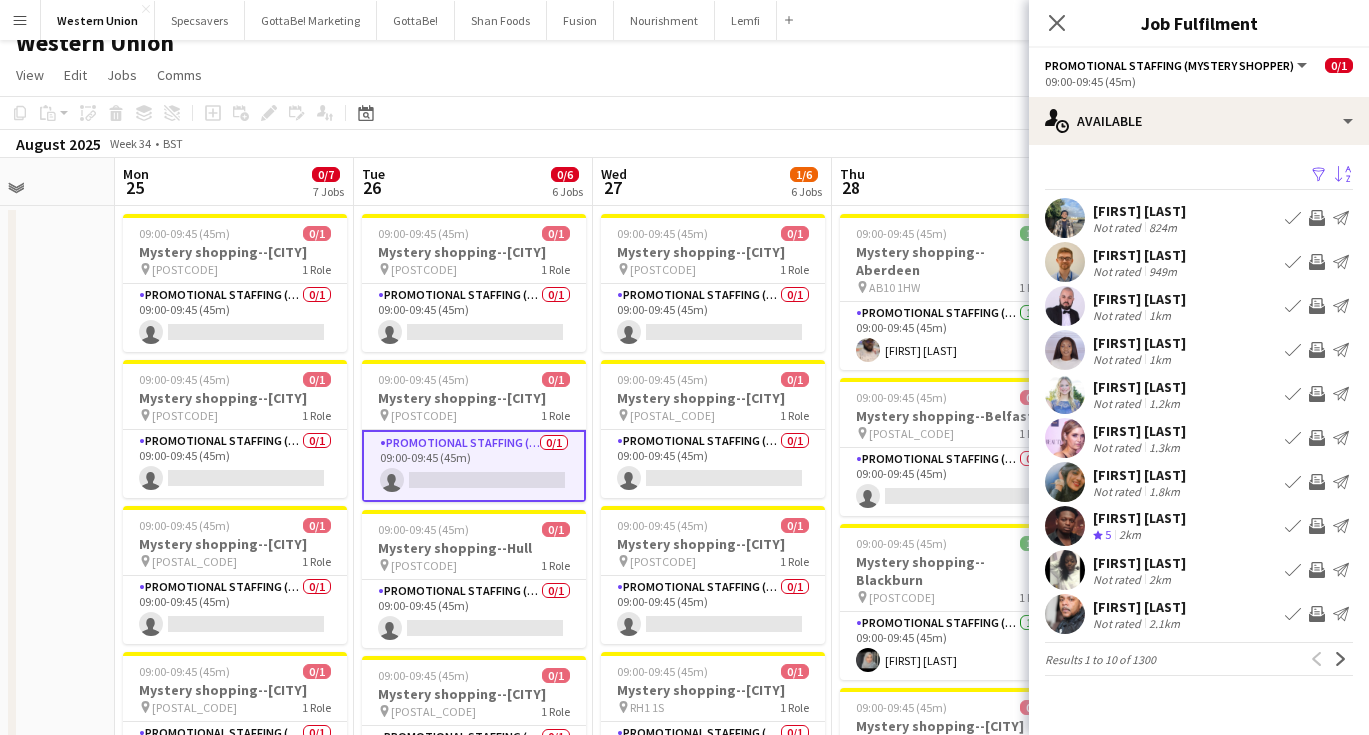click on "[FIRST] [LAST]" at bounding box center (1139, 431) 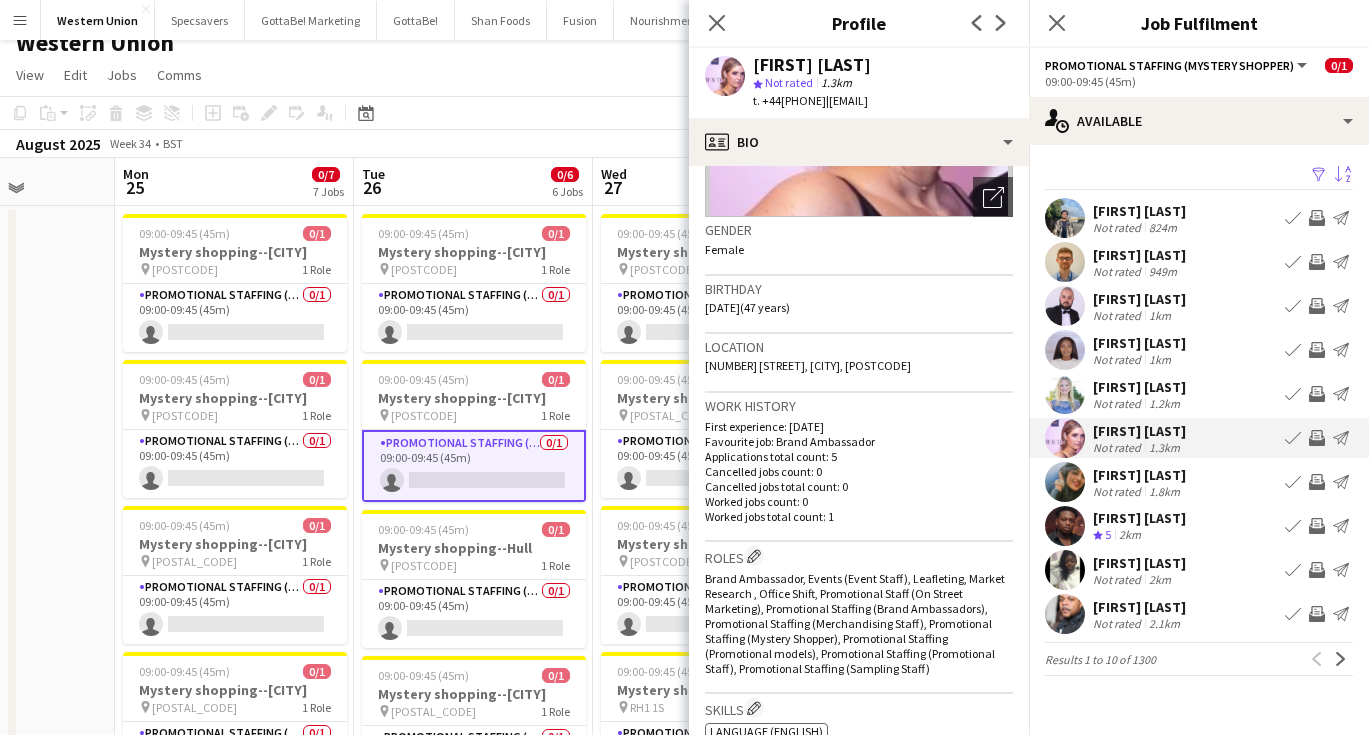 scroll, scrollTop: -2, scrollLeft: 0, axis: vertical 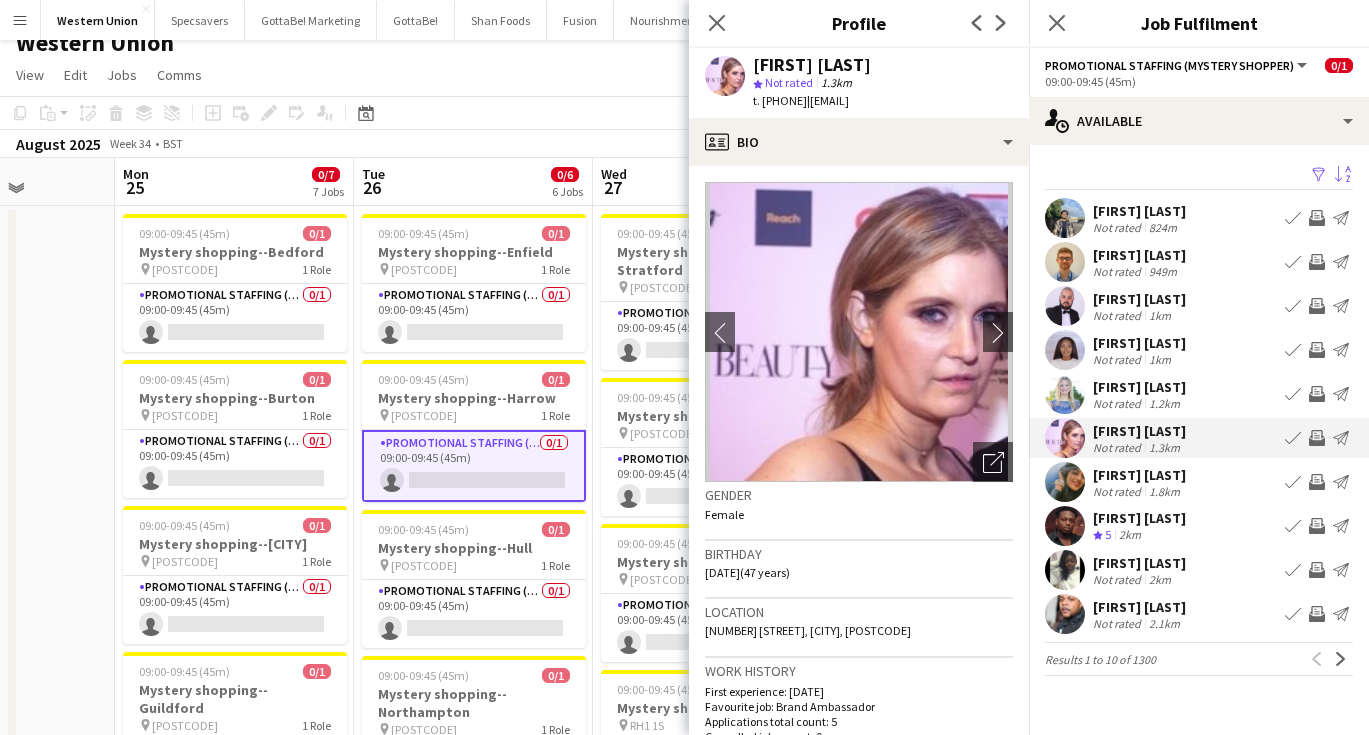 click on "Not rated" at bounding box center [1119, 623] 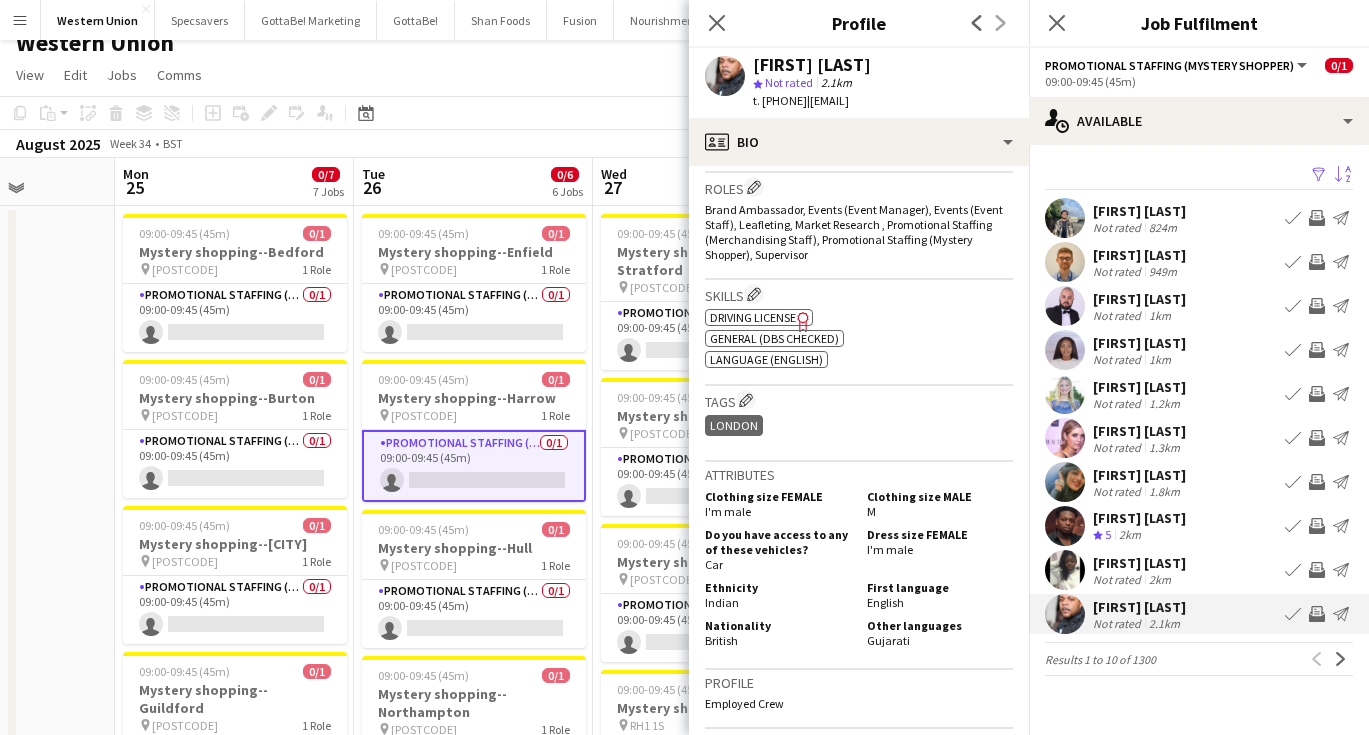 scroll, scrollTop: 650, scrollLeft: 0, axis: vertical 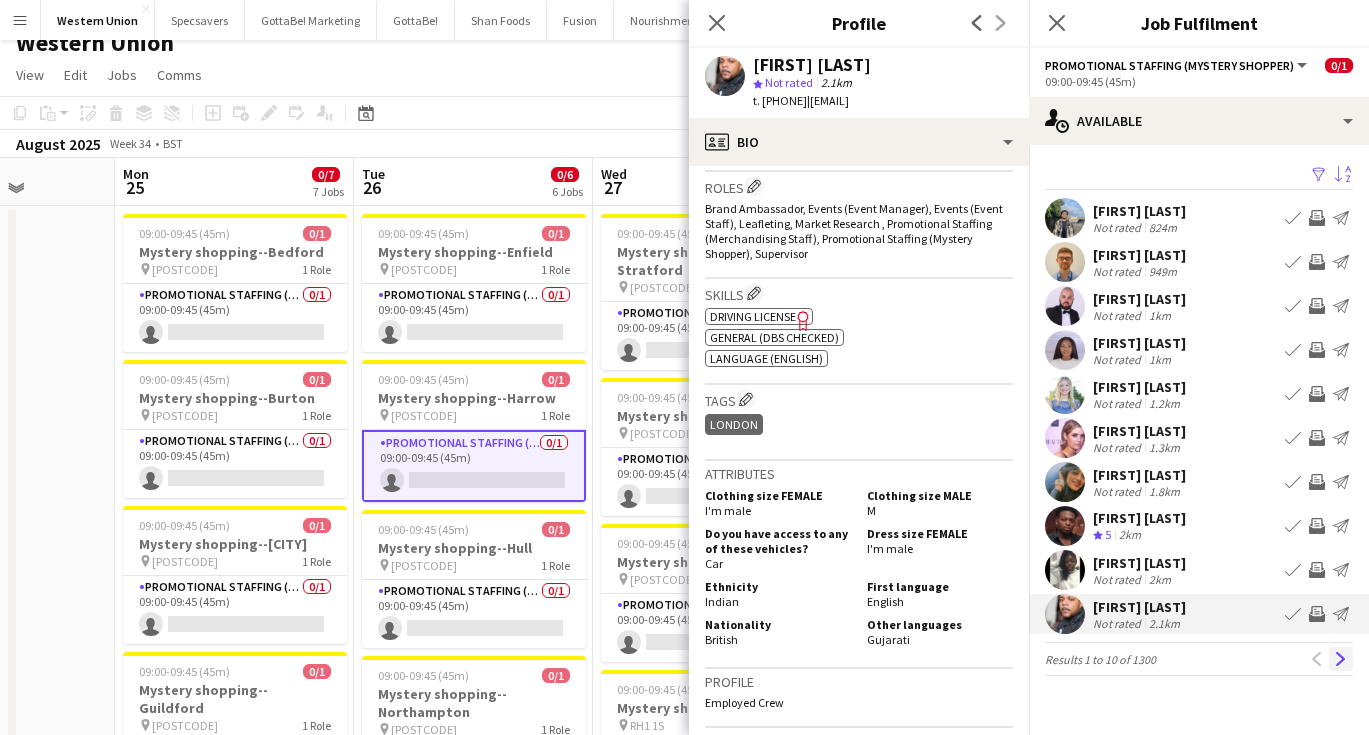 click on "Next" 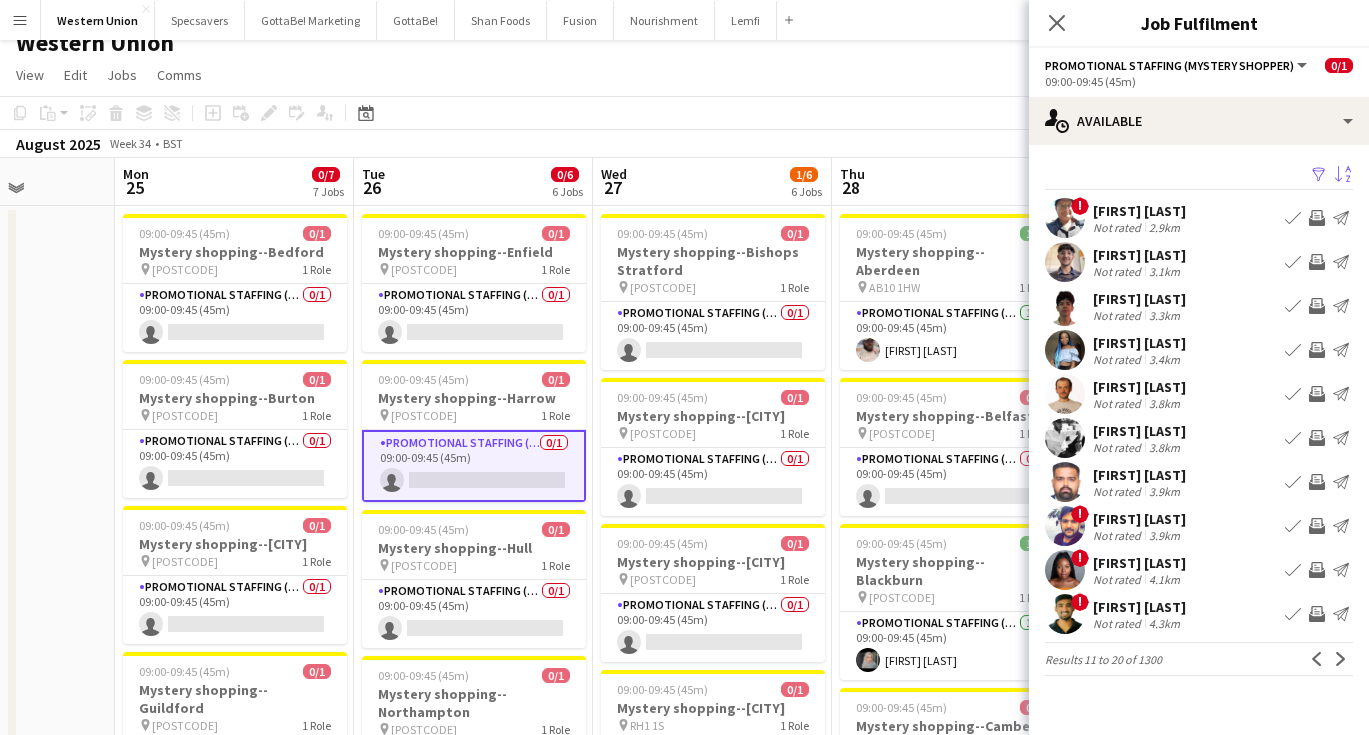 click on "Ciaran Asafo-Agyei" at bounding box center [1139, 299] 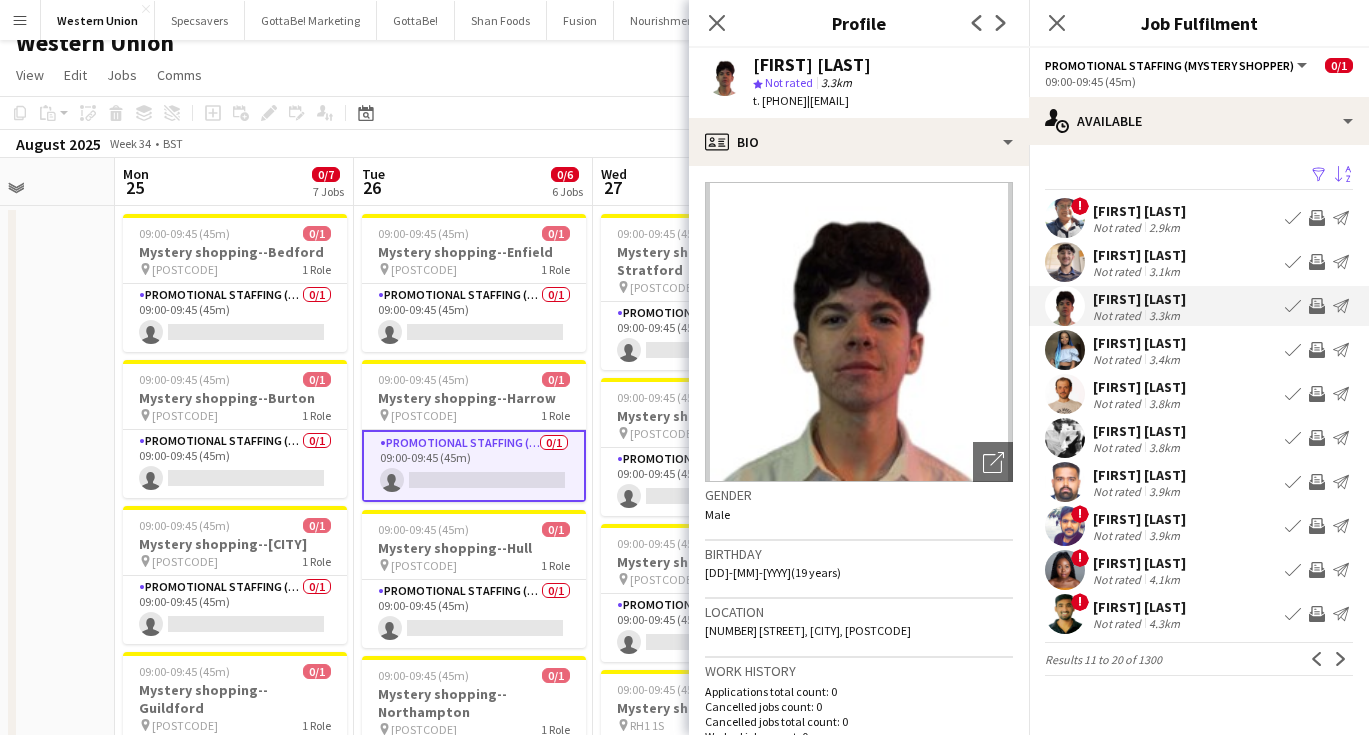 scroll, scrollTop: 0, scrollLeft: 0, axis: both 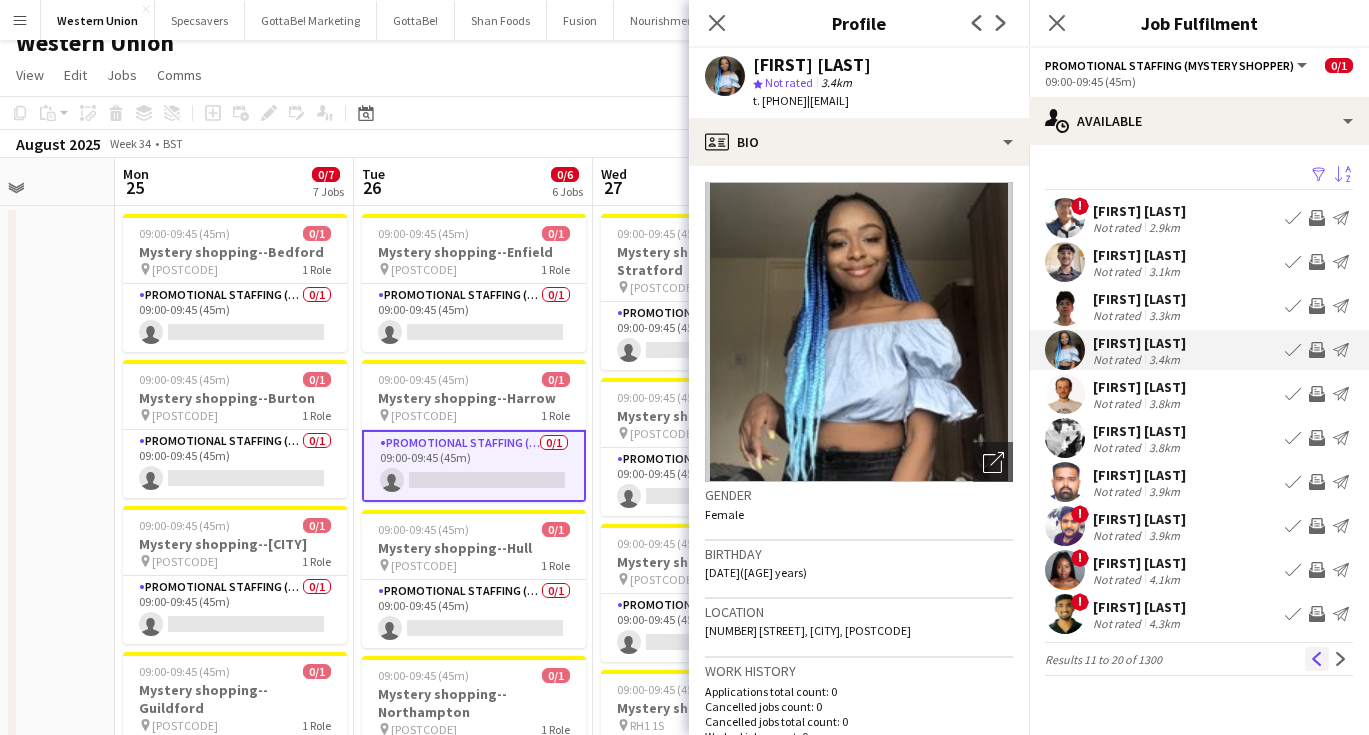 click on "Previous" 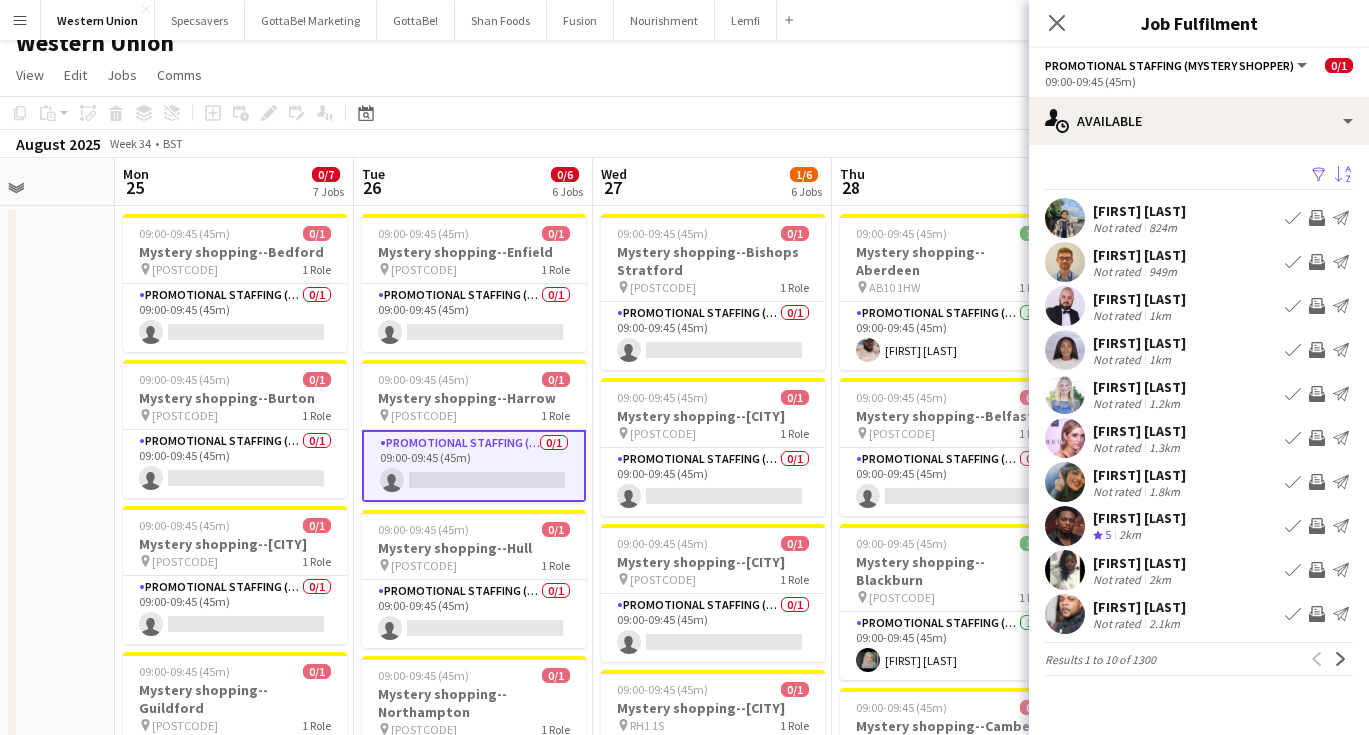 click on "[FIRST] [LAST]" at bounding box center (1139, 299) 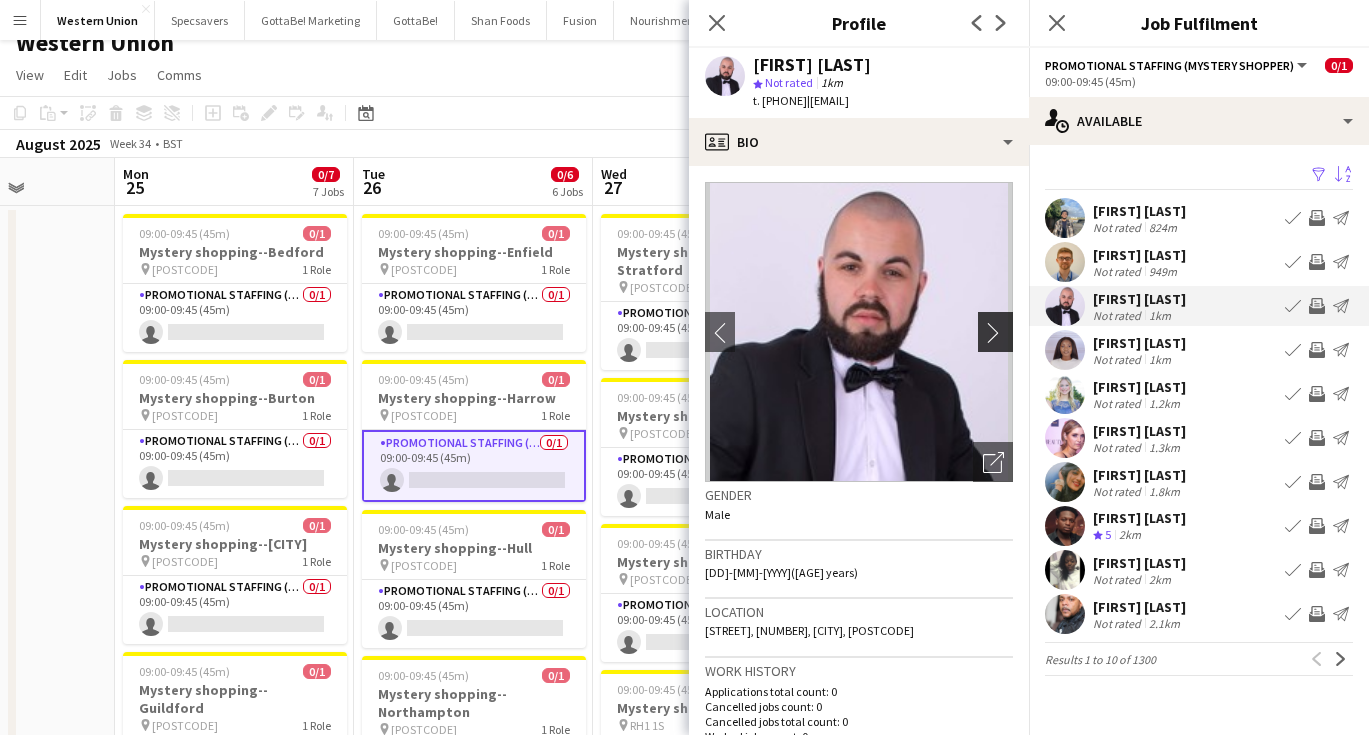 click on "chevron-right" 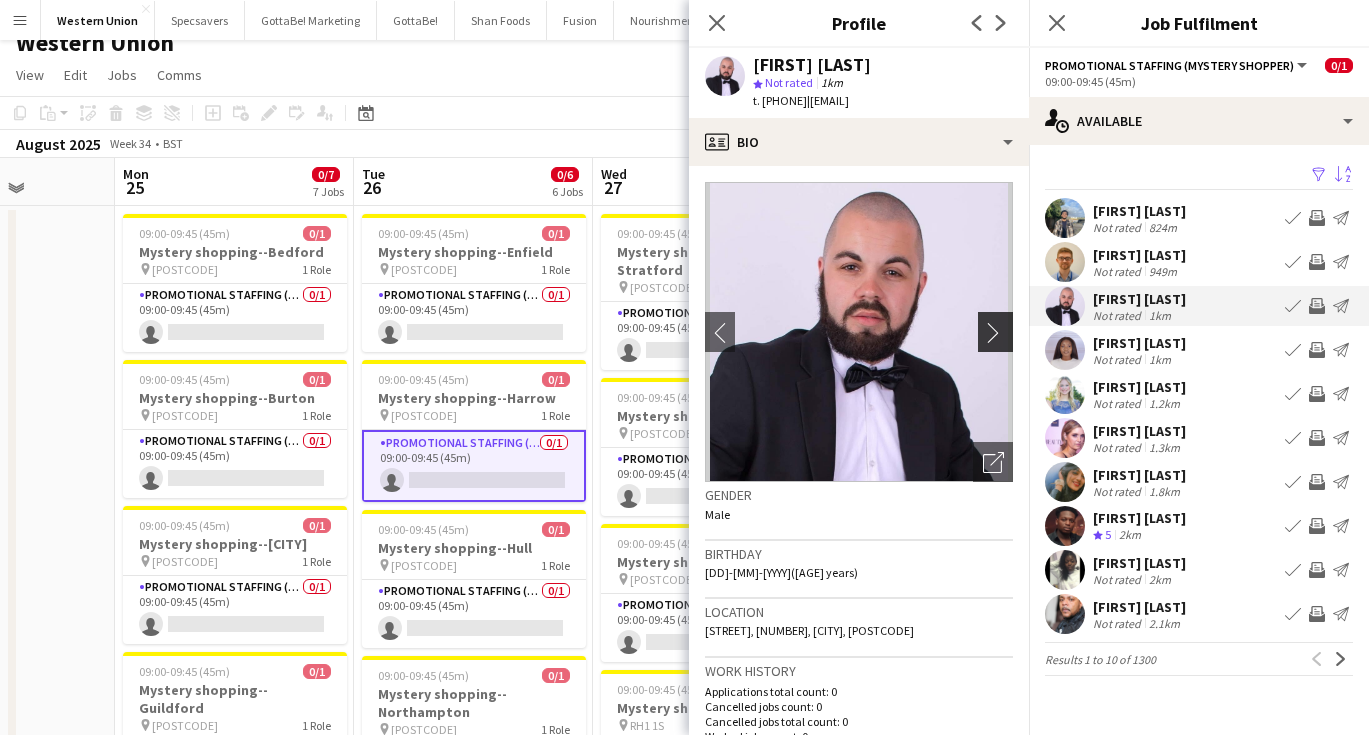 click on "chevron-right" 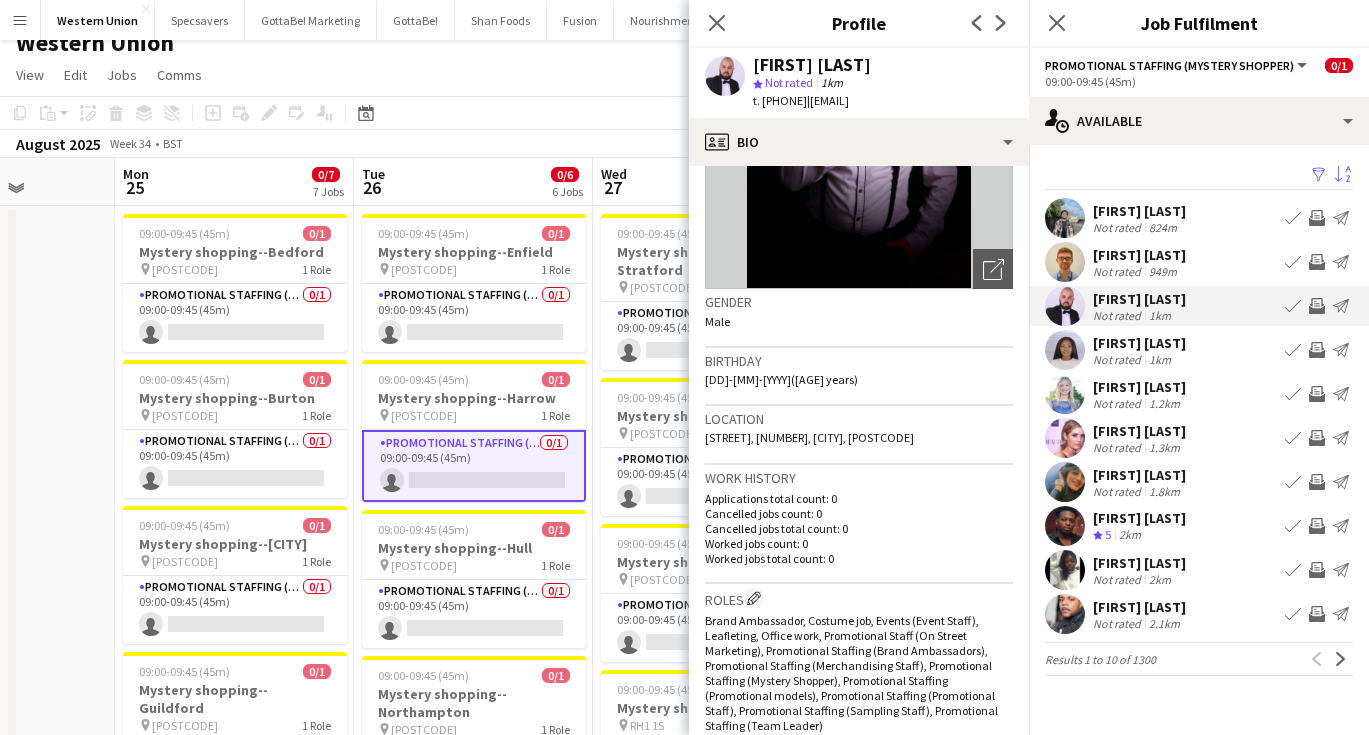 scroll, scrollTop: 190, scrollLeft: 0, axis: vertical 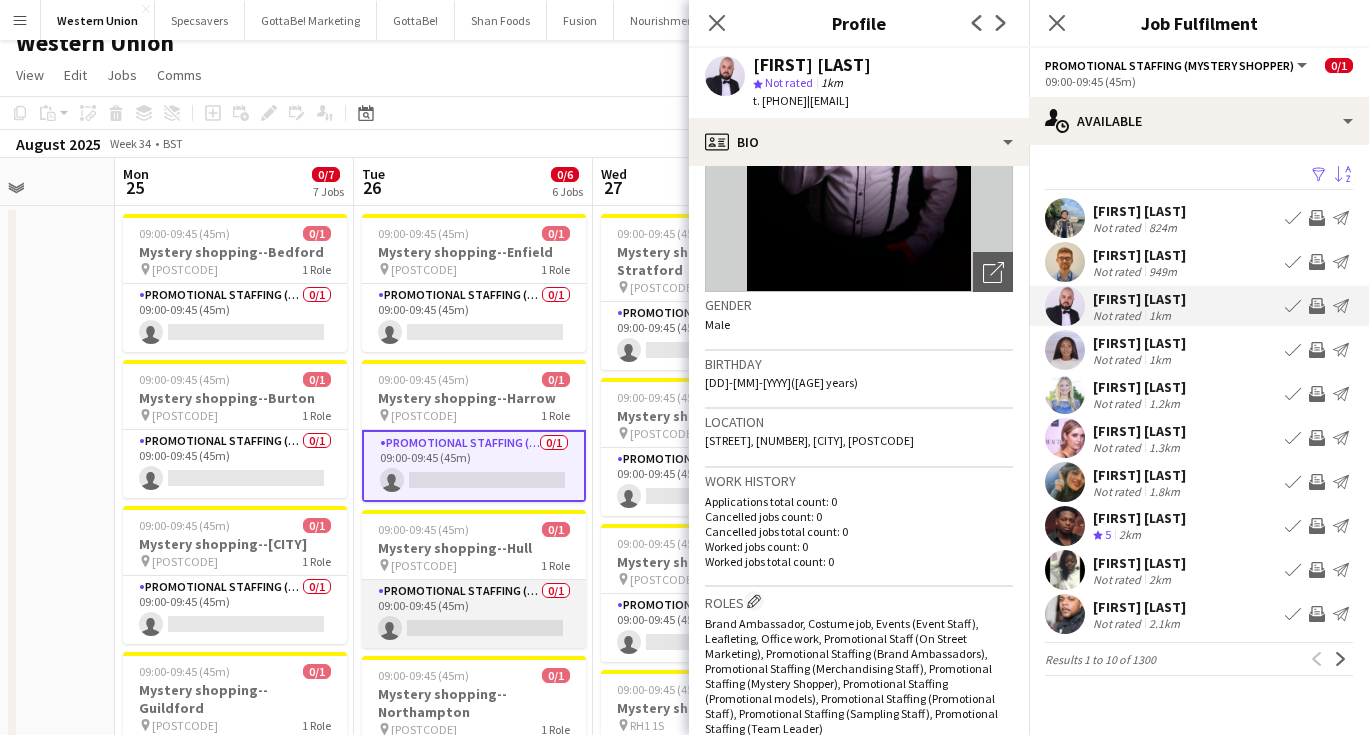 click on "Promotional Staffing (Mystery Shopper)   0/1   09:00-09:45 (45m)
single-neutral-actions" at bounding box center (474, 614) 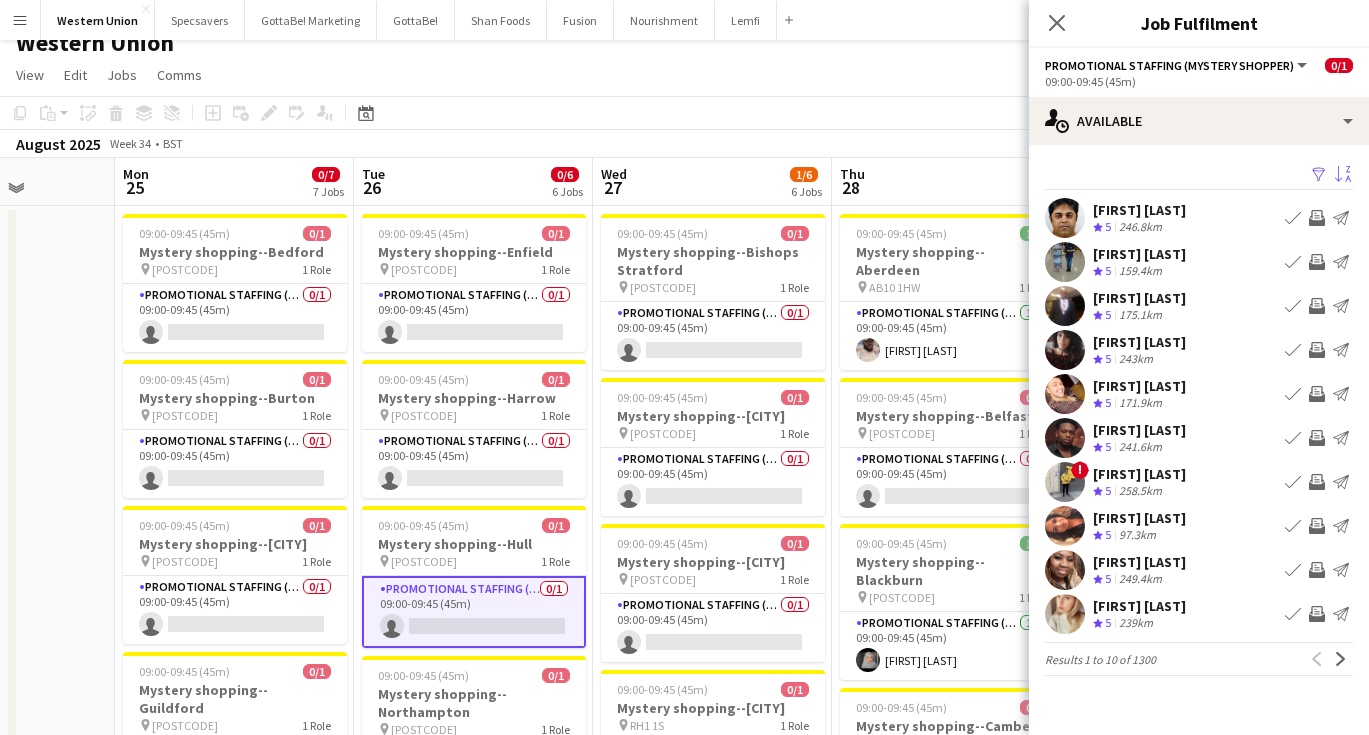 click on "Sort asc" at bounding box center [1343, 175] 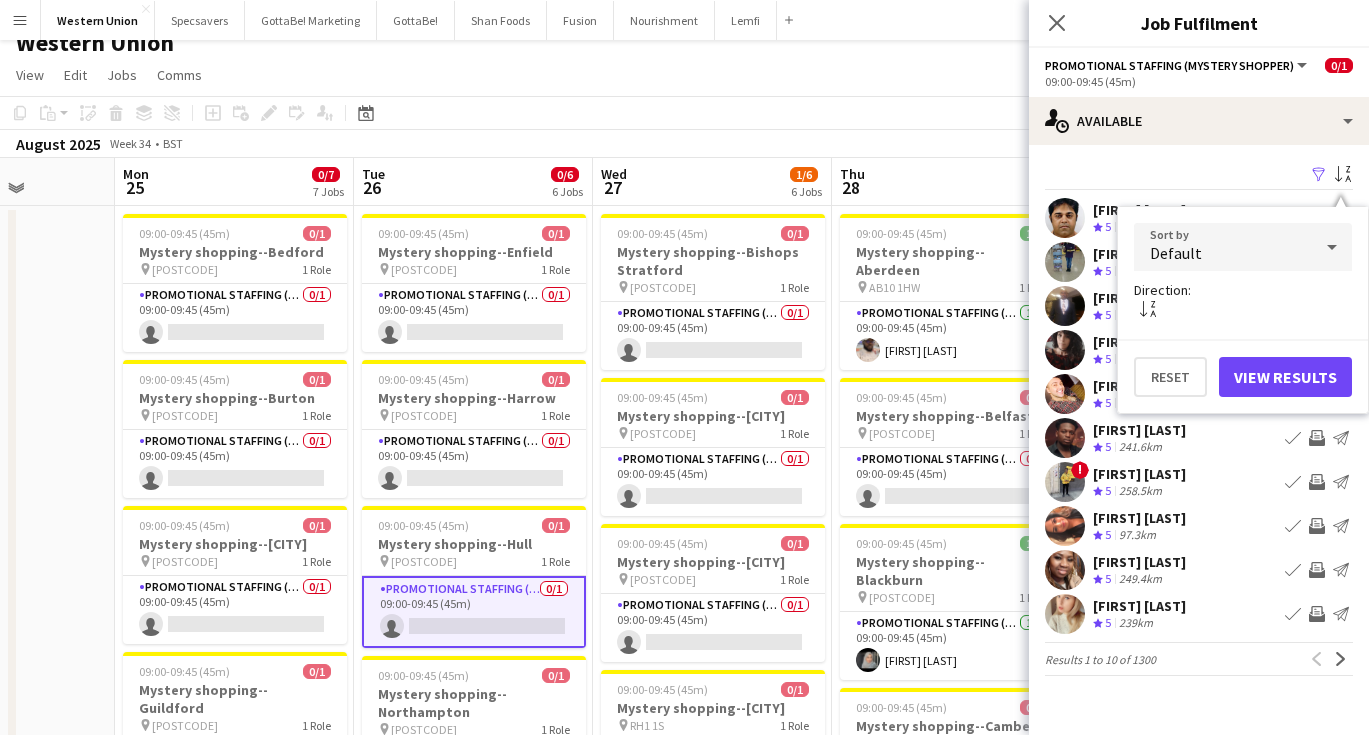 click on "Default" at bounding box center [1223, 247] 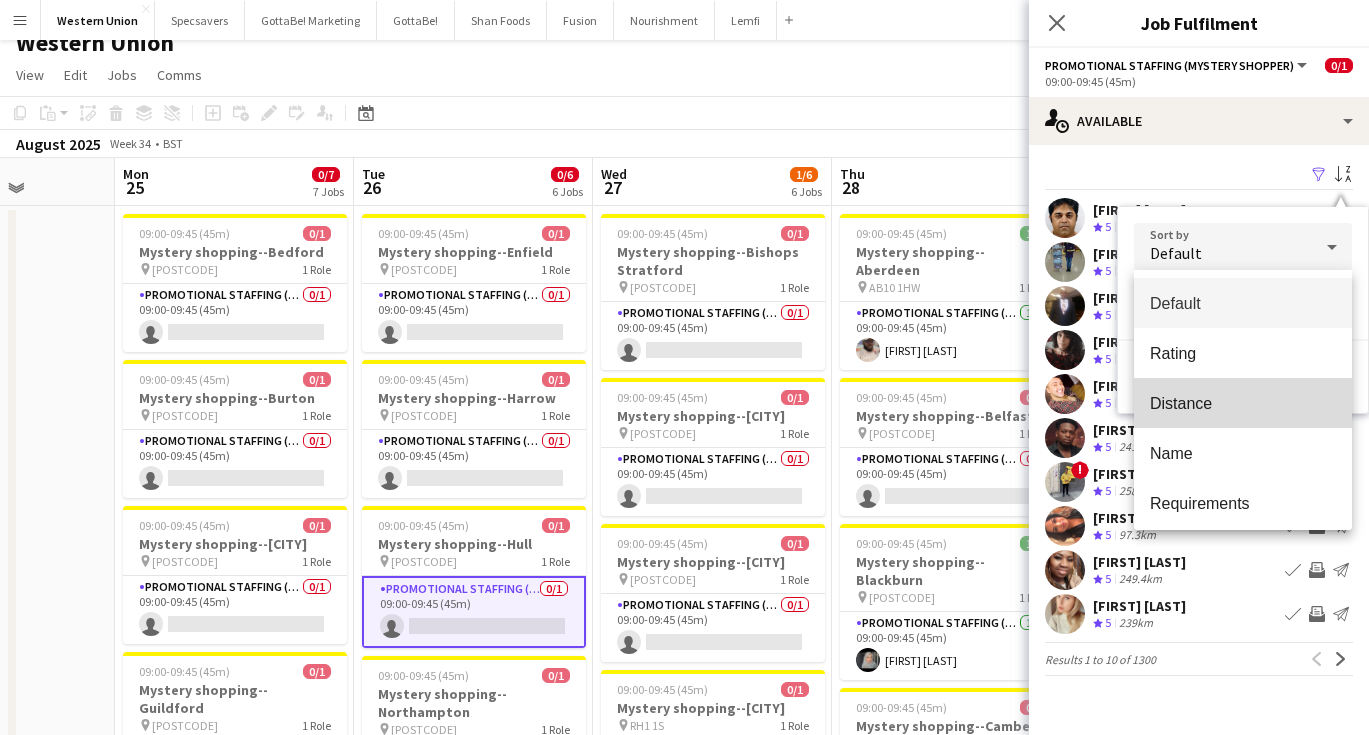 click on "Distance" at bounding box center [1243, 403] 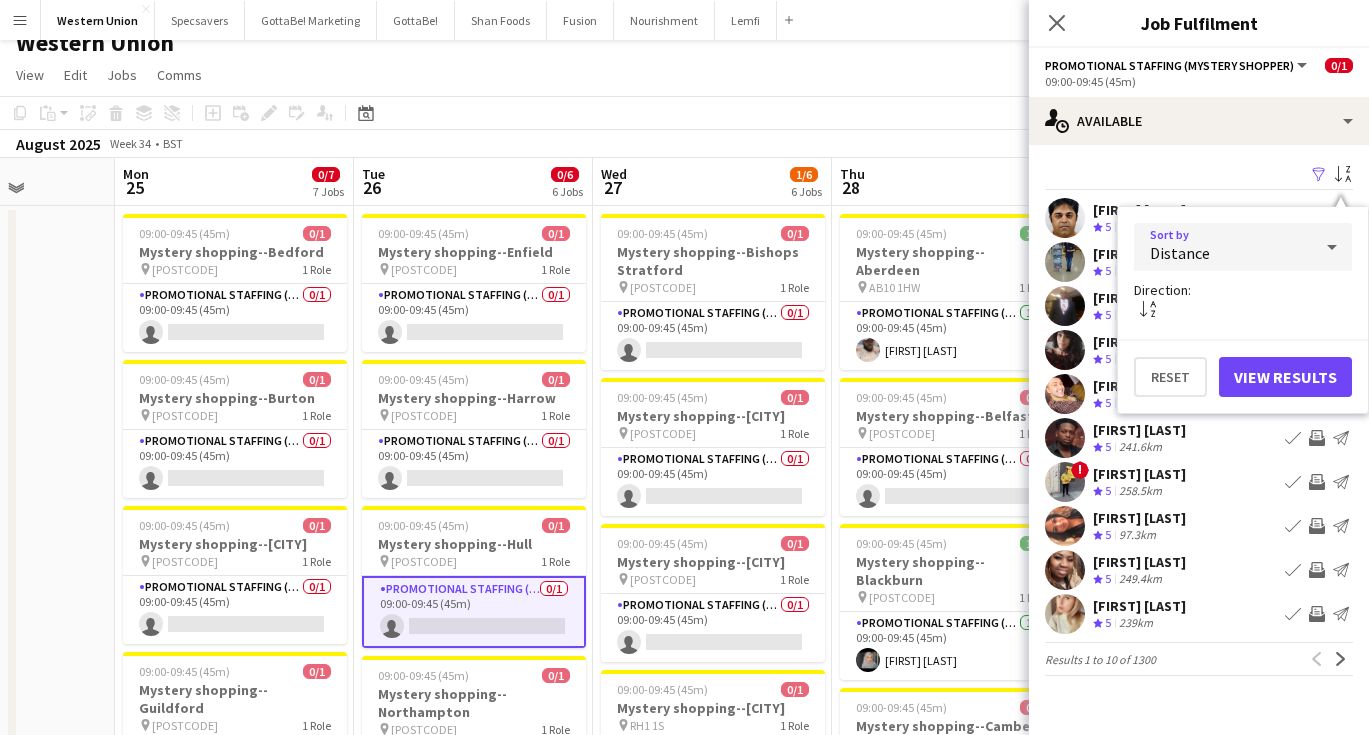click on "View Results" at bounding box center [1285, 377] 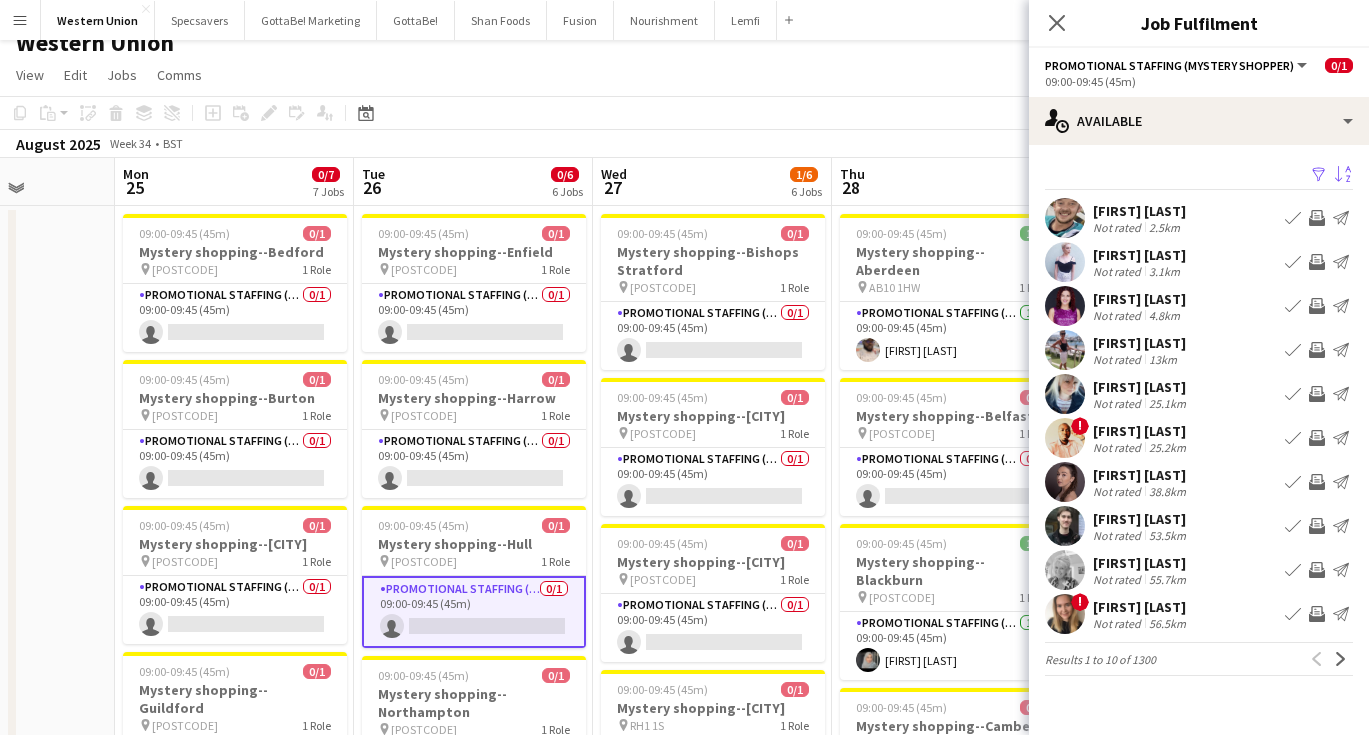click on "Sam Lethem   Not rated   2.5km
Book crew
Invite crew
Send notification" at bounding box center [1199, 218] 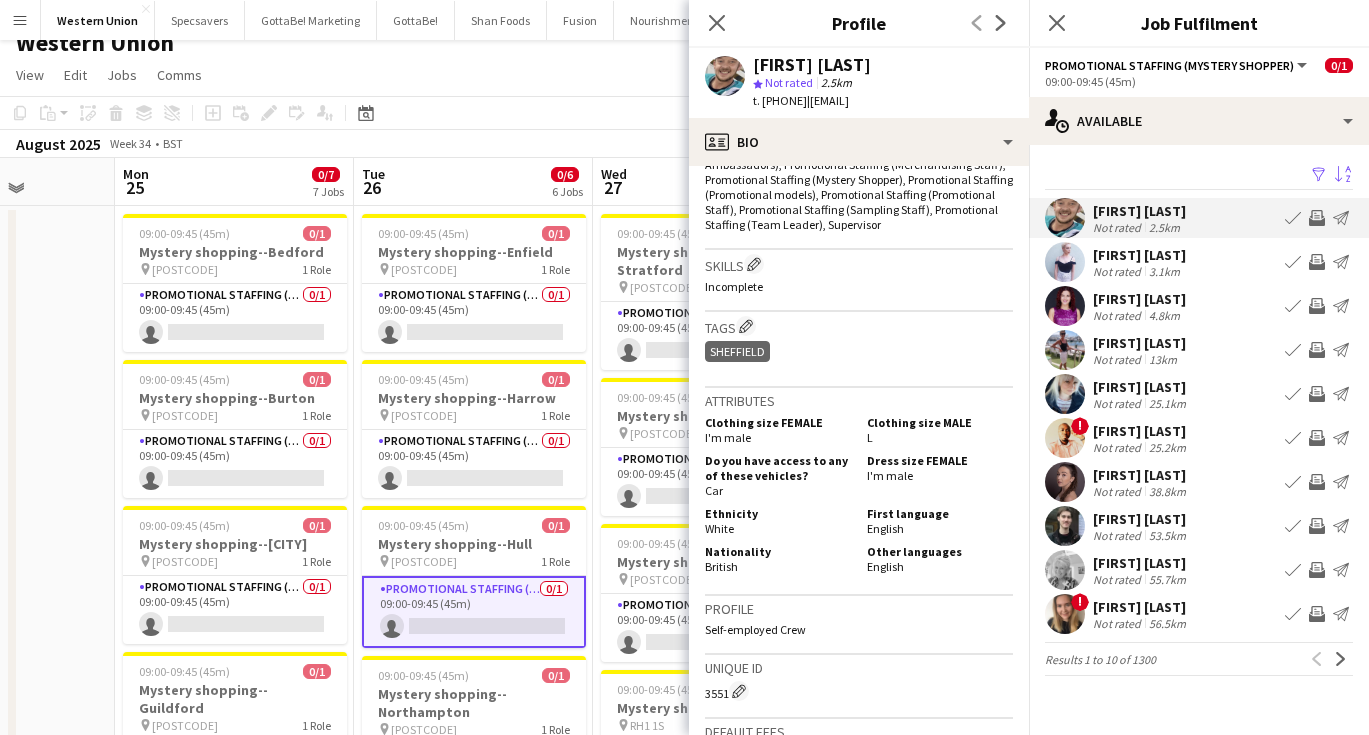 scroll, scrollTop: 726, scrollLeft: 0, axis: vertical 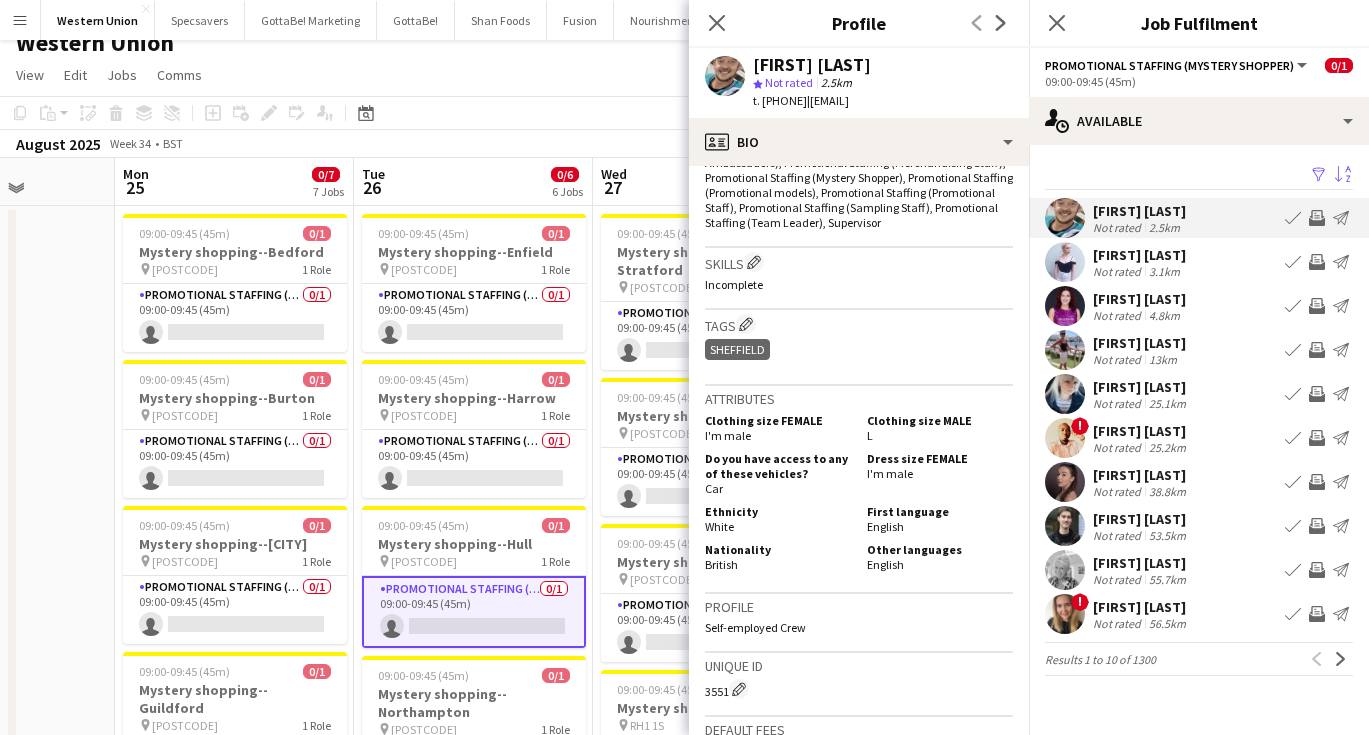 click on "3.1km" at bounding box center [1164, 271] 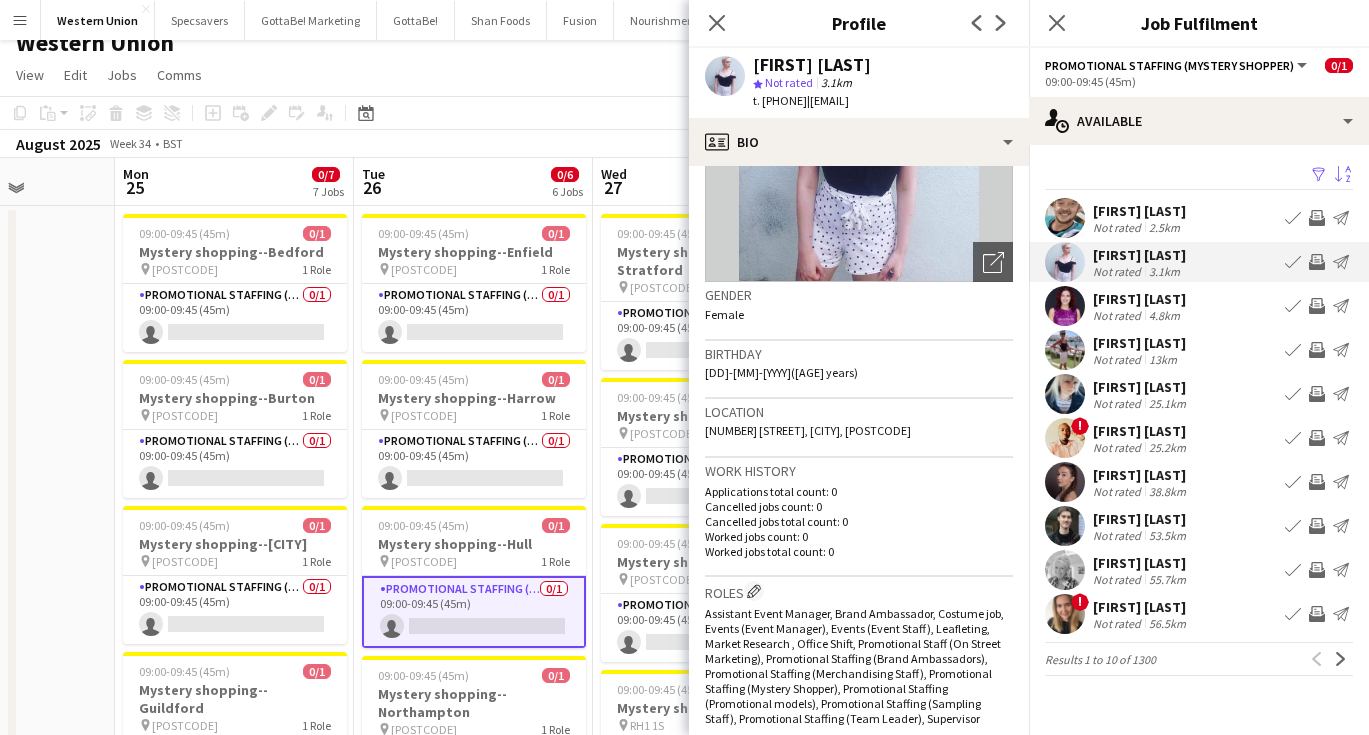scroll, scrollTop: 158, scrollLeft: 0, axis: vertical 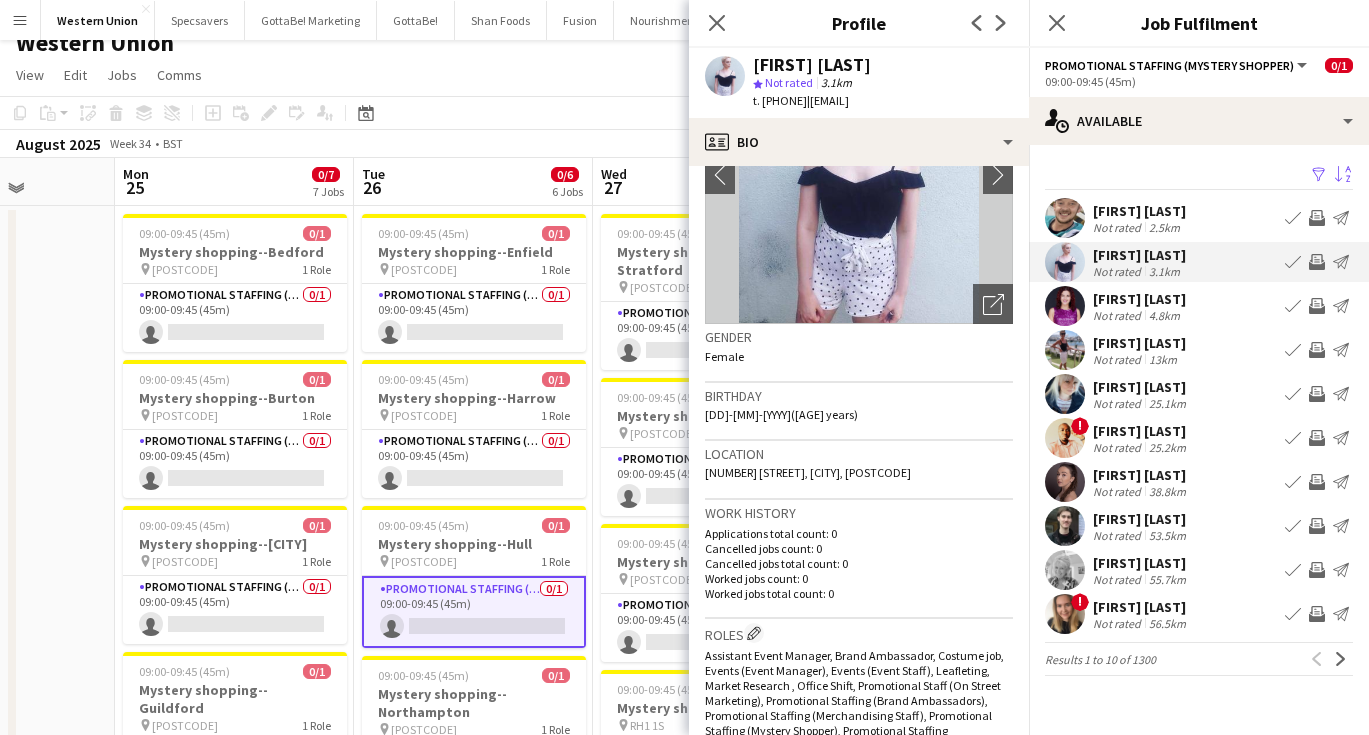 click on "Rachel Martin" at bounding box center (1139, 299) 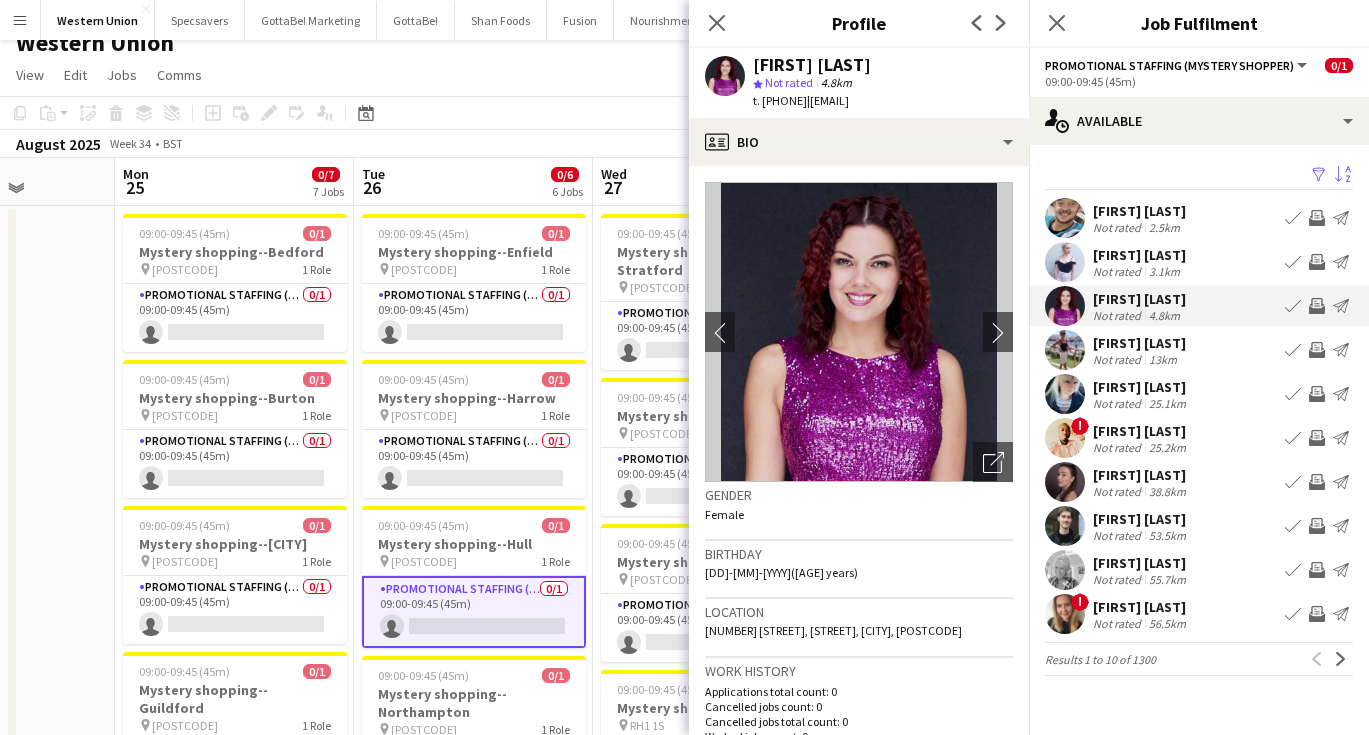 scroll, scrollTop: 0, scrollLeft: 0, axis: both 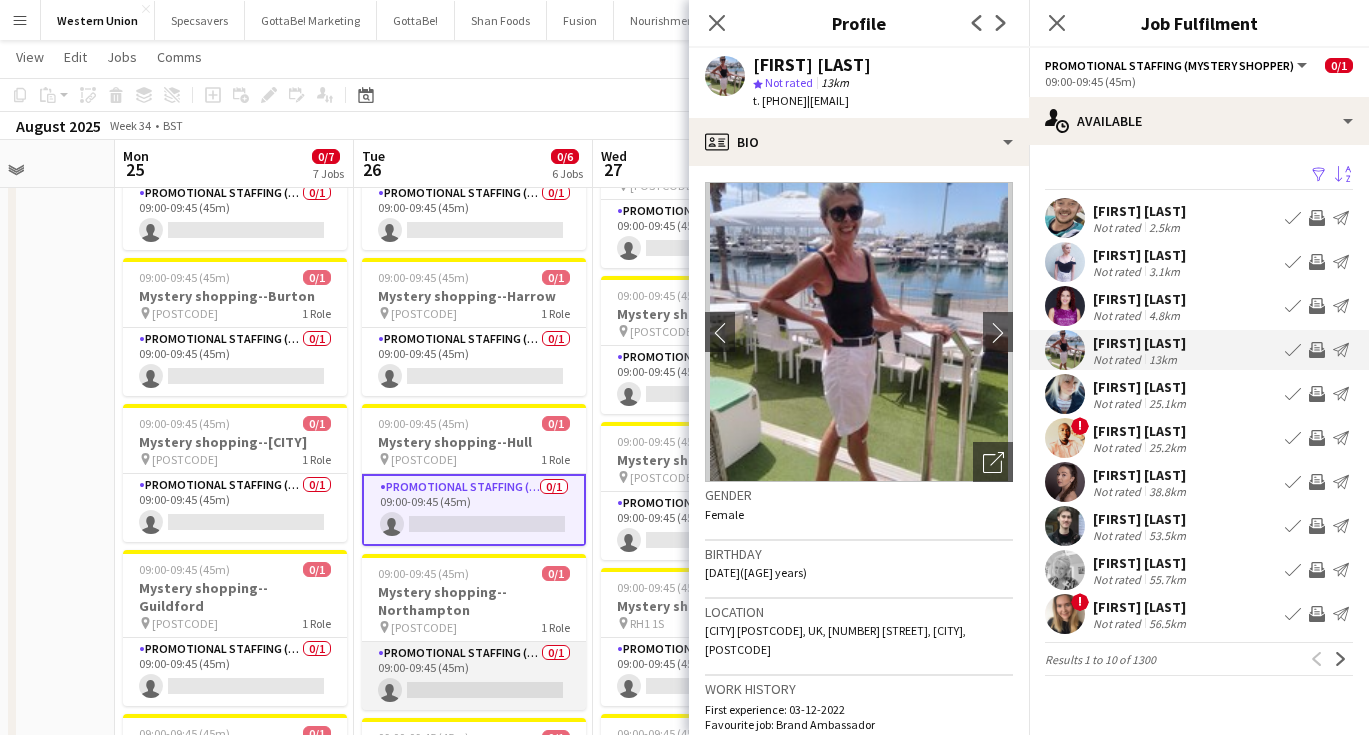click on "Promotional Staffing (Mystery Shopper)   0/1   09:00-09:45 (45m)
single-neutral-actions" at bounding box center [474, 676] 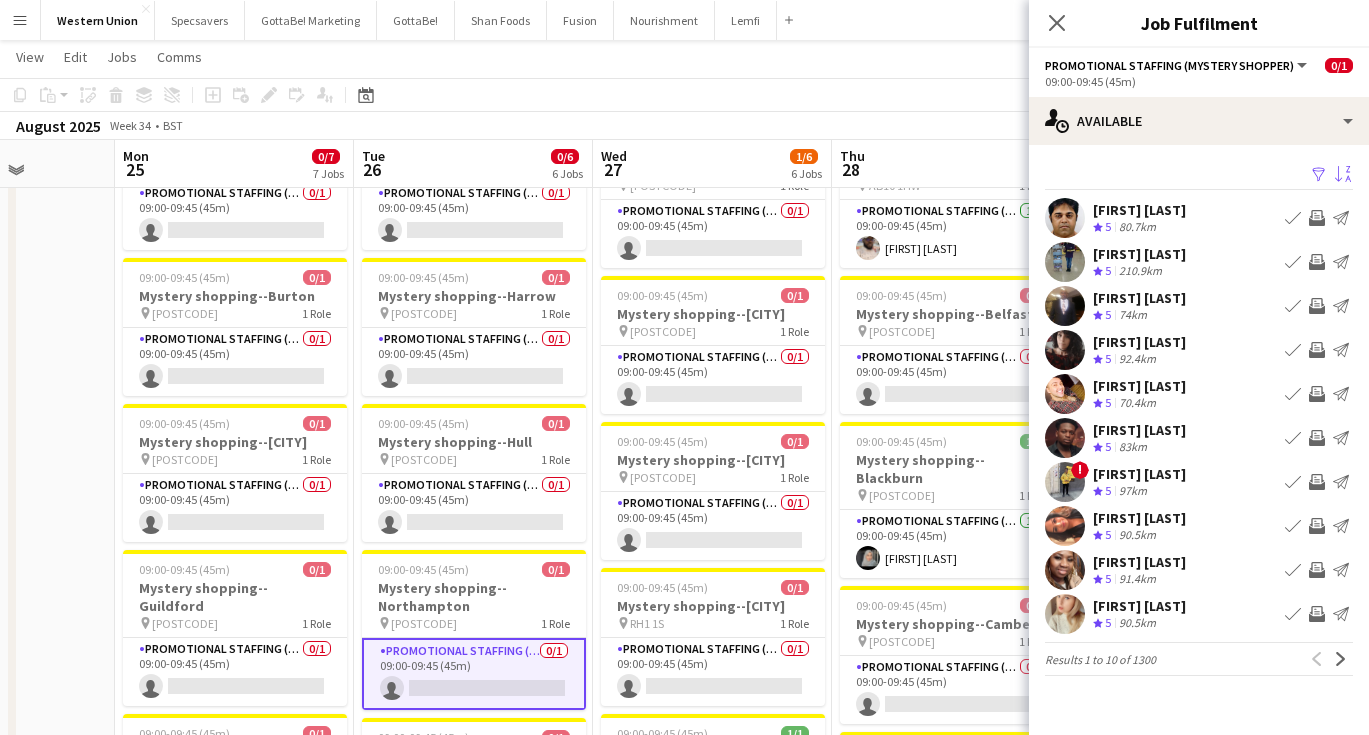 click on "Sort asc" at bounding box center (1343, 175) 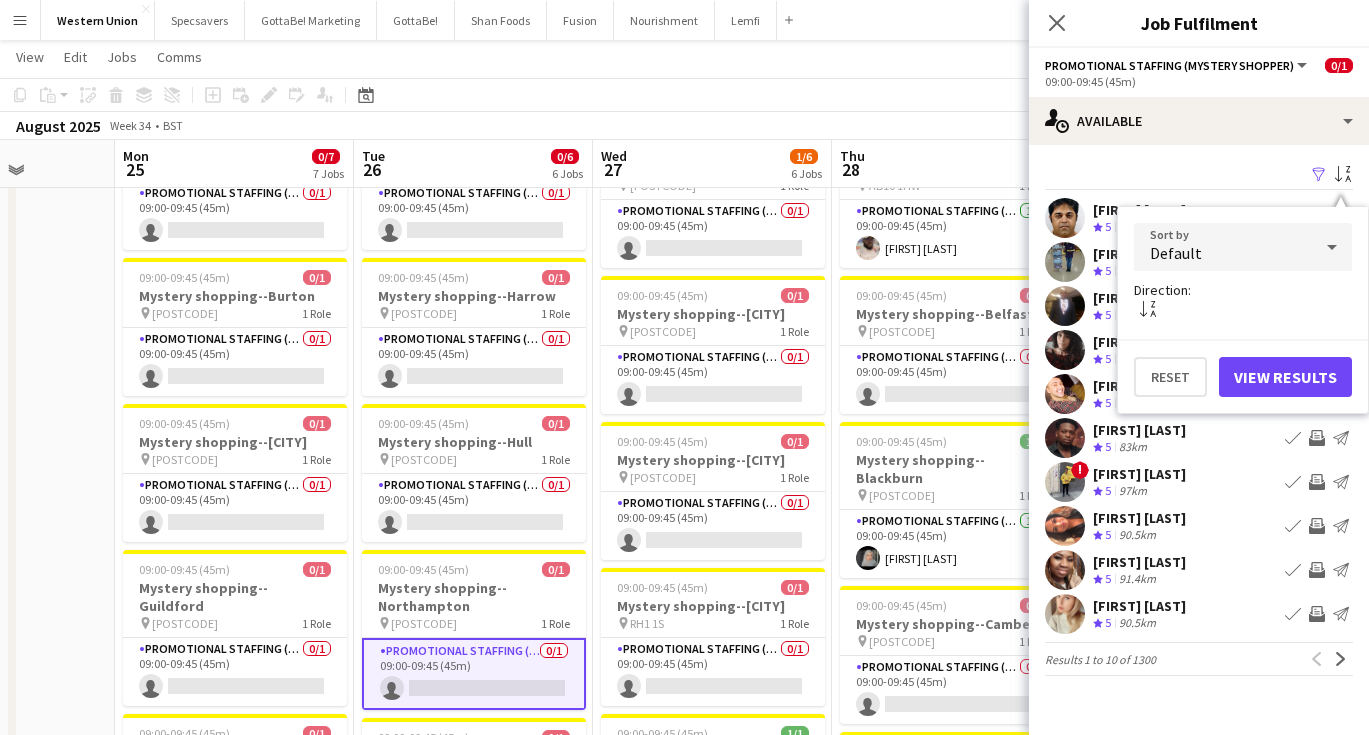 click on "Default" at bounding box center [1223, 247] 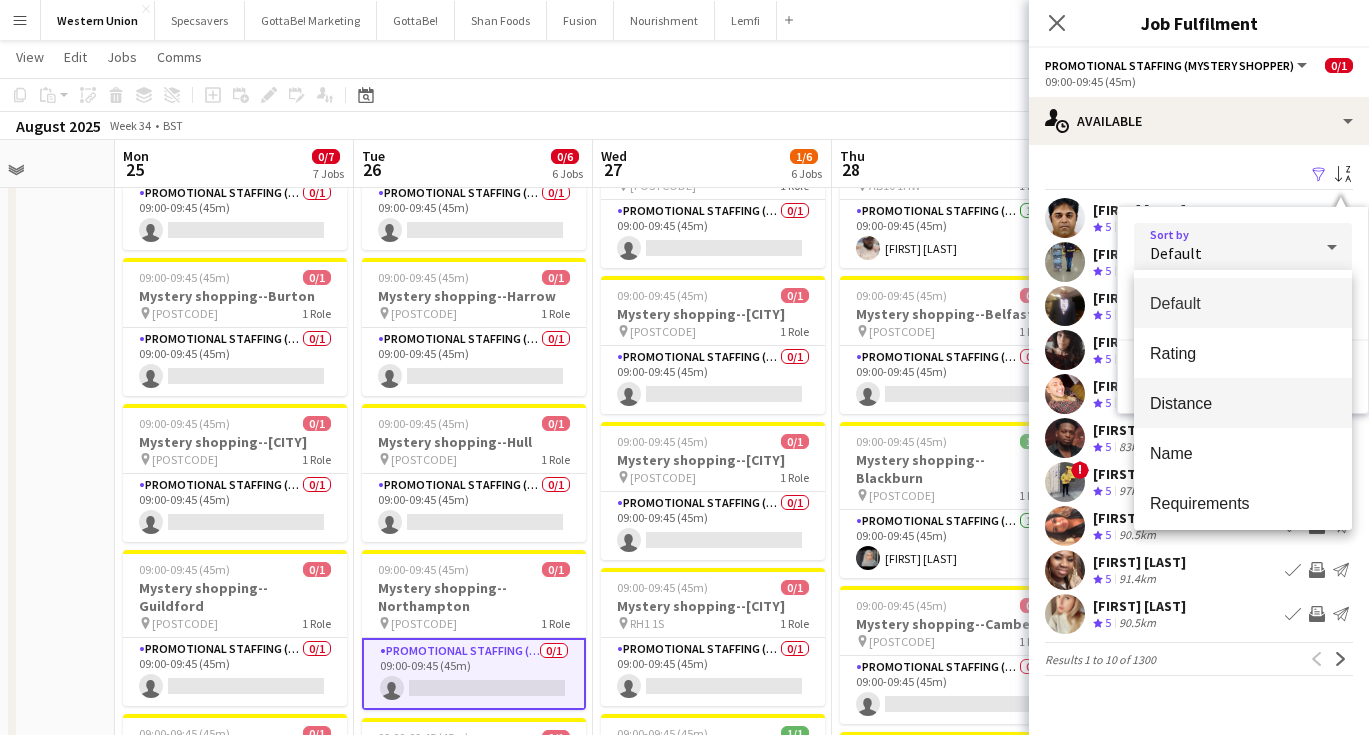 click on "Distance" at bounding box center [1243, 403] 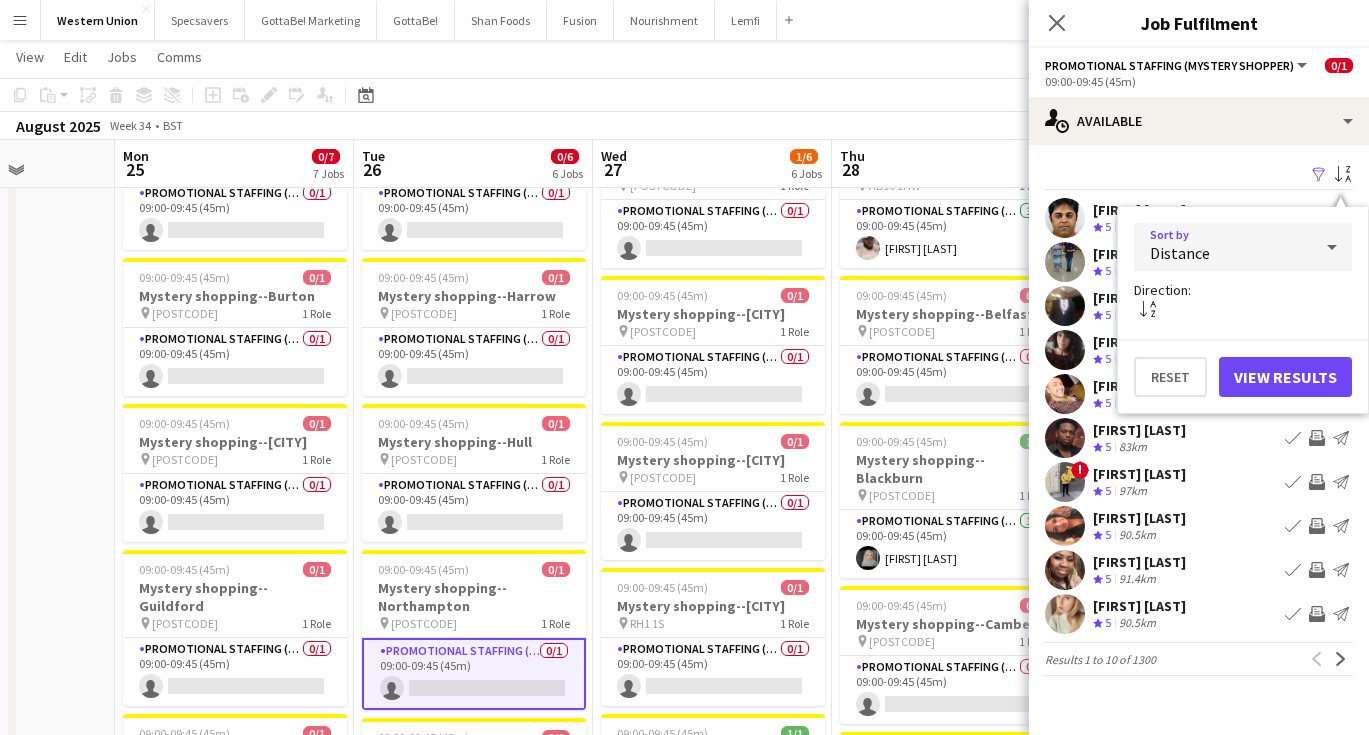 click on "View Results" at bounding box center [1285, 377] 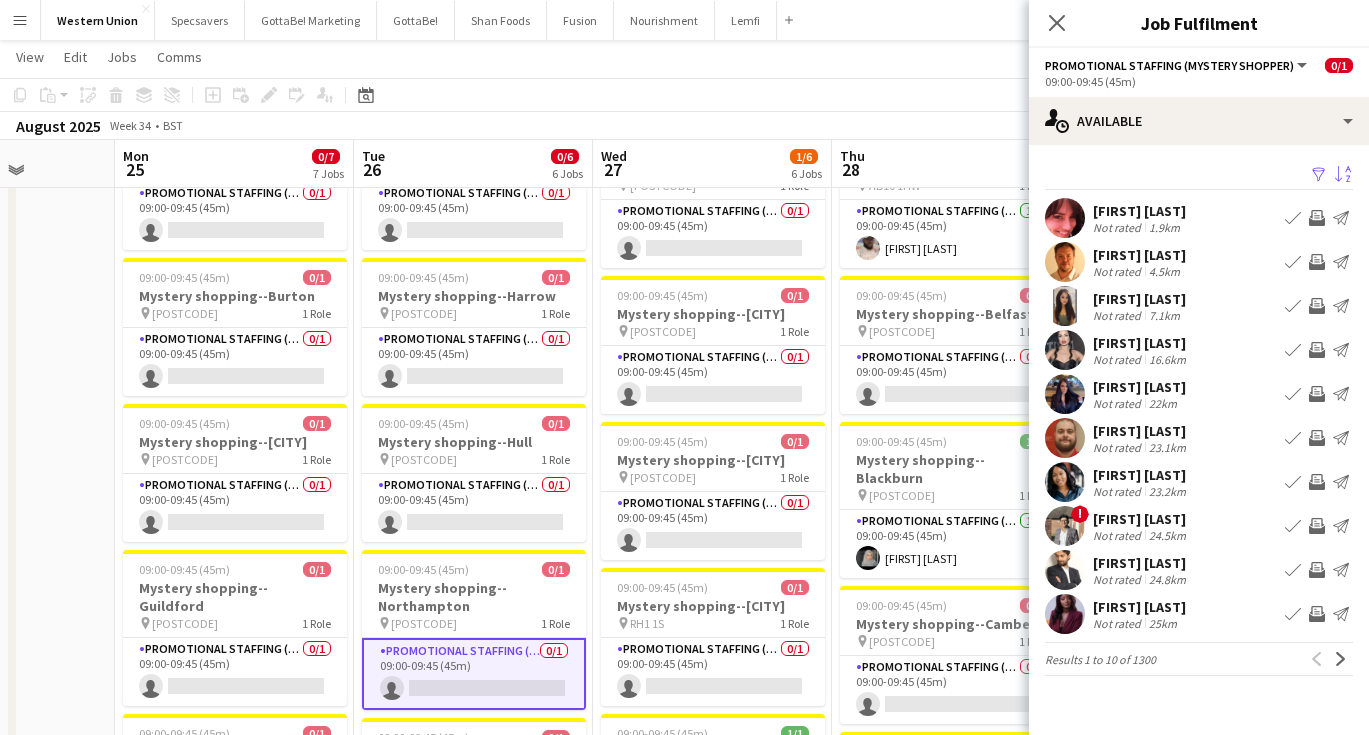 click on "Charlotte Hughes" at bounding box center [1139, 211] 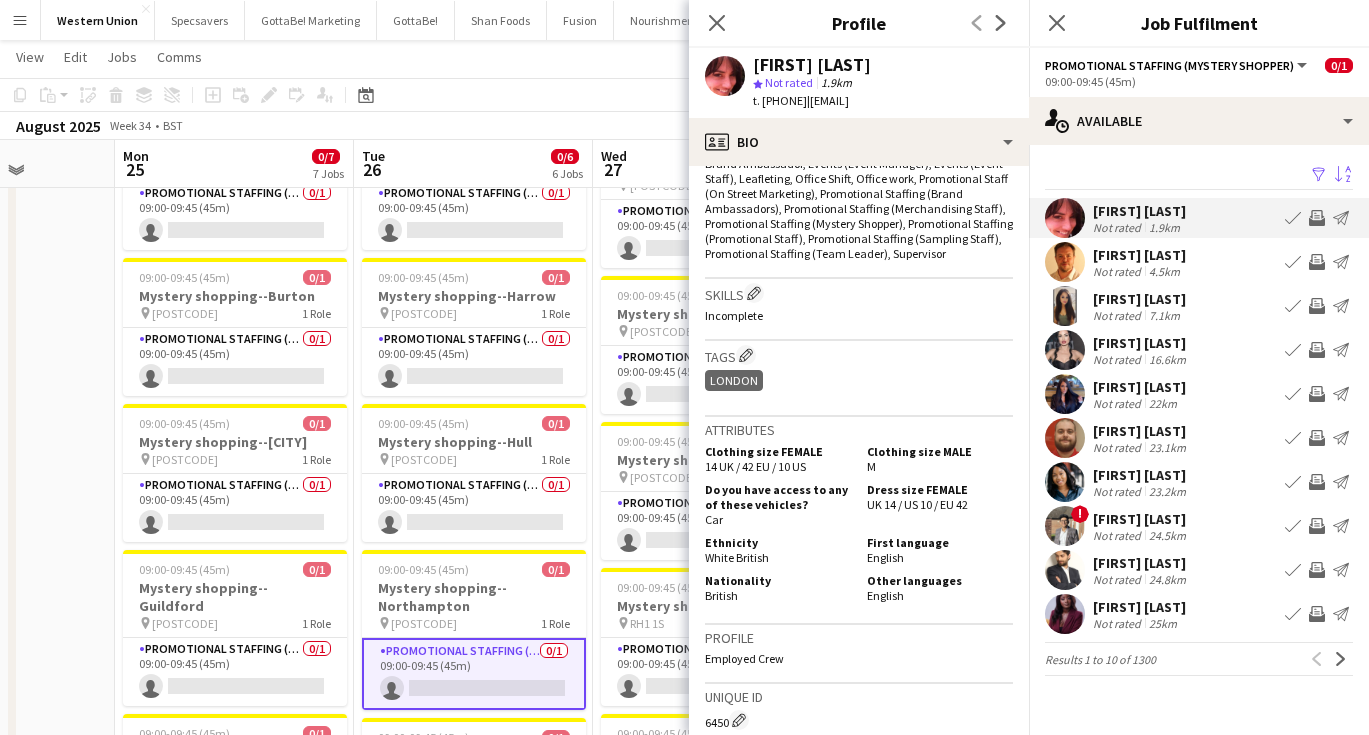 scroll, scrollTop: 670, scrollLeft: 0, axis: vertical 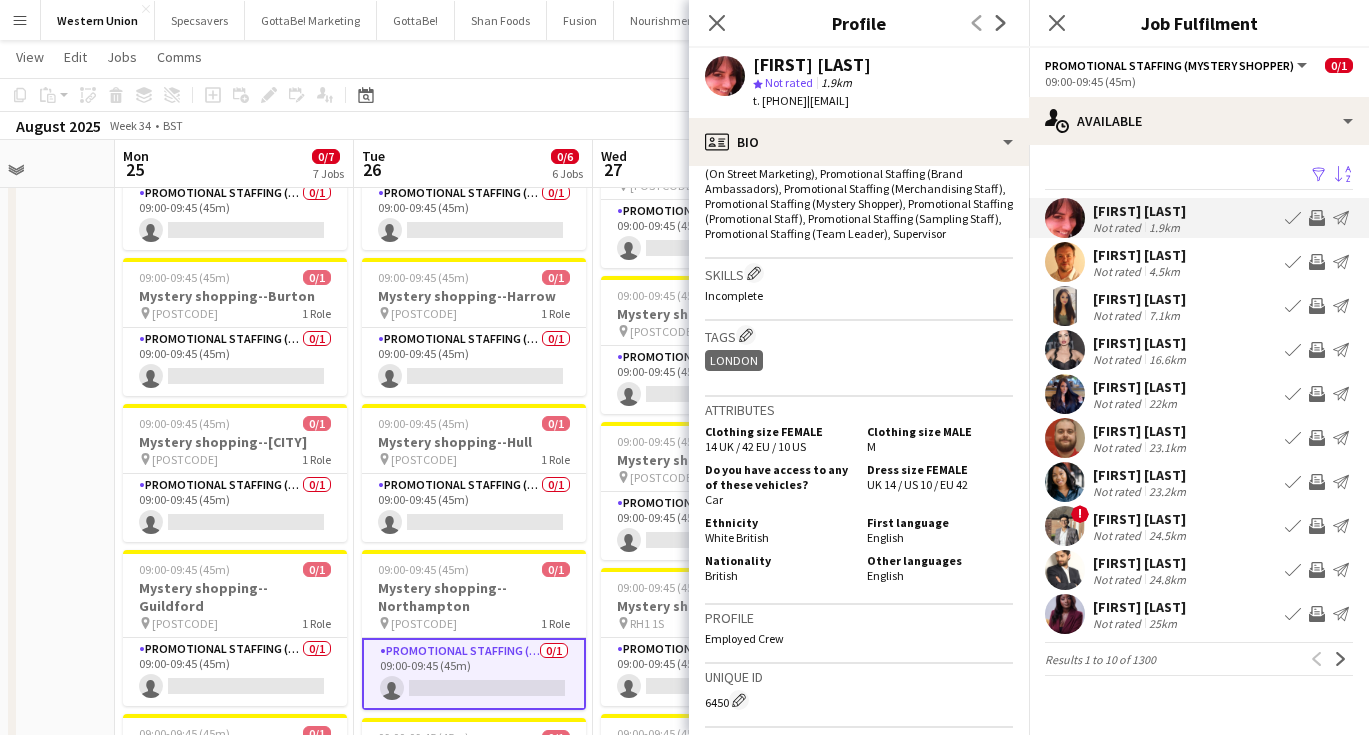 click on "Not rated" at bounding box center (1119, 271) 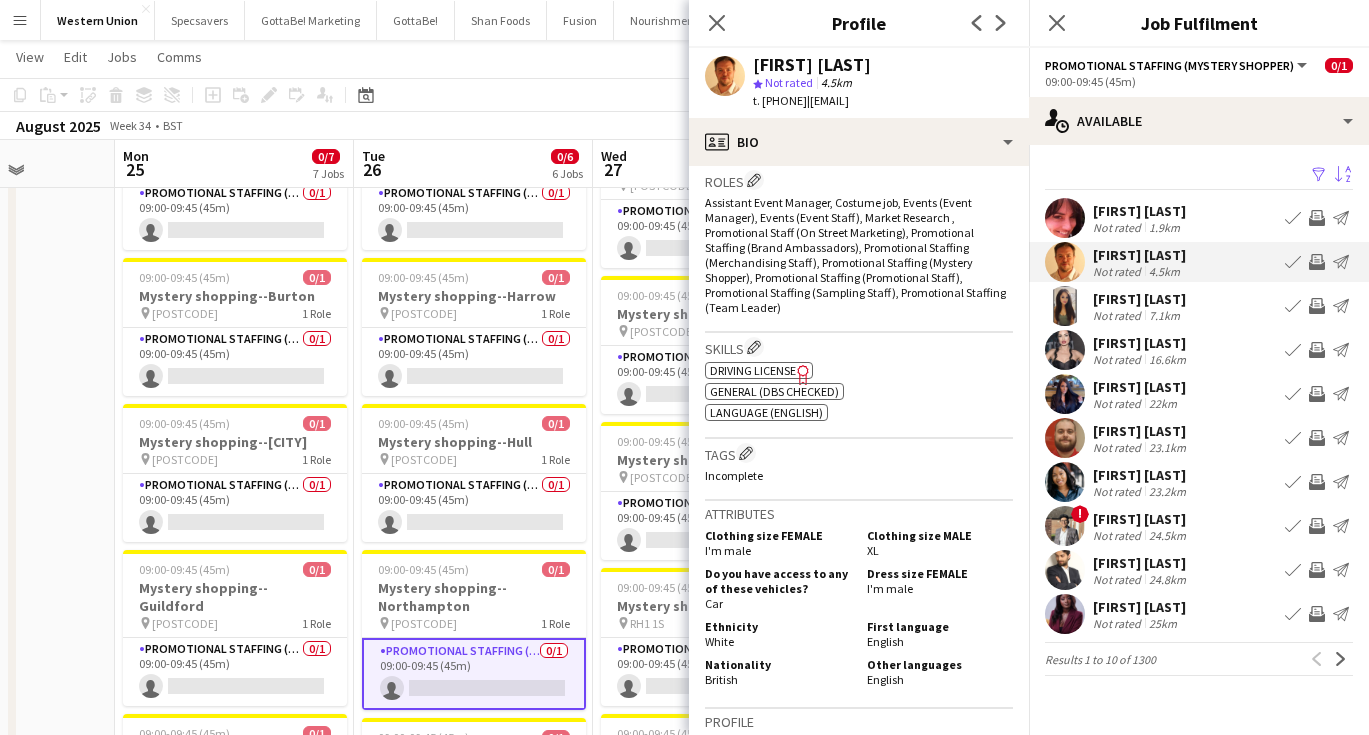 scroll, scrollTop: 616, scrollLeft: 0, axis: vertical 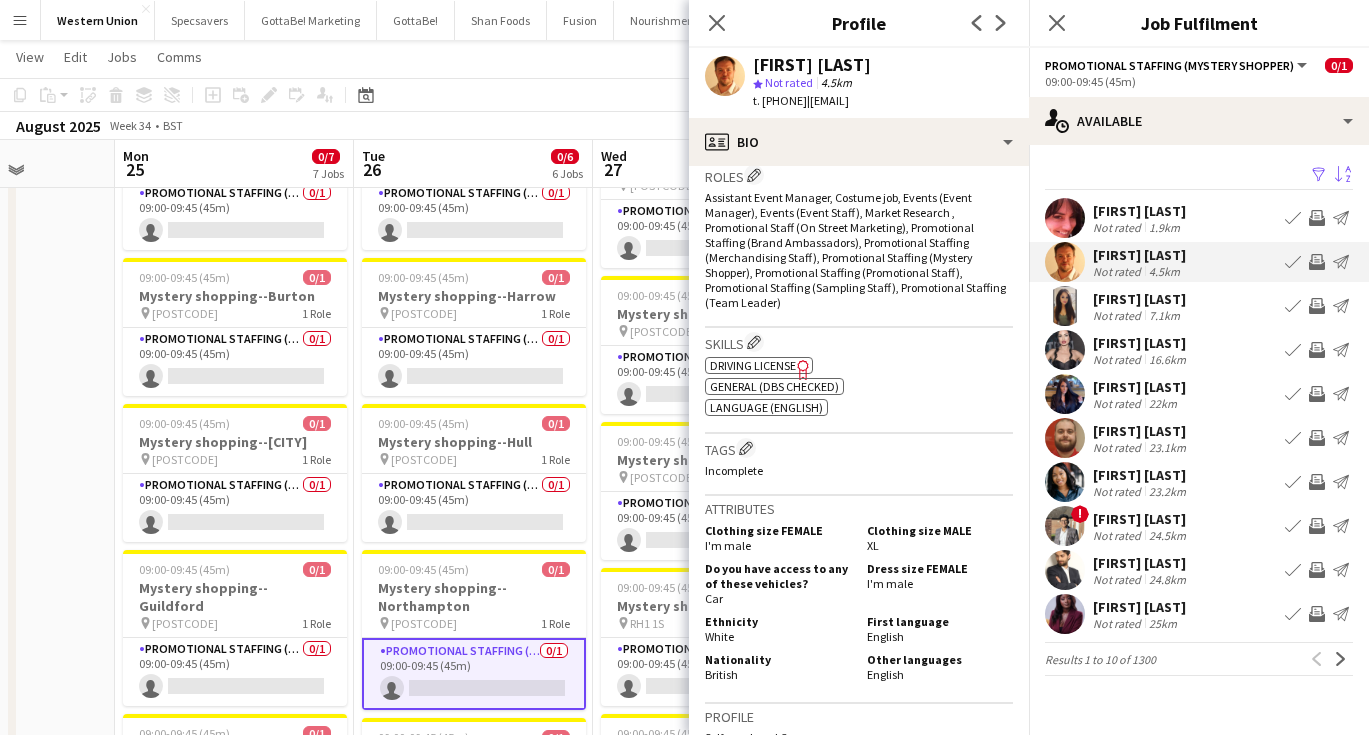 click on "Not rated" at bounding box center (1119, 315) 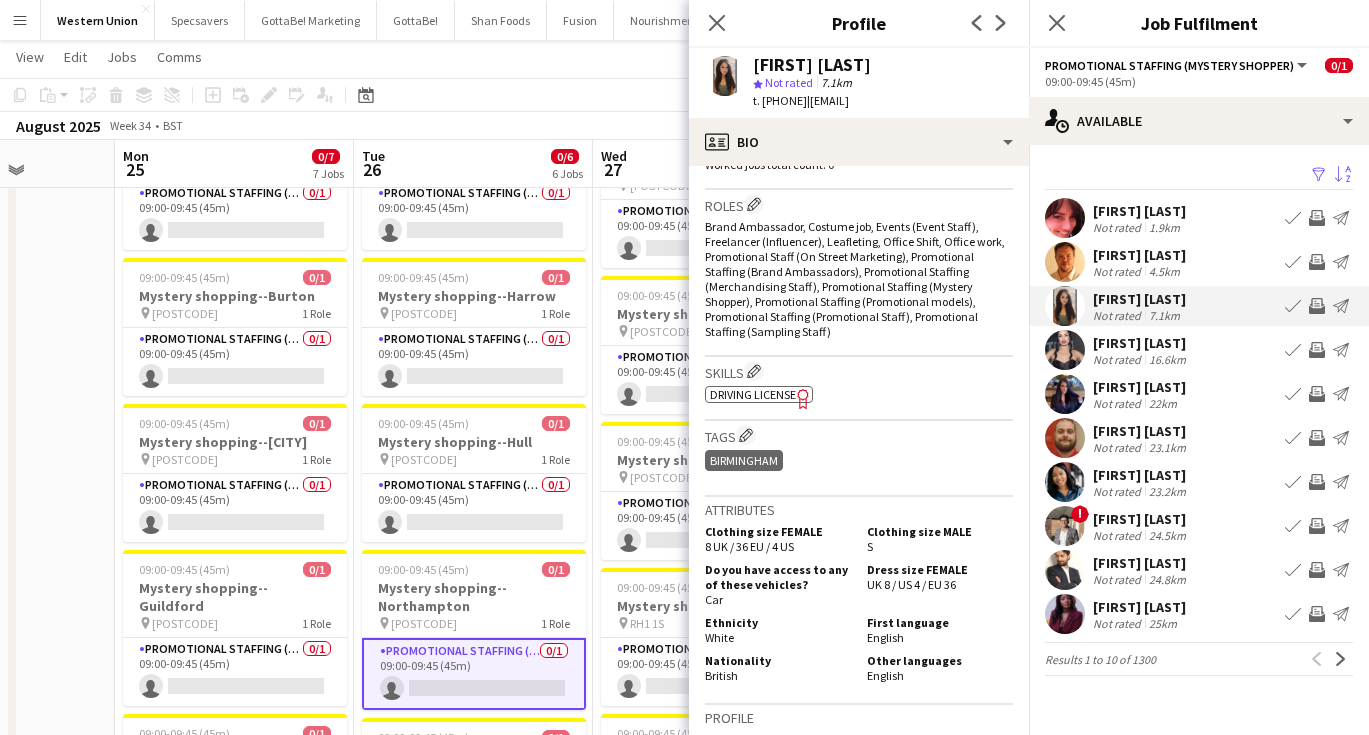 scroll, scrollTop: 592, scrollLeft: 0, axis: vertical 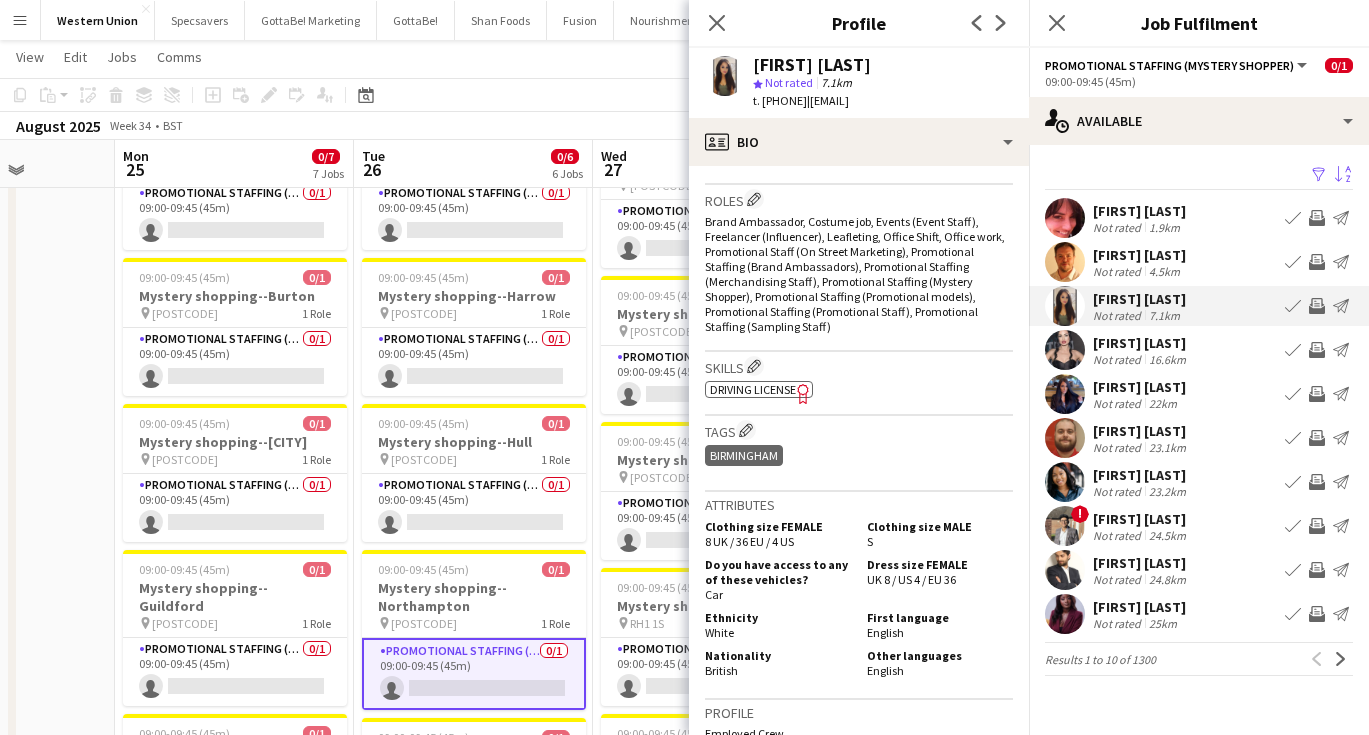 click on "[FIRST] [LAST]" at bounding box center [1141, 343] 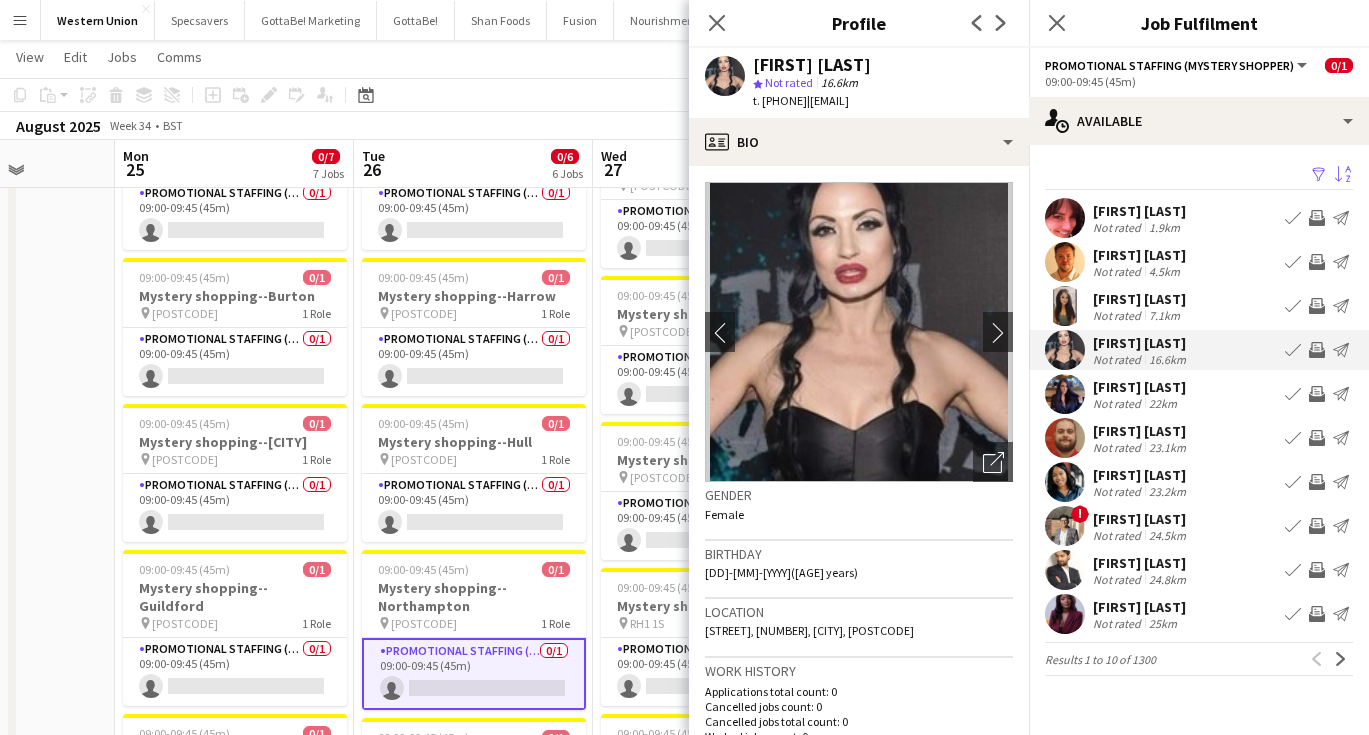 scroll, scrollTop: 0, scrollLeft: 0, axis: both 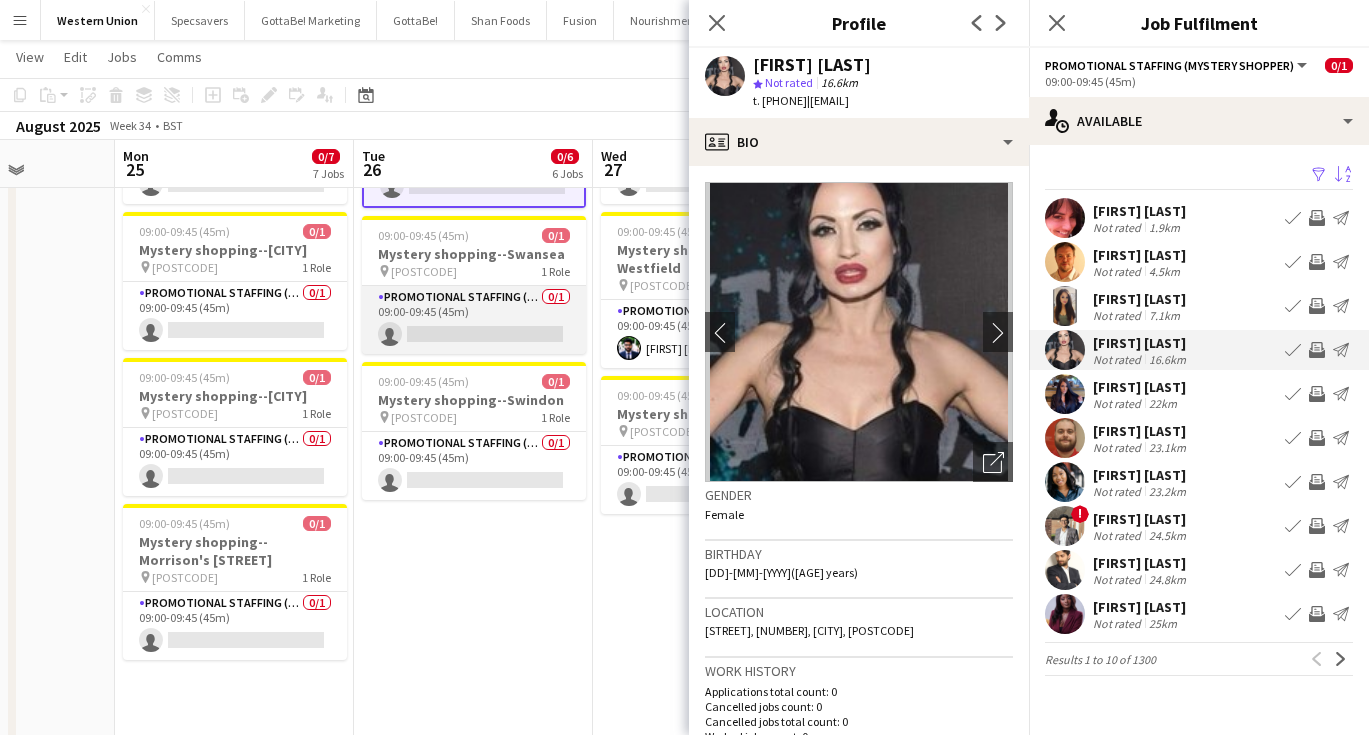 click on "Promotional Staffing (Mystery Shopper)   0/1   09:00-09:45 (45m)
single-neutral-actions" at bounding box center (474, 320) 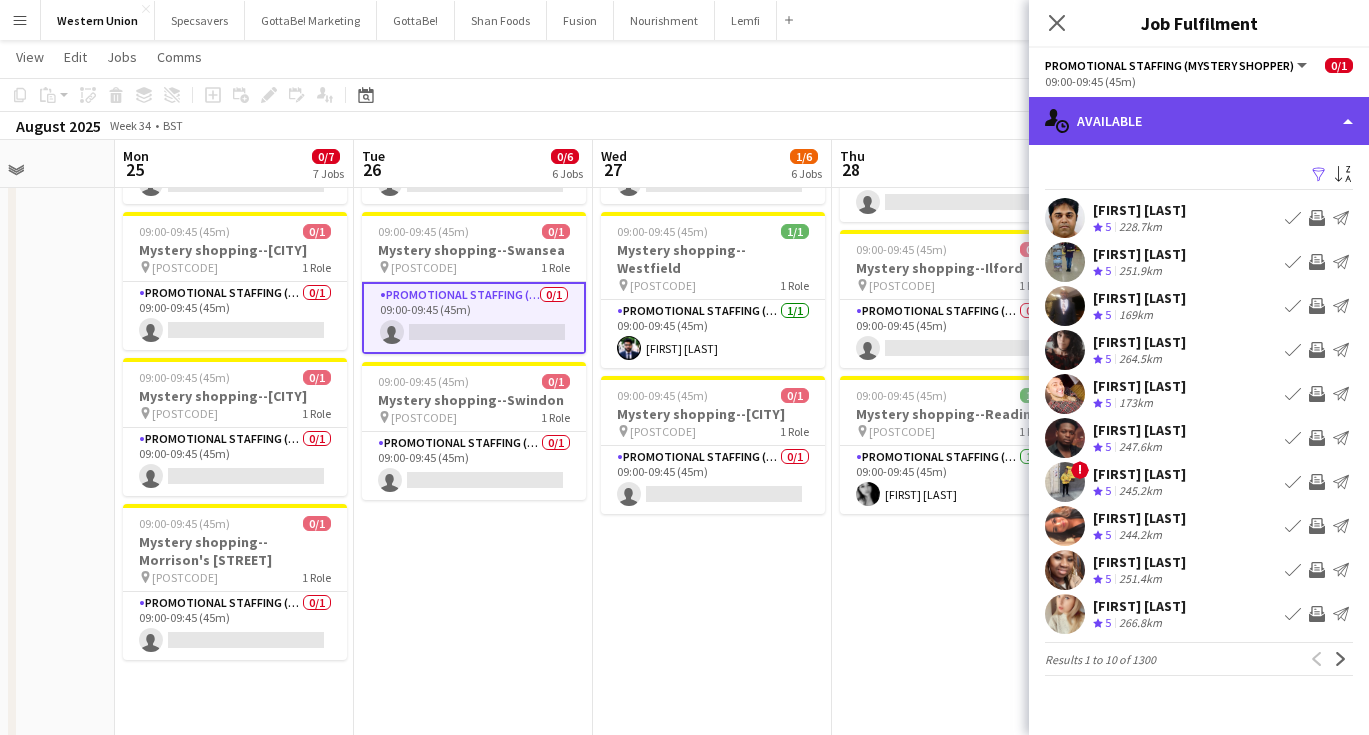 click on "single-neutral-actions-upload
Available" 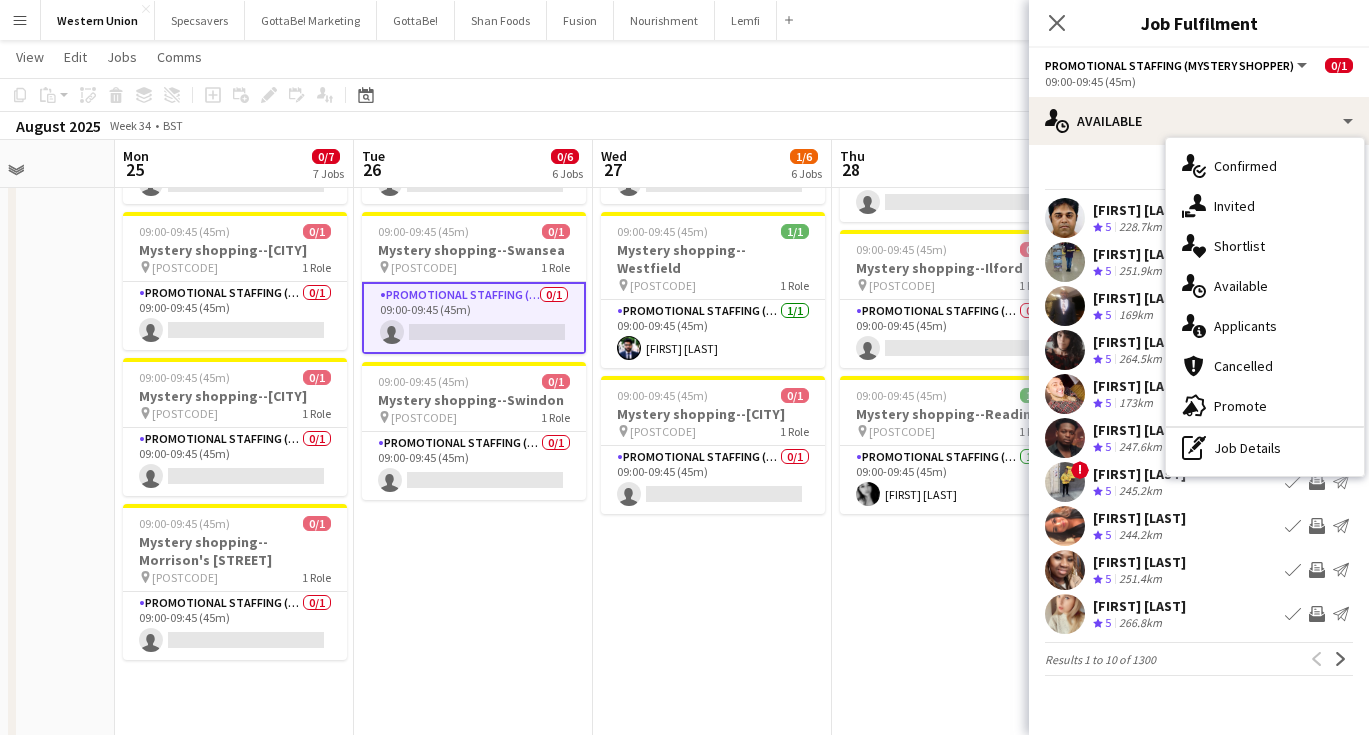 click on "Filter
Sort asc" at bounding box center (1199, 175) 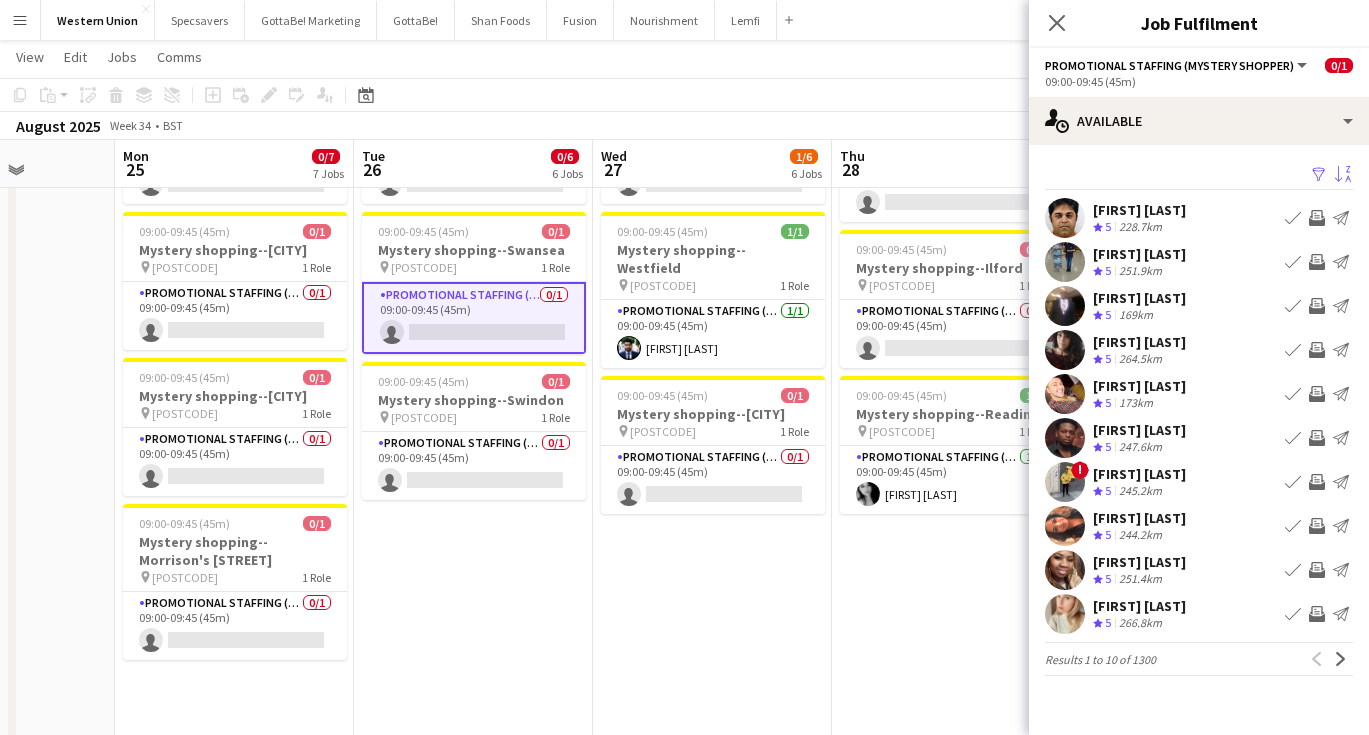click on "Sort asc" at bounding box center (1343, 175) 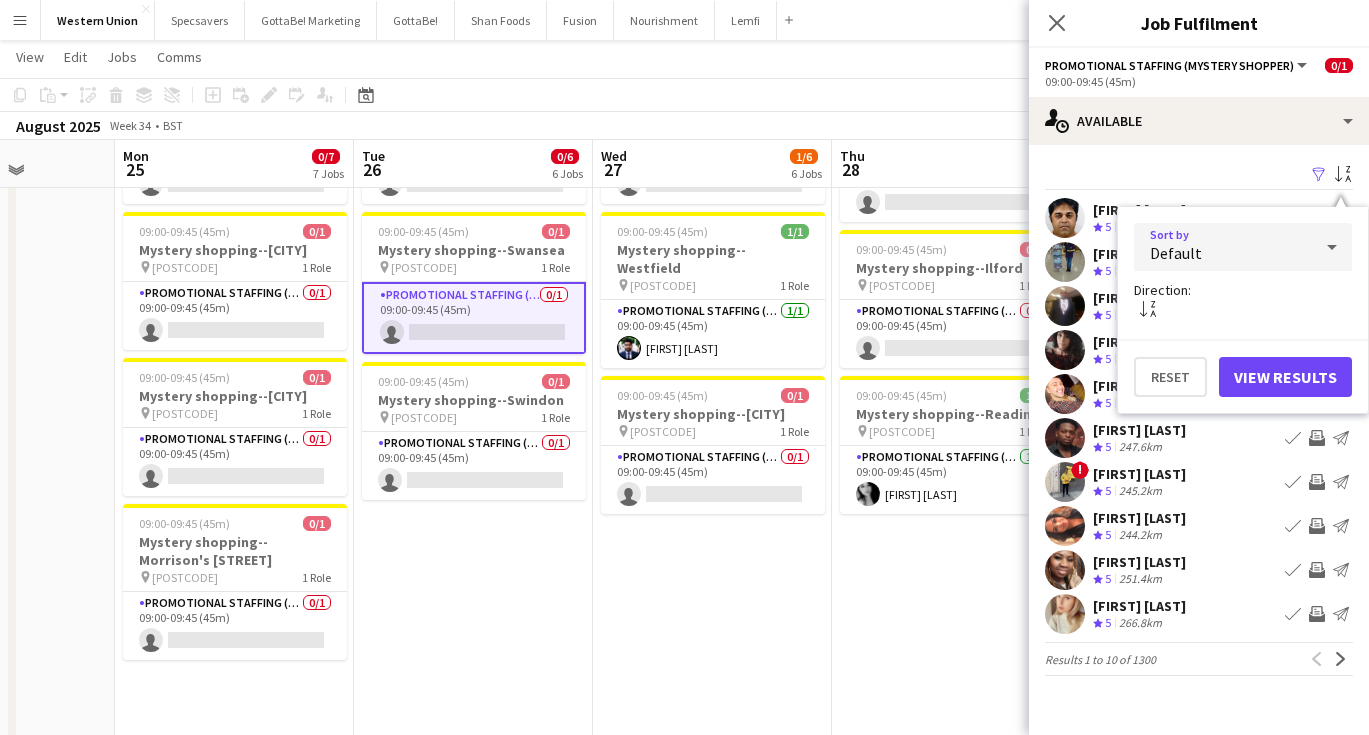 click on "Default" at bounding box center (1223, 247) 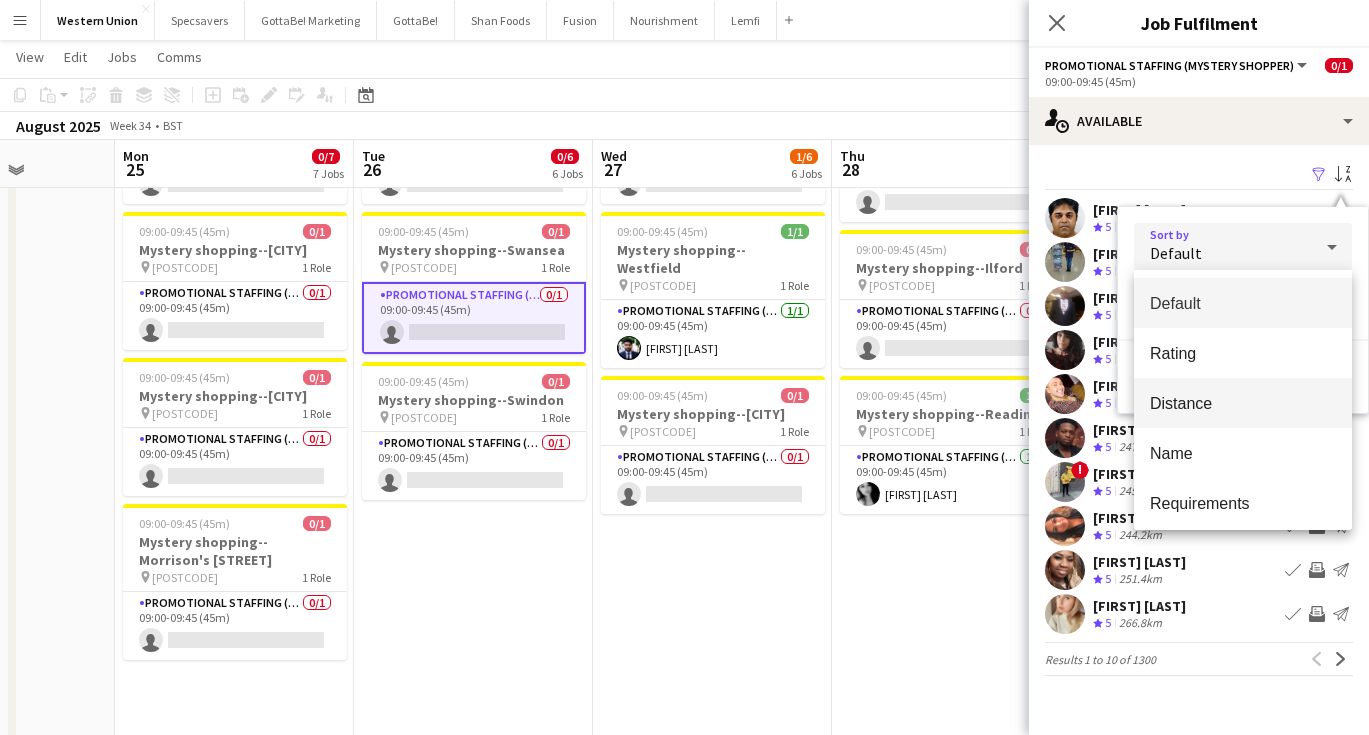 click on "Distance" at bounding box center [1243, 403] 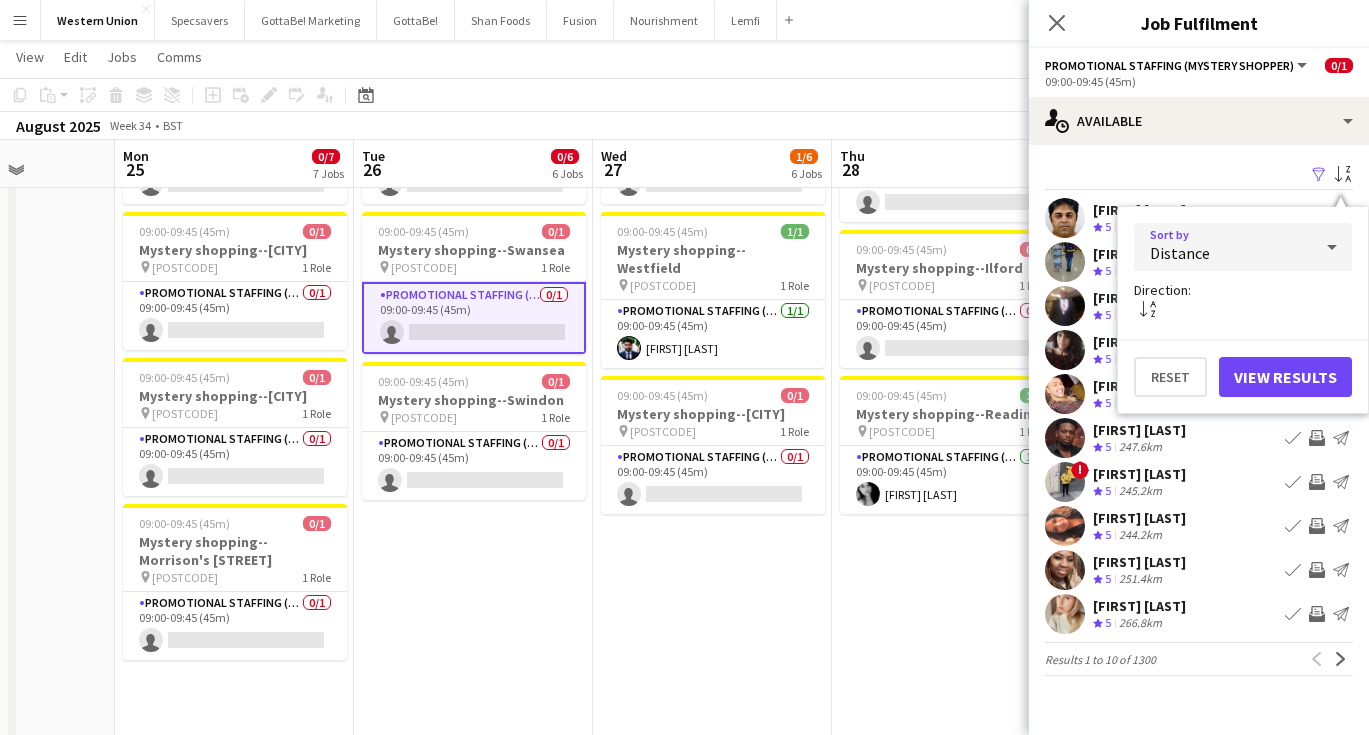 click on "View Results" at bounding box center [1285, 377] 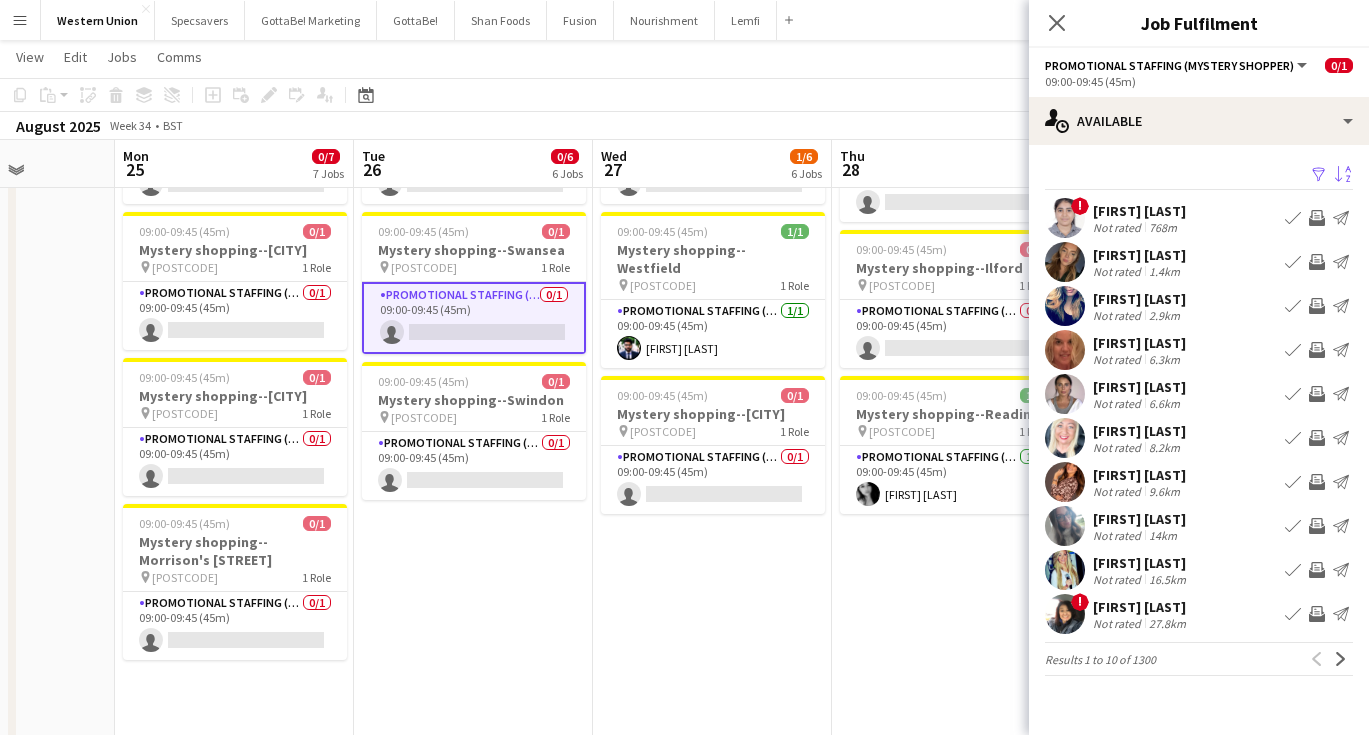 click on "Teodora Stoyanova   Not rated   2.9km
Book crew
Invite crew
Send notification" at bounding box center (1199, 306) 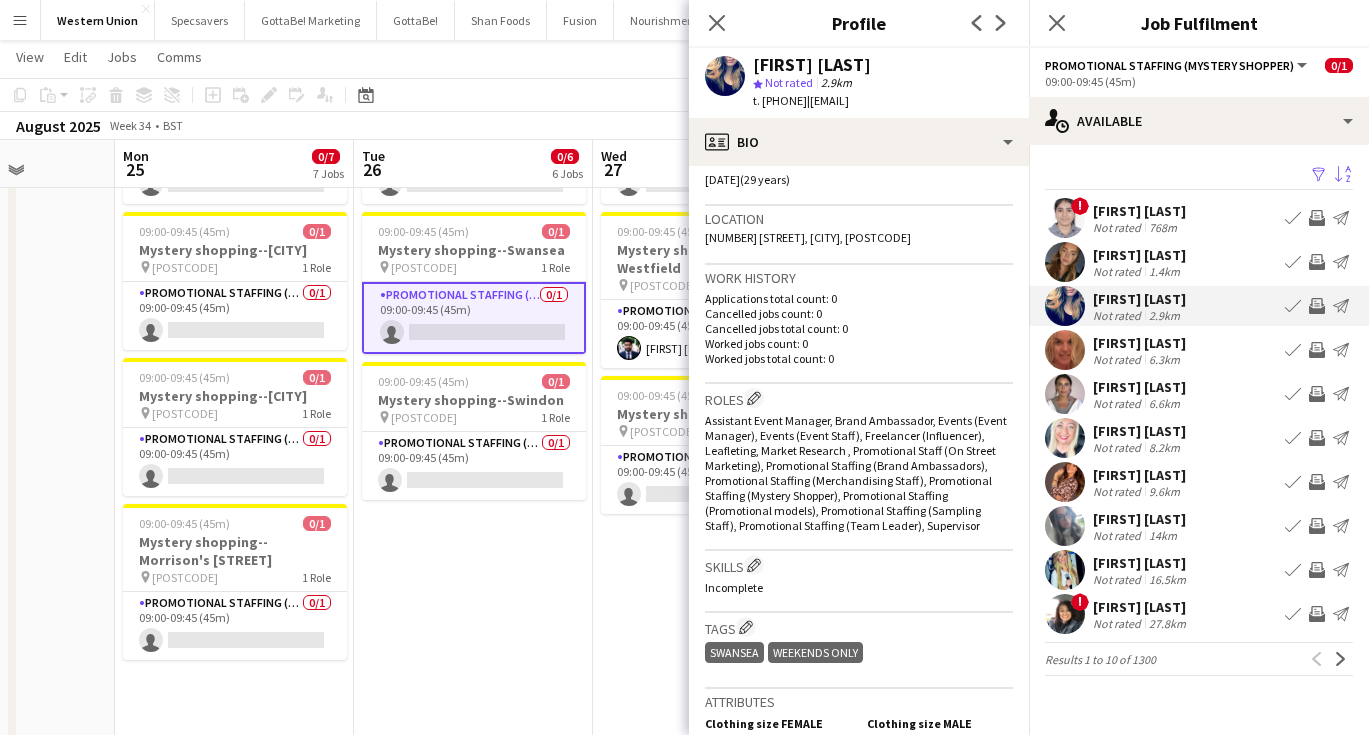 scroll, scrollTop: 392, scrollLeft: 0, axis: vertical 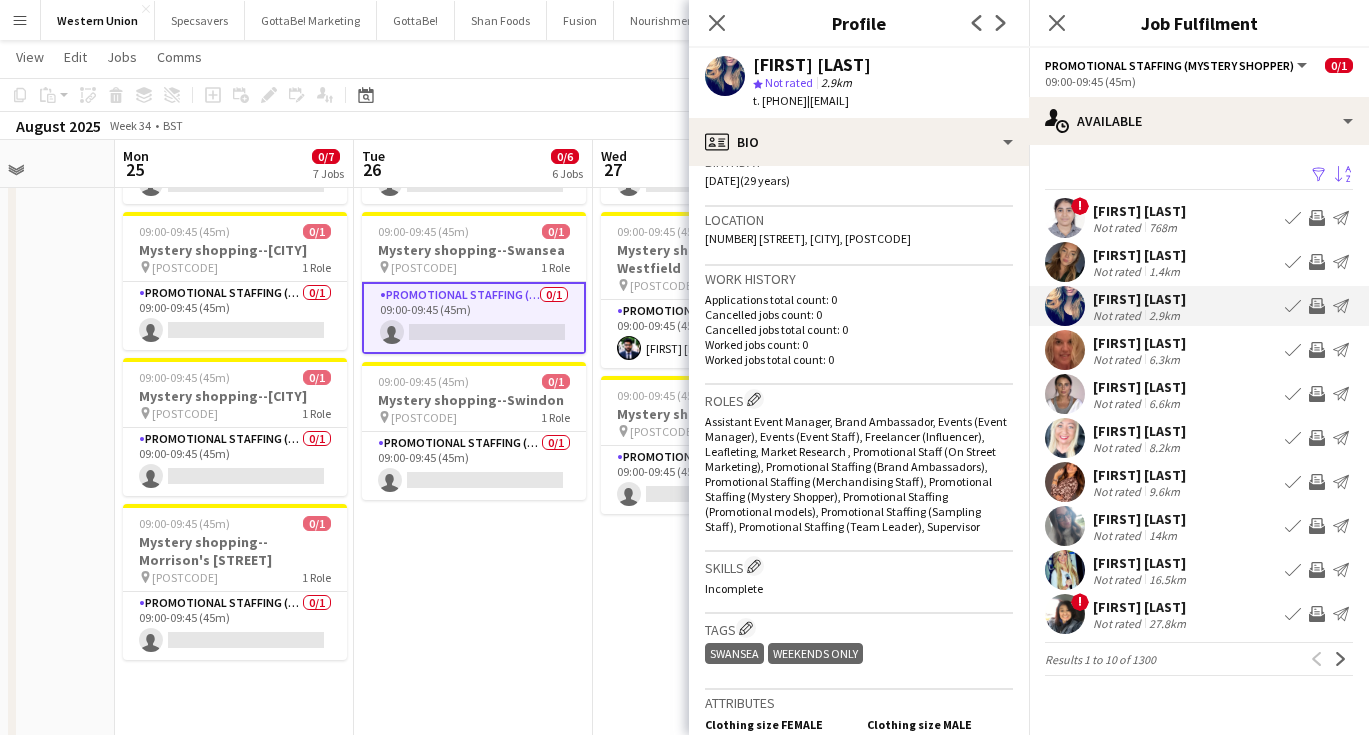 click on "Gabriella McAlister" at bounding box center [1139, 387] 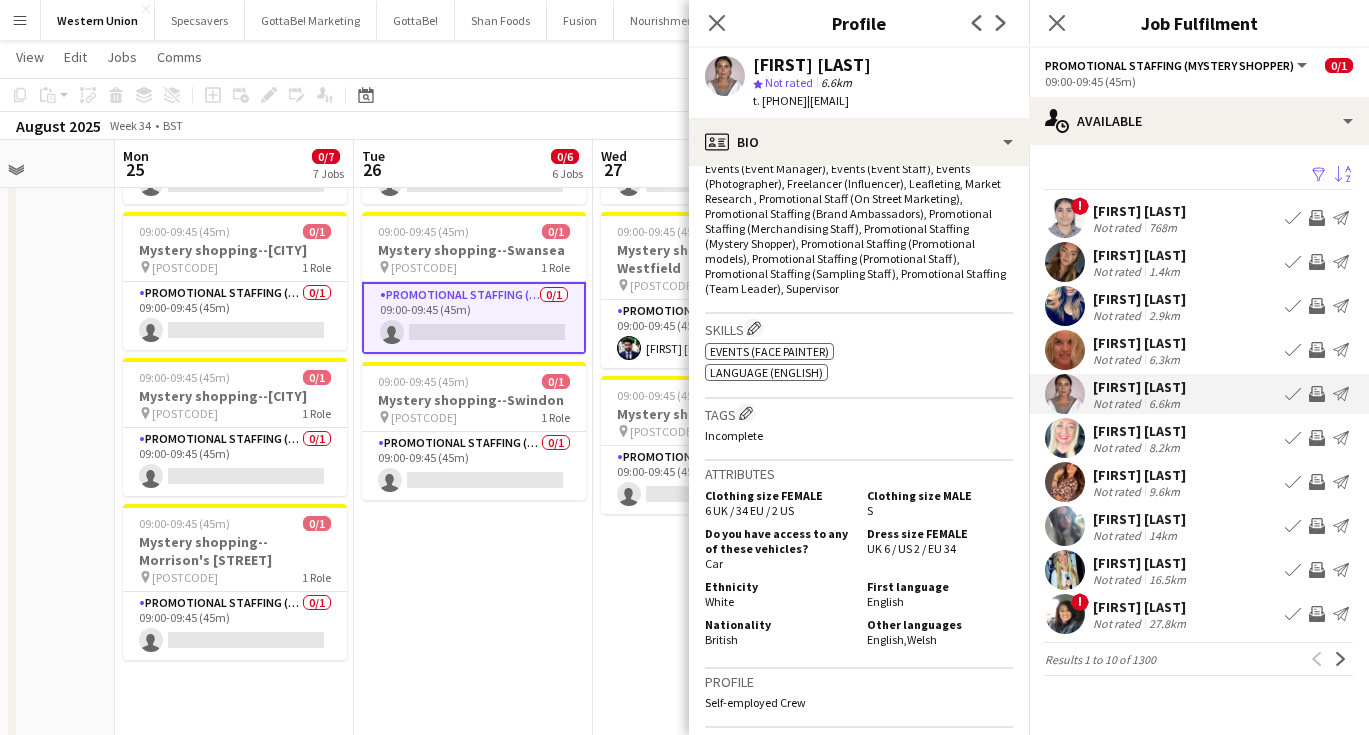 scroll, scrollTop: 661, scrollLeft: 0, axis: vertical 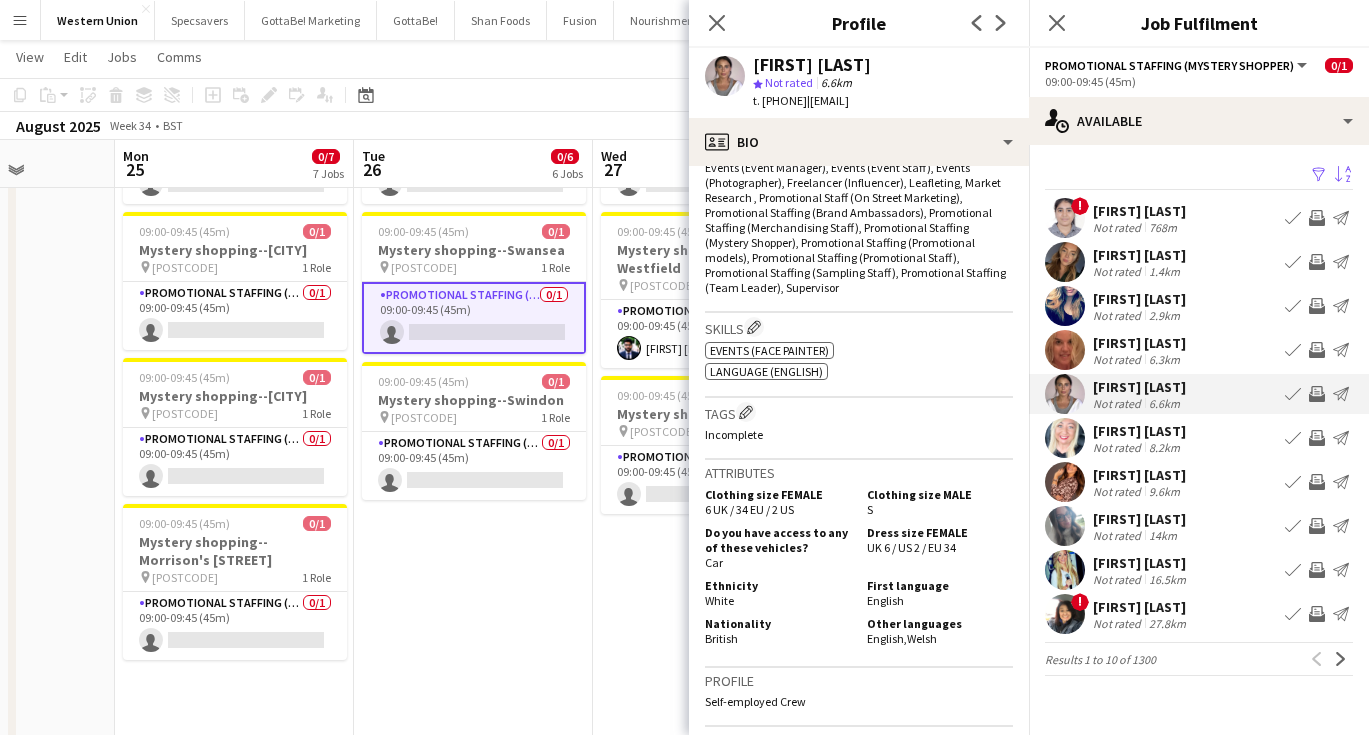 click on "!  Catherine Saffari   Not rated   27.8km
Book crew
Invite crew
Send notification" at bounding box center (1199, 614) 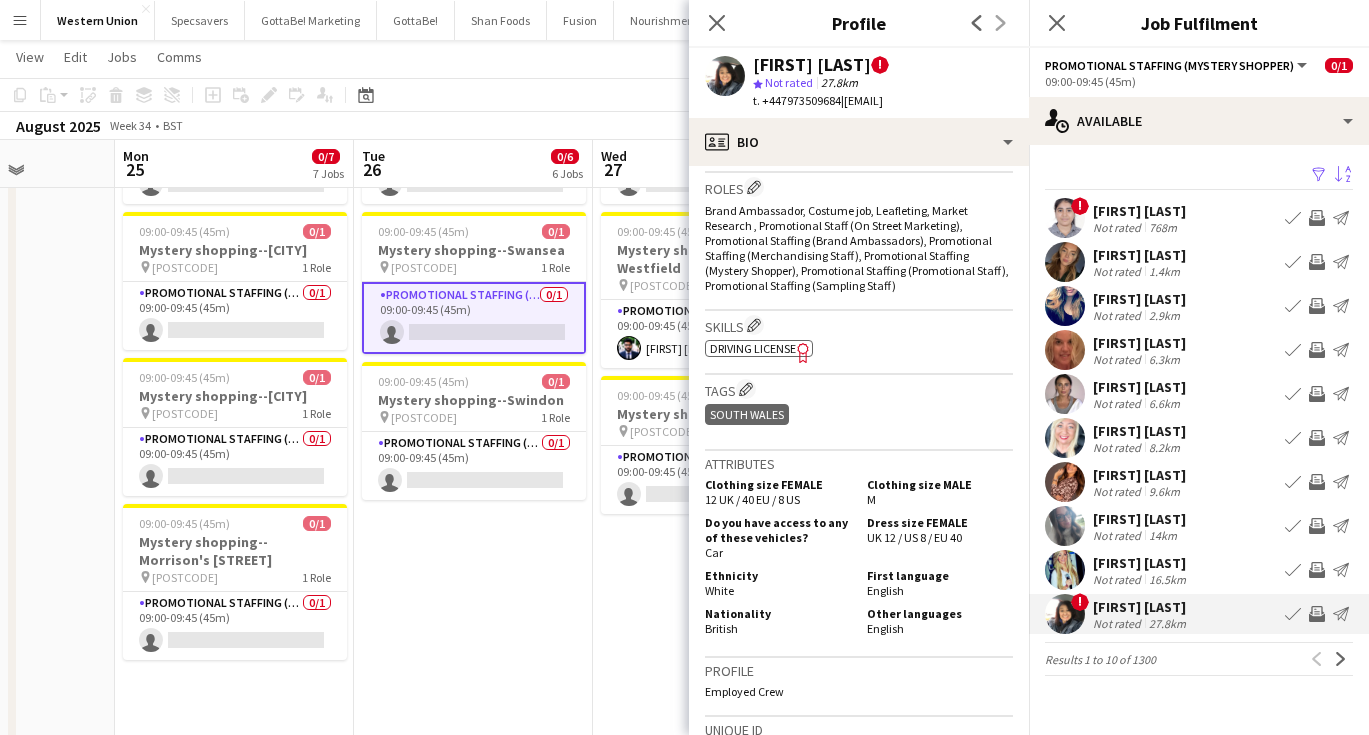 scroll, scrollTop: 803, scrollLeft: 0, axis: vertical 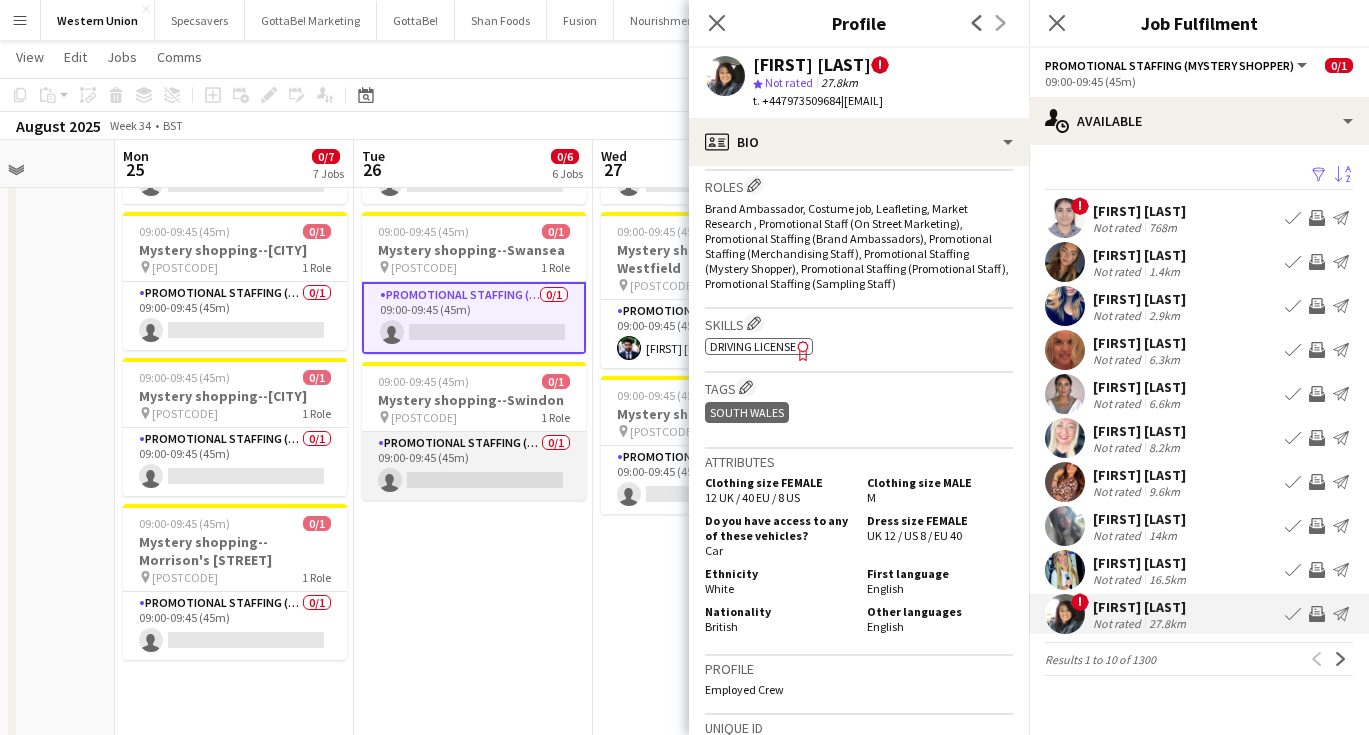 click on "Promotional Staffing (Mystery Shopper)   0/1   09:00-09:45 (45m)
single-neutral-actions" at bounding box center [474, 466] 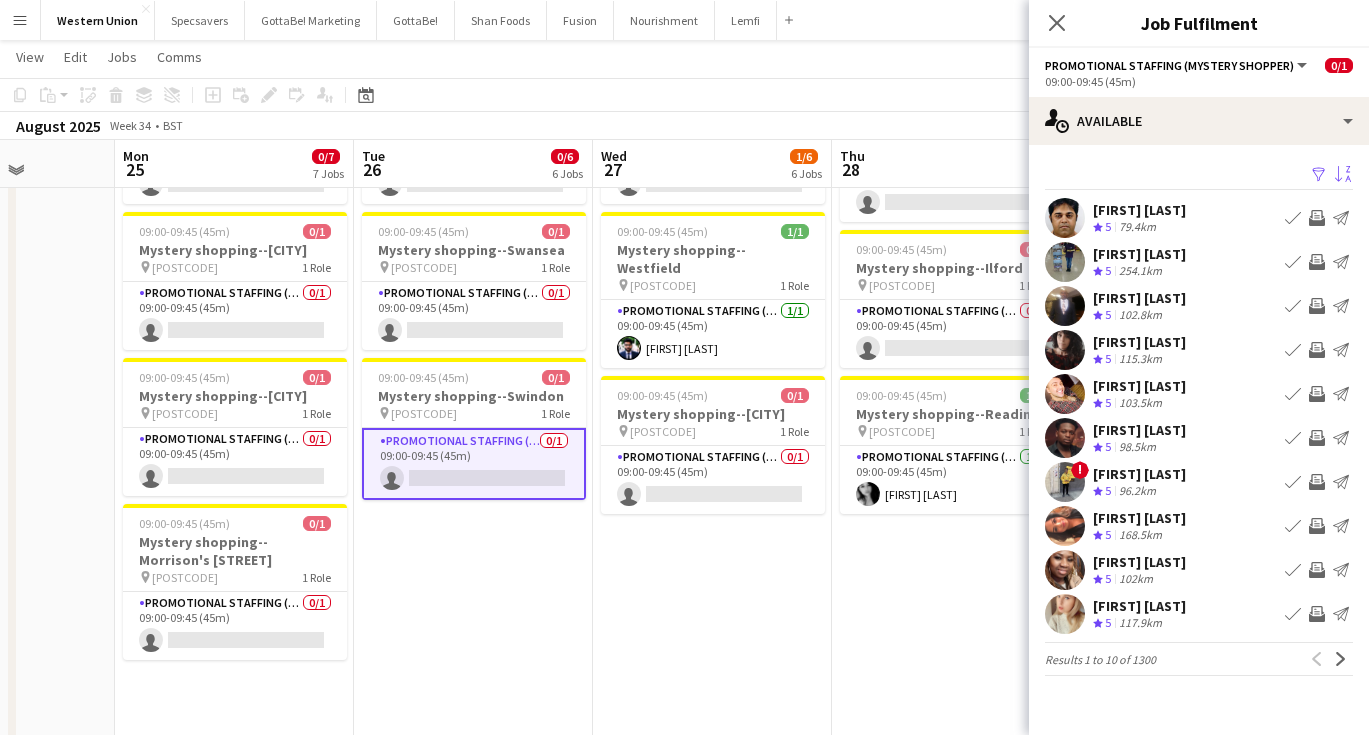 click on "Sort asc" at bounding box center [1341, 175] 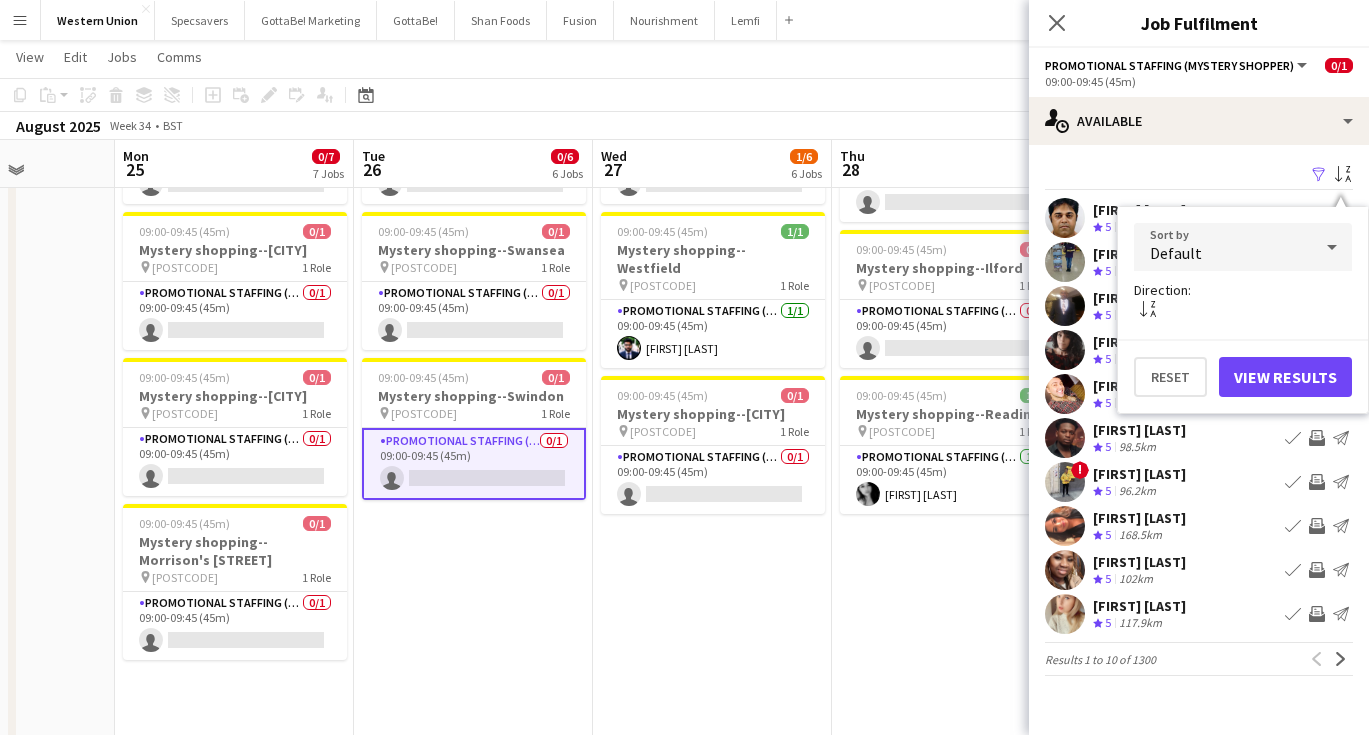 click on "Default" at bounding box center [1223, 247] 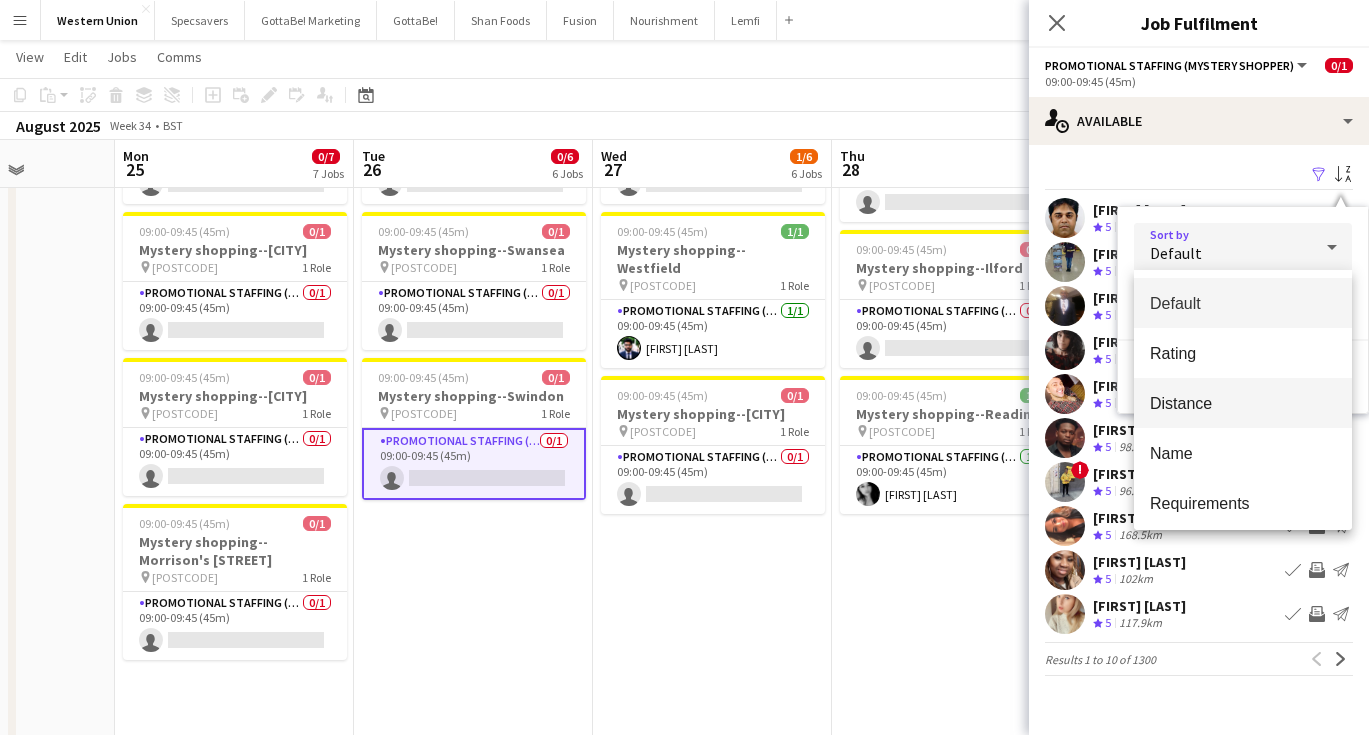 click on "Distance" at bounding box center (1243, 403) 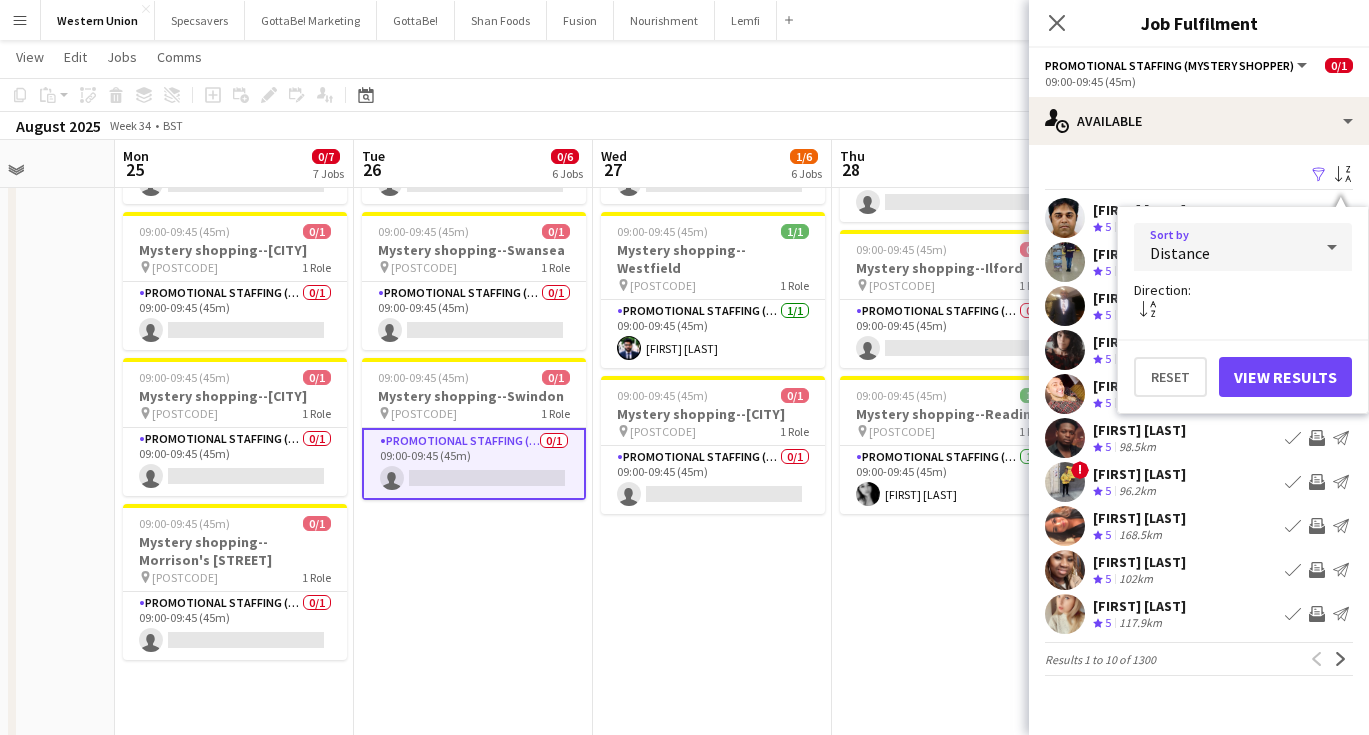 click on "View Results" at bounding box center (1285, 377) 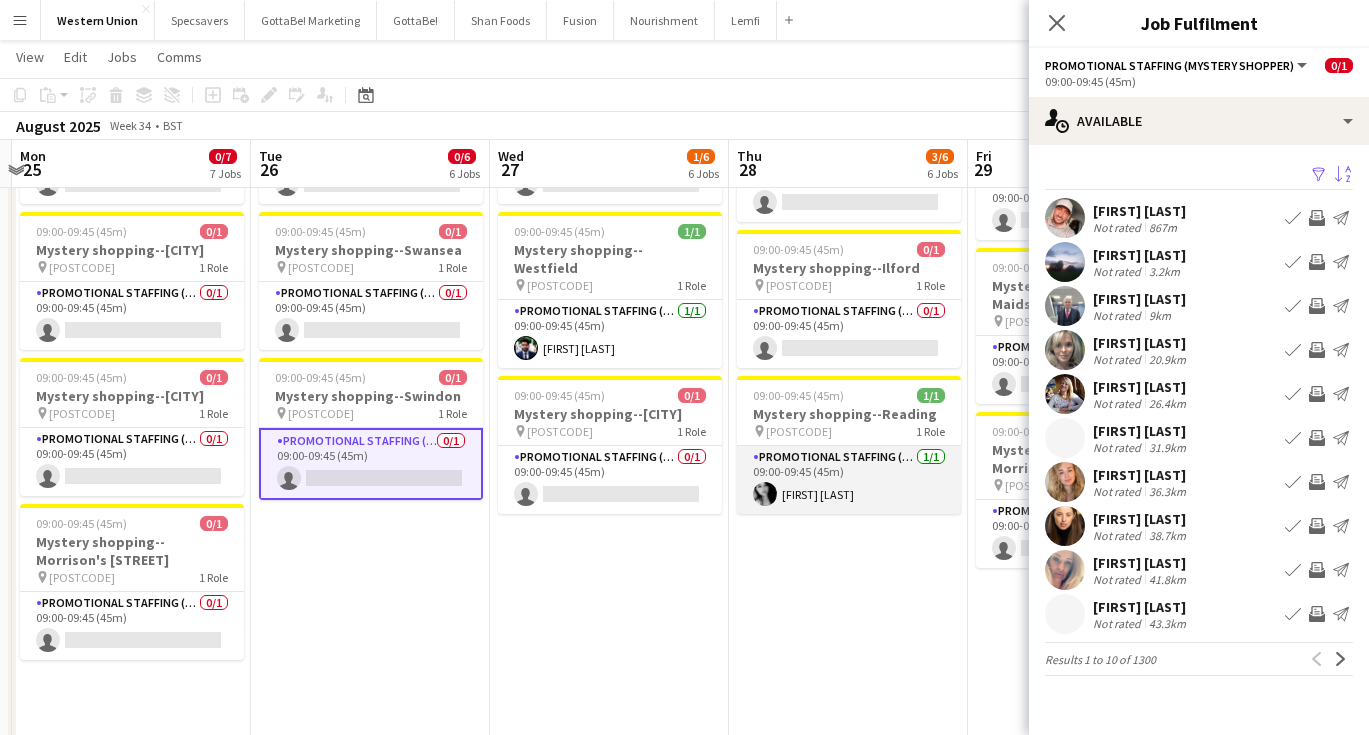 scroll, scrollTop: 0, scrollLeft: 713, axis: horizontal 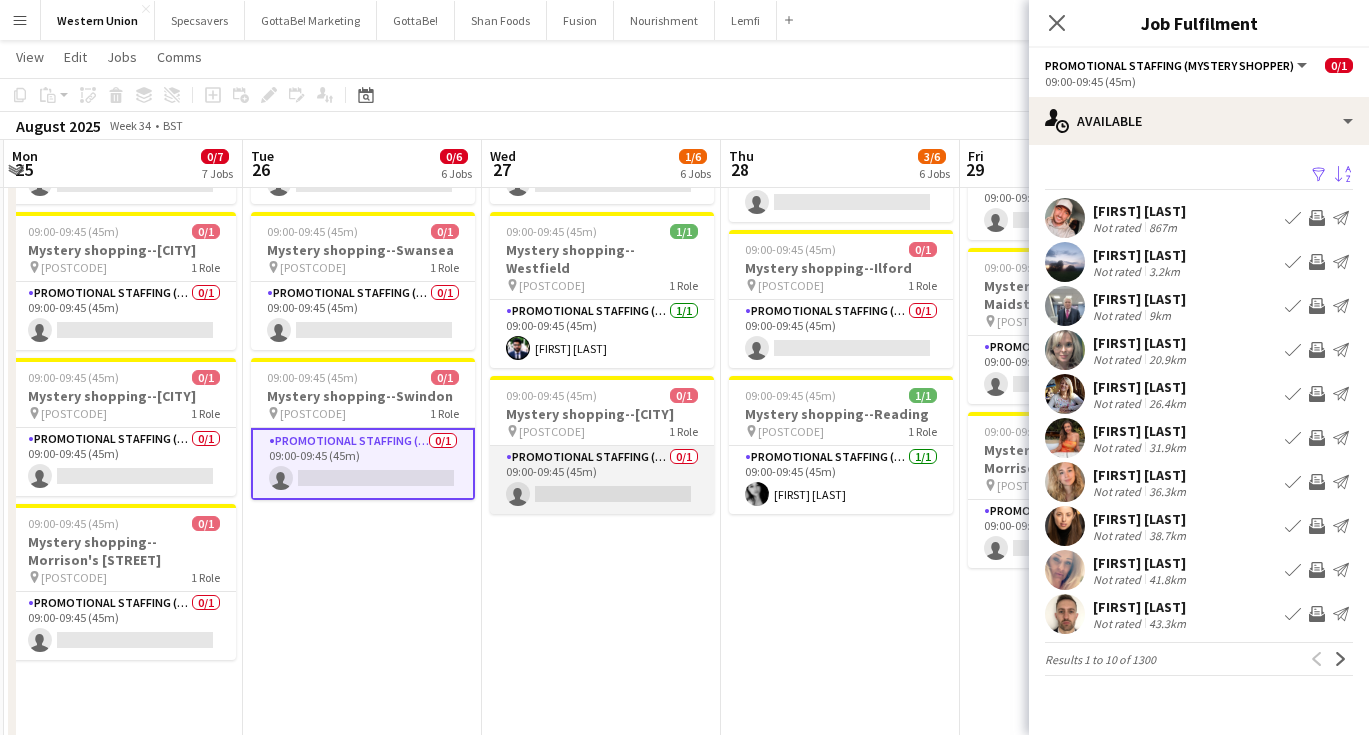 click on "Promotional Staffing (Mystery Shopper)   0/1   09:00-09:45 (45m)
single-neutral-actions" at bounding box center [602, 480] 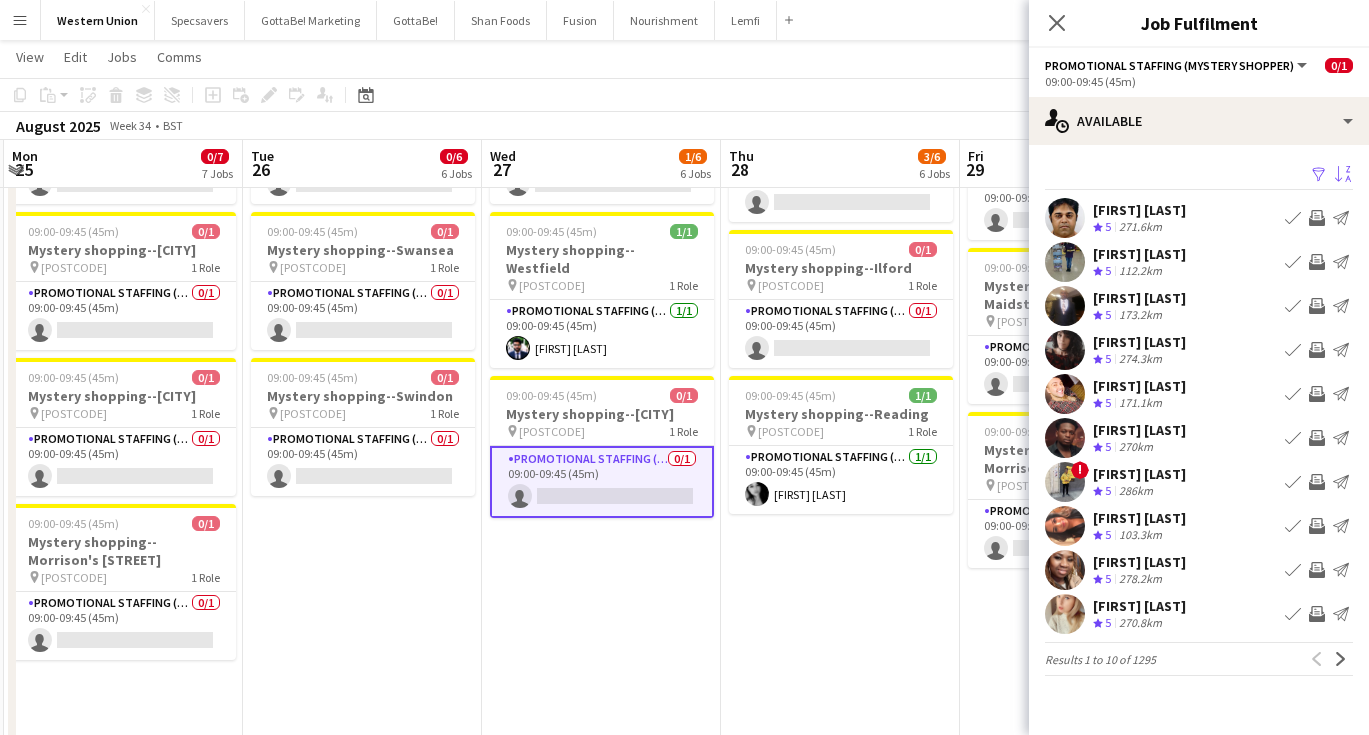 click on "Sort asc" at bounding box center (1341, 175) 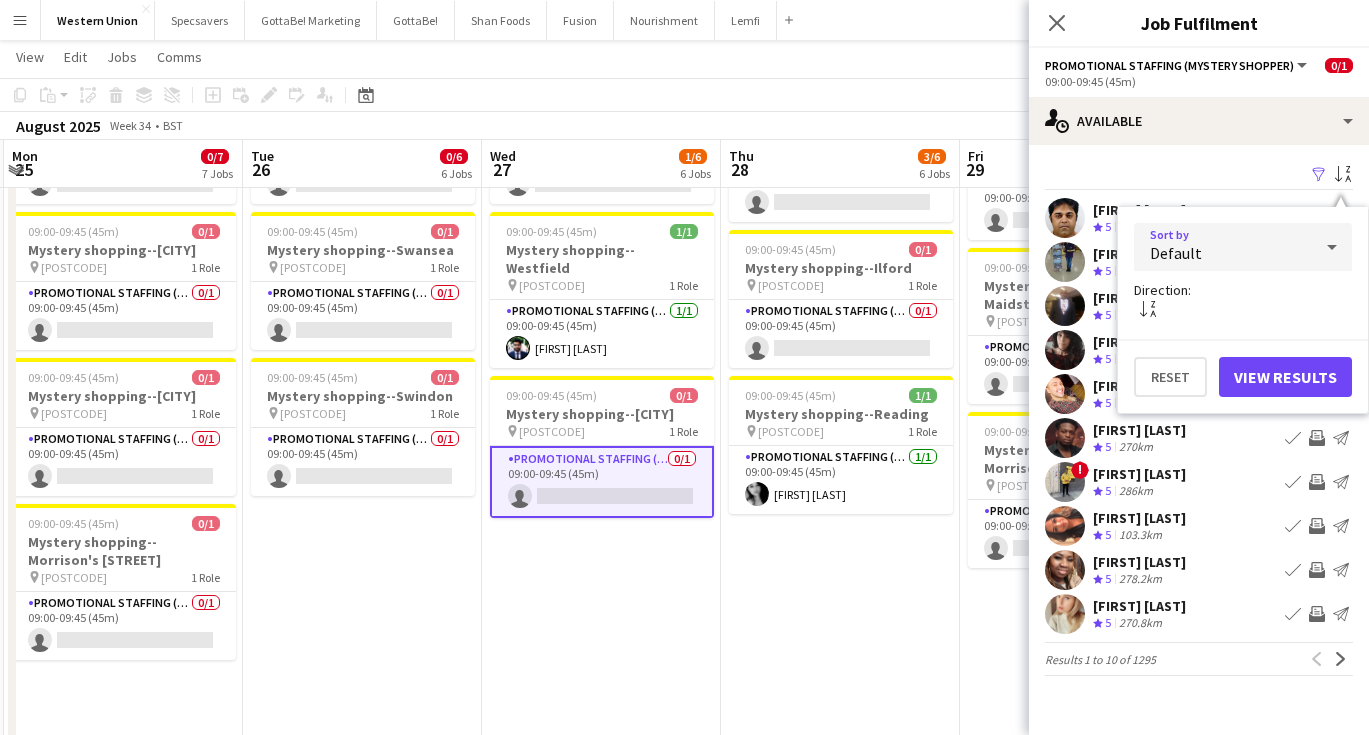 click on "Default" at bounding box center [1223, 247] 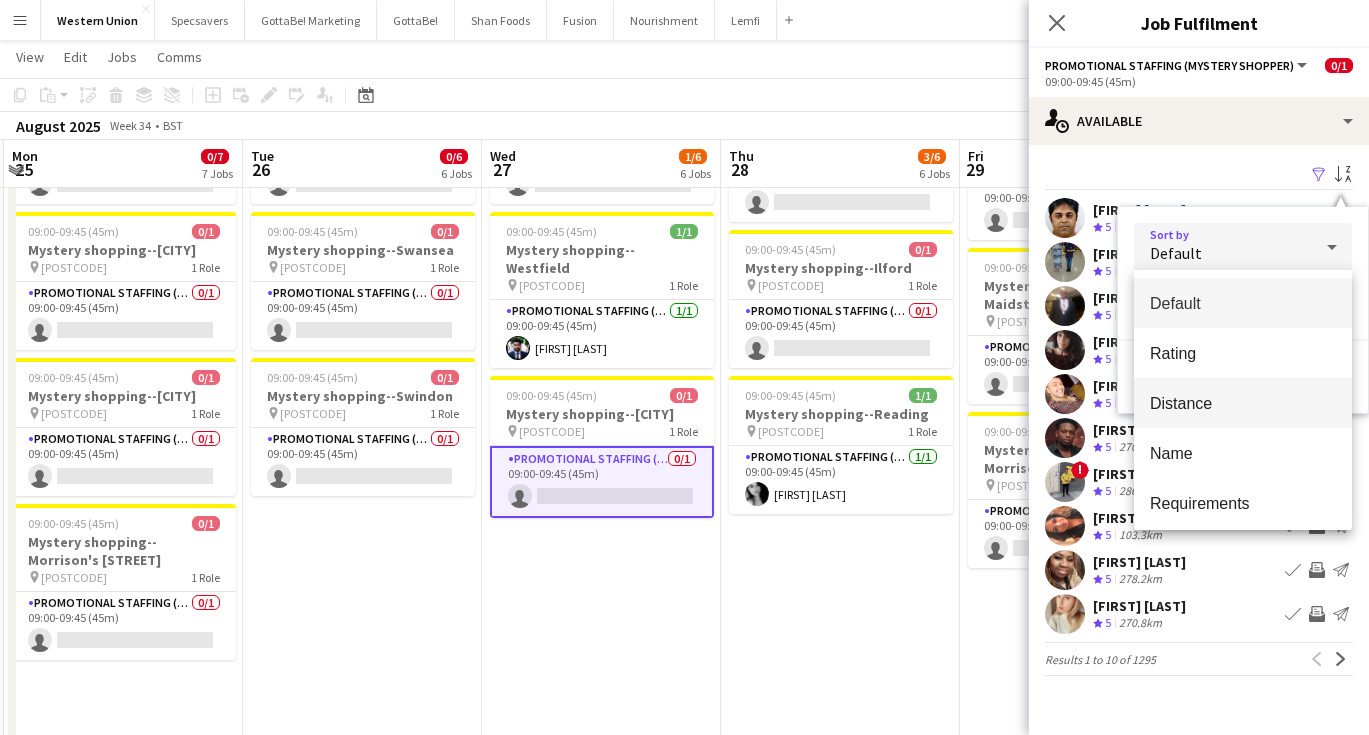 click on "Distance" at bounding box center (1243, 403) 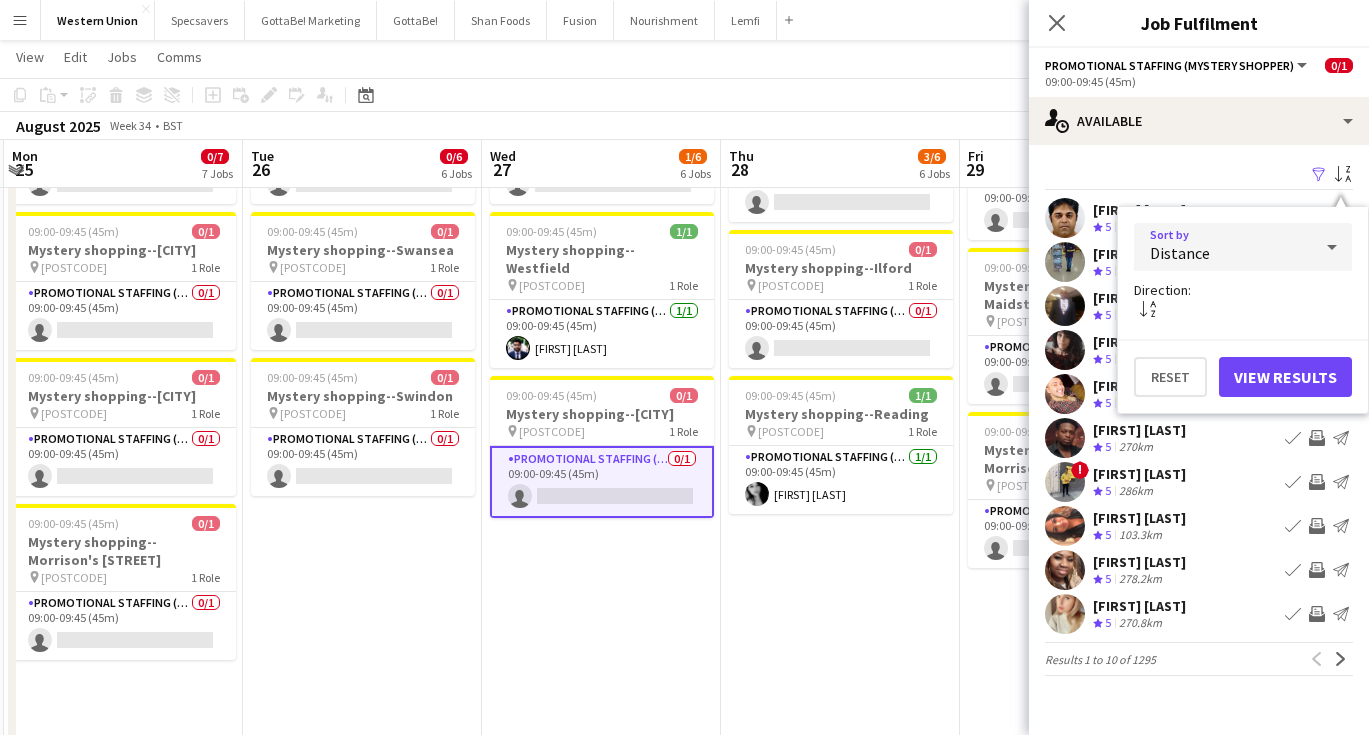 click on "View Results" at bounding box center (1285, 377) 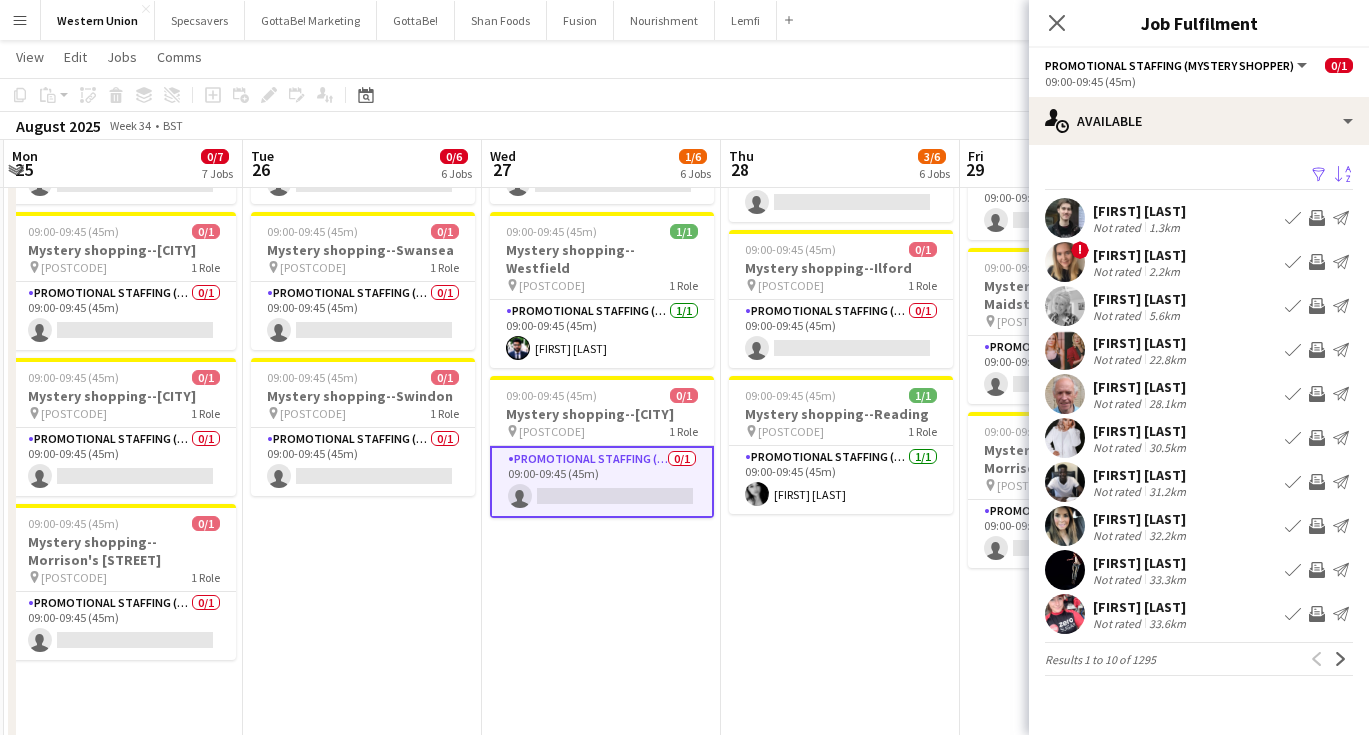 click on "22.8km" at bounding box center (1167, 359) 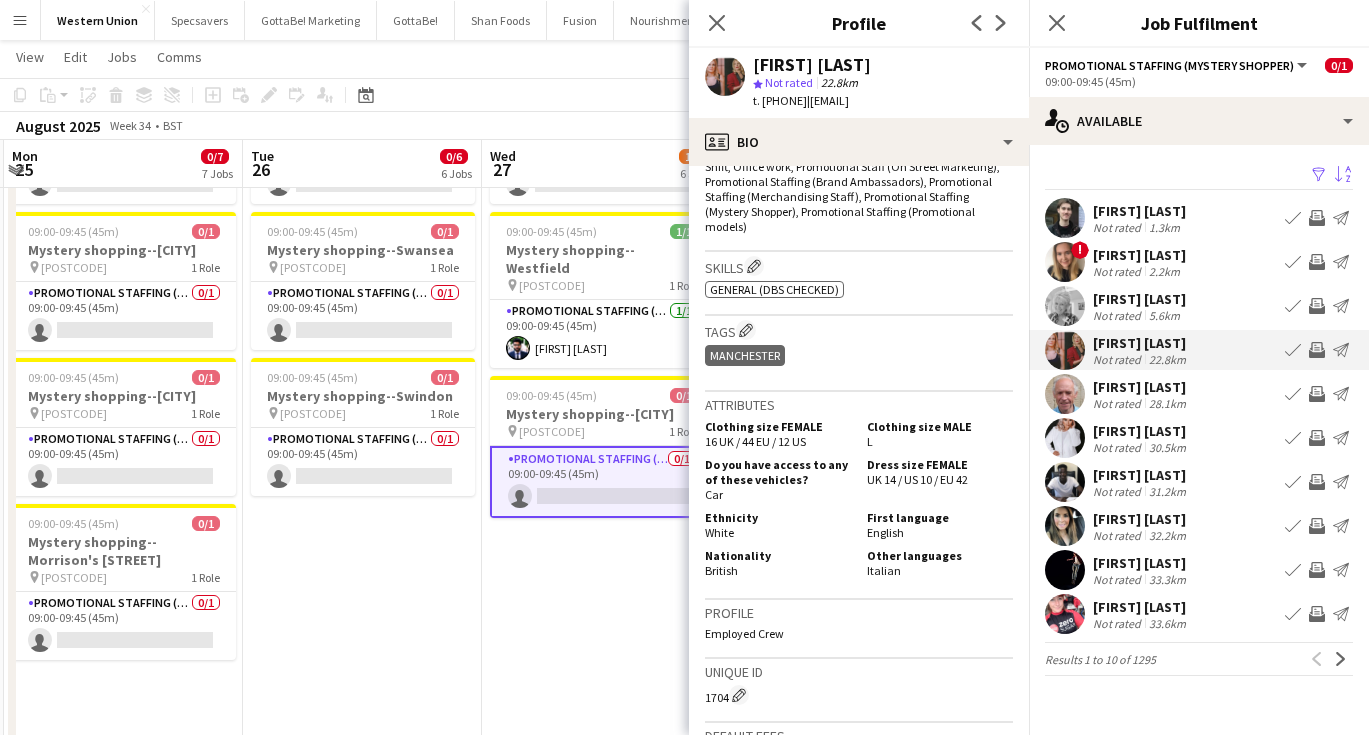 scroll, scrollTop: 667, scrollLeft: 0, axis: vertical 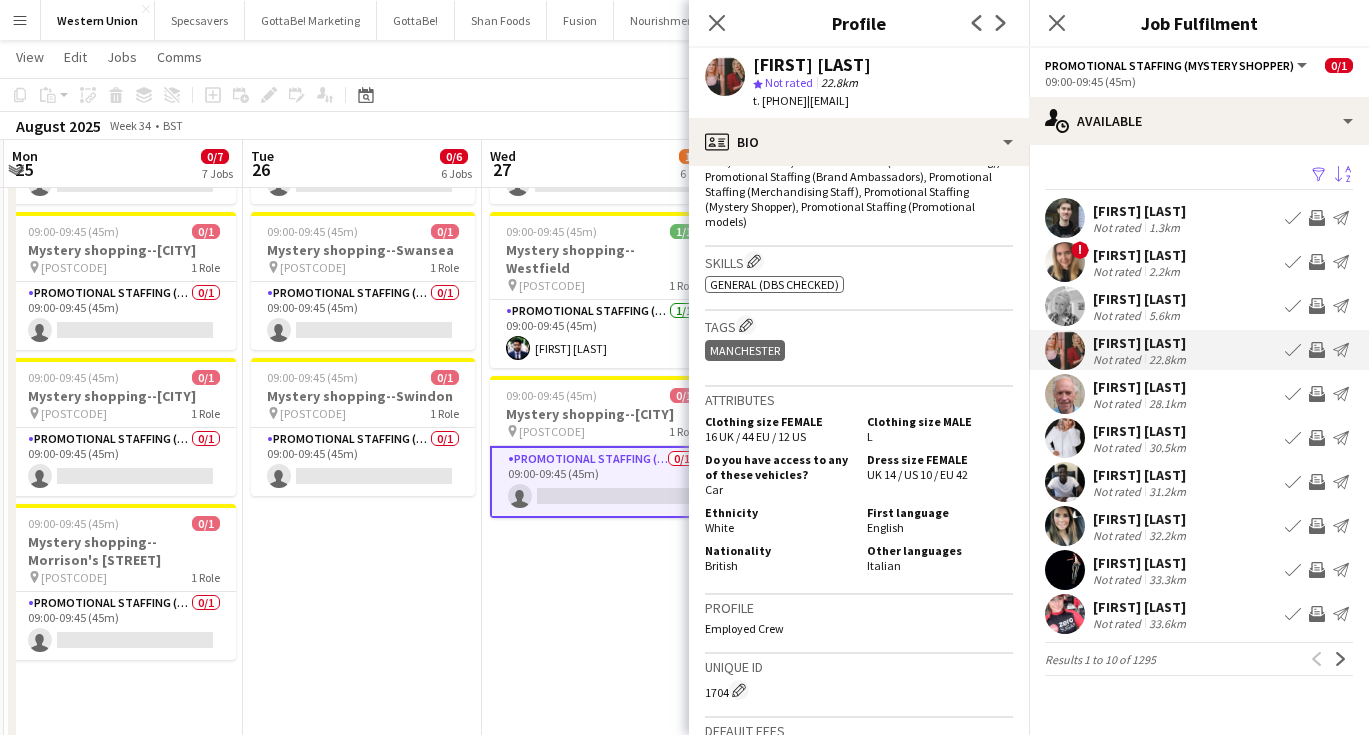 click on "Lesley Jones" at bounding box center [1139, 299] 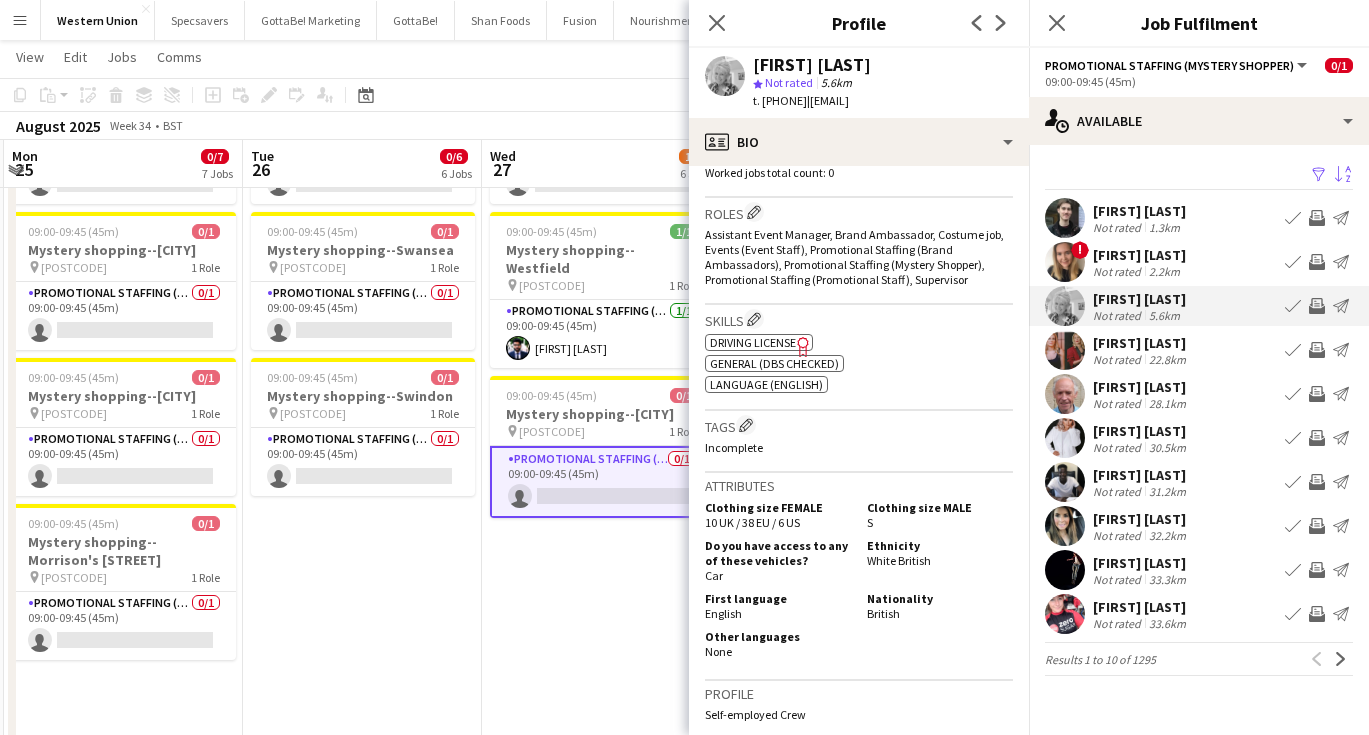 scroll, scrollTop: 593, scrollLeft: 0, axis: vertical 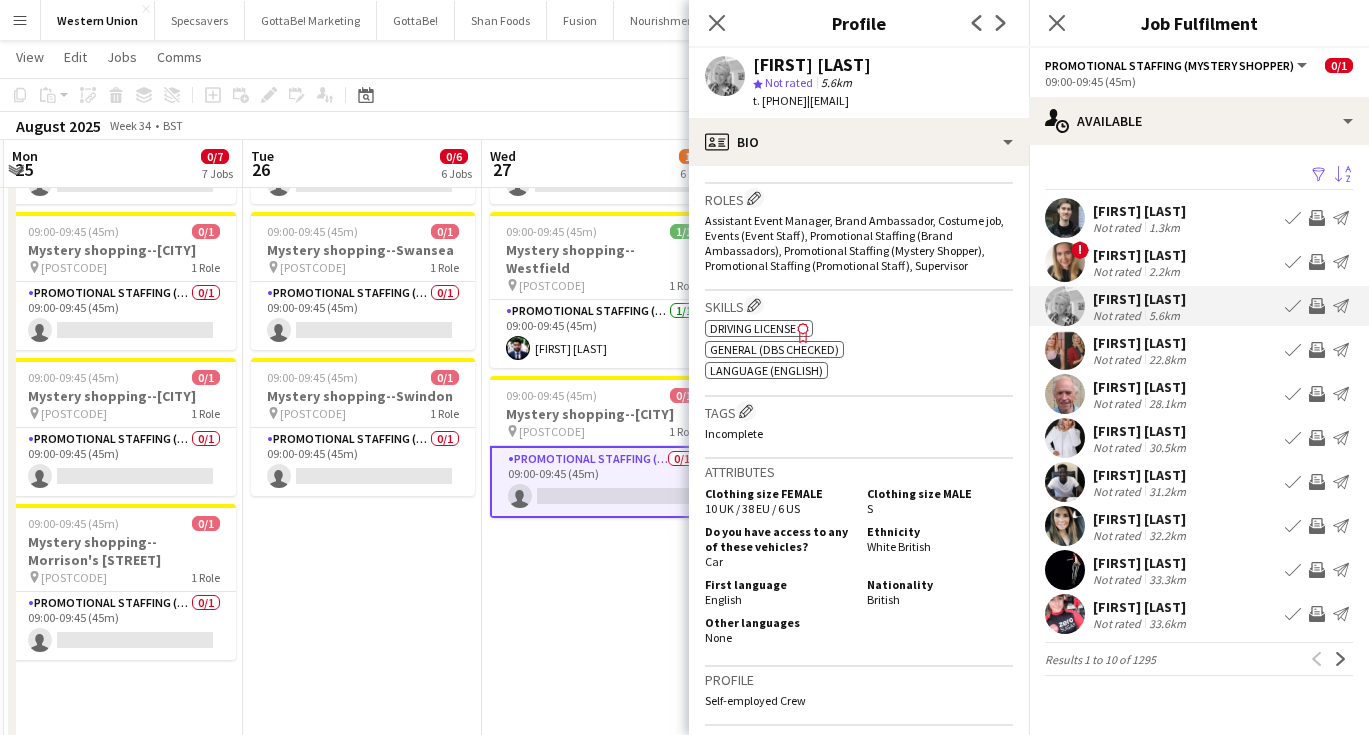 click on "Rebecca Clement" at bounding box center (1139, 255) 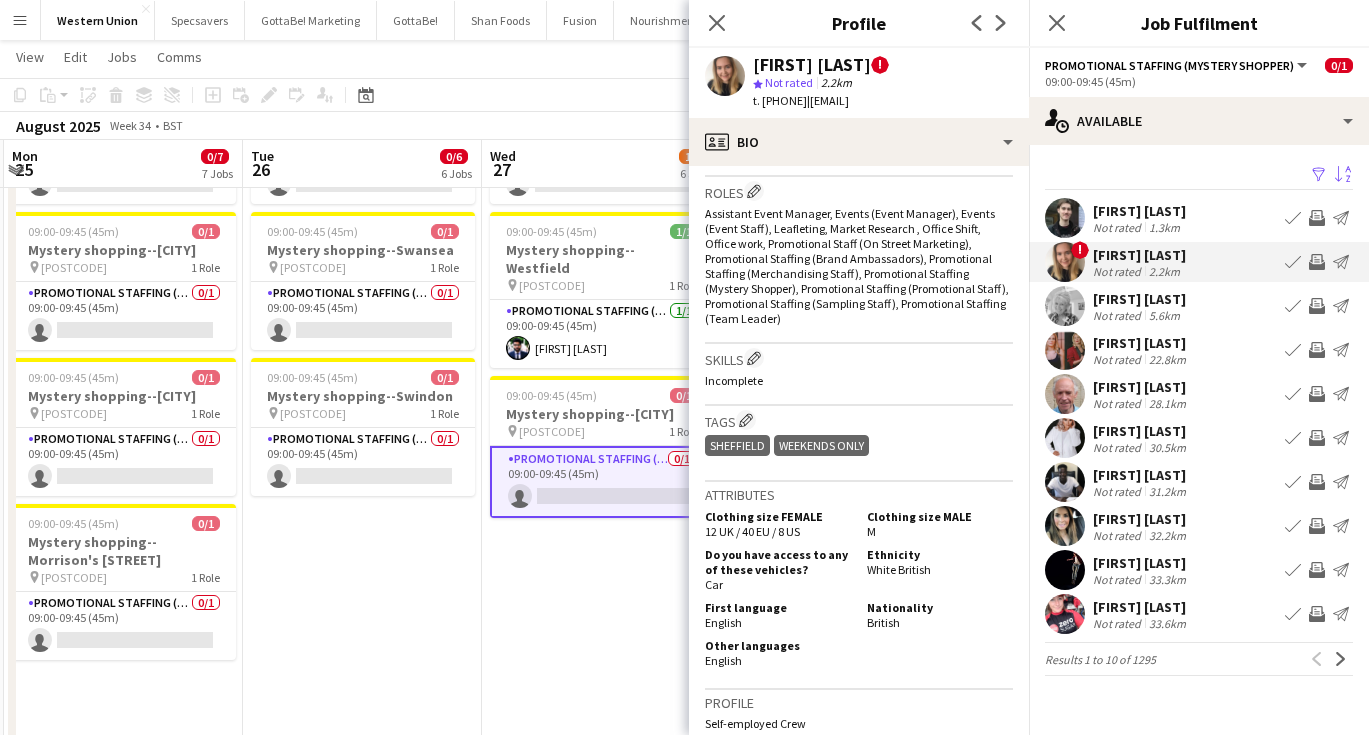 scroll, scrollTop: 836, scrollLeft: 0, axis: vertical 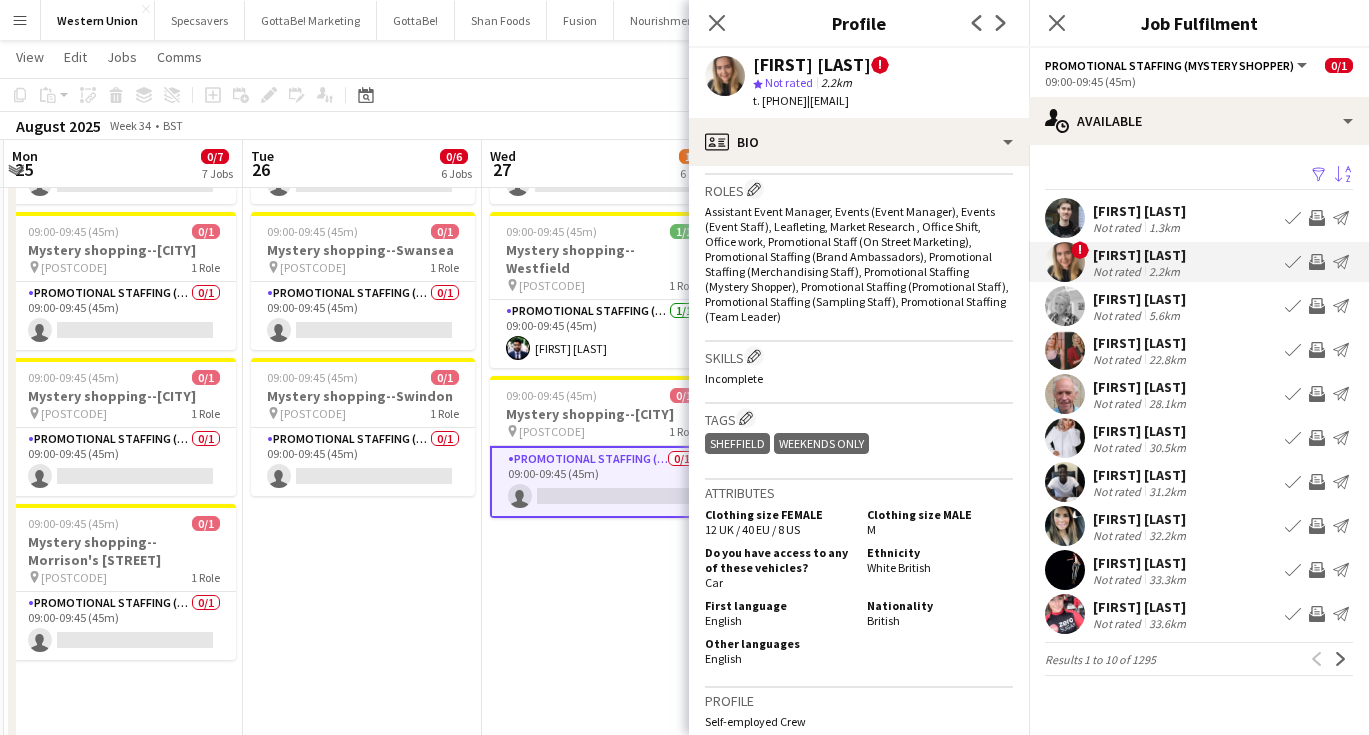 click on "Not rated" at bounding box center [1119, 227] 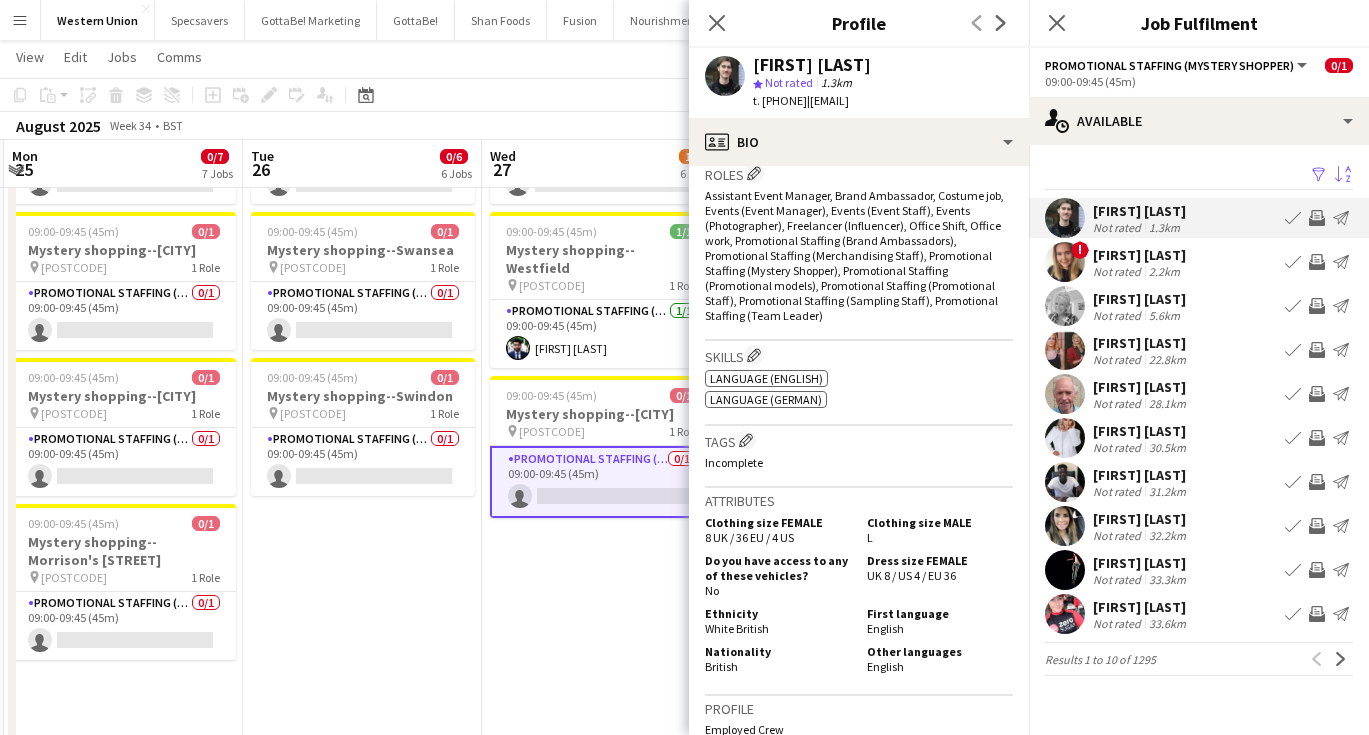 scroll, scrollTop: 619, scrollLeft: 0, axis: vertical 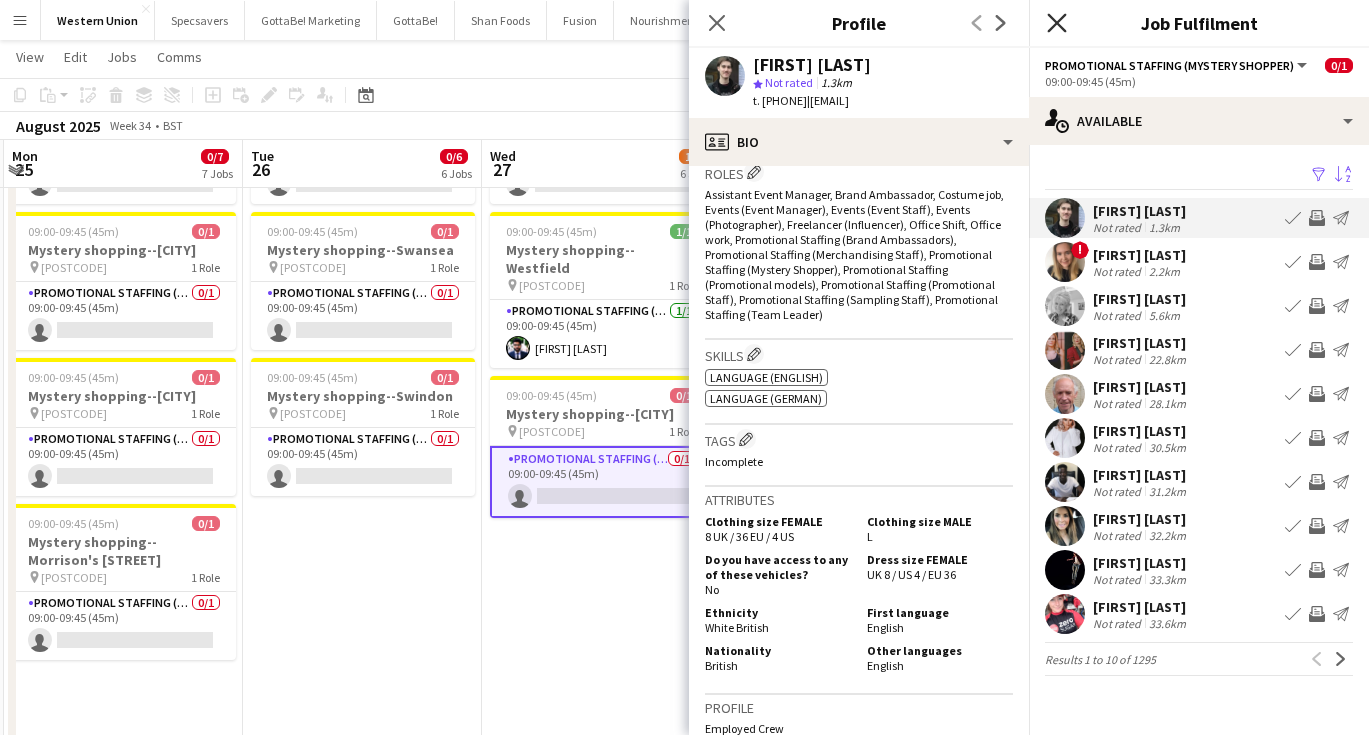 click 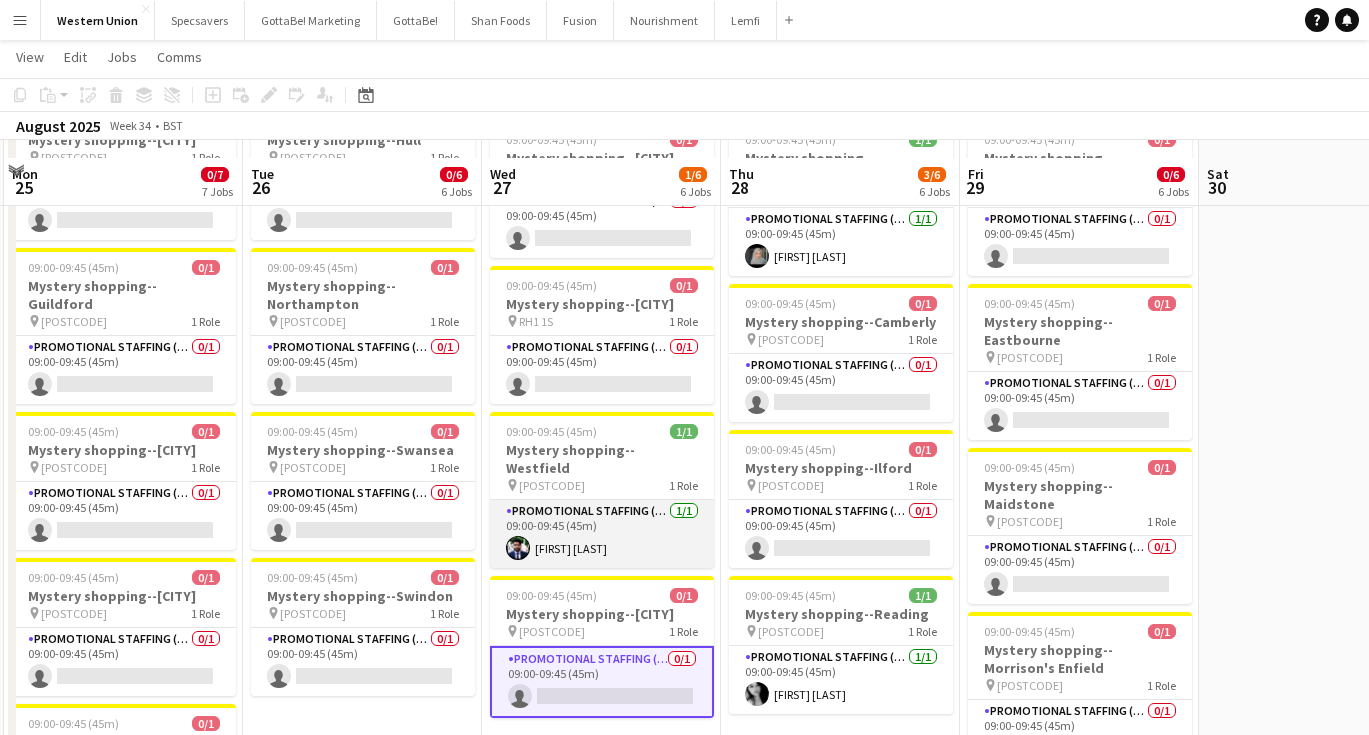 scroll, scrollTop: 421, scrollLeft: 0, axis: vertical 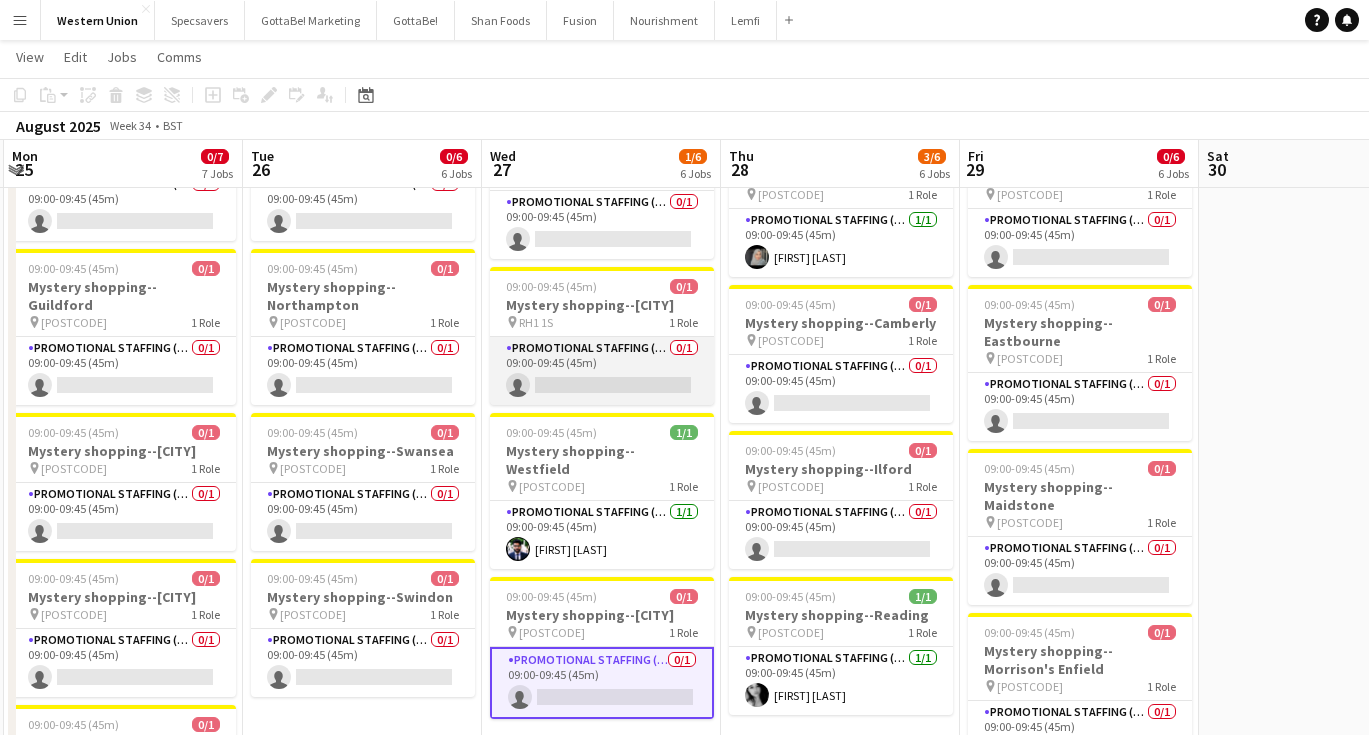 click on "Promotional Staffing (Mystery Shopper)   0/1   09:00-09:45 (45m)
single-neutral-actions" at bounding box center [602, 371] 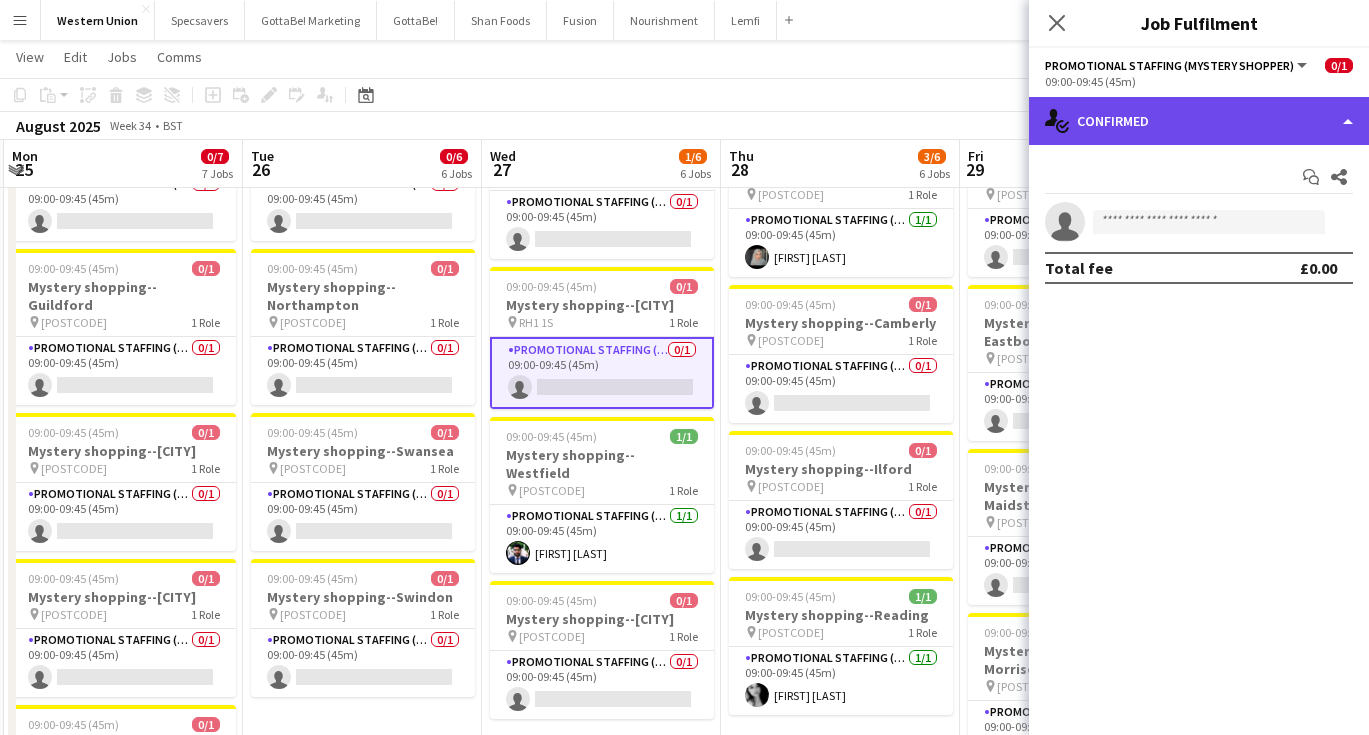 click on "single-neutral-actions-check-2
Confirmed" 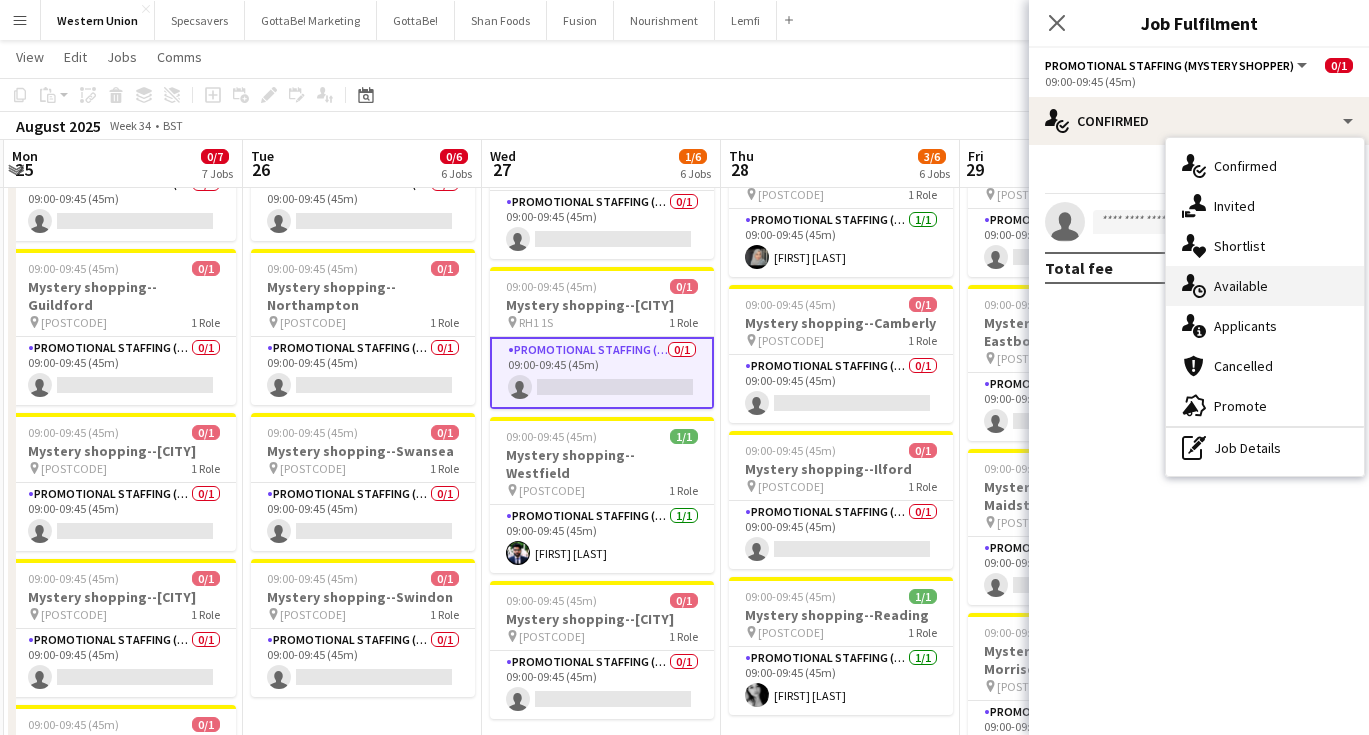 click on "single-neutral-actions-upload
Available" at bounding box center [1265, 286] 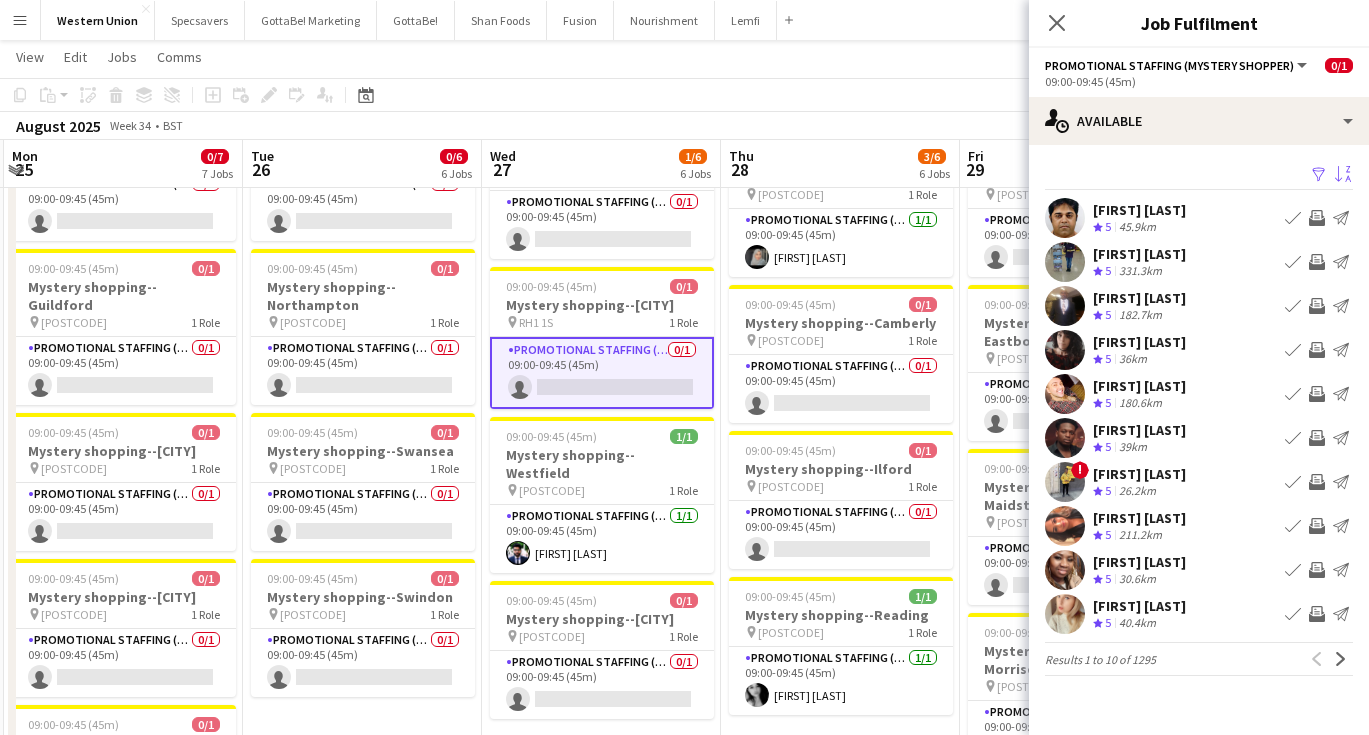 click on "Sort asc" at bounding box center [1343, 175] 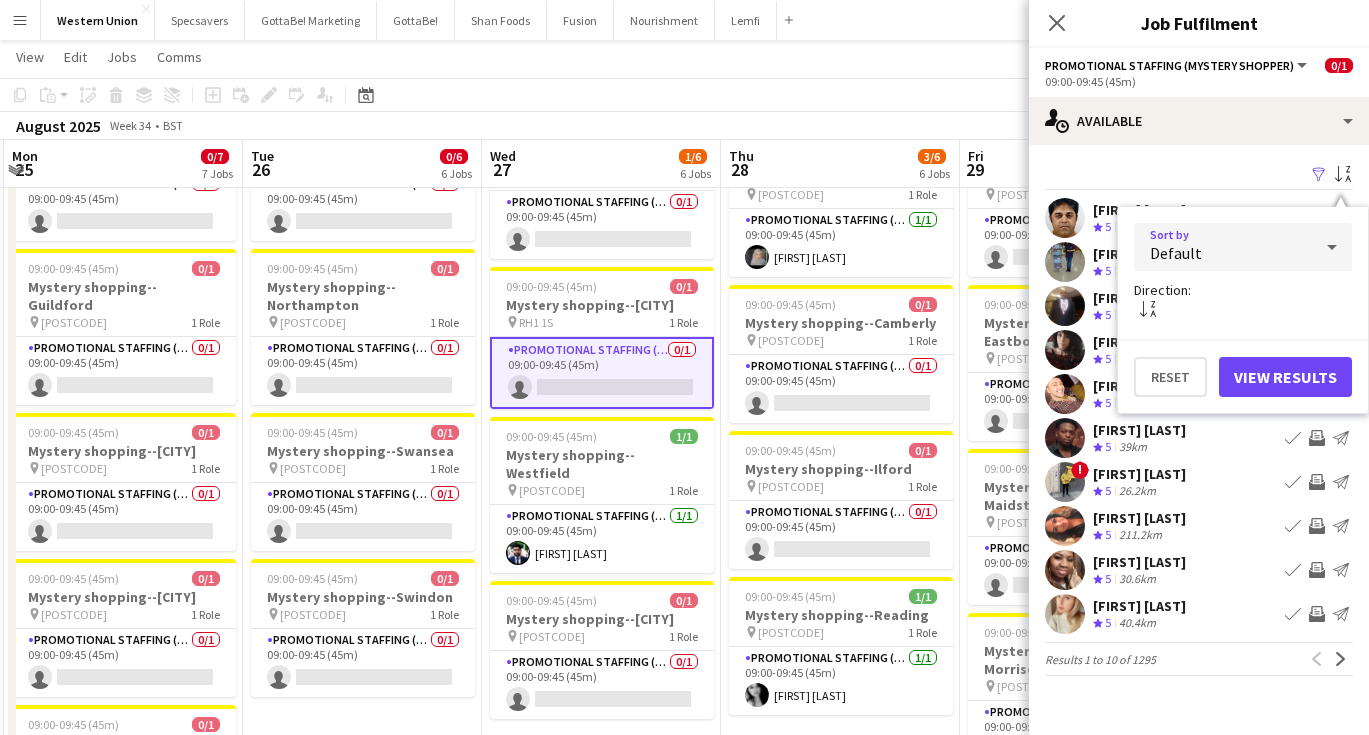 click on "Default" at bounding box center [1223, 247] 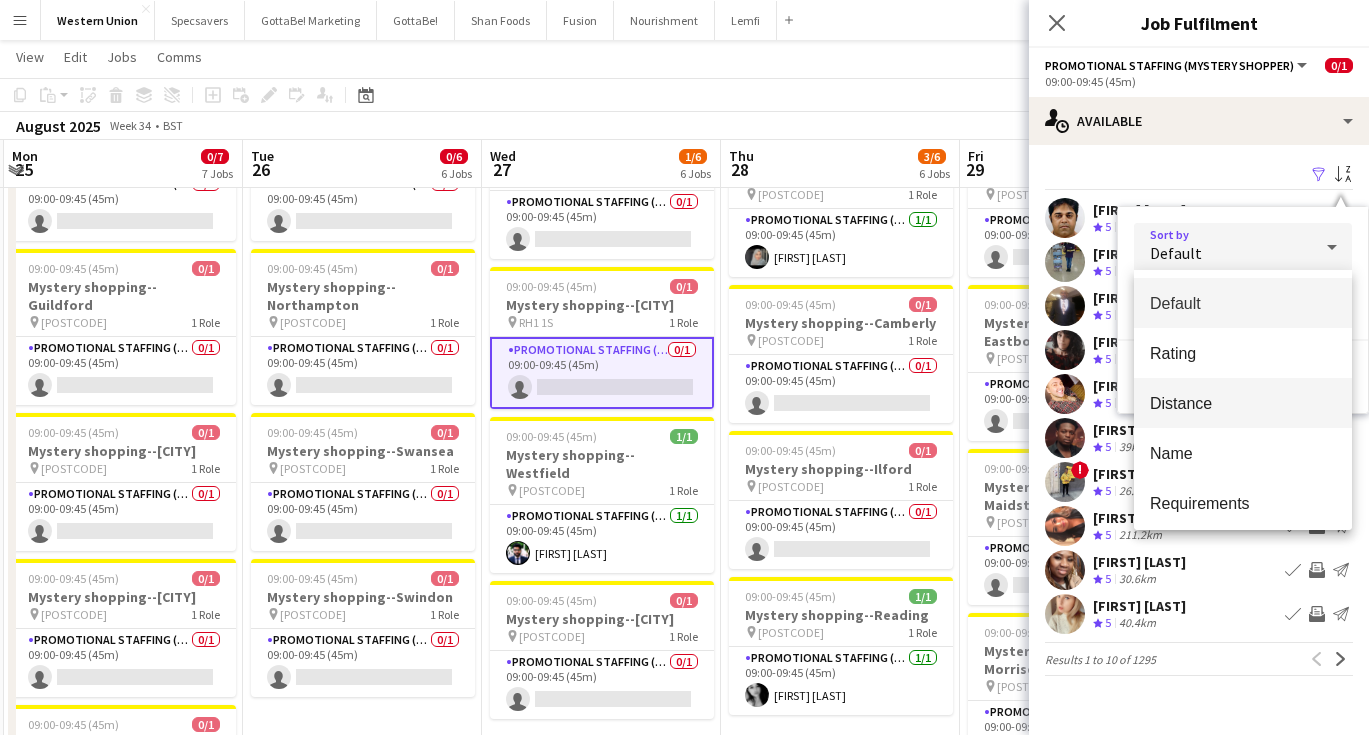click on "Distance" at bounding box center (1243, 403) 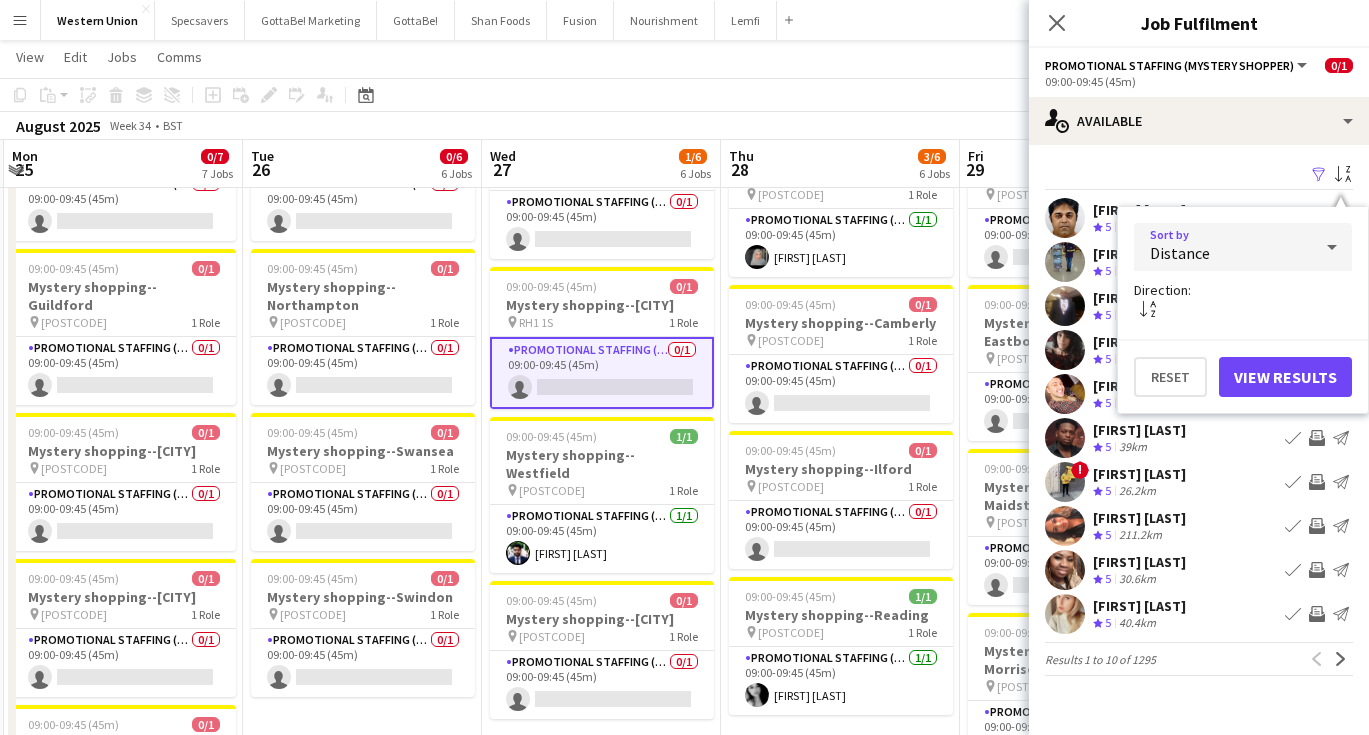 click on "View Results" at bounding box center [1285, 377] 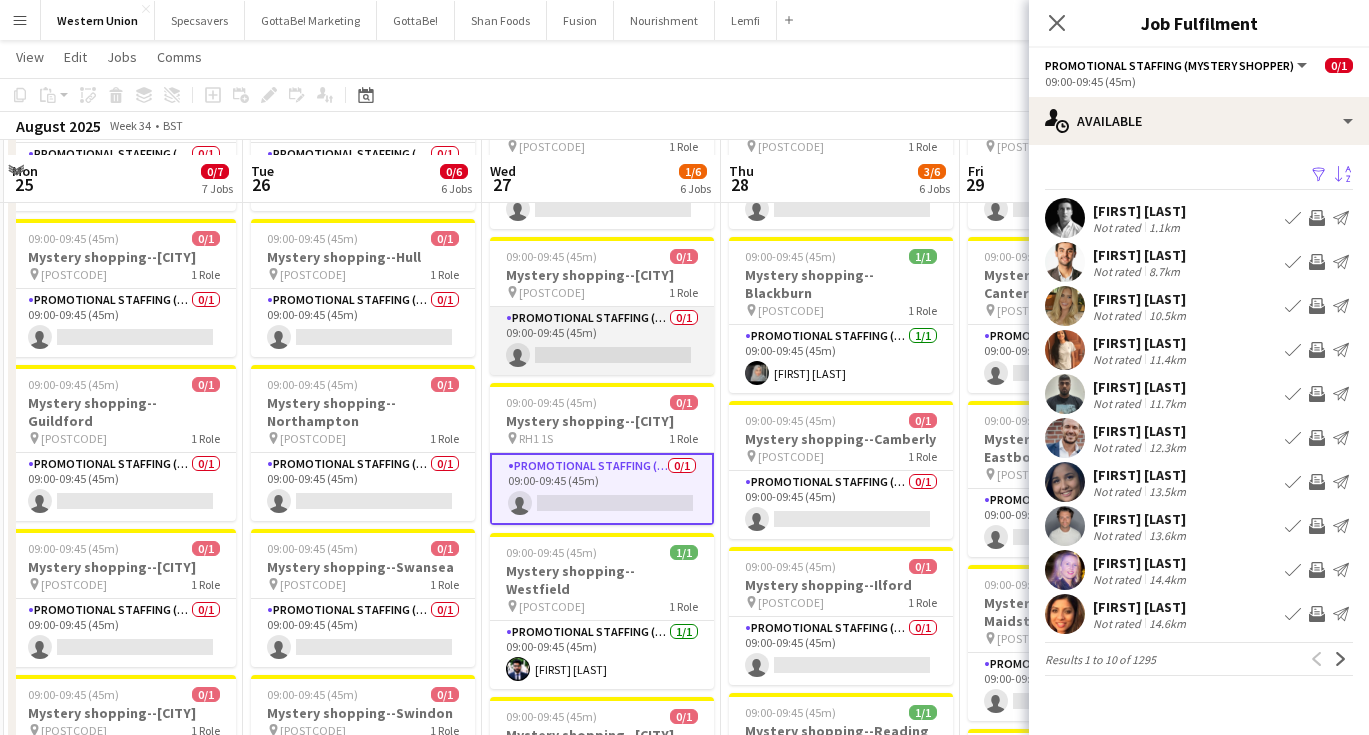 scroll, scrollTop: 300, scrollLeft: 0, axis: vertical 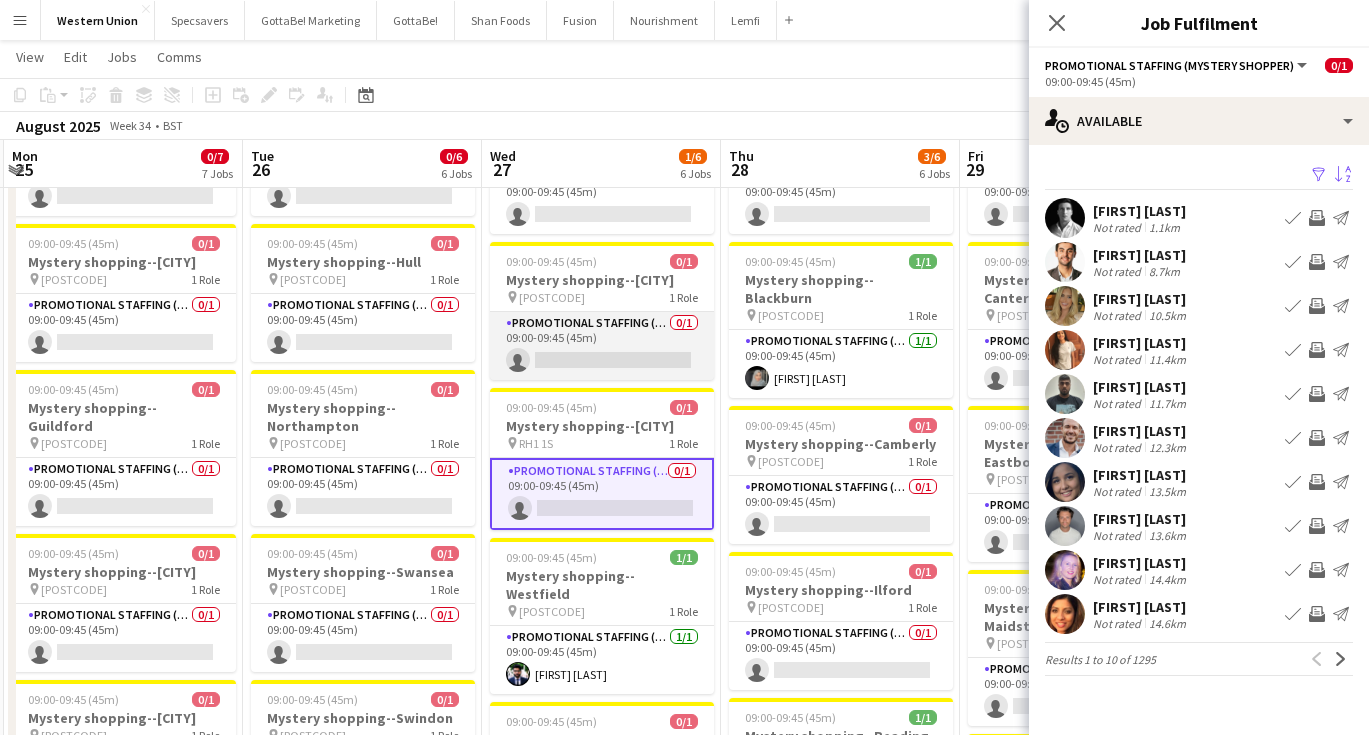 click on "Promotional Staffing (Mystery Shopper)   0/1   09:00-09:45 (45m)
single-neutral-actions" at bounding box center [602, 346] 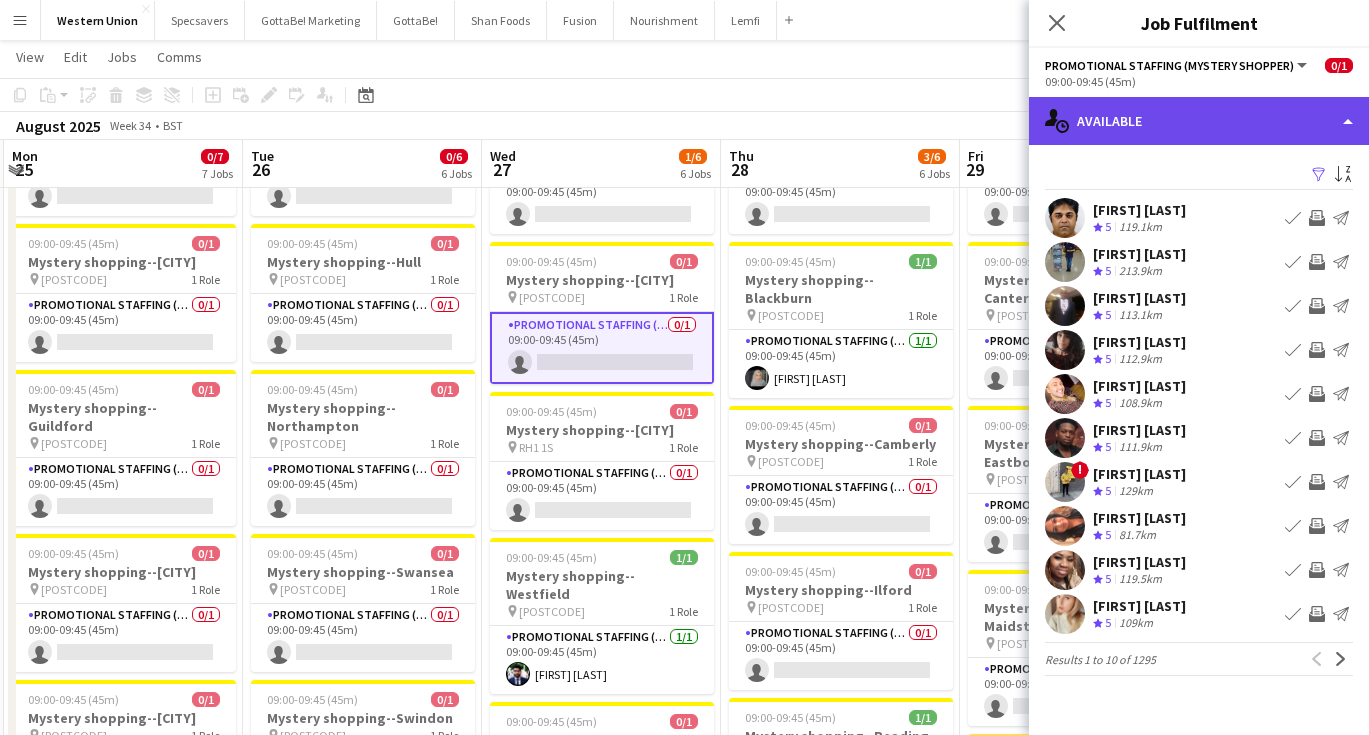 click on "single-neutral-actions-upload
Available" 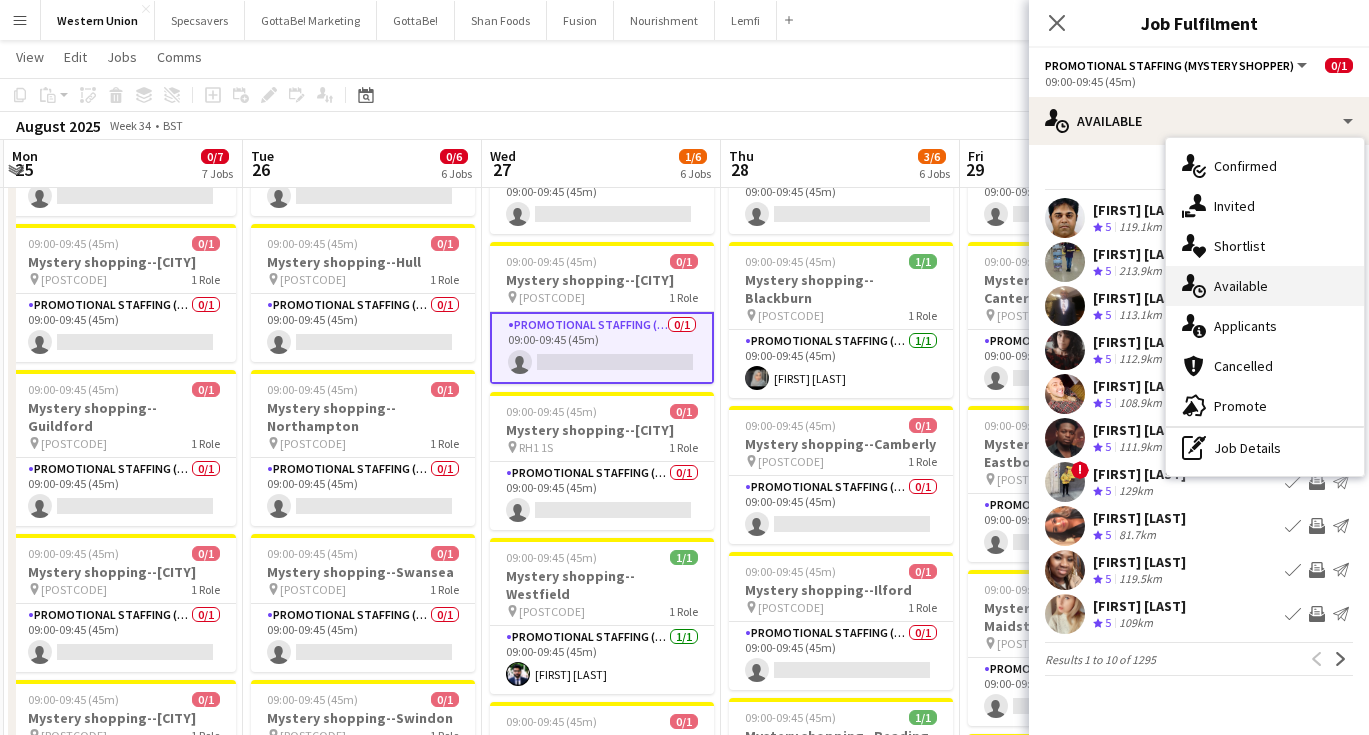 click on "single-neutral-actions-upload
Available" at bounding box center (1265, 286) 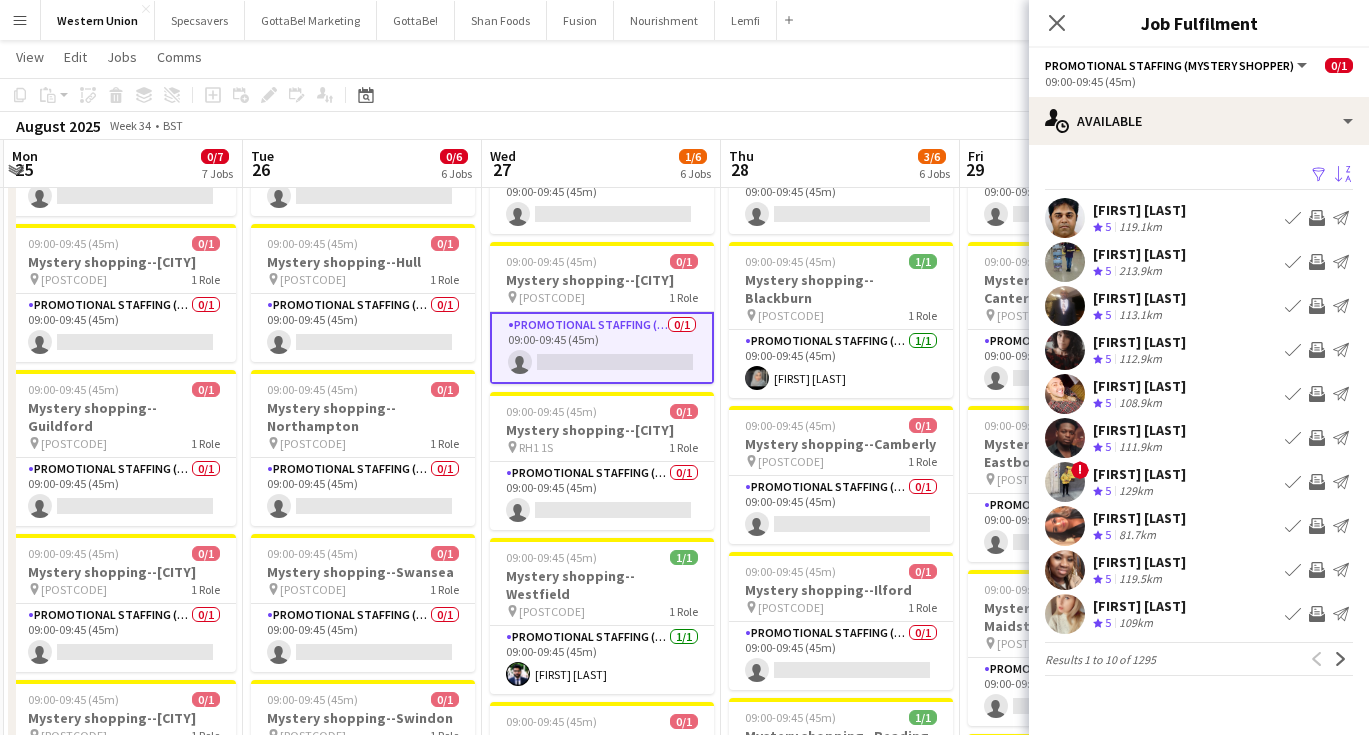 click on "Sort asc" at bounding box center [1343, 175] 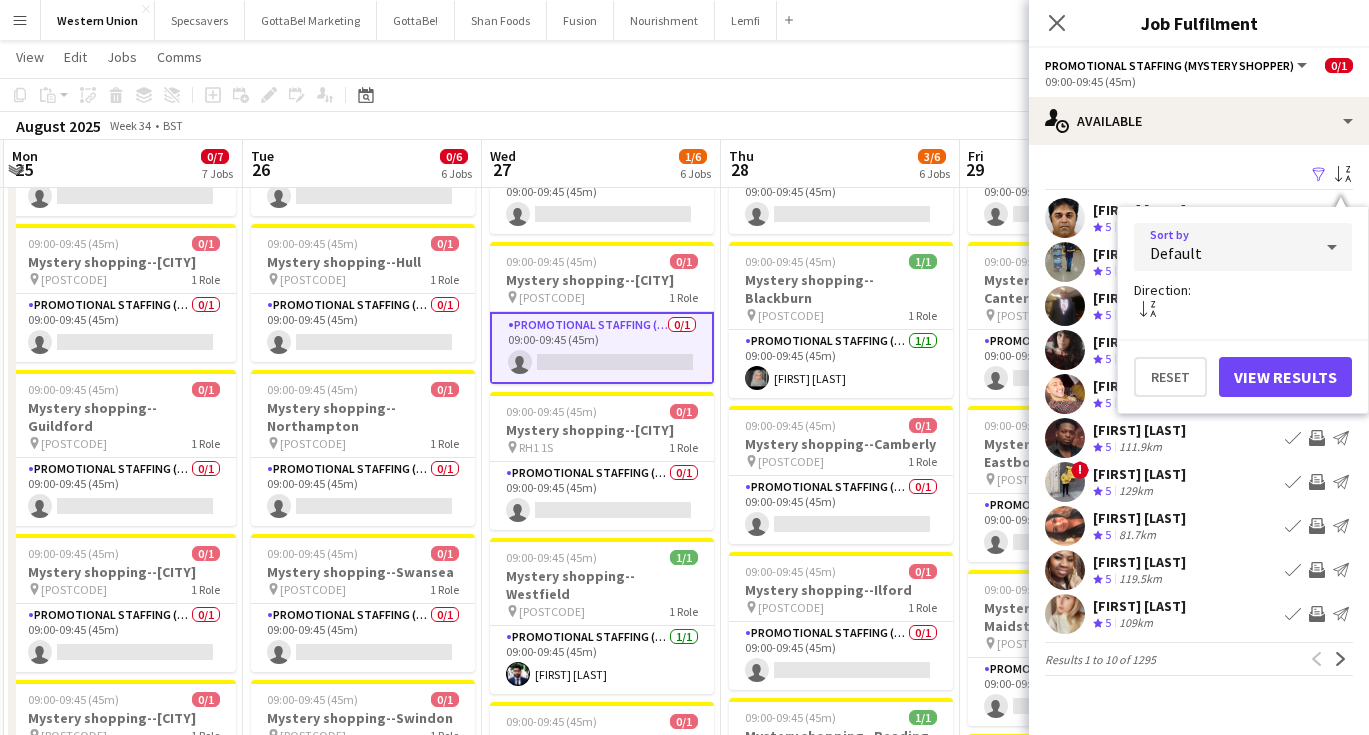 click on "Default" at bounding box center (1223, 247) 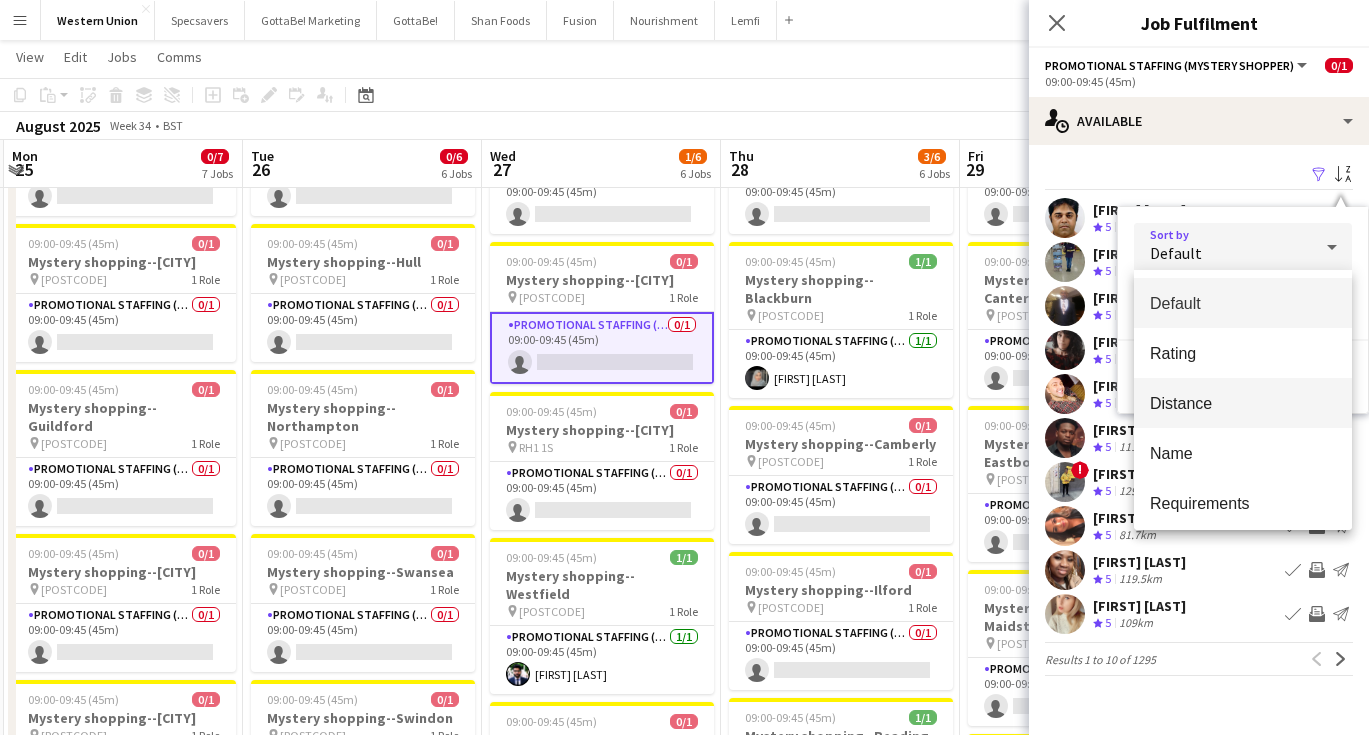 click on "Distance" at bounding box center [1243, 403] 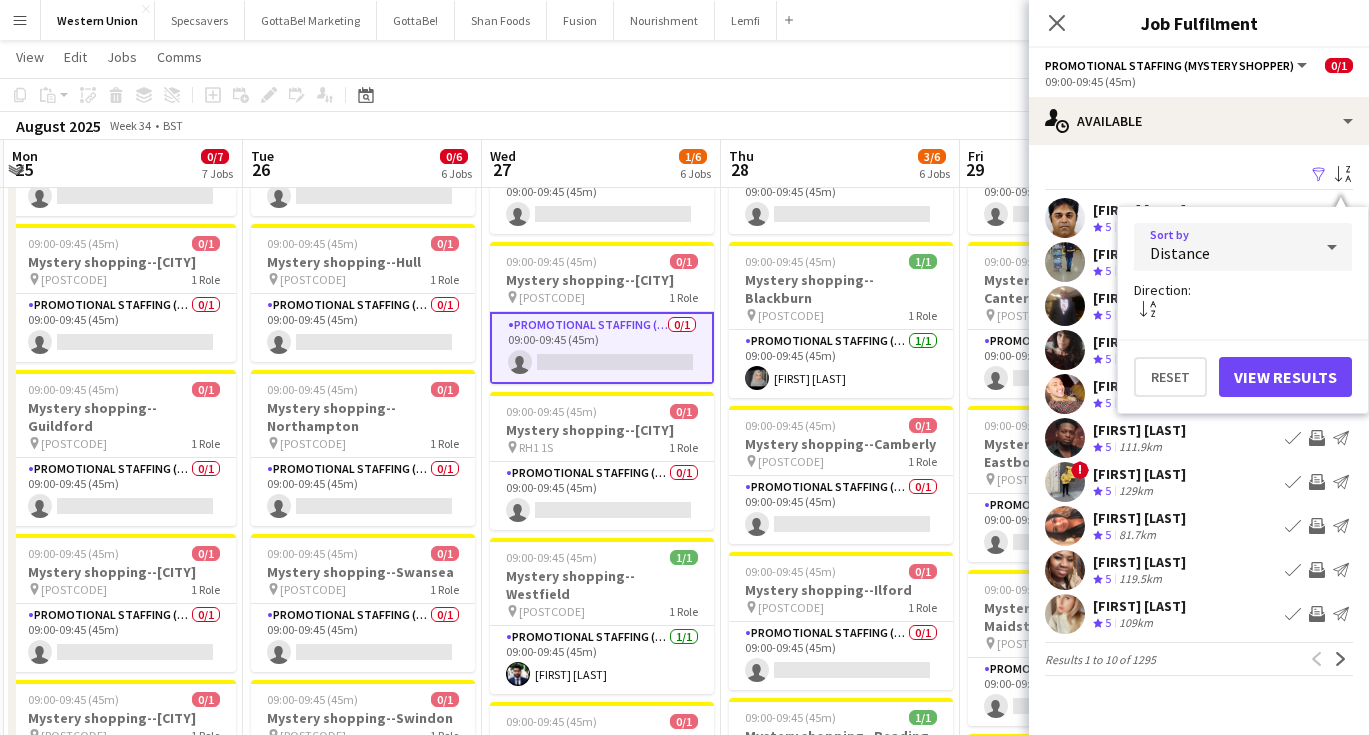 click on "View Results" at bounding box center [1285, 377] 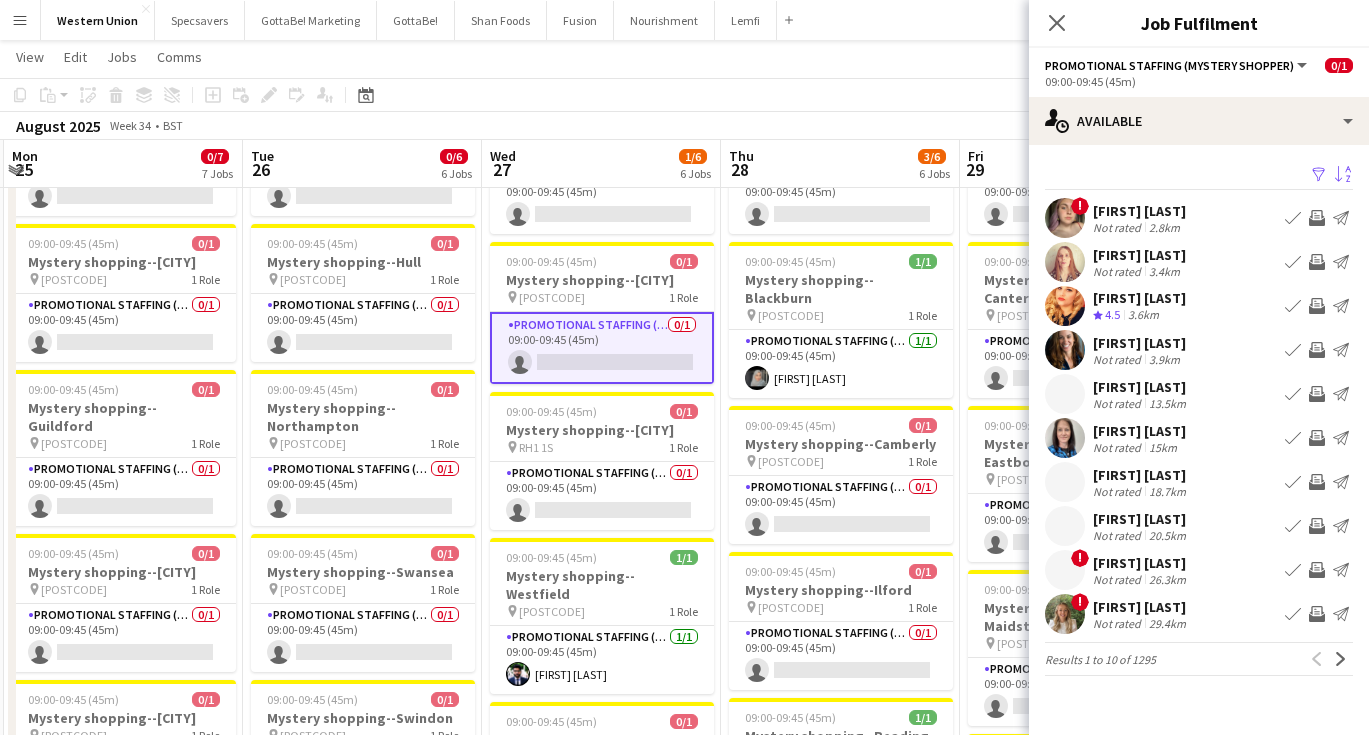 click on "!  Olga Tomalik   Not rated   2.8km
Book crew
Invite crew
Send notification" at bounding box center (1199, 218) 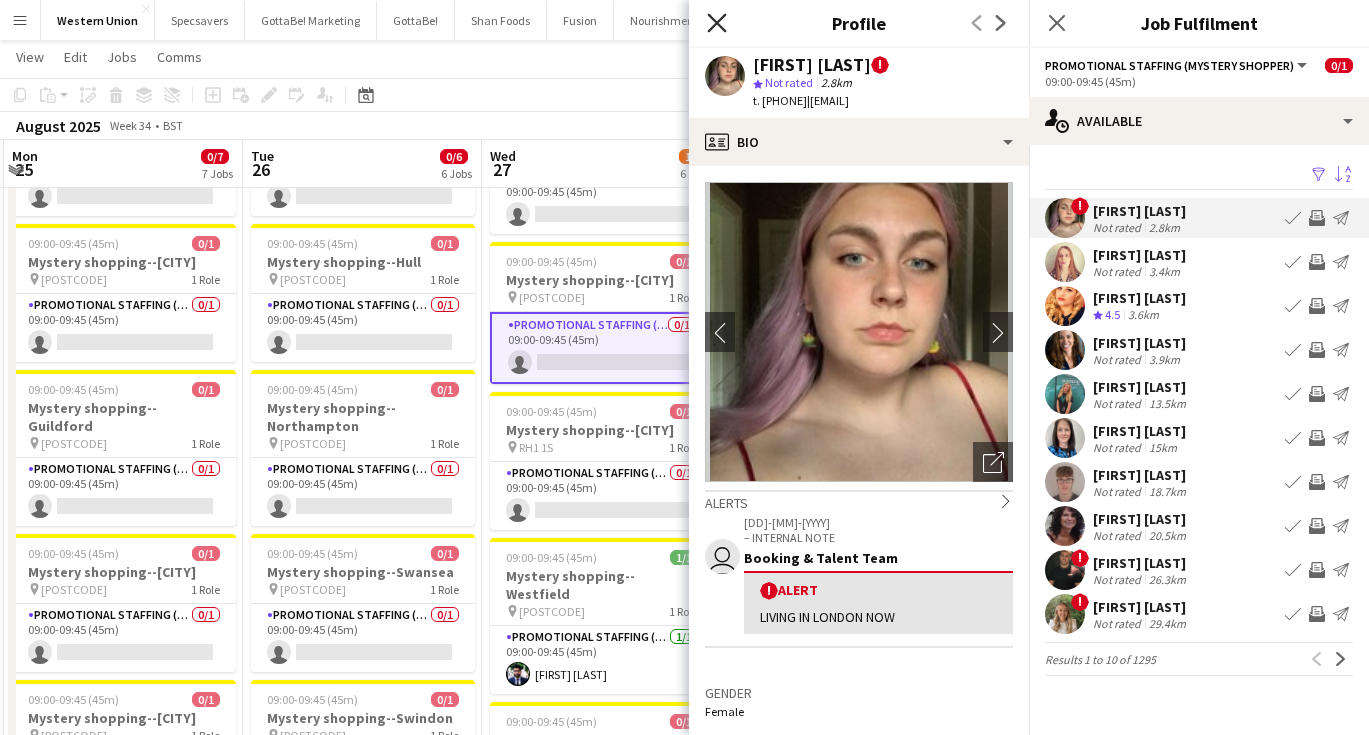 click 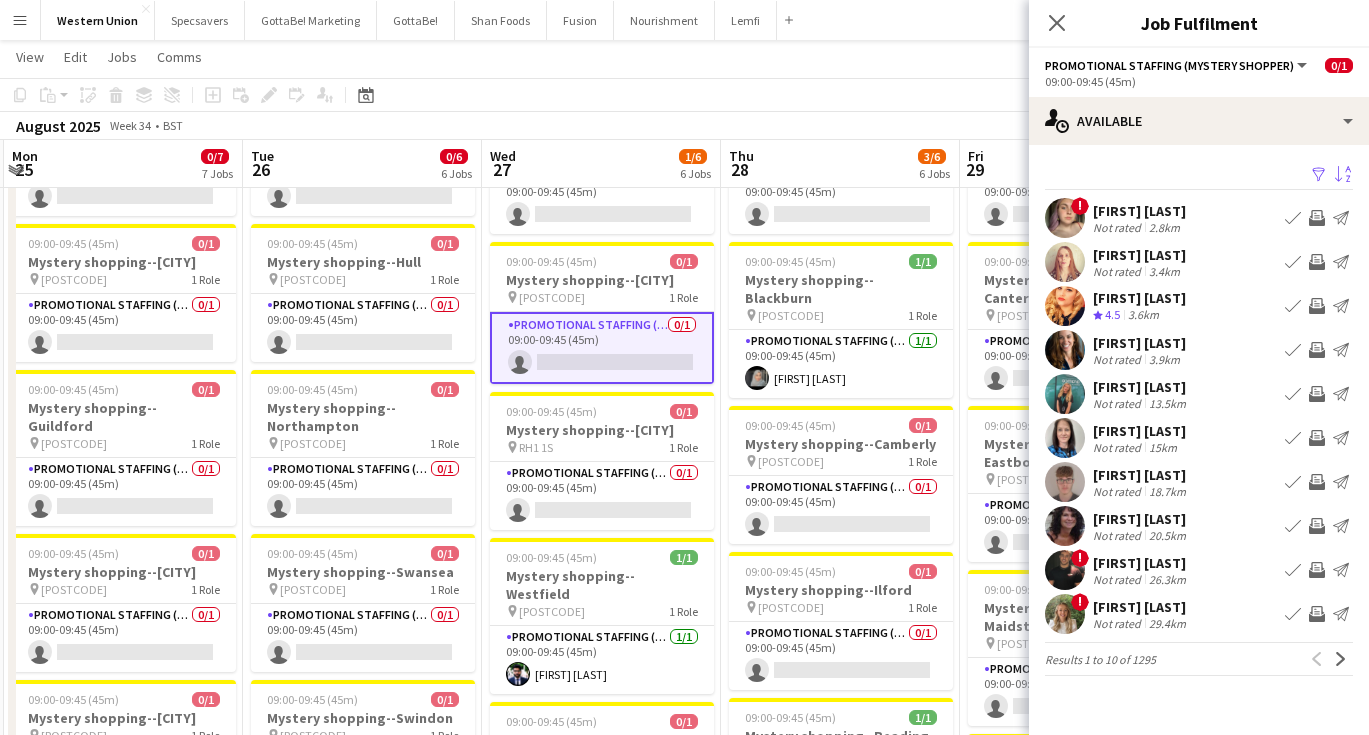 click on "3.9km" at bounding box center (1164, 359) 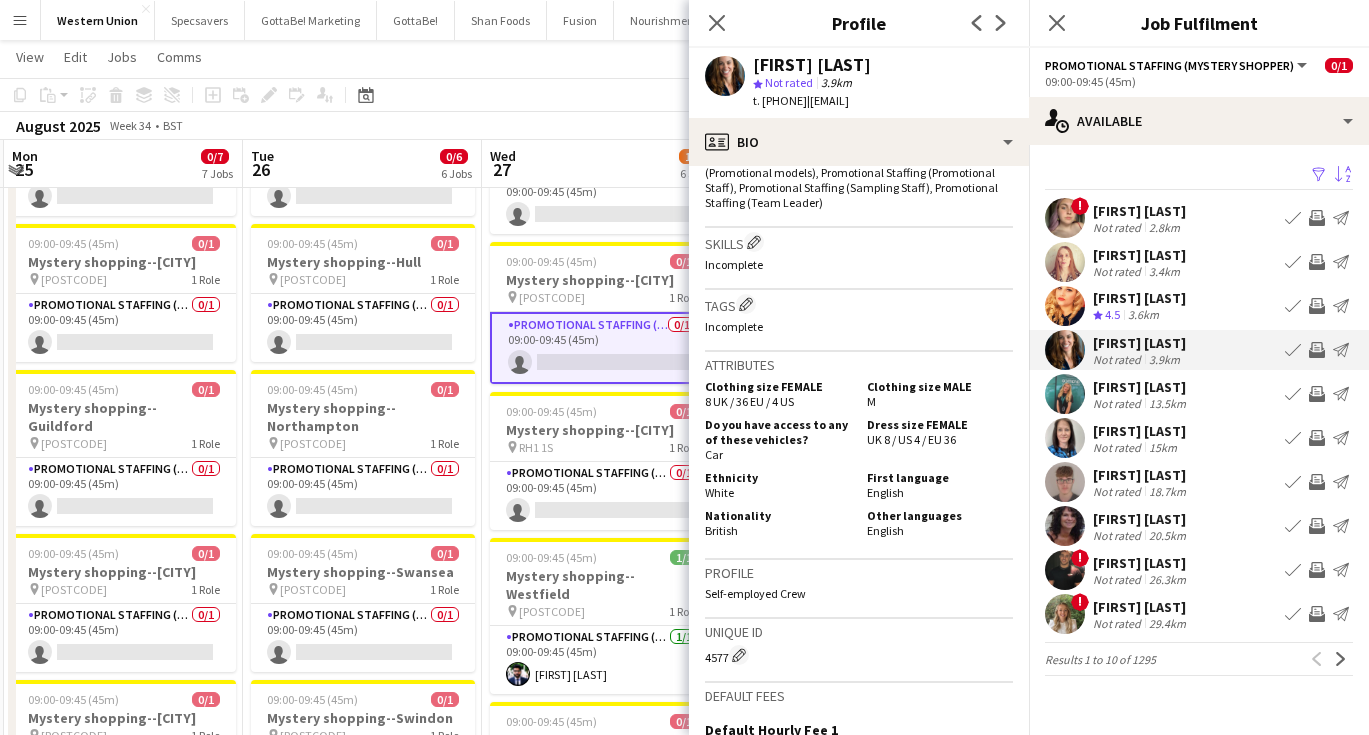 scroll, scrollTop: 774, scrollLeft: 0, axis: vertical 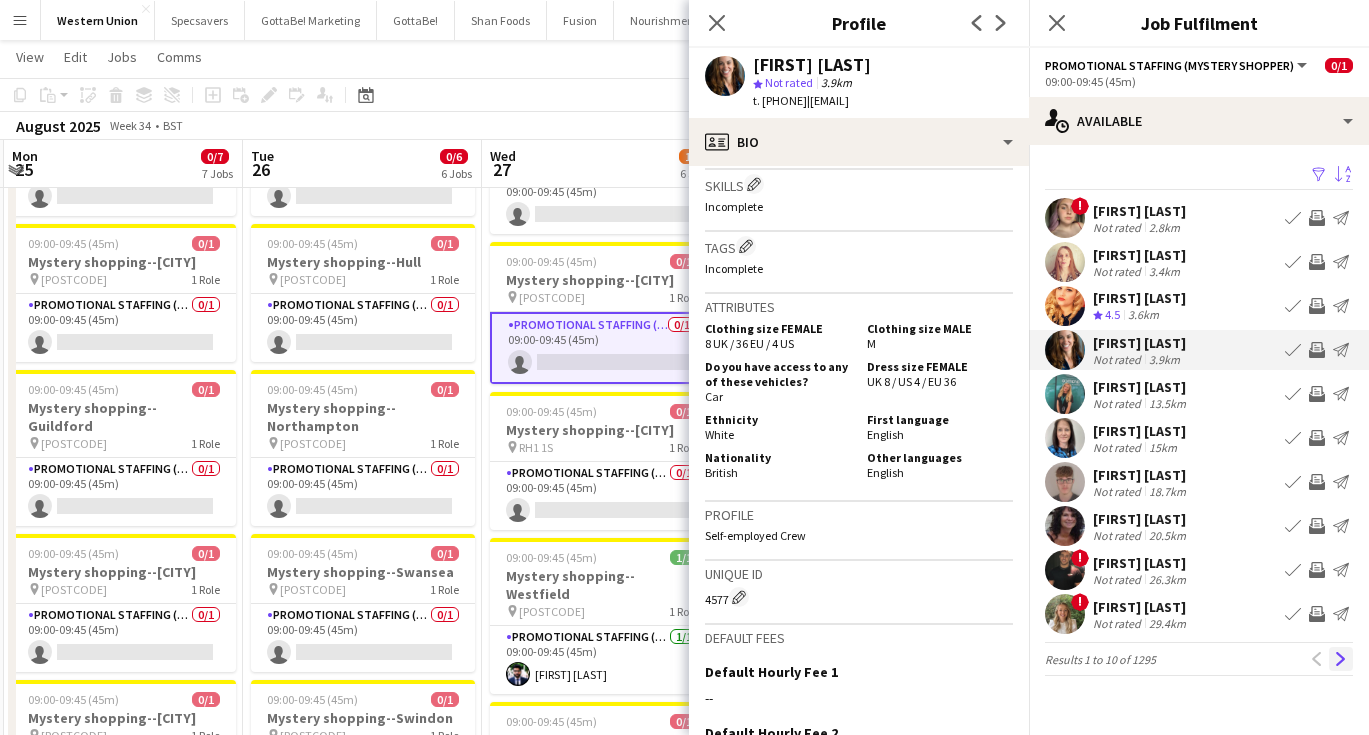 click on "Next" 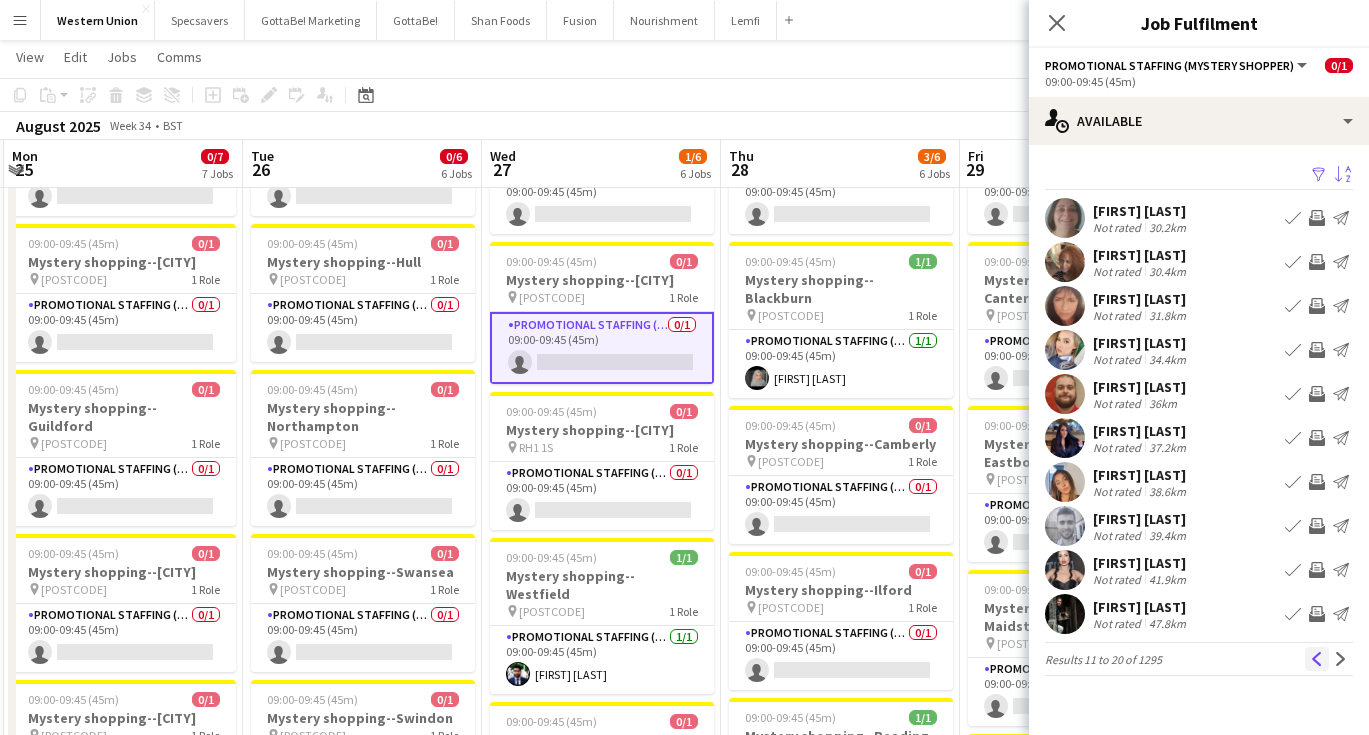 click on "Previous" 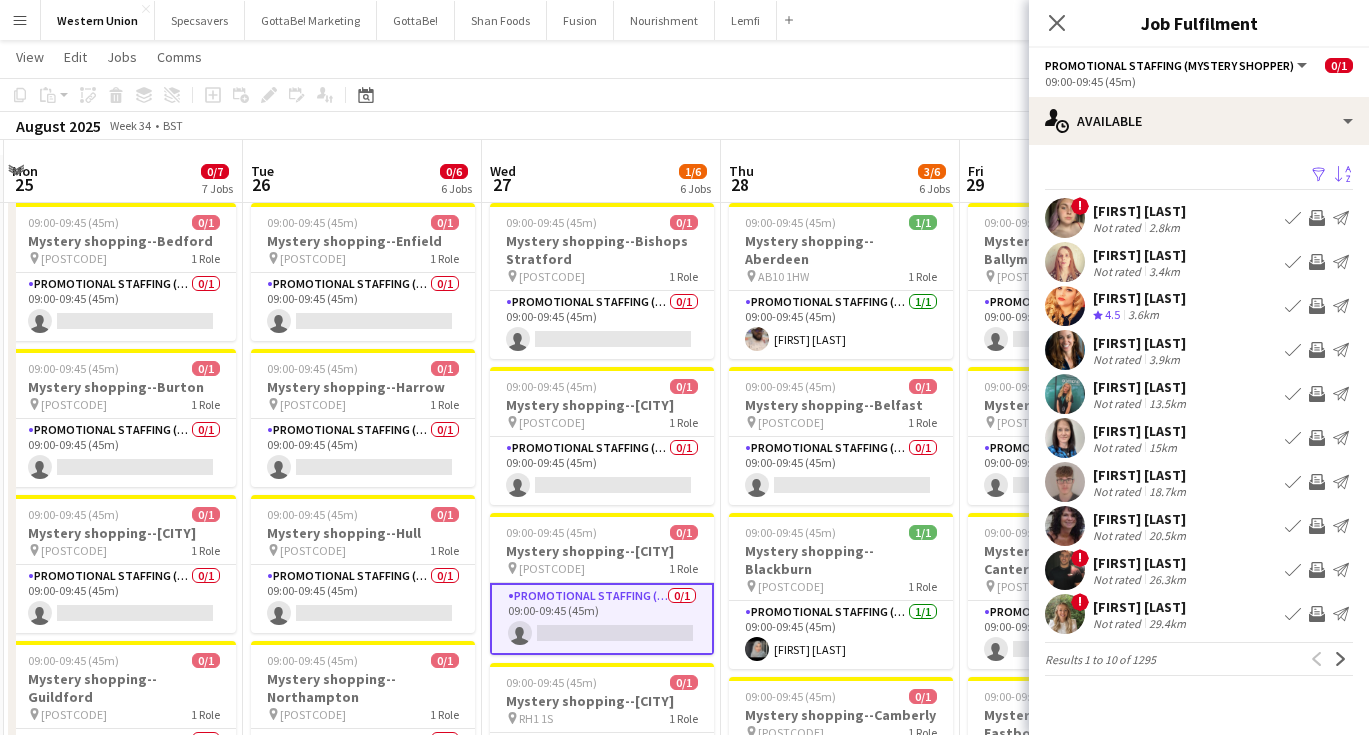 scroll, scrollTop: 16, scrollLeft: 0, axis: vertical 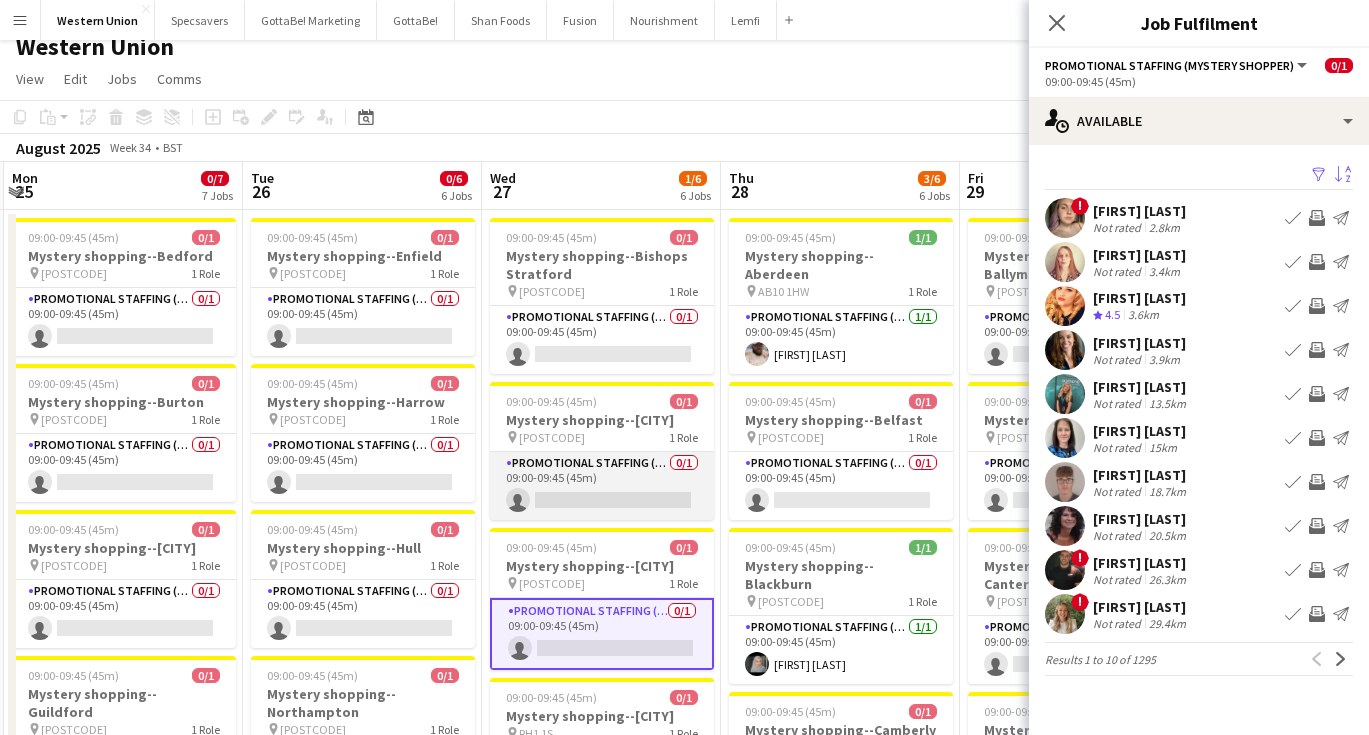 click on "Promotional Staffing (Mystery Shopper)   0/1   09:00-09:45 (45m)
single-neutral-actions" at bounding box center [602, 486] 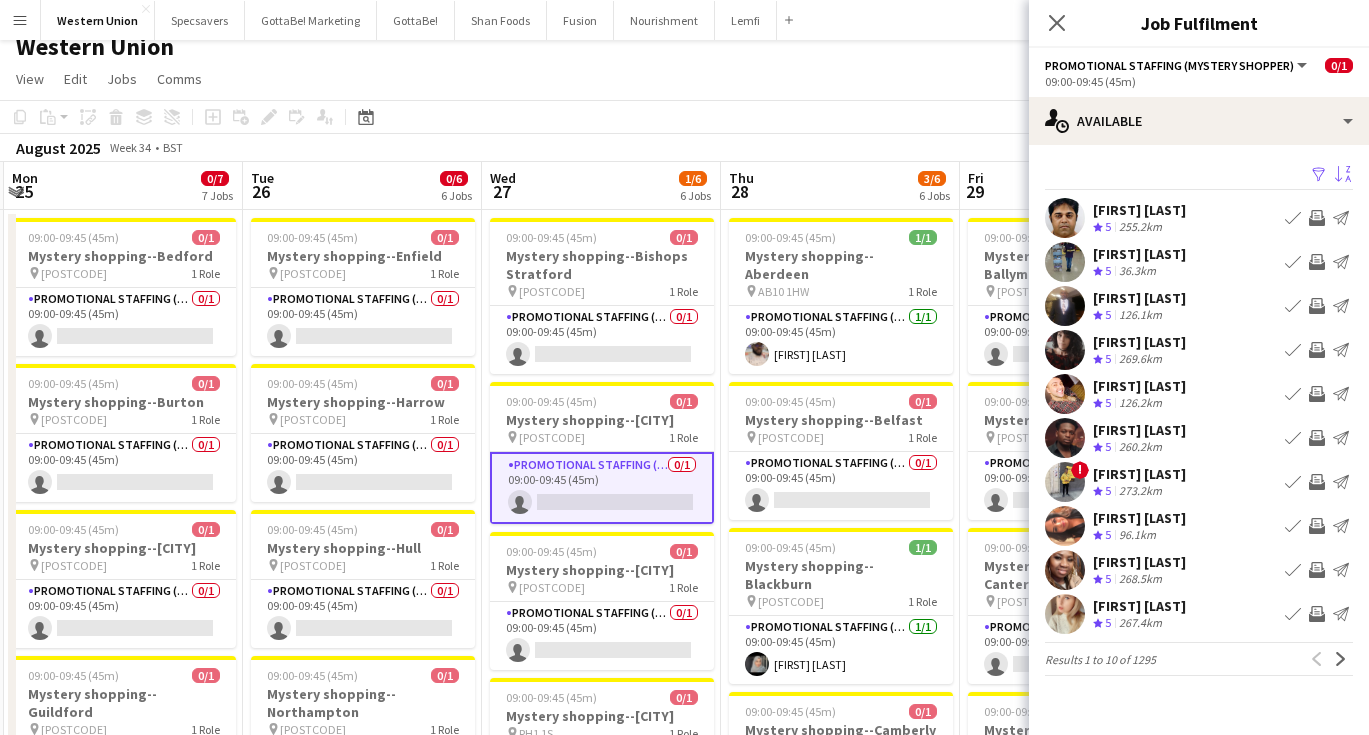 click on "Sort asc" at bounding box center (1343, 175) 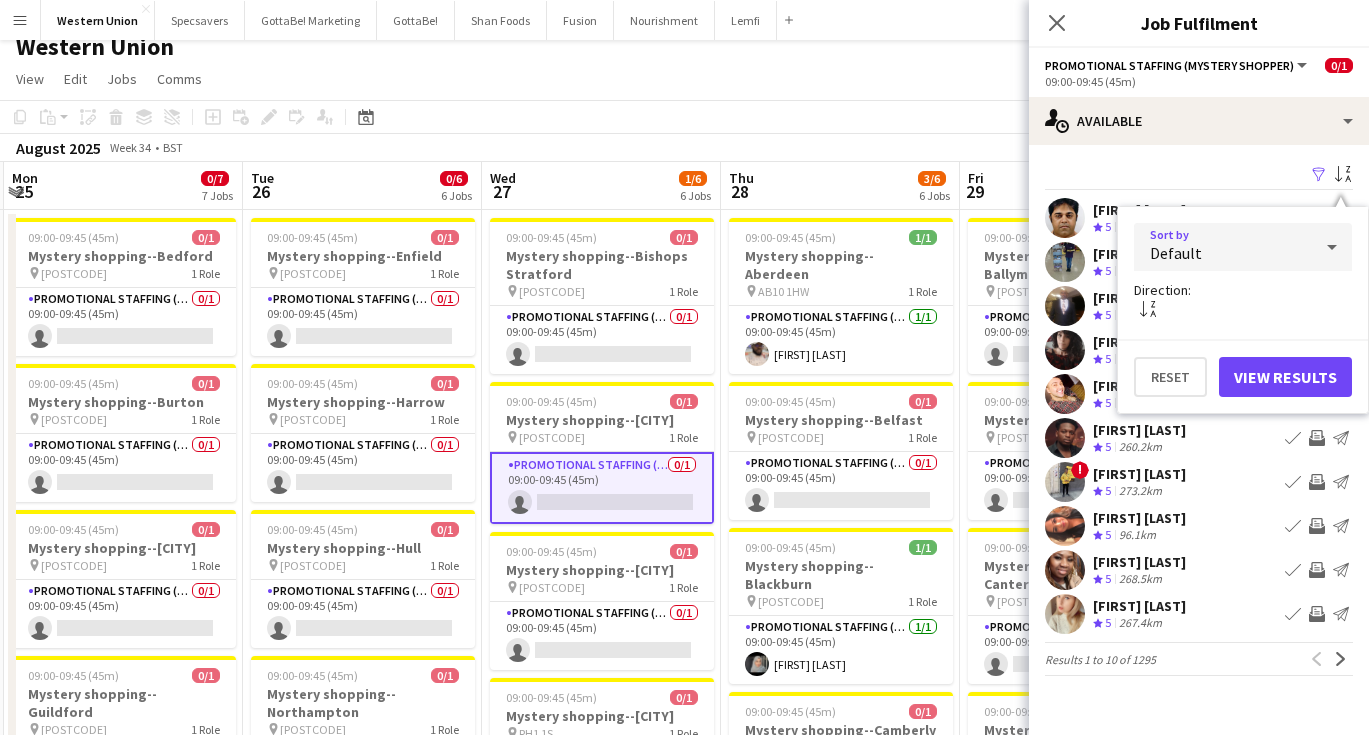 click on "Default" at bounding box center (1223, 247) 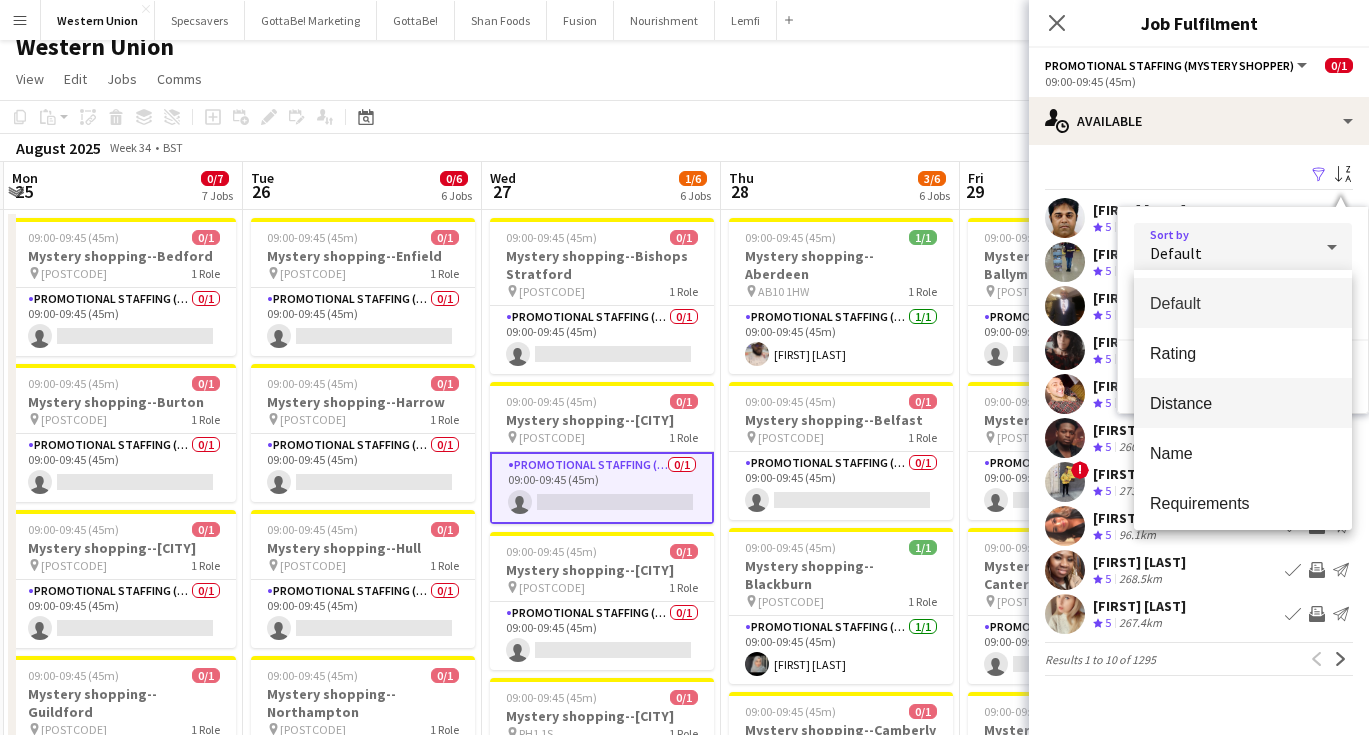 click on "Distance" at bounding box center (1243, 403) 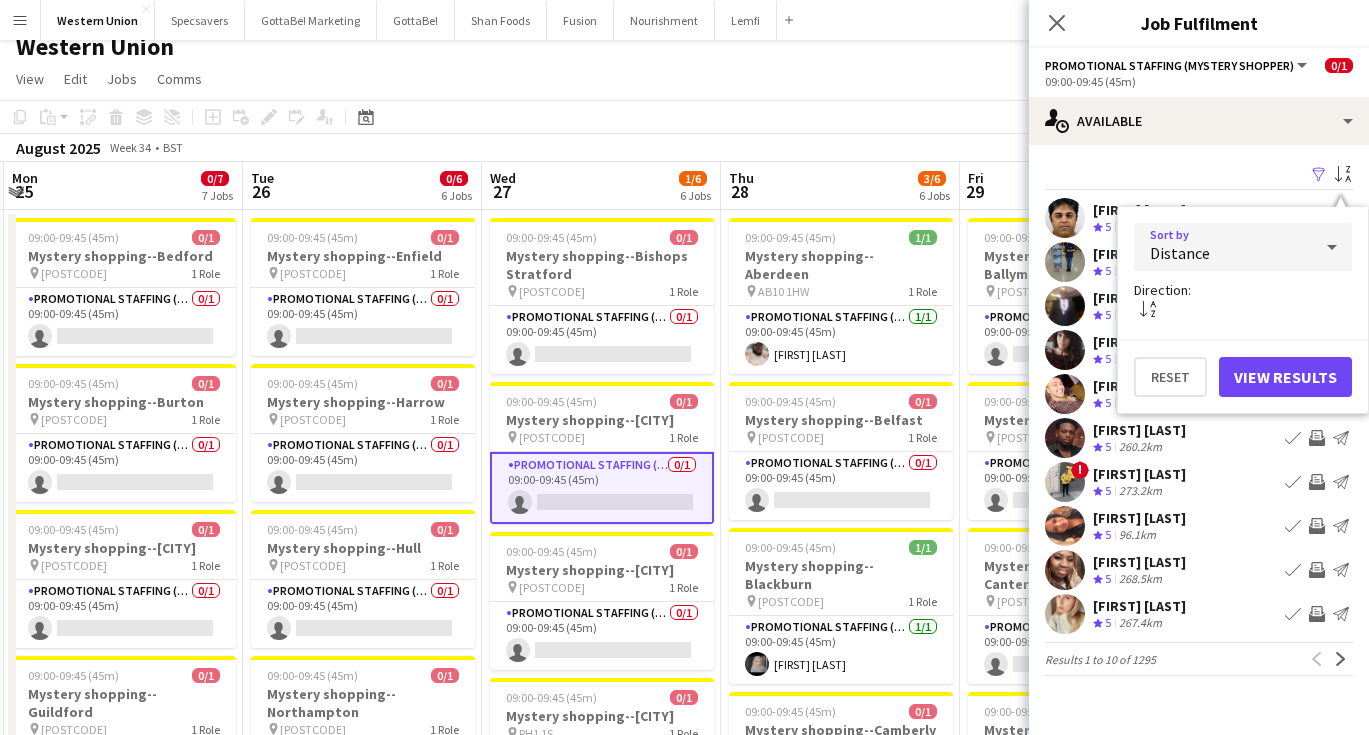 click on "View Results" at bounding box center (1285, 377) 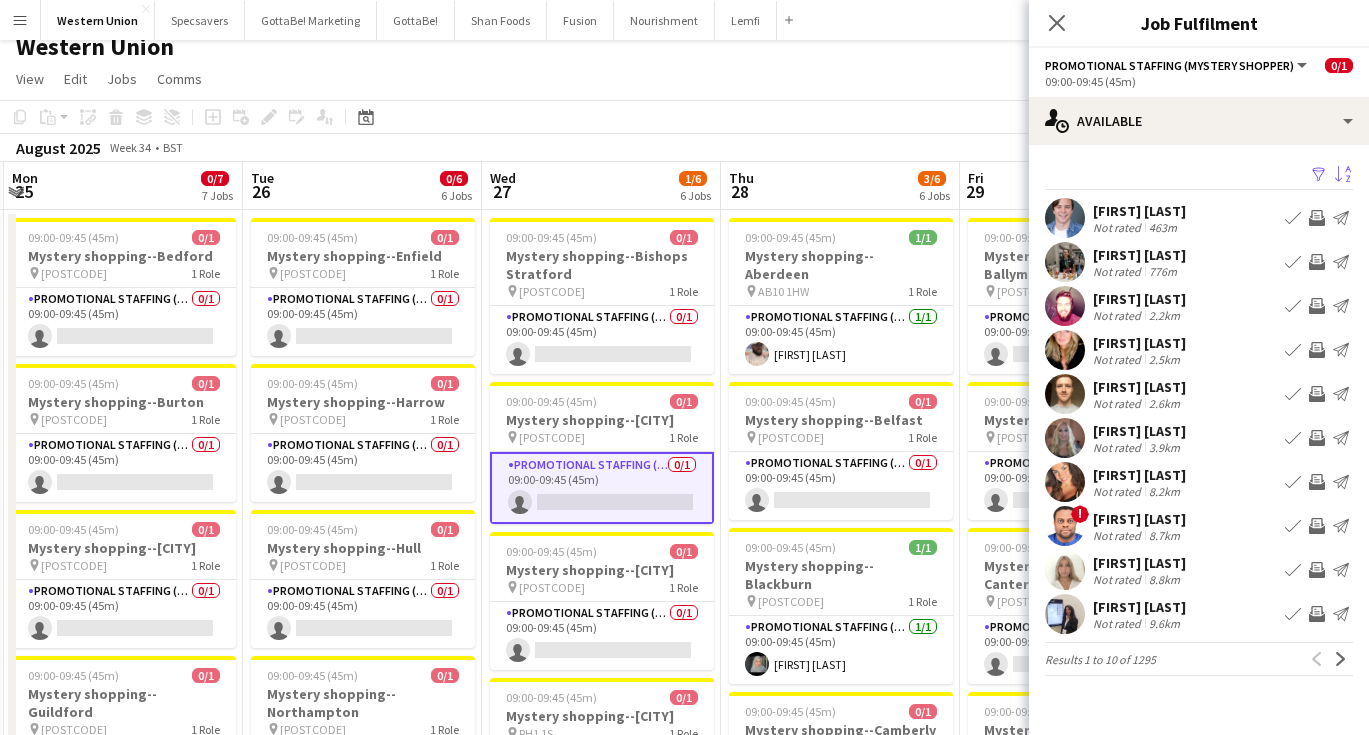 click on "8.8km" at bounding box center (1164, 579) 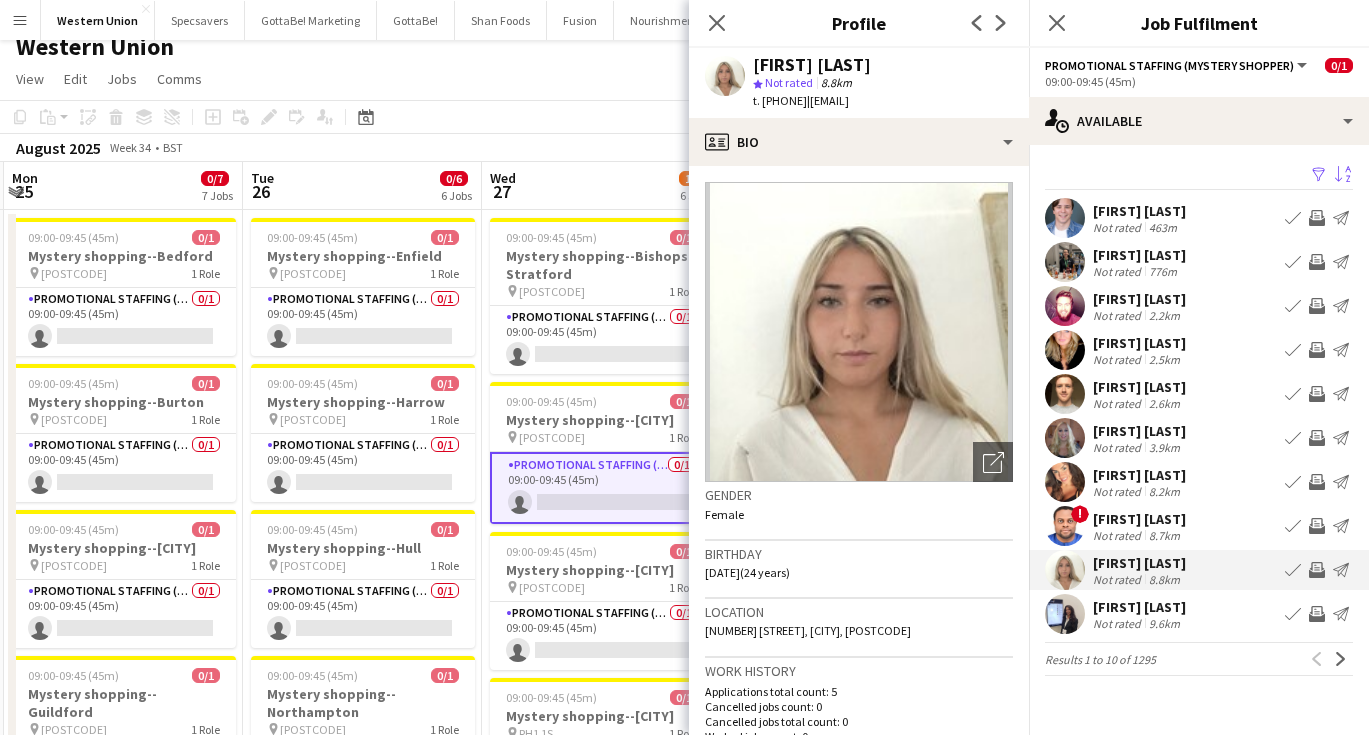 scroll, scrollTop: 0, scrollLeft: 0, axis: both 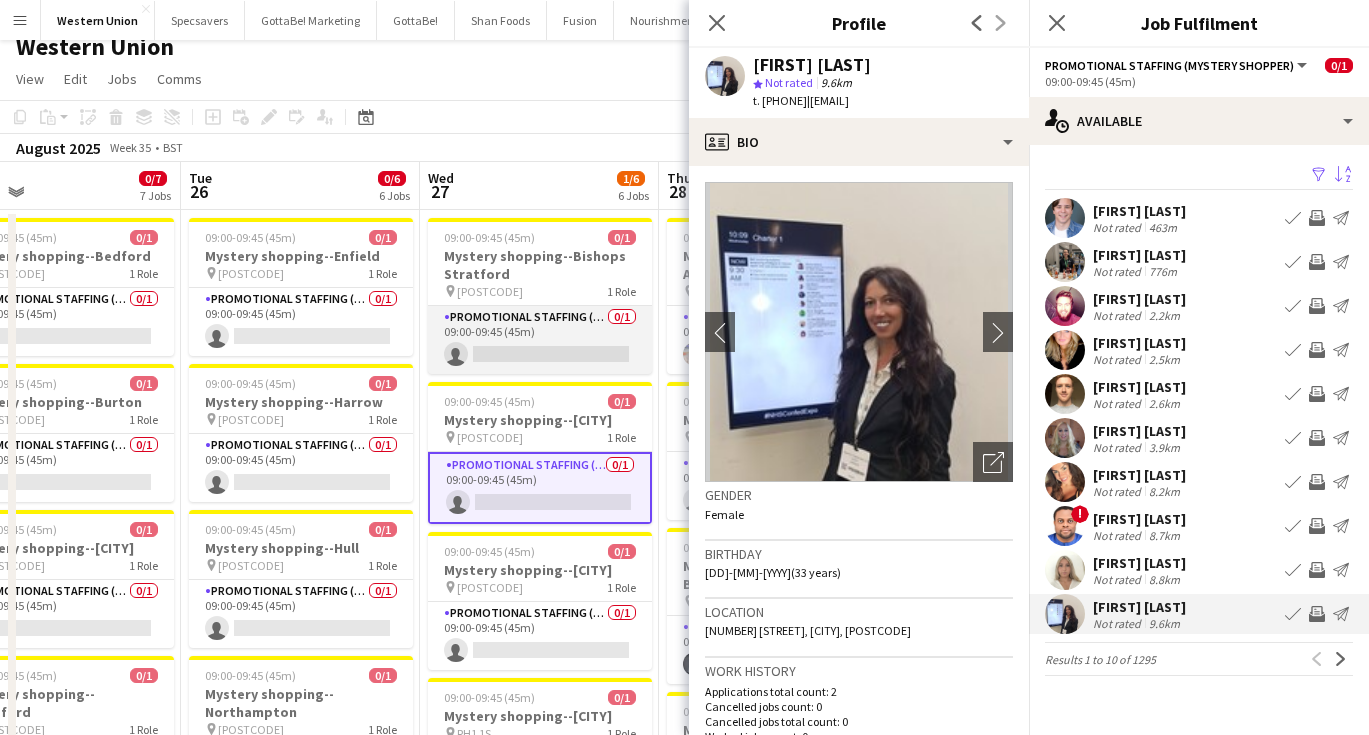 click on "Promotional Staffing (Mystery Shopper)   0/1   09:00-09:45 (45m)
single-neutral-actions" at bounding box center [540, 340] 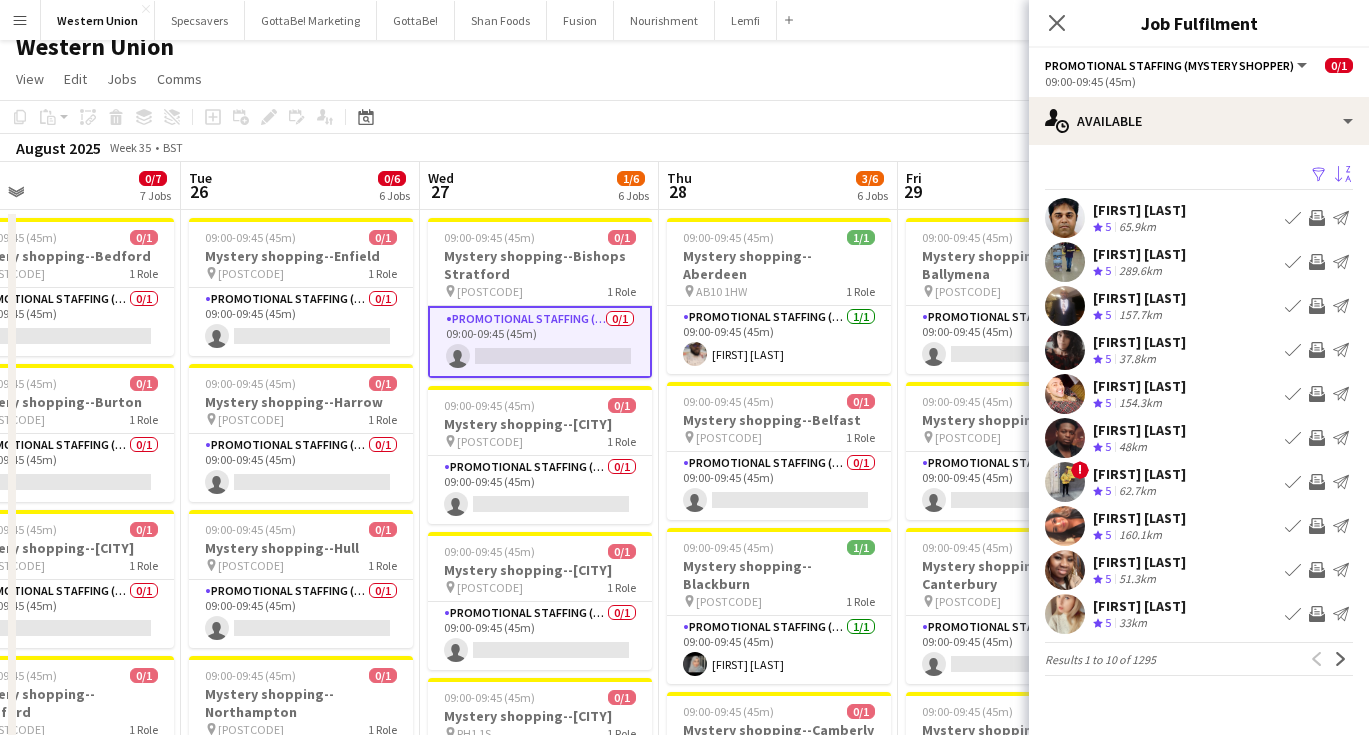 click on "Sort asc" at bounding box center [1343, 175] 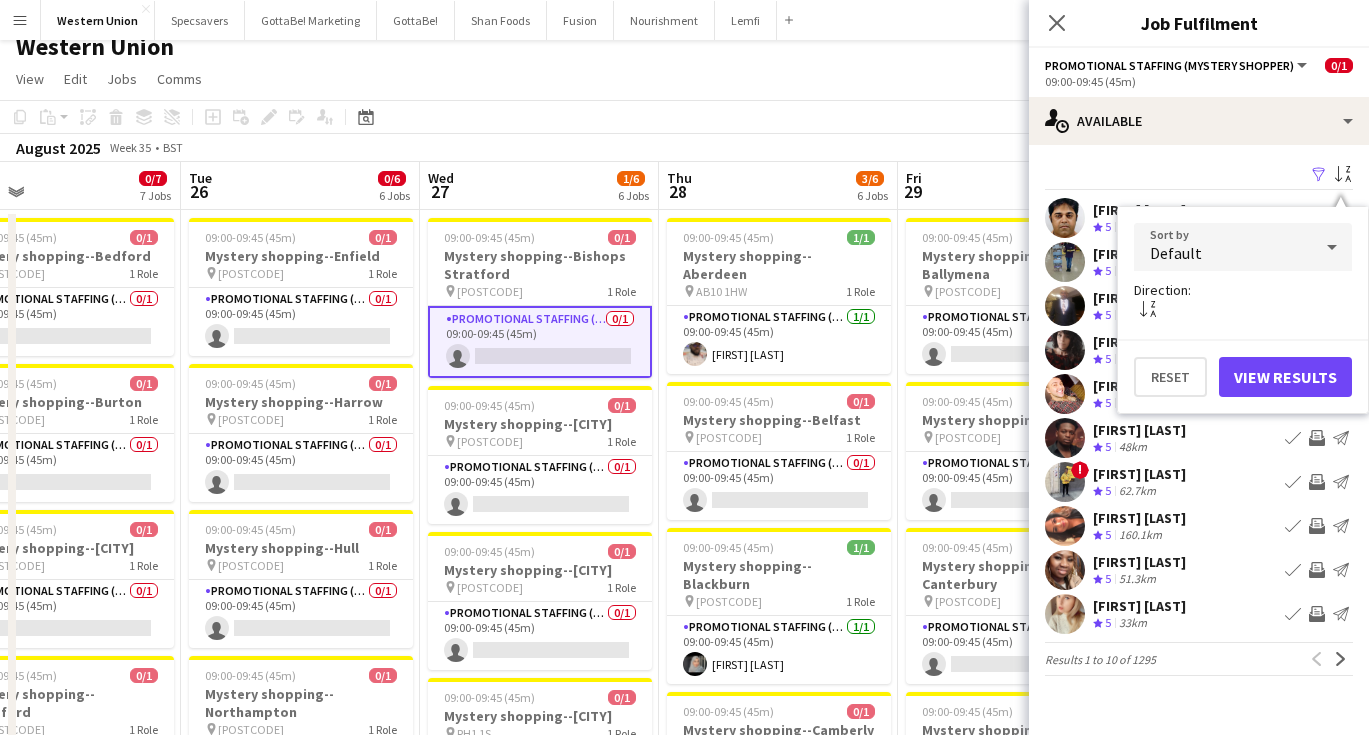 click on "Default" at bounding box center (1223, 247) 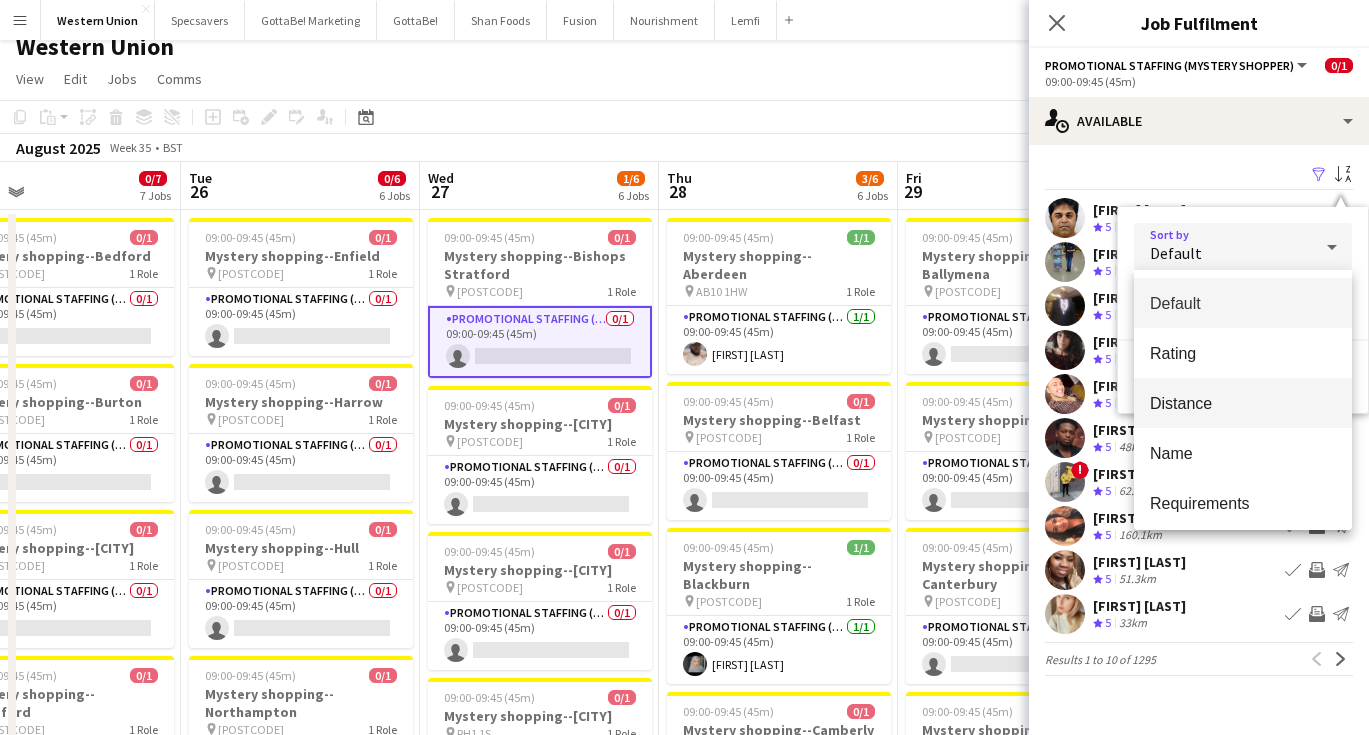 click on "Distance" at bounding box center (1243, 403) 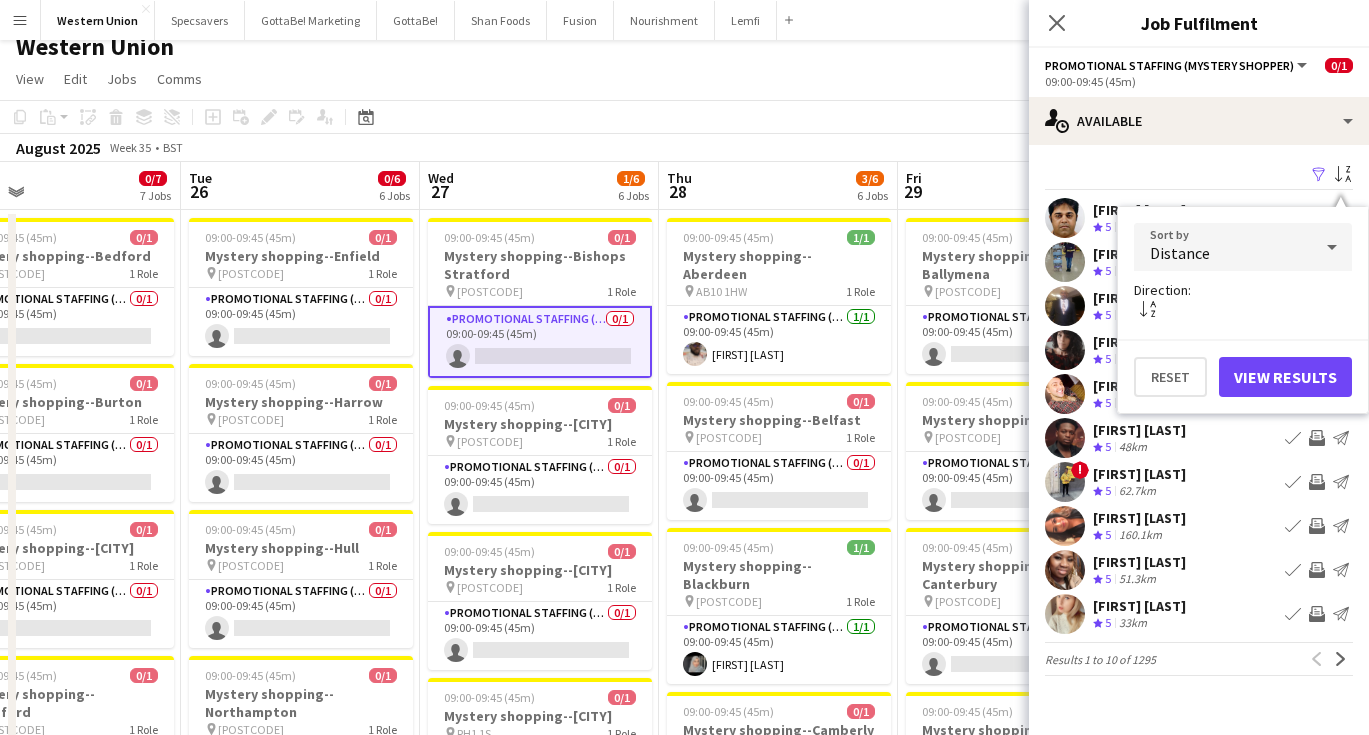 click on "View Results" at bounding box center (1285, 377) 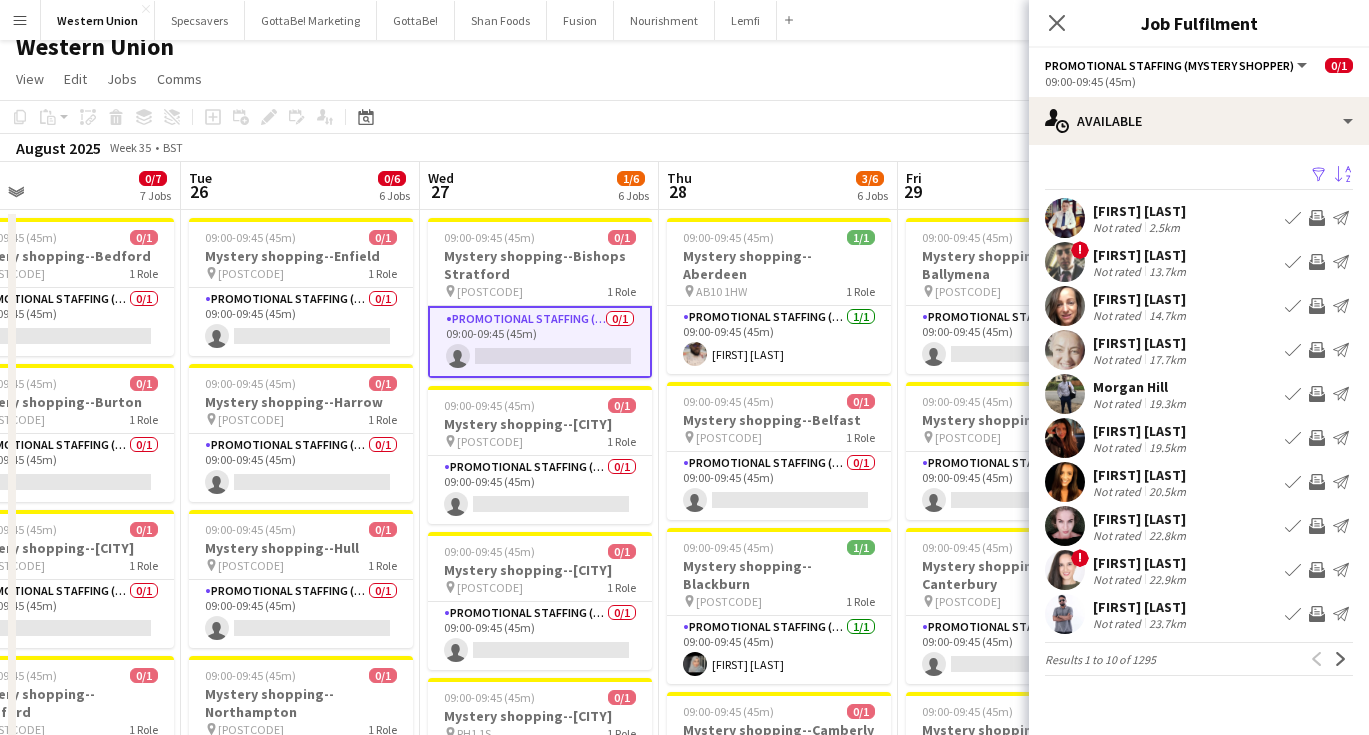 click on "2.5km" at bounding box center (1164, 227) 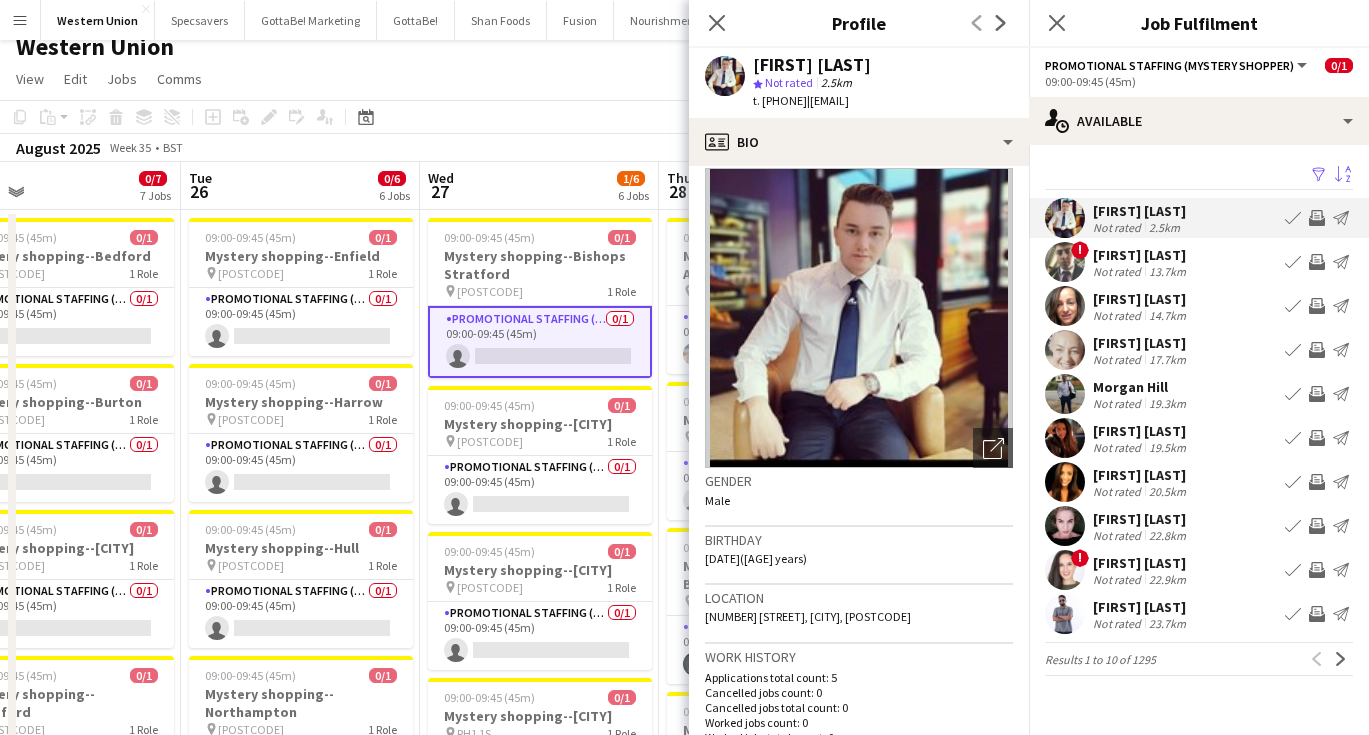 scroll, scrollTop: 17, scrollLeft: 0, axis: vertical 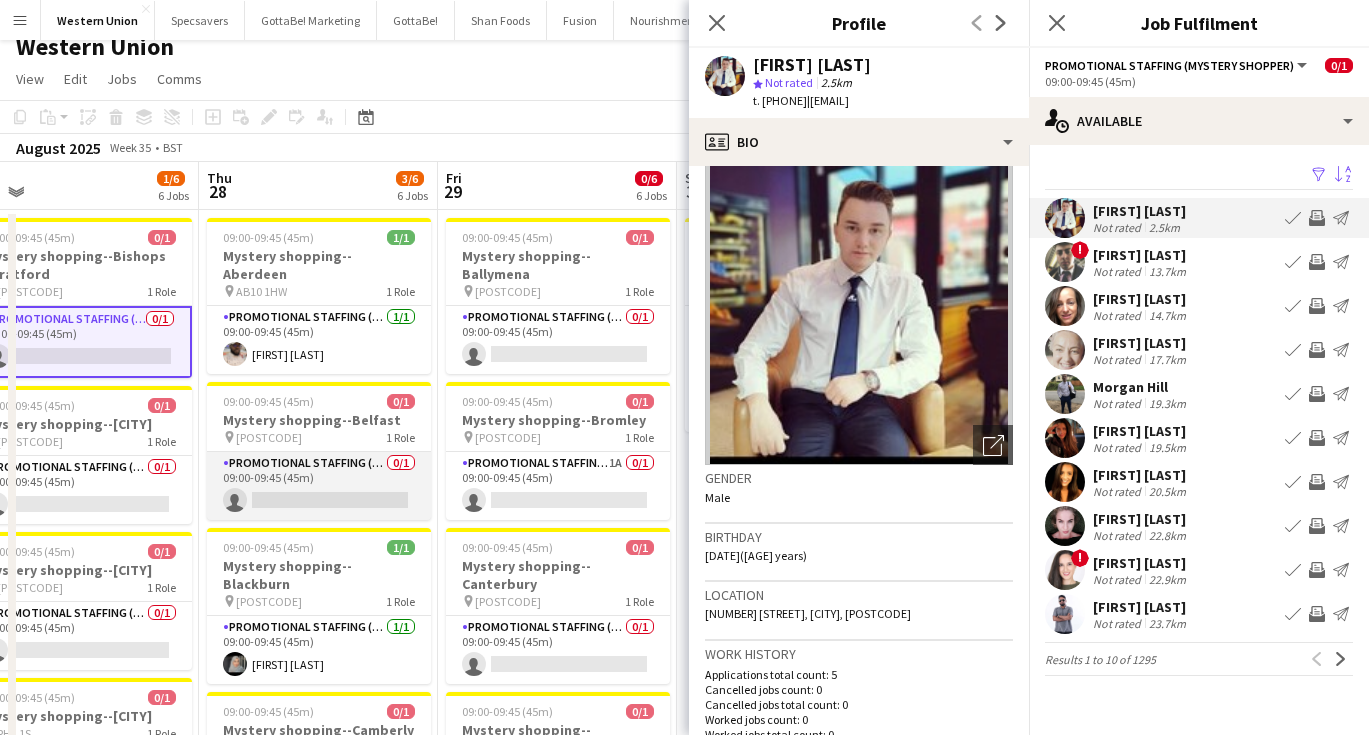 click on "Promotional Staffing (Mystery Shopper)   0/1   09:00-09:45 (45m)
single-neutral-actions" at bounding box center [319, 486] 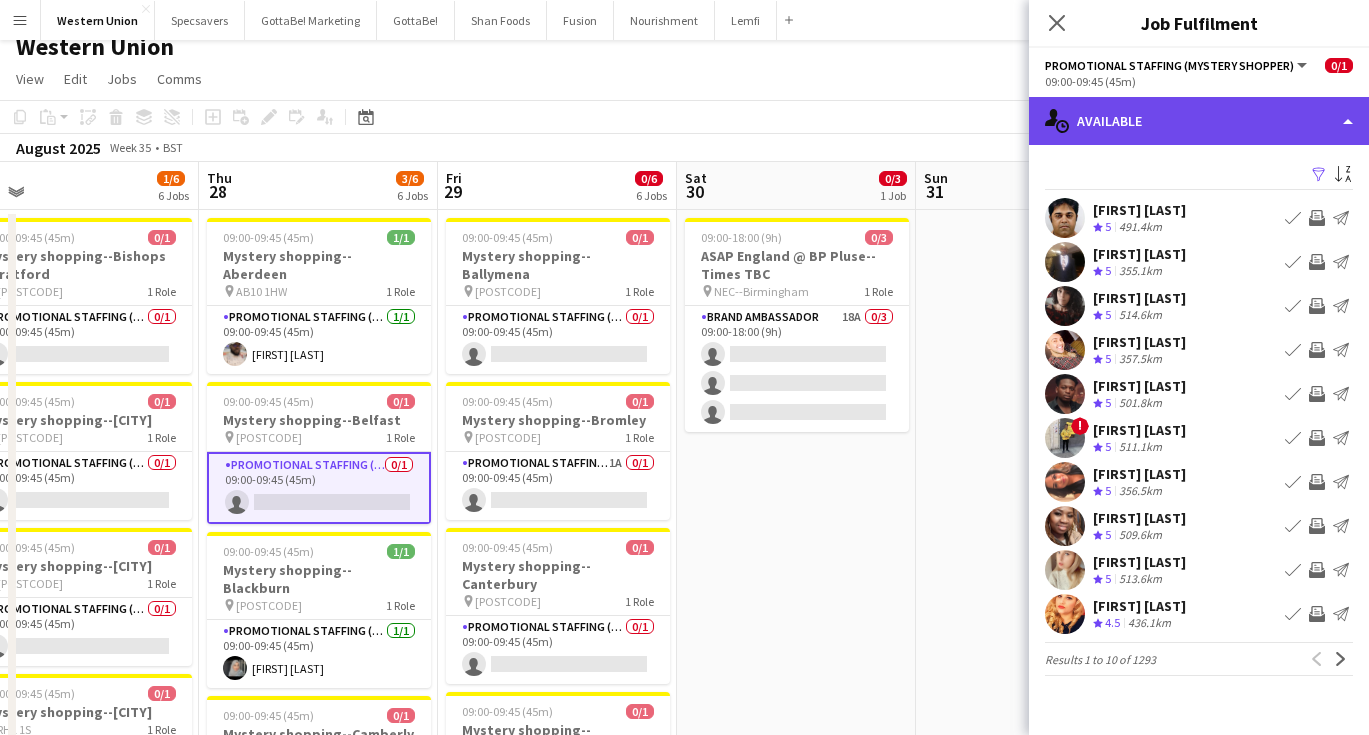 click on "single-neutral-actions-upload
Available" 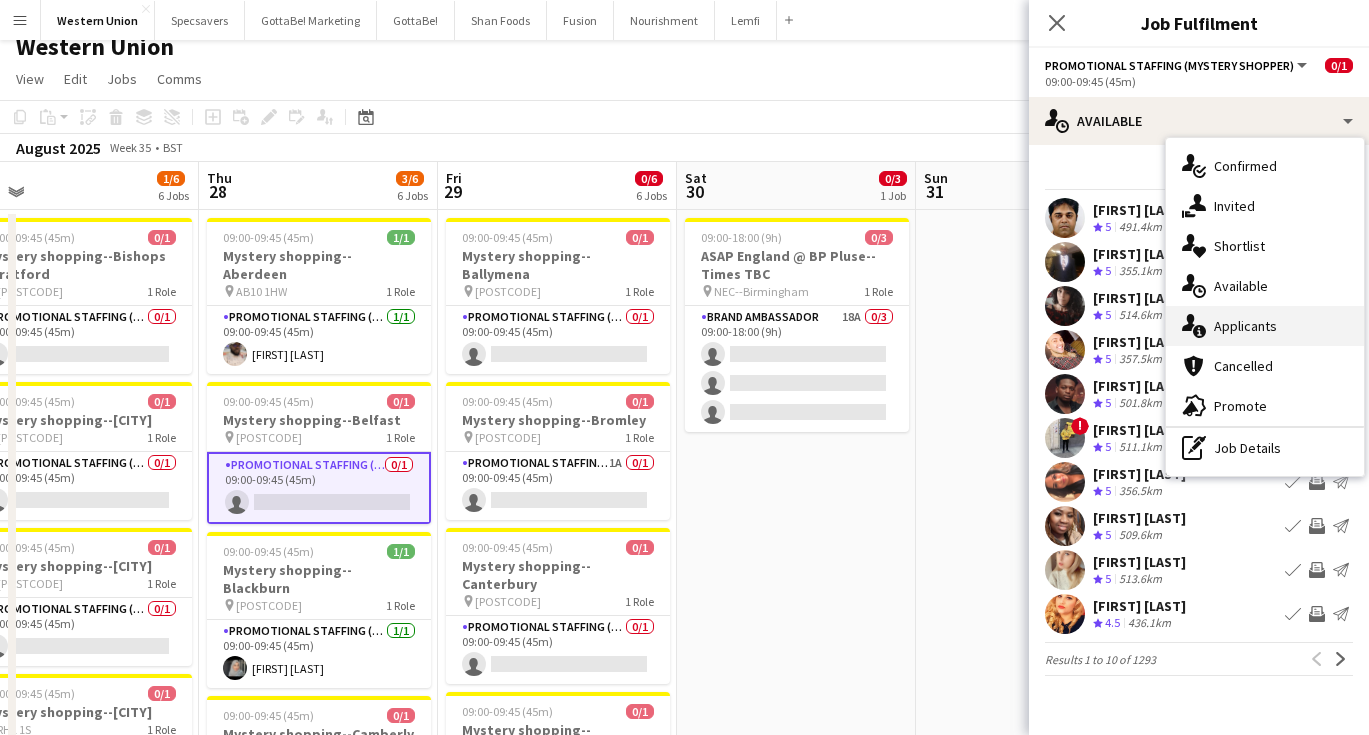 click on "single-neutral-actions-information
Applicants" at bounding box center [1265, 326] 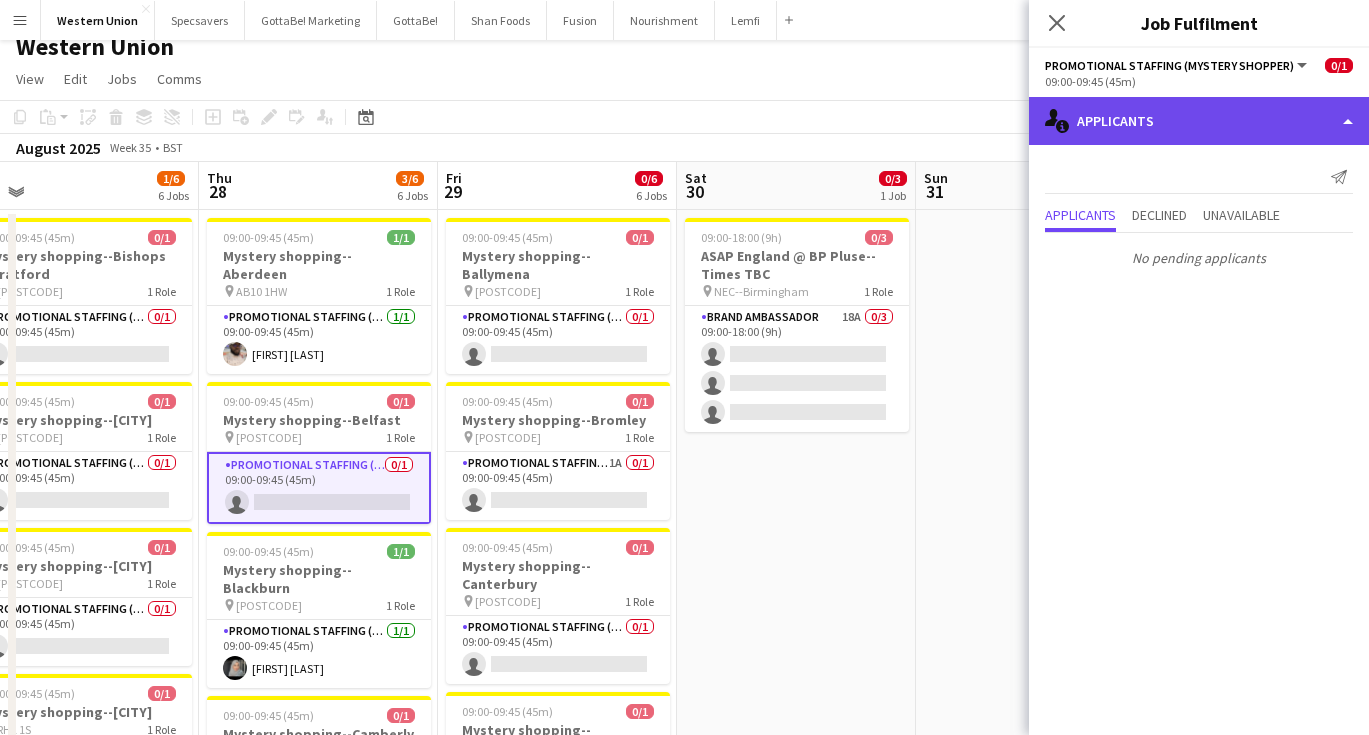 click on "single-neutral-actions-information
Applicants" 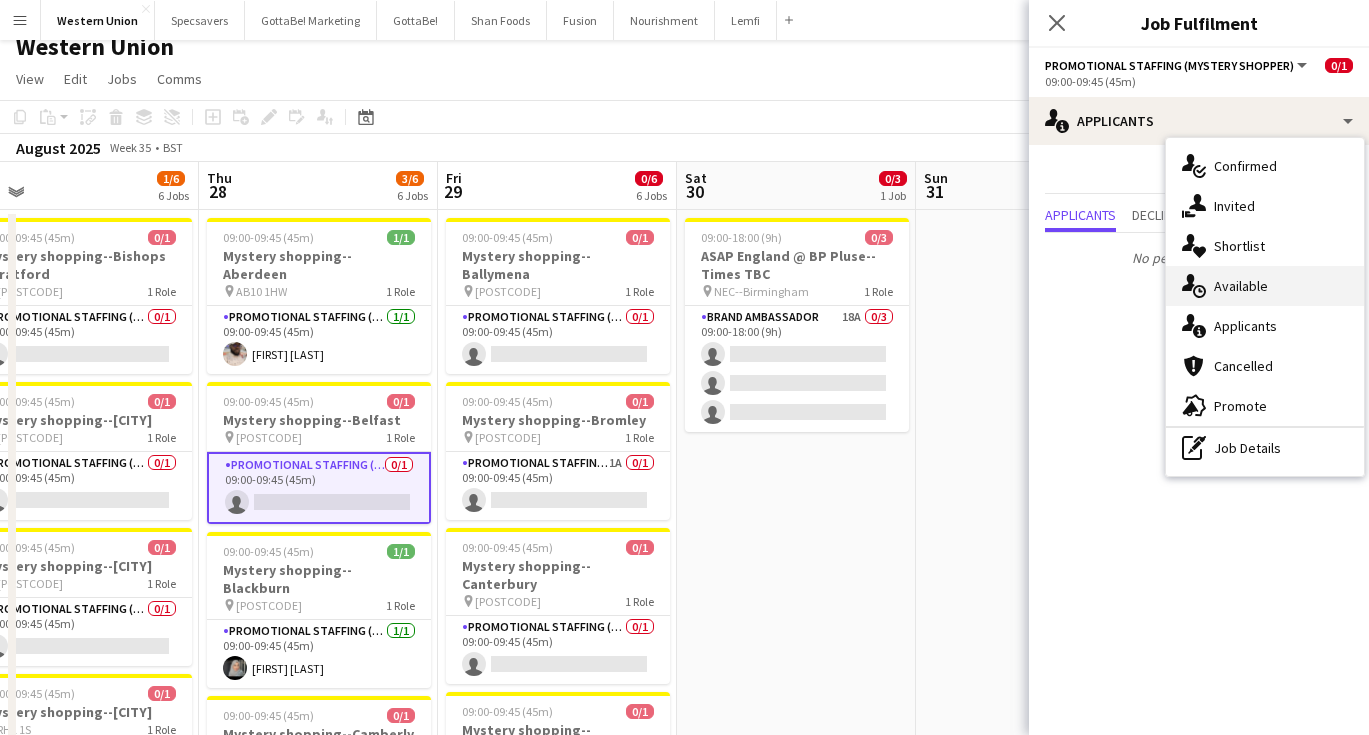 click on "single-neutral-actions-upload
Available" at bounding box center (1265, 286) 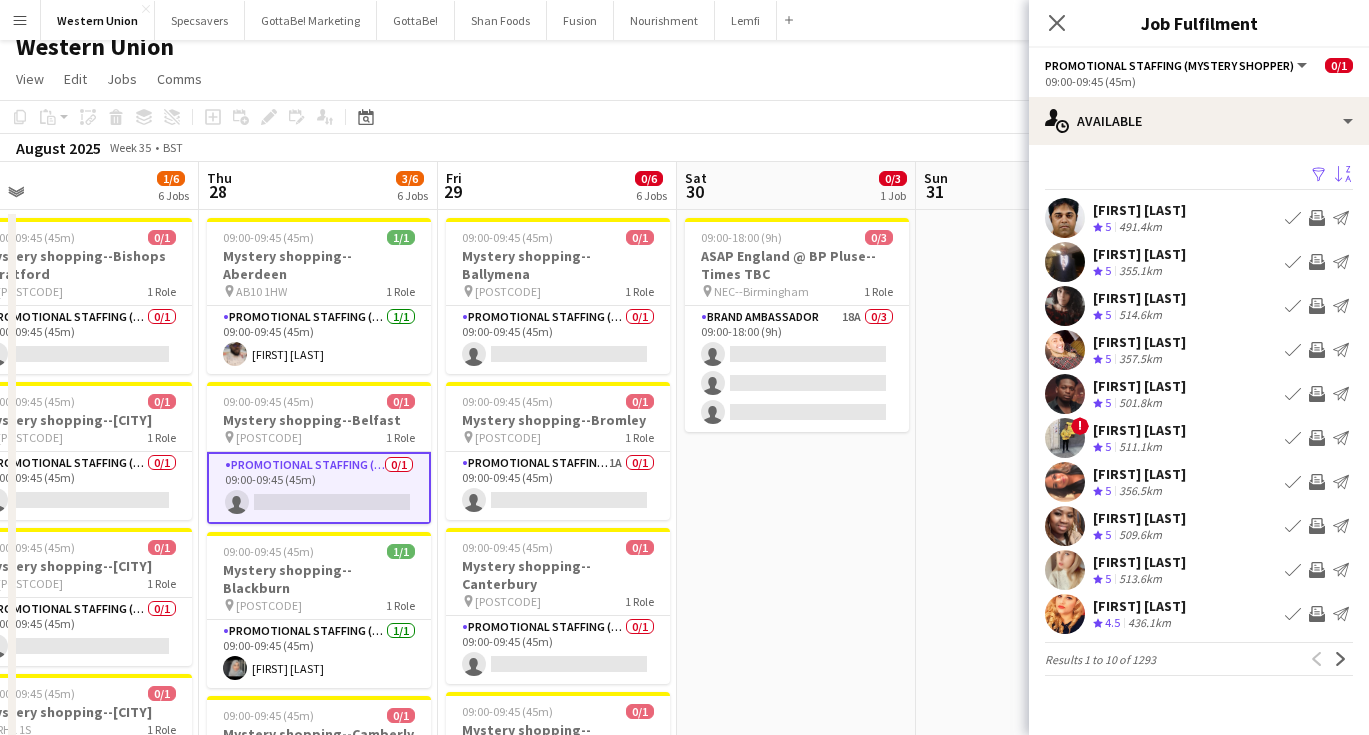 click on "Sort asc" at bounding box center (1343, 175) 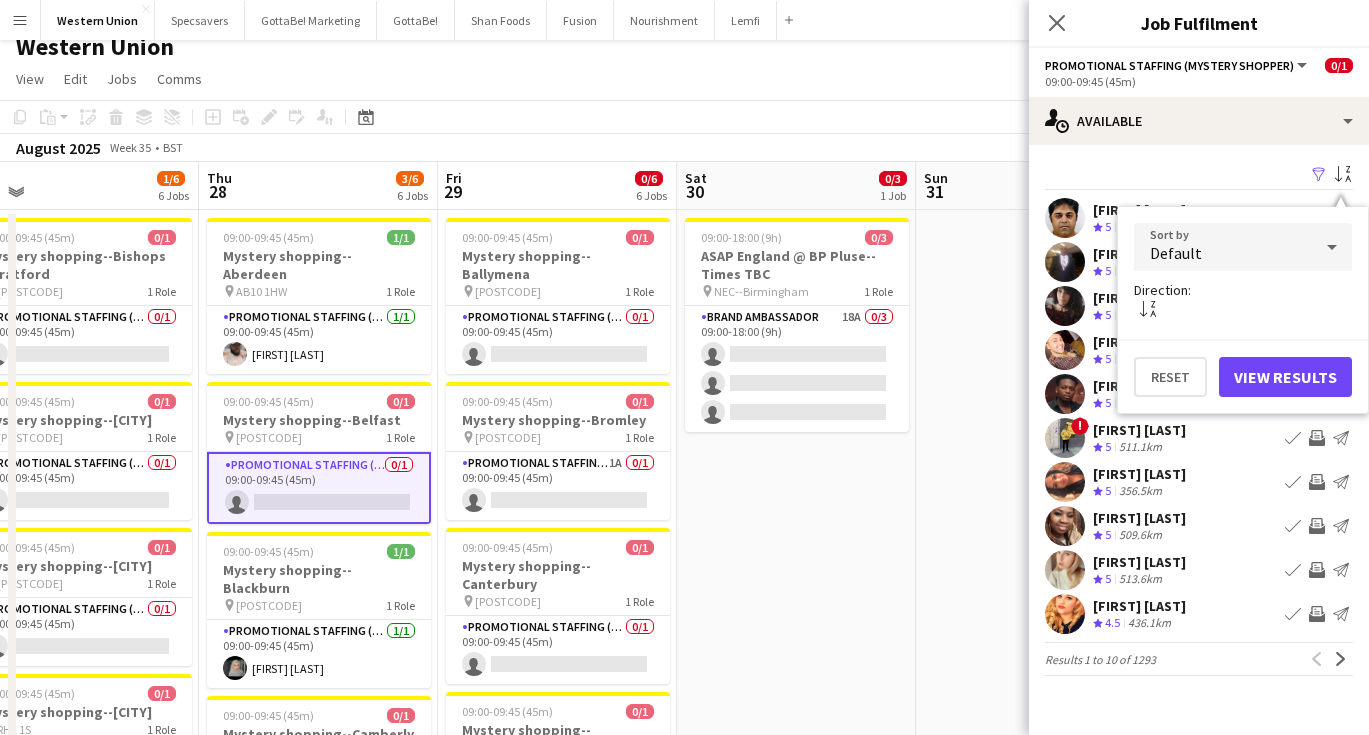 click on "Default" at bounding box center (1223, 247) 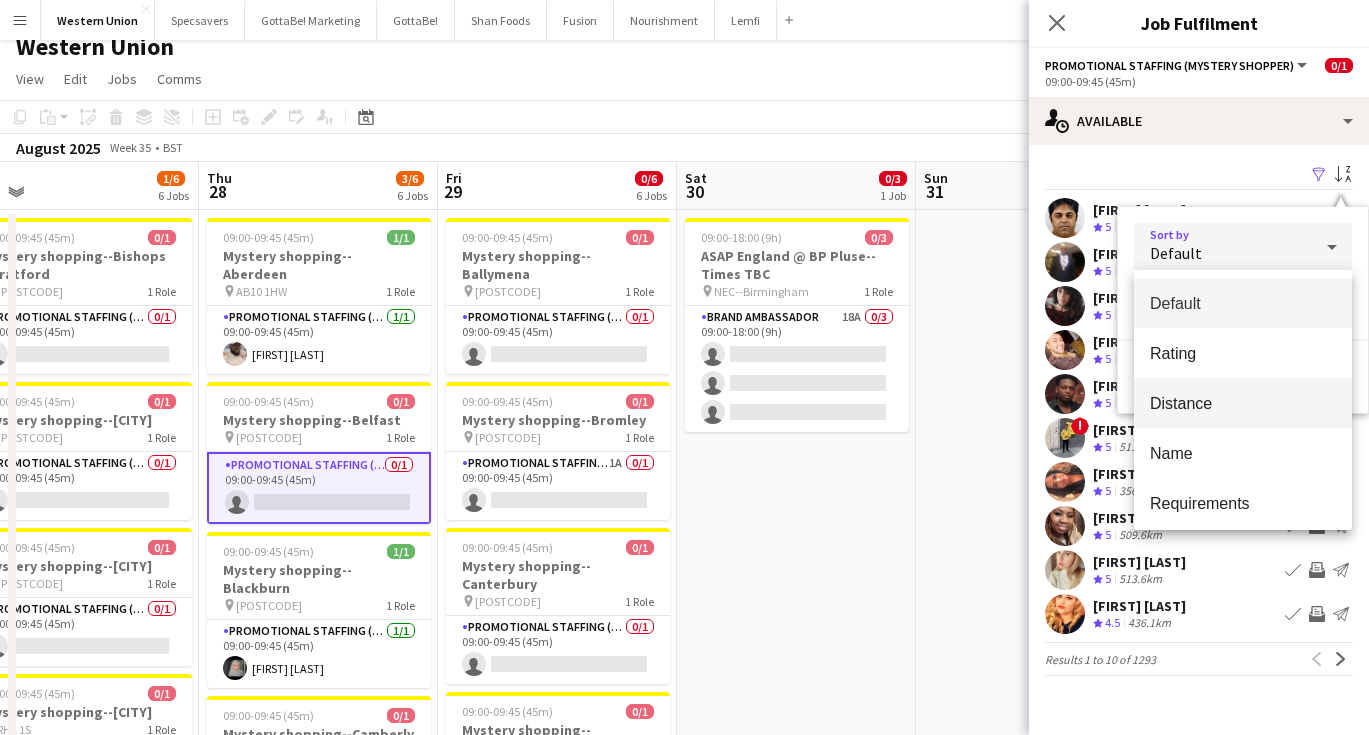 click on "Distance" at bounding box center (1243, 403) 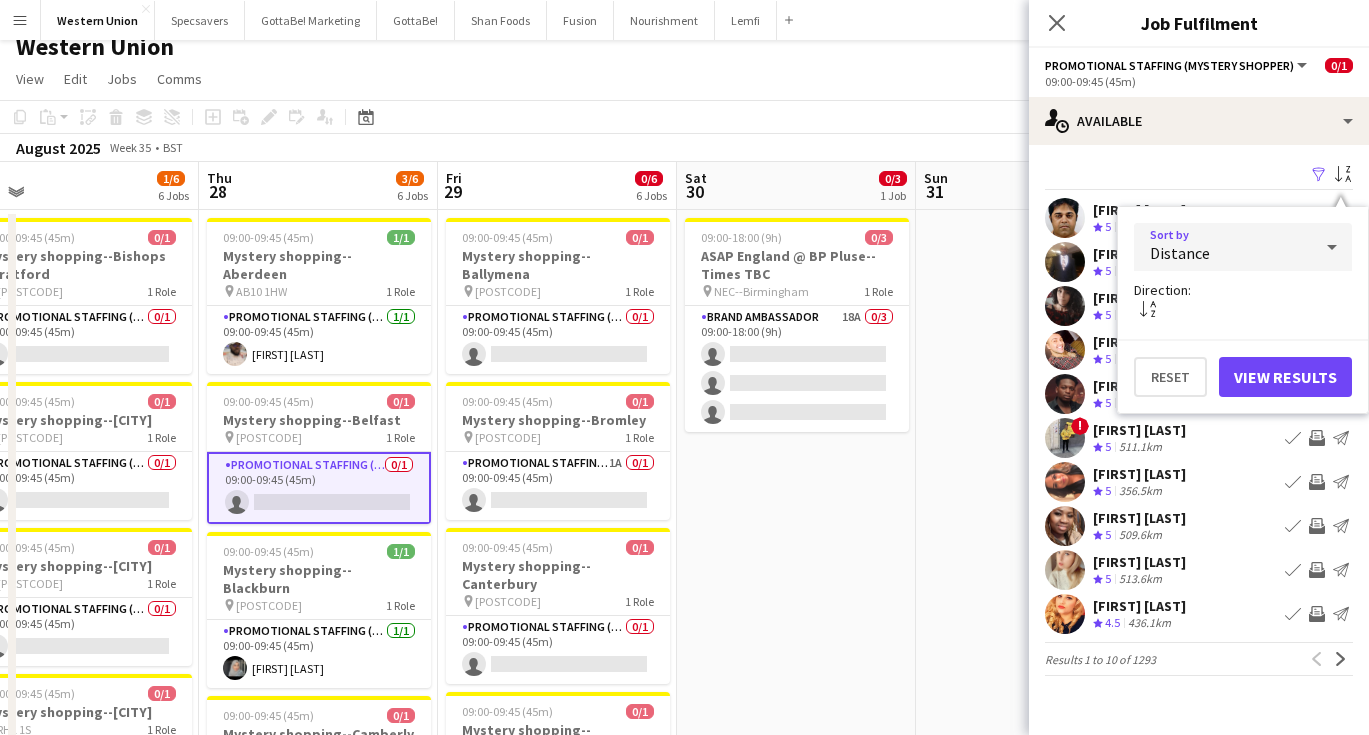 click on "View Results" at bounding box center (1285, 377) 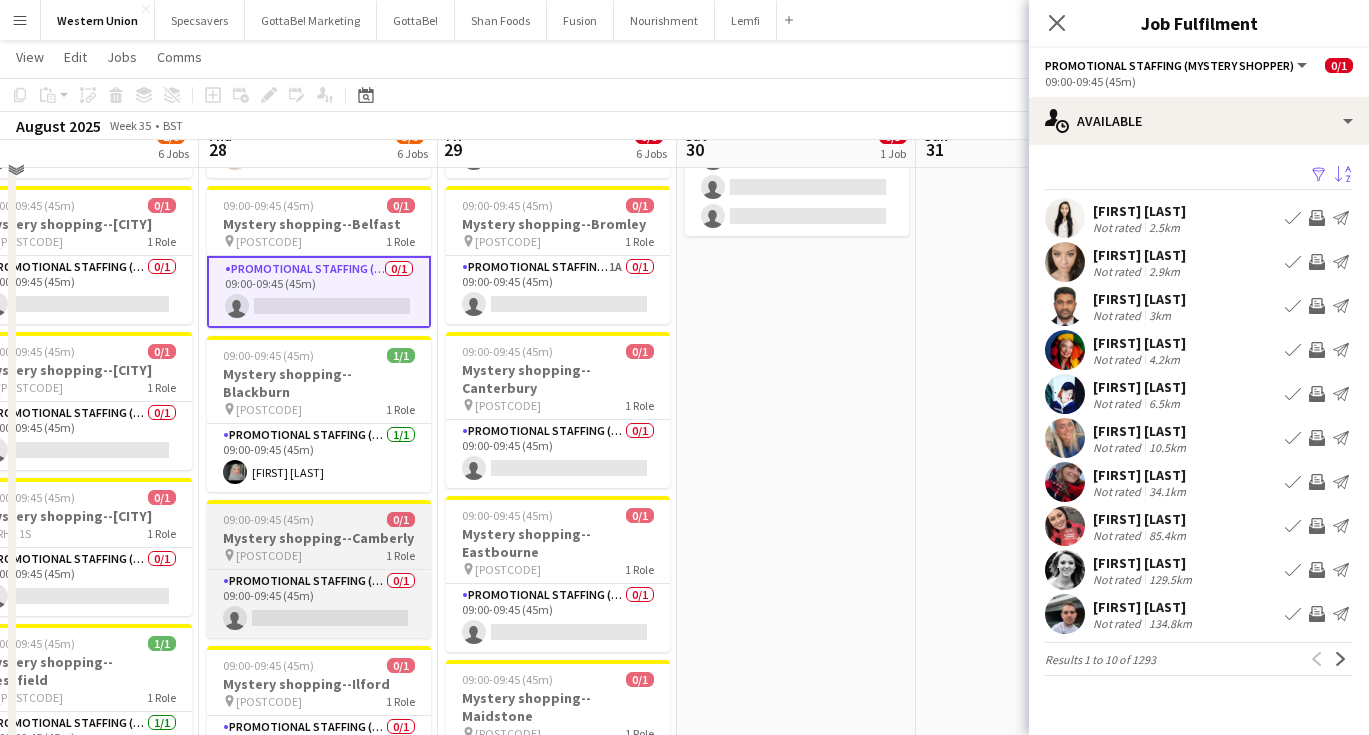 scroll, scrollTop: 220, scrollLeft: 0, axis: vertical 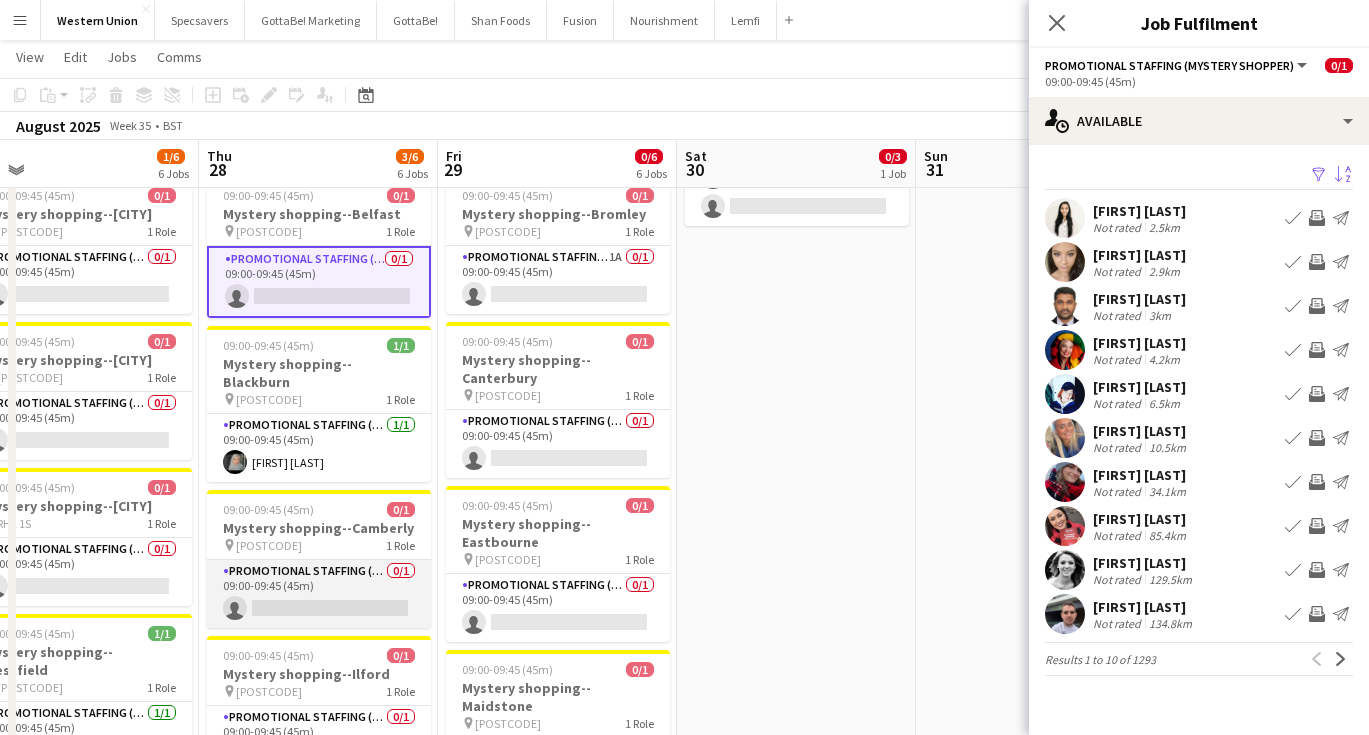 click on "Promotional Staffing (Mystery Shopper)   0/1   09:00-09:45 (45m)
single-neutral-actions" at bounding box center [319, 594] 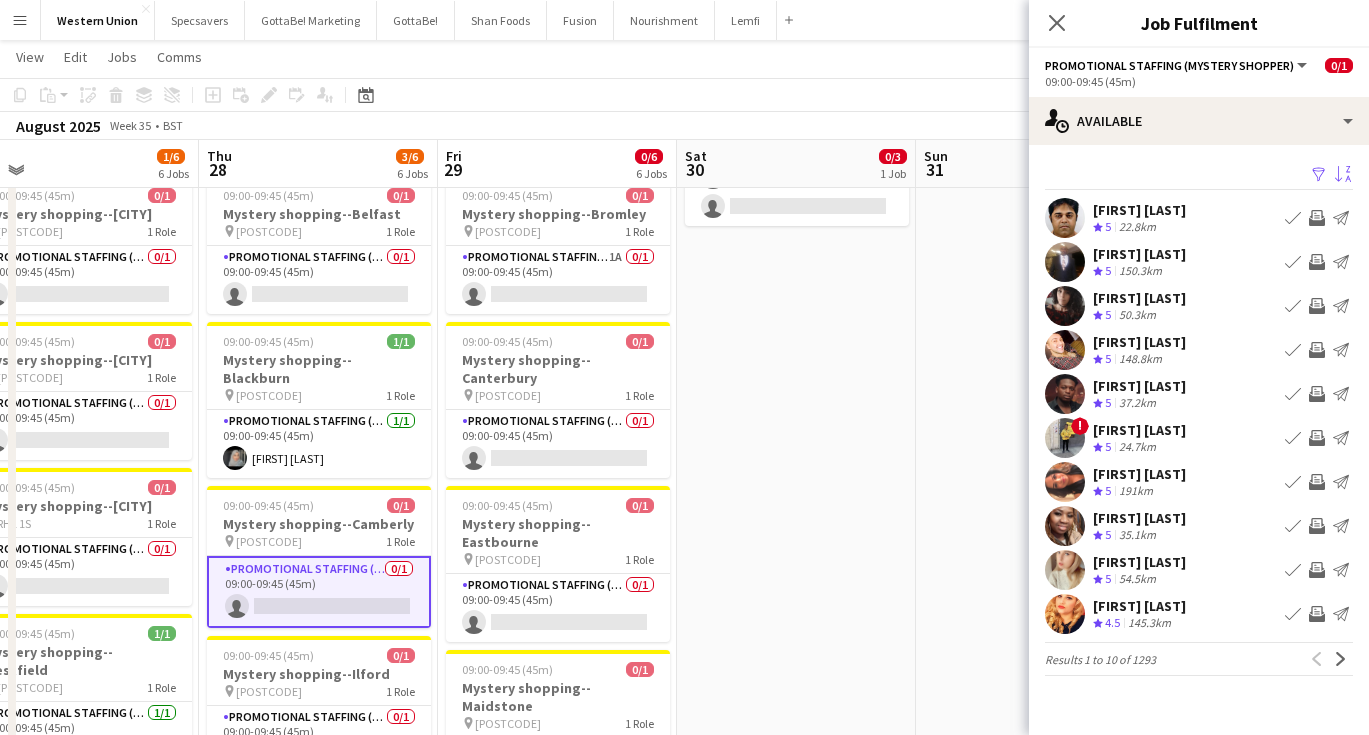 click on "Sort asc" at bounding box center [1343, 175] 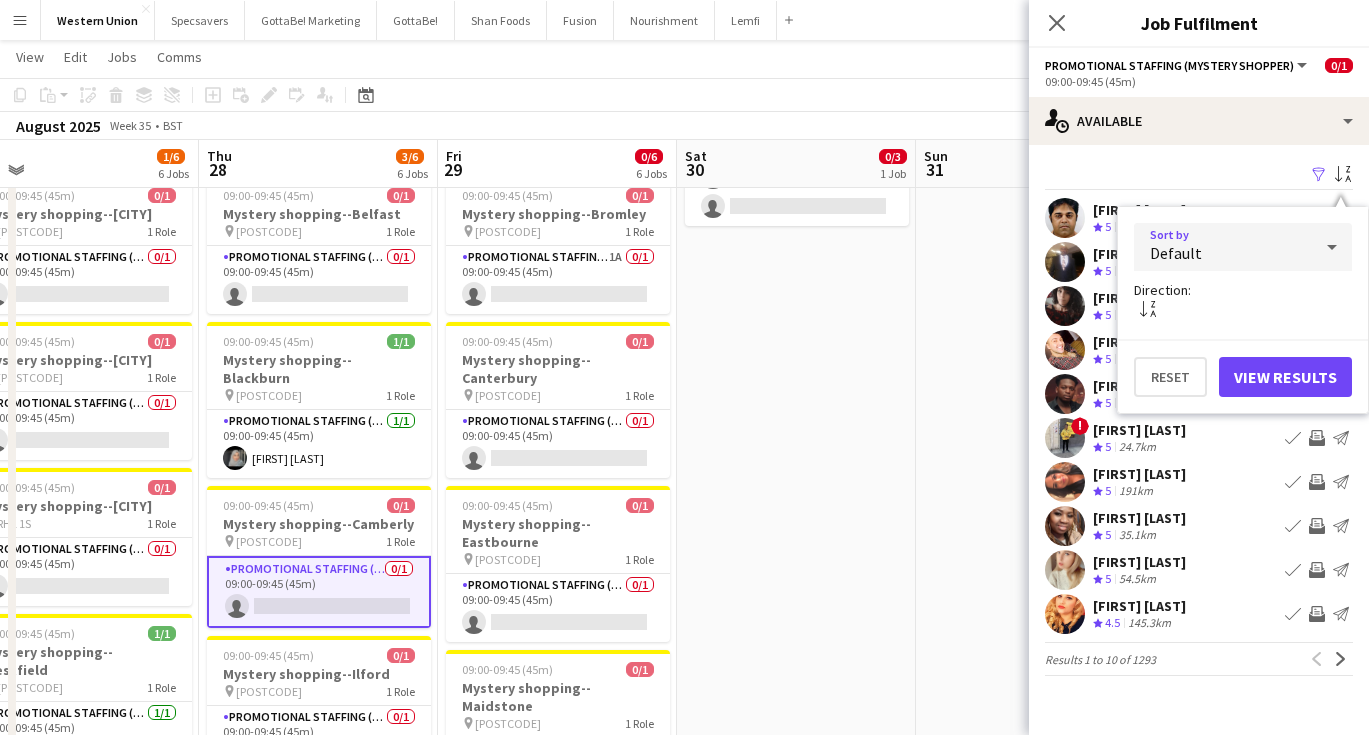 click on "Default" at bounding box center (1223, 247) 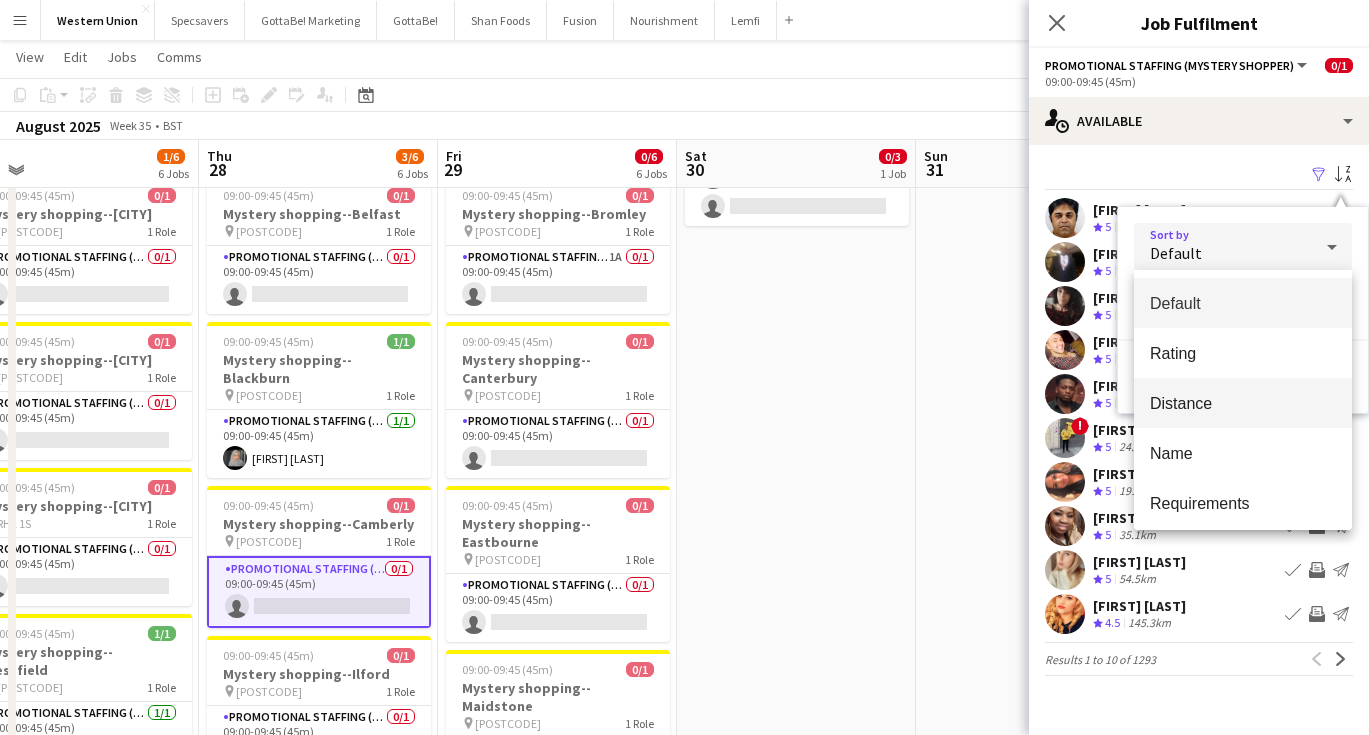 click on "Distance" at bounding box center (1243, 403) 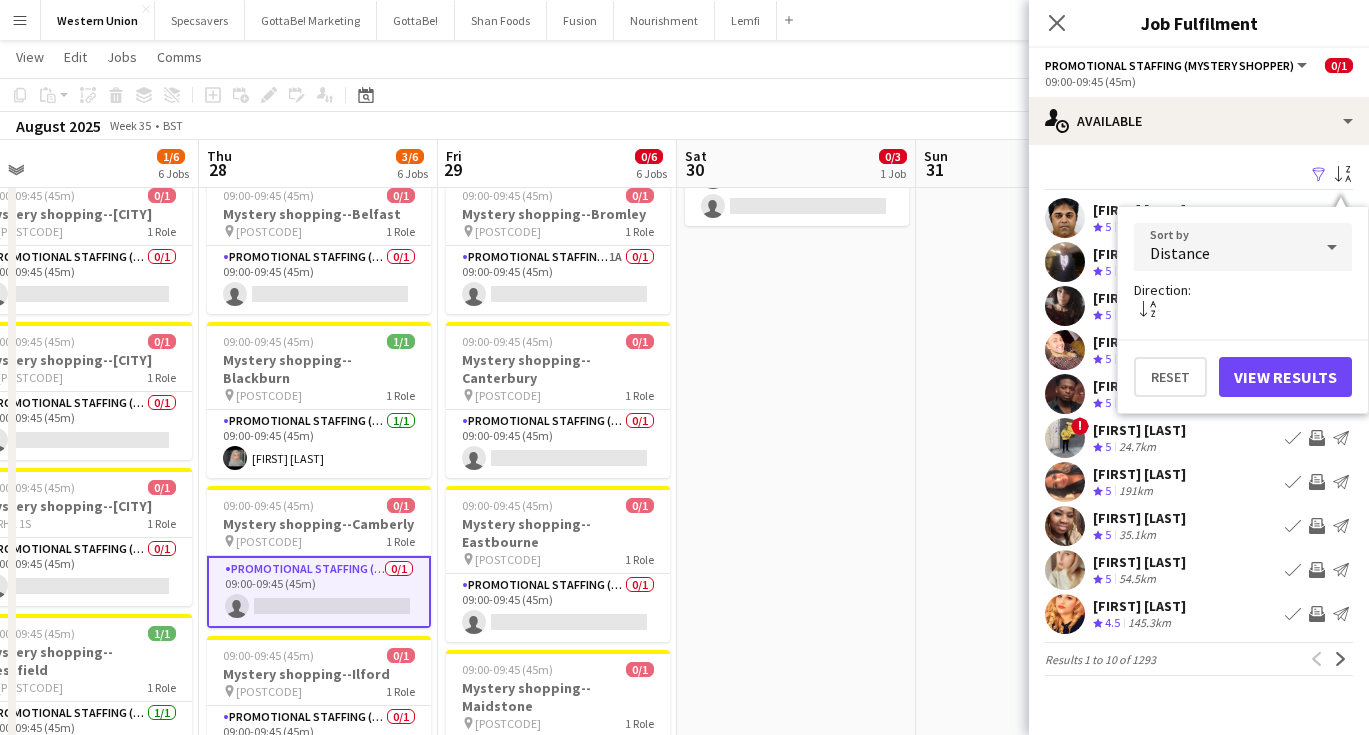 click on "View Results" at bounding box center [1285, 377] 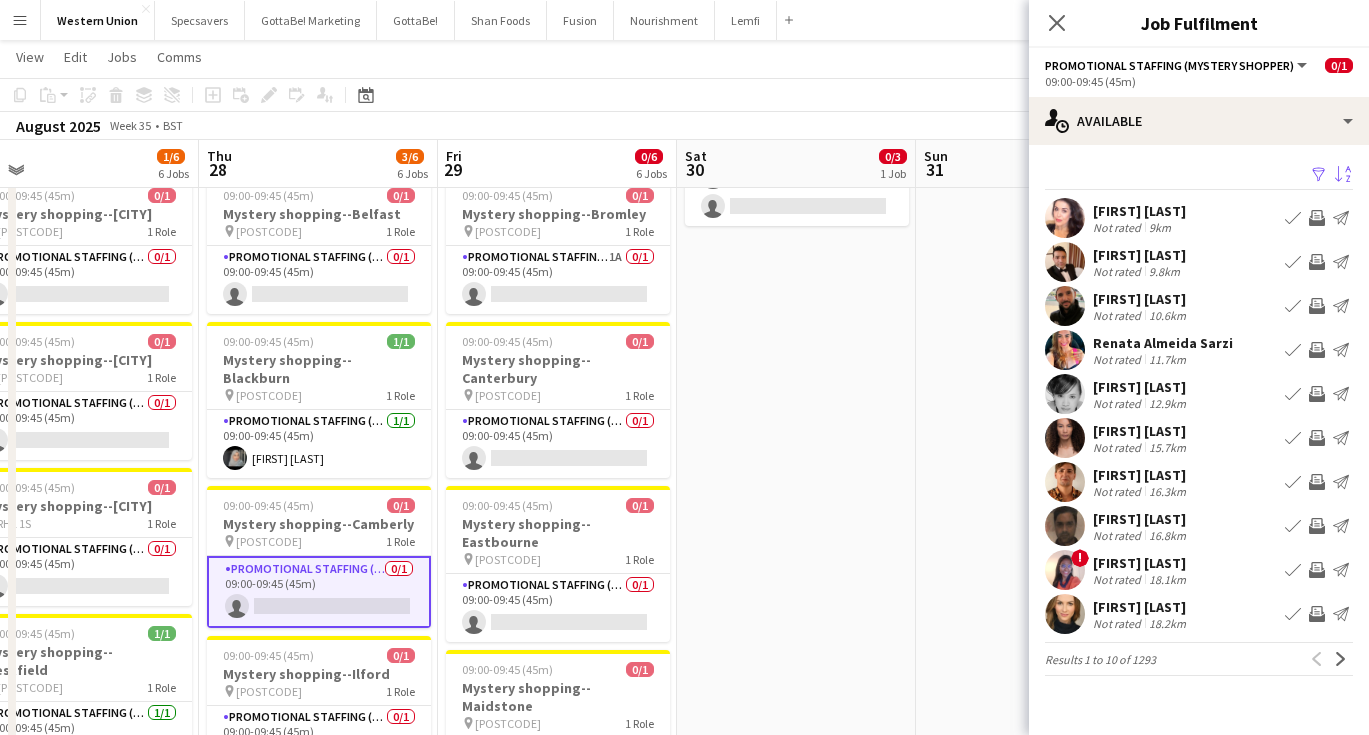 click on "[FIRST] [LAST]" at bounding box center (1139, 255) 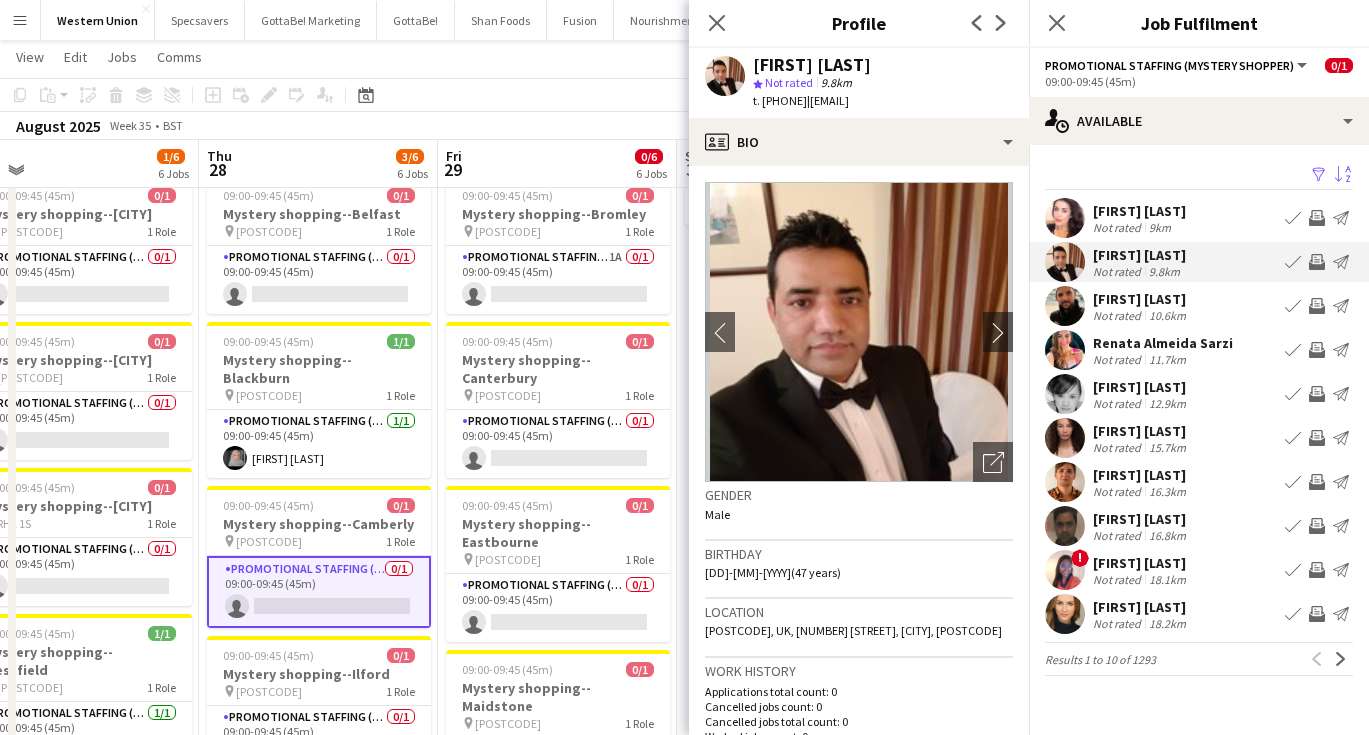 click on "Shirene Bentley" at bounding box center [1139, 211] 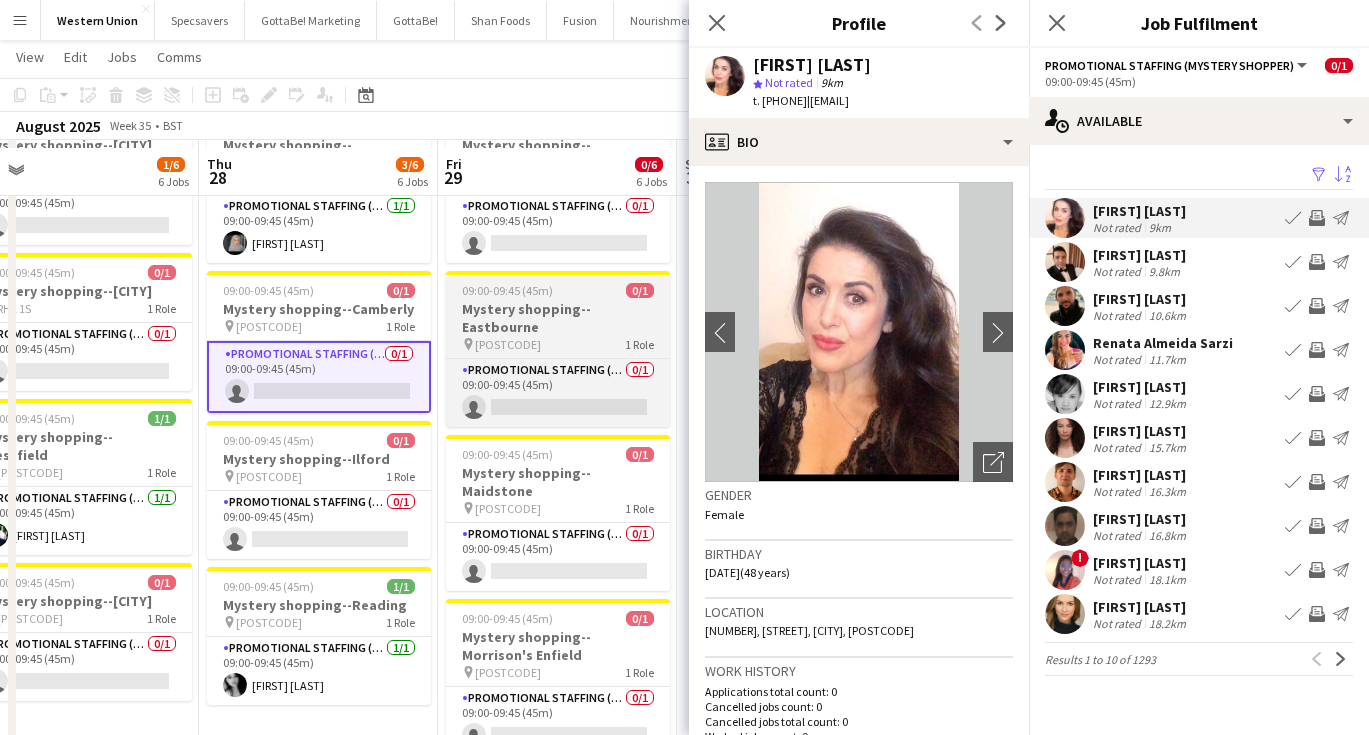 scroll, scrollTop: 449, scrollLeft: 0, axis: vertical 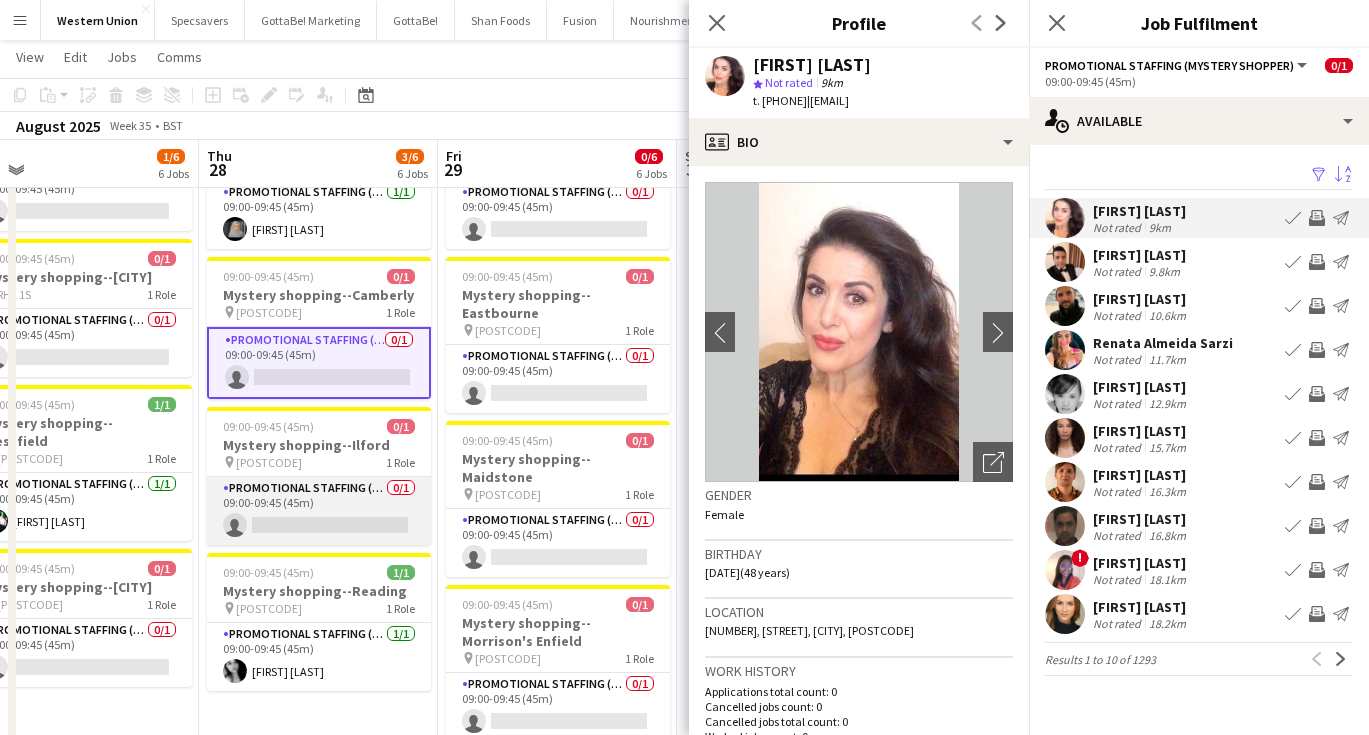 click on "Promotional Staffing (Mystery Shopper)   0/1   09:00-09:45 (45m)
single-neutral-actions" at bounding box center (319, 511) 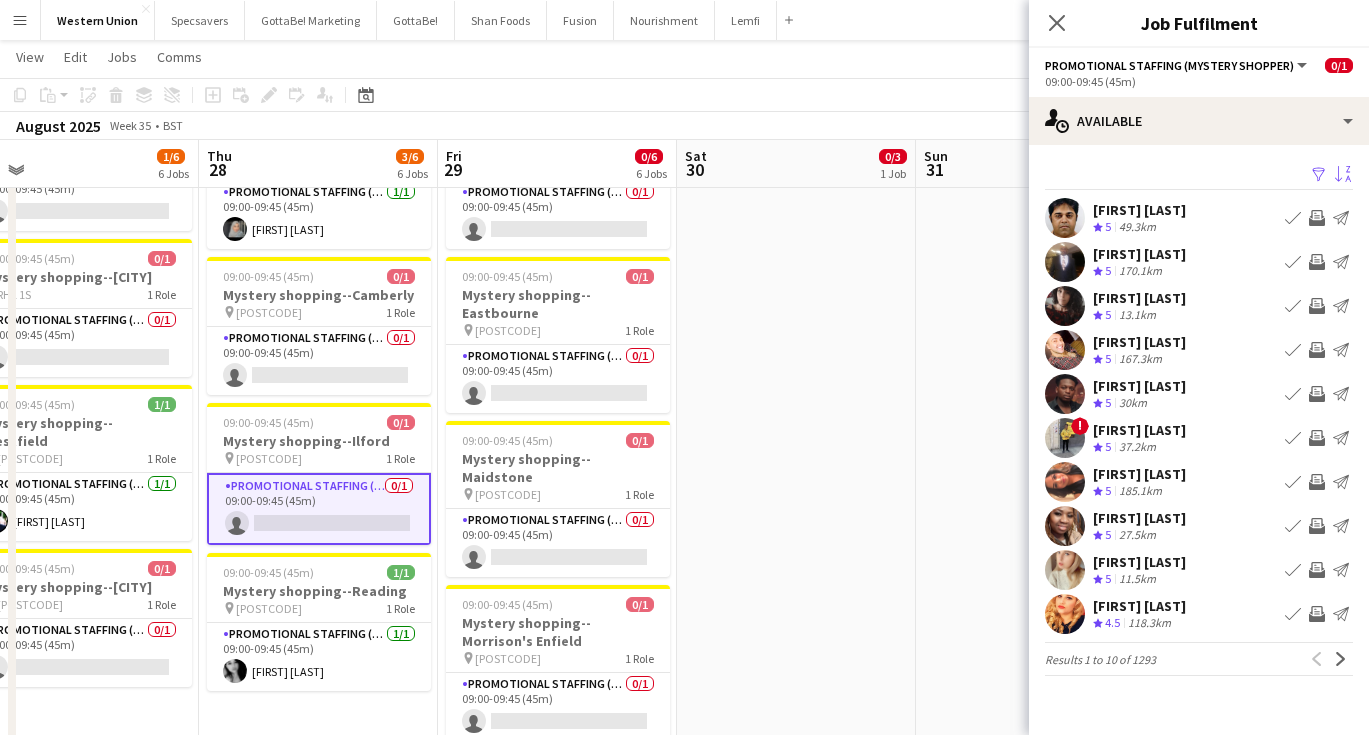 click on "Sort asc" at bounding box center [1343, 175] 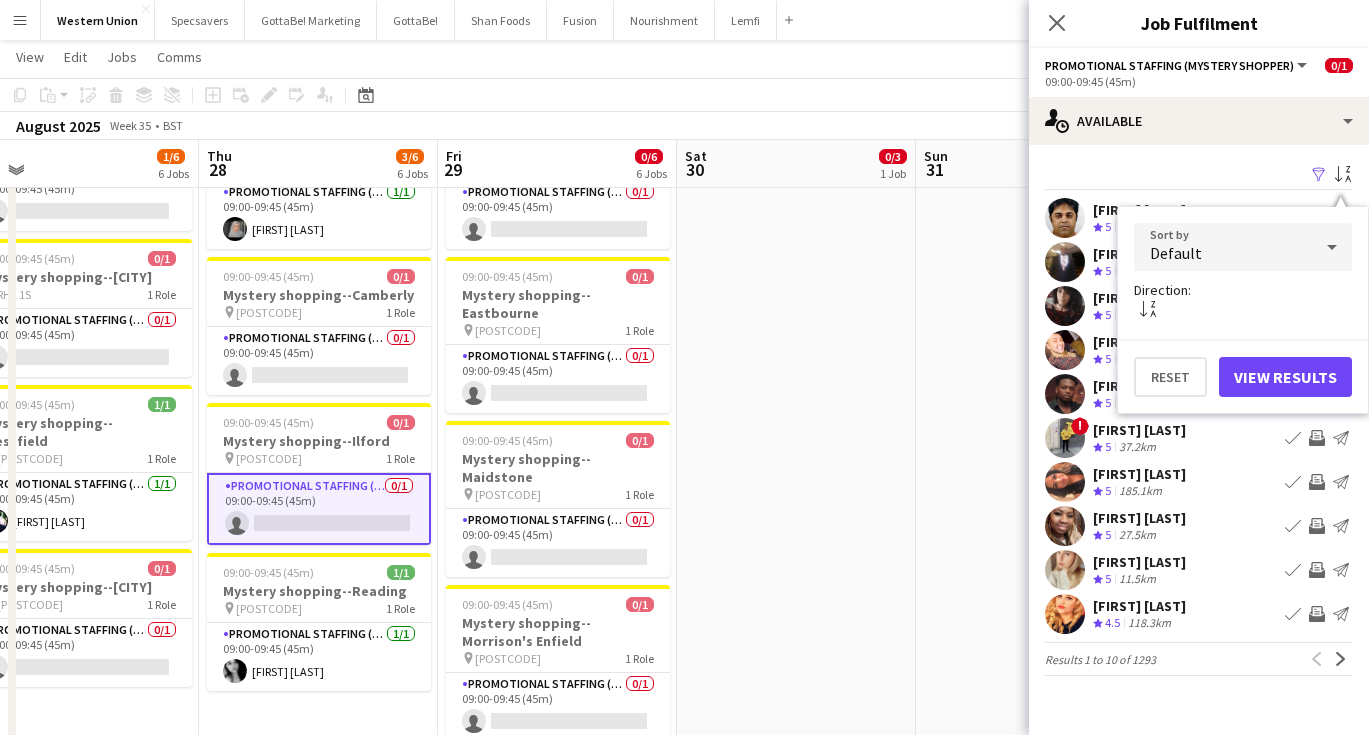 click on "Default" at bounding box center [1223, 247] 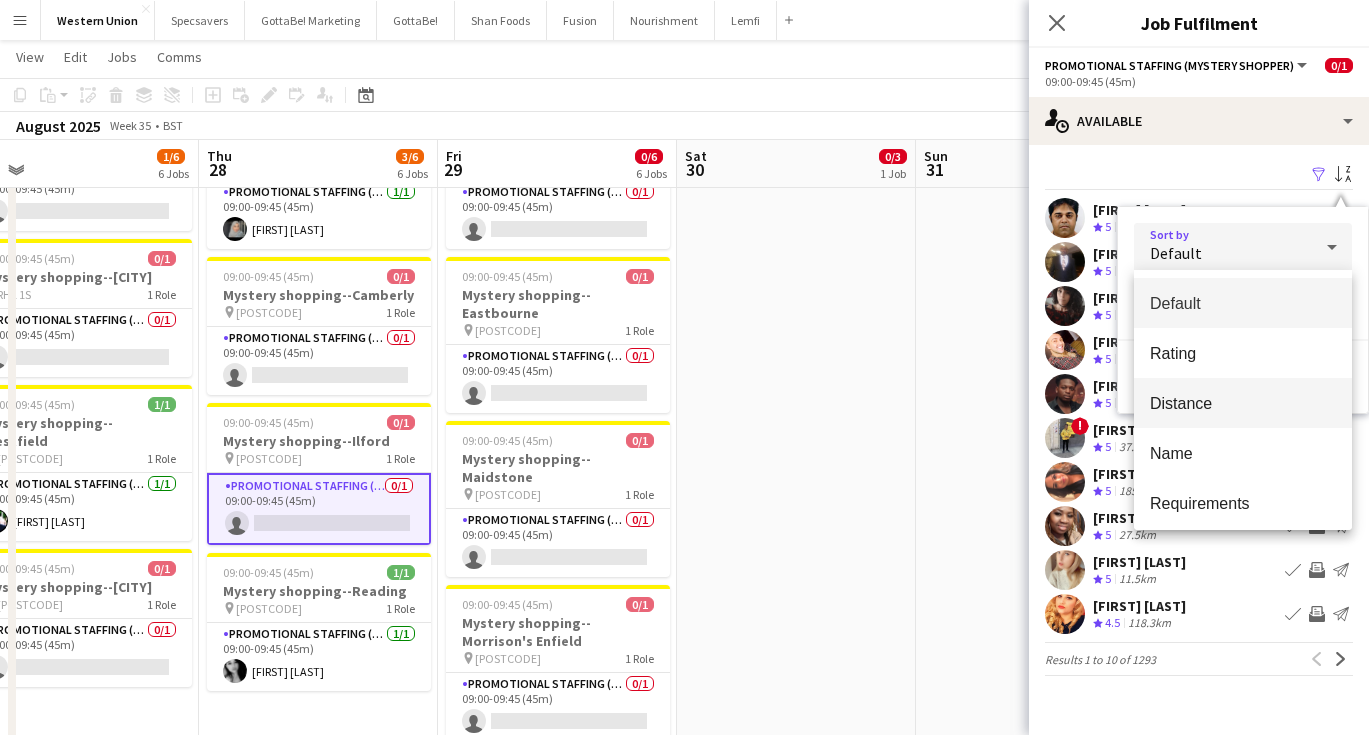 click on "Distance" at bounding box center [1243, 403] 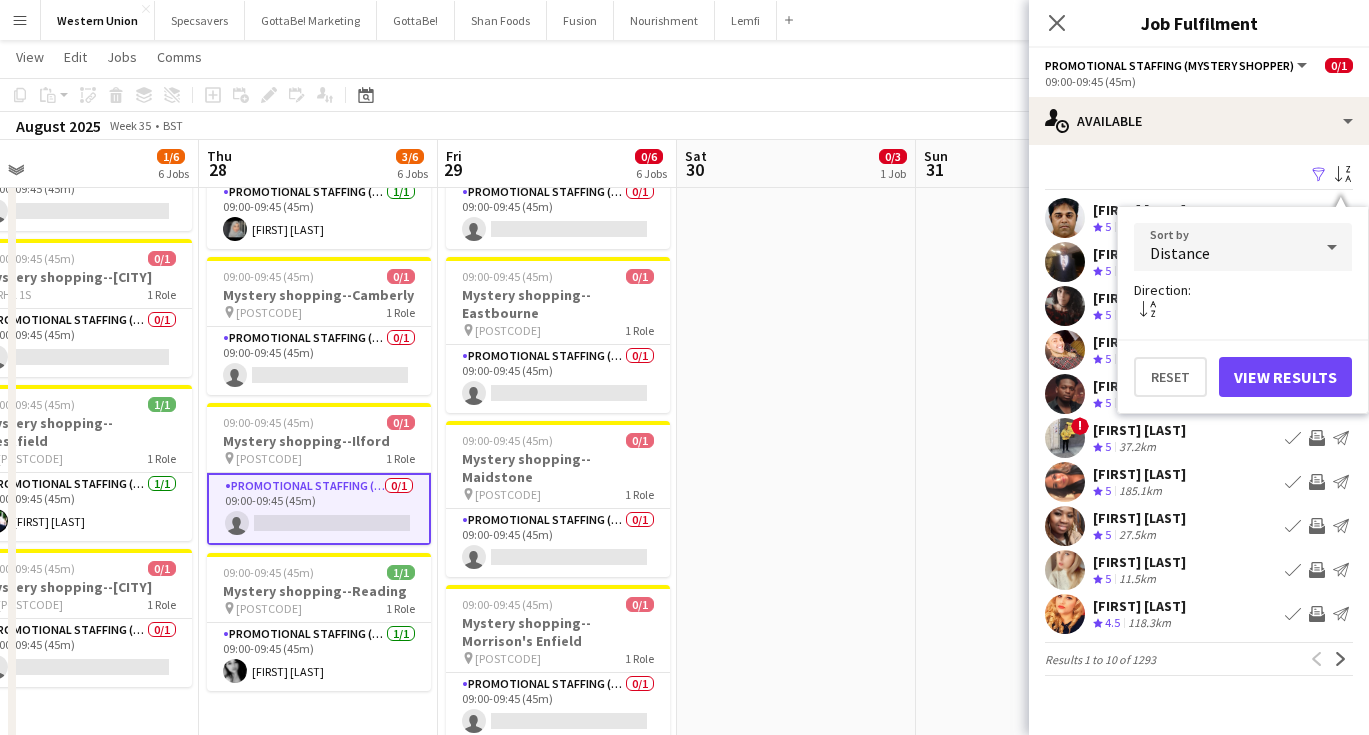 click on "View Results" at bounding box center [1285, 377] 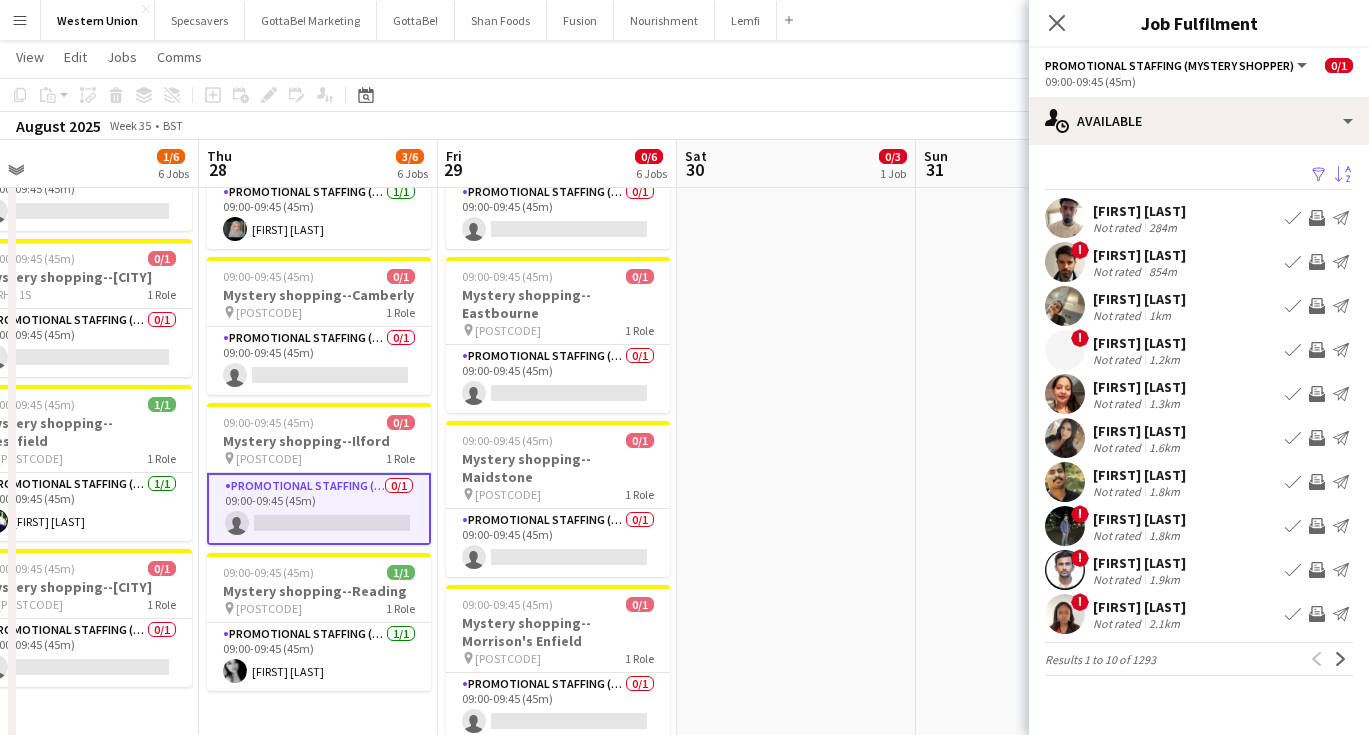 click on "Jeevan Sian" at bounding box center (1139, 211) 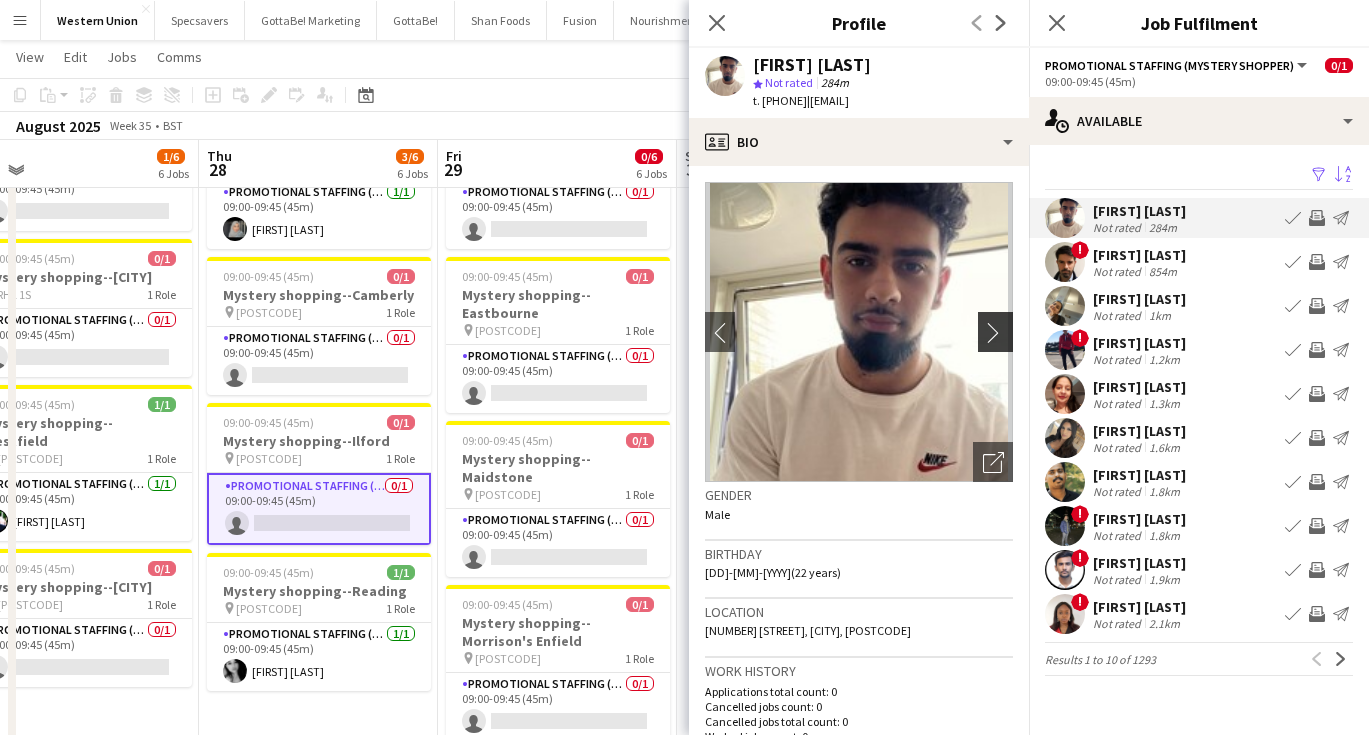 click on "chevron-right" 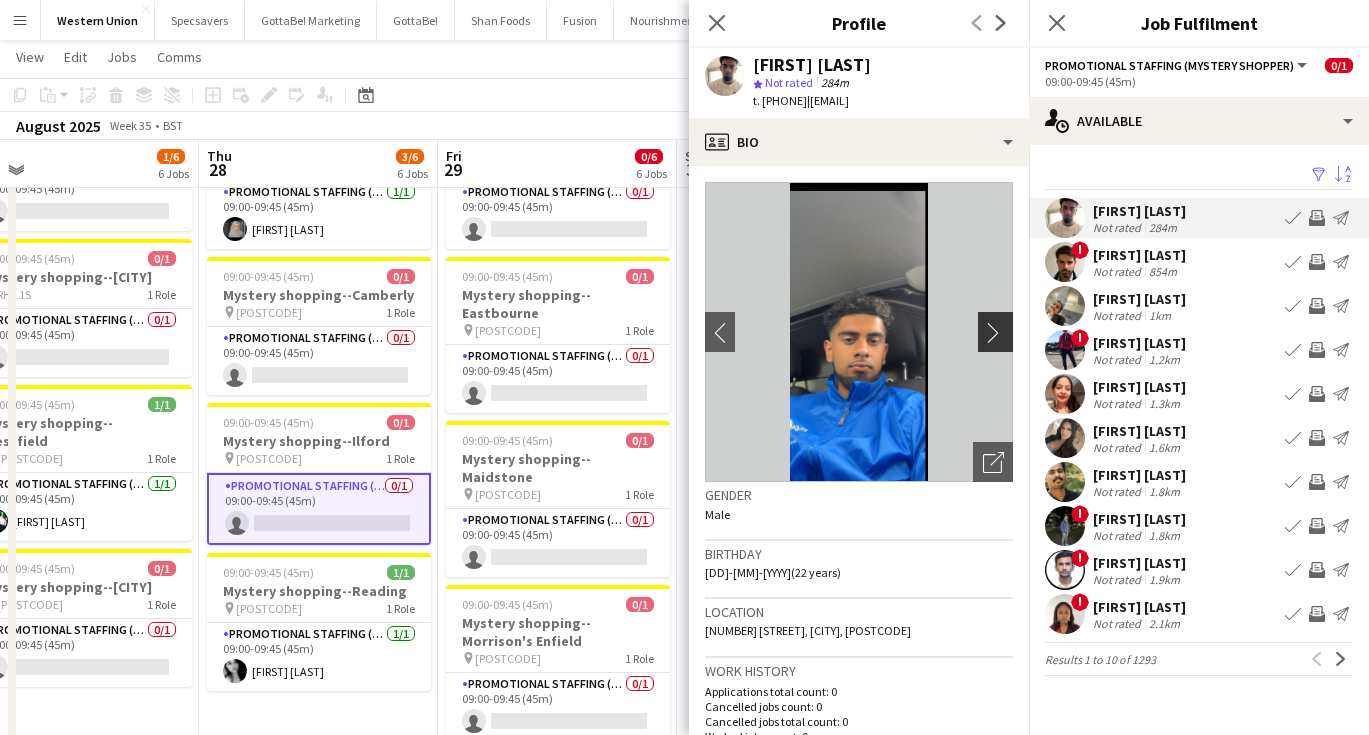 click on "chevron-right" 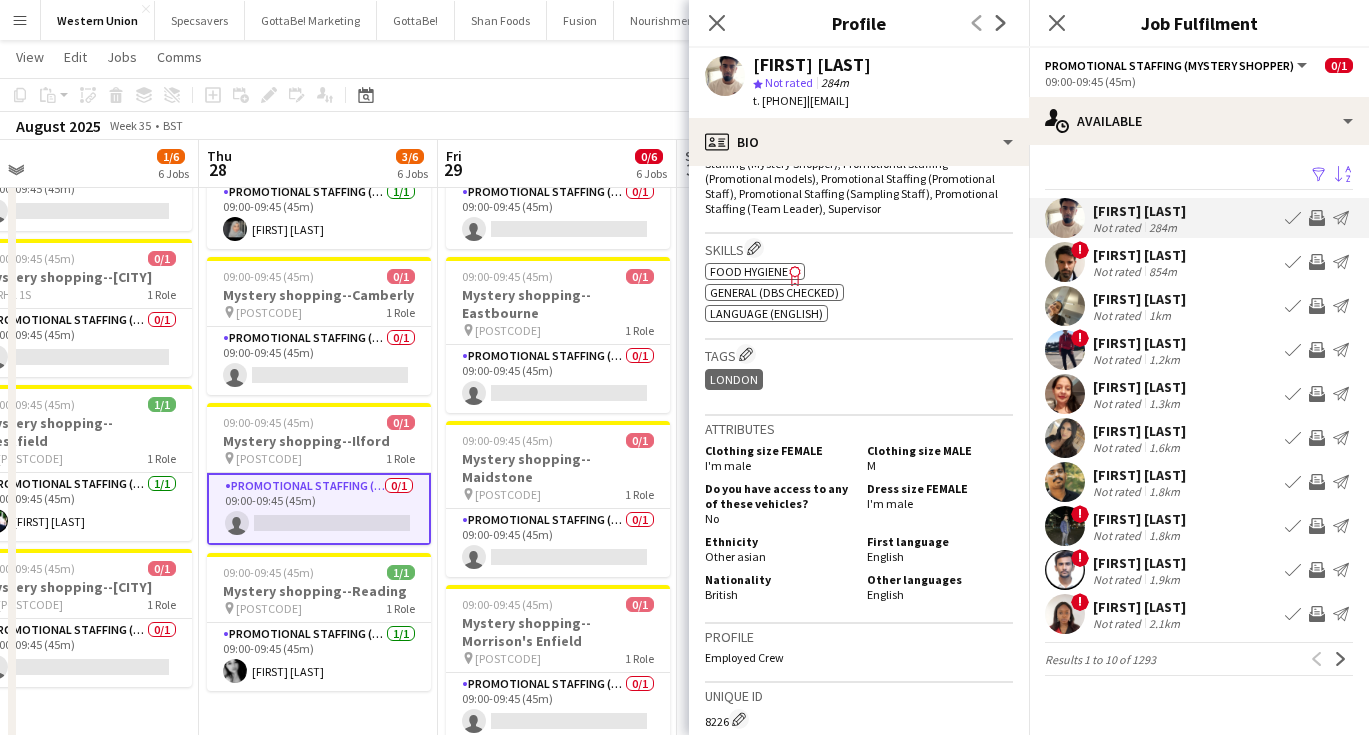 scroll, scrollTop: 727, scrollLeft: 0, axis: vertical 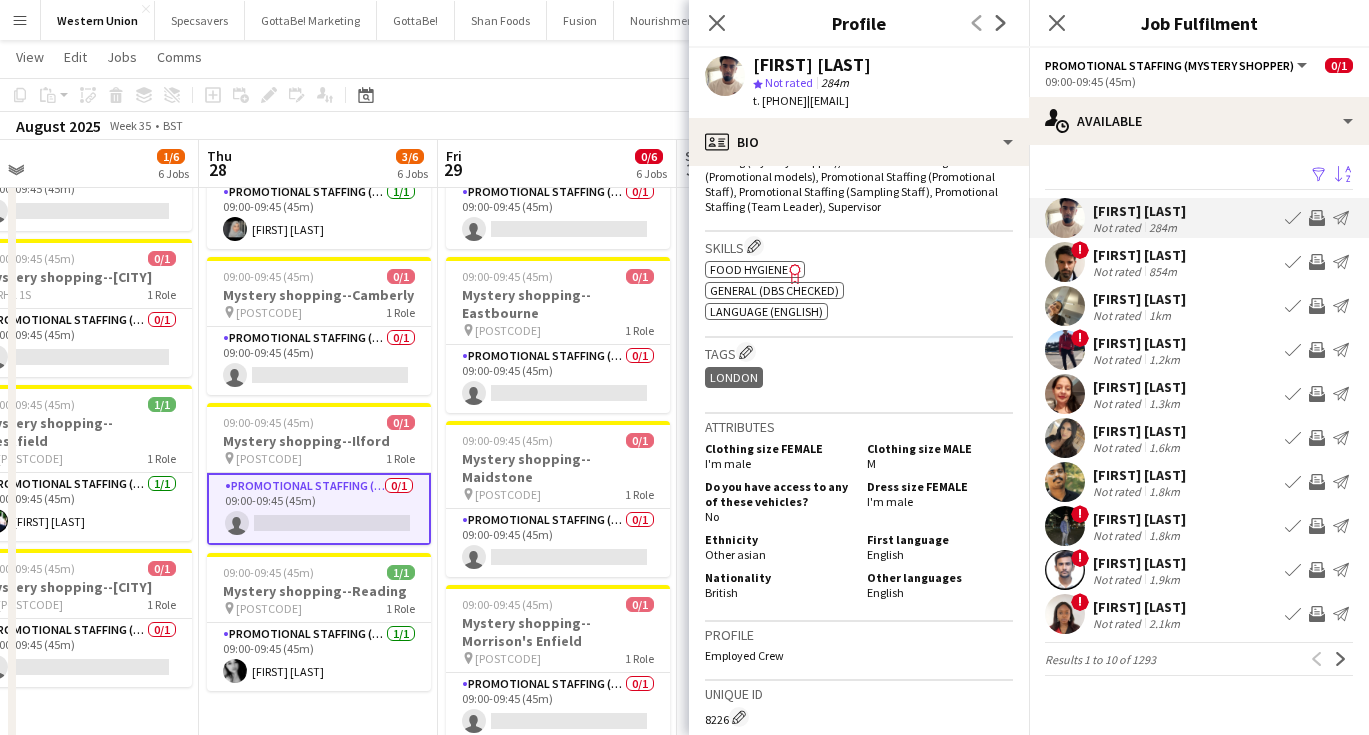 click on "Alex Andrei Wichinger" at bounding box center [1139, 255] 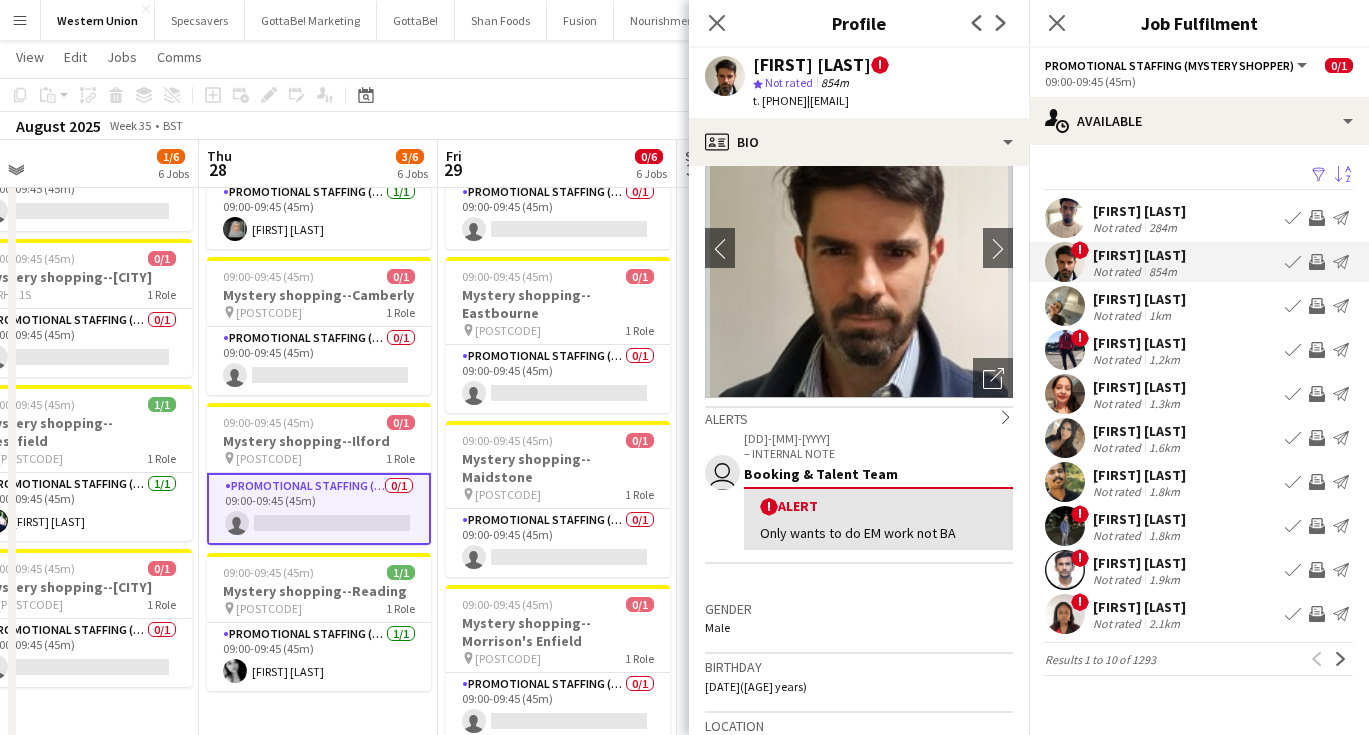 scroll, scrollTop: 76, scrollLeft: 0, axis: vertical 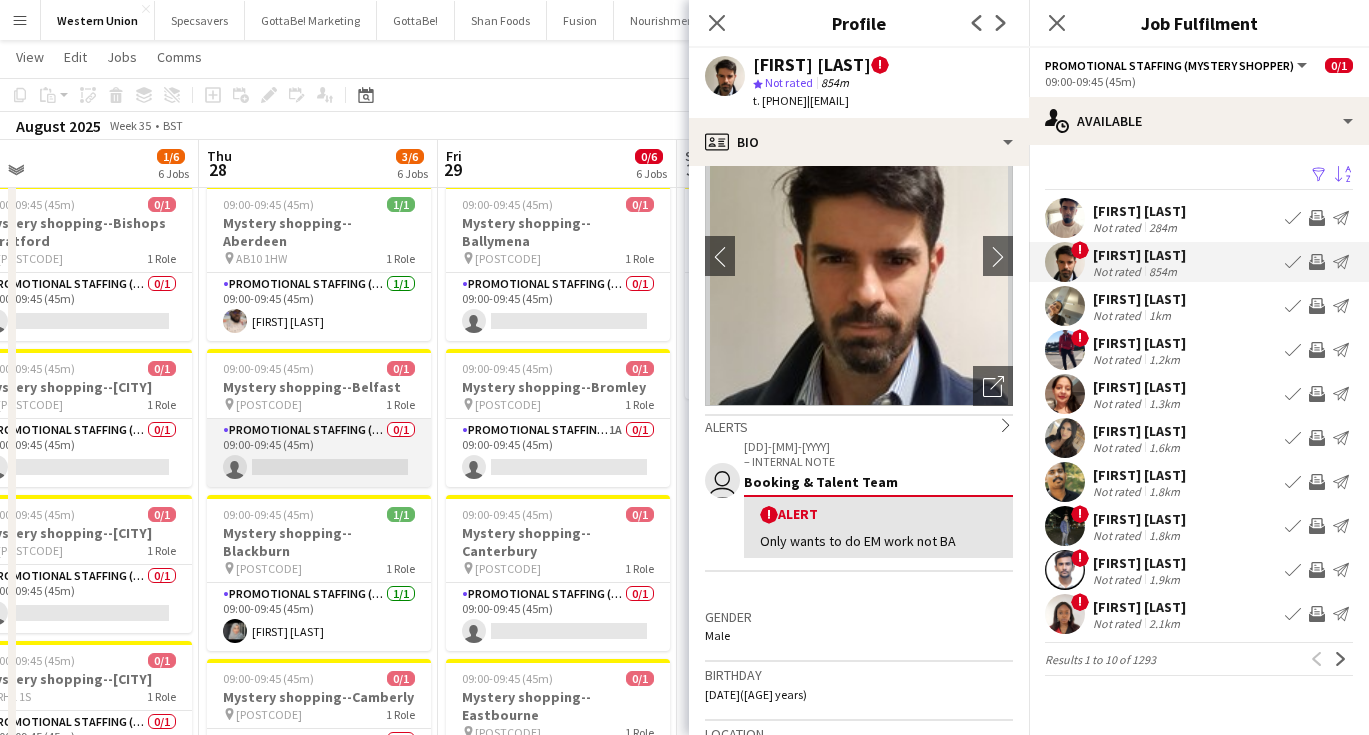 click on "Promotional Staffing (Mystery Shopper)   0/1   09:00-09:45 (45m)
single-neutral-actions" at bounding box center [319, 453] 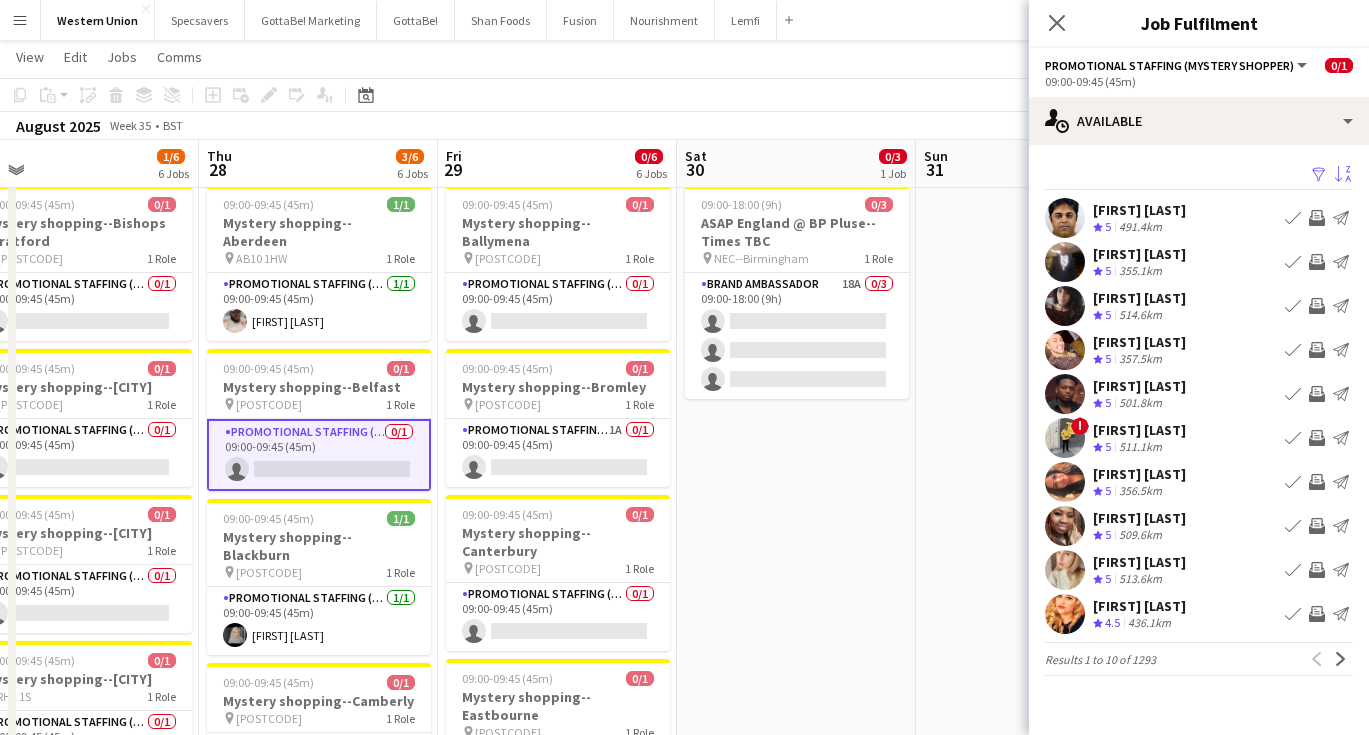 click on "Sort asc" at bounding box center (1343, 175) 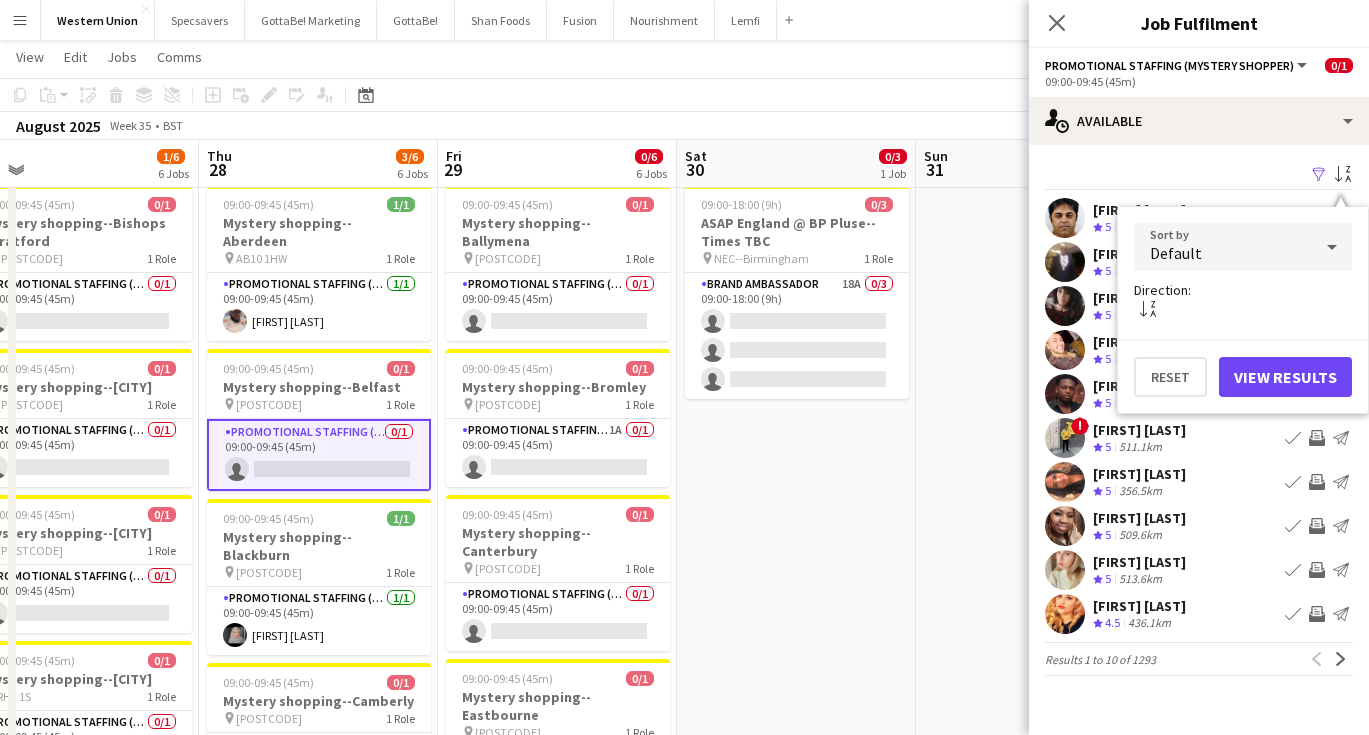 click on "Default" at bounding box center (1223, 247) 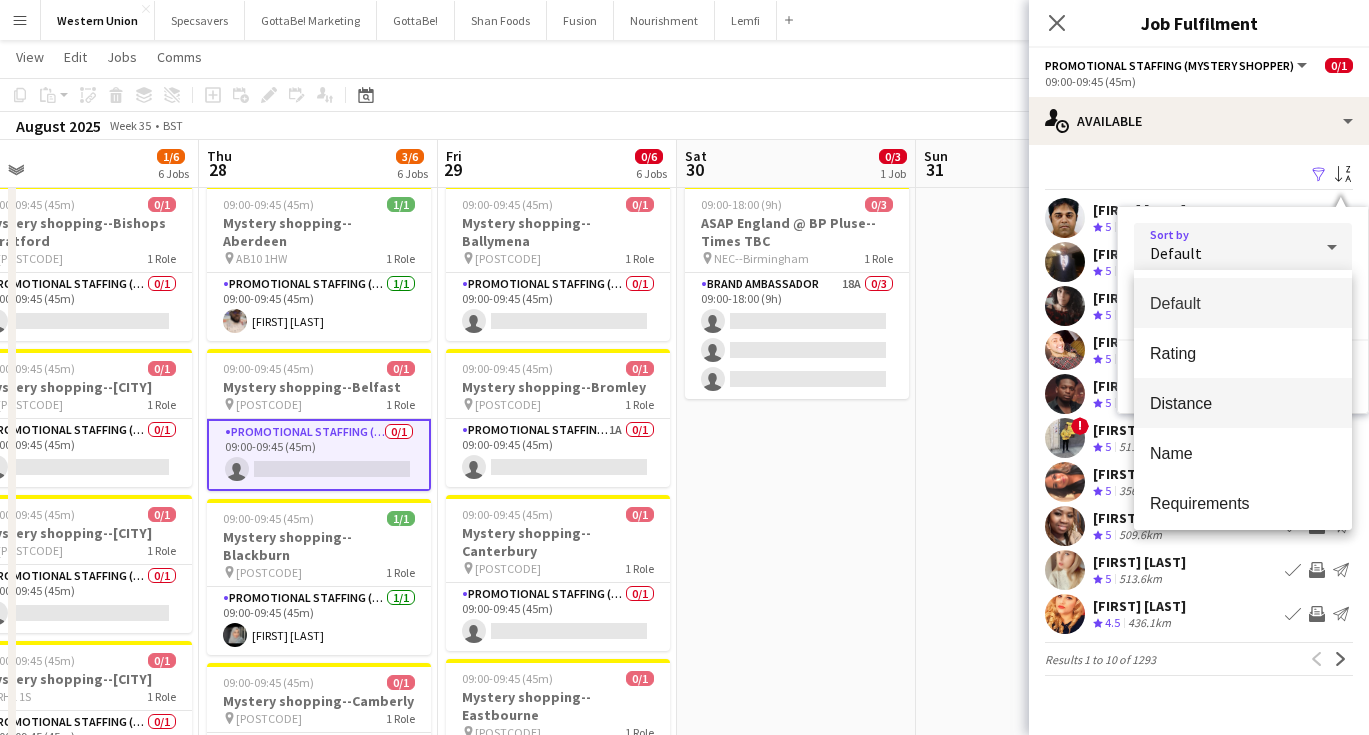 click on "Distance" at bounding box center [1243, 403] 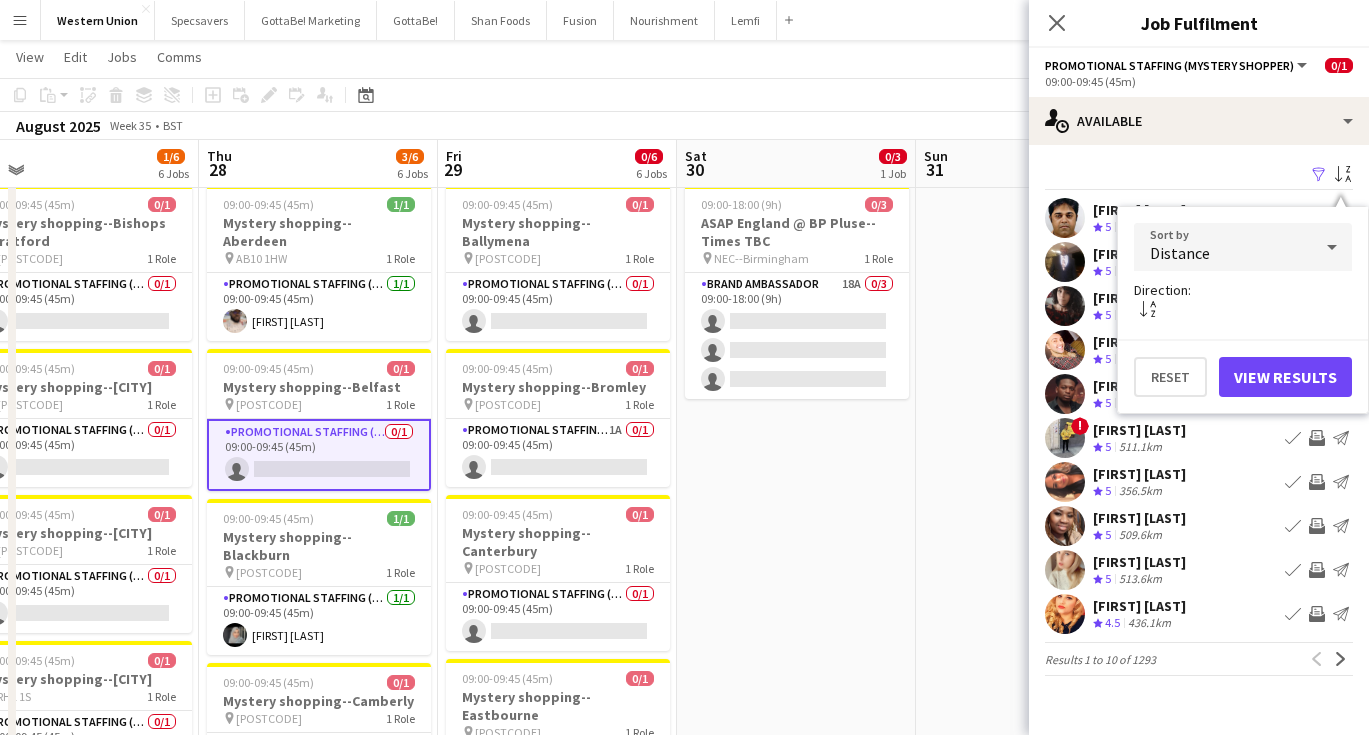 click on "View Results" at bounding box center (1285, 377) 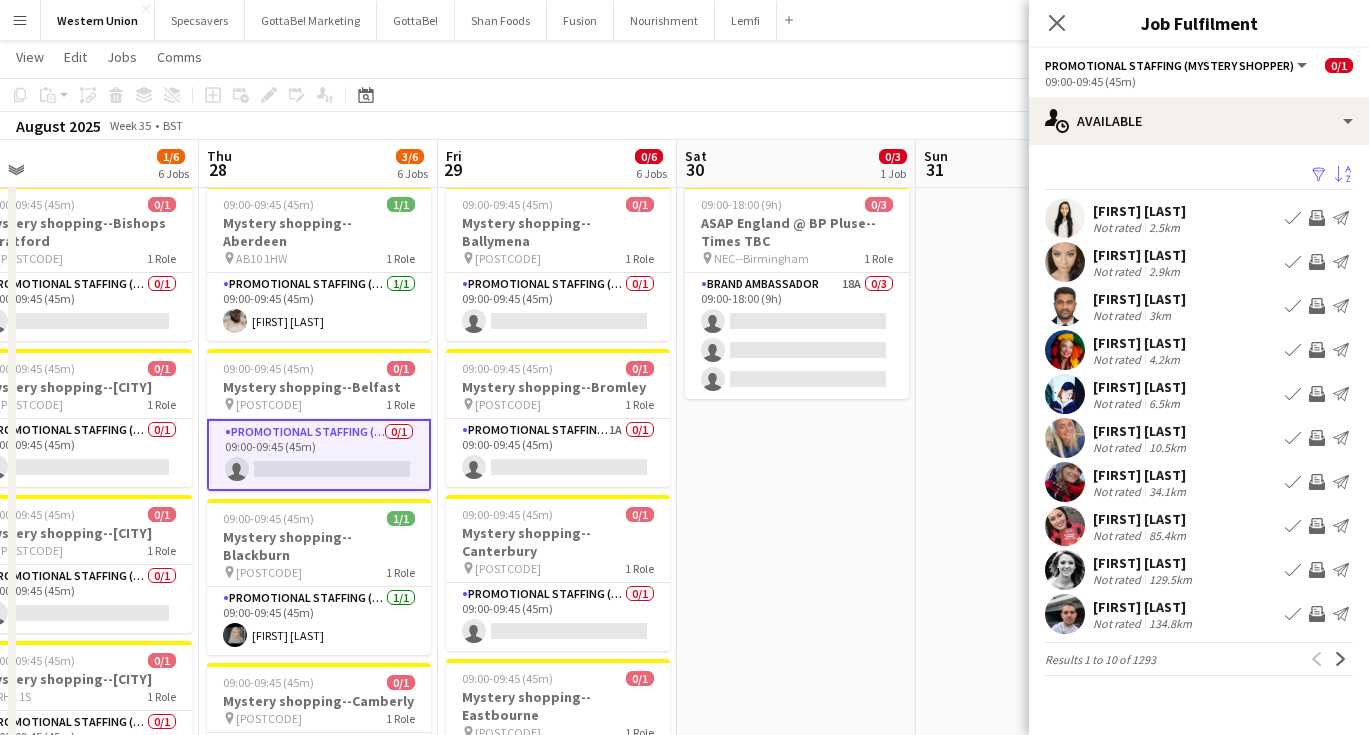 click on "Shubhika Pirodia" at bounding box center (1139, 211) 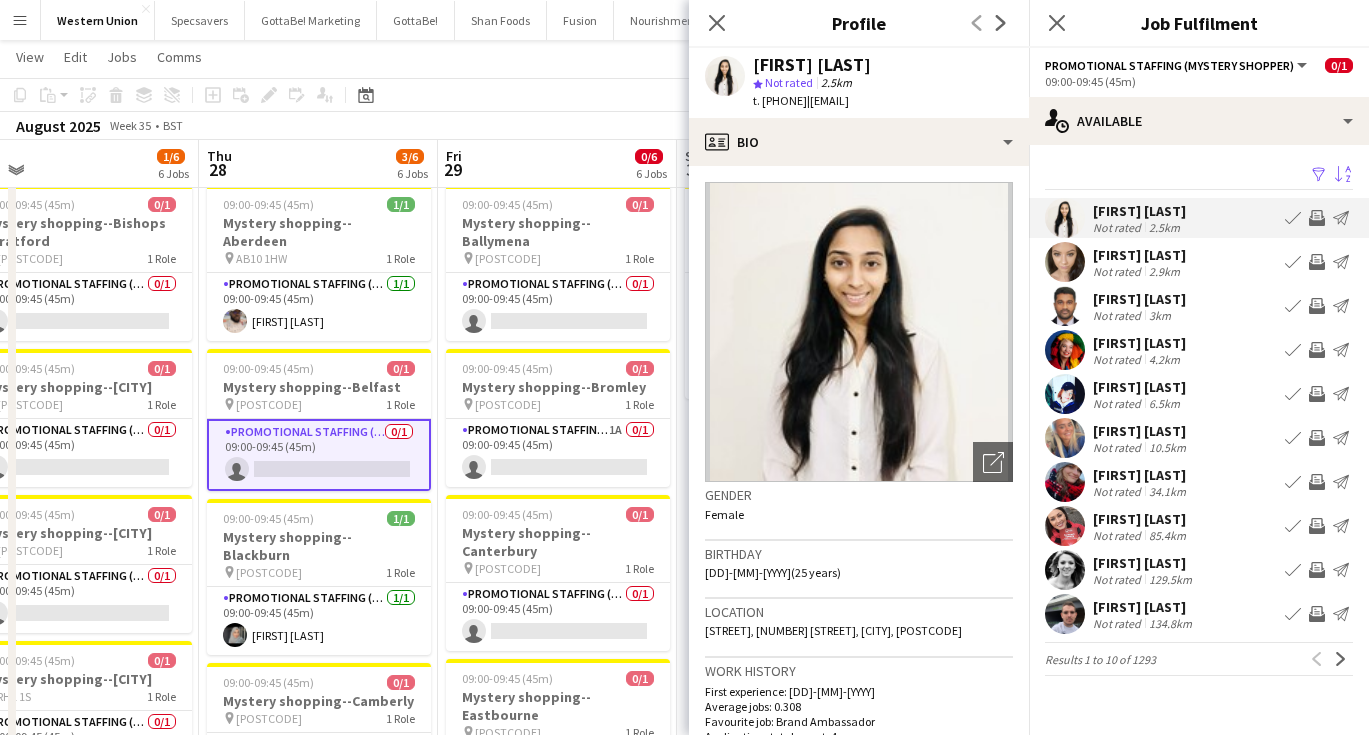 scroll, scrollTop: 0, scrollLeft: 0, axis: both 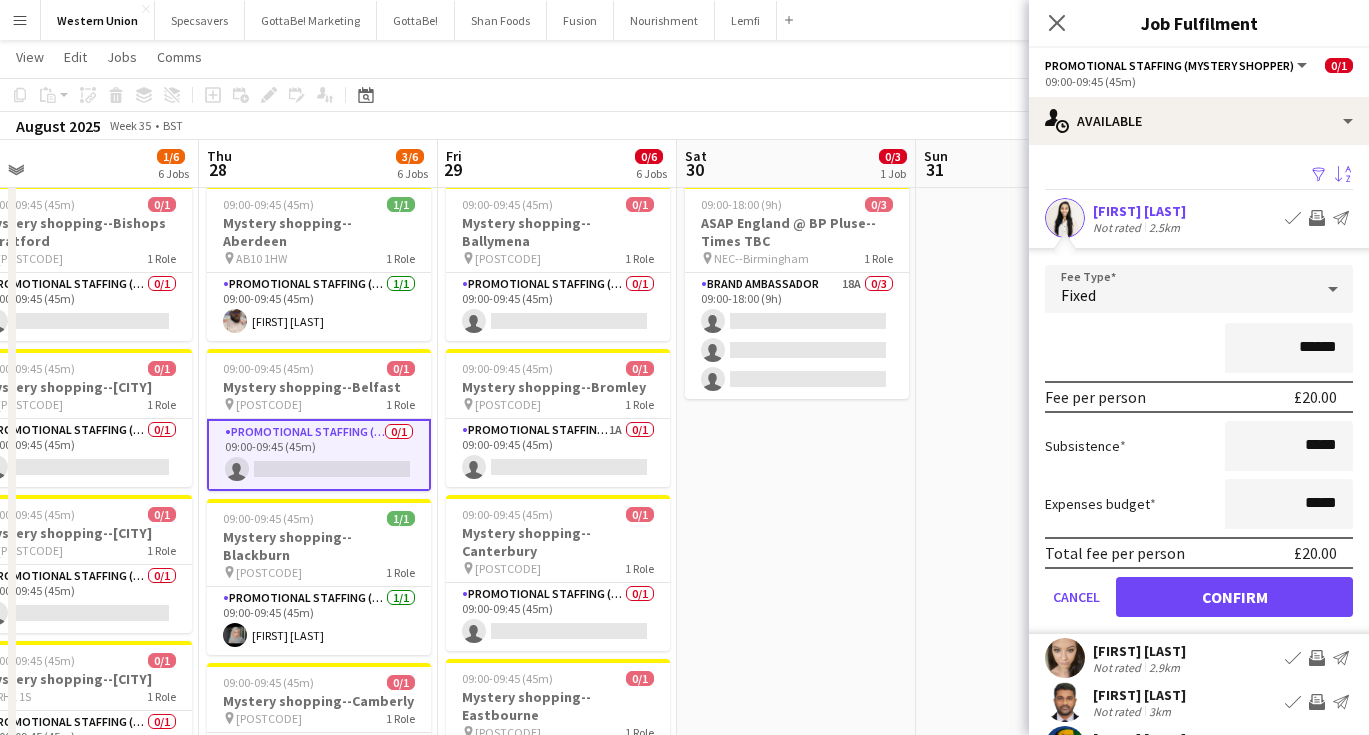 click on "Confirm" at bounding box center [1234, 597] 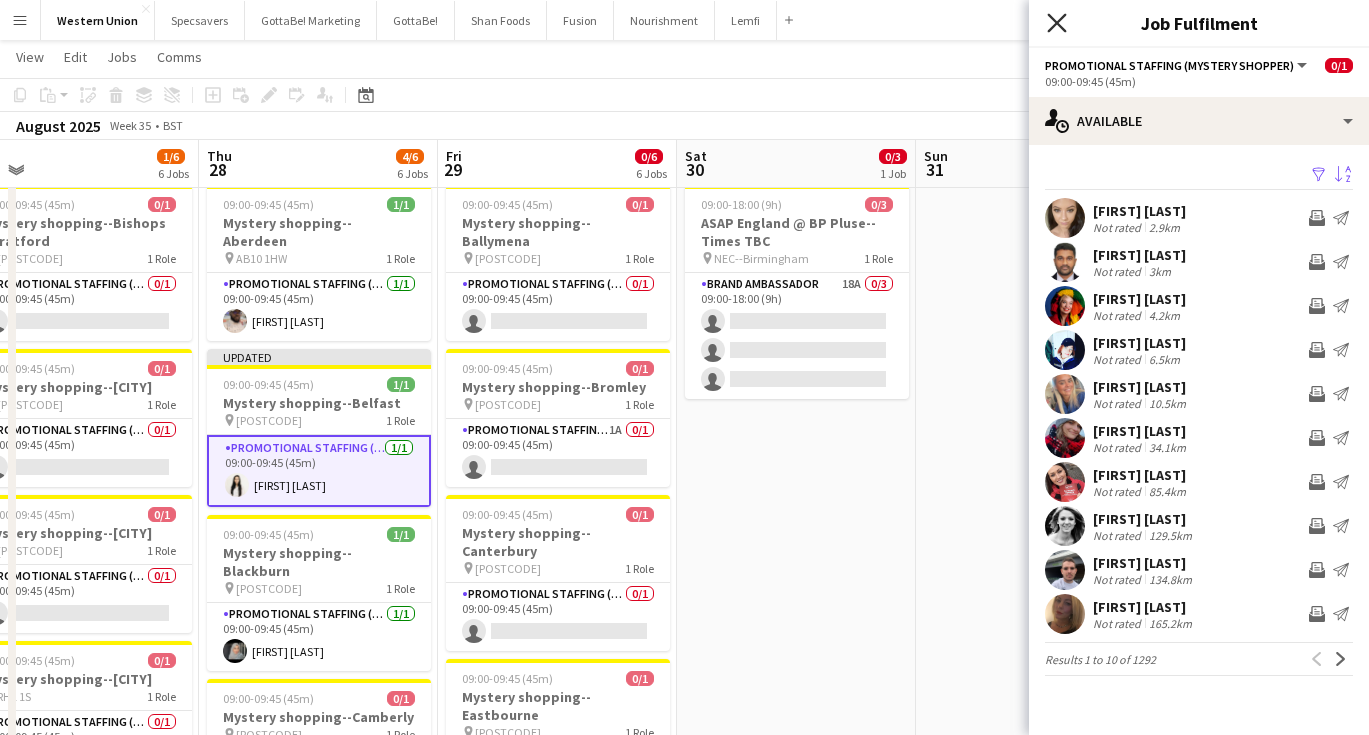 click on "Close pop-in" 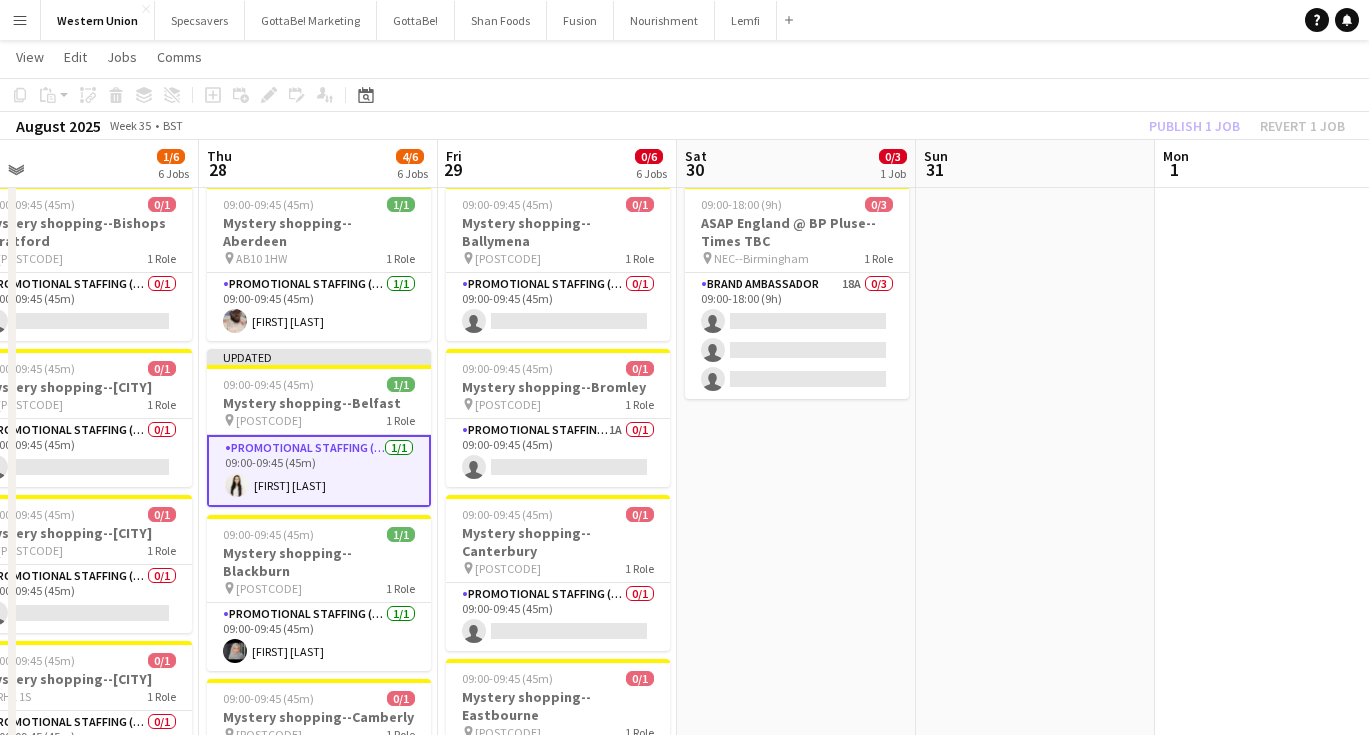 click at bounding box center (1035, 780) 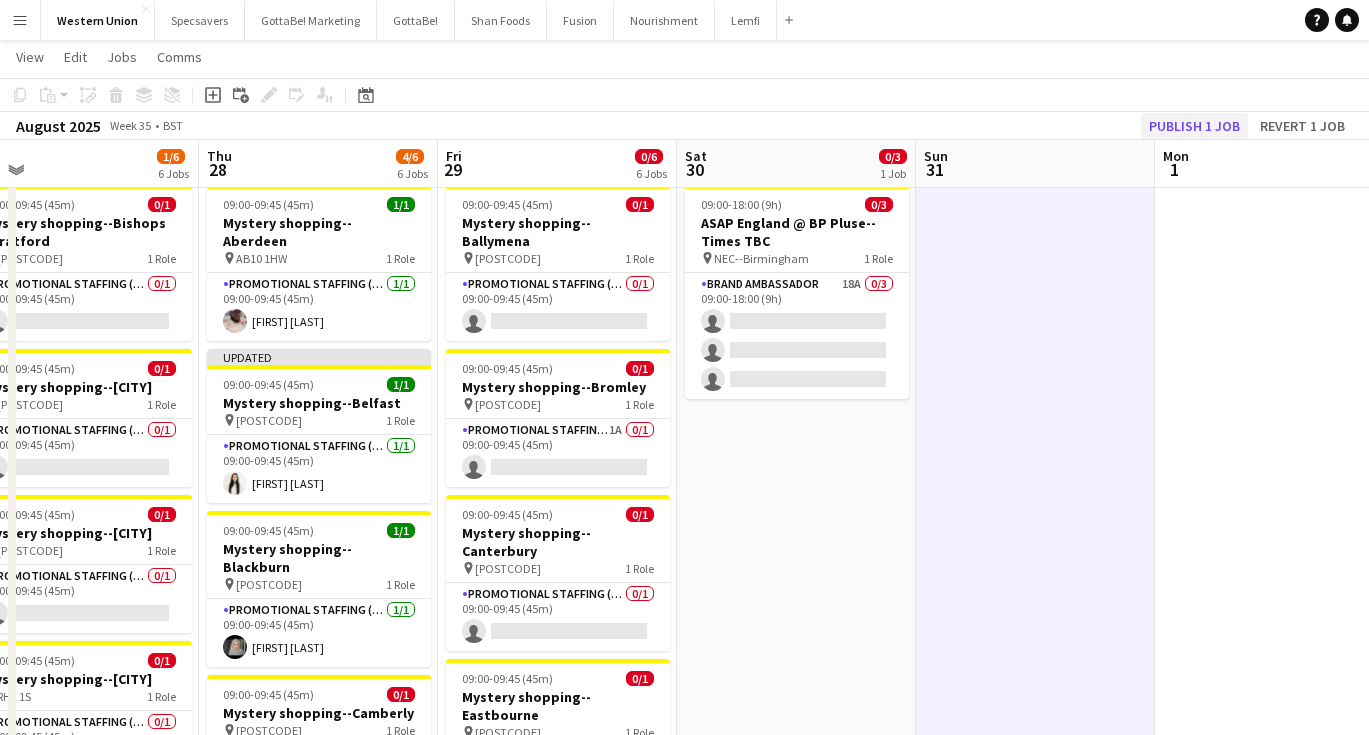 click on "Publish 1 job" 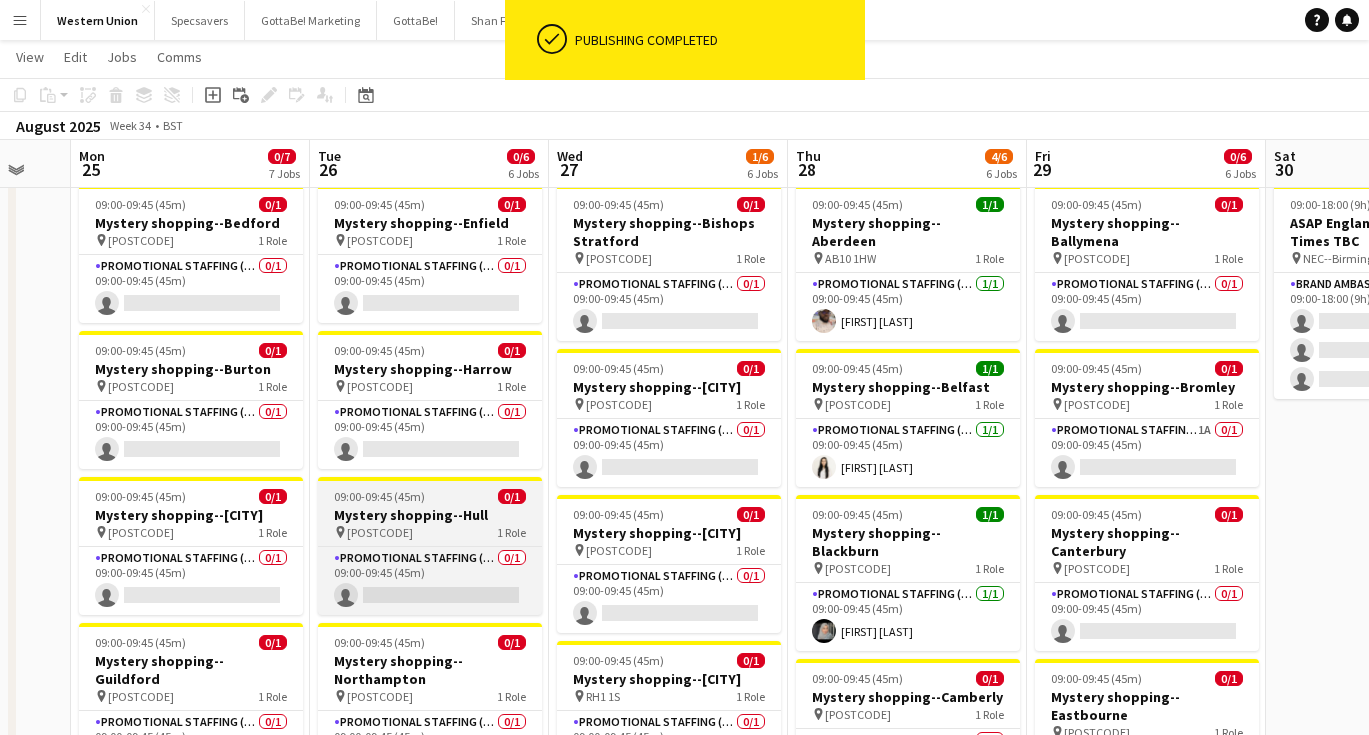 scroll, scrollTop: 0, scrollLeft: 658, axis: horizontal 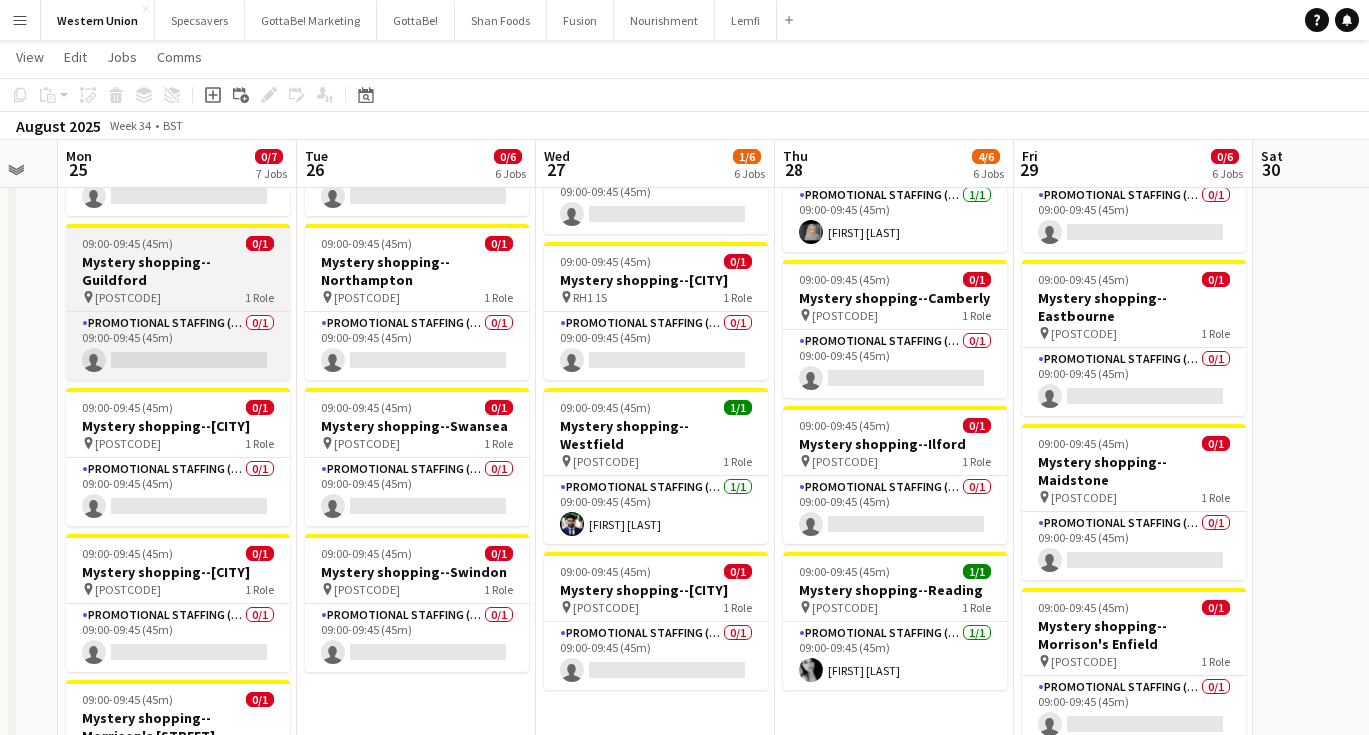 click on "Mystery shopping--[CITY]" at bounding box center [178, 271] 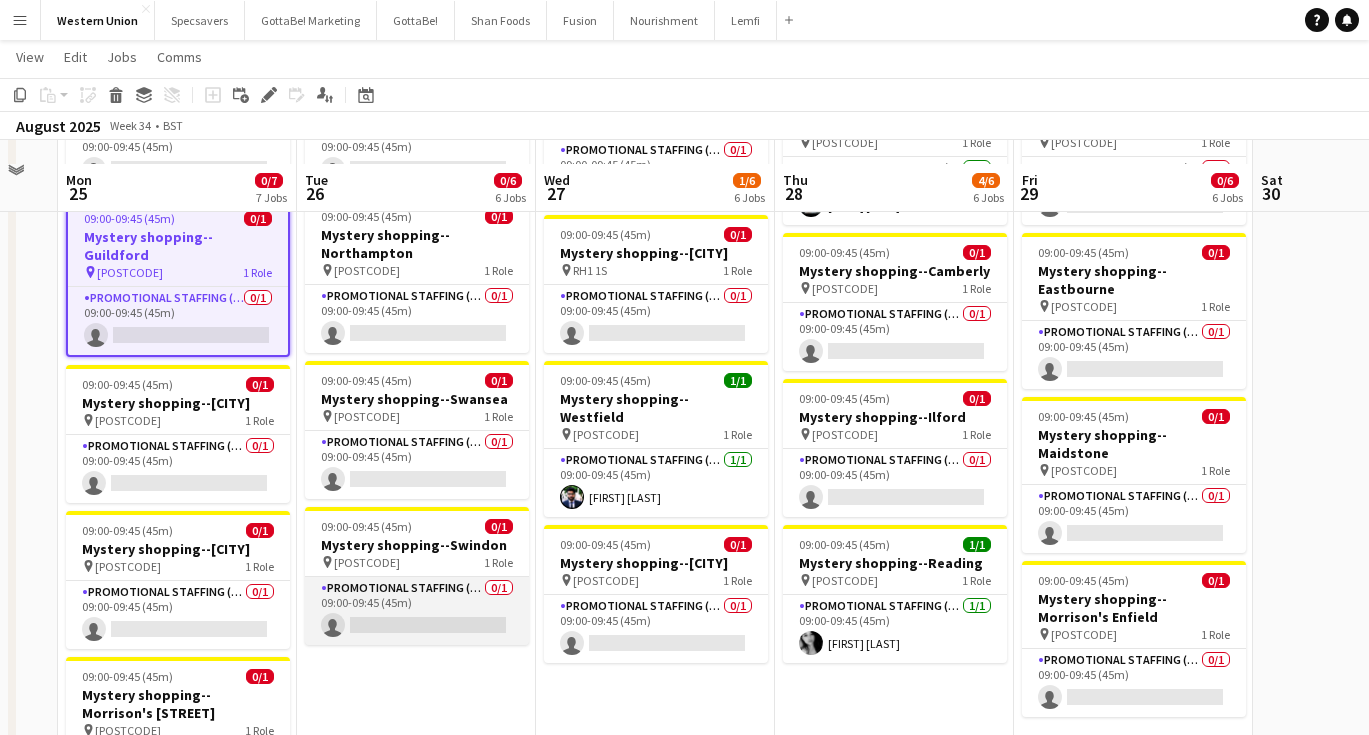 scroll, scrollTop: 498, scrollLeft: 0, axis: vertical 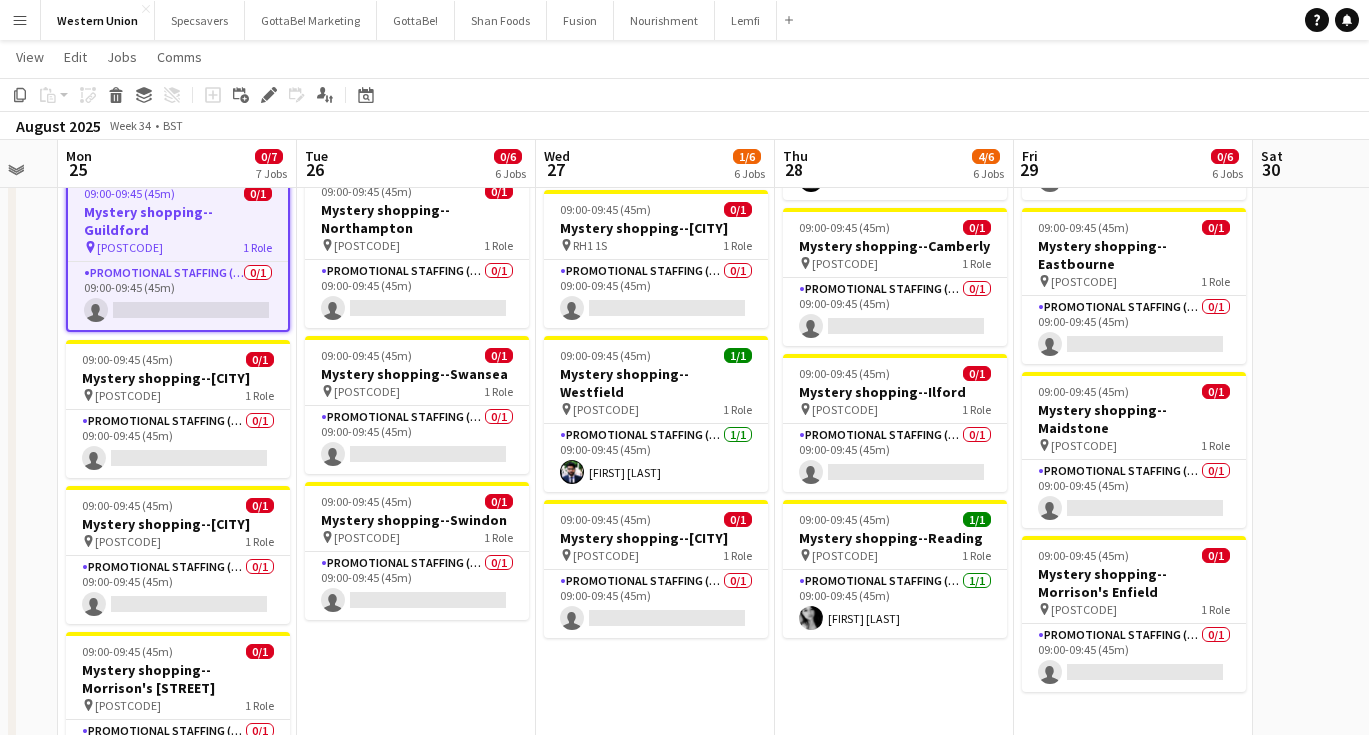 click on "09:00-09:45 (45m)    0/1   Mystery shopping--Enfield
pin
EN2 6BN   1 Role   Promotional Staffing (Mystery Shopper)   0/1   09:00-09:45 (45m)
single-neutral-actions
09:00-09:45 (45m)    0/1   Mystery shopping--Harrow
pin
HA1 1AT   1 Role   Promotional Staffing (Mystery Shopper)   0/1   09:00-09:45 (45m)
single-neutral-actions
09:00-09:45 (45m)    0/1   Mystery shopping--Hull
pin
HU1 2PQ   1 Role   Promotional Staffing (Mystery Shopper)   0/1   09:00-09:45 (45m)
single-neutral-actions
09:00-09:45 (45m)    0/1   Mystery shopping--Northampton
pin
NN1 2EA   1 Role   Promotional Staffing (Mystery Shopper)   0/1   09:00-09:45 (45m)
single-neutral-actions
09:00-09:45 (45m)    0/1
pin" at bounding box center (416, 329) 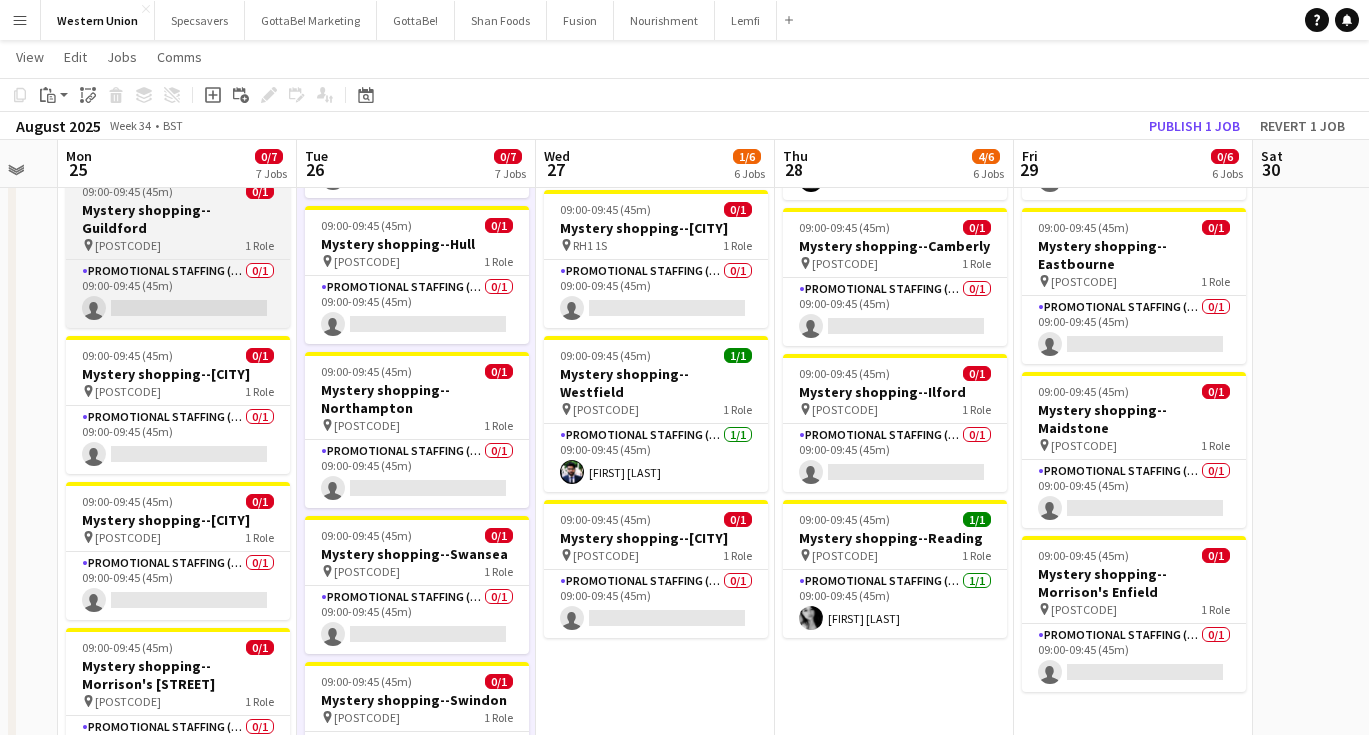 click on "Mystery shopping--[CITY]" at bounding box center (178, 219) 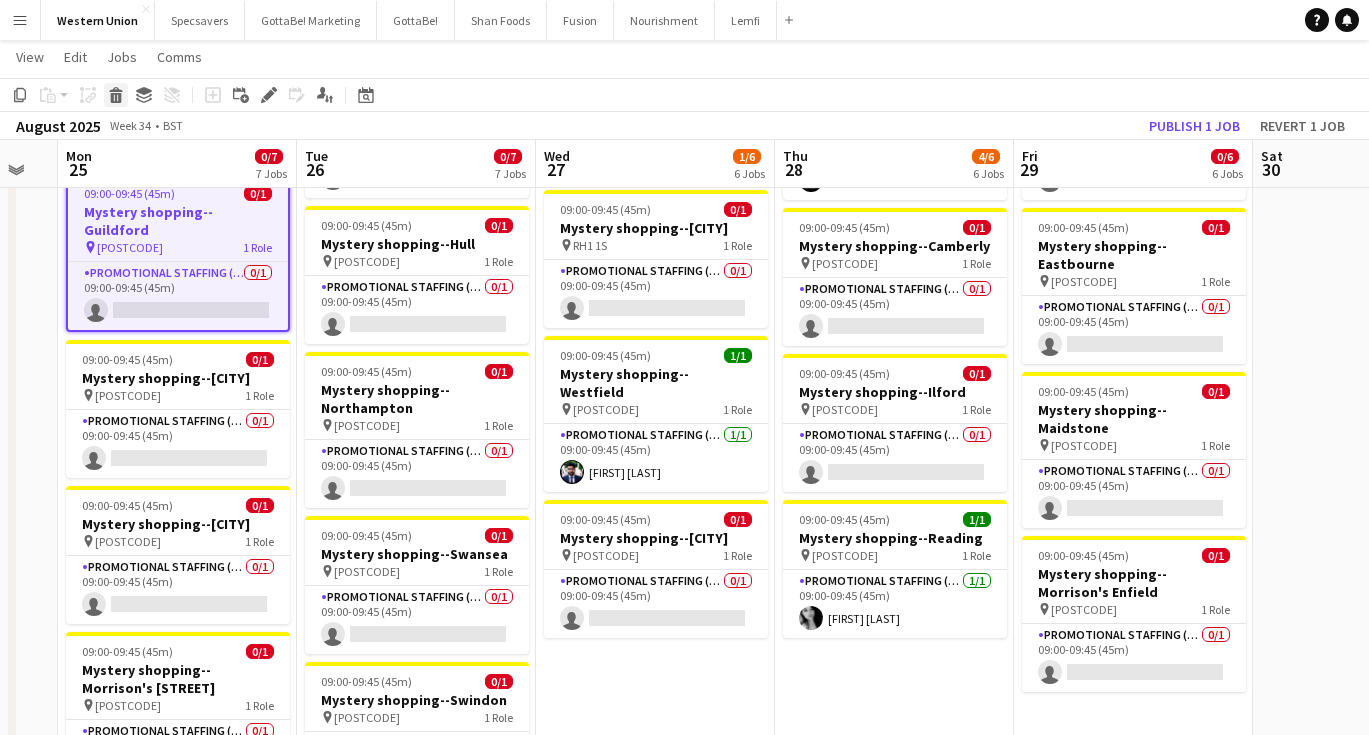 click on "Delete" at bounding box center [116, 95] 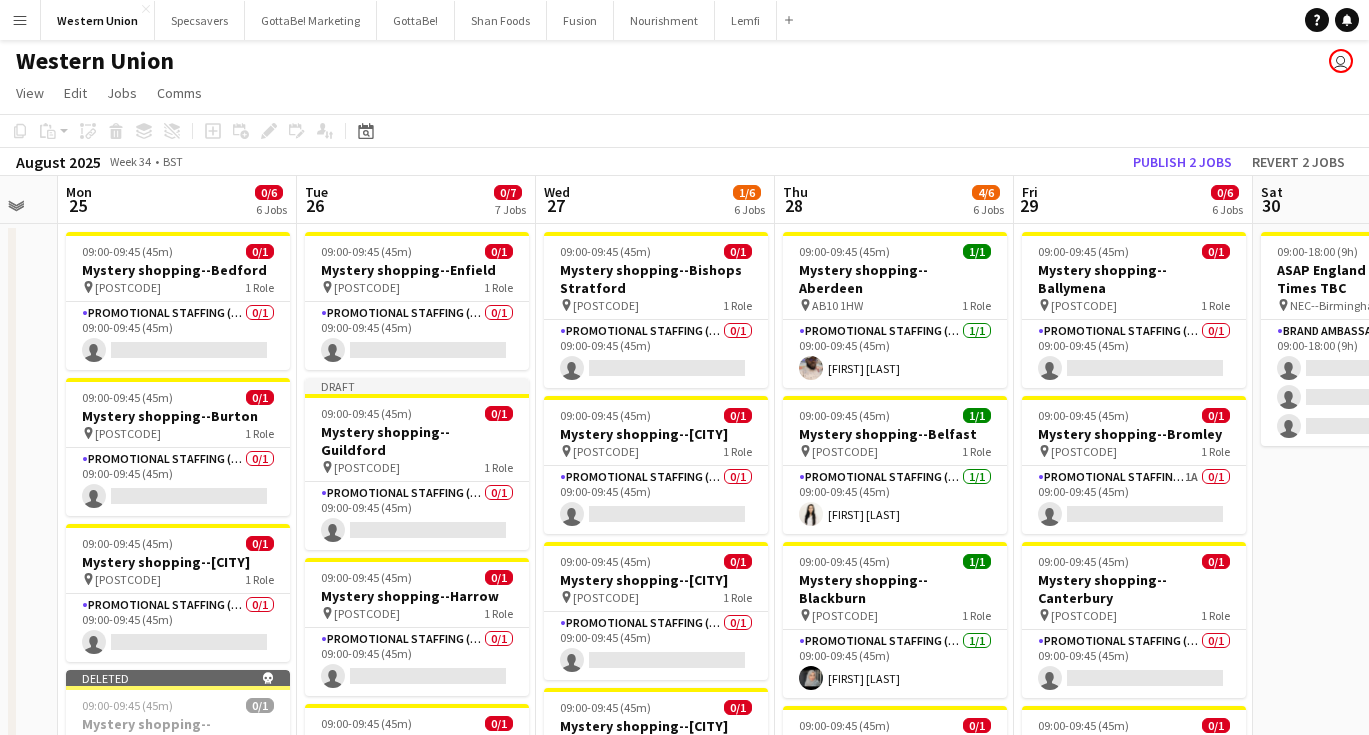 scroll, scrollTop: 3, scrollLeft: 0, axis: vertical 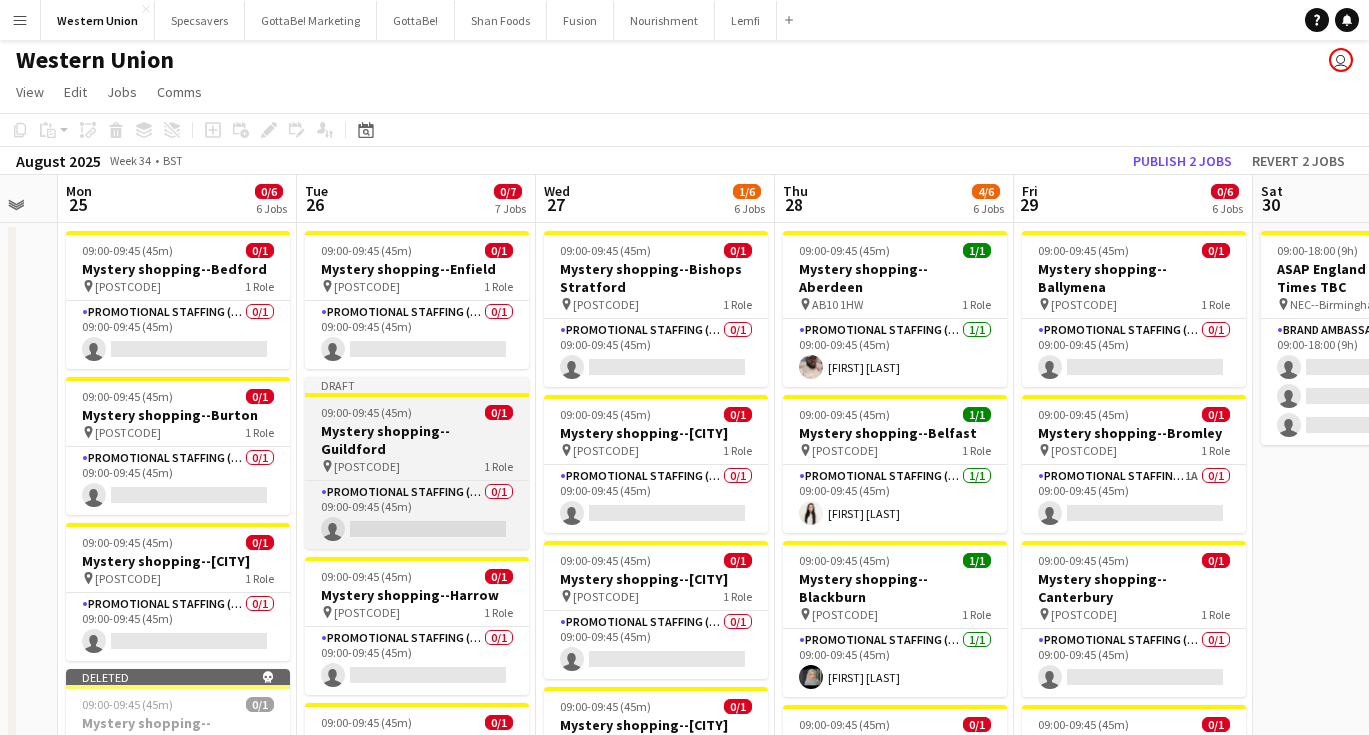 click on "09:00-09:45 (45m)" at bounding box center [366, 412] 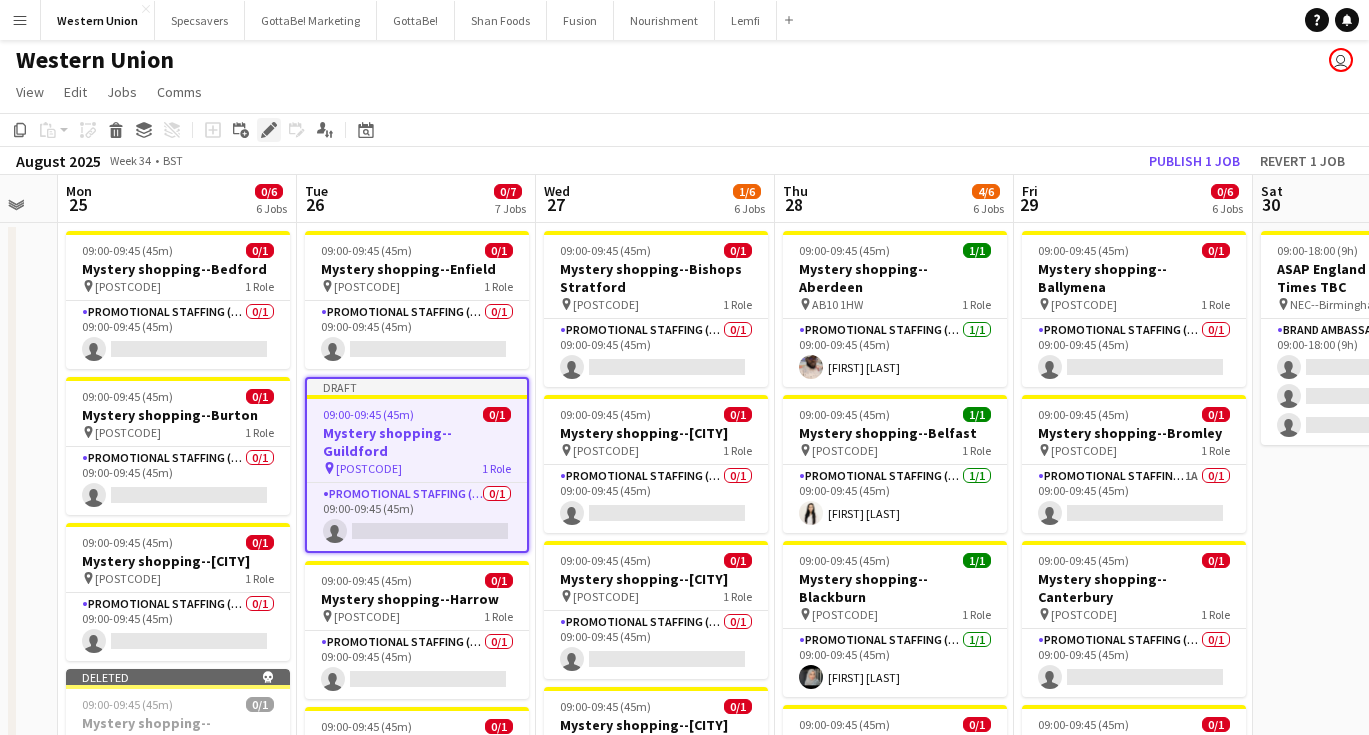 click on "Edit" 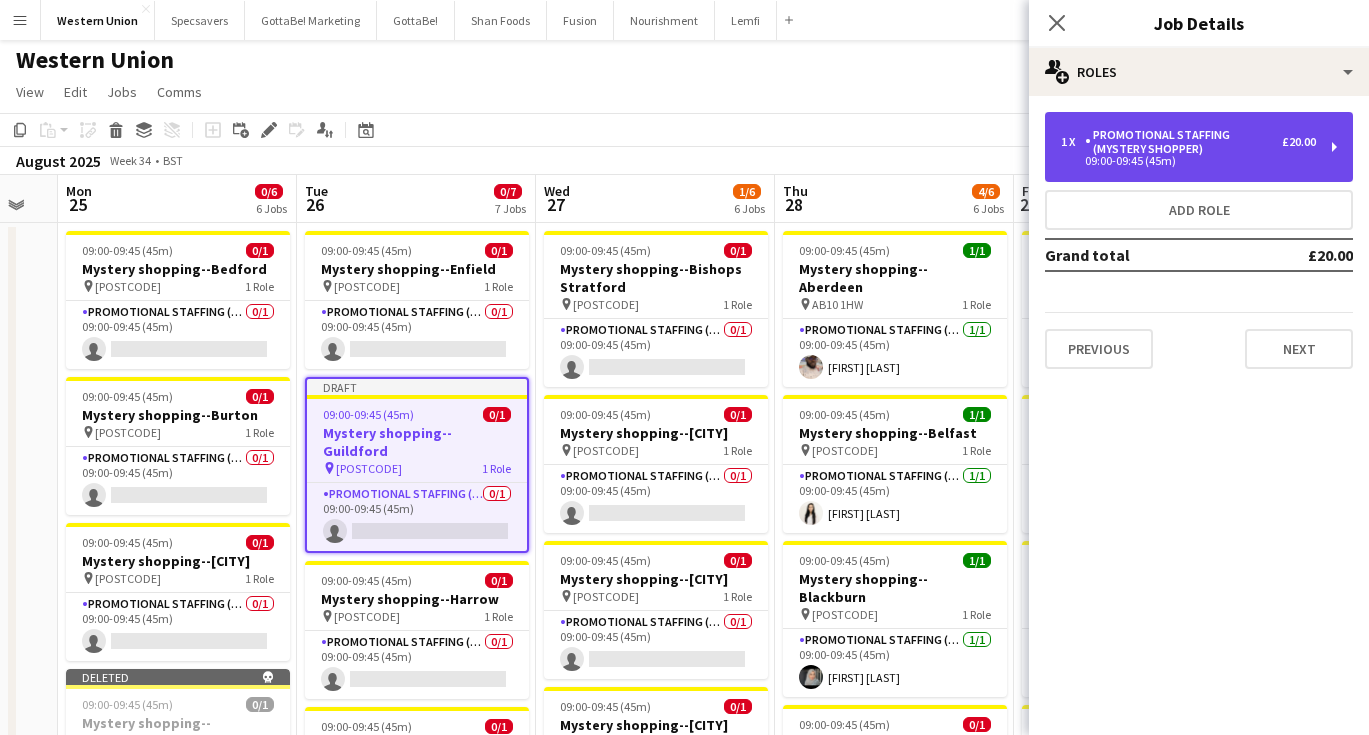 click on "Promotional Staffing (Mystery Shopper)" at bounding box center (1183, 142) 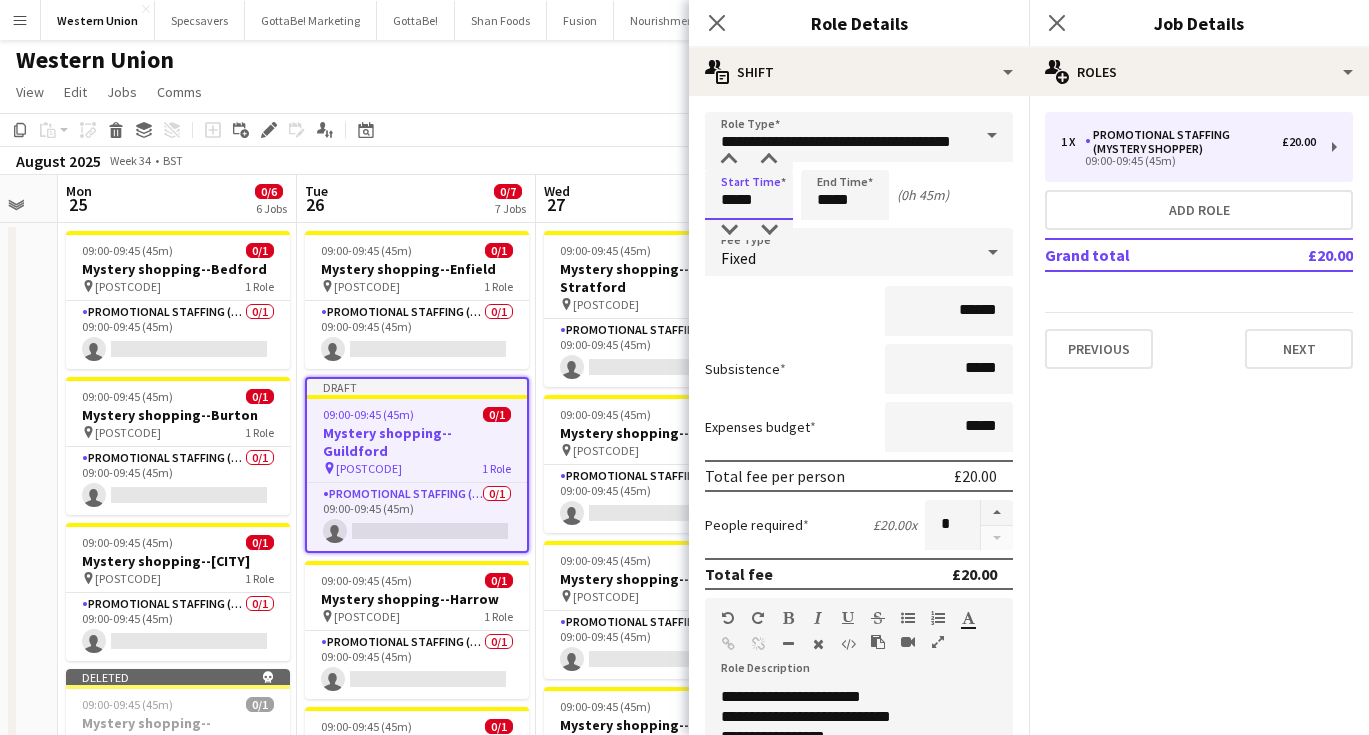 drag, startPoint x: 735, startPoint y: 199, endPoint x: 721, endPoint y: 197, distance: 14.142136 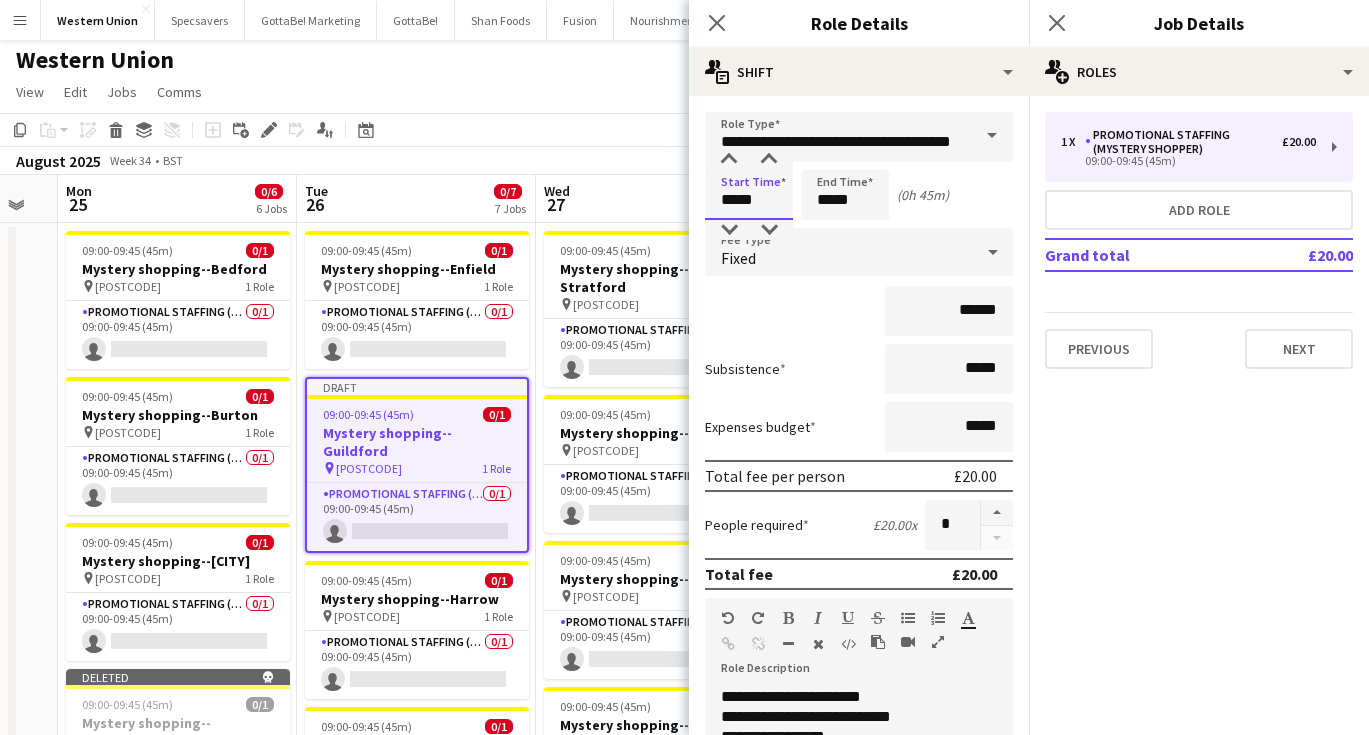 click on "*****" at bounding box center [749, 195] 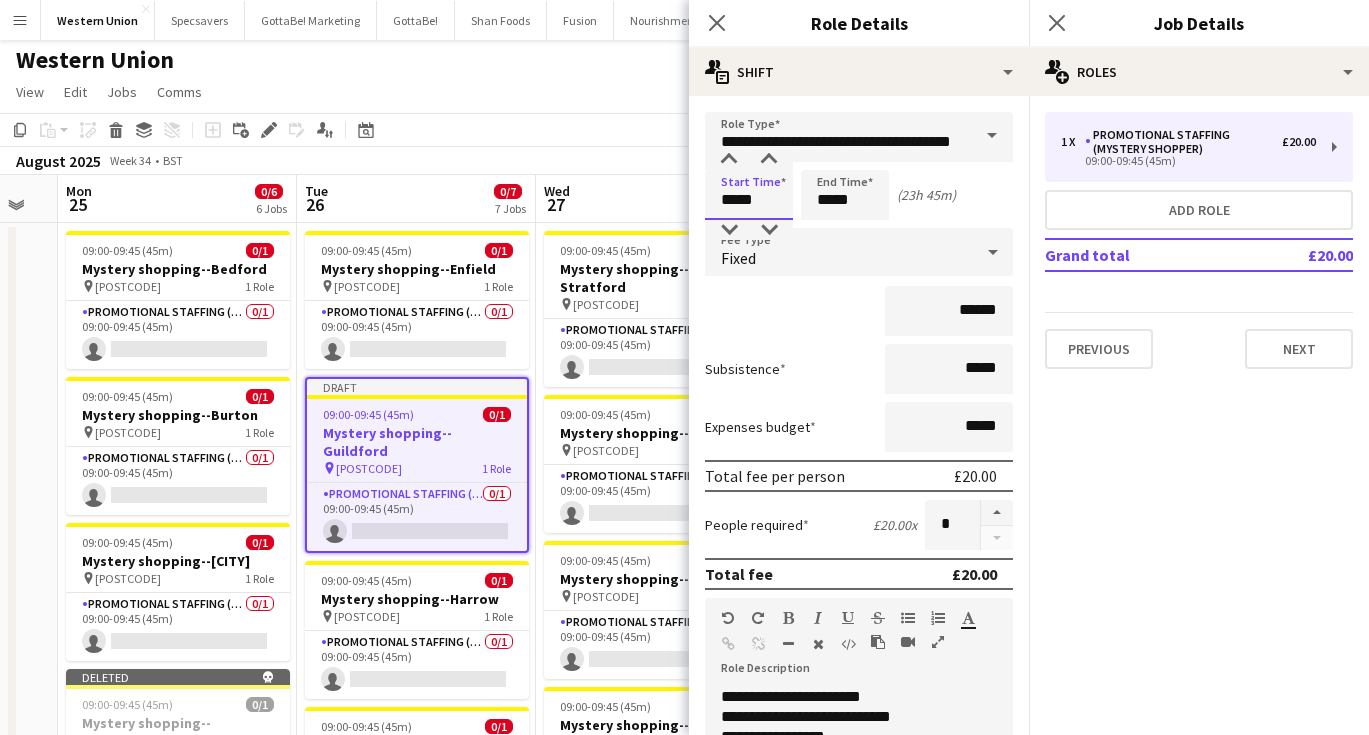 type on "*****" 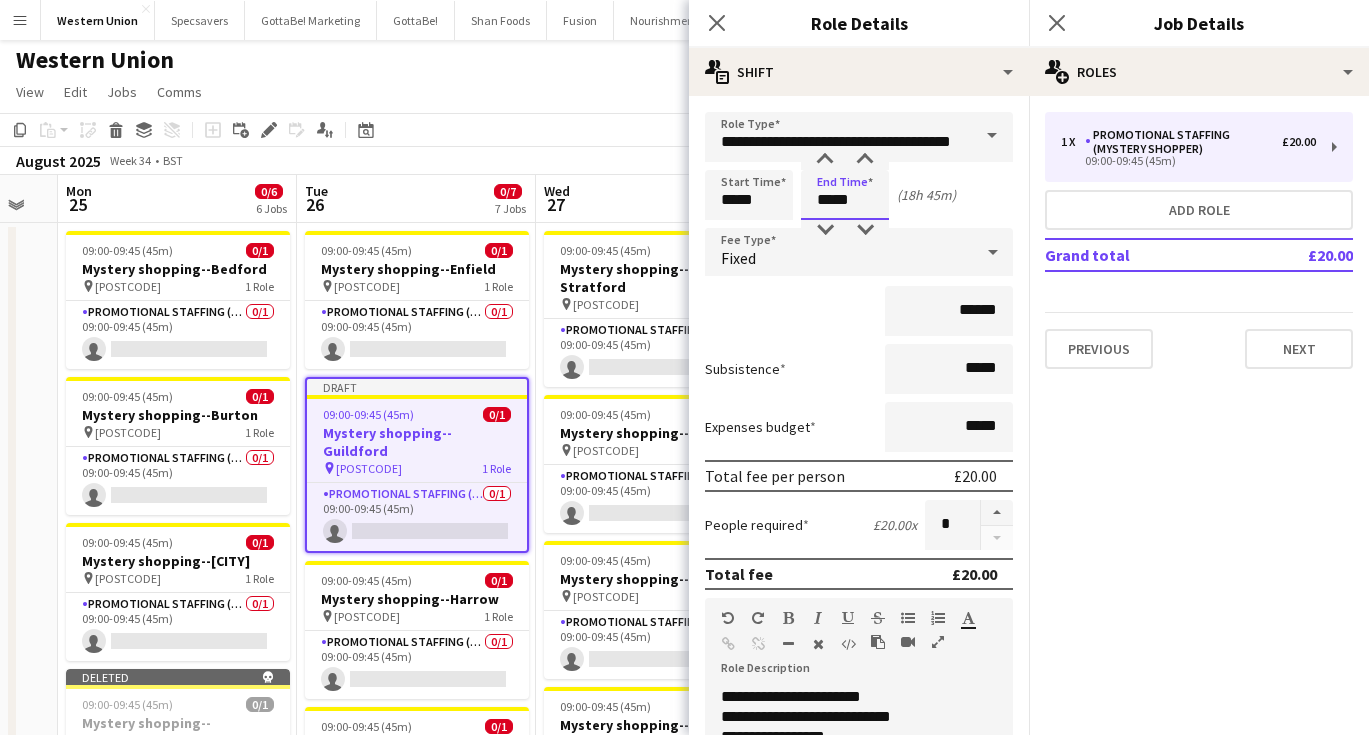 click on "*****" at bounding box center [845, 195] 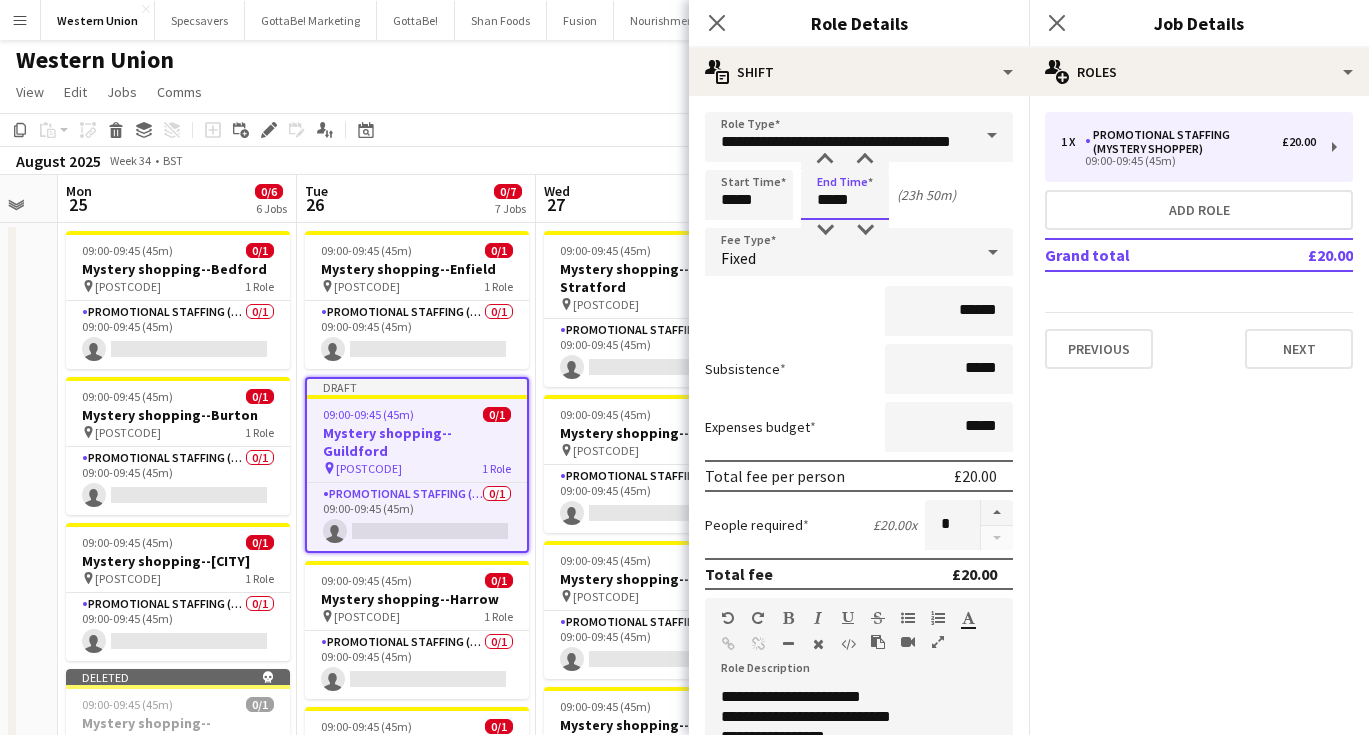 type on "*****" 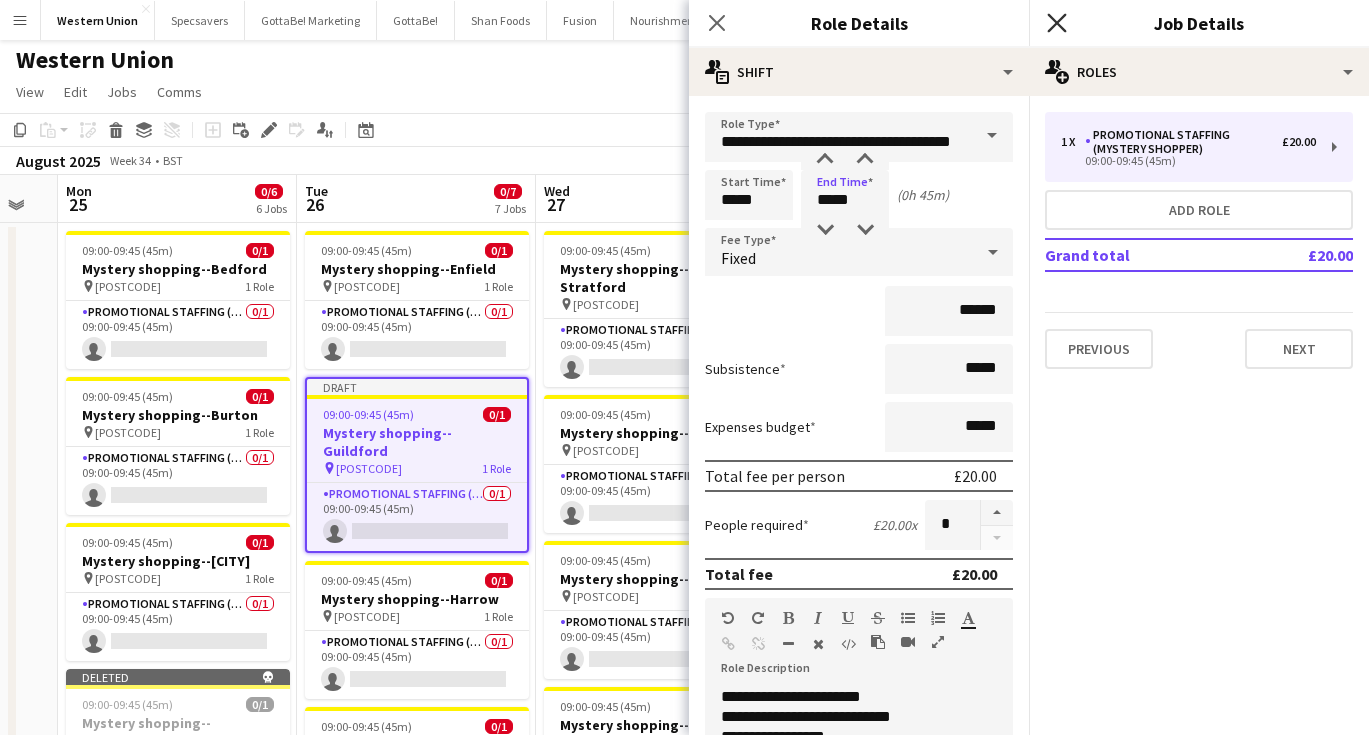 click on "Close pop-in" 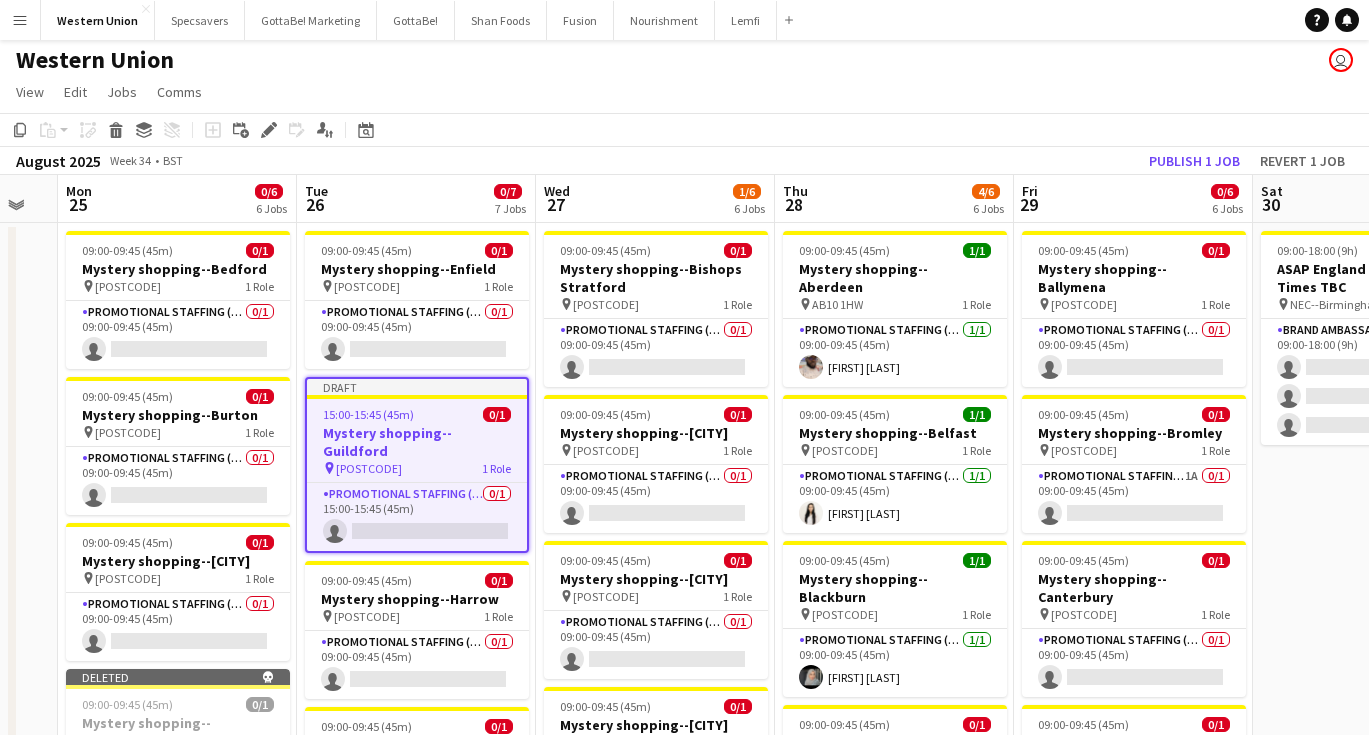 click on "View  Day view expanded Day view collapsed Month view Date picker Jump to today Expand Linked Jobs Collapse Linked Jobs  Edit  Copy
Command
C  Paste  Without Crew
Command
V With Crew
Command
Shift
V Paste as linked job  Group  Group Ungroup  Jobs  New Job Edit Job Delete Job New Linked Job Edit Linked Jobs Job fulfilment Promote Role Copy Role URL  Comms  Notify confirmed crew Create chat" 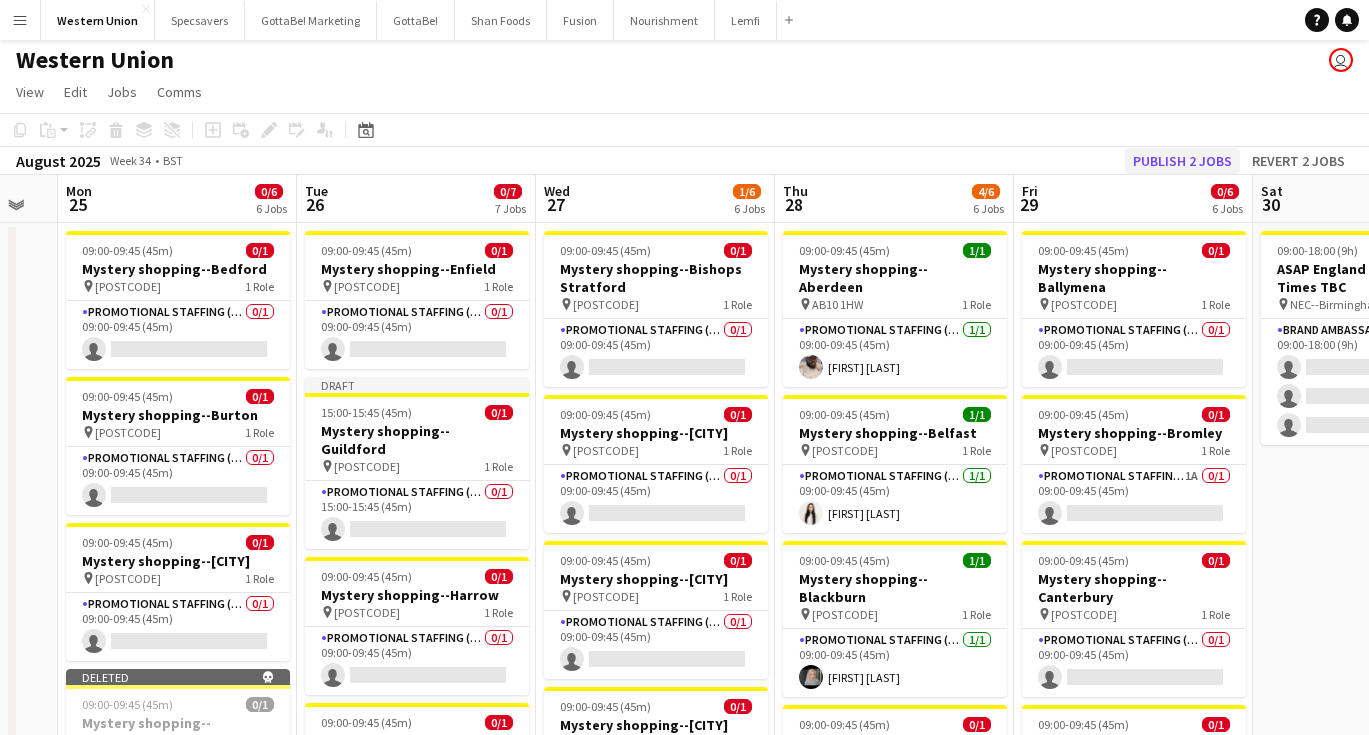 click on "Publish 2 jobs" 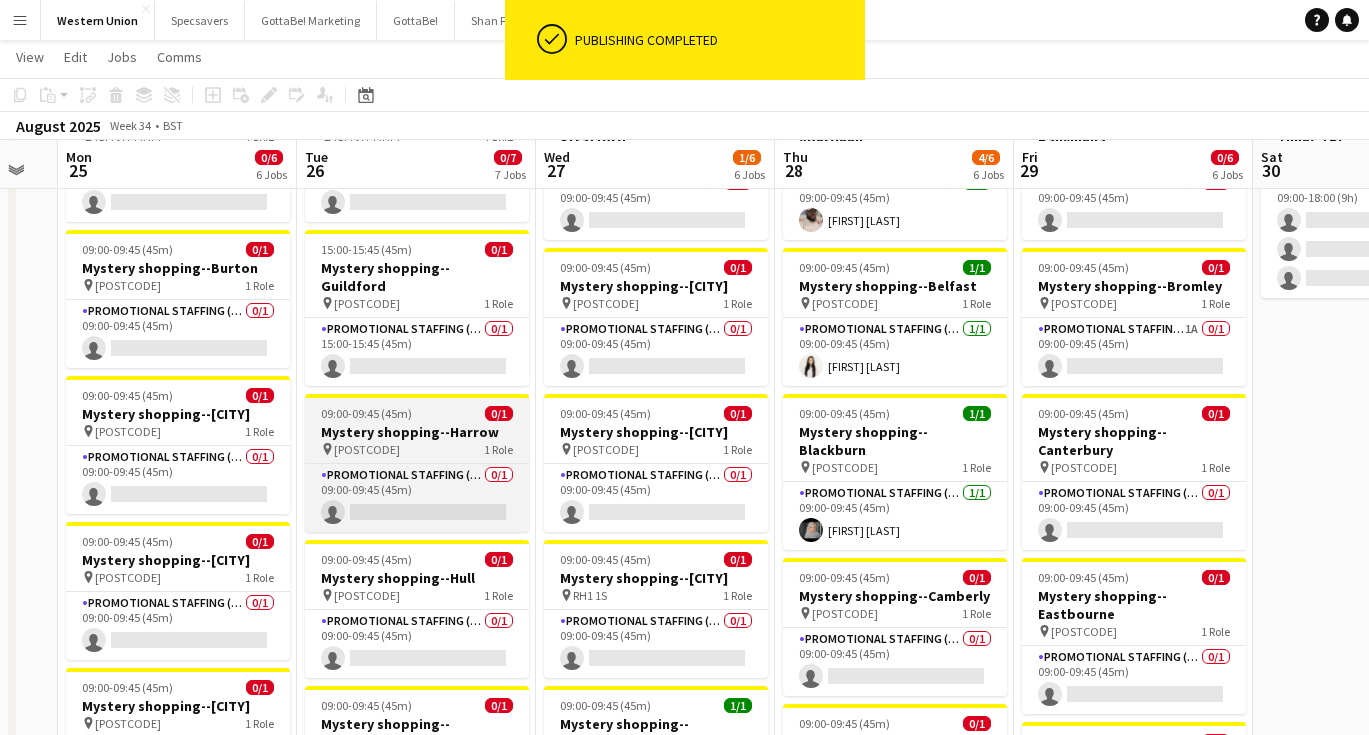 scroll, scrollTop: 149, scrollLeft: 0, axis: vertical 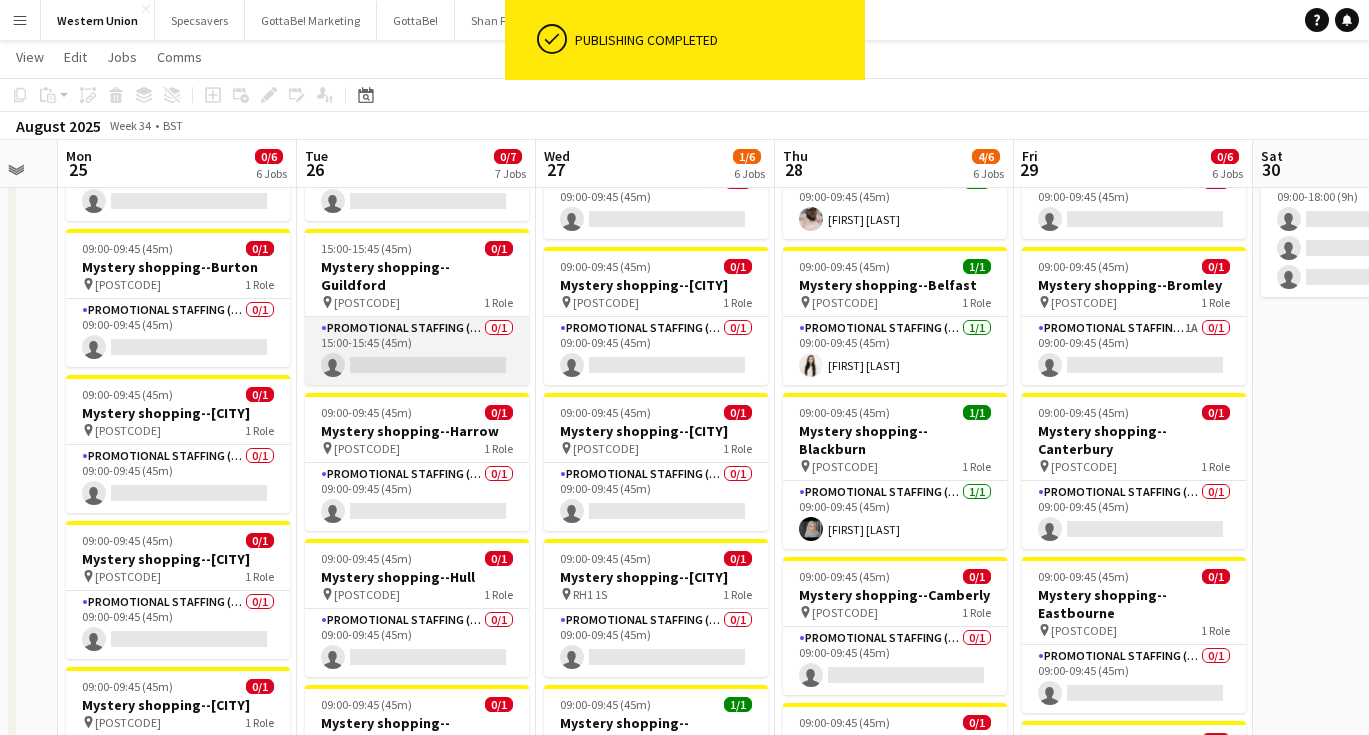 click on "Promotional Staffing (Mystery Shopper)   0/1   15:00-15:45 (45m)
single-neutral-actions" at bounding box center [417, 351] 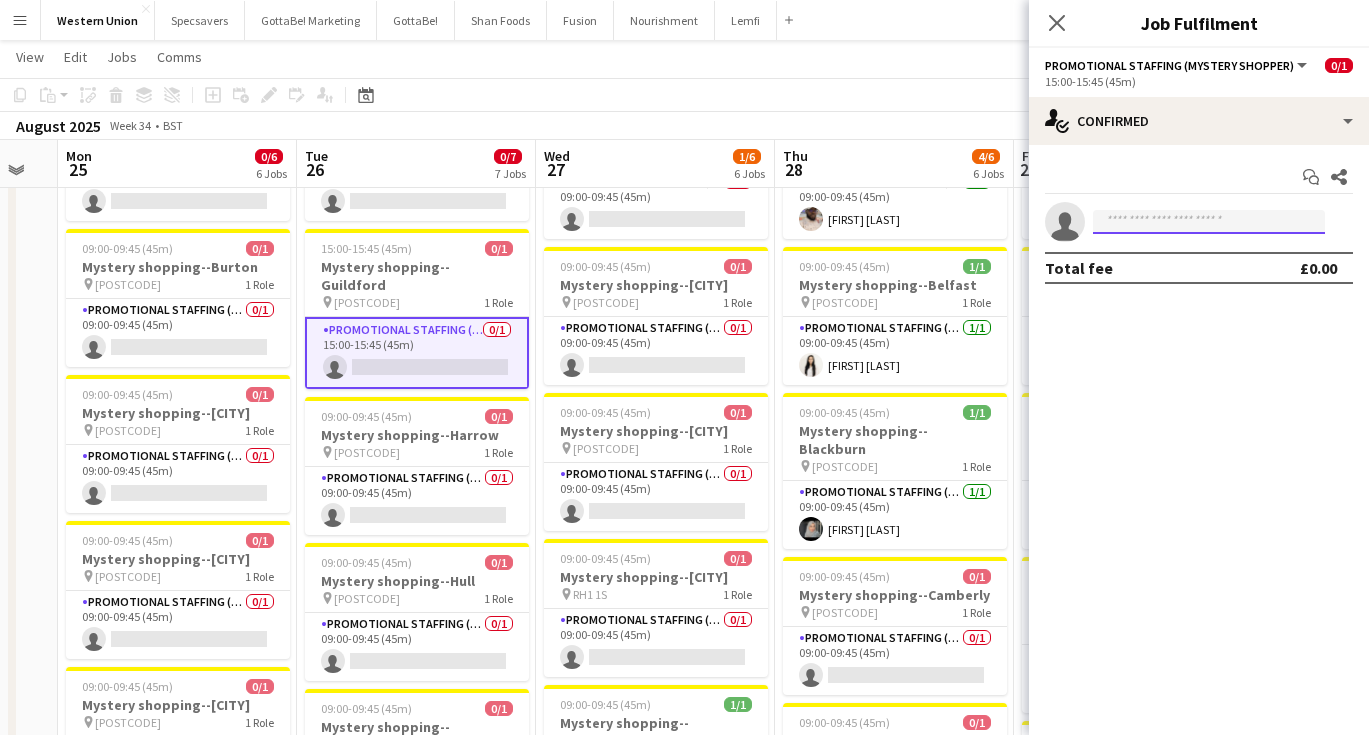 click at bounding box center (1209, 222) 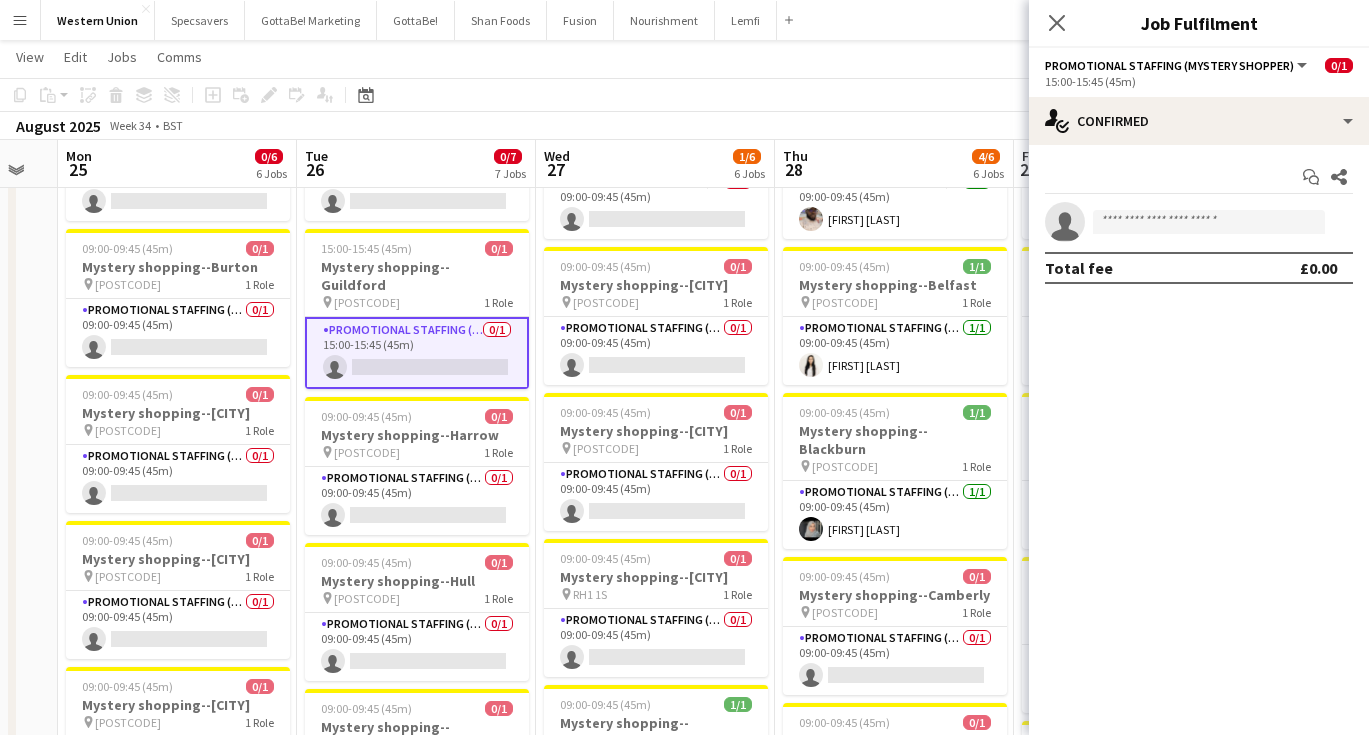 click on "August 2025   Week 34
•   BST" 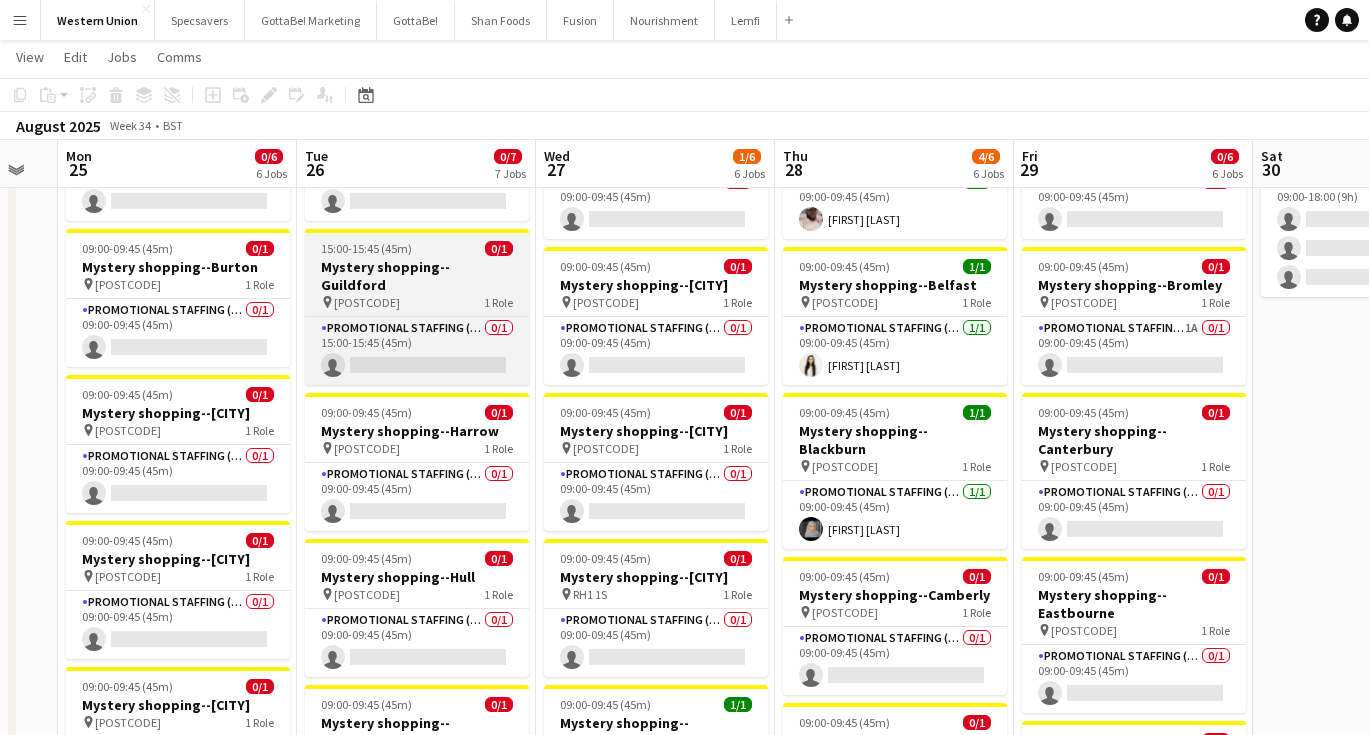 click on "pin
GU1 4YT   1 Role" at bounding box center (417, 302) 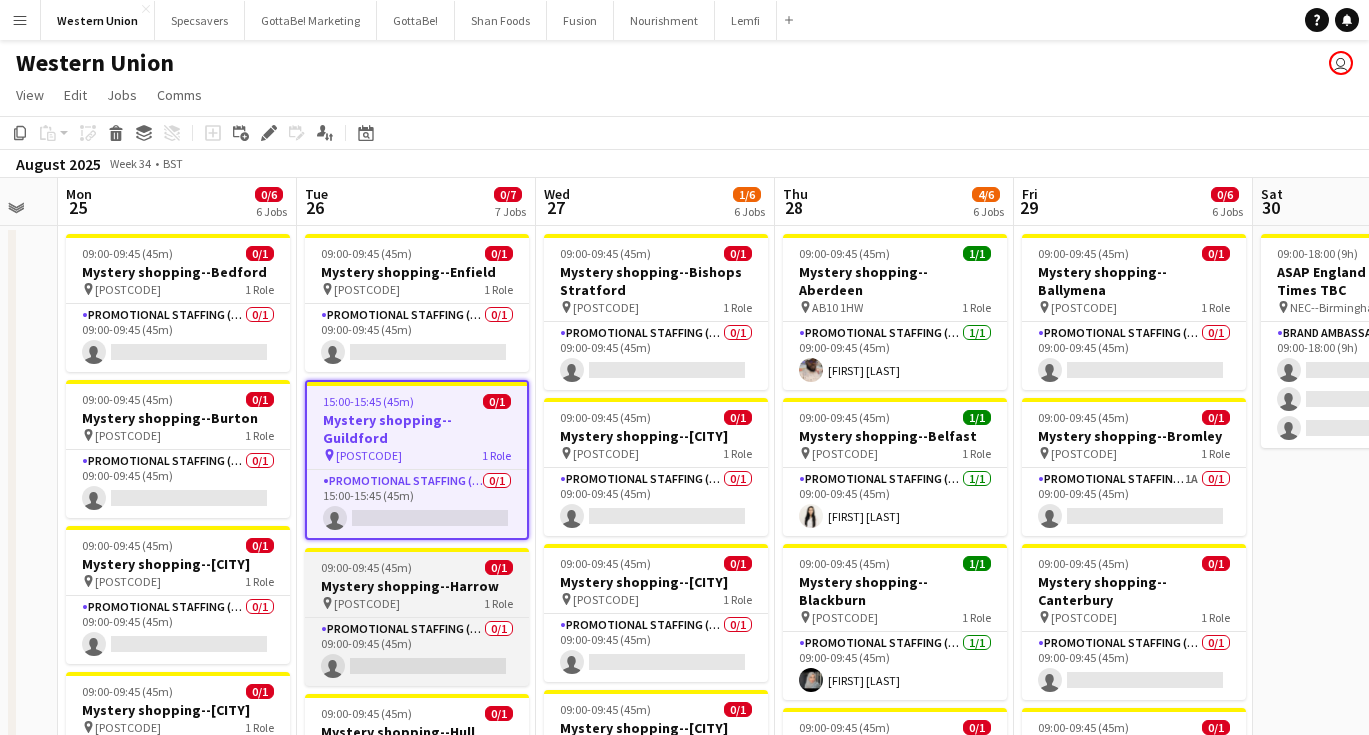 scroll, scrollTop: 0, scrollLeft: 0, axis: both 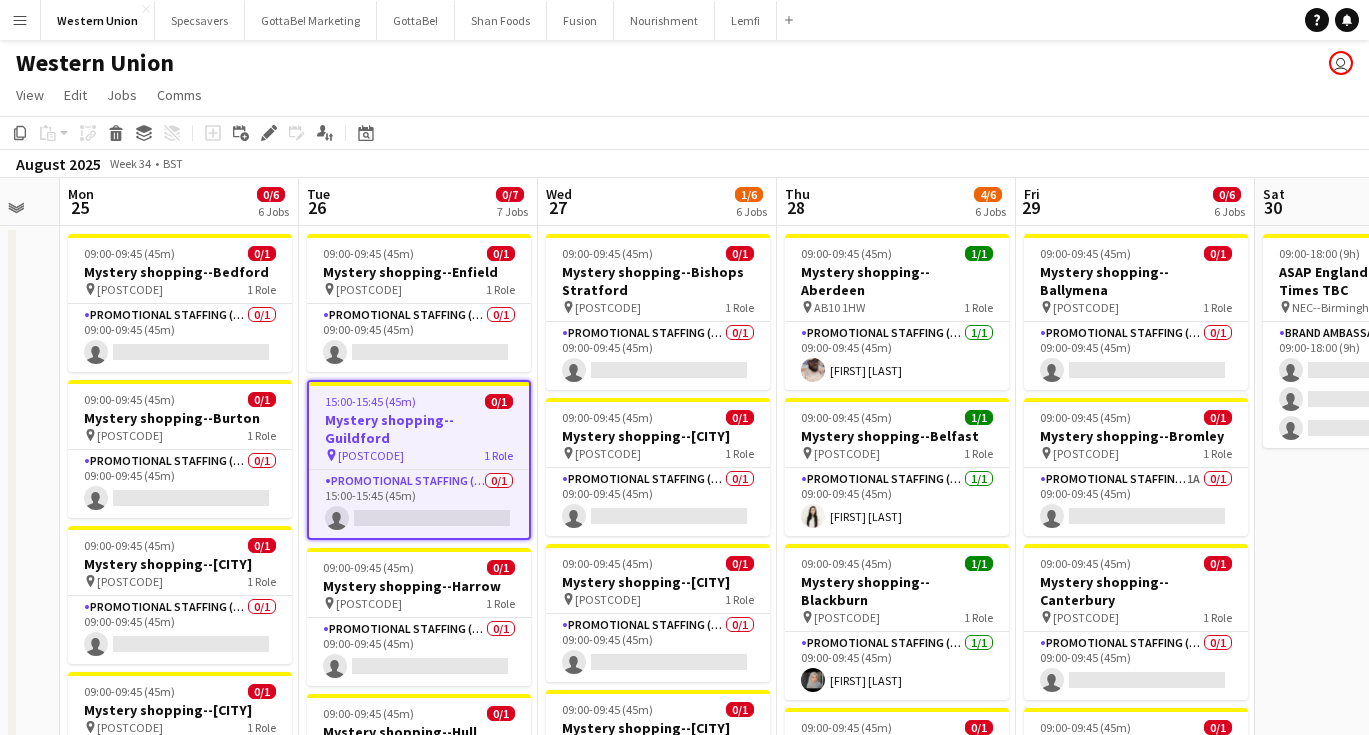 click on "15:00-15:45 (45m)    0/1   Mystery shopping--Guildford
pin
GU1 4YT   1 Role   Promotional Staffing (Mystery Shopper)   0/1   15:00-15:45 (45m)
single-neutral-actions" at bounding box center [419, 460] 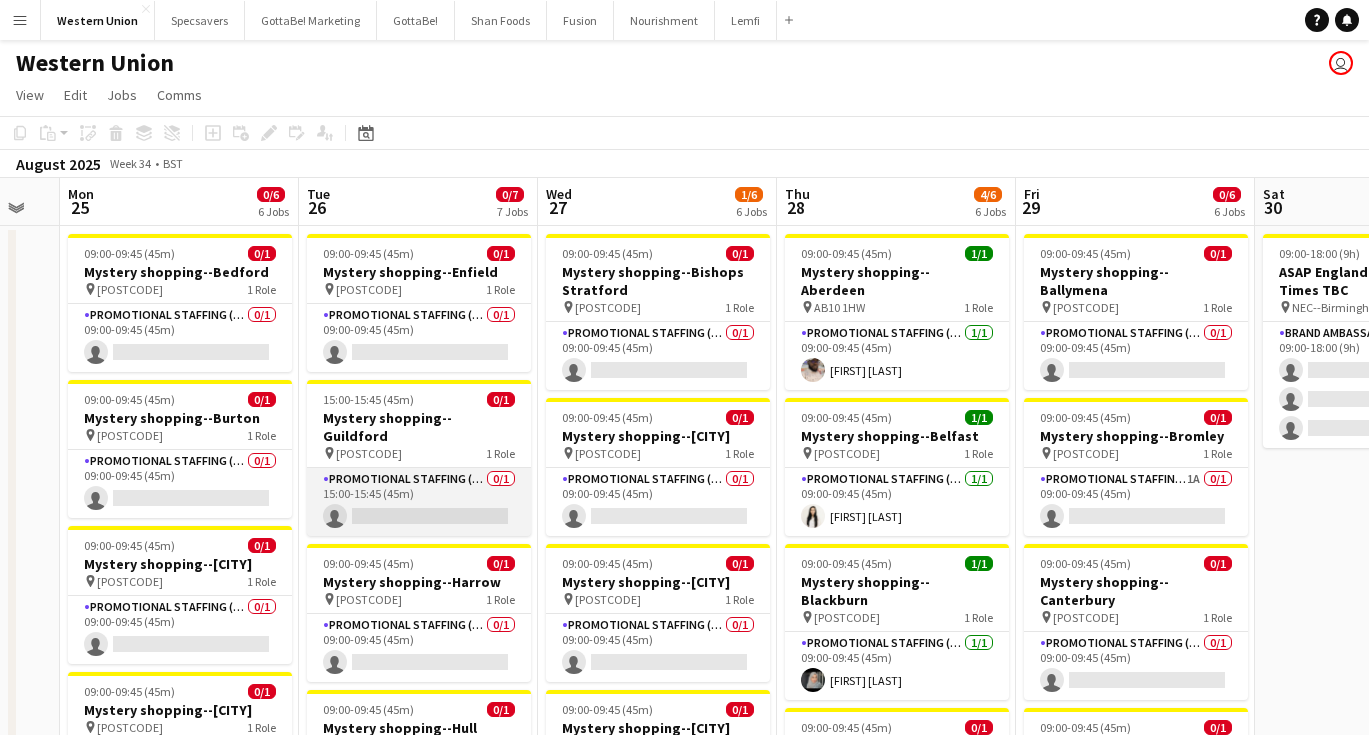 click on "Promotional Staffing (Mystery Shopper)   0/1   15:00-15:45 (45m)
single-neutral-actions" at bounding box center [419, 502] 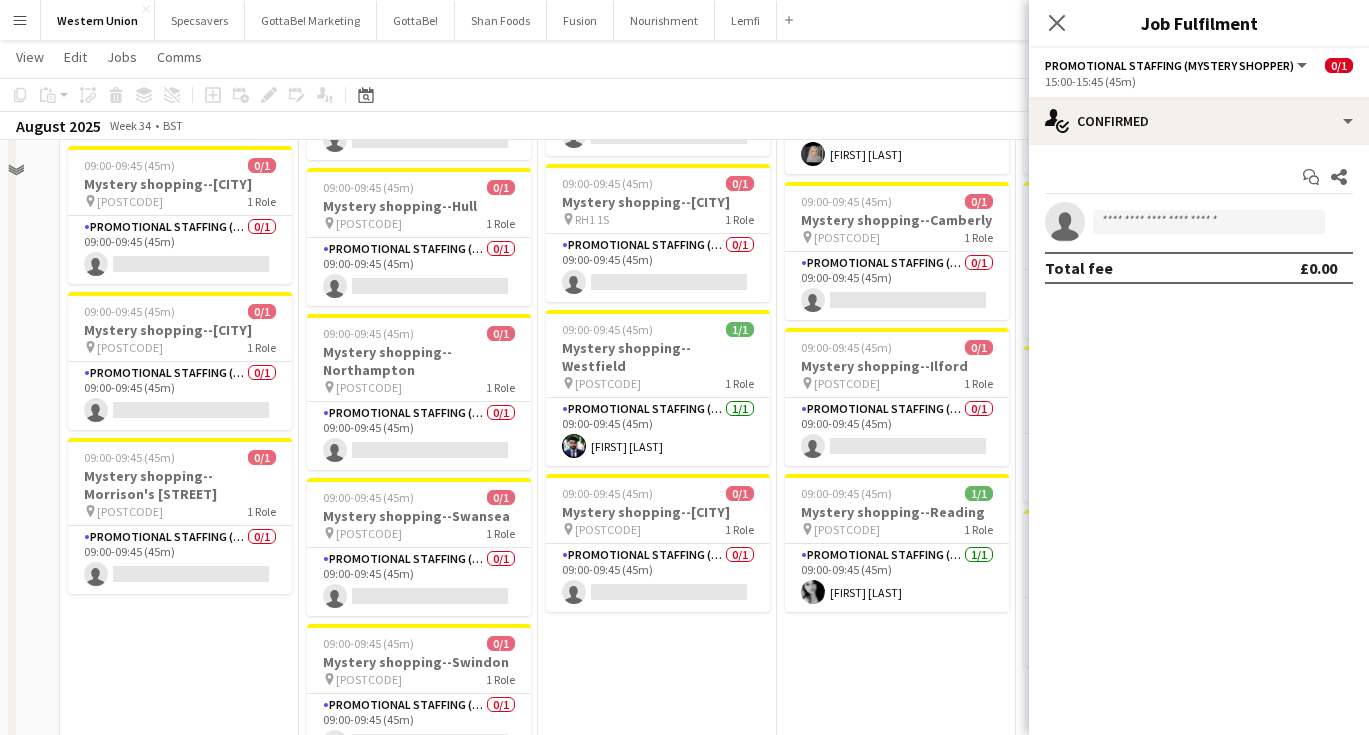 scroll, scrollTop: 532, scrollLeft: 0, axis: vertical 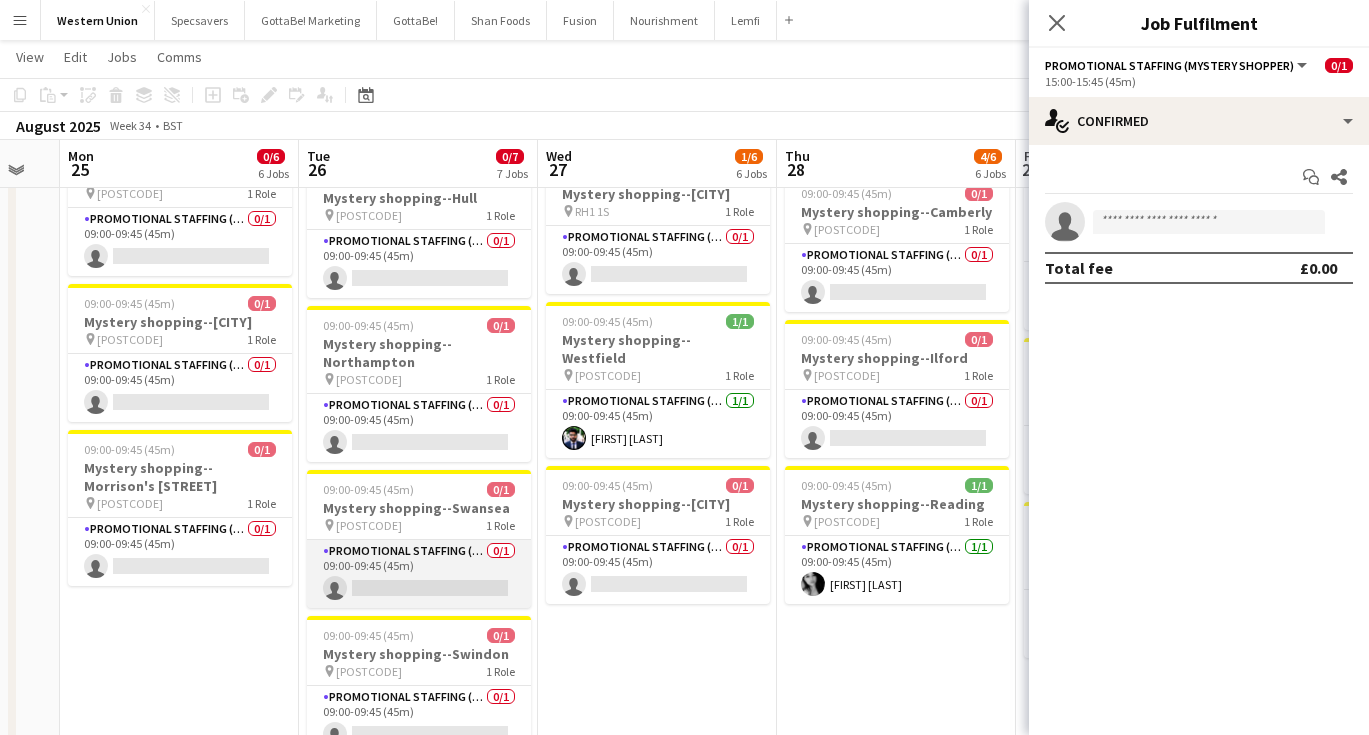 click on "Promotional Staffing (Mystery Shopper)   0/1   09:00-09:45 (45m)
single-neutral-actions" at bounding box center (419, 574) 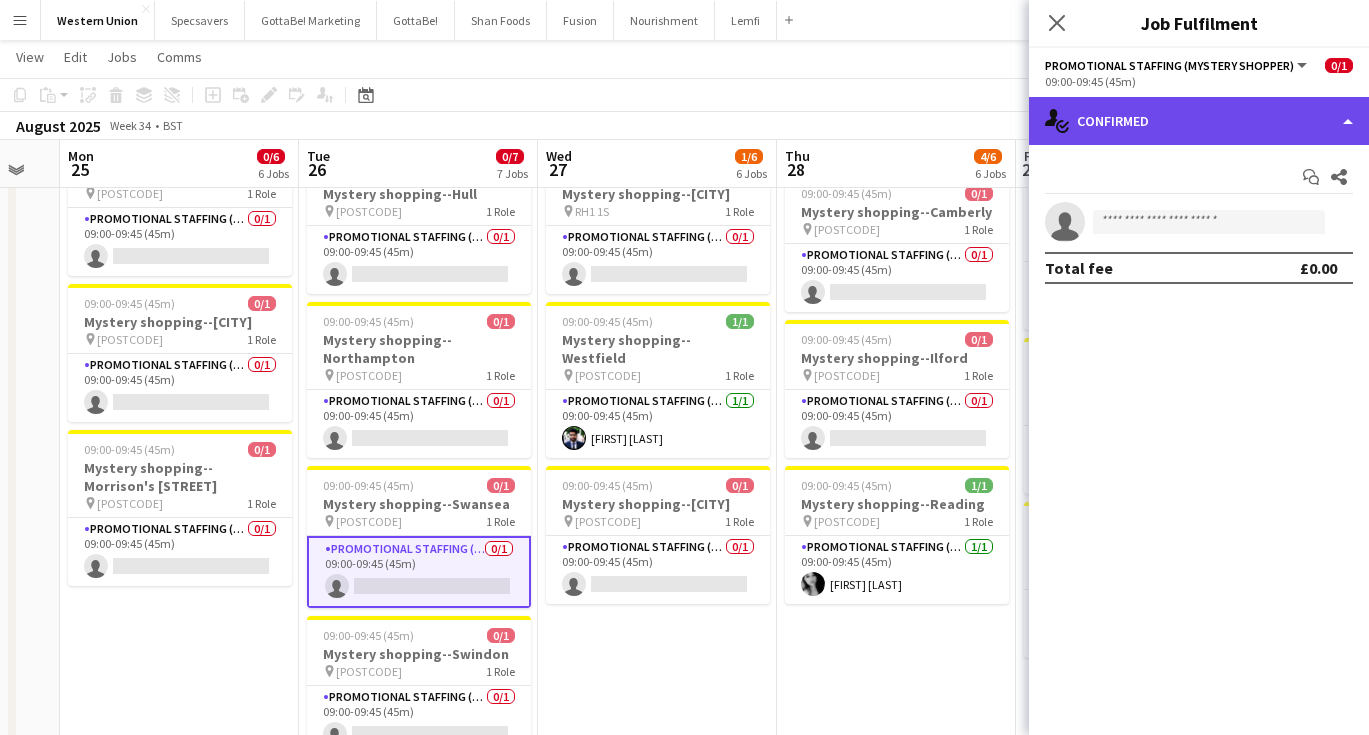 click on "single-neutral-actions-check-2
Confirmed" 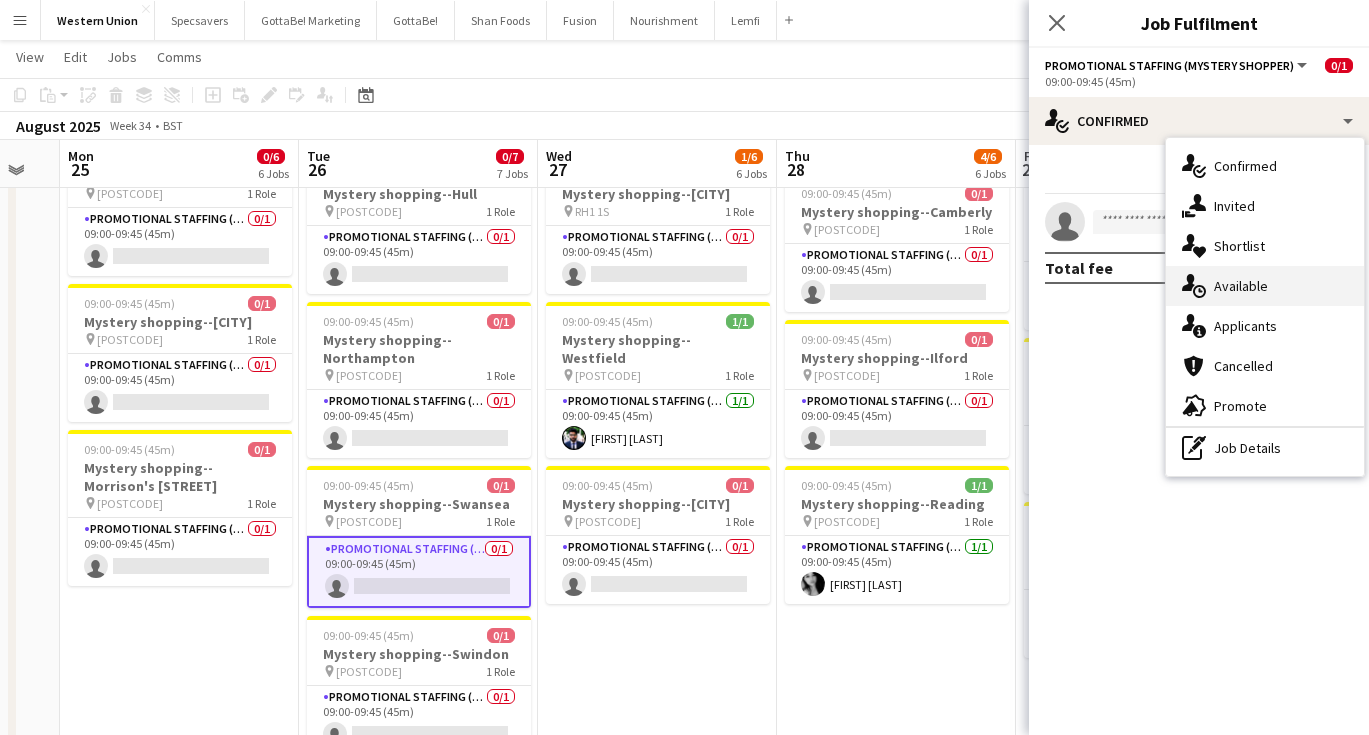 click on "single-neutral-actions-upload
Available" at bounding box center (1265, 286) 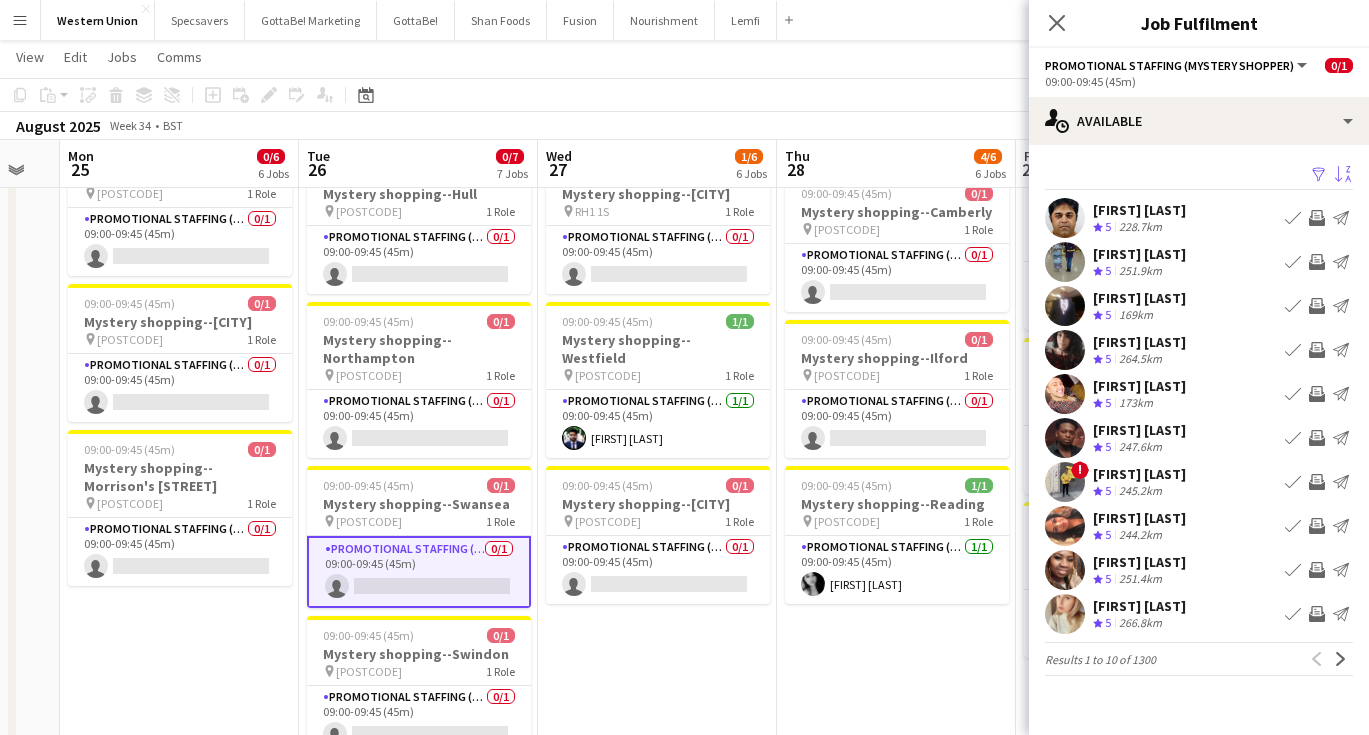 click on "Sort asc" at bounding box center (1343, 175) 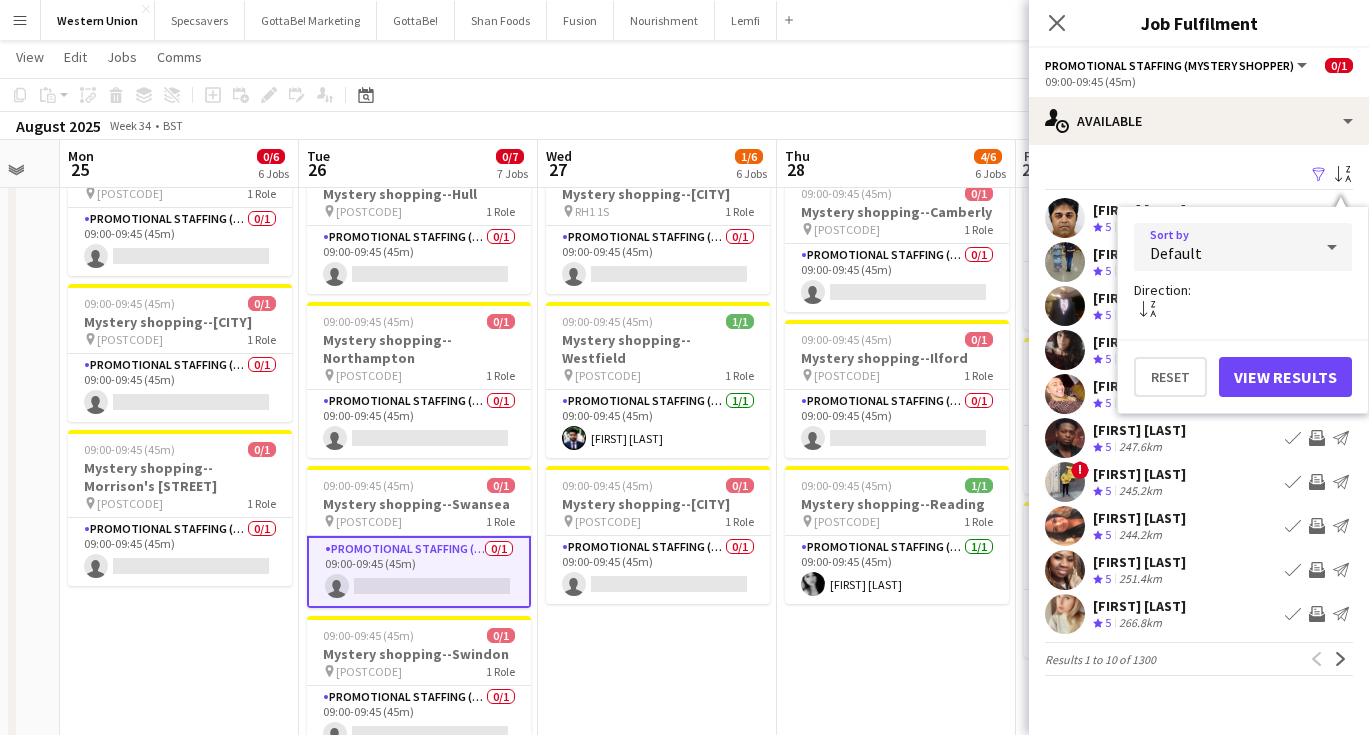 click on "Default" at bounding box center (1223, 247) 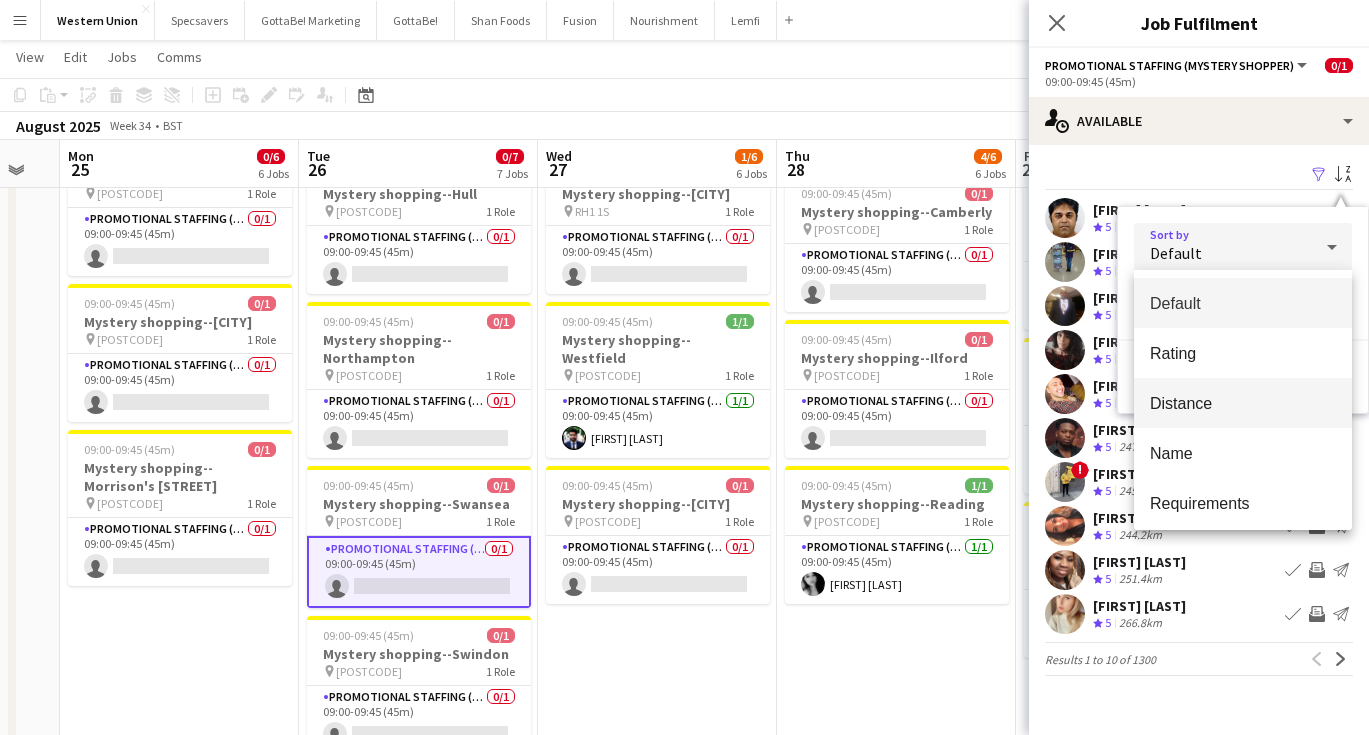 click on "Distance" at bounding box center [1243, 403] 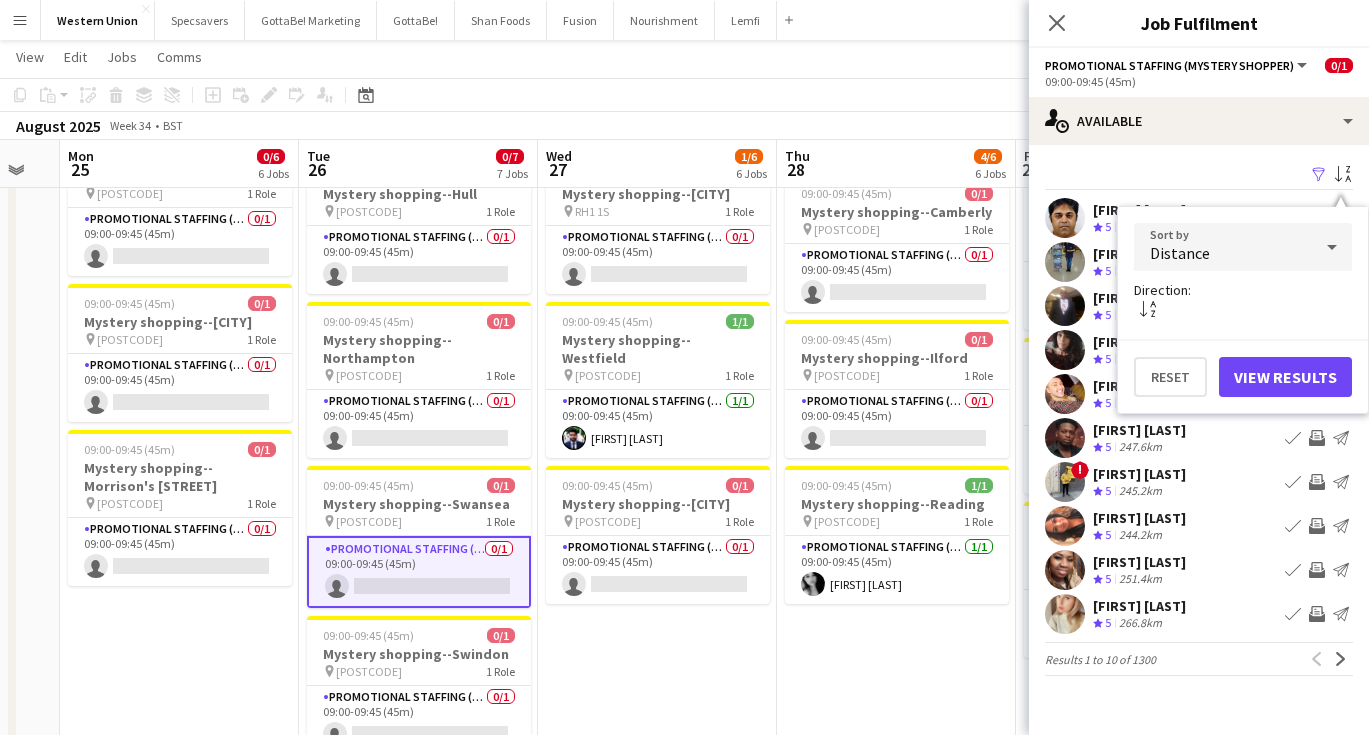 click on "View Results" at bounding box center (1285, 377) 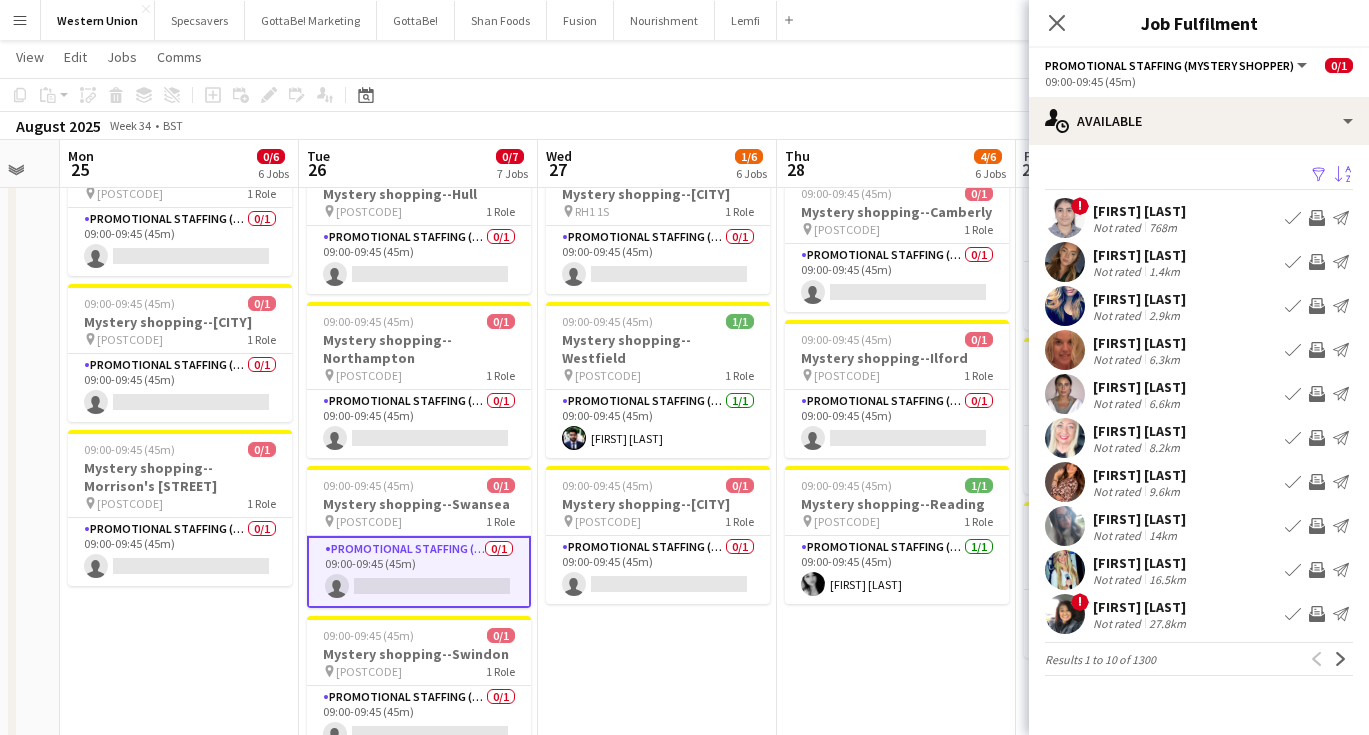 click on "Book crew" at bounding box center (1293, 306) 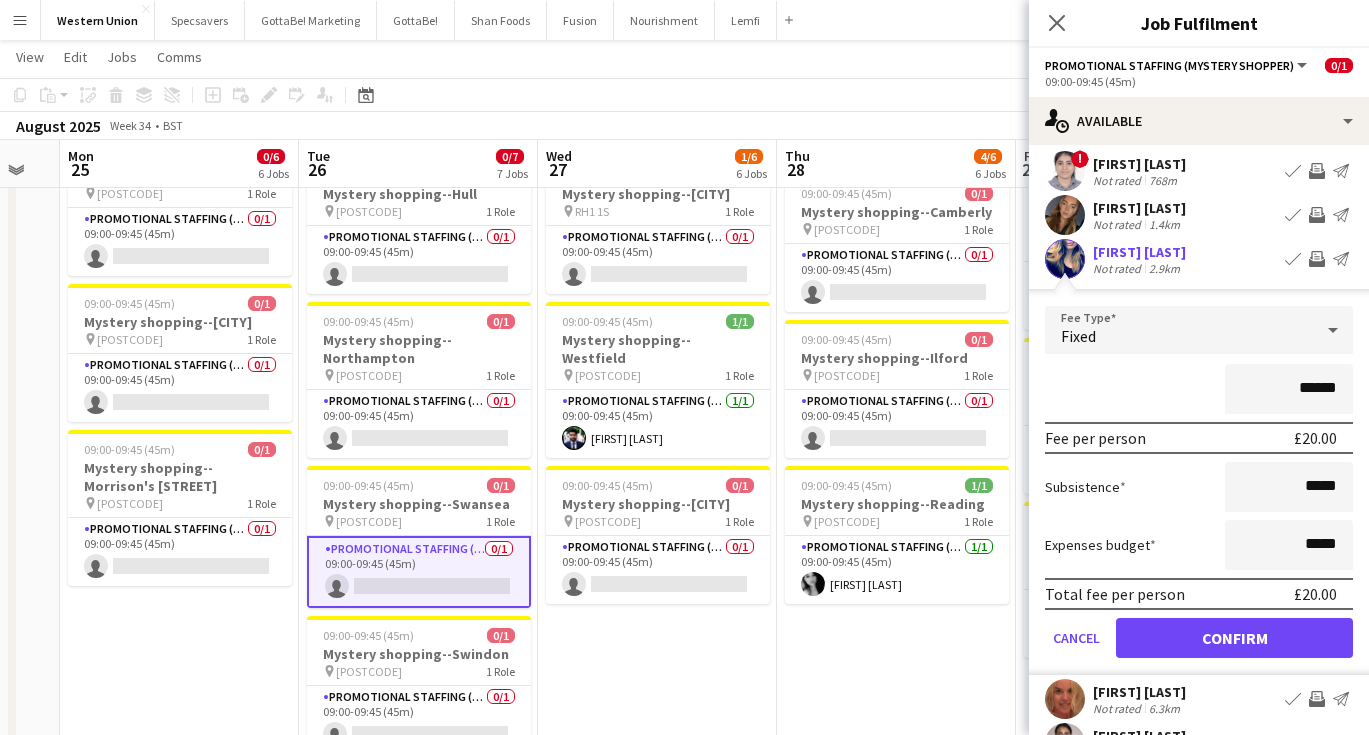 scroll, scrollTop: 50, scrollLeft: 0, axis: vertical 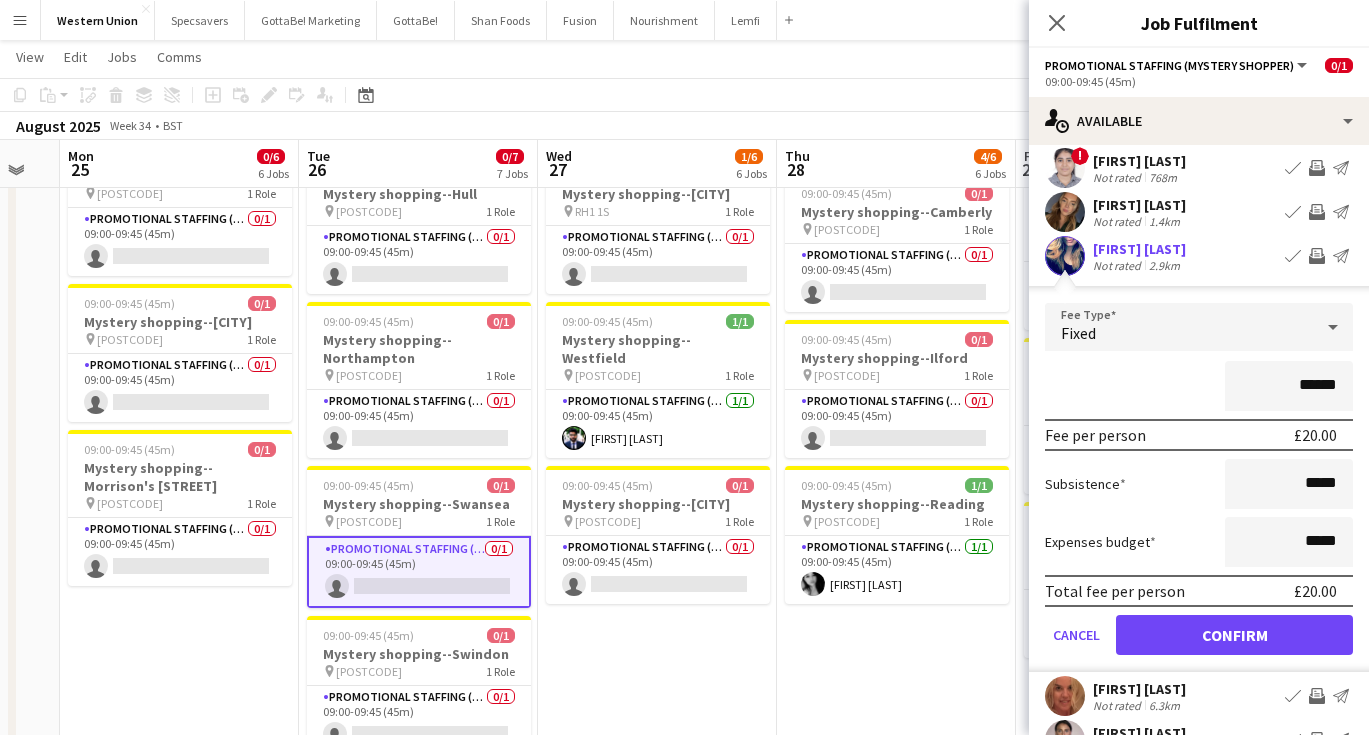 click on "Confirm" at bounding box center (1234, 635) 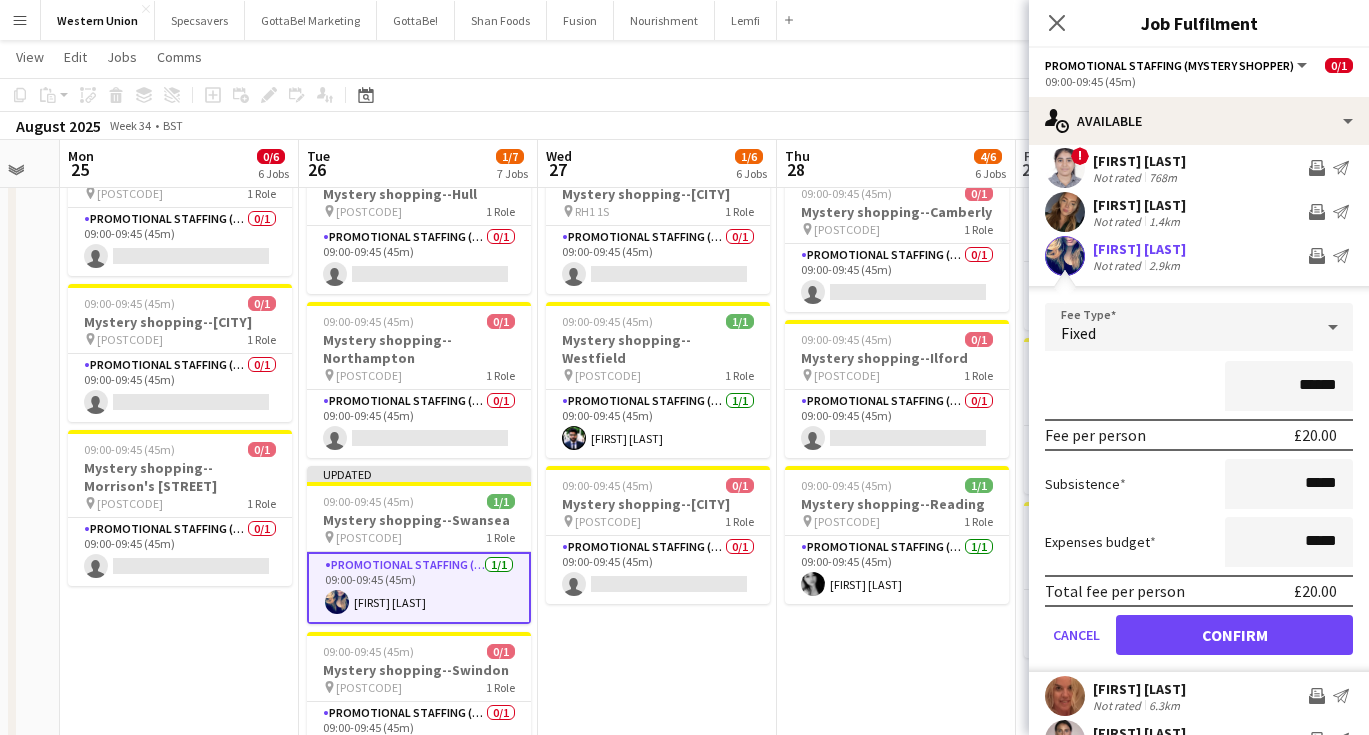 scroll, scrollTop: 0, scrollLeft: 0, axis: both 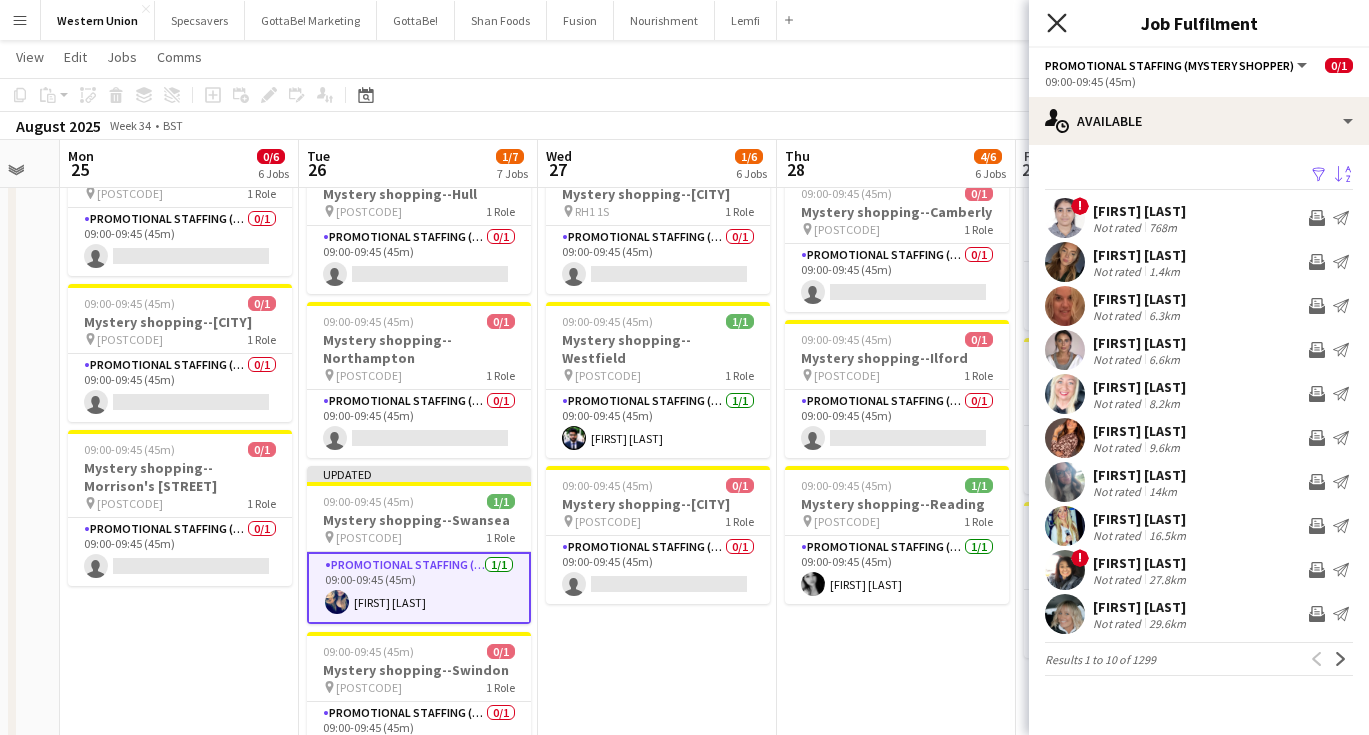 click on "Close pop-in" 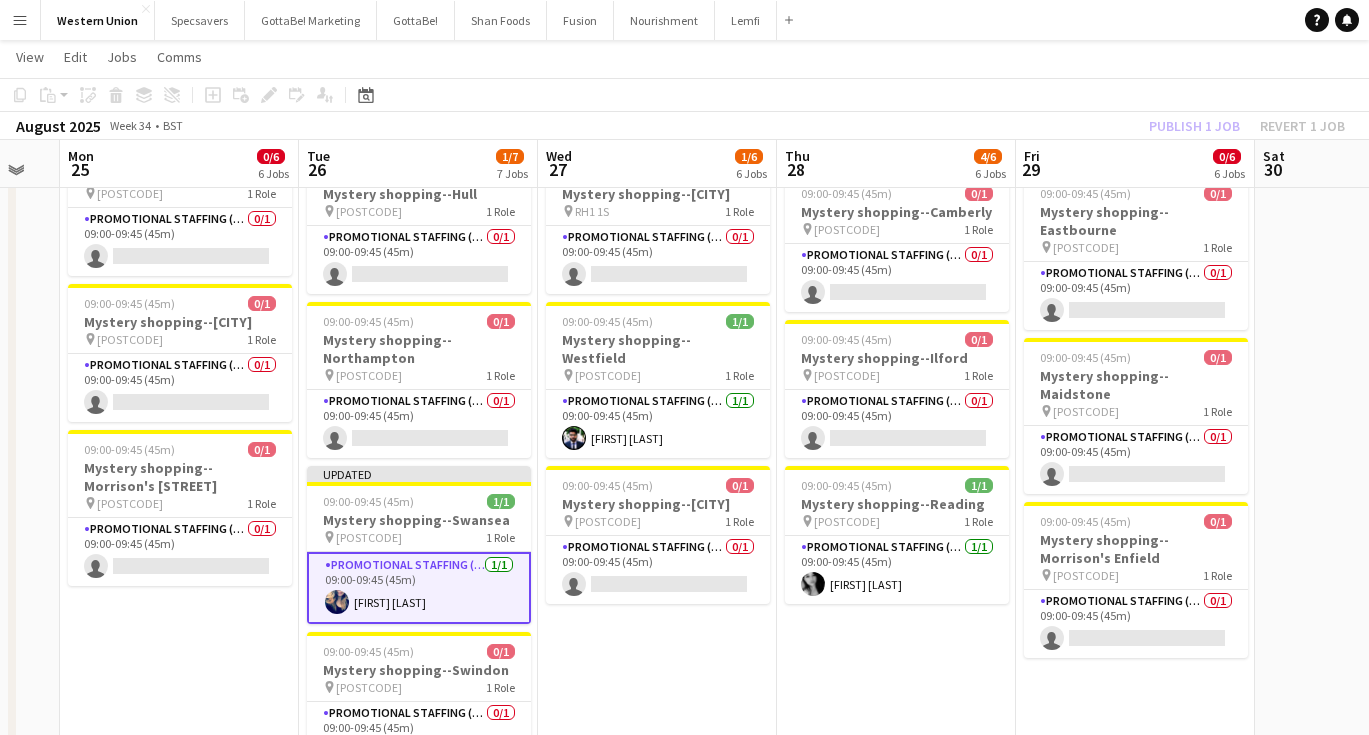 click on "09:00-09:45 (45m)    1/1   Mystery shopping--Aberdeen
pin
AB10 1HW   1 Role   Promotional Staffing (Mystery Shopper)   1/1   09:00-09:45 (45m)
Oladimeji Aderoju     09:00-09:45 (45m)    1/1   Mystery shopping--Belfast
pin
BT1 1DD   1 Role   Promotional Staffing (Mystery Shopper)   1/1   09:00-09:45 (45m)
Shubhika Pirodia     09:00-09:45 (45m)    1/1   Mystery shopping--Blackburn
pin
BB1 5BE   1 Role   Promotional Staffing (Mystery Shopper)   1/1   09:00-09:45 (45m)
Saman Yousaf     09:00-09:45 (45m)    0/1   Mystery shopping--Camberly
pin
GU15 3SP   1 Role   Promotional Staffing (Mystery Shopper)   0/1   09:00-09:45 (45m)
single-neutral-actions
09:00-09:45 (45m)    0/1   Mystery shopping--Ilford
pin
IG1 1DE   1 Role   Promotional Staffing (Mystery Shopper)   0/1" at bounding box center (896, 295) 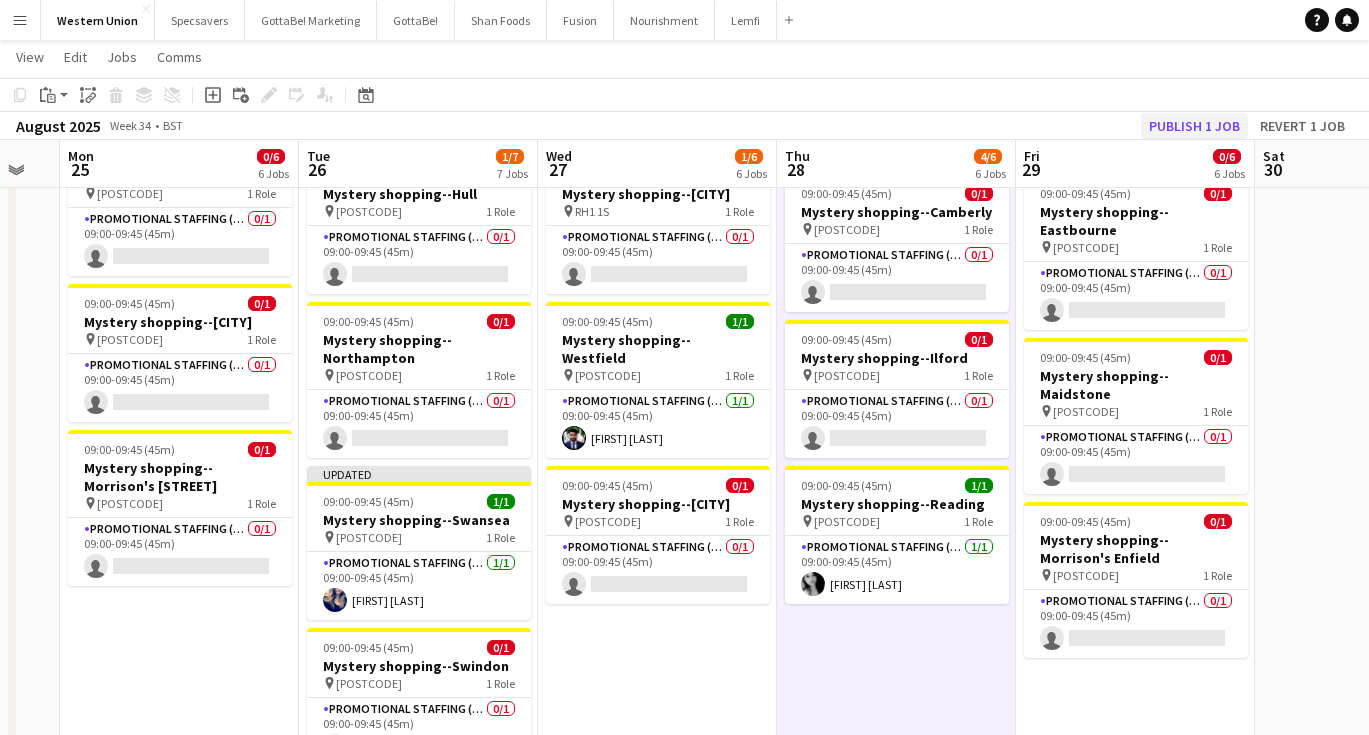 click on "Publish 1 job" 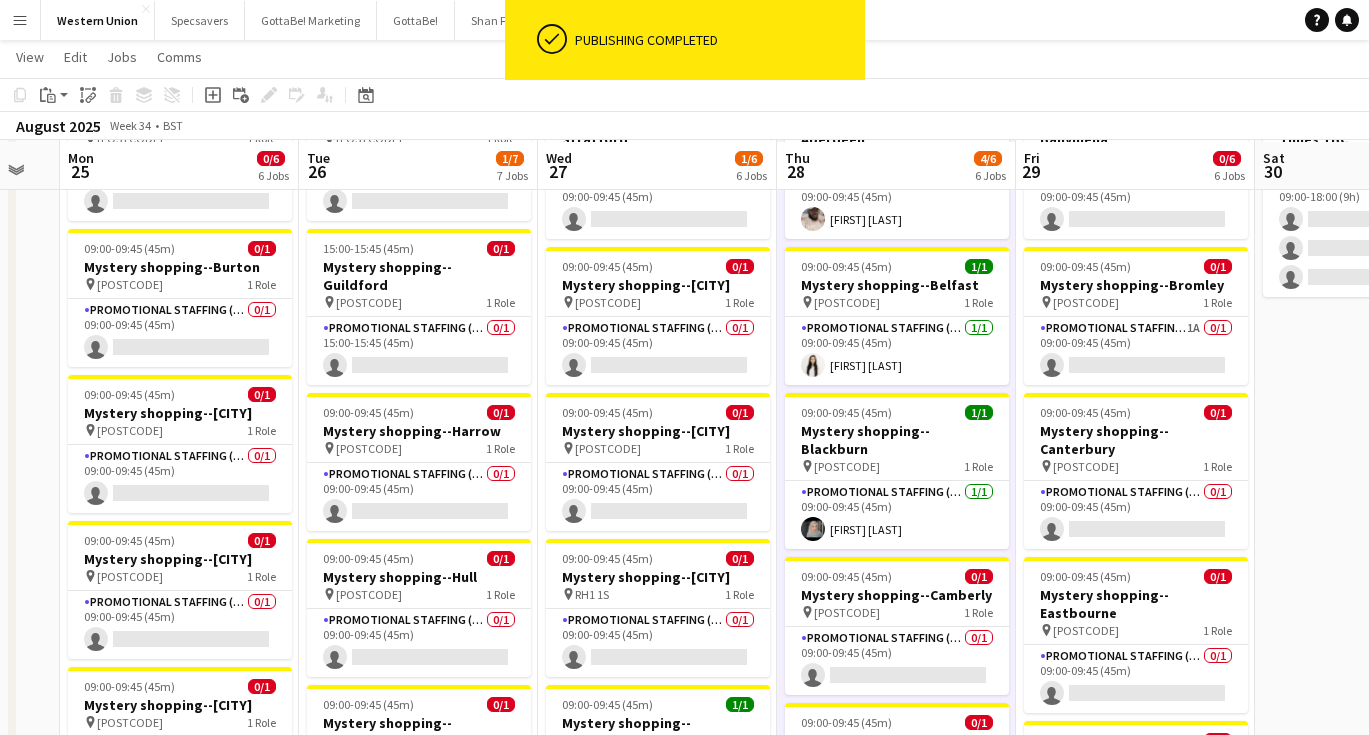 scroll, scrollTop: 148, scrollLeft: 0, axis: vertical 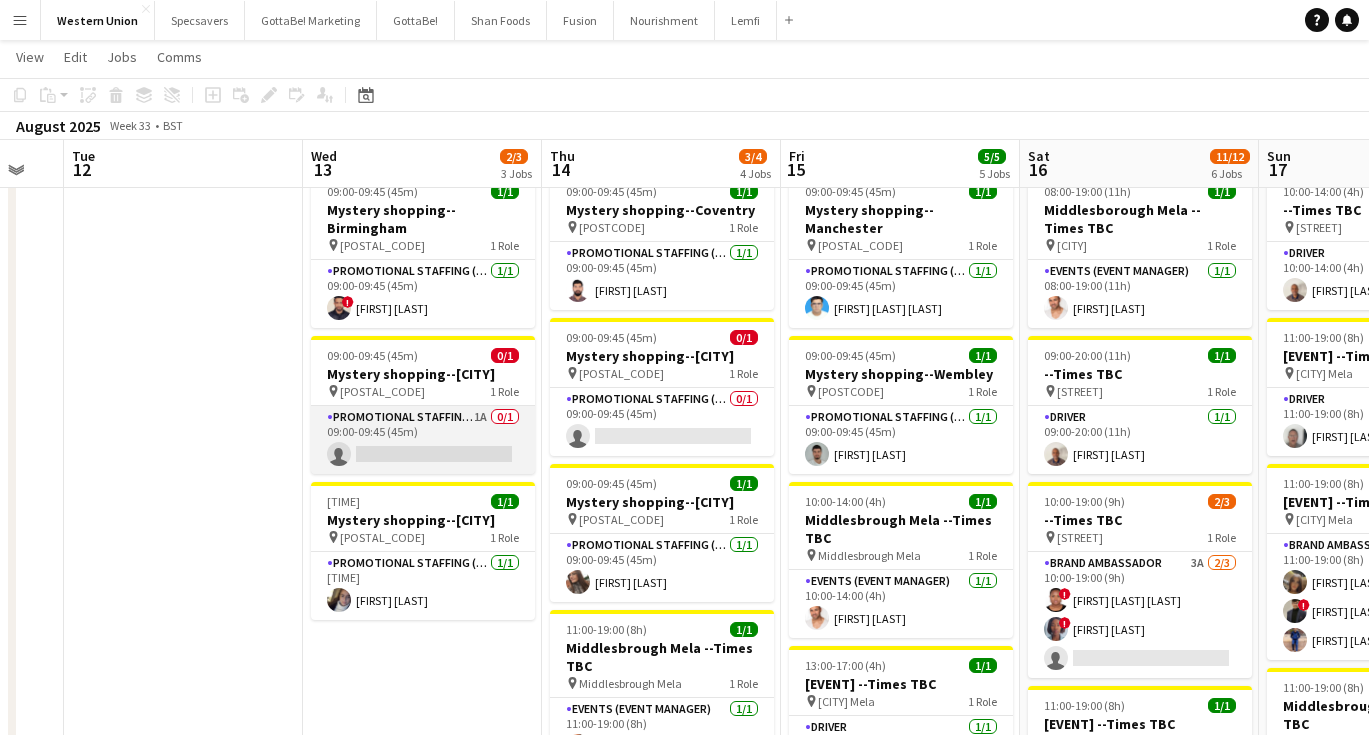 click on "Promotional Staffing (Mystery Shopper) [NUMBER]A [NUMBER]/[NUMBER] [TIME] single-neutral-actions" at bounding box center (423, 440) 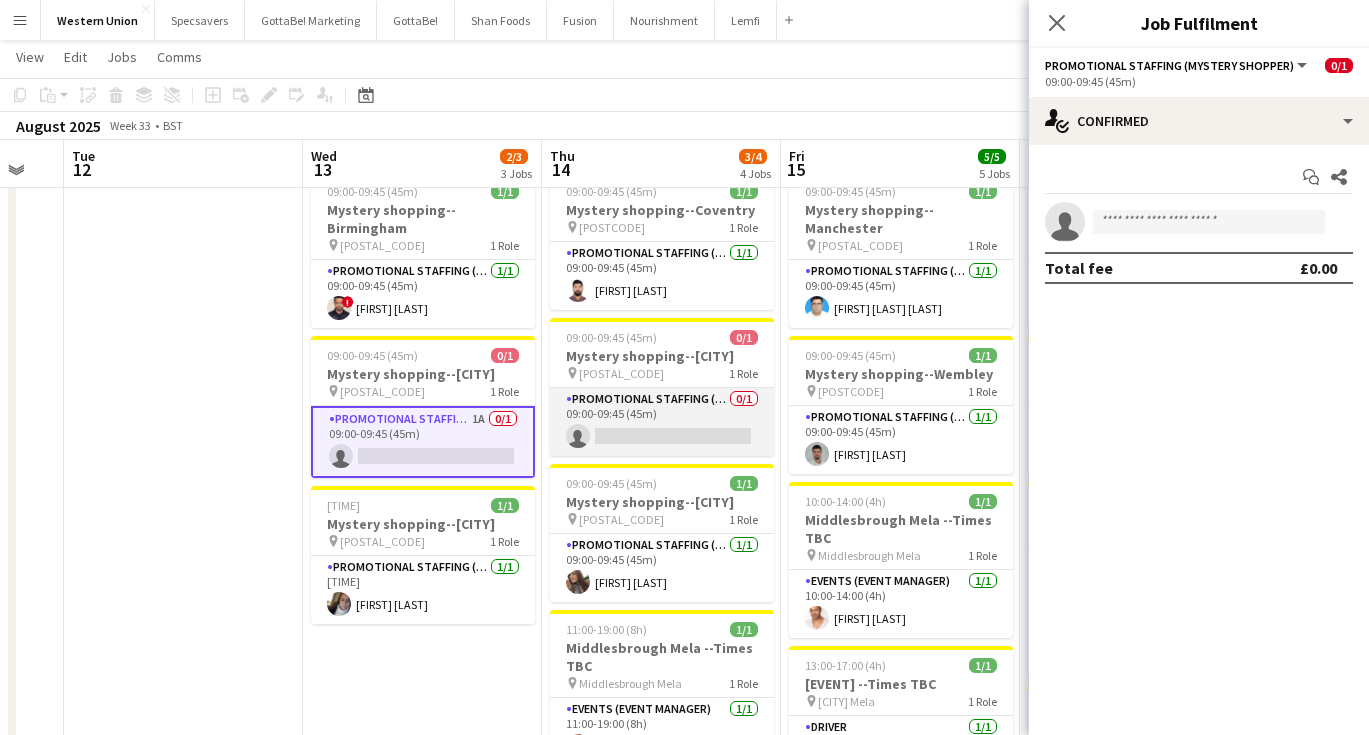 click on "Promotional Staffing (Mystery Shopper)   0/1   09:00-09:45 (45m)
single-neutral-actions" at bounding box center [662, 422] 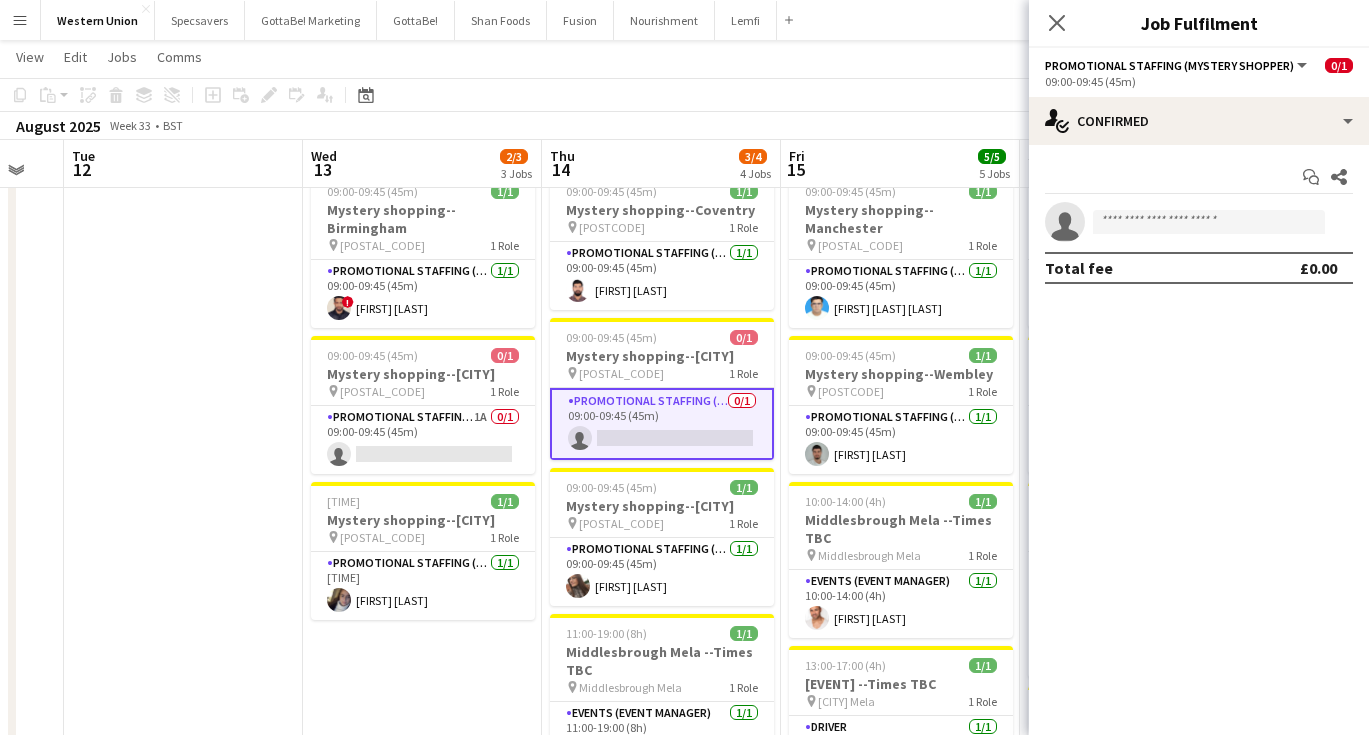 click on "Close pop-in" 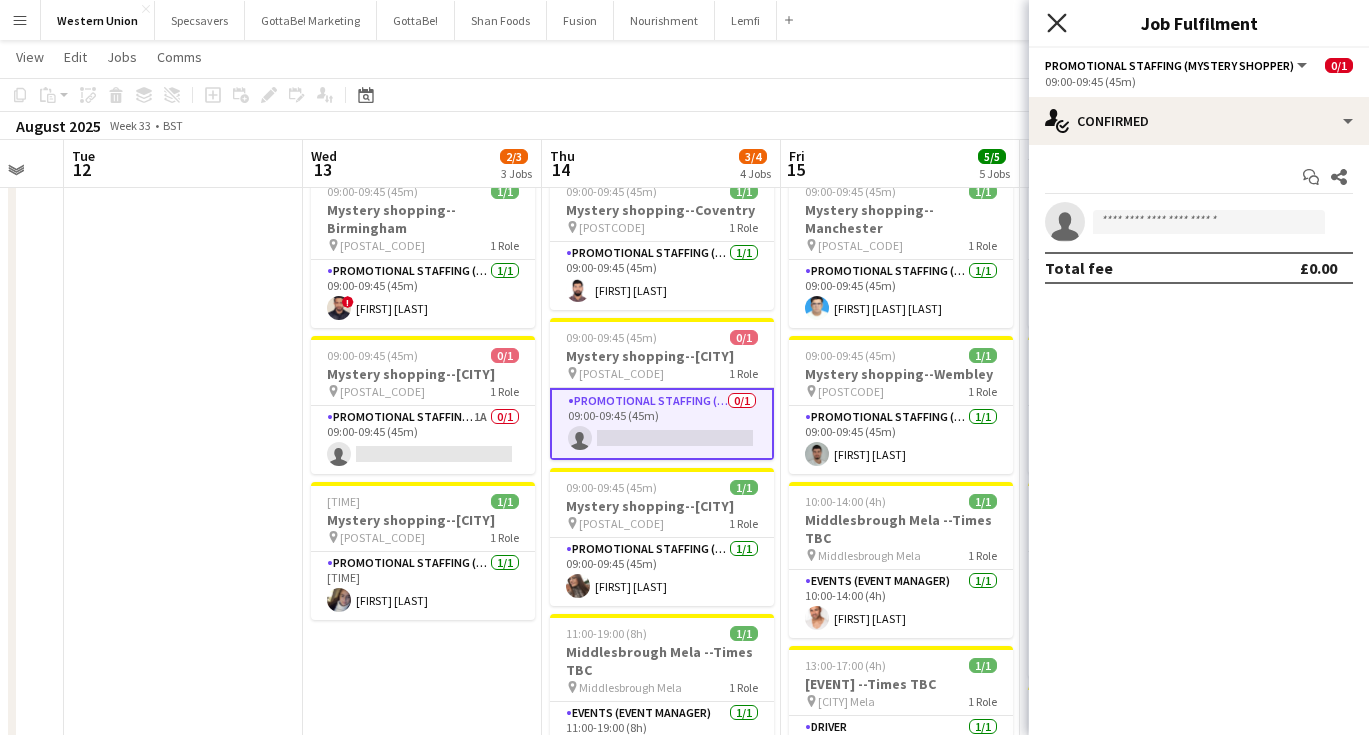 click 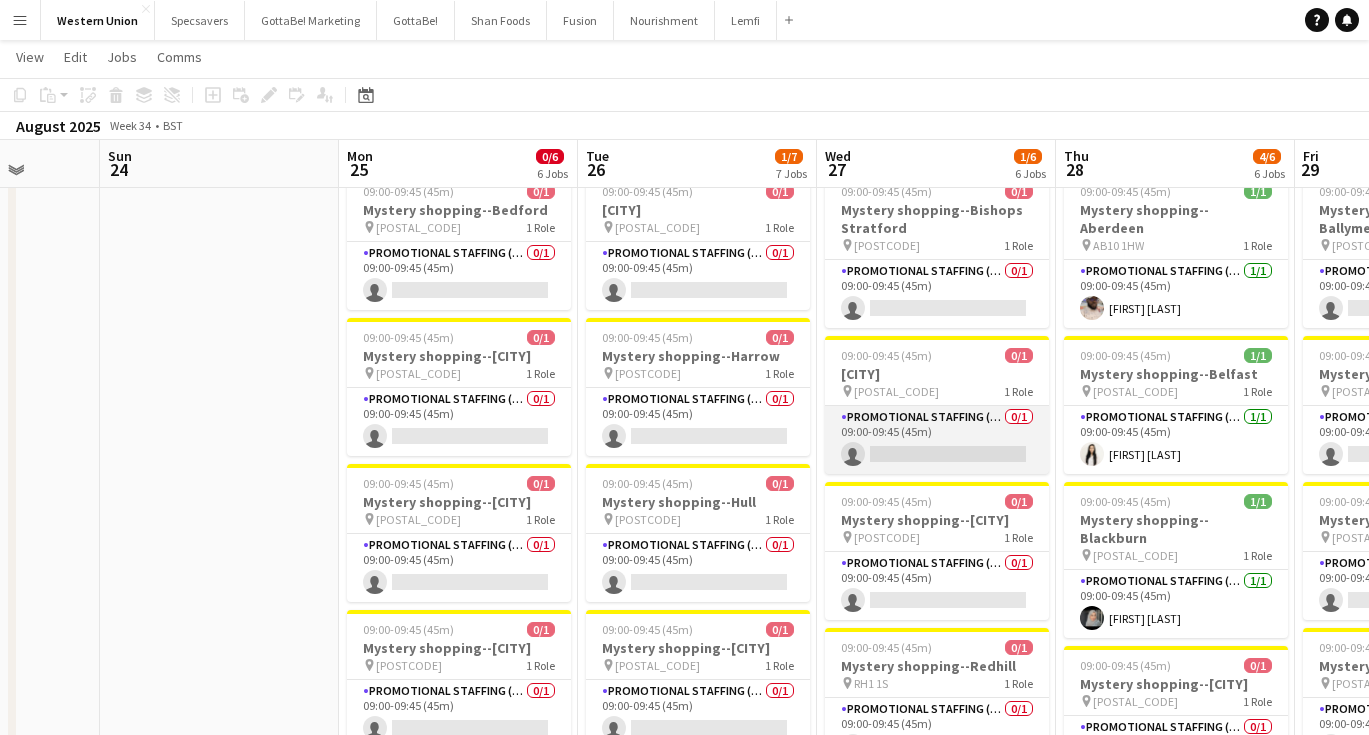 scroll, scrollTop: 0, scrollLeft: 857, axis: horizontal 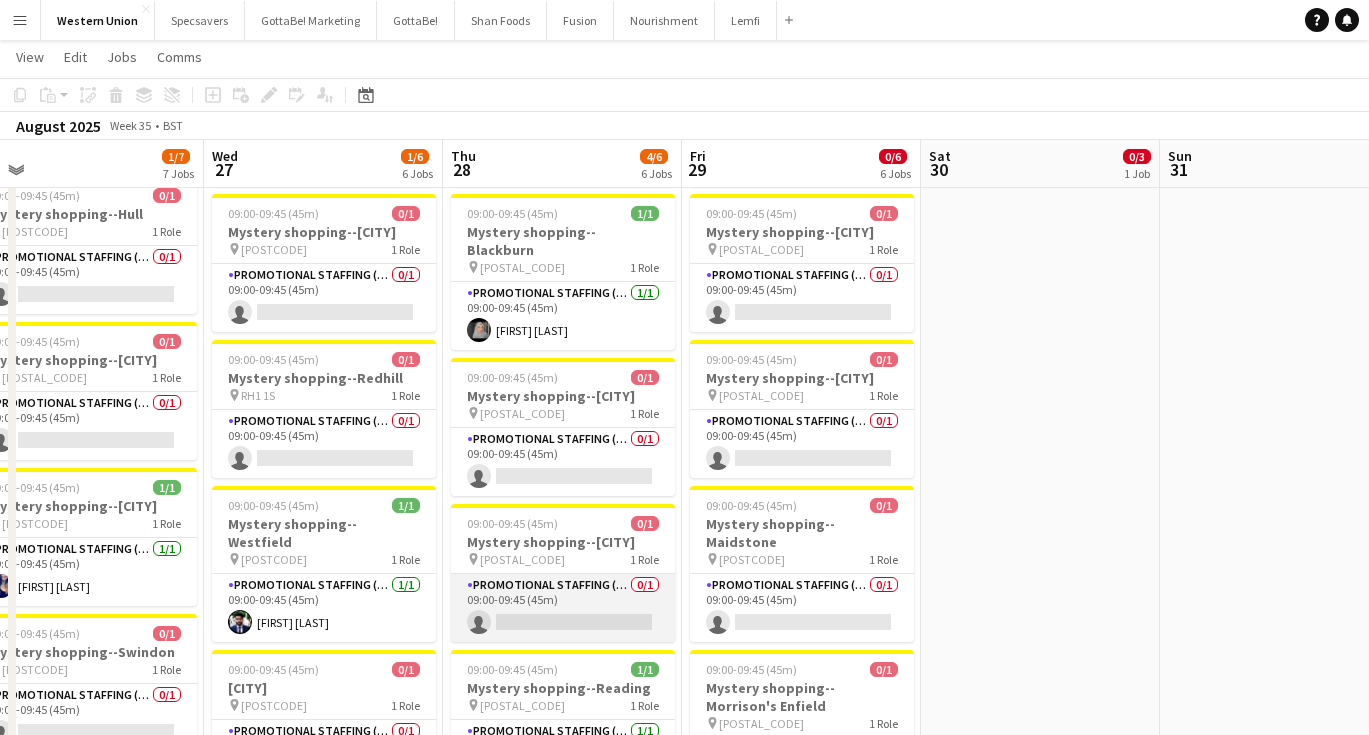 click on "Promotional Staffing (Mystery Shopper)   0/1   09:00-09:45 (45m)
single-neutral-actions" at bounding box center (563, 608) 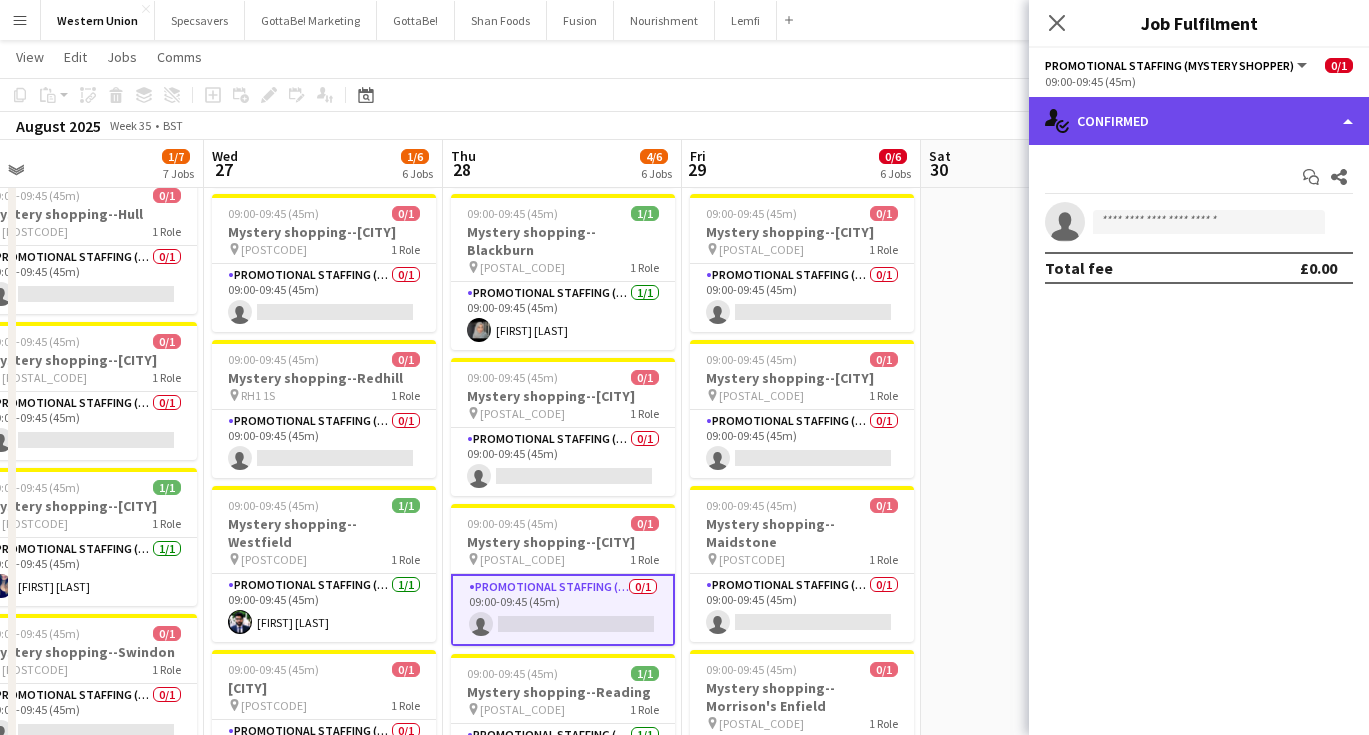 click on "single-neutral-actions-check-2
Confirmed" 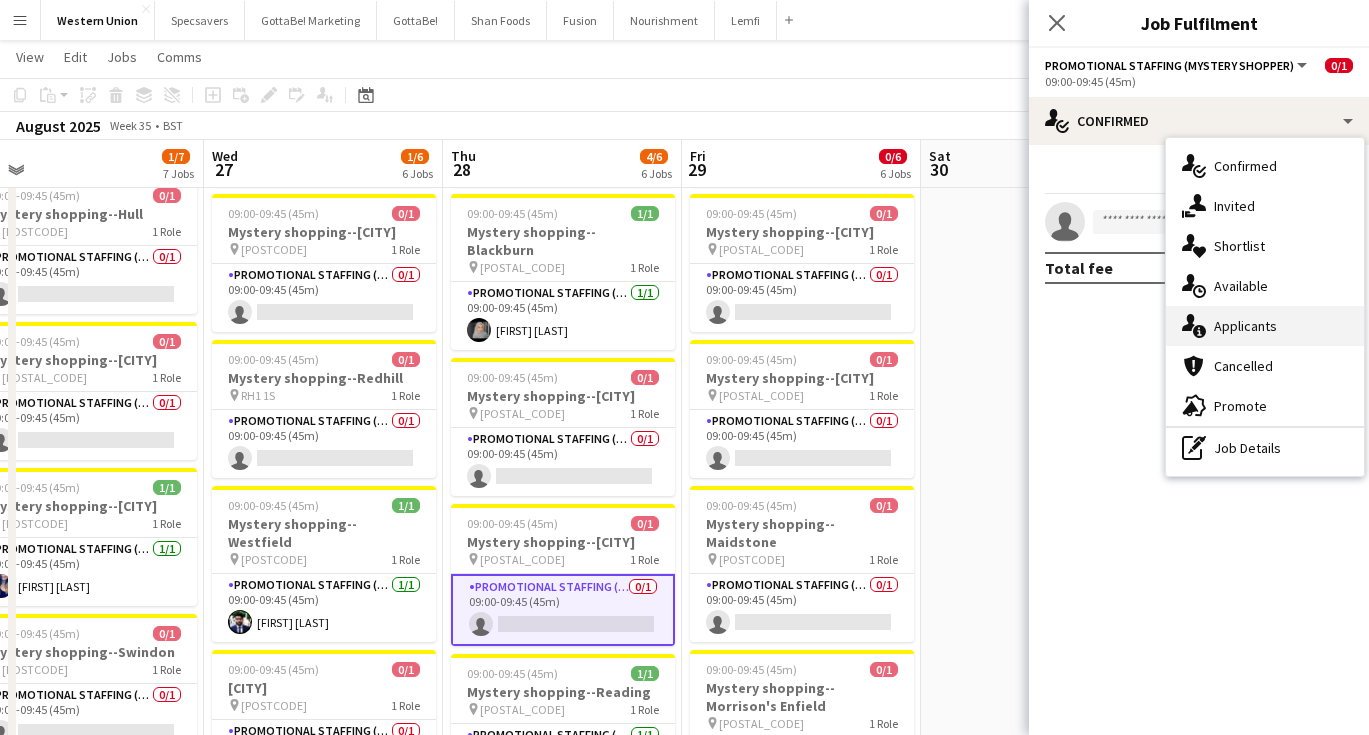 click on "single-neutral-actions-information
Applicants" at bounding box center (1265, 326) 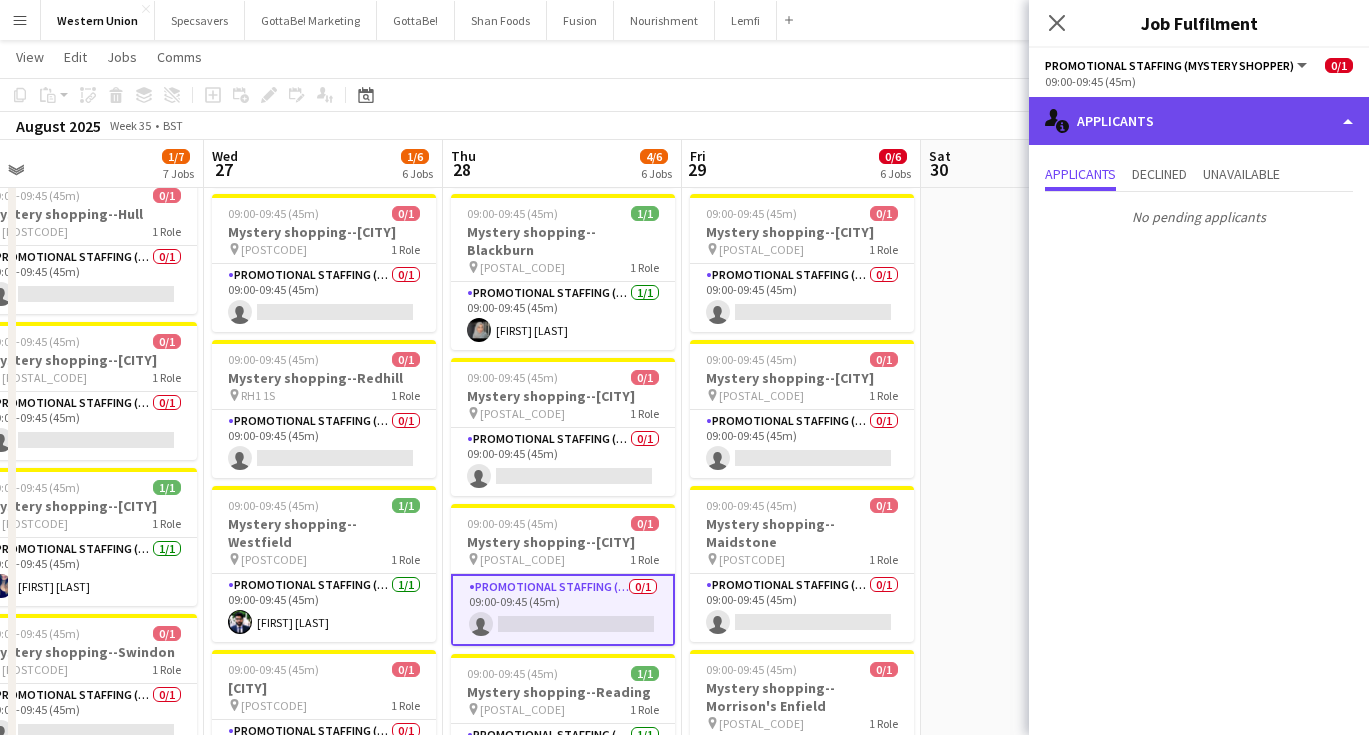click on "single-neutral-actions-information
Applicants" 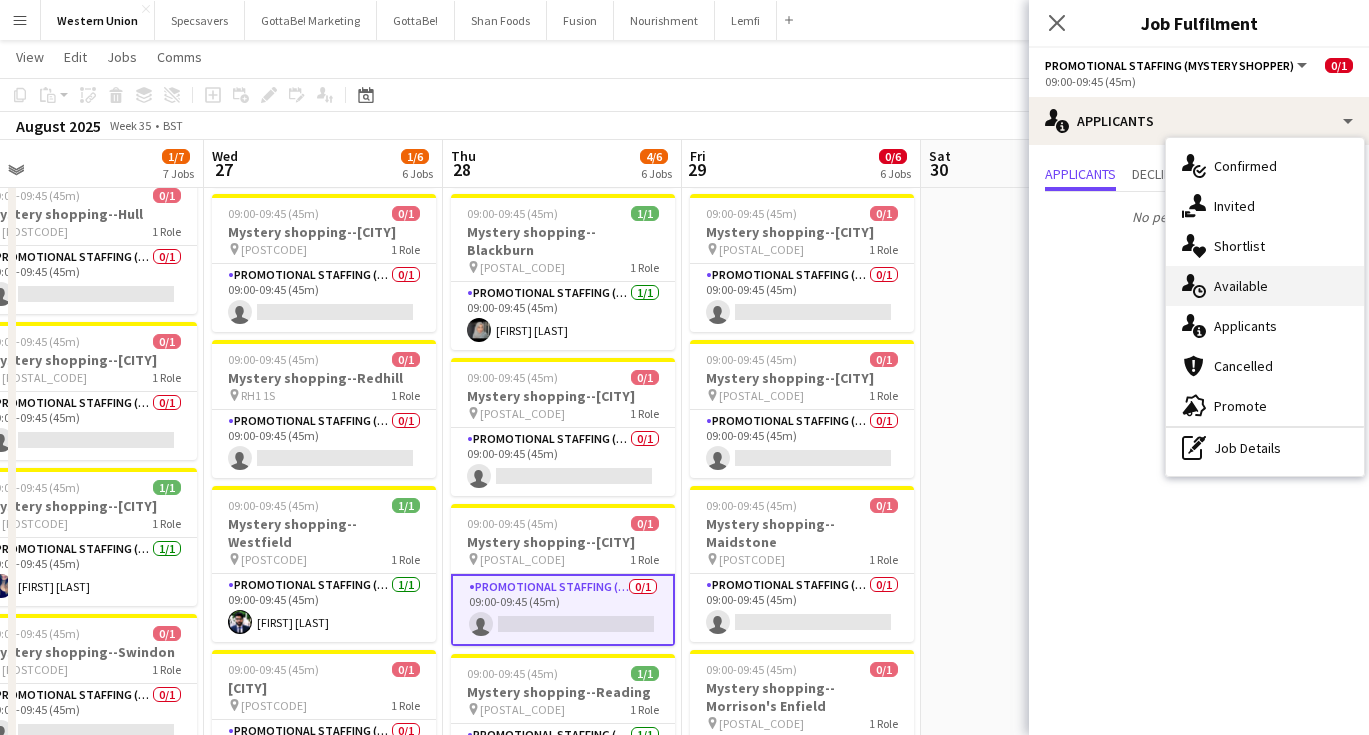 click on "single-neutral-actions-upload
Available" at bounding box center [1265, 286] 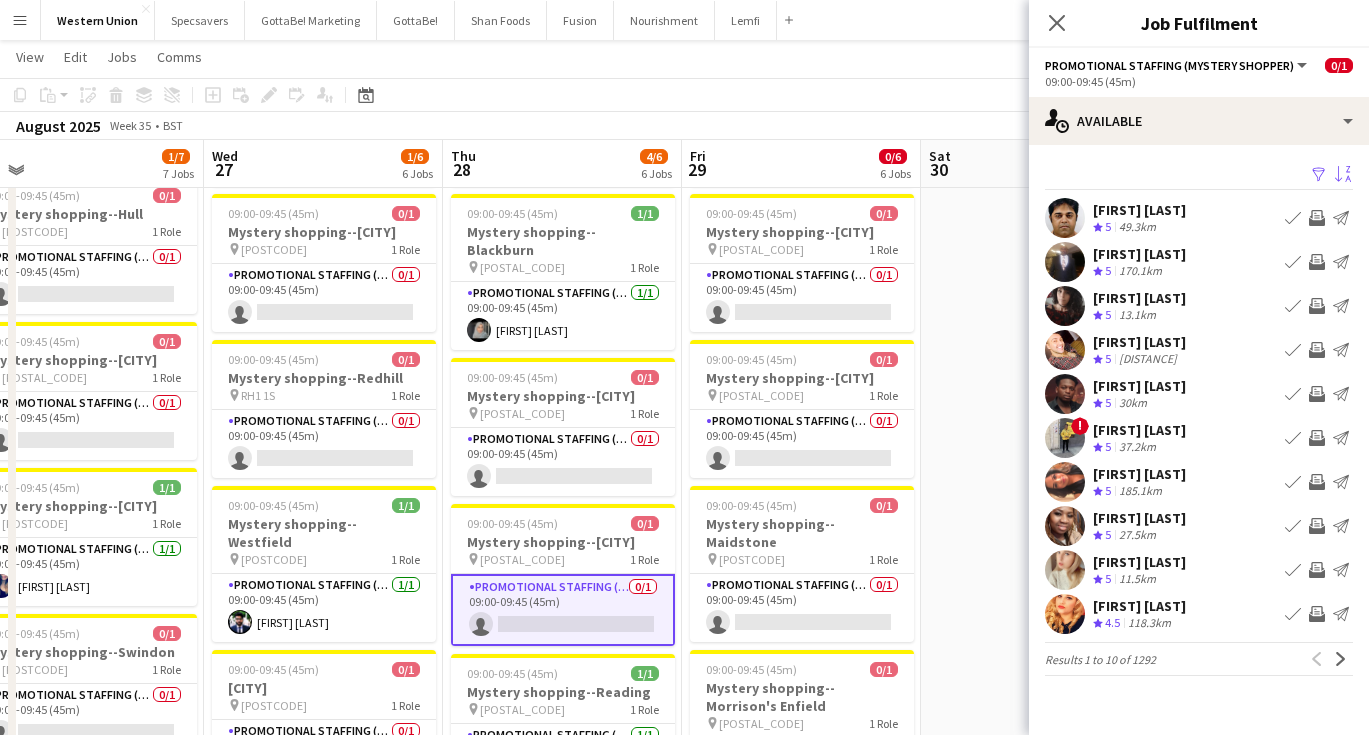 click on "Sort asc" at bounding box center [1343, 175] 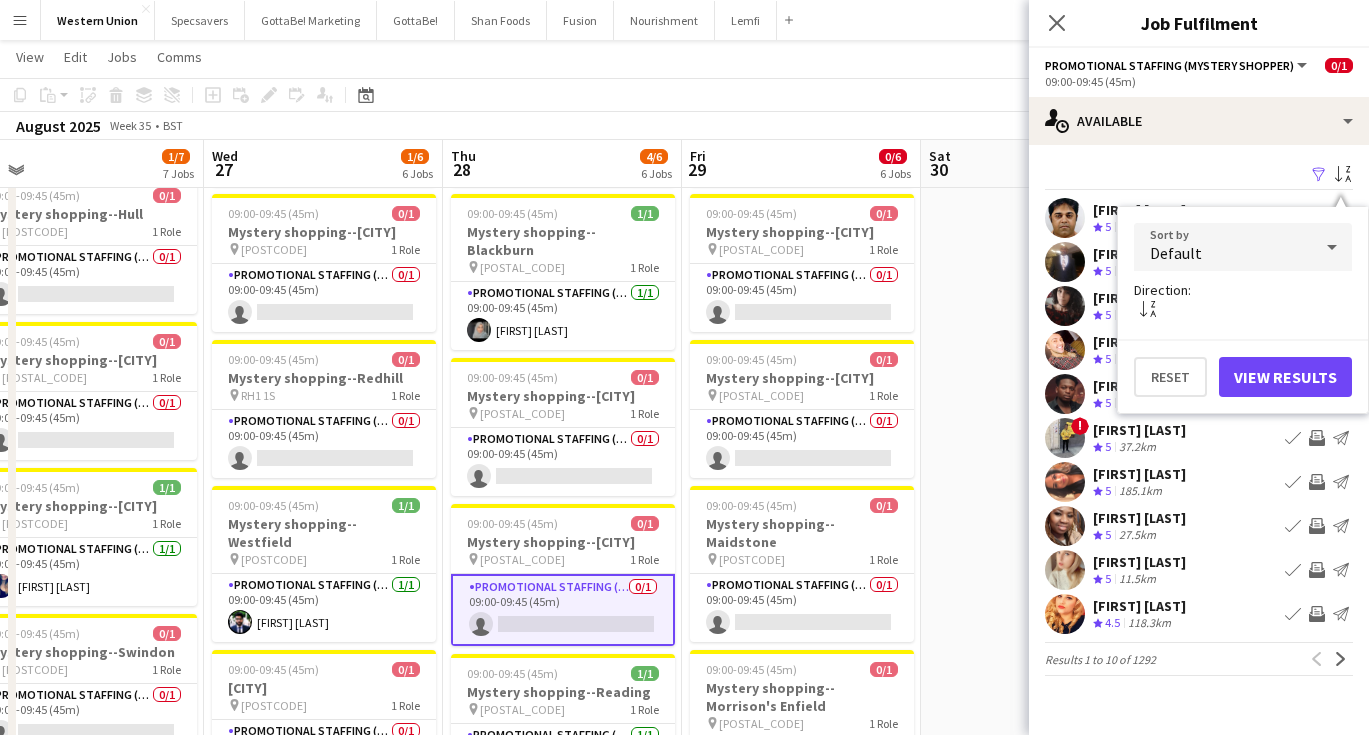 click on "Default" at bounding box center [1223, 247] 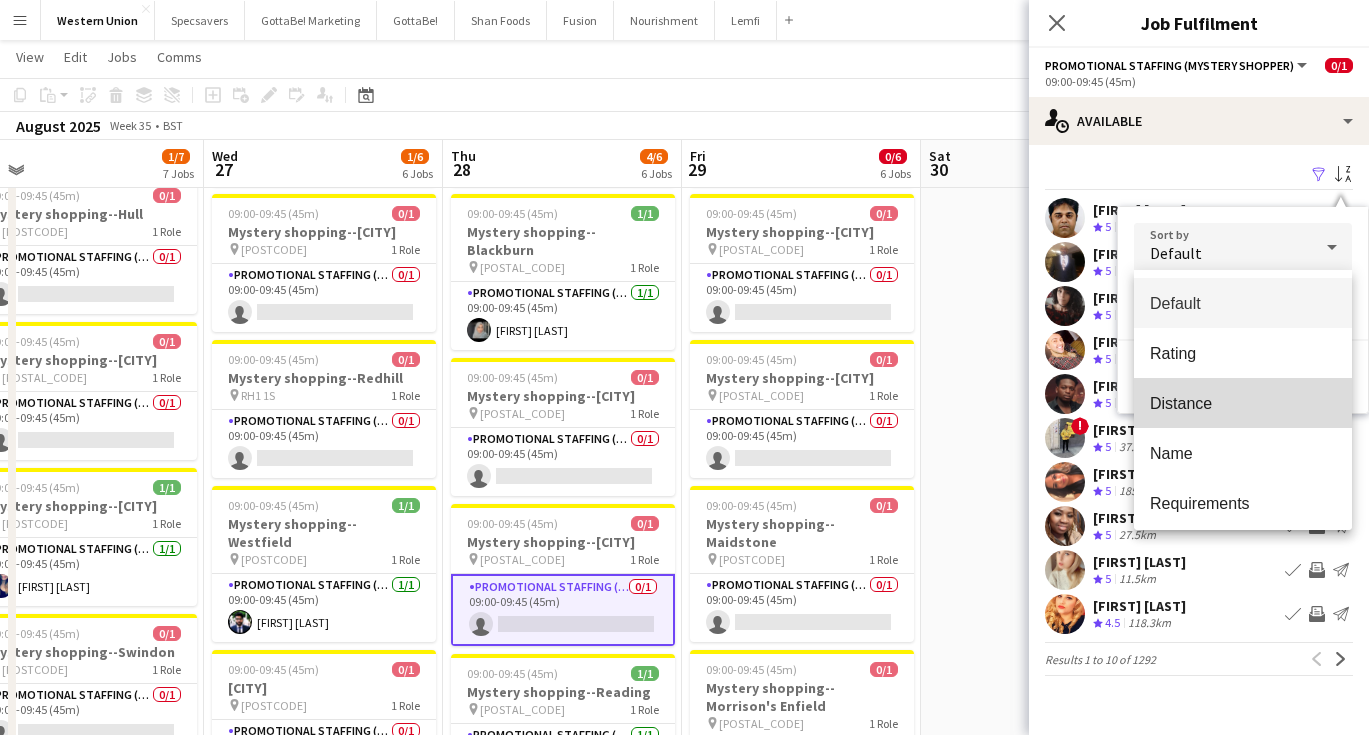 click on "Distance" at bounding box center [1243, 403] 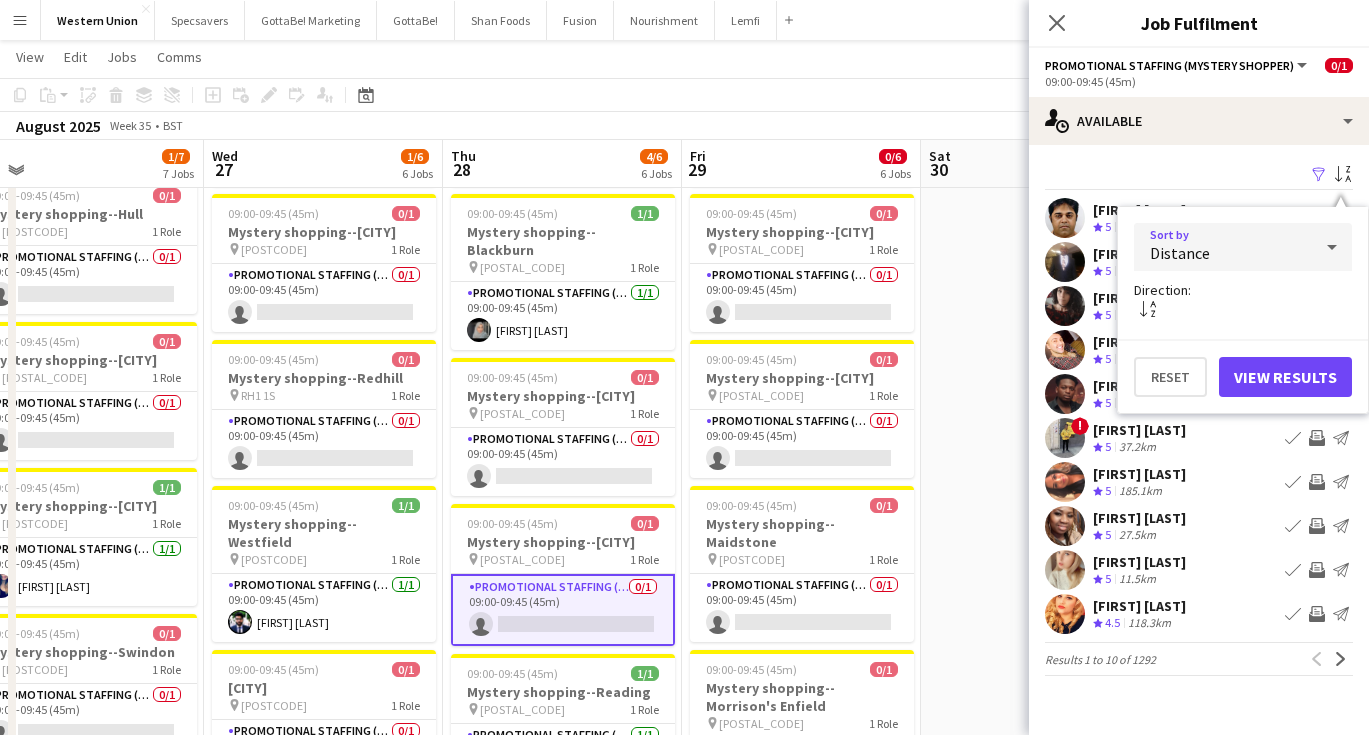 click on "View Results" at bounding box center [1285, 377] 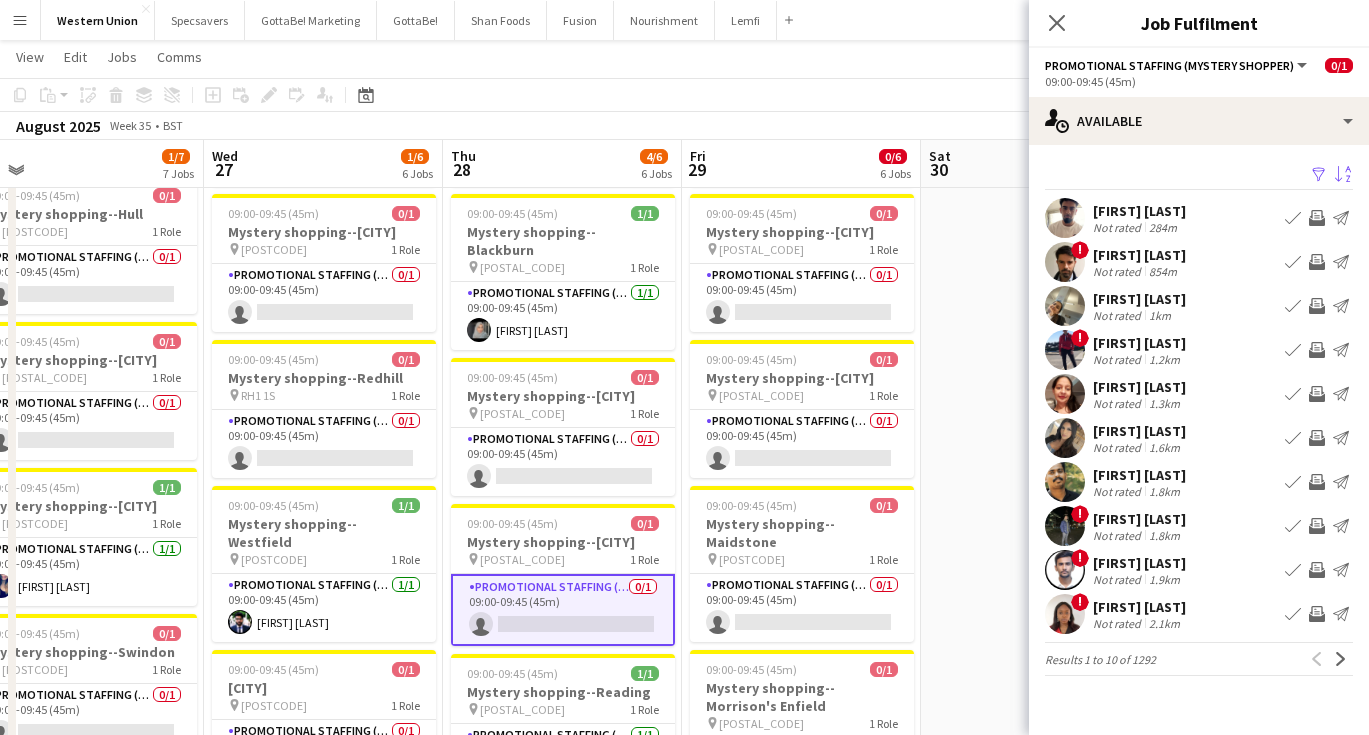 click on "Not rated" at bounding box center (1119, 447) 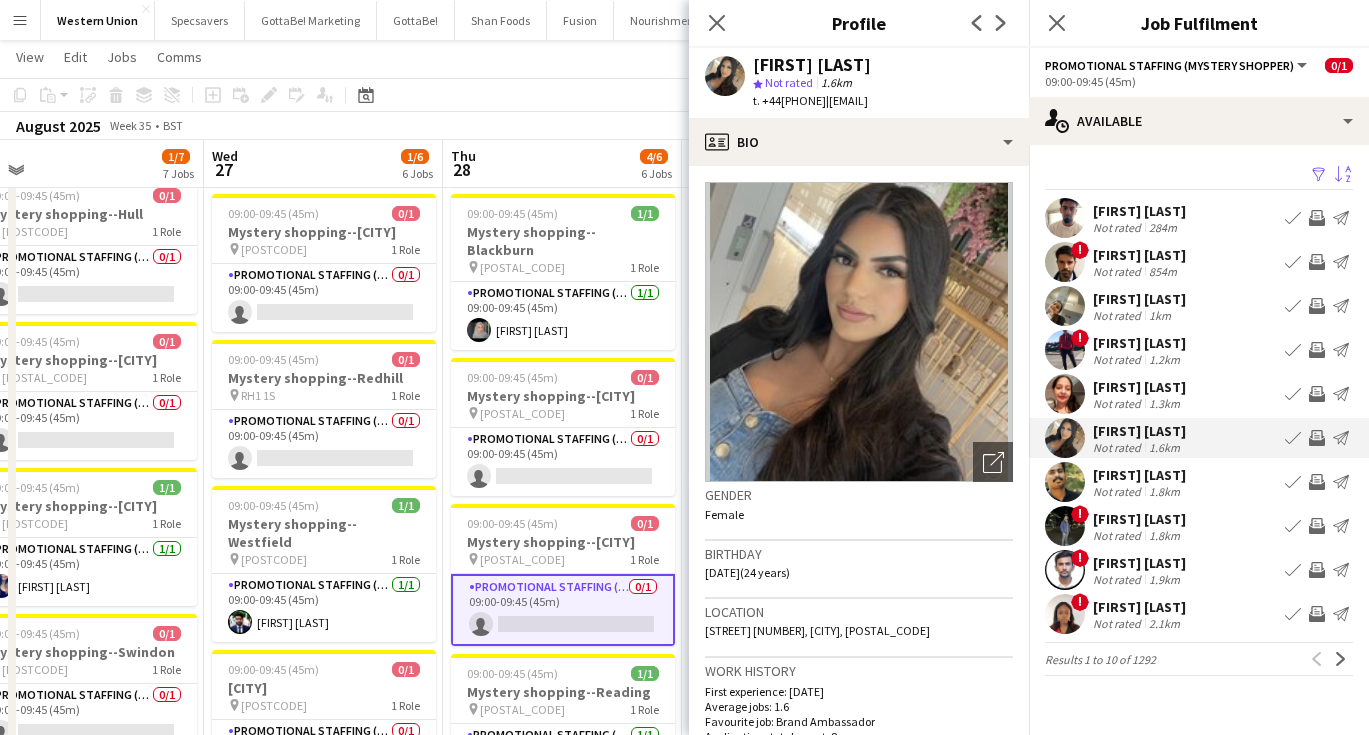 scroll, scrollTop: 0, scrollLeft: 0, axis: both 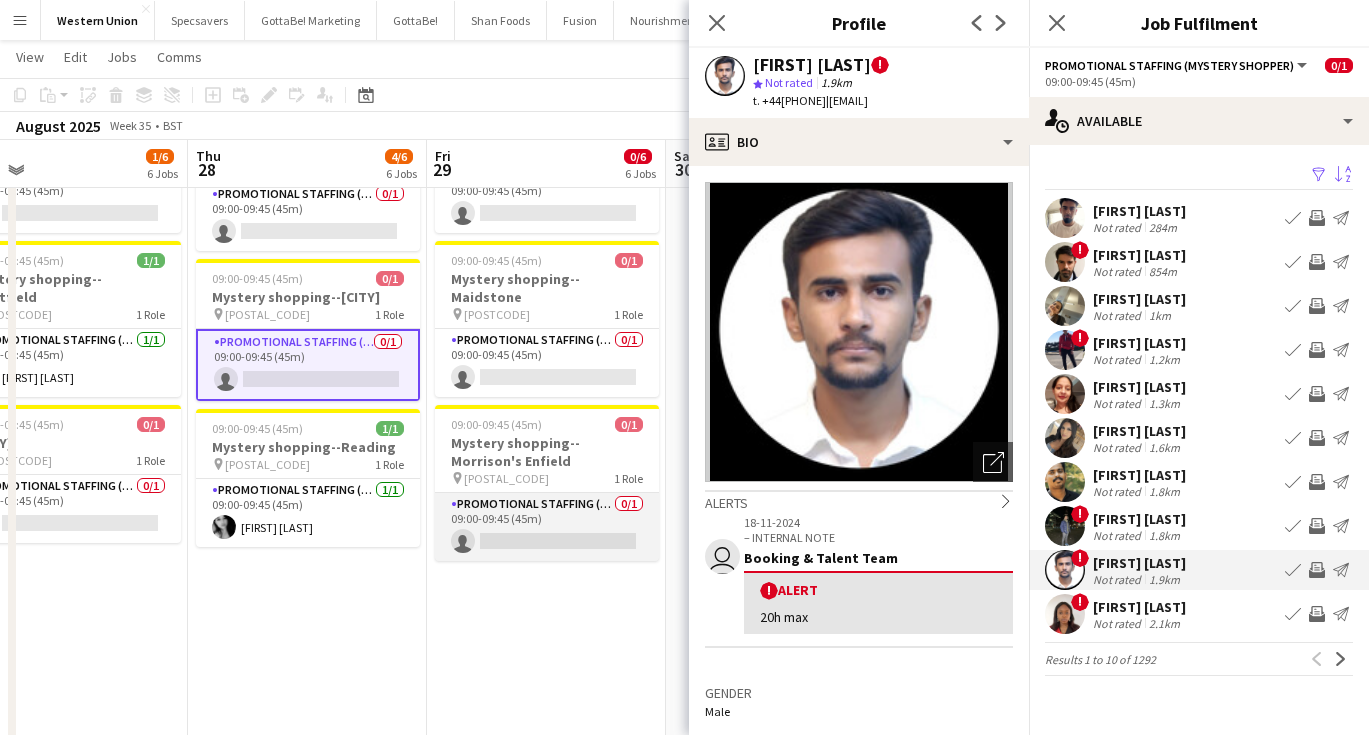 click on "Promotional Staffing (Mystery Shopper)   0/1   09:00-09:45 (45m)
single-neutral-actions" at bounding box center (547, 527) 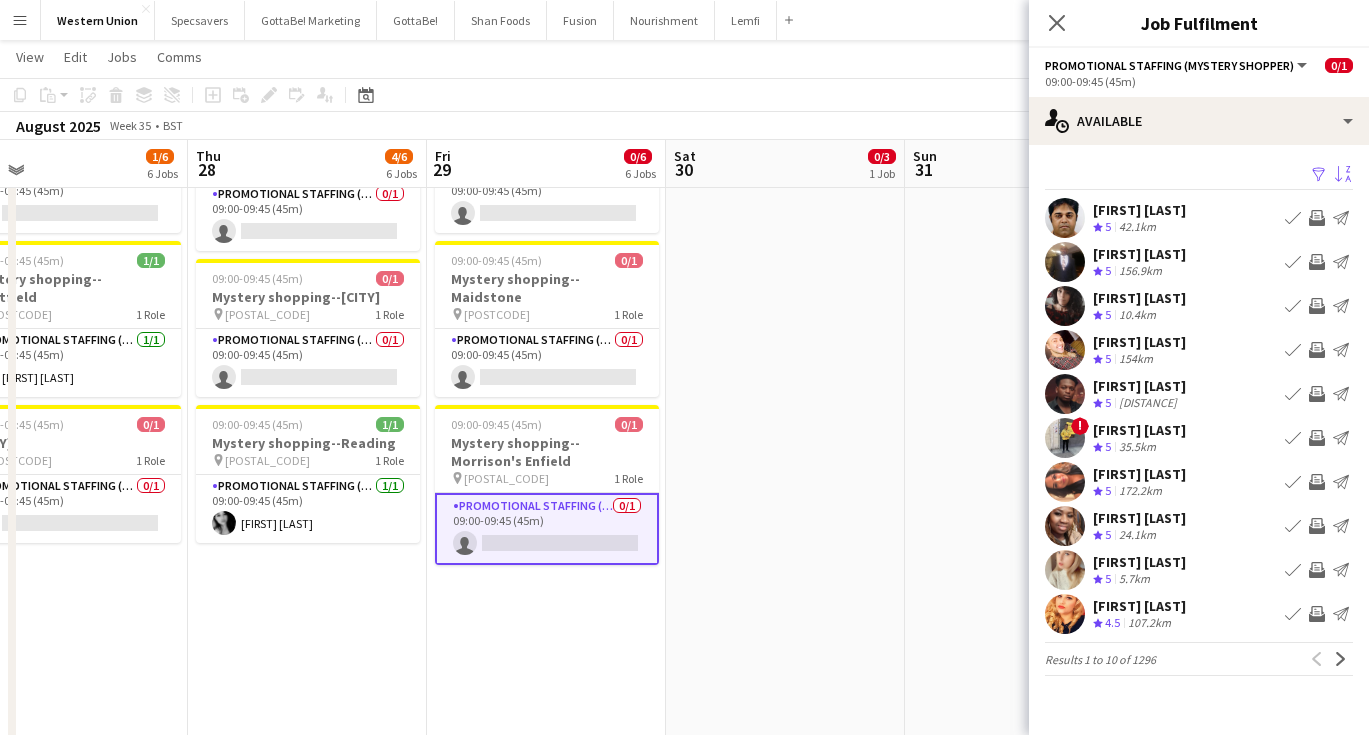click on "Sort asc" at bounding box center (1343, 175) 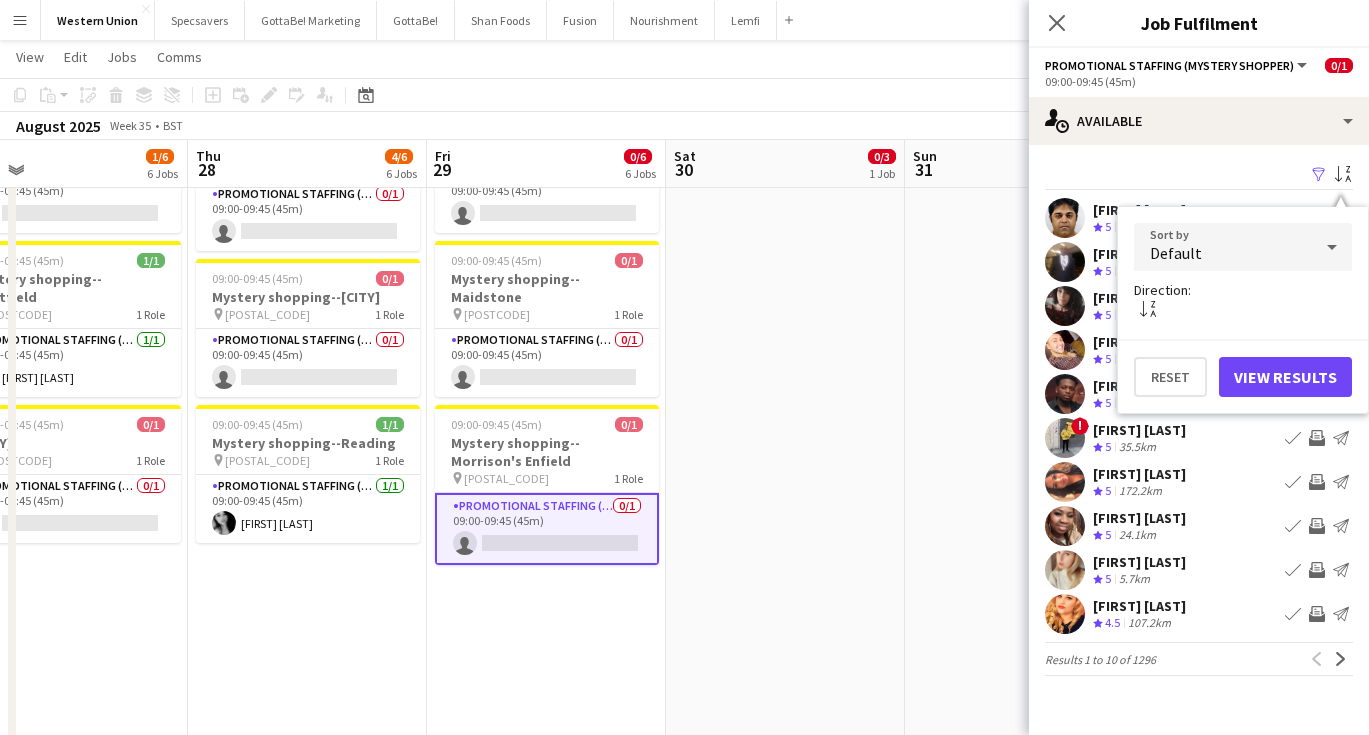 click on "Default" at bounding box center (1223, 247) 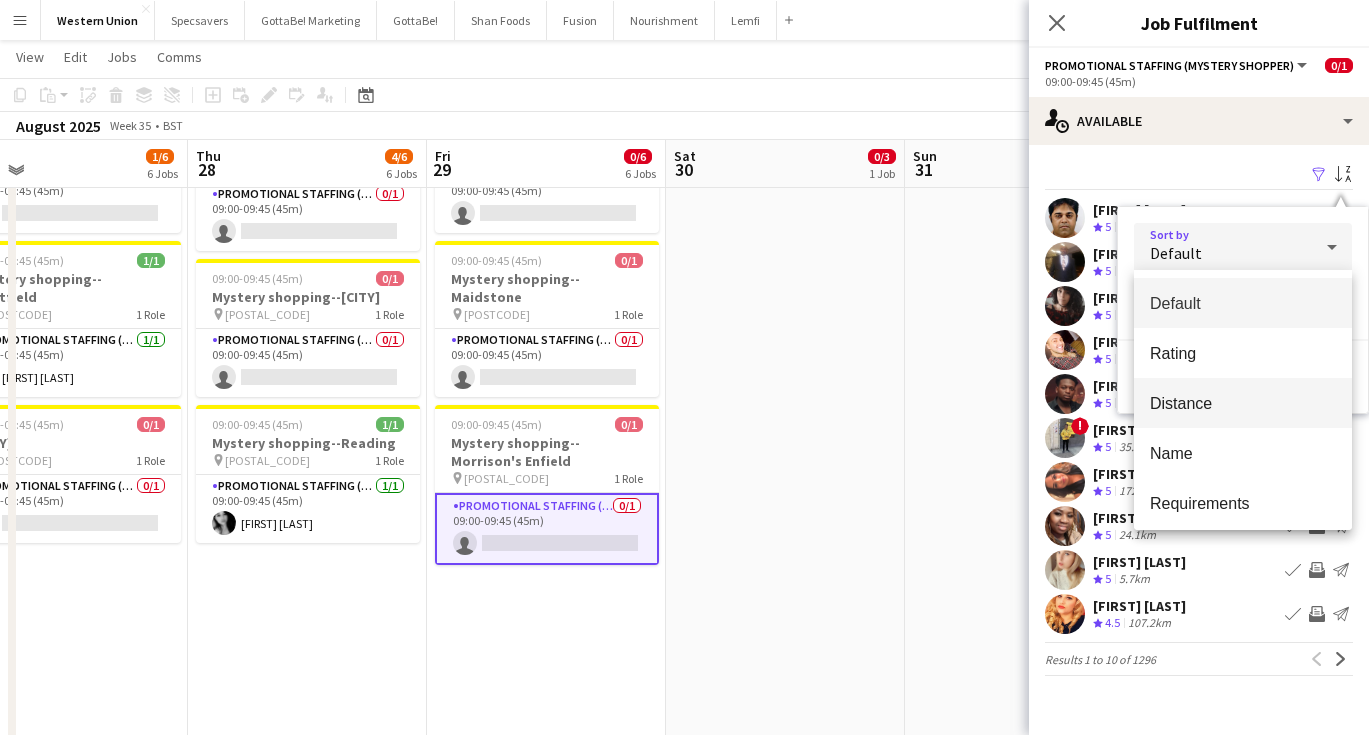 click on "Distance" at bounding box center [1243, 403] 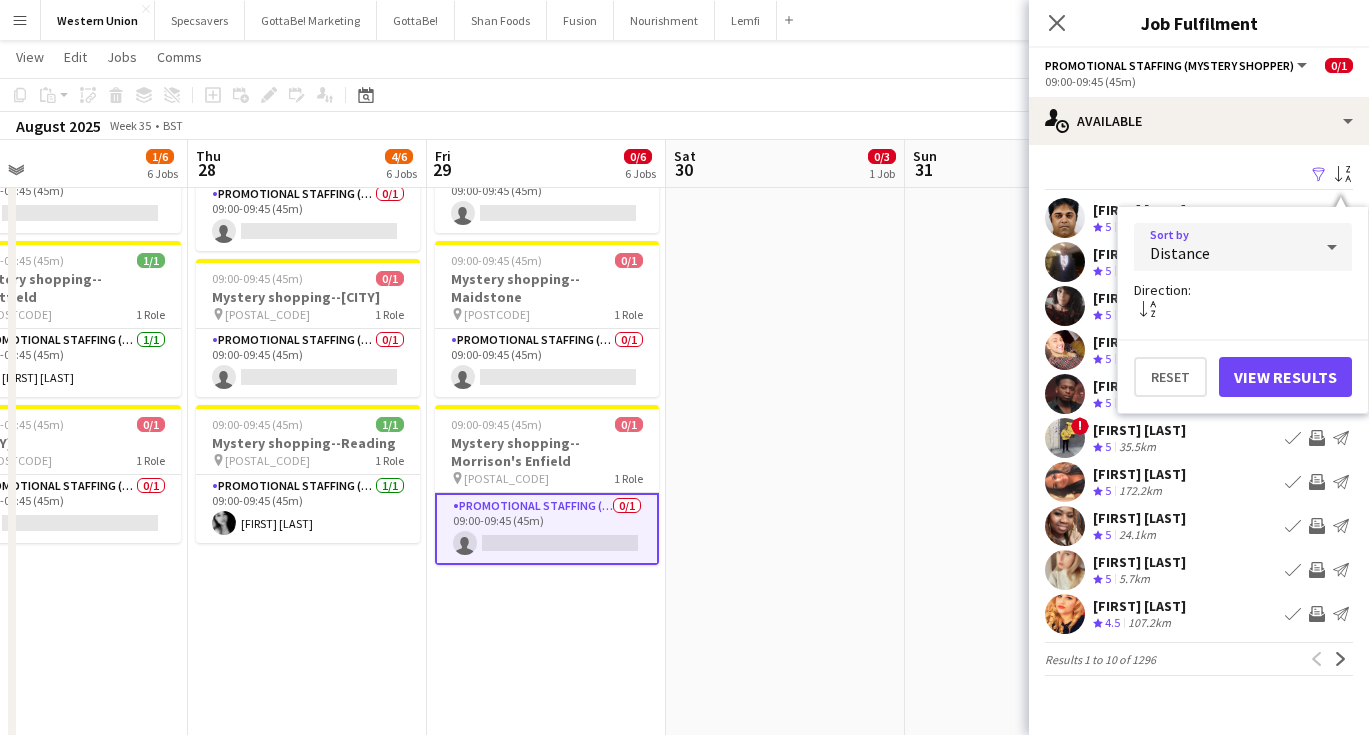 click on "View Results" at bounding box center [1285, 377] 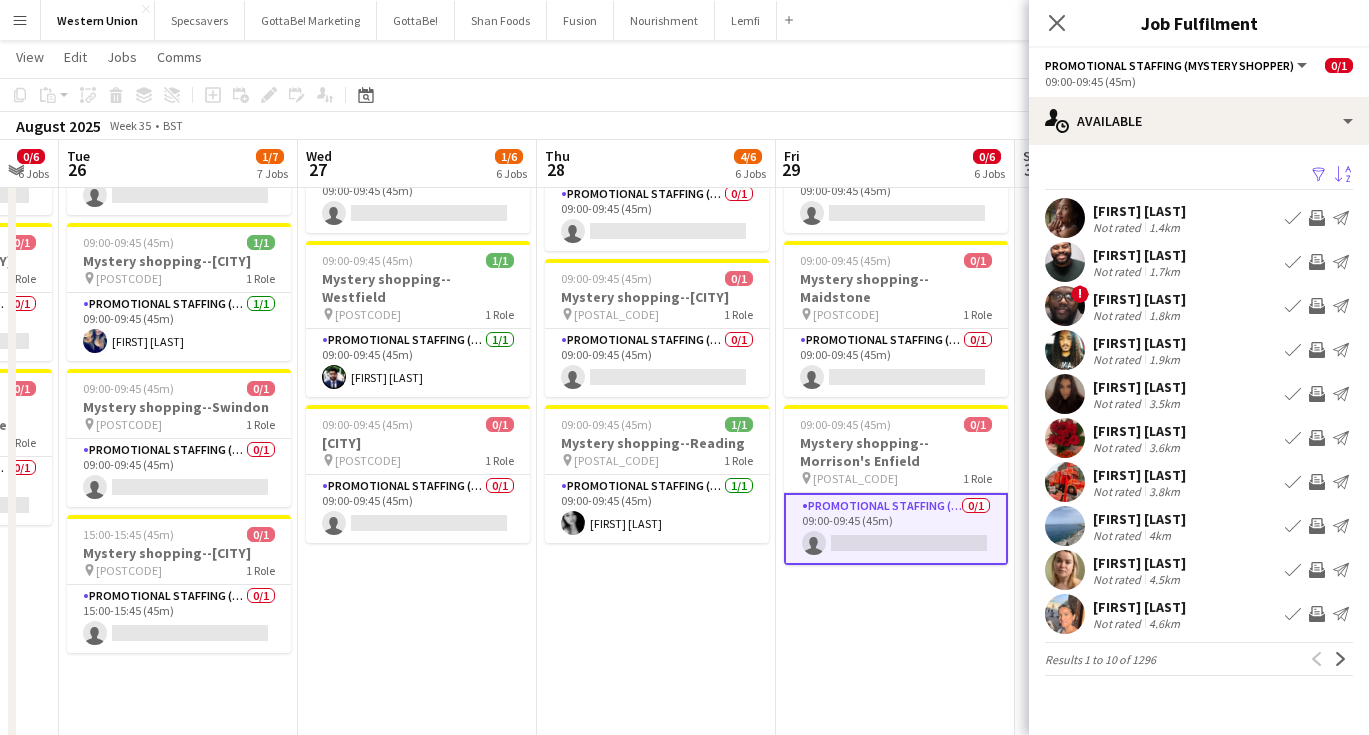 scroll, scrollTop: 0, scrollLeft: 411, axis: horizontal 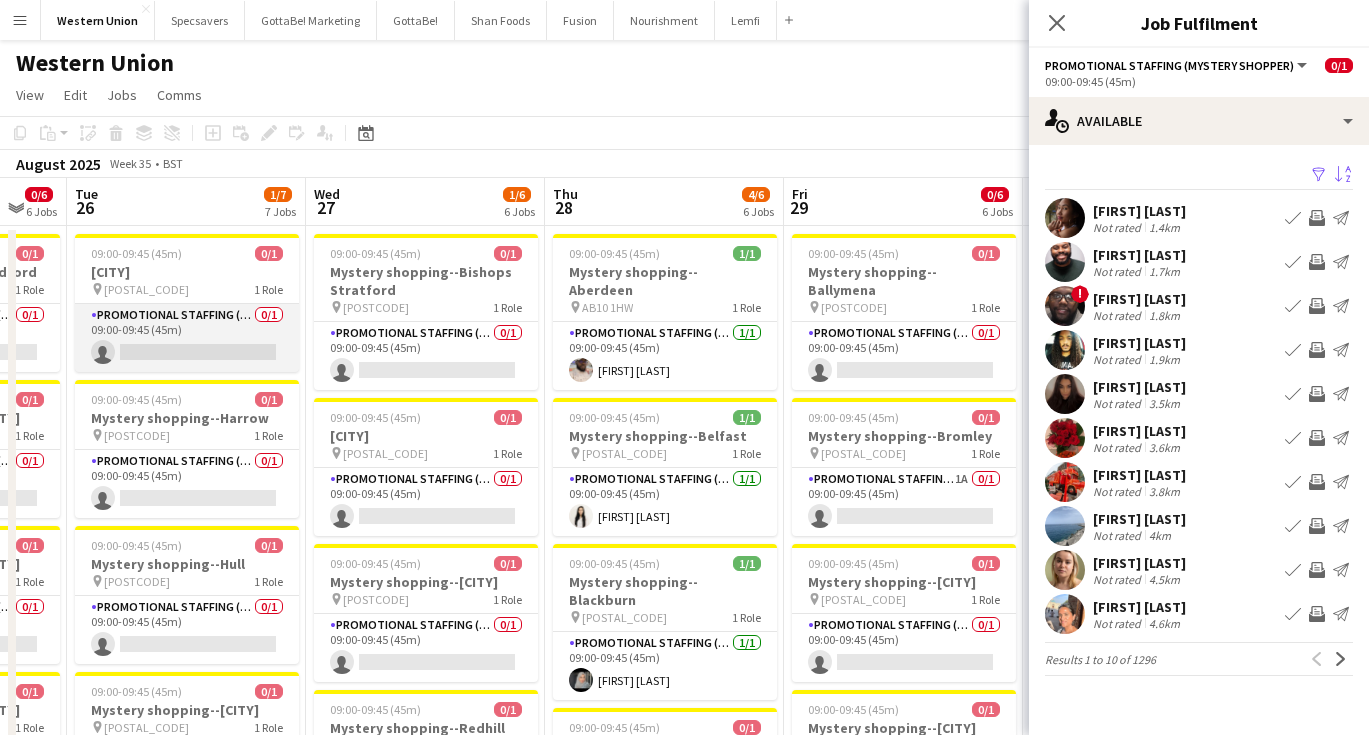 click on "Promotional Staffing (Mystery Shopper)   0/1   09:00-09:45 (45m)
single-neutral-actions" at bounding box center (187, 338) 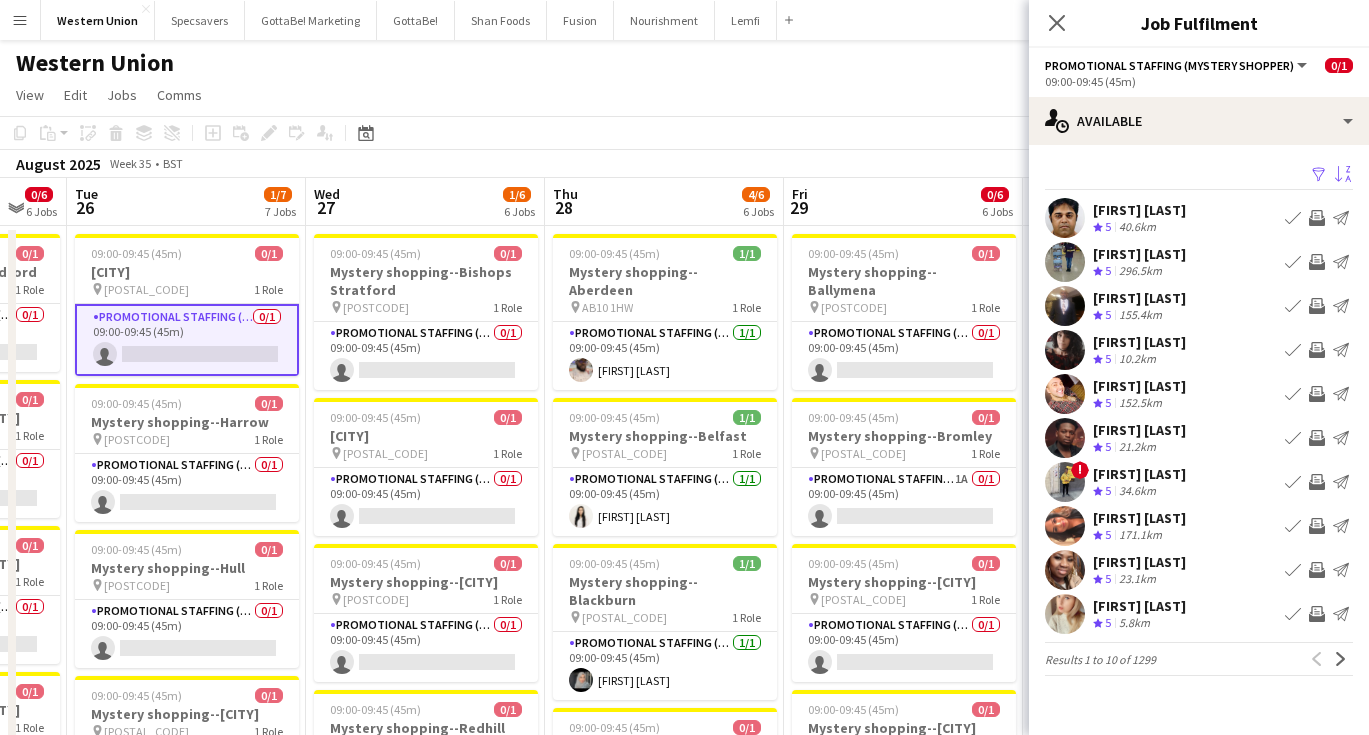 click on "Sort asc" at bounding box center [1343, 175] 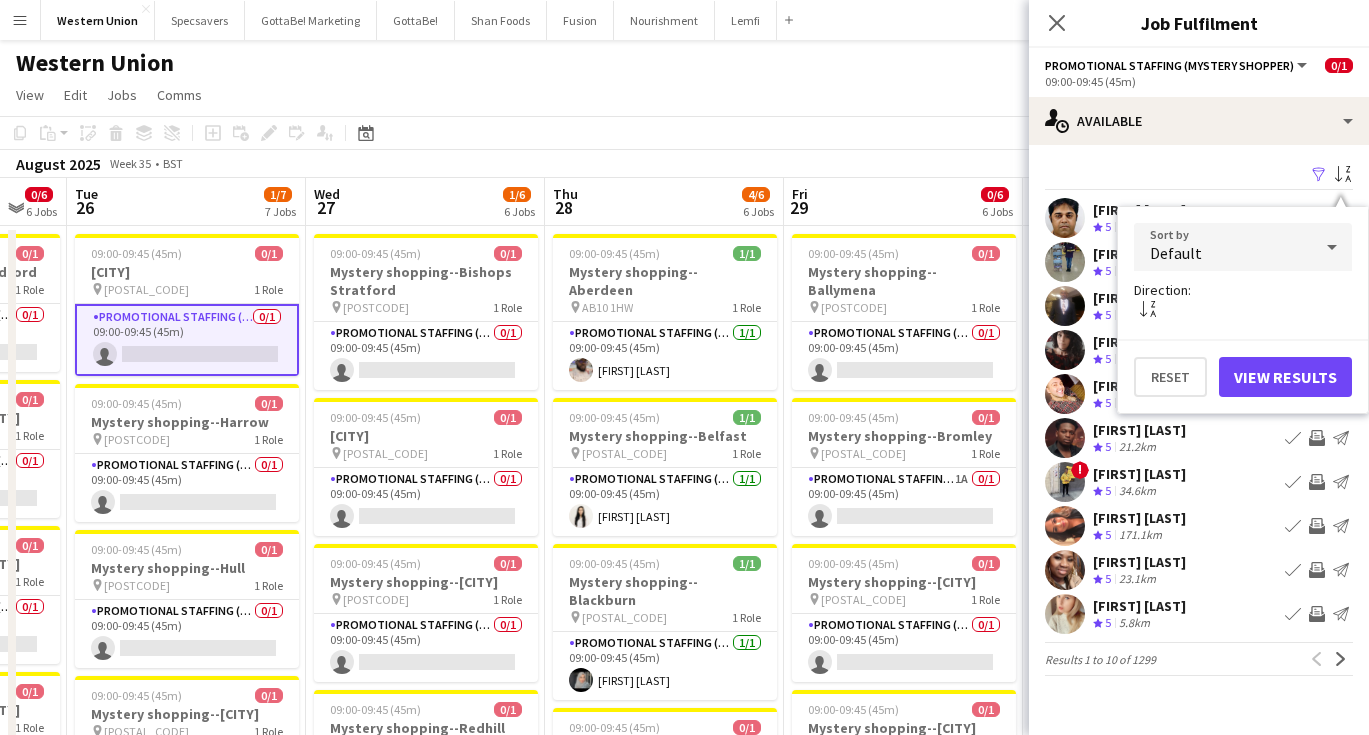 click on "Default" at bounding box center [1223, 247] 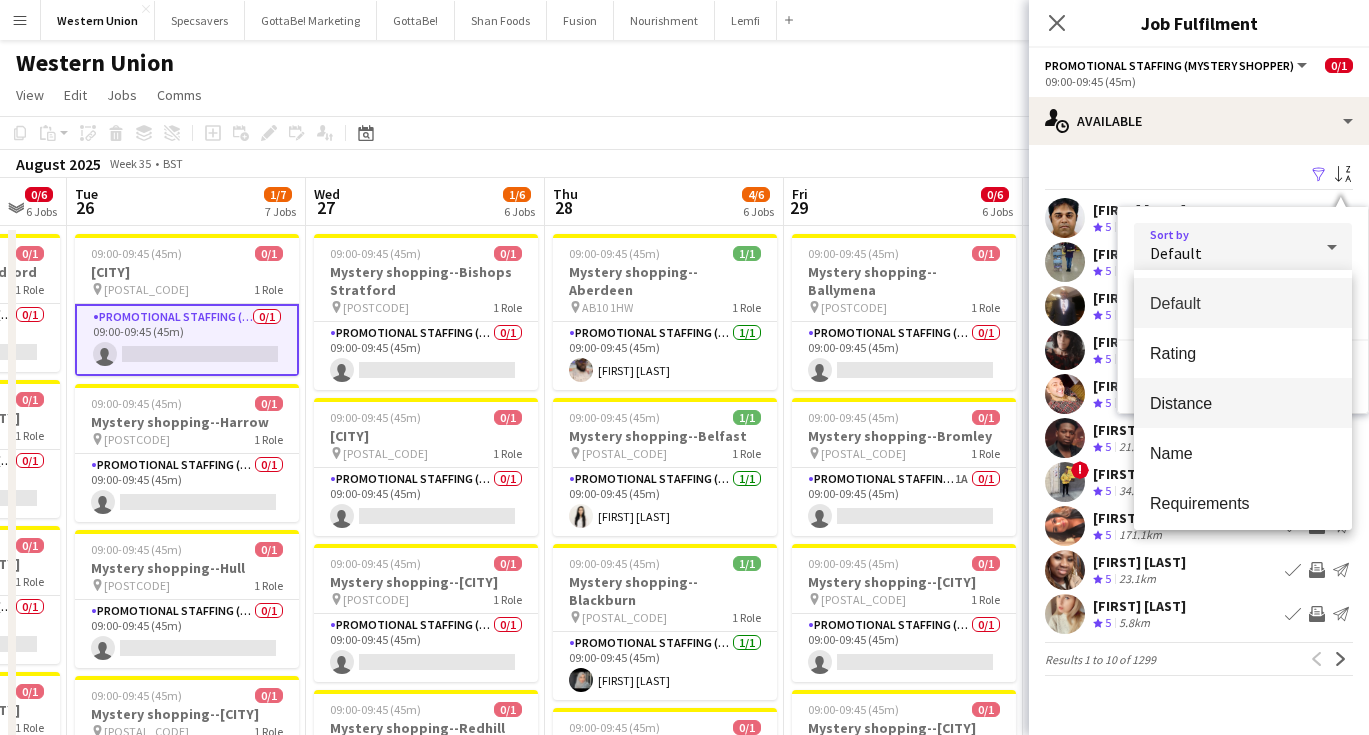 click on "Distance" at bounding box center [1243, 403] 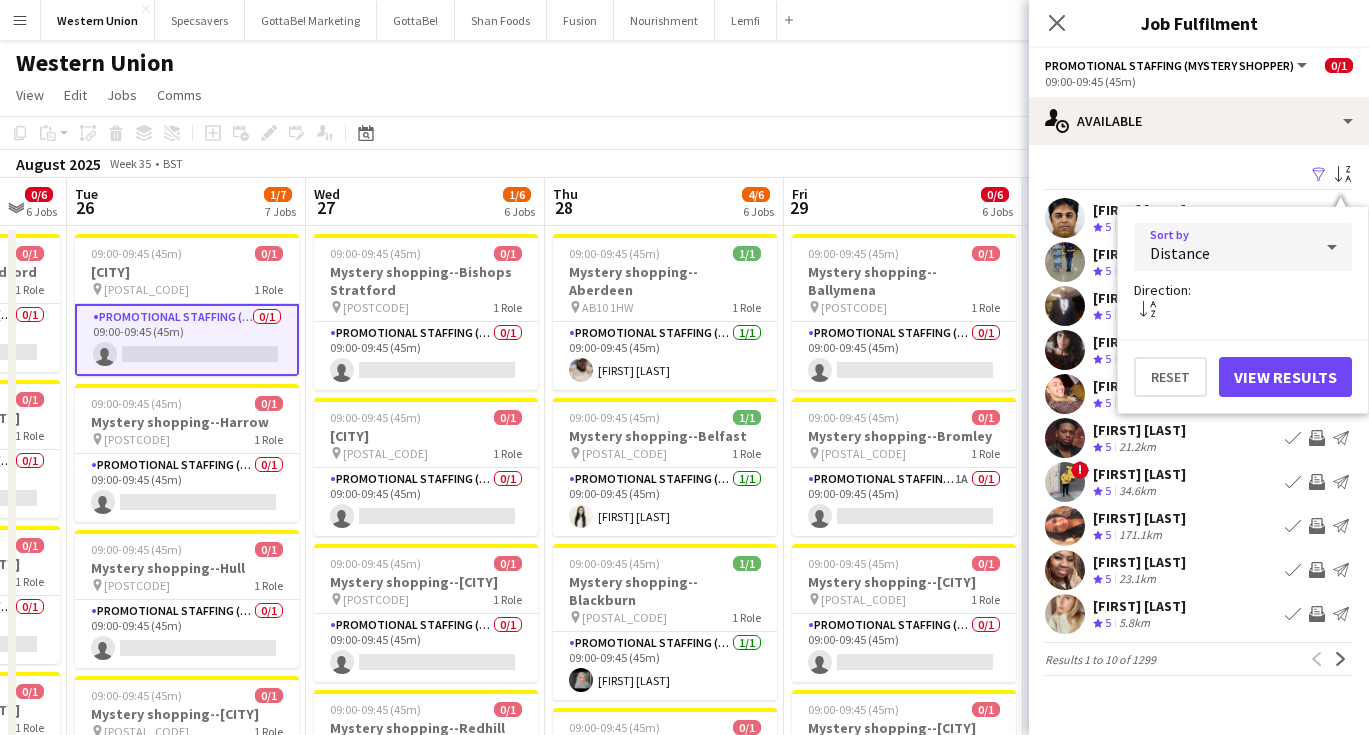 click on "View Results" at bounding box center [1285, 377] 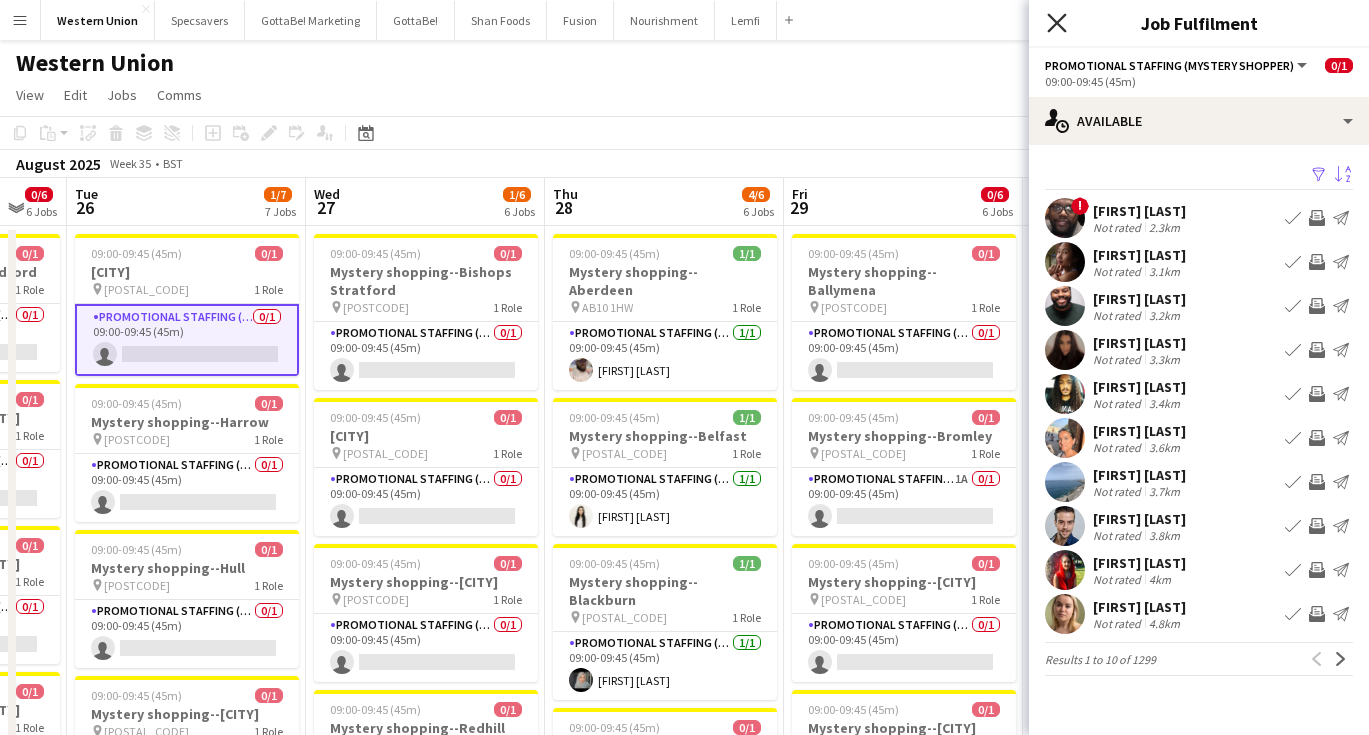 click on "Close pop-in" 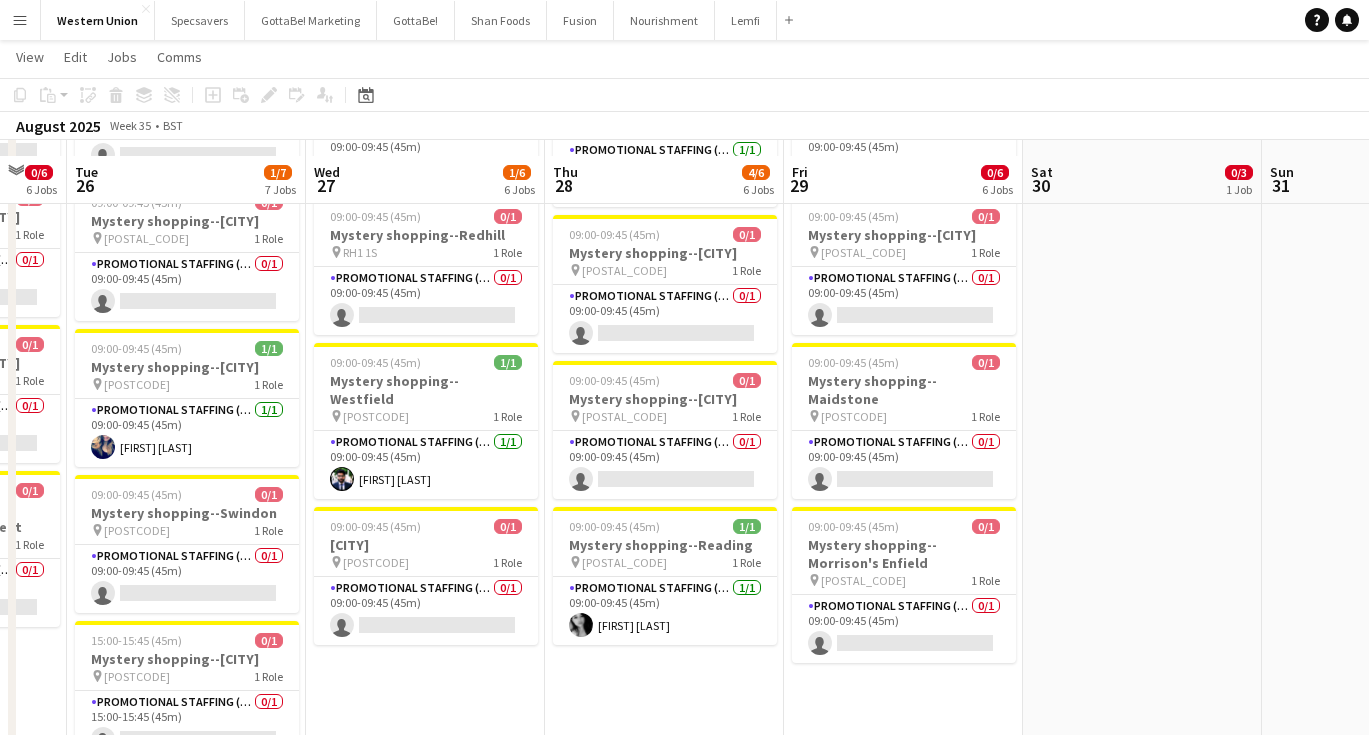 scroll, scrollTop: 507, scrollLeft: 0, axis: vertical 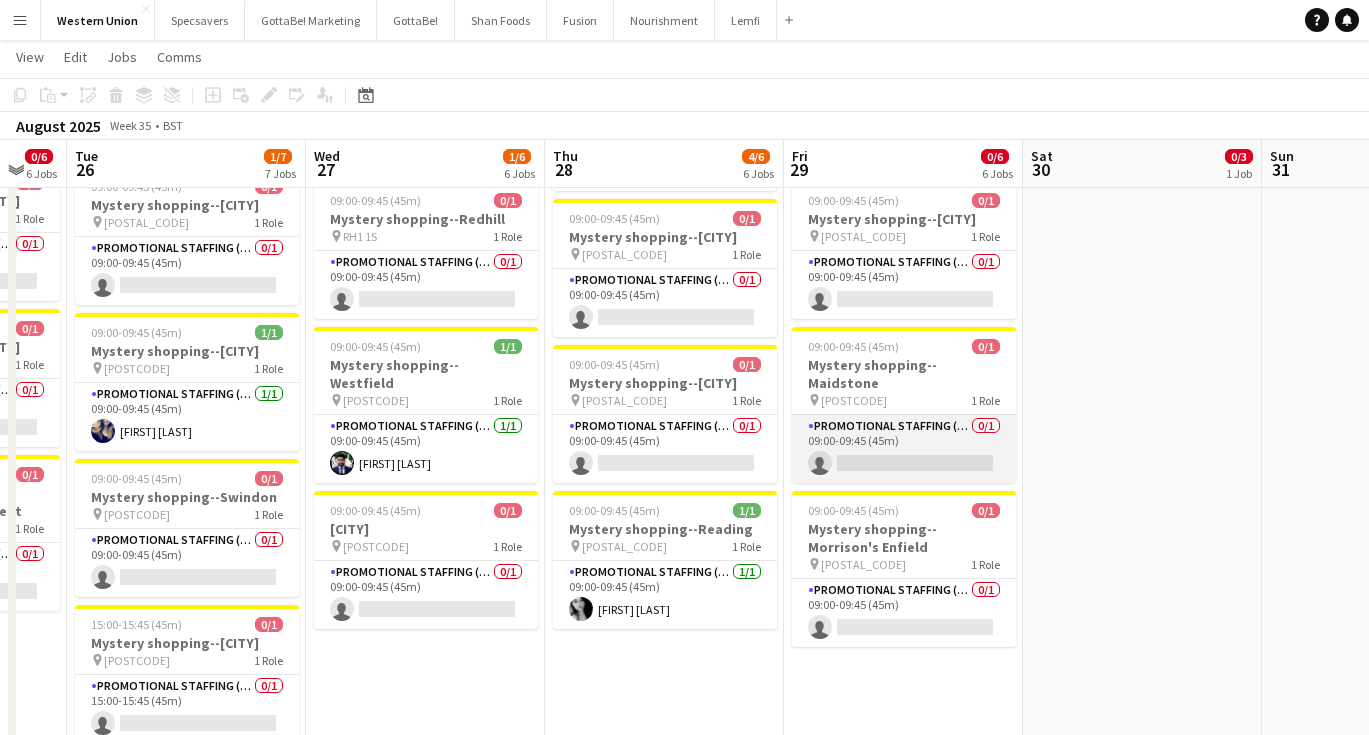 click on "Promotional Staffing (Mystery Shopper)   0/1   09:00-09:45 (45m)
single-neutral-actions" at bounding box center [904, 449] 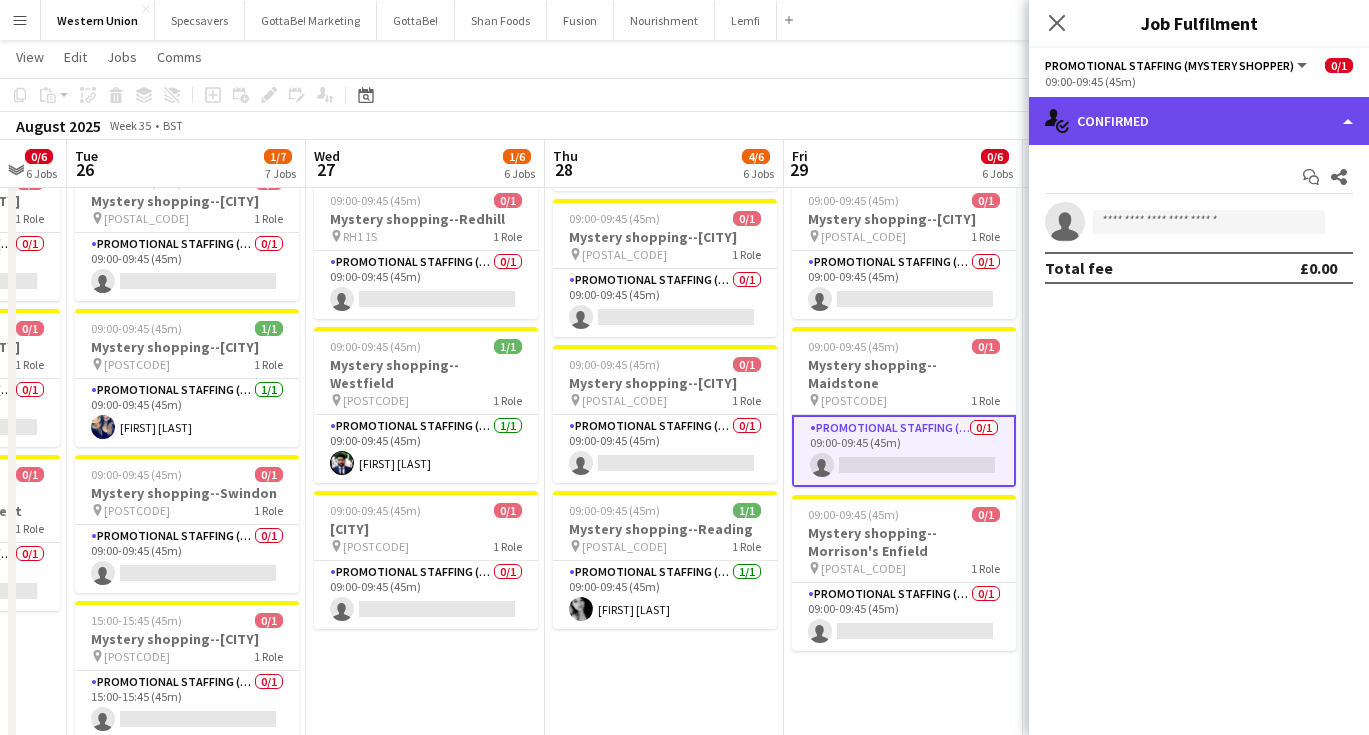 click on "single-neutral-actions-check-2
Confirmed" 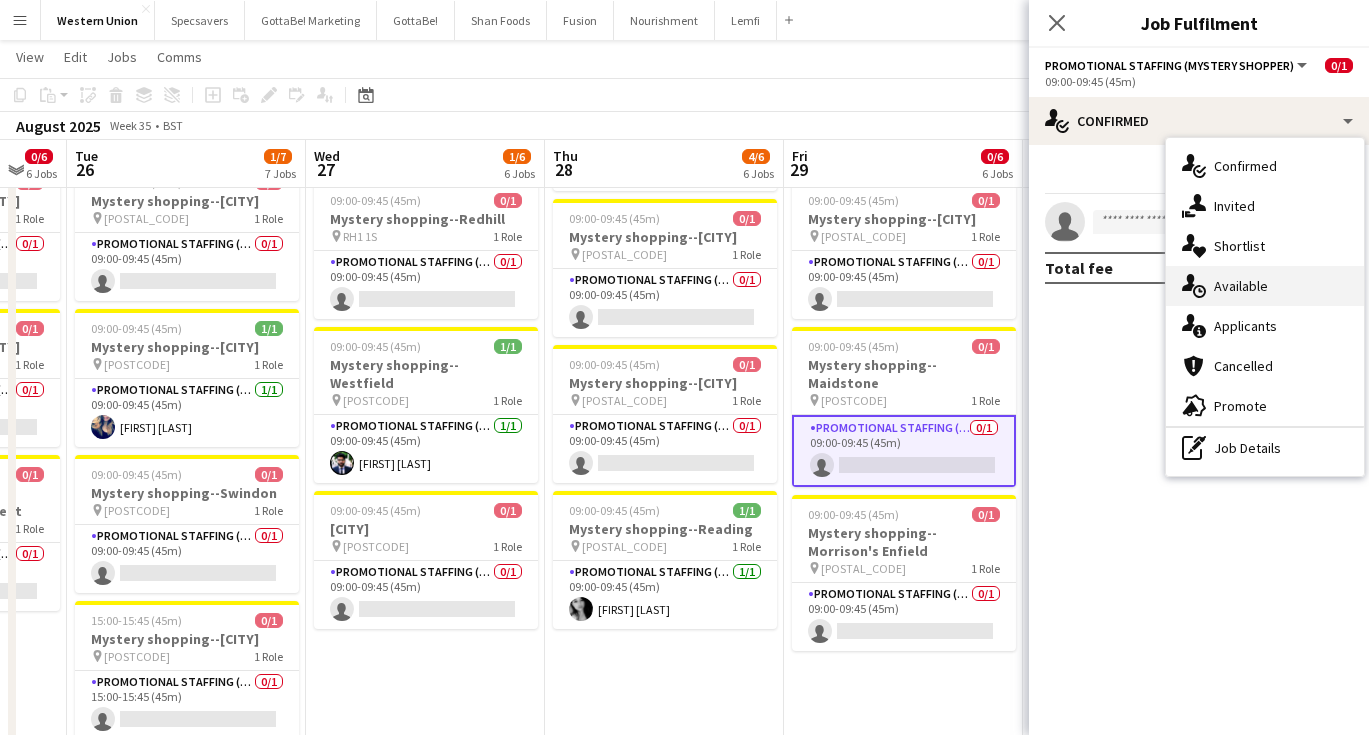 click on "single-neutral-actions-upload
Available" at bounding box center [1265, 286] 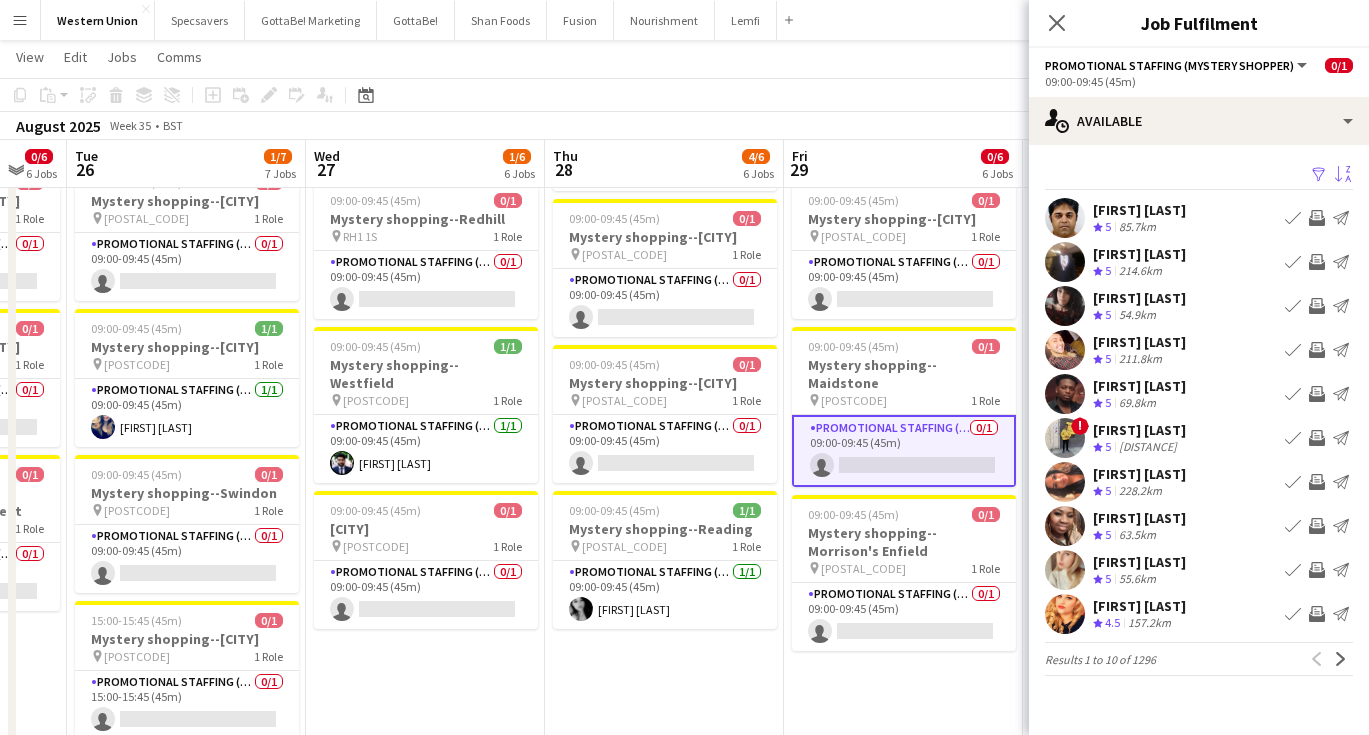 click on "Sort asc" at bounding box center [1341, 175] 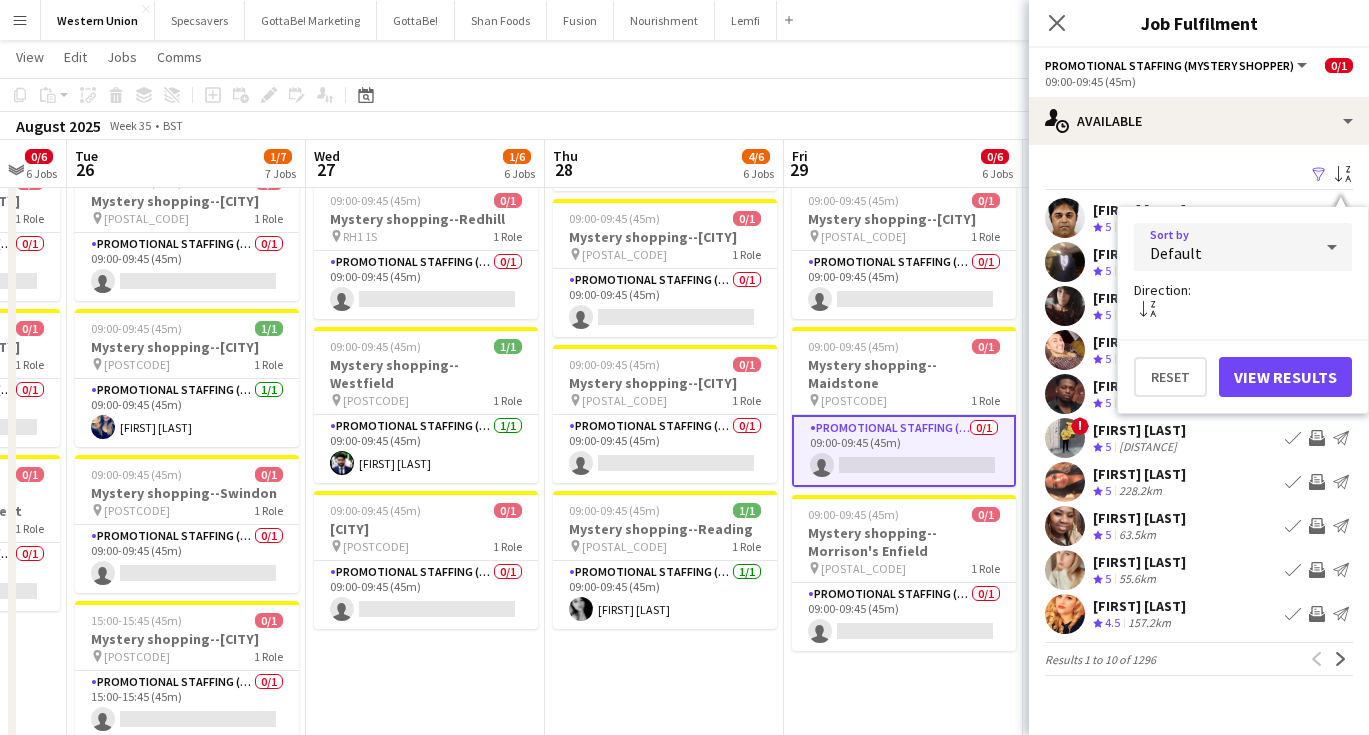 click on "Default" at bounding box center [1223, 247] 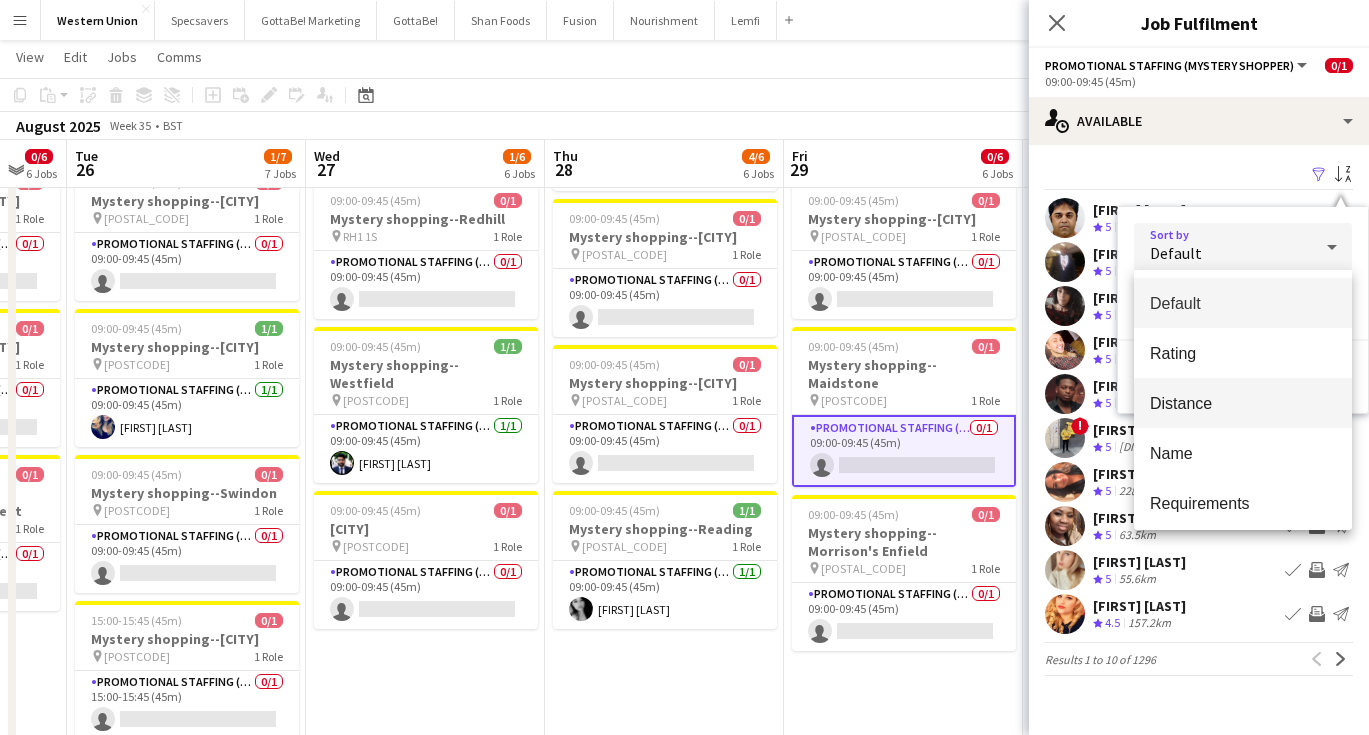 click on "Distance" at bounding box center (1243, 403) 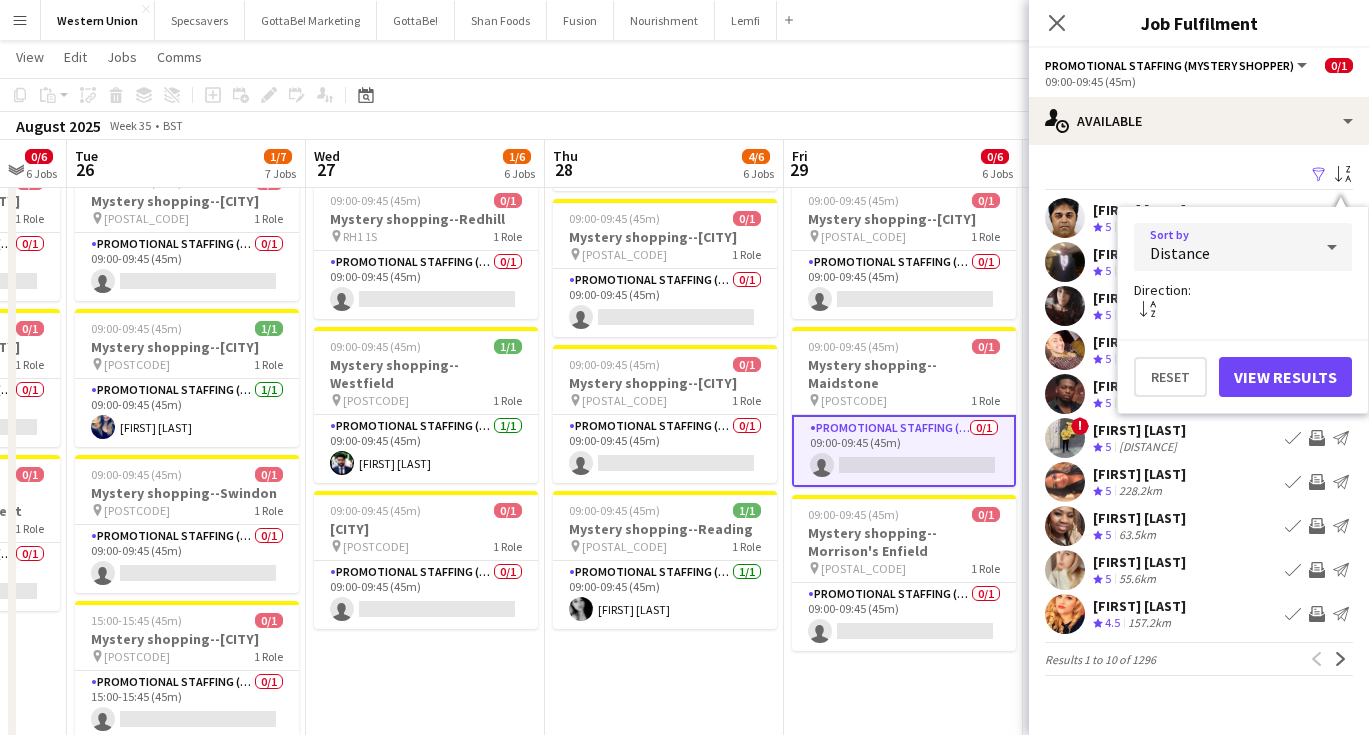 click on "View Results" at bounding box center [1285, 377] 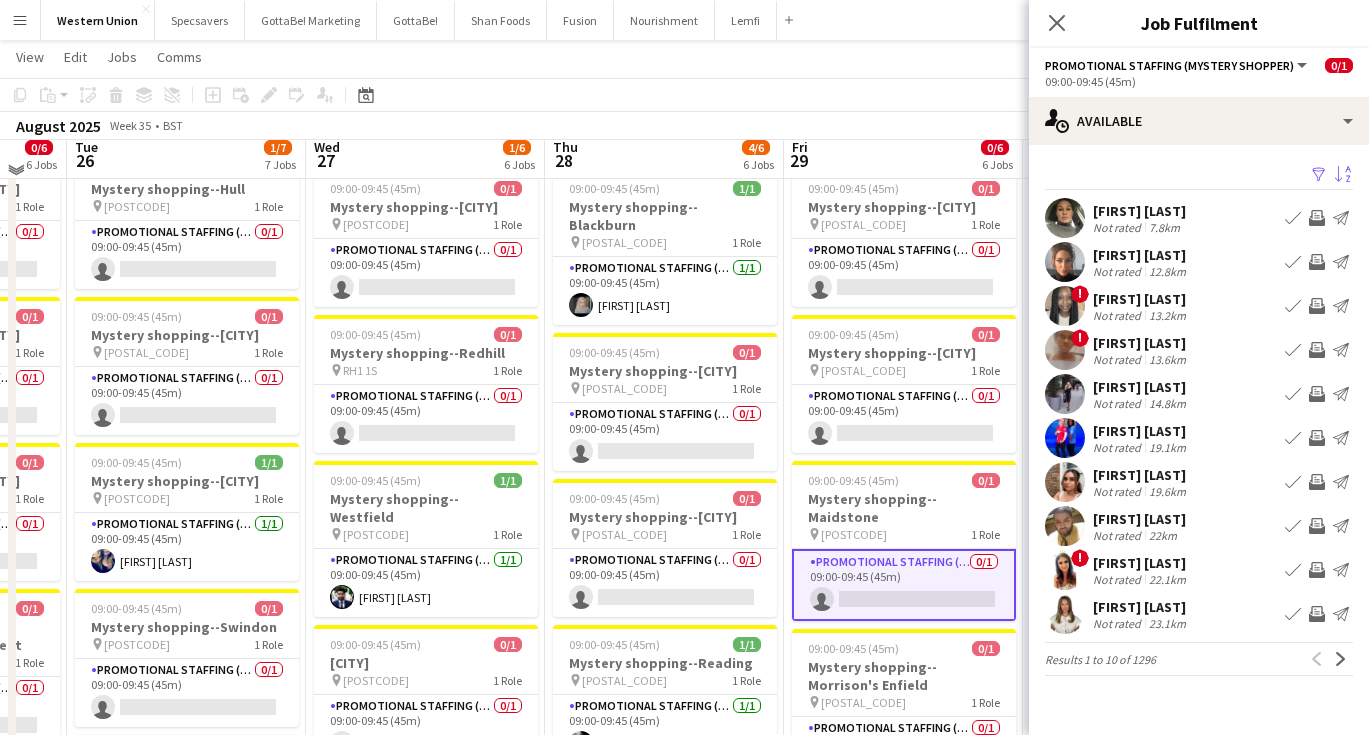 scroll, scrollTop: 356, scrollLeft: 0, axis: vertical 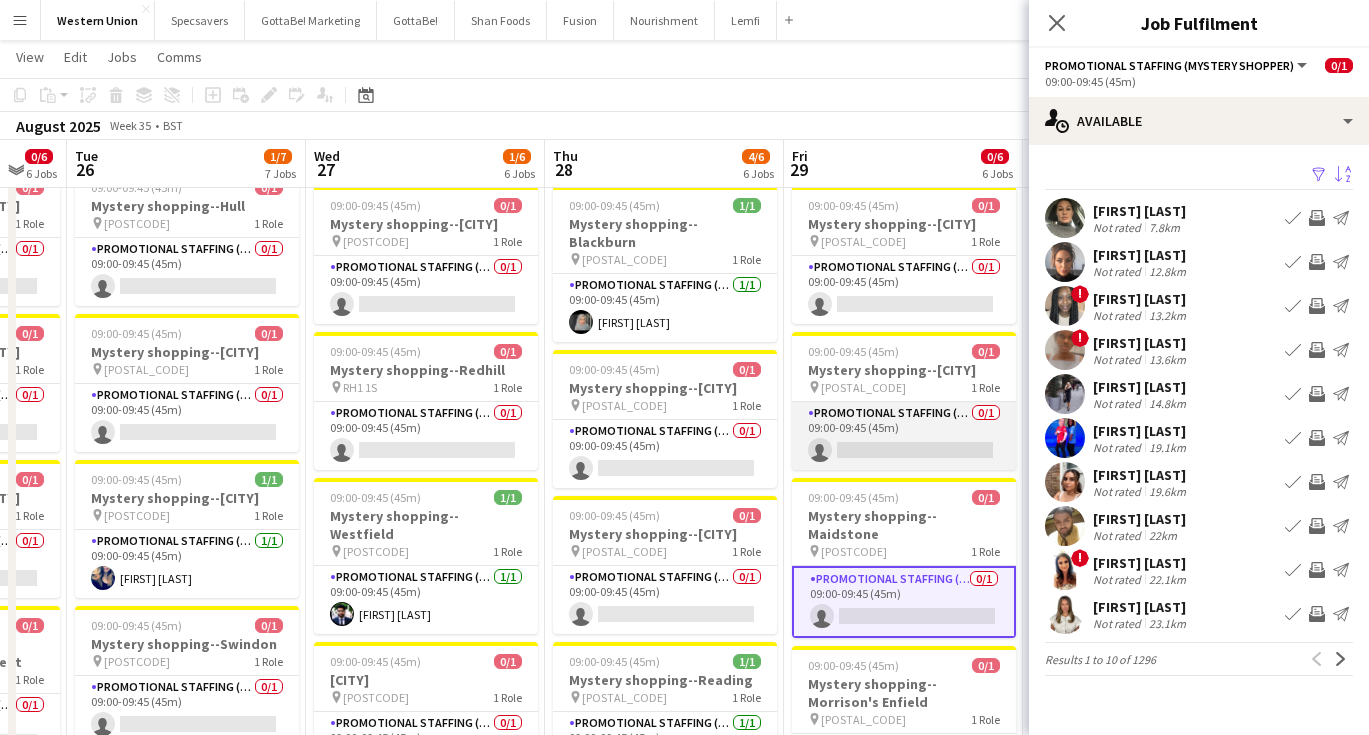 click on "Promotional Staffing (Mystery Shopper)   0/1   09:00-09:45 (45m)
single-neutral-actions" at bounding box center [904, 436] 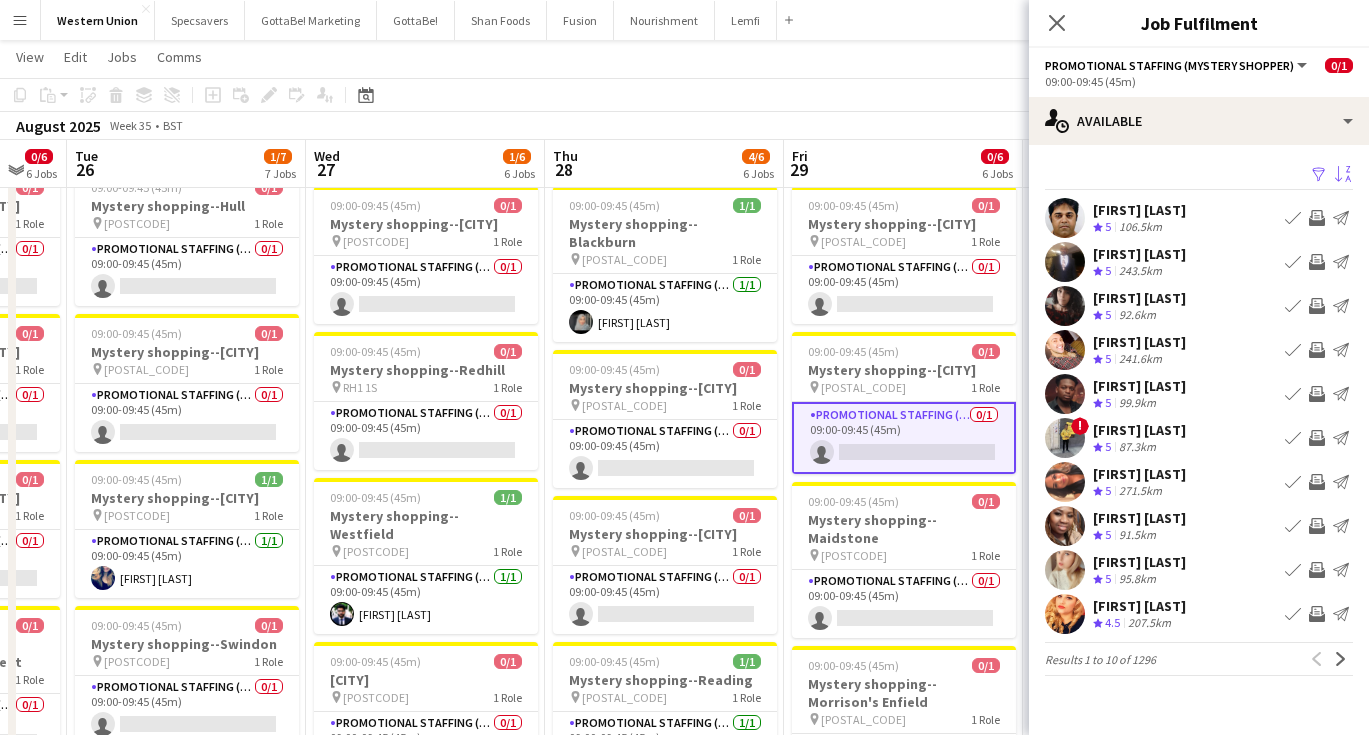 click on "Sort asc" at bounding box center (1343, 175) 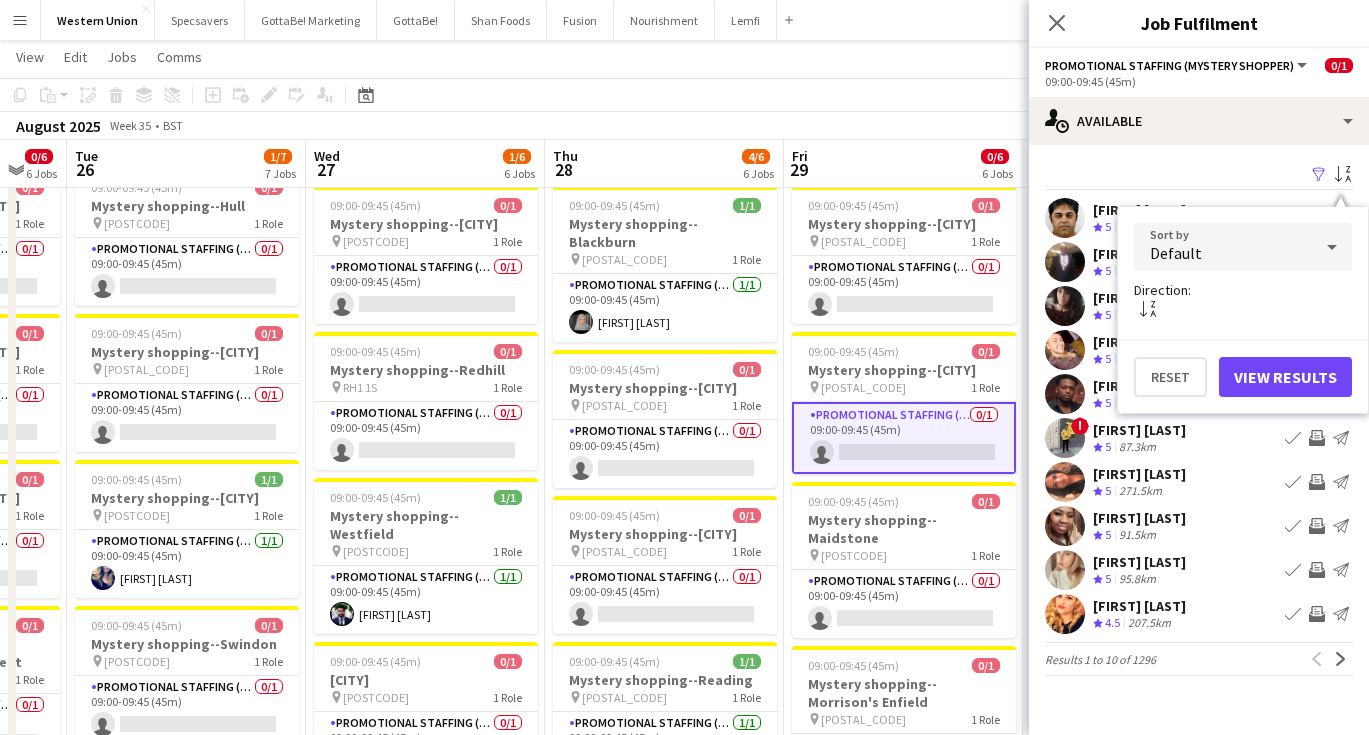 click on "Default" at bounding box center (1223, 247) 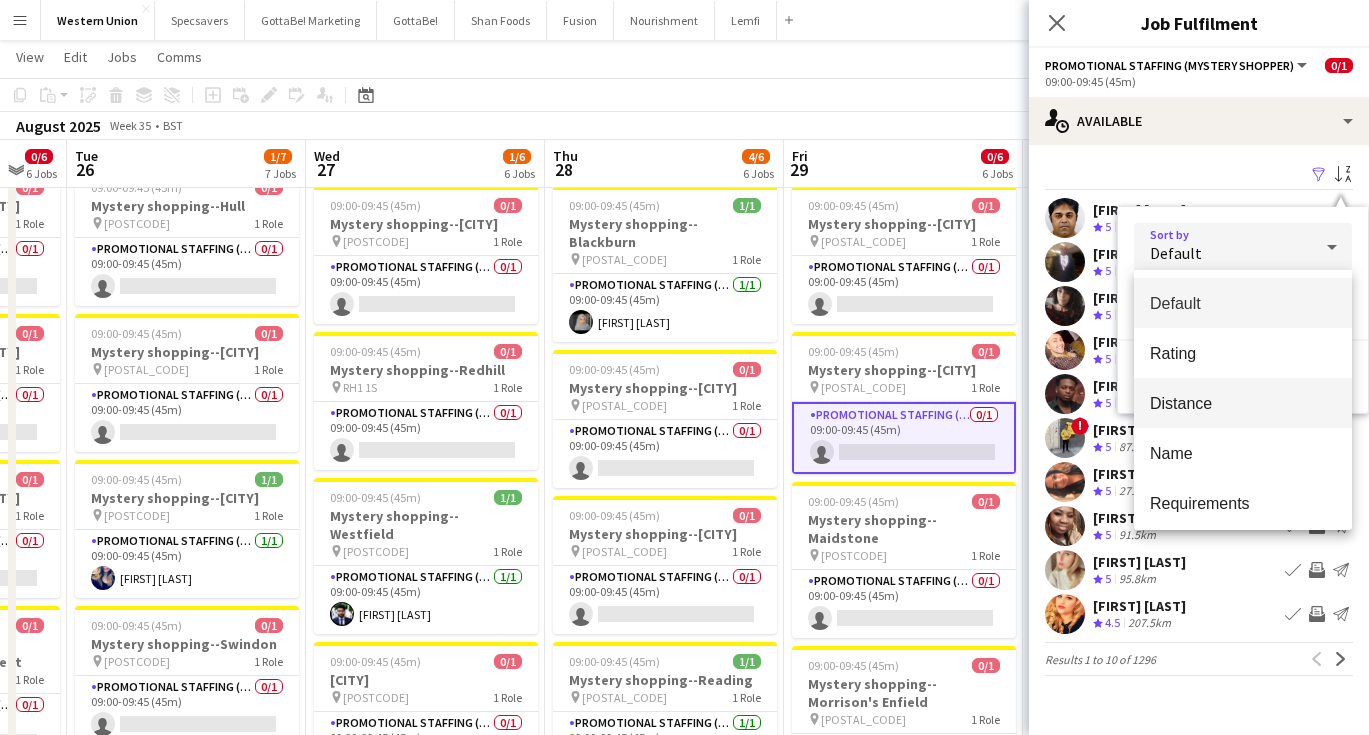 click on "Distance" at bounding box center (1243, 403) 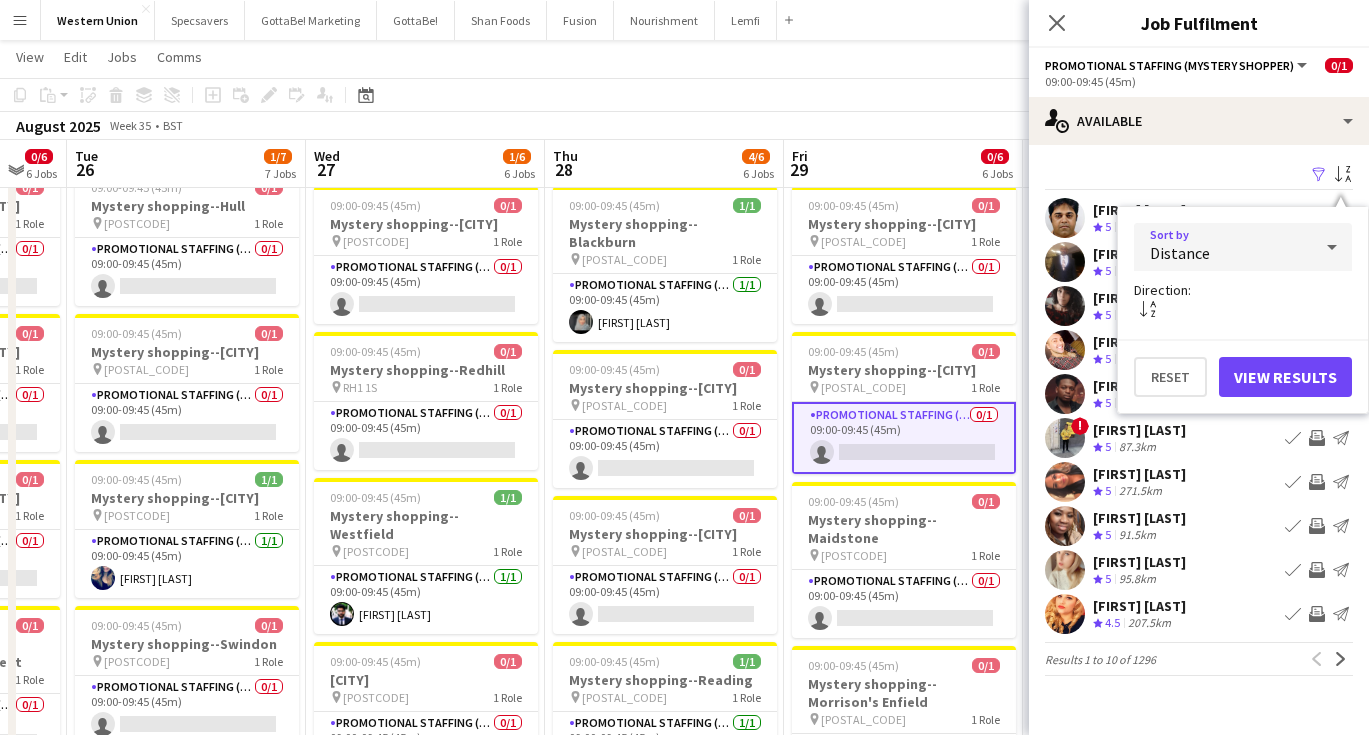 click on "View Results" at bounding box center [1285, 377] 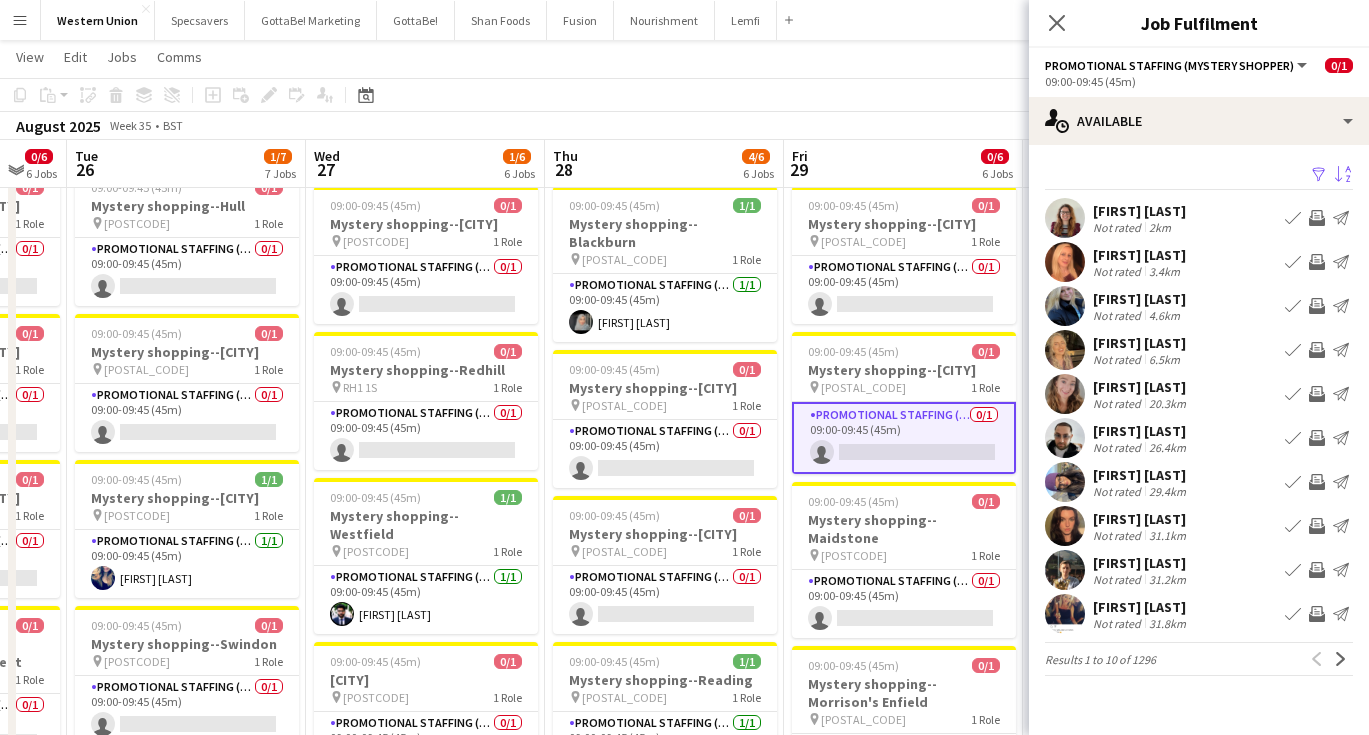 click on "Linzi Agnew   Not rated   2km
Book crew
Invite crew
Send notification" at bounding box center [1199, 218] 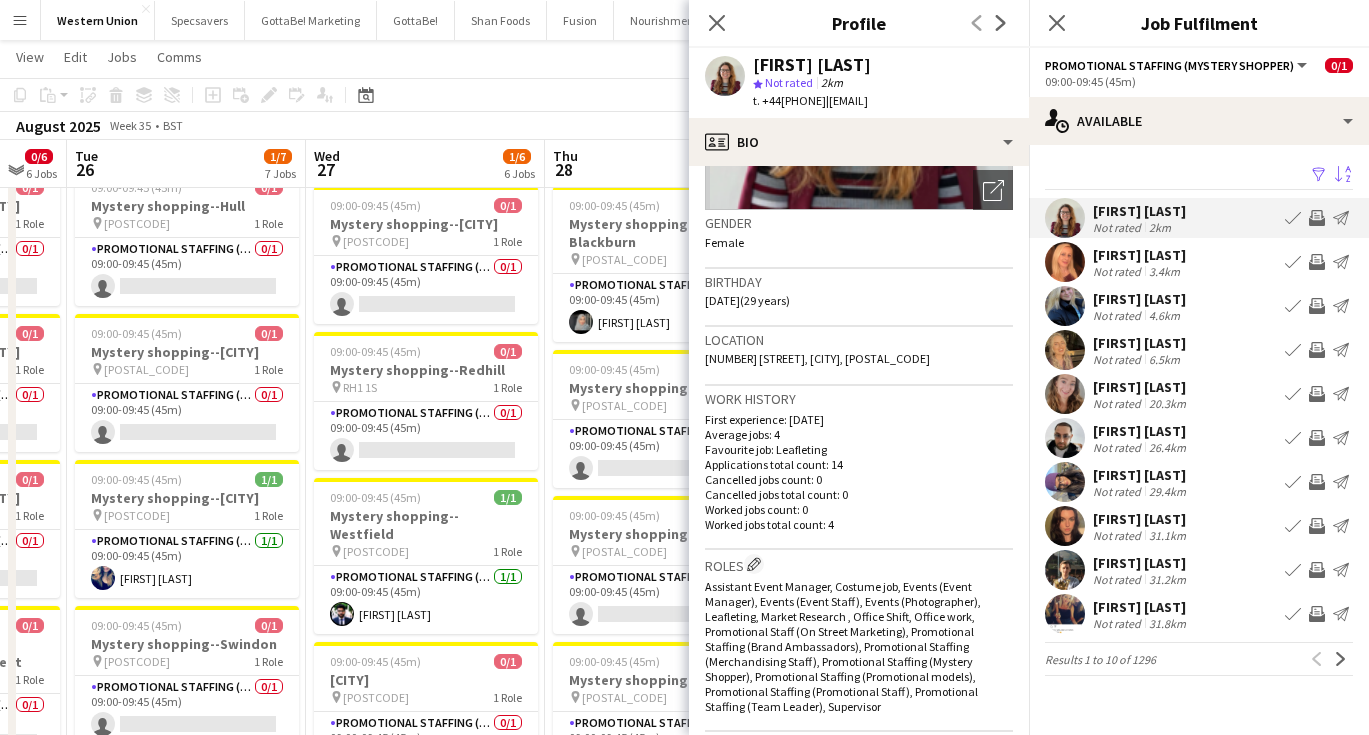 scroll, scrollTop: 268, scrollLeft: 0, axis: vertical 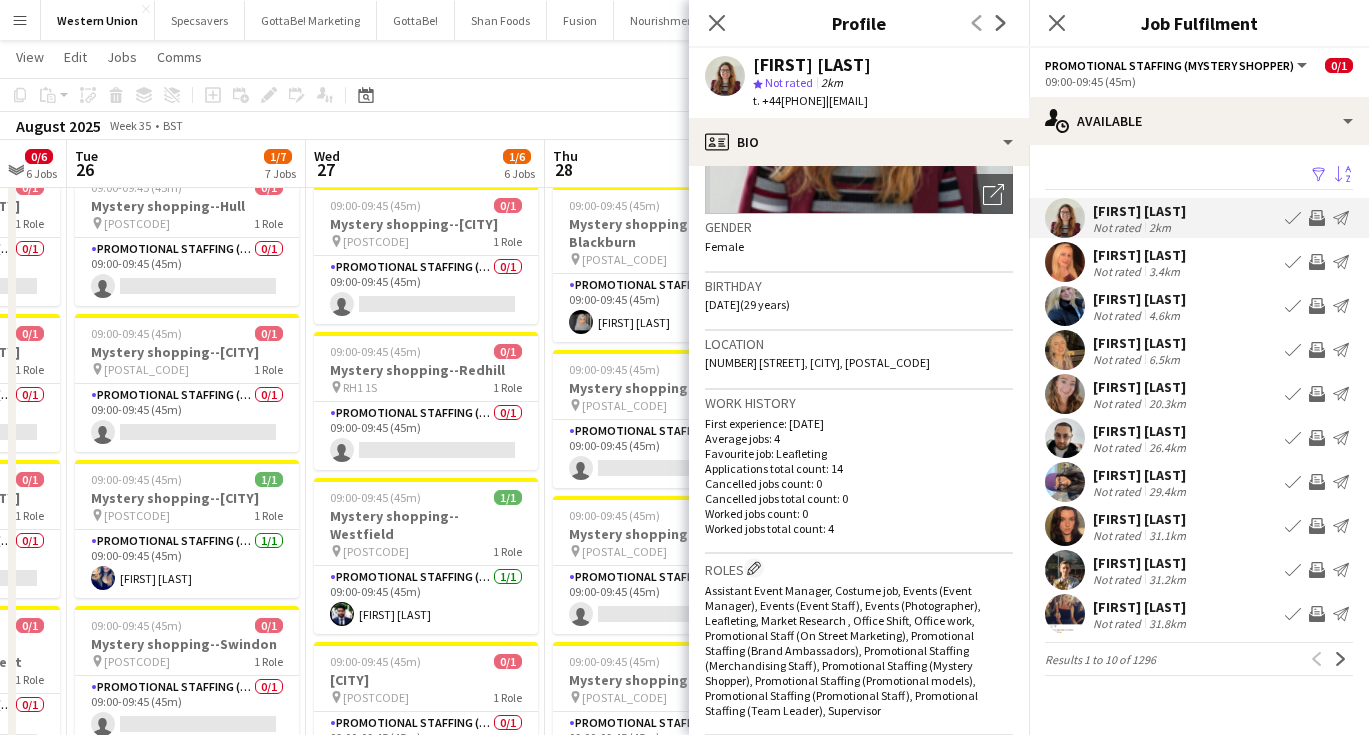 click on "3.4km" at bounding box center [1164, 271] 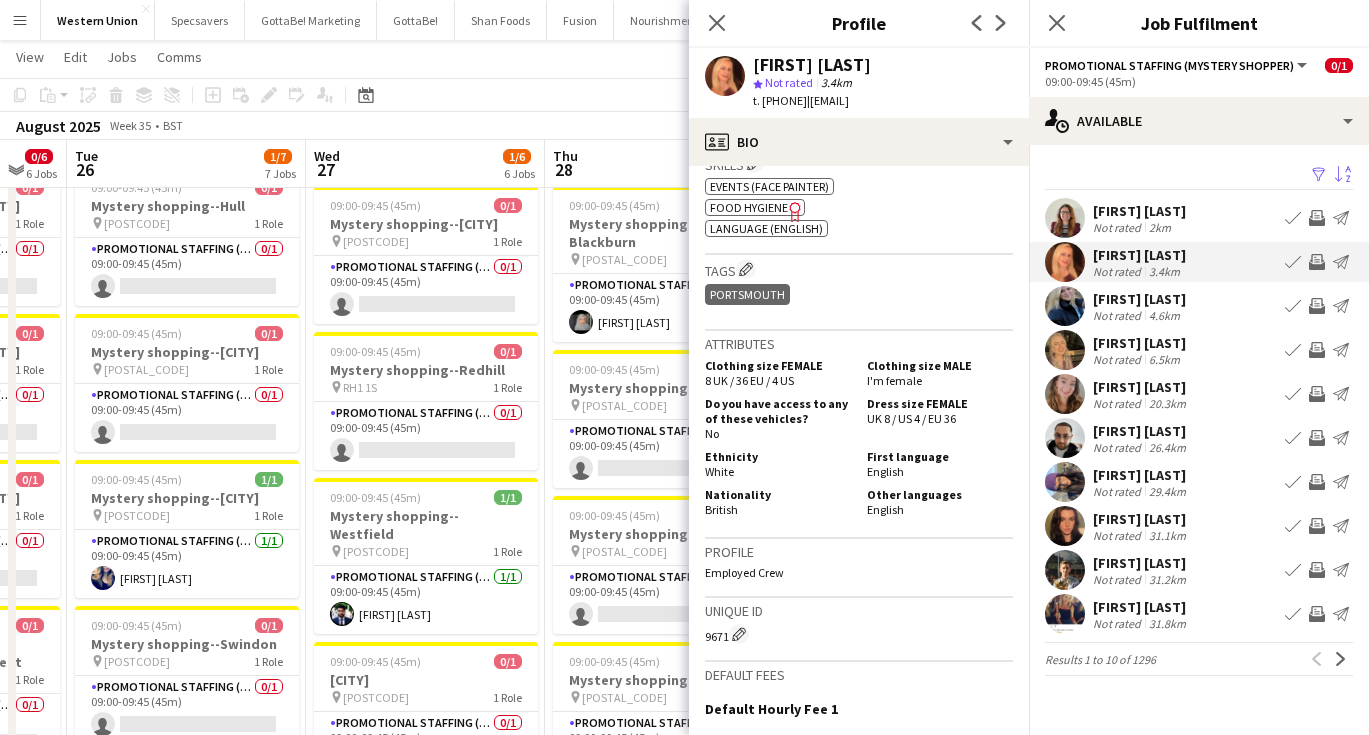 scroll, scrollTop: 845, scrollLeft: 0, axis: vertical 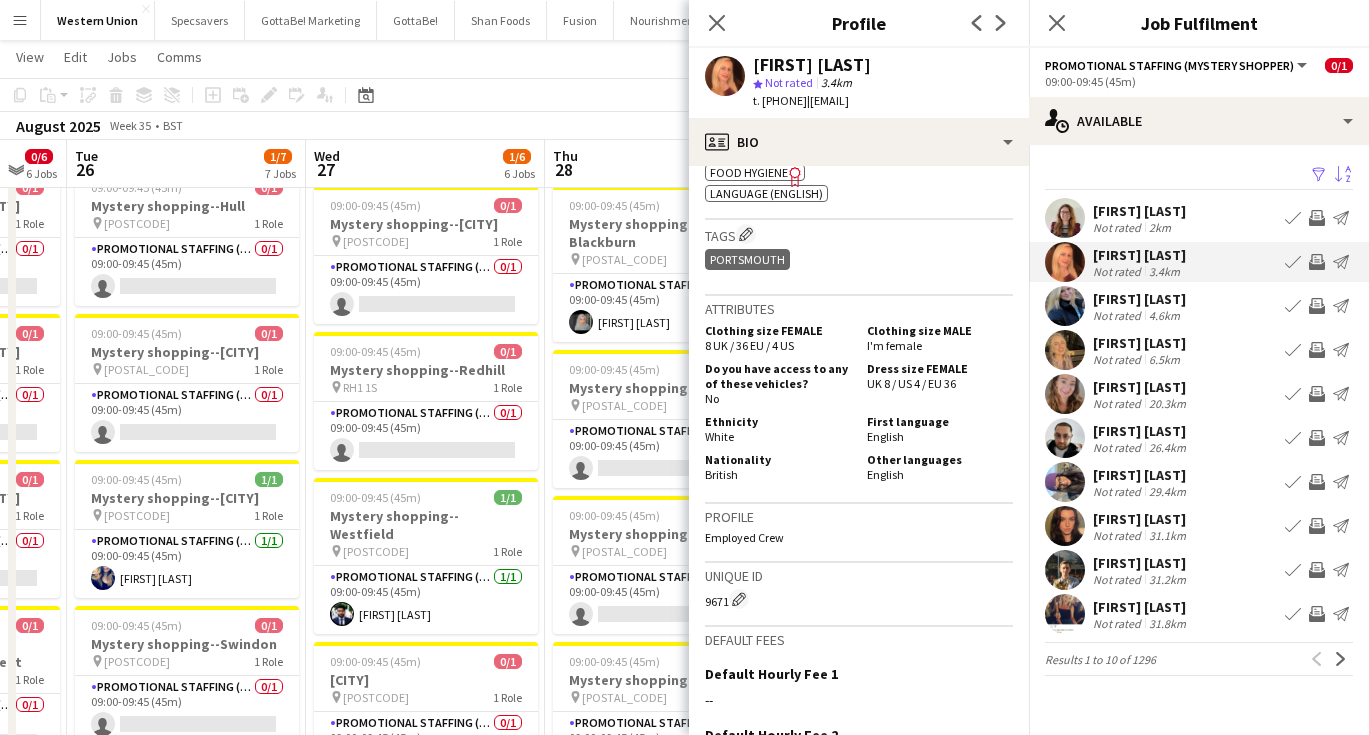 click on "Amy Bateman" at bounding box center (1139, 299) 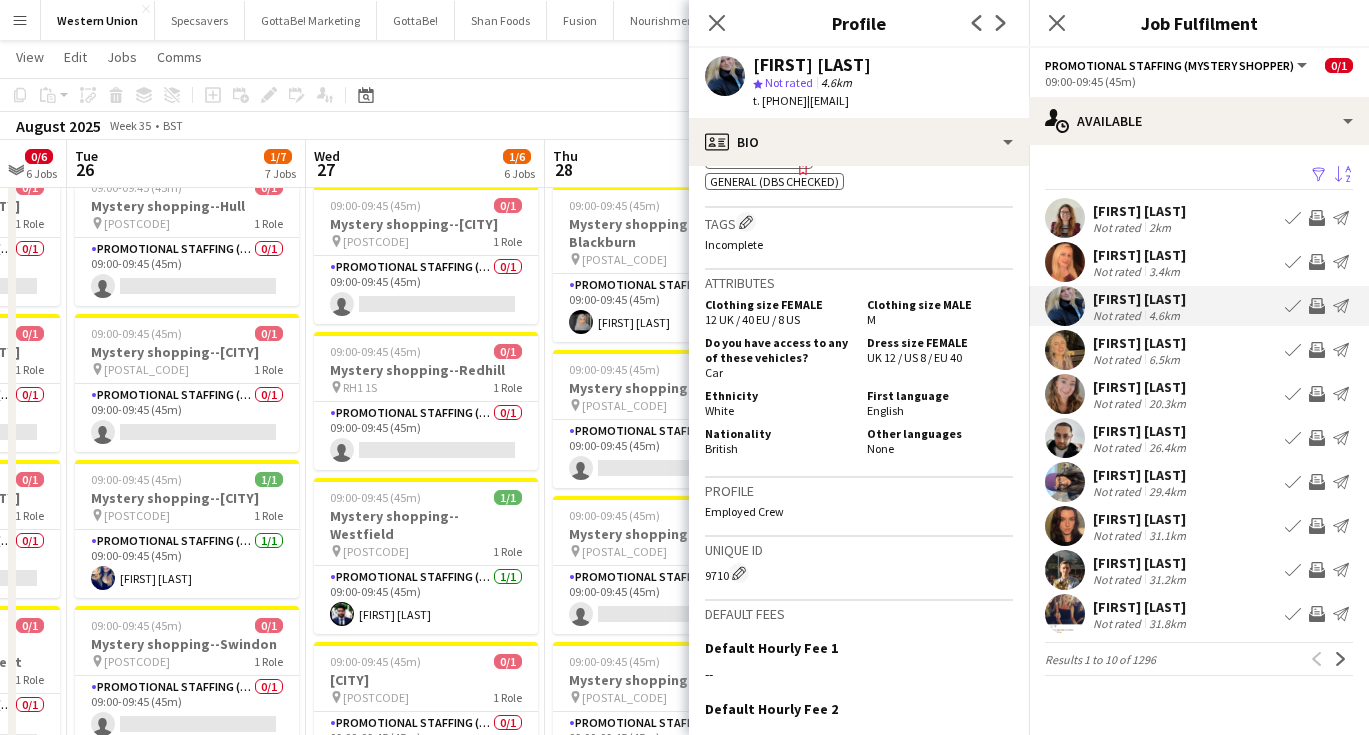 scroll, scrollTop: 843, scrollLeft: 0, axis: vertical 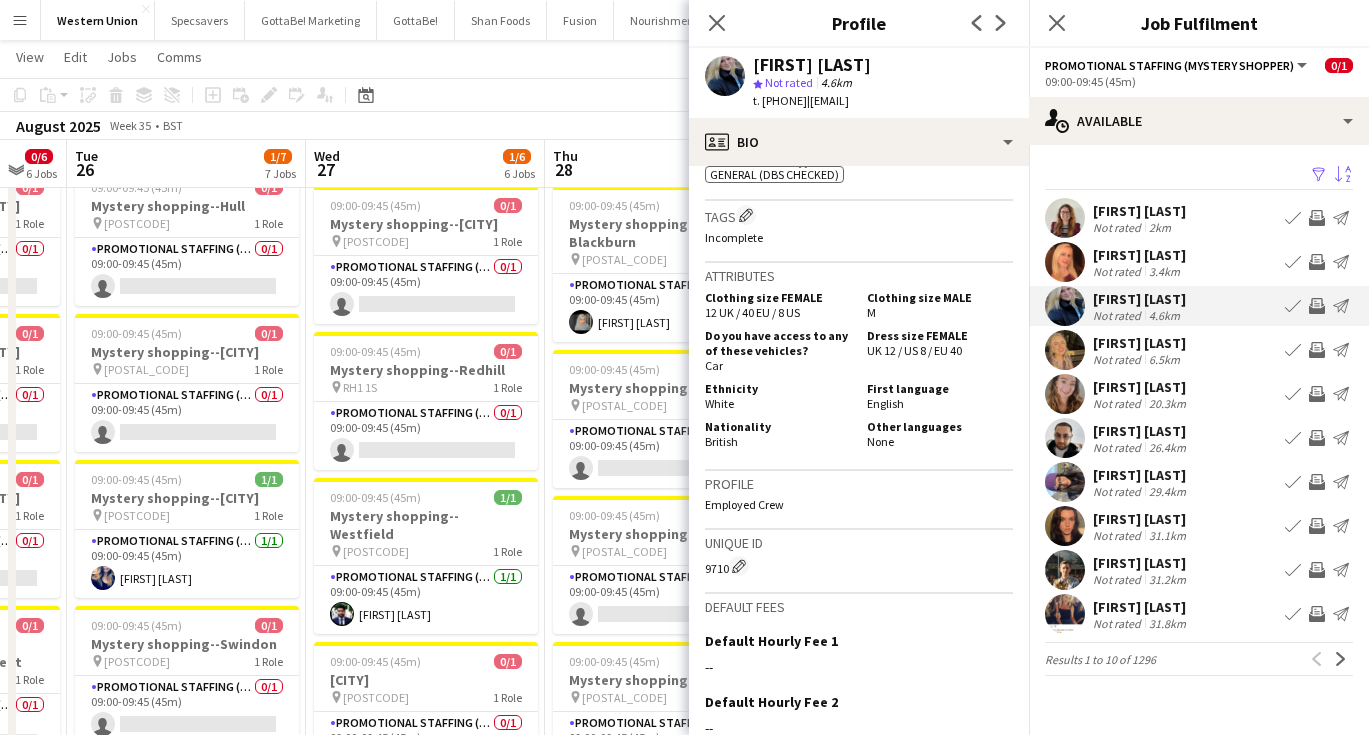 click on "6.5km" at bounding box center [1164, 359] 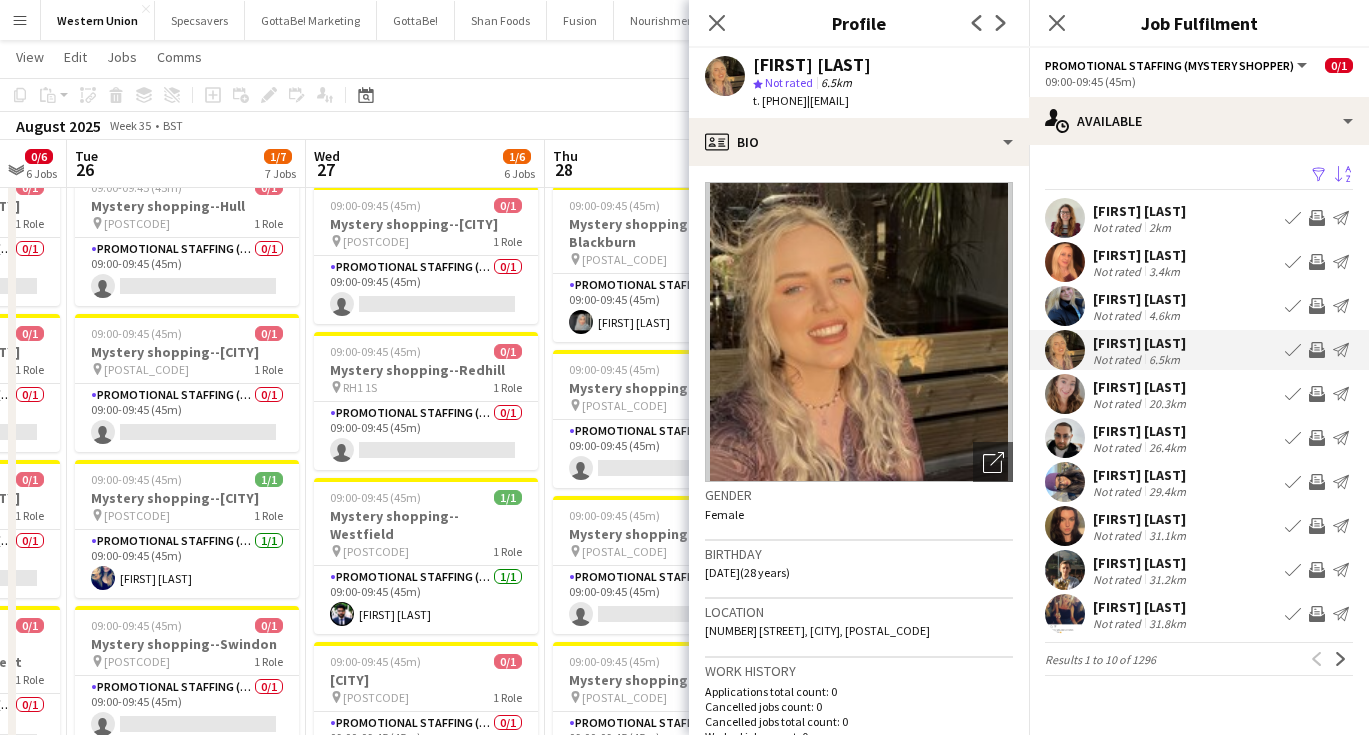 scroll, scrollTop: 0, scrollLeft: 0, axis: both 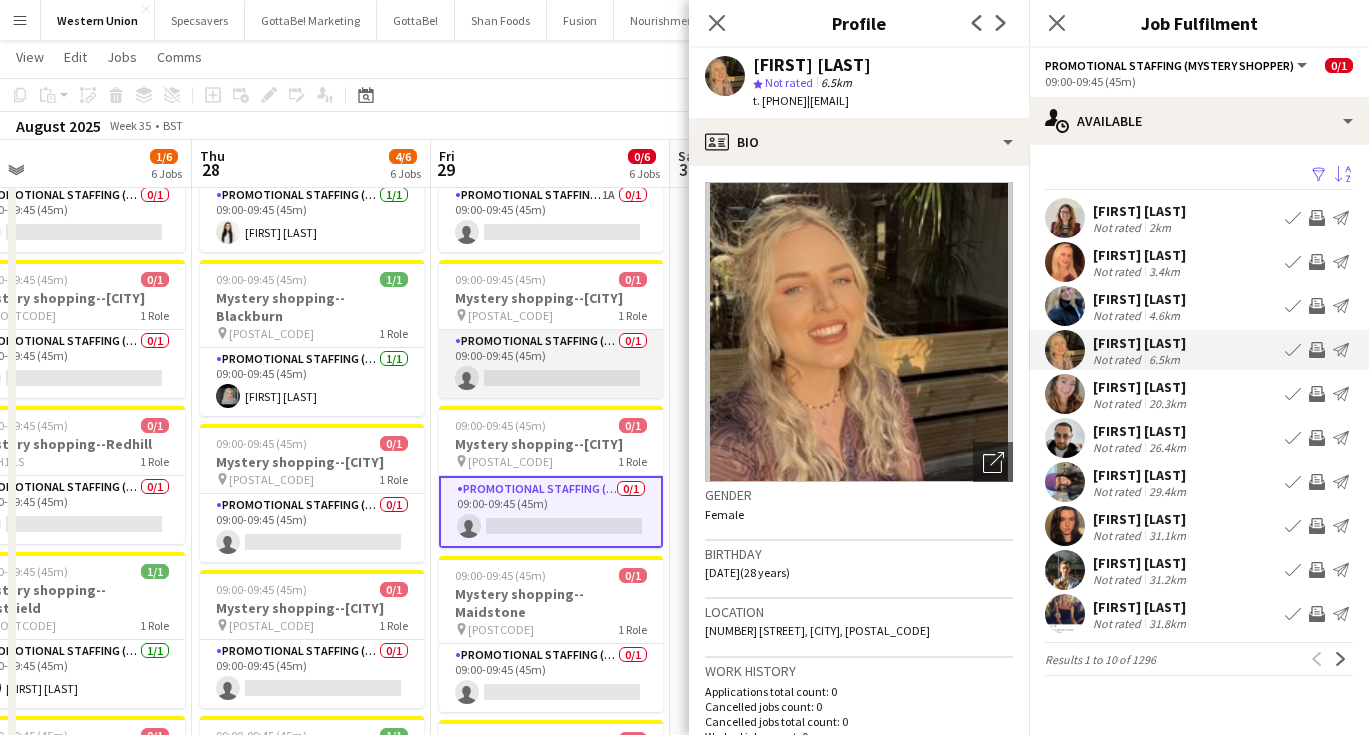 click on "Promotional Staffing (Mystery Shopper)   0/1   09:00-09:45 (45m)
single-neutral-actions" at bounding box center [551, 364] 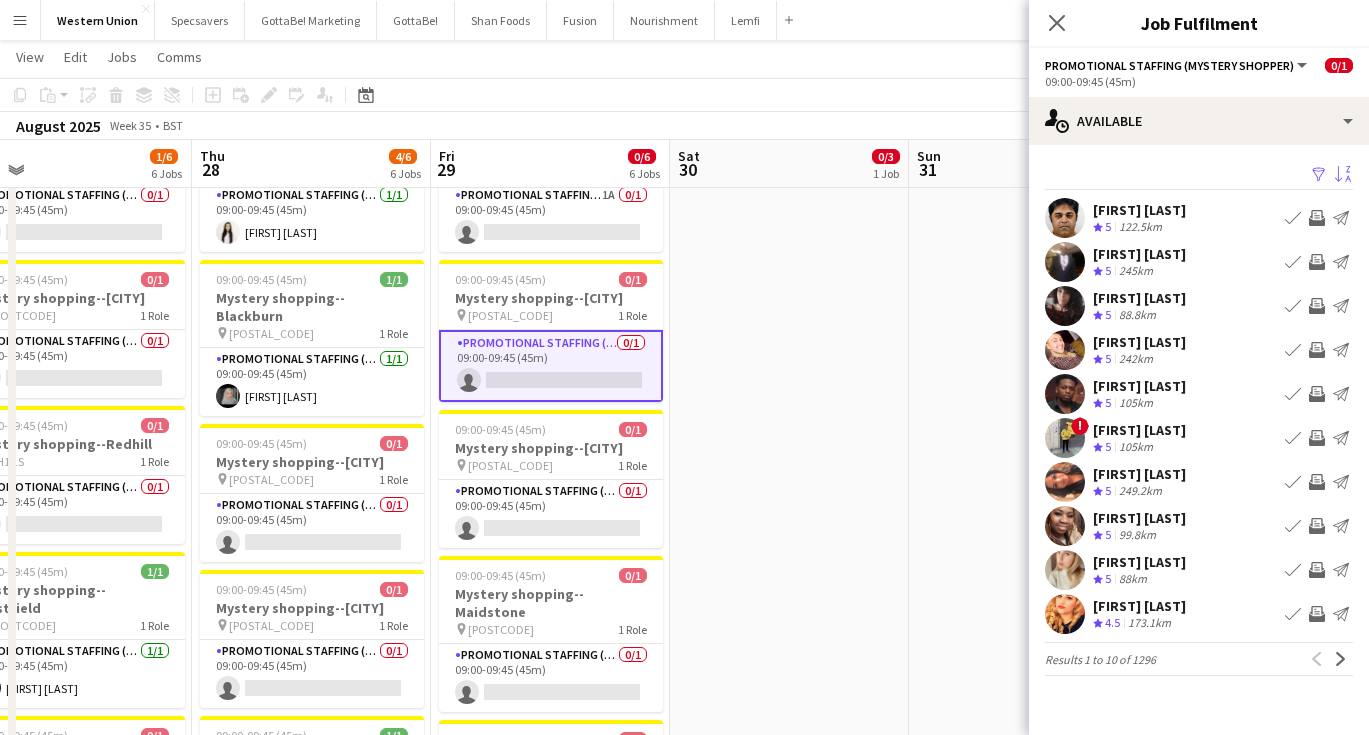 click on "Sort asc" at bounding box center [1343, 175] 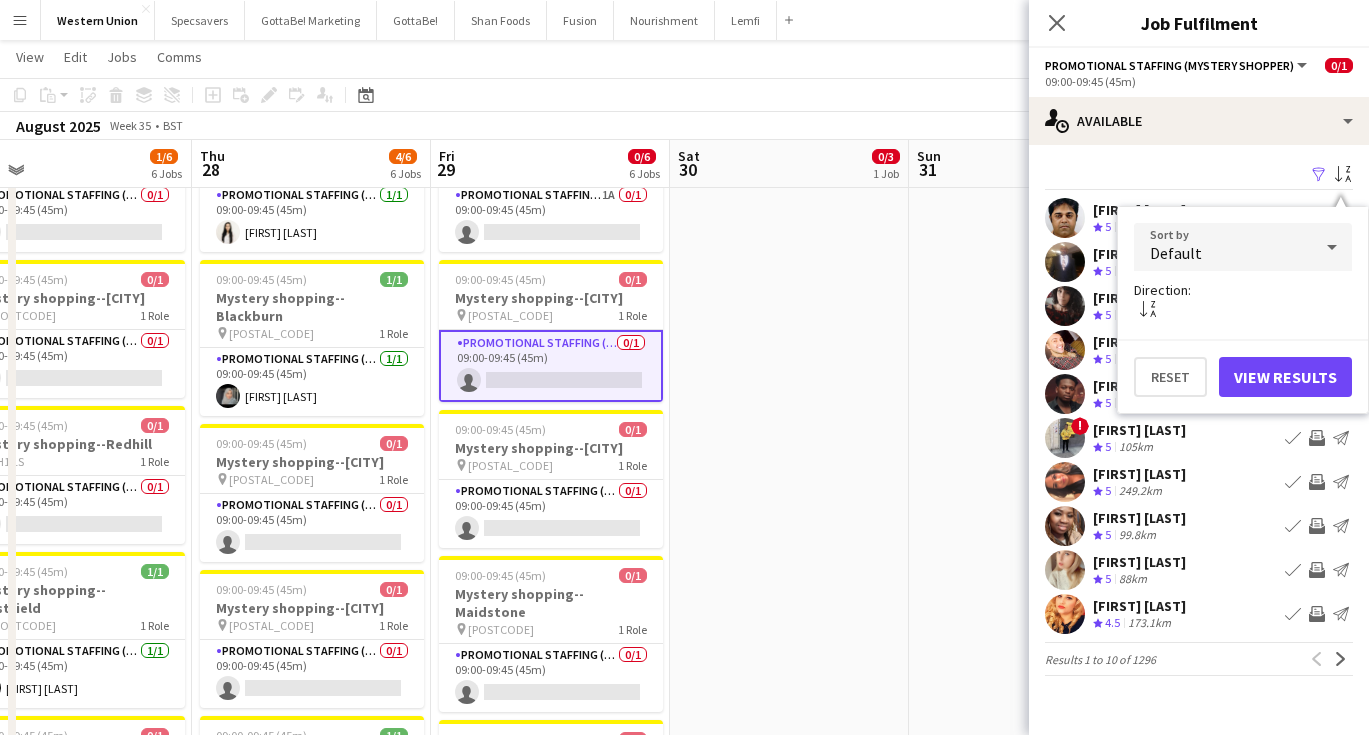 click on "Default" at bounding box center [1223, 247] 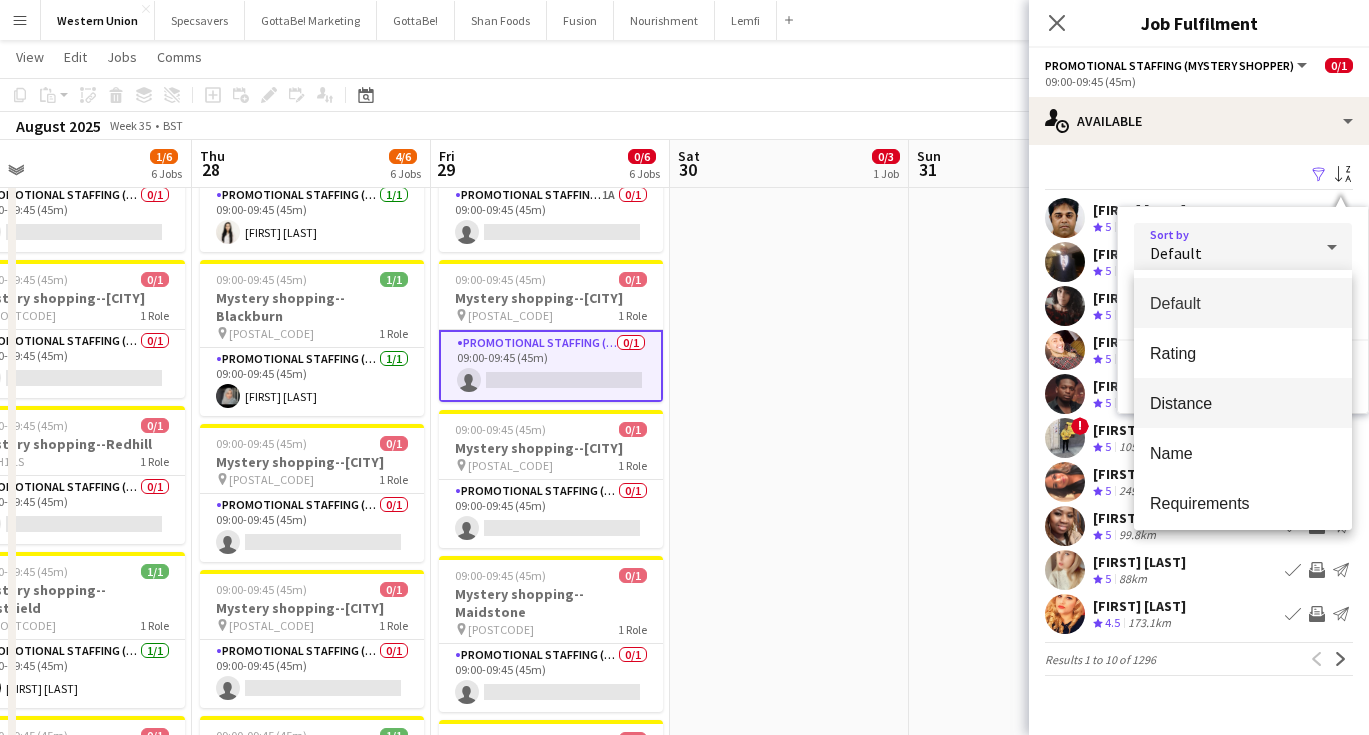 click on "Distance" at bounding box center [1243, 403] 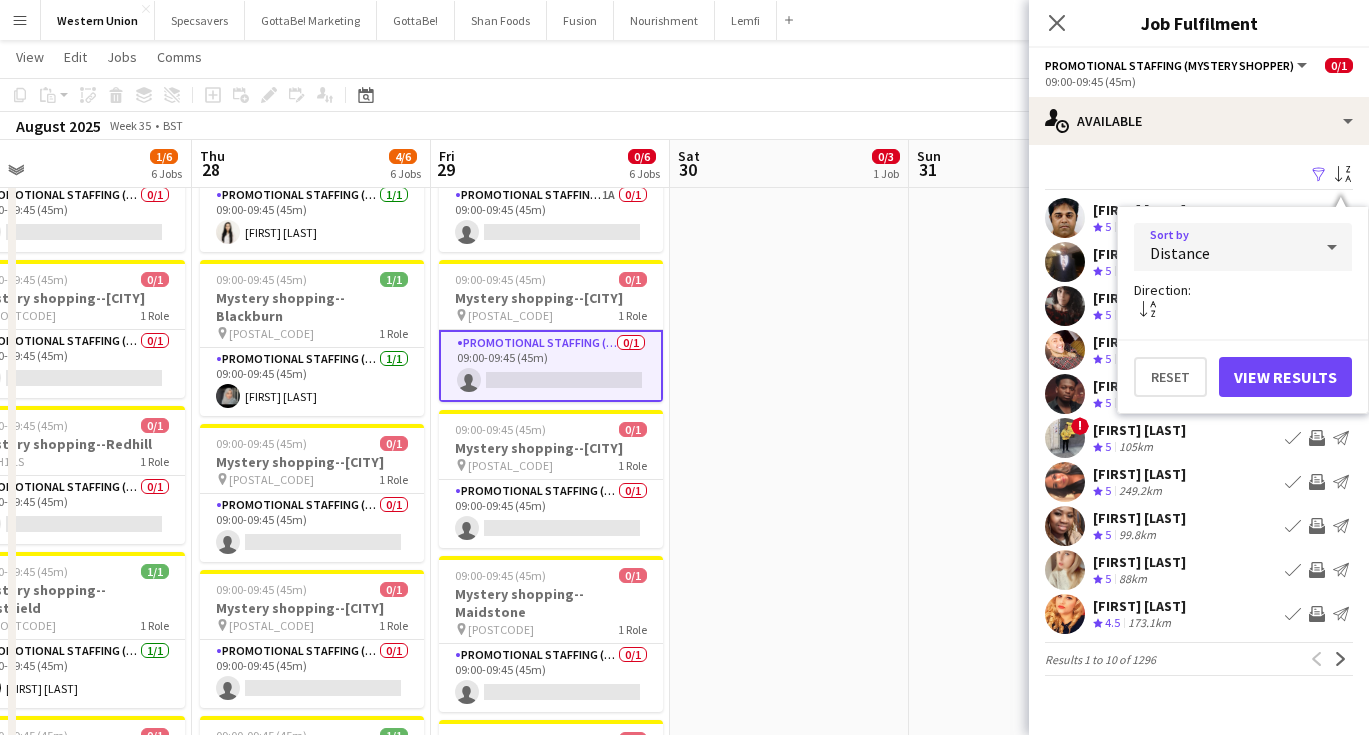 click on "View Results" at bounding box center [1285, 377] 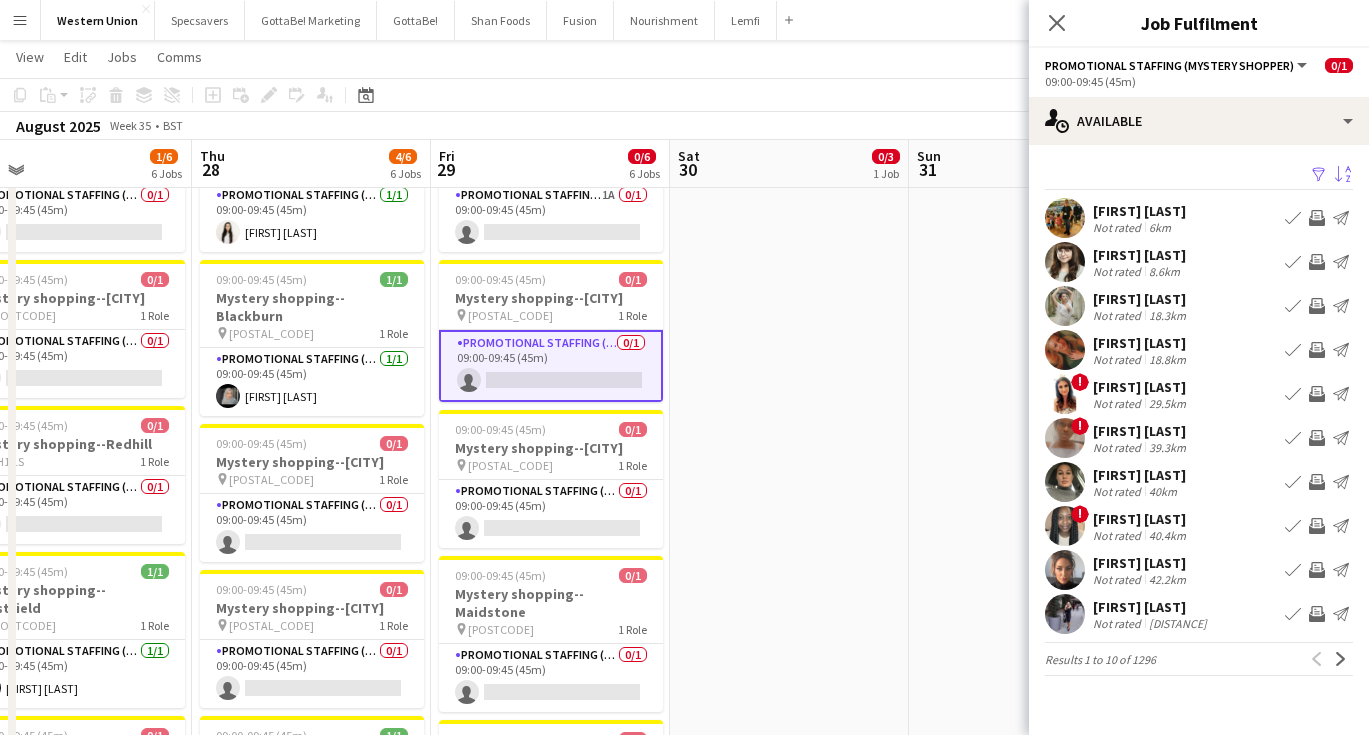 click on "Not rated   6km" at bounding box center [1139, 227] 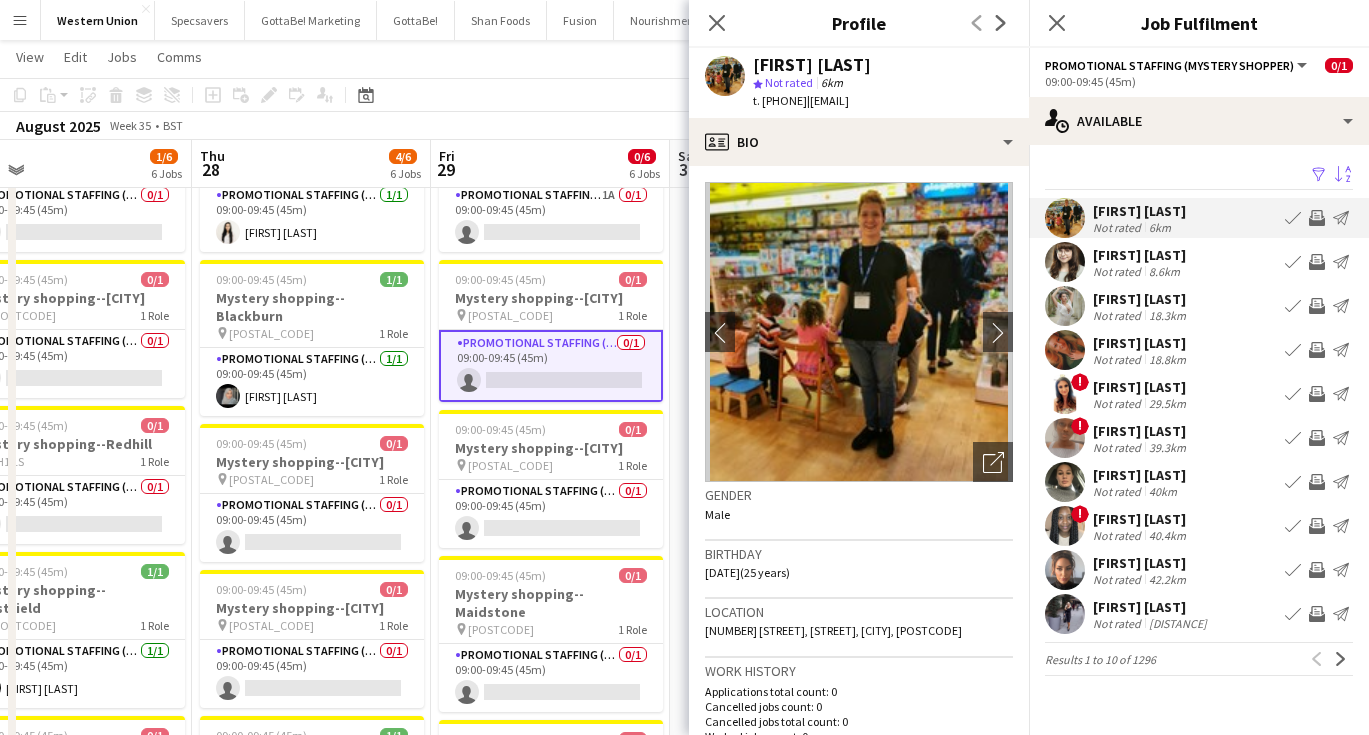 scroll, scrollTop: 0, scrollLeft: 0, axis: both 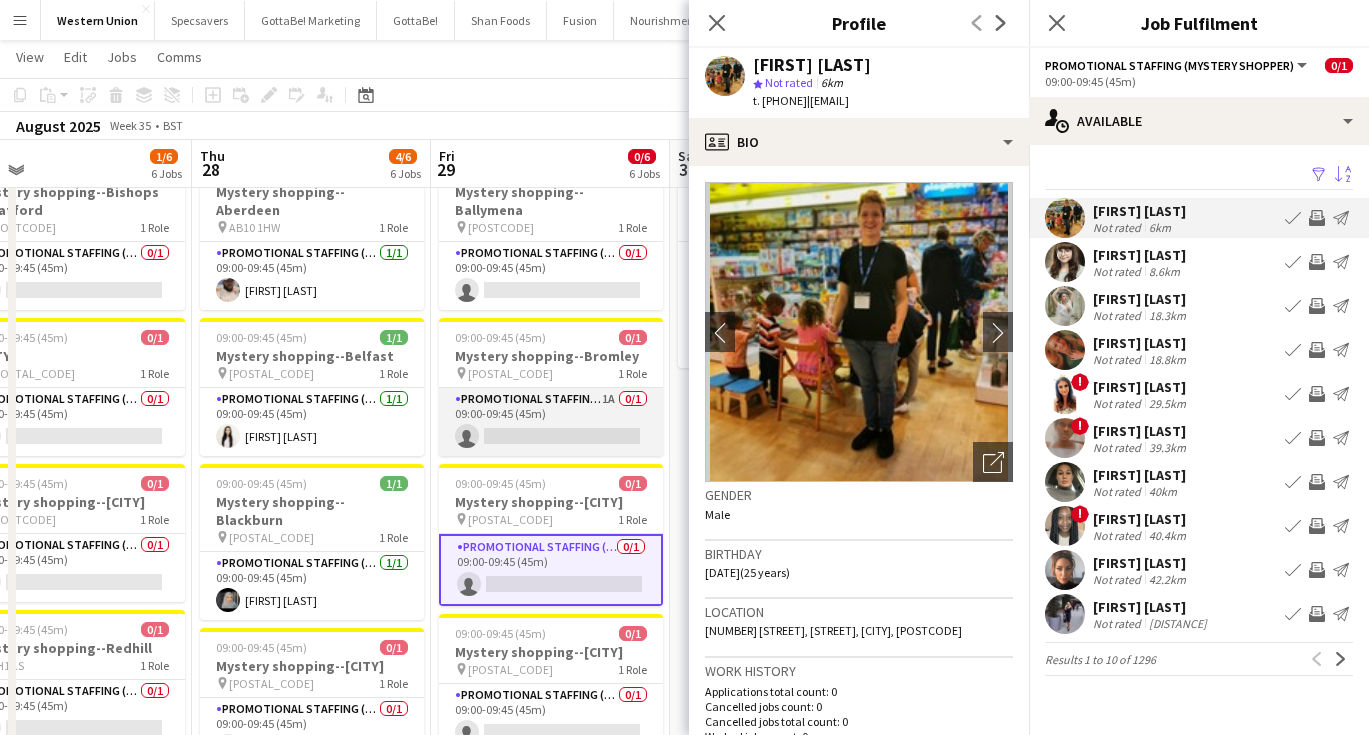 click on "Promotional Staffing (Mystery Shopper)   1A   0/1   09:00-09:45 (45m)
single-neutral-actions" at bounding box center [551, 422] 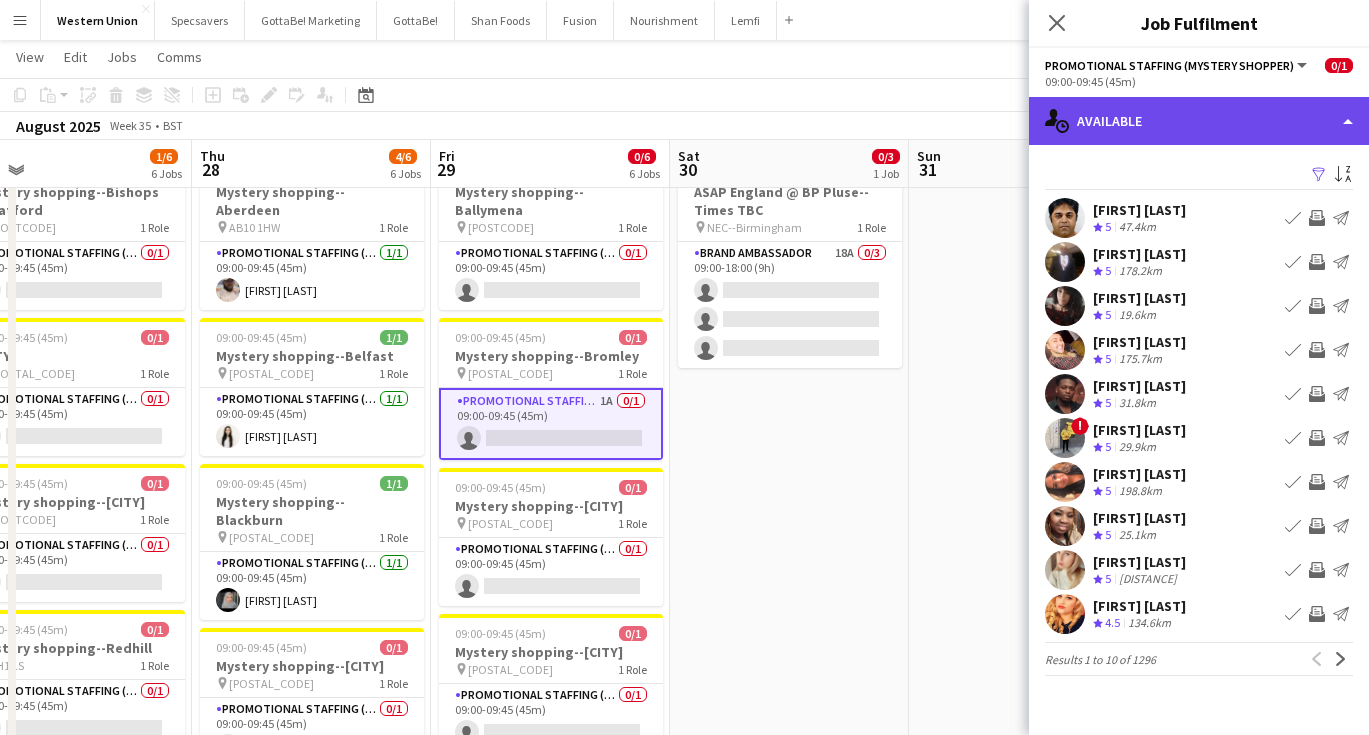 click on "single-neutral-actions-upload
Available" 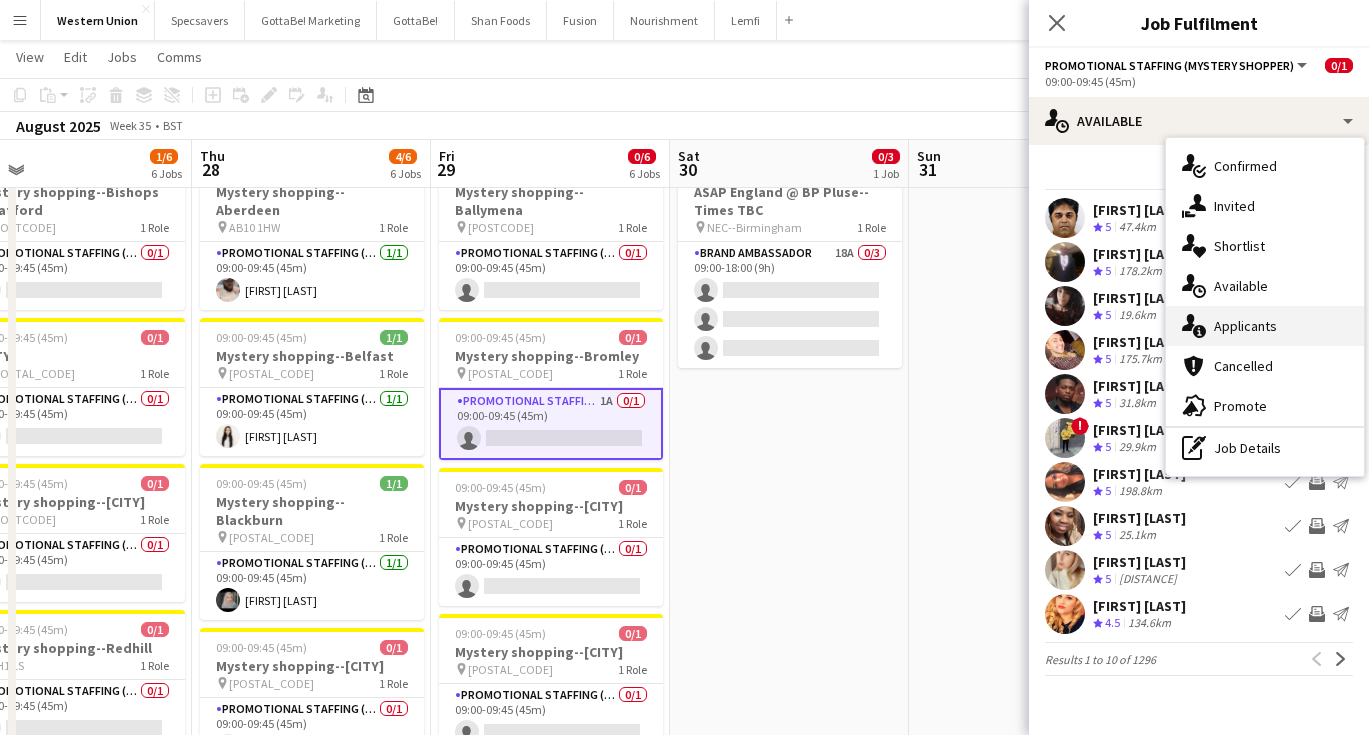 click on "single-neutral-actions-information
Applicants" at bounding box center (1265, 326) 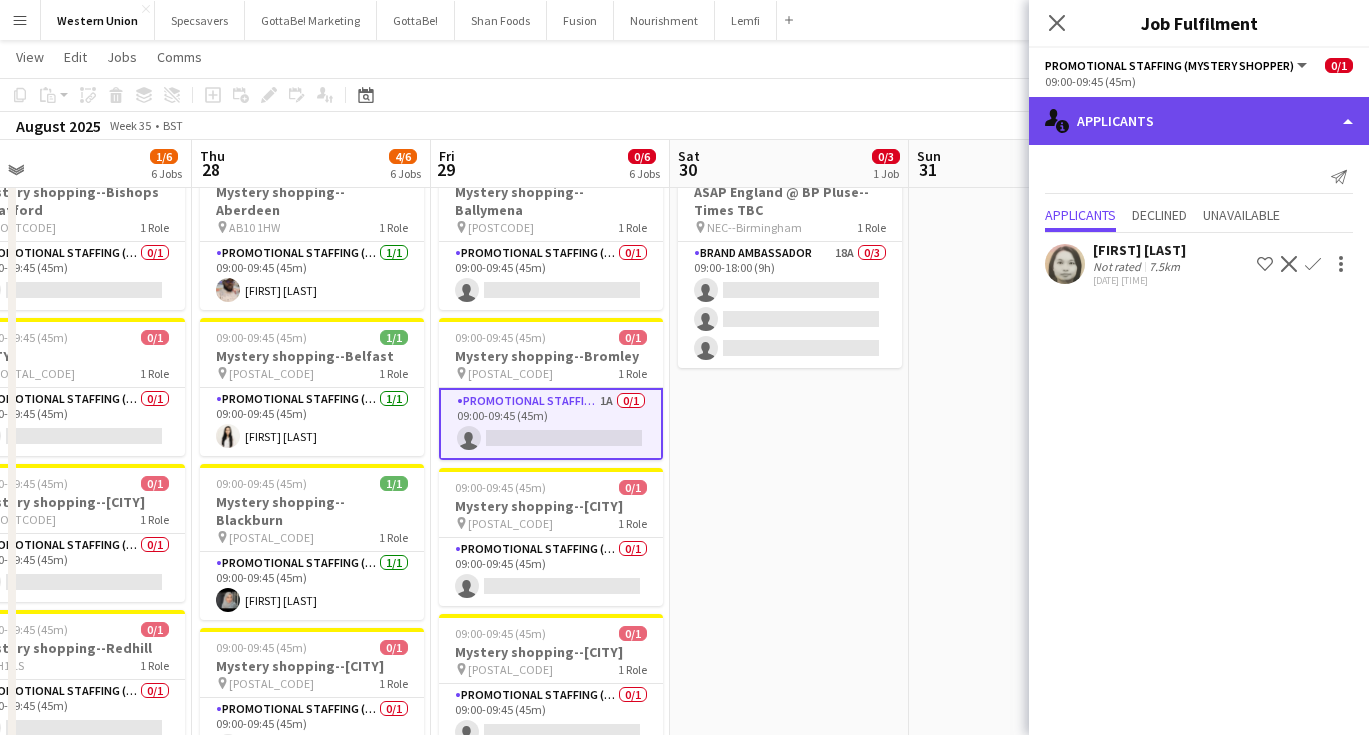 click on "single-neutral-actions-information
Applicants" 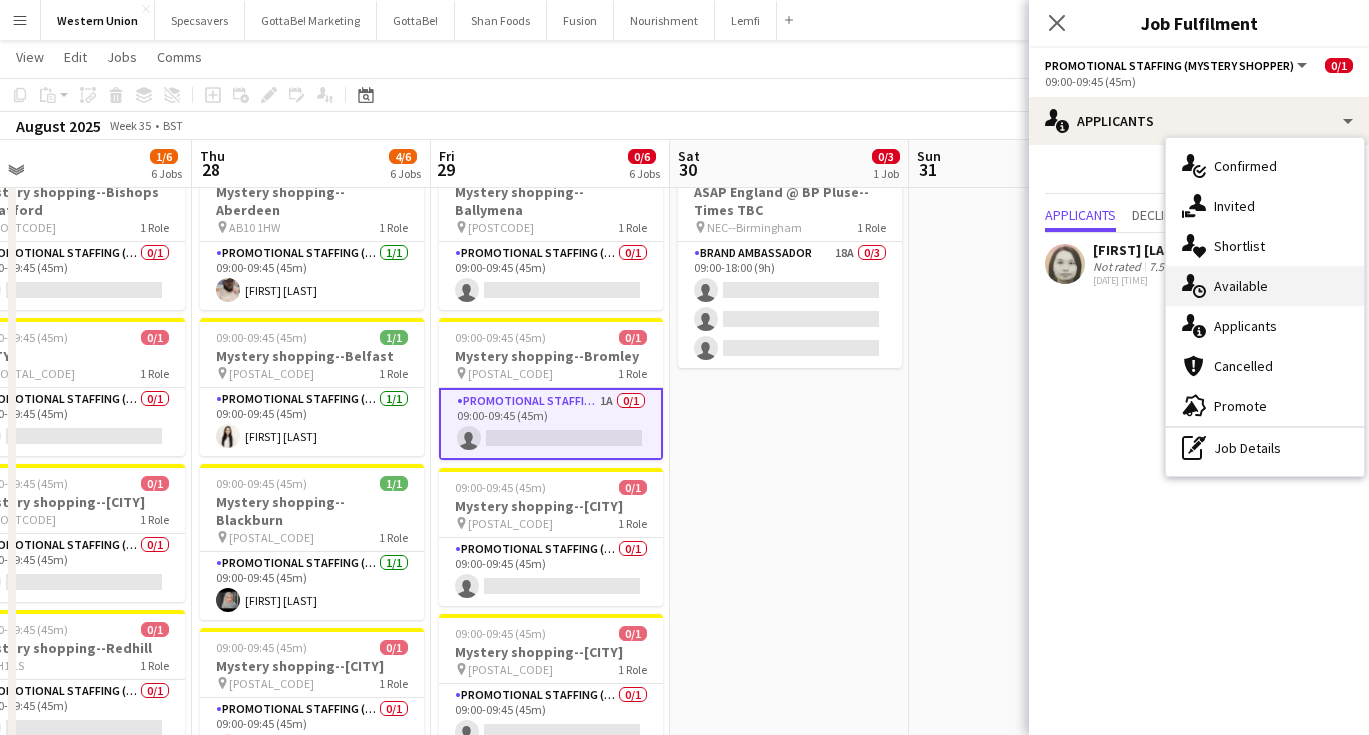 click on "single-neutral-actions-upload
Available" at bounding box center [1265, 286] 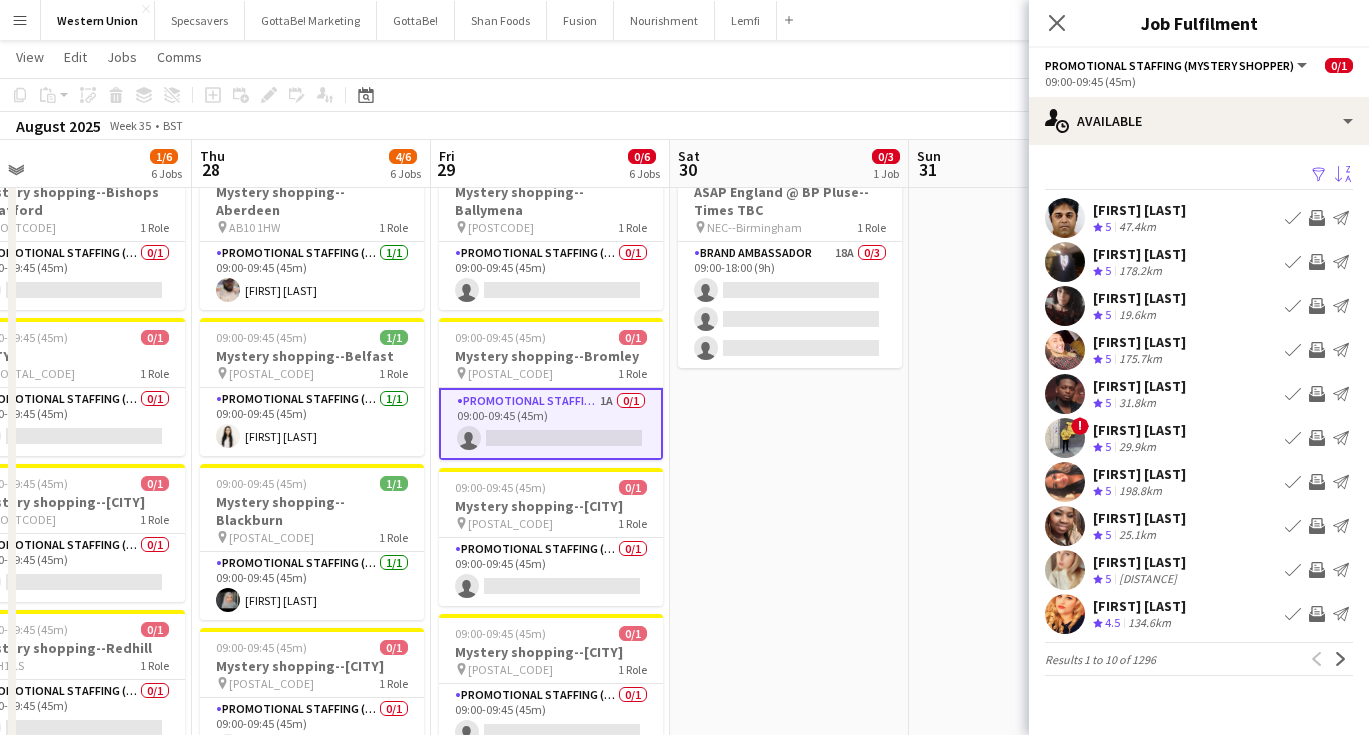 click on "Sort asc" at bounding box center [1343, 175] 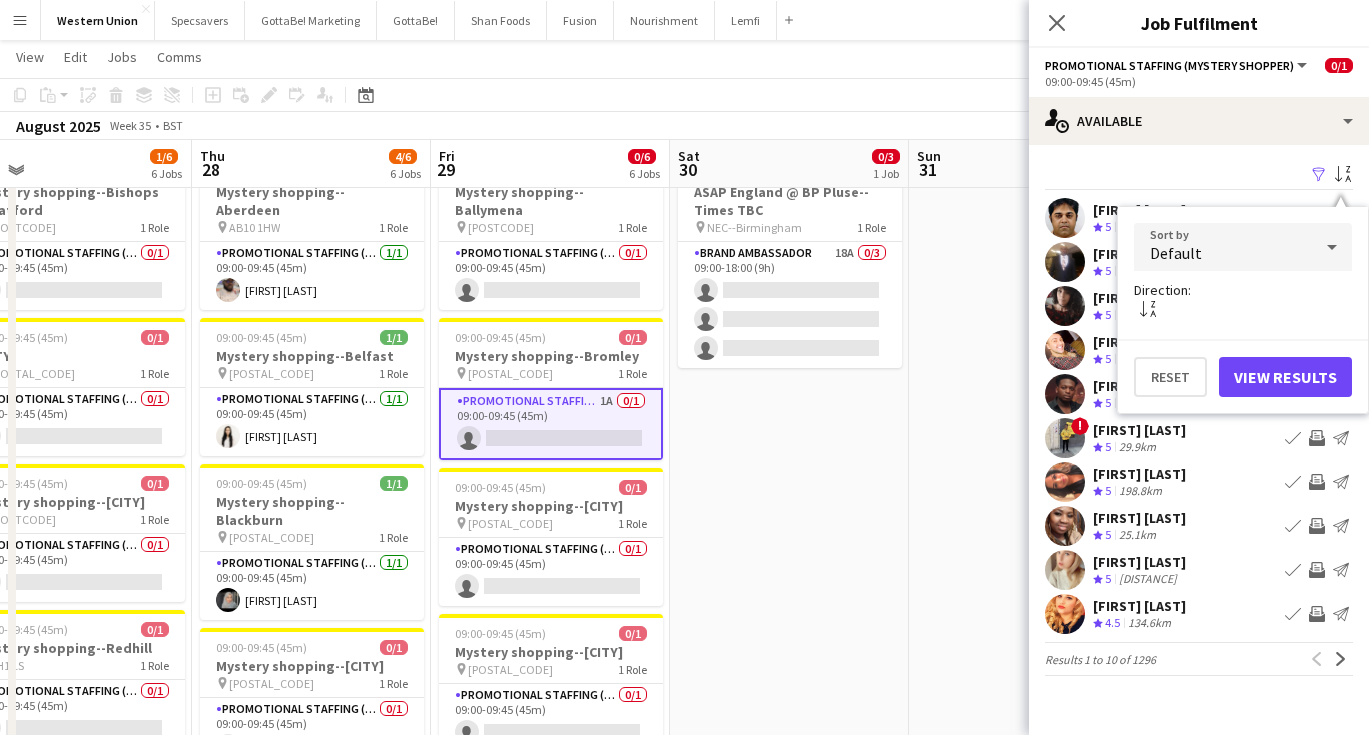 click on "Default" at bounding box center [1223, 247] 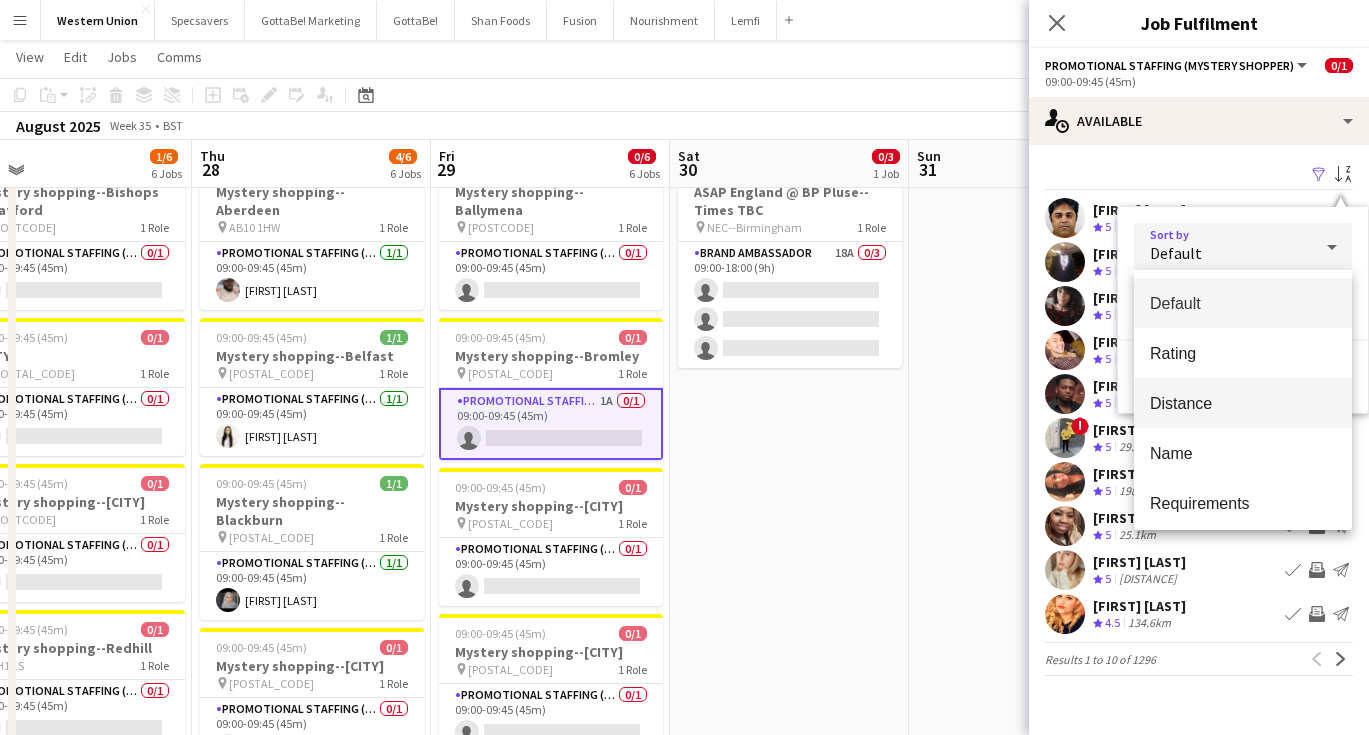 click on "Distance" at bounding box center [1243, 403] 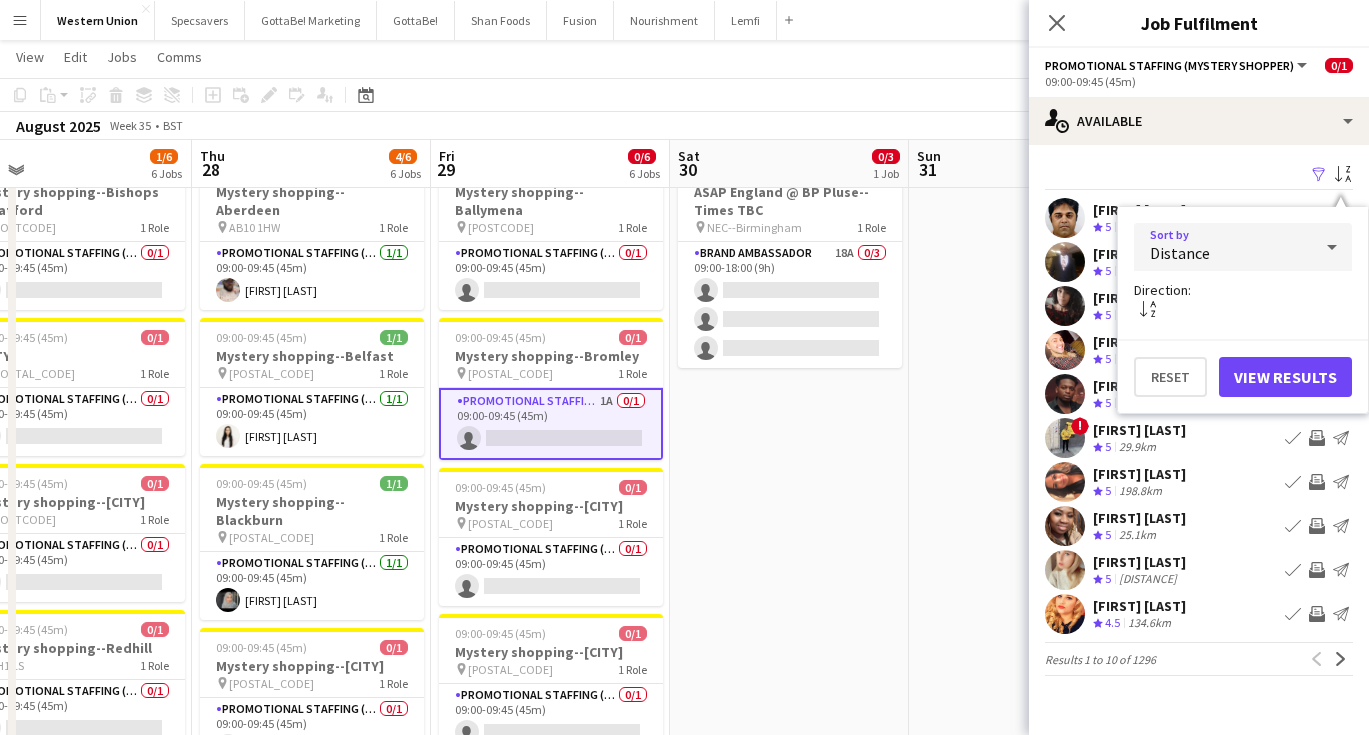 click on "View Results" at bounding box center (1285, 377) 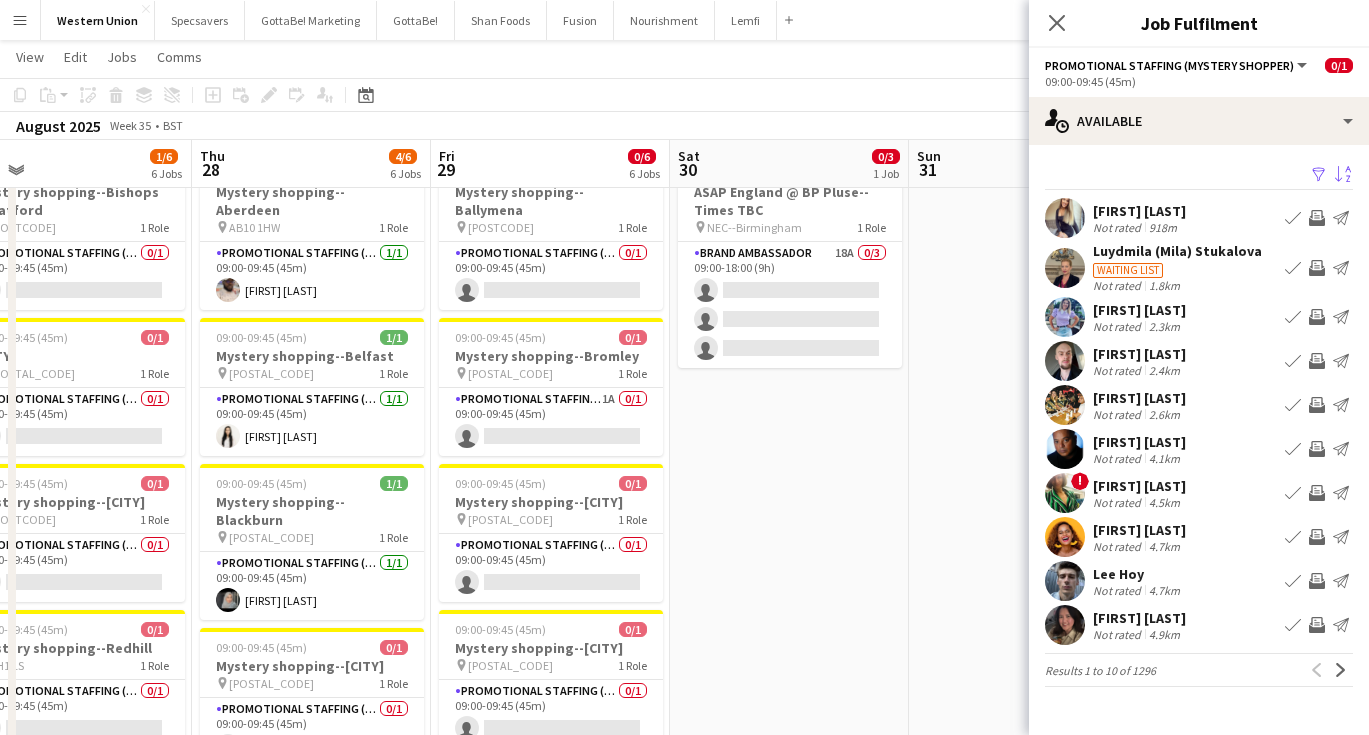 click on "Melody Ballentine" at bounding box center [1139, 486] 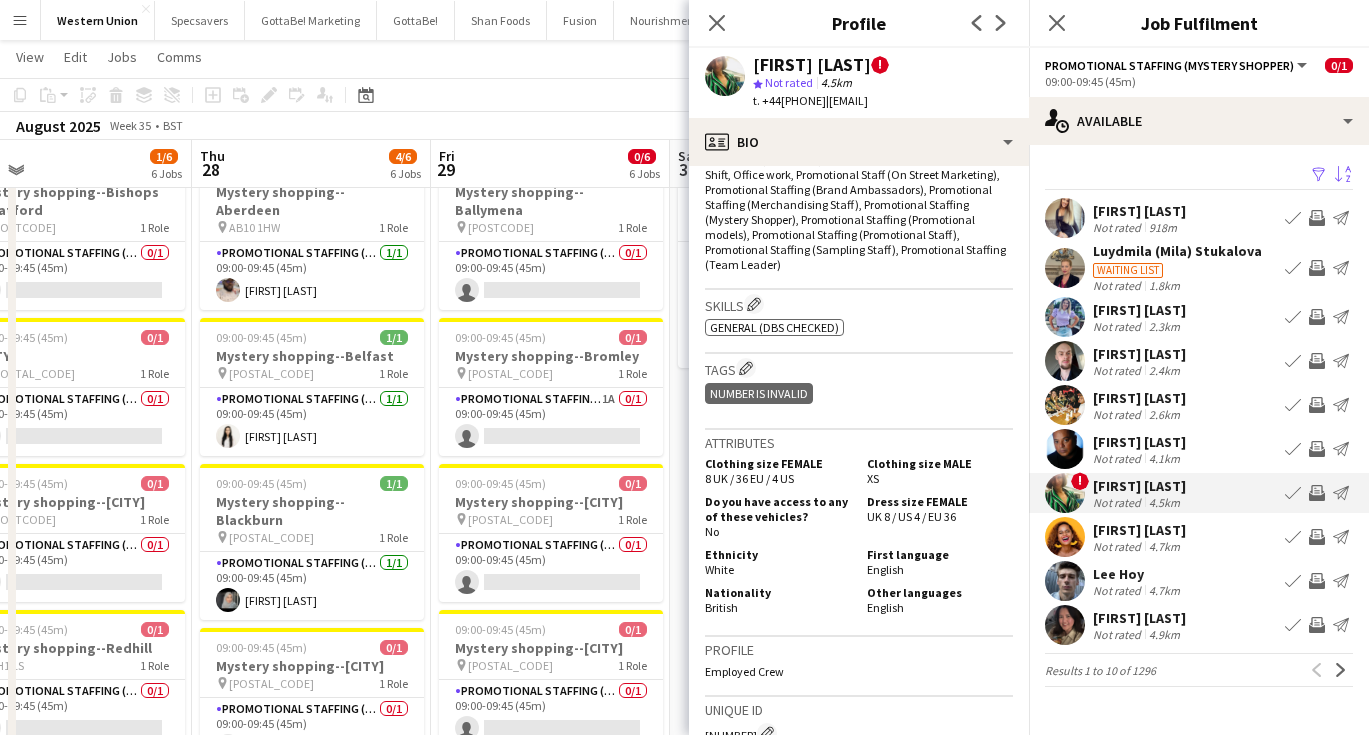 scroll, scrollTop: 903, scrollLeft: 0, axis: vertical 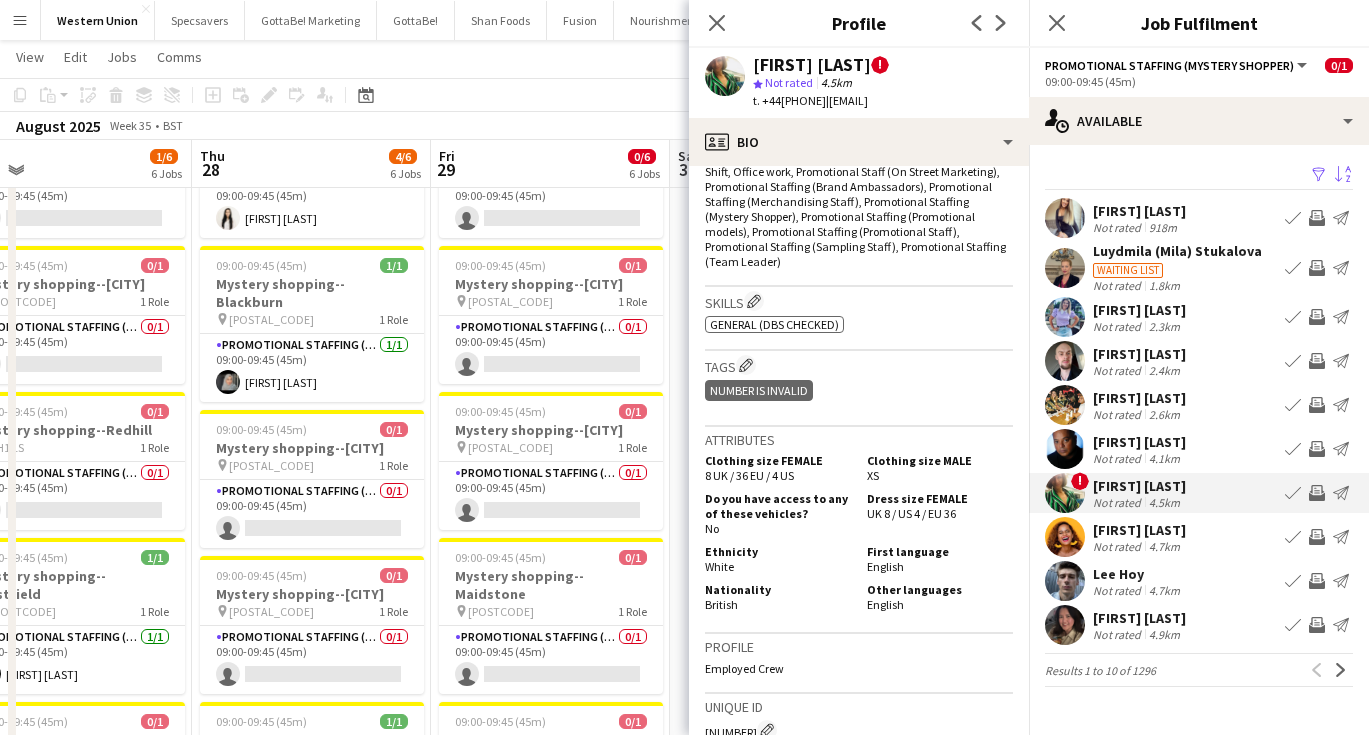 click on "2.6km" at bounding box center [1164, 414] 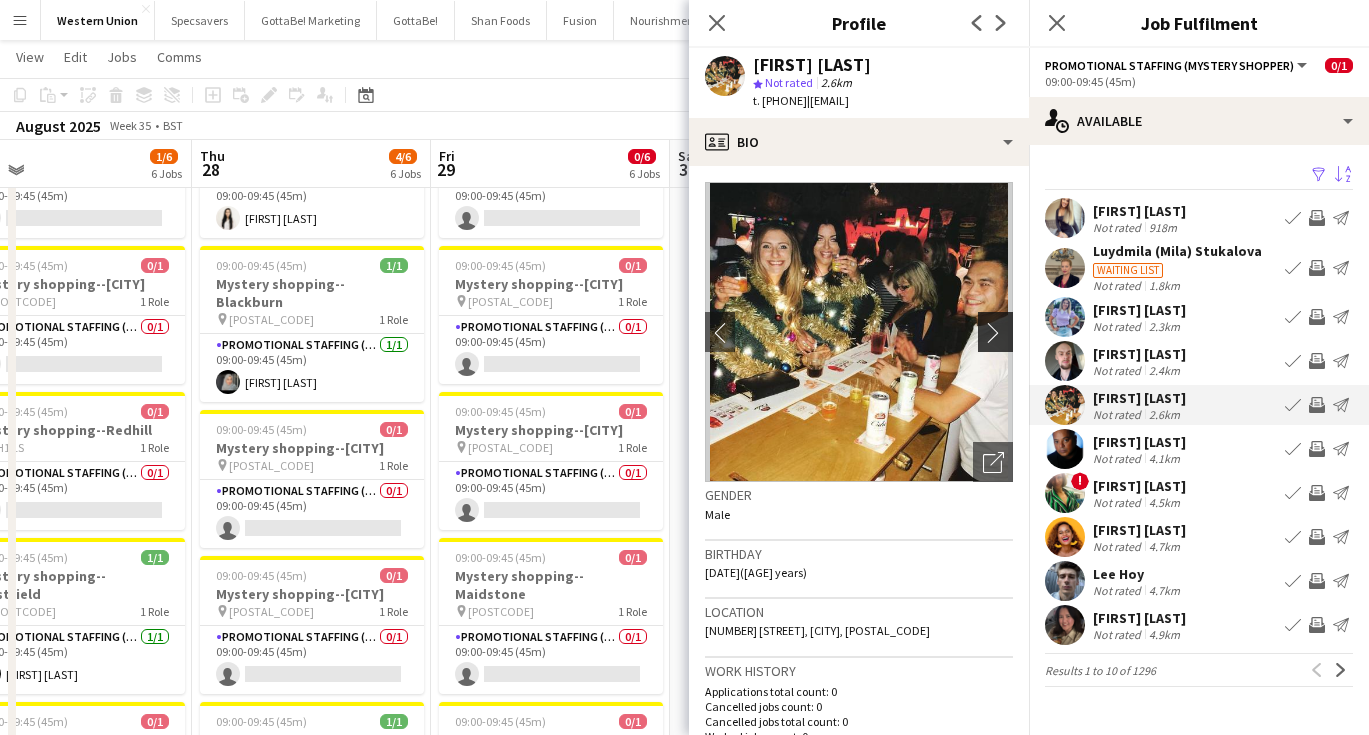 click on "chevron-right" 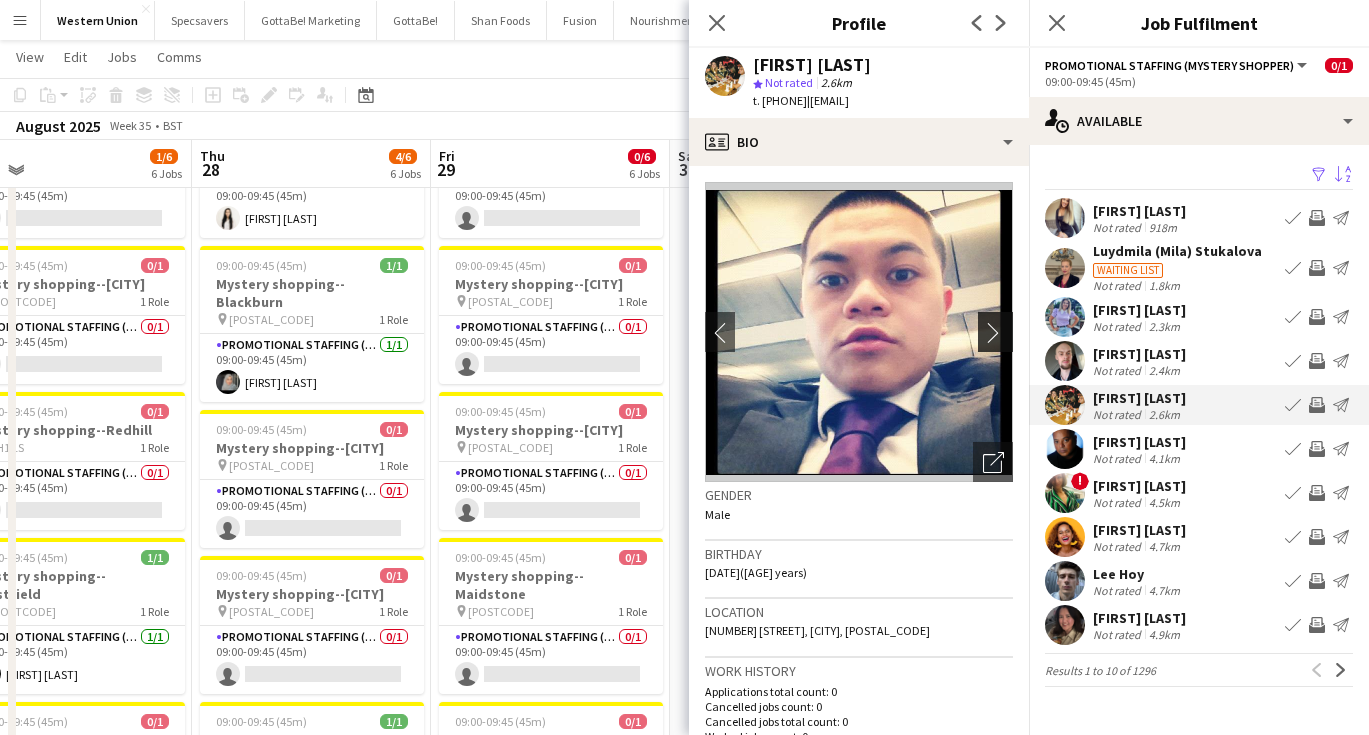 click on "chevron-right" 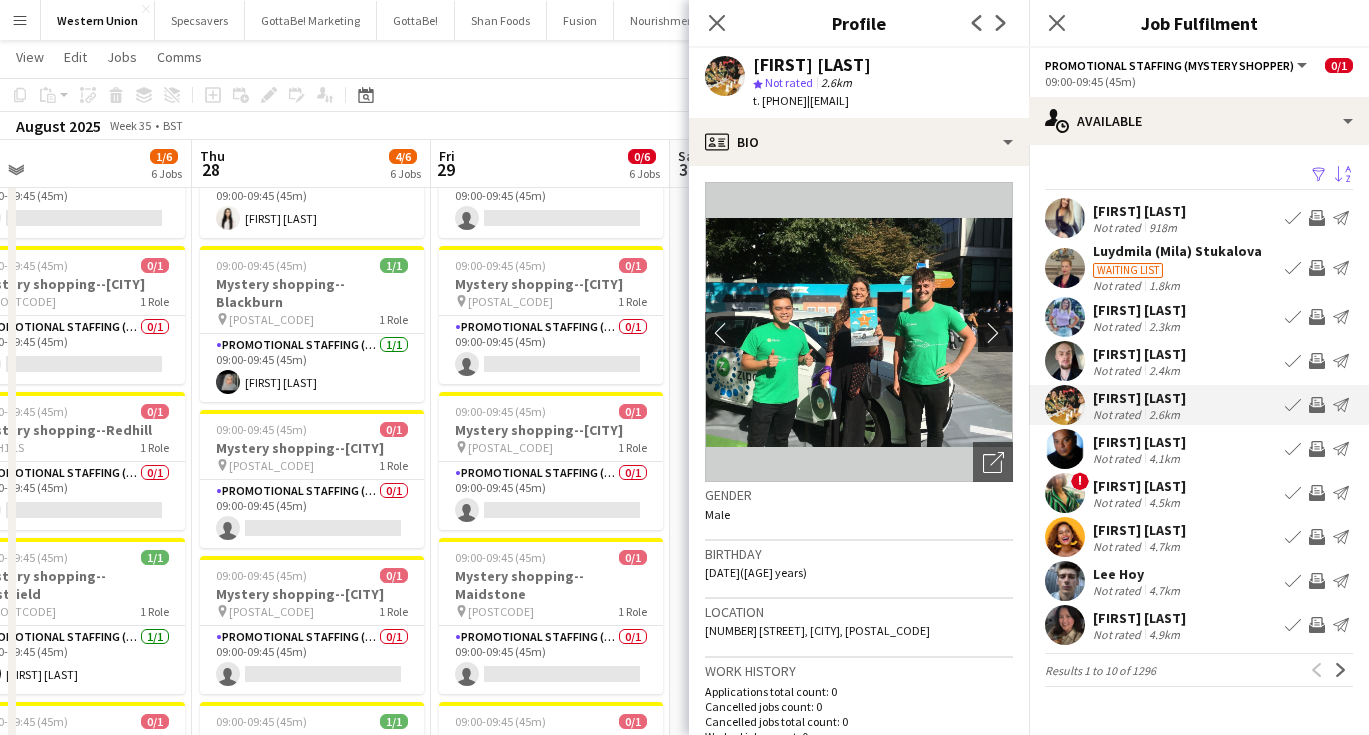 click on "chevron-right" 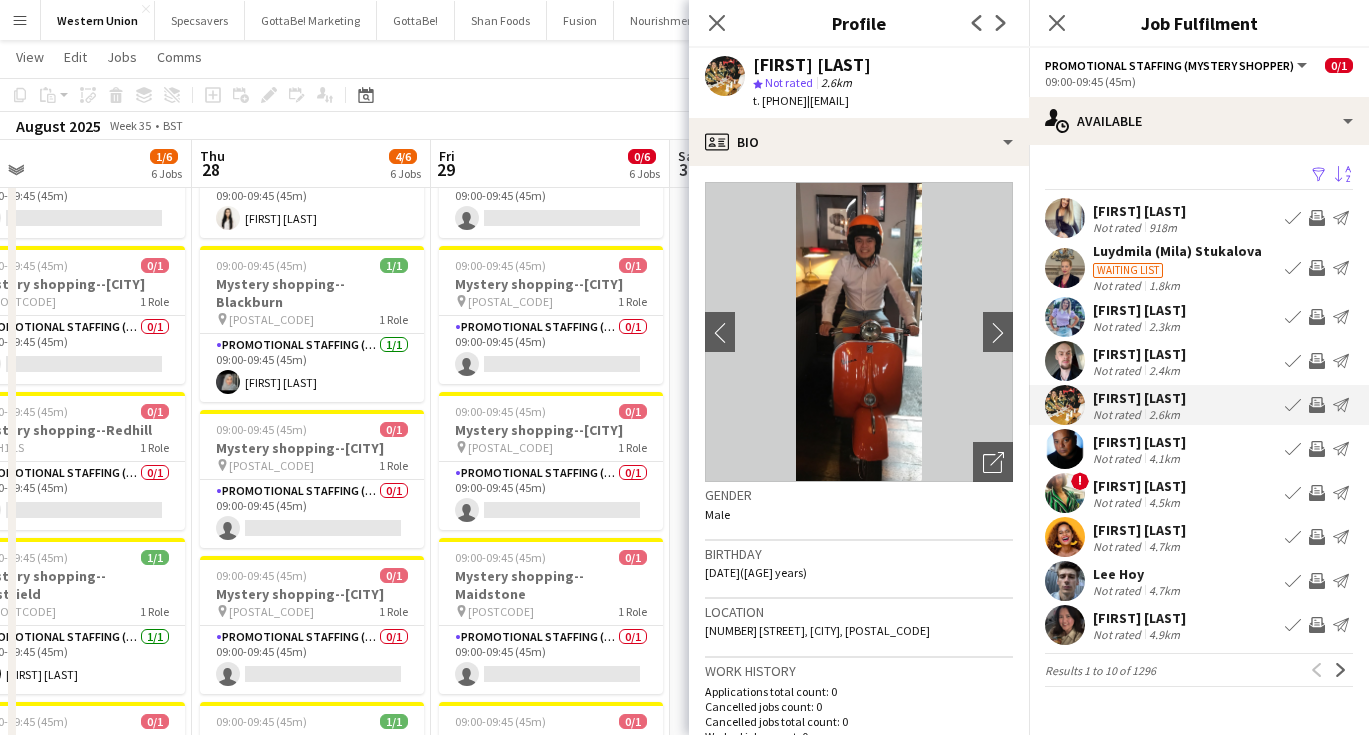 click on "[TIME]    [NUMBER]/[NUMBER]   ASAP [COUNTRY] @ [BRAND] --Times TBC
pin
NEC--[CITY]   1 Role   Brand Ambassador   [NUMBER]A   [NUMBER]/[NUMBER]   [TIME]
single-neutral-actions
single-neutral-actions" at bounding box center (789, 527) 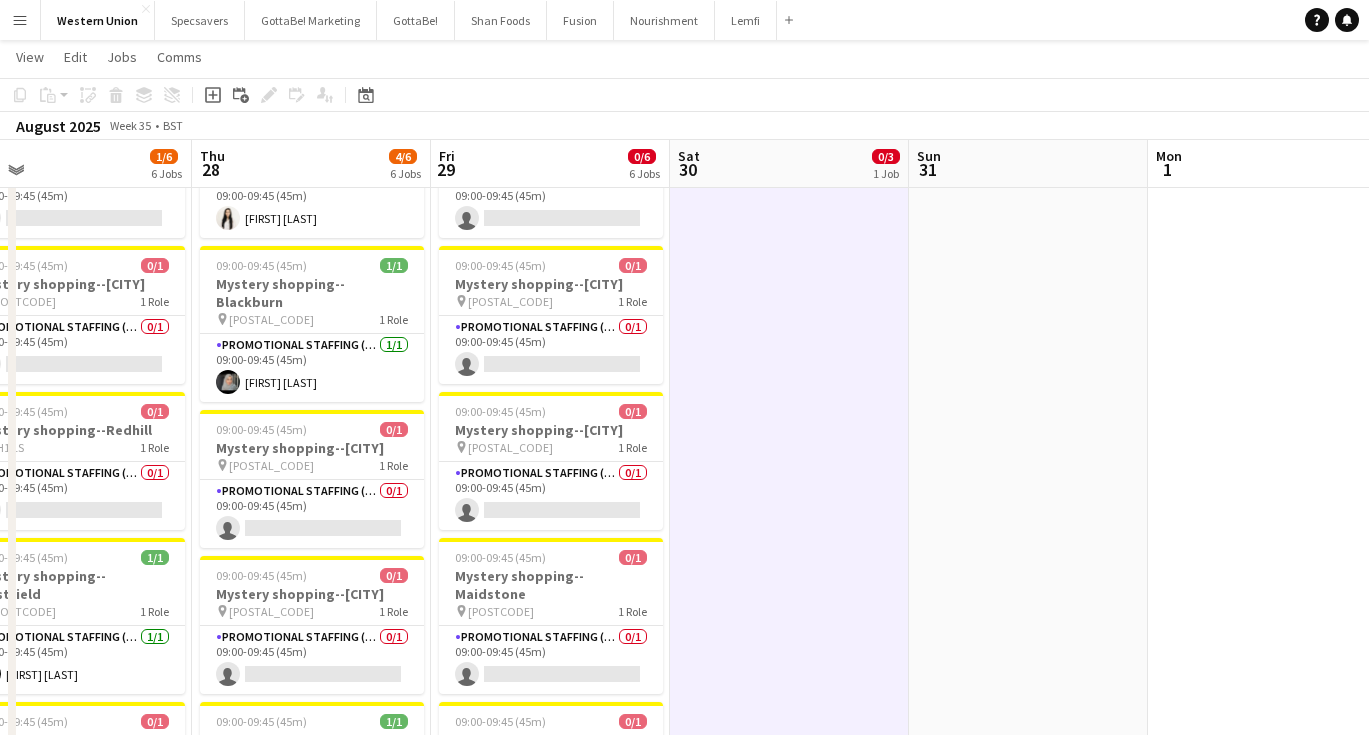 scroll, scrollTop: 0, scrollLeft: 732, axis: horizontal 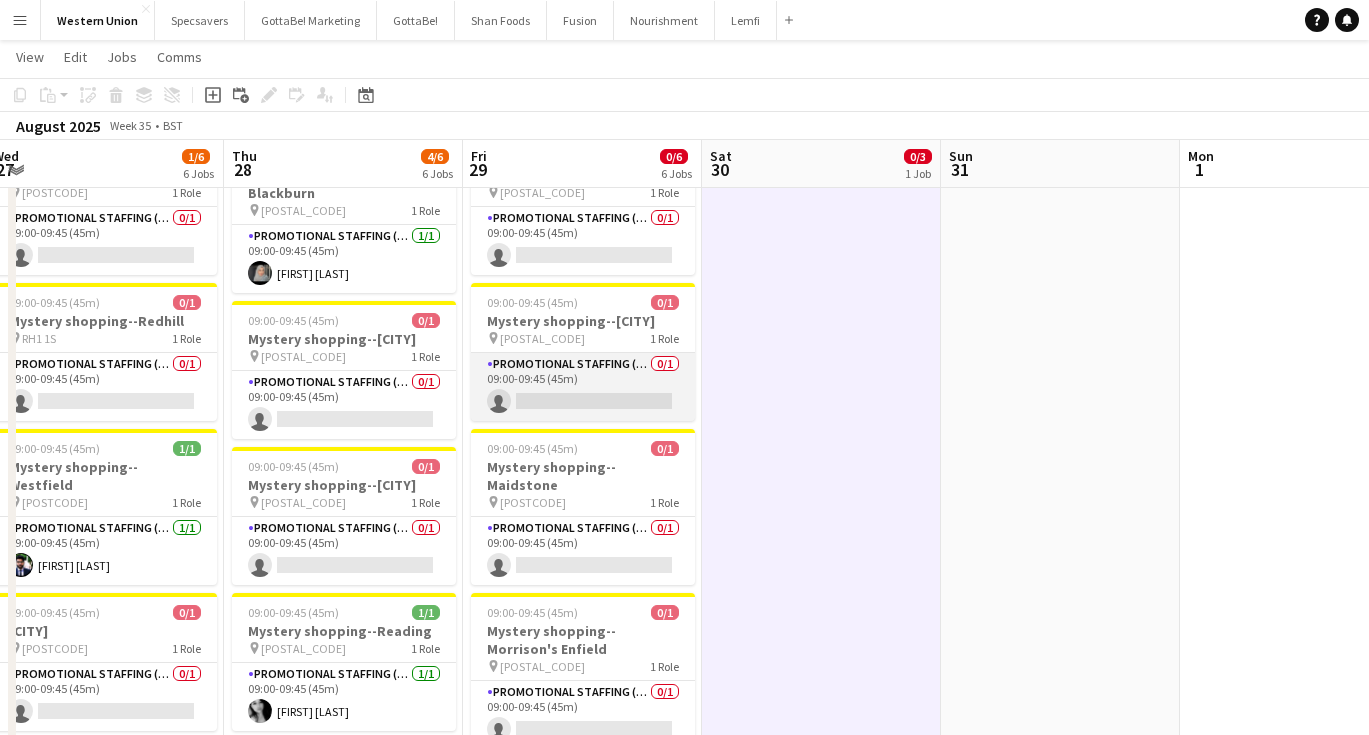 click on "Promotional Staffing (Mystery Shopper)   0/1   09:00-09:45 (45m)
single-neutral-actions" at bounding box center (583, 387) 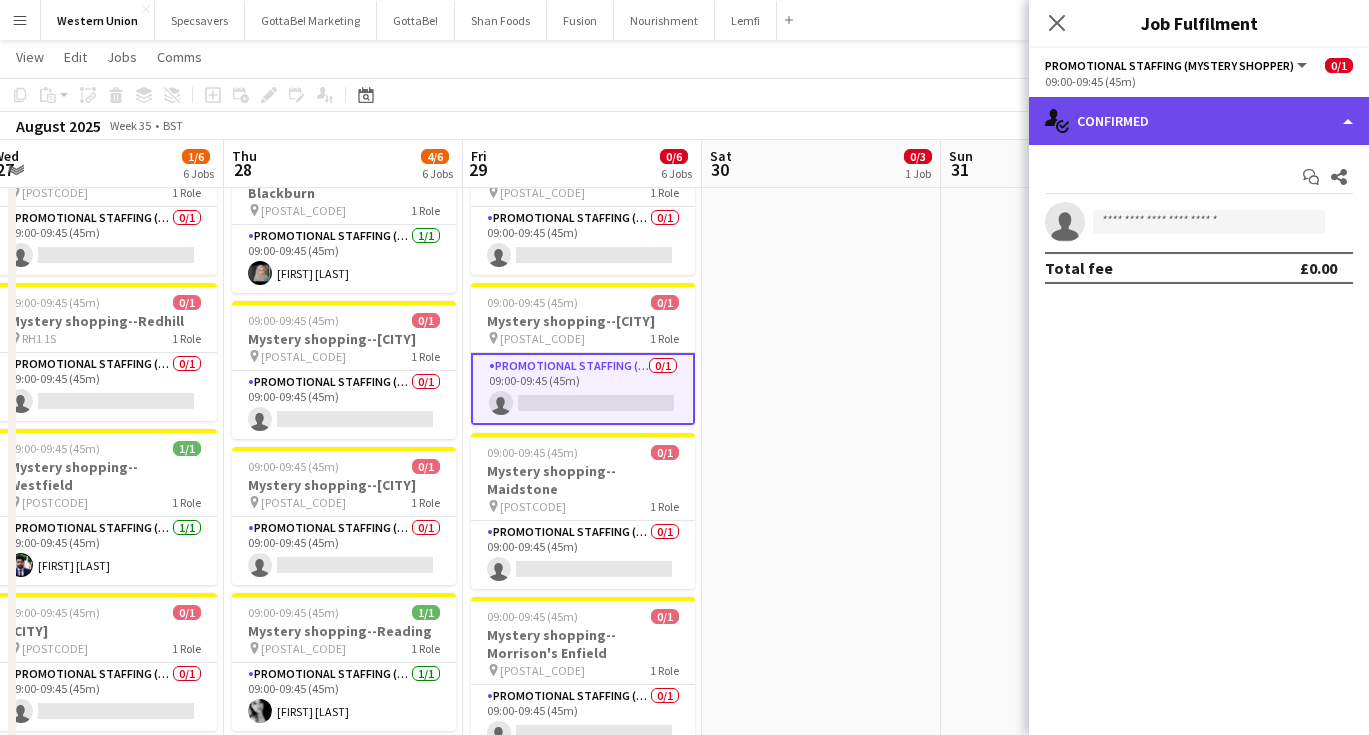 click on "single-neutral-actions-check-2
Confirmed" 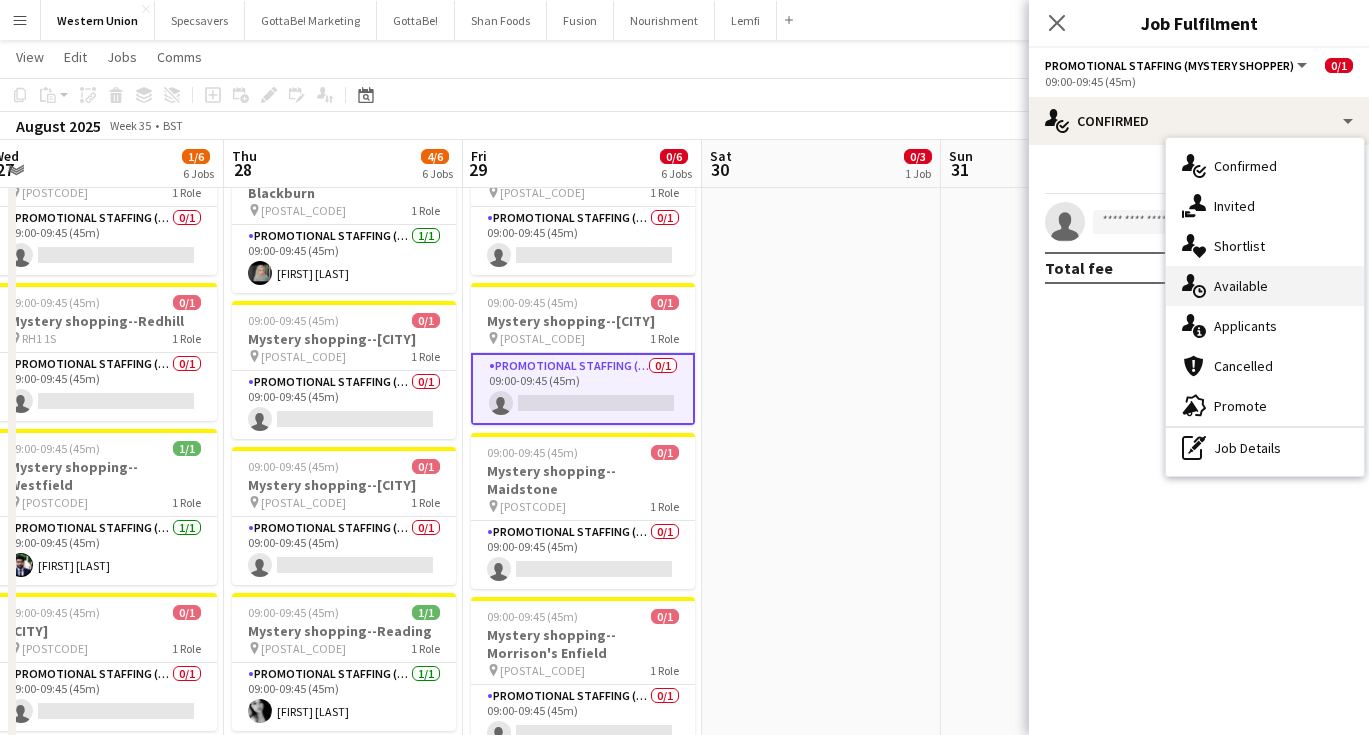 click on "single-neutral-actions-upload
Available" at bounding box center [1265, 286] 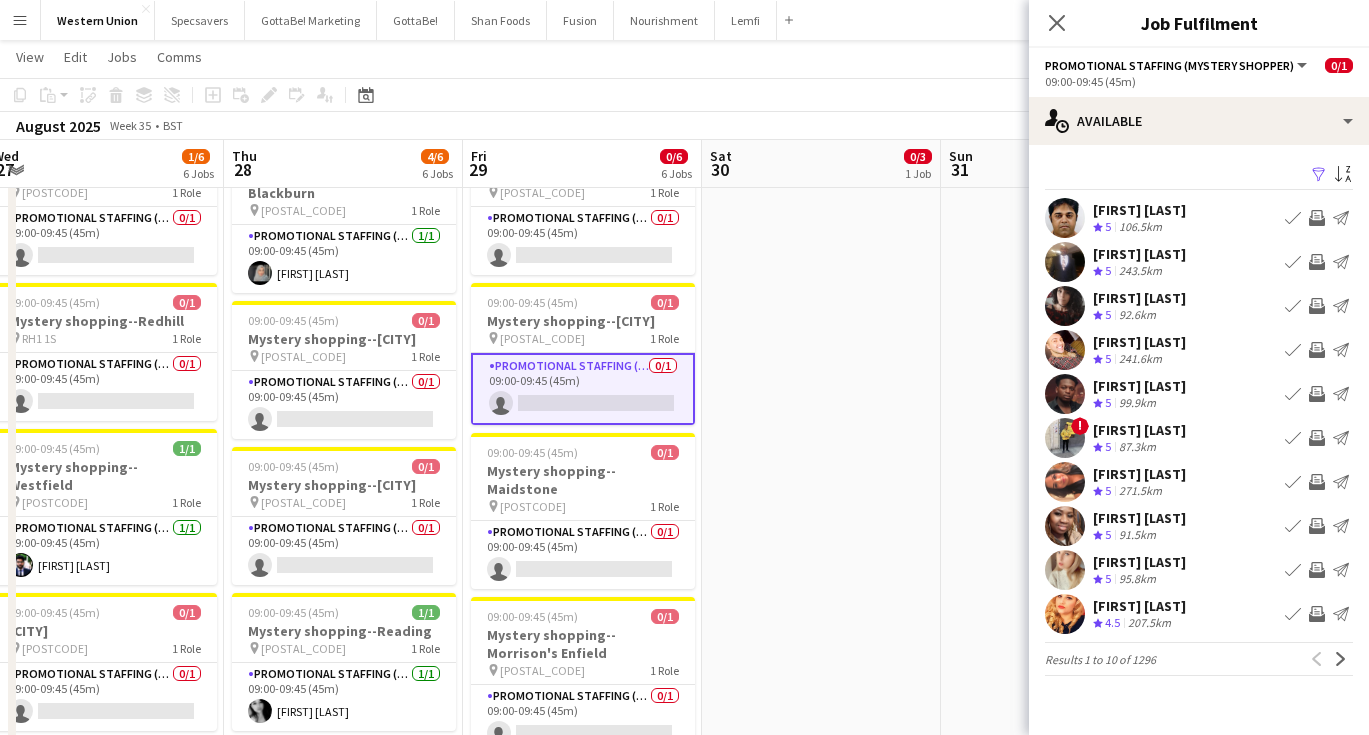 click on "Sort asc" at bounding box center (1343, 175) 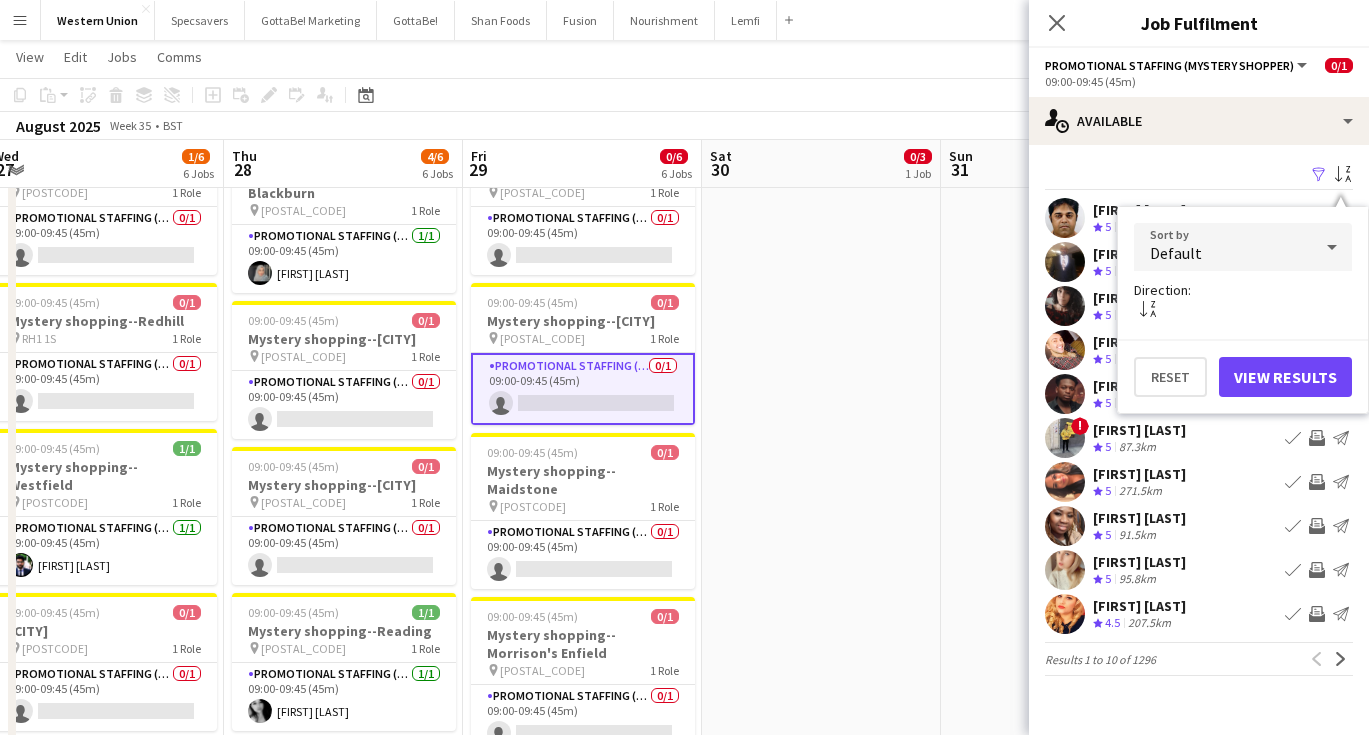 click on "Default" at bounding box center (1223, 247) 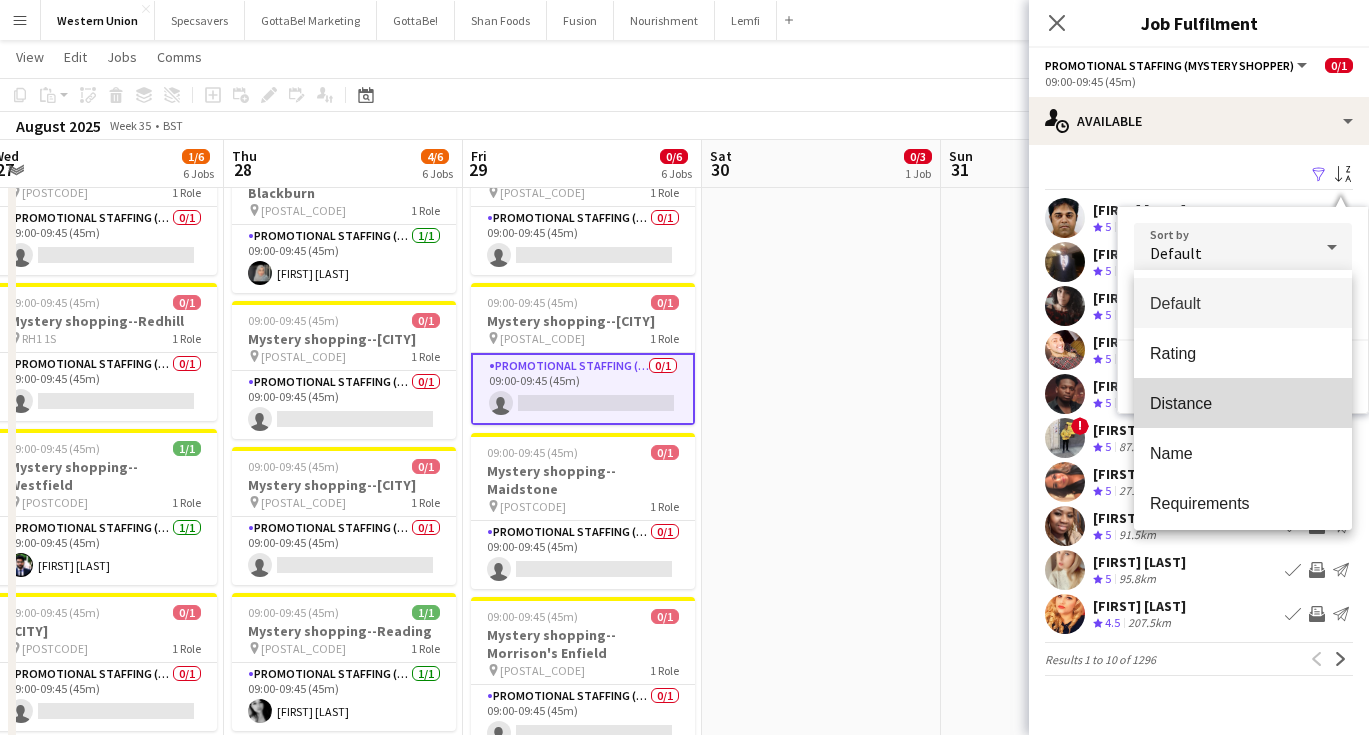 click on "Distance" at bounding box center [1243, 403] 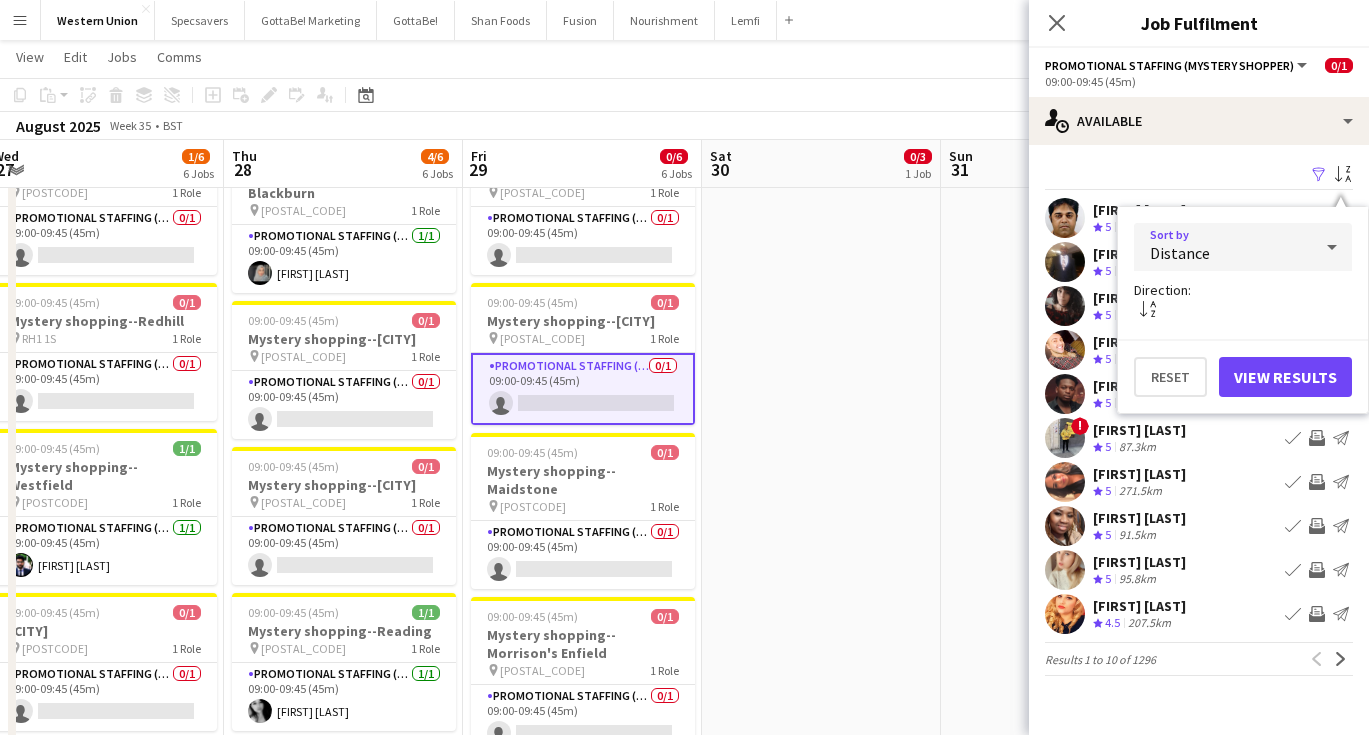 click on "View Results" at bounding box center (1285, 377) 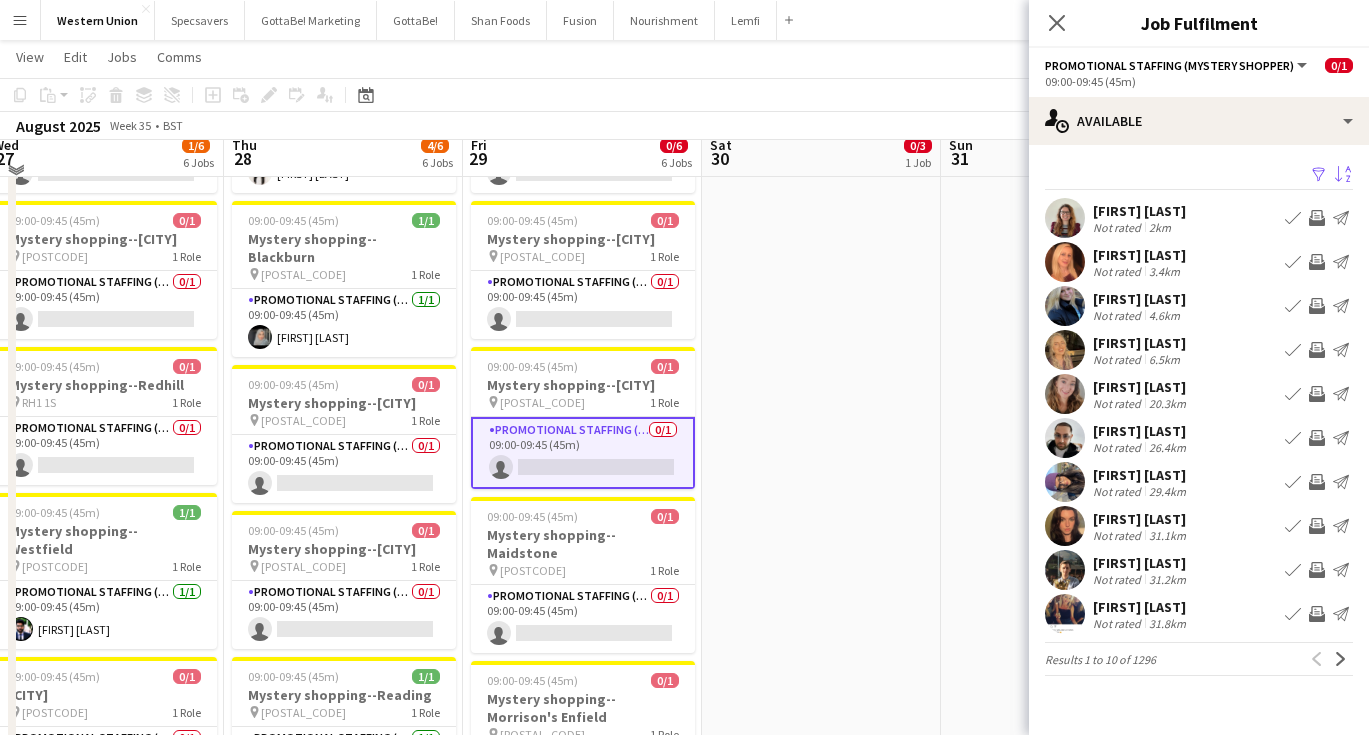 scroll, scrollTop: 327, scrollLeft: 0, axis: vertical 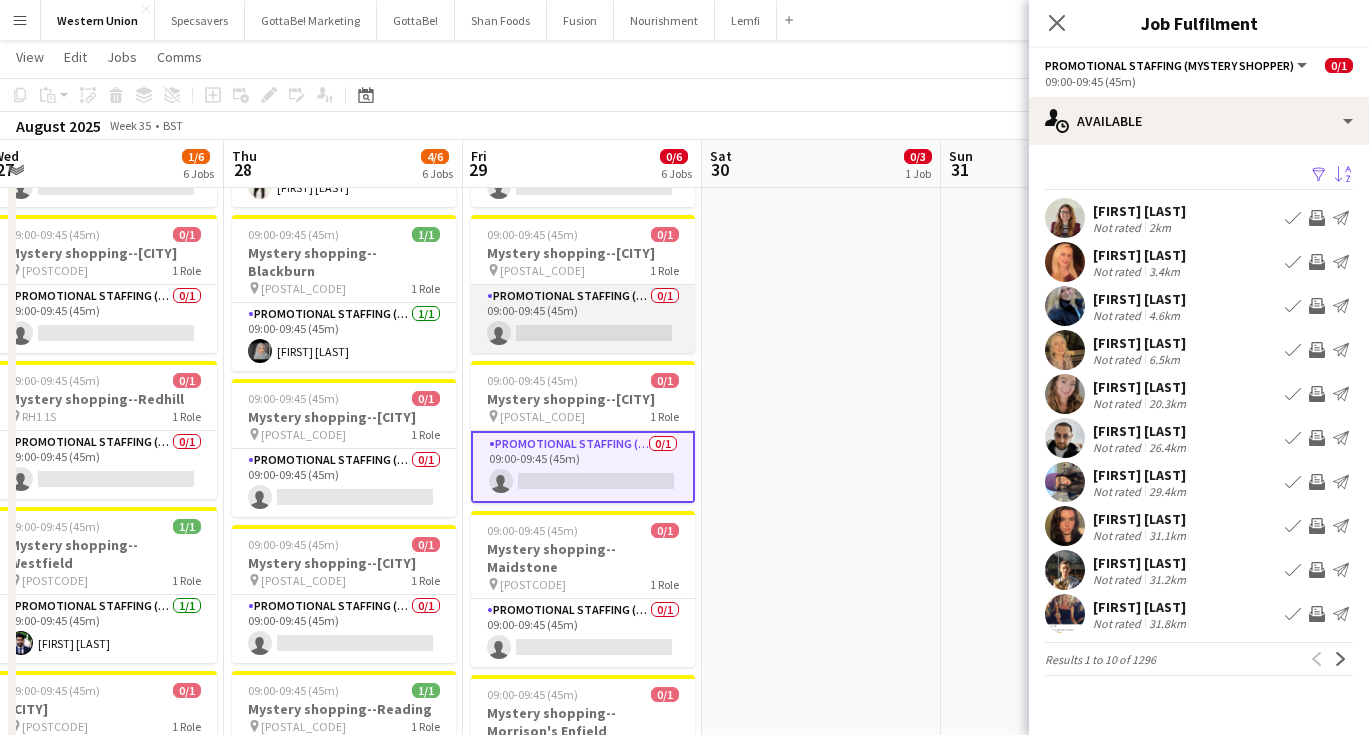 click on "Promotional Staffing (Mystery Shopper)   0/1   09:00-09:45 (45m)
single-neutral-actions" at bounding box center (583, 319) 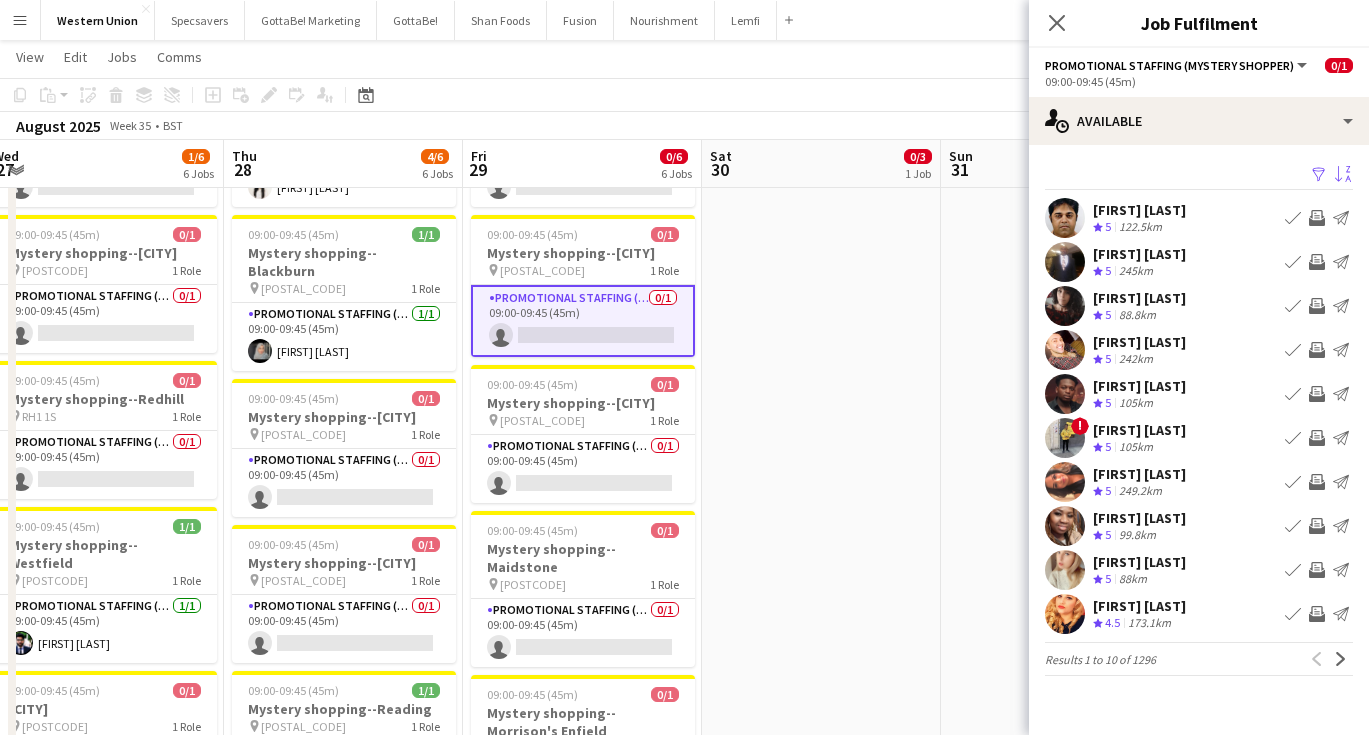 click on "Sort asc" at bounding box center [1343, 175] 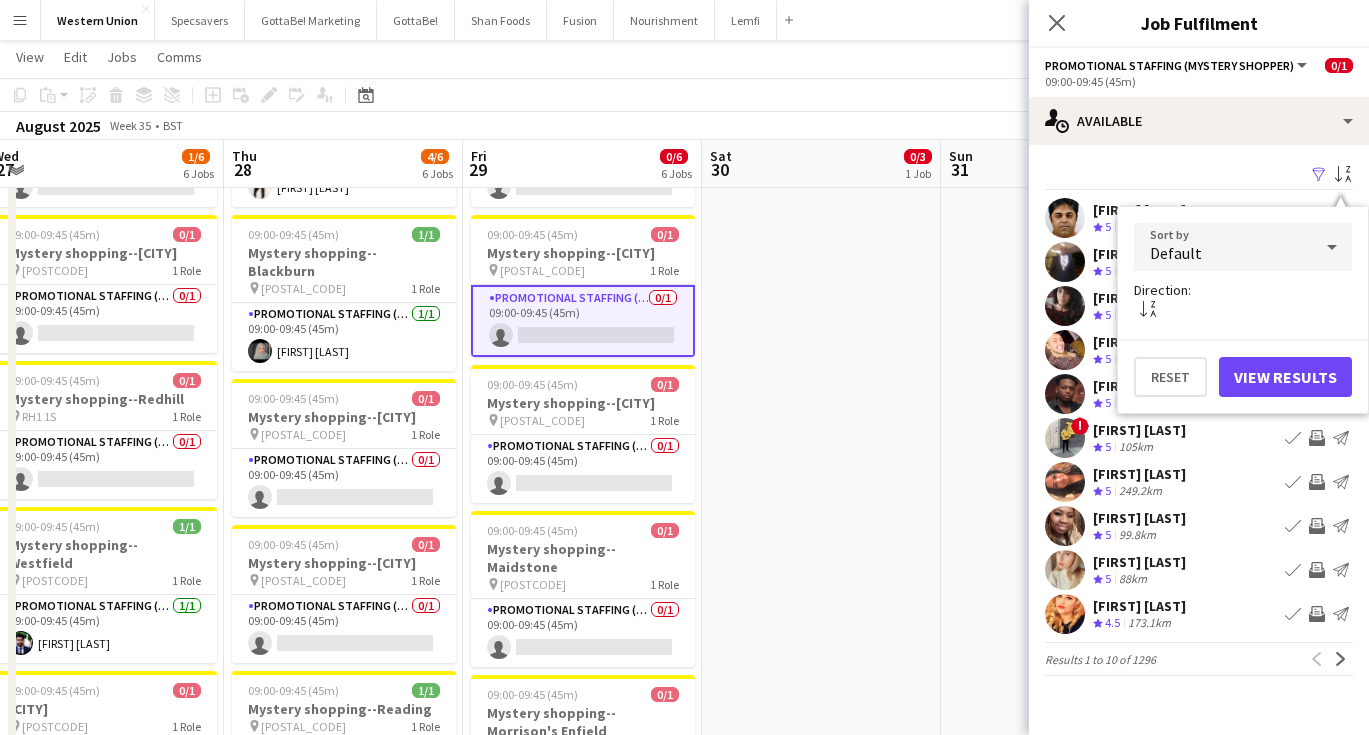 click on "Default" at bounding box center (1223, 247) 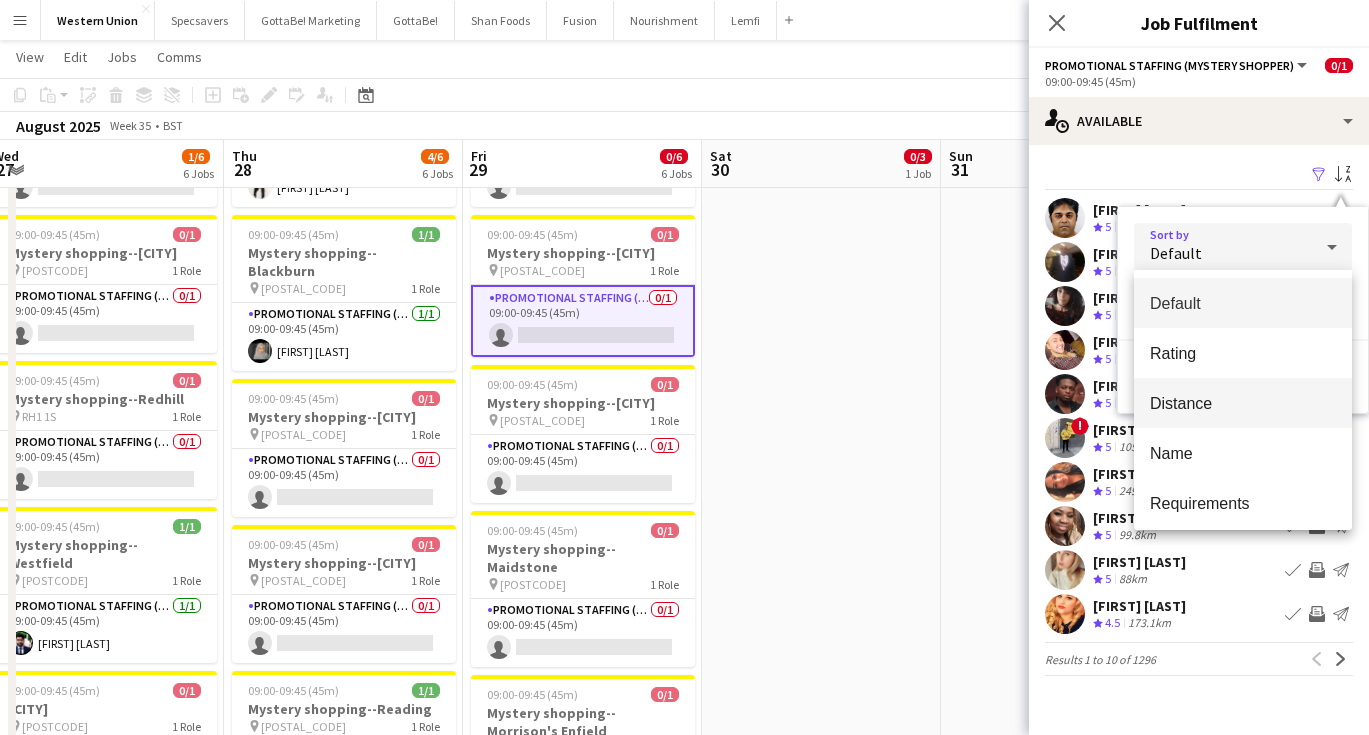 click on "Distance" at bounding box center [1243, 403] 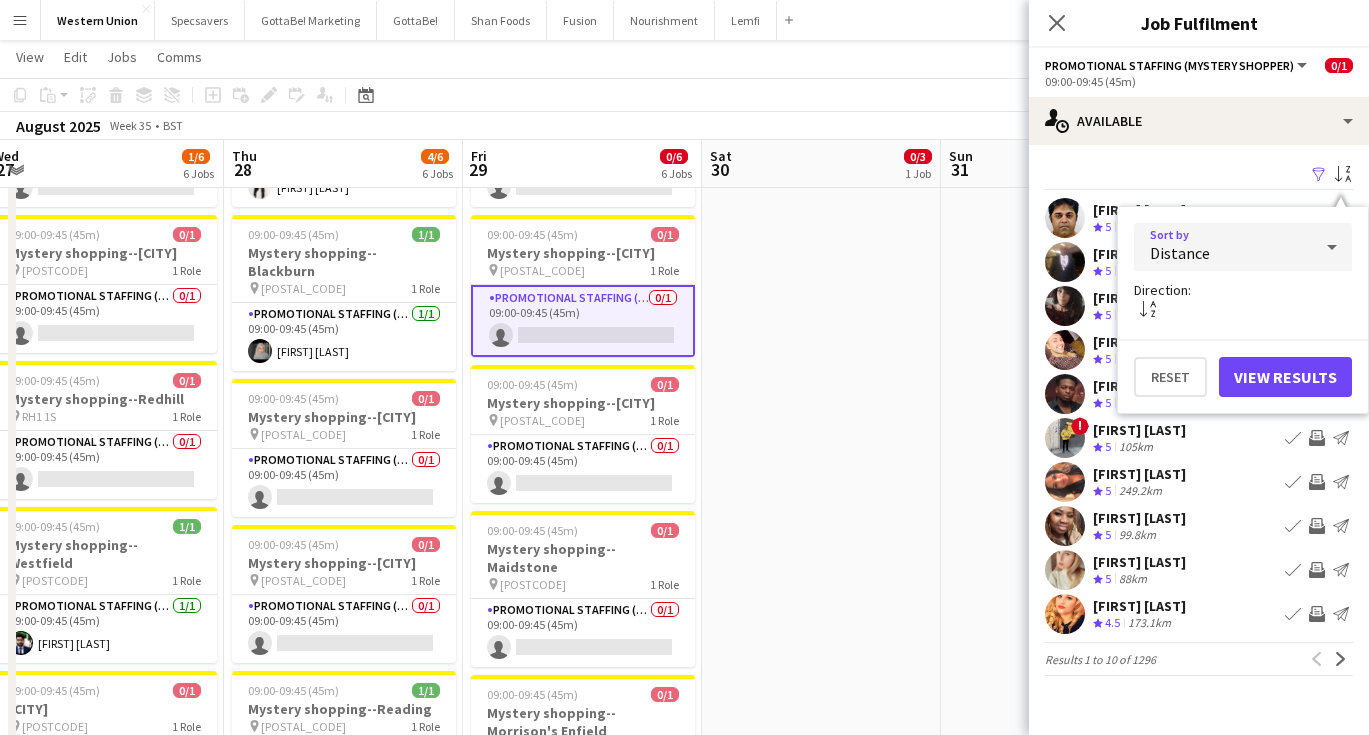click on "View Results" at bounding box center (1285, 377) 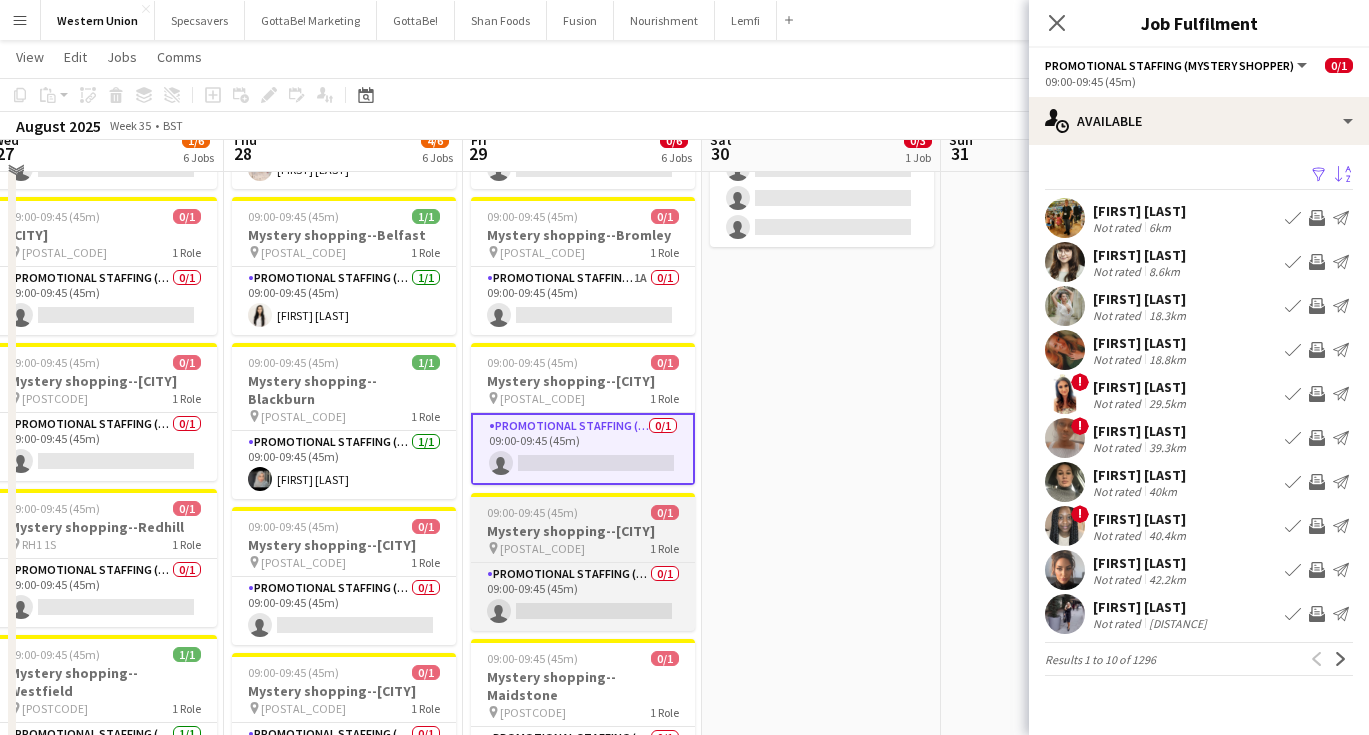 scroll, scrollTop: 183, scrollLeft: 0, axis: vertical 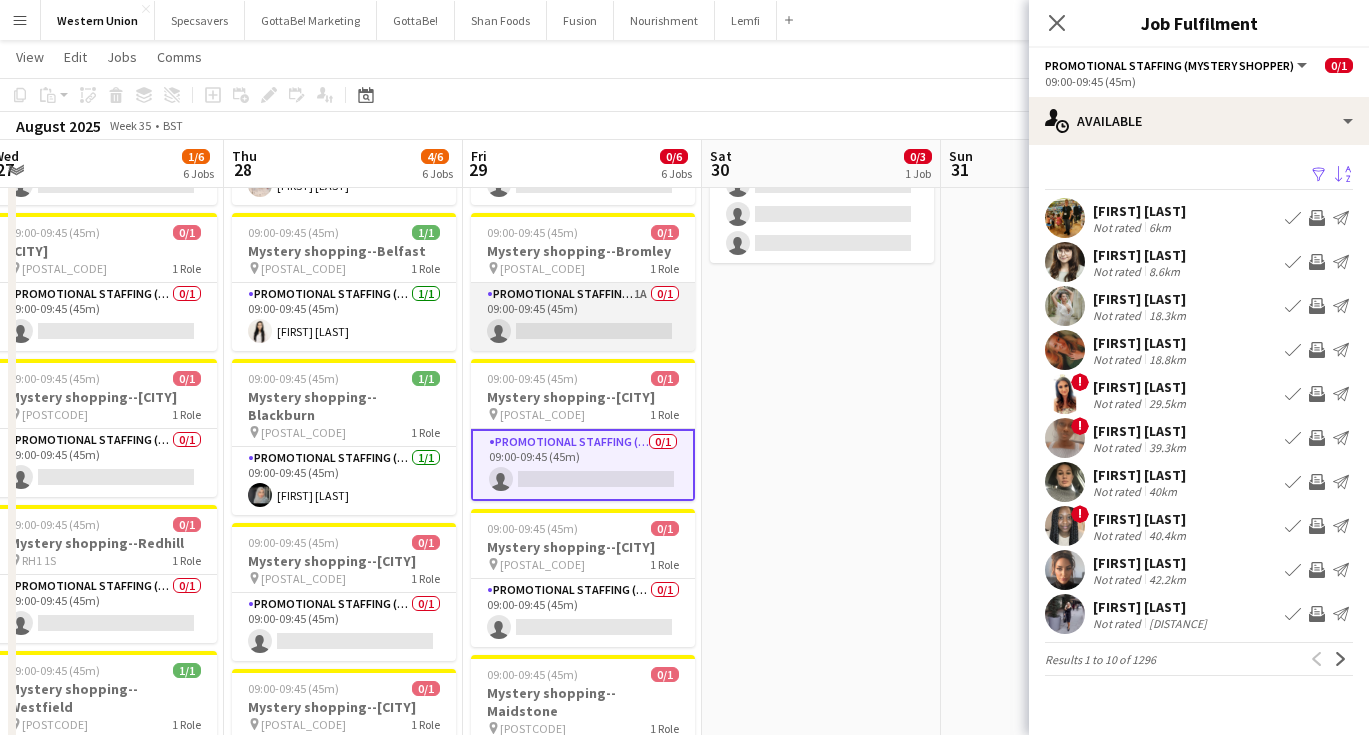 click on "Promotional Staffing (Mystery Shopper)   1A   0/1   09:00-09:45 (45m)
single-neutral-actions" at bounding box center (583, 317) 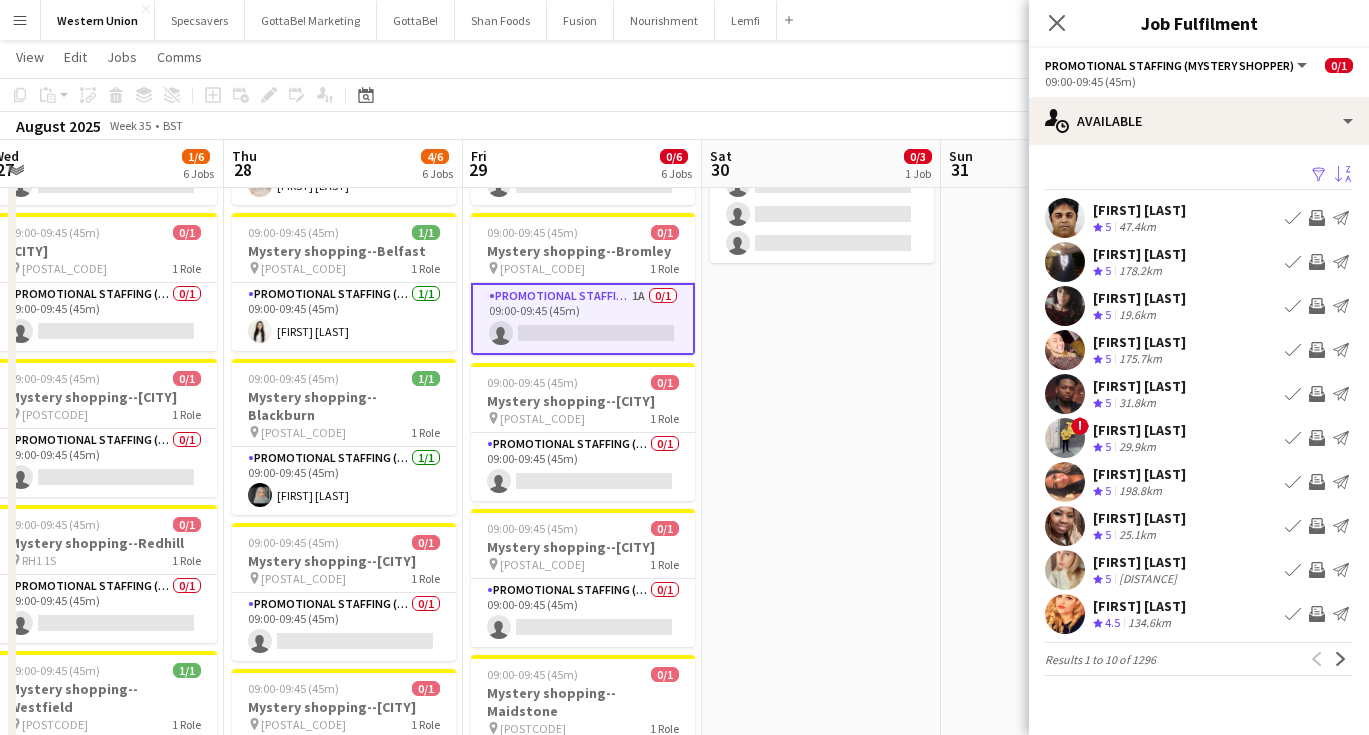 click on "Sort asc" at bounding box center (1343, 175) 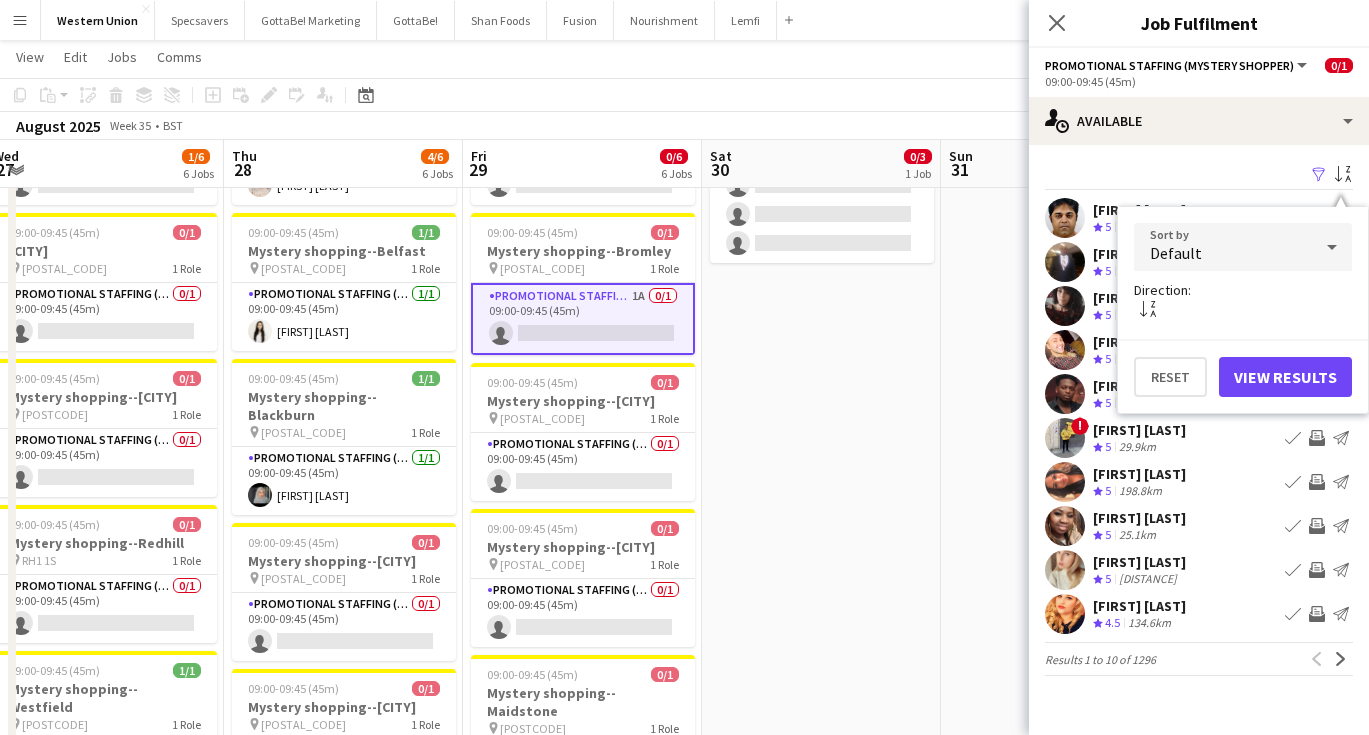 click on "Default" at bounding box center (1223, 247) 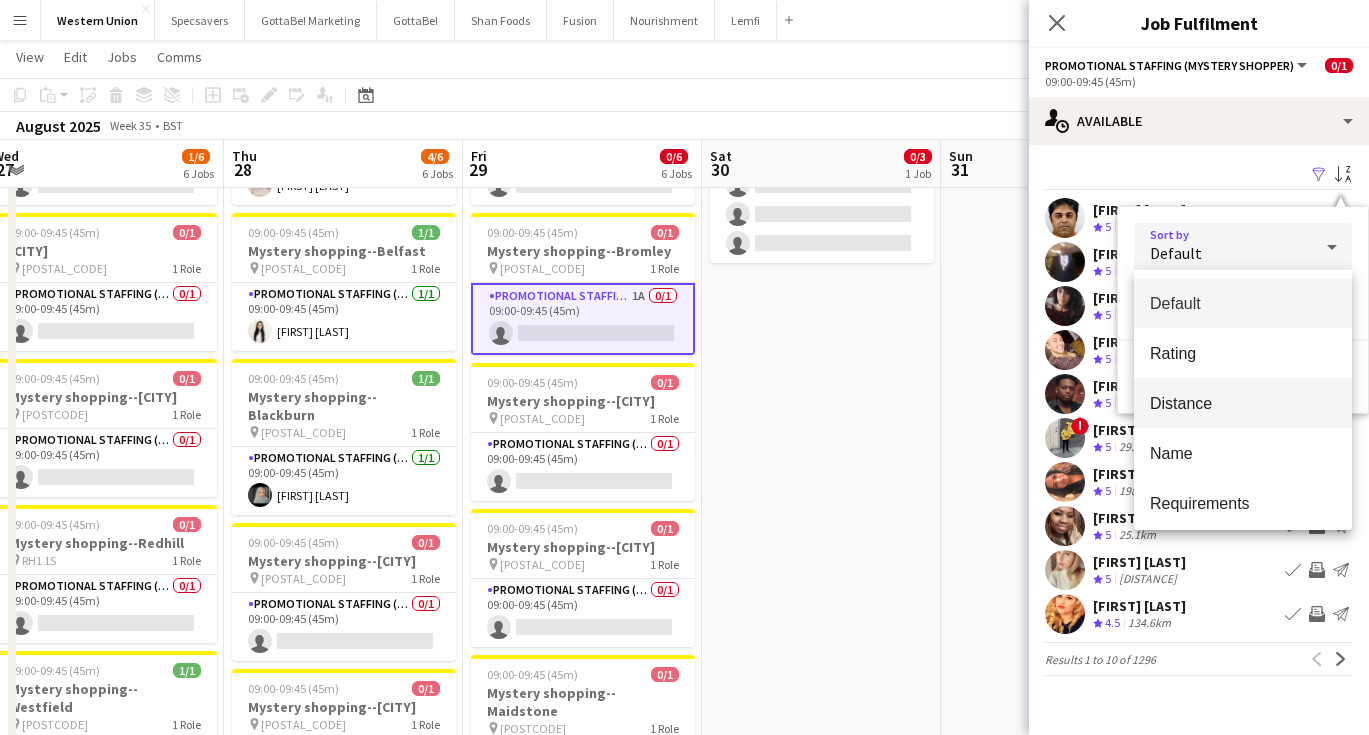 click on "Distance" at bounding box center (1243, 403) 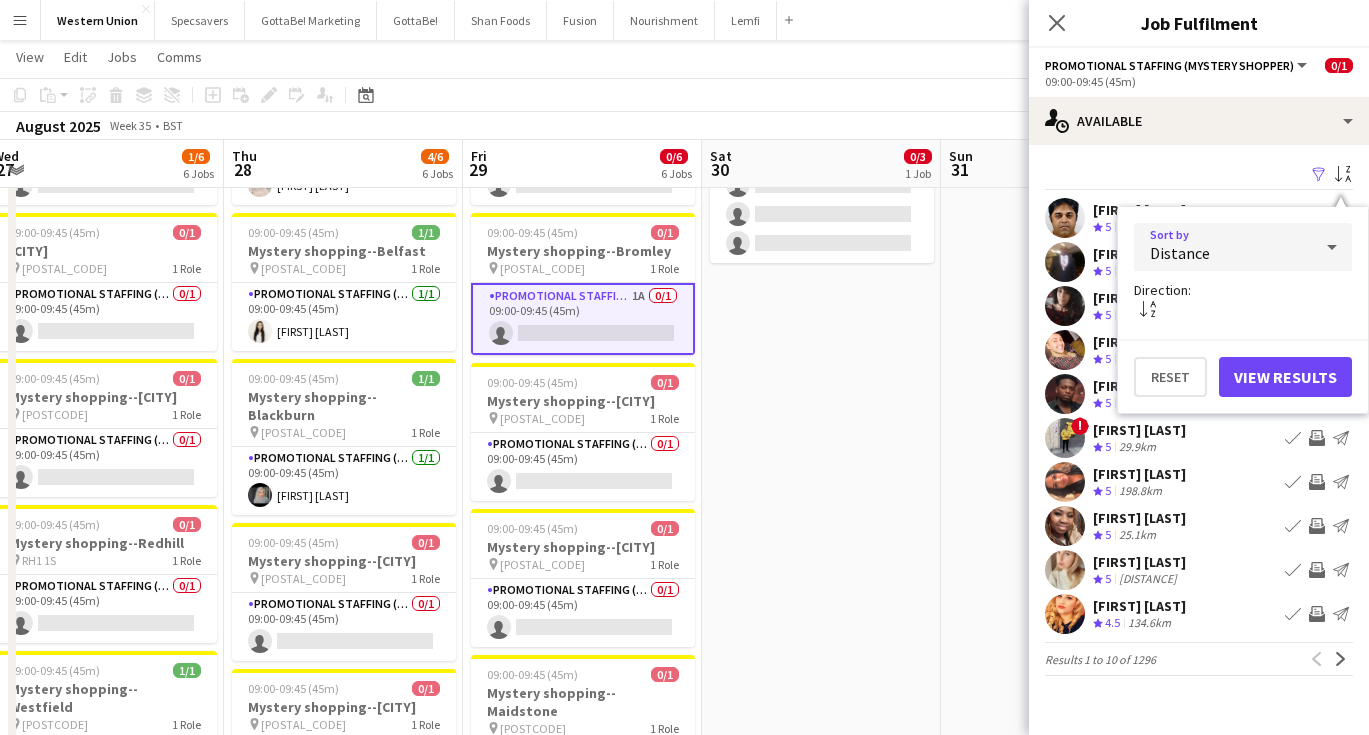 click on "View Results" at bounding box center (1285, 377) 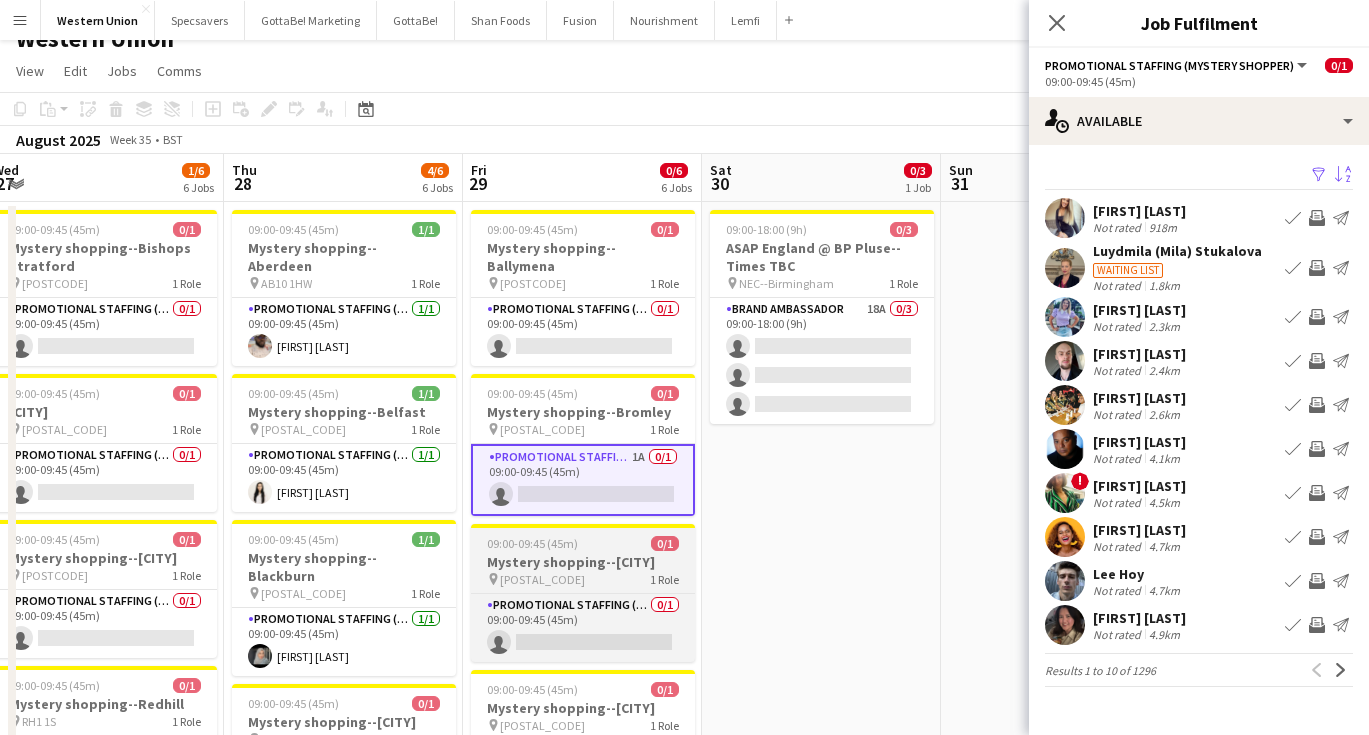 scroll, scrollTop: 21, scrollLeft: 0, axis: vertical 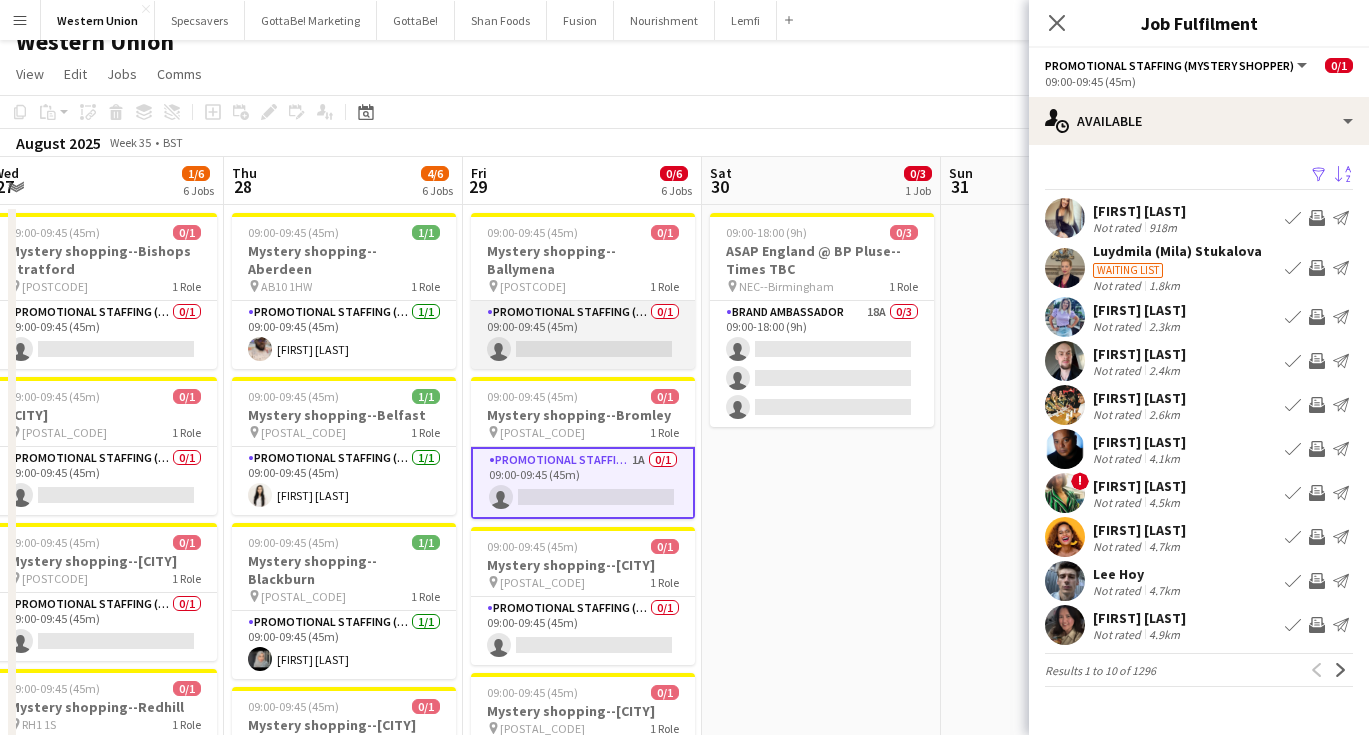 click on "Promotional Staffing (Mystery Shopper)   0/1   09:00-09:45 (45m)
single-neutral-actions" at bounding box center (583, 335) 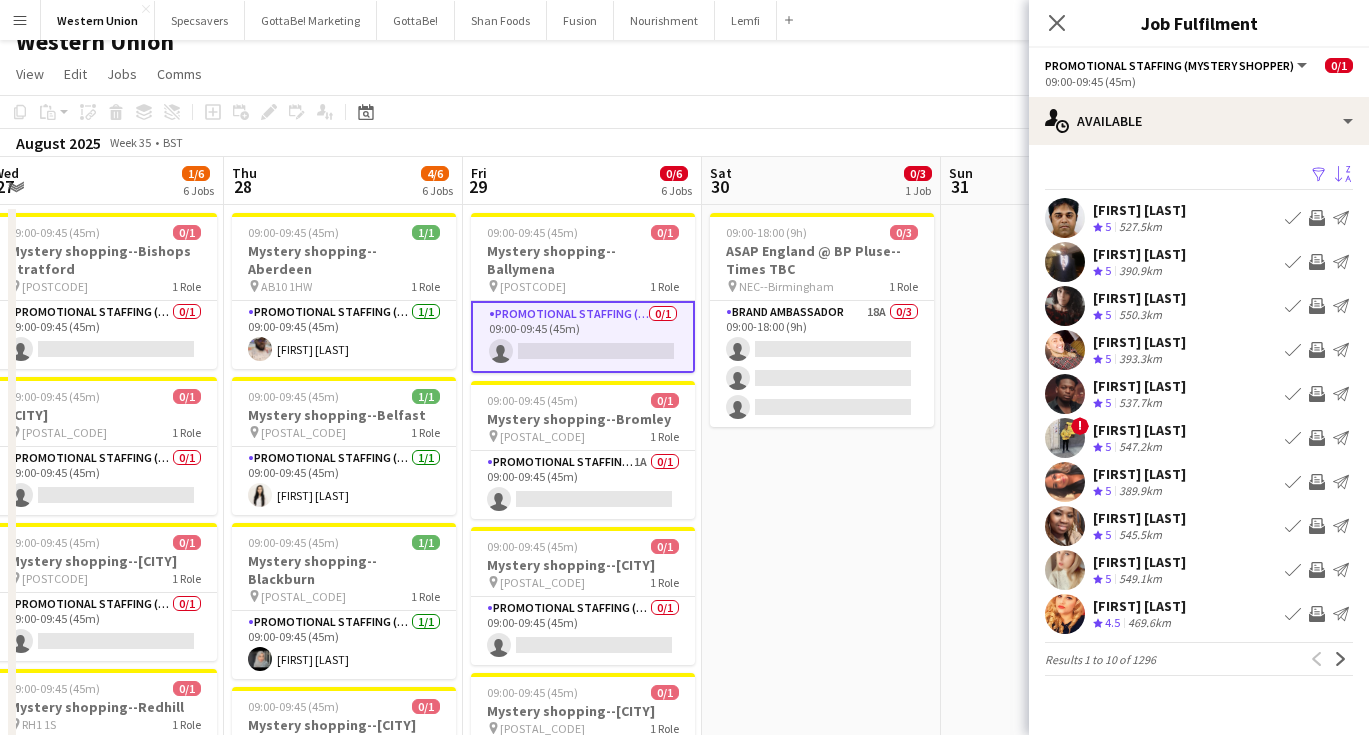 click on "Sort asc" at bounding box center [1343, 175] 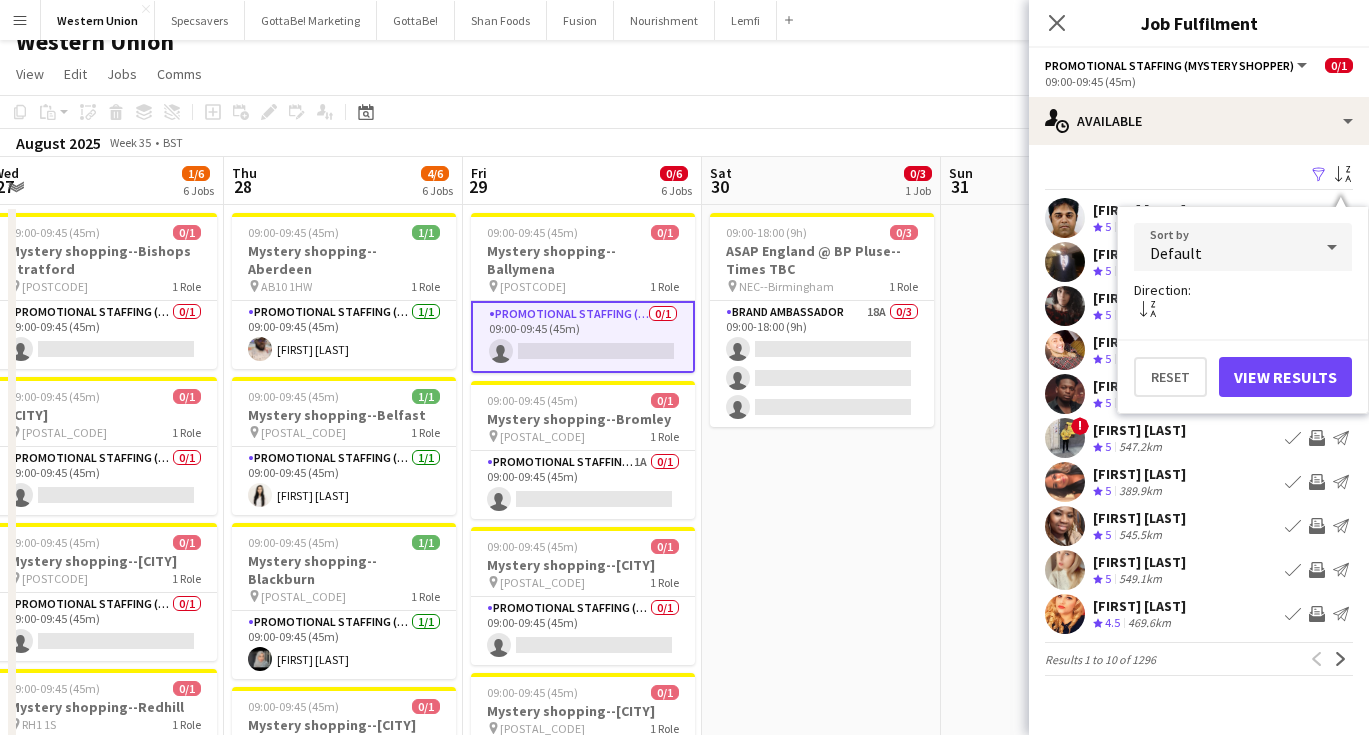 click on "Default" at bounding box center (1223, 247) 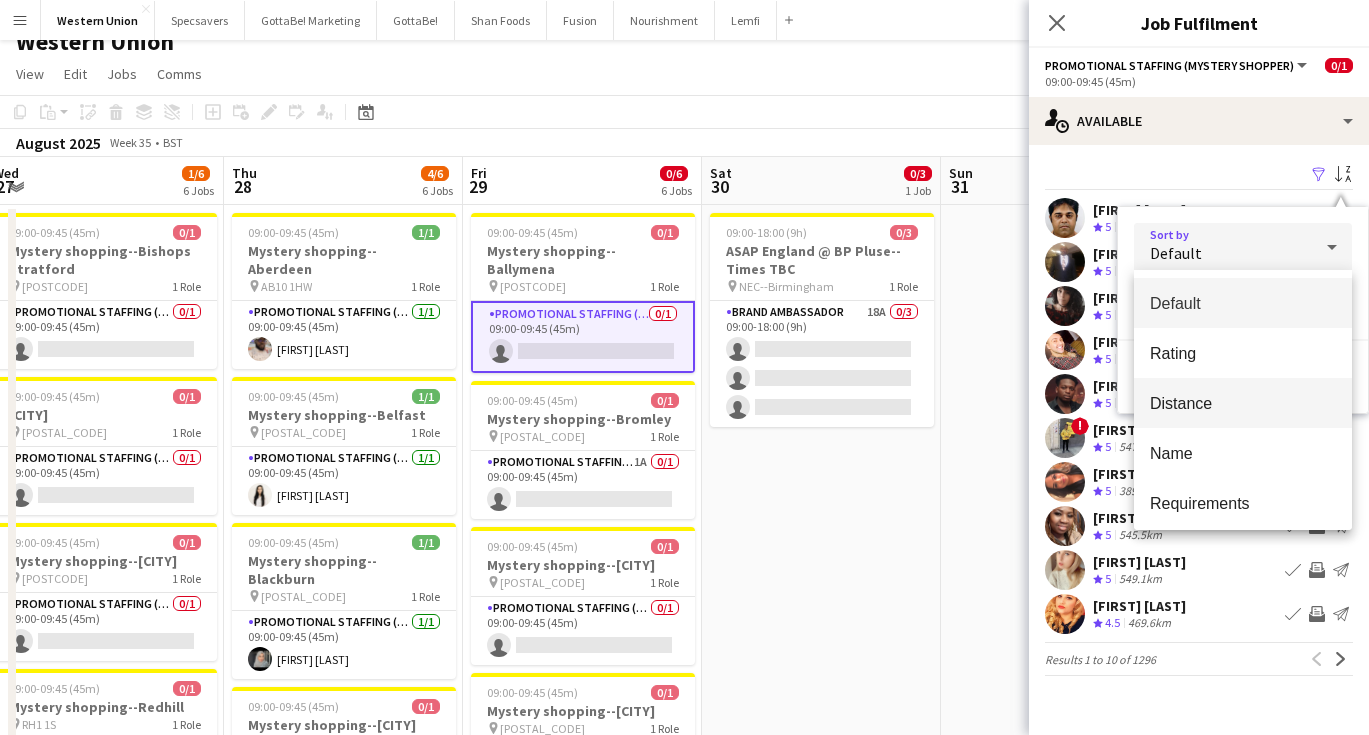 click on "Distance" at bounding box center (1243, 403) 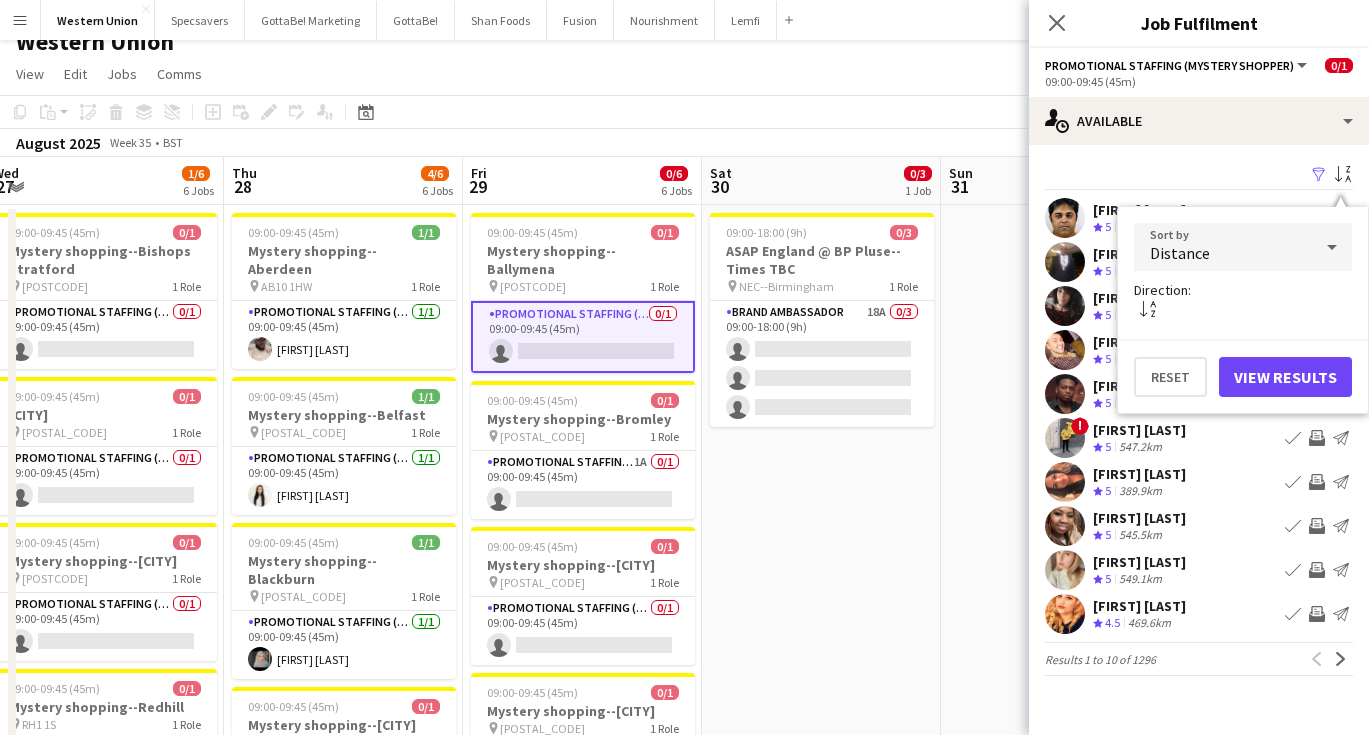 click on "View Results" at bounding box center (1285, 377) 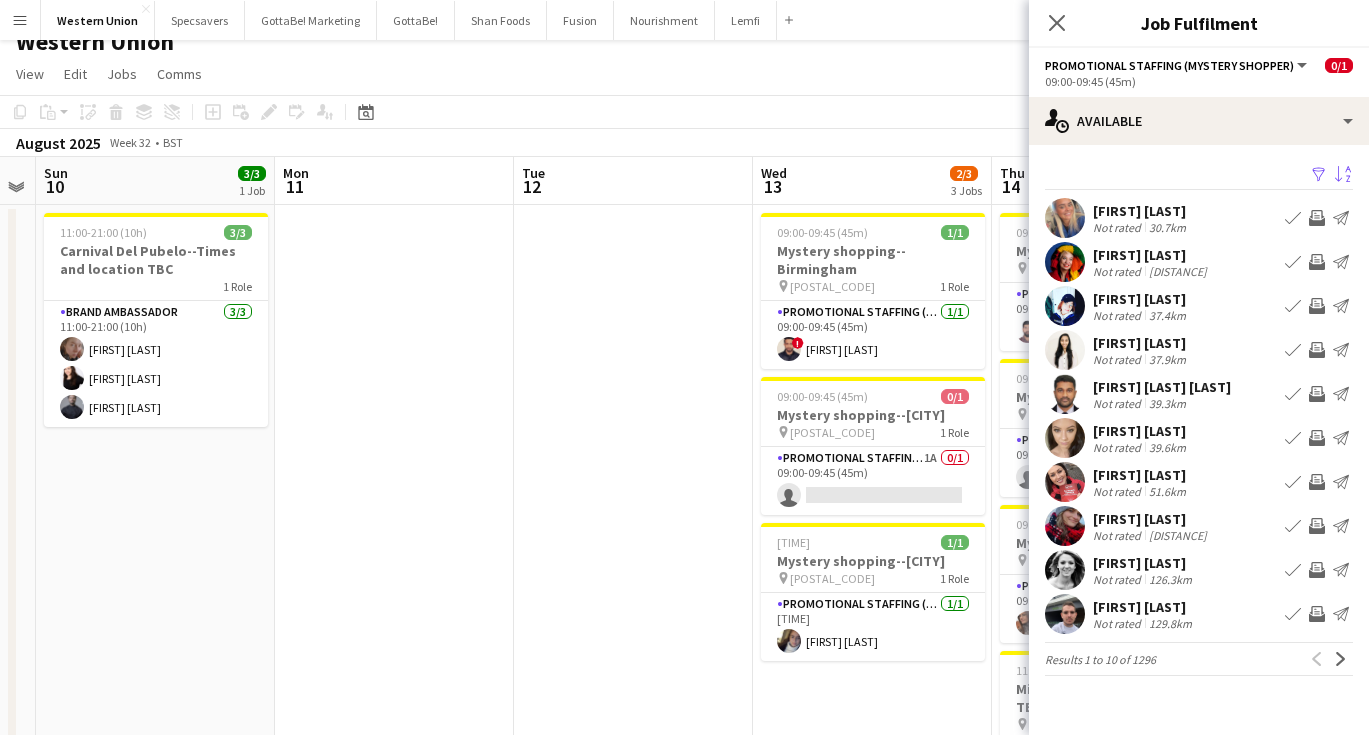 scroll, scrollTop: 0, scrollLeft: 603, axis: horizontal 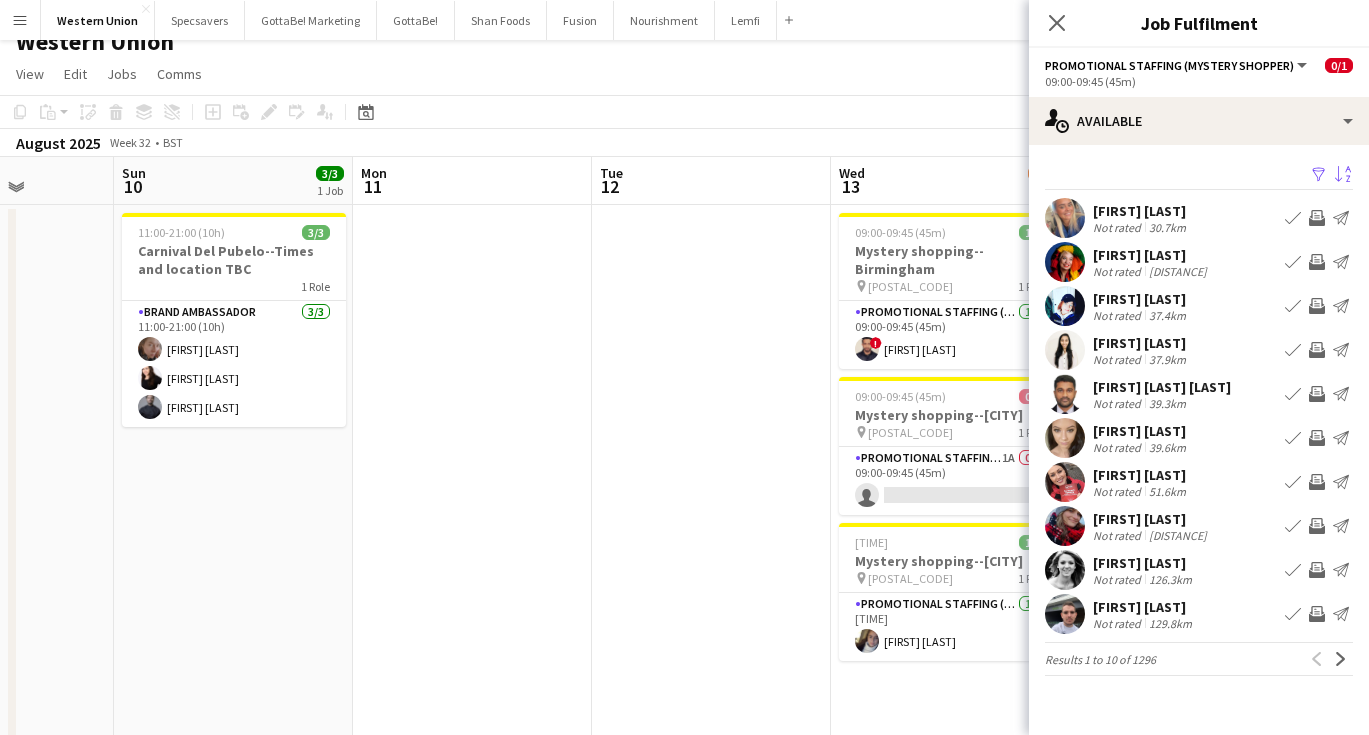 click on "11:00-21:00 (10h)    3/3   Carnival Del Pubelo--Times and location TBC   1 Role   Brand Ambassador   3/3   11:00-21:00 (10h)
Karina Lopetegui Isa Morais Julian Pineda" at bounding box center [233, 808] 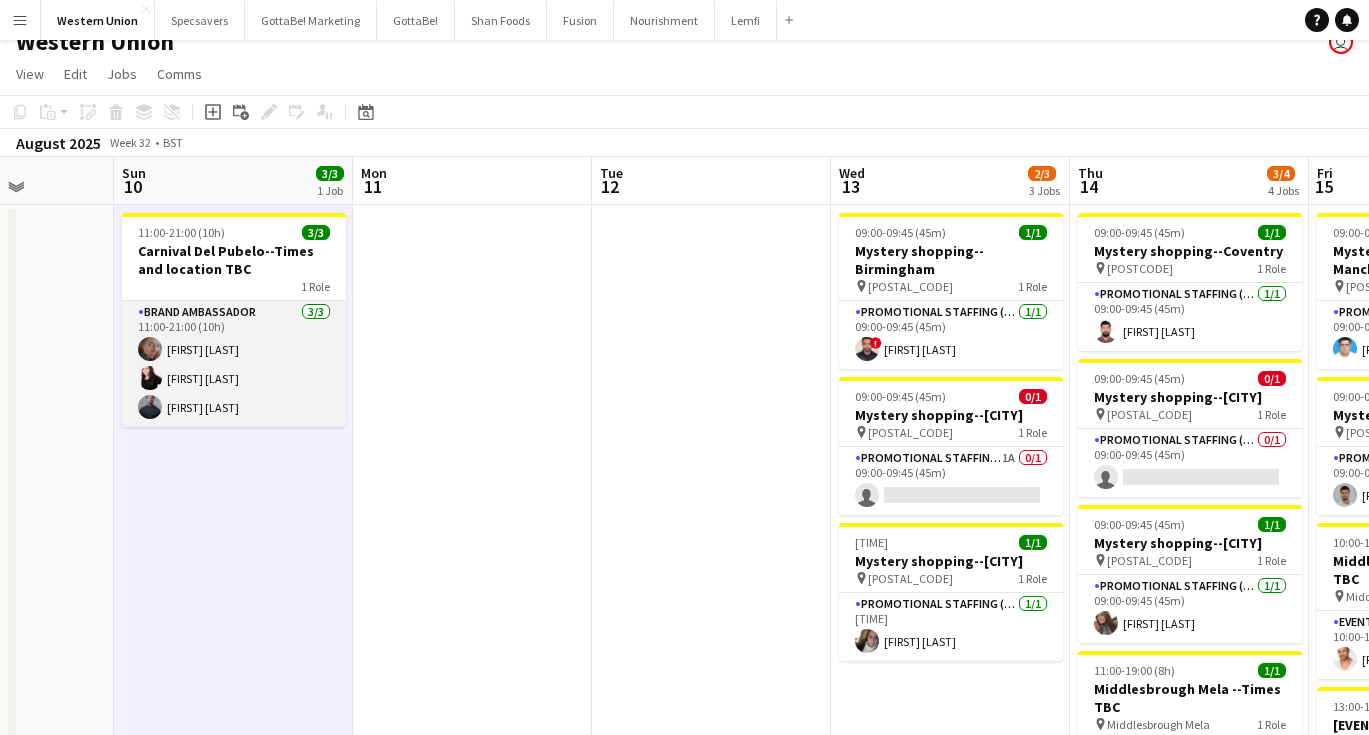 click on "Brand Ambassador   3/3   11:00-21:00 (10h)
[FIRST] [LAST] [FIRST] [LAST]" at bounding box center (234, 364) 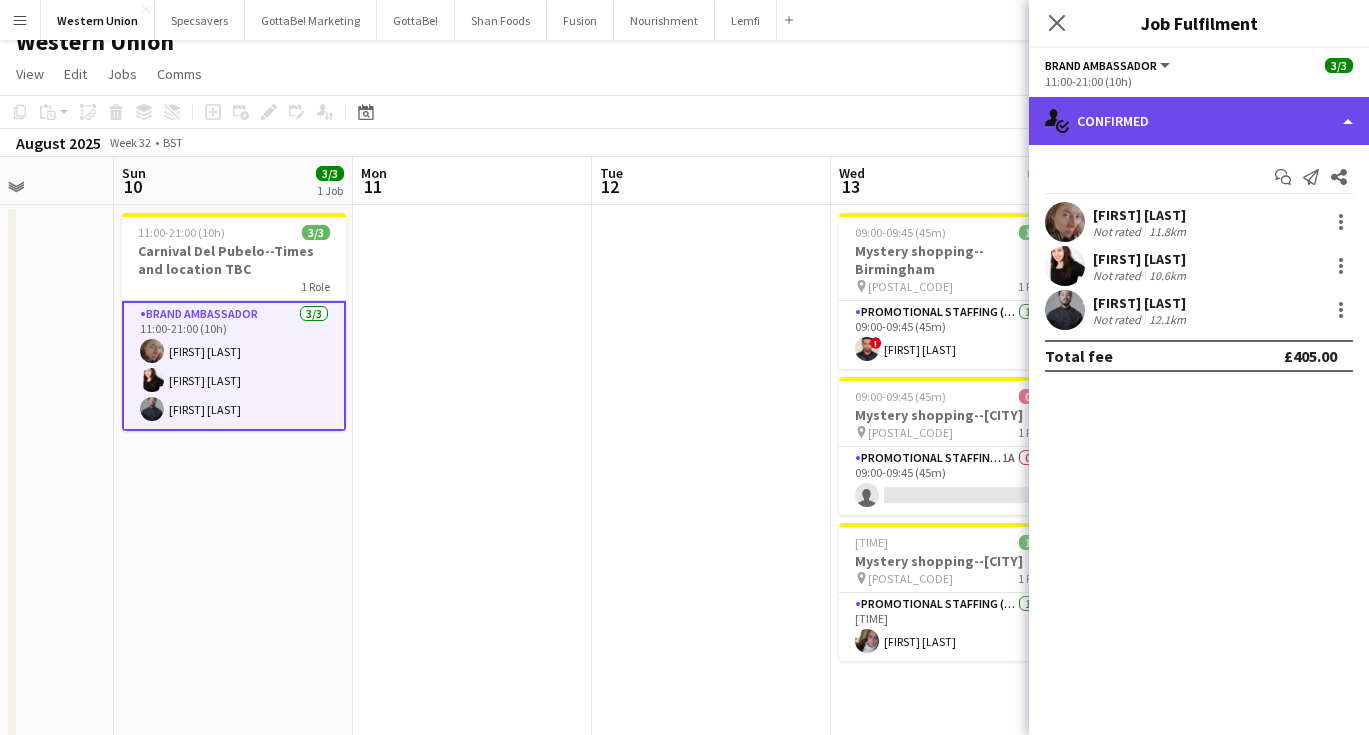 click on "single-neutral-actions-check-2
Confirmed" 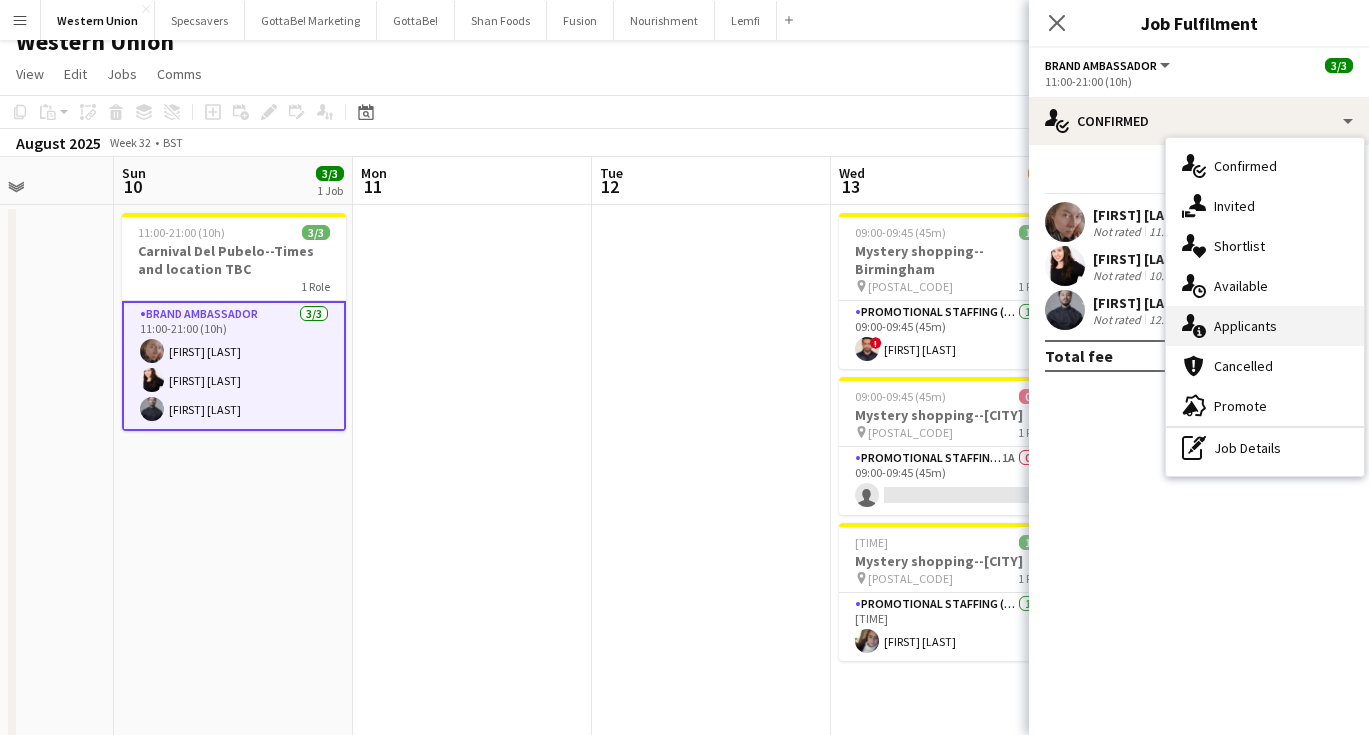 click on "single-neutral-actions-information
Applicants" at bounding box center [1265, 326] 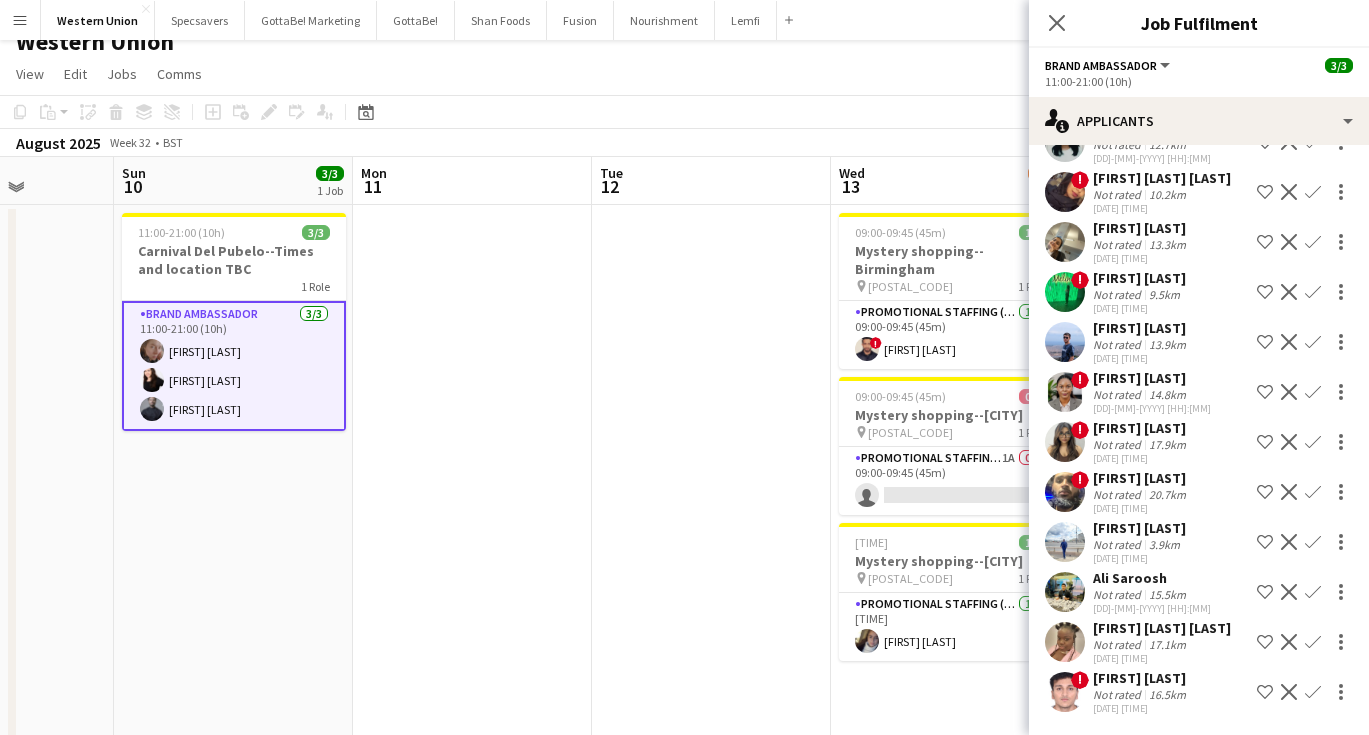 scroll, scrollTop: 122, scrollLeft: 0, axis: vertical 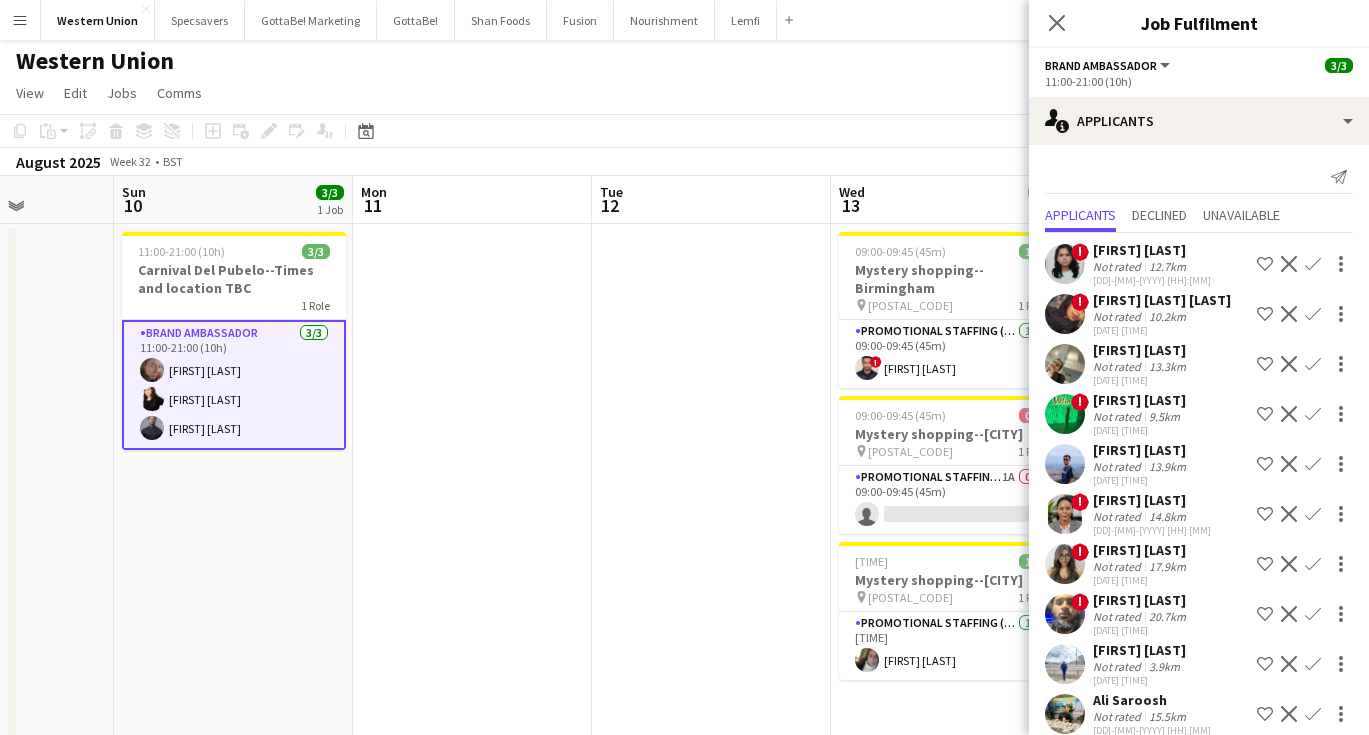 click on "Brand Ambassador   3/3   11:00-21:00 (10h)
[FIRST] [LAST] [FIRST] [LAST]" at bounding box center (234, 385) 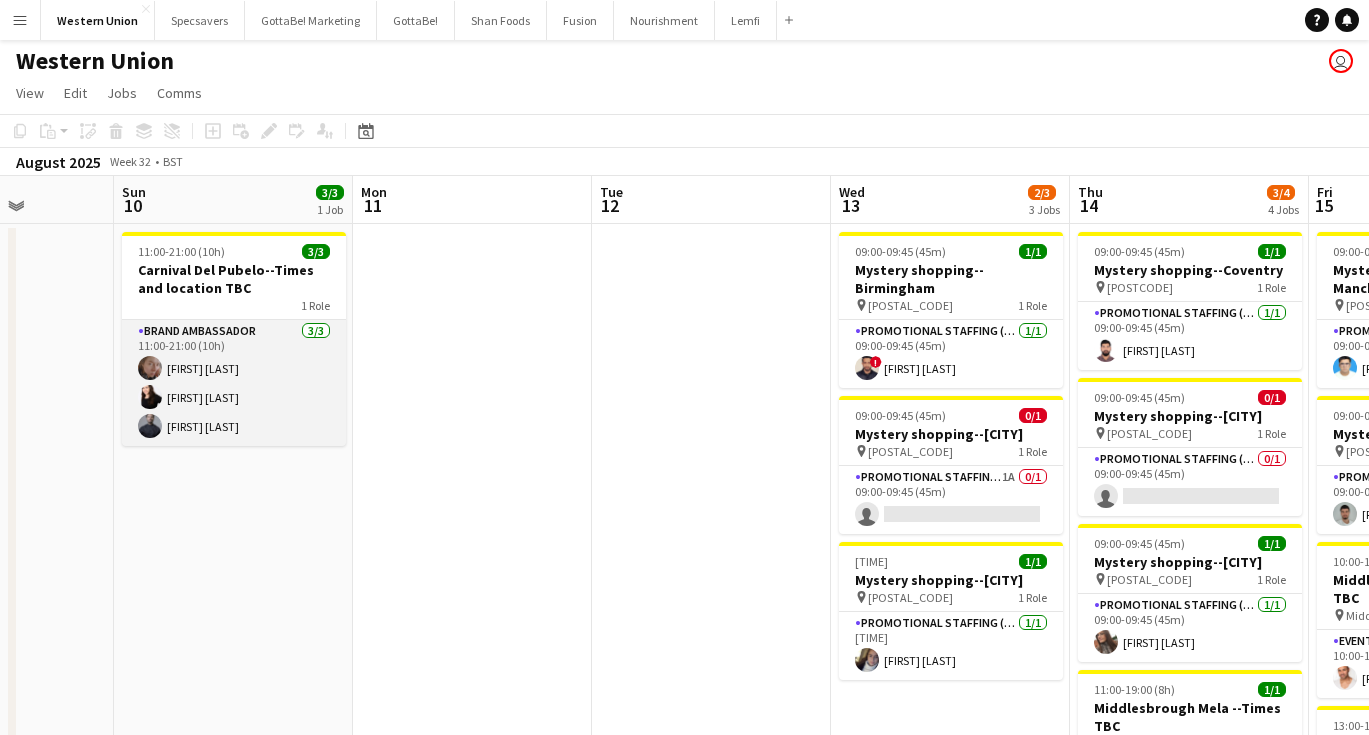 click on "Brand Ambassador   3/3   11:00-21:00 (10h)
[FIRST] [LAST] [FIRST] [LAST]" at bounding box center [234, 383] 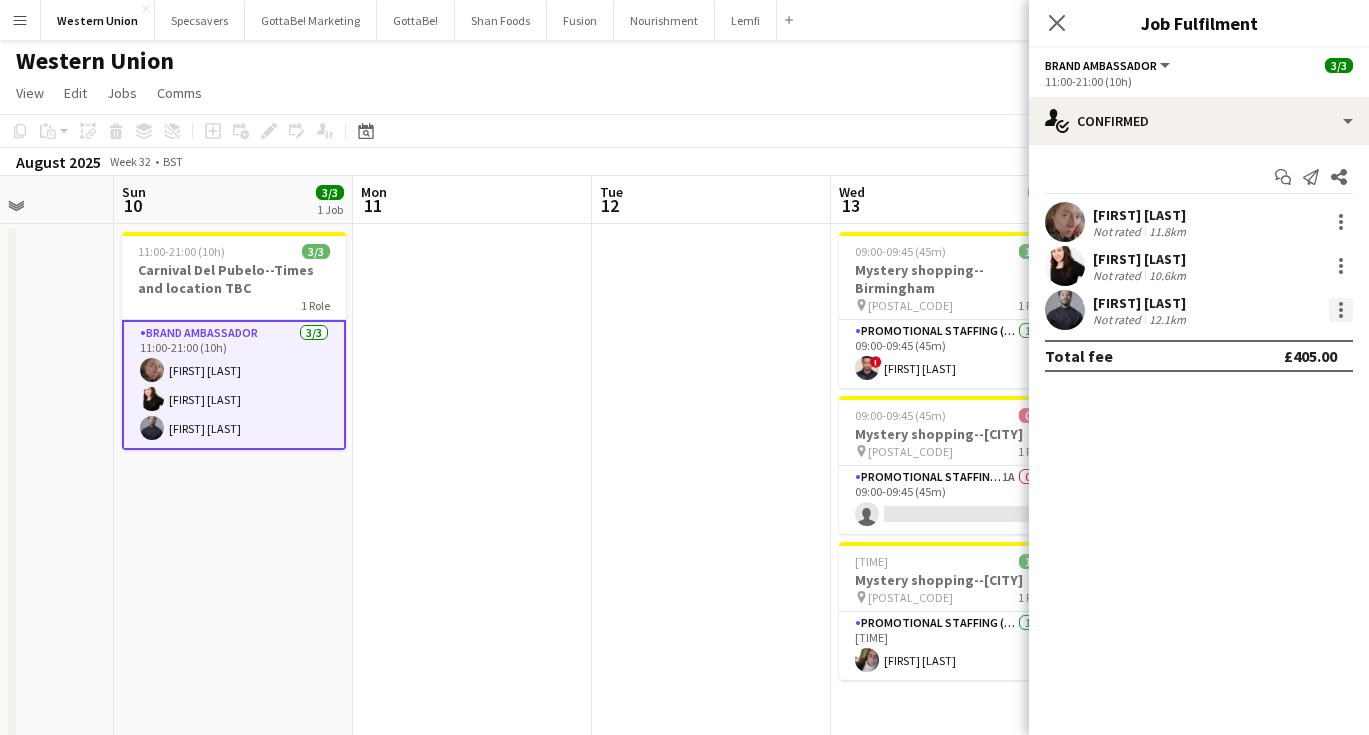 click at bounding box center [1341, 310] 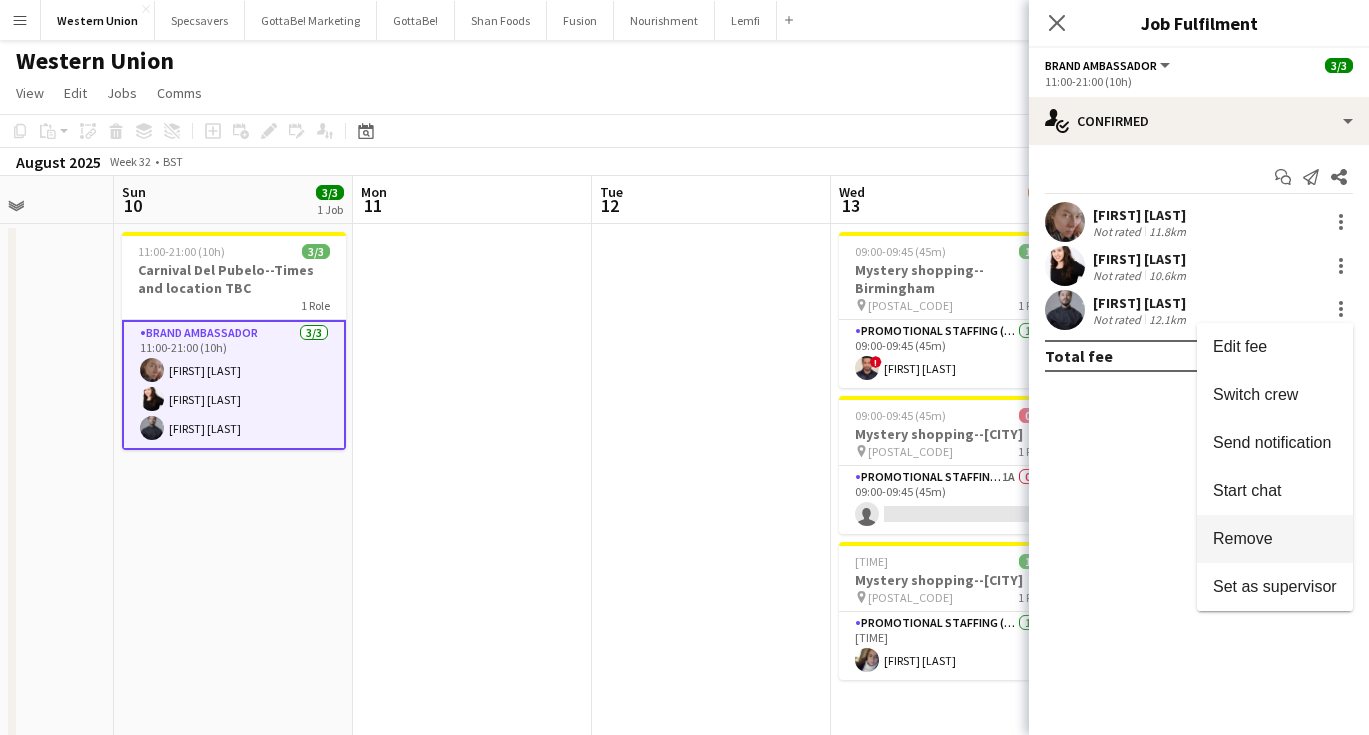 click on "Remove" at bounding box center (1243, 538) 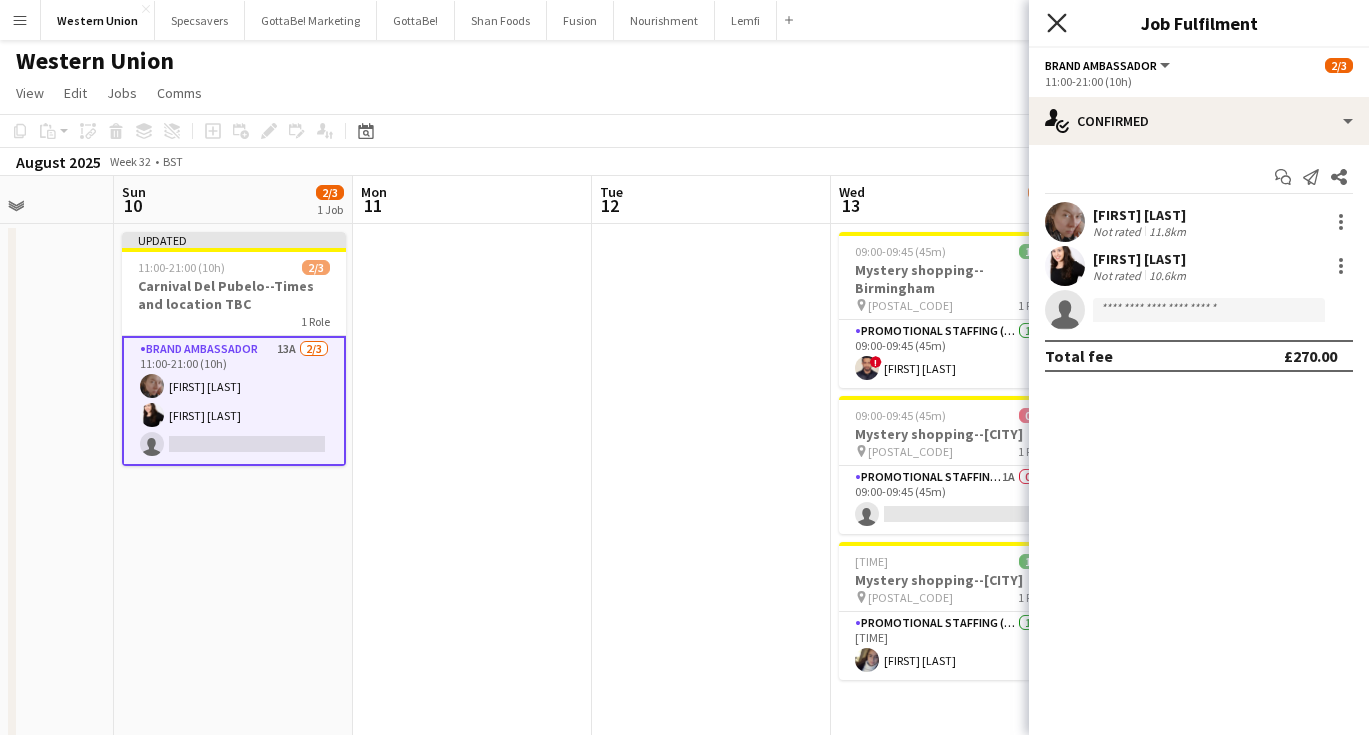 click 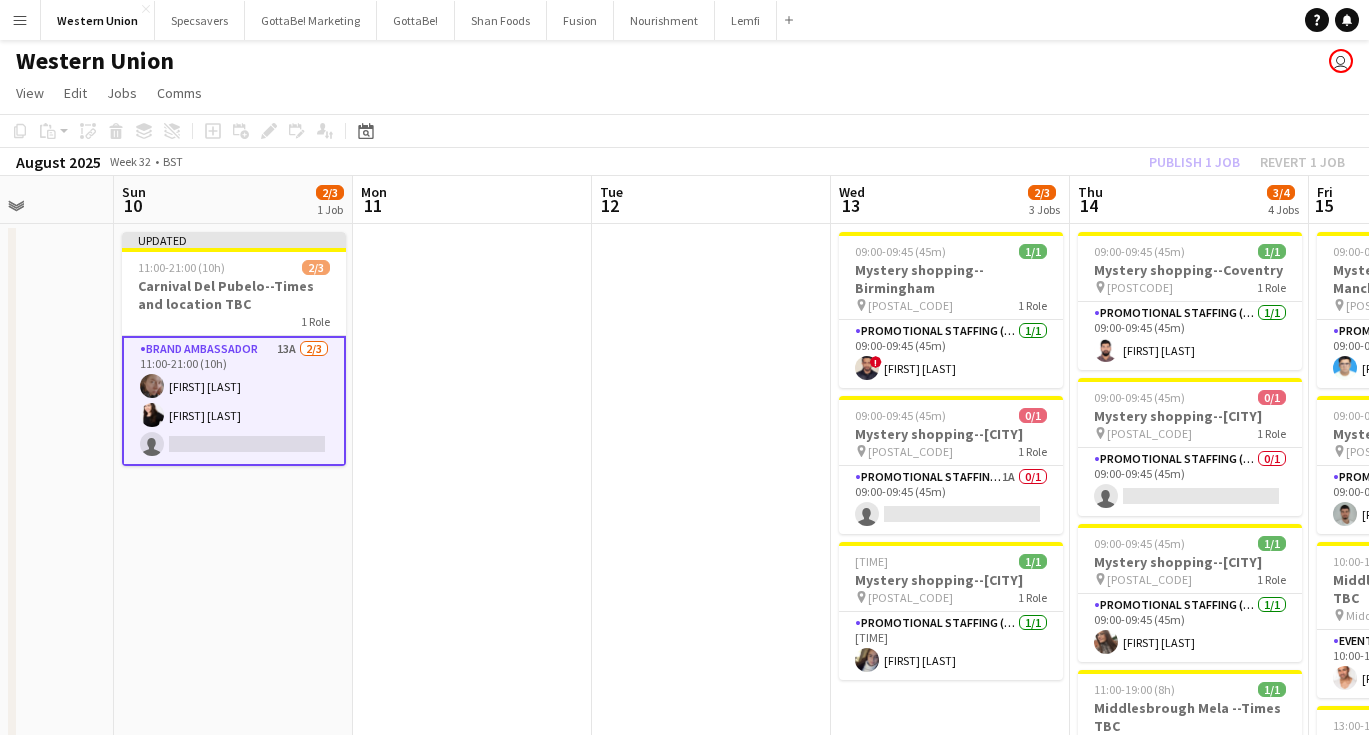 click at bounding box center (711, 827) 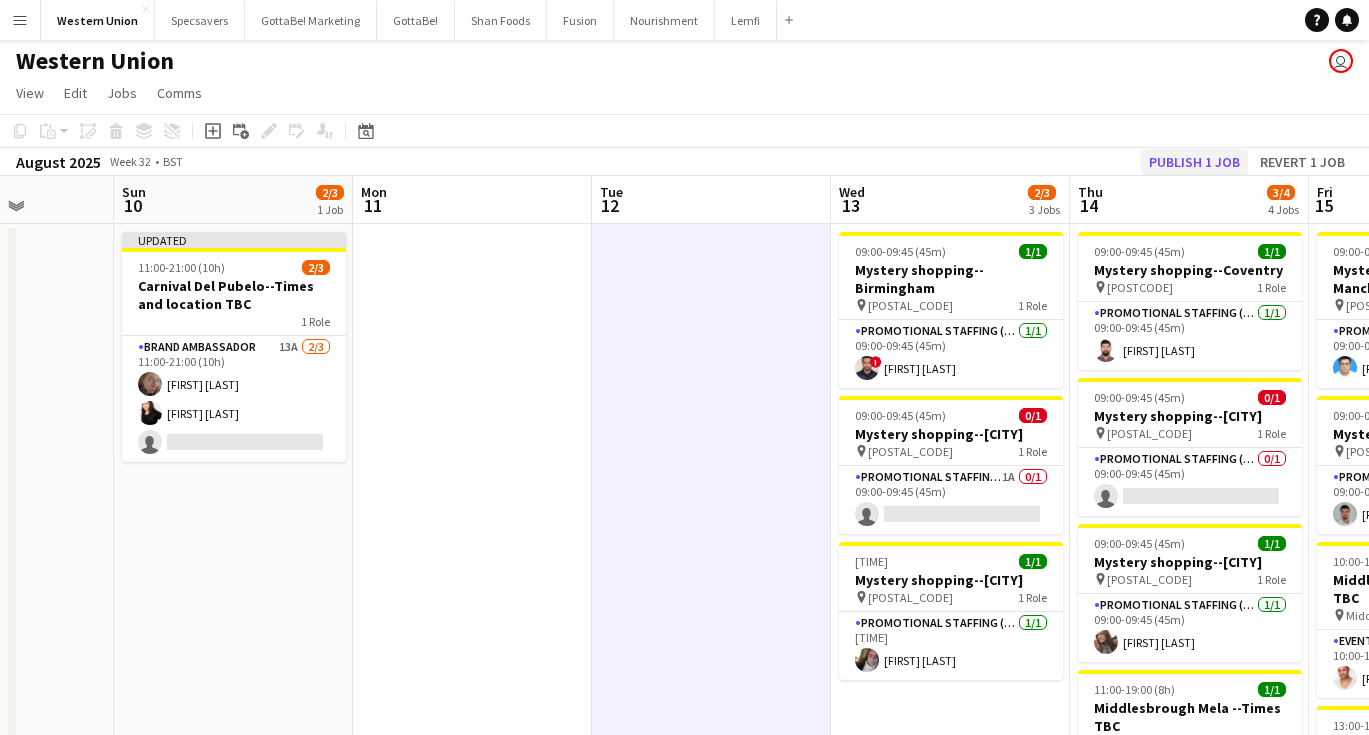 click on "Publish 1 job" 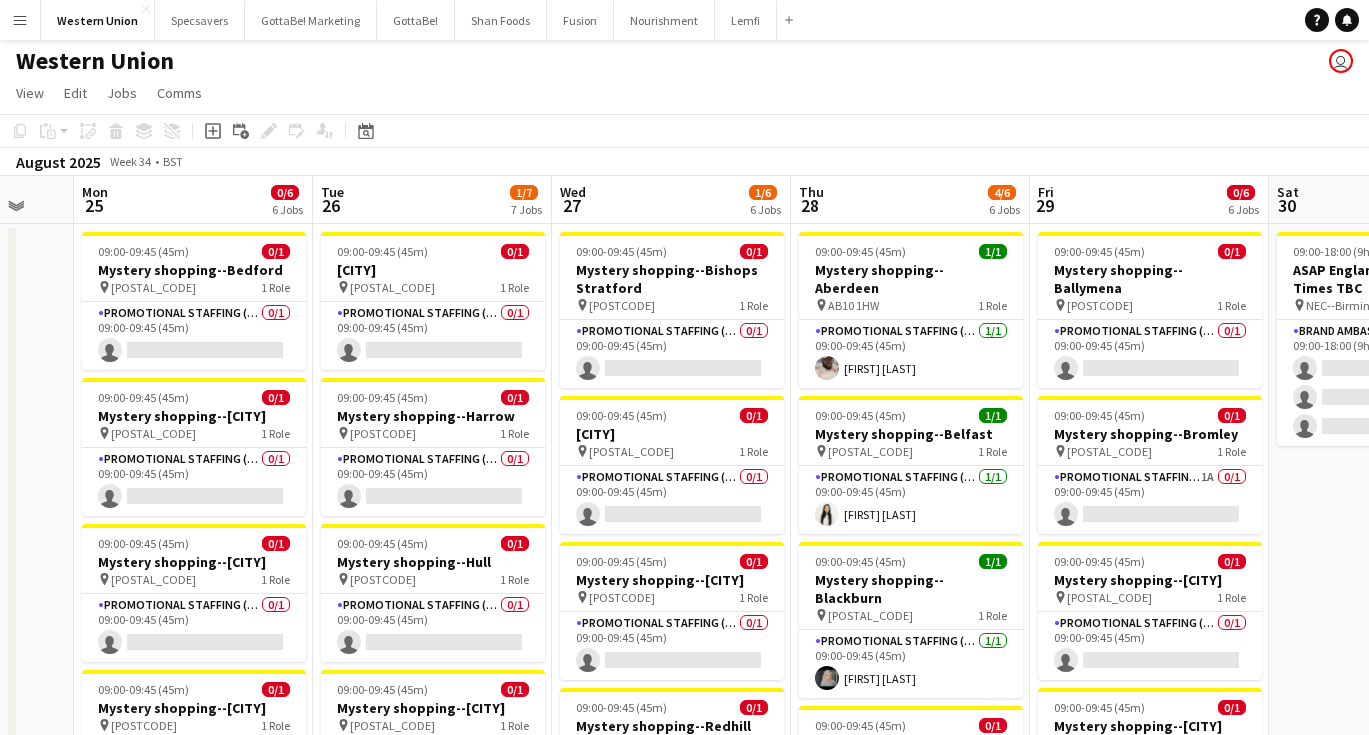 scroll, scrollTop: 0, scrollLeft: 649, axis: horizontal 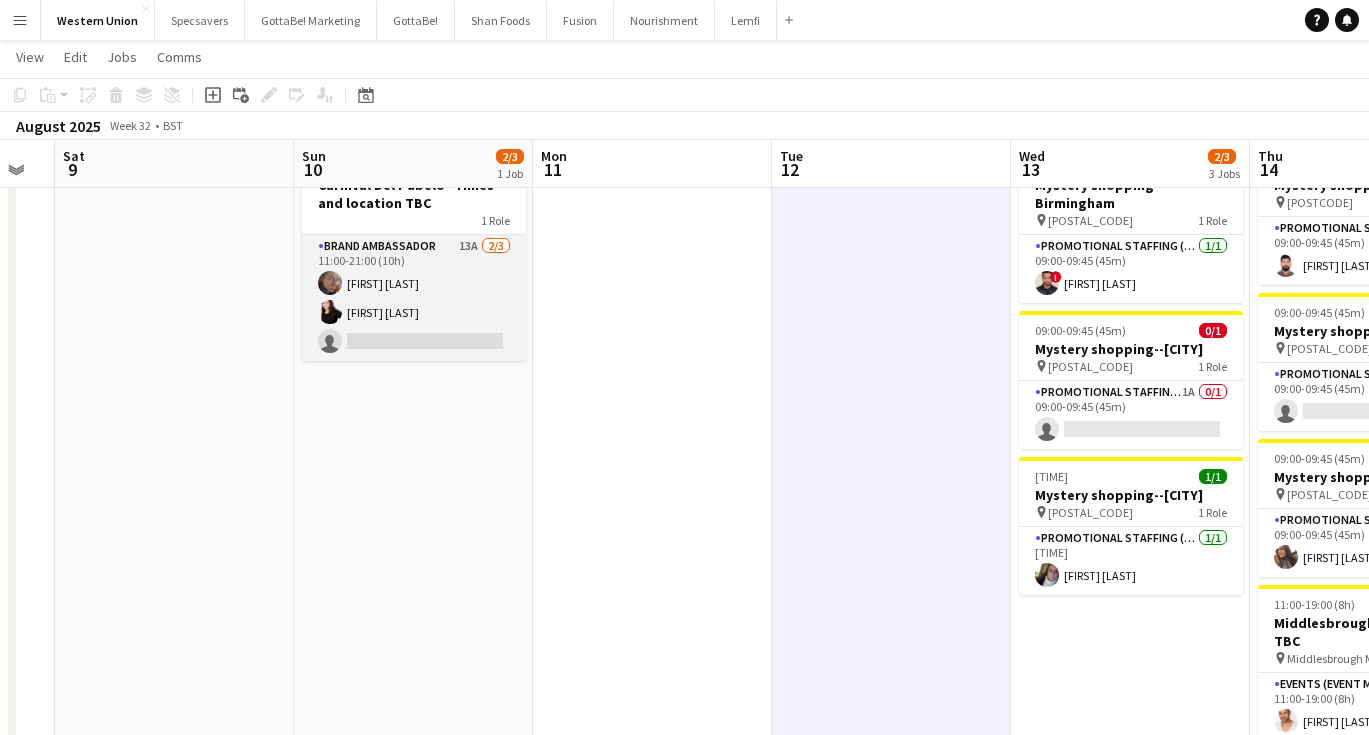 click on "Brand Ambassador   13A   2/3   11:00-21:00 (10h)
Karina Lopetegui Isa Morais
single-neutral-actions" at bounding box center (414, 298) 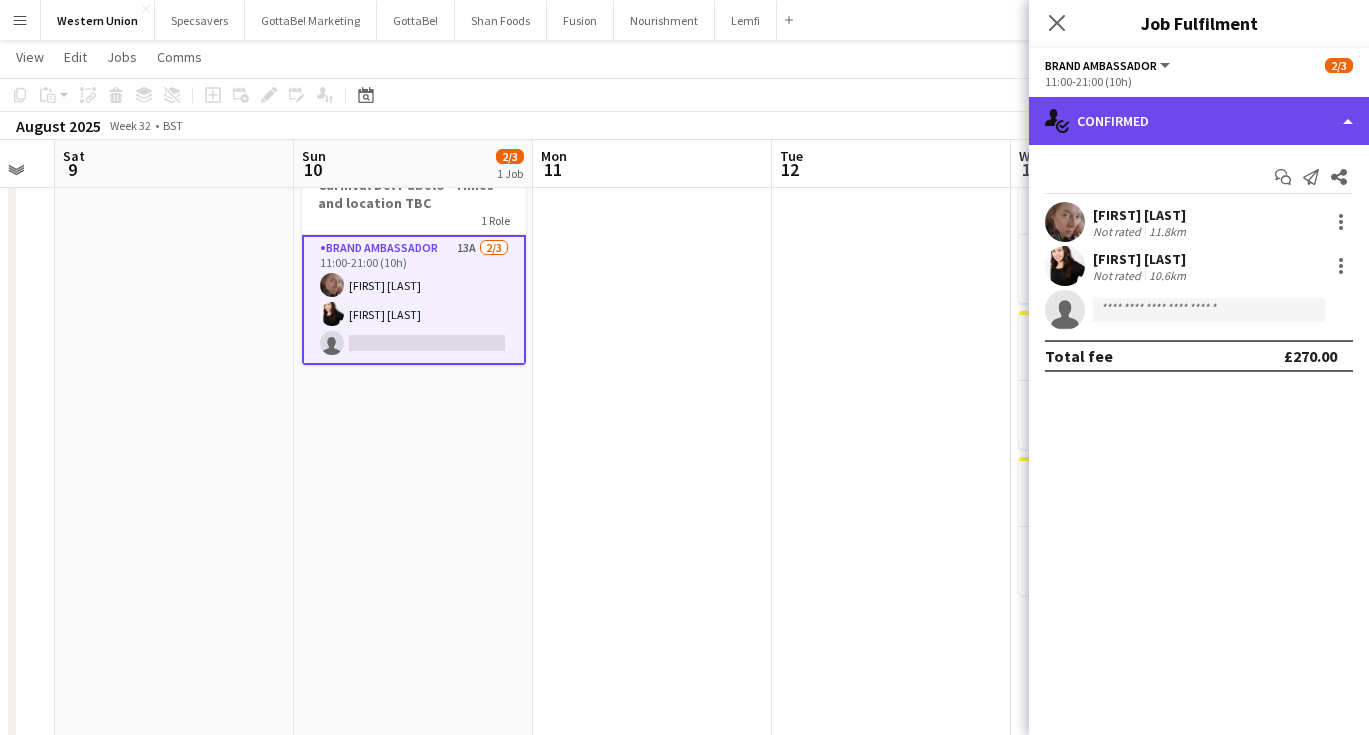 click on "single-neutral-actions-check-2
Confirmed" 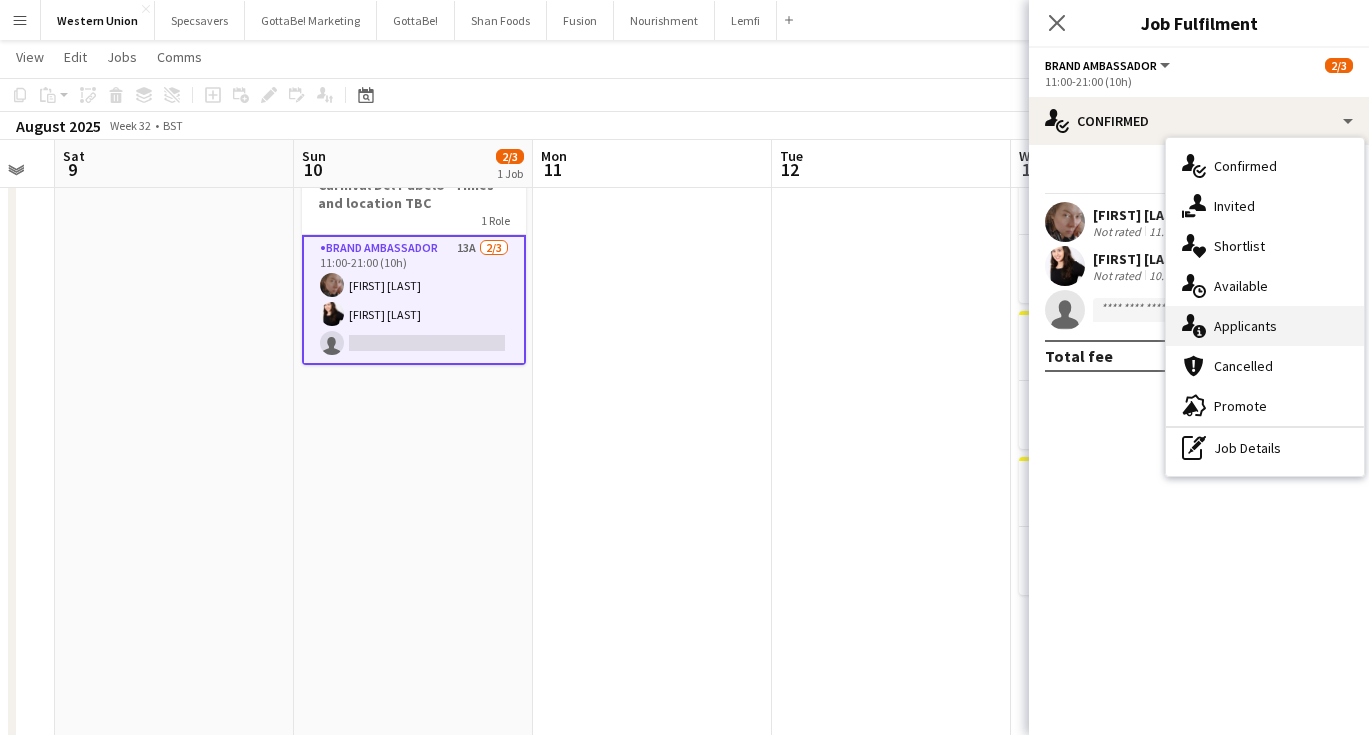 click on "single-neutral-actions-information
Applicants" at bounding box center (1265, 326) 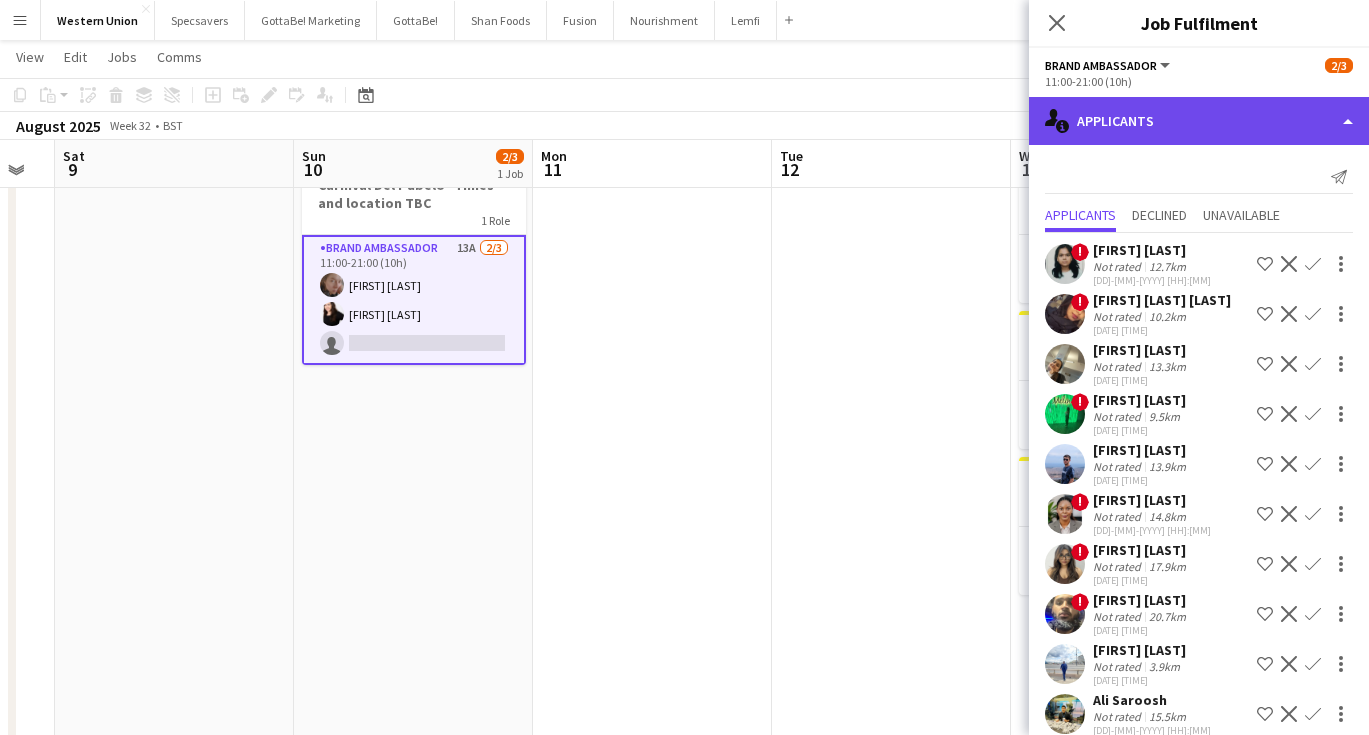 click on "single-neutral-actions-information
Applicants" 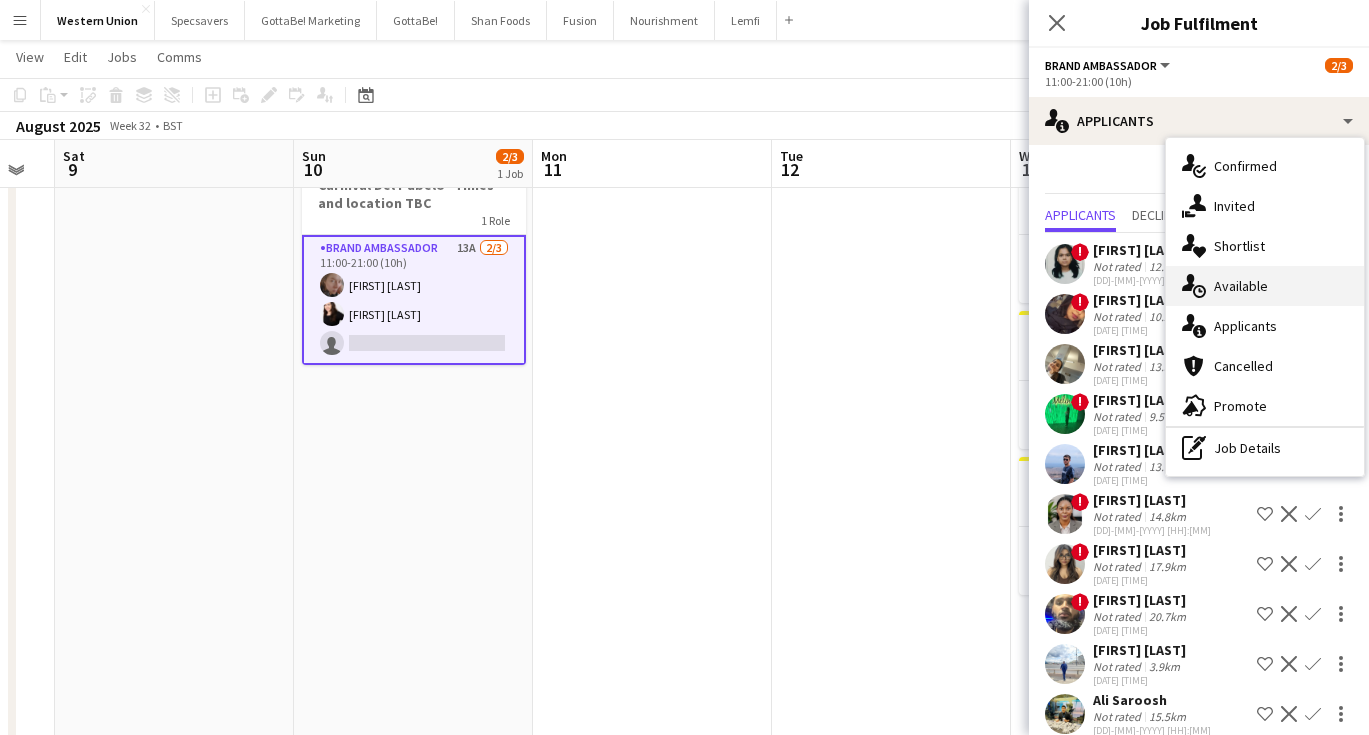 click on "single-neutral-actions-upload
Available" at bounding box center (1265, 286) 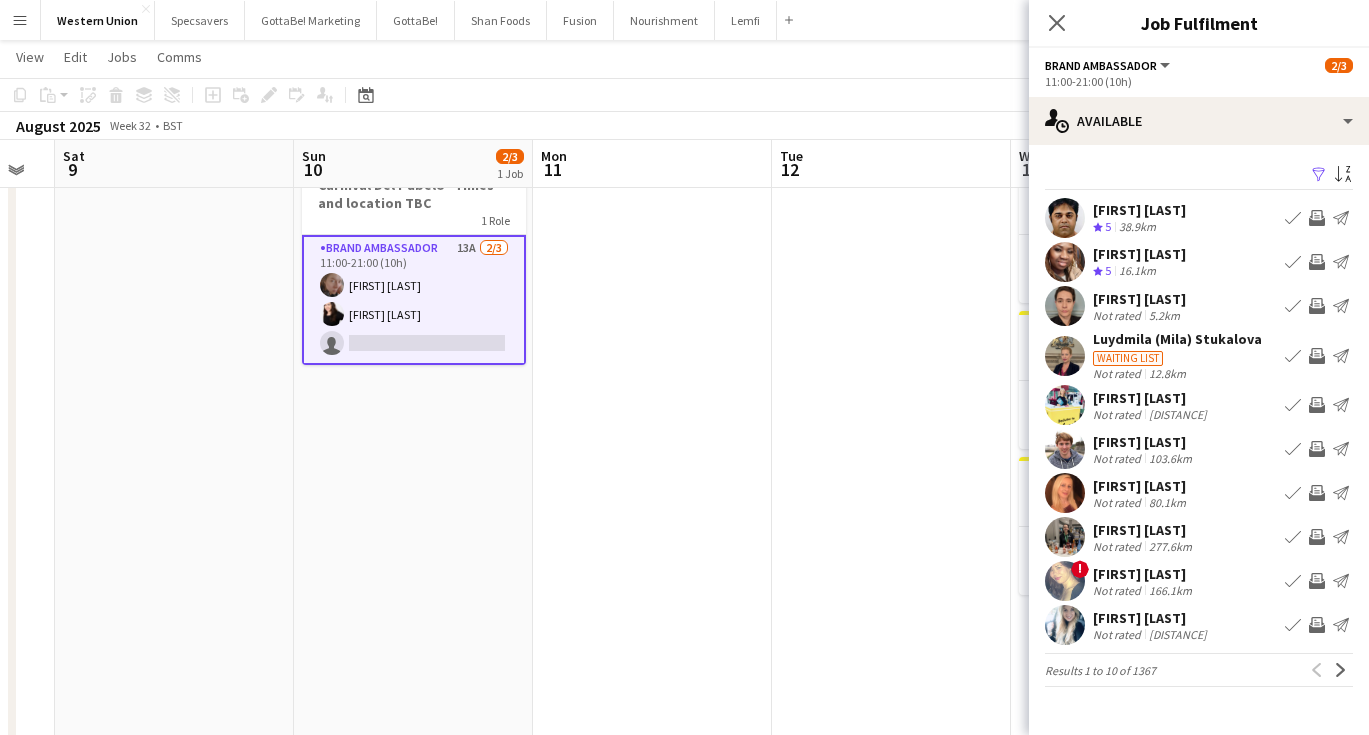 click on "Filter" at bounding box center (1319, 175) 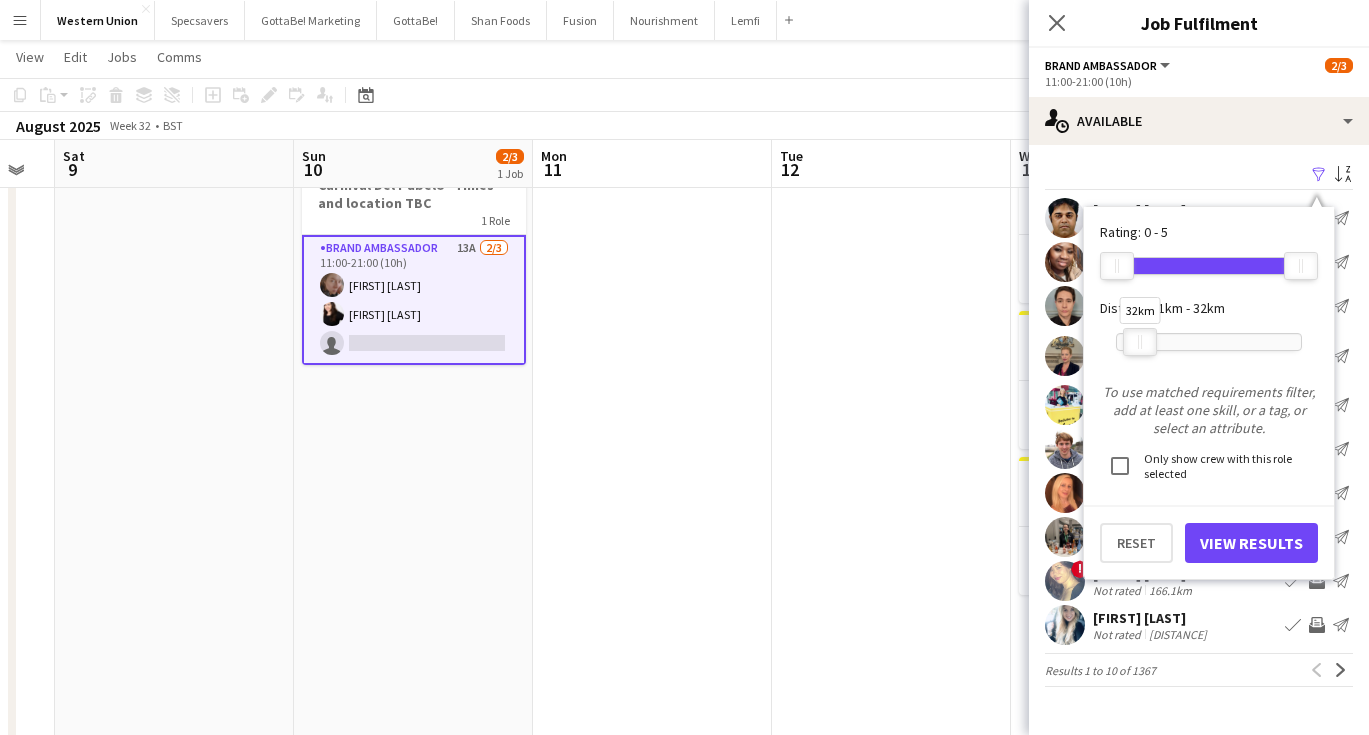drag, startPoint x: 1305, startPoint y: 335, endPoint x: 1146, endPoint y: 341, distance: 159.11317 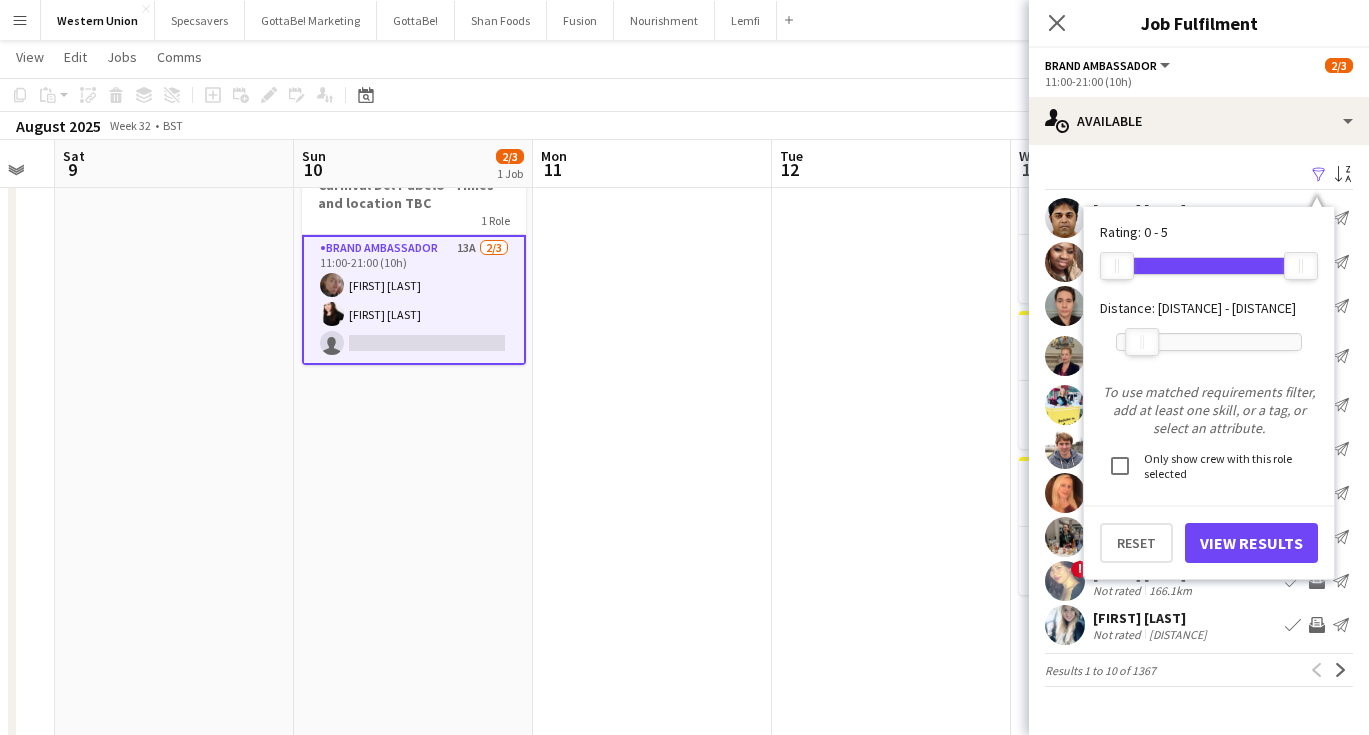 click on "Filter
Sort asc" at bounding box center [1199, 175] 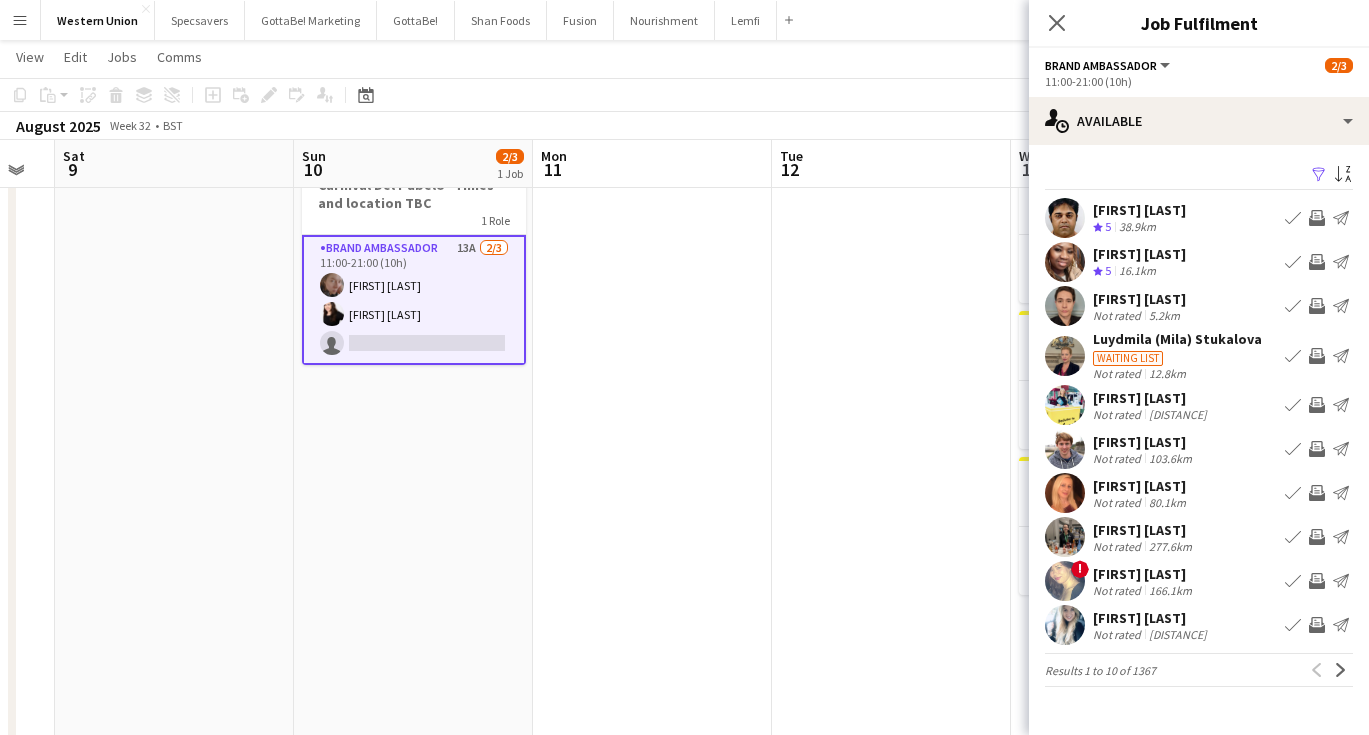 click on "Filter" at bounding box center (1319, 175) 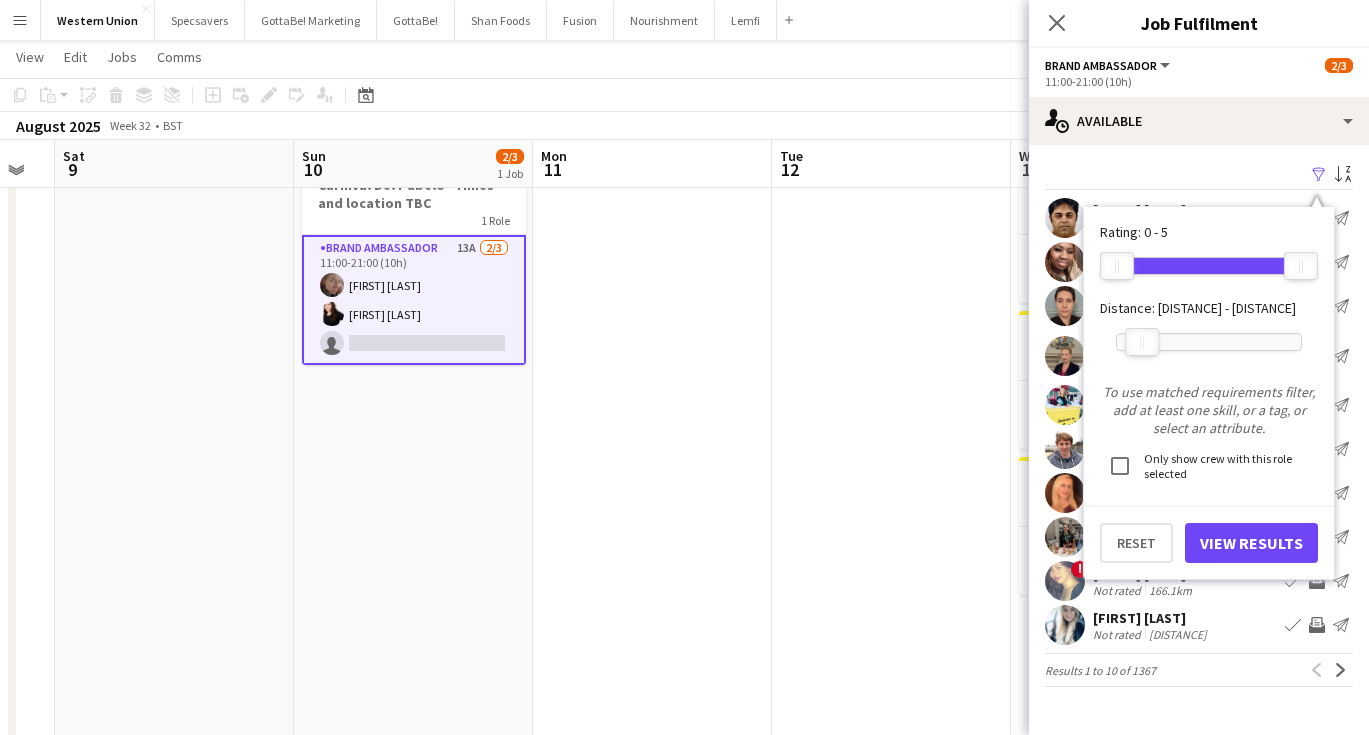 click on "Rating: 0 - 5  0 5  Distance: 1km - 35km  35km  To use matched requirements filter, add at least one skill, or a tag, or select an attribute.   Only show crew with this role selected   Reset   View Results" at bounding box center (1209, 393) 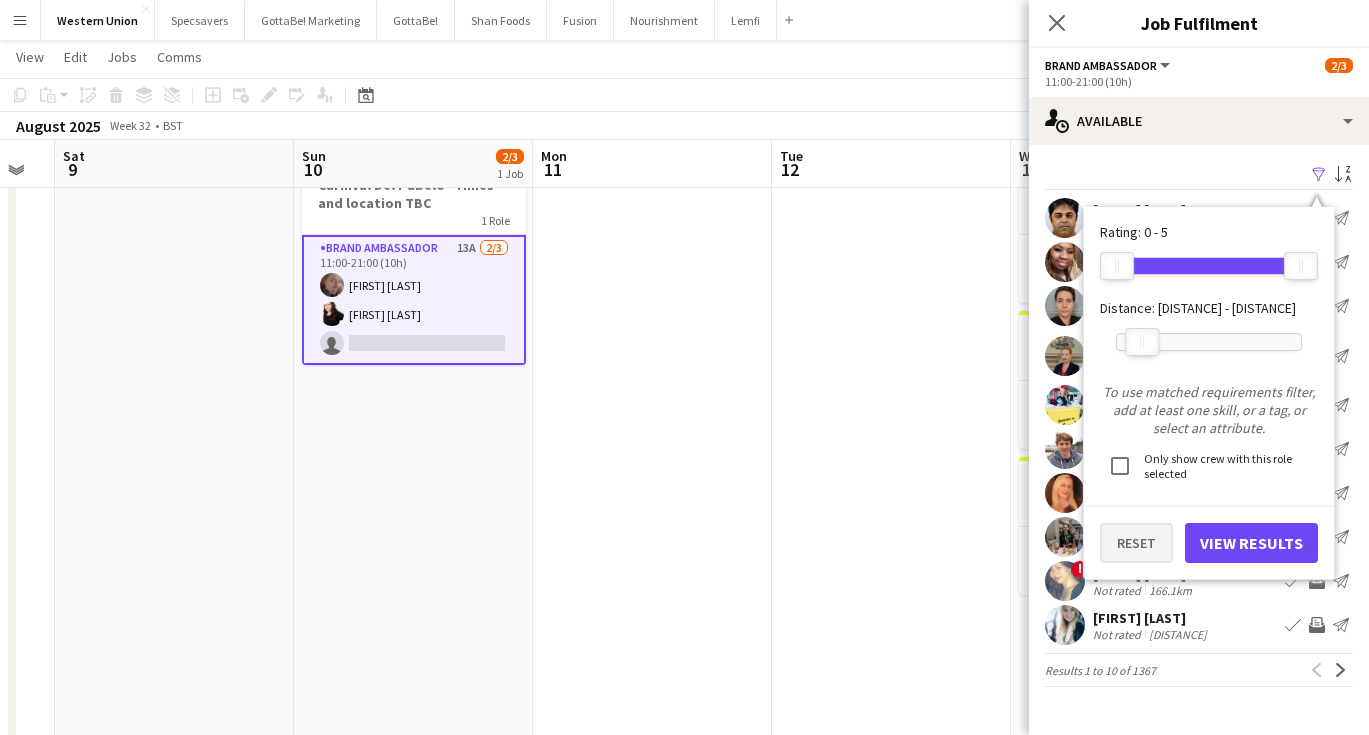 click on "Reset" at bounding box center (1136, 543) 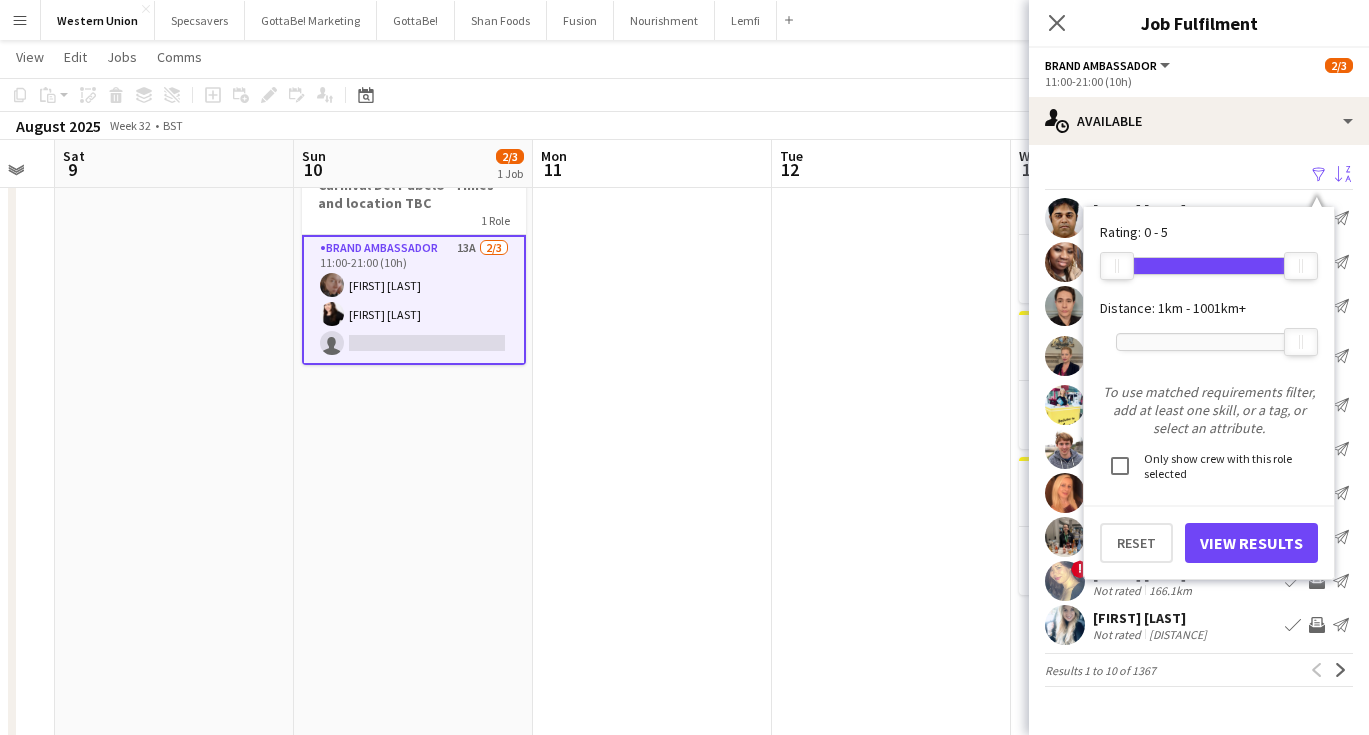 click on "Sort asc" at bounding box center [1343, 175] 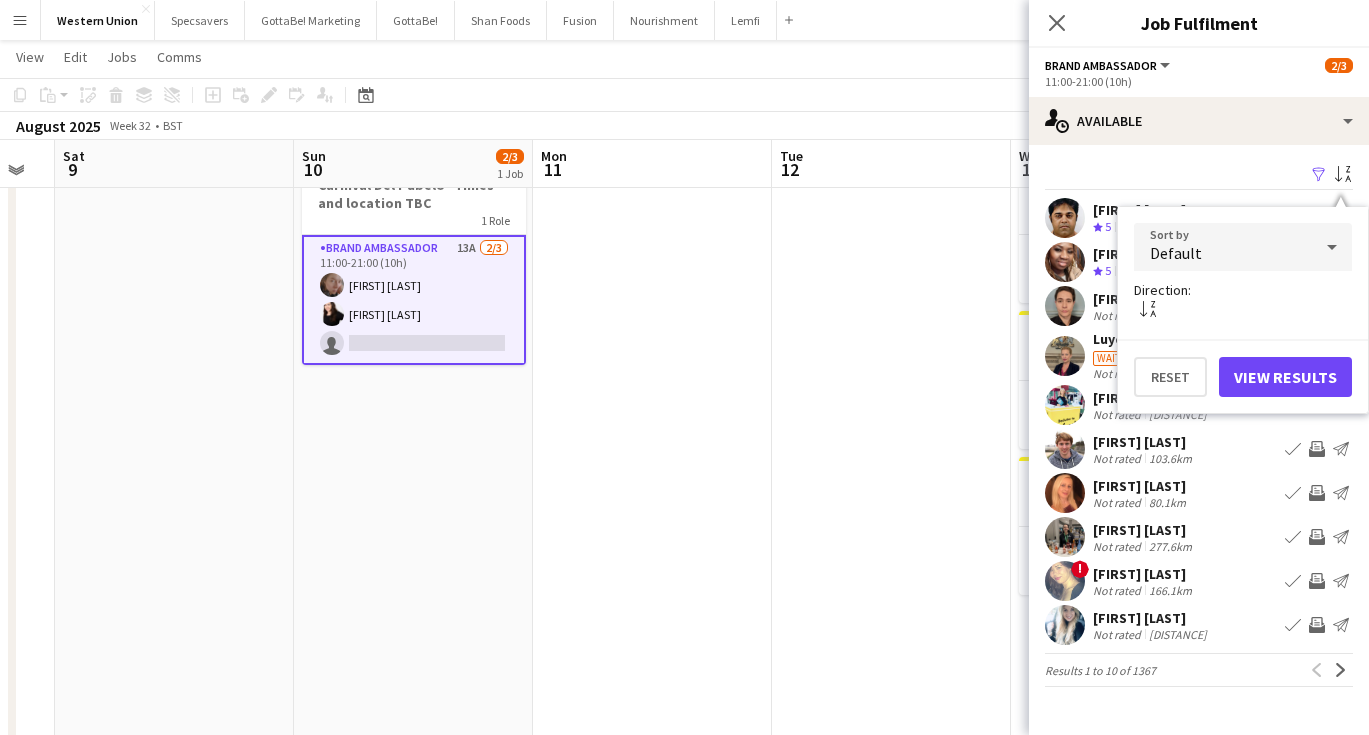 click on "Default" at bounding box center (1223, 247) 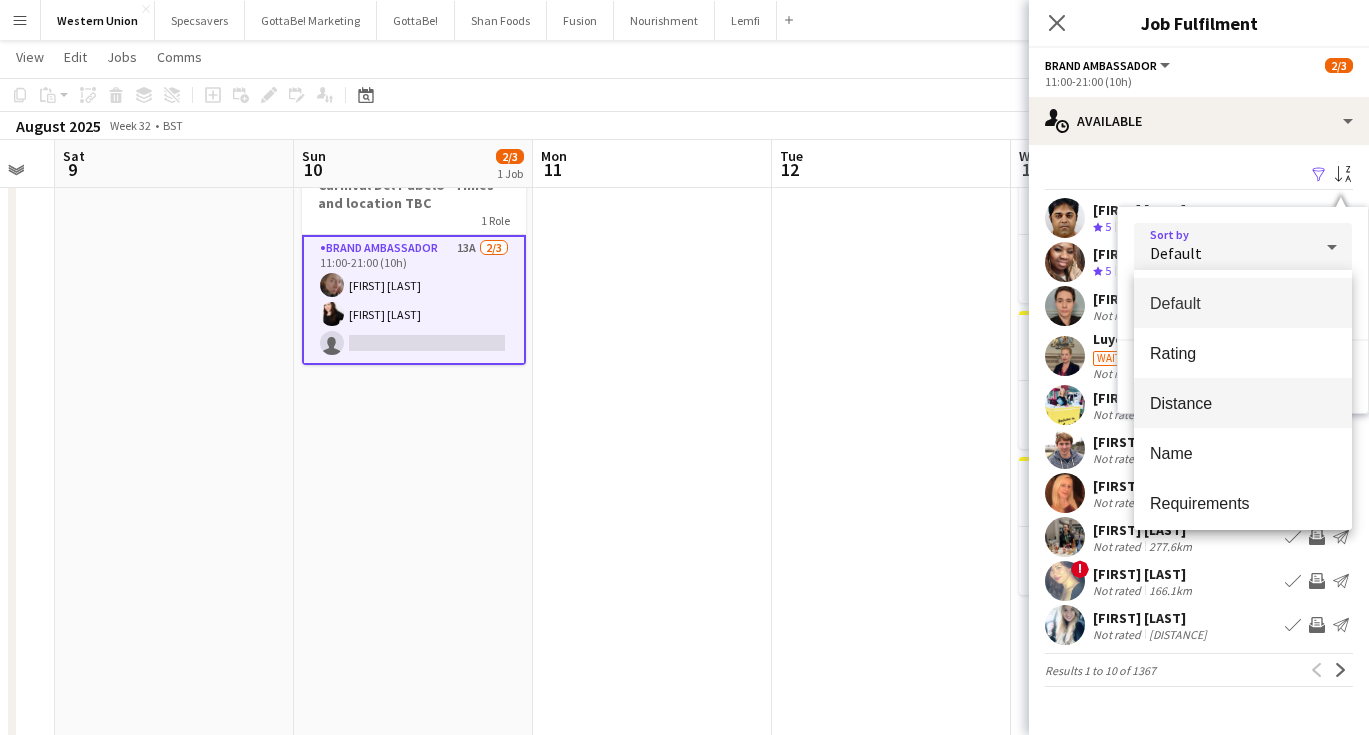 click on "Distance" at bounding box center [1243, 403] 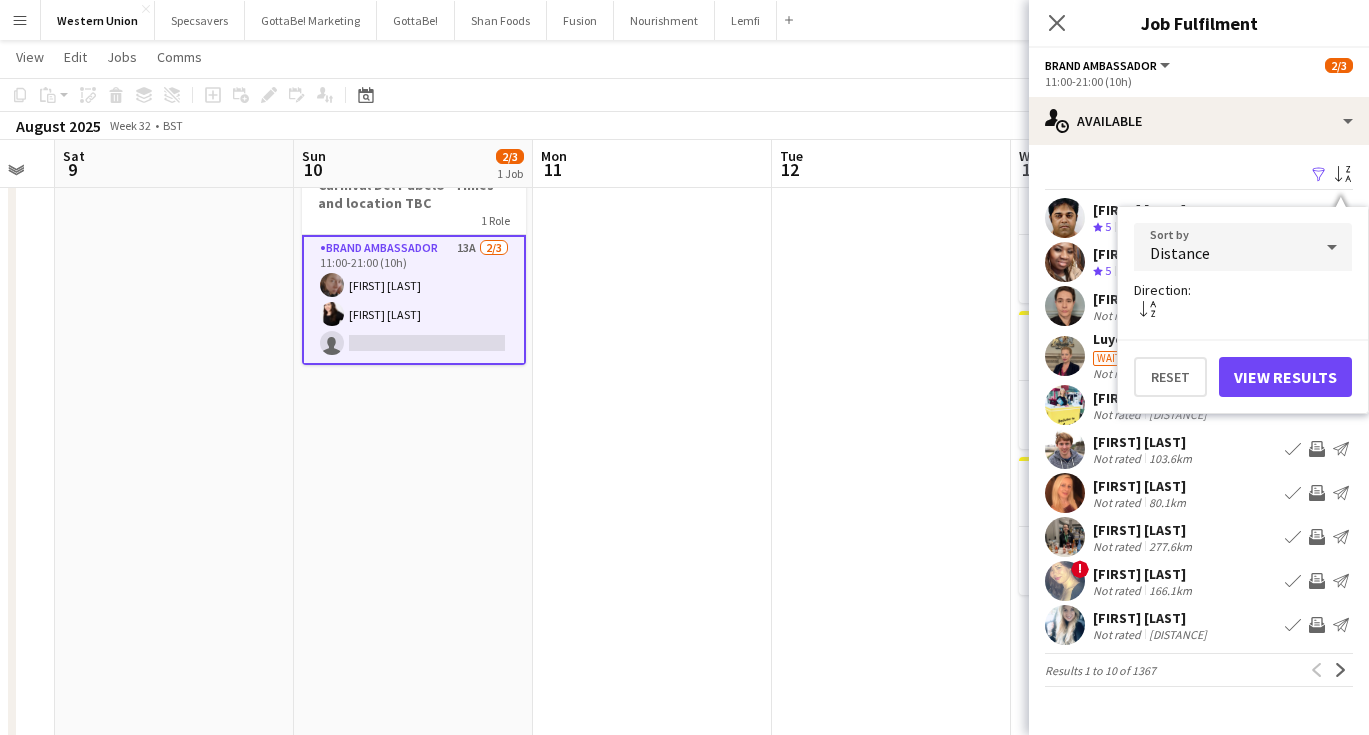 click on "View Results" at bounding box center [1285, 377] 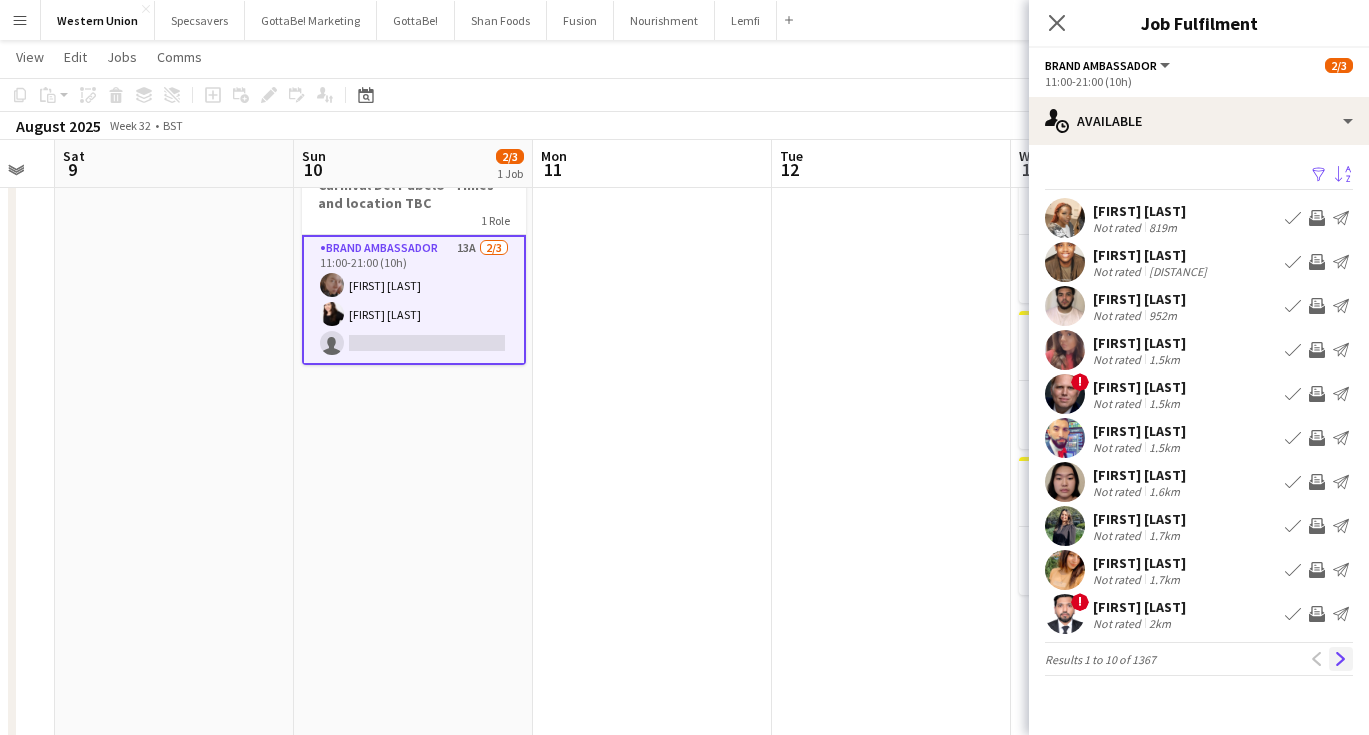 click on "Next" 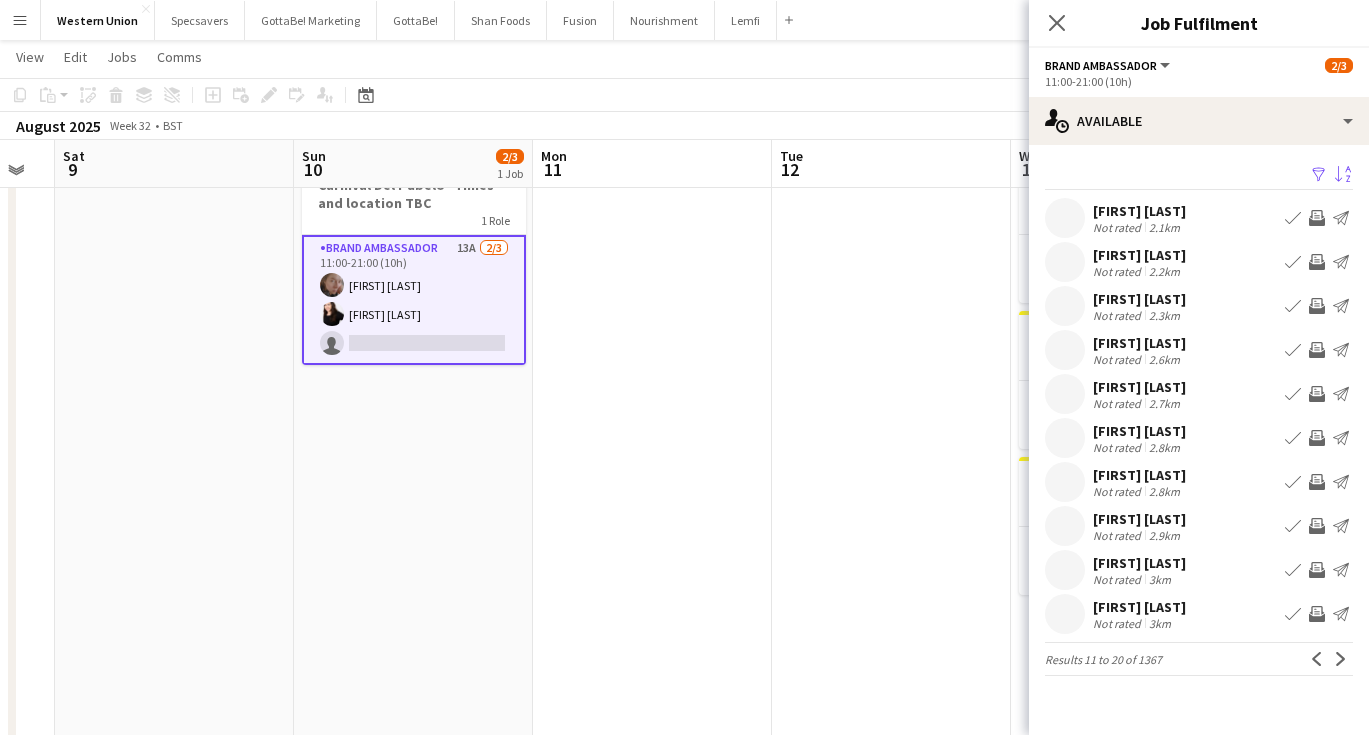 click on "Pablo Sciepura   Not rated   3km
Book crew
Invite crew
Send notification" at bounding box center [1199, 614] 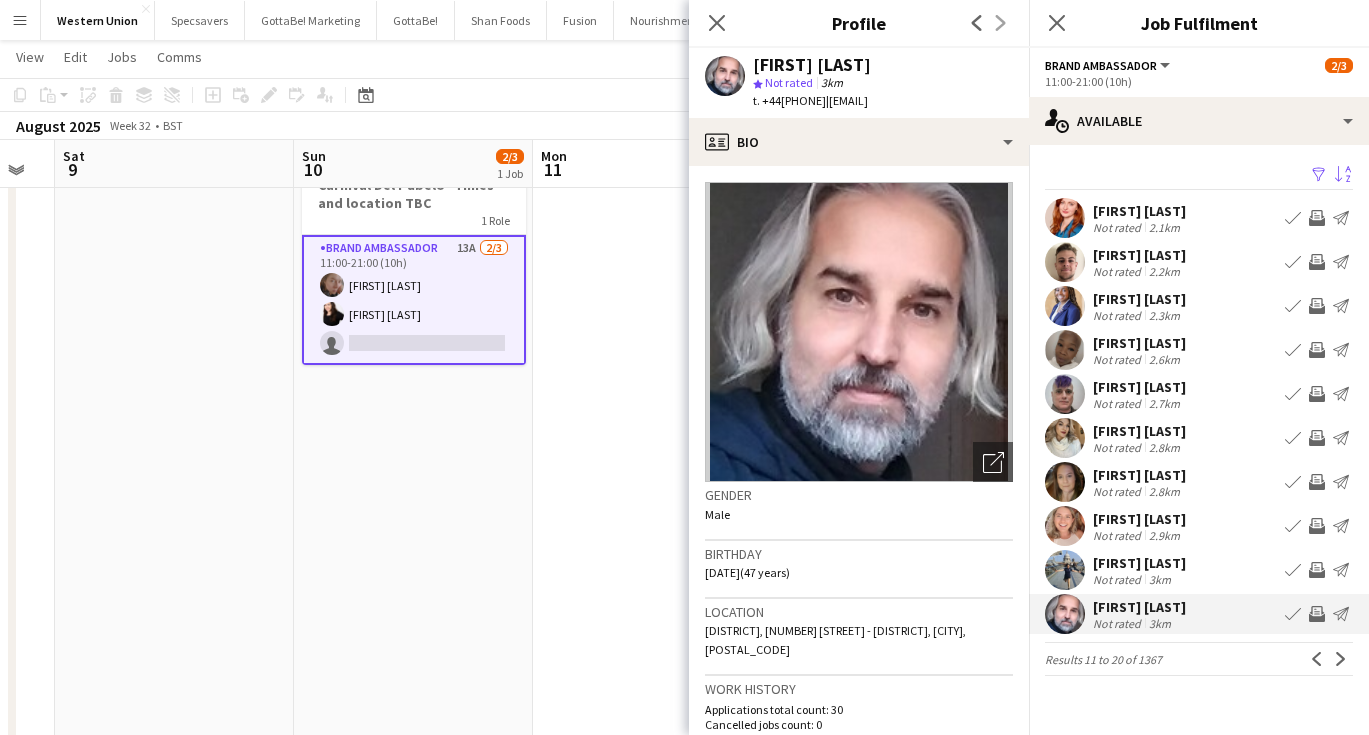 scroll, scrollTop: 0, scrollLeft: 0, axis: both 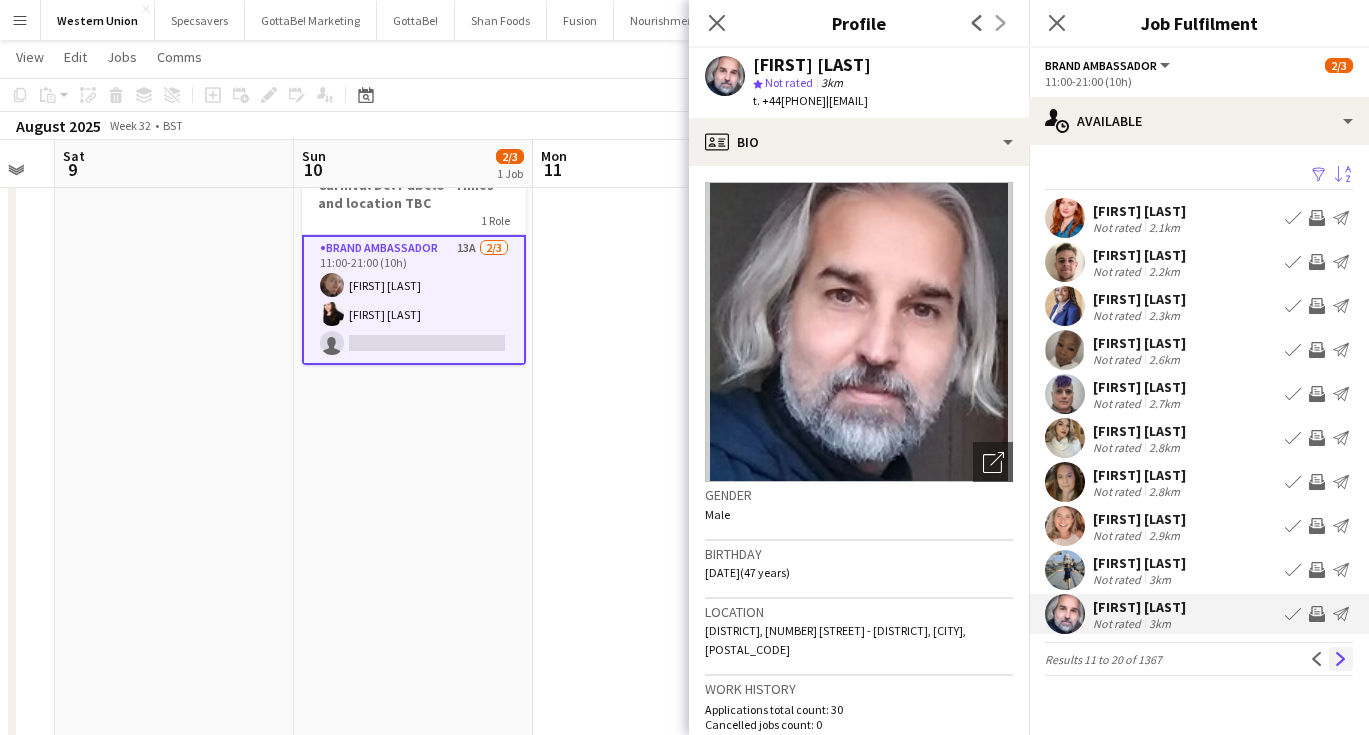 click on "Next" 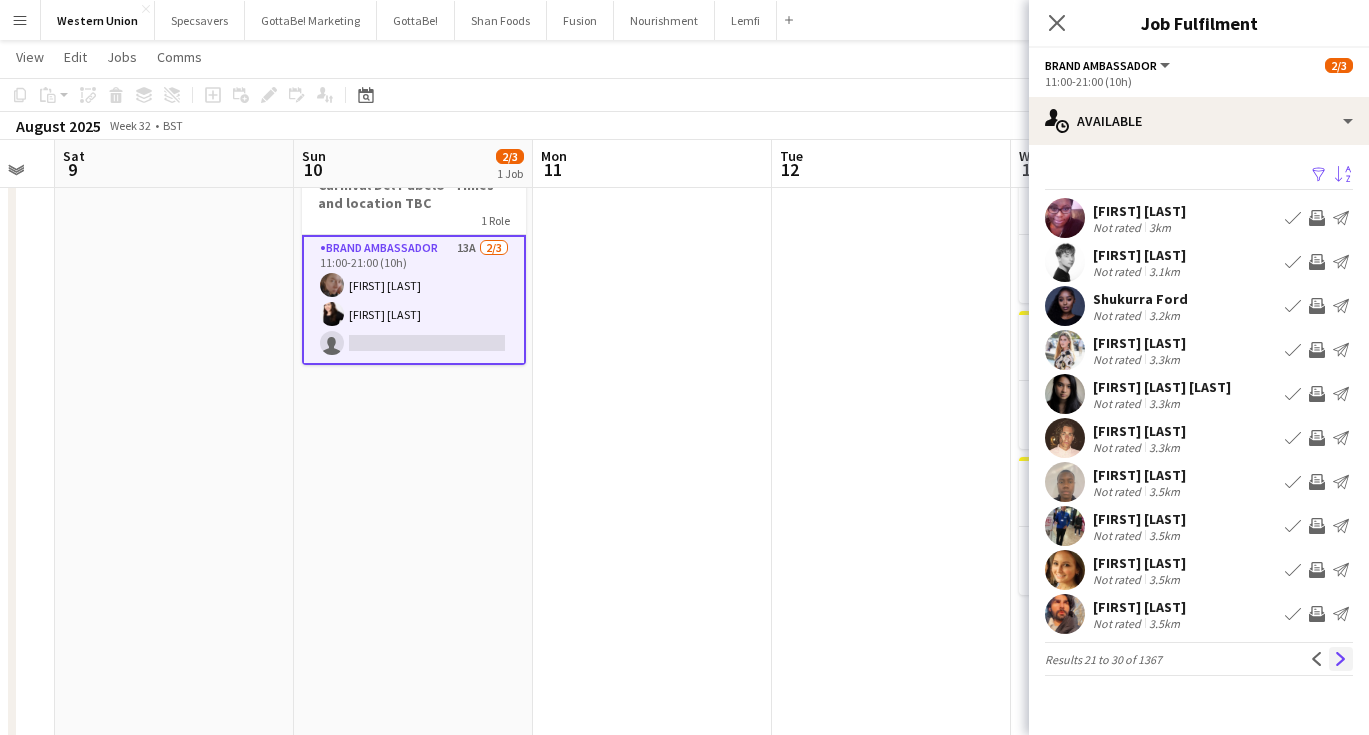 click on "Next" 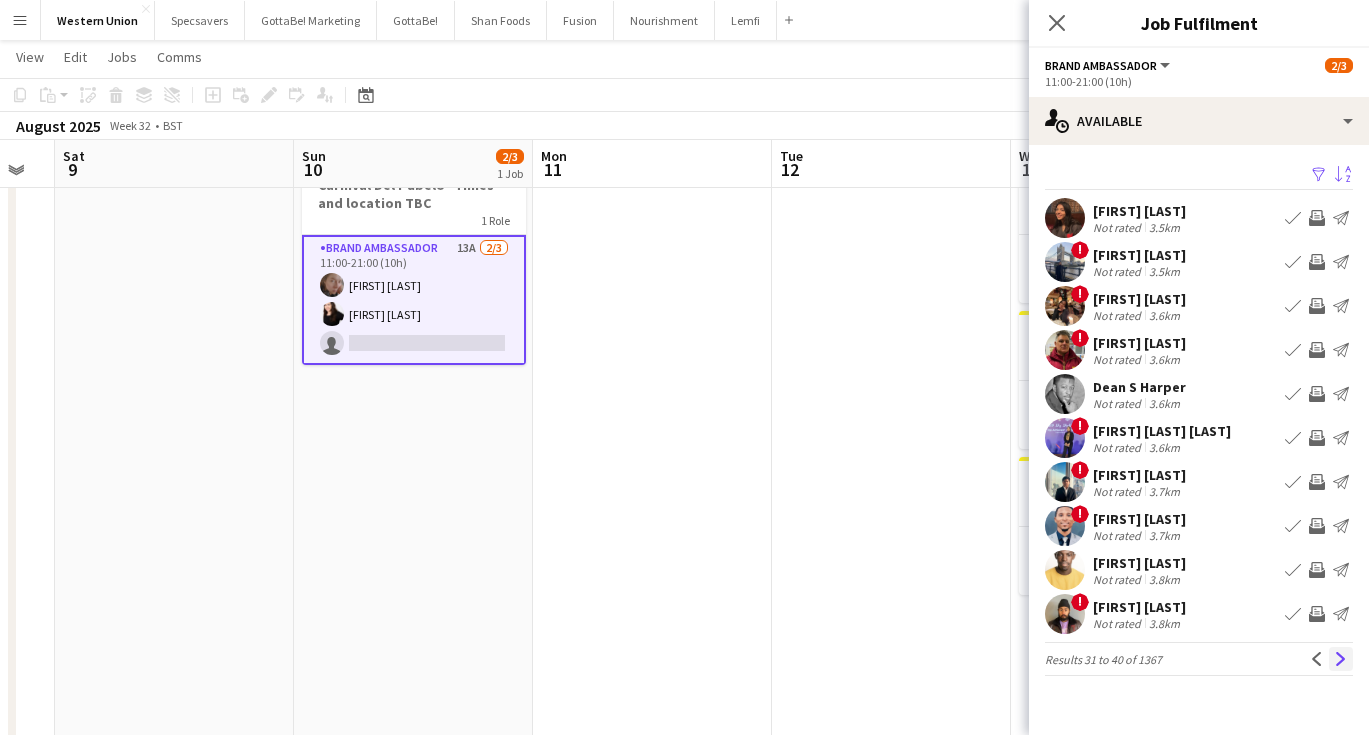 click on "Next" 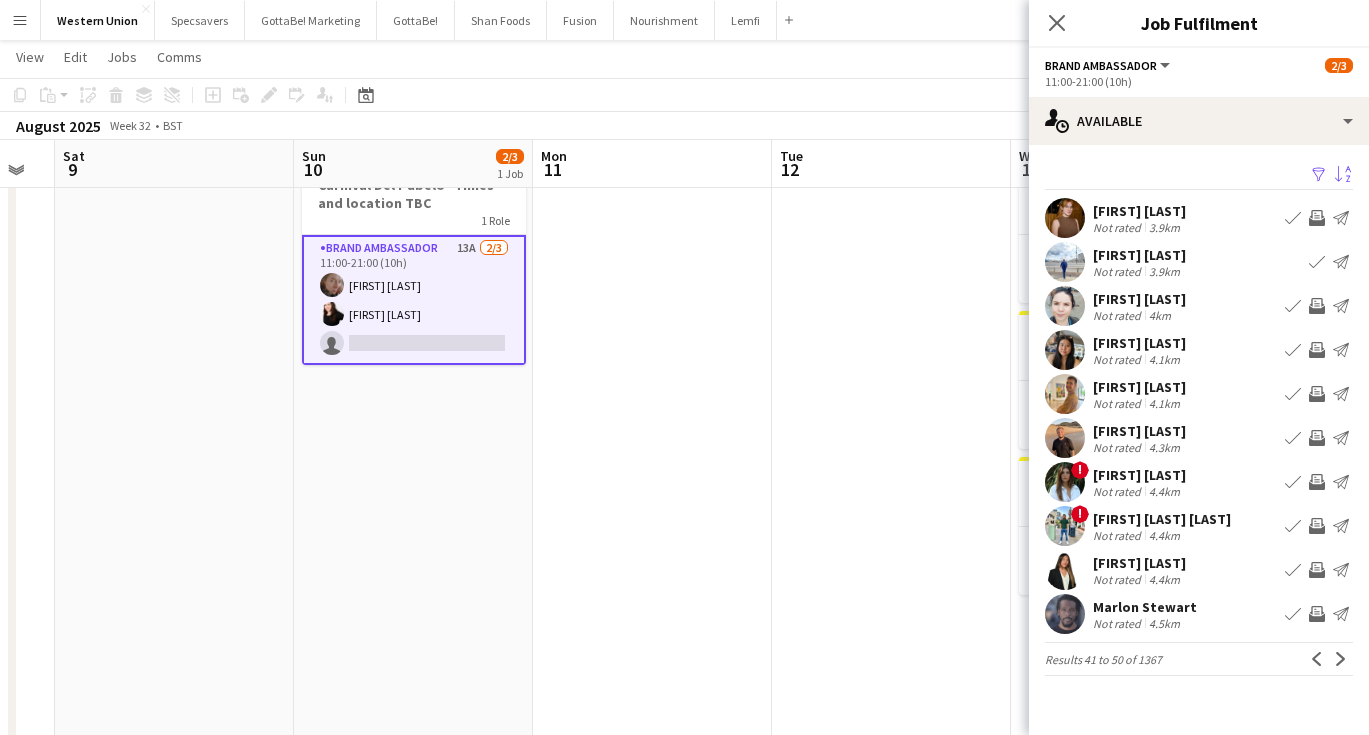 click on "Tarran Sanders" at bounding box center [1139, 431] 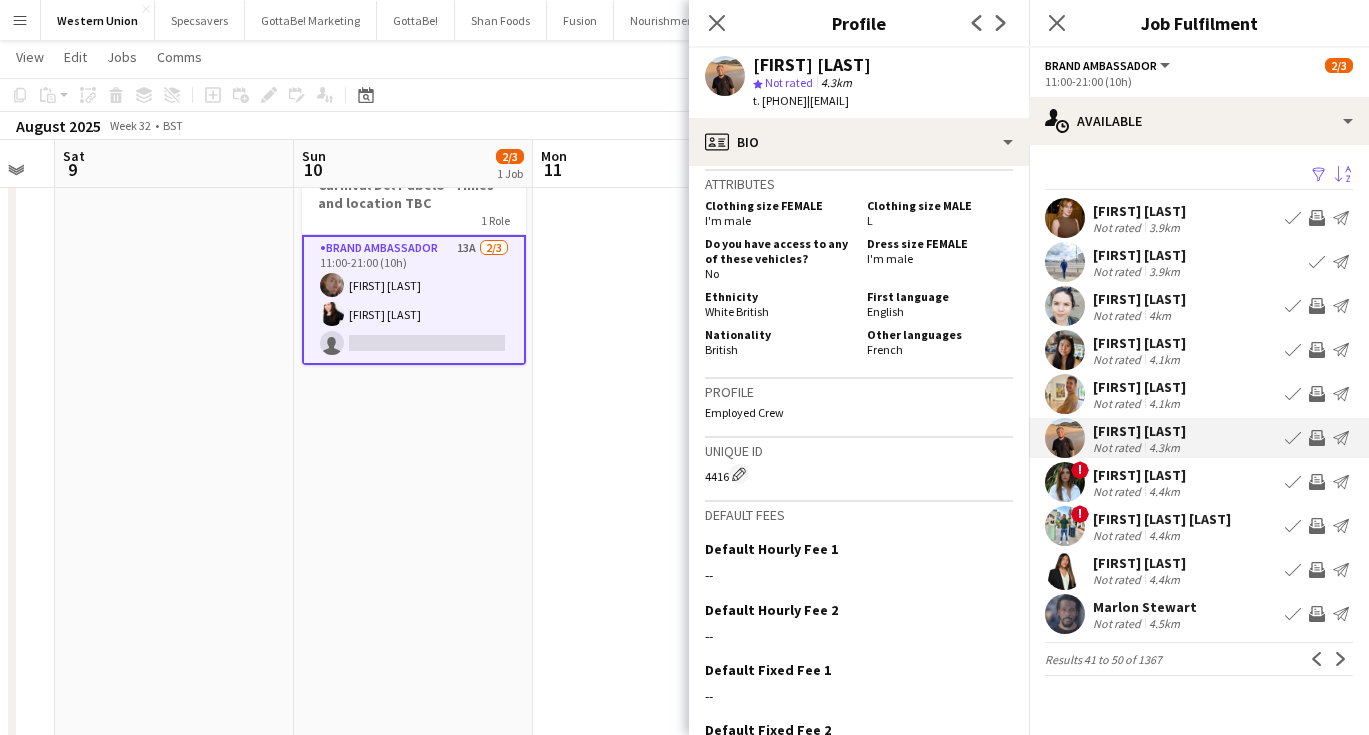 scroll, scrollTop: 1044, scrollLeft: 0, axis: vertical 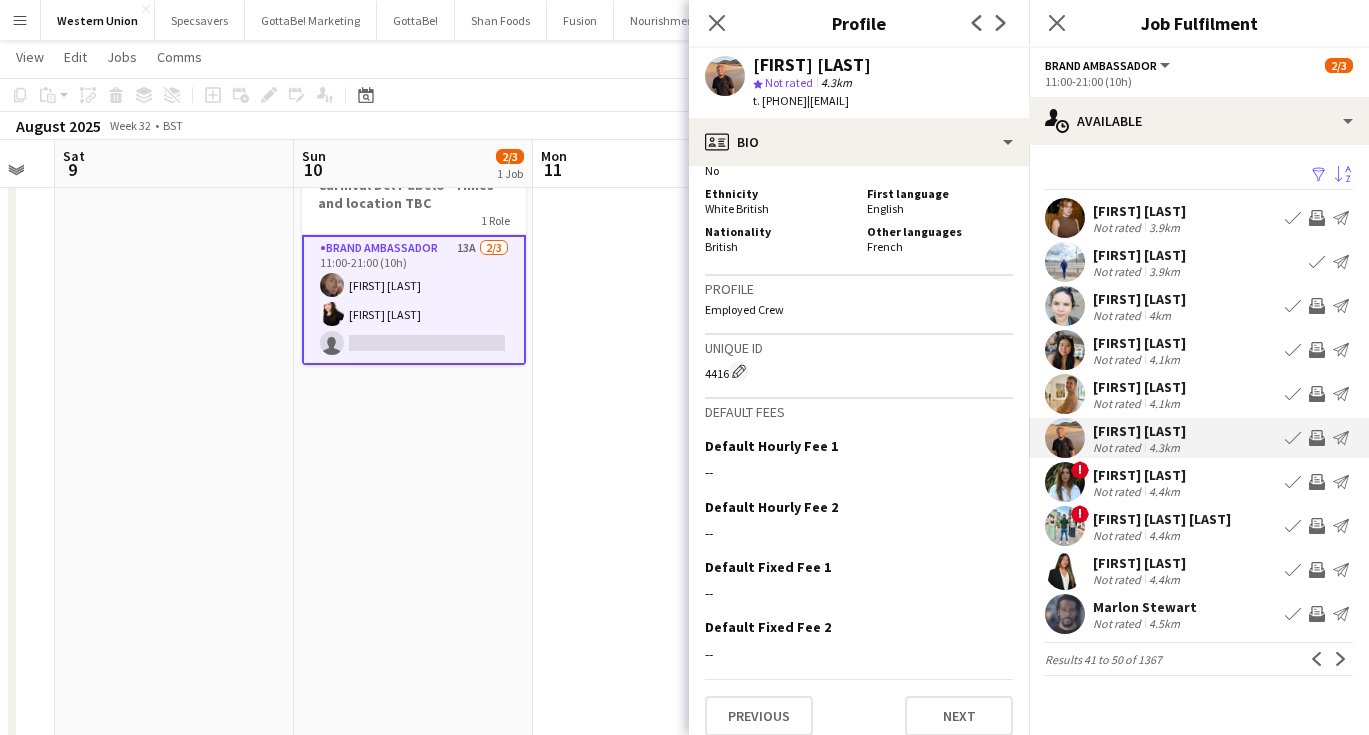 click on "Gala Miralles Dermanoukian" at bounding box center (1139, 475) 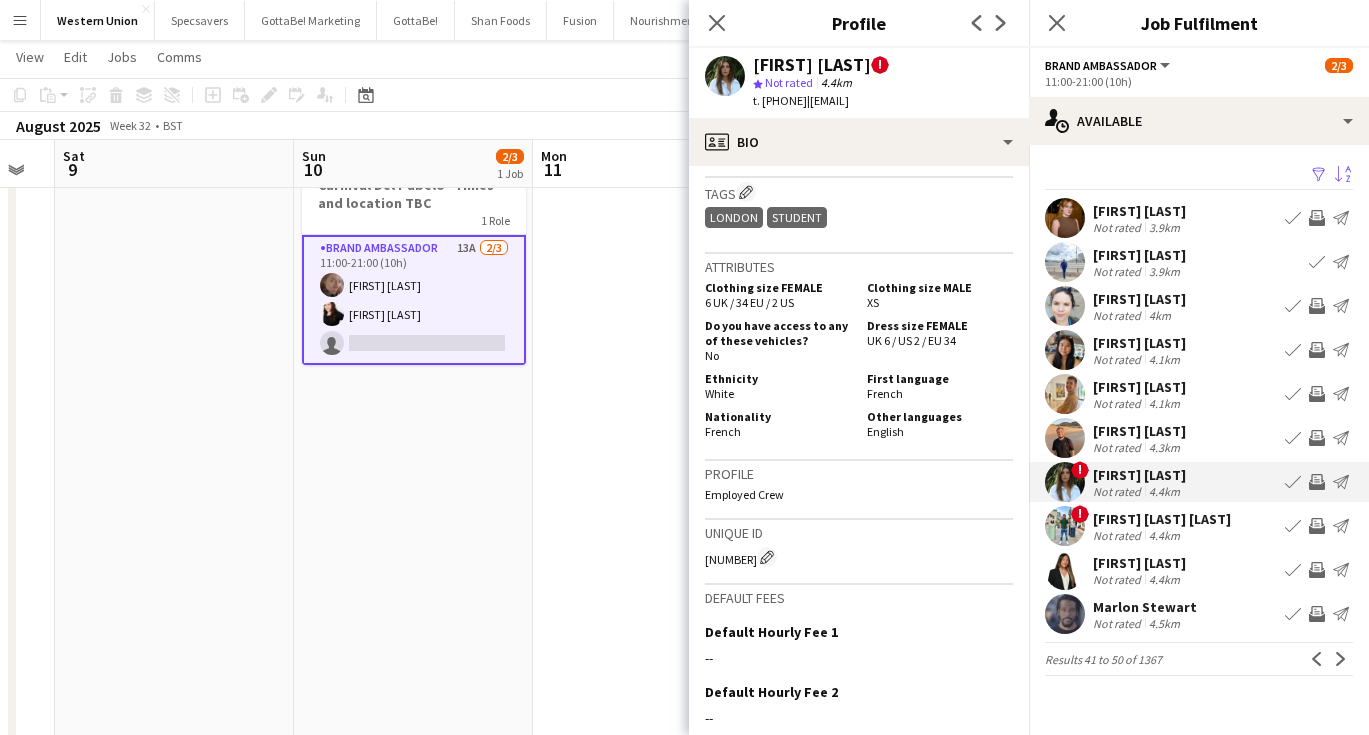 scroll, scrollTop: 1114, scrollLeft: 0, axis: vertical 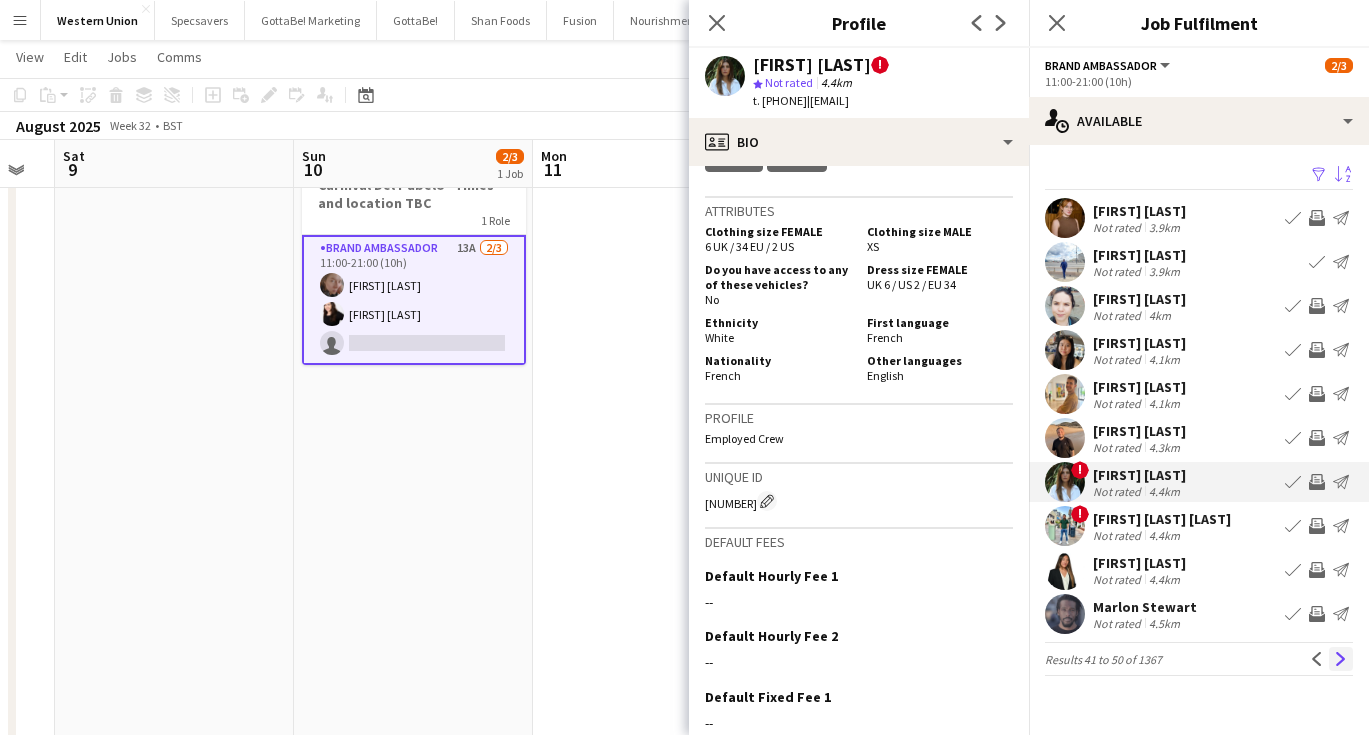 click on "Next" 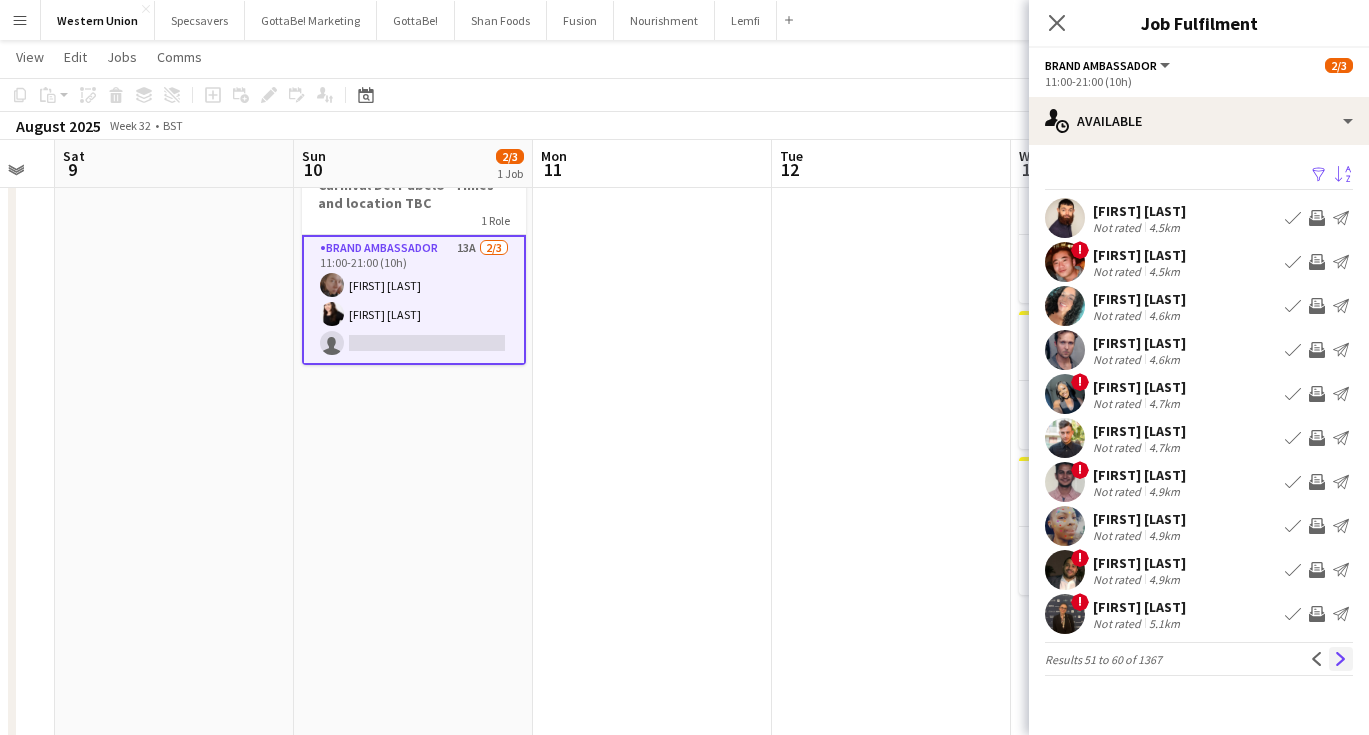 click on "Next" 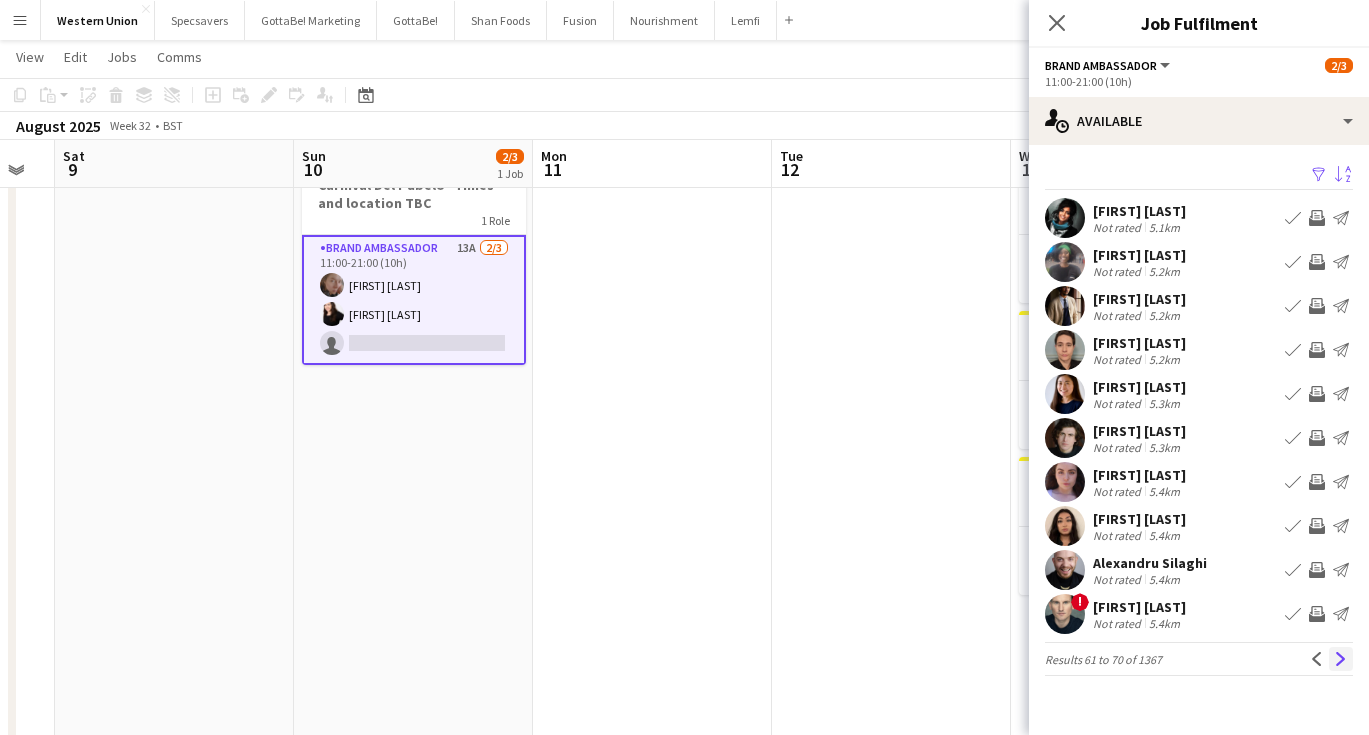 click on "Next" 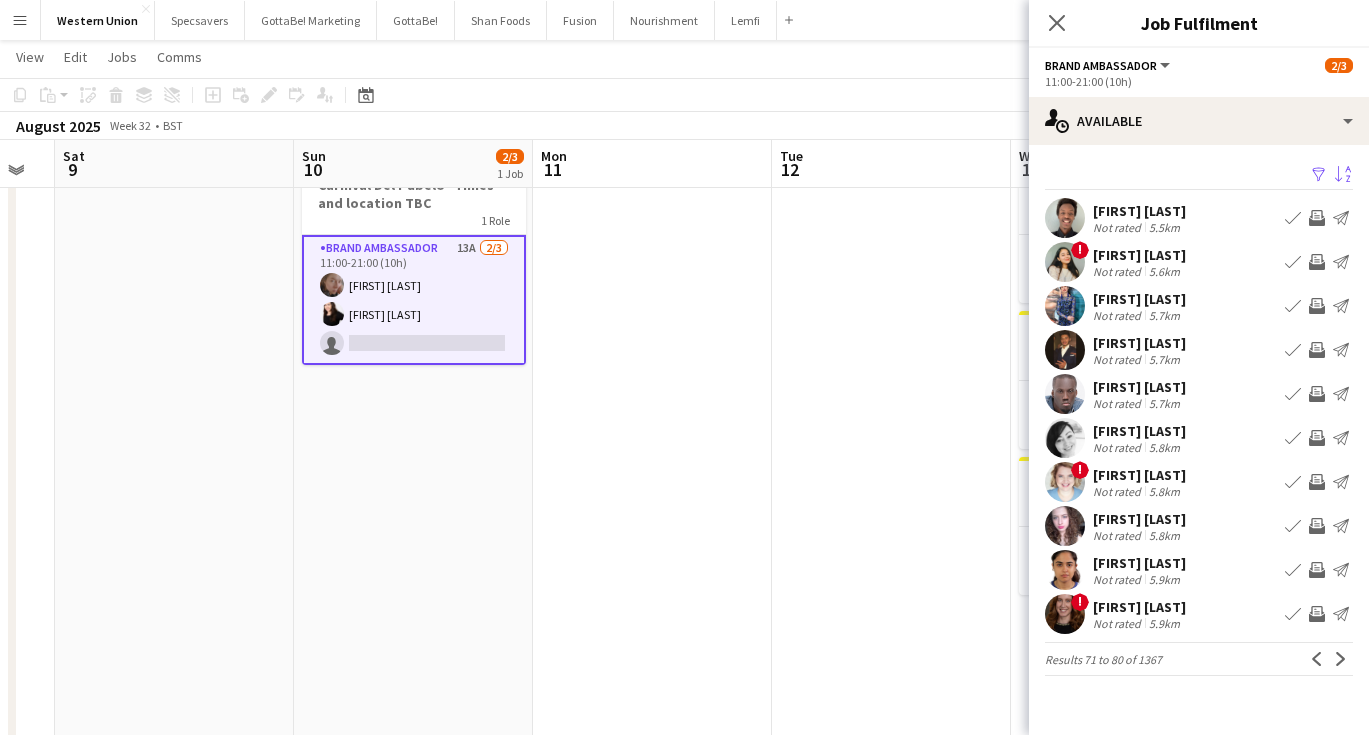 click on "Ana De Jesus" at bounding box center [1139, 299] 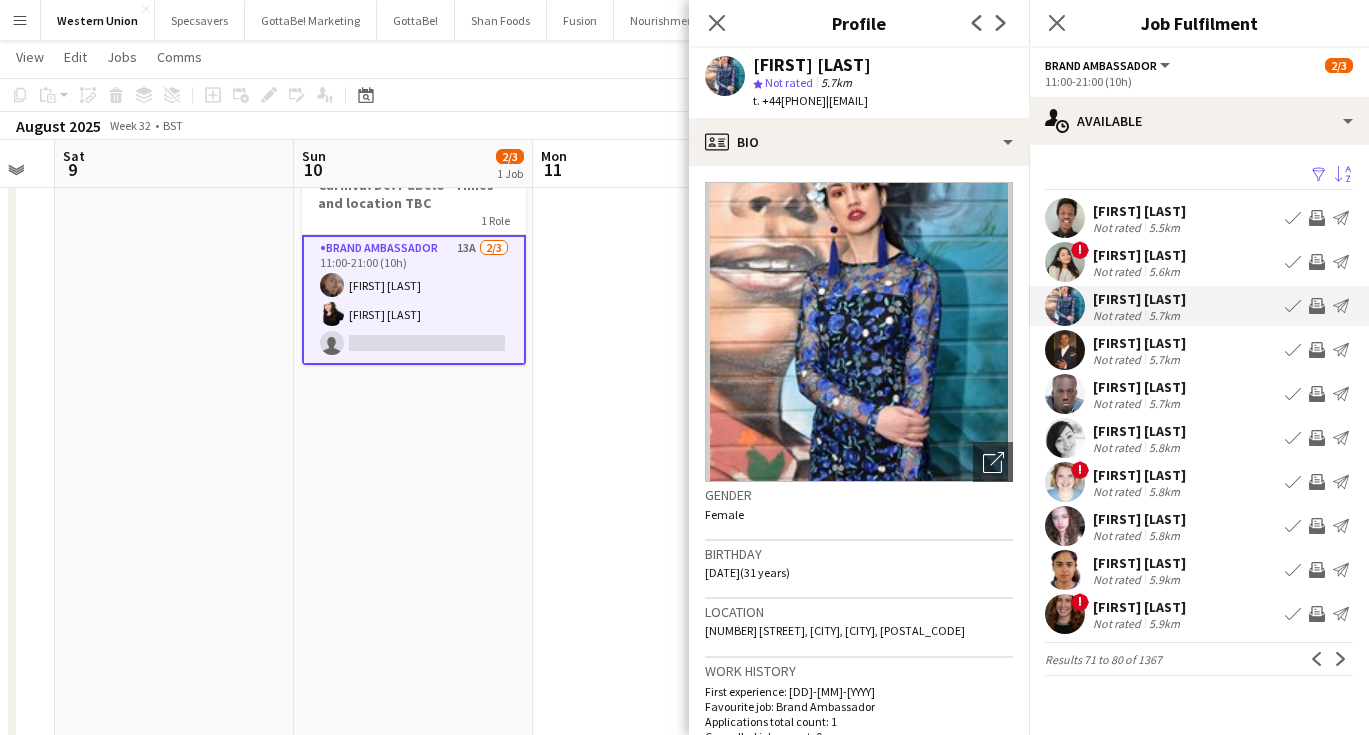 click on "Sandrine Isenbart" at bounding box center (1139, 607) 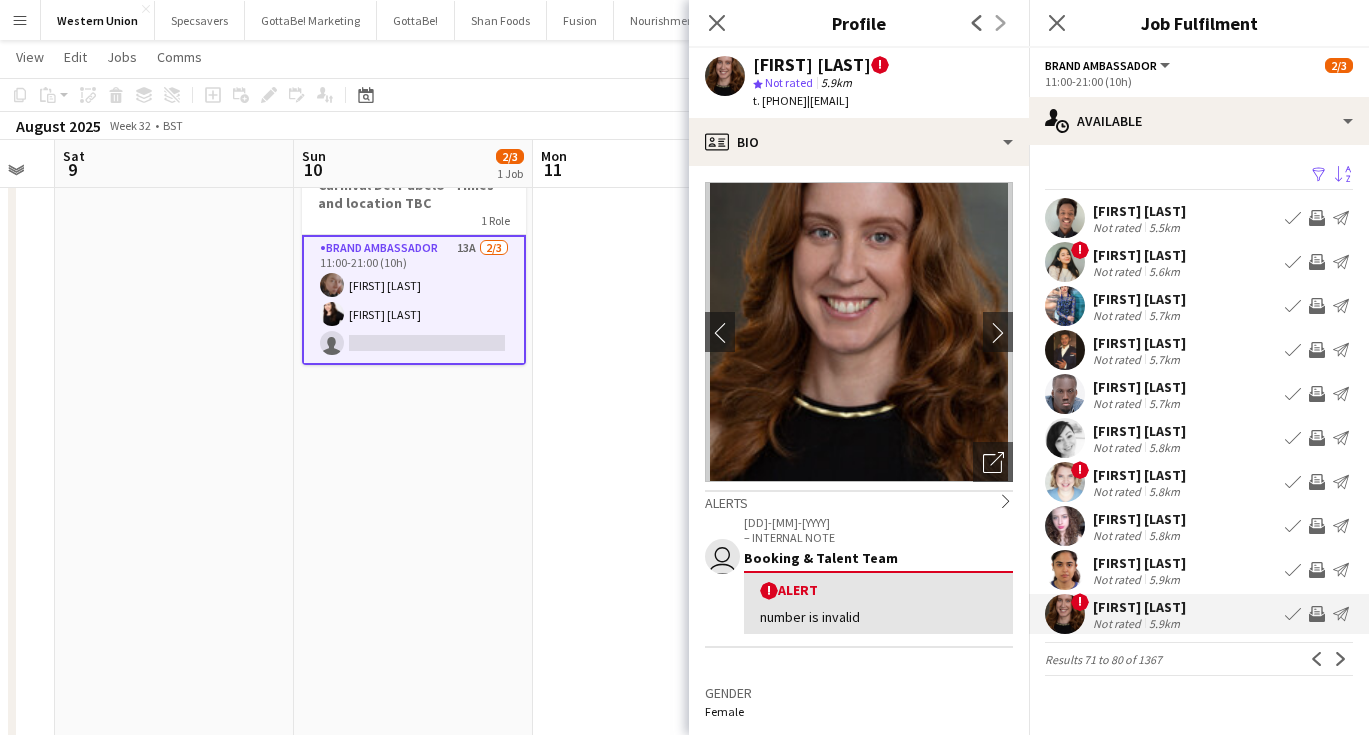 scroll, scrollTop: 48, scrollLeft: 0, axis: vertical 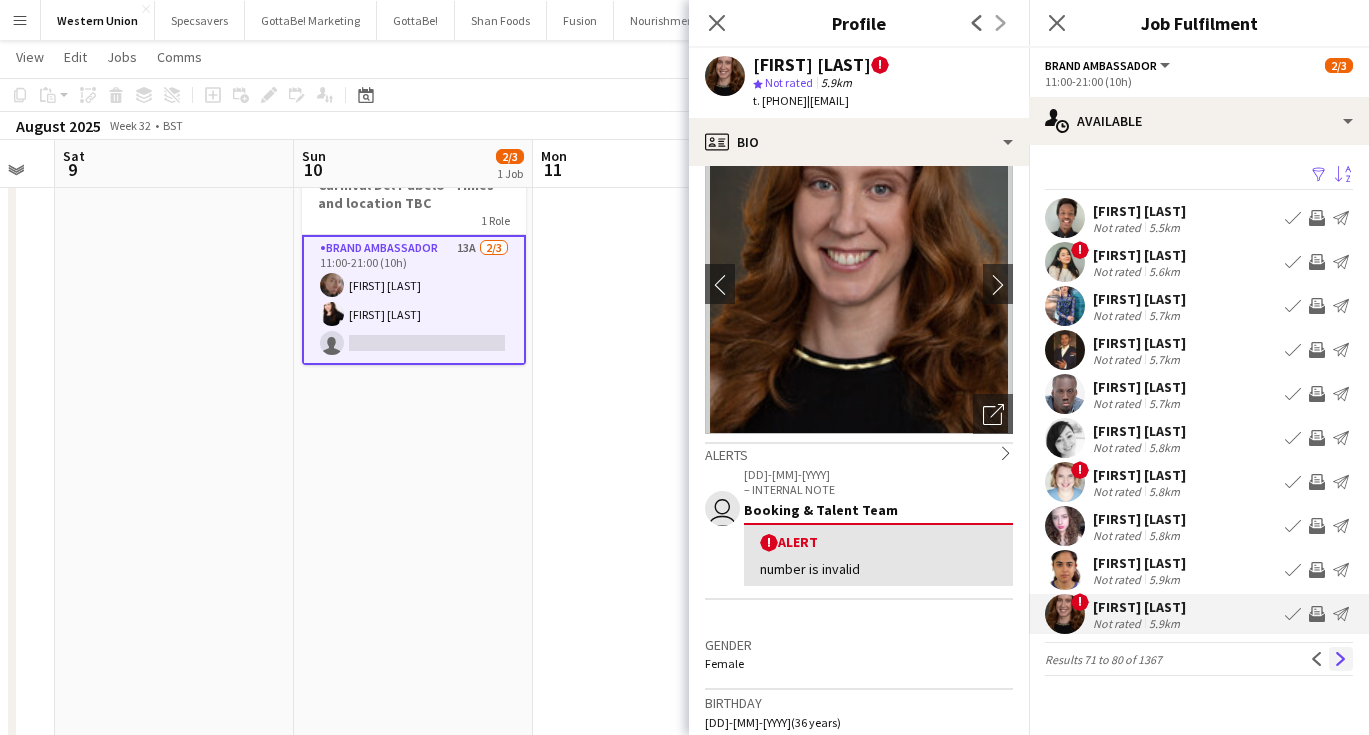 click on "Next" 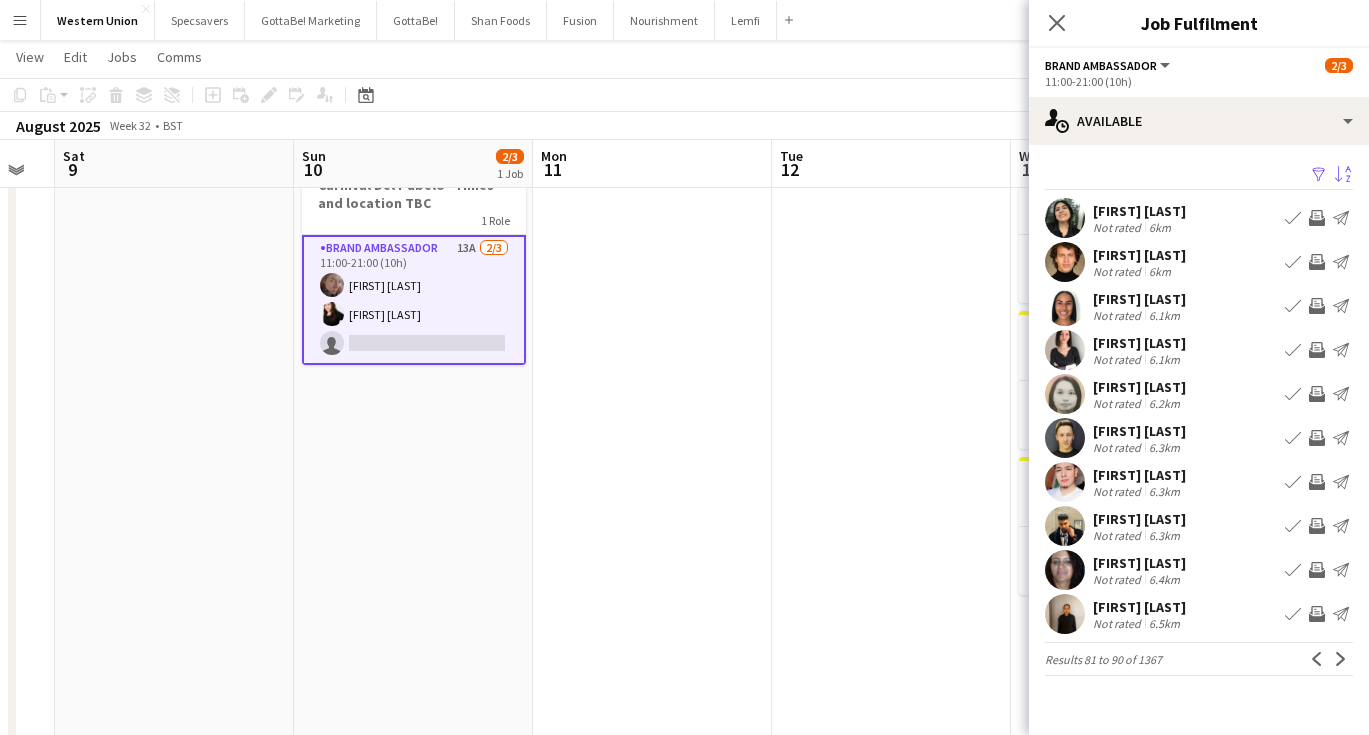 click on "Ayse Durmaz   Not rated   6km
Book crew
Invite crew
Send notification" at bounding box center (1199, 218) 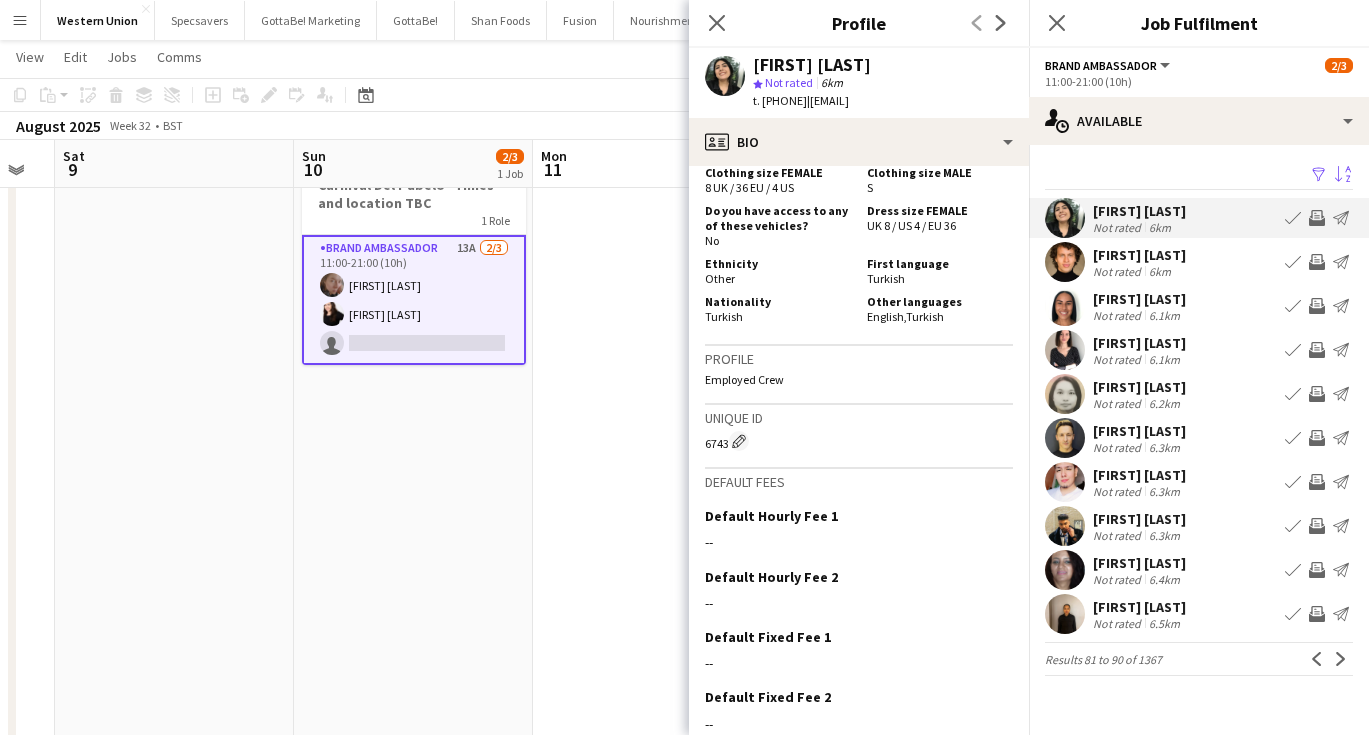scroll, scrollTop: 856, scrollLeft: 0, axis: vertical 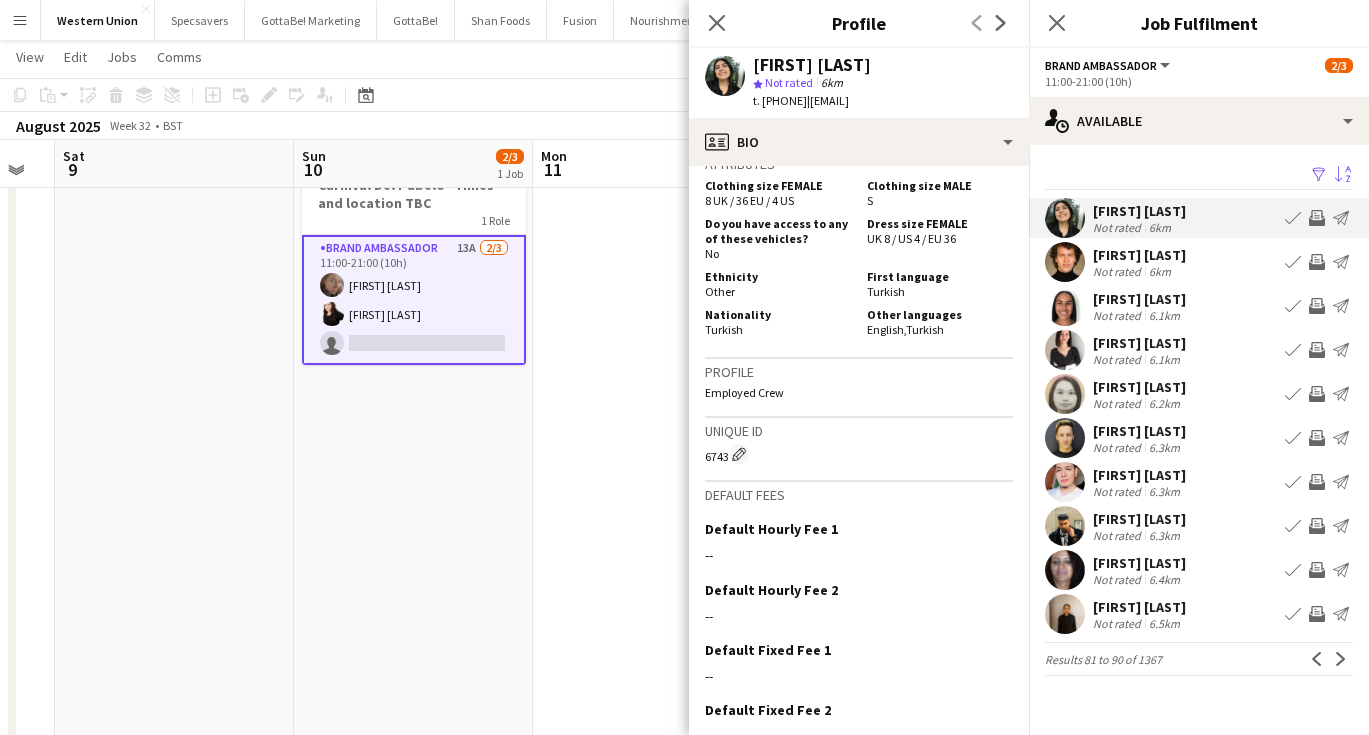 click on "6.1km" at bounding box center (1164, 315) 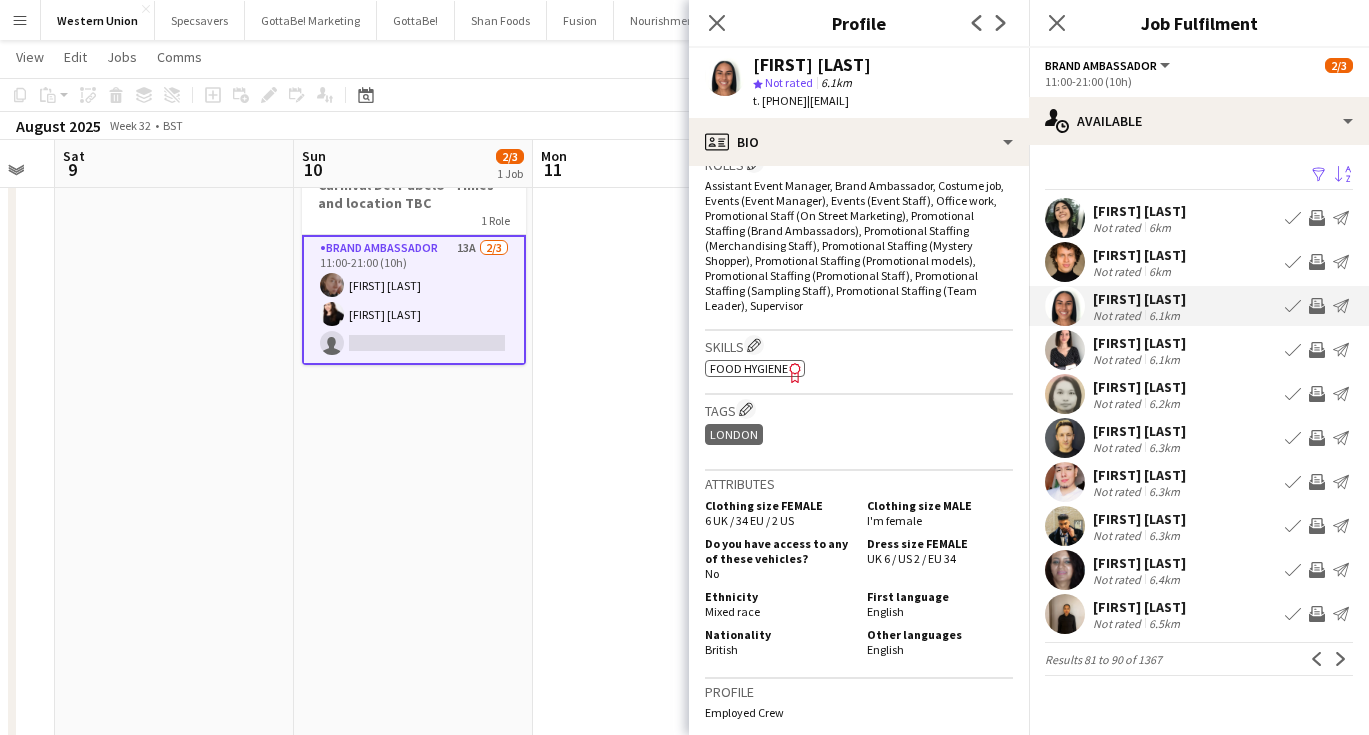scroll, scrollTop: 660, scrollLeft: 0, axis: vertical 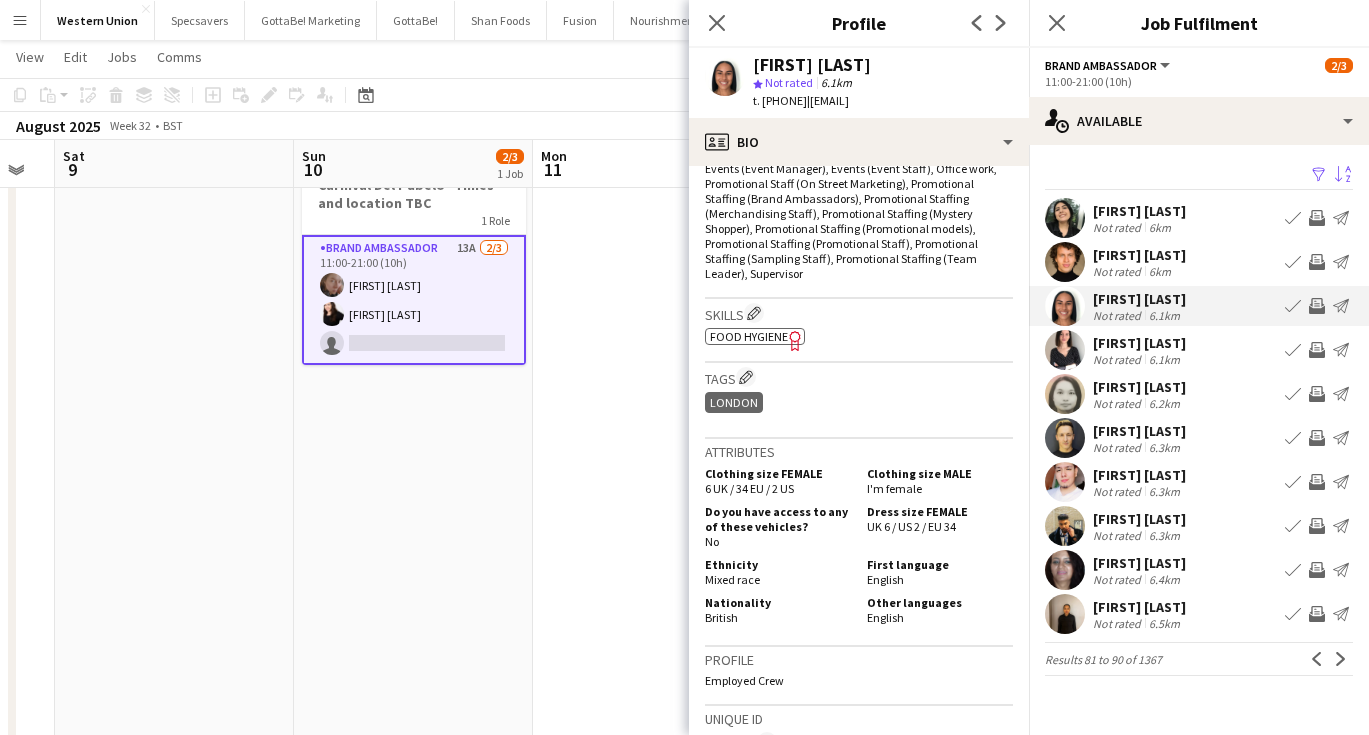 click on "6.3km" at bounding box center [1164, 491] 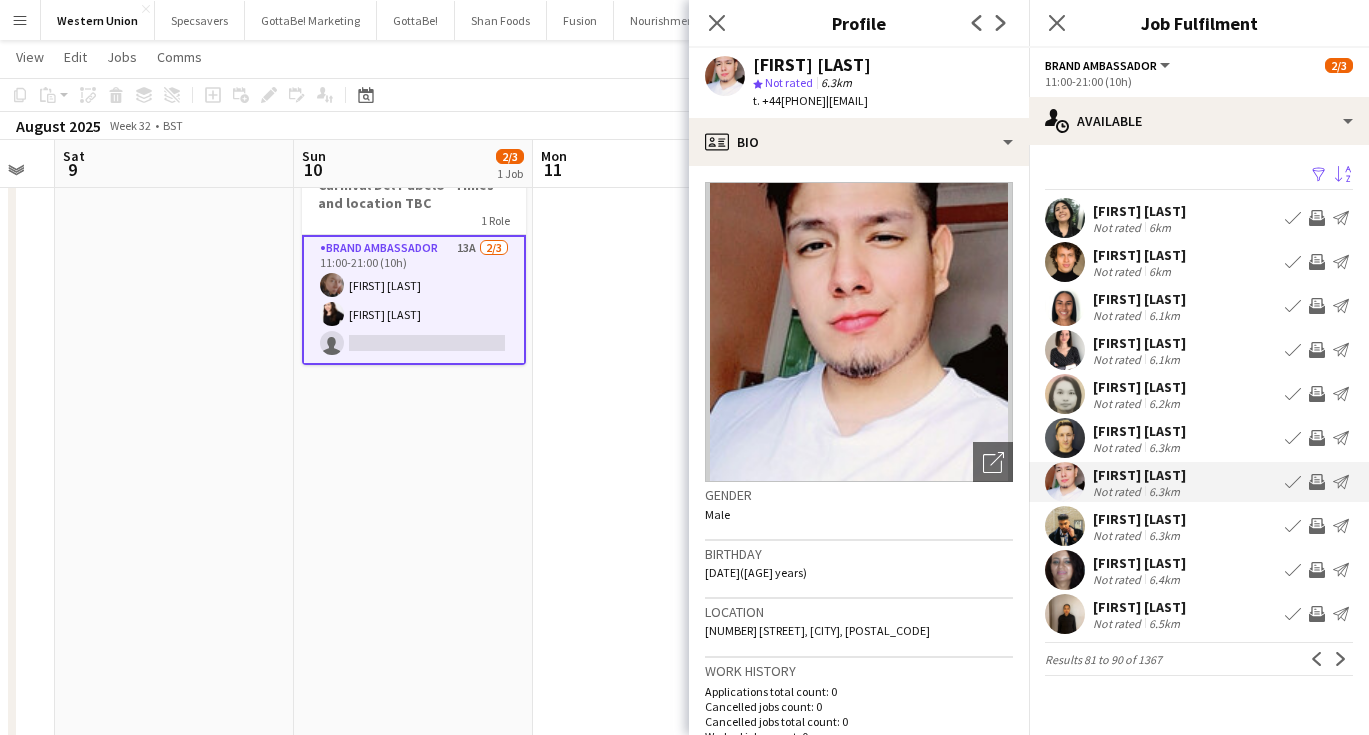 scroll, scrollTop: 0, scrollLeft: 0, axis: both 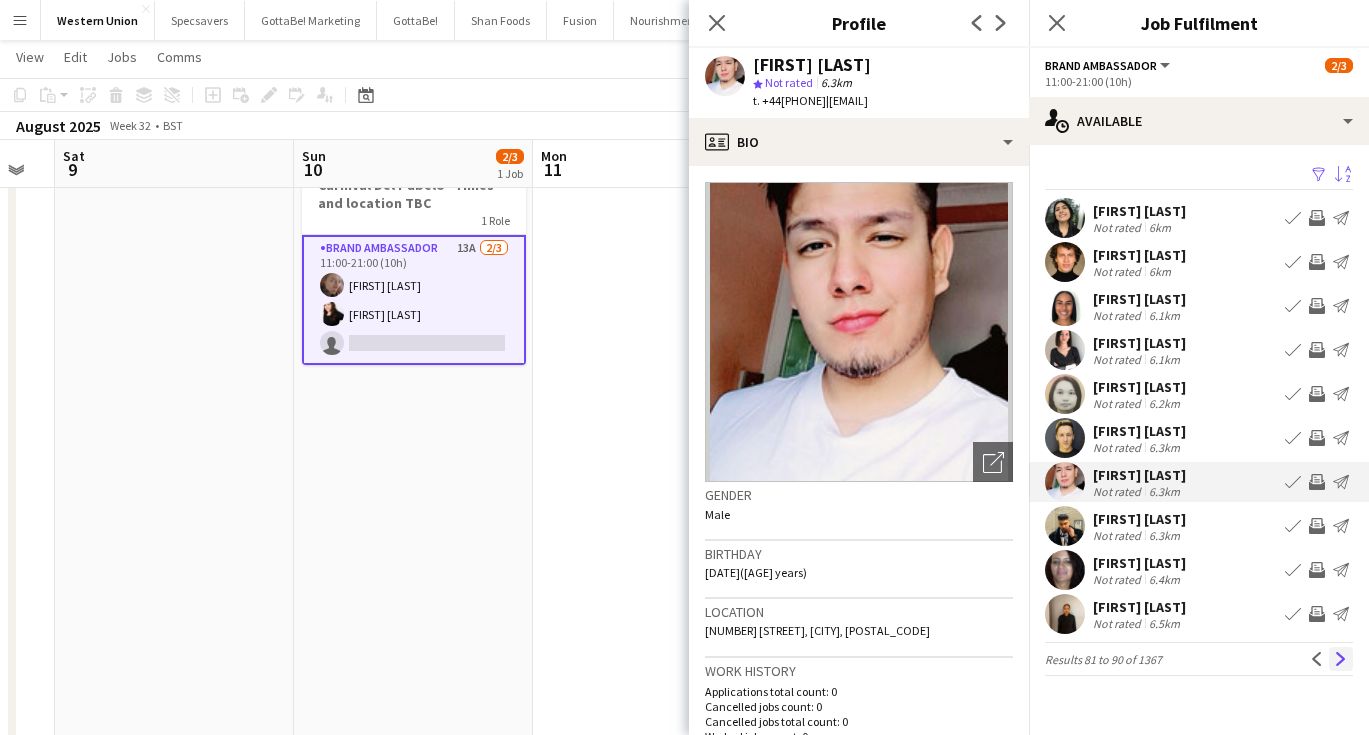 click on "Next" 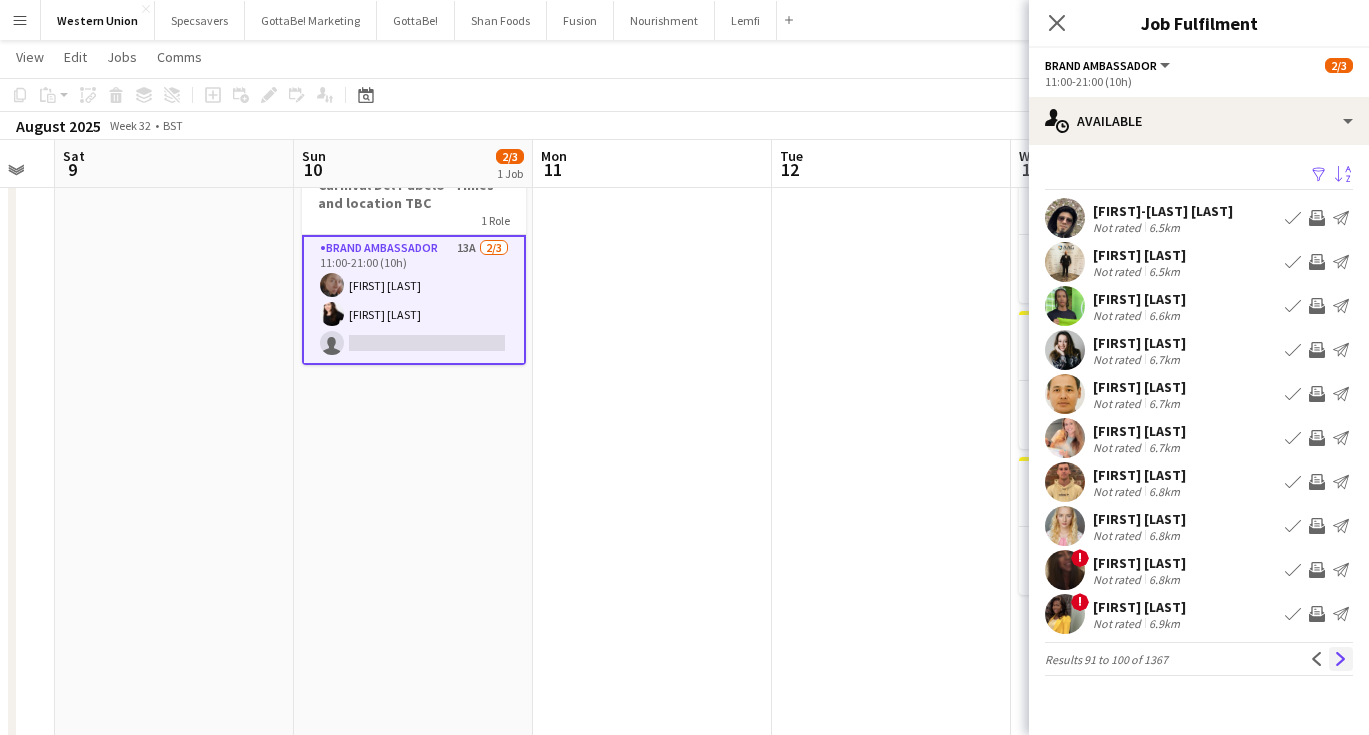 click on "Next" 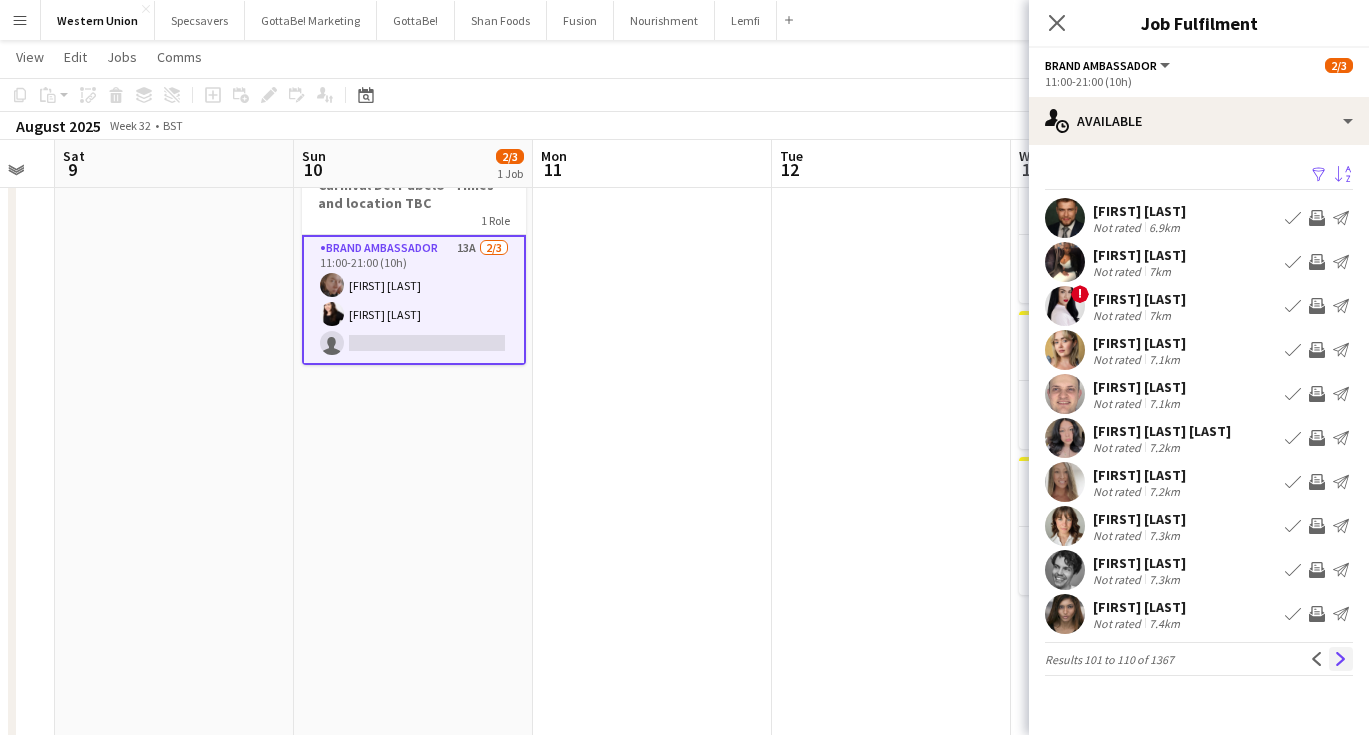 click on "Next" 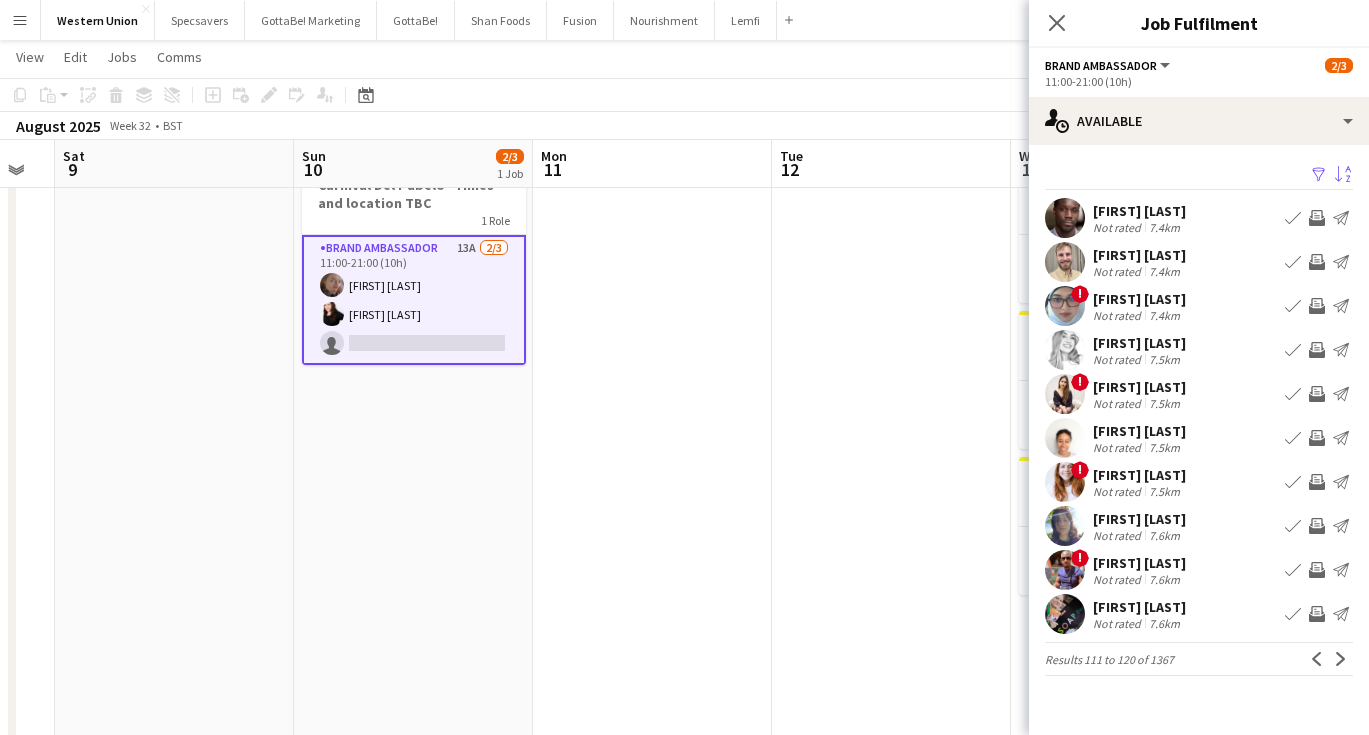 click on "Not rated   7.5km" at bounding box center (1139, 403) 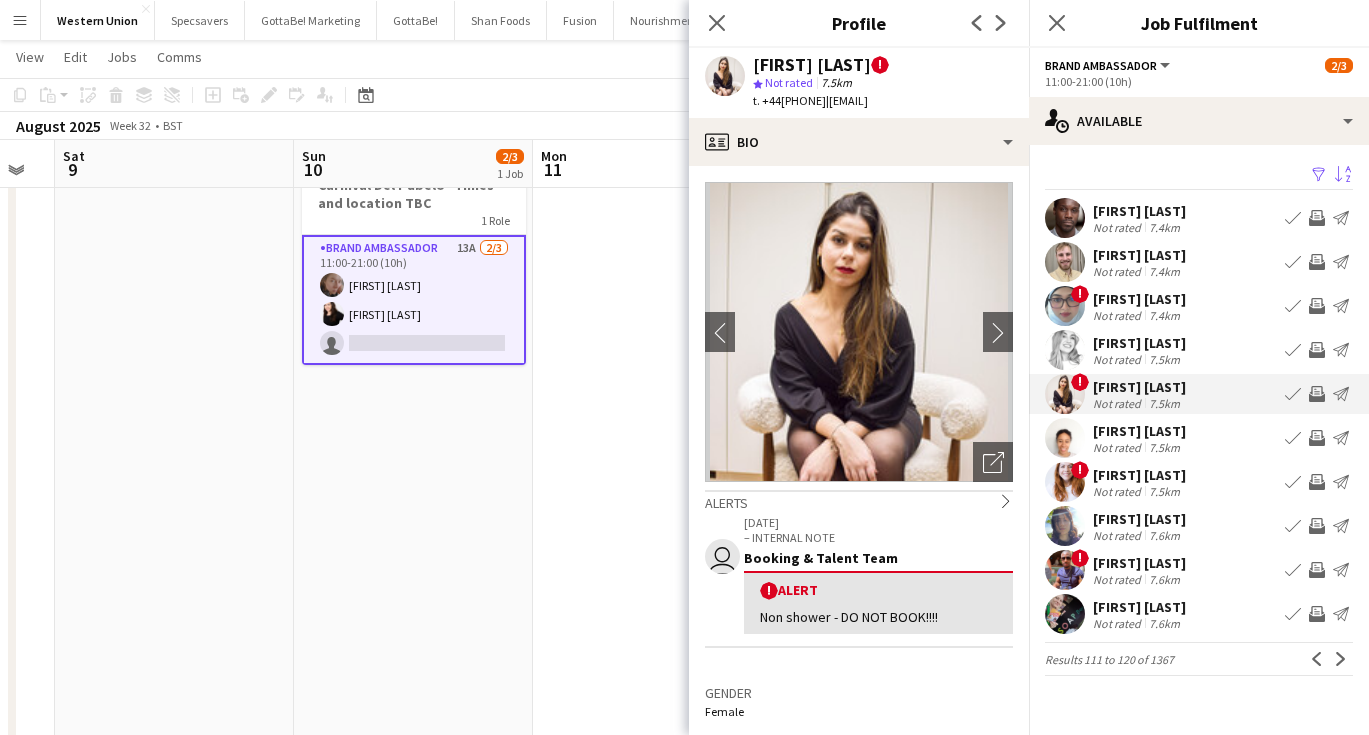 scroll, scrollTop: 0, scrollLeft: 0, axis: both 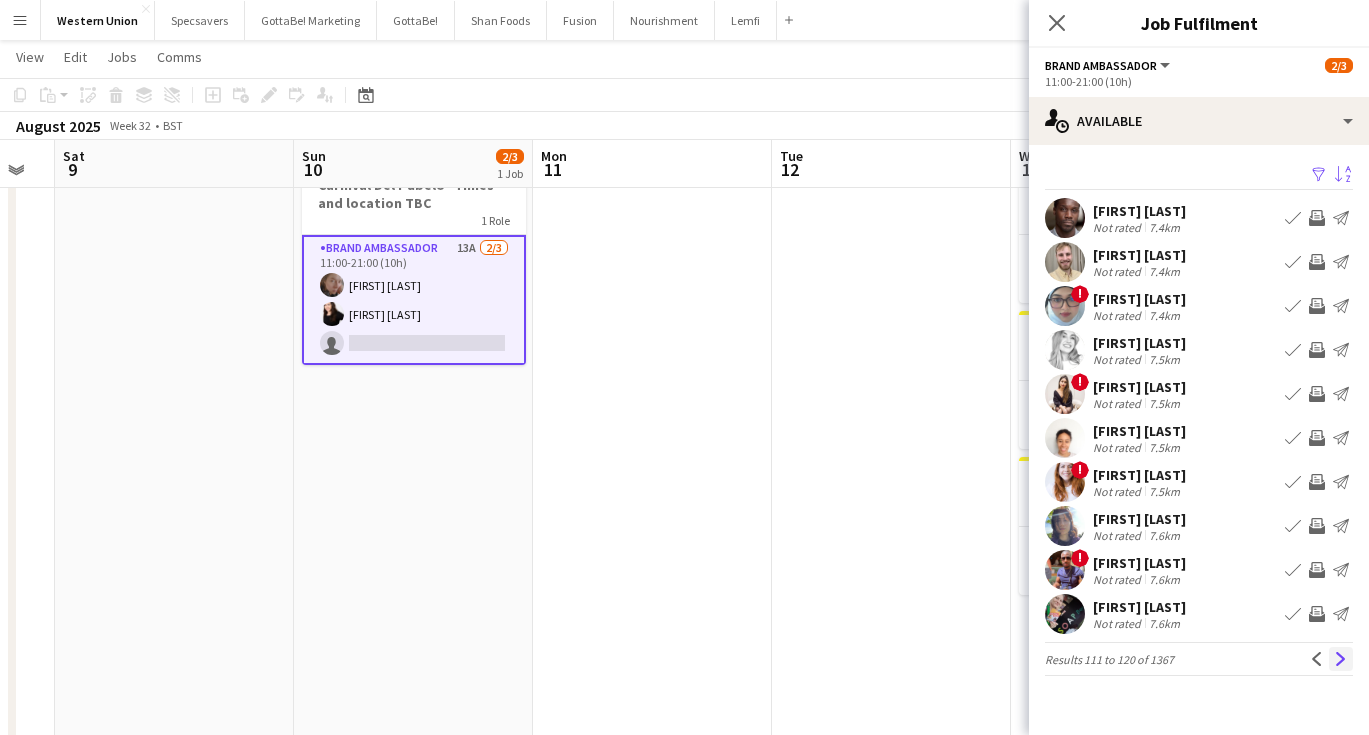 click on "Next" 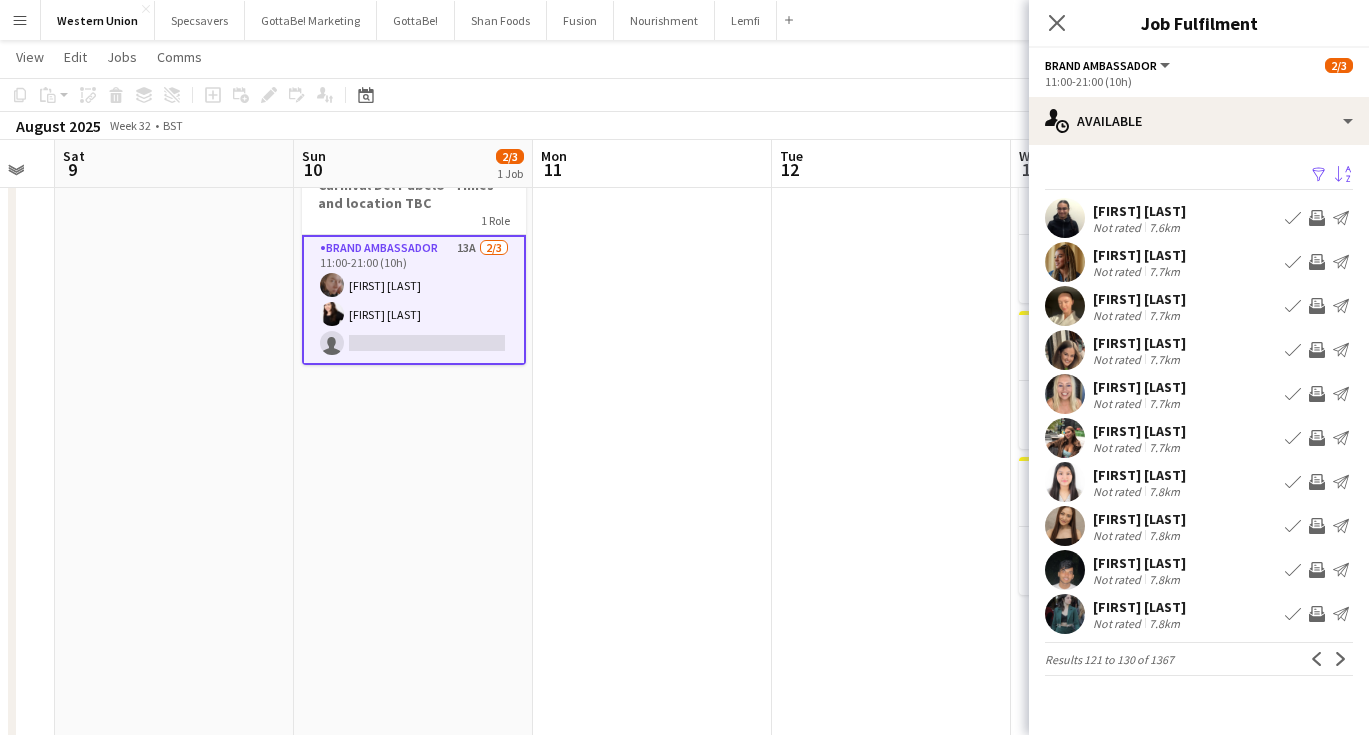 click on "[FIRST] [LAST]" at bounding box center [1139, 211] 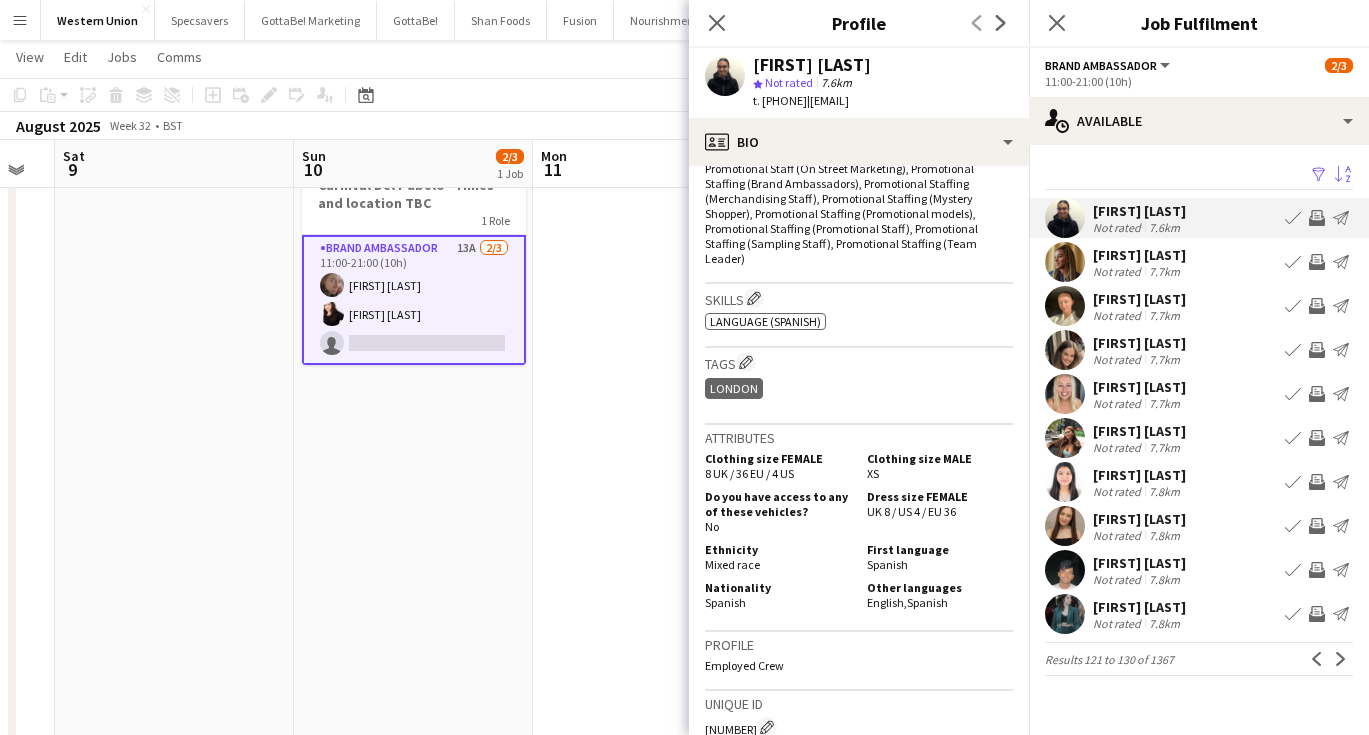 scroll, scrollTop: 681, scrollLeft: 0, axis: vertical 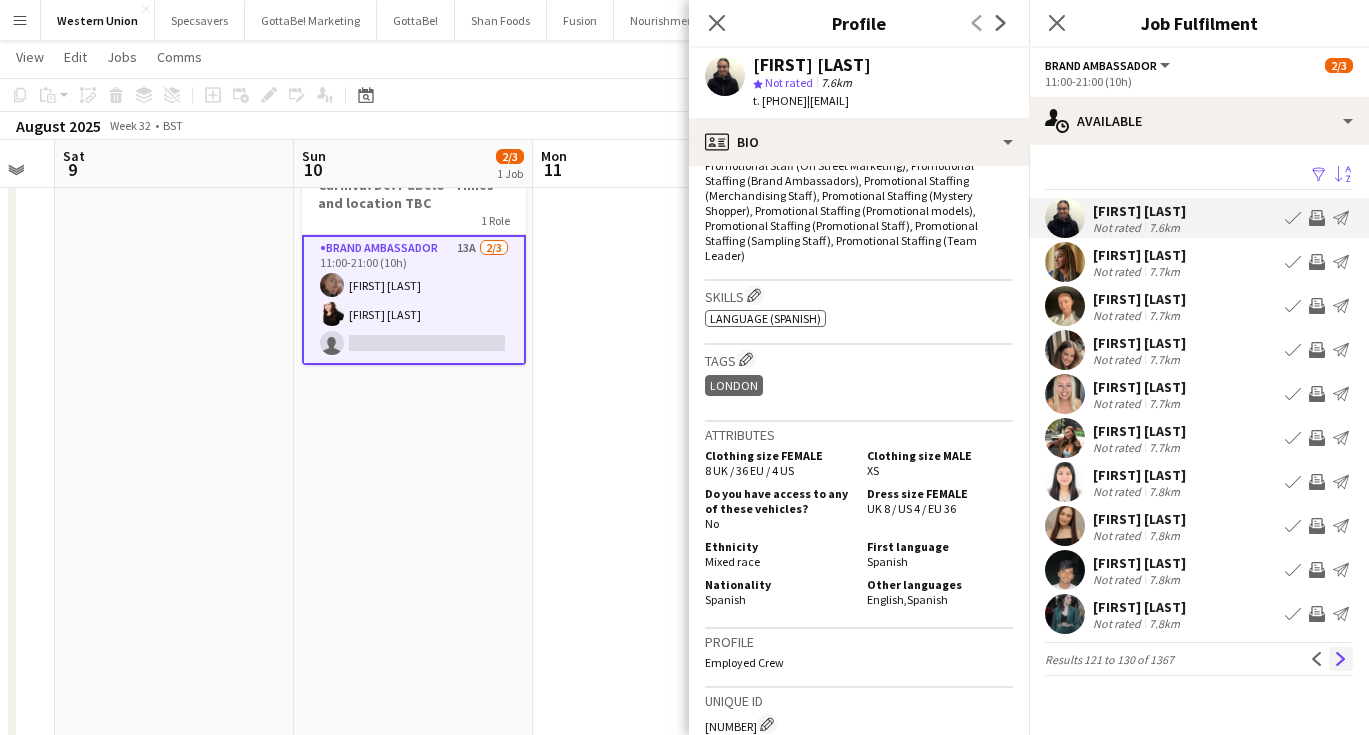 click on "Next" 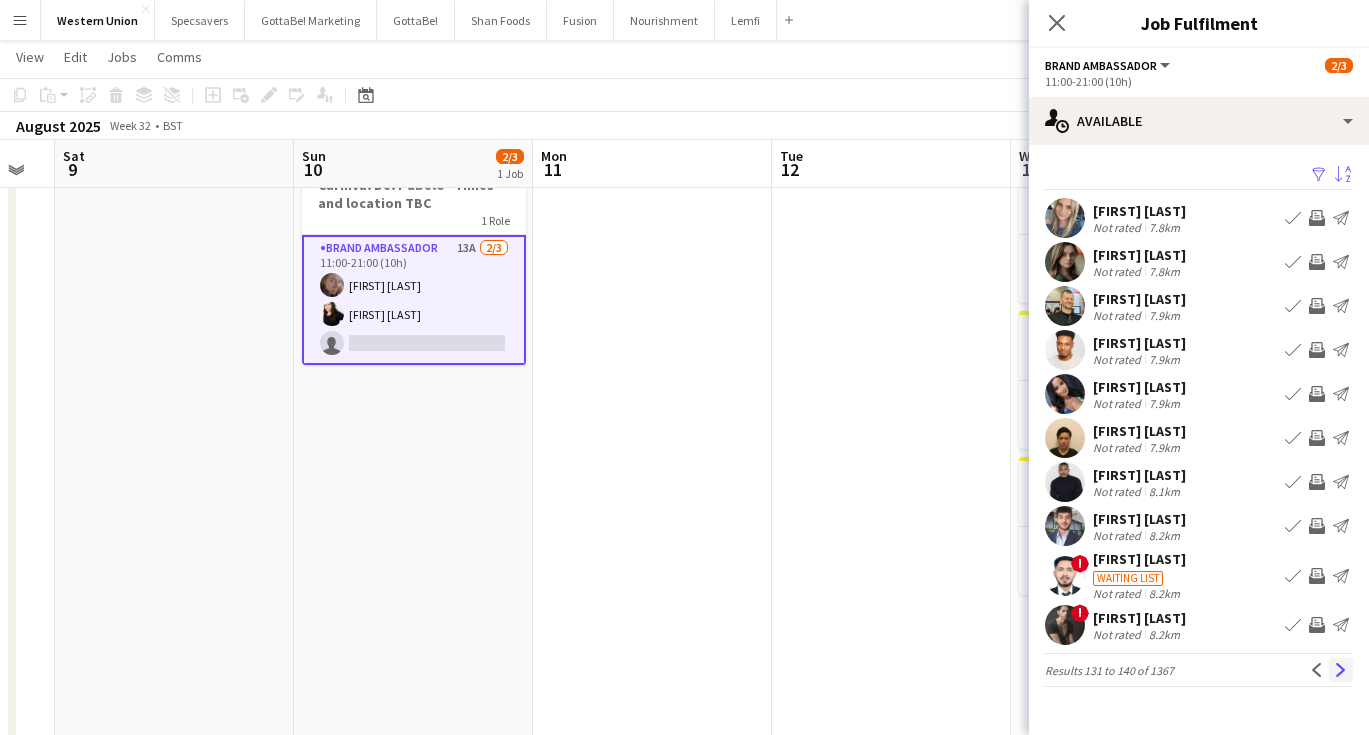 click on "Next" 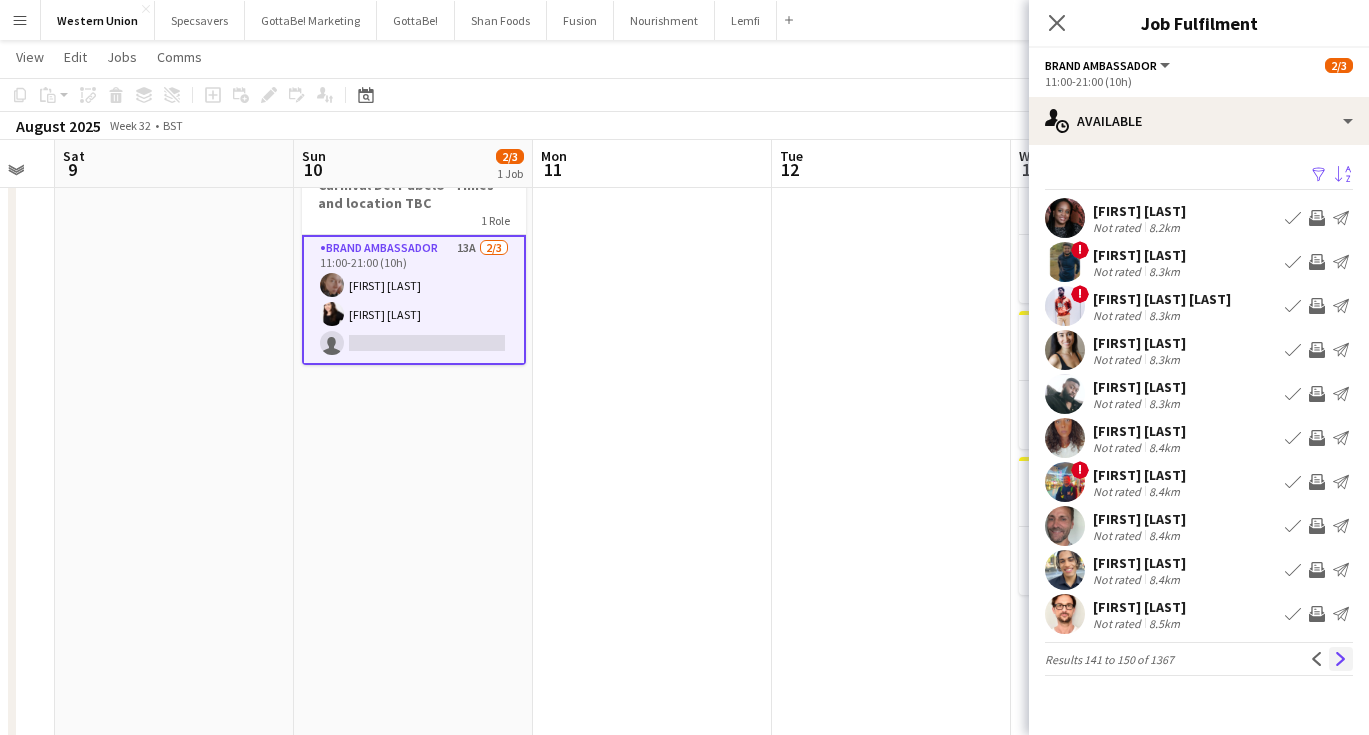 click on "Next" 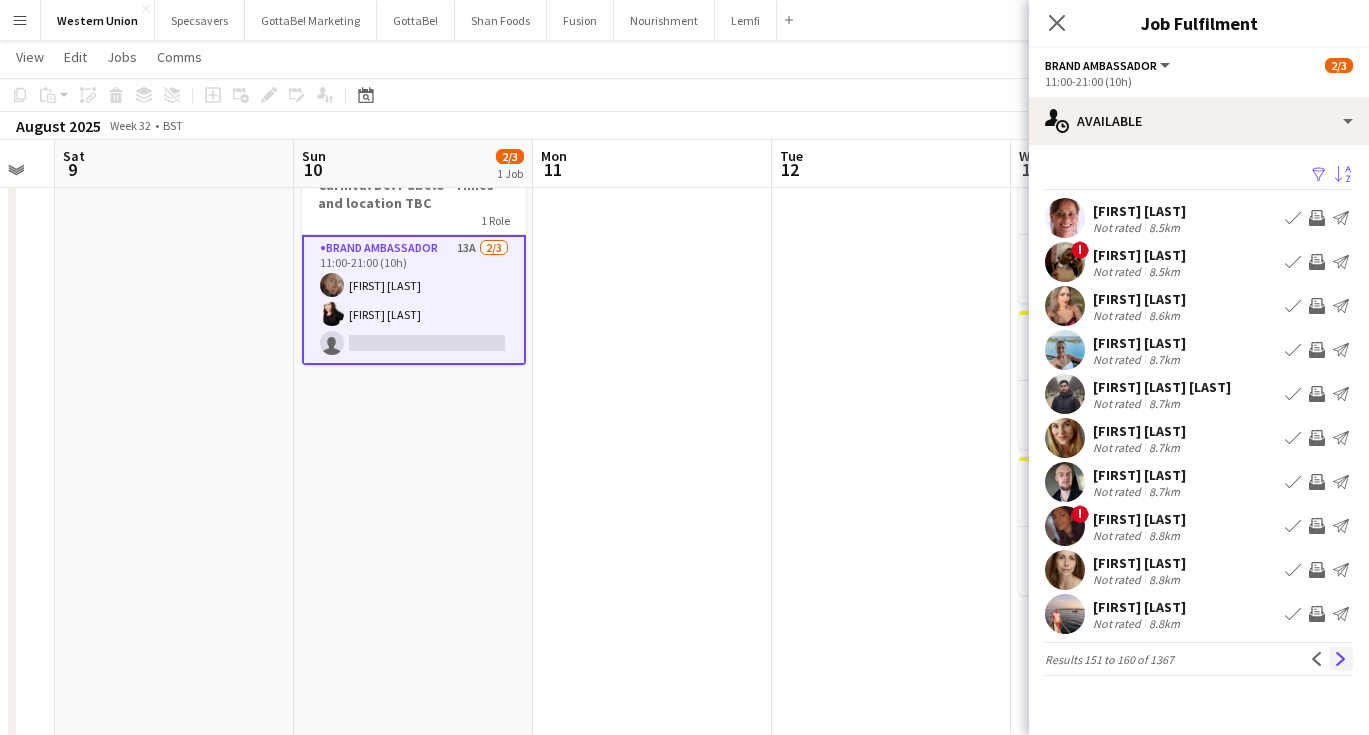 click on "Next" 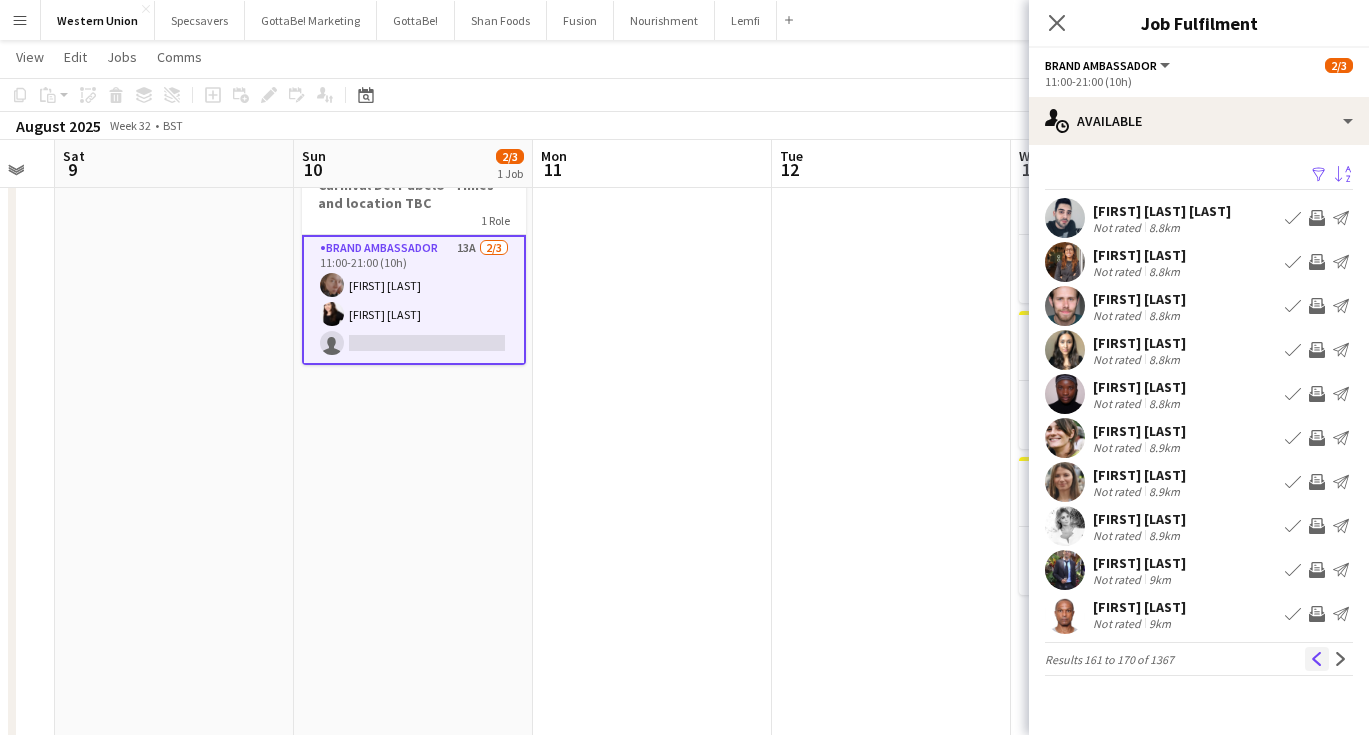click on "Previous" 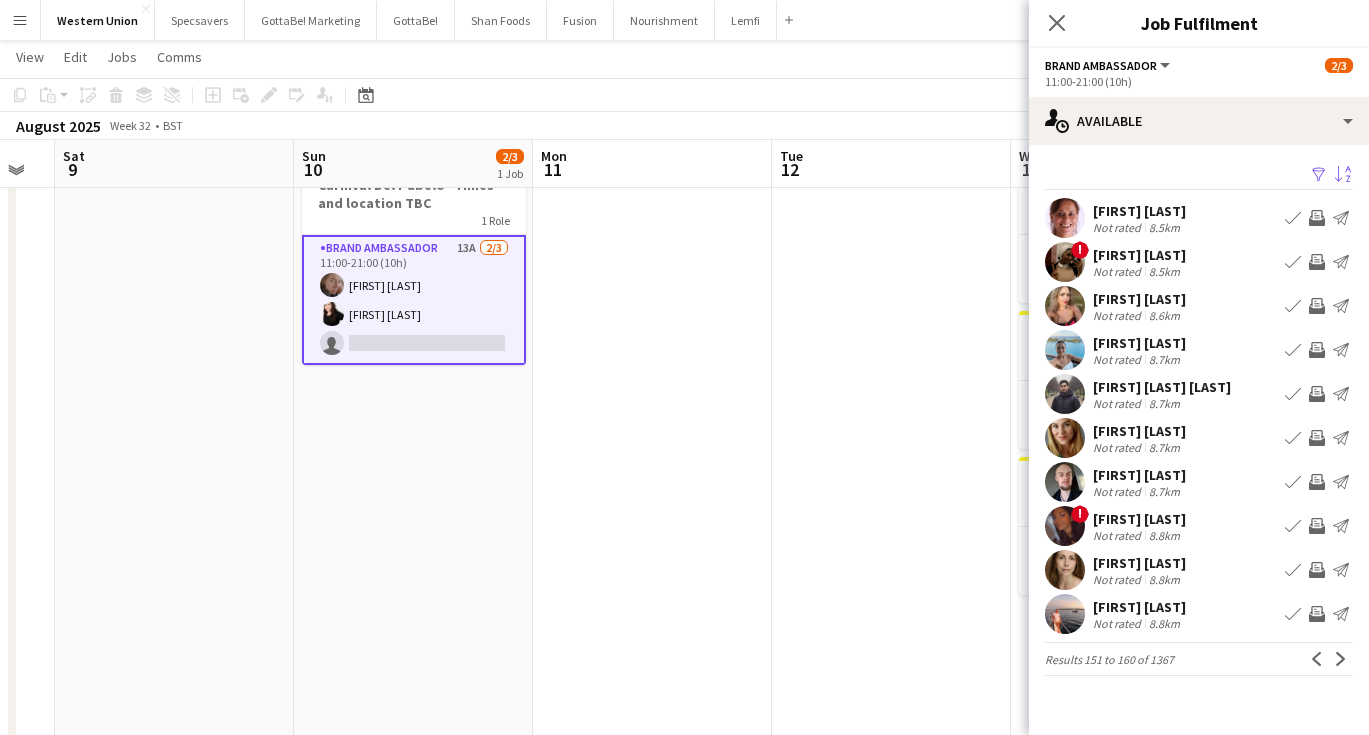 click on "Lucas Manuel Ilchischen" at bounding box center (1162, 387) 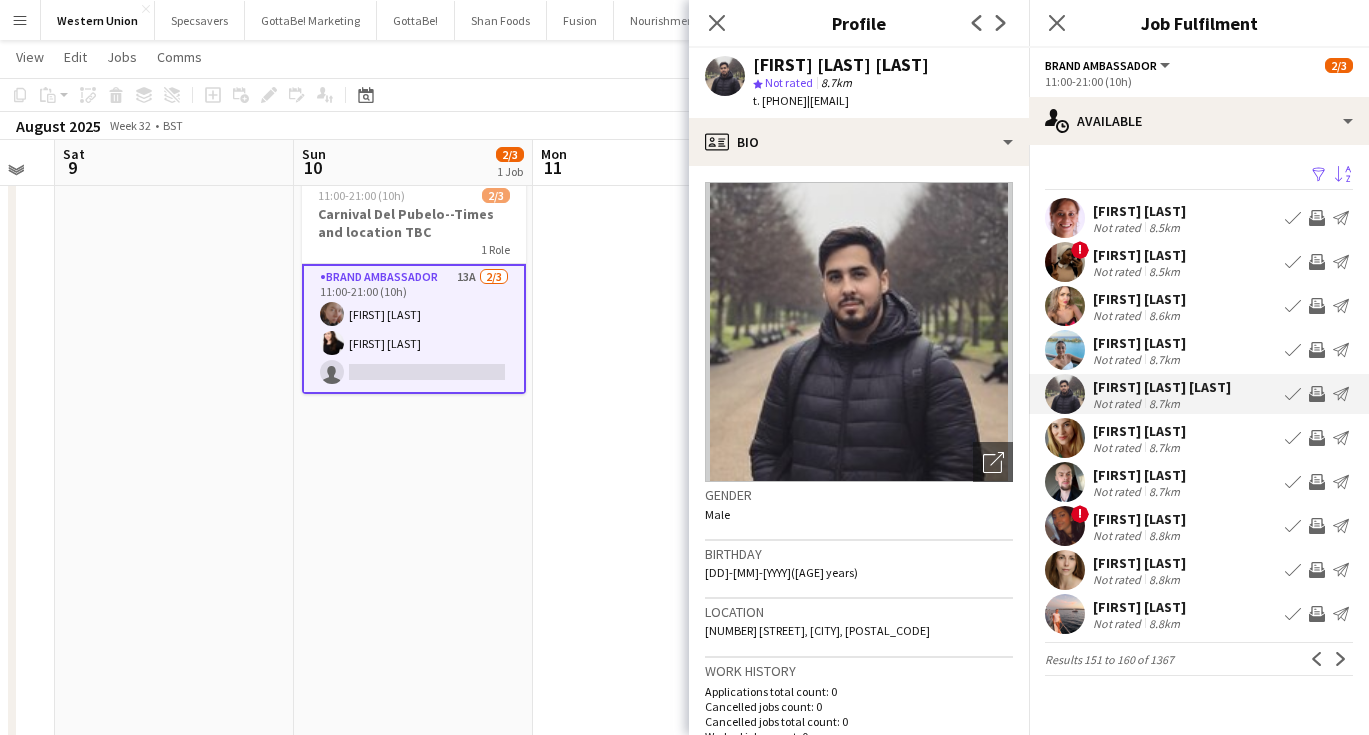 scroll, scrollTop: 54, scrollLeft: 0, axis: vertical 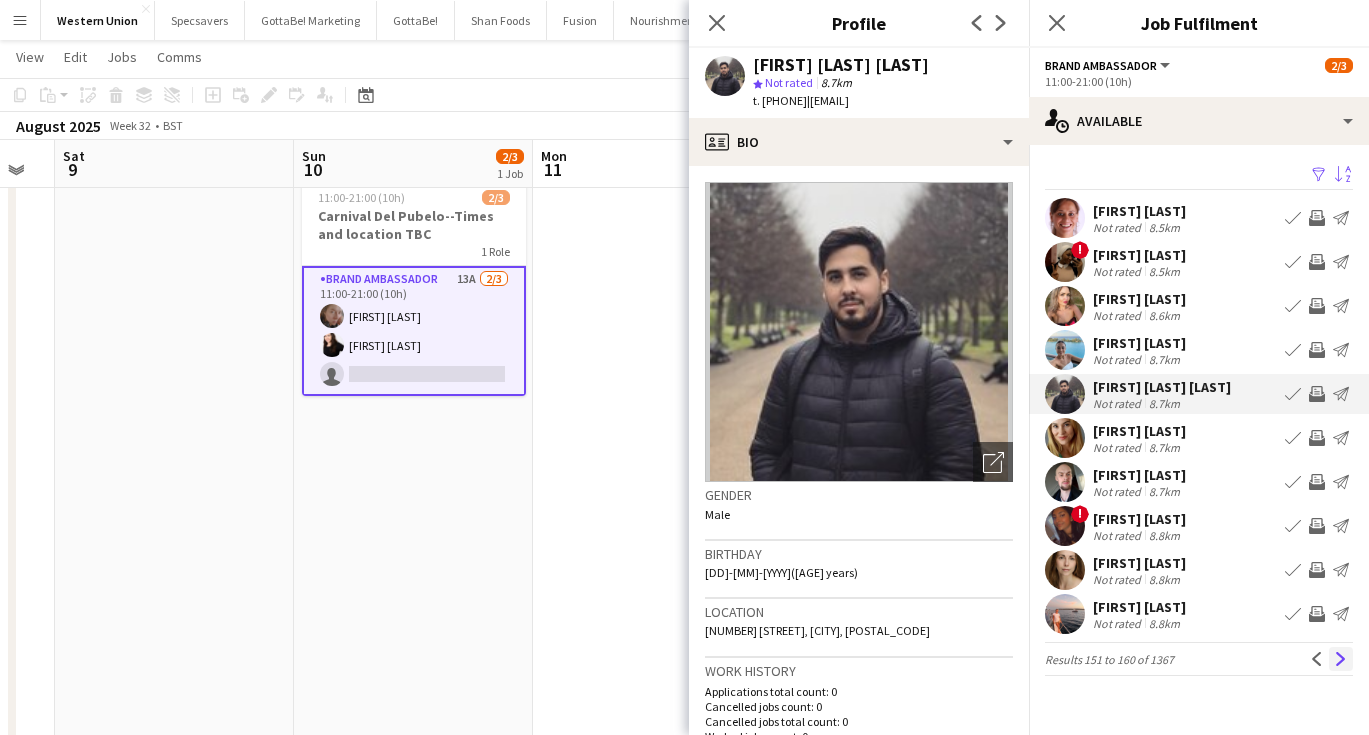 click on "Next" 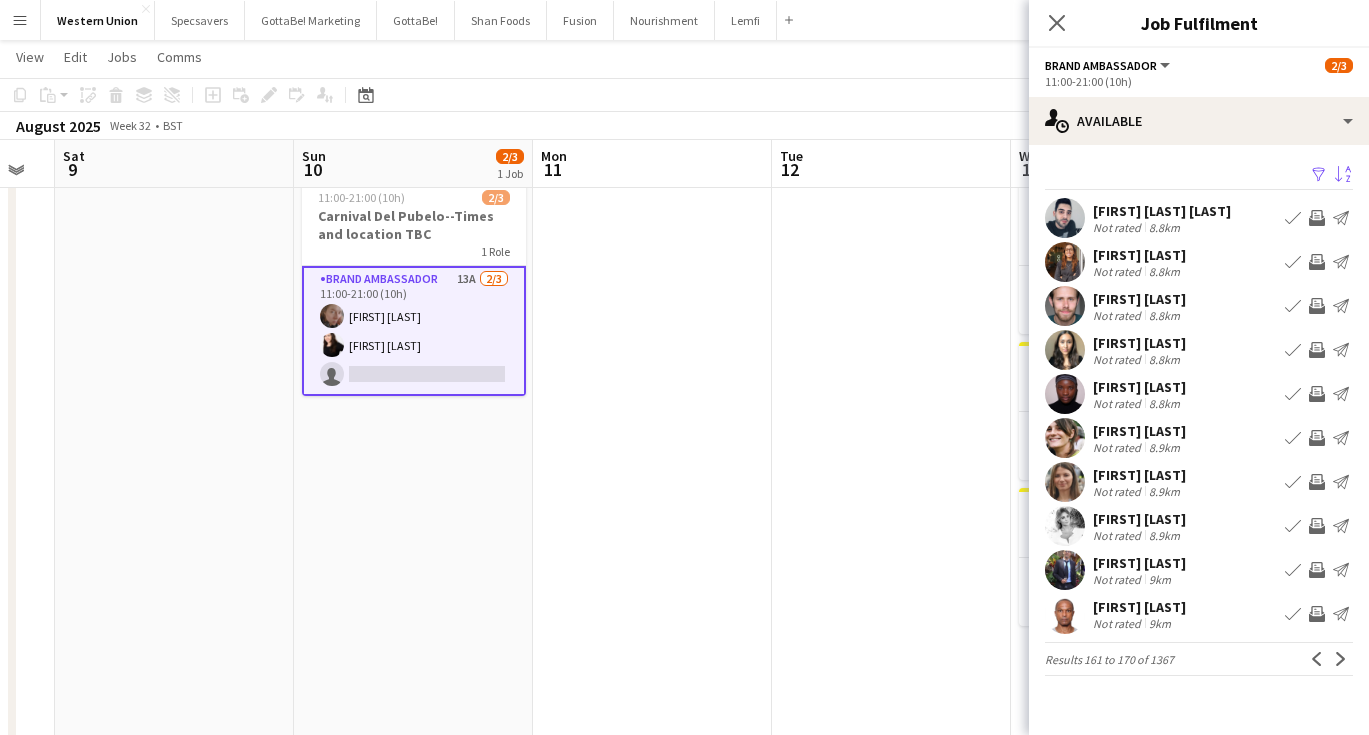 click on "Simona D'Achille" at bounding box center (1139, 431) 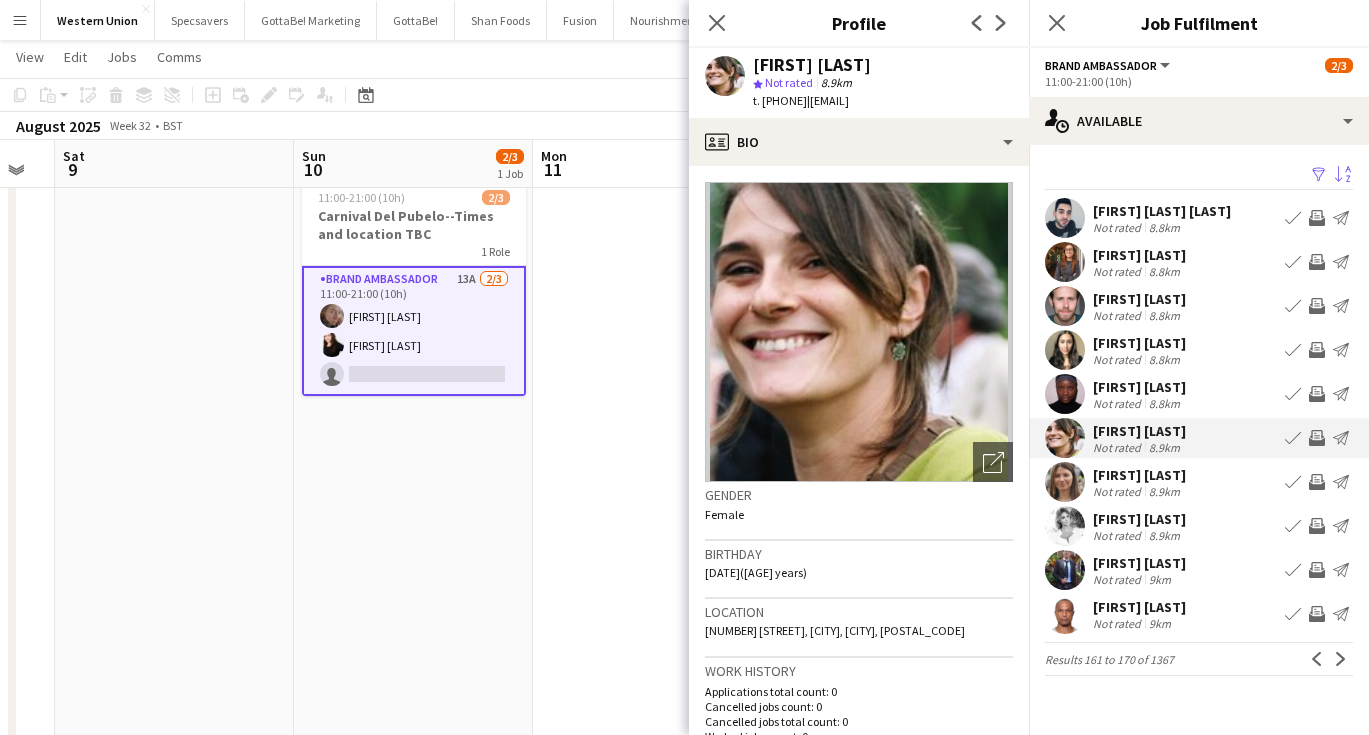 scroll, scrollTop: 0, scrollLeft: 0, axis: both 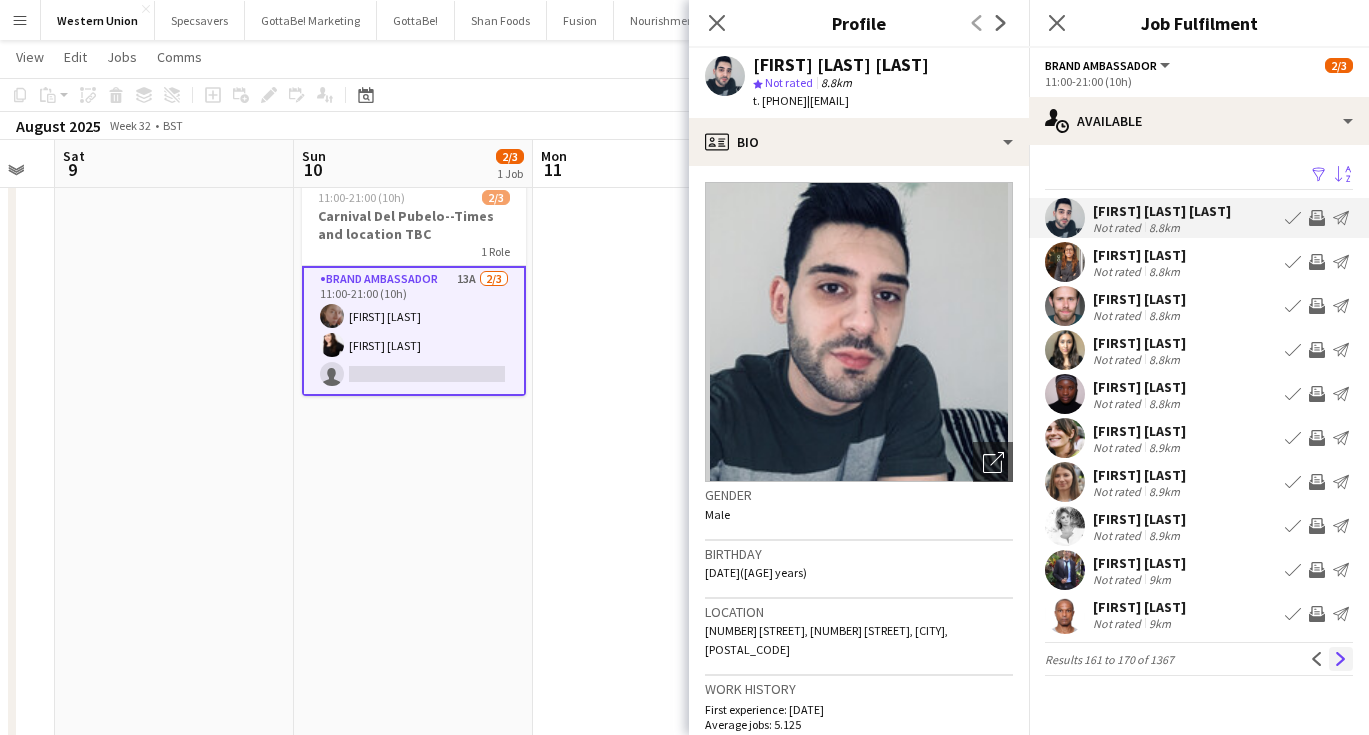 click on "Next" 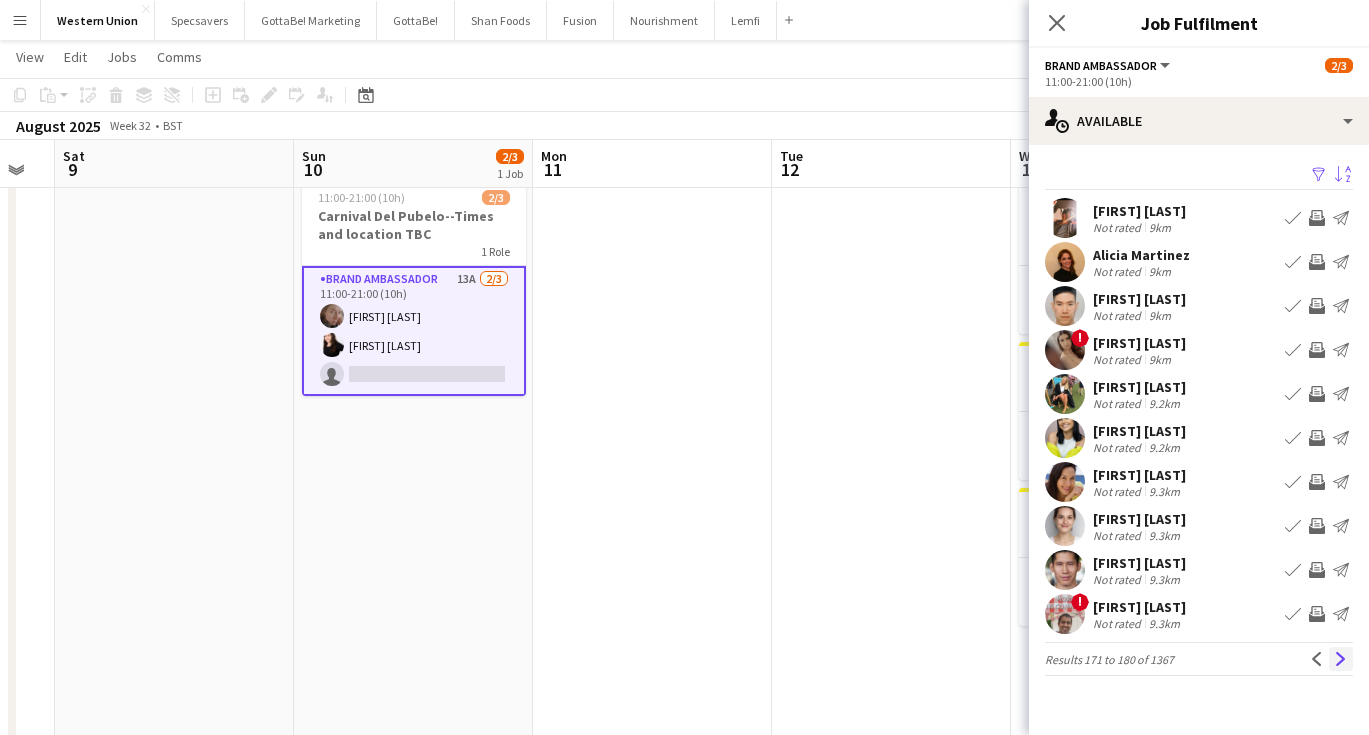 click on "Next" 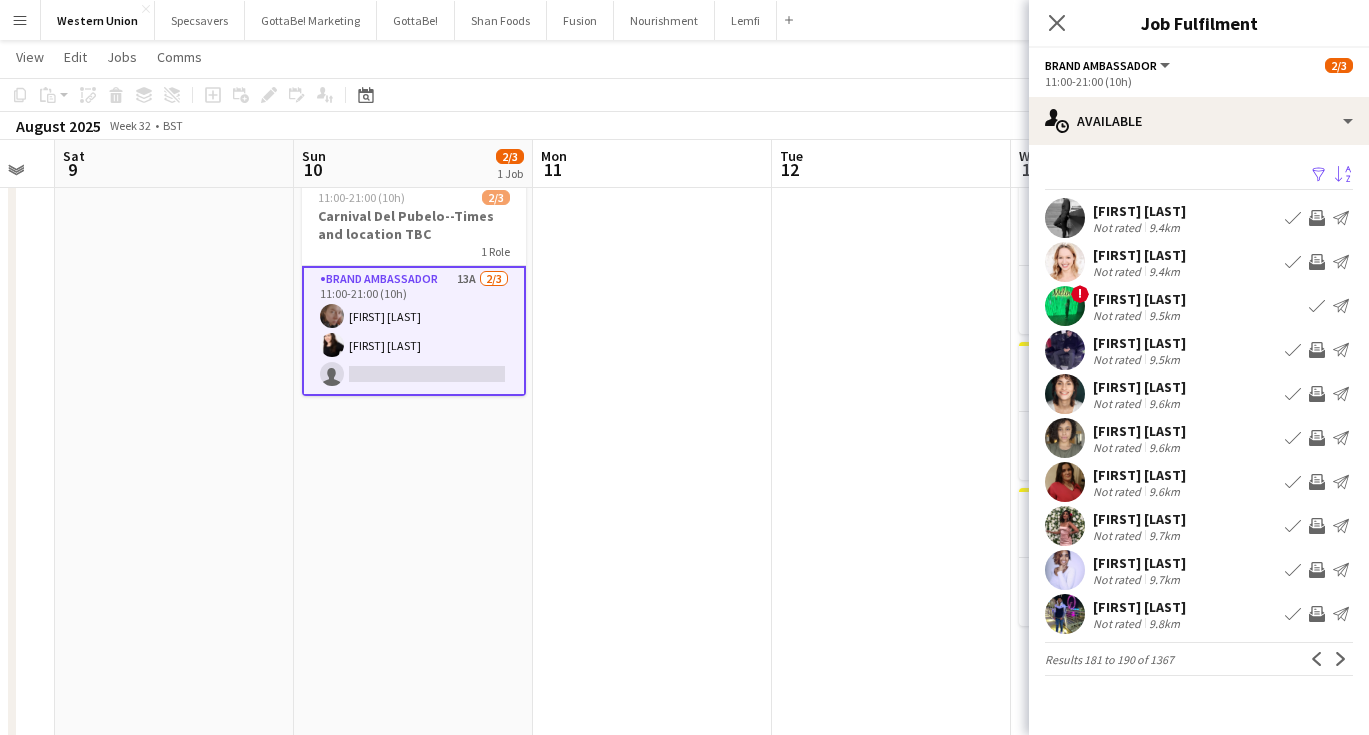 click on "Brand Ambassador   13A   2/3   11:00-21:00 (10h)
Karina Lopetegui Isa Morais
single-neutral-actions" at bounding box center [414, 331] 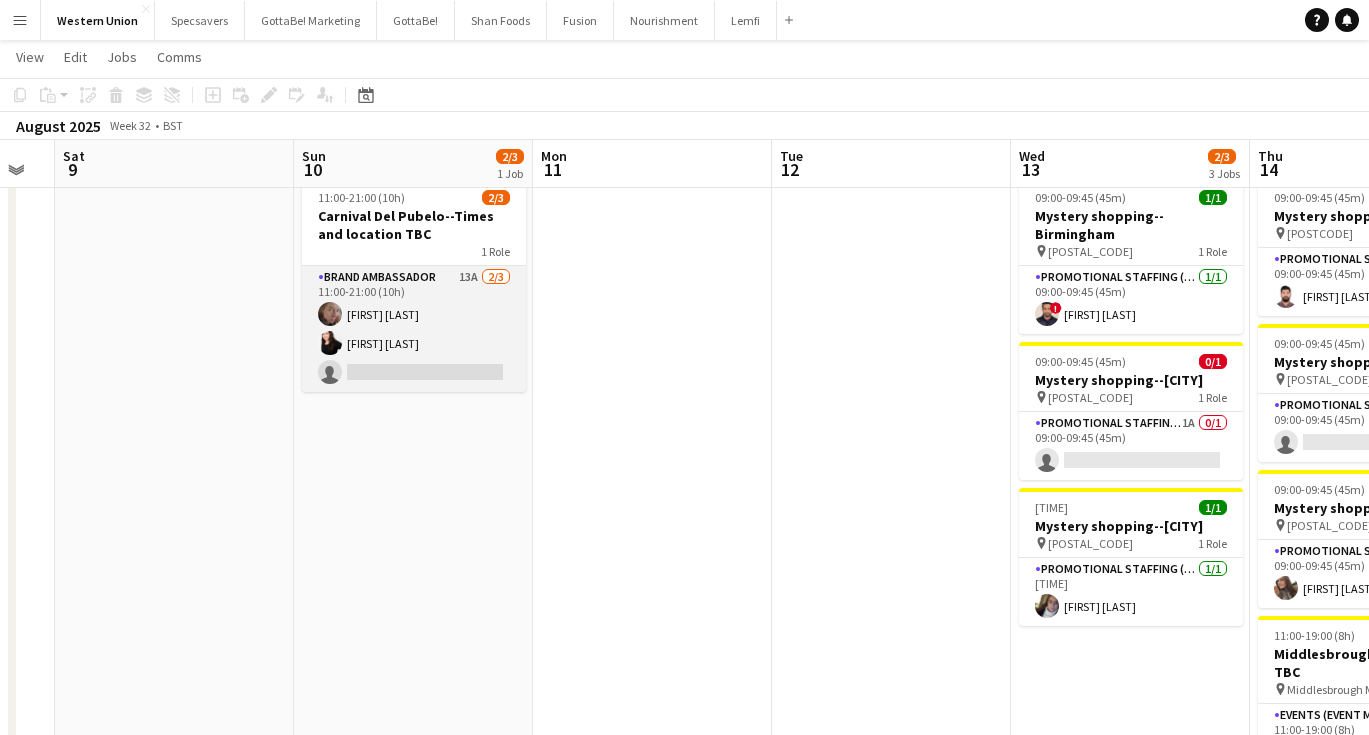 click on "Brand Ambassador   13A   2/3   11:00-21:00 (10h)
Karina Lopetegui Isa Morais
single-neutral-actions" at bounding box center (414, 329) 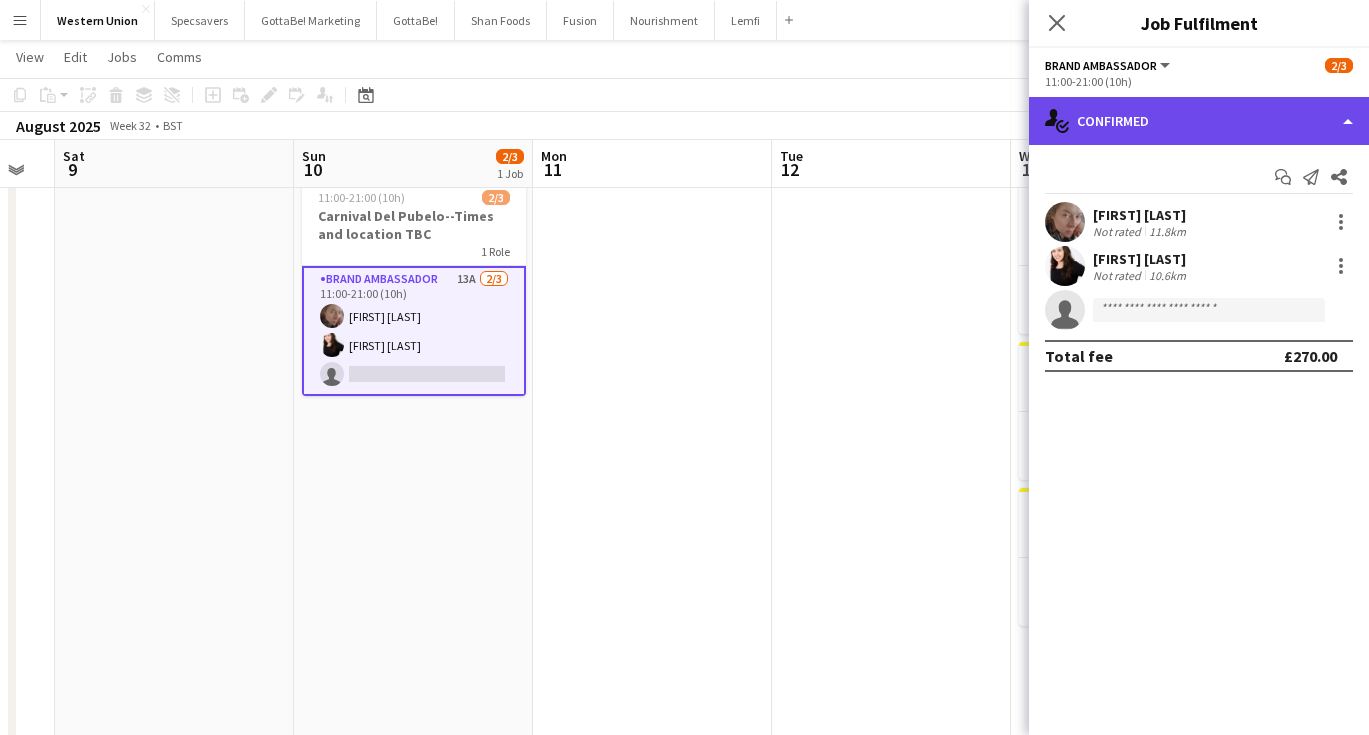 click on "single-neutral-actions-check-2
Confirmed" 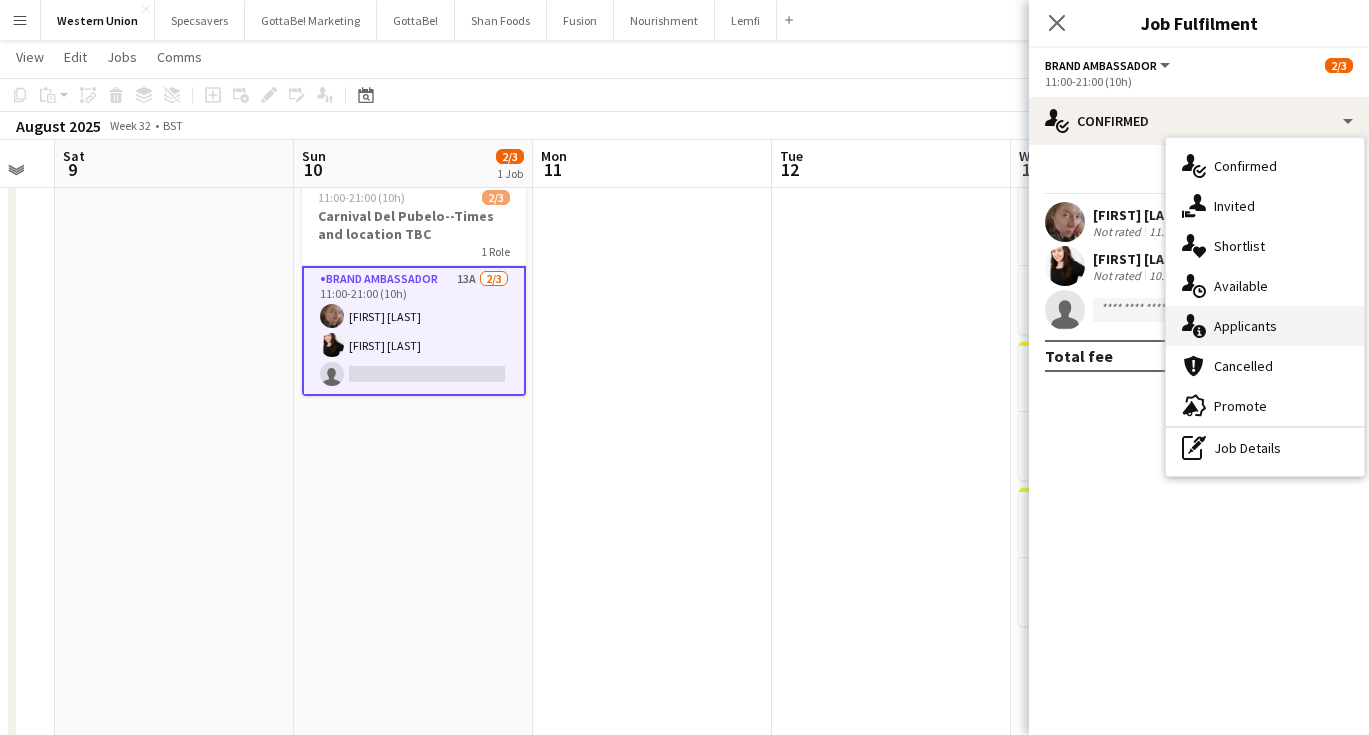 click on "single-neutral-actions-information
Applicants" at bounding box center (1265, 326) 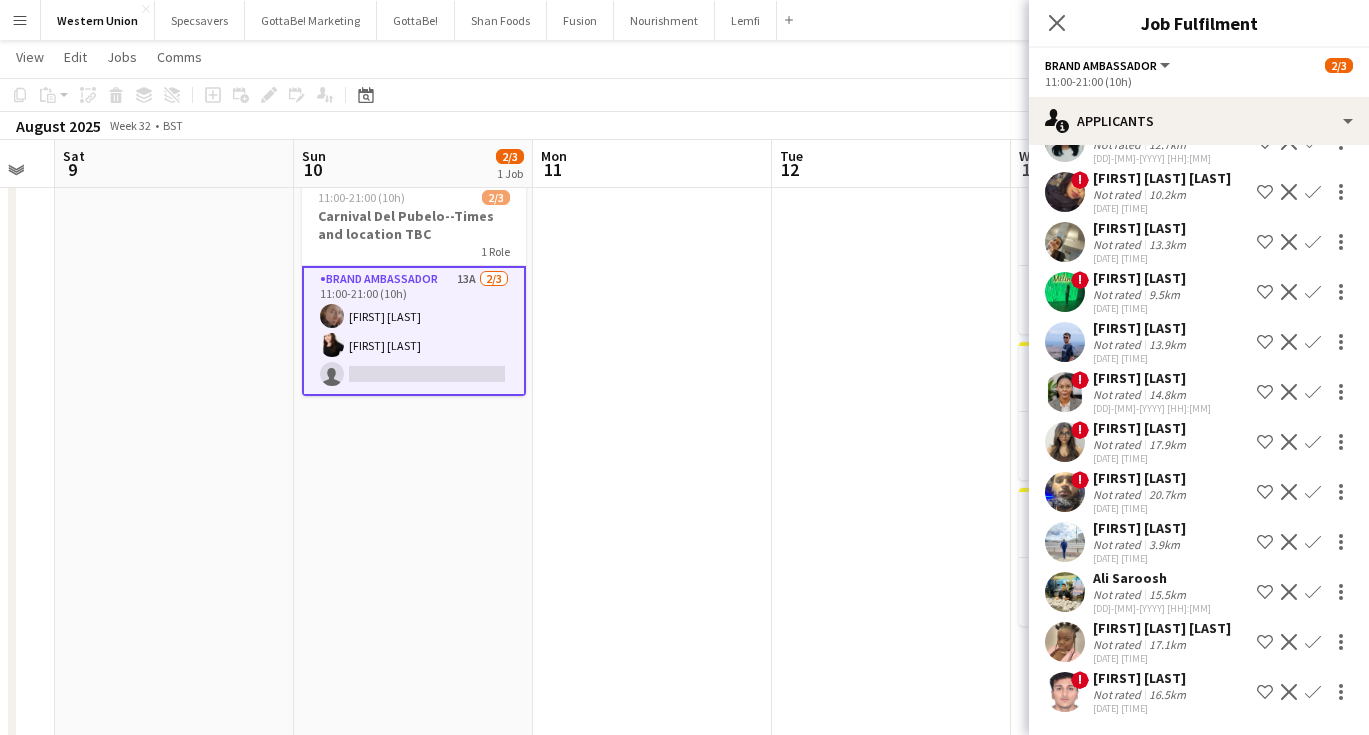 scroll, scrollTop: 122, scrollLeft: 0, axis: vertical 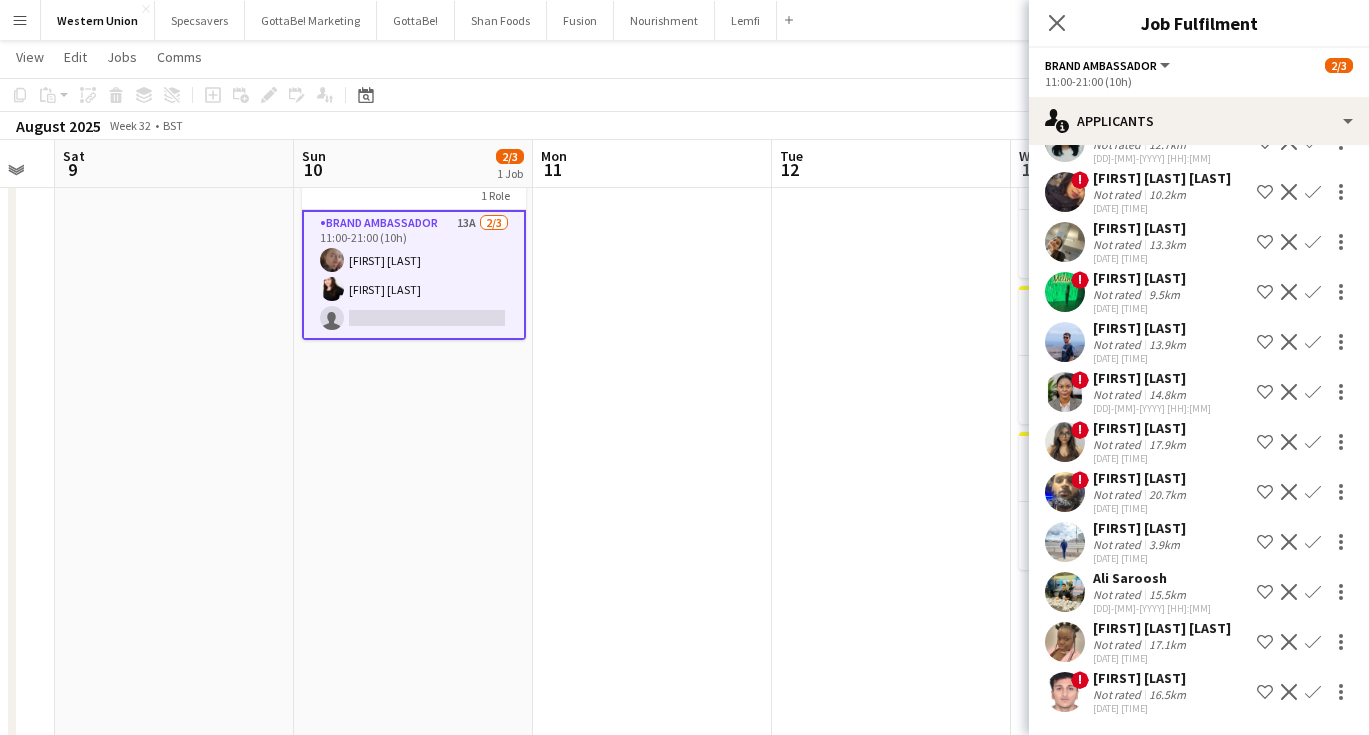 click on "Confirm" at bounding box center (1313, 692) 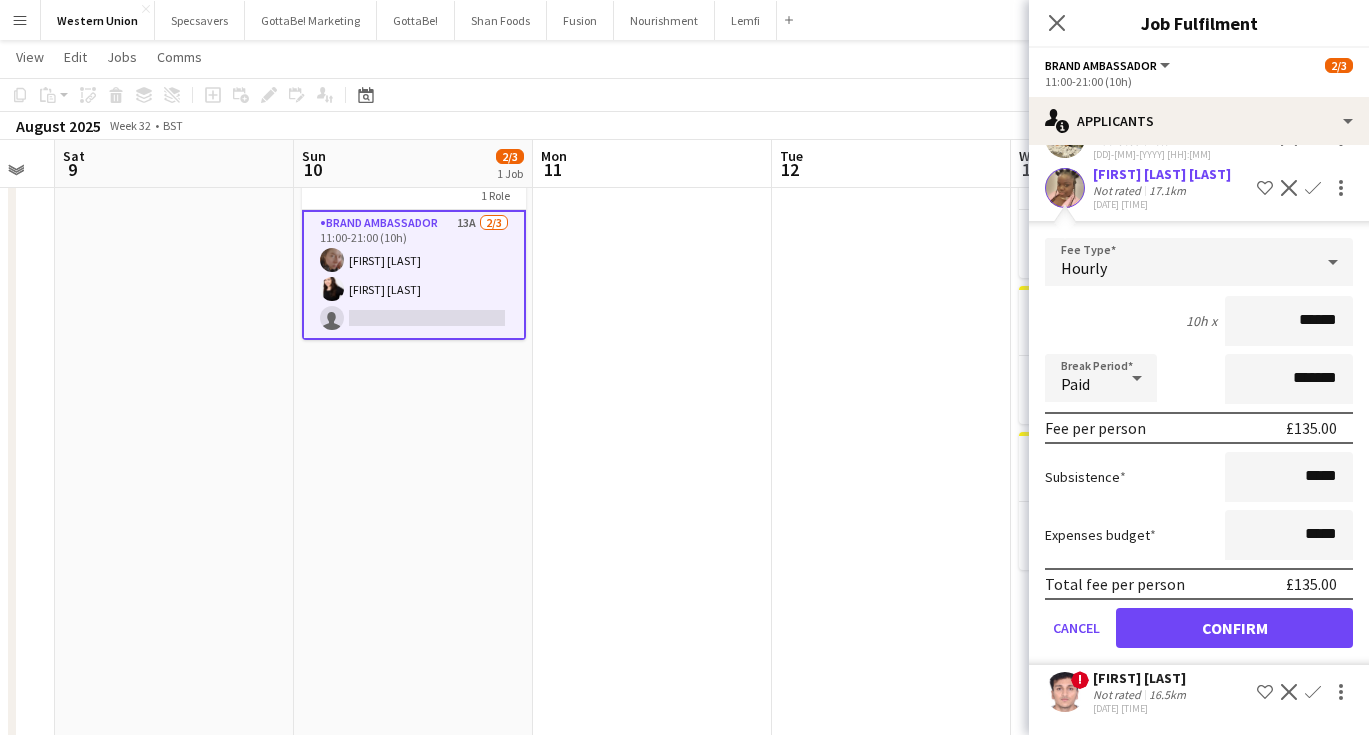 scroll, scrollTop: 576, scrollLeft: 0, axis: vertical 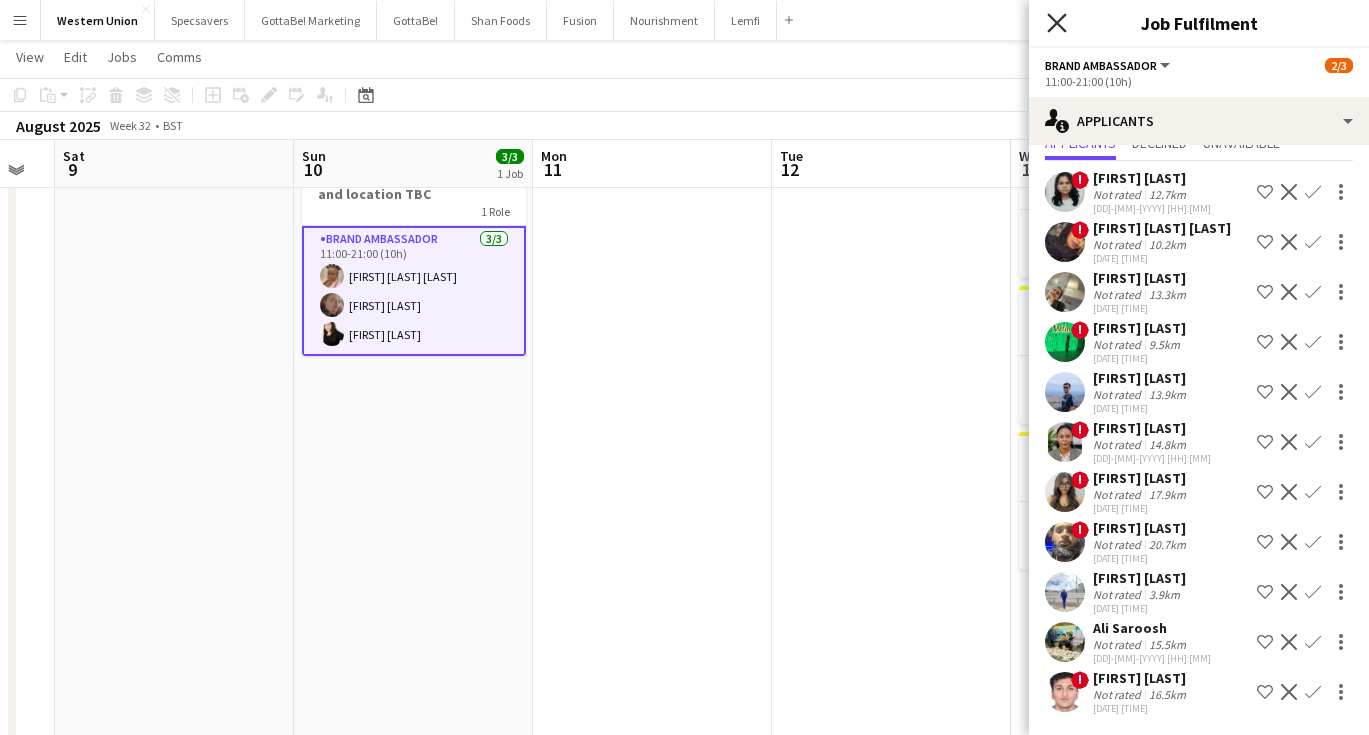 click 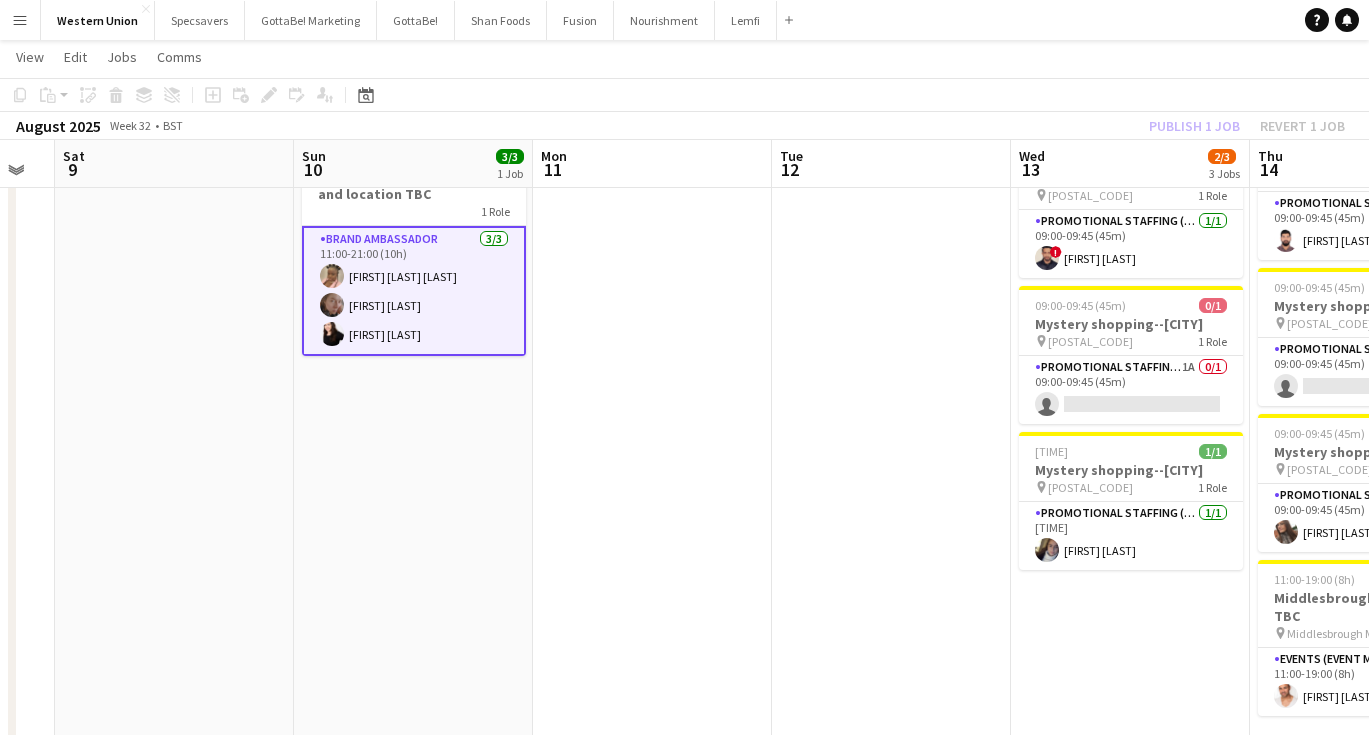 click at bounding box center (891, 717) 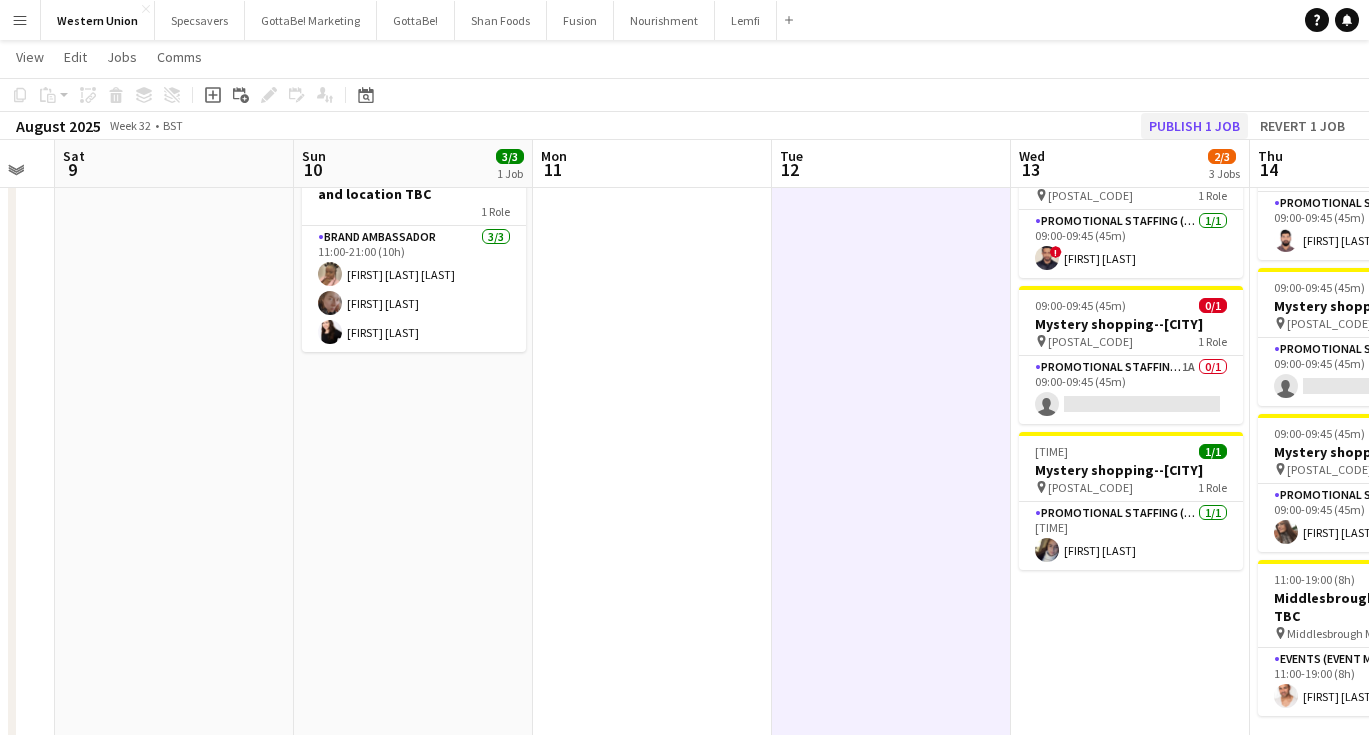 click on "Publish 1 job" 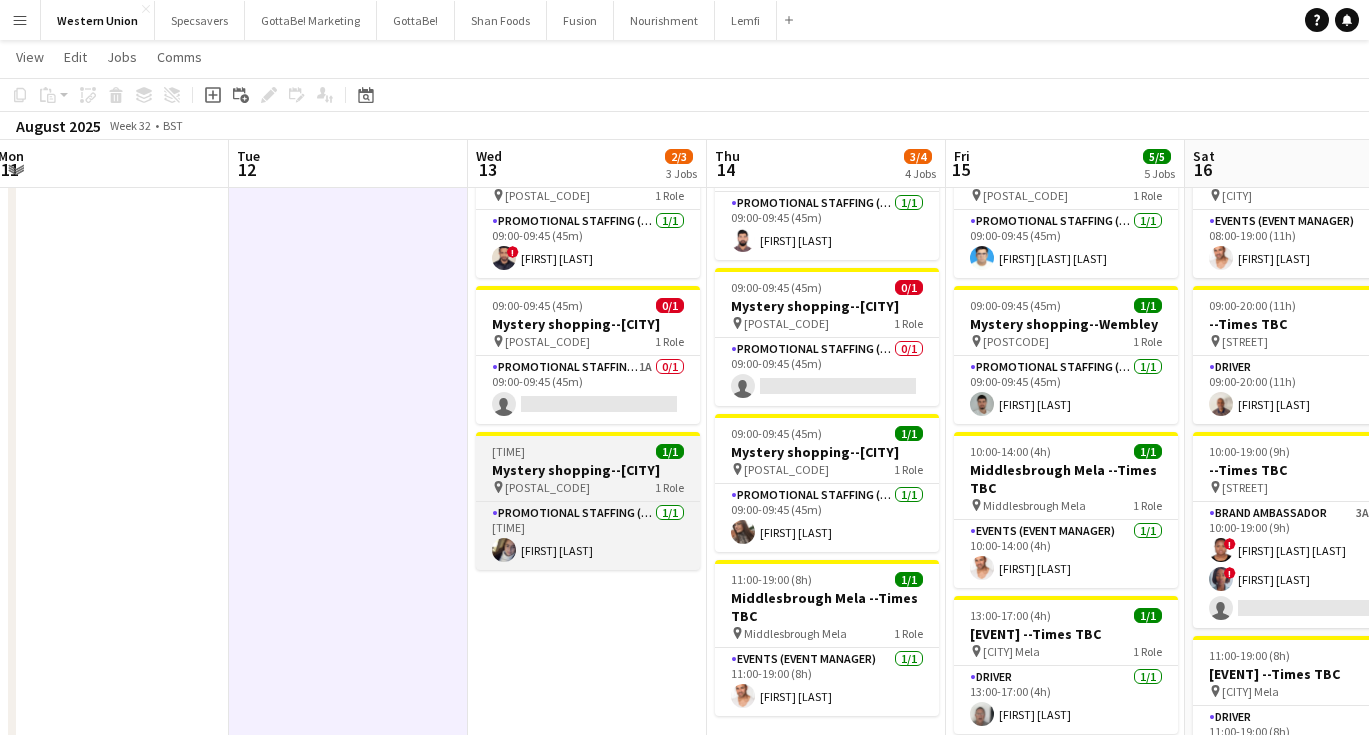 scroll, scrollTop: 0, scrollLeft: 728, axis: horizontal 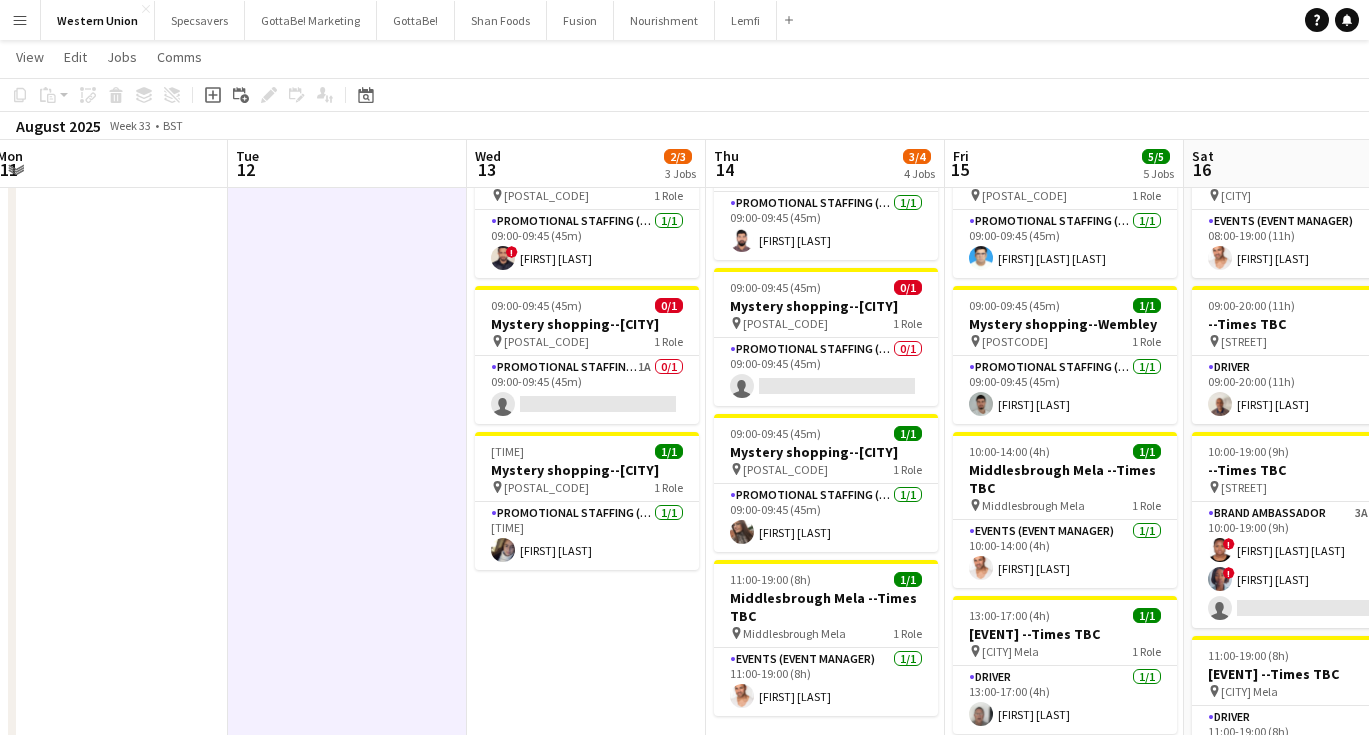 click on "Menu" at bounding box center [20, 20] 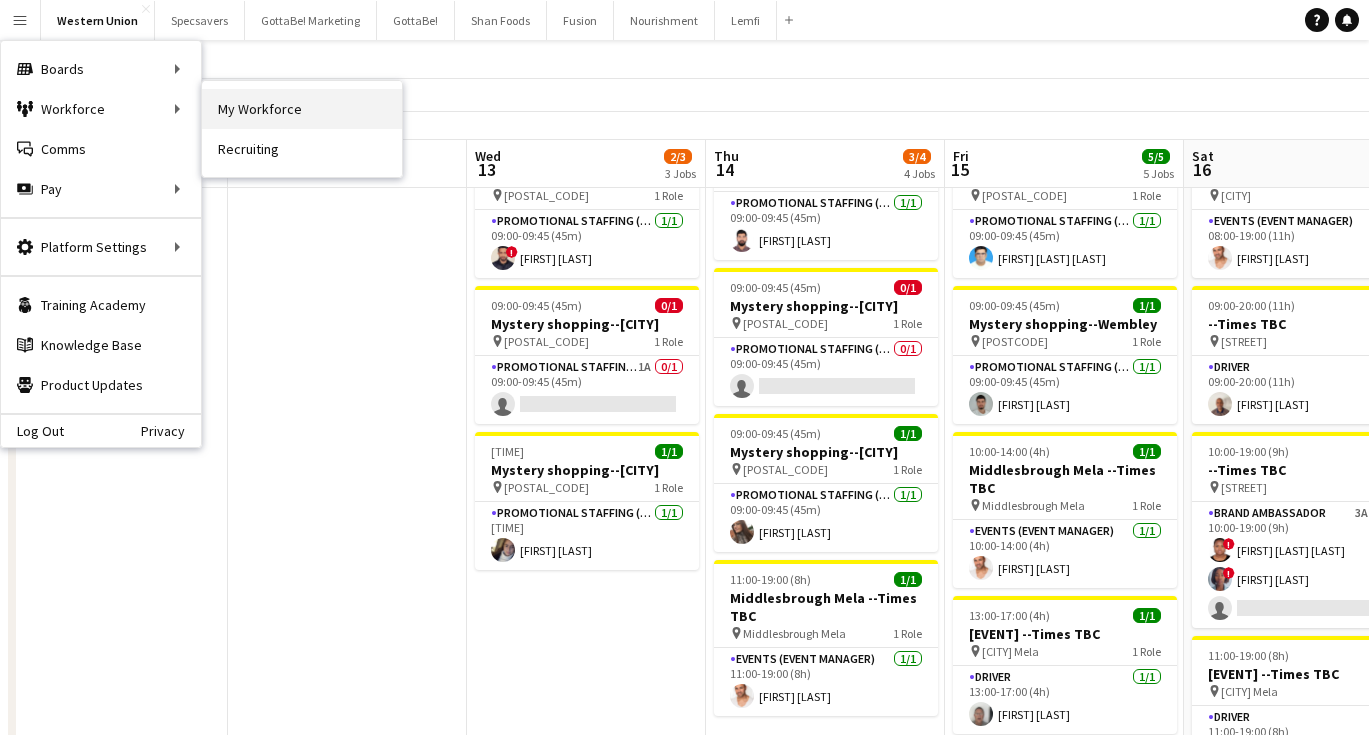 click on "My Workforce" at bounding box center [302, 109] 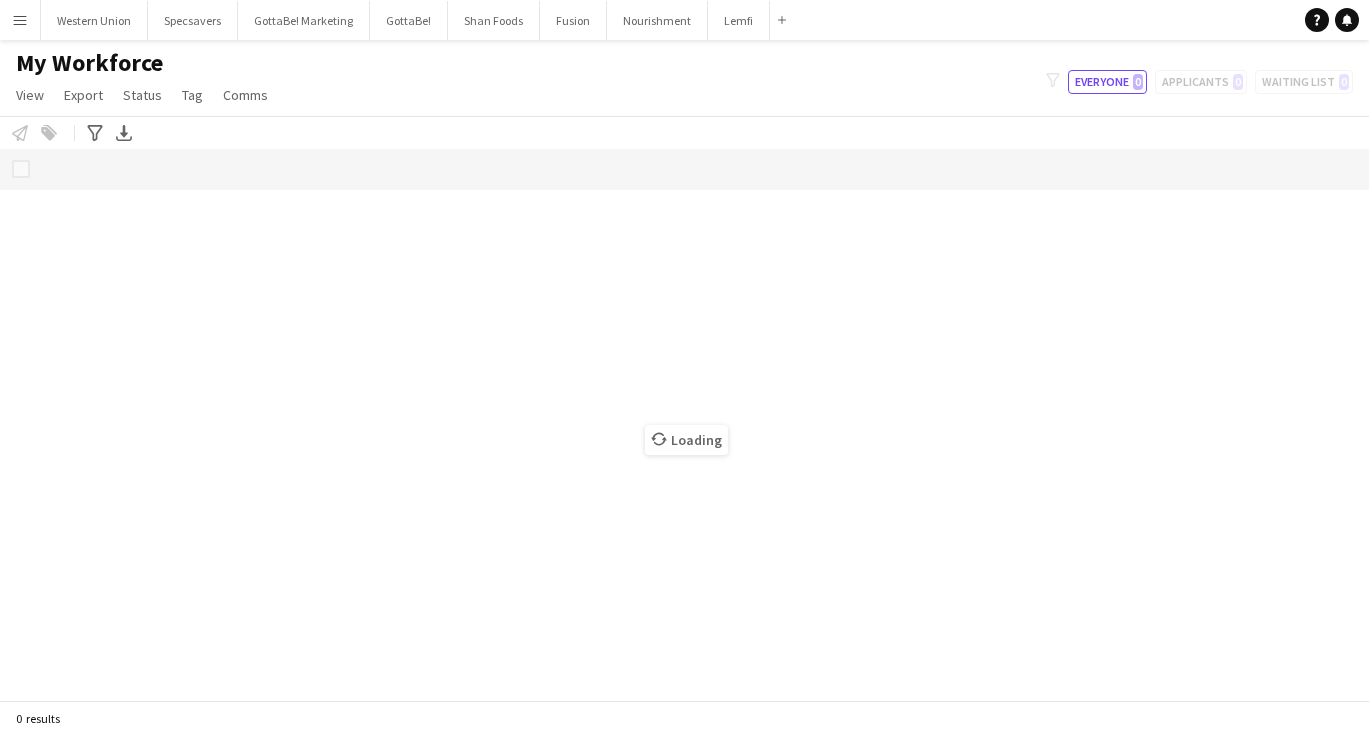 scroll, scrollTop: 0, scrollLeft: 0, axis: both 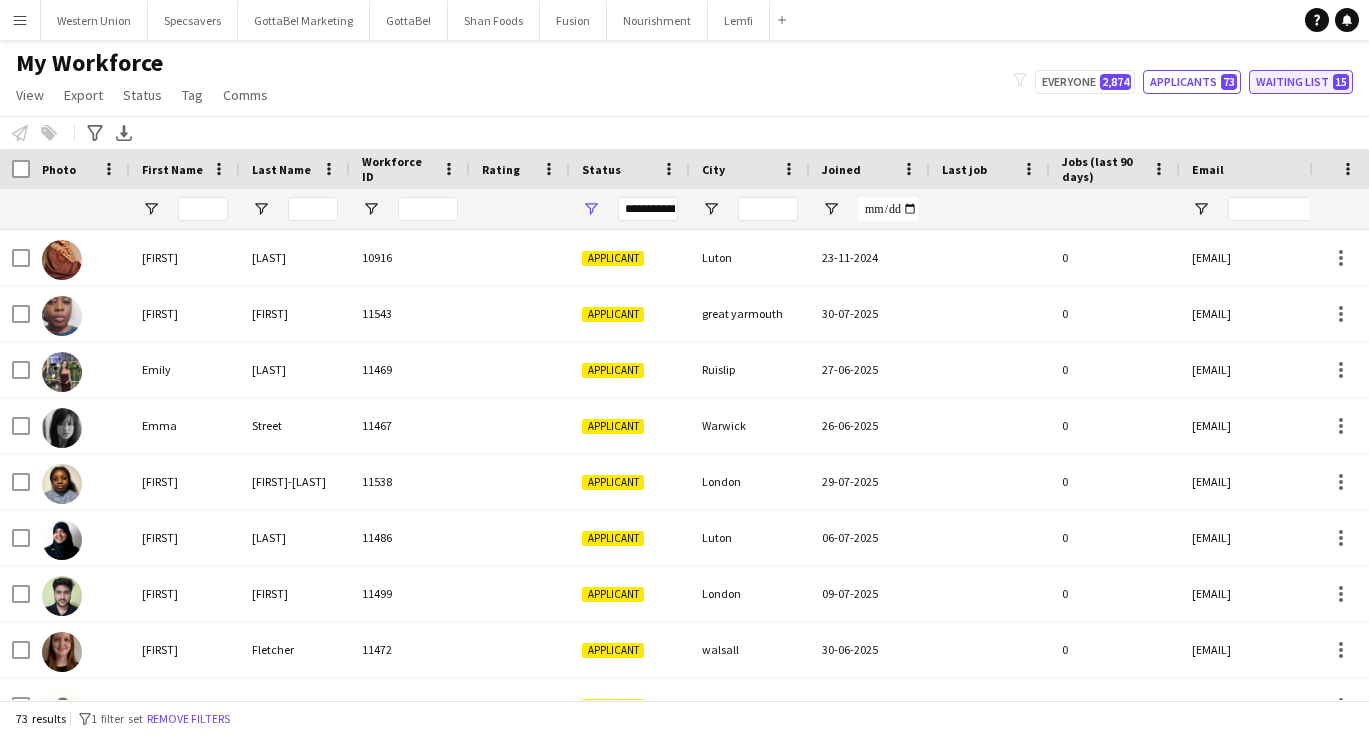 click on "Waiting list   15" 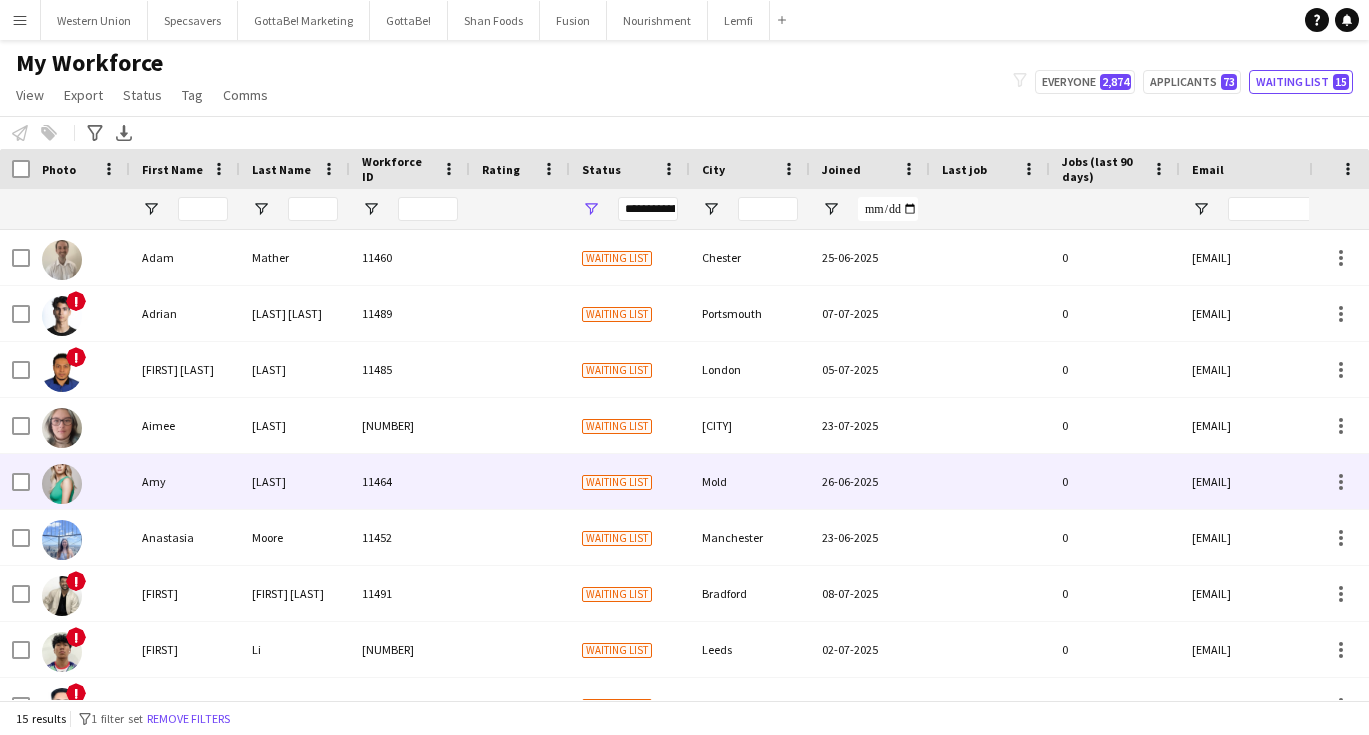 scroll, scrollTop: 411, scrollLeft: 0, axis: vertical 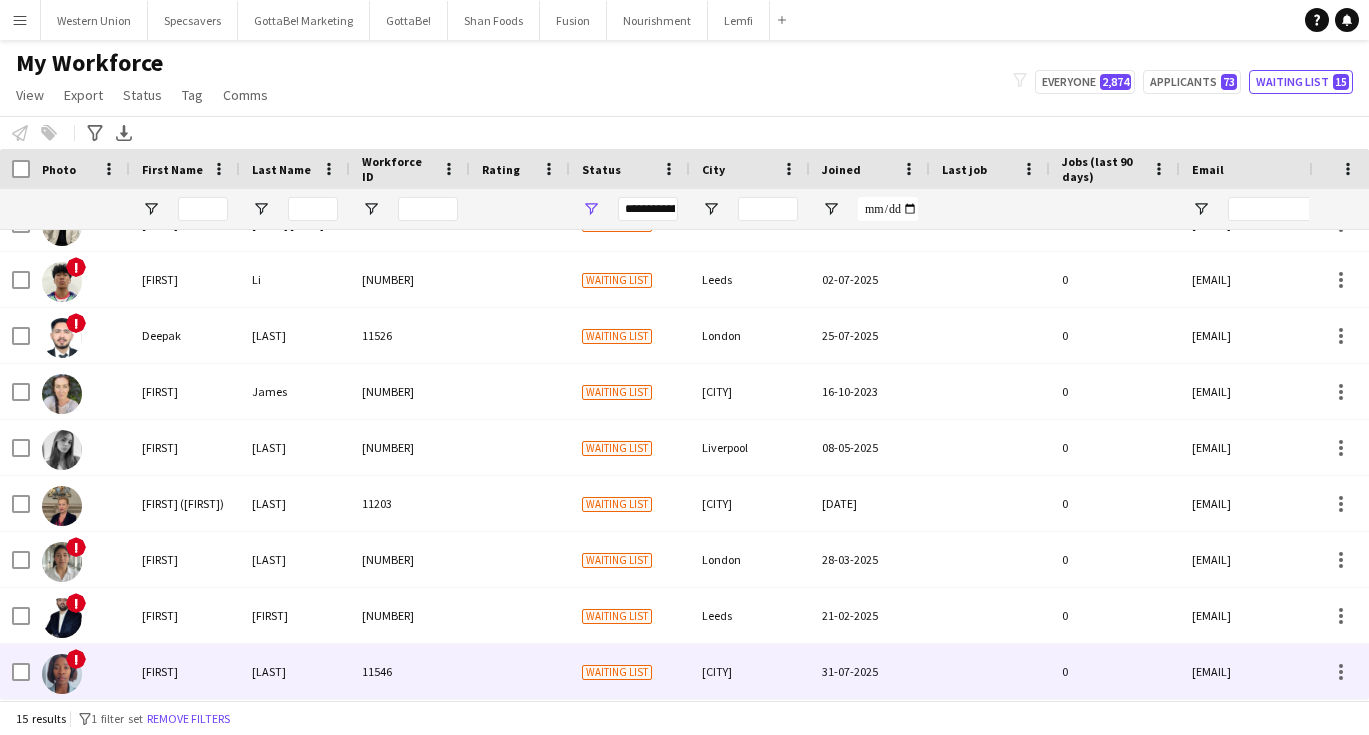 click on "[FIRST]" at bounding box center [185, 671] 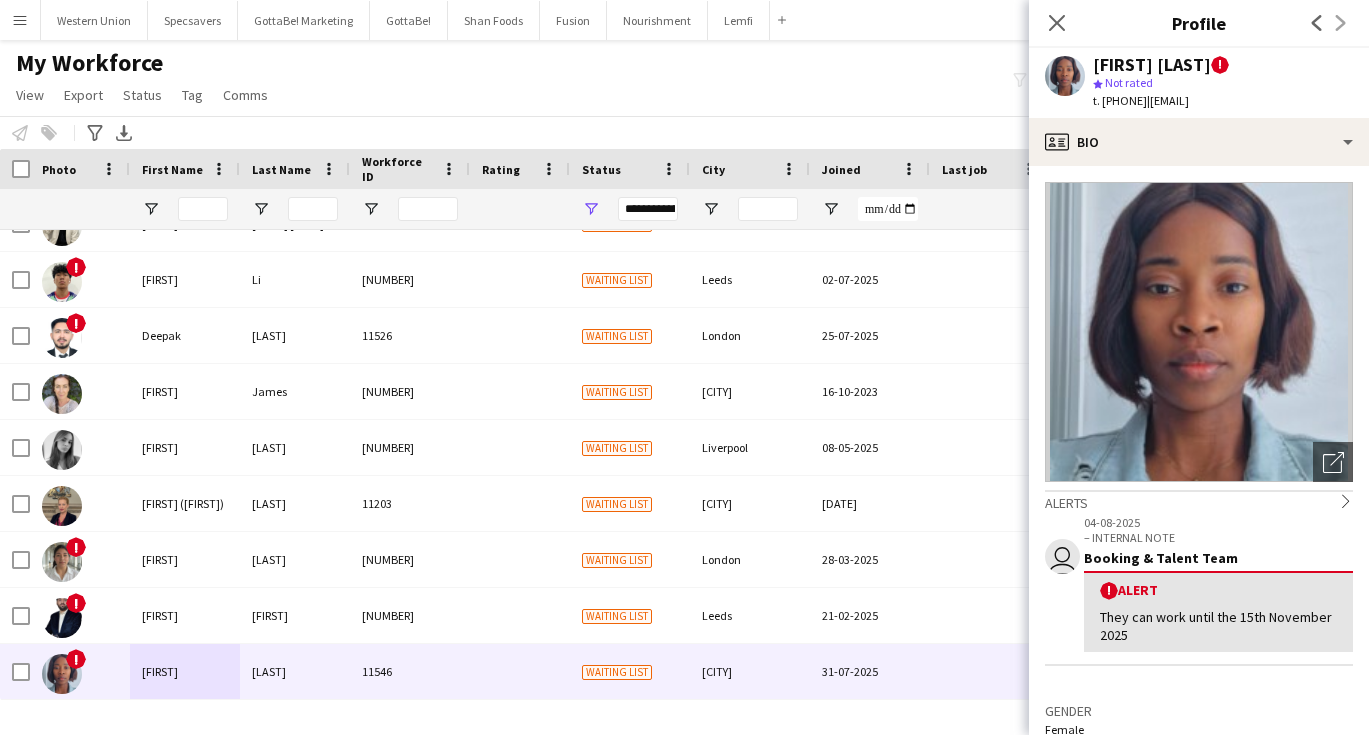 drag, startPoint x: 1189, startPoint y: 103, endPoint x: 1302, endPoint y: 107, distance: 113.07078 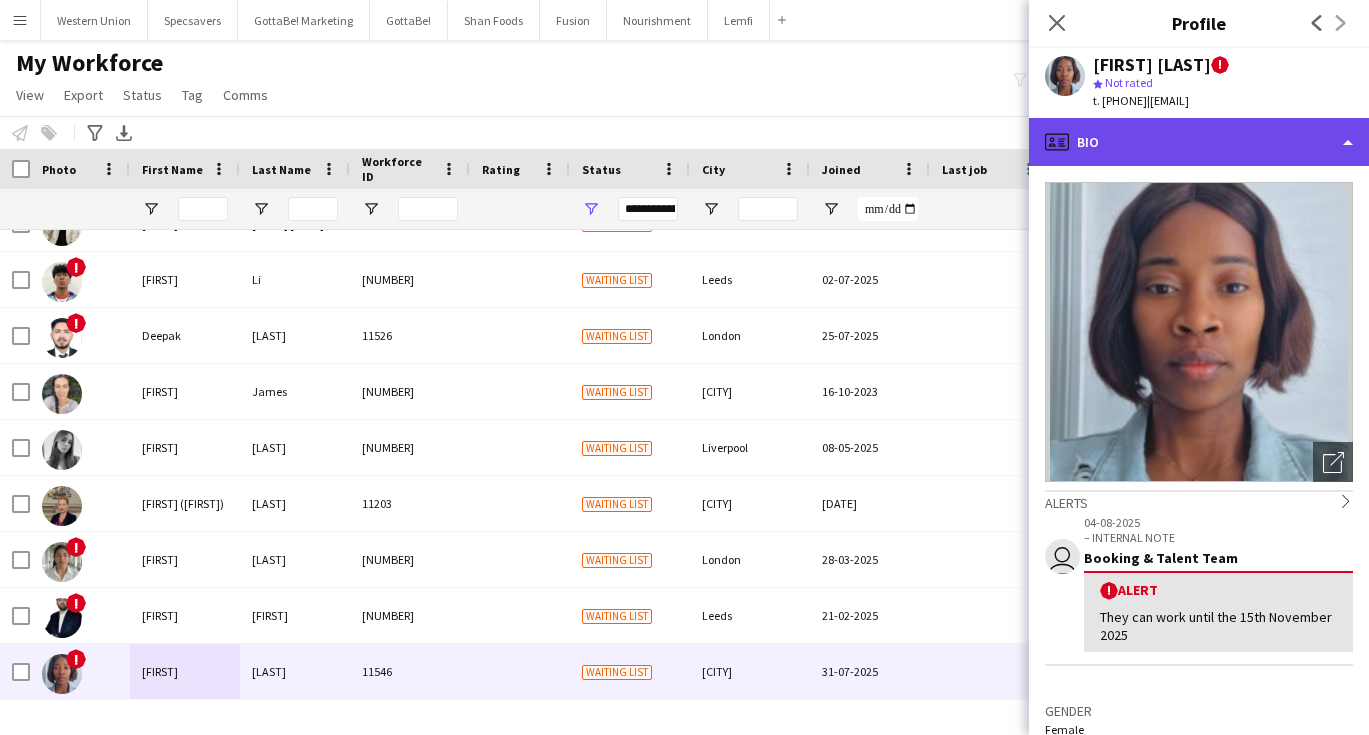 click on "profile
Bio" 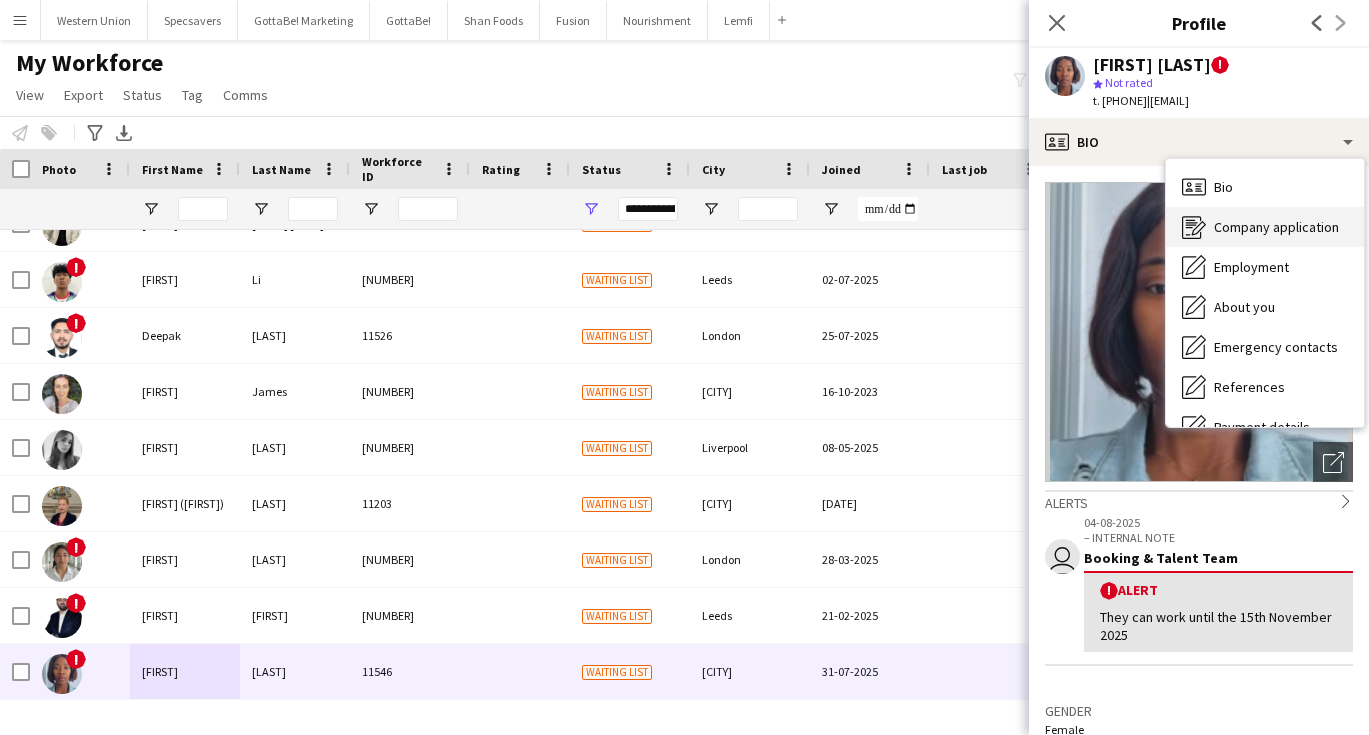 click on "Company application
Company application" at bounding box center (1265, 227) 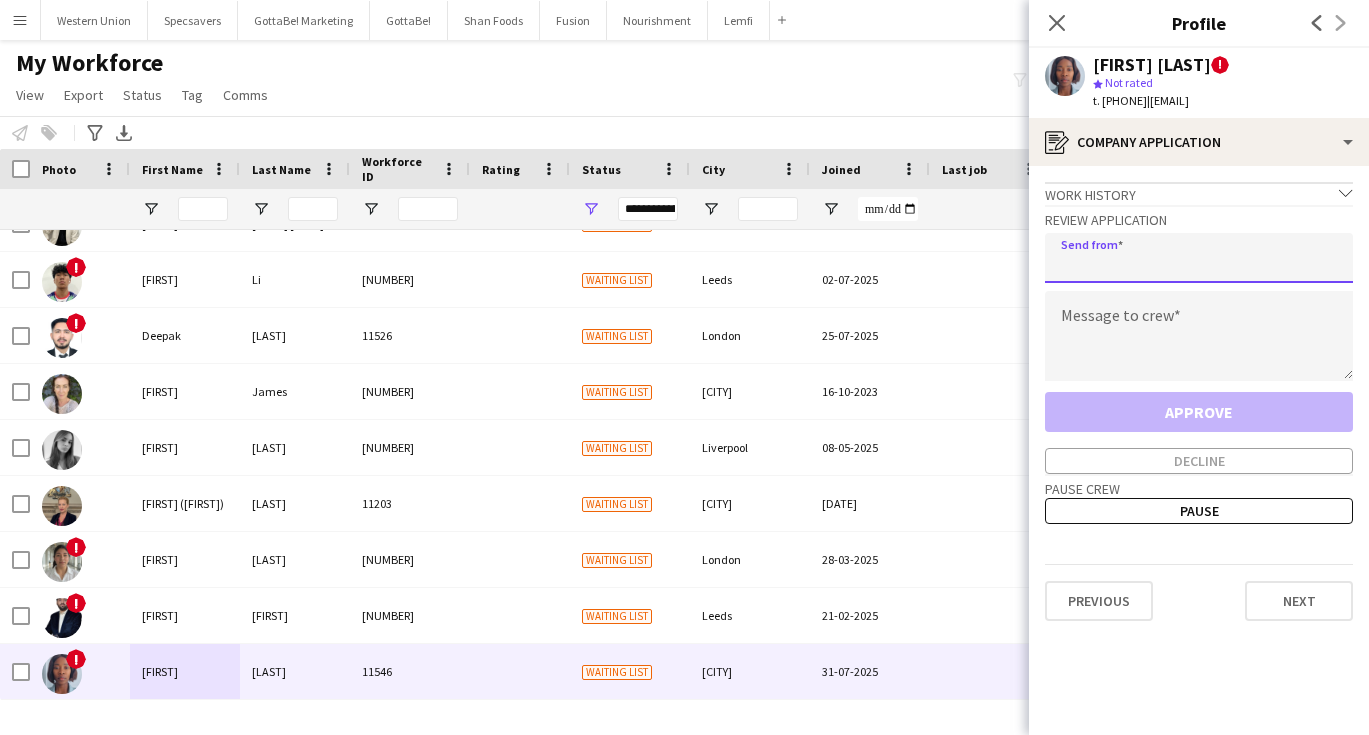 click 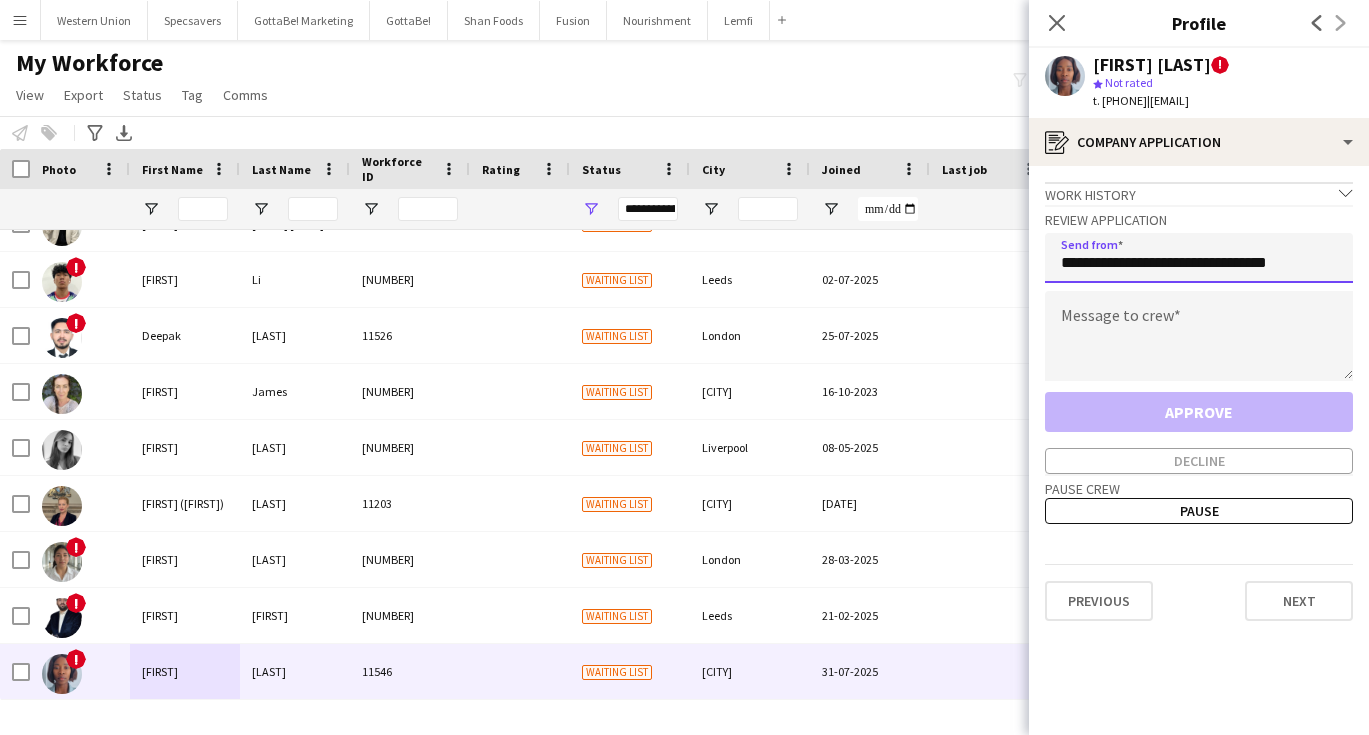 type on "**********" 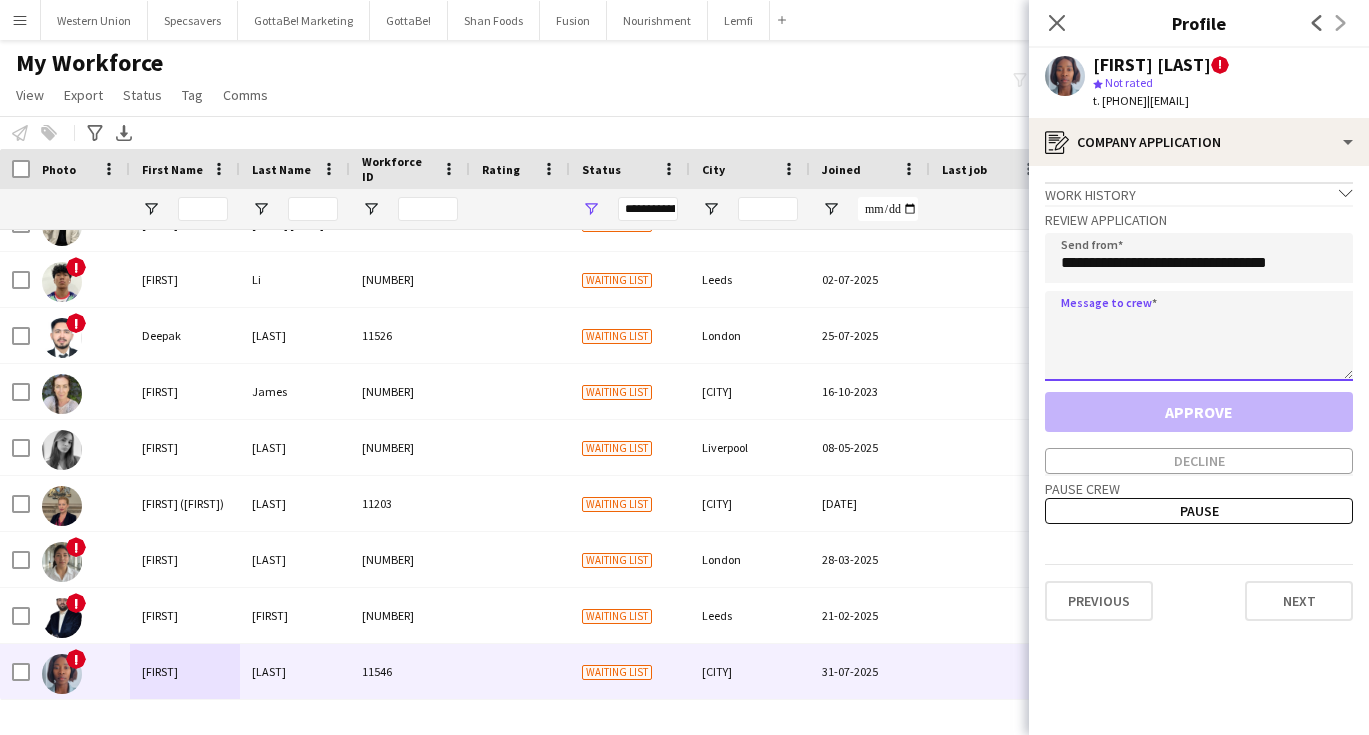 click 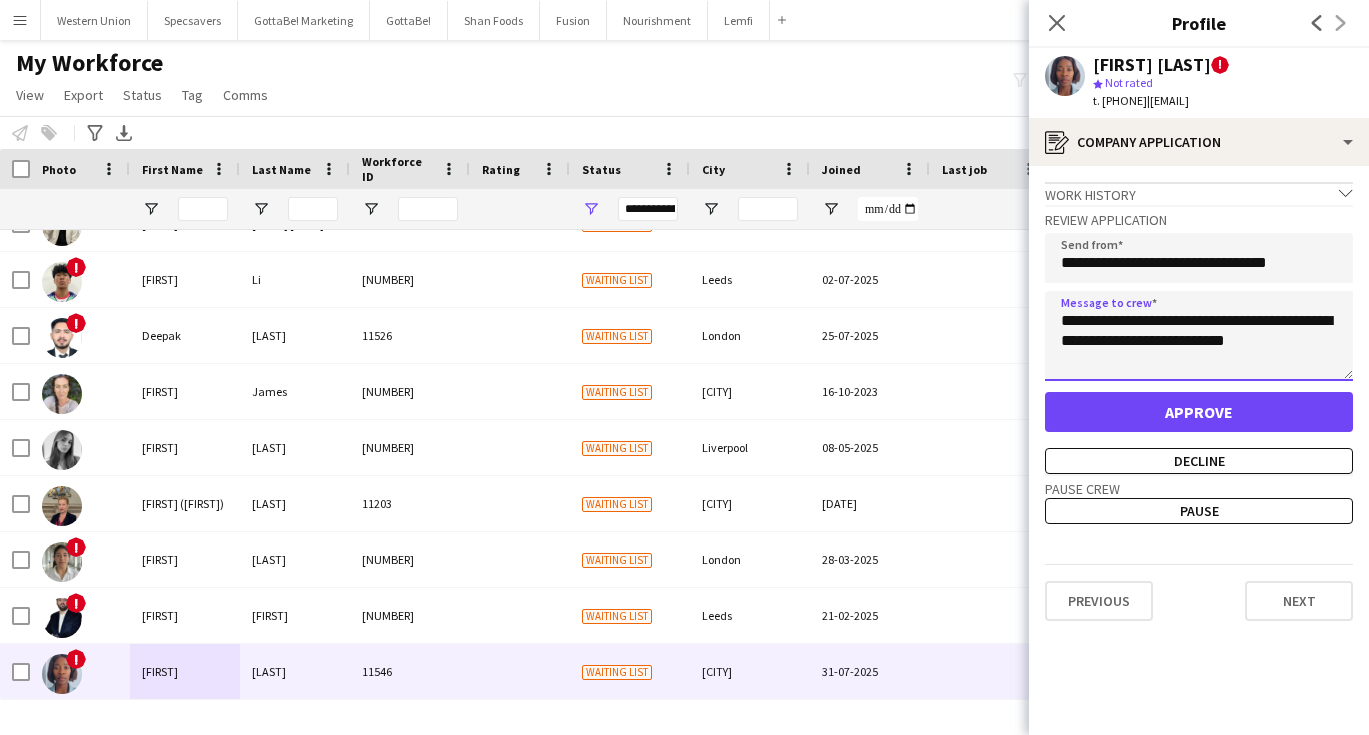 type on "**********" 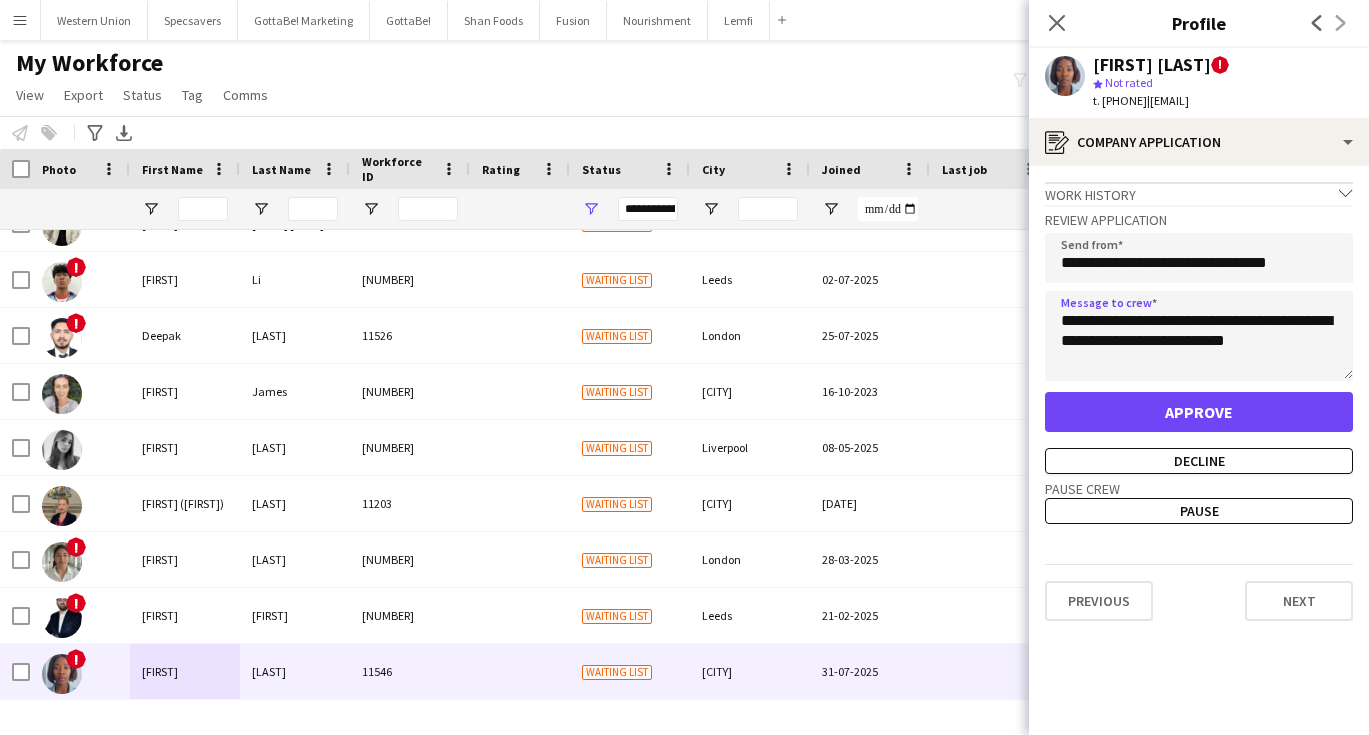 click on "Approve" 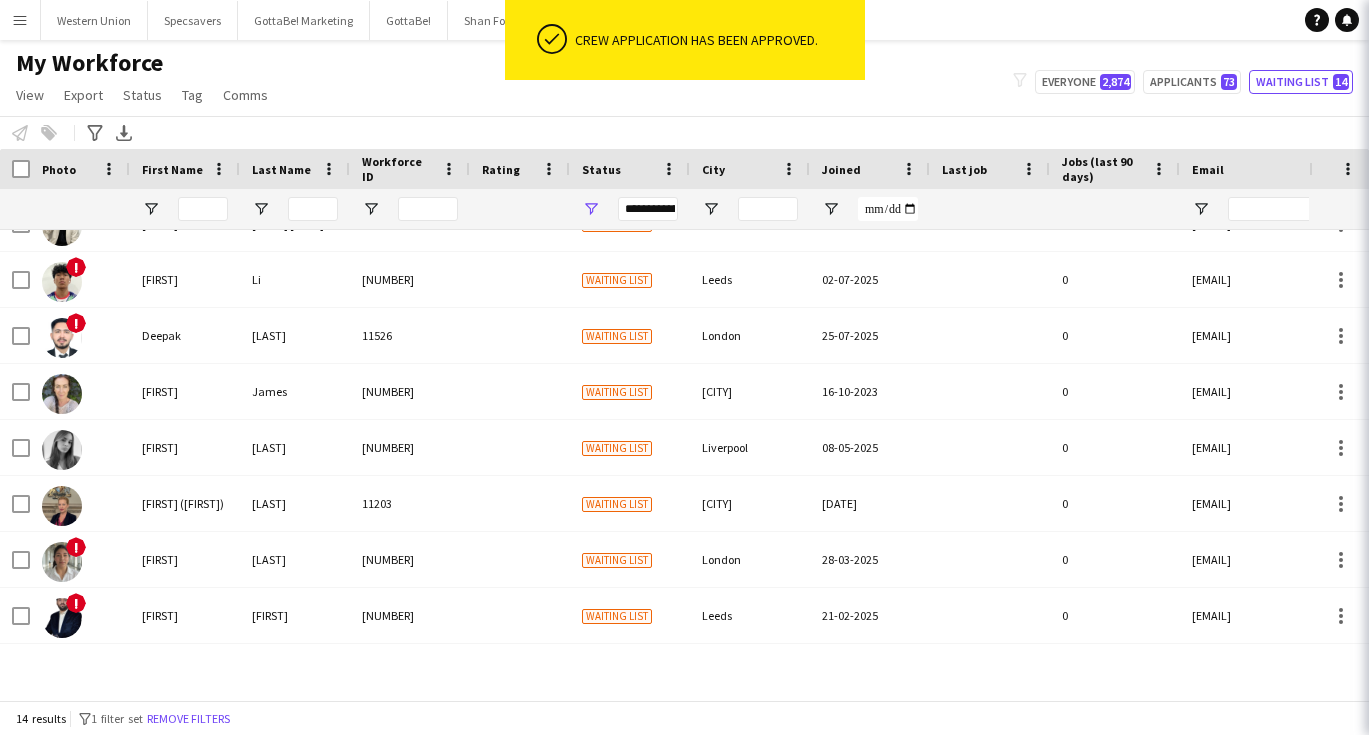 scroll, scrollTop: 314, scrollLeft: 0, axis: vertical 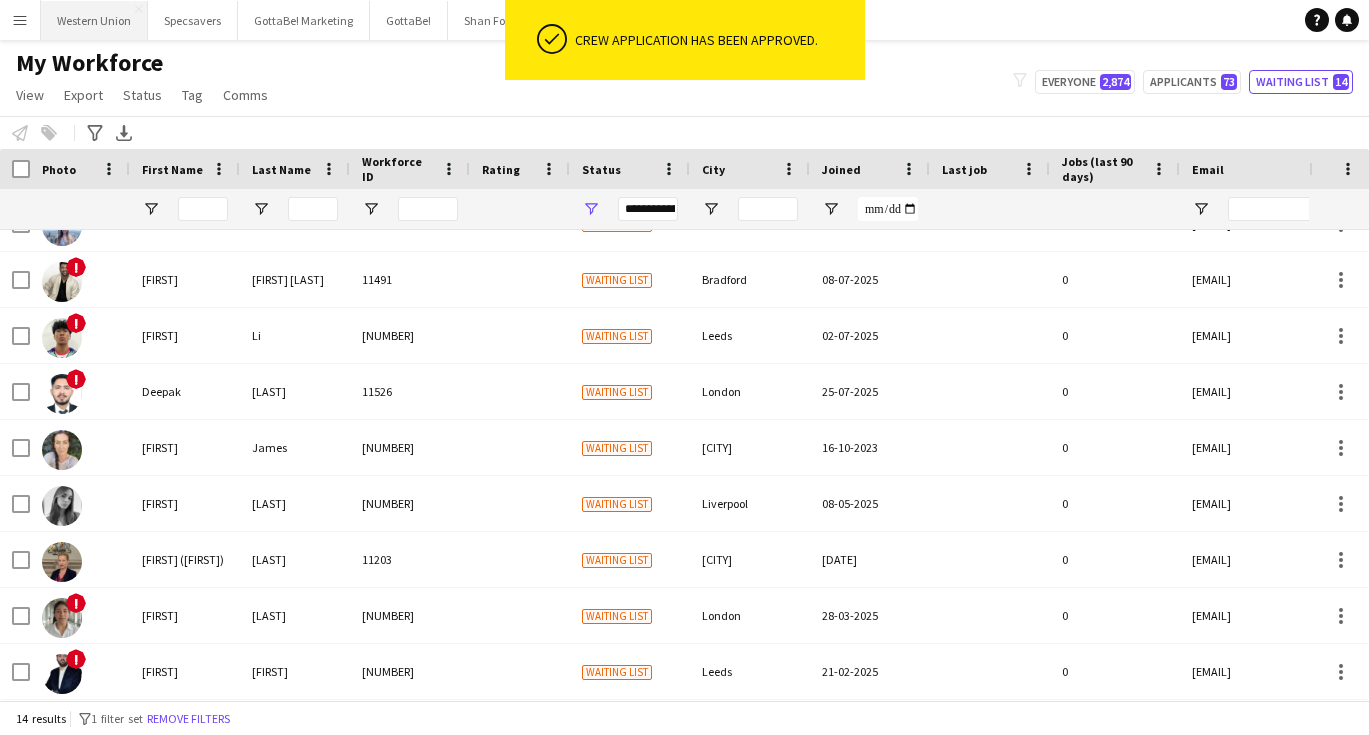 click on "Western Union
Close" at bounding box center [94, 20] 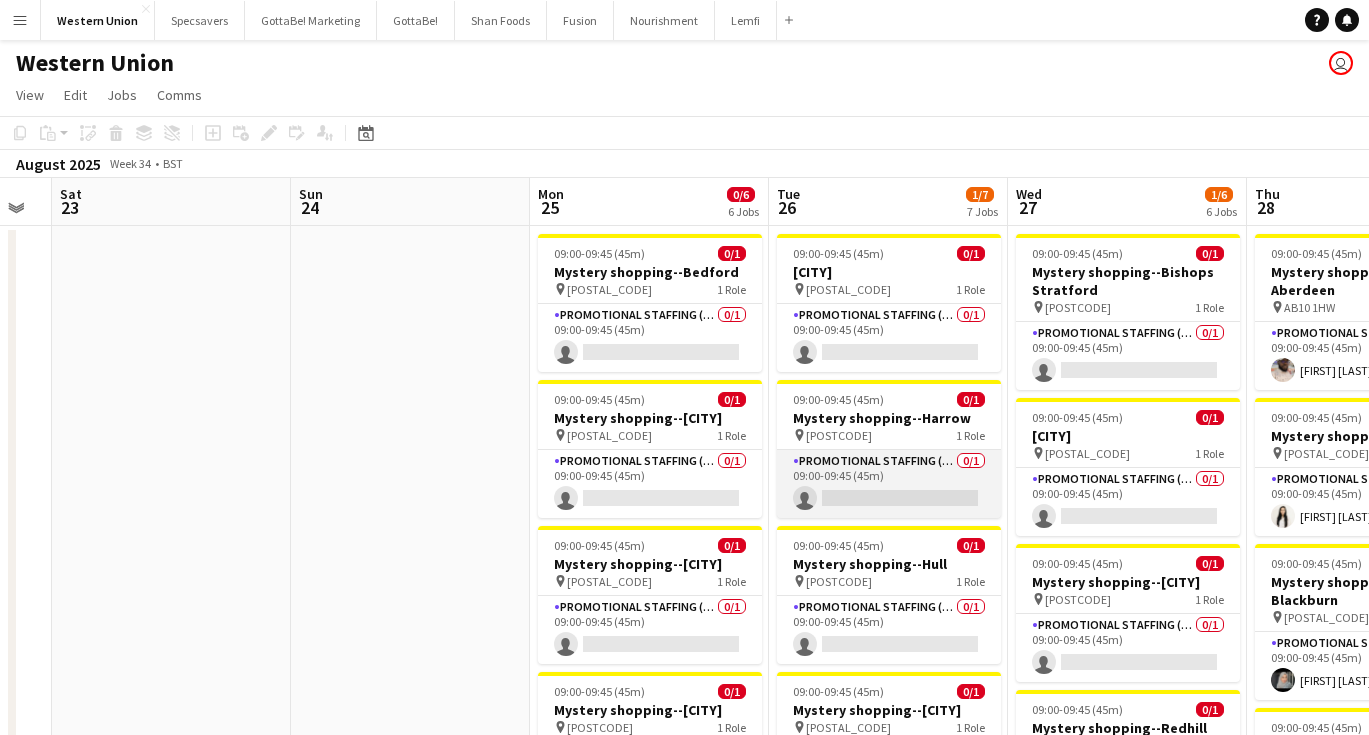 scroll, scrollTop: 0, scrollLeft: 782, axis: horizontal 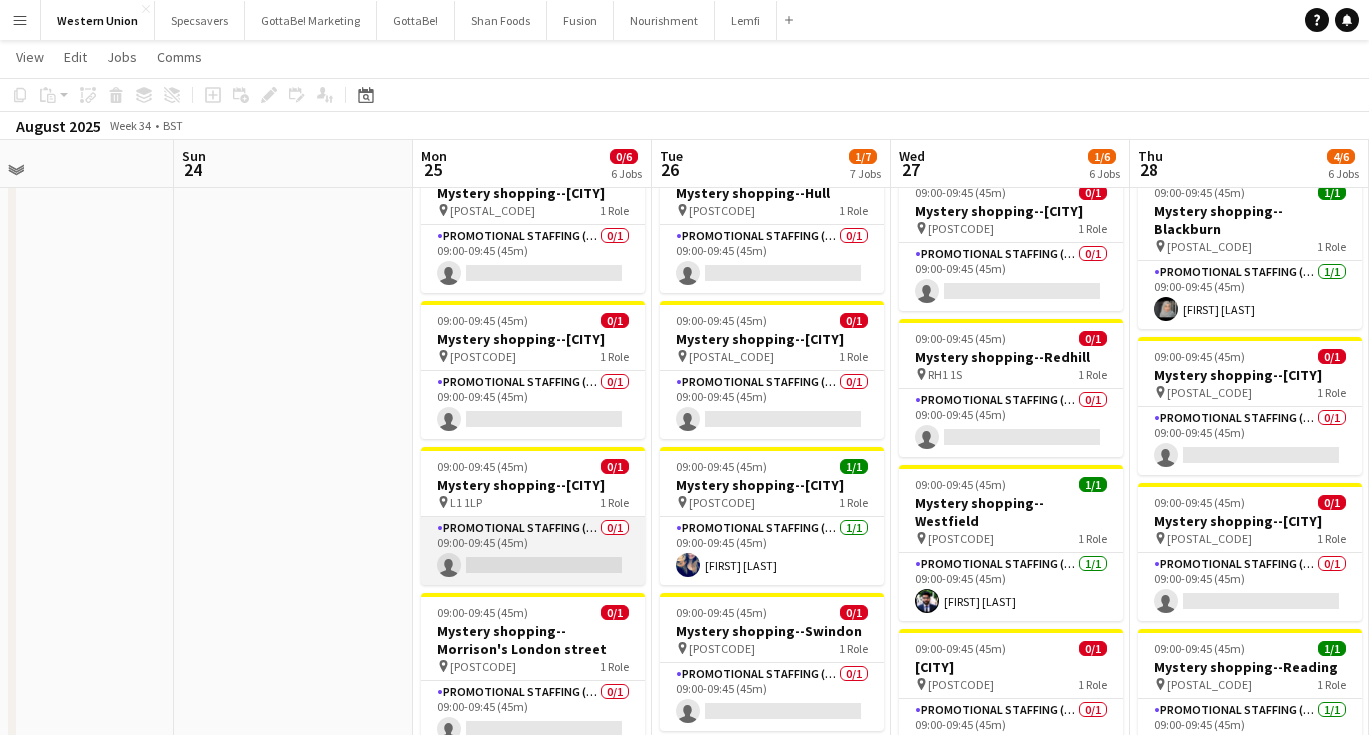 click on "Promotional Staffing (Mystery Shopper)   0/1   09:00-09:45 (45m)
single-neutral-actions" at bounding box center (533, 551) 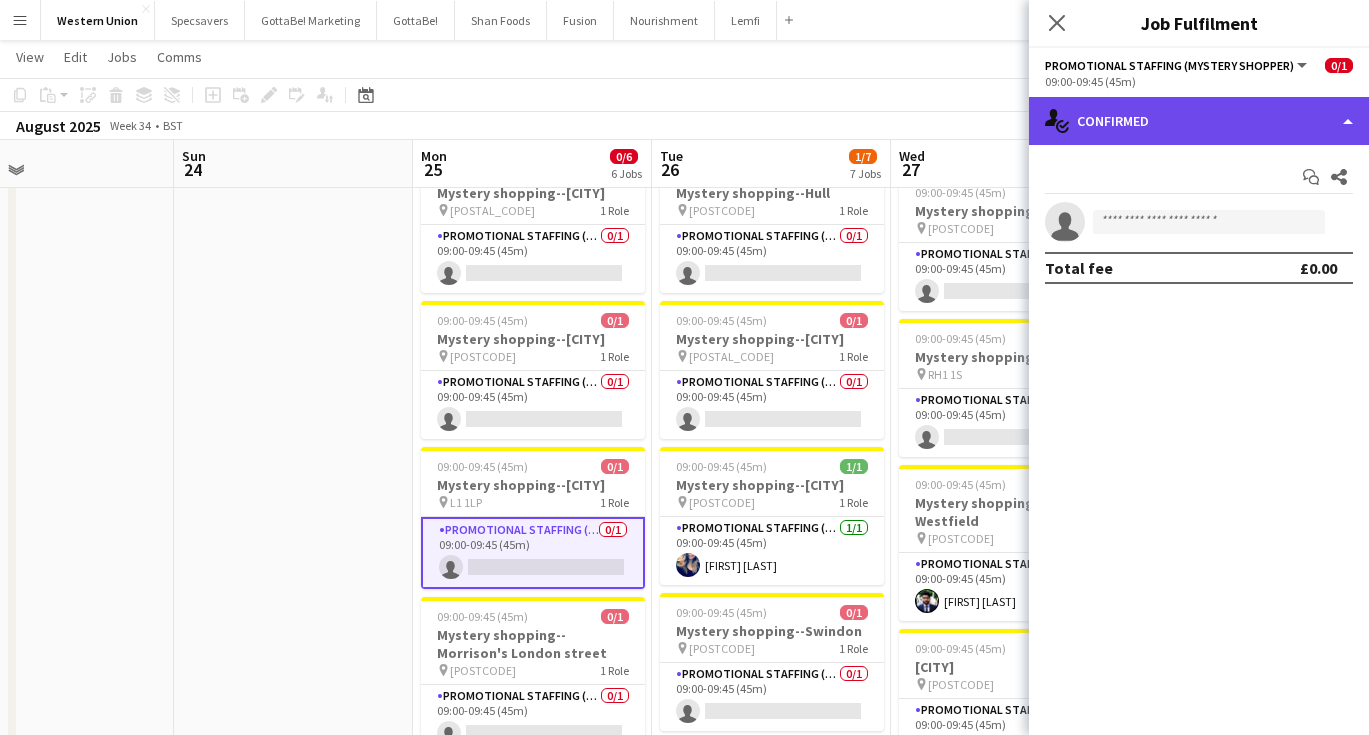 click on "single-neutral-actions-check-2
Confirmed" 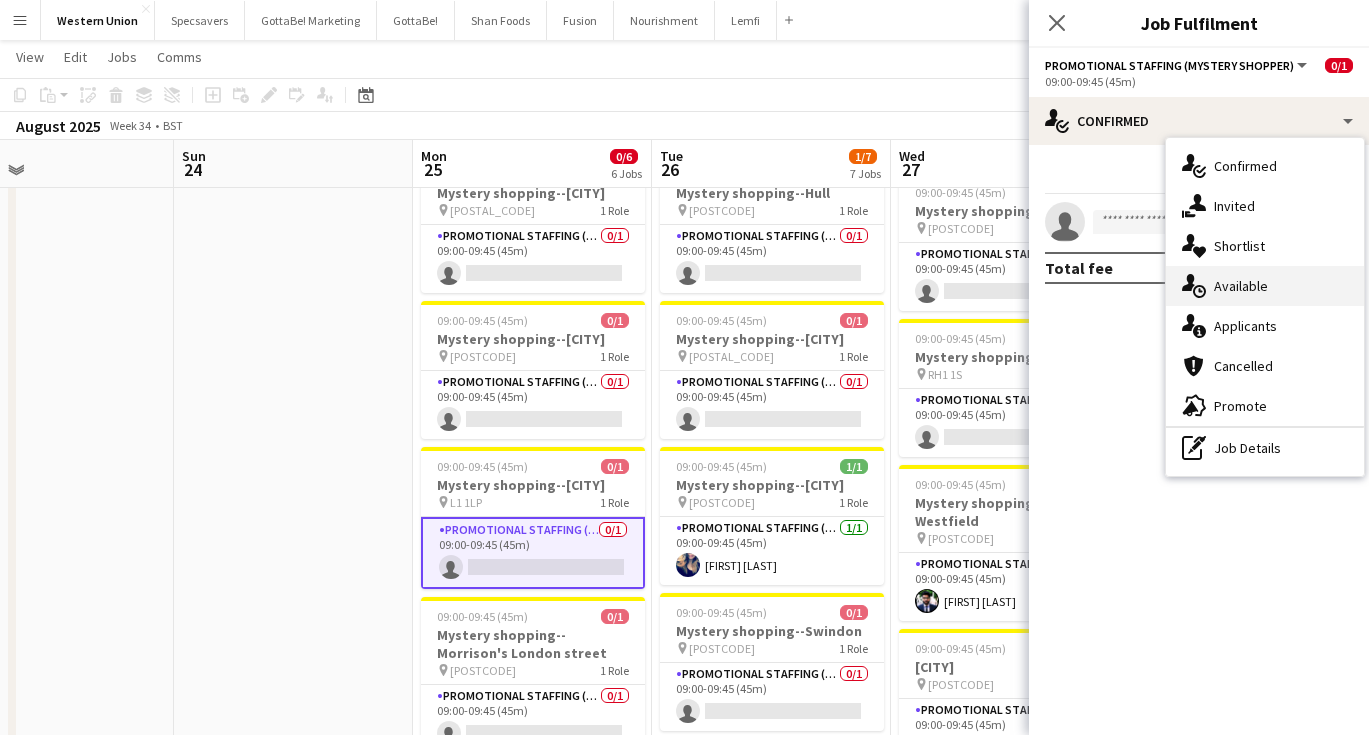 click on "single-neutral-actions-upload
Available" at bounding box center (1265, 286) 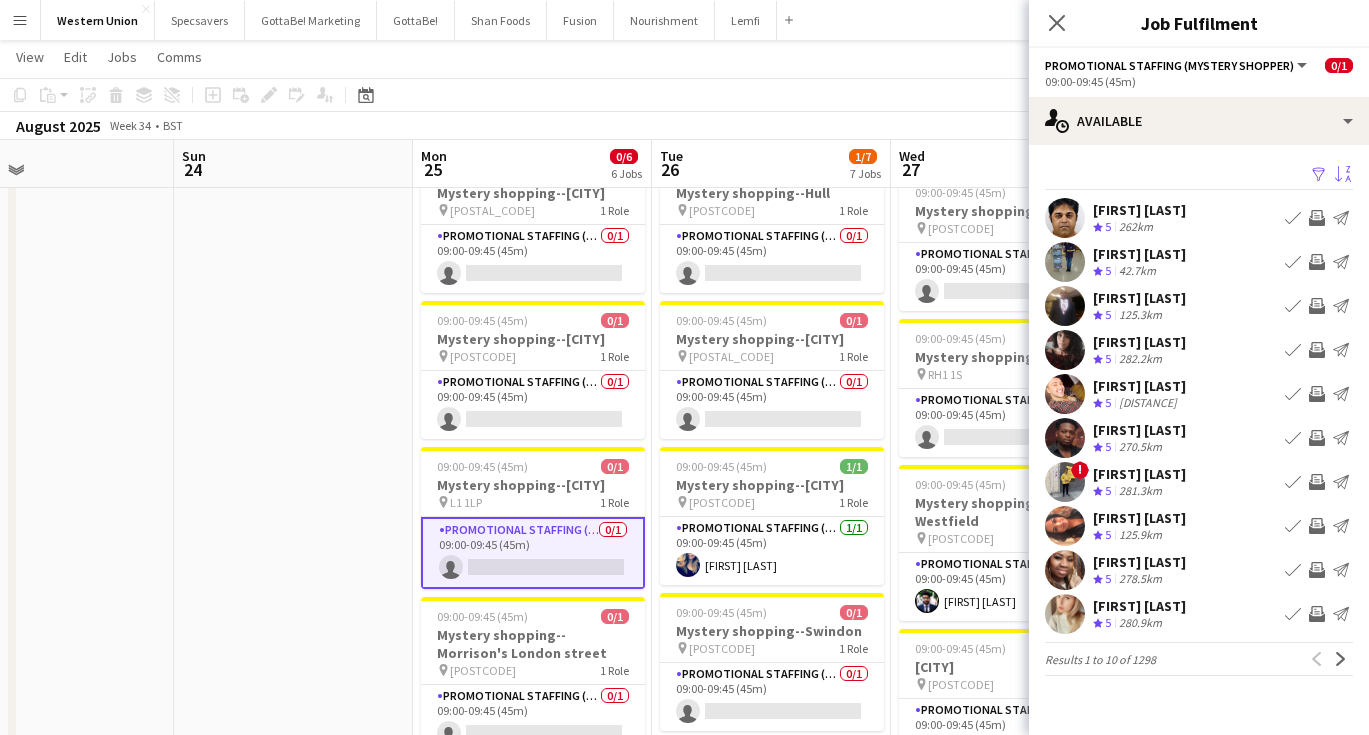 click on "Sort asc" at bounding box center [1343, 175] 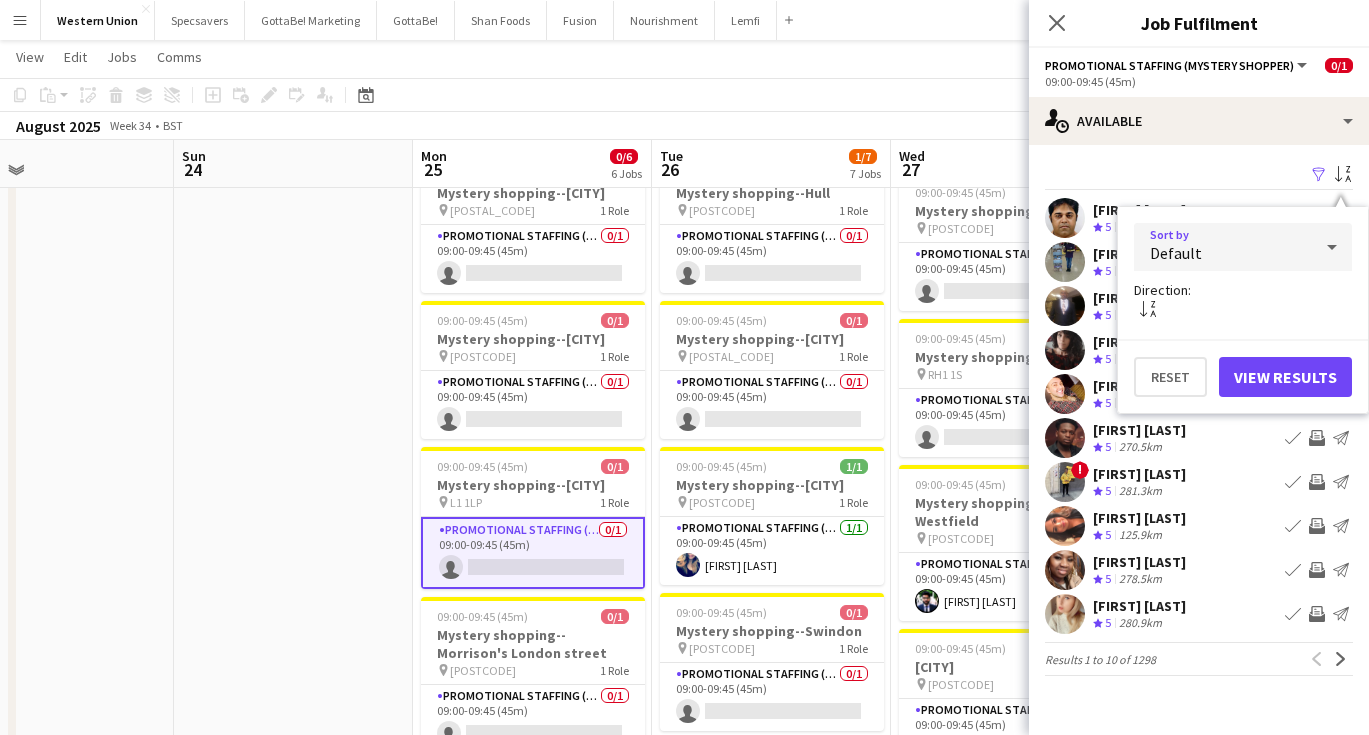 click on "Default" at bounding box center (1223, 247) 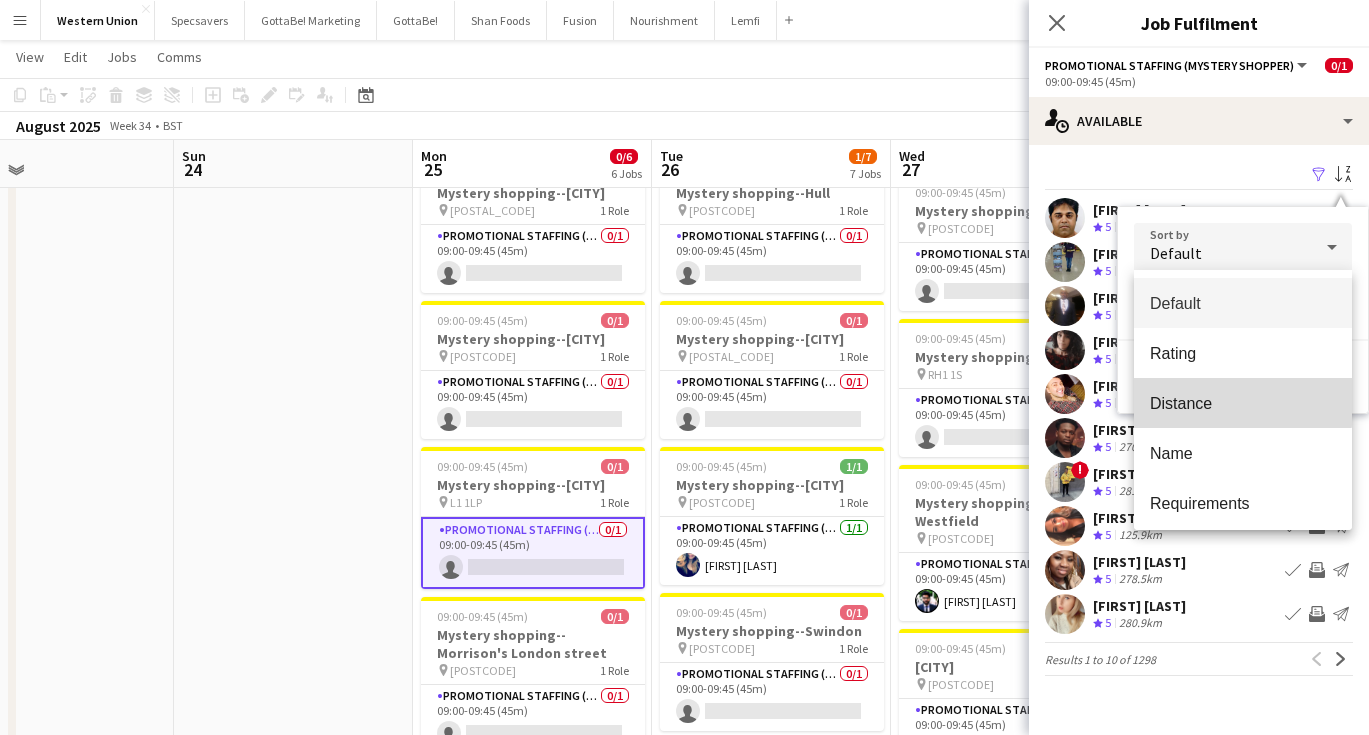click on "Distance" at bounding box center [1243, 403] 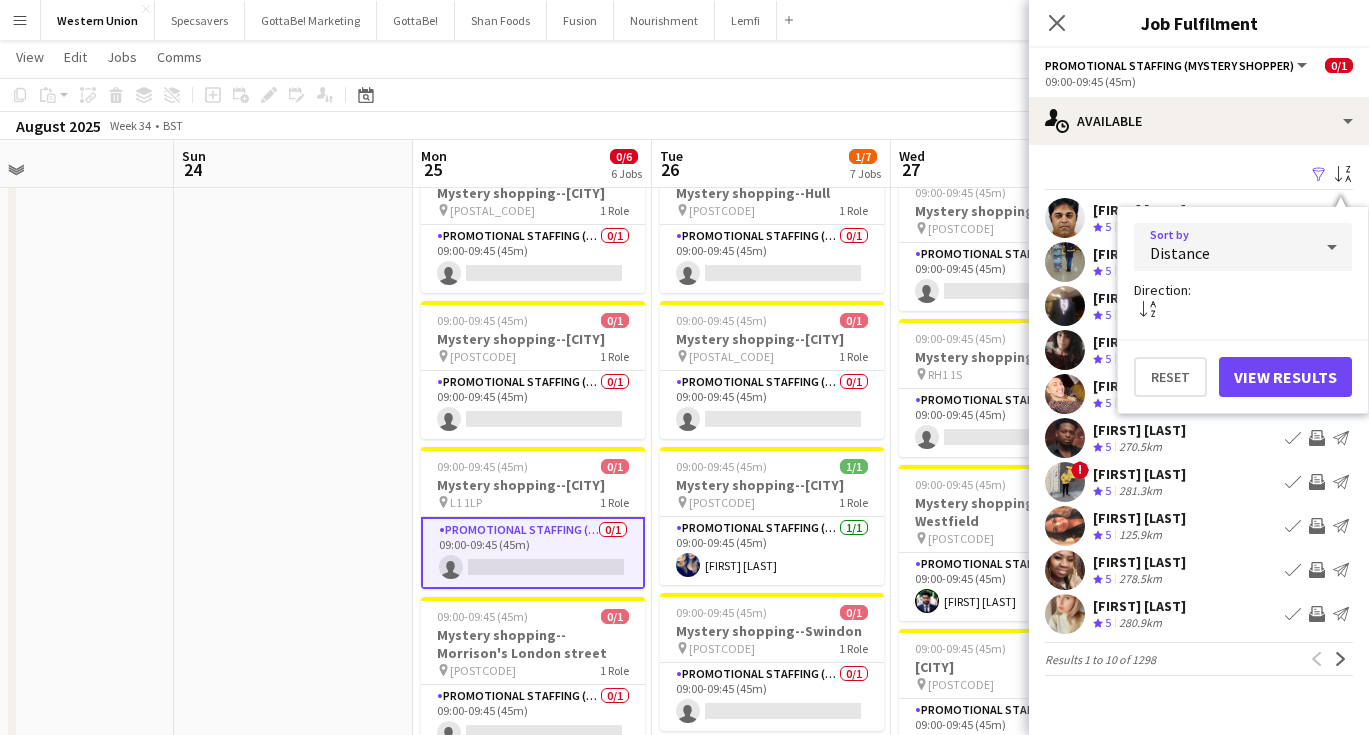 click on "View Results" at bounding box center (1285, 377) 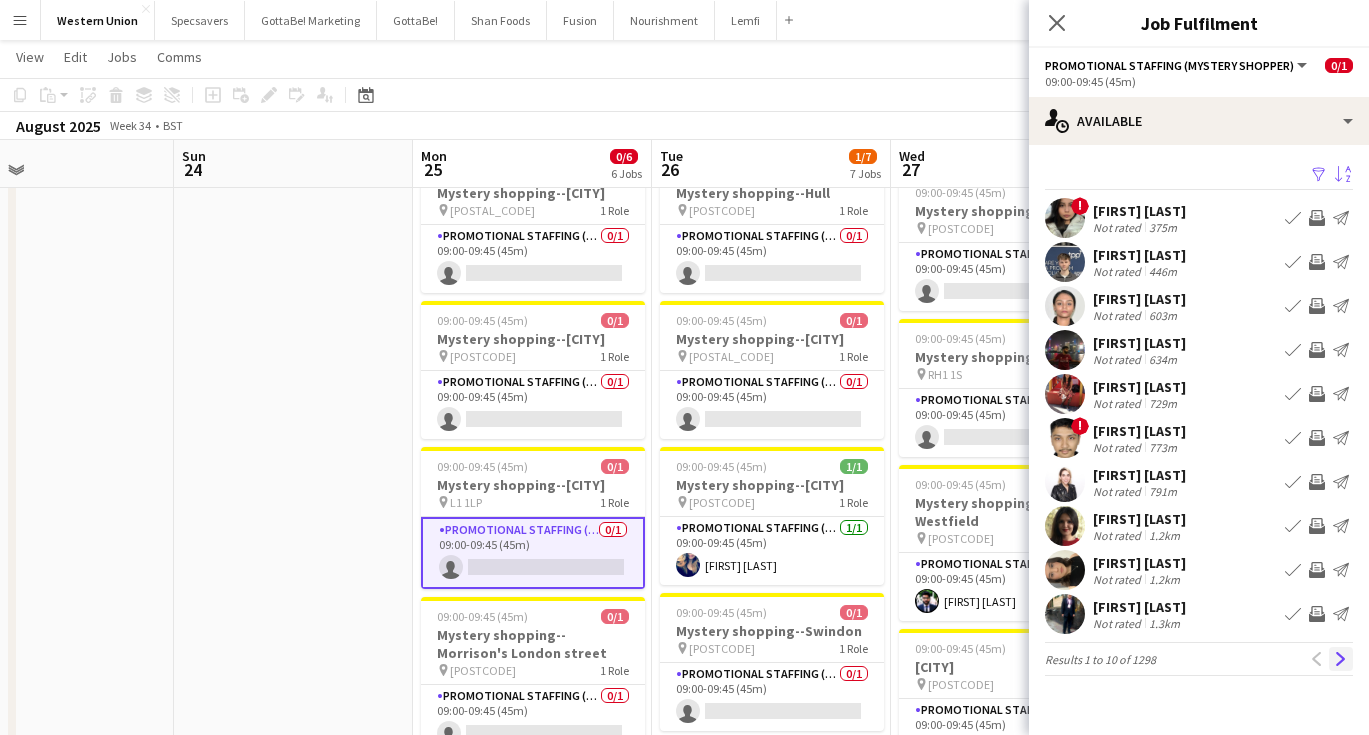 click on "Next" 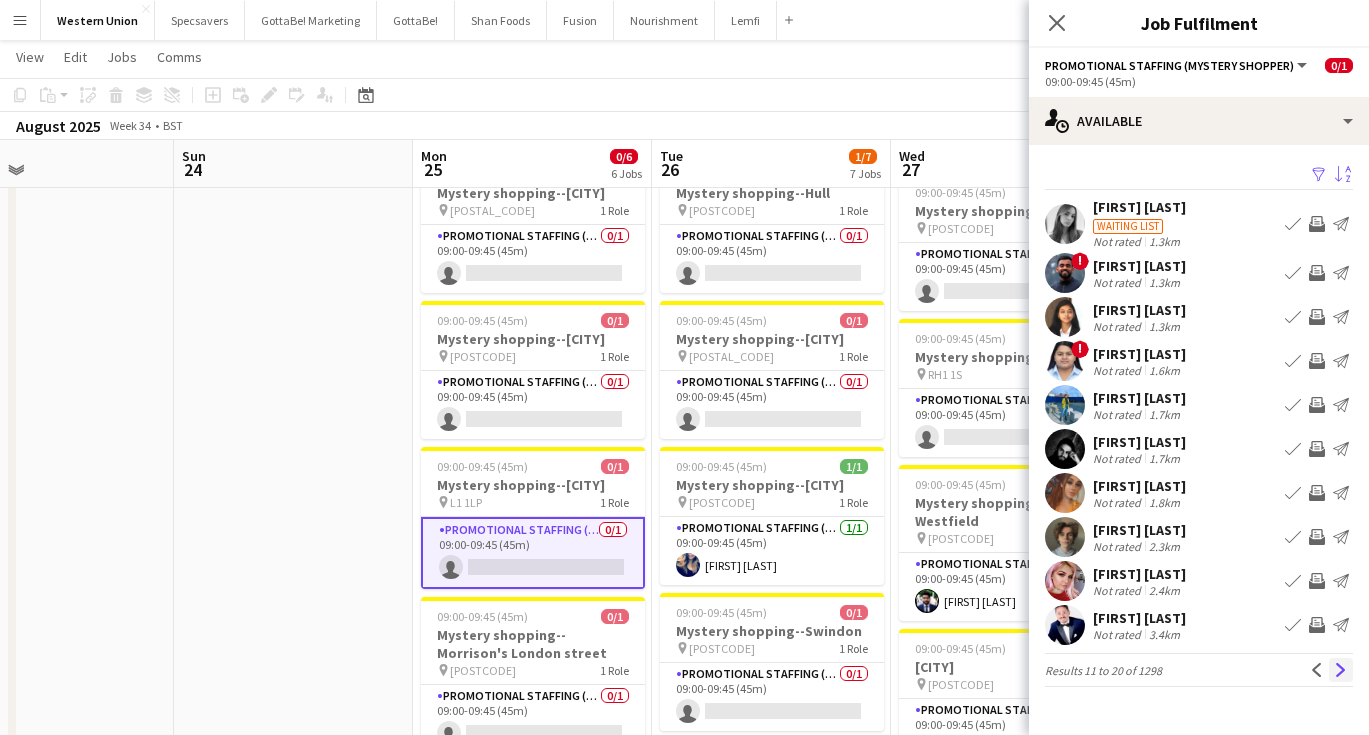 click on "Next" 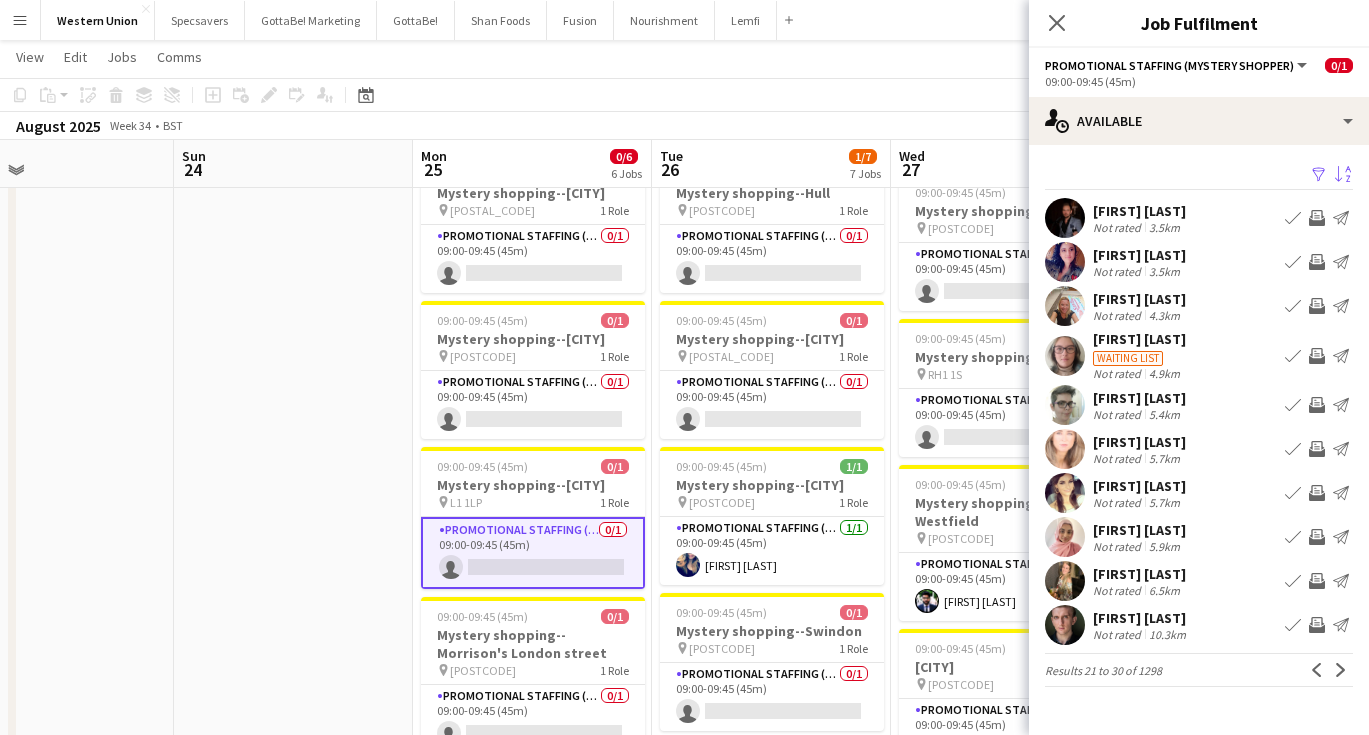 click on "Promotional Staffing (Mystery Shopper)   0/1   09:00-09:45 (45m)
single-neutral-actions" at bounding box center [533, 553] 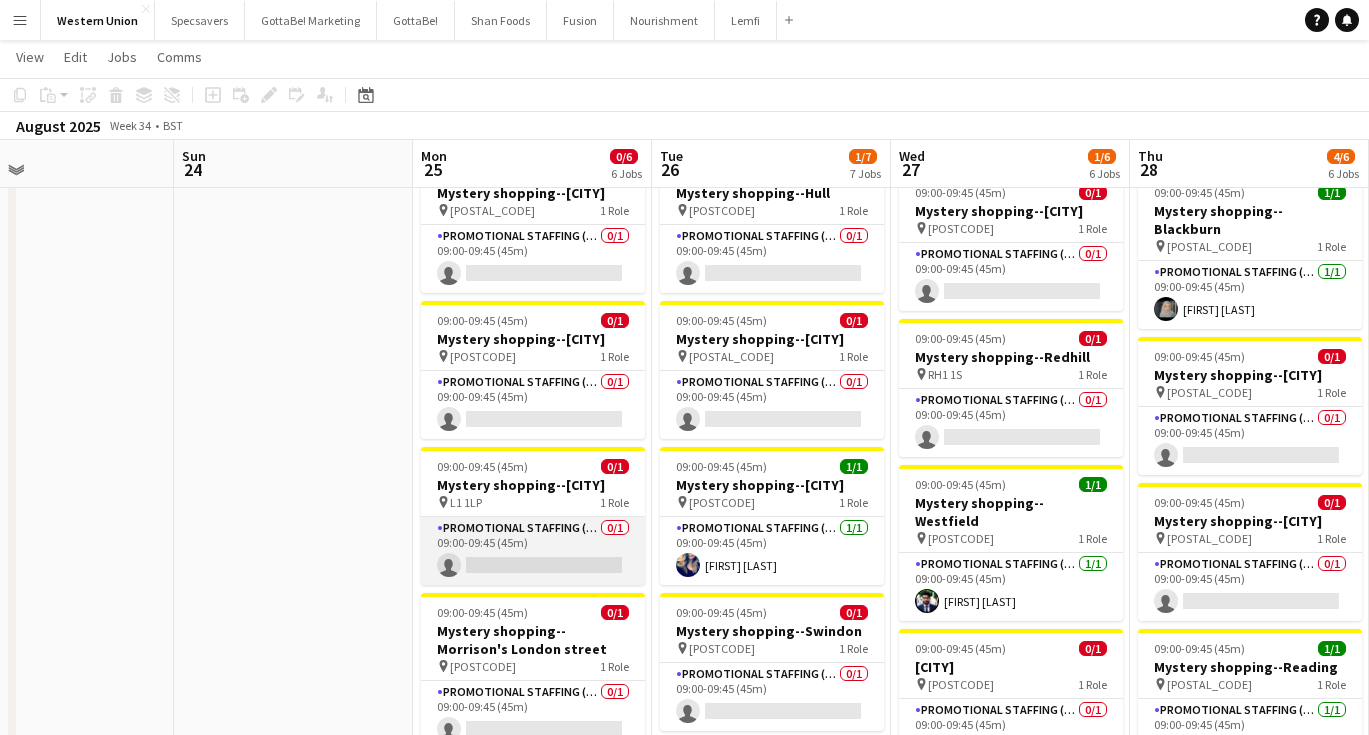 click on "Promotional Staffing (Mystery Shopper)   0/1   09:00-09:45 (45m)
single-neutral-actions" at bounding box center [533, 551] 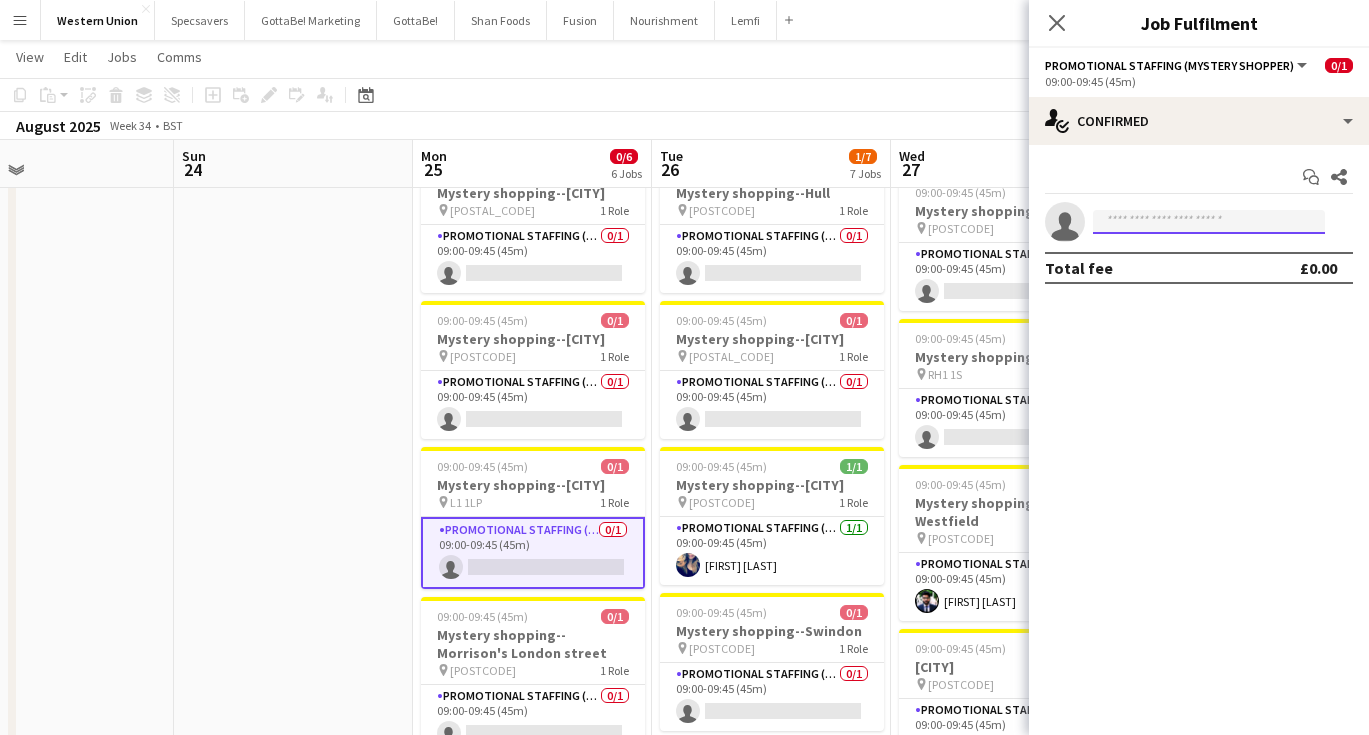 click at bounding box center (1209, 222) 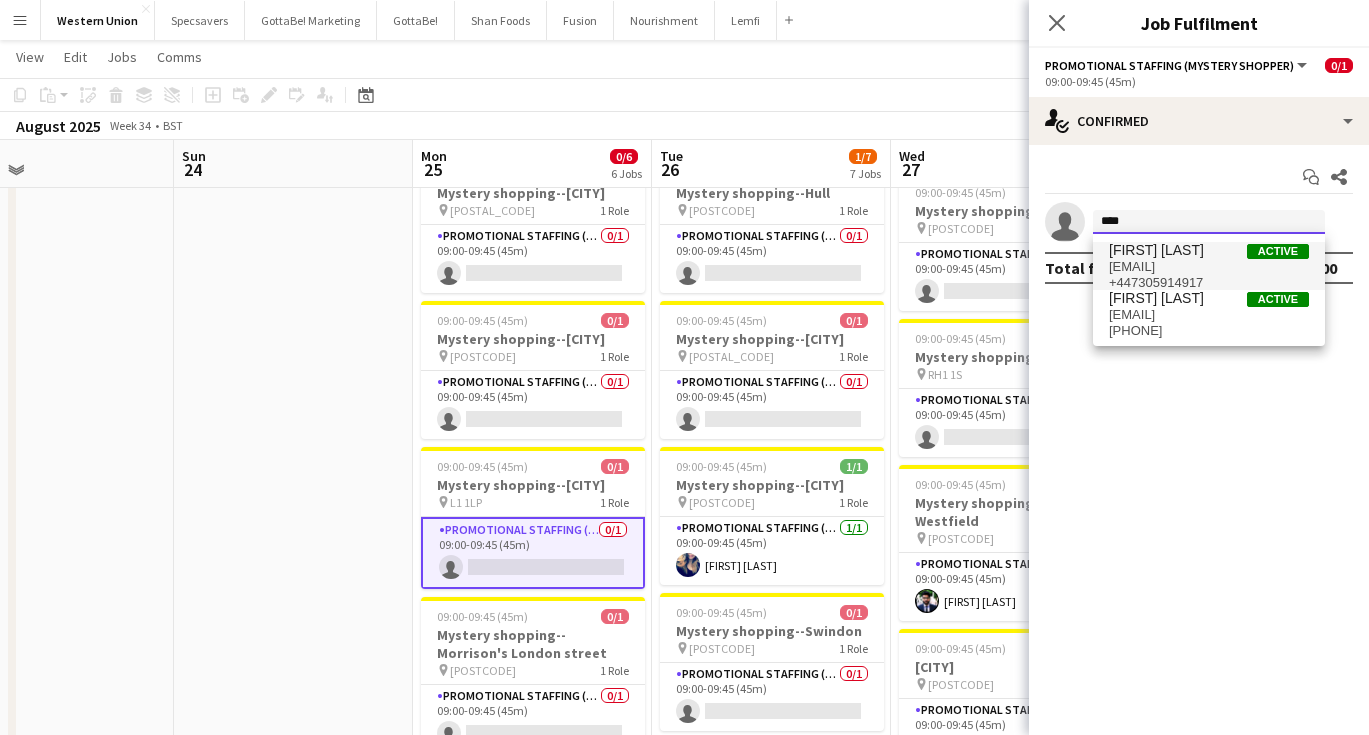 type on "****" 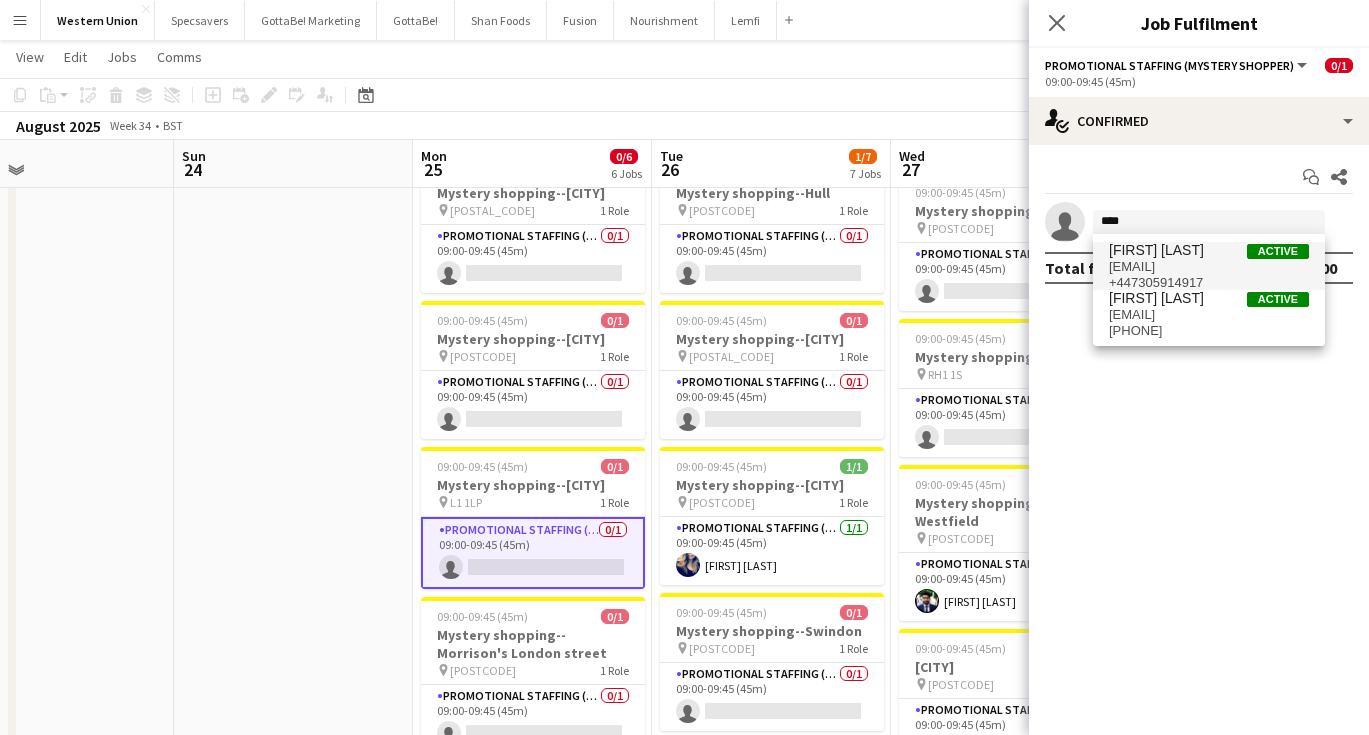 click on "[FIRST] [LAST]" at bounding box center (1156, 250) 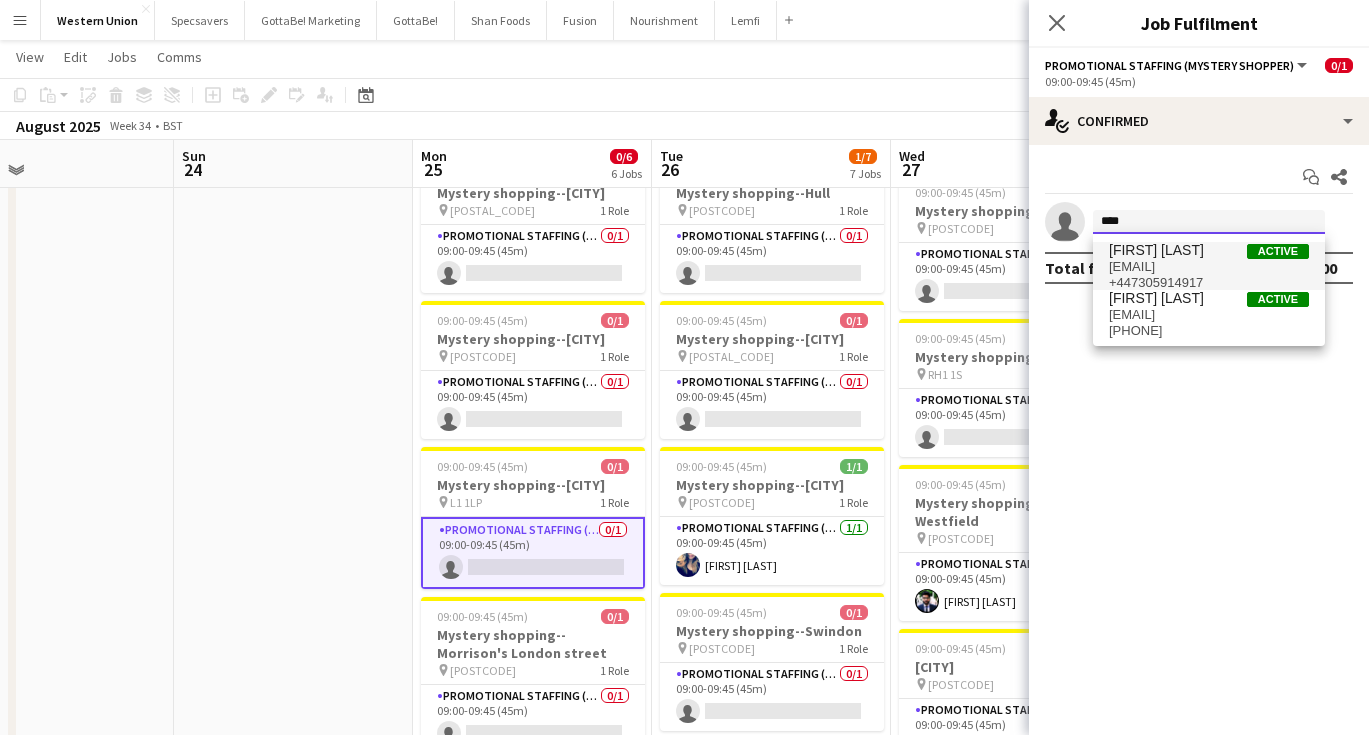 type 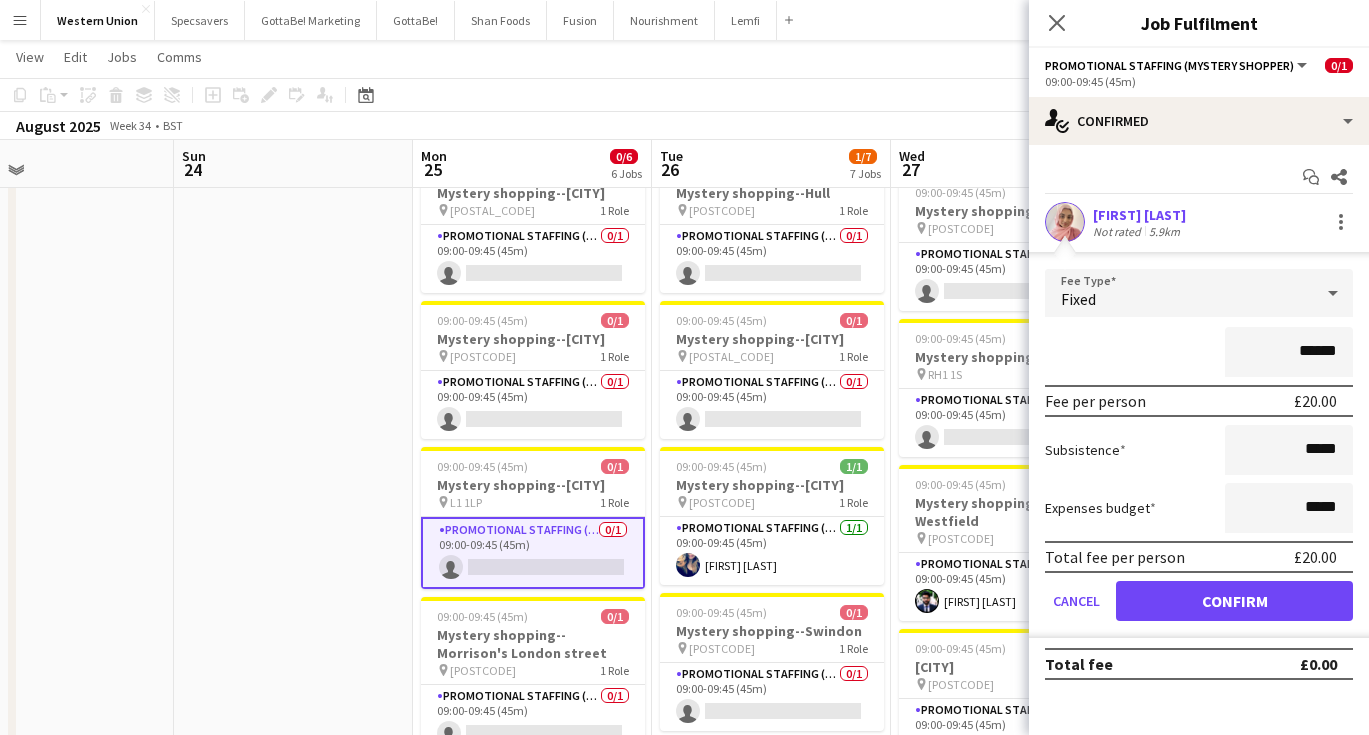 click on "Confirm" at bounding box center [1234, 601] 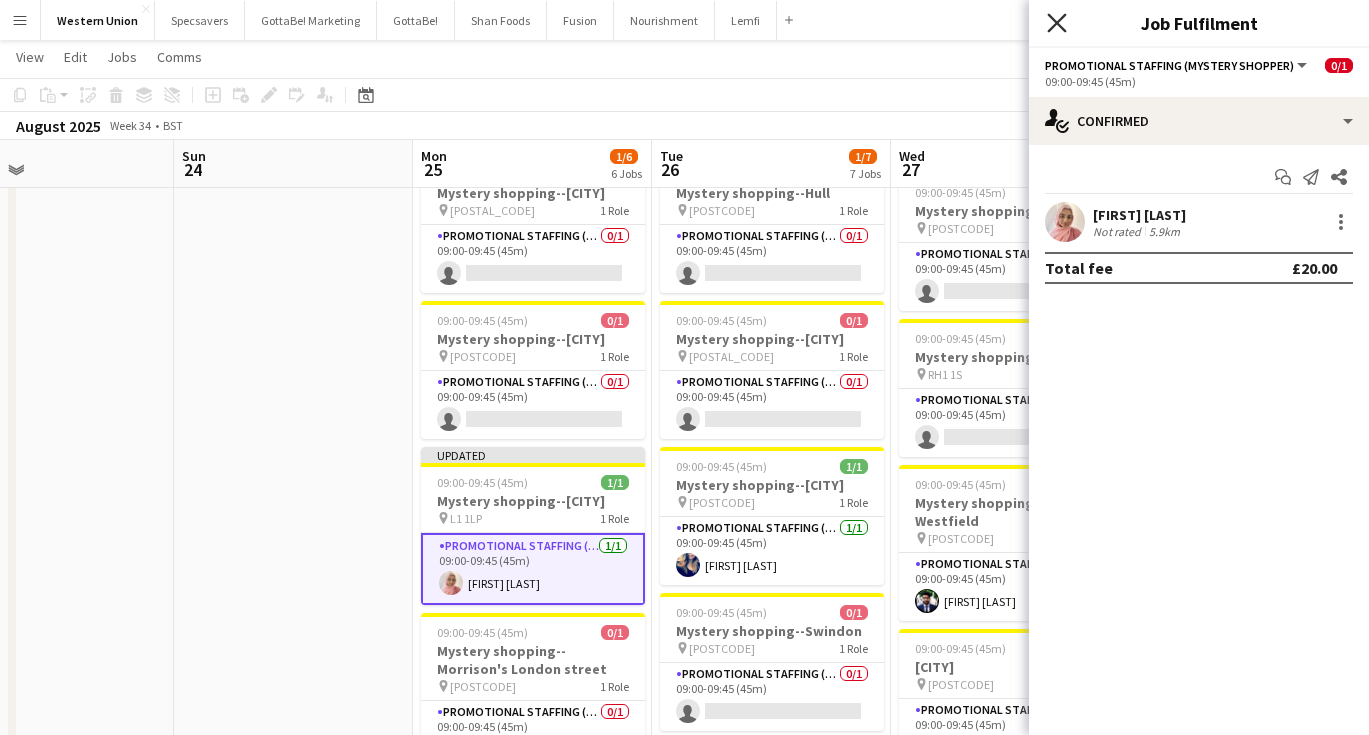 click on "Close pop-in" 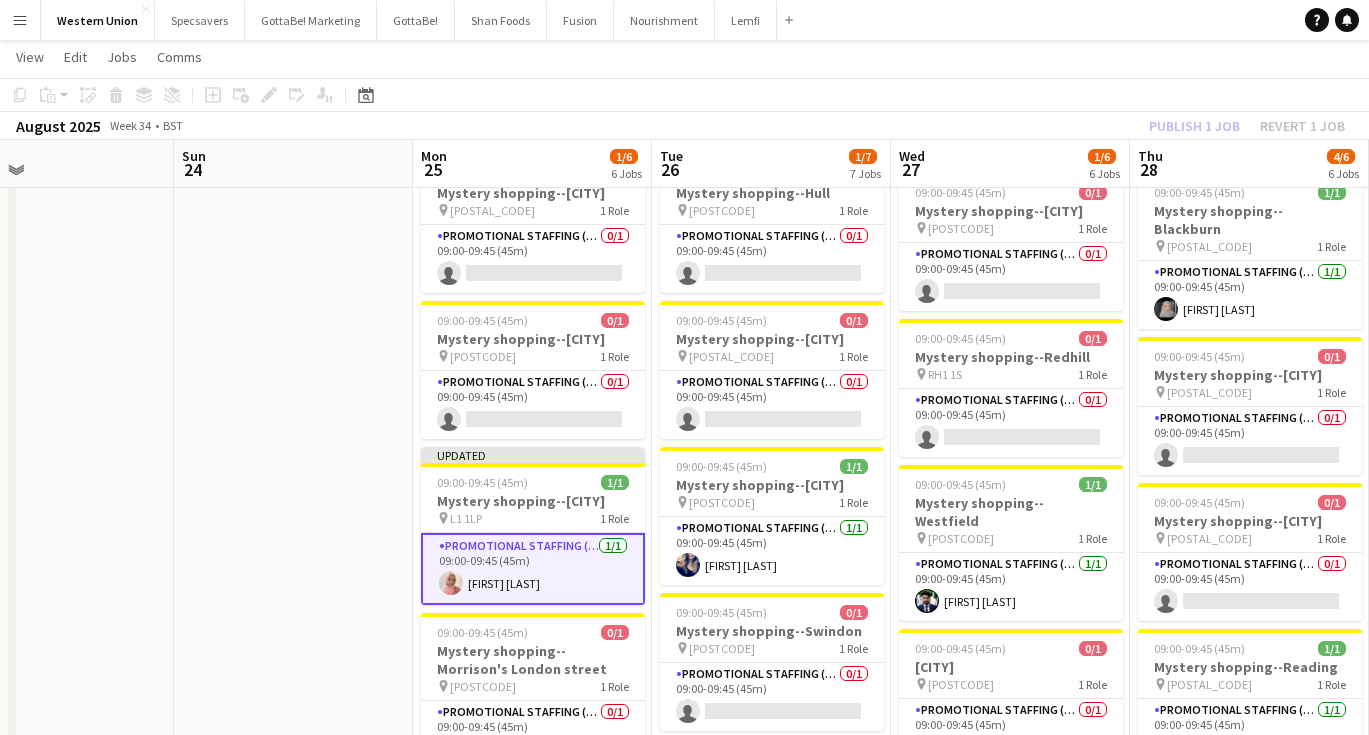 click at bounding box center (293, 458) 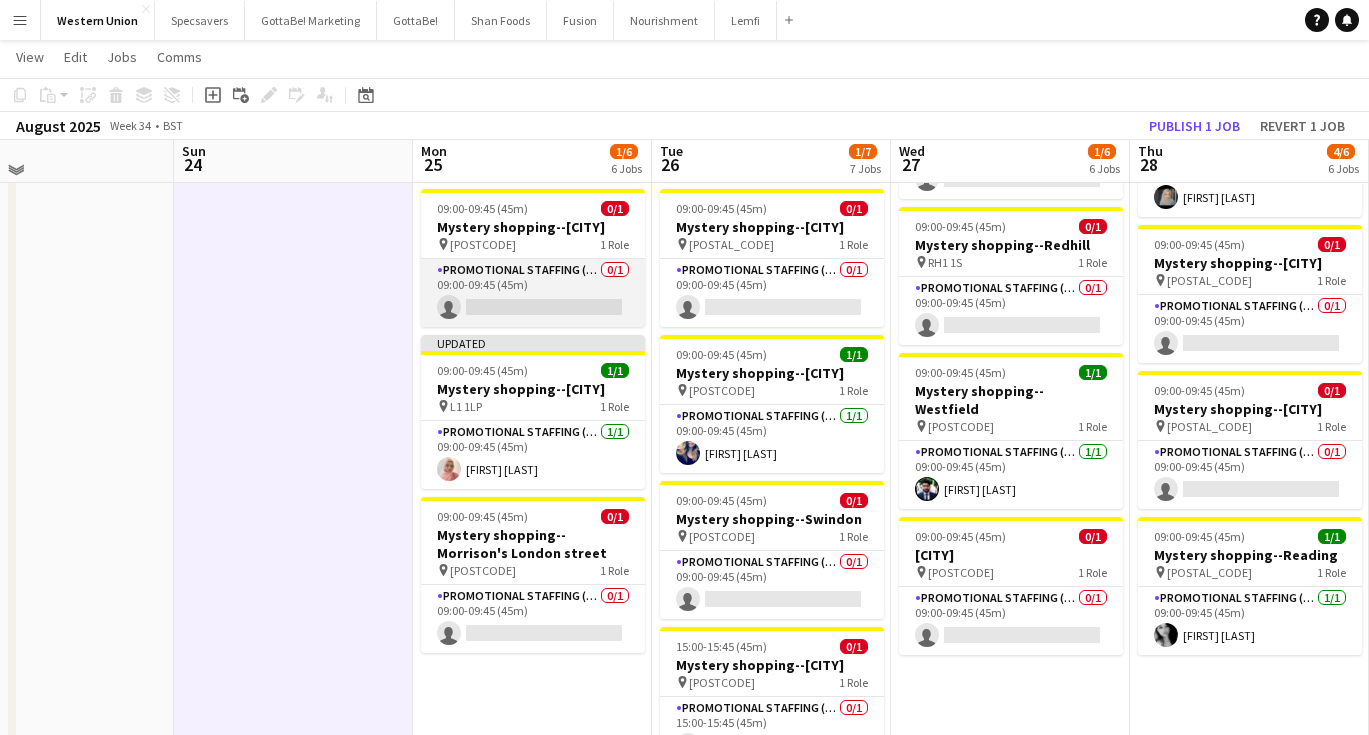 scroll, scrollTop: 485, scrollLeft: 0, axis: vertical 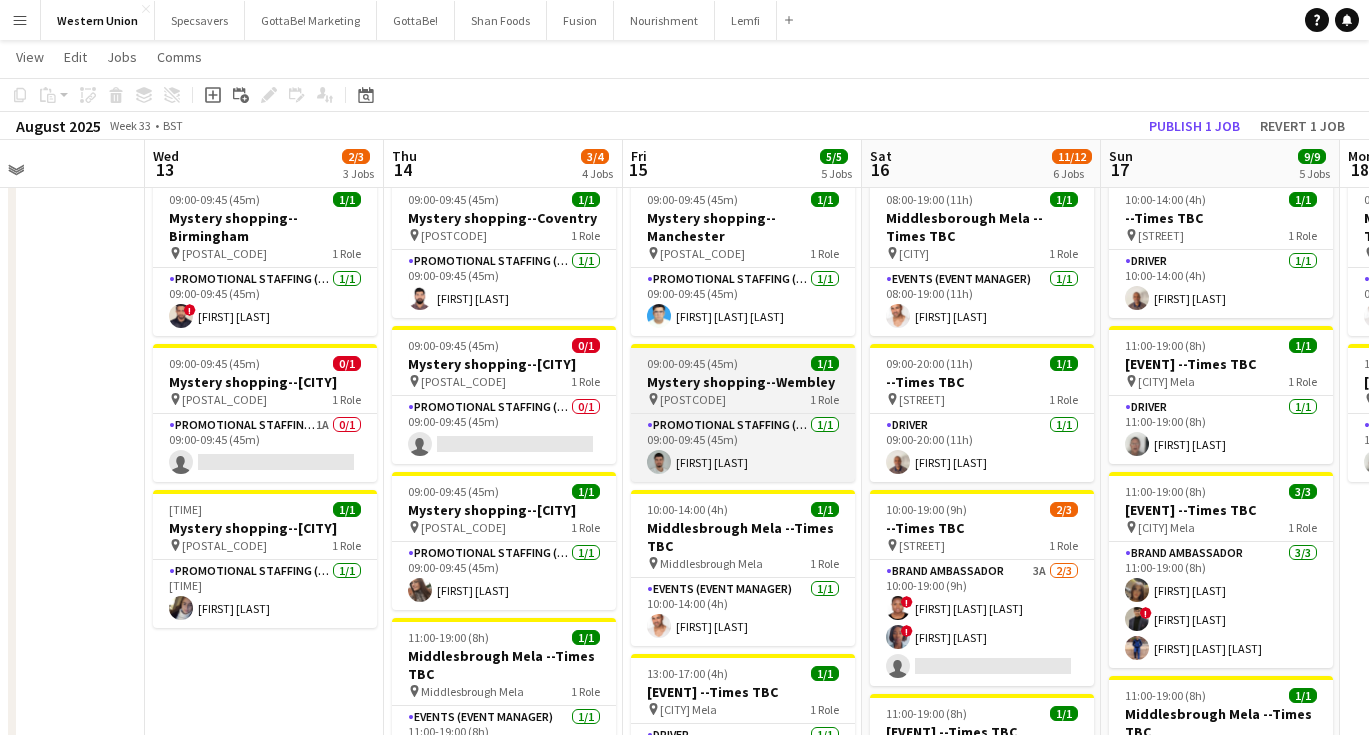 click on "pin
HA9 7AJ   1 Role" at bounding box center [743, 399] 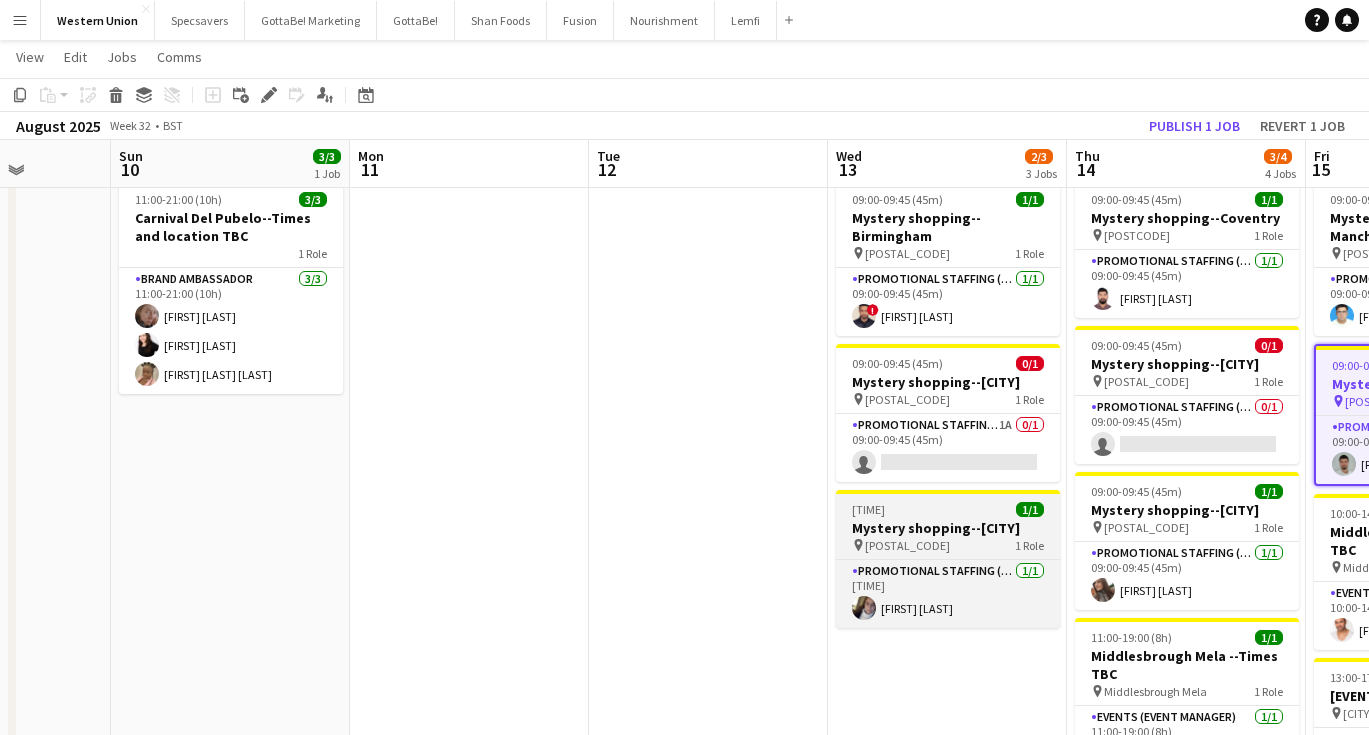 scroll, scrollTop: 0, scrollLeft: 551, axis: horizontal 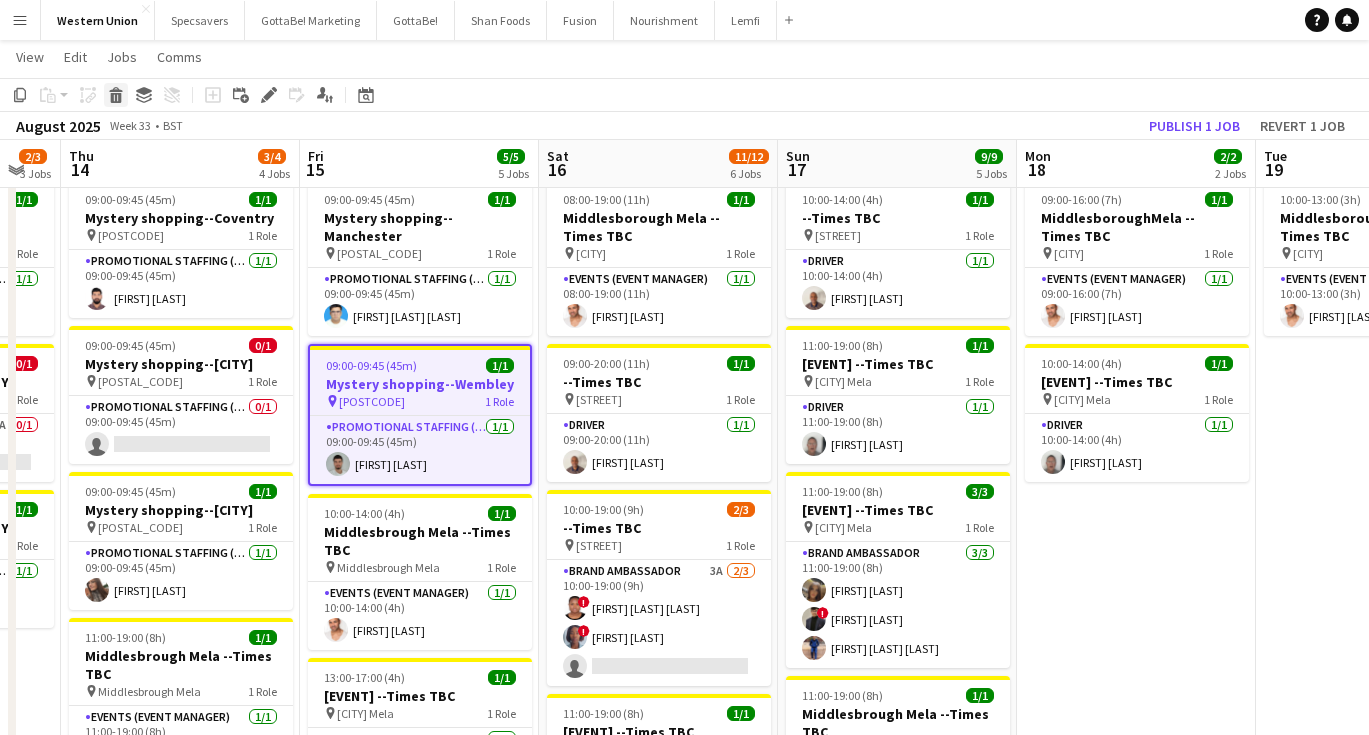 click on "Delete" 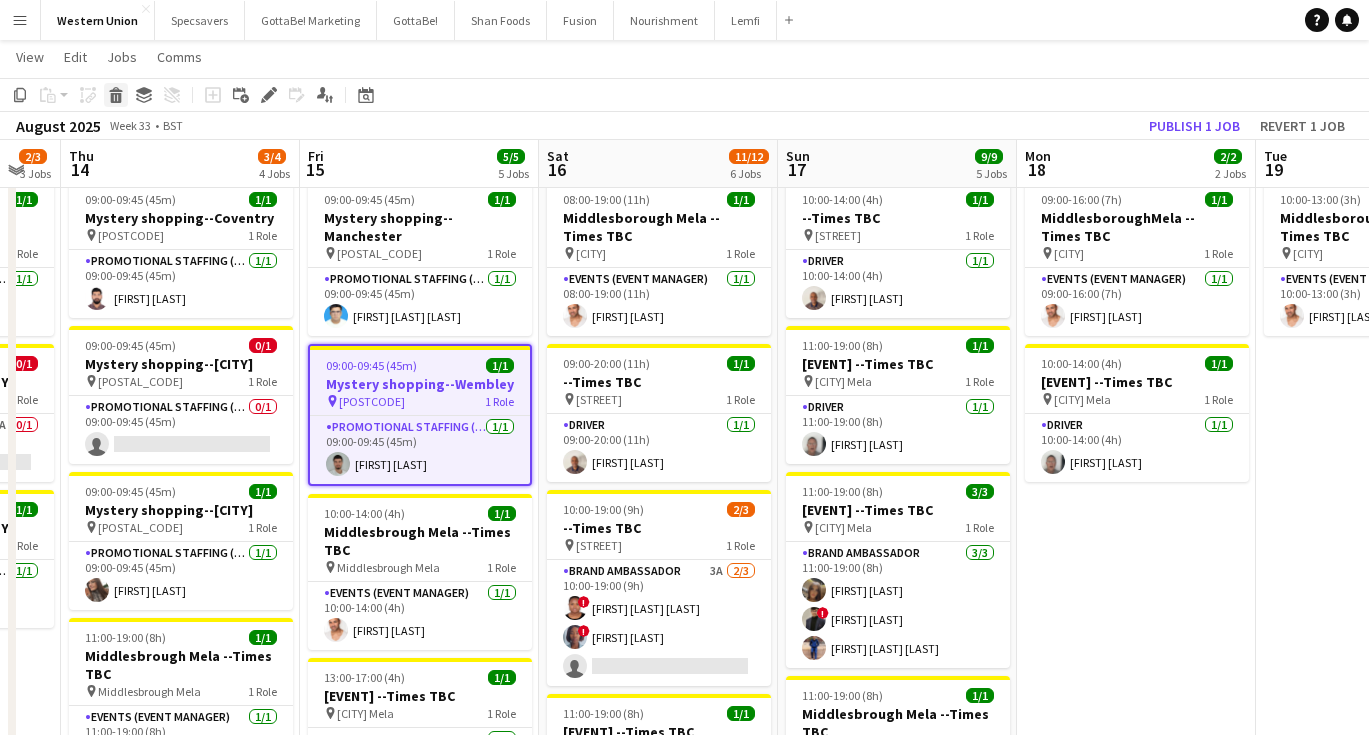 scroll, scrollTop: 0, scrollLeft: 0, axis: both 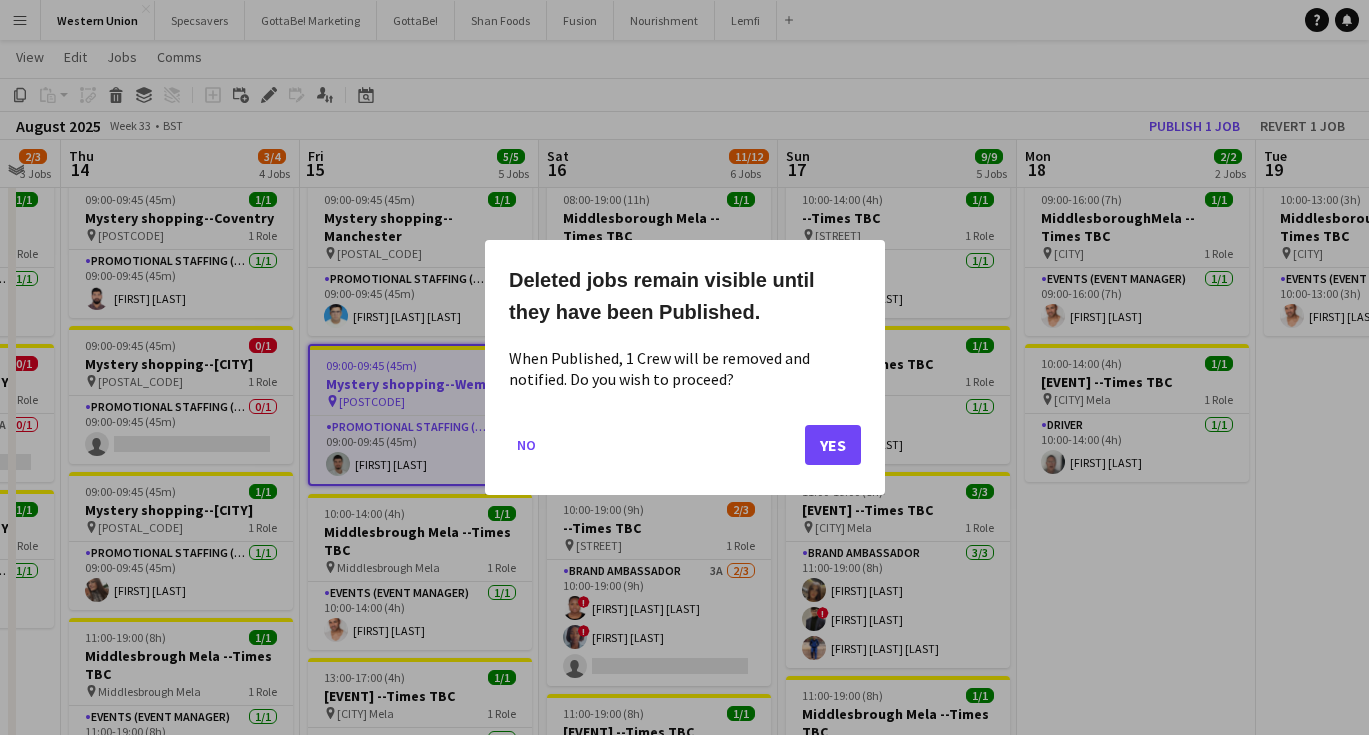 click on "Yes" 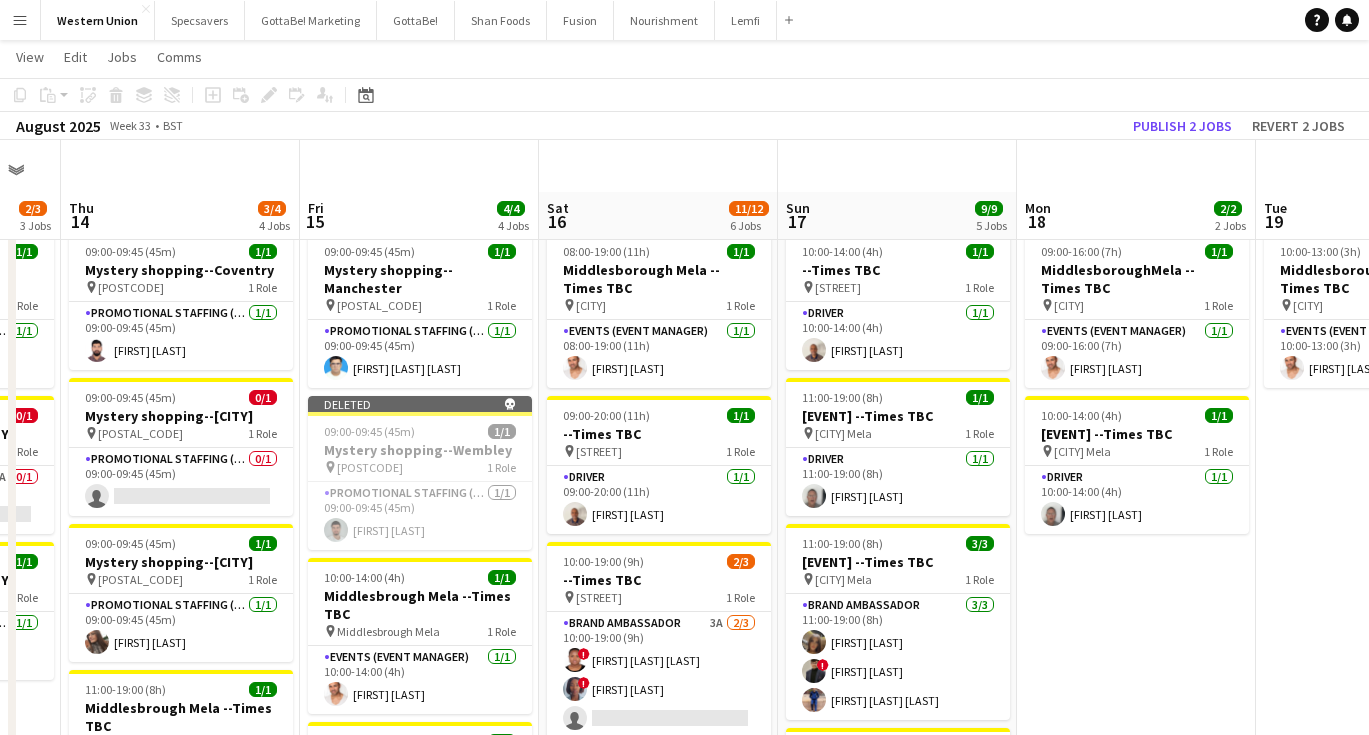 scroll, scrollTop: 52, scrollLeft: 0, axis: vertical 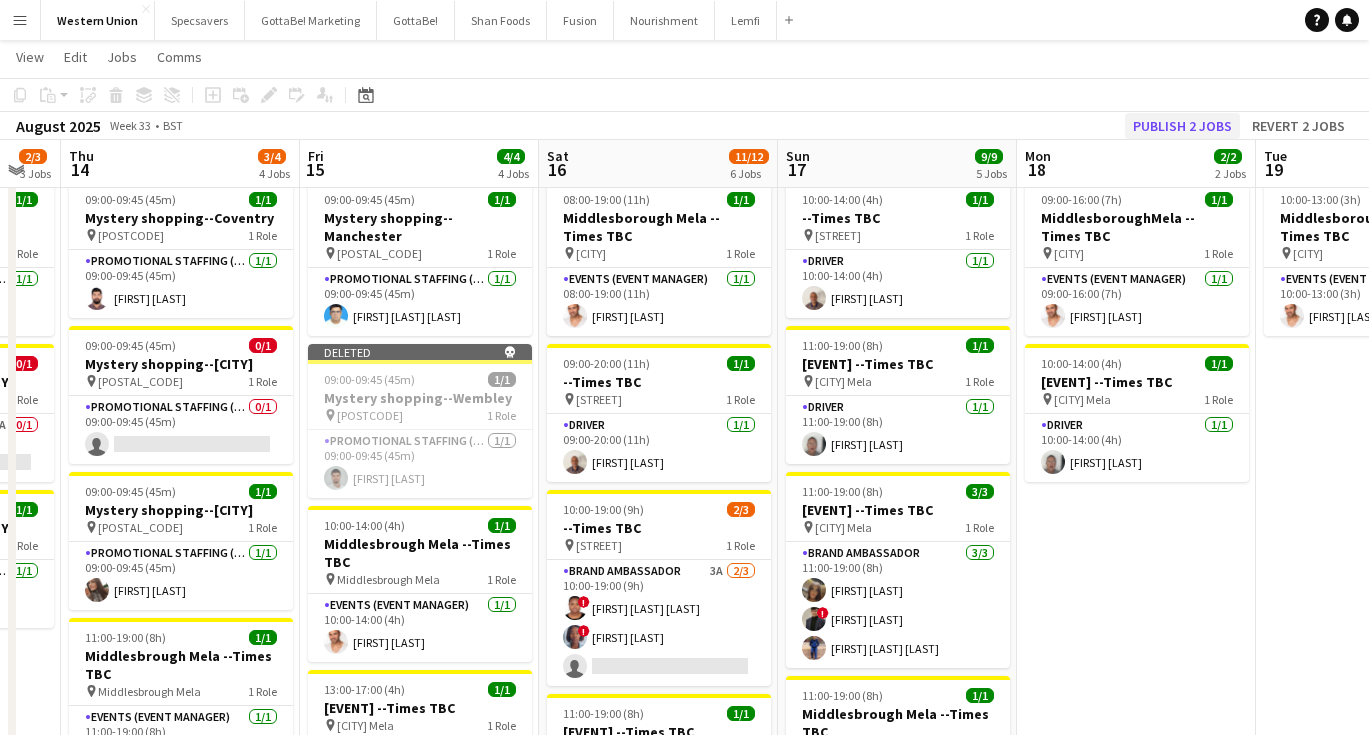 click on "Publish 2 jobs" 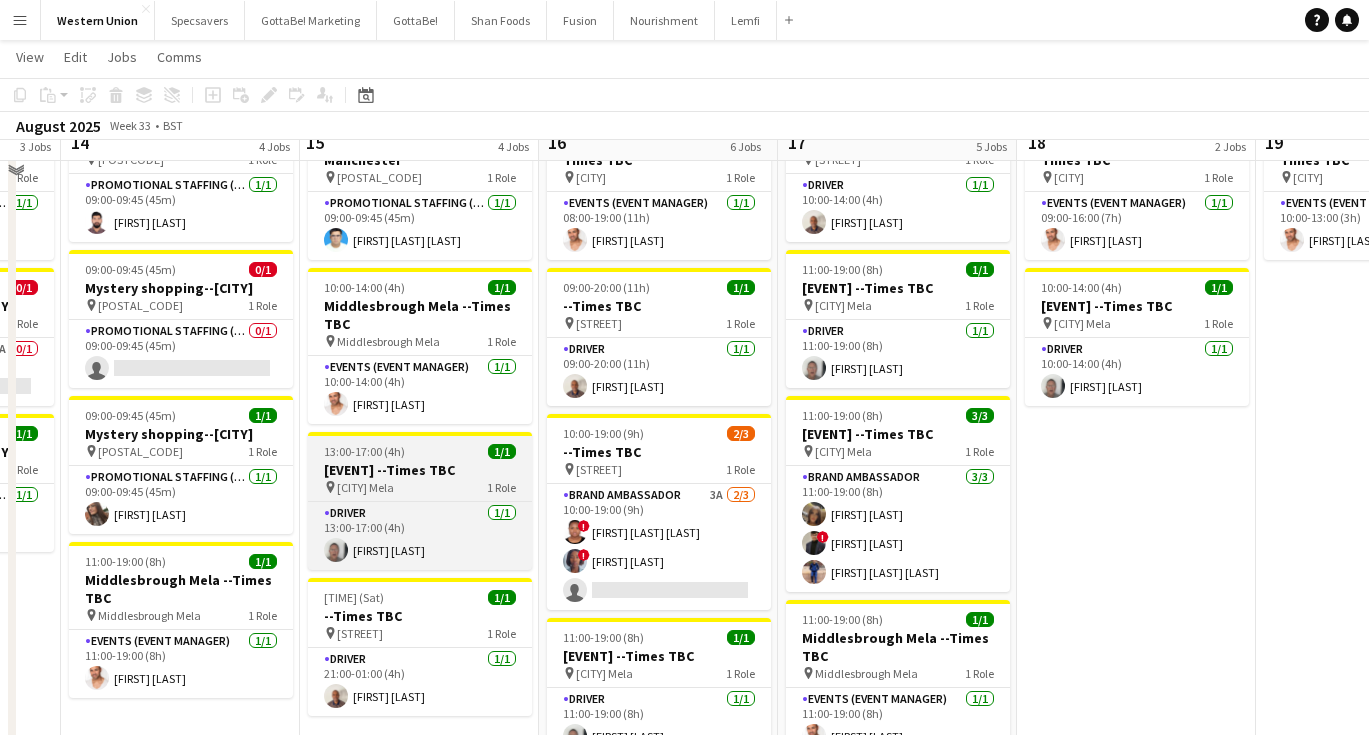 scroll, scrollTop: 144, scrollLeft: 0, axis: vertical 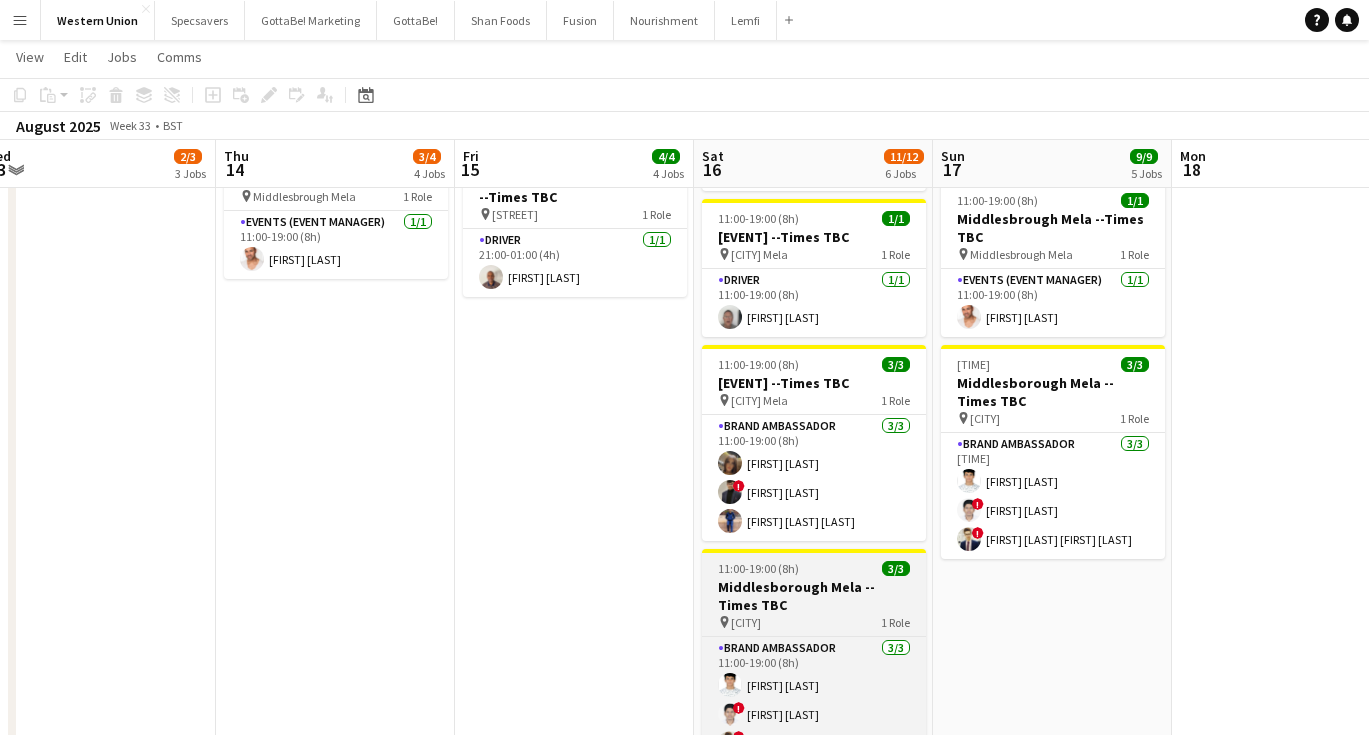 click on "11:00-19:00 (8h)" at bounding box center [758, 568] 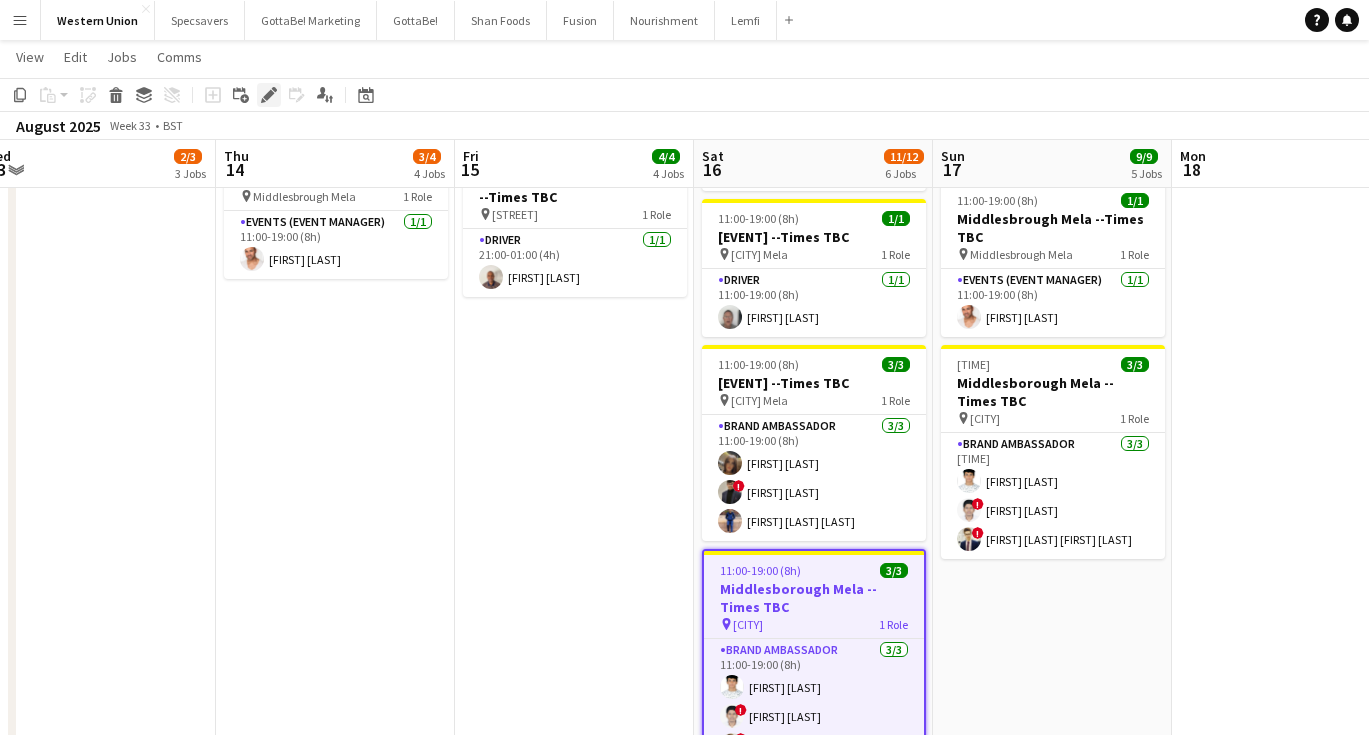click on "Edit" 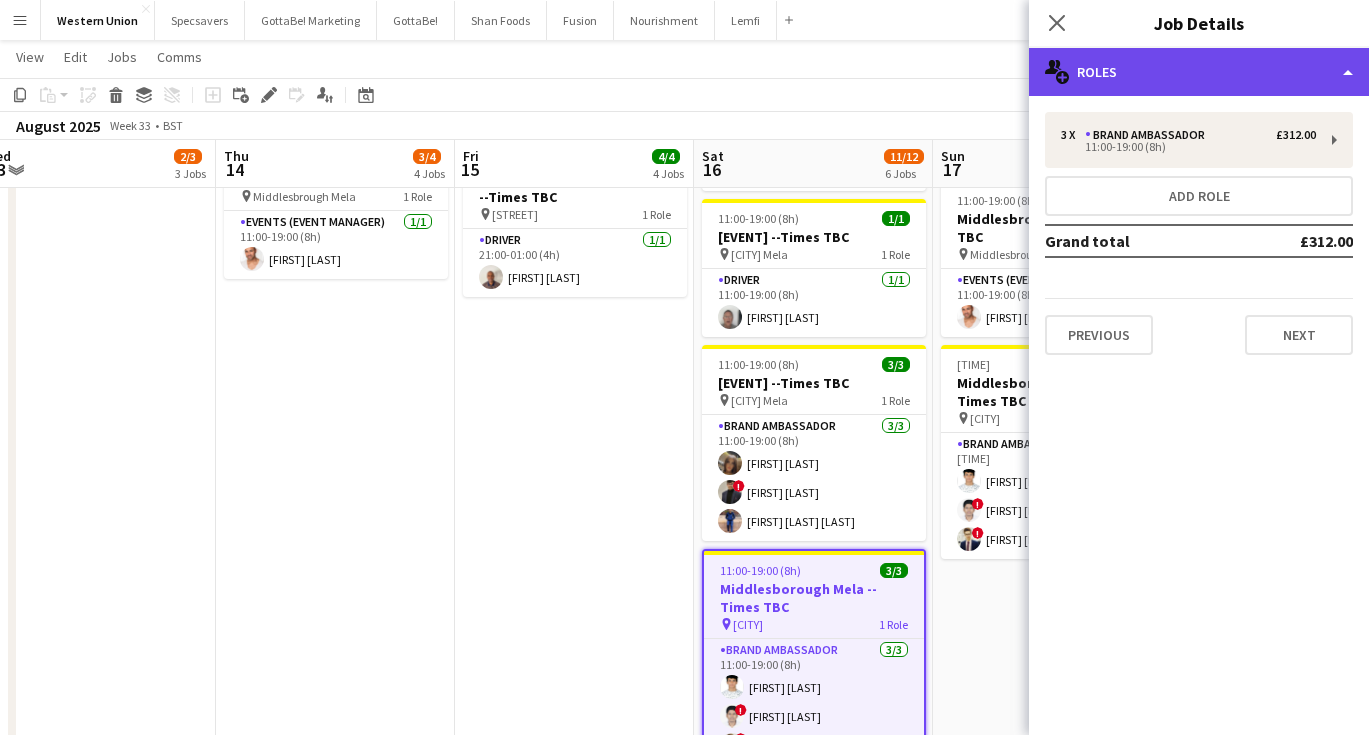 click on "multiple-users-add
Roles" 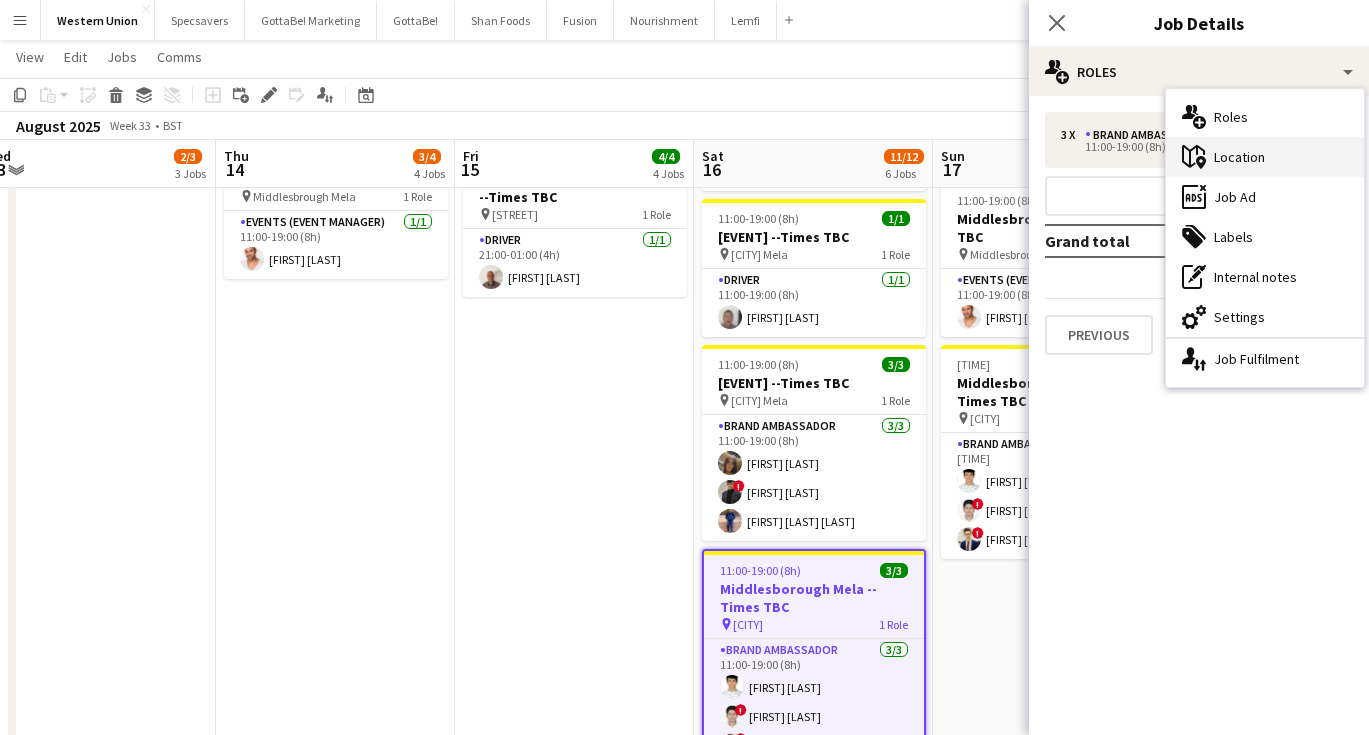 click on "maps-pin-1
Location" at bounding box center (1265, 157) 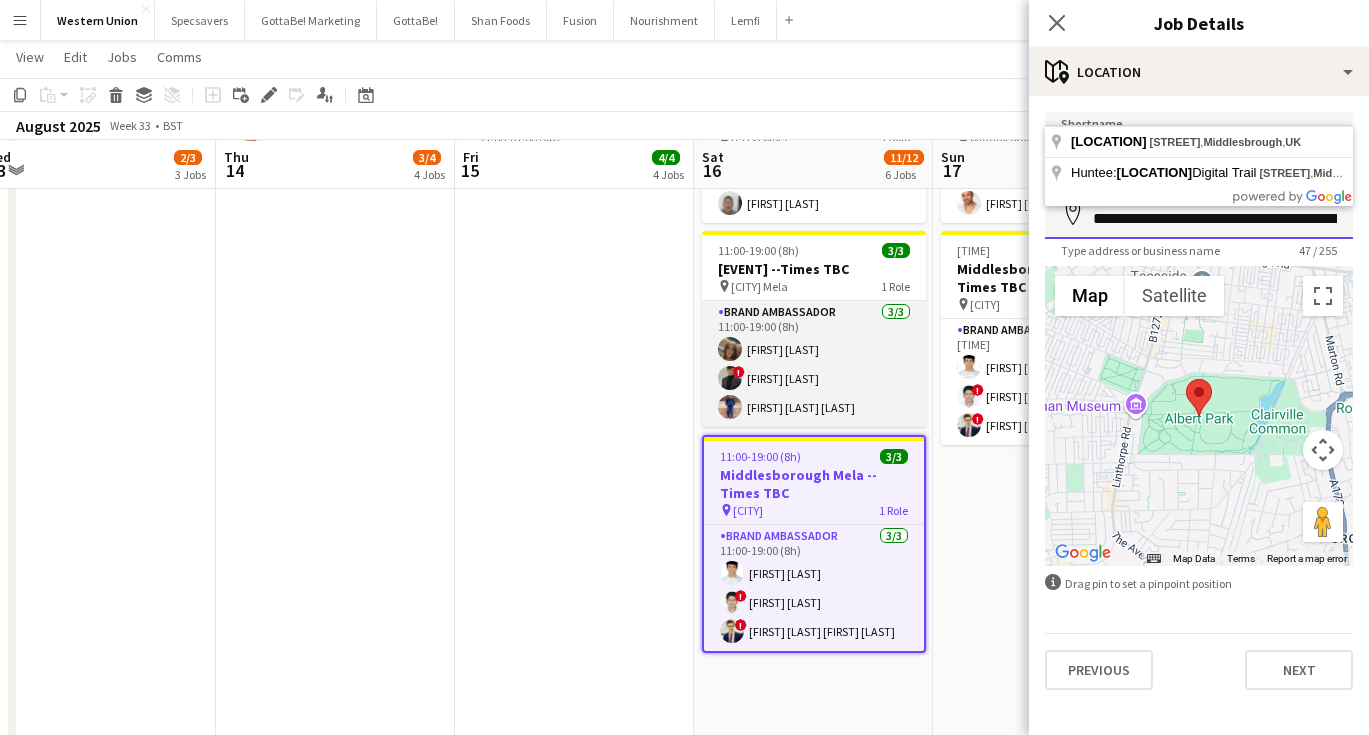 scroll, scrollTop: 662, scrollLeft: 0, axis: vertical 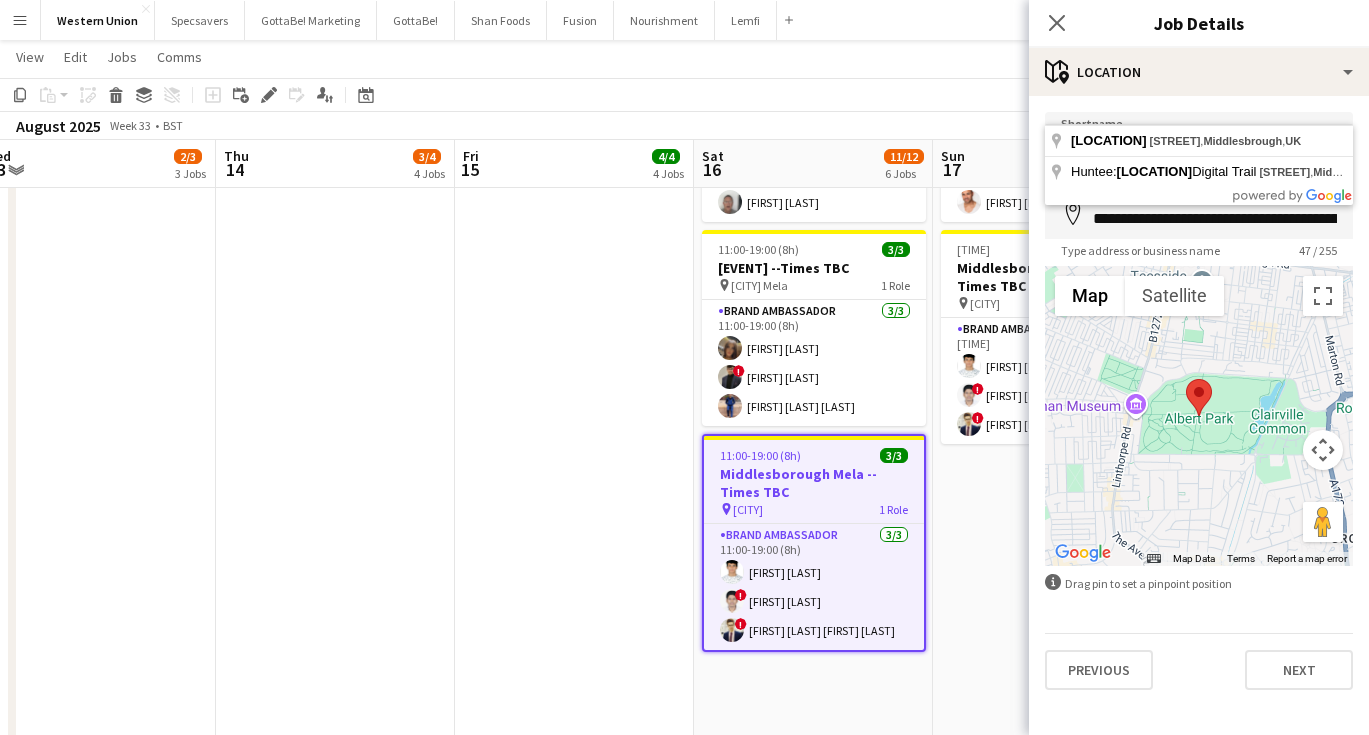 click on "10:00-14:00 (4h)    1/1   Afri Fest Norwich --Times TBC
pin
Chapelfield Gardens   1 Role   Driver   1/1   10:00-14:00 (4h)
Agostino Wachiuri     11:00-19:00 (8h)    1/1   Leicester Mela --Times TBC
pin
Leicester Mela   1 Role   Driver   1/1   11:00-19:00 (8h)
Michael Francis     11:00-19:00 (8h)    3/3   Leicester Mela --Times TBC
pin
Leicester Mela   1 Role   Brand Ambassador   3/3   11:00-19:00 (8h)
Maylinda Perlesi ! Aliasger Channiwala Syed Taimoor Shah Shirazi     11:00-19:00 (8h)    1/1   Middlesbrough Mela --Times TBC
pin
Middlesbrough Mela   1 Role   Events (Event Manager)   1/1   11:00-19:00 (8h)
Cameron Dean     11:30-19:00 (7h30m)    3/3   Middlesborough Mela --Times TBC
pin
Middlesborough Mela   1 Role   Brand Ambassador   3/3   11:30-19:00 (7h30m)
Parth Chabhadiya ! Alvin Benny !" at bounding box center (1052, 165) 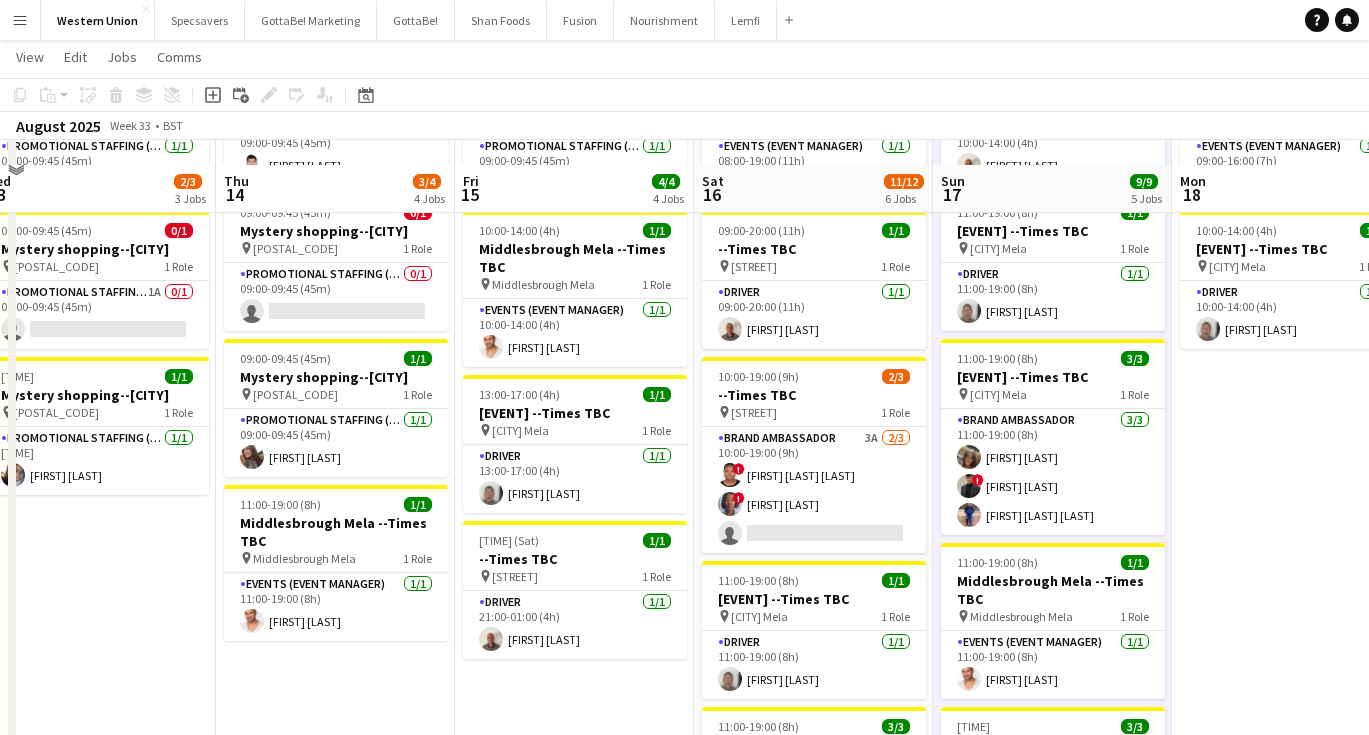 scroll, scrollTop: 233, scrollLeft: 0, axis: vertical 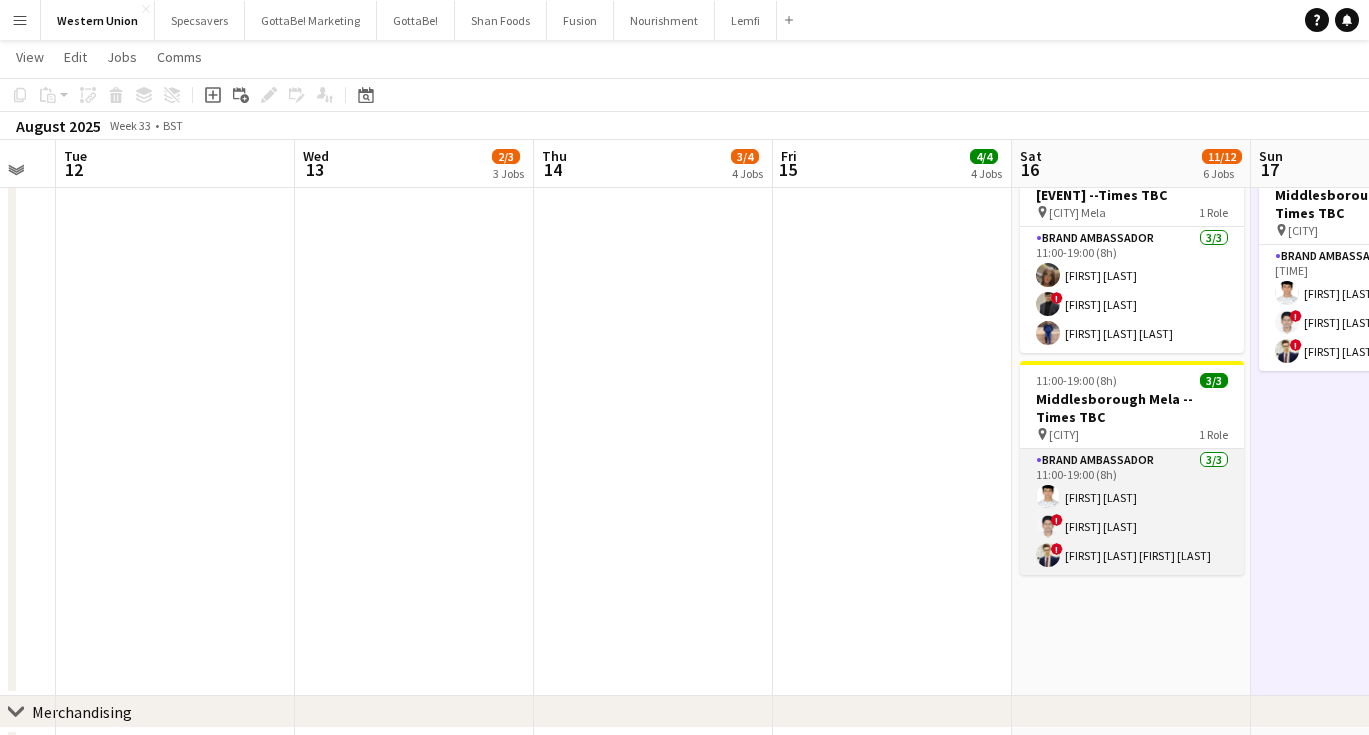 click on "Brand Ambassador   [NUMBER]/[NUMBER]   [TIME]
[FIRST] [LAST] ! [FIRST] [LAST] ! [FIRST] [LAST]" at bounding box center (1132, 512) 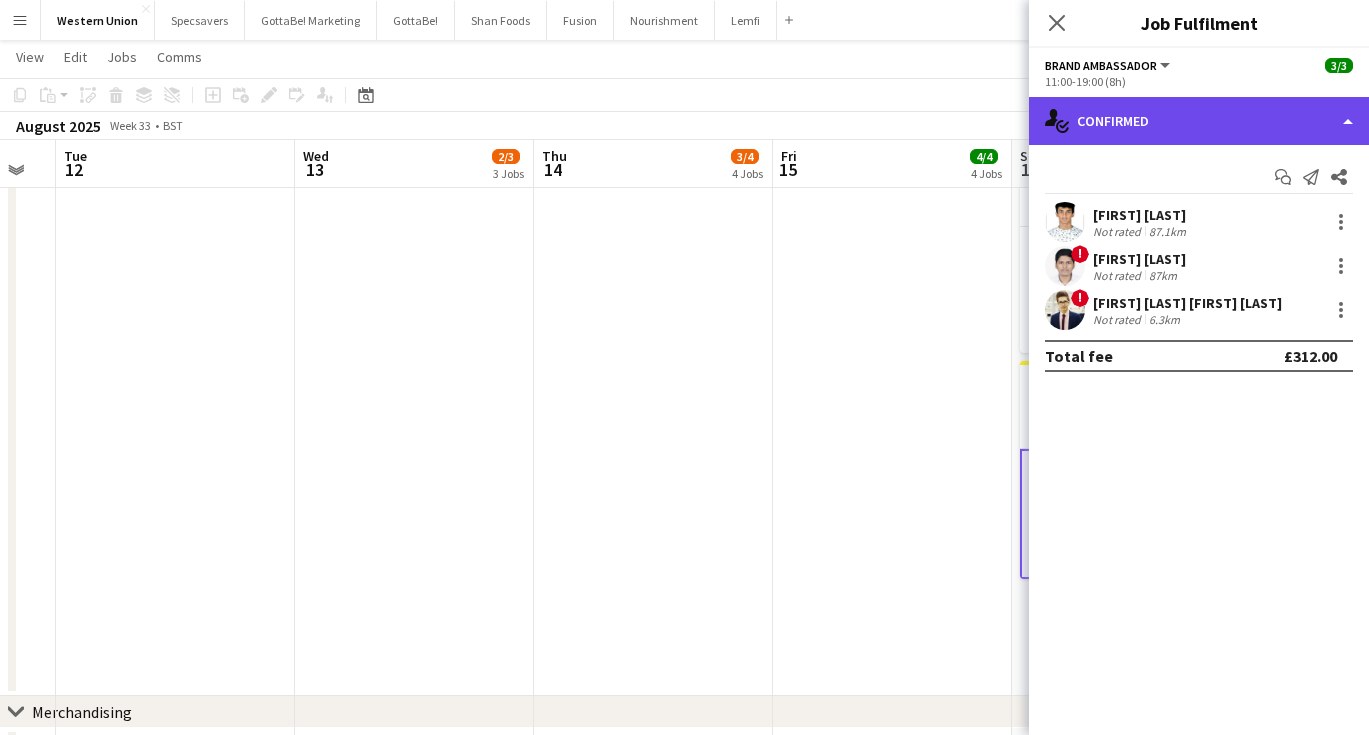 click on "single-neutral-actions-check-2
Confirmed" 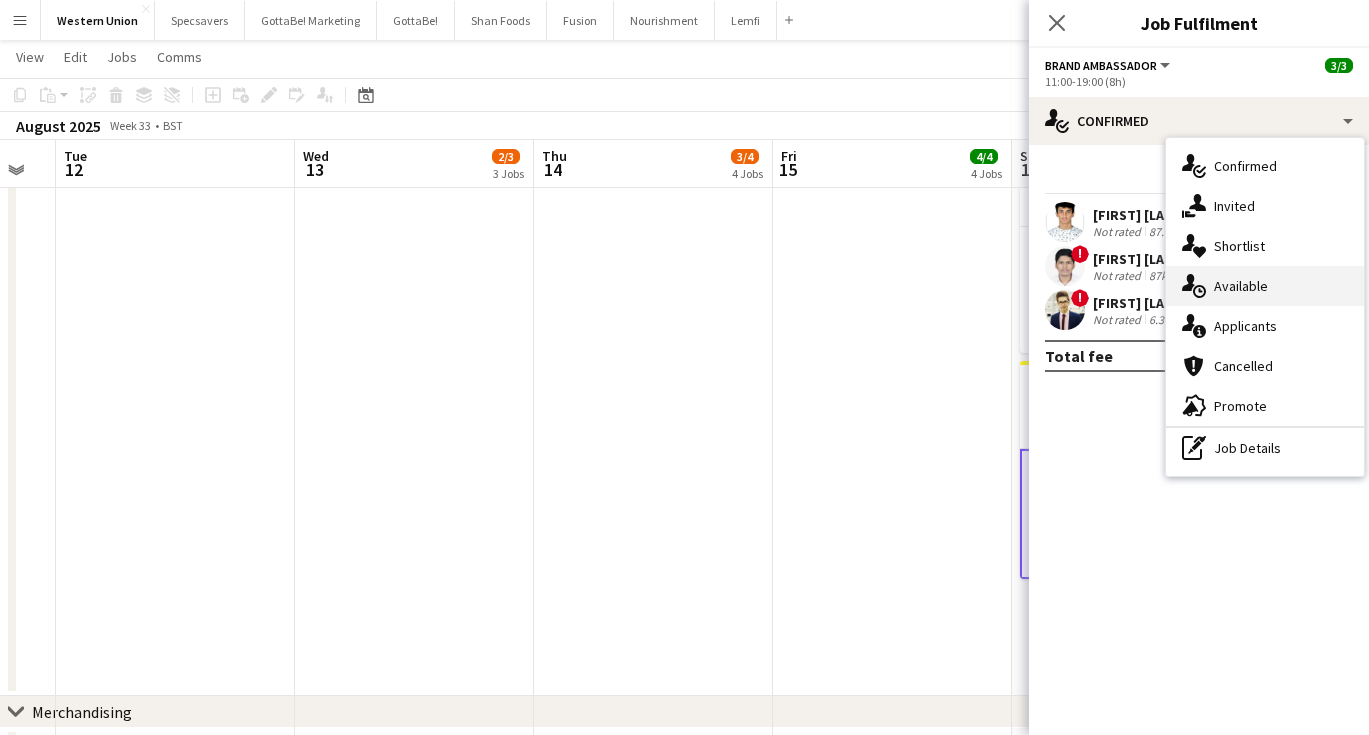 click on "single-neutral-actions-upload
Available" at bounding box center (1265, 286) 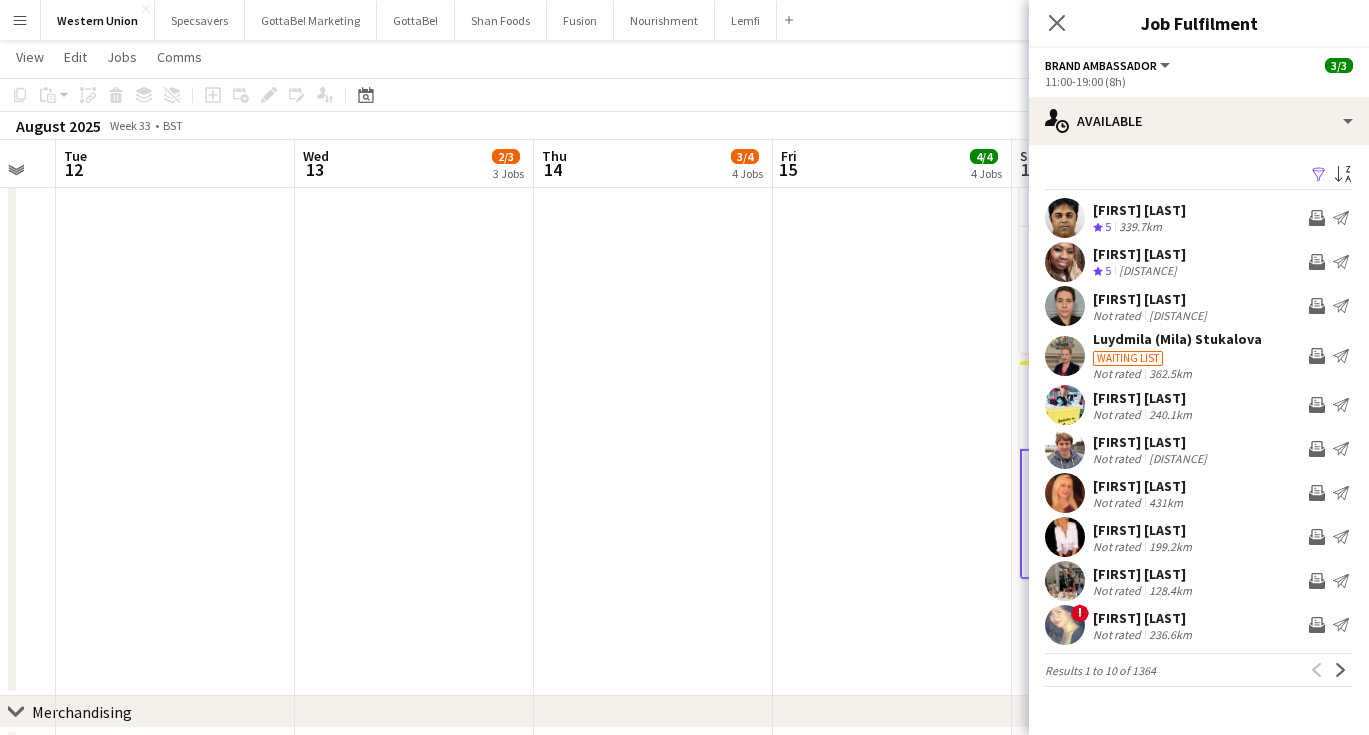 click on "Sort asc" at bounding box center [1343, 175] 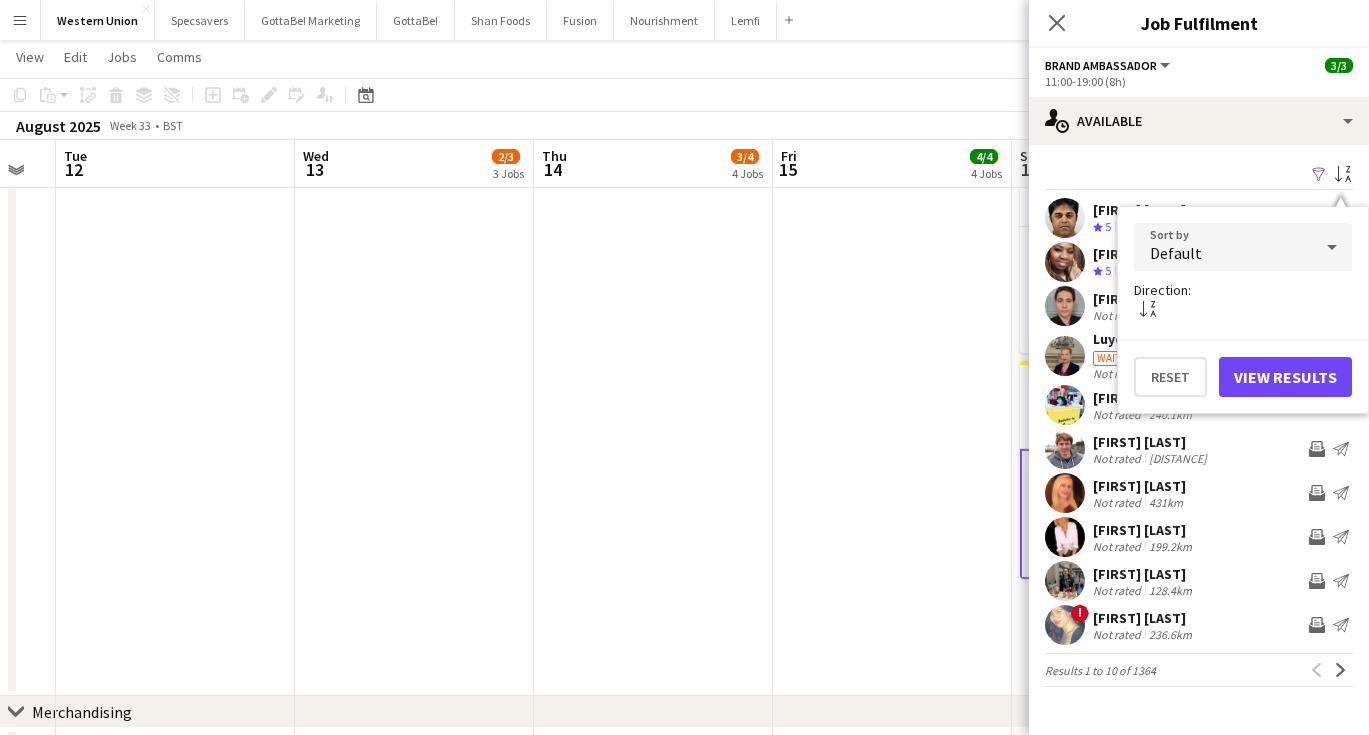 click on "Default" at bounding box center [1223, 247] 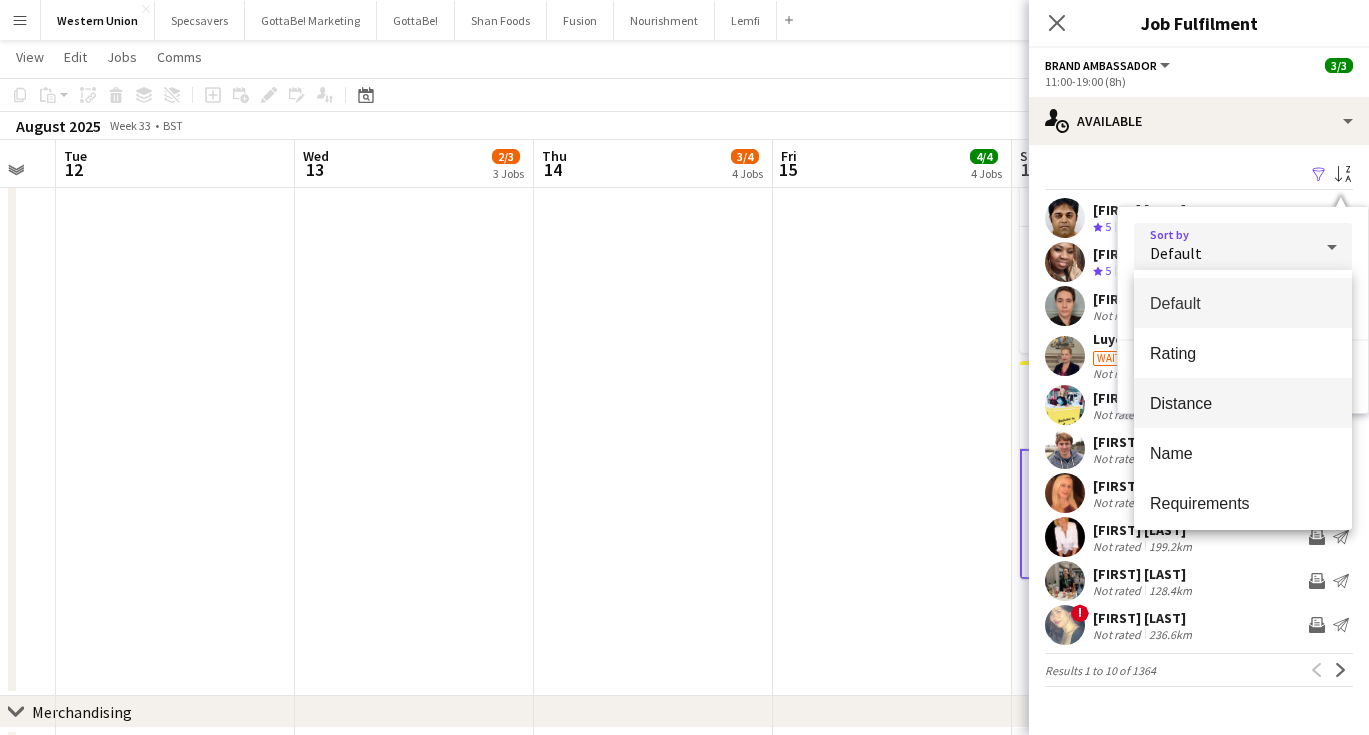 click on "Distance" at bounding box center (1243, 403) 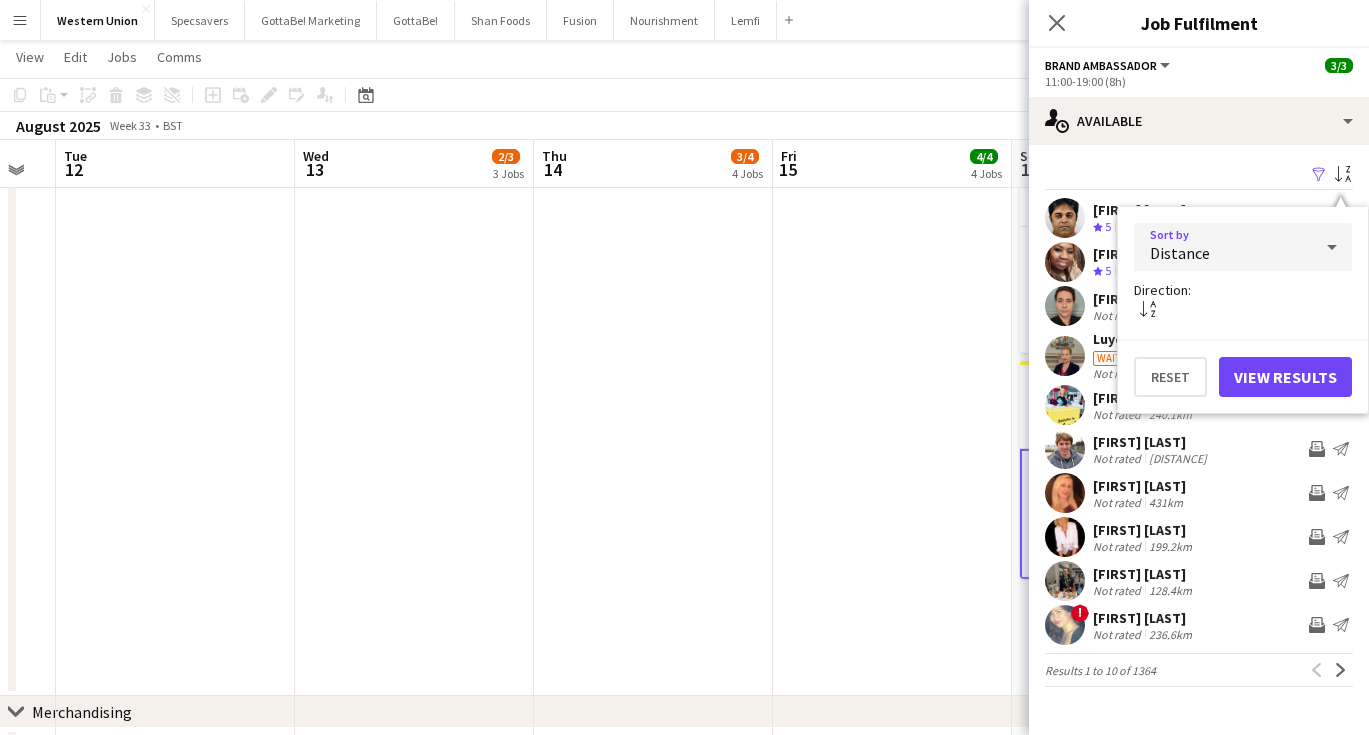 click on "View Results" at bounding box center (1285, 377) 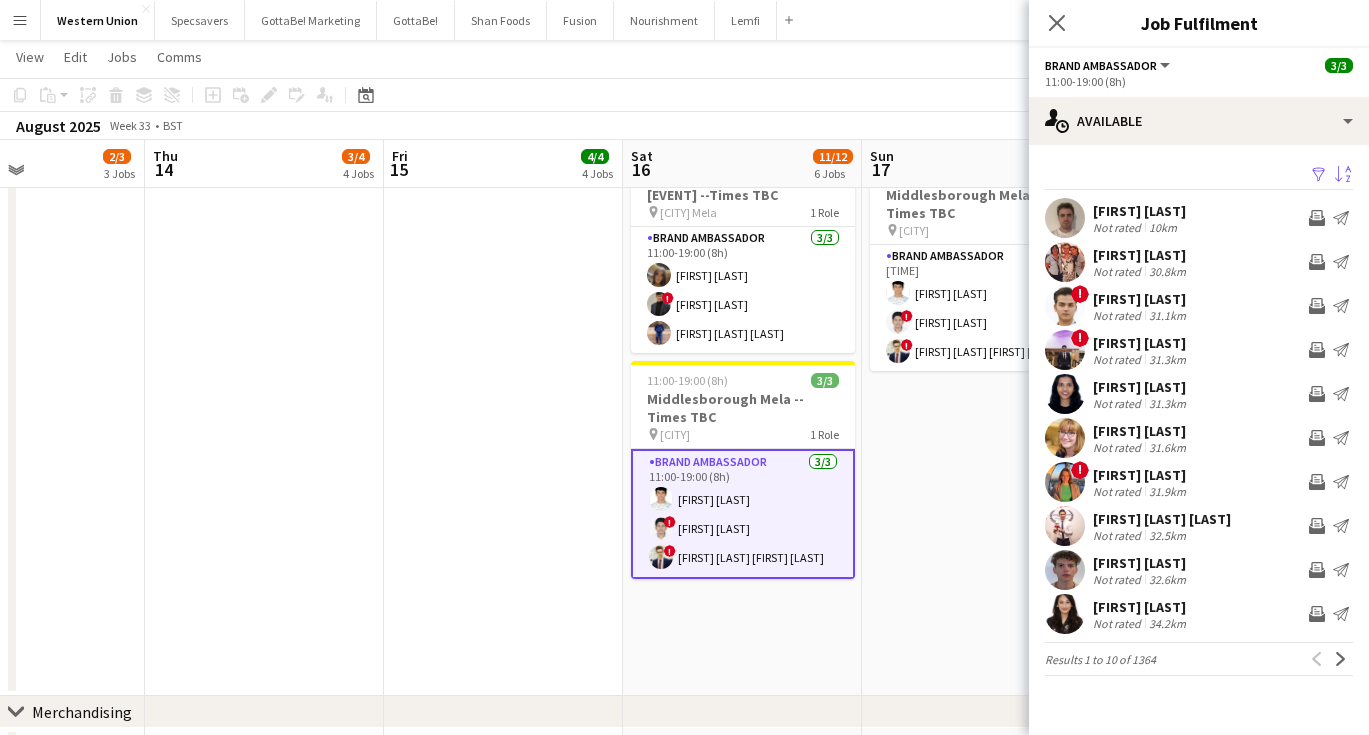 scroll, scrollTop: 0, scrollLeft: 832, axis: horizontal 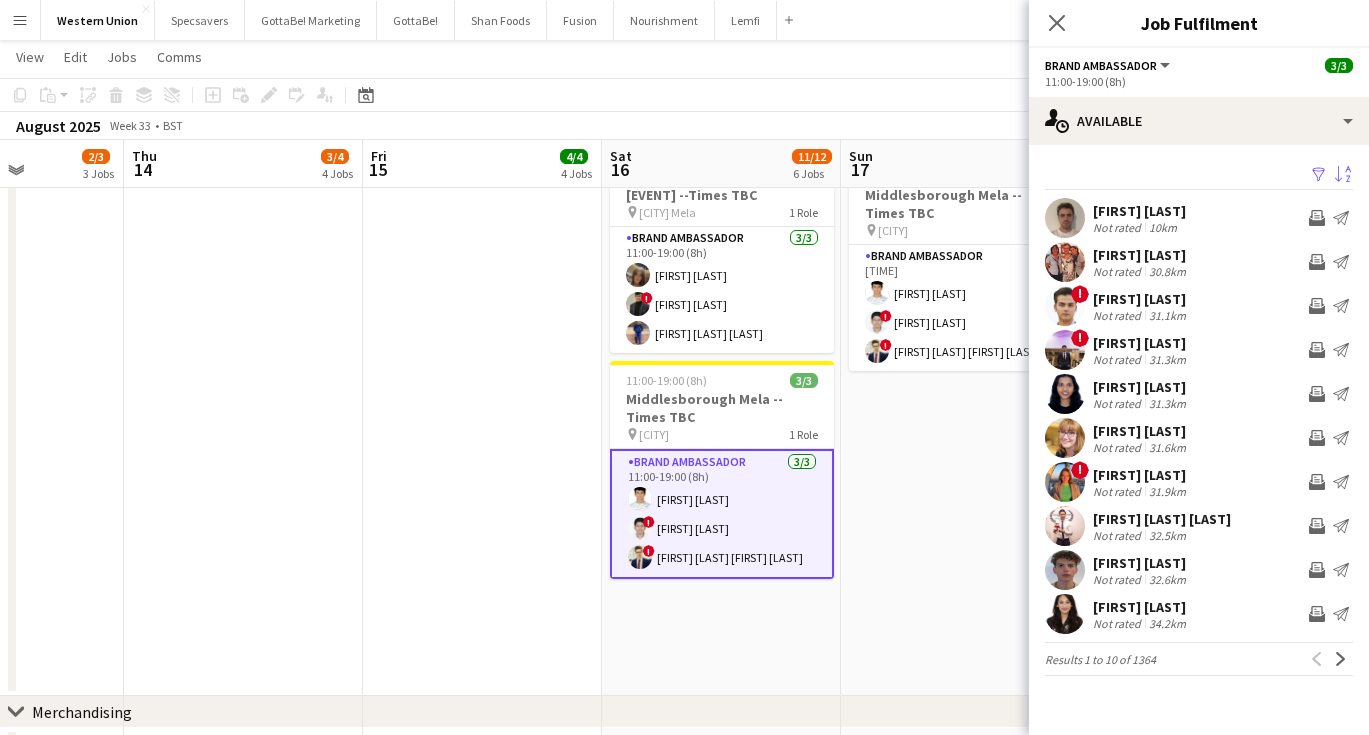 click on "30.8km" at bounding box center (1167, 271) 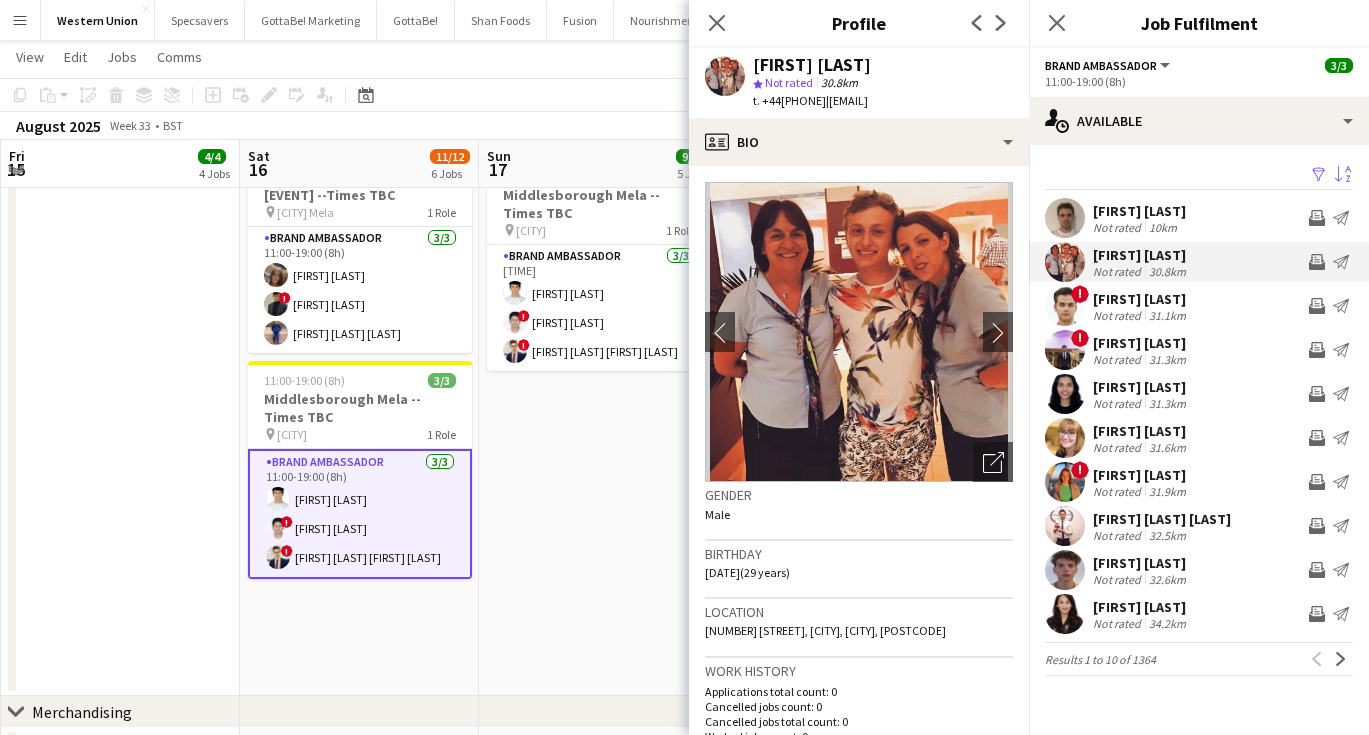 scroll, scrollTop: 0, scrollLeft: 732, axis: horizontal 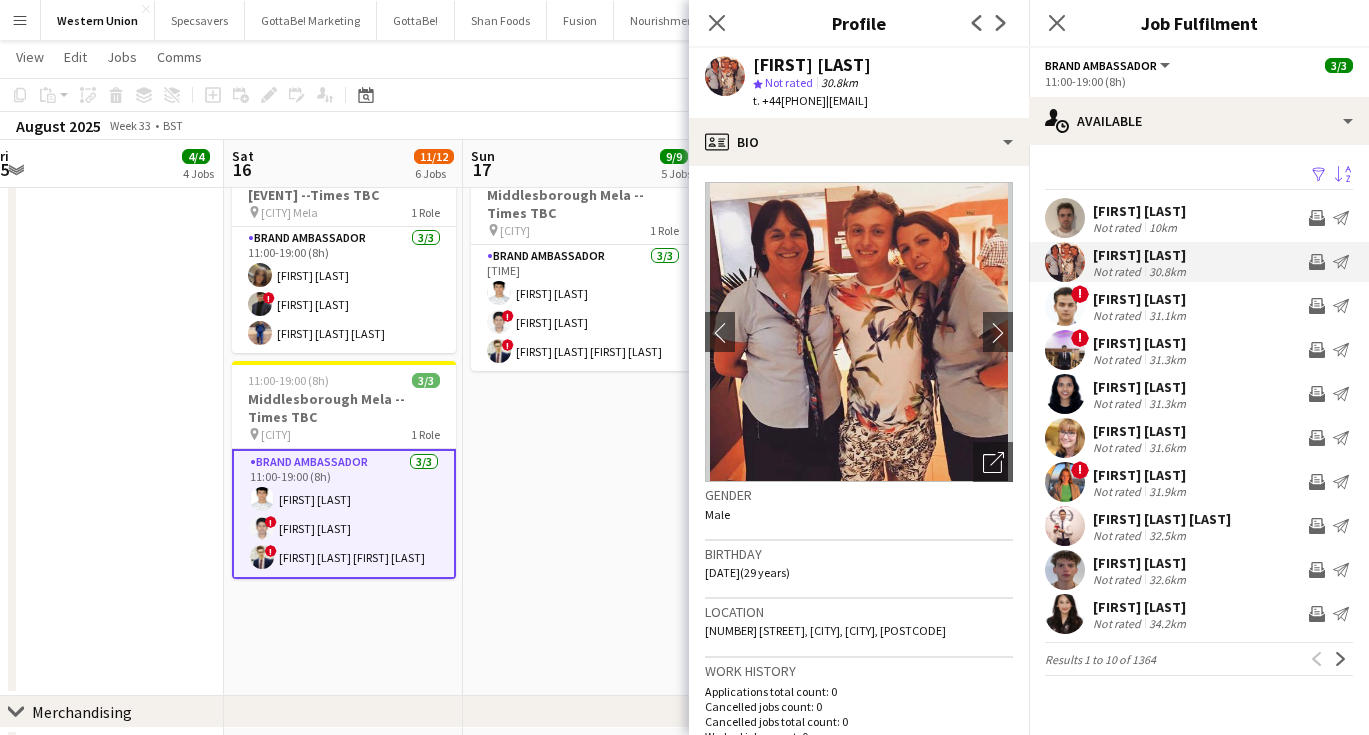 click on "Sahil Gourkhede" at bounding box center [1141, 343] 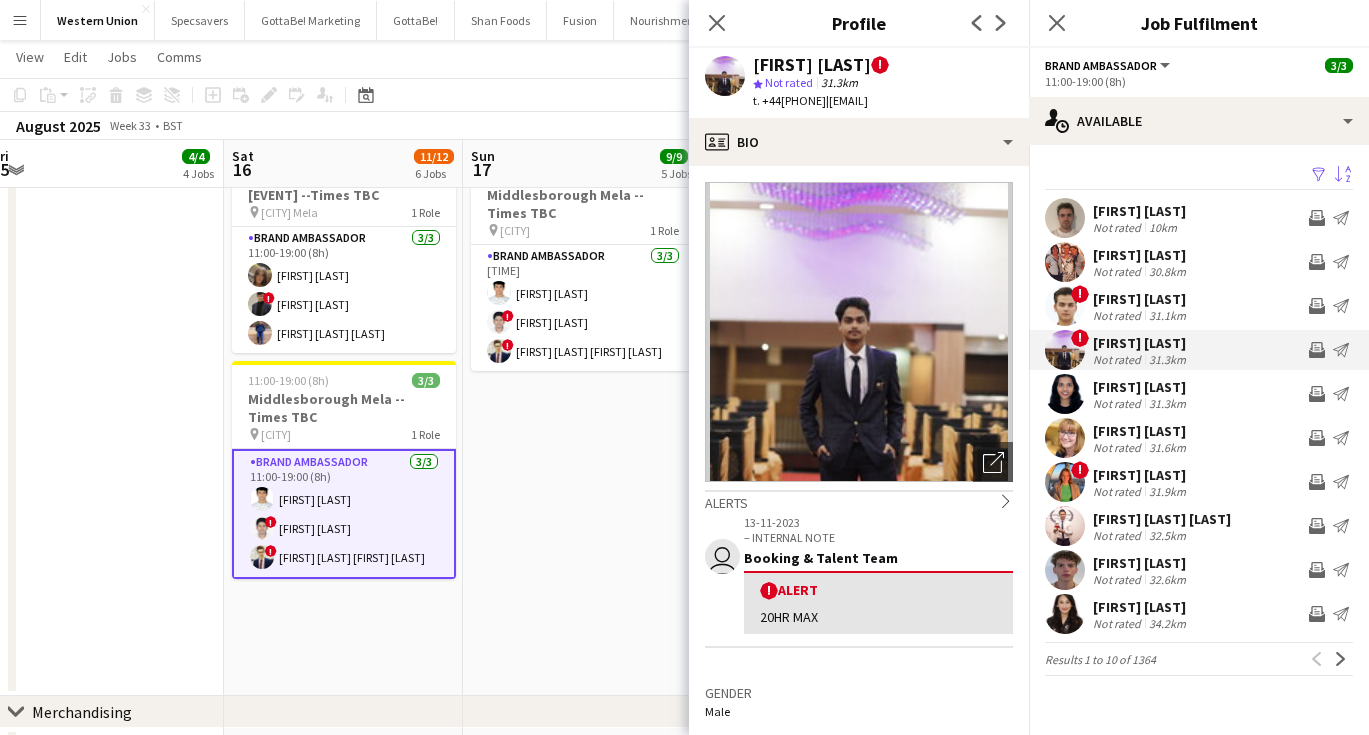 click on "31.3km" at bounding box center [1167, 403] 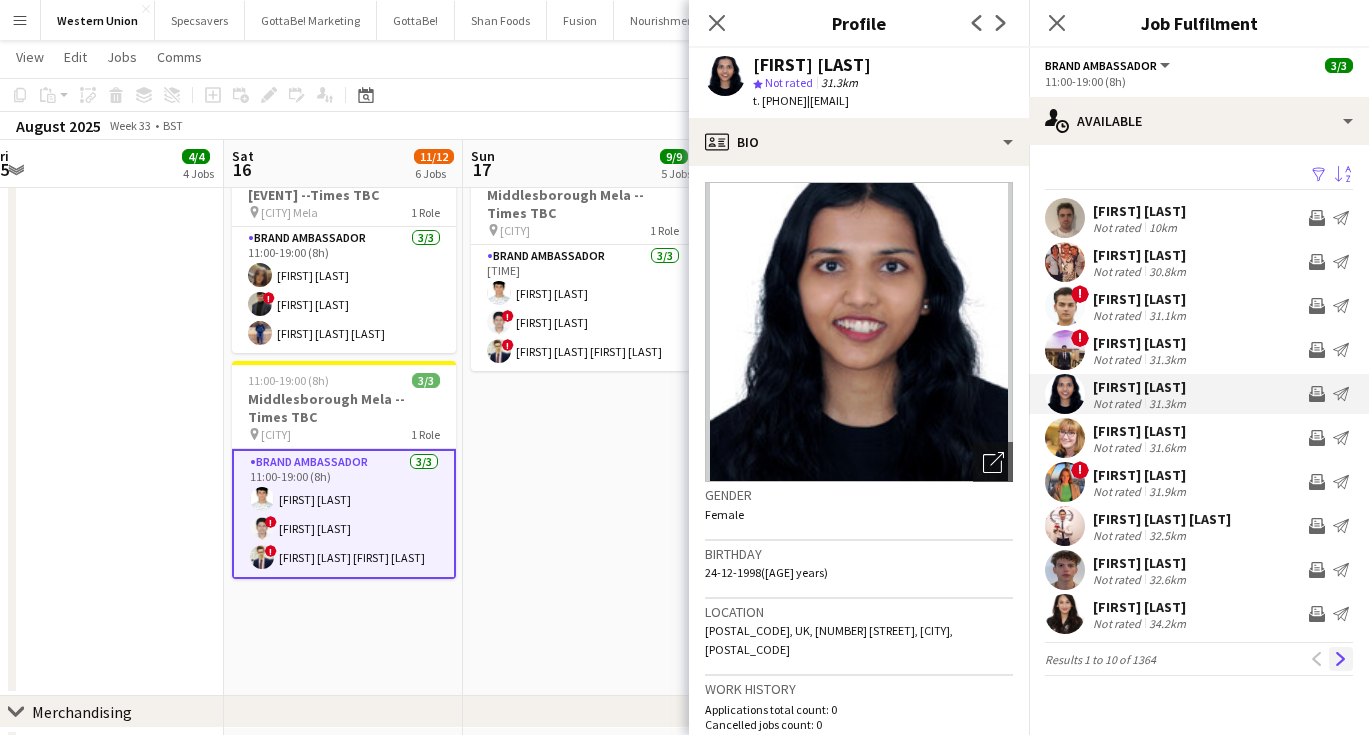 click on "Next" 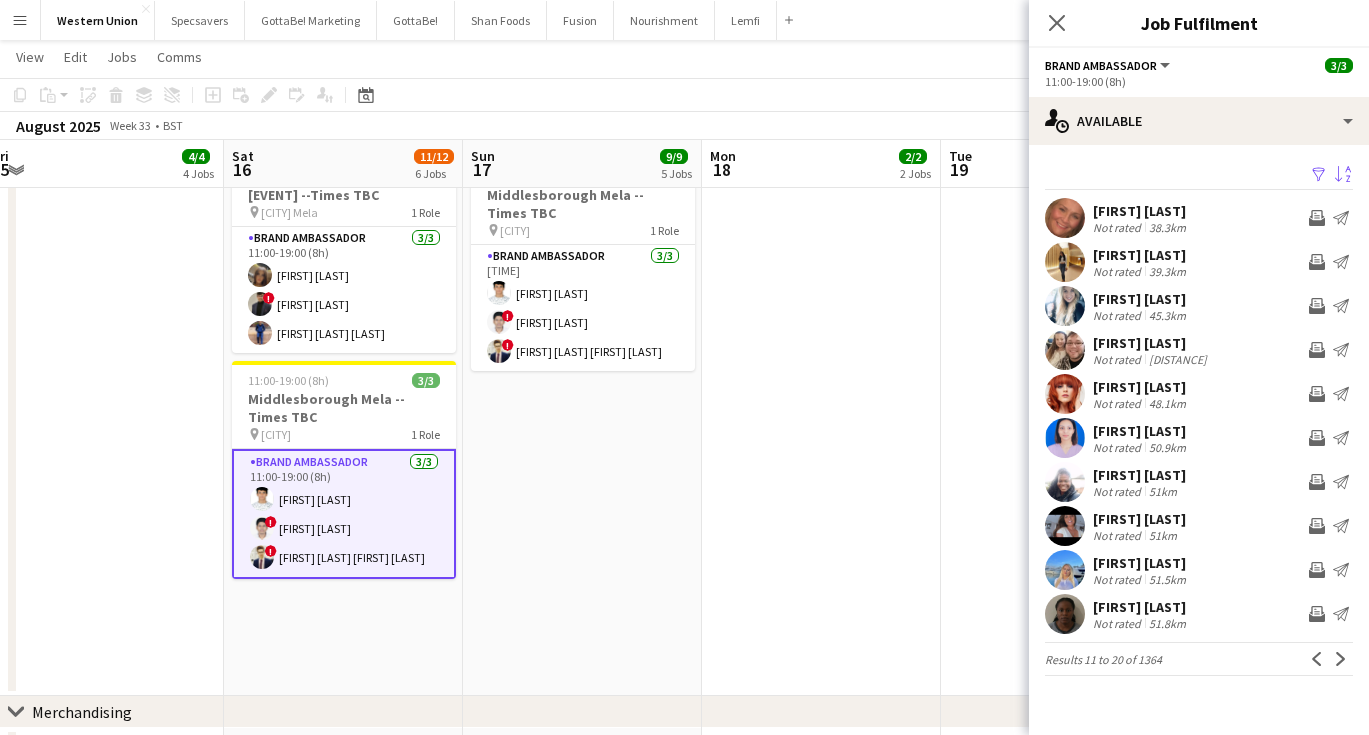click on "39.3km" at bounding box center (1167, 271) 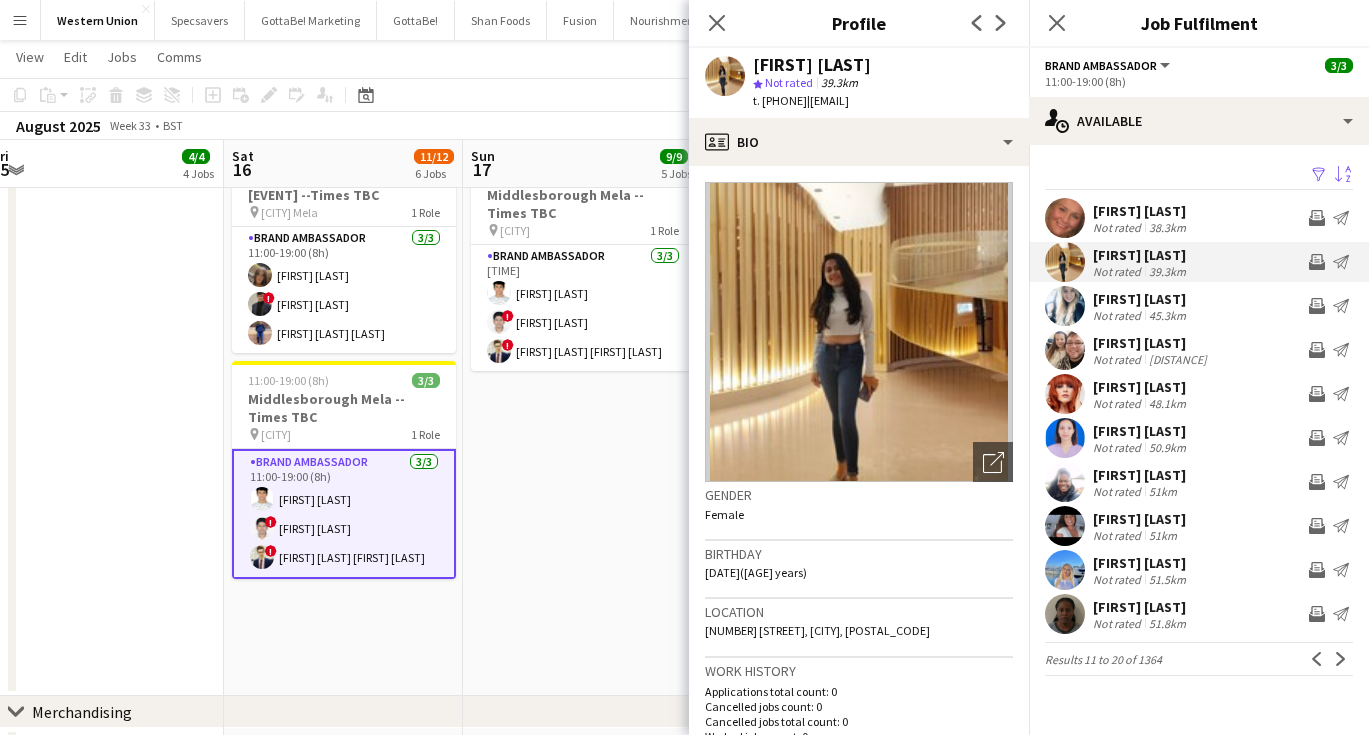 click on "Fiza Shaikh" at bounding box center [1141, 431] 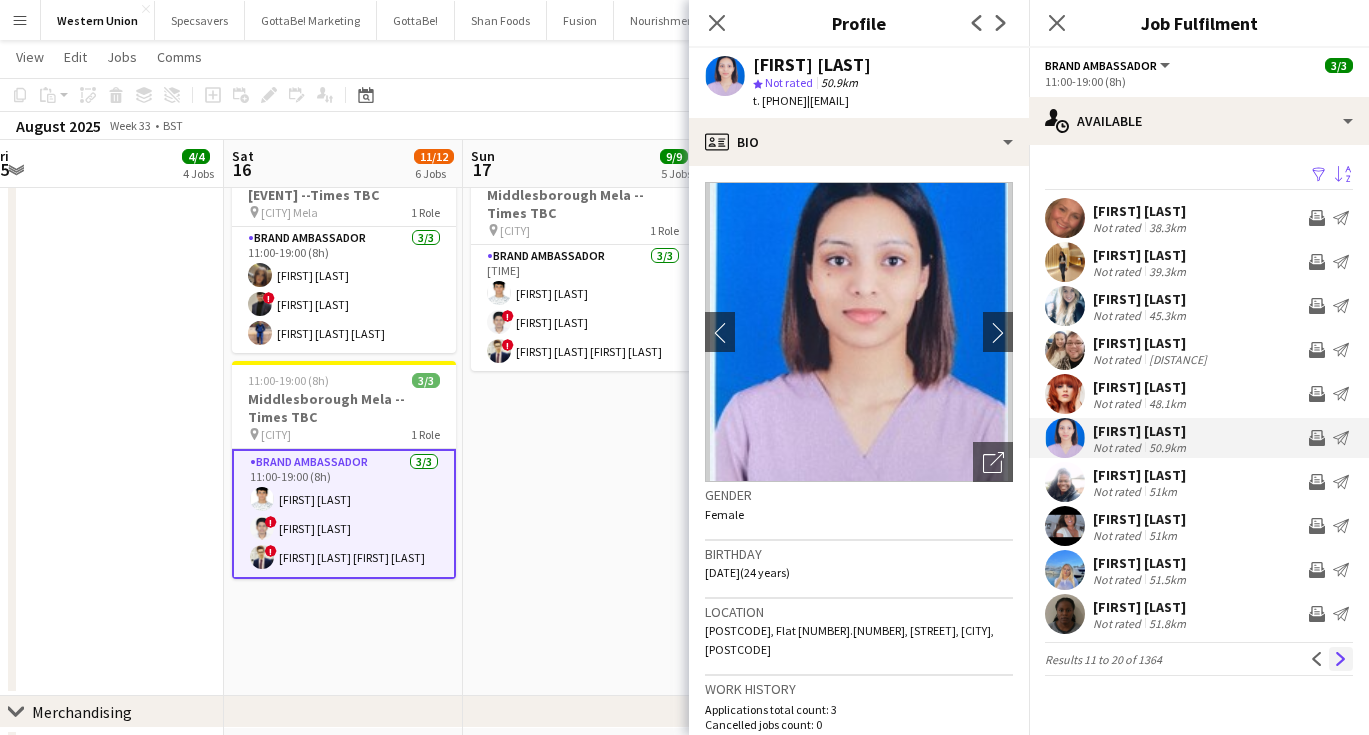 click on "Next" 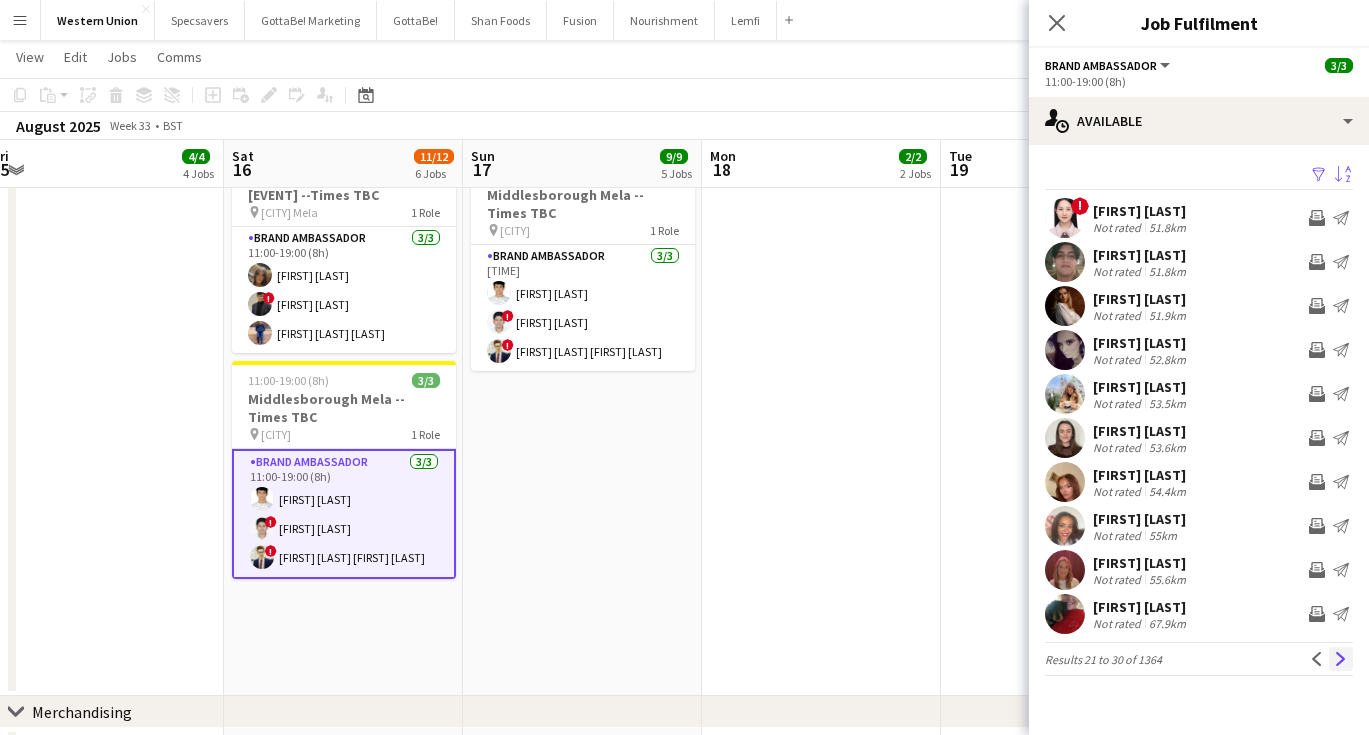 click on "Next" 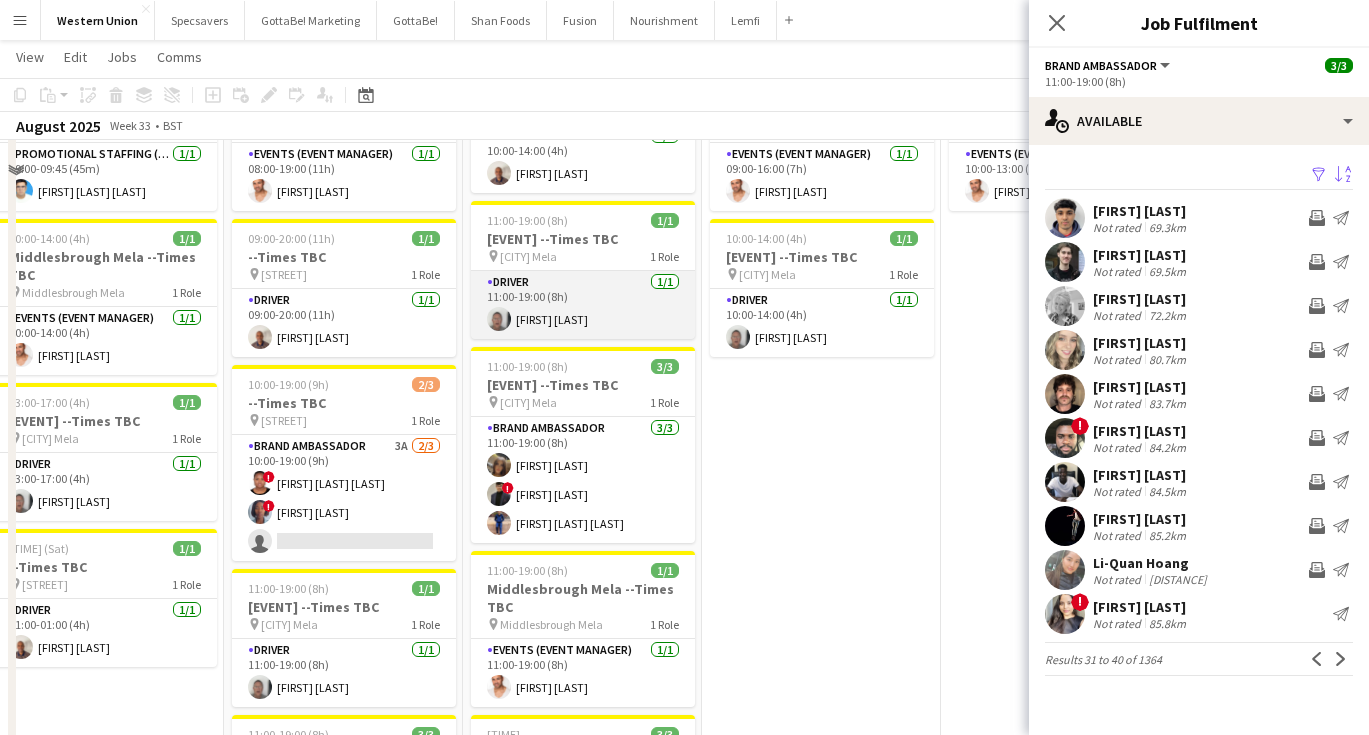 scroll, scrollTop: 186, scrollLeft: 0, axis: vertical 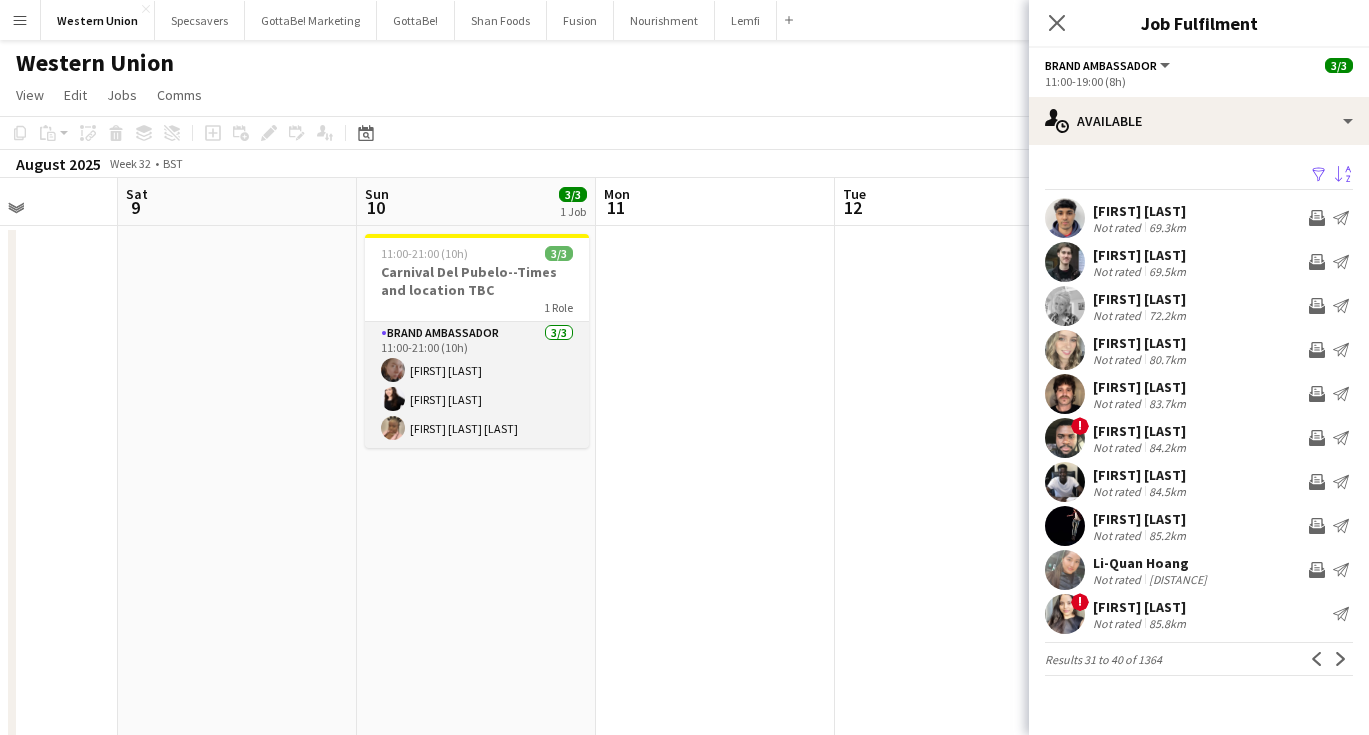 click on "Brand Ambassador   3/3   11:00-21:00 (10h)
Karina Lopetegui Isa Morais Lucira Tiago Job" at bounding box center [477, 385] 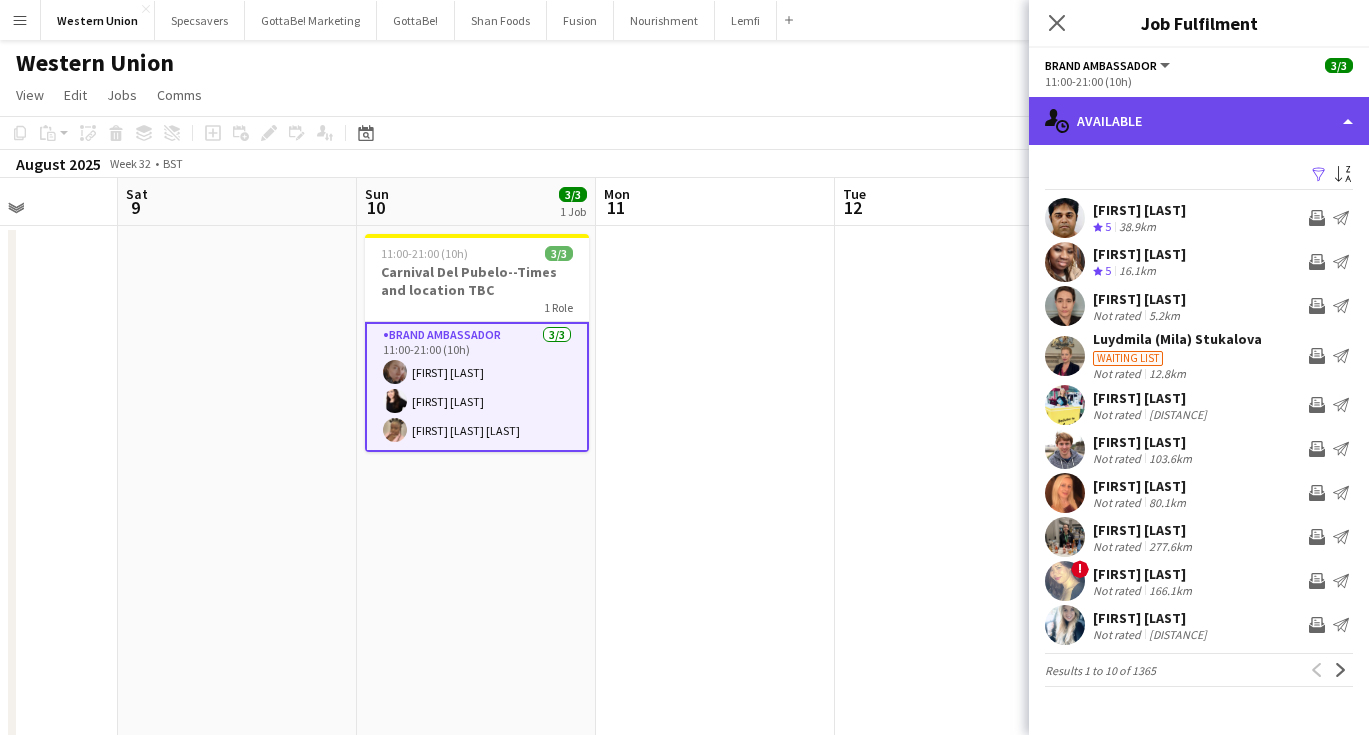 click on "single-neutral-actions-upload
Available" 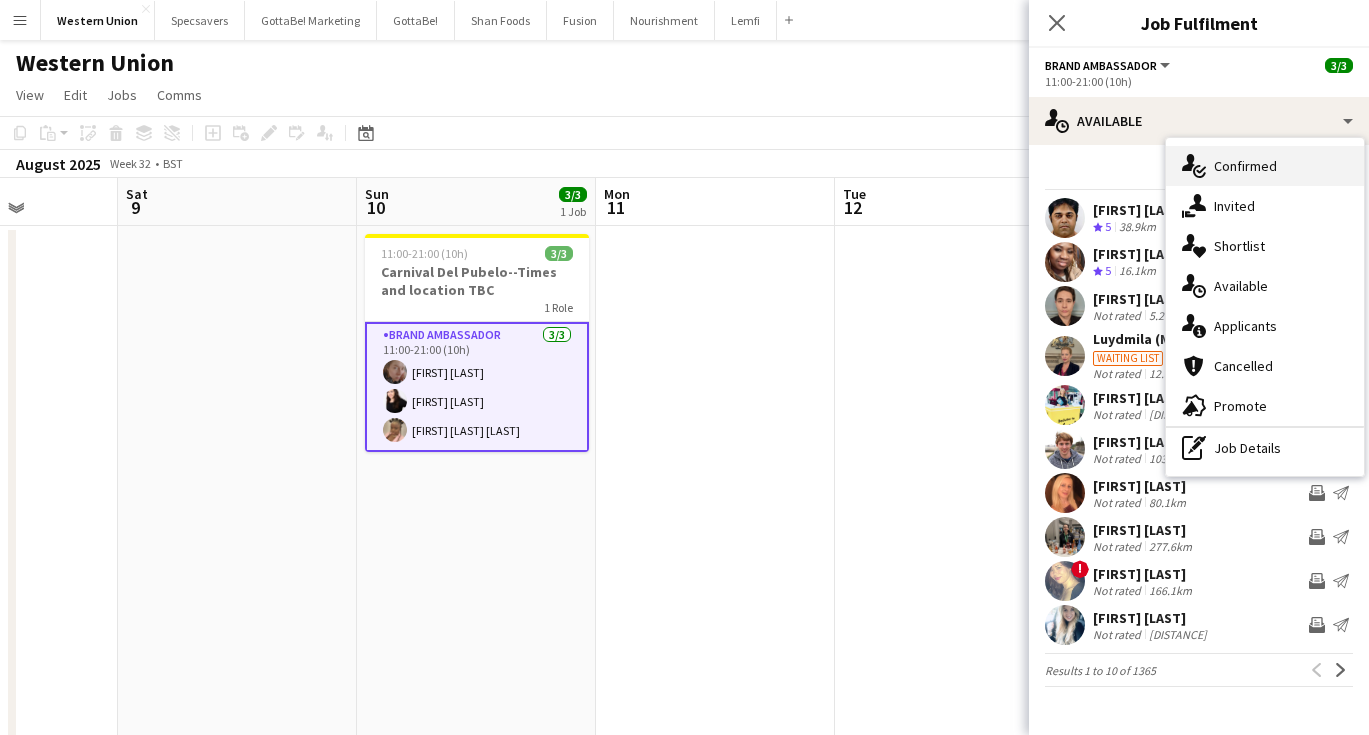 click on "single-neutral-actions-check-2
Confirmed" at bounding box center (1265, 166) 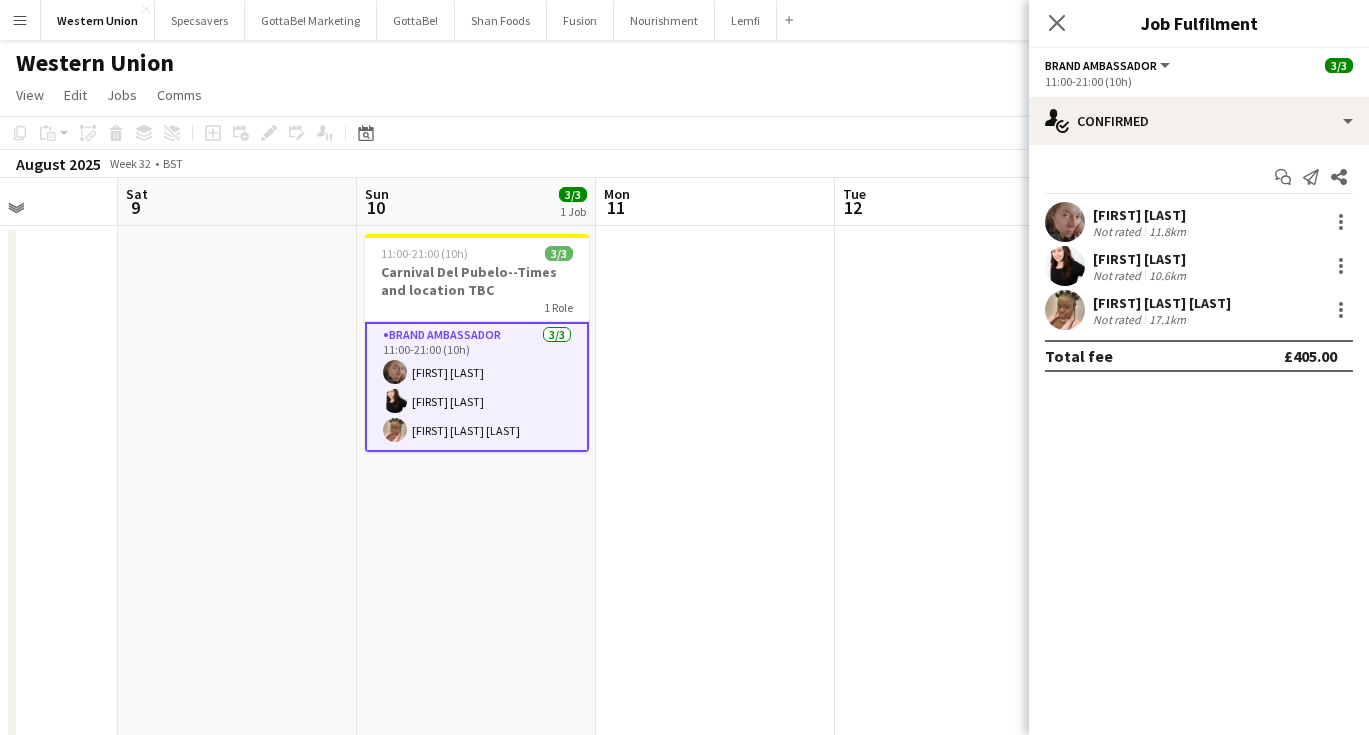 click on "[FIRST] [LAST]" at bounding box center (1141, 215) 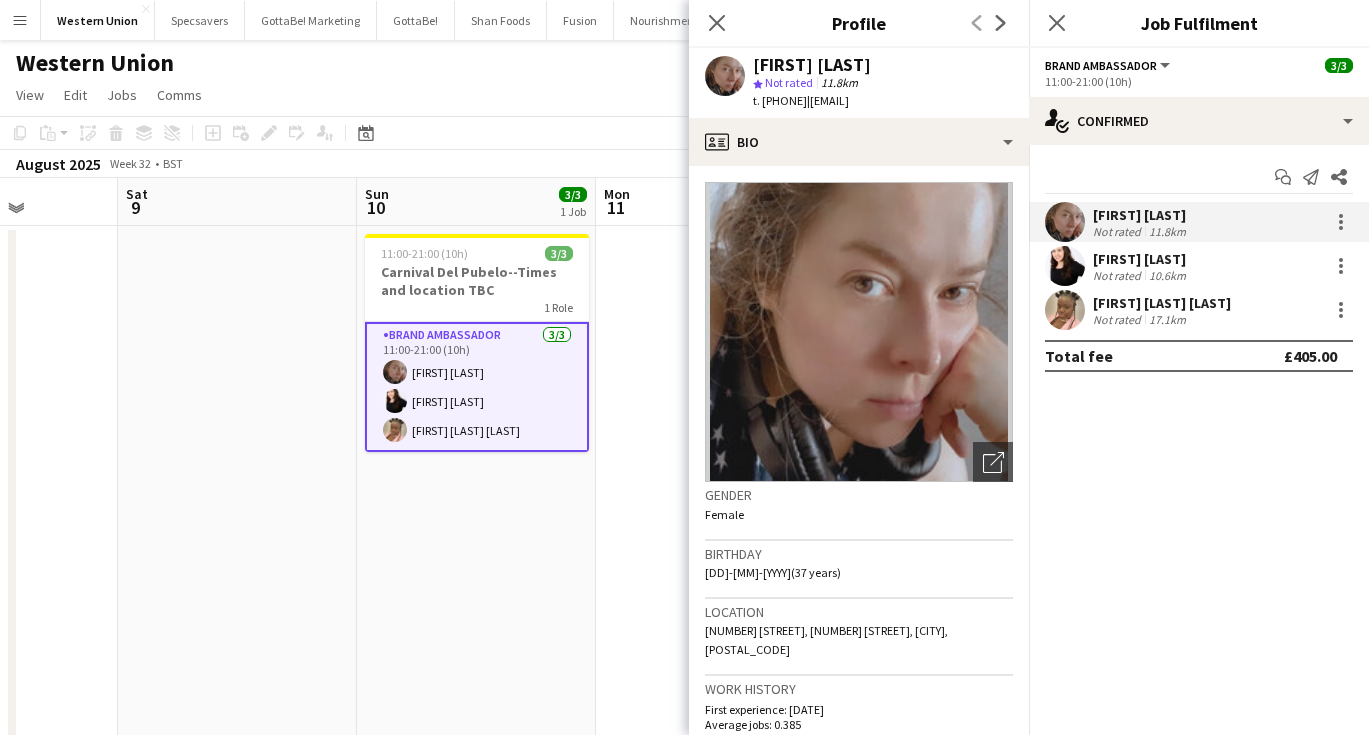 drag, startPoint x: 888, startPoint y: 66, endPoint x: 756, endPoint y: 69, distance: 132.03409 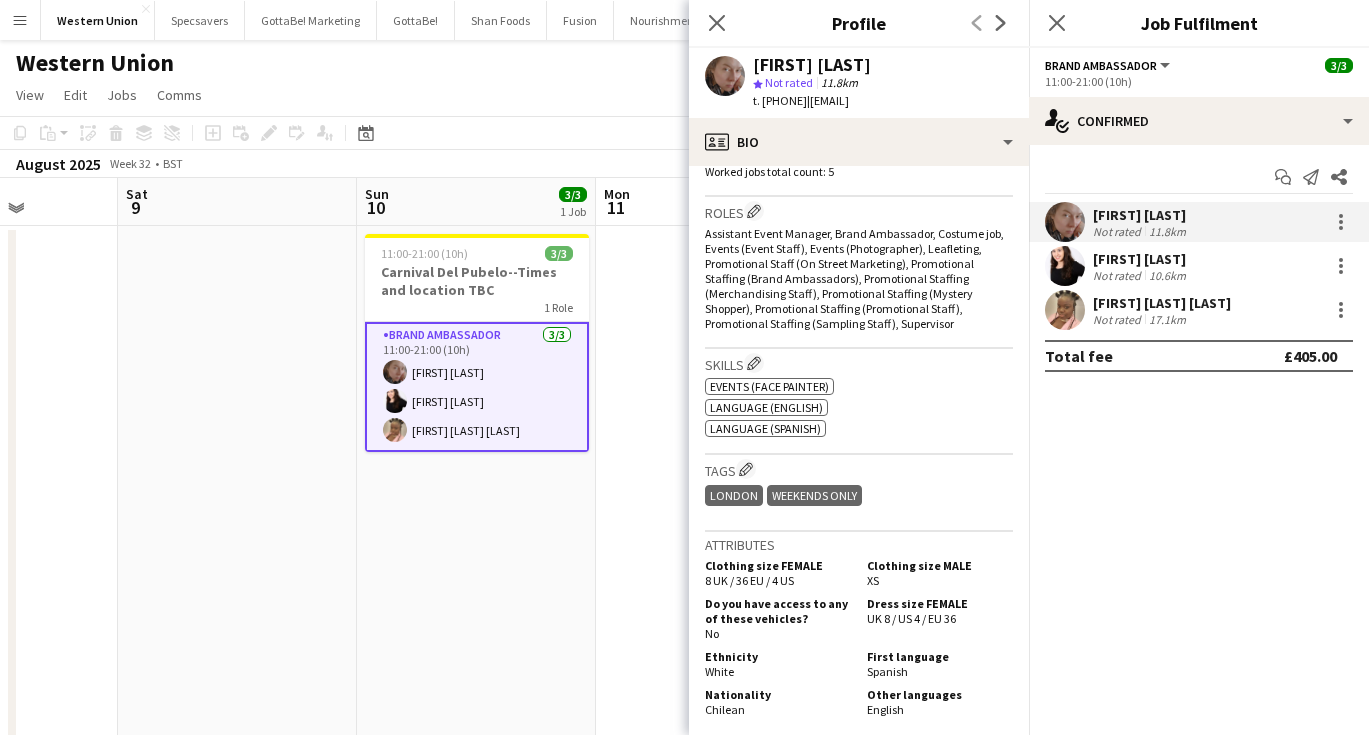 scroll, scrollTop: 648, scrollLeft: 0, axis: vertical 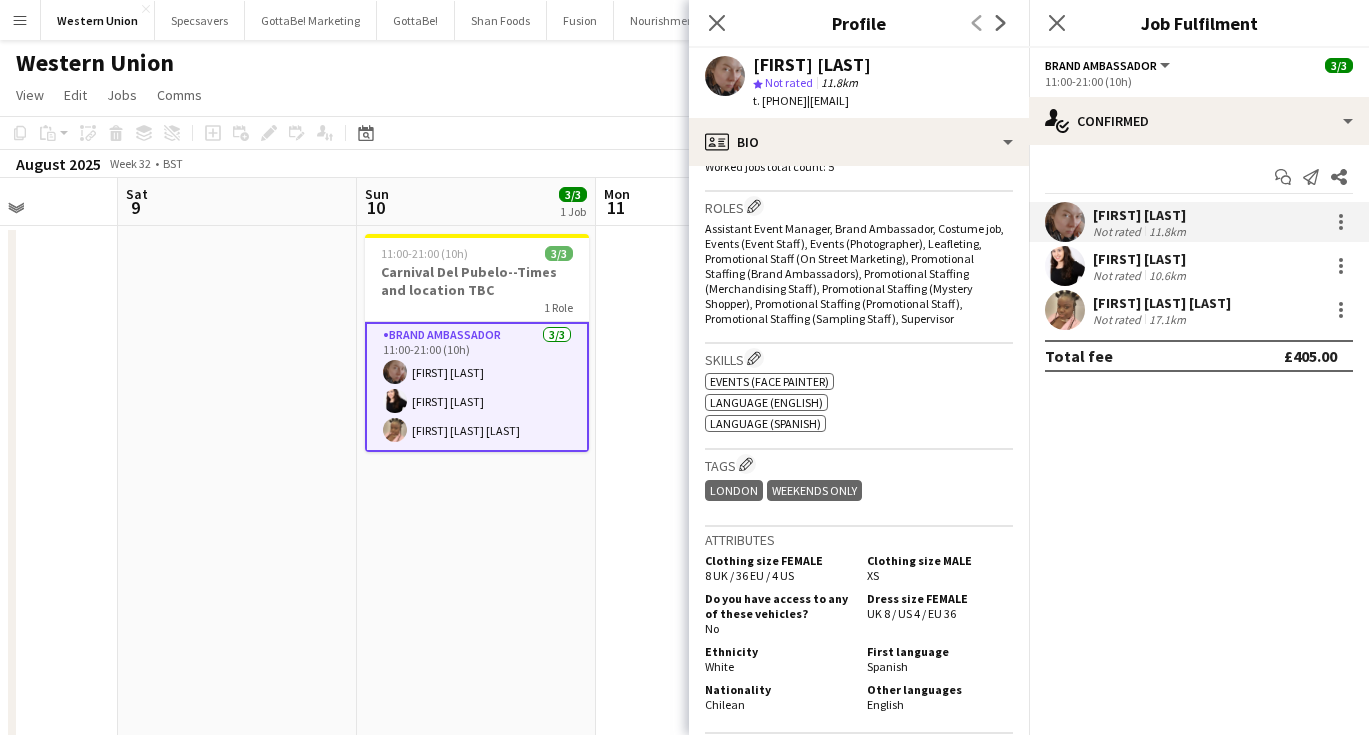 click on "[FIRST] [LAST]" at bounding box center [1141, 259] 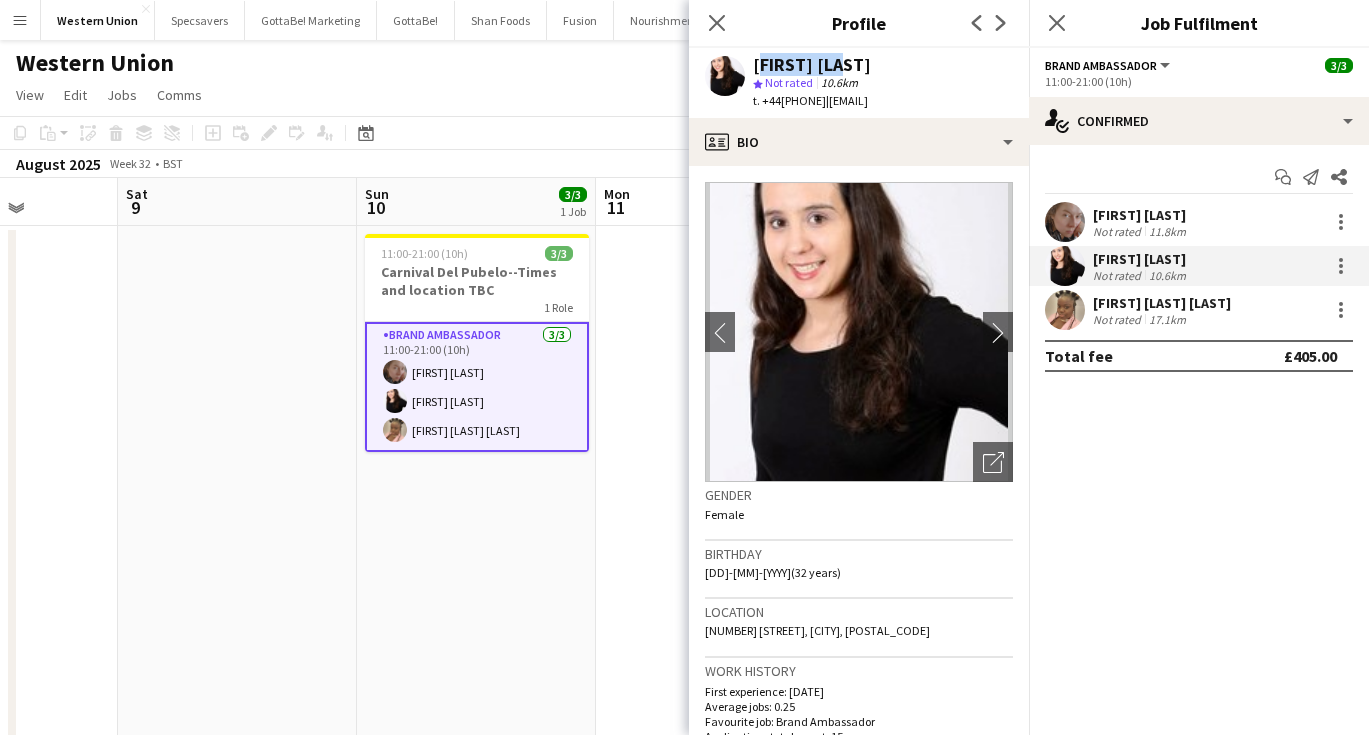 drag, startPoint x: 831, startPoint y: 64, endPoint x: 753, endPoint y: 65, distance: 78.00641 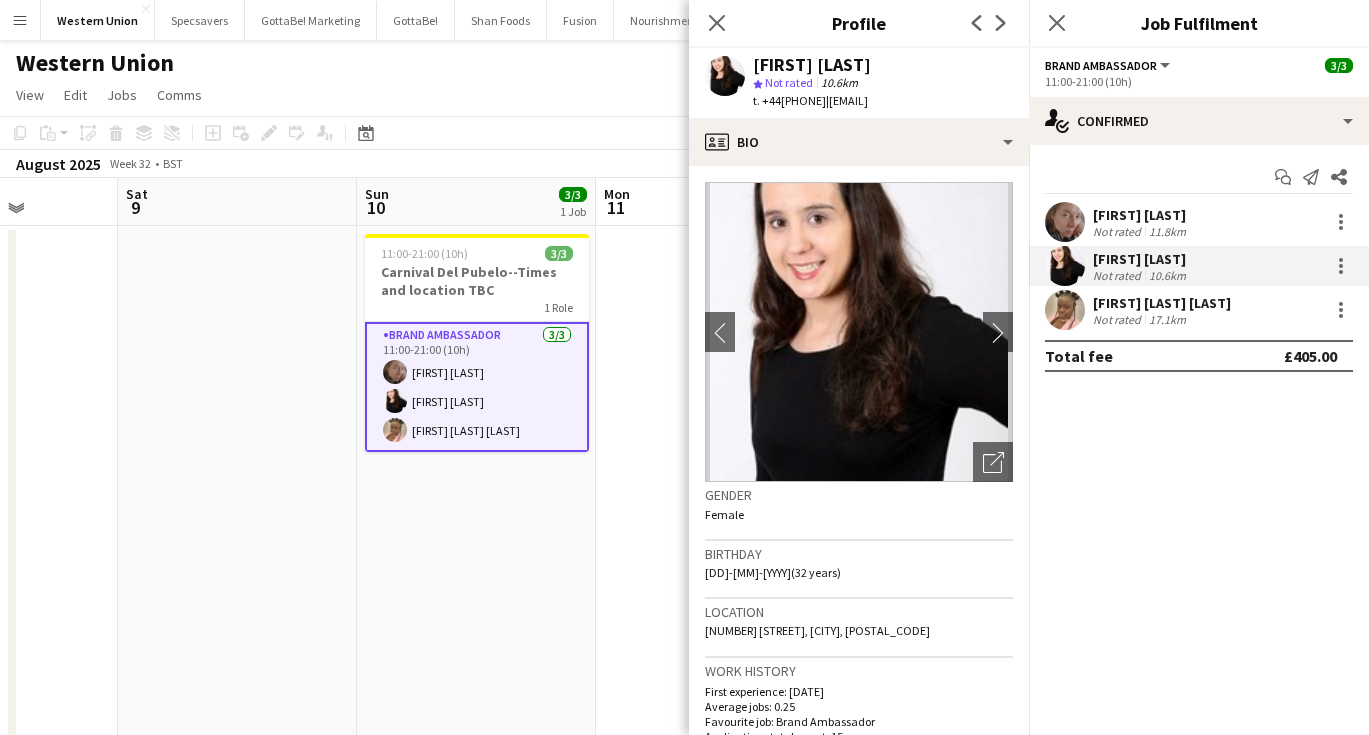 click on "Lucira Tiago Job" at bounding box center [1162, 303] 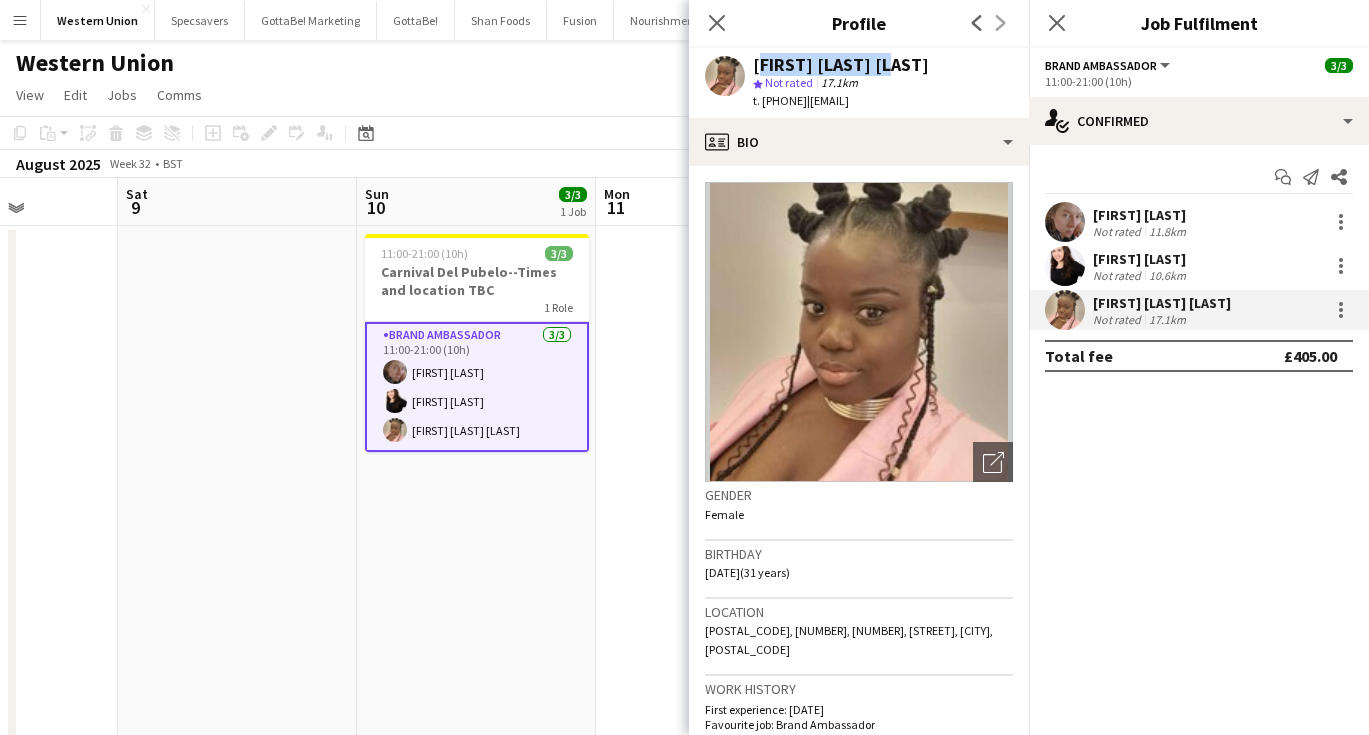 drag, startPoint x: 753, startPoint y: 62, endPoint x: 883, endPoint y: 65, distance: 130.0346 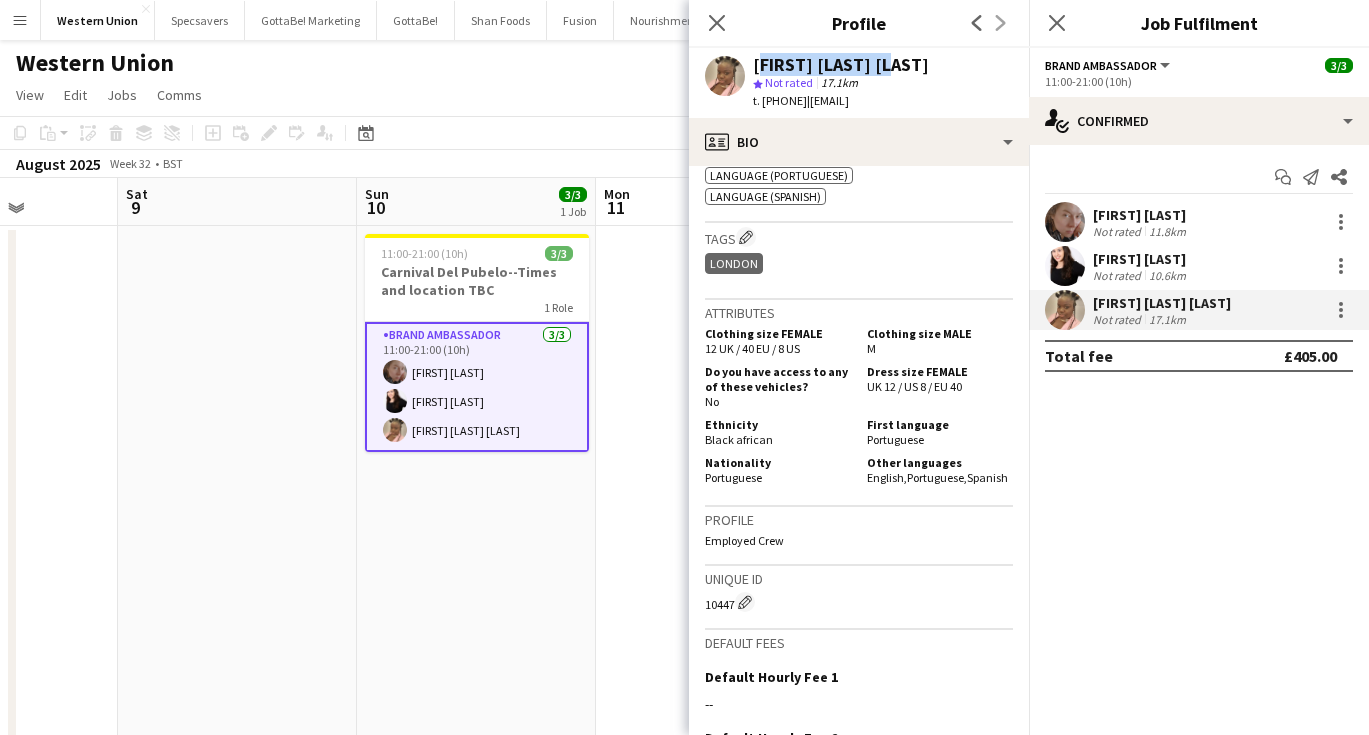 scroll, scrollTop: 871, scrollLeft: 0, axis: vertical 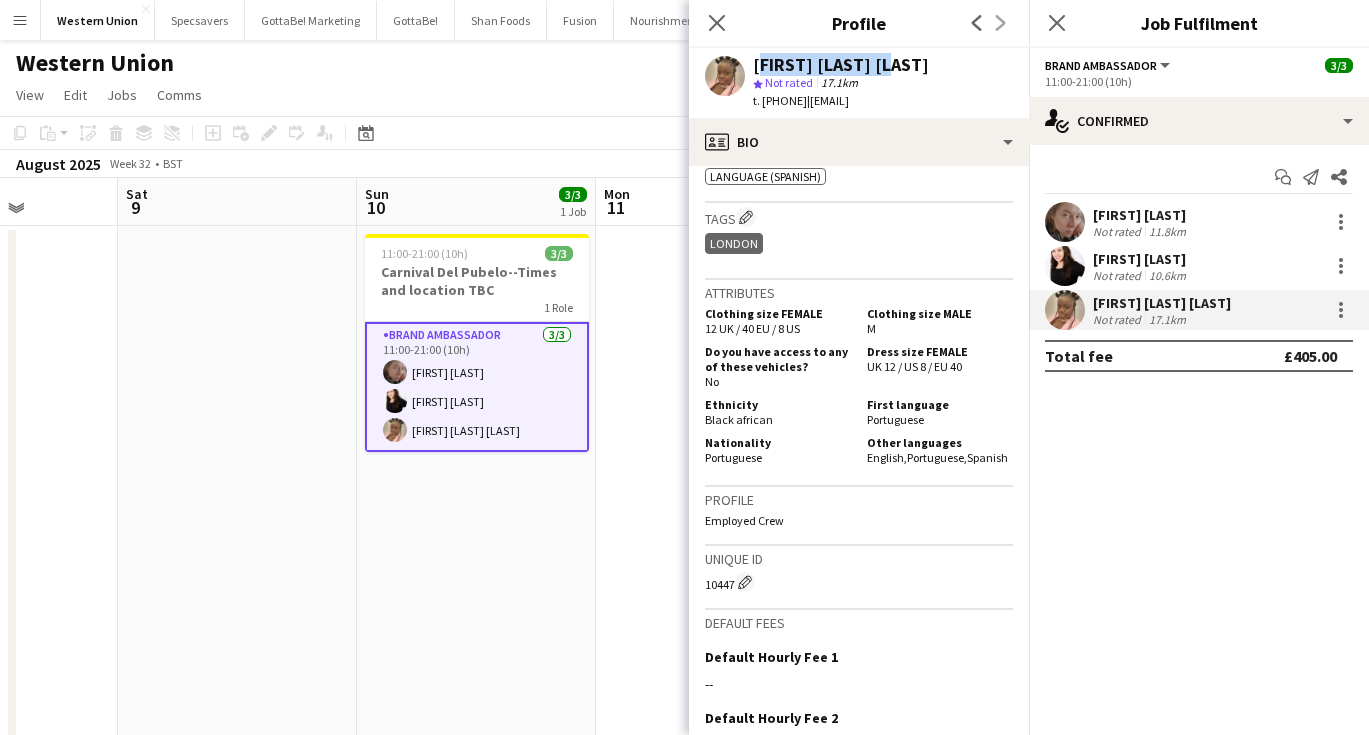 drag, startPoint x: 880, startPoint y: 64, endPoint x: 756, endPoint y: 62, distance: 124.01613 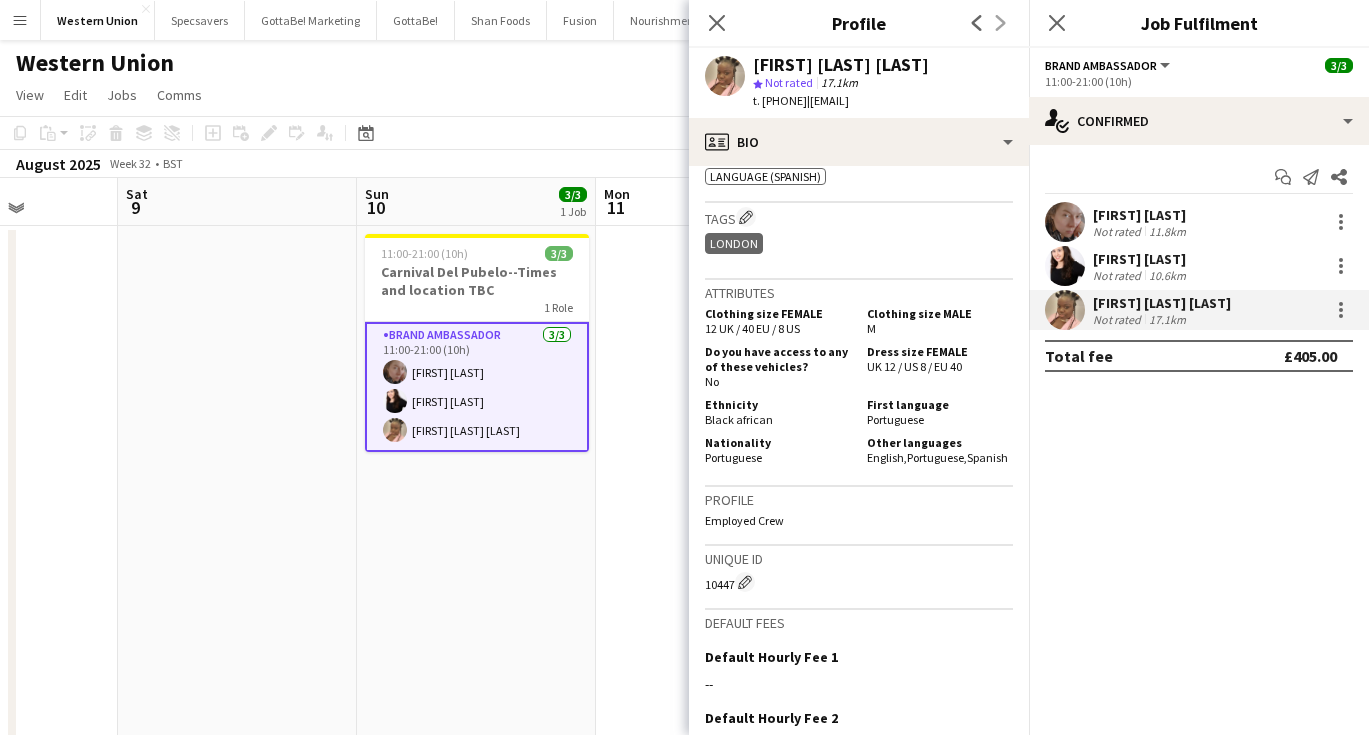 click on "Not rated" at bounding box center (1119, 275) 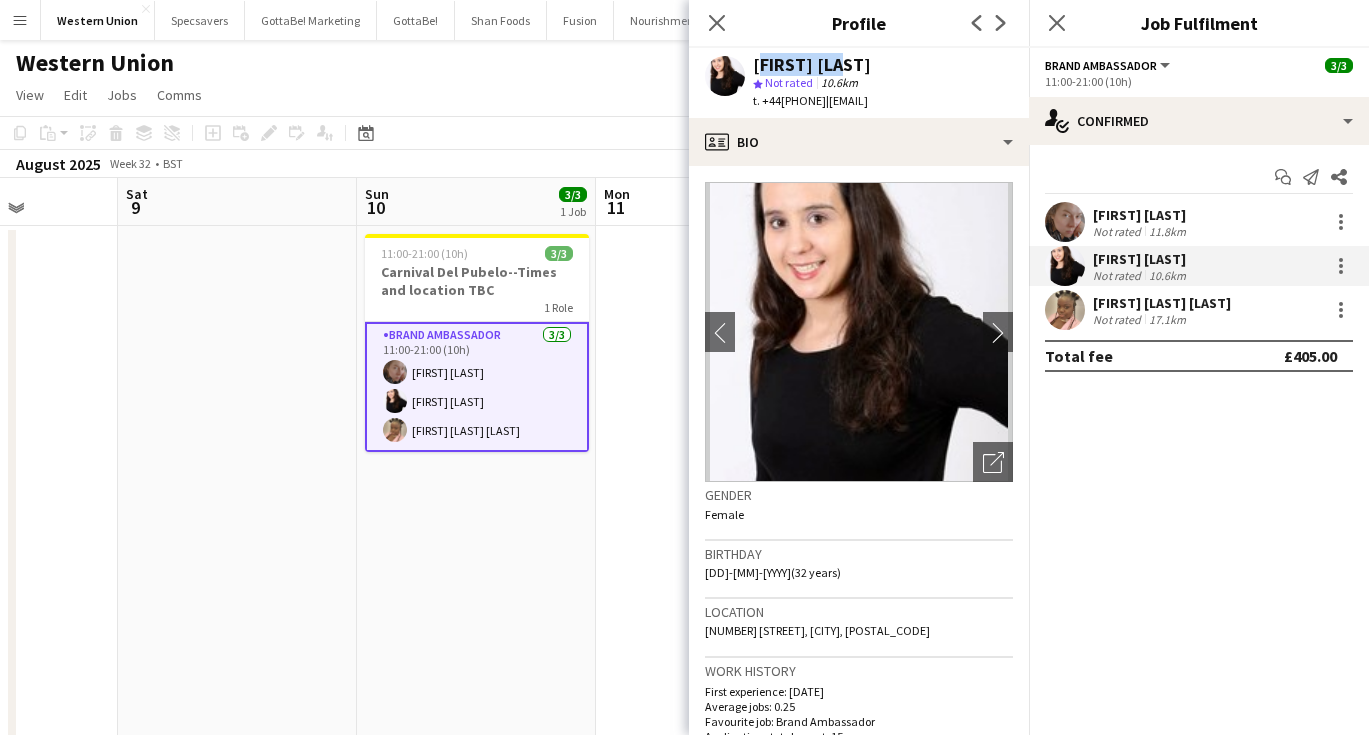 drag, startPoint x: 830, startPoint y: 67, endPoint x: 751, endPoint y: 65, distance: 79.025314 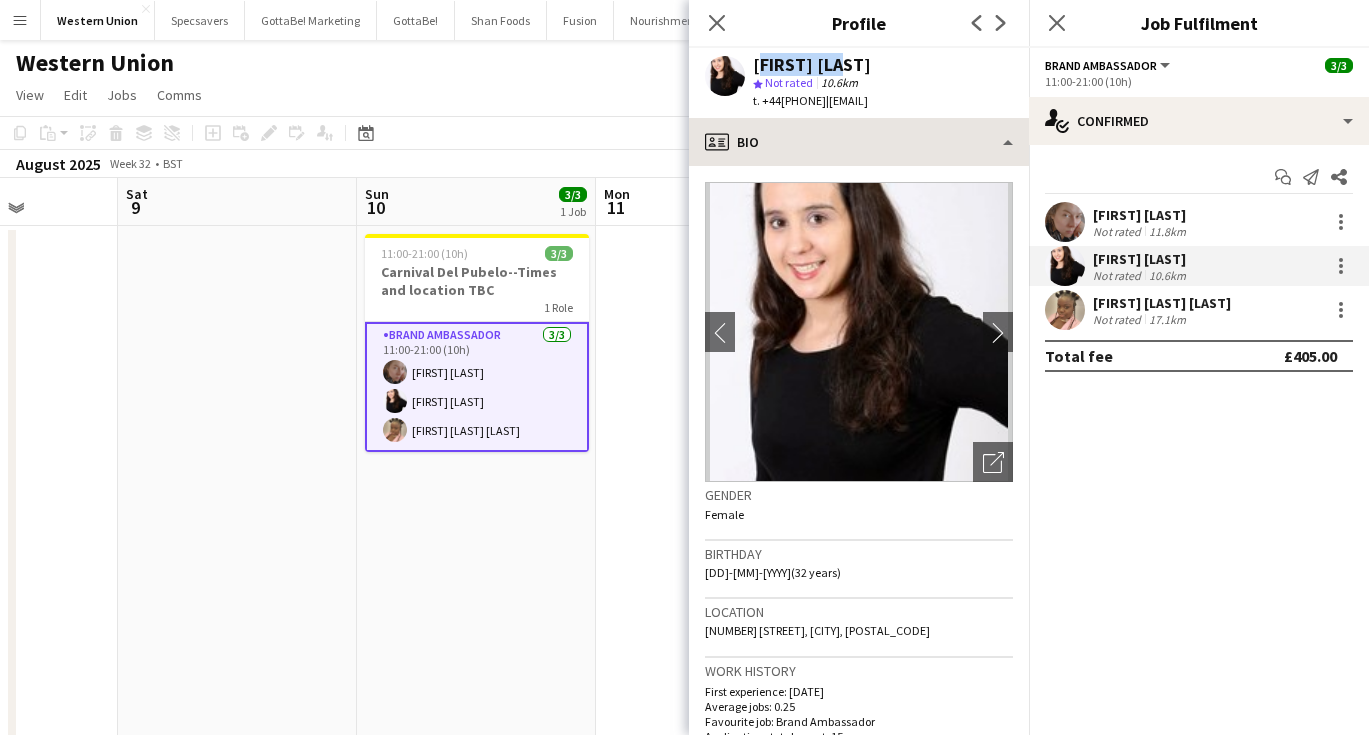 copy on "[FIRST] [LAST]" 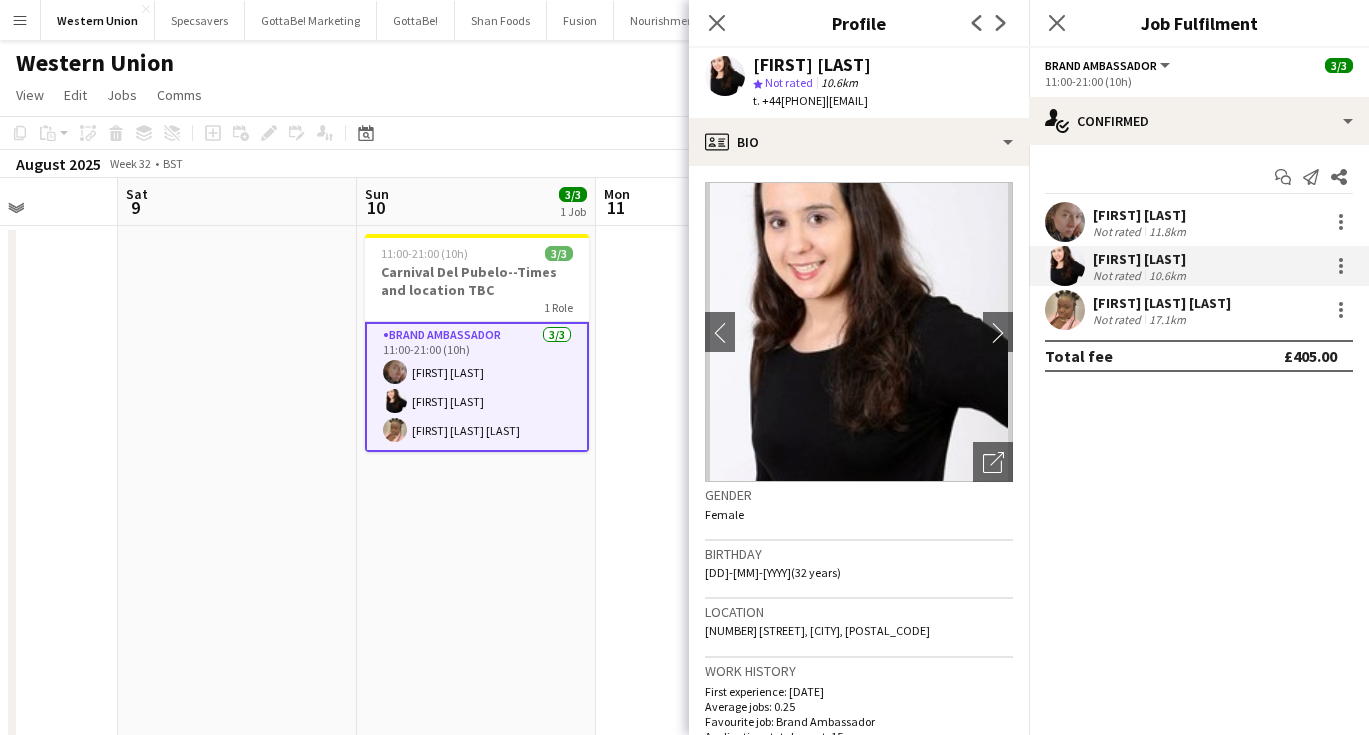 click on "[FIRST] [LAST]" at bounding box center (1141, 215) 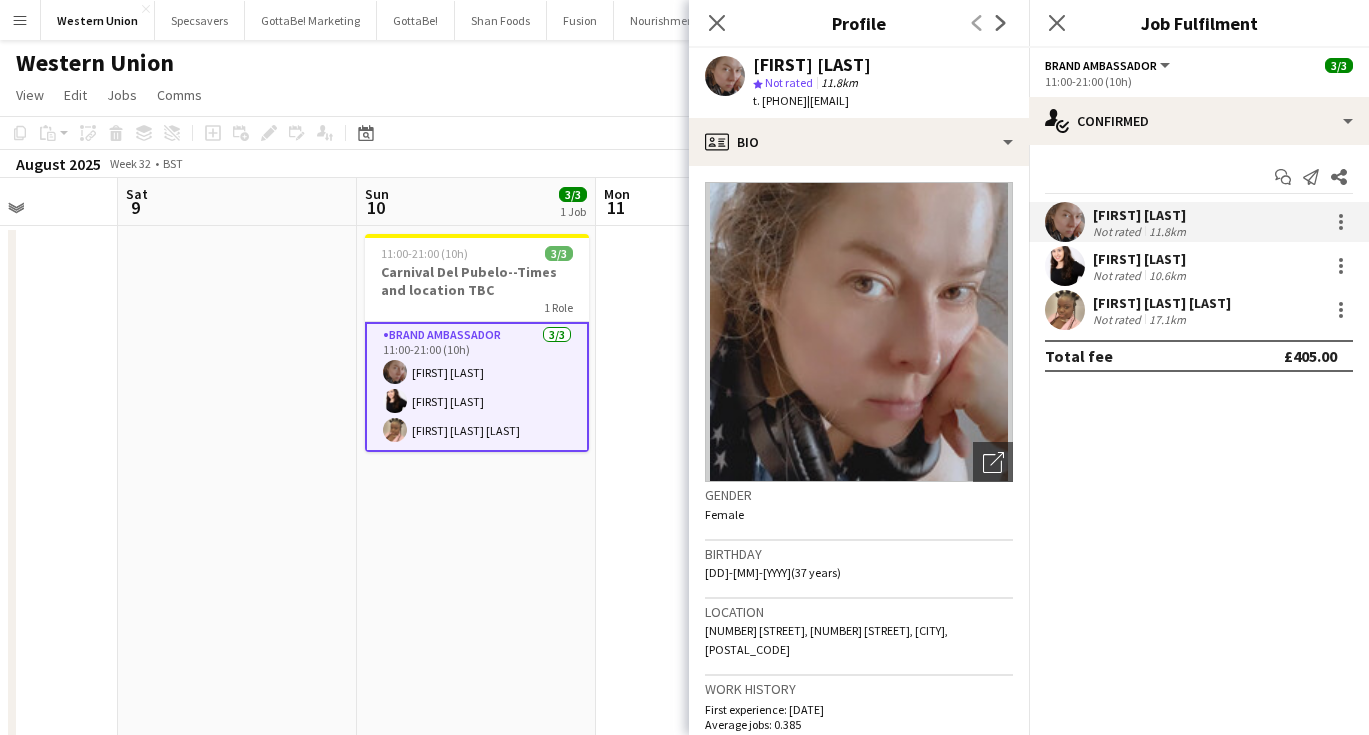 drag, startPoint x: 889, startPoint y: 63, endPoint x: 757, endPoint y: 60, distance: 132.03409 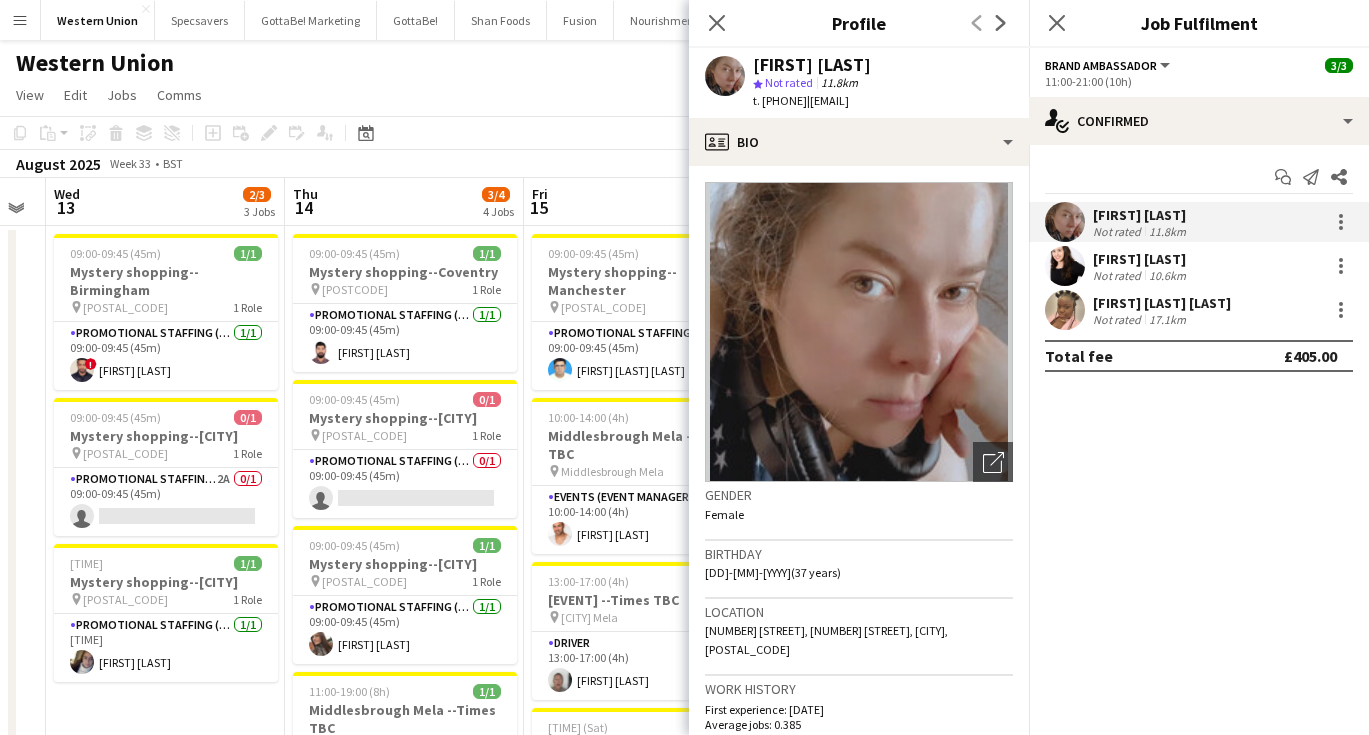 scroll, scrollTop: 0, scrollLeft: 660, axis: horizontal 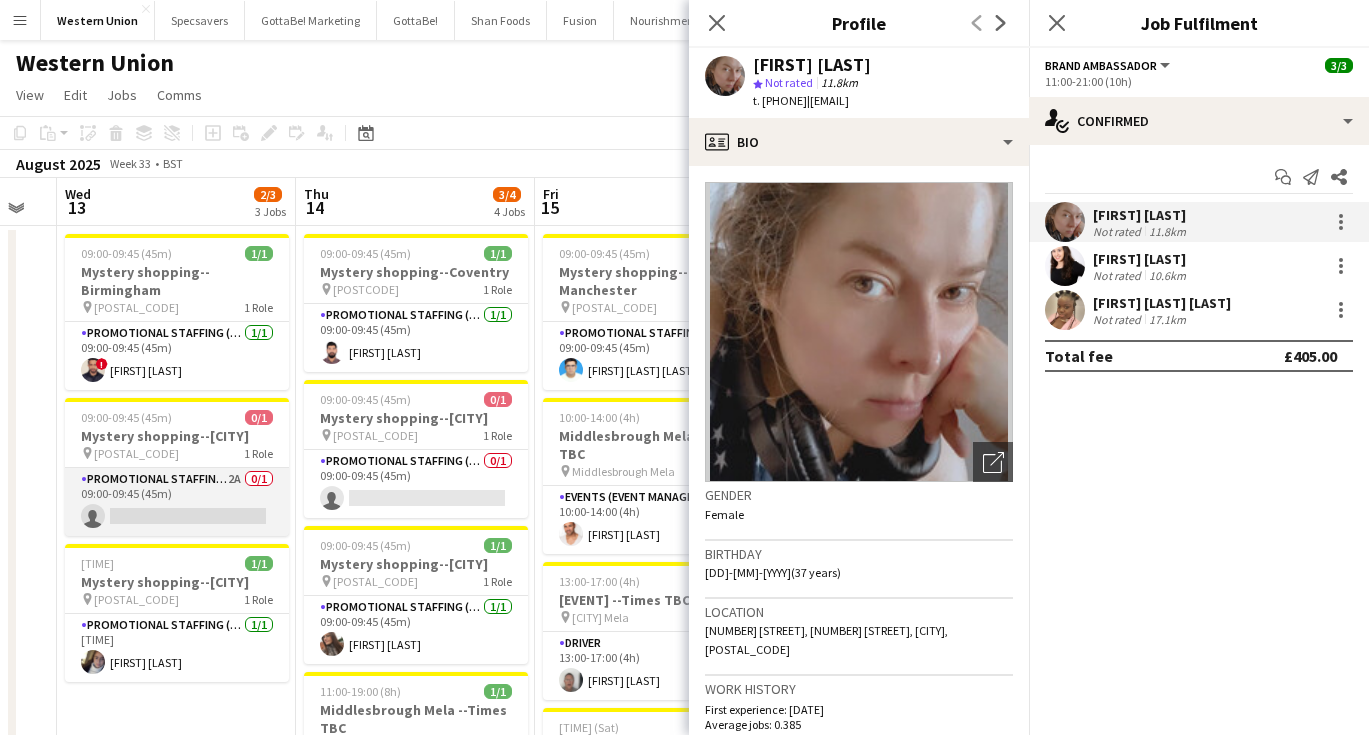 click on "Promotional Staffing (Mystery Shopper)   2A   0/1   09:00-09:45 (45m)
single-neutral-actions" at bounding box center [177, 502] 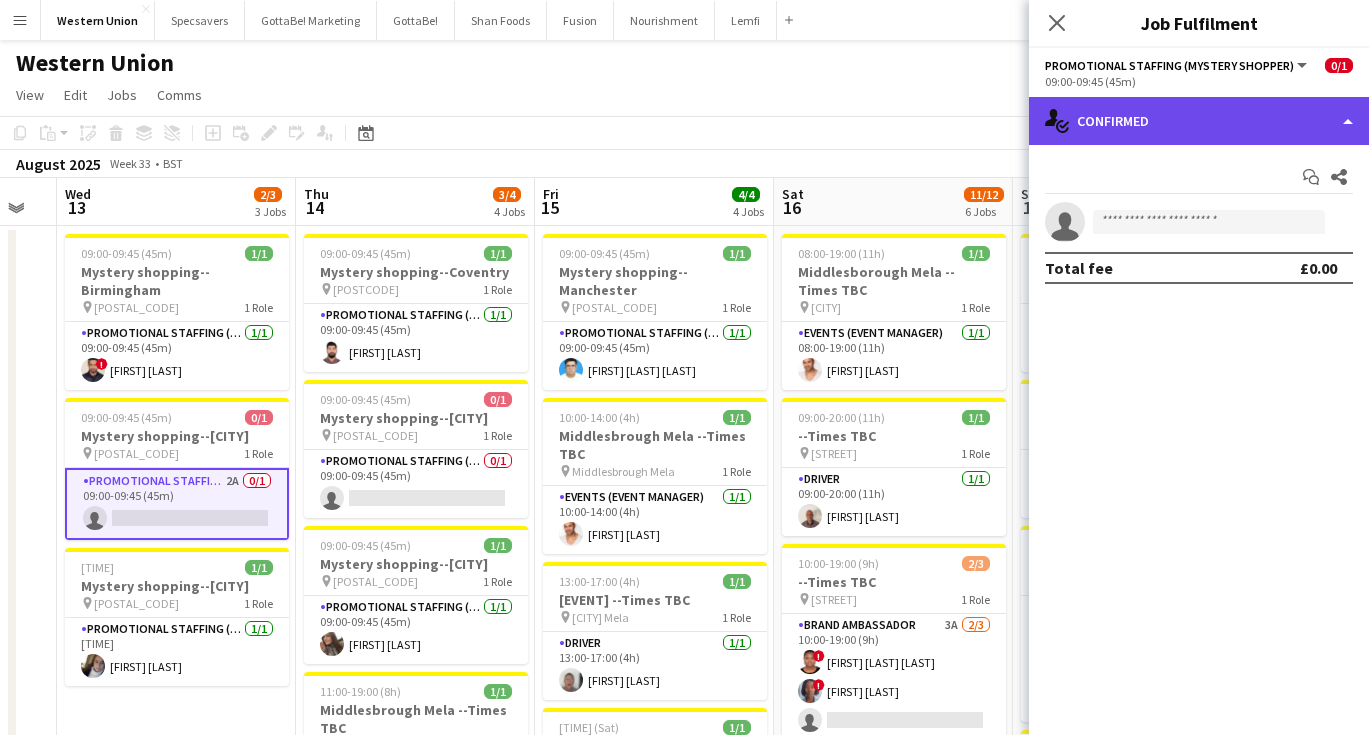 click on "single-neutral-actions-check-2
Confirmed" 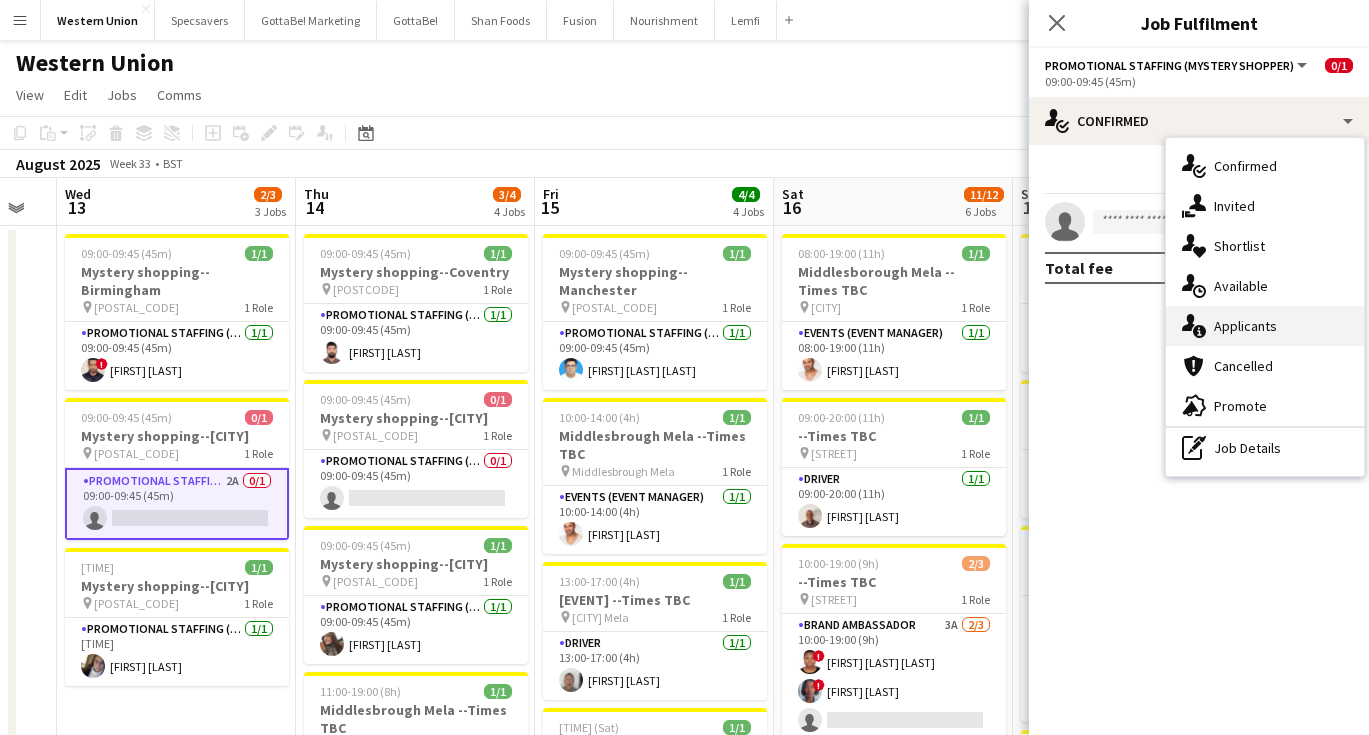 click on "single-neutral-actions-information
Applicants" at bounding box center [1265, 326] 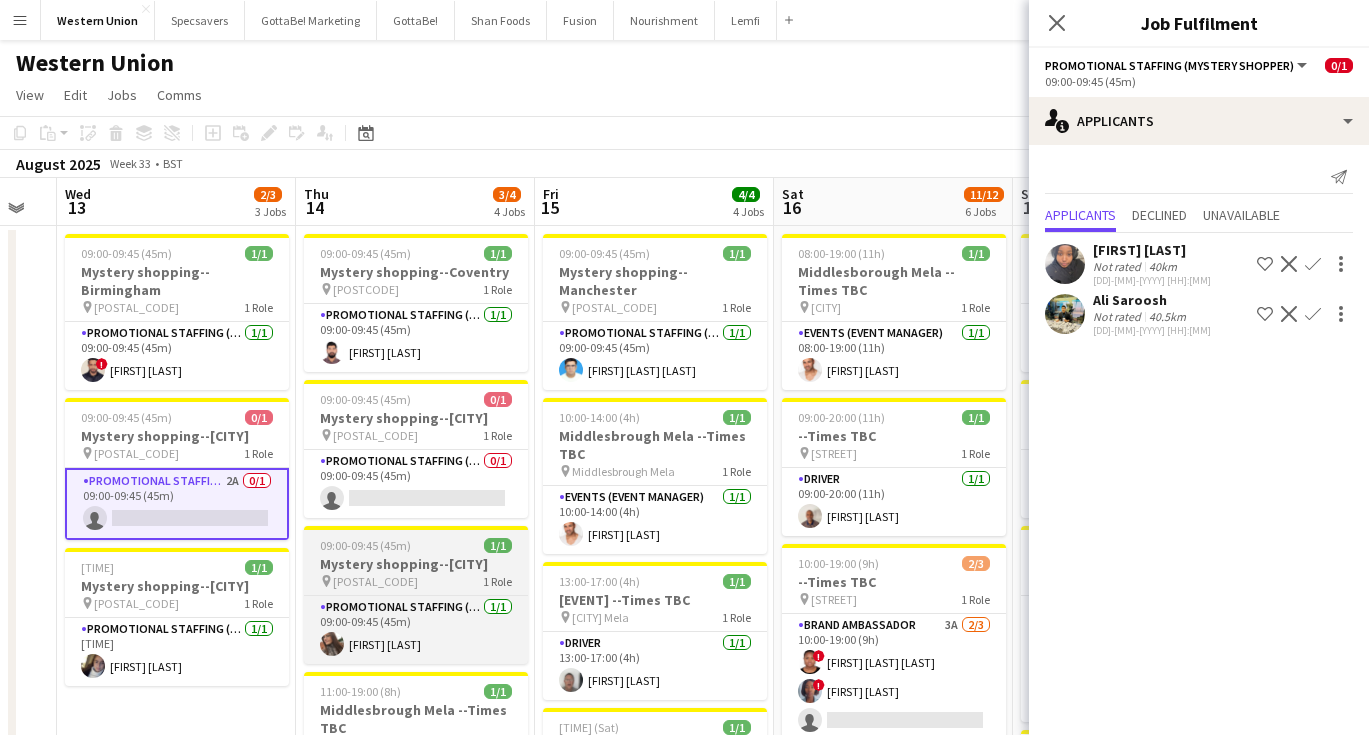 scroll, scrollTop: 0, scrollLeft: 666, axis: horizontal 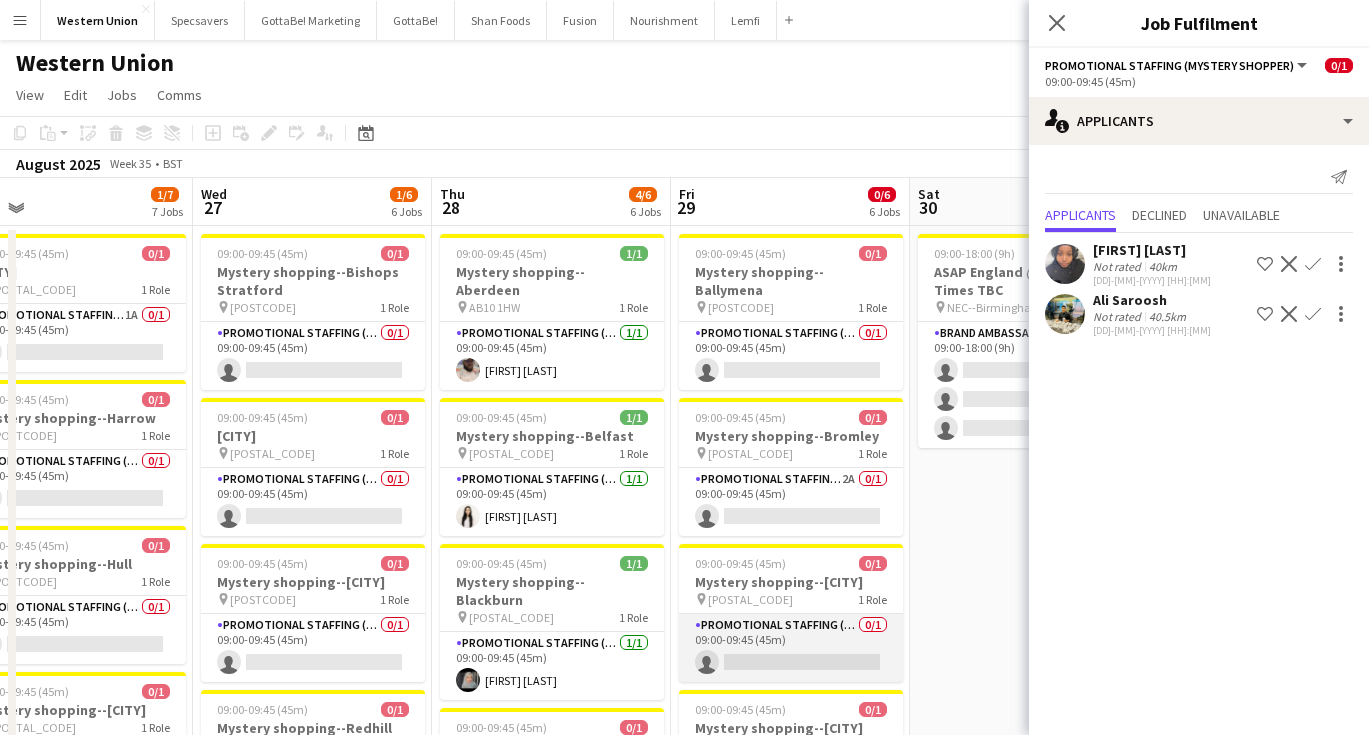 click on "Promotional Staffing (Mystery Shopper)   0/1   09:00-09:45 (45m)
single-neutral-actions" at bounding box center [791, 648] 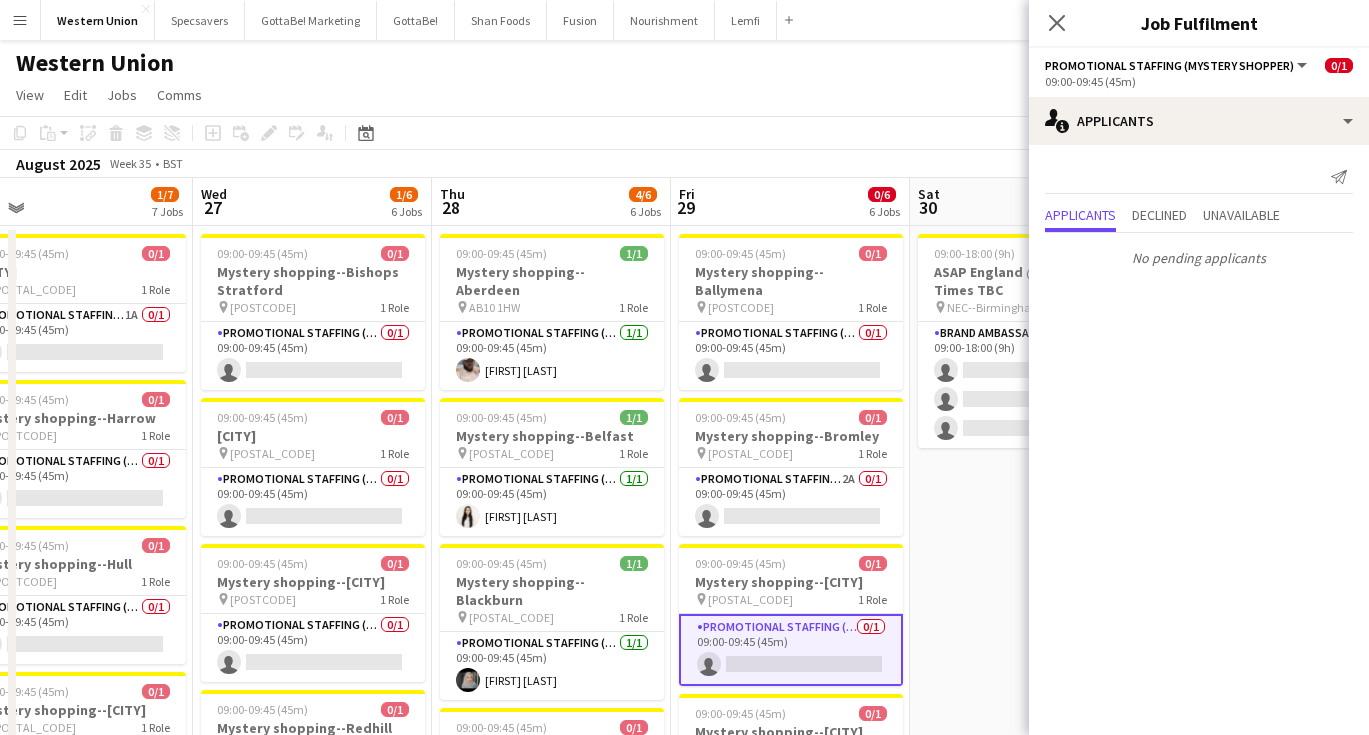 click on "Promotional Staffing (Mystery Shopper)   0/1   09:00-09:45 (45m)
single-neutral-actions" at bounding box center [791, 650] 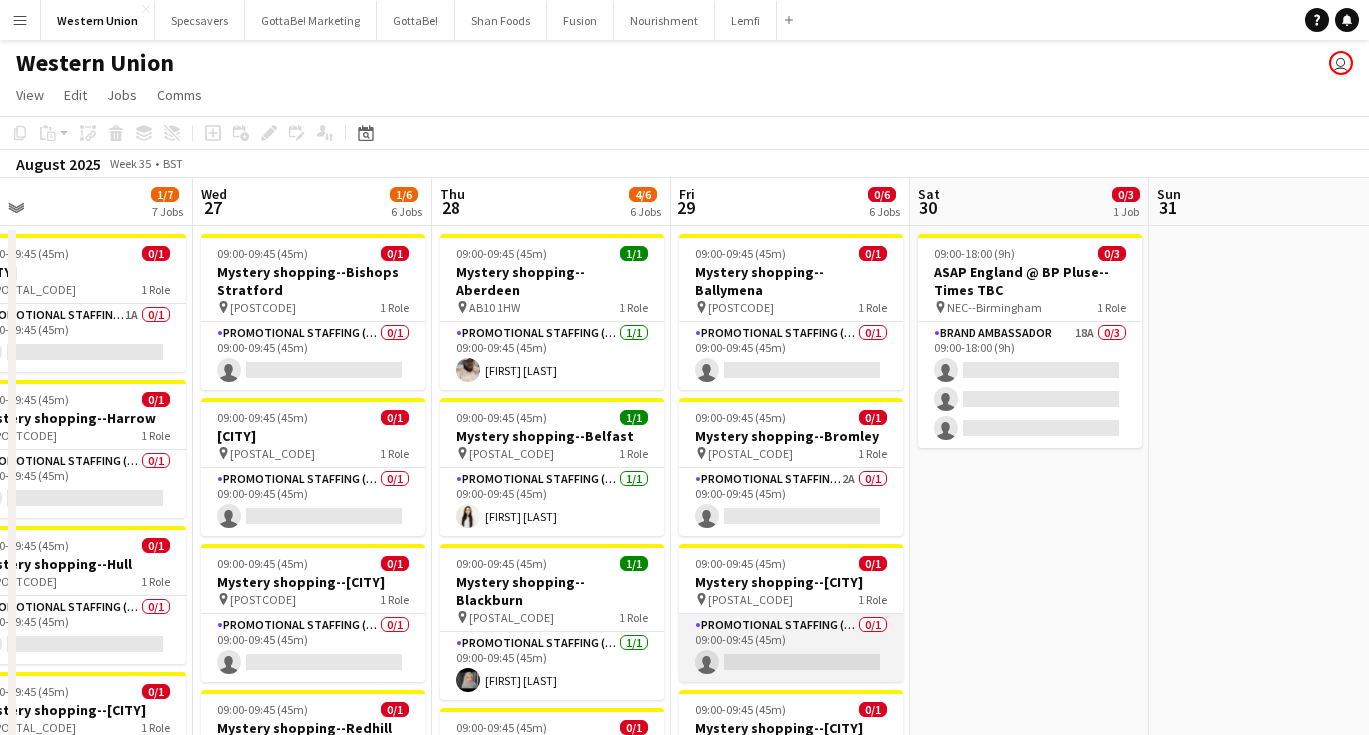 click on "Promotional Staffing (Mystery Shopper)   0/1   09:00-09:45 (45m)
single-neutral-actions" at bounding box center (791, 648) 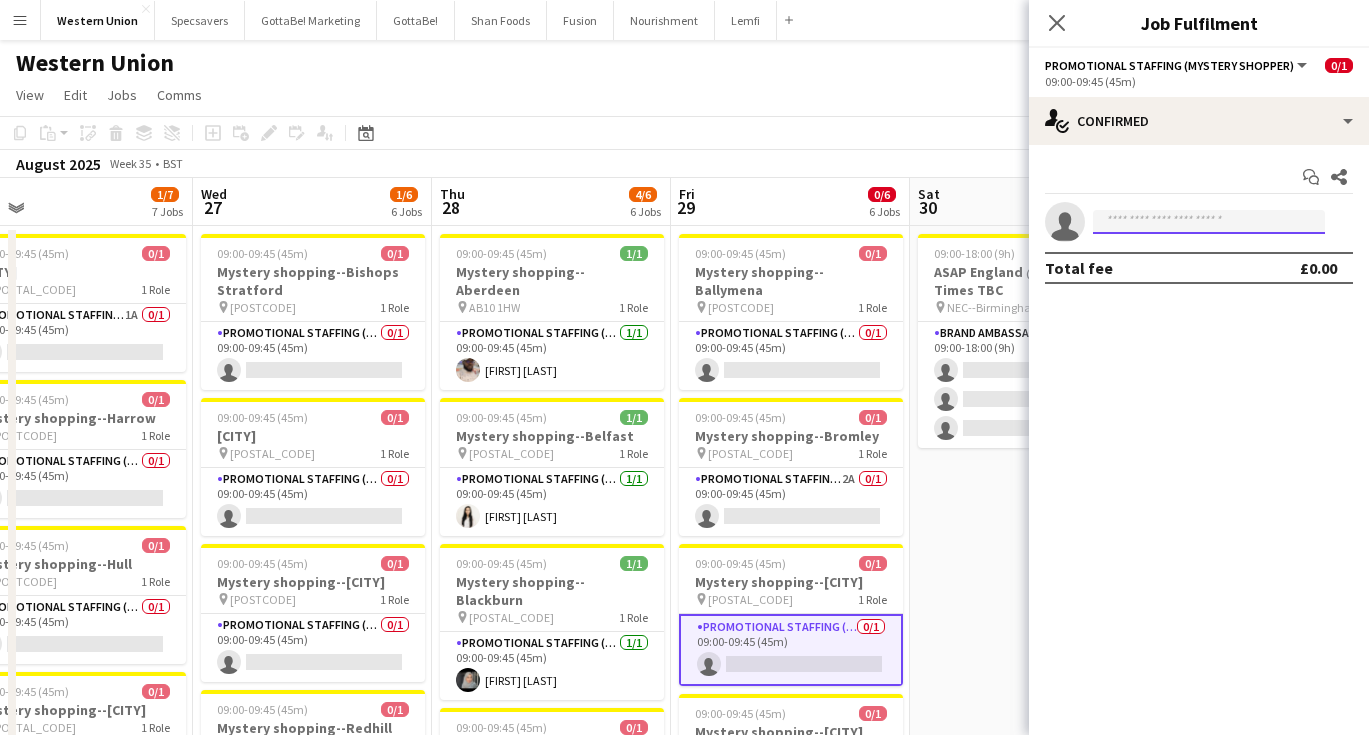 click at bounding box center (1209, 222) 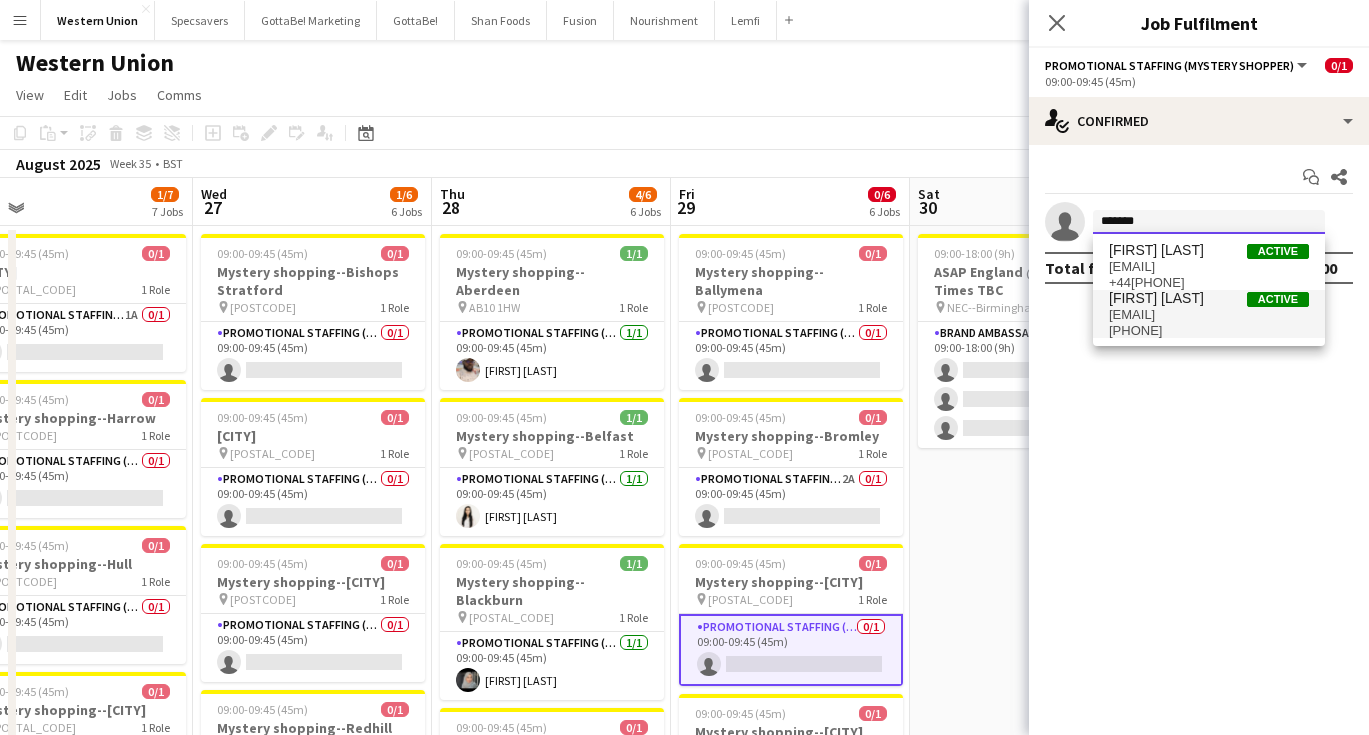 type on "*******" 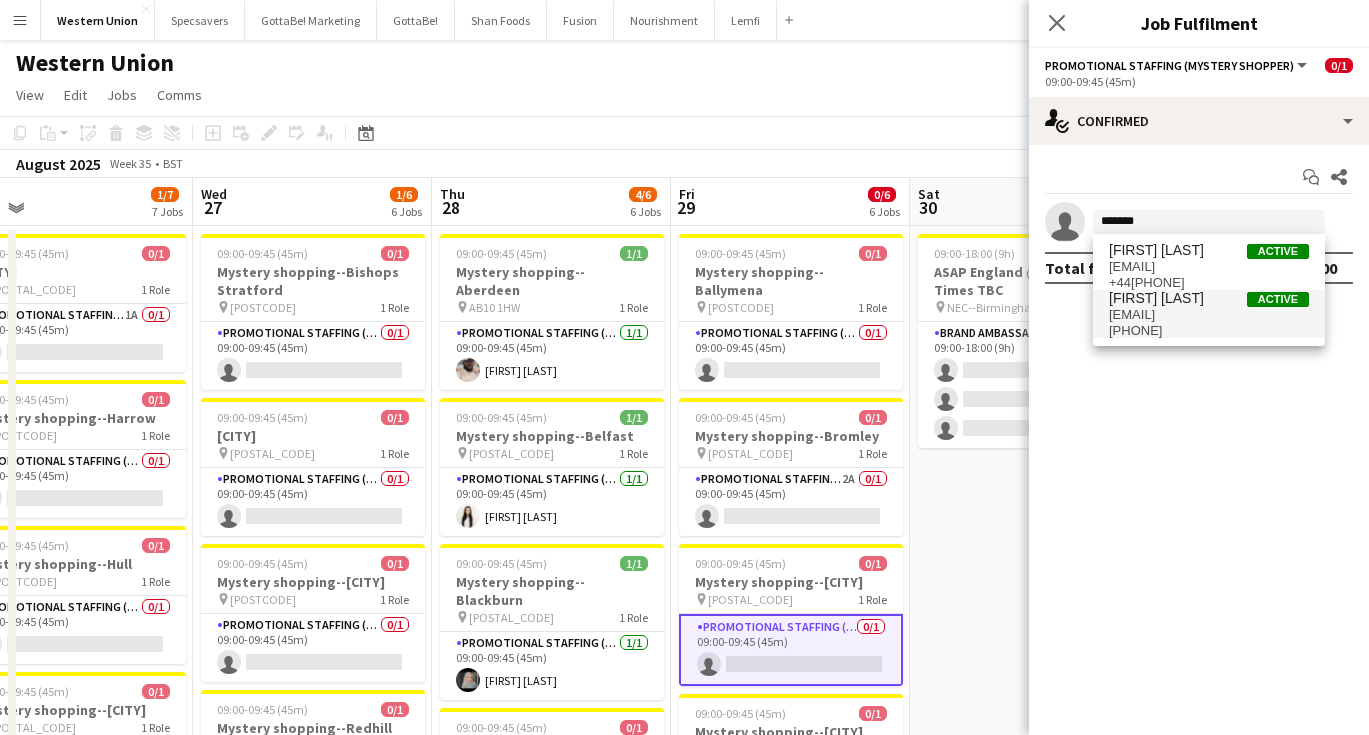 click on "cameroned26@gmail.com" at bounding box center [1209, 315] 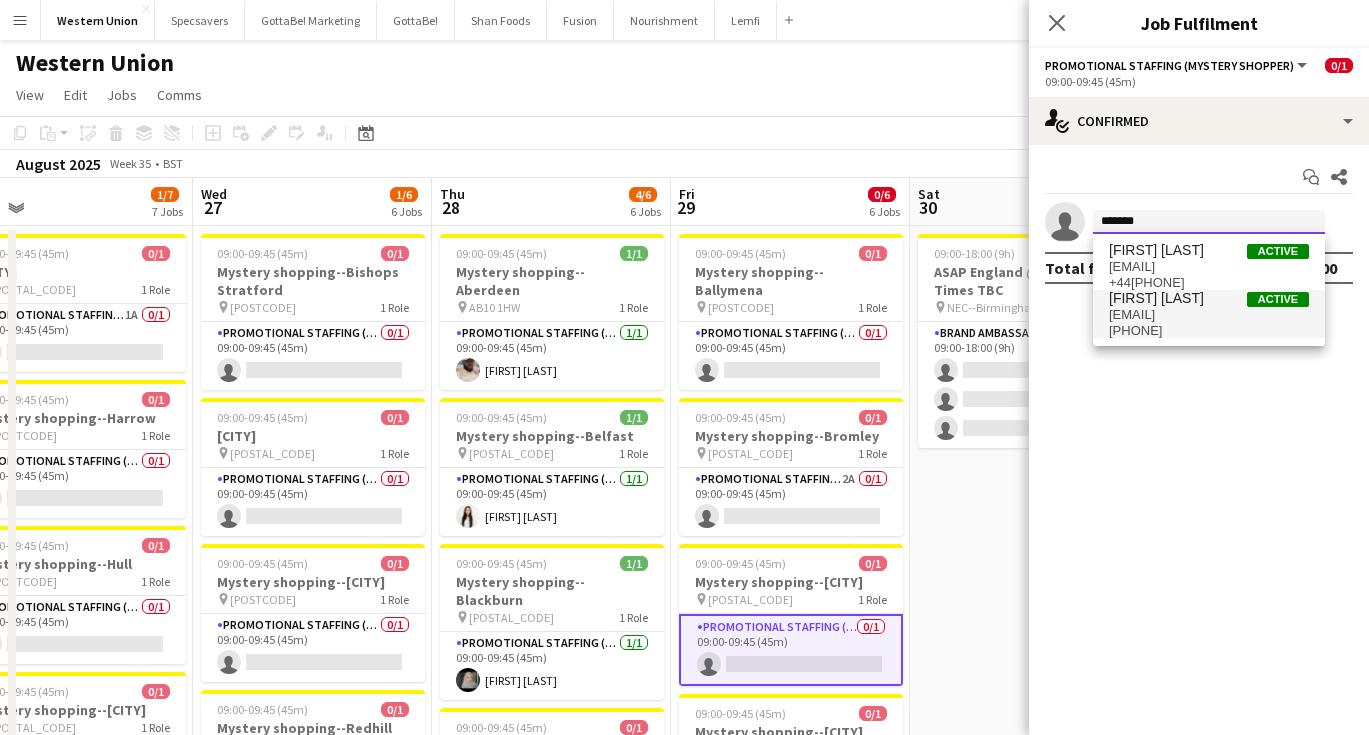 type 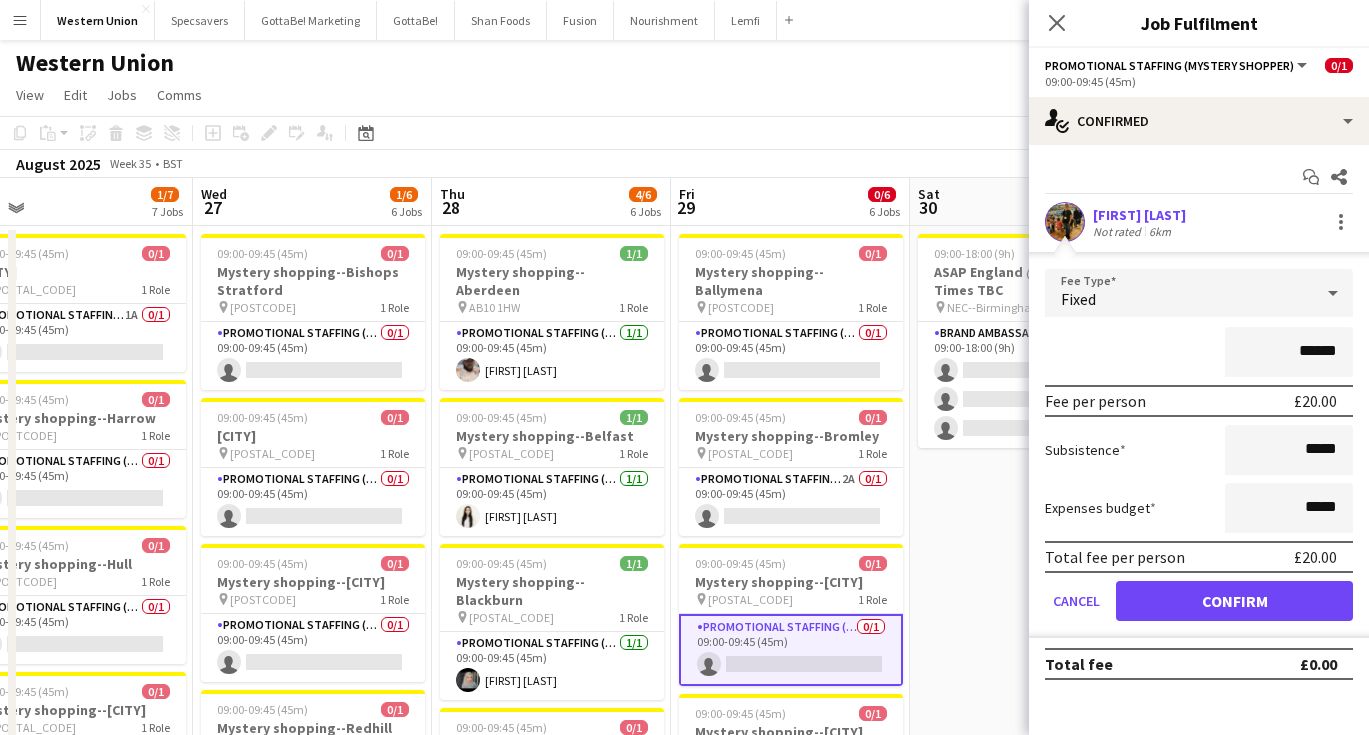 click on "Confirm" at bounding box center (1234, 601) 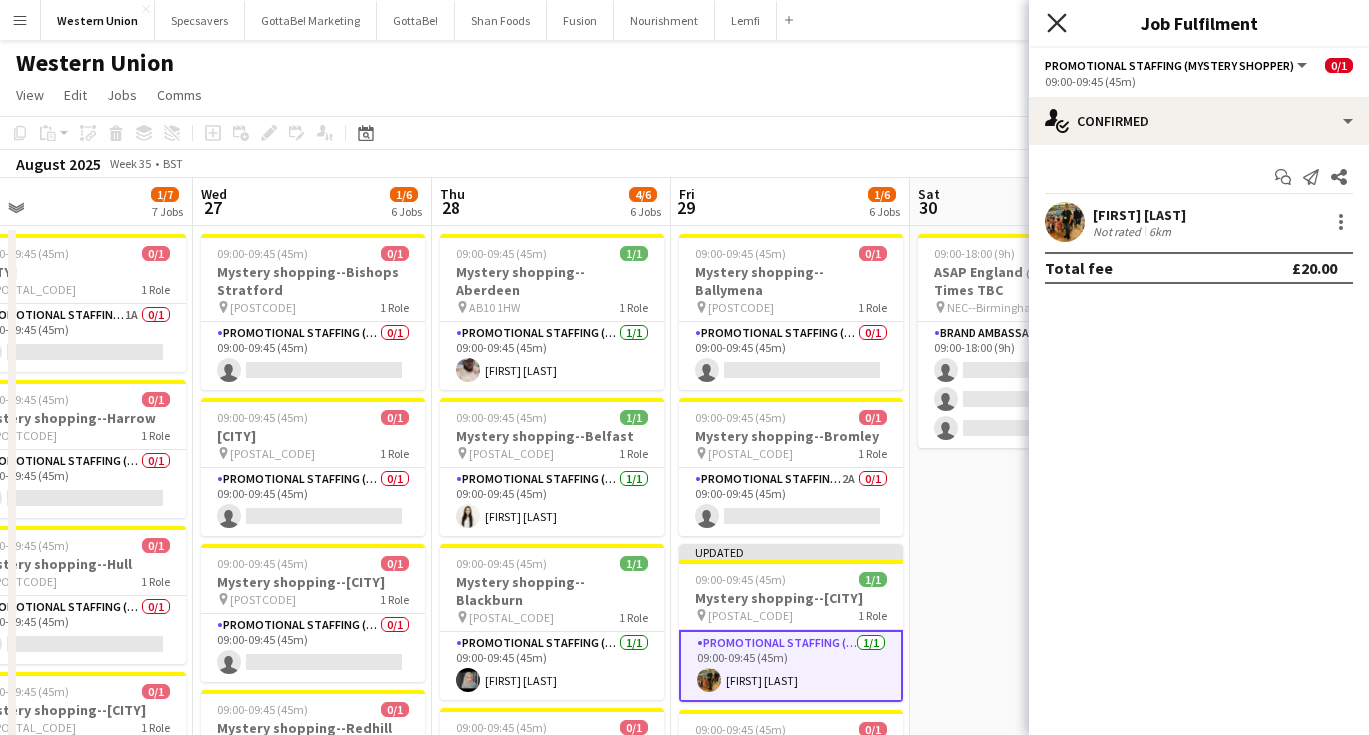 click on "Close pop-in" 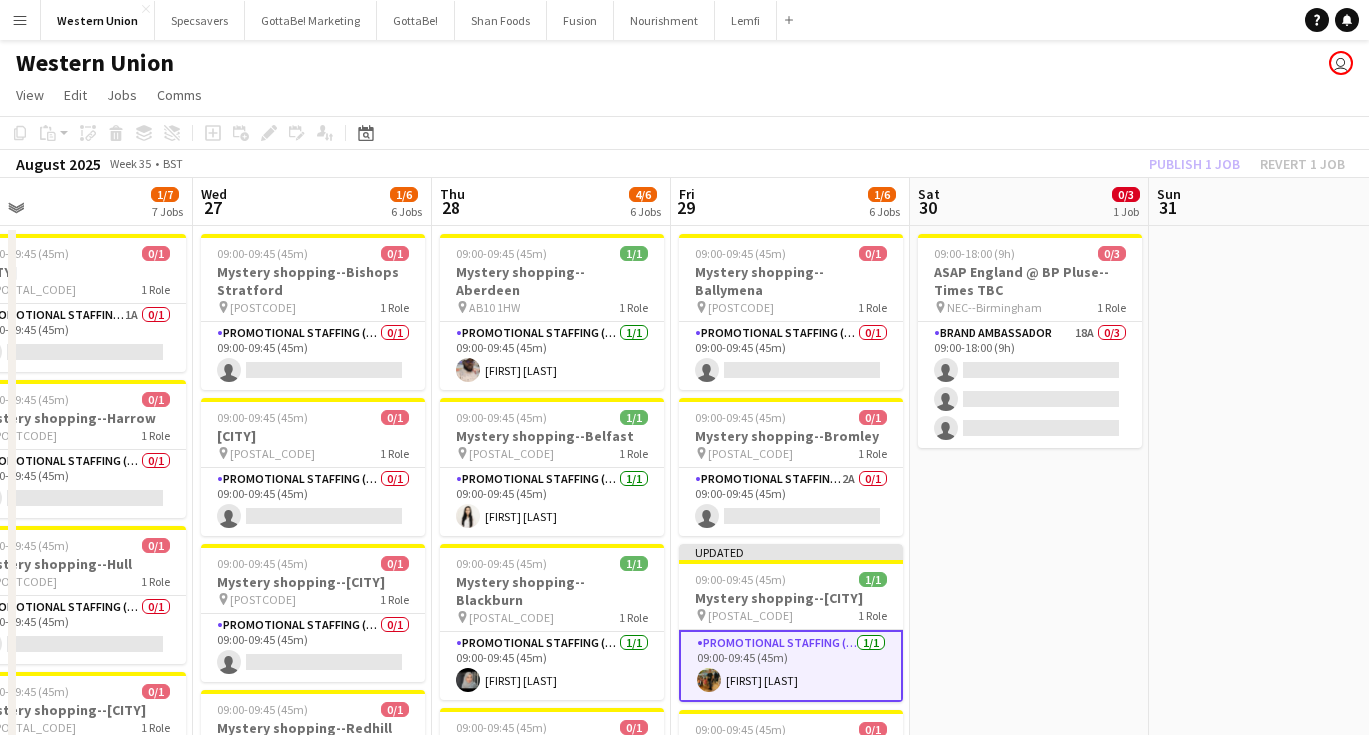 click on "[TIME]    [NUMBER]/[NUMBER]   ASAP [COUNTRY] @ [BRAND] --Times TBC
pin
NEC--[CITY]   1 Role   Brand Ambassador   [NUMBER]A   [NUMBER]/[NUMBER]   [TIME]
single-neutral-actions
single-neutral-actions" at bounding box center [1029, 829] 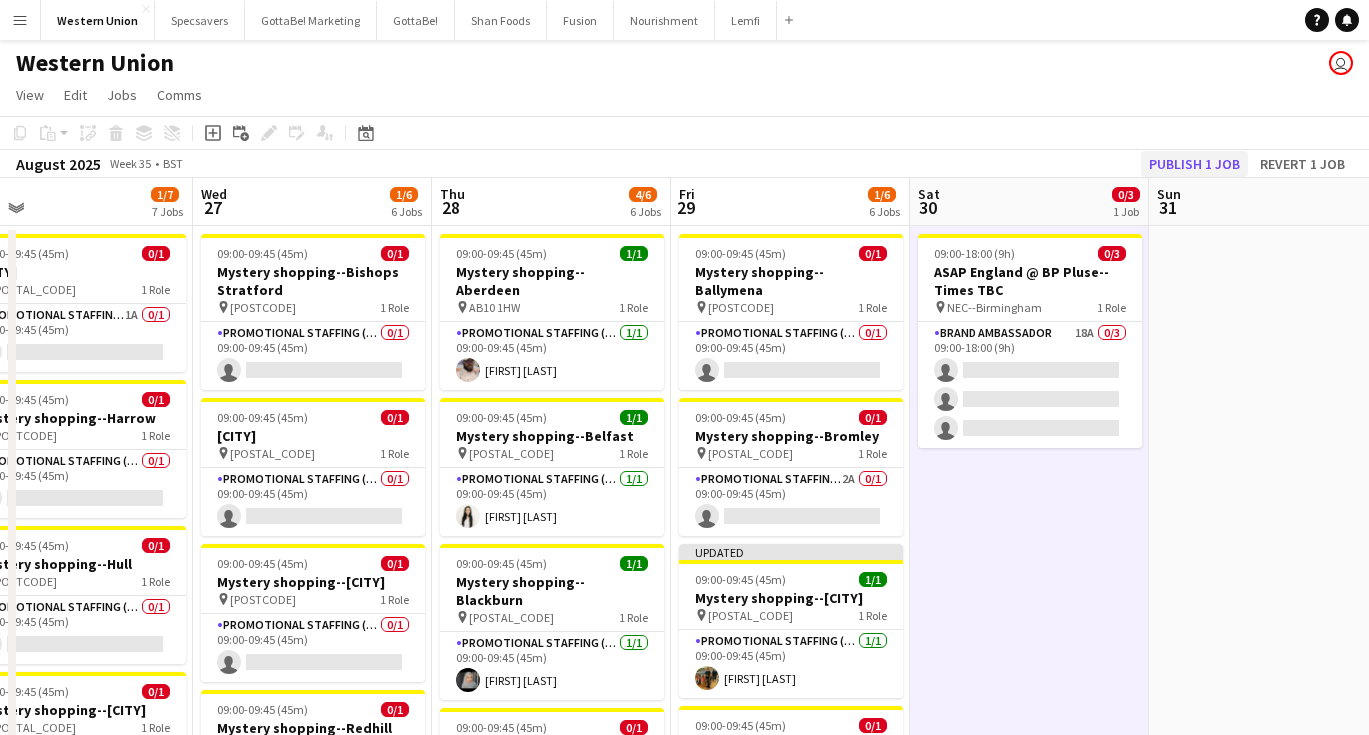 click on "Publish 1 job" 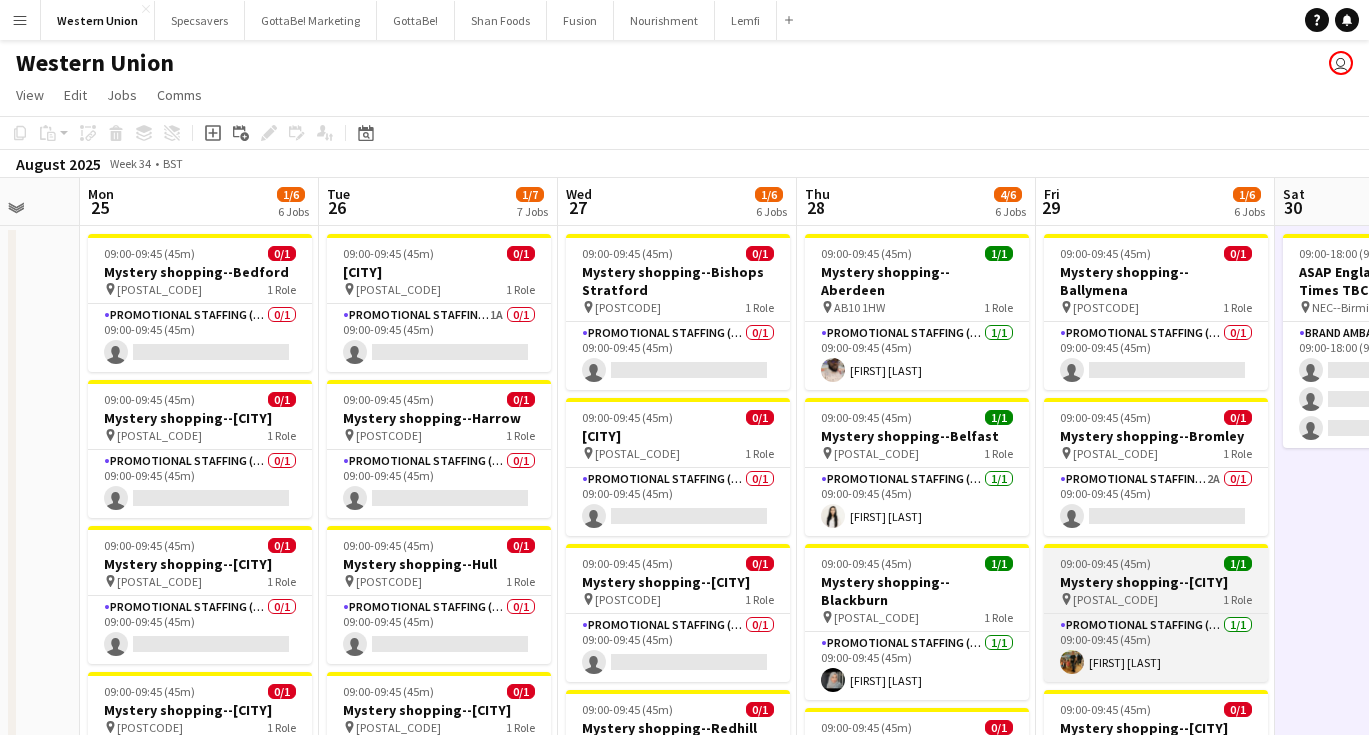 scroll, scrollTop: 0, scrollLeft: 632, axis: horizontal 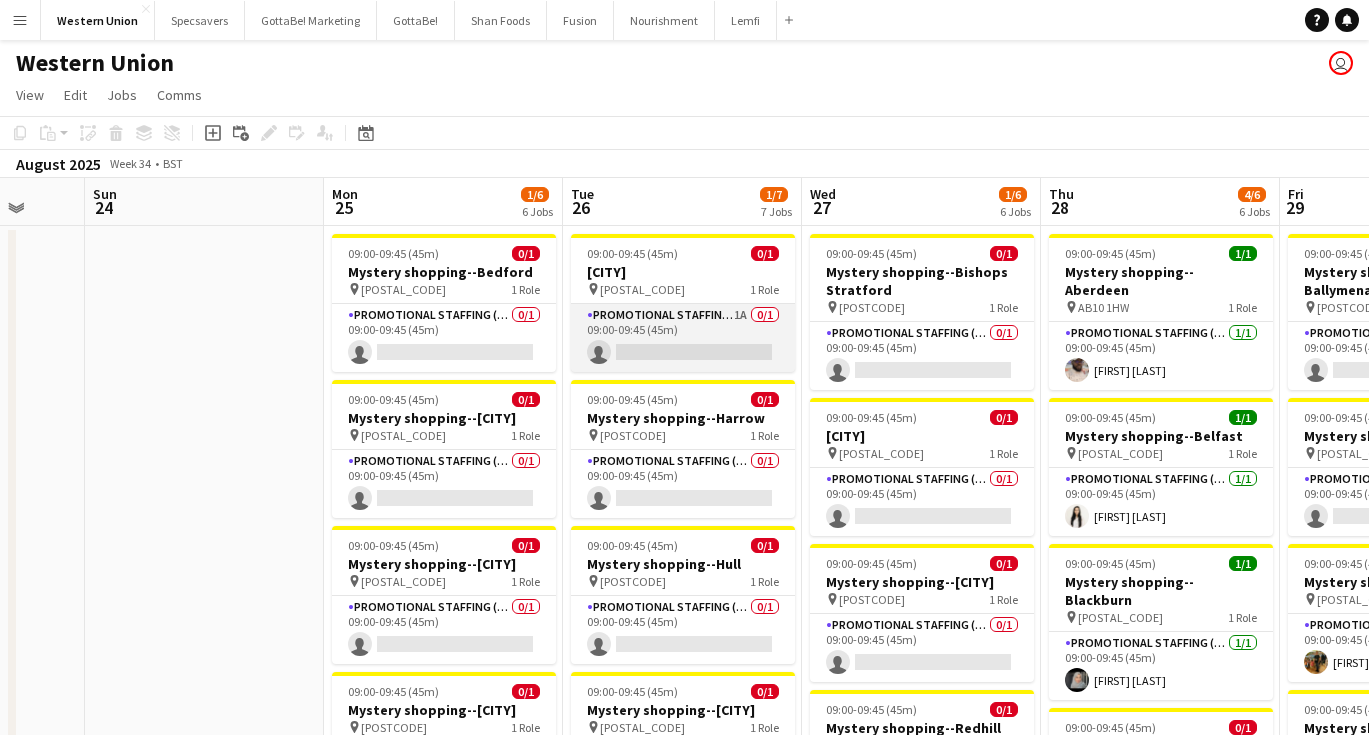 click on "Promotional Staffing (Mystery Shopper)   1A   0/1   09:00-09:45 (45m)
single-neutral-actions" at bounding box center (683, 338) 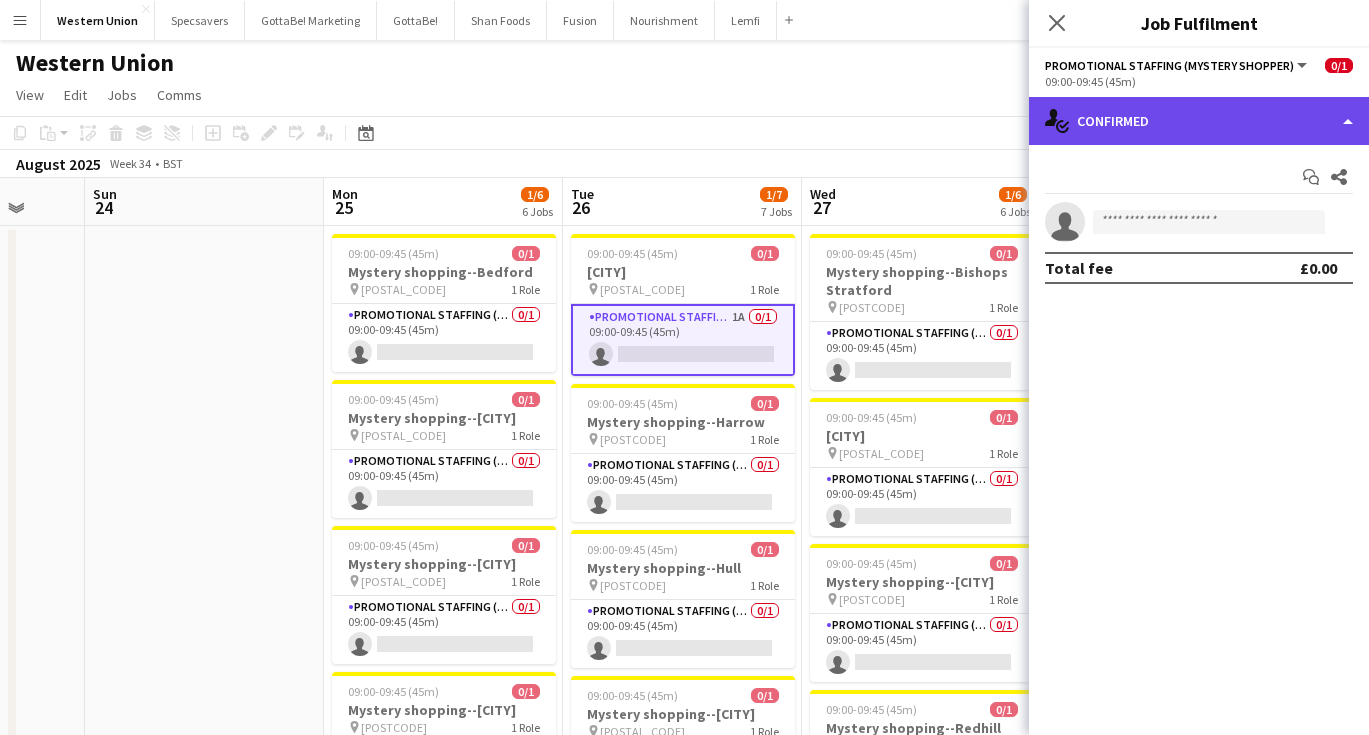 click on "single-neutral-actions-check-2
Confirmed" 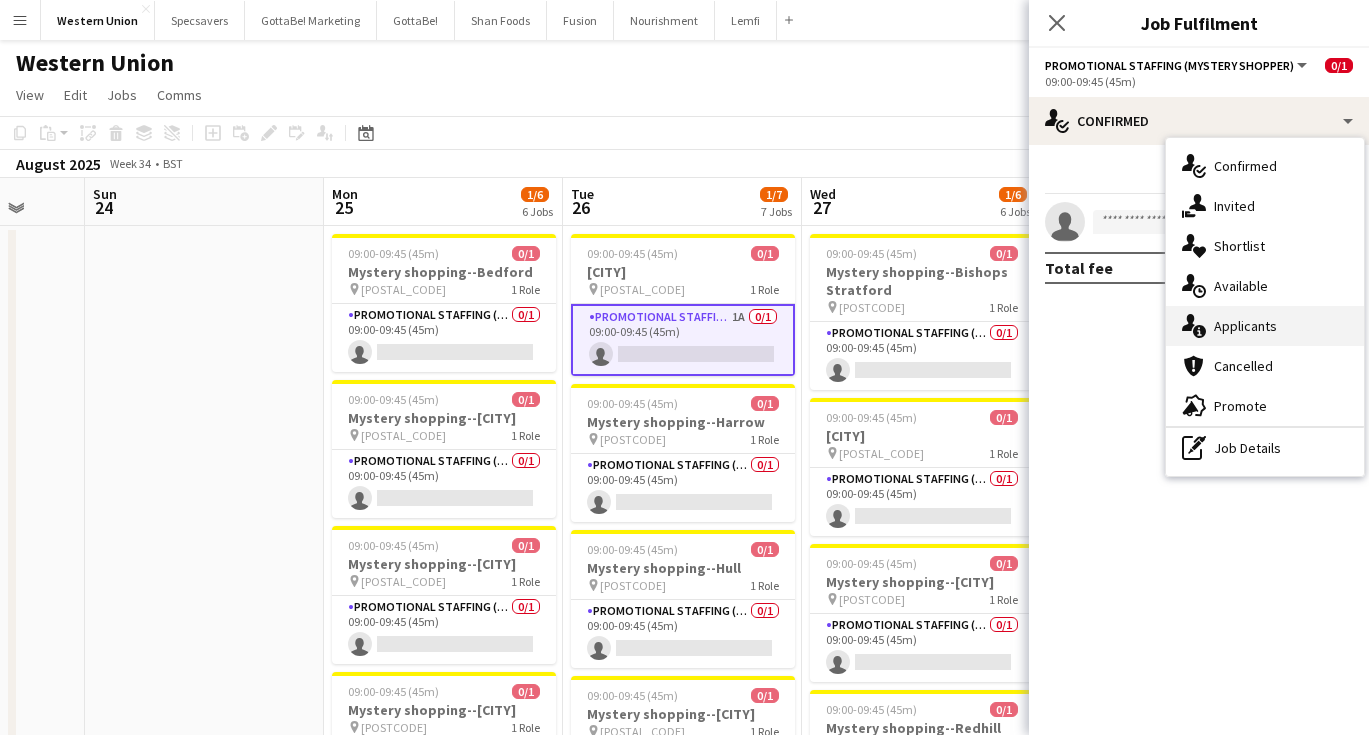 click on "single-neutral-actions-information
Applicants" at bounding box center [1265, 326] 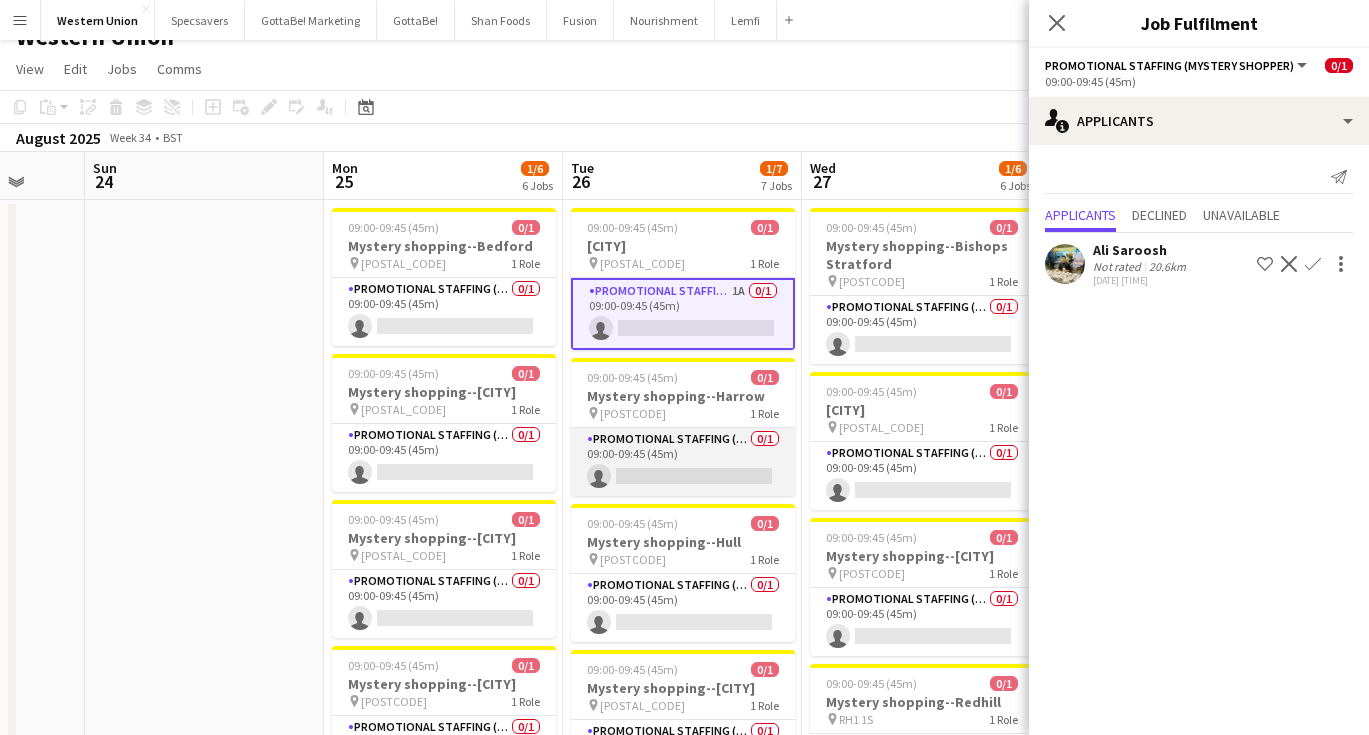 scroll, scrollTop: 61, scrollLeft: 0, axis: vertical 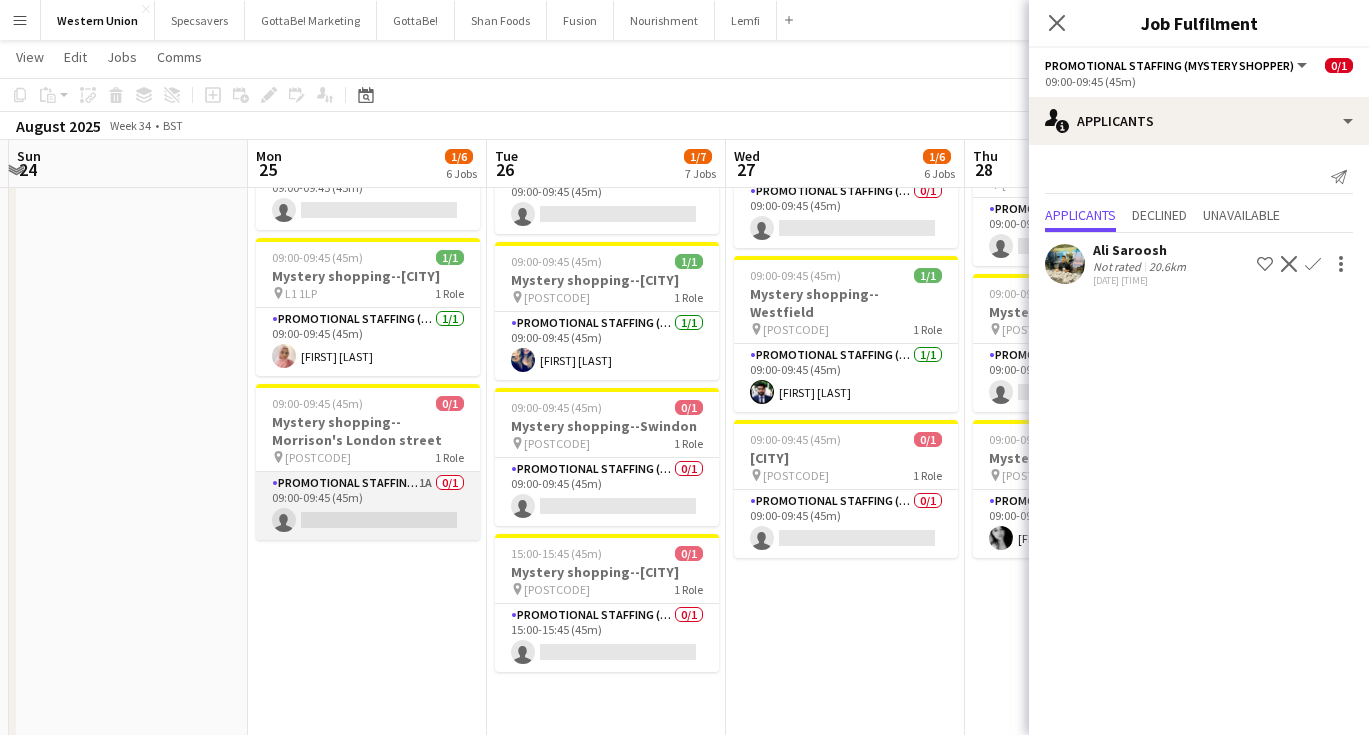 click on "Promotional Staffing (Mystery Shopper)   1A   0/1   09:00-09:45 (45m)
single-neutral-actions" at bounding box center (368, 506) 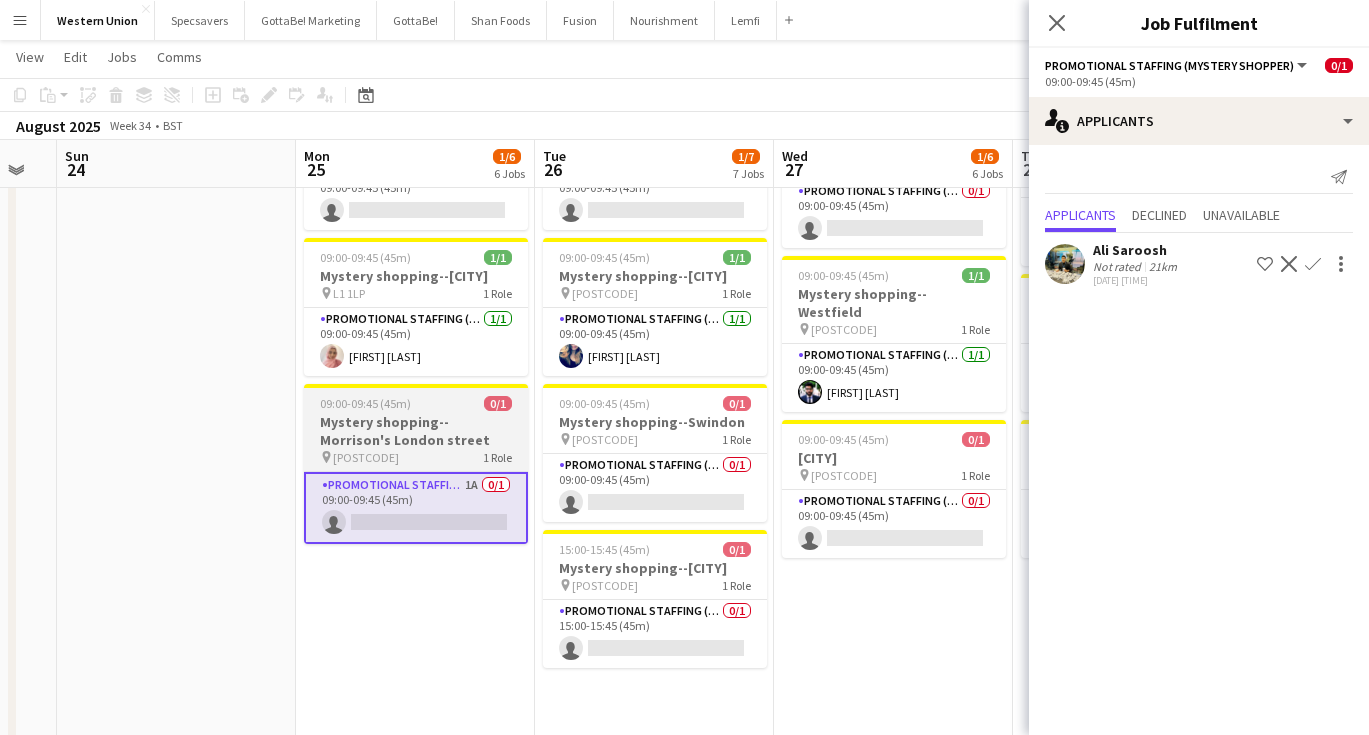 scroll, scrollTop: 0, scrollLeft: 733, axis: horizontal 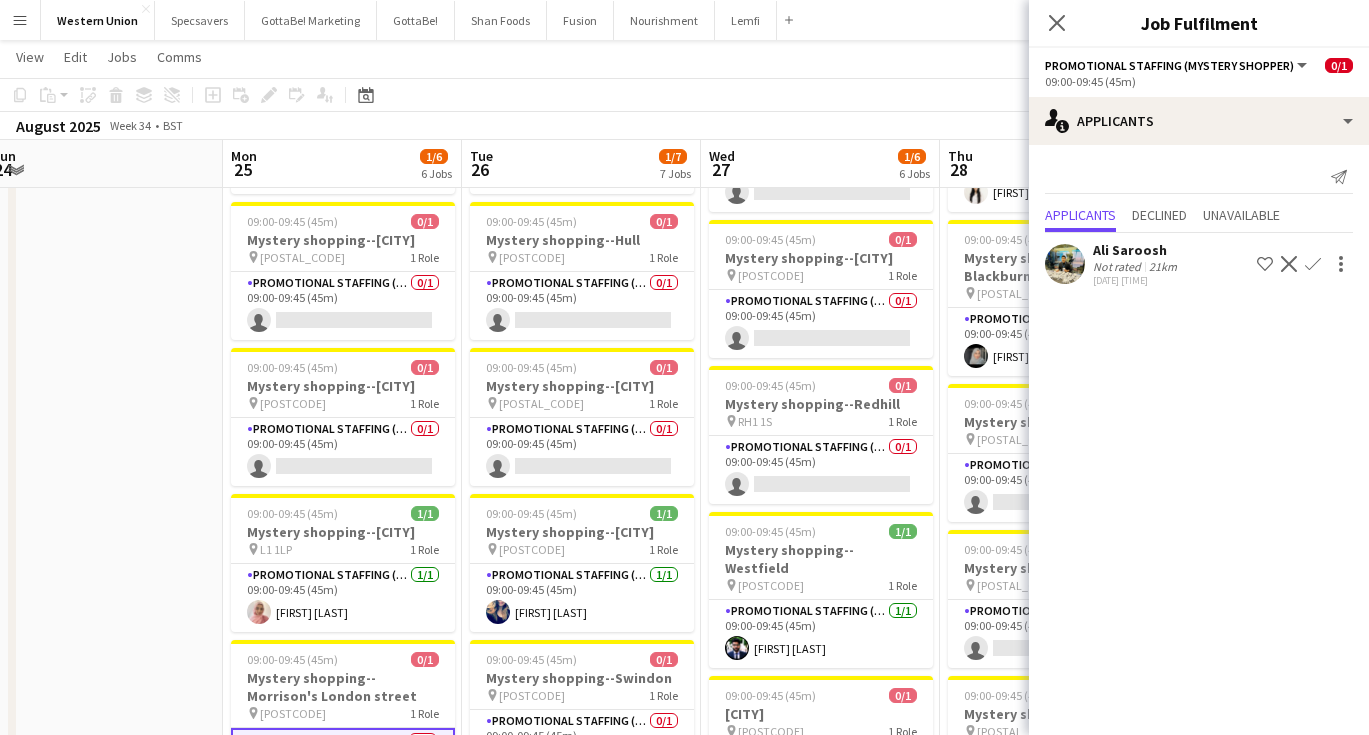 click on "View  Day view expanded Day view collapsed Month view Date picker Jump to today Expand Linked Jobs Collapse Linked Jobs  Edit  Copy
Command
C  Paste  Without Crew
Command
V With Crew
Command
Shift
V Paste as linked job  Group  Group Ungroup  Jobs  New Job Edit Job Delete Job New Linked Job Edit Linked Jobs Job fulfilment Promote Role Copy Role URL  Comms  Notify confirmed crew Create chat" 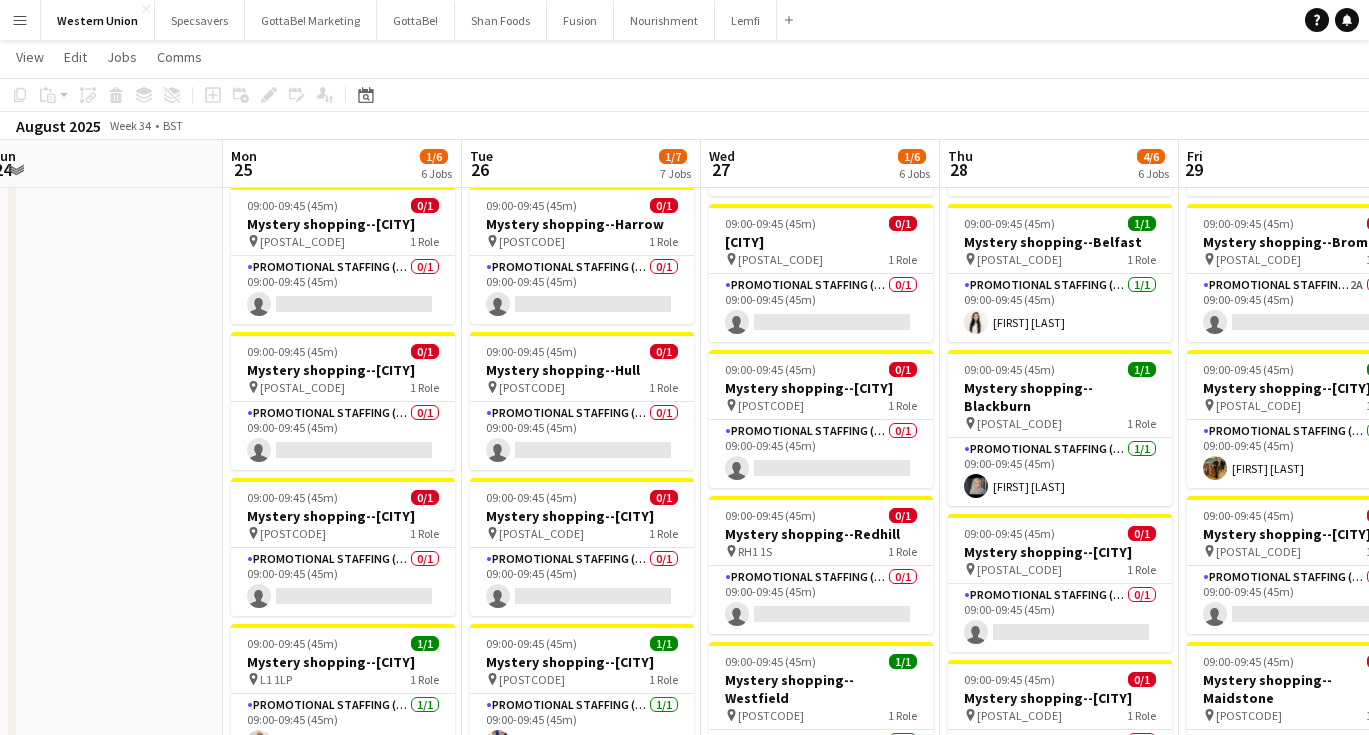 scroll, scrollTop: 192, scrollLeft: 0, axis: vertical 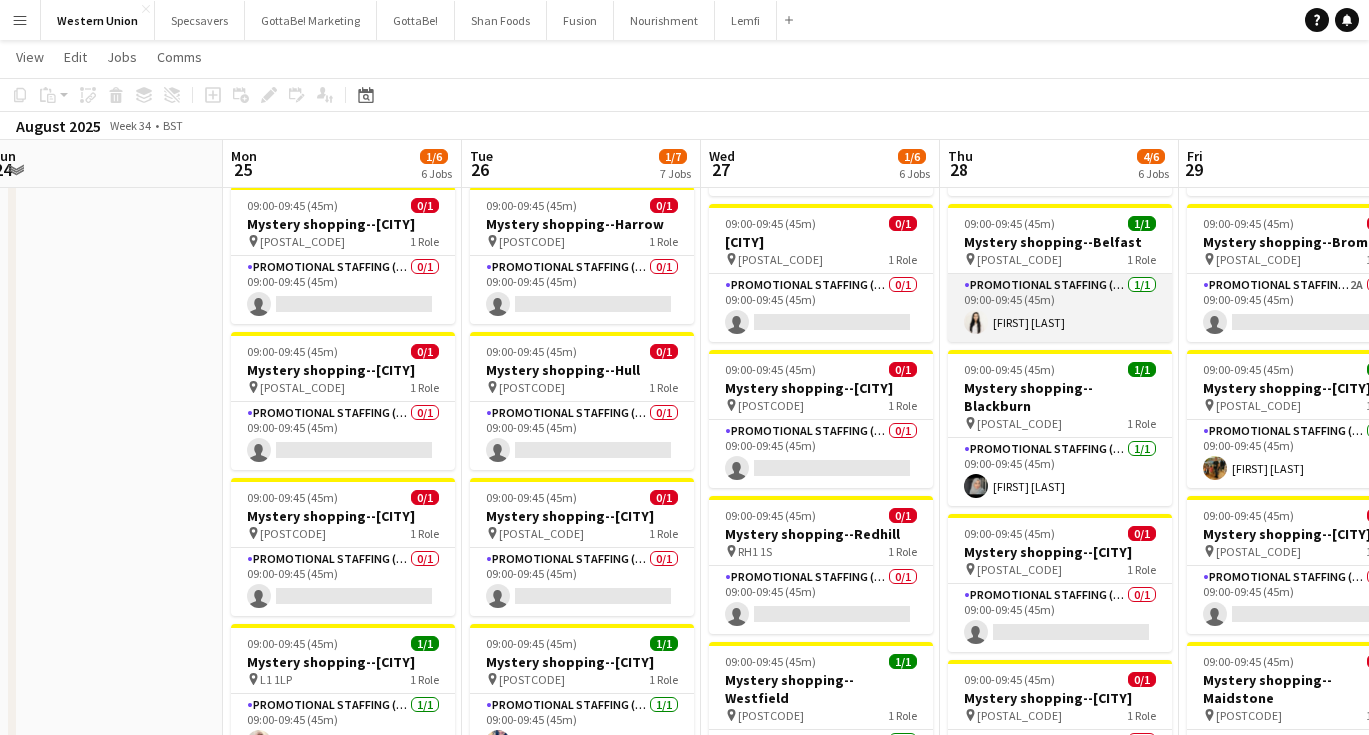 click on "Promotional Staffing (Mystery Shopper)   1/1   09:00-09:45 (45m)
Shubhika Pirodia" at bounding box center [1060, 308] 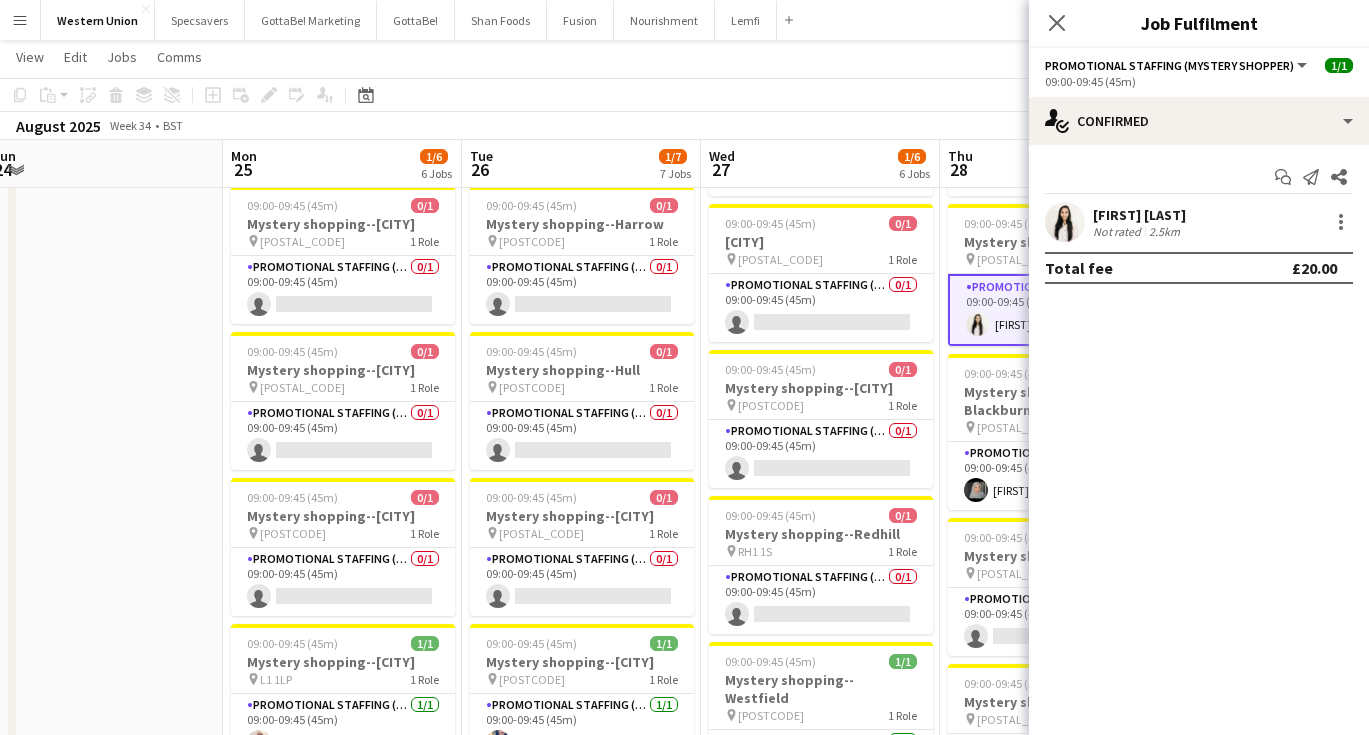 click on "Not rated   2.5km" at bounding box center (1139, 231) 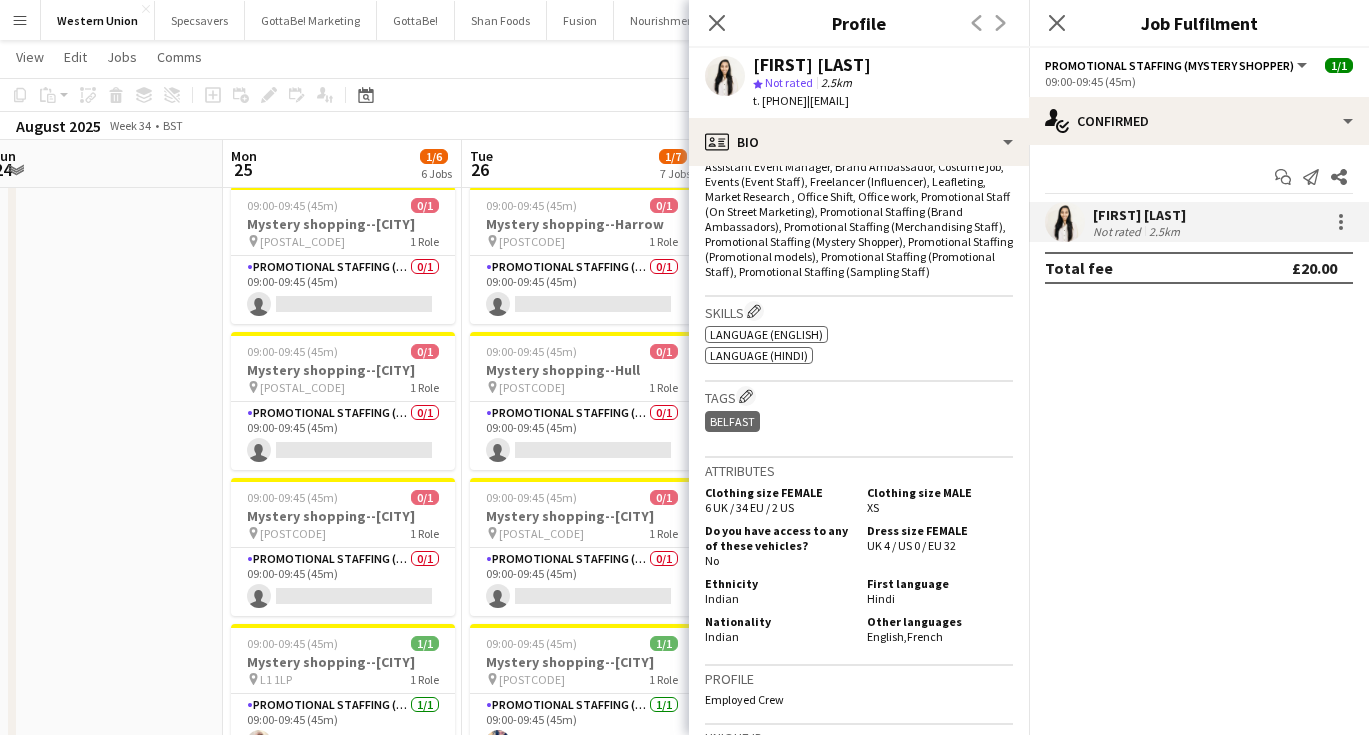scroll, scrollTop: 753, scrollLeft: 0, axis: vertical 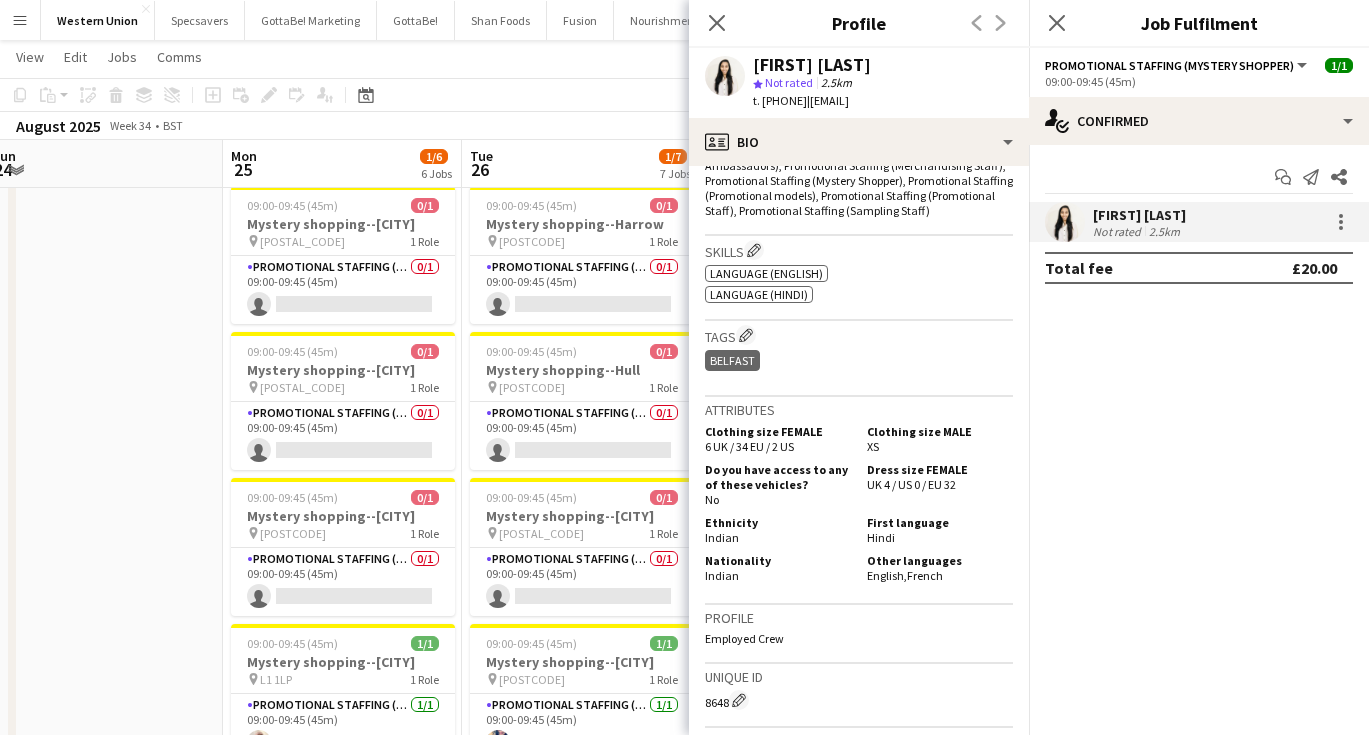 click at bounding box center (103, 635) 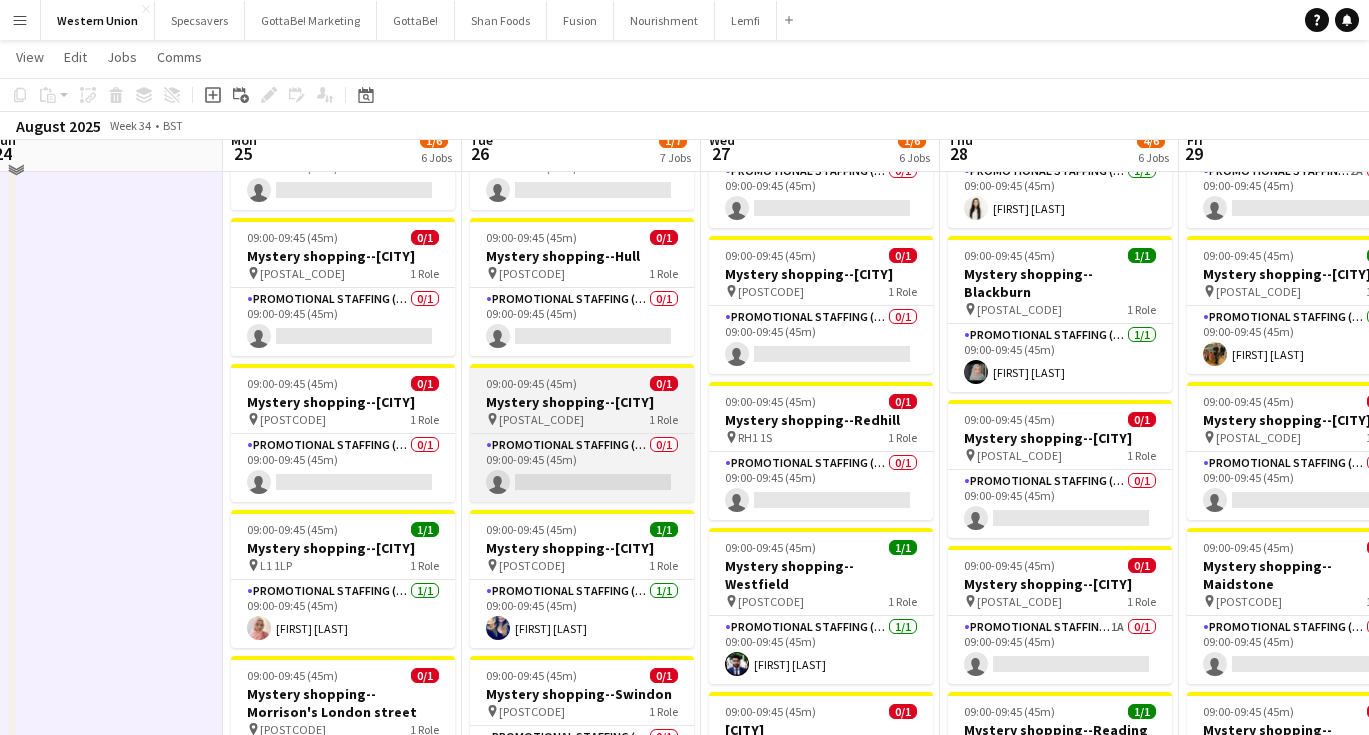 scroll, scrollTop: 310, scrollLeft: 0, axis: vertical 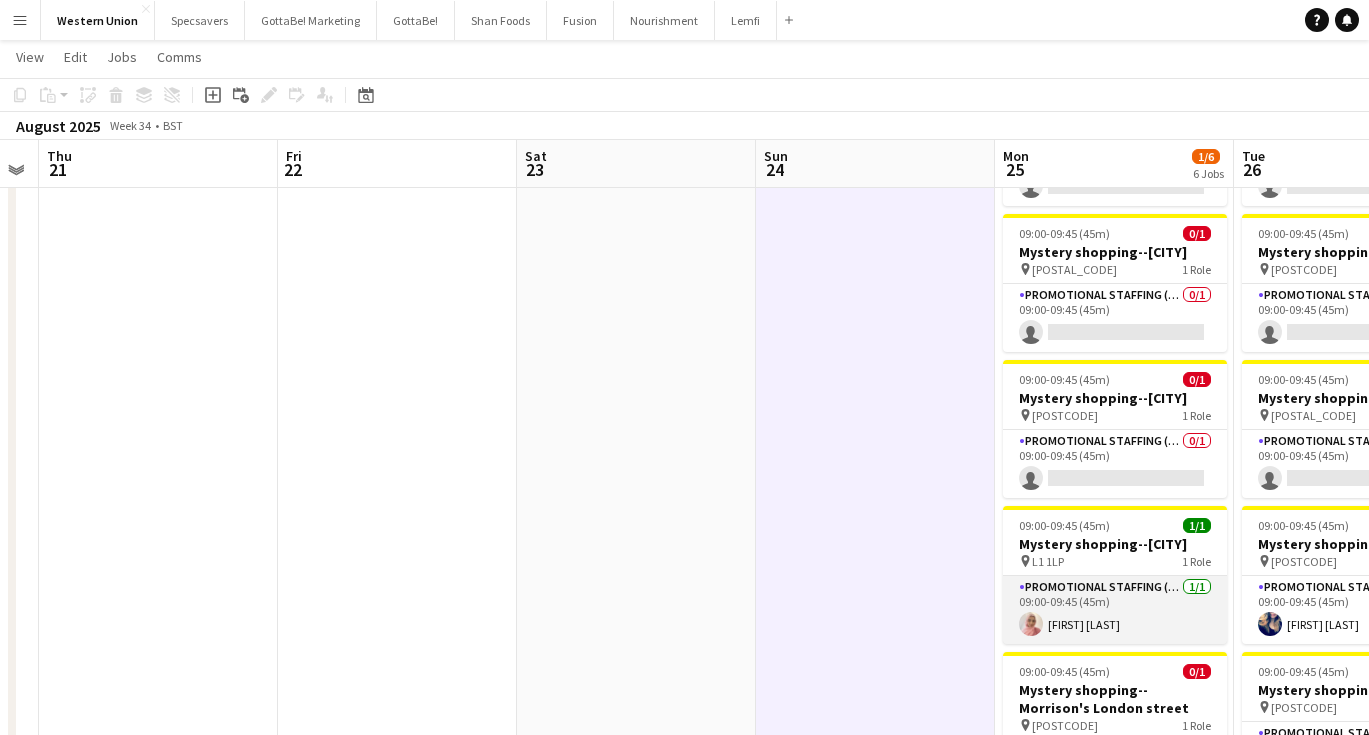 click on "Promotional Staffing (Mystery Shopper)   1/1   09:00-09:45 (45m)
Shabnam Jallal" at bounding box center [1115, 610] 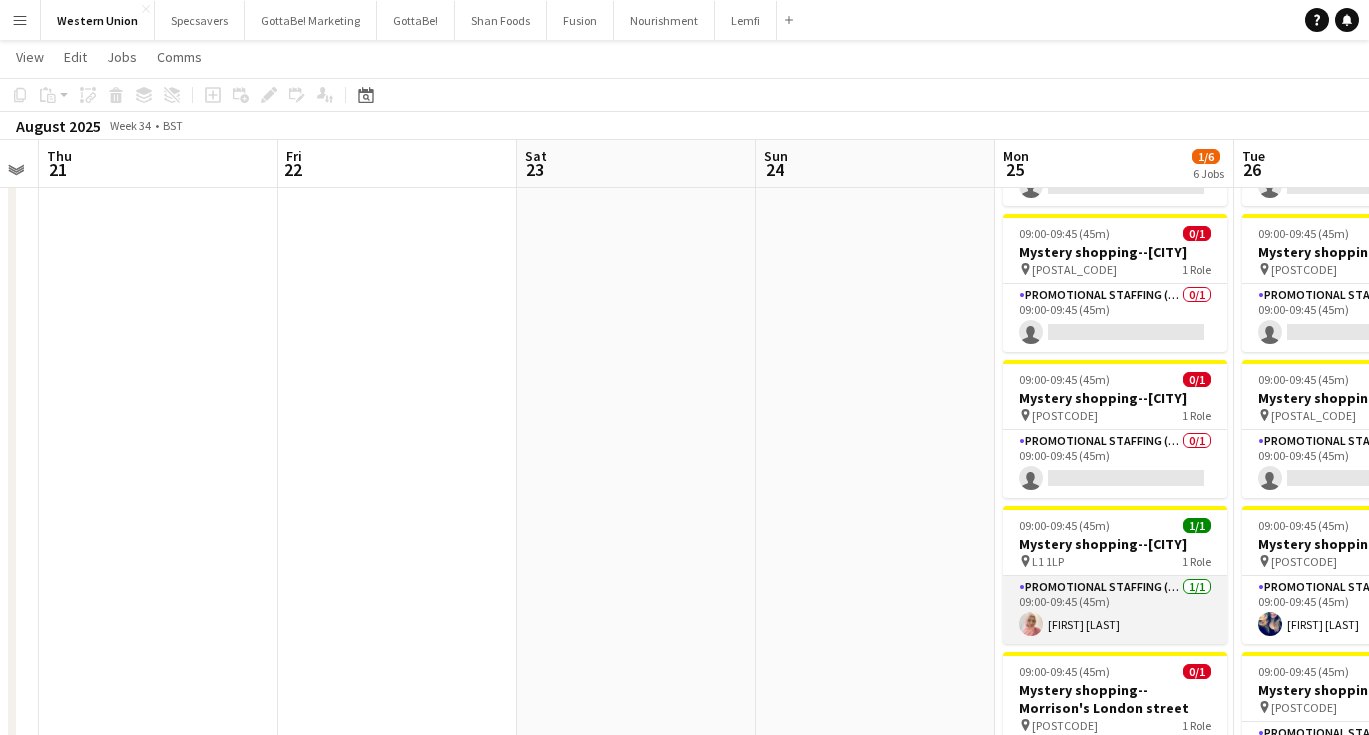 click on "Promotional Staffing (Mystery Shopper)   1/1   09:00-09:45 (45m)
Shabnam Jallal" at bounding box center [1115, 610] 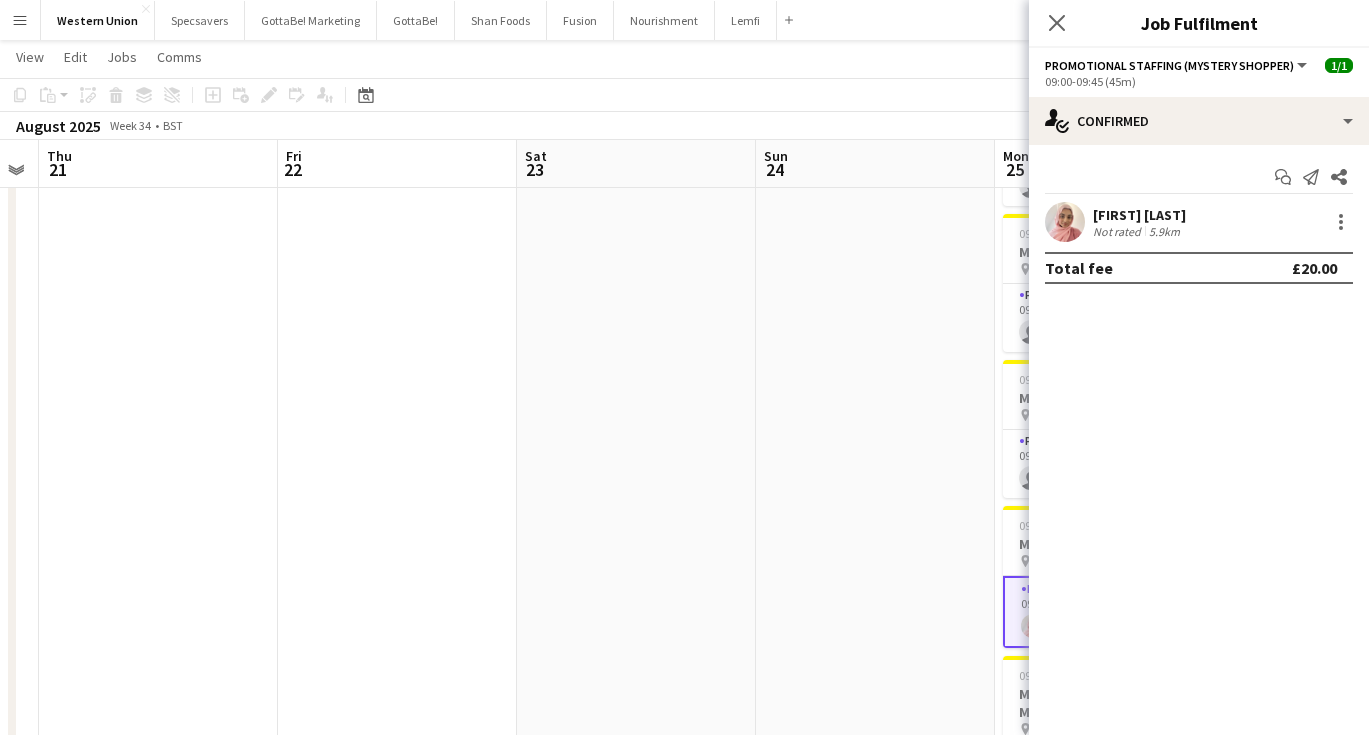 click on "5.9km" at bounding box center [1164, 231] 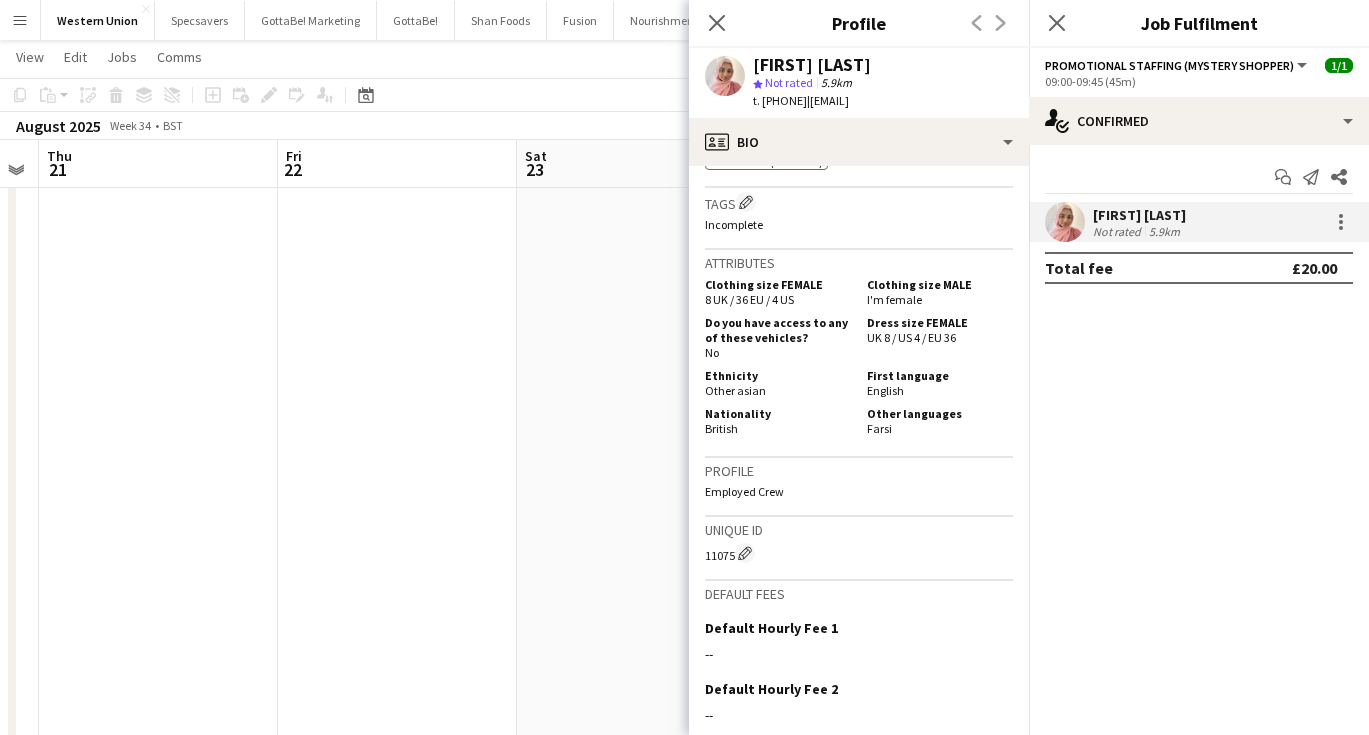 scroll, scrollTop: 798, scrollLeft: 0, axis: vertical 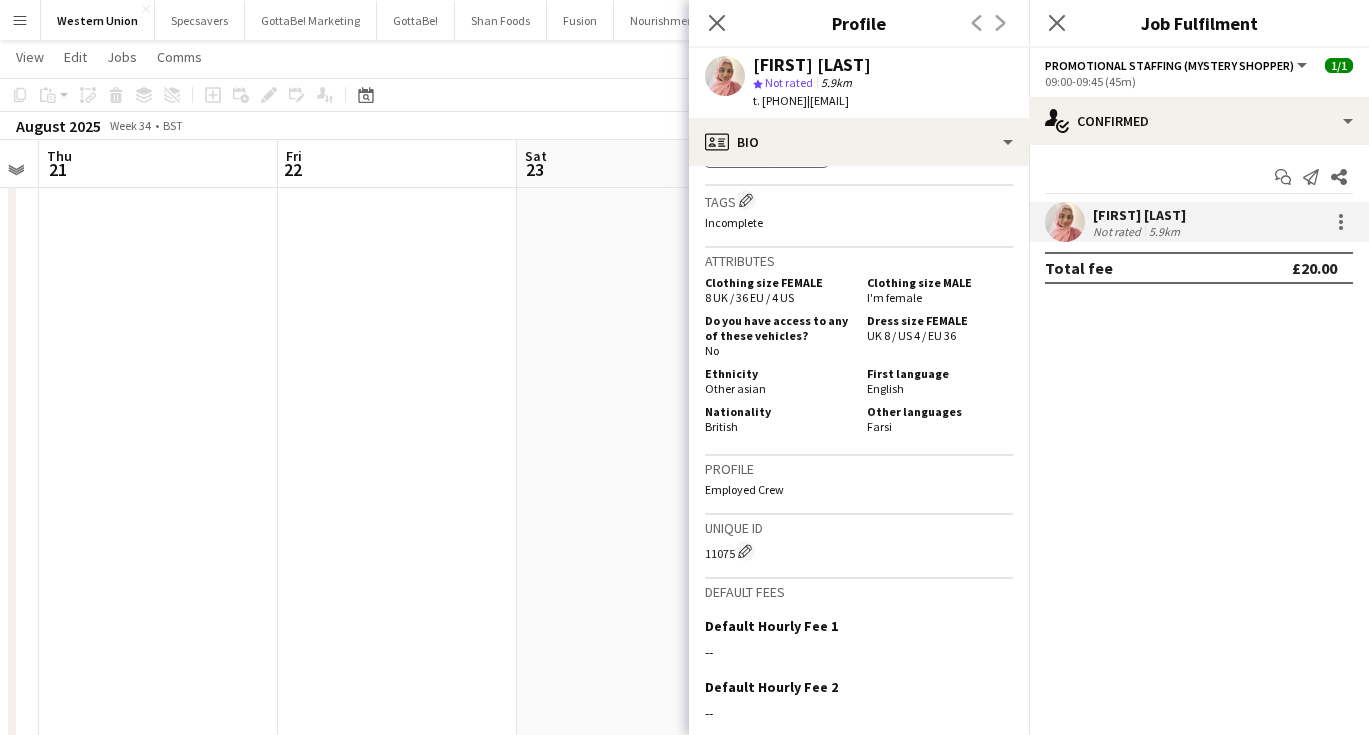 click at bounding box center (636, 517) 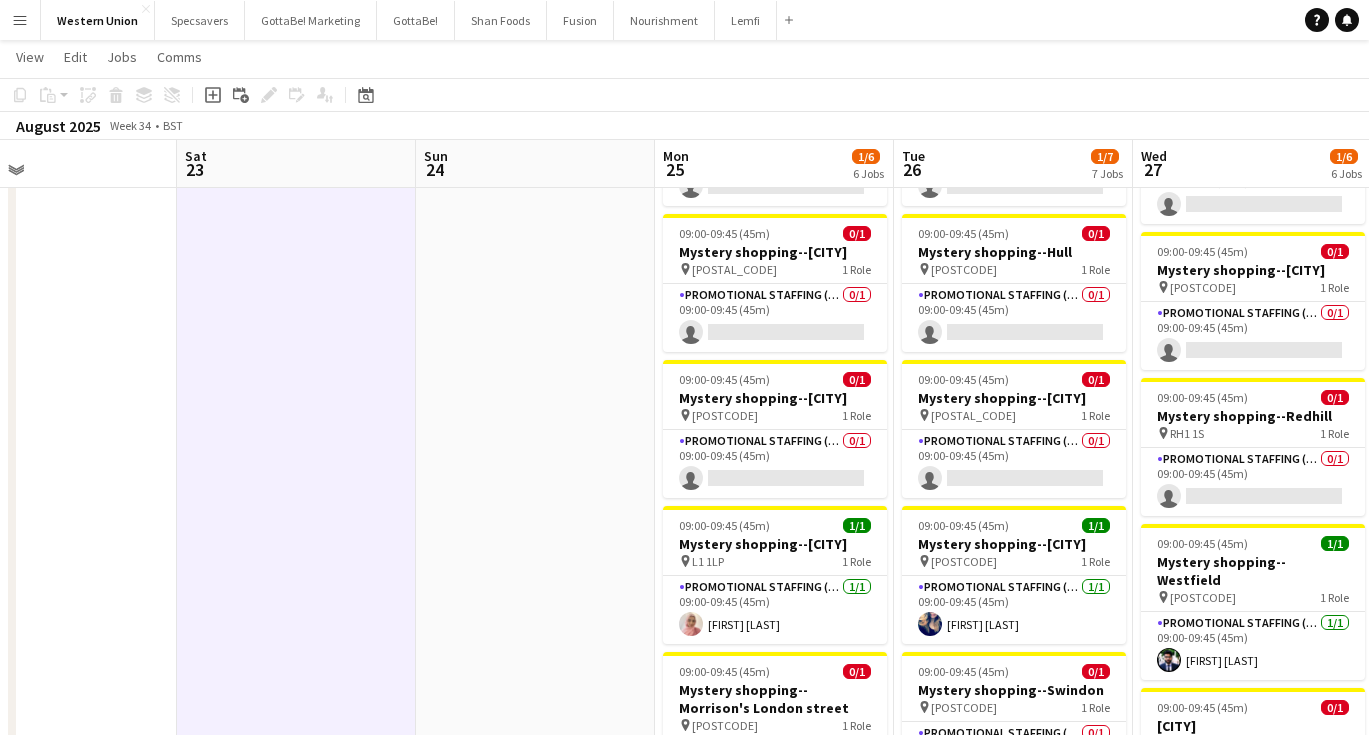 scroll, scrollTop: 0, scrollLeft: 813, axis: horizontal 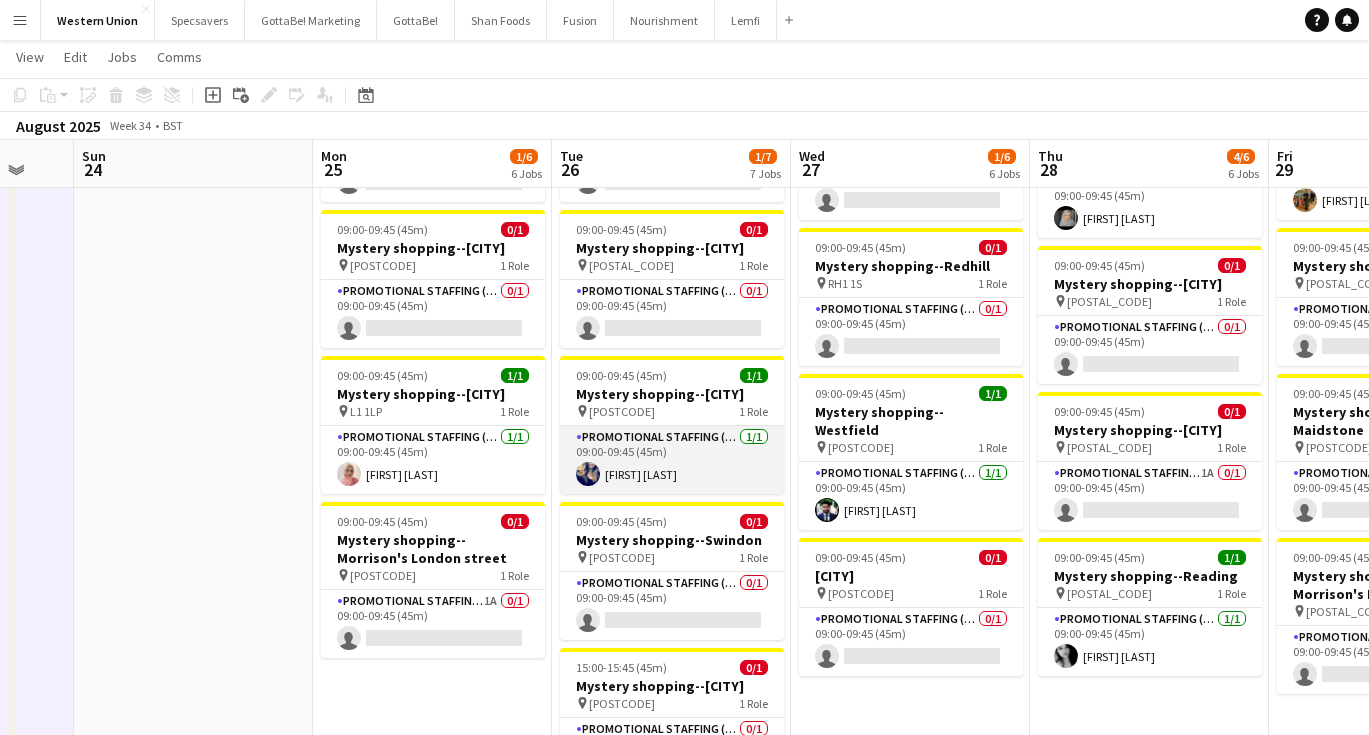 click on "Promotional Staffing (Mystery Shopper)   1/1   09:00-09:45 (45m)
Teodora Stoyanova" at bounding box center (672, 460) 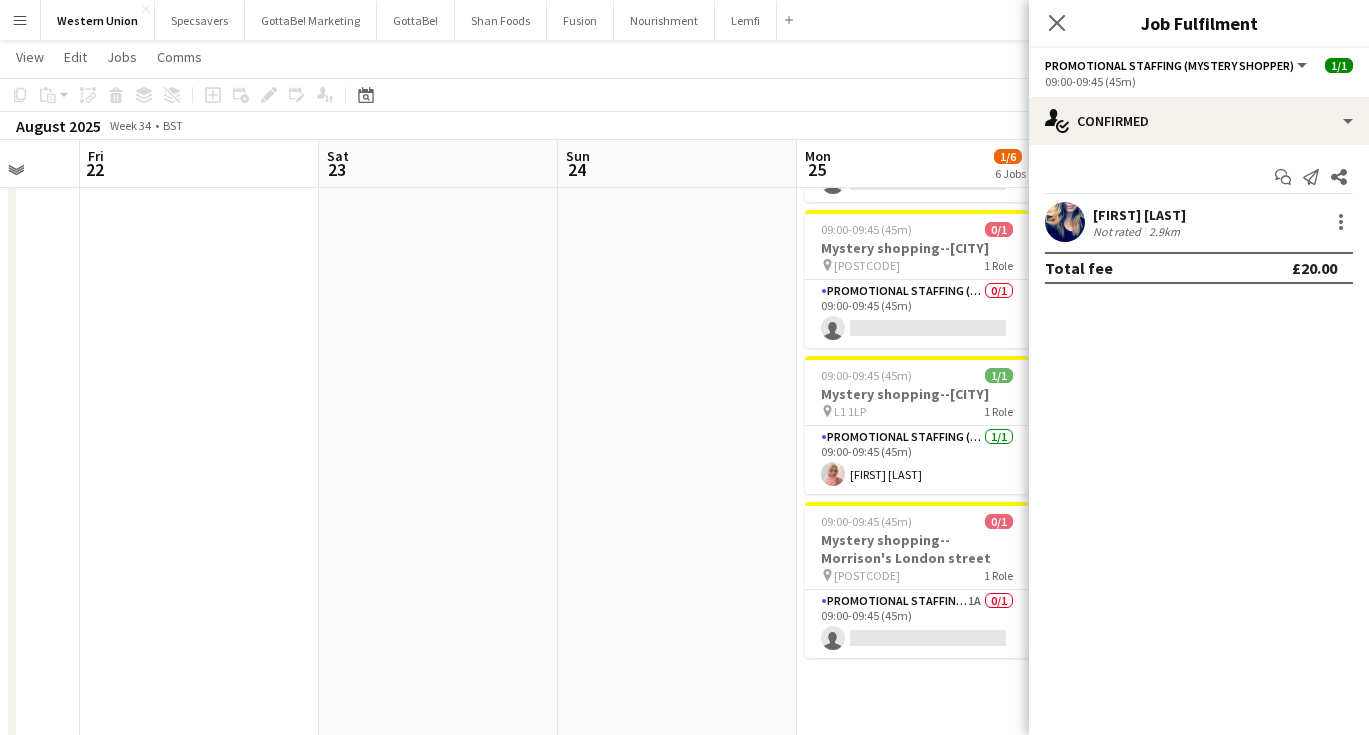 scroll, scrollTop: 0, scrollLeft: 638, axis: horizontal 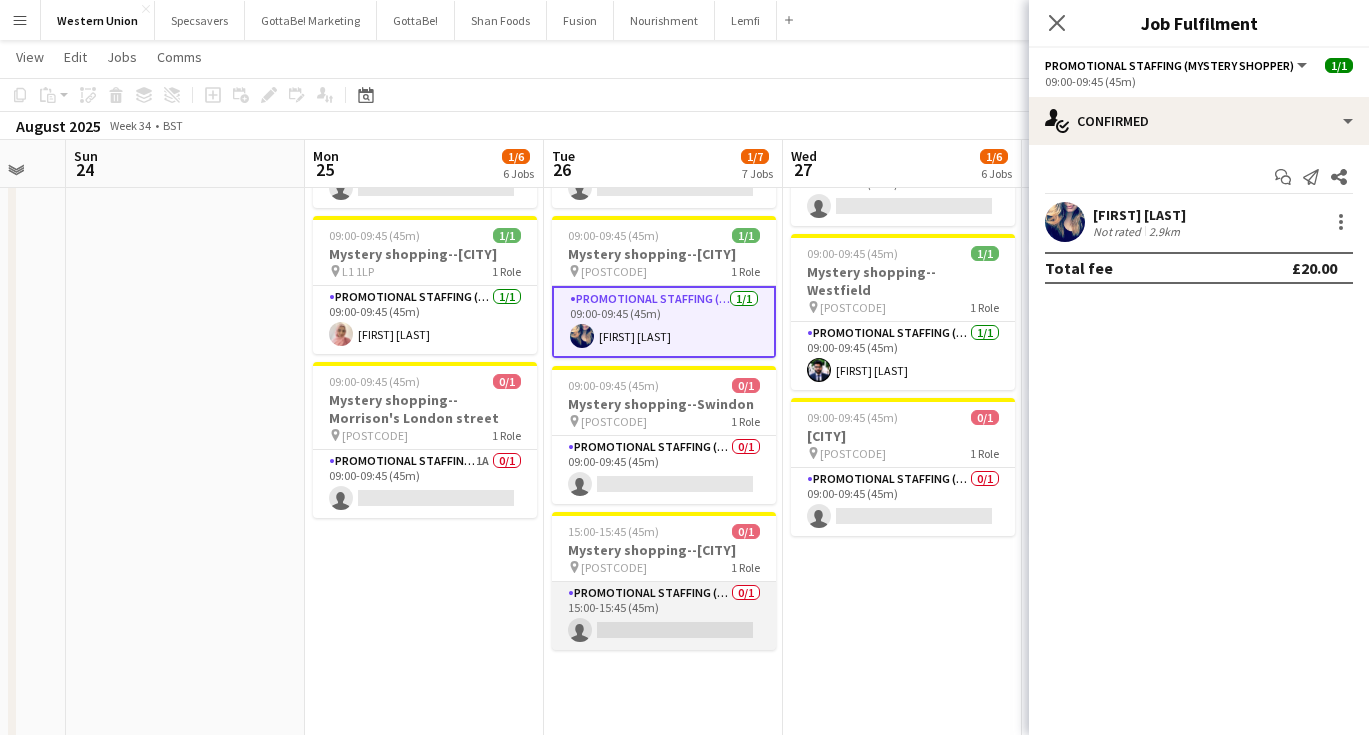 click on "Promotional Staffing (Mystery Shopper)   0/1   15:00-15:45 (45m)
single-neutral-actions" at bounding box center (664, 616) 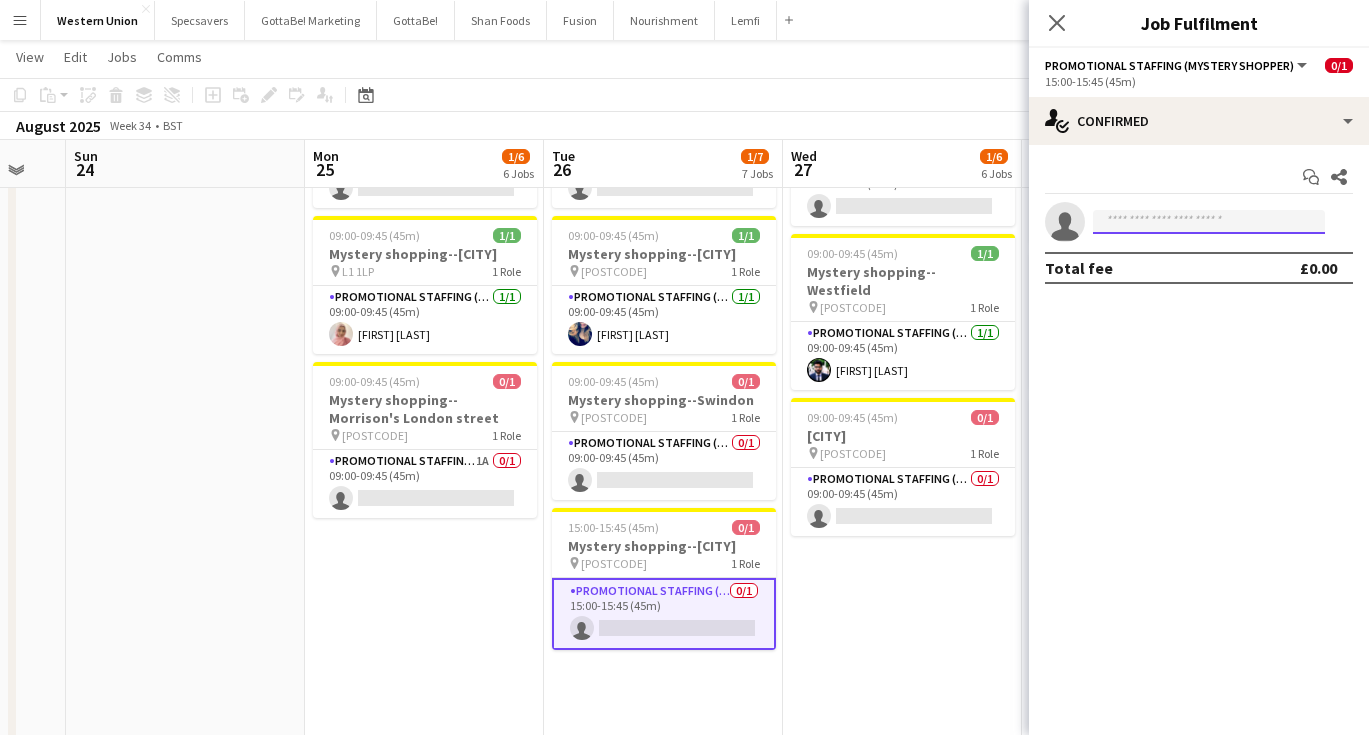 click at bounding box center [1209, 222] 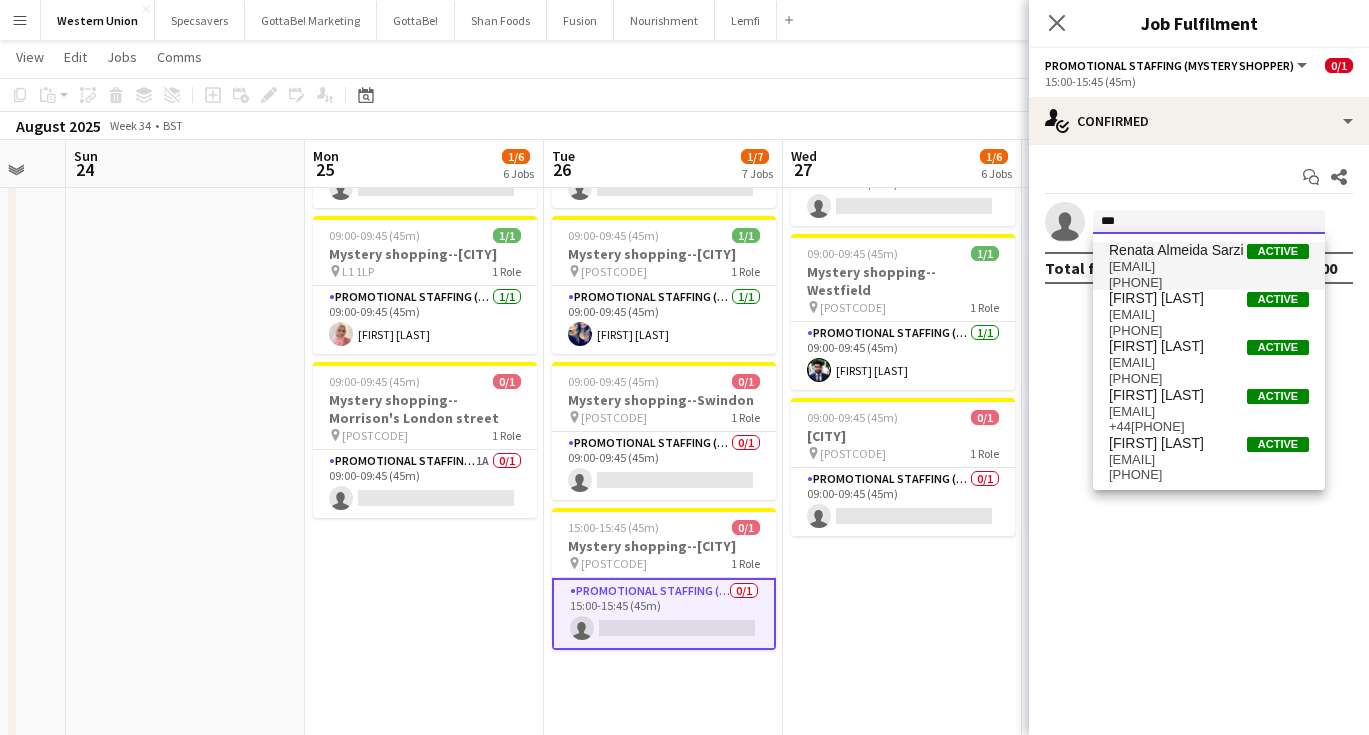 type on "***" 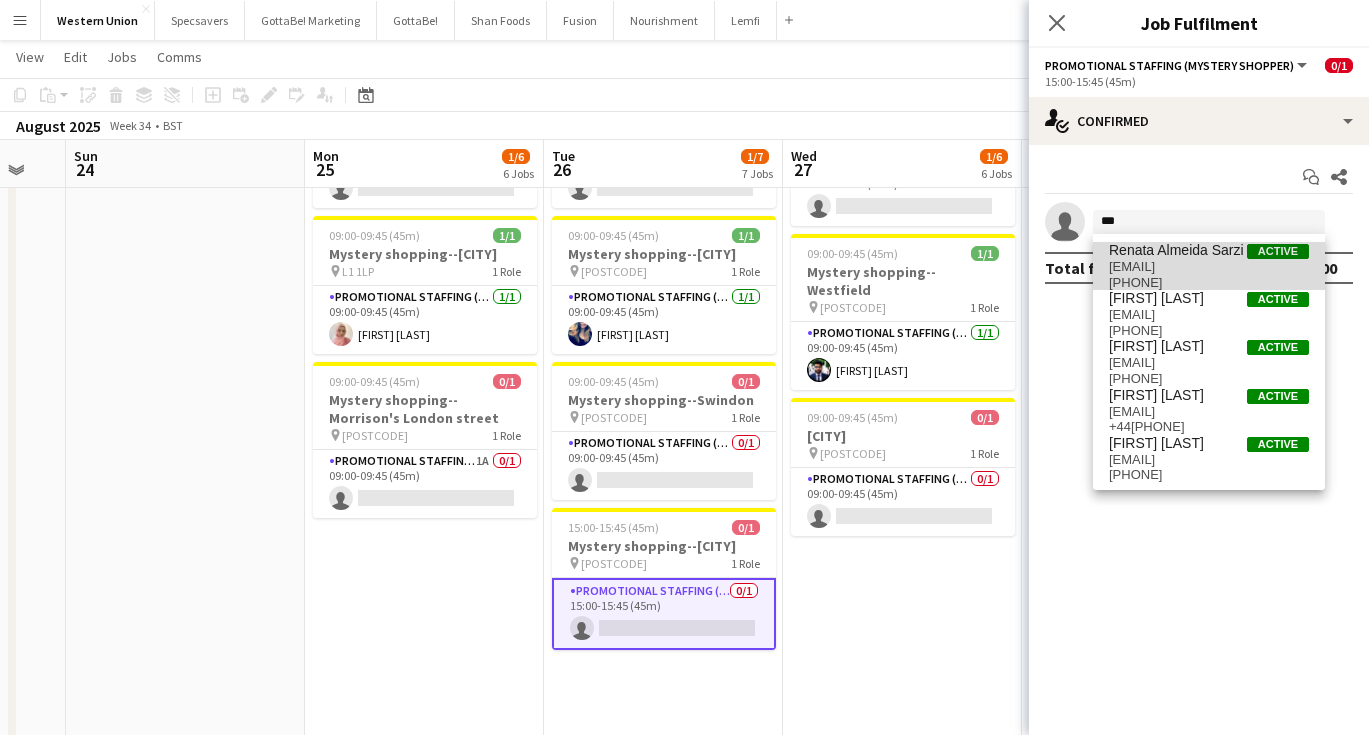 click on "promo@renatasarzi.com" at bounding box center (1209, 267) 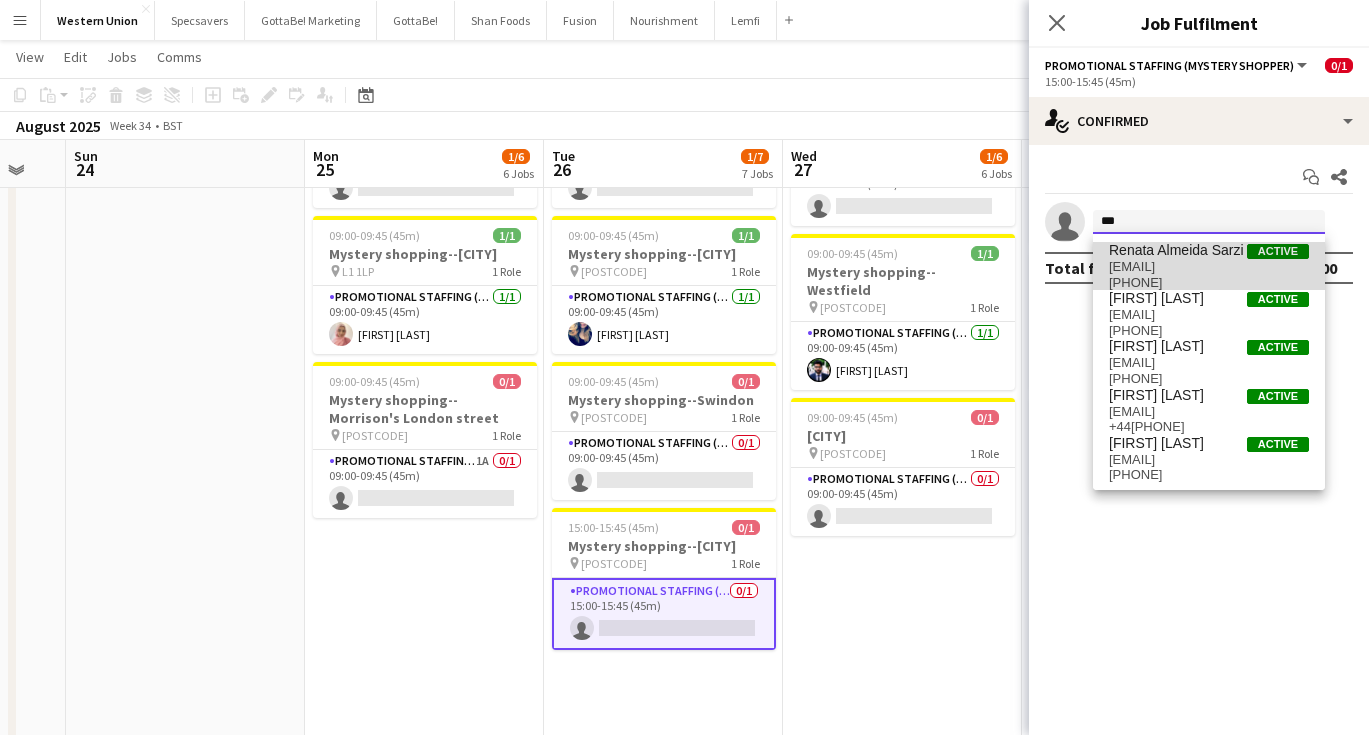 type 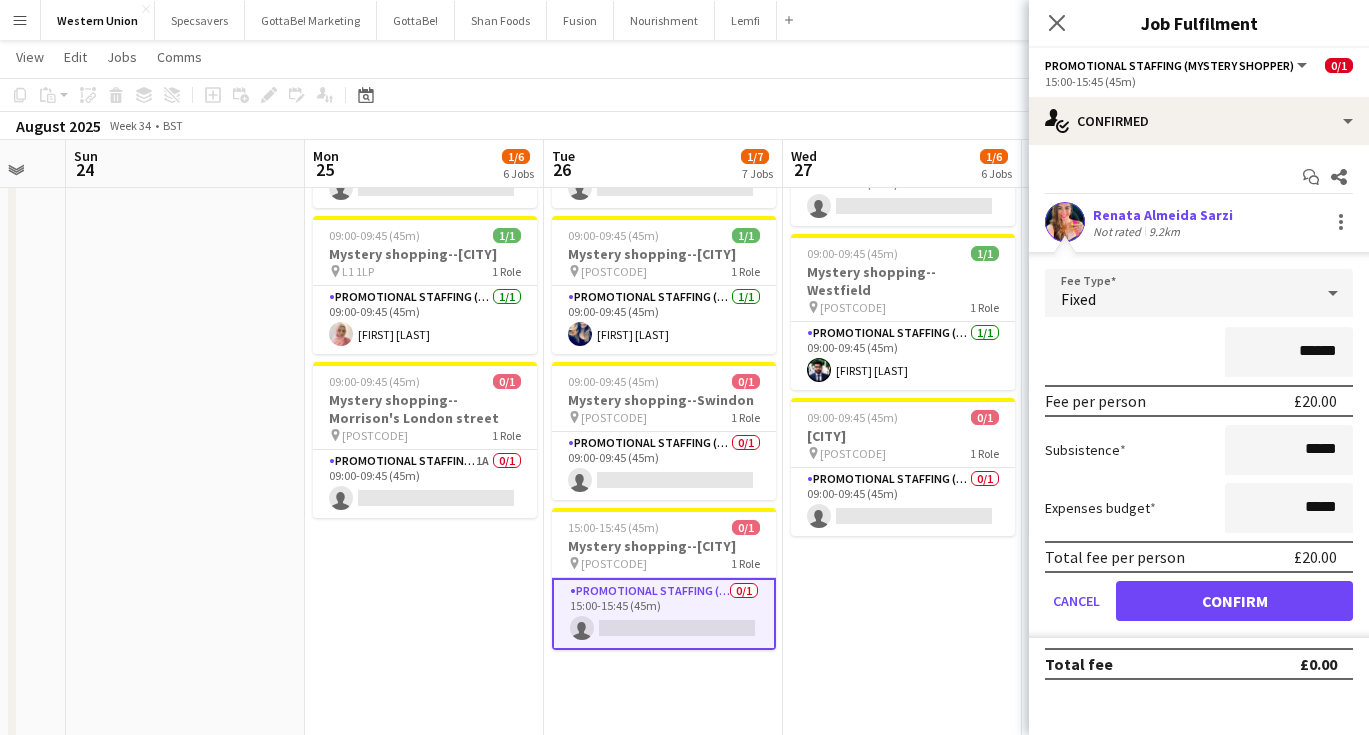 click on "Confirm" at bounding box center (1234, 601) 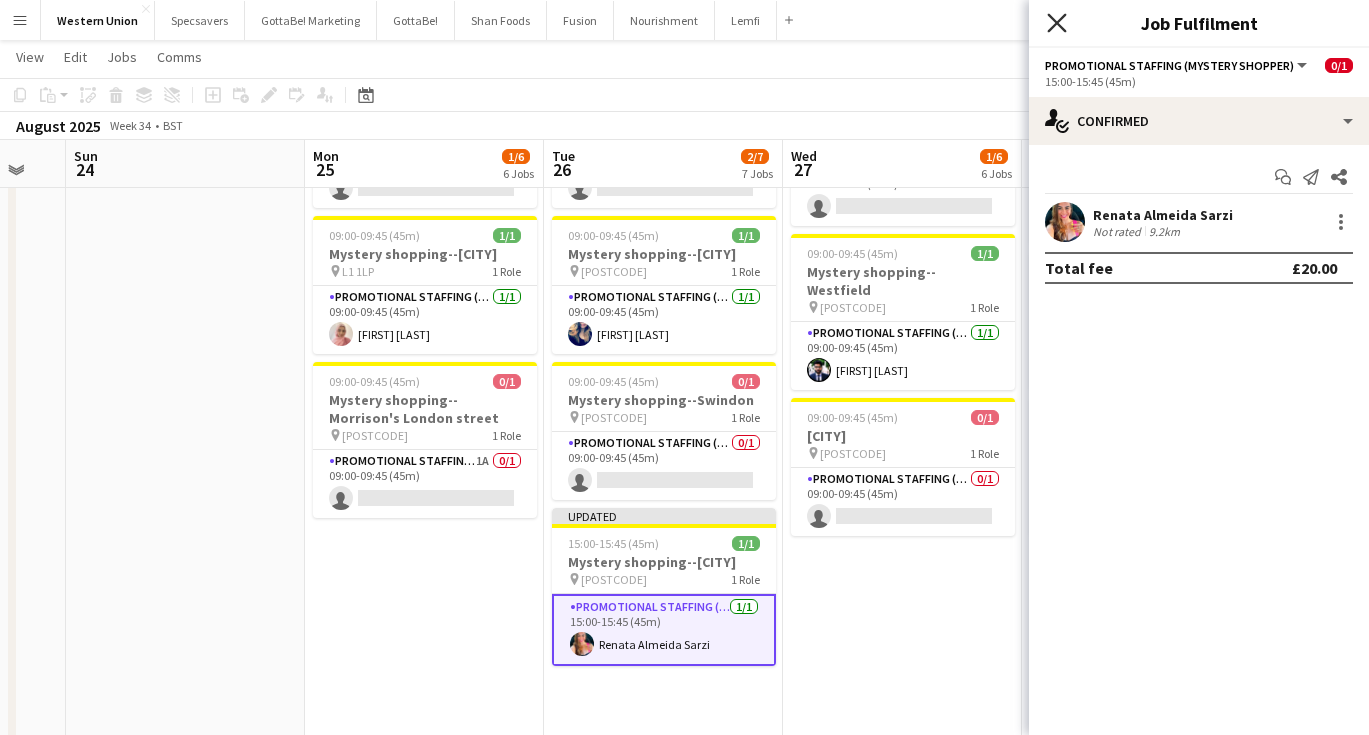 click on "Close pop-in" 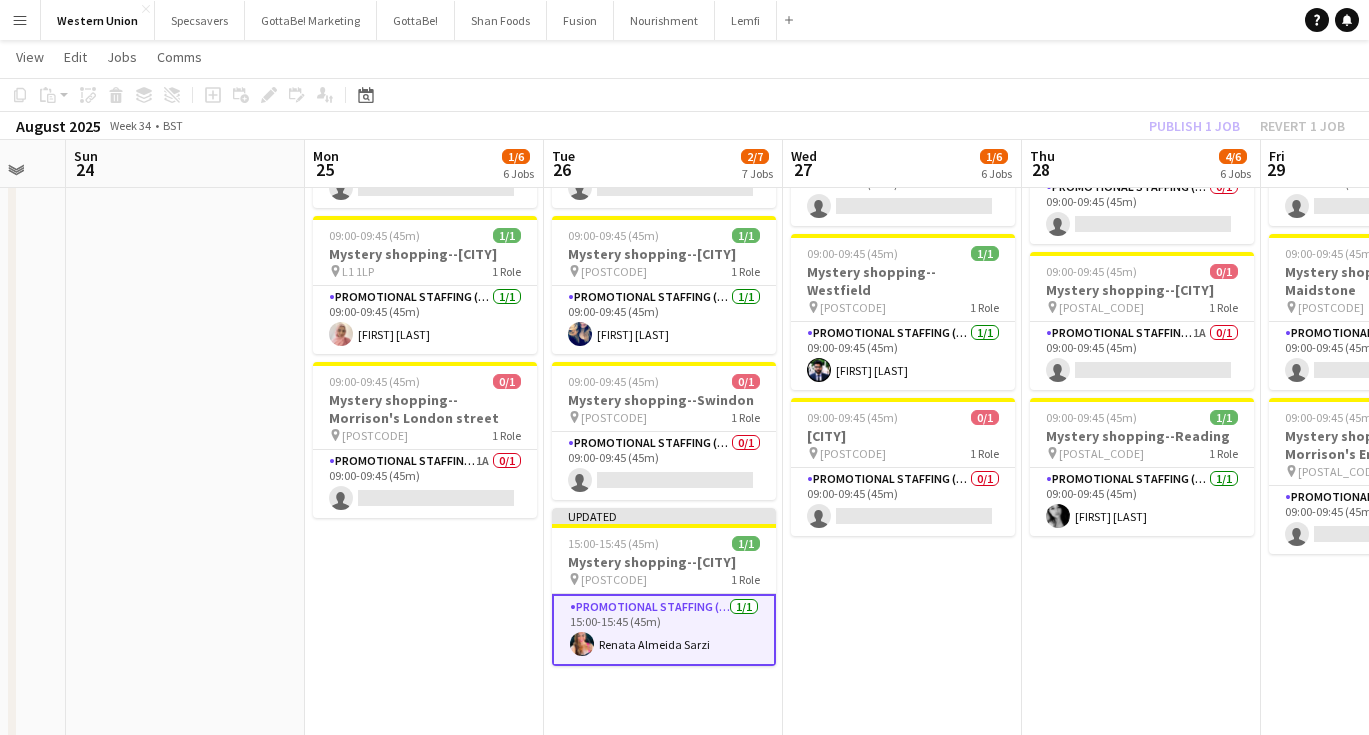 click on "09:00-09:45 (45m)    0/1   Mystery shopping--Bishops Stratford
pin
CM23 3XQ   1 Role   Promotional Staffing (Mystery Shopper)   0/1   09:00-09:45 (45m)
single-neutral-actions
09:00-09:45 (45m)    0/1   Mystery shopping--Bury
pin
BL9 0QQ   1 Role   Promotional Staffing (Mystery Shopper)   0/1   09:00-09:45 (45m)
single-neutral-actions
09:00-09:45 (45m)    0/1   Mystery shopping--Peterbrough
pin
PE1 1N   1 Role   Promotional Staffing (Mystery Shopper)   0/1   09:00-09:45 (45m)
single-neutral-actions
09:00-09:45 (45m)    0/1   Mystery shopping--Redhill
pin
RH1 1S   1 Role   Promotional Staffing (Mystery Shopper)   0/1   09:00-09:45 (45m)
single-neutral-actions
09:00-09:45 (45m)    1/1
pin" at bounding box center [902, 227] 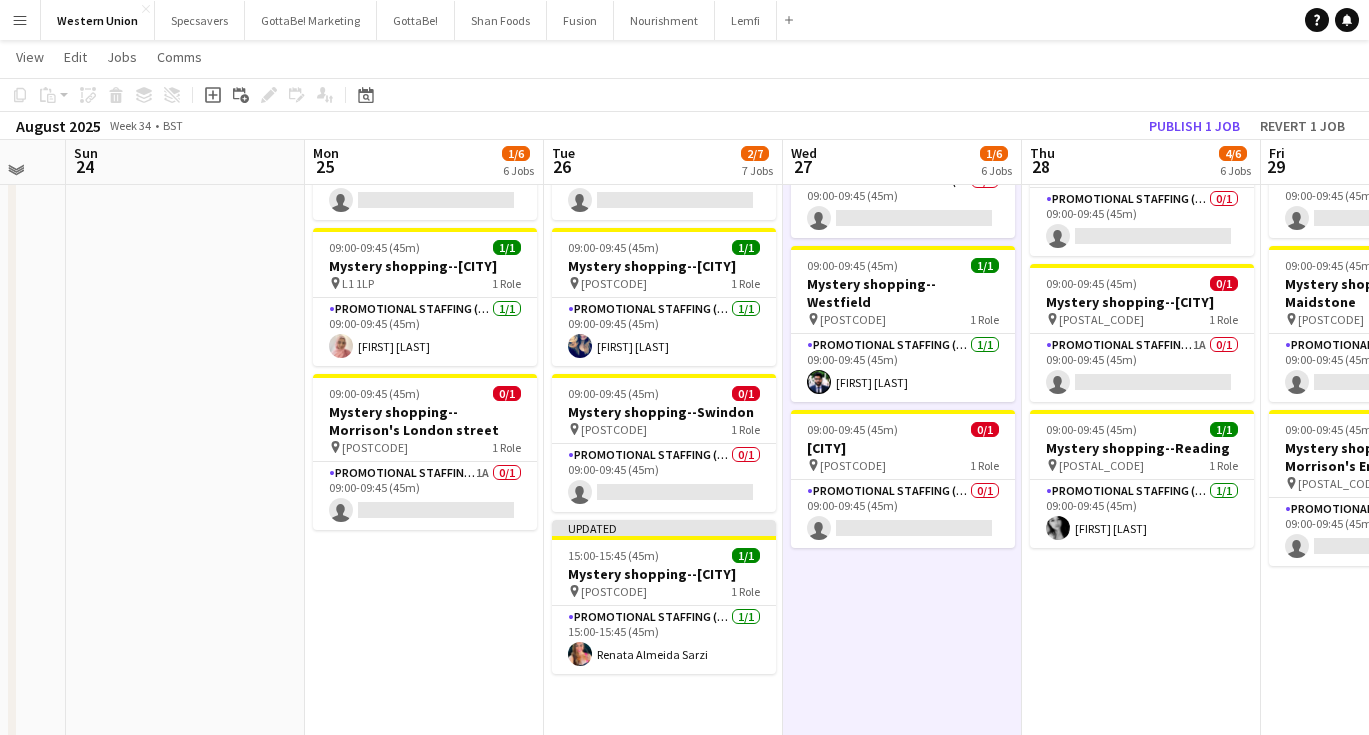 scroll, scrollTop: 585, scrollLeft: 0, axis: vertical 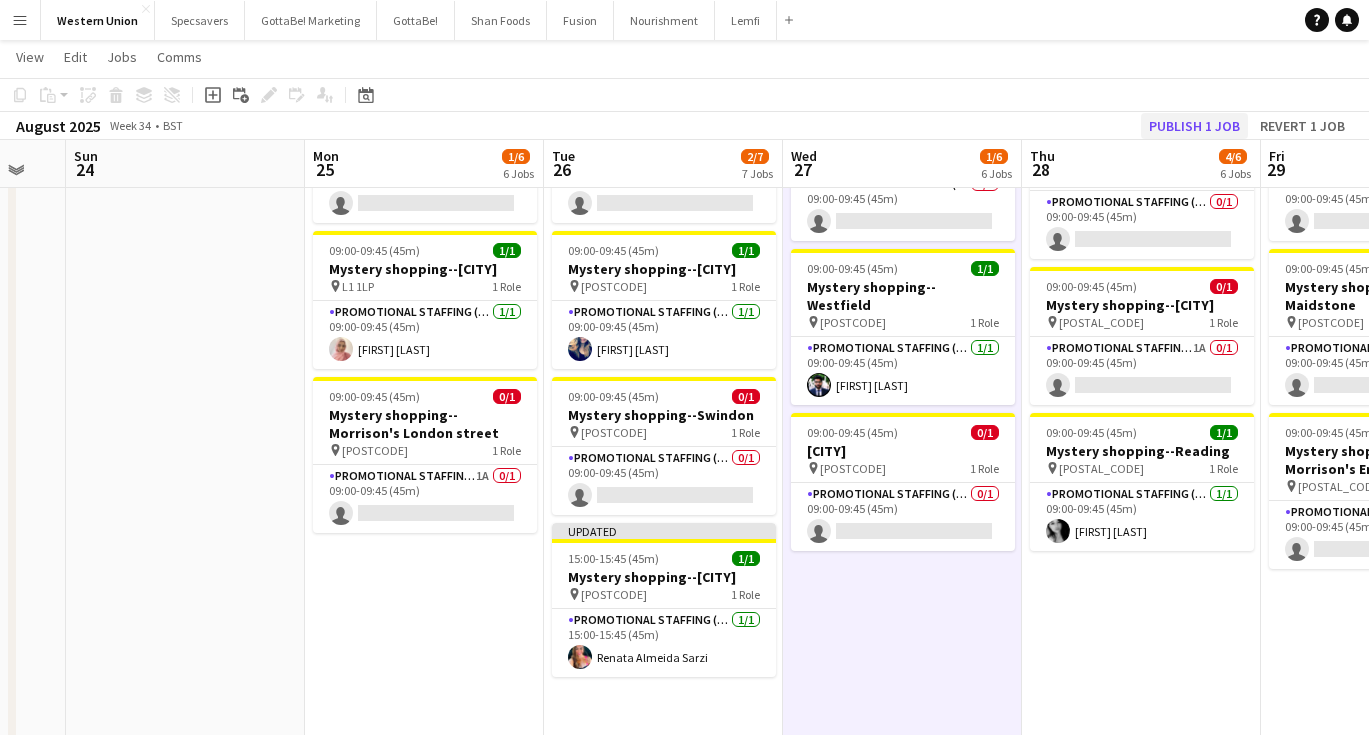 click on "Publish 1 job" 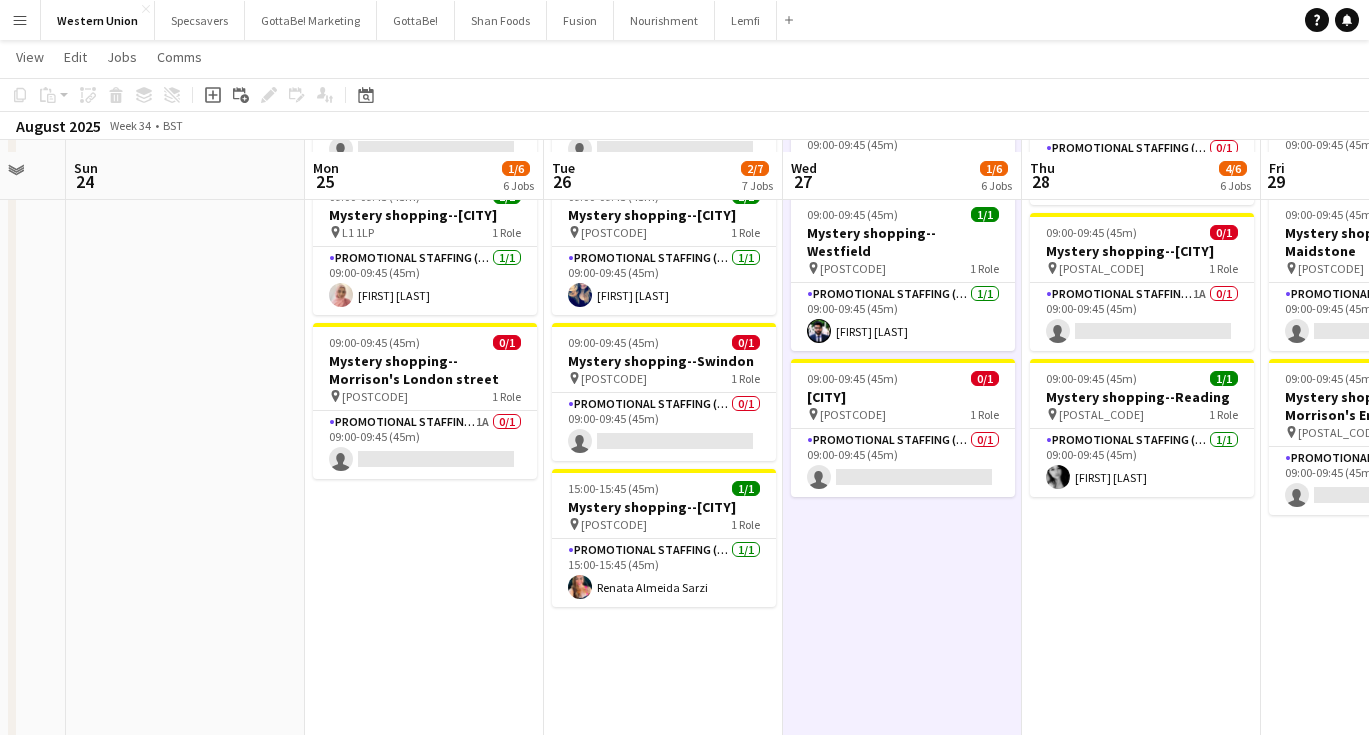 scroll, scrollTop: 651, scrollLeft: 0, axis: vertical 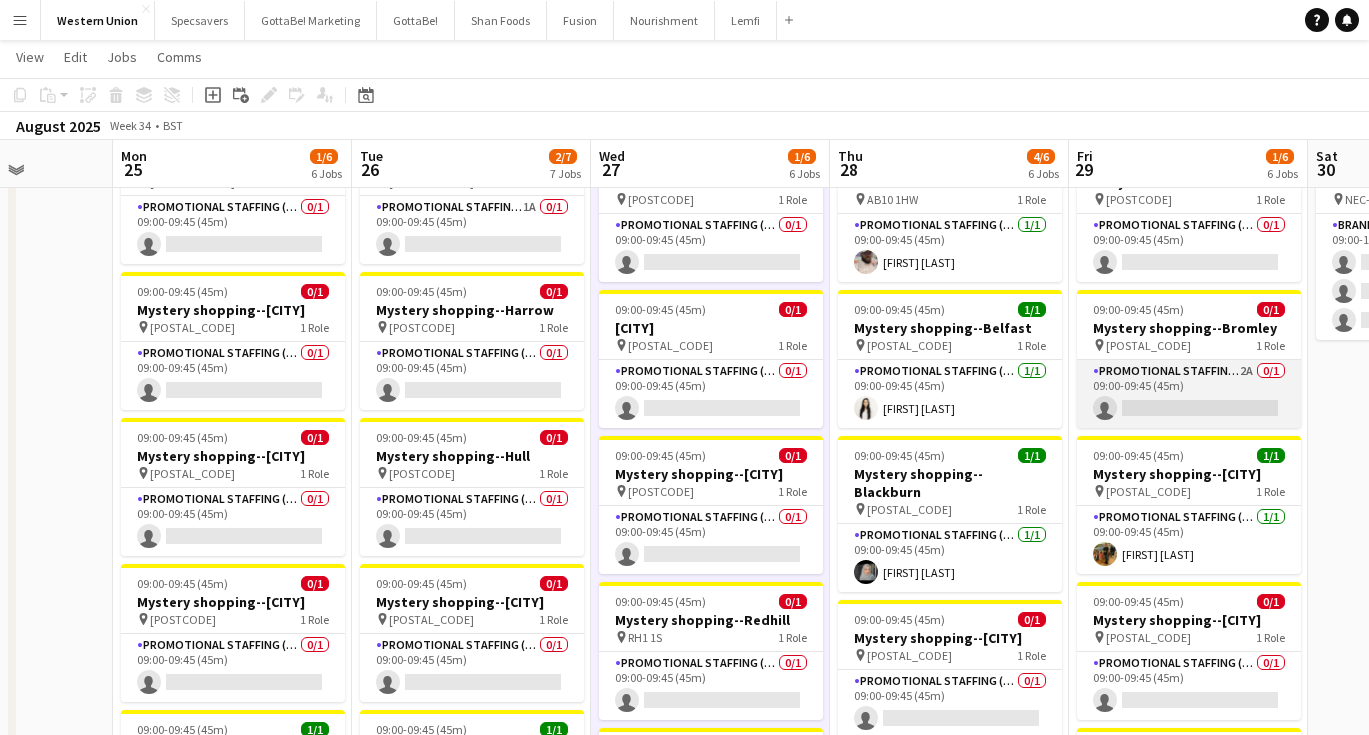click on "Promotional Staffing (Mystery Shopper)   2A   0/1   09:00-09:45 (45m)
single-neutral-actions" at bounding box center (1189, 394) 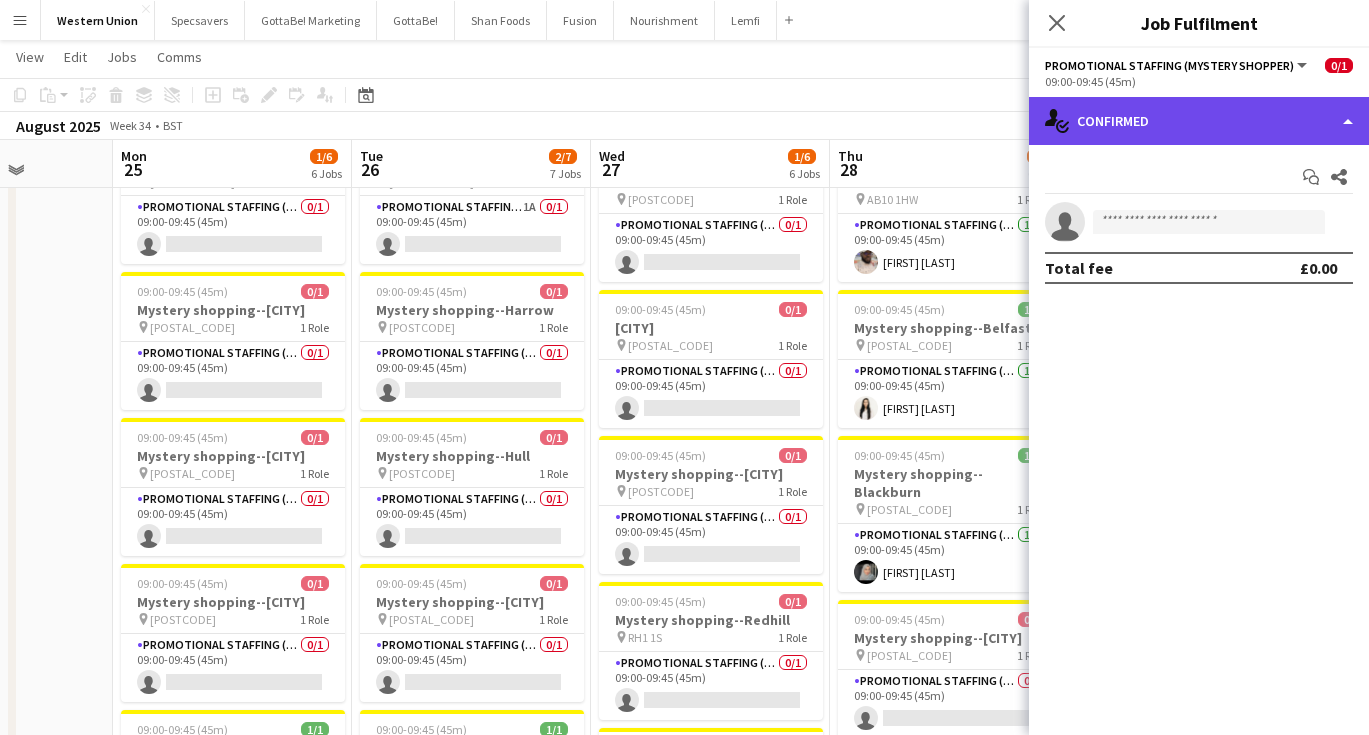 click on "single-neutral-actions-check-2
Confirmed" 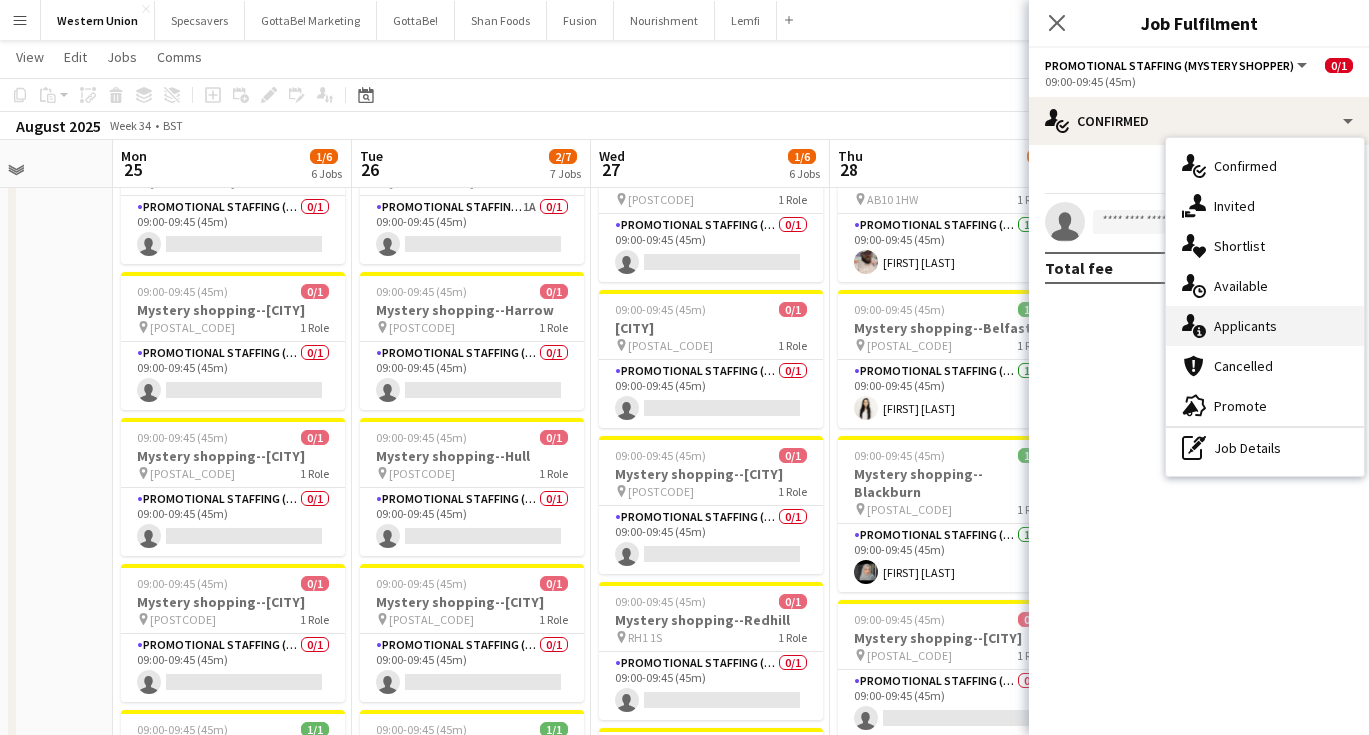 click on "single-neutral-actions-information
Applicants" at bounding box center (1265, 326) 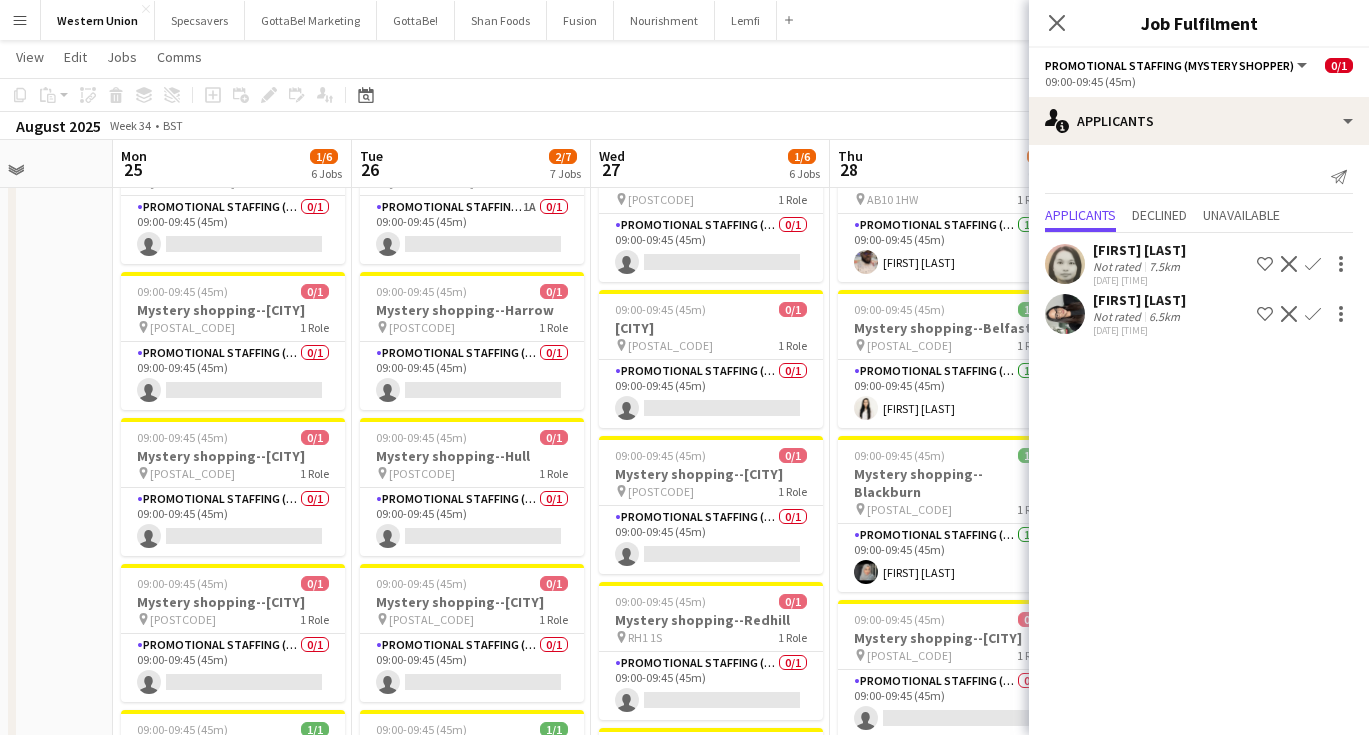 click on "Not rated" 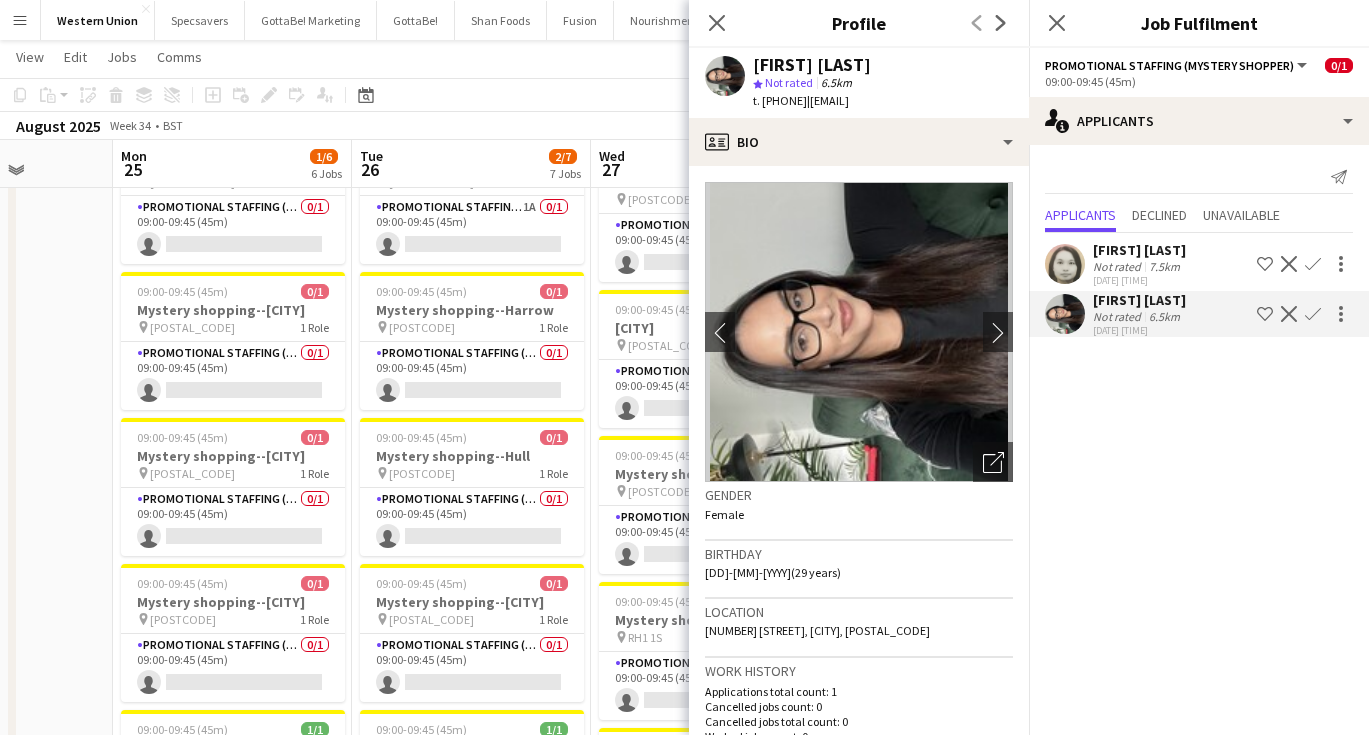 scroll, scrollTop: 0, scrollLeft: 0, axis: both 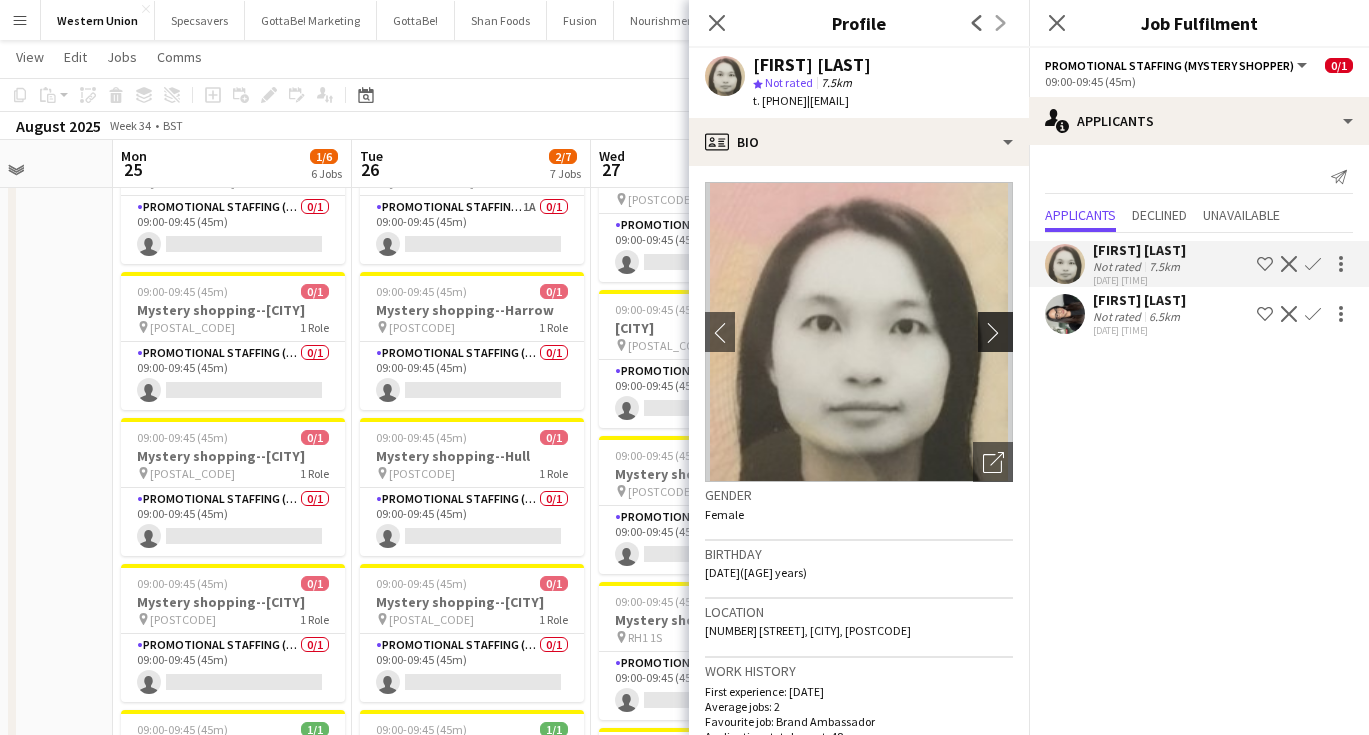click on "chevron-right" 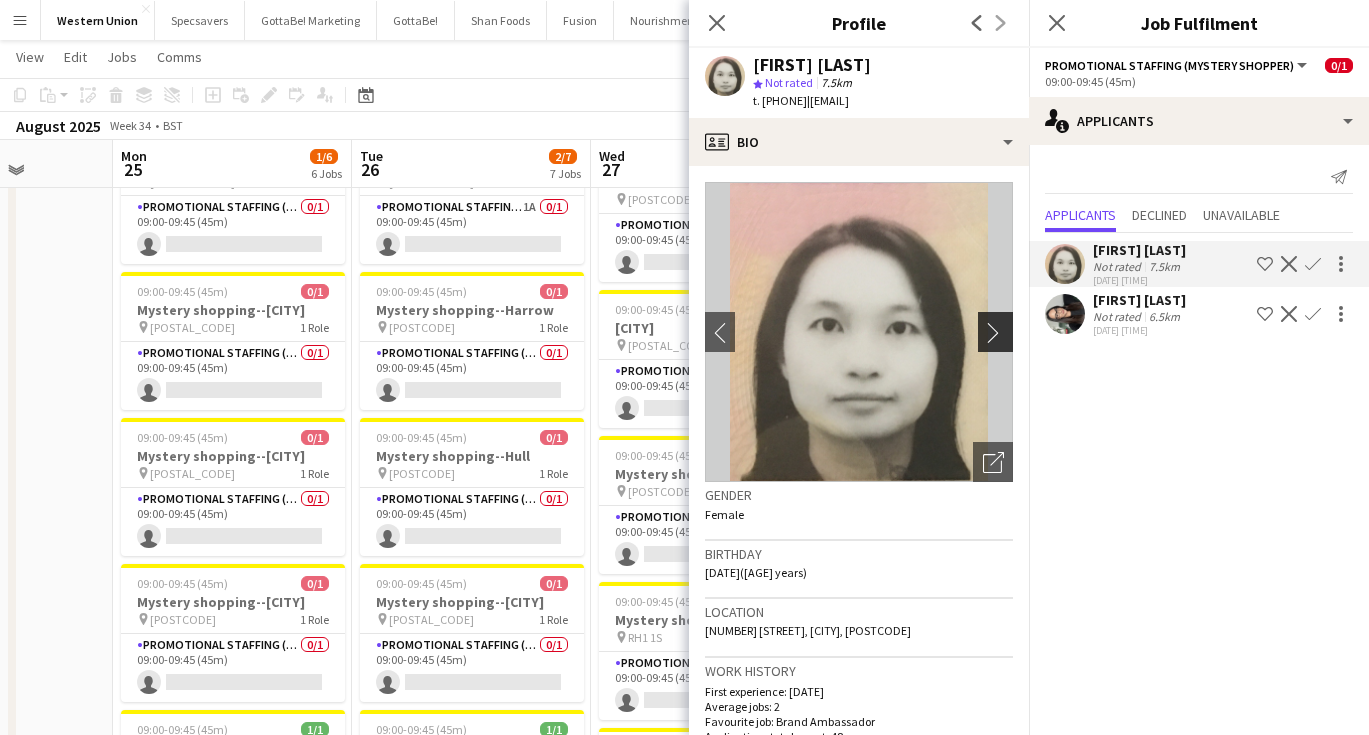 click on "chevron-right" 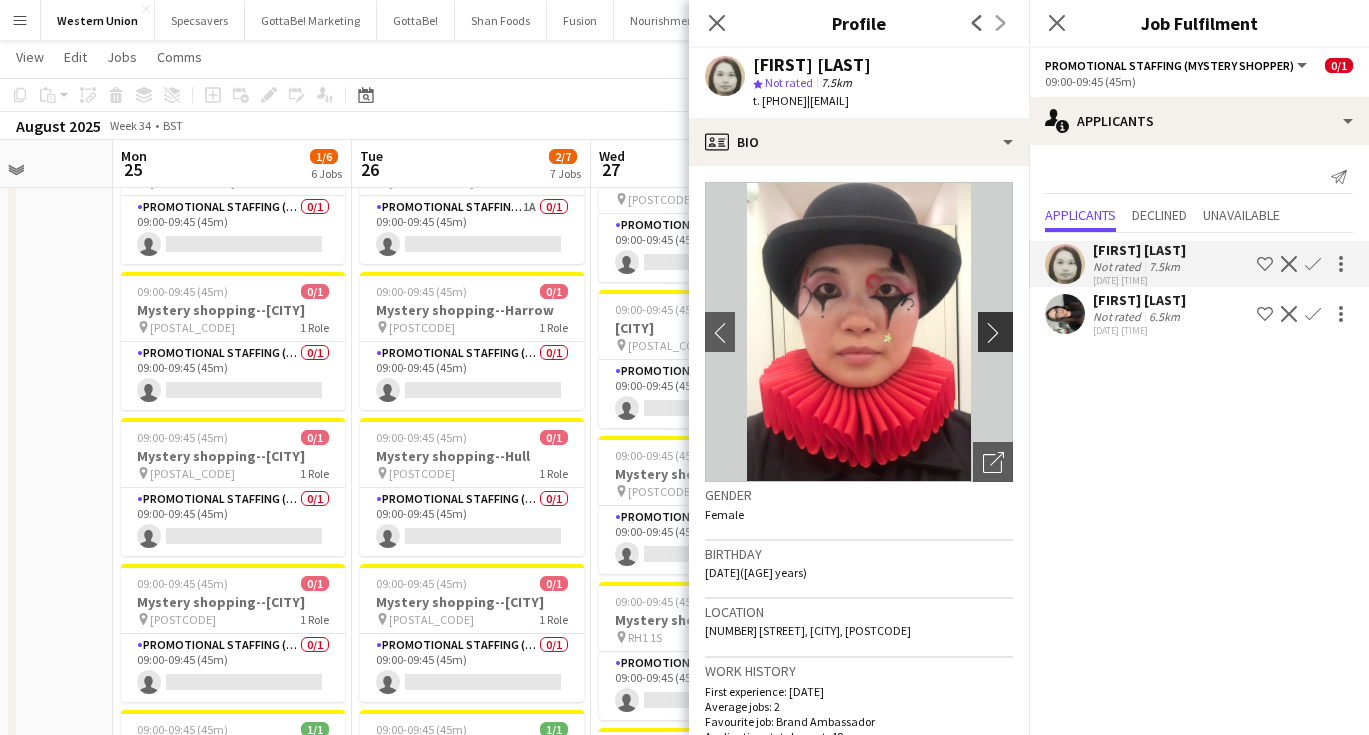 click on "chevron-right" 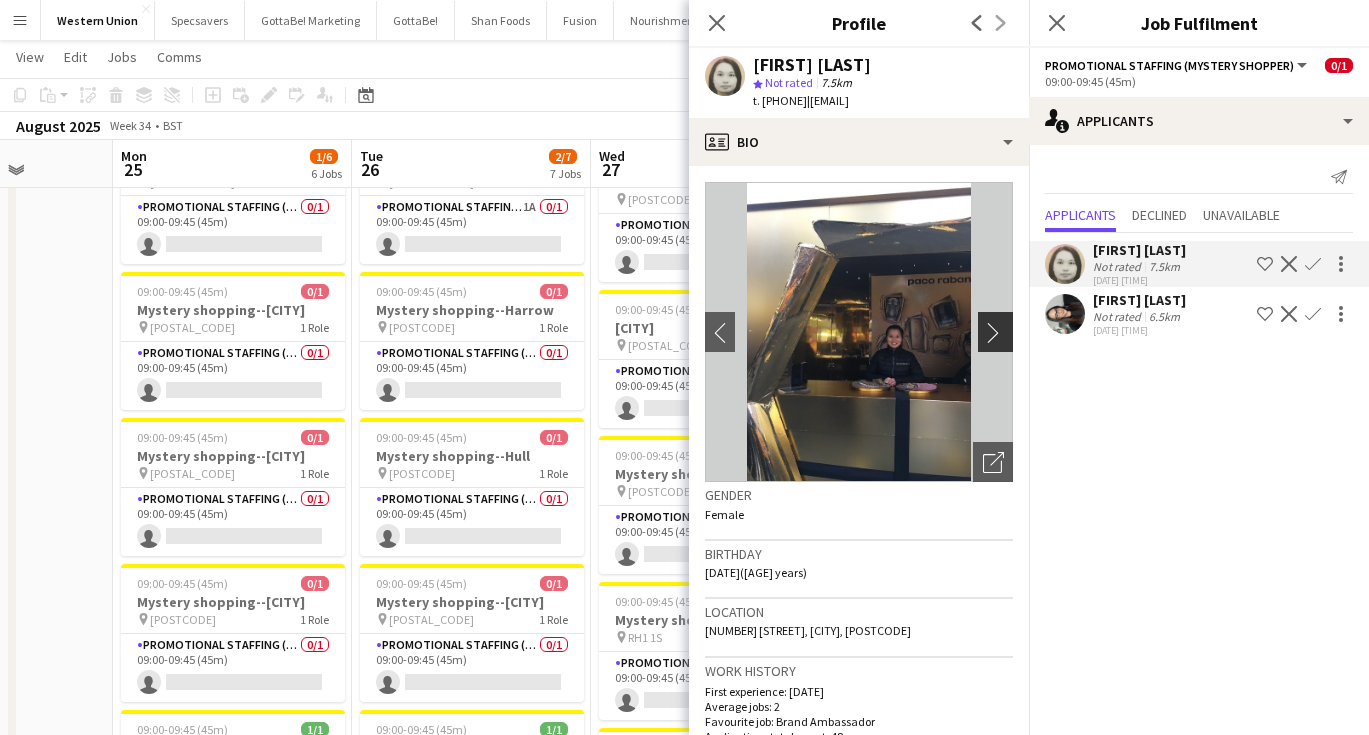 click on "chevron-right" 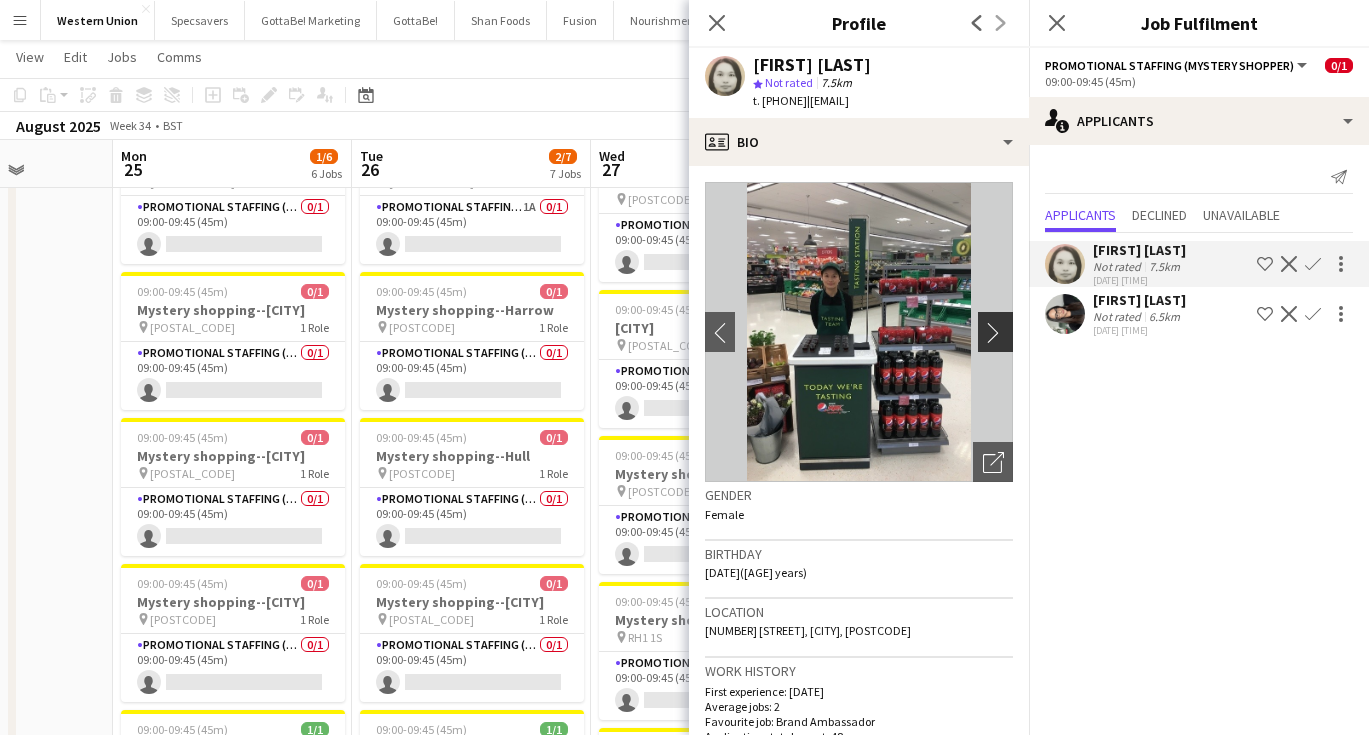 click on "chevron-right" 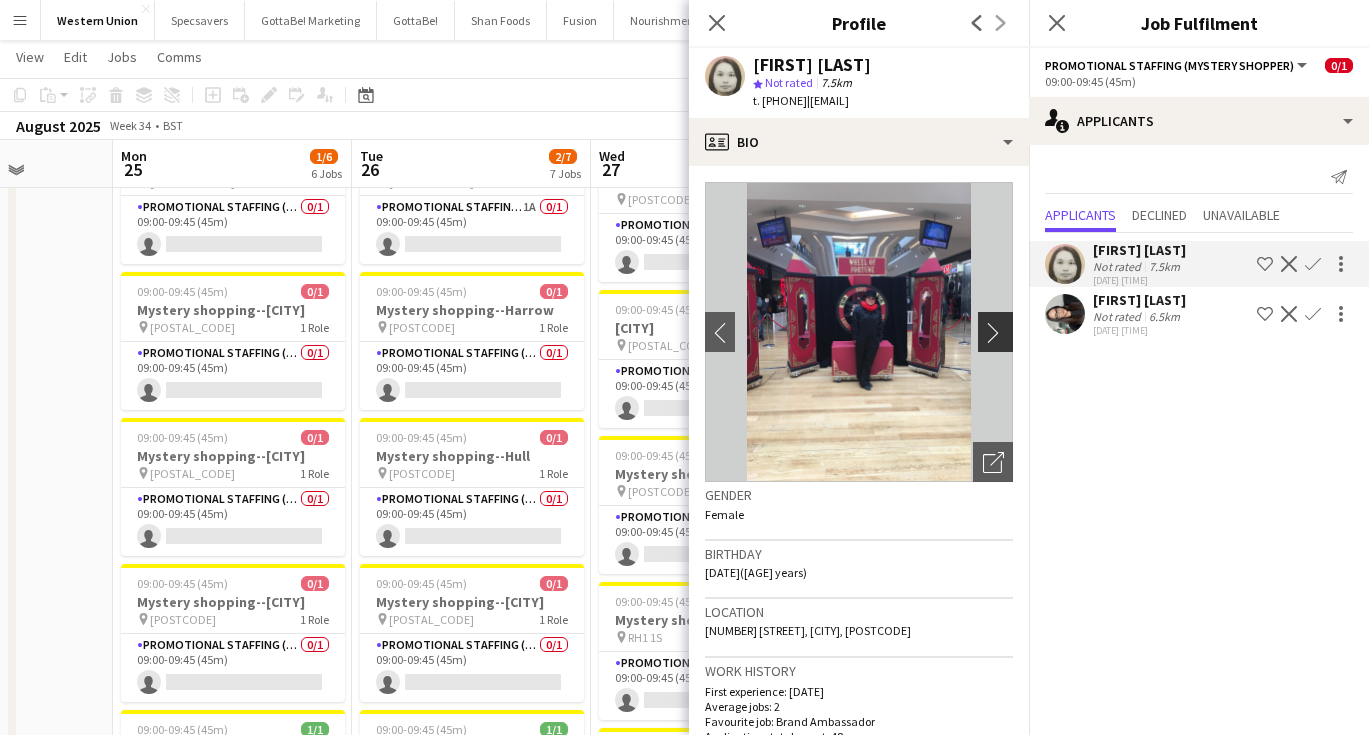 click on "chevron-right" 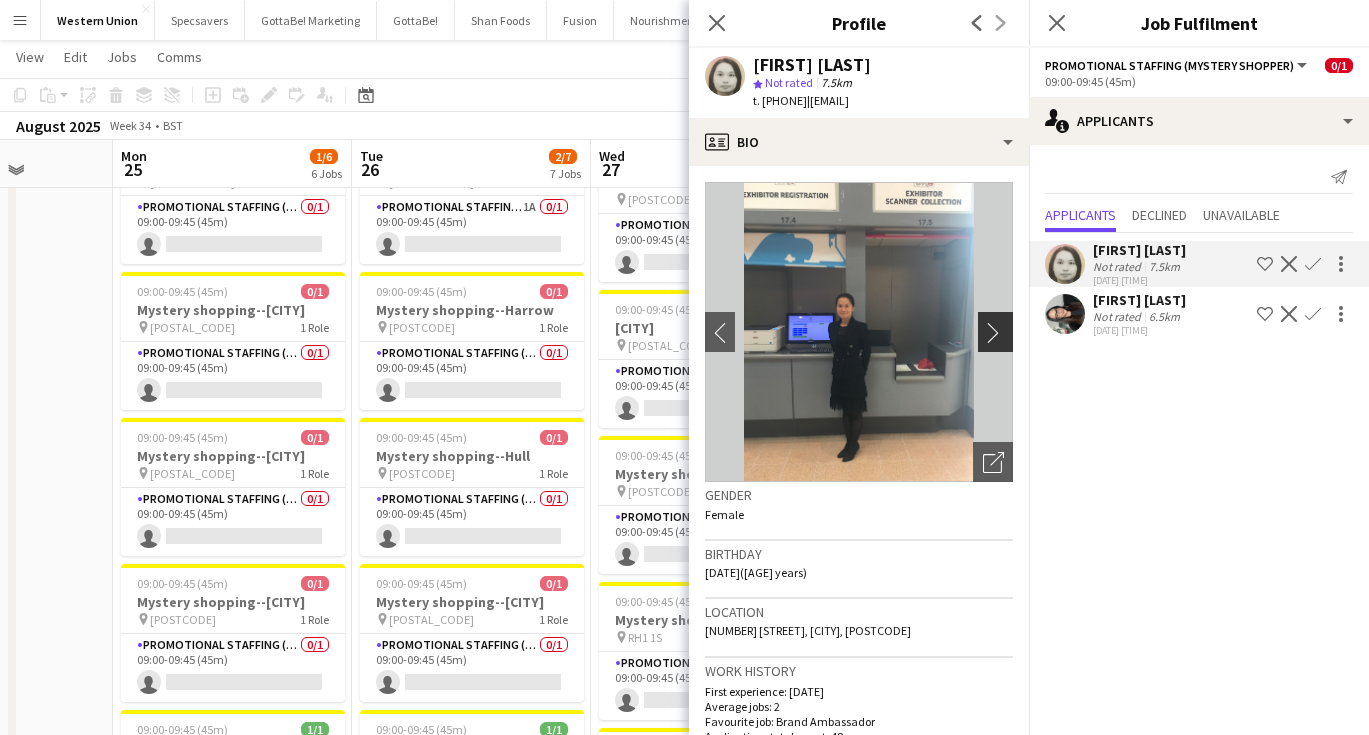 click on "chevron-right" 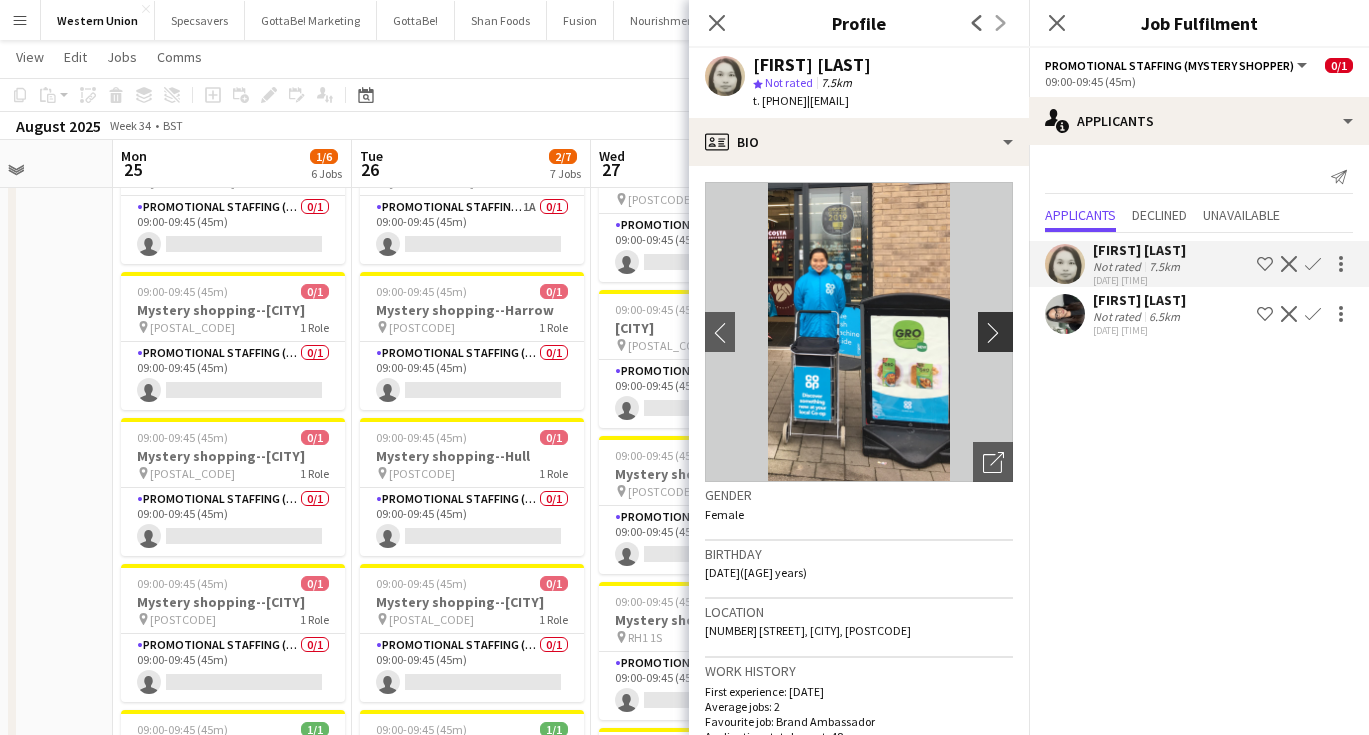 click on "chevron-right" 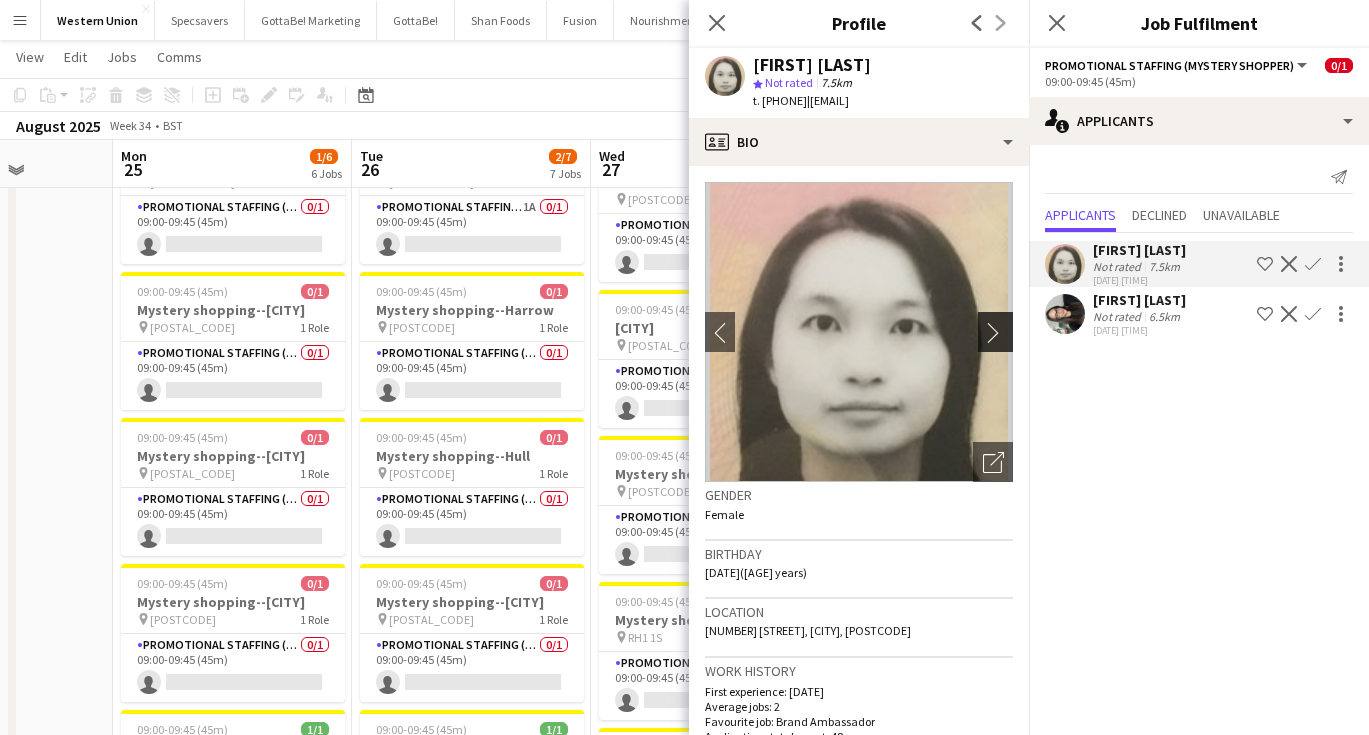 click on "chevron-right" 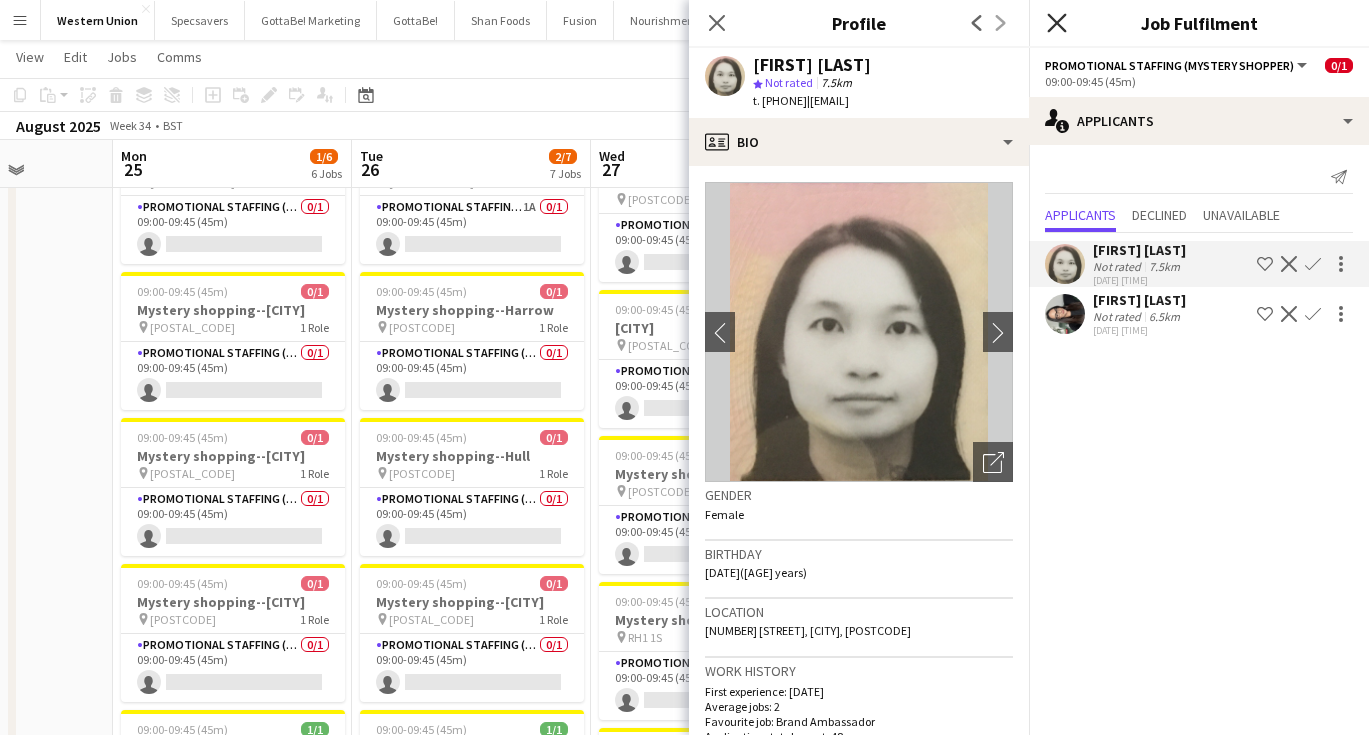 click 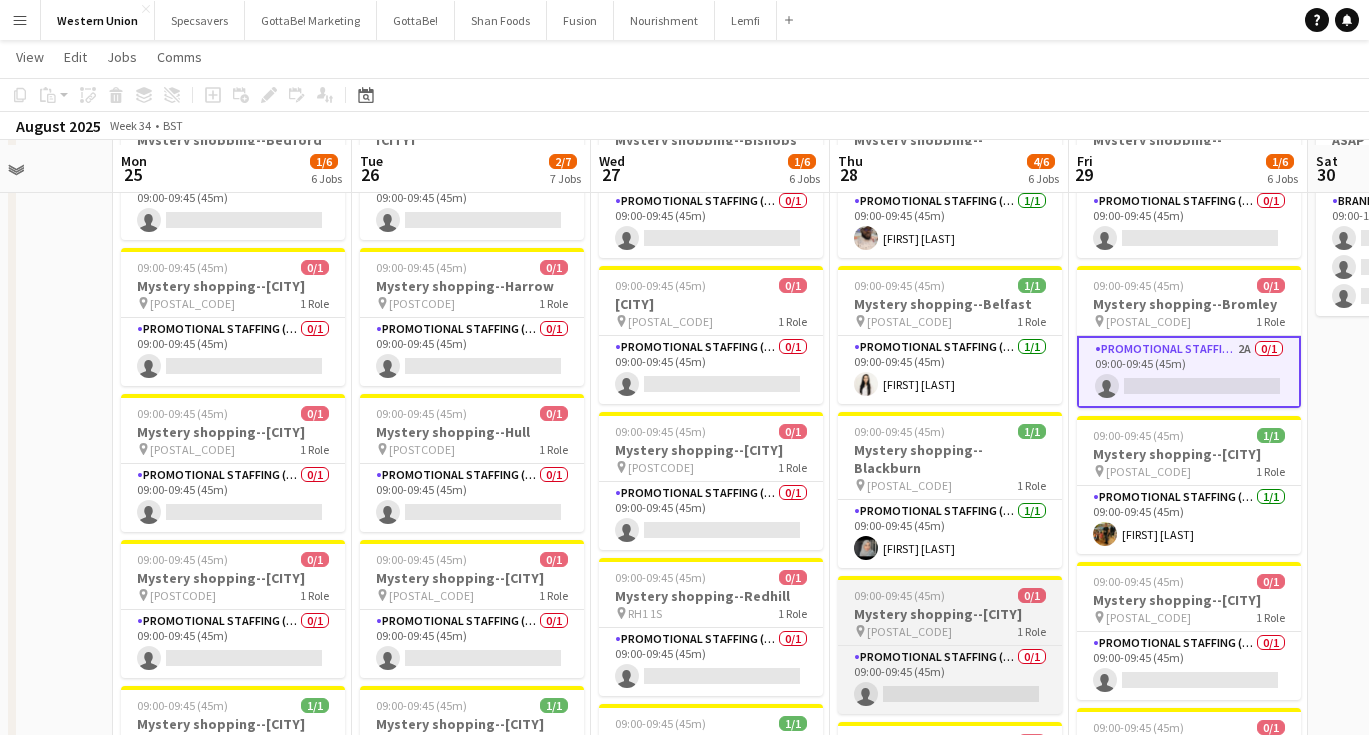 scroll, scrollTop: 135, scrollLeft: 0, axis: vertical 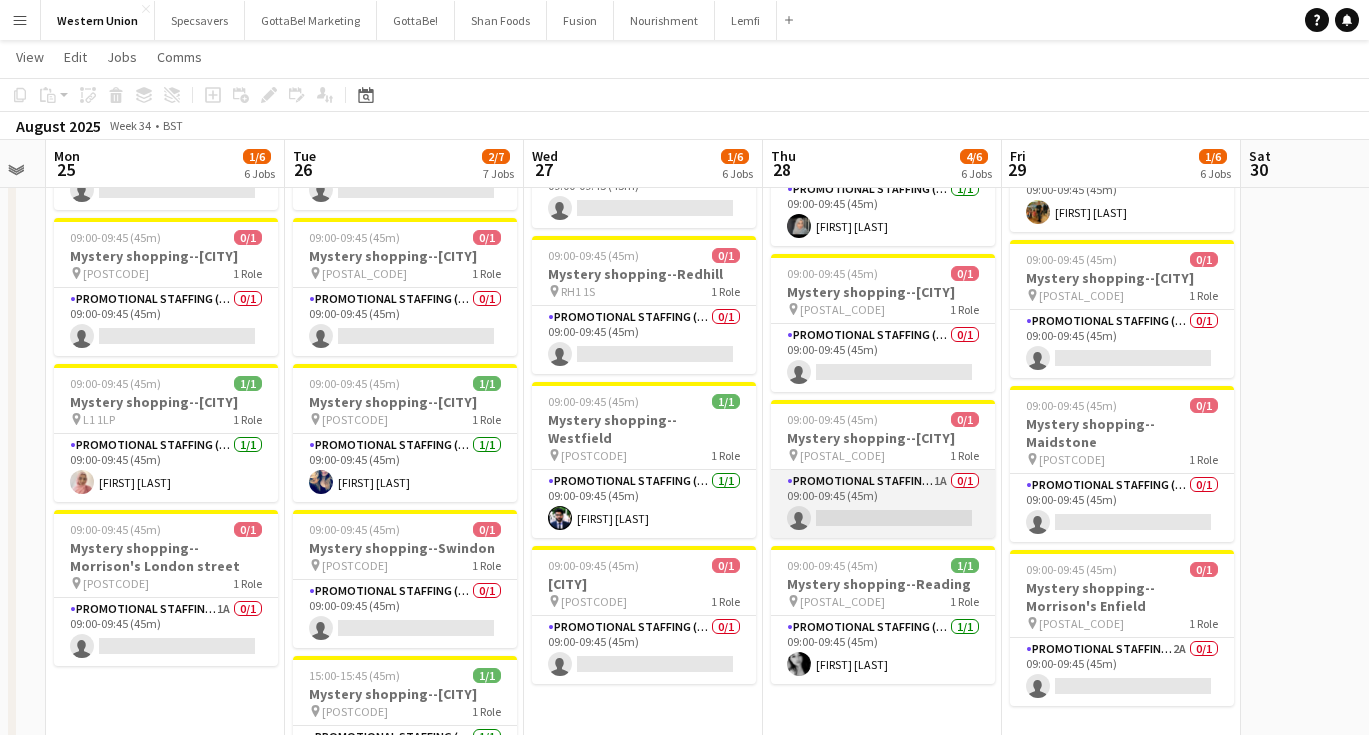click on "Promotional Staffing (Mystery Shopper)   1A   0/1   09:00-09:45 (45m)
single-neutral-actions" at bounding box center (883, 504) 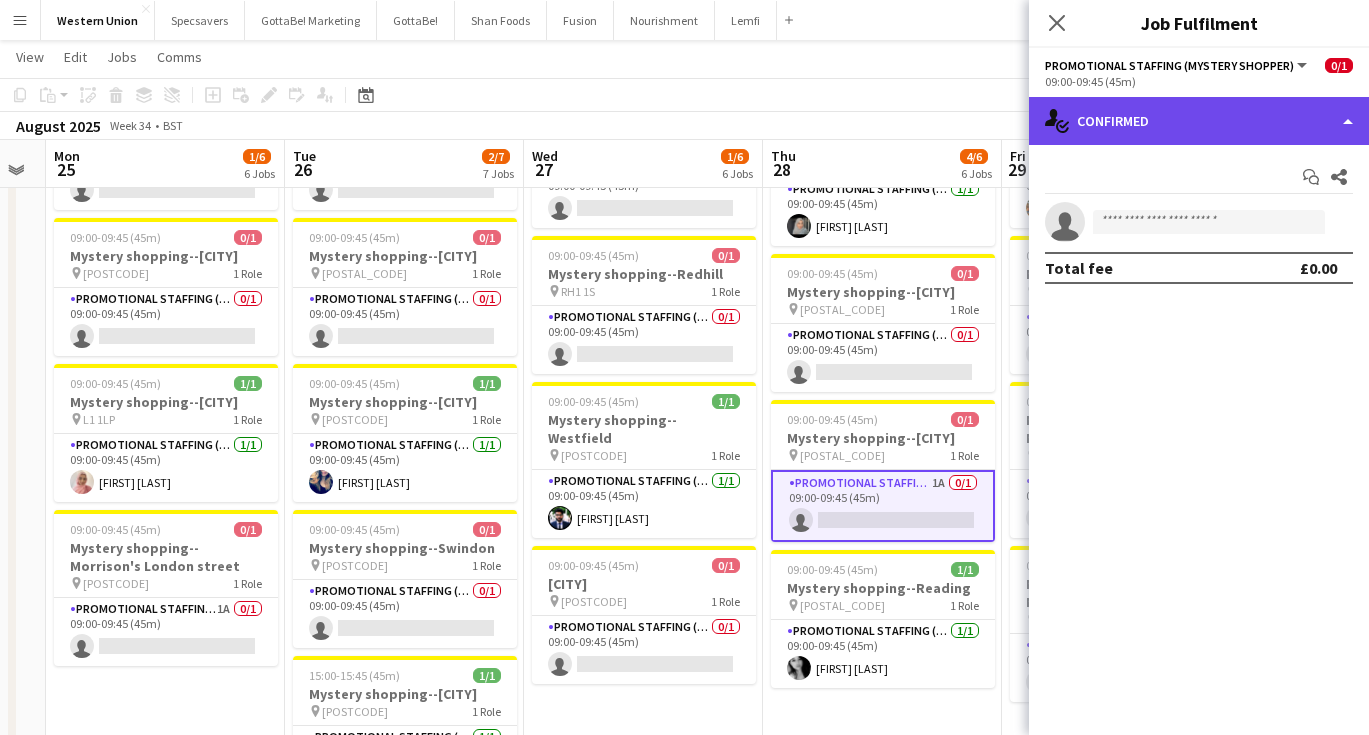 click on "single-neutral-actions-check-2
Confirmed" 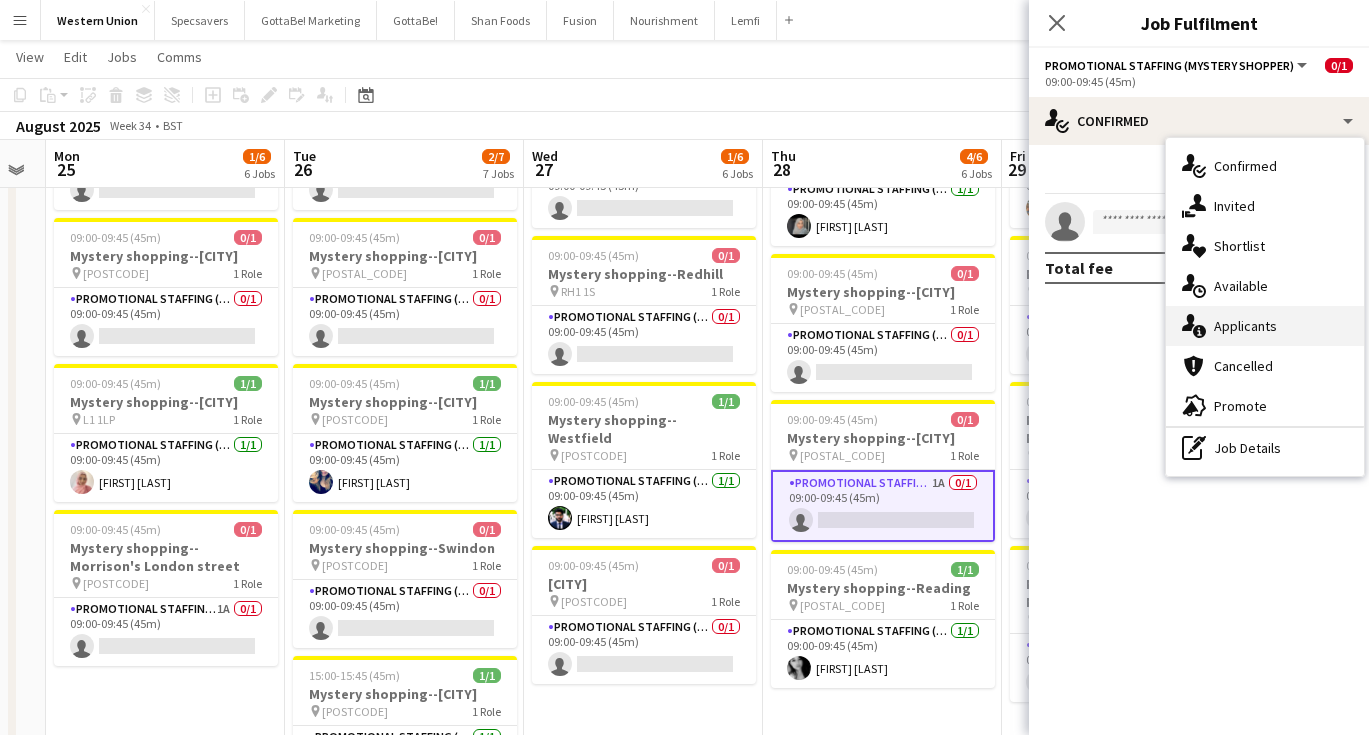 click on "single-neutral-actions-information
Applicants" at bounding box center [1265, 326] 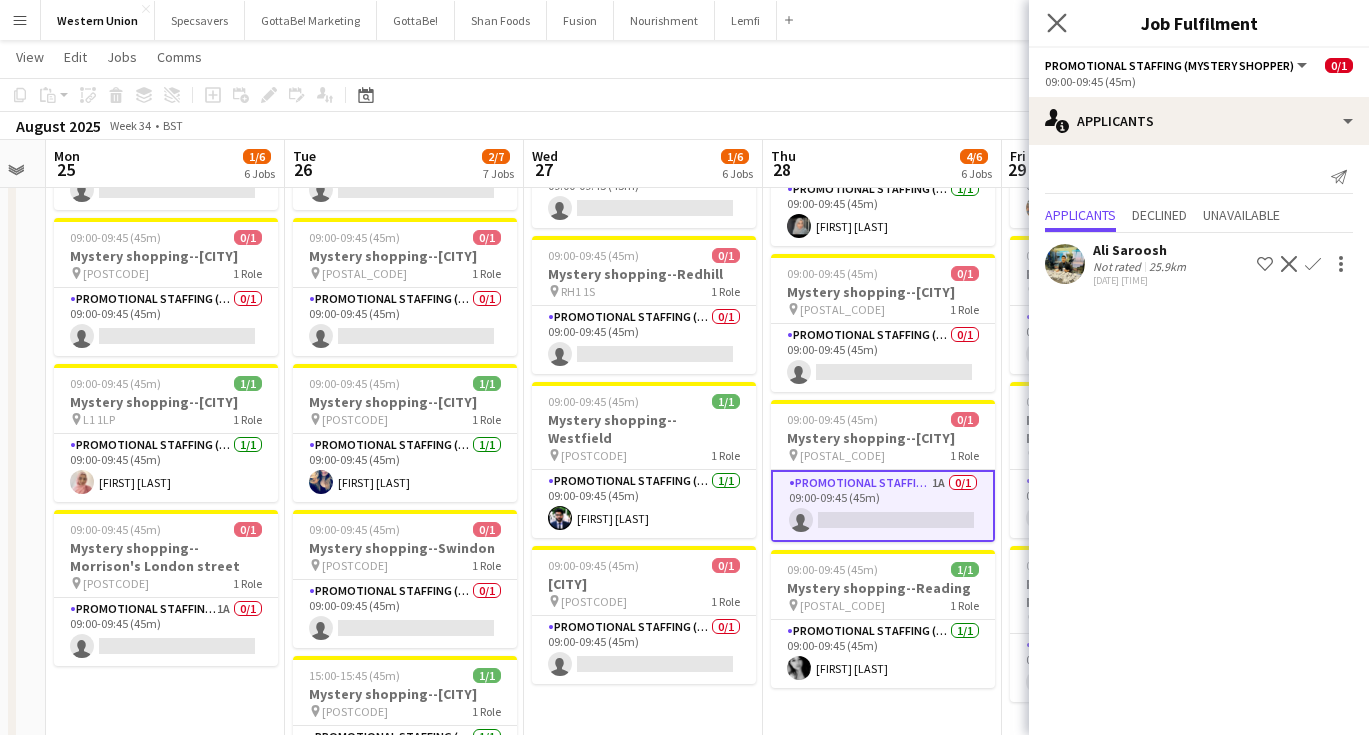 click on "Close pop-in" 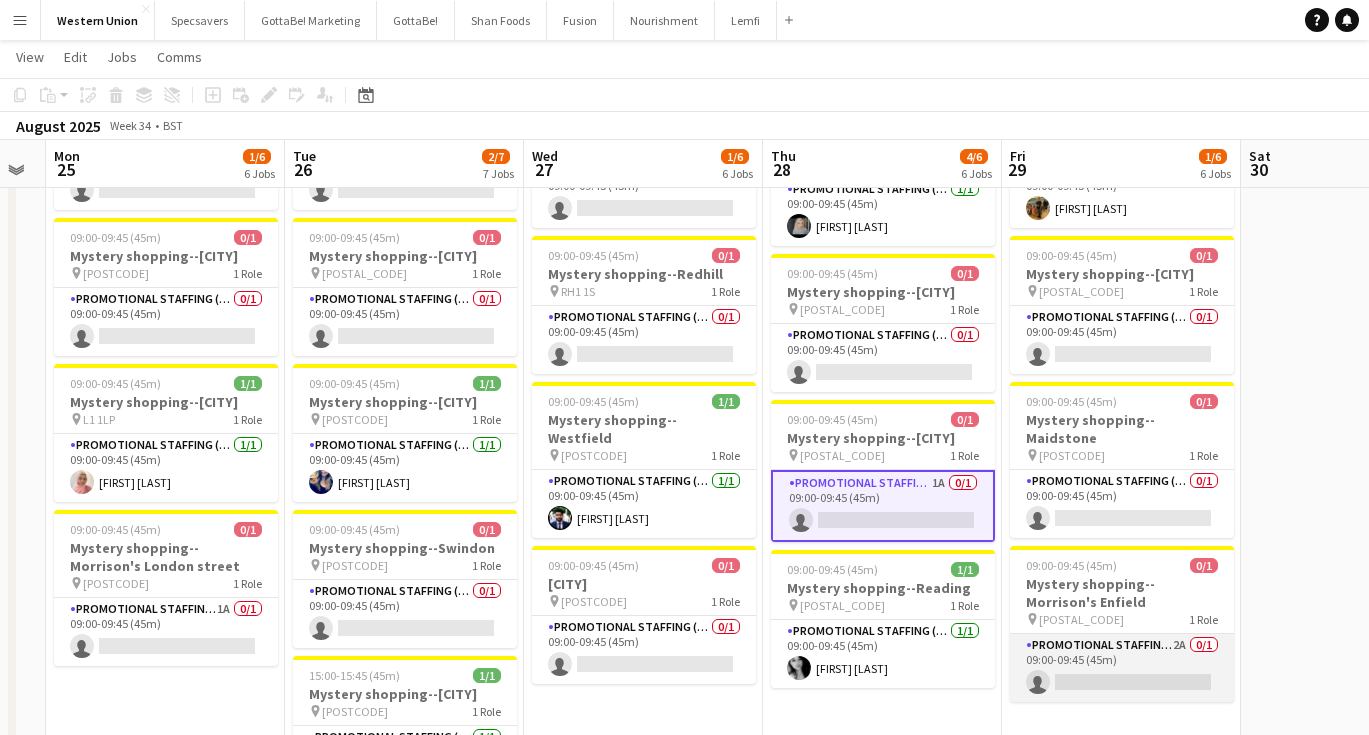 click on "Promotional Staffing (Mystery Shopper)   2A   0/1   09:00-09:45 (45m)
single-neutral-actions" at bounding box center [1122, 668] 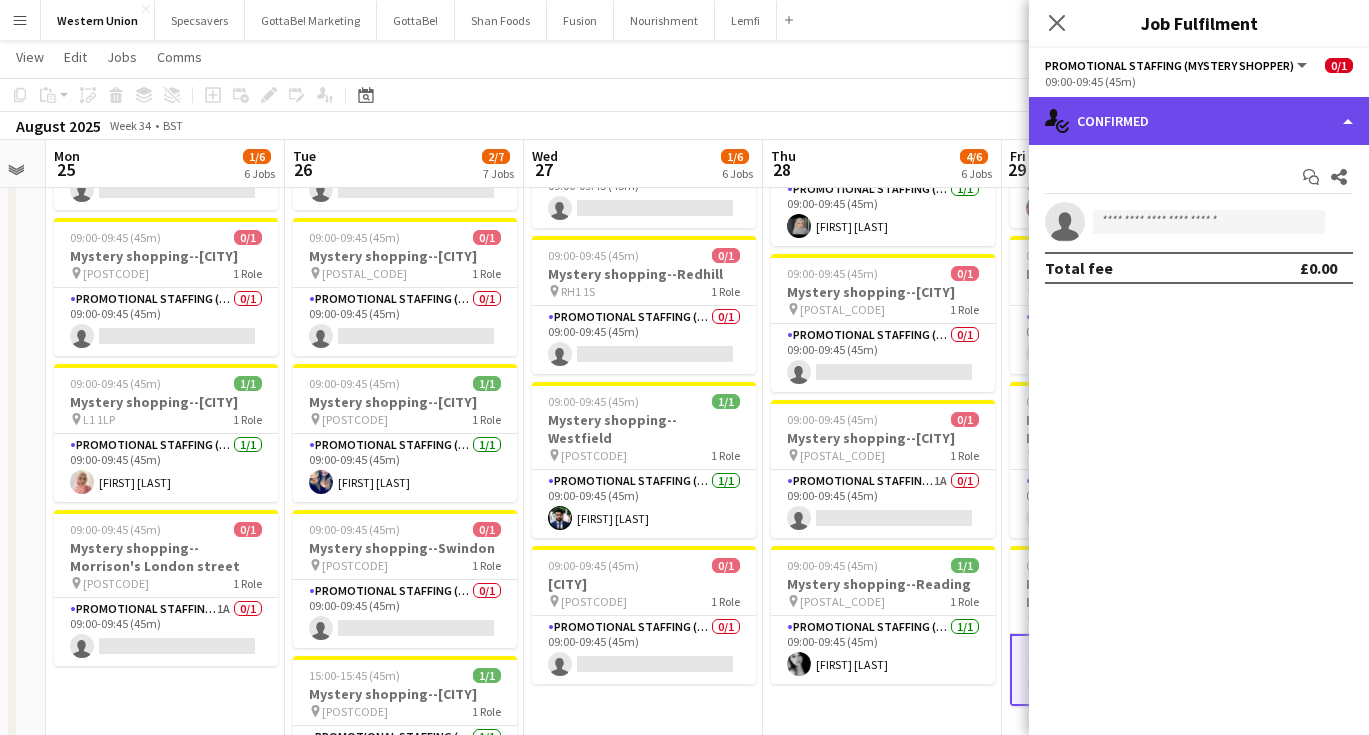 click on "single-neutral-actions-check-2
Confirmed" 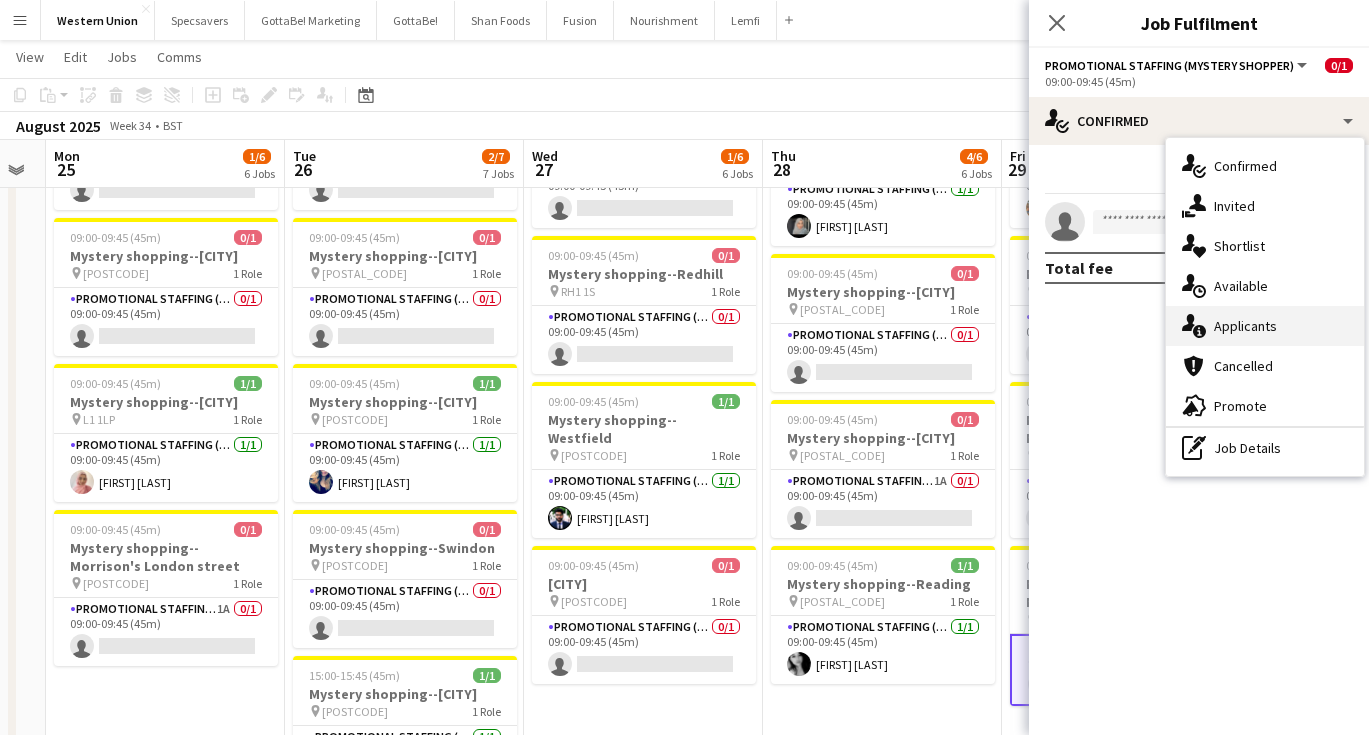 click on "single-neutral-actions-information
Applicants" at bounding box center [1265, 326] 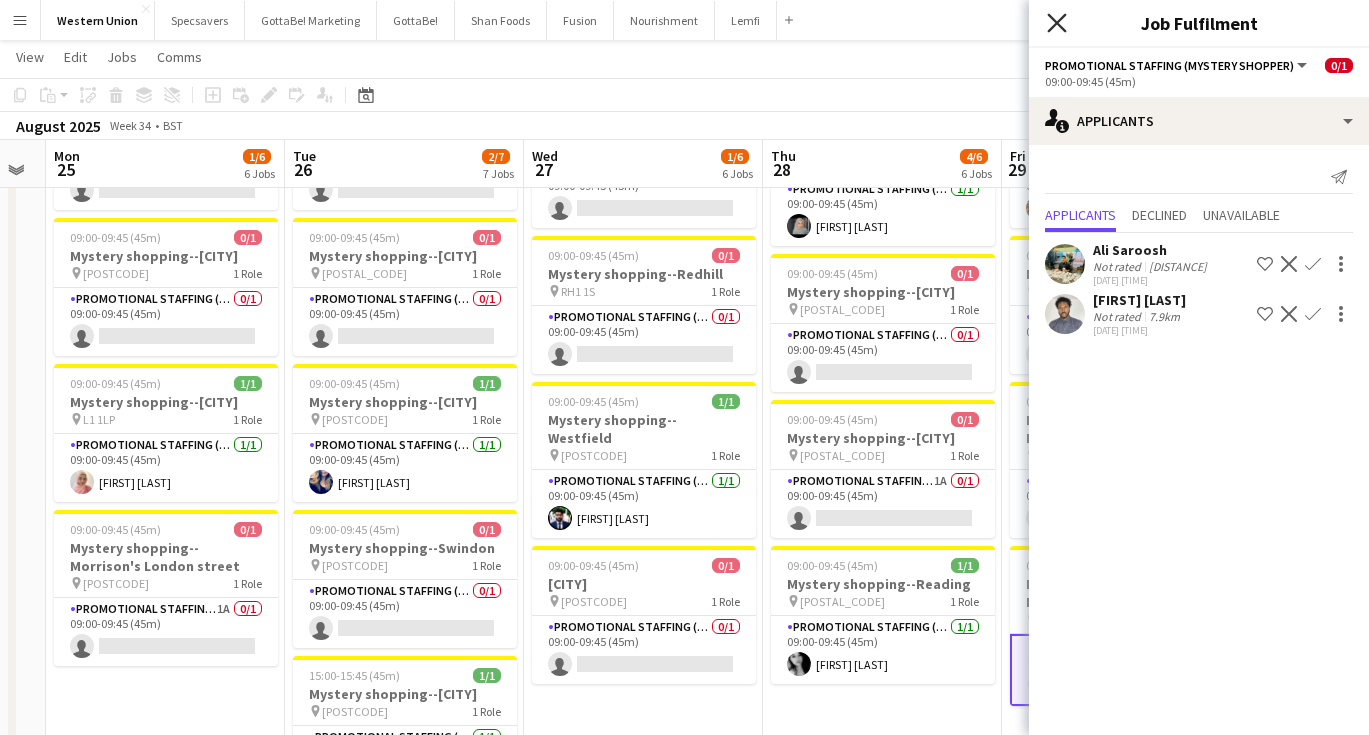 click on "Close pop-in" 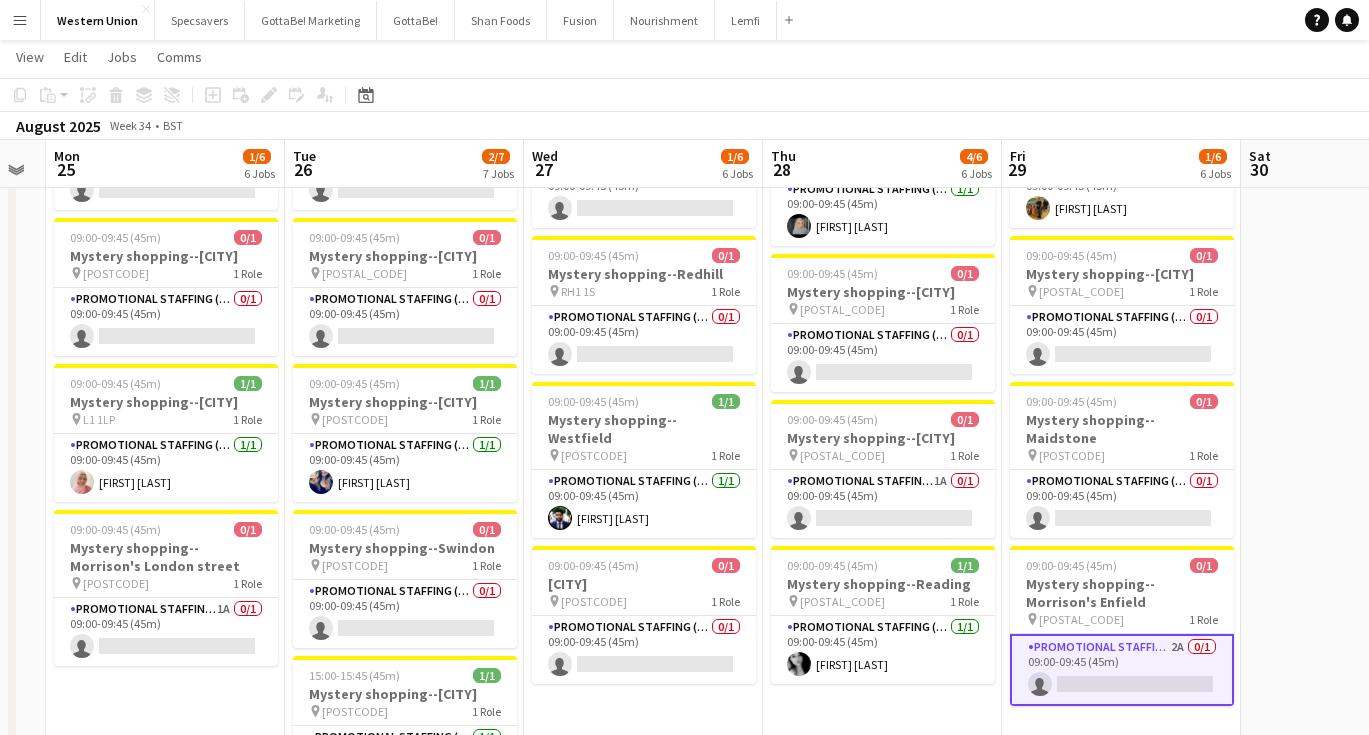 click on "[TIME]    [NUMBER]/[NUMBER]   ASAP [COUNTRY] @ [BRAND] --Times TBC
pin
NEC--[CITY]   1 Role   Brand Ambassador   [NUMBER]A   [NUMBER]/[NUMBER]   [TIME]
single-neutral-actions
single-neutral-actions" at bounding box center (1360, 375) 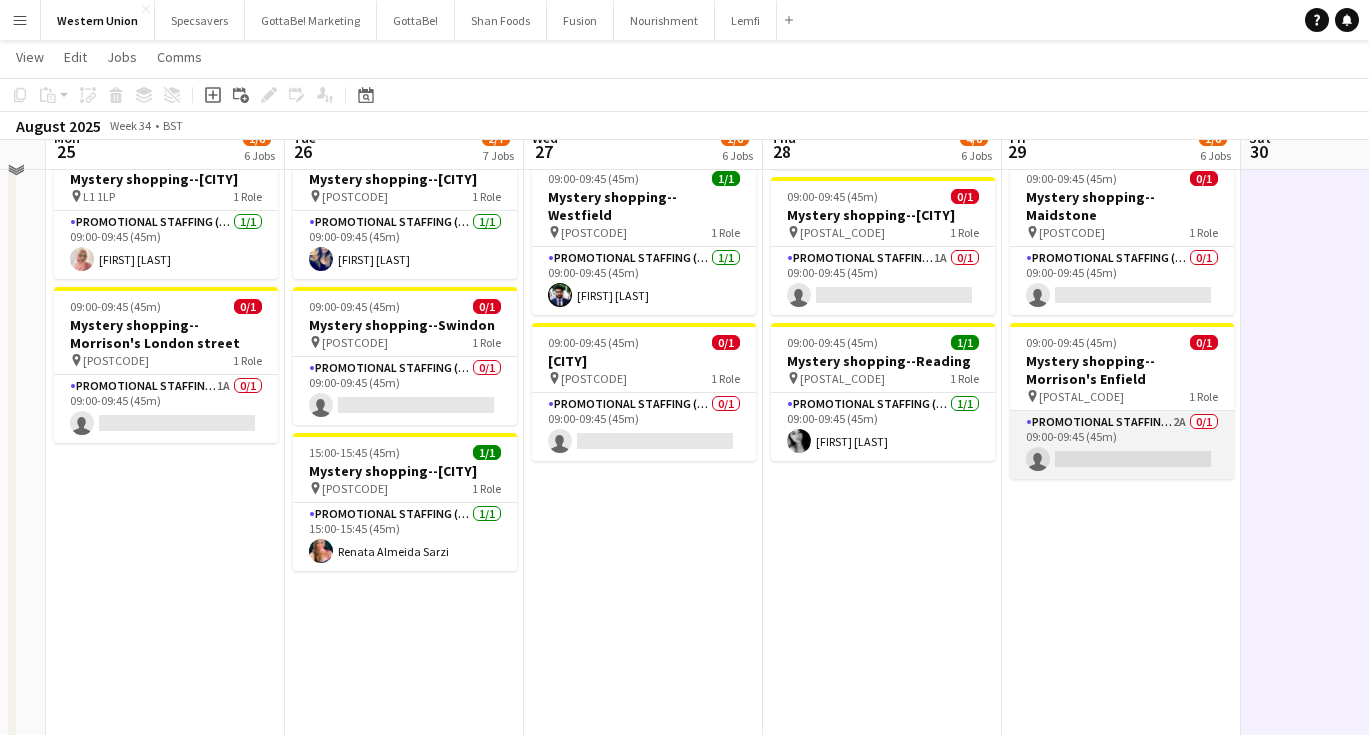 scroll, scrollTop: 696, scrollLeft: 0, axis: vertical 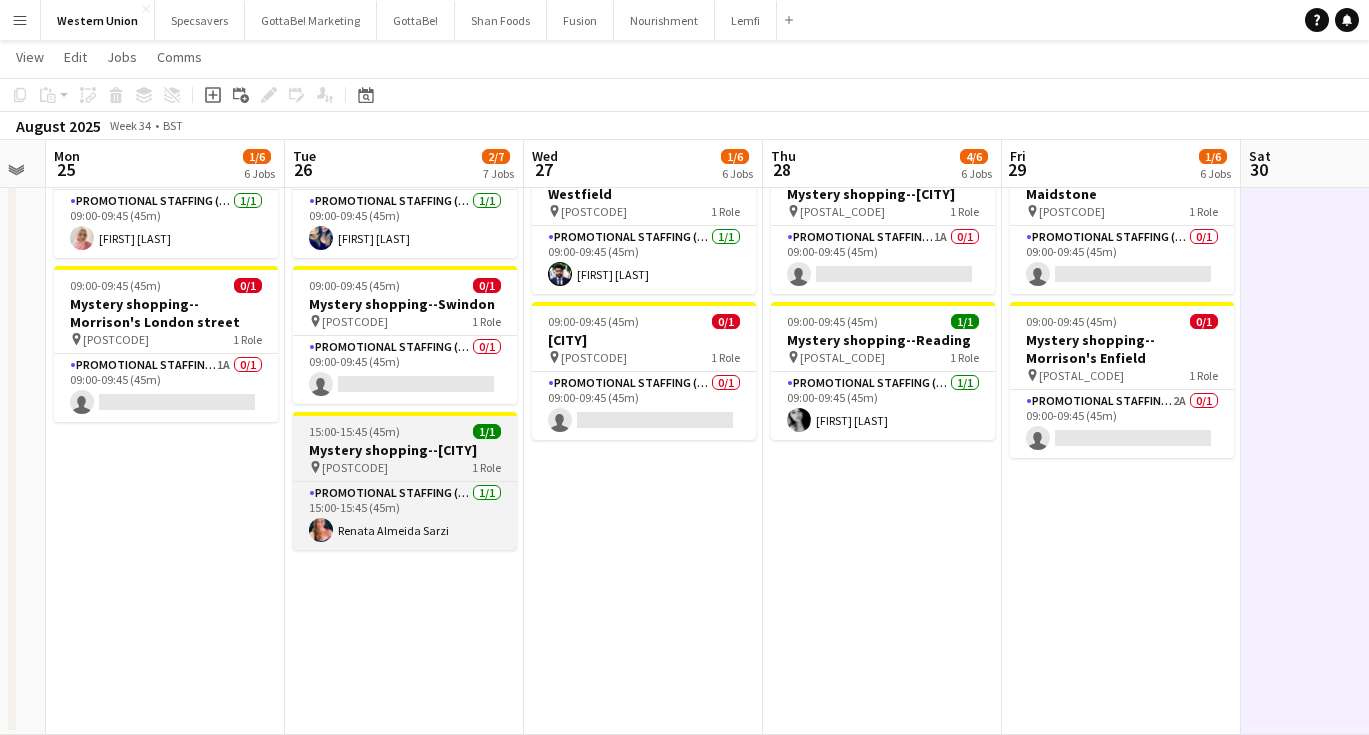 click on "15:00-15:45 (45m)" at bounding box center [354, 431] 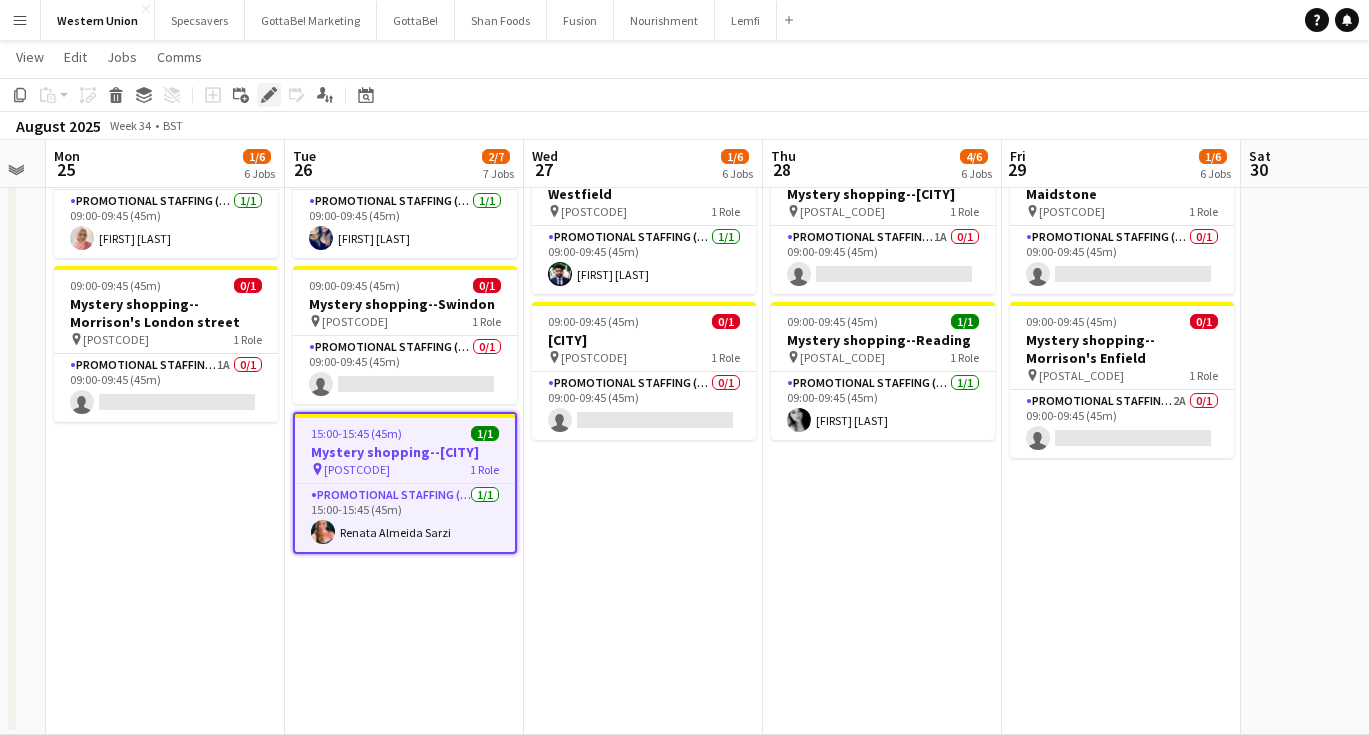 click on "Edit" 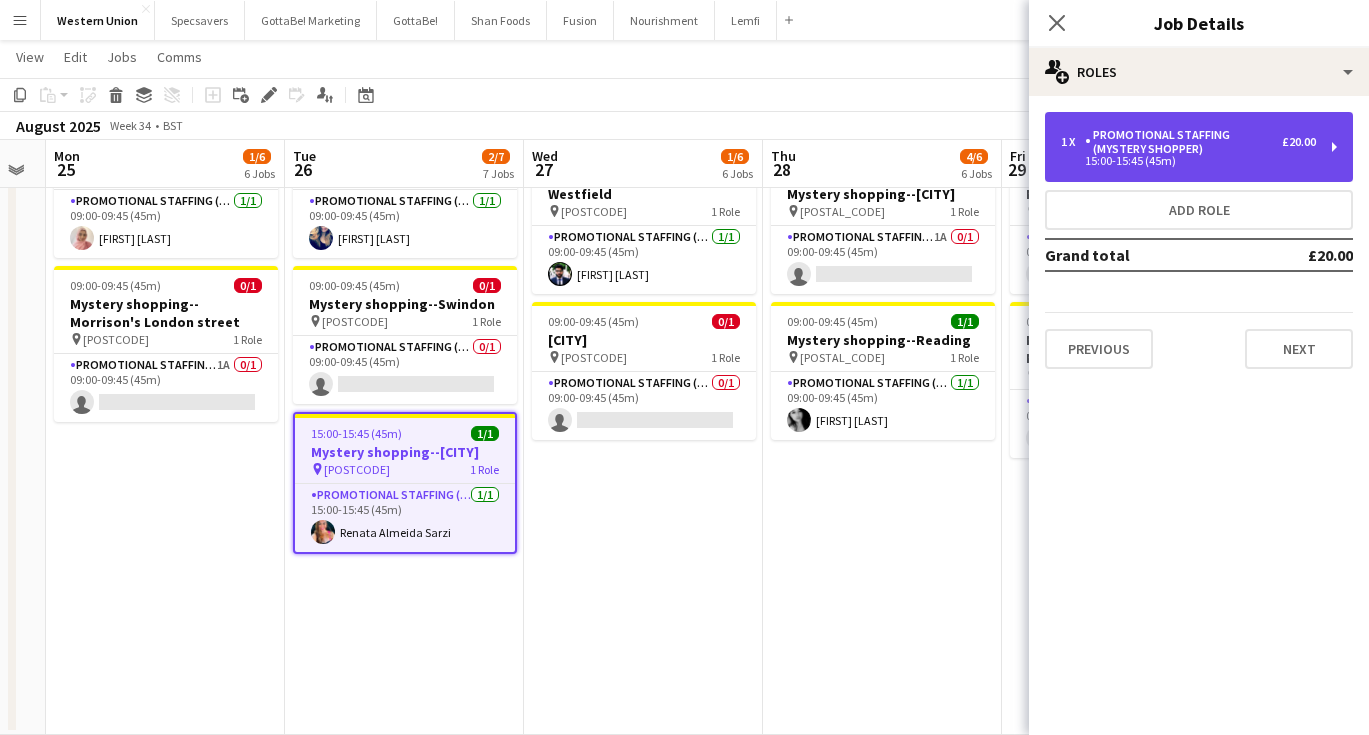 click on "Promotional Staffing (Mystery Shopper)" at bounding box center (1183, 142) 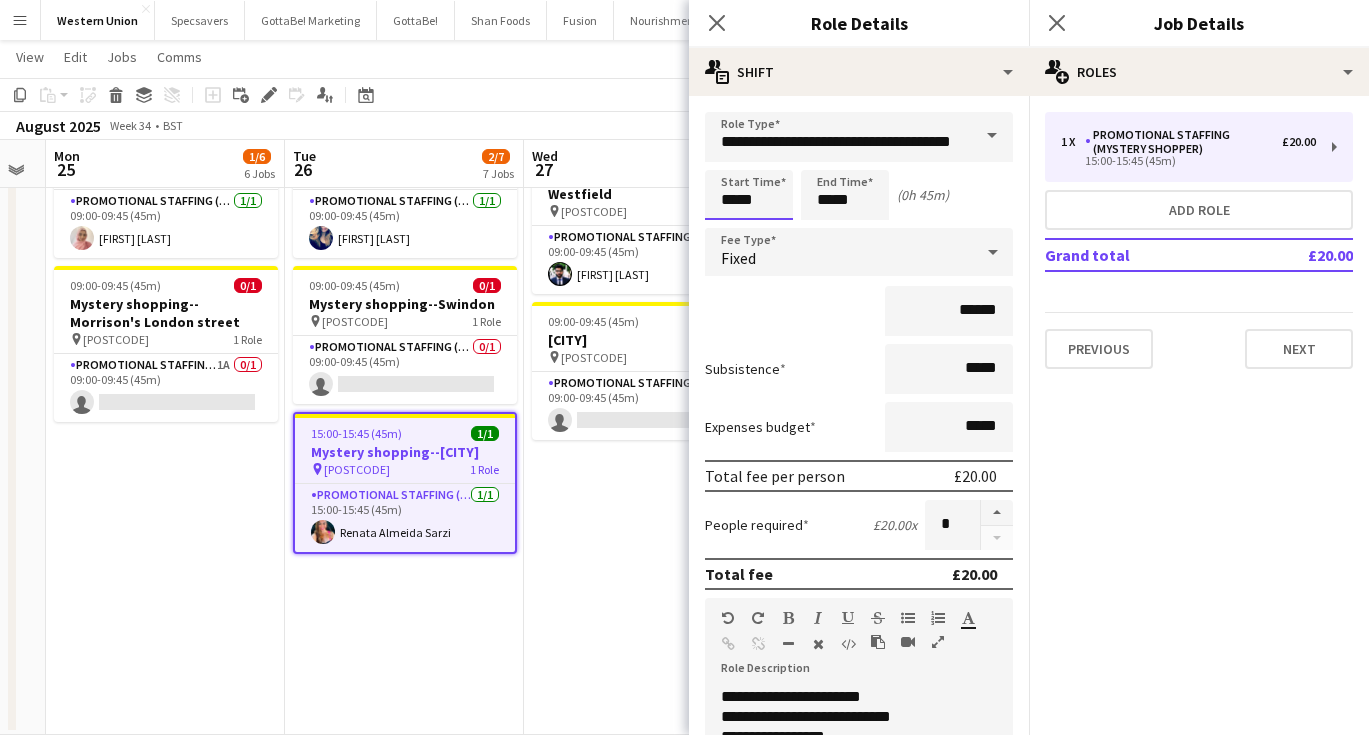 click on "*****" at bounding box center (749, 195) 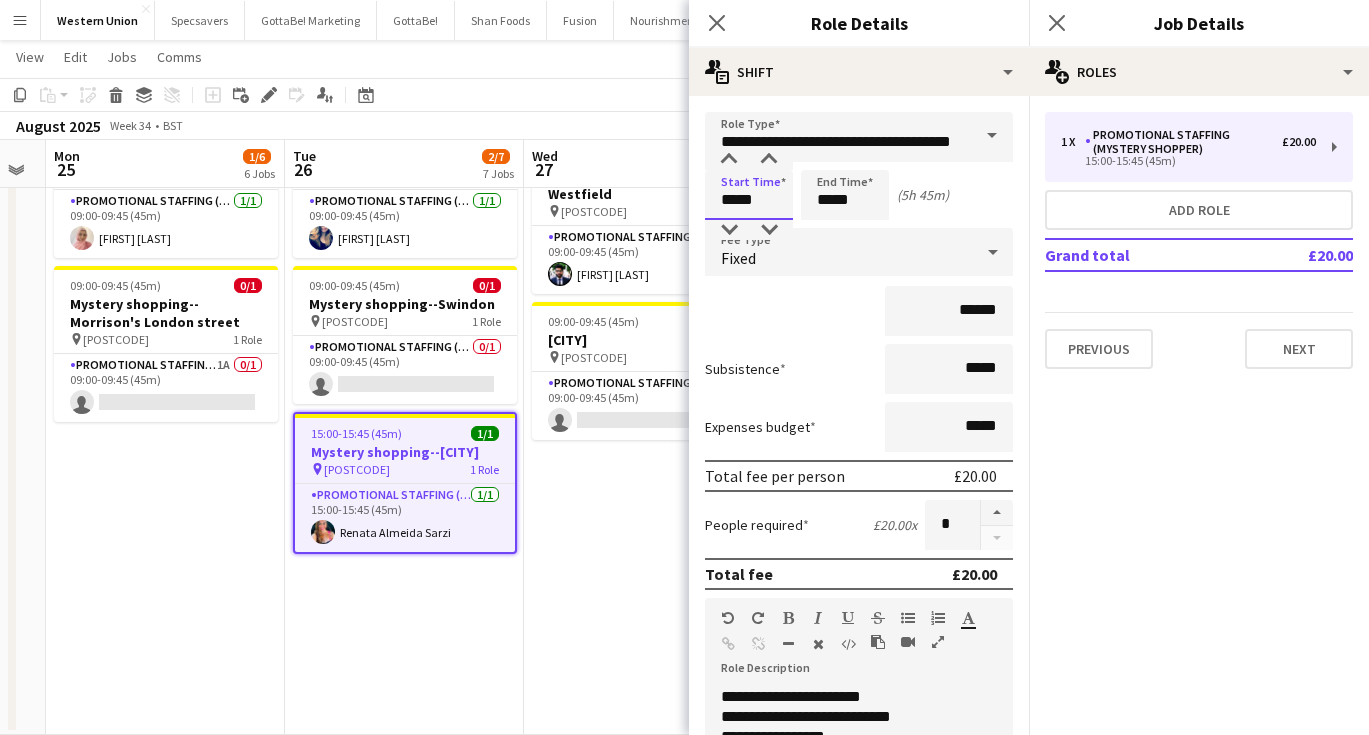 type on "*****" 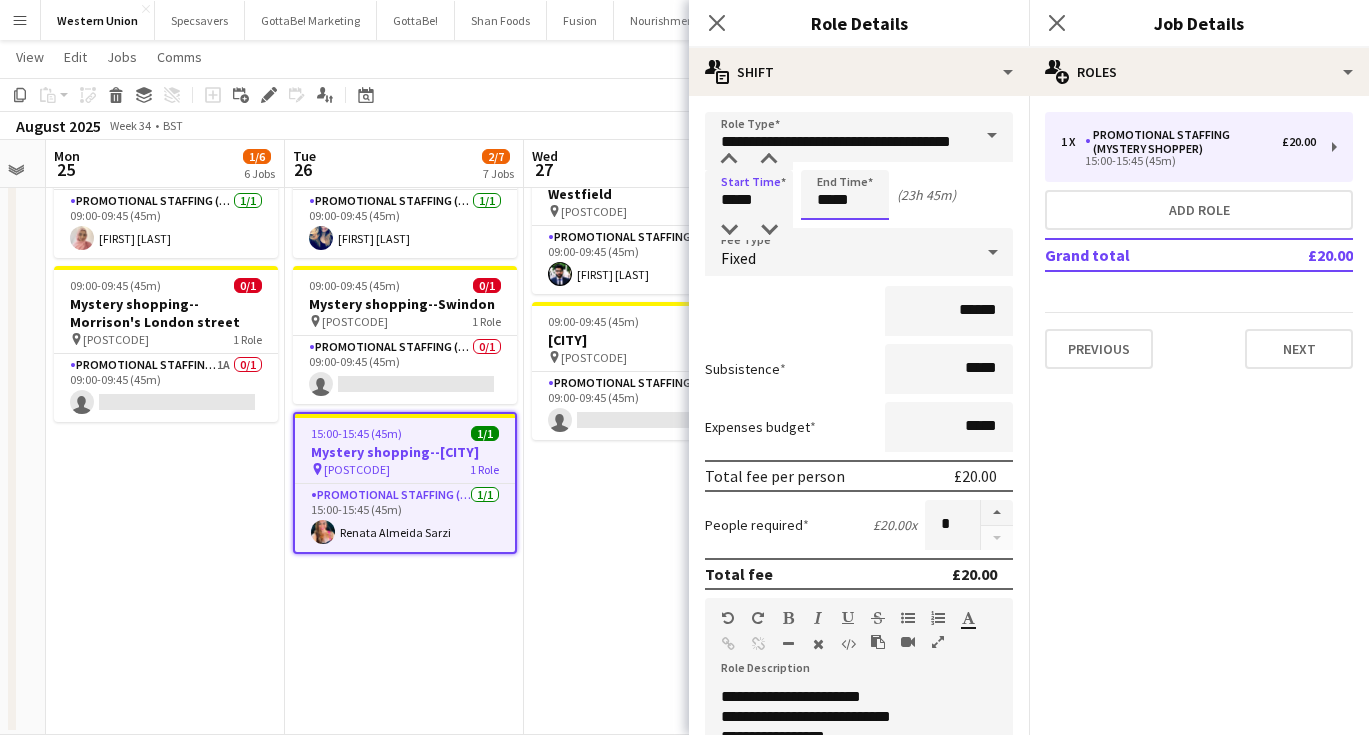 click on "*****" at bounding box center (845, 195) 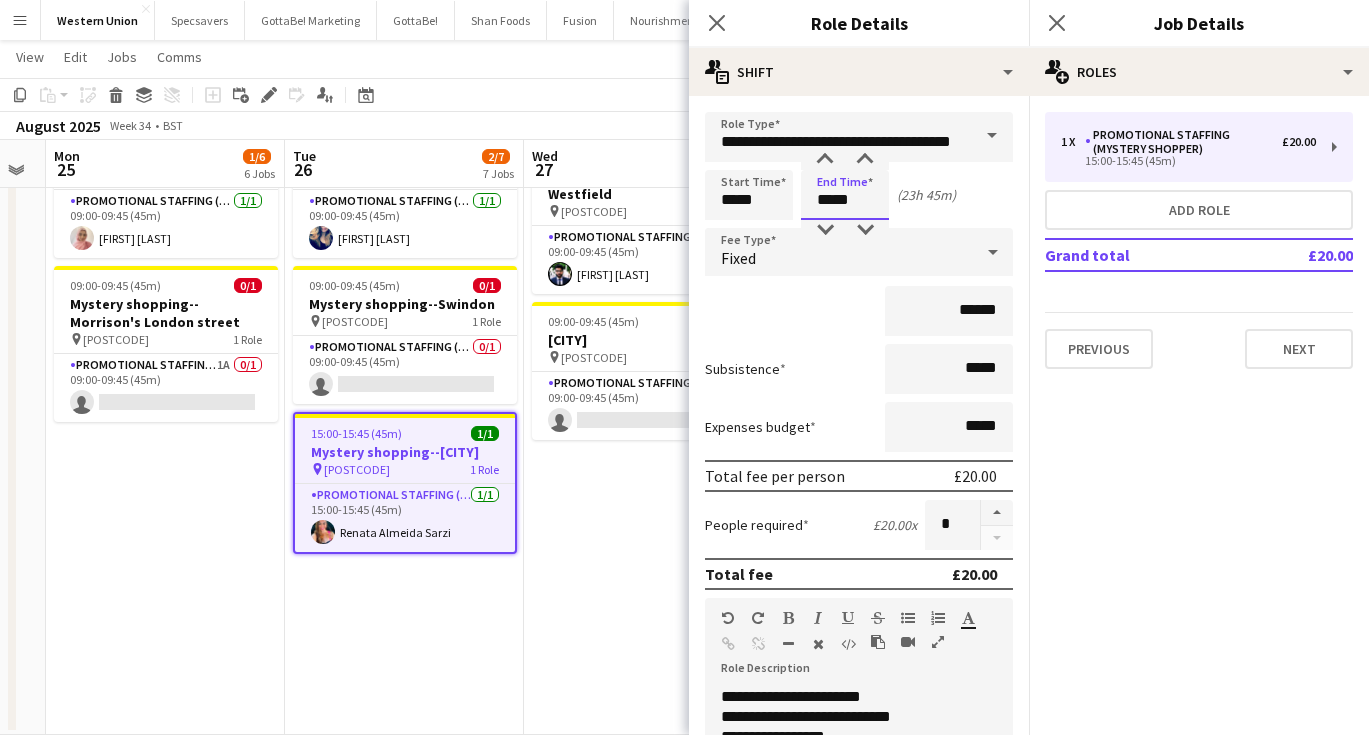 click on "*****" at bounding box center [845, 195] 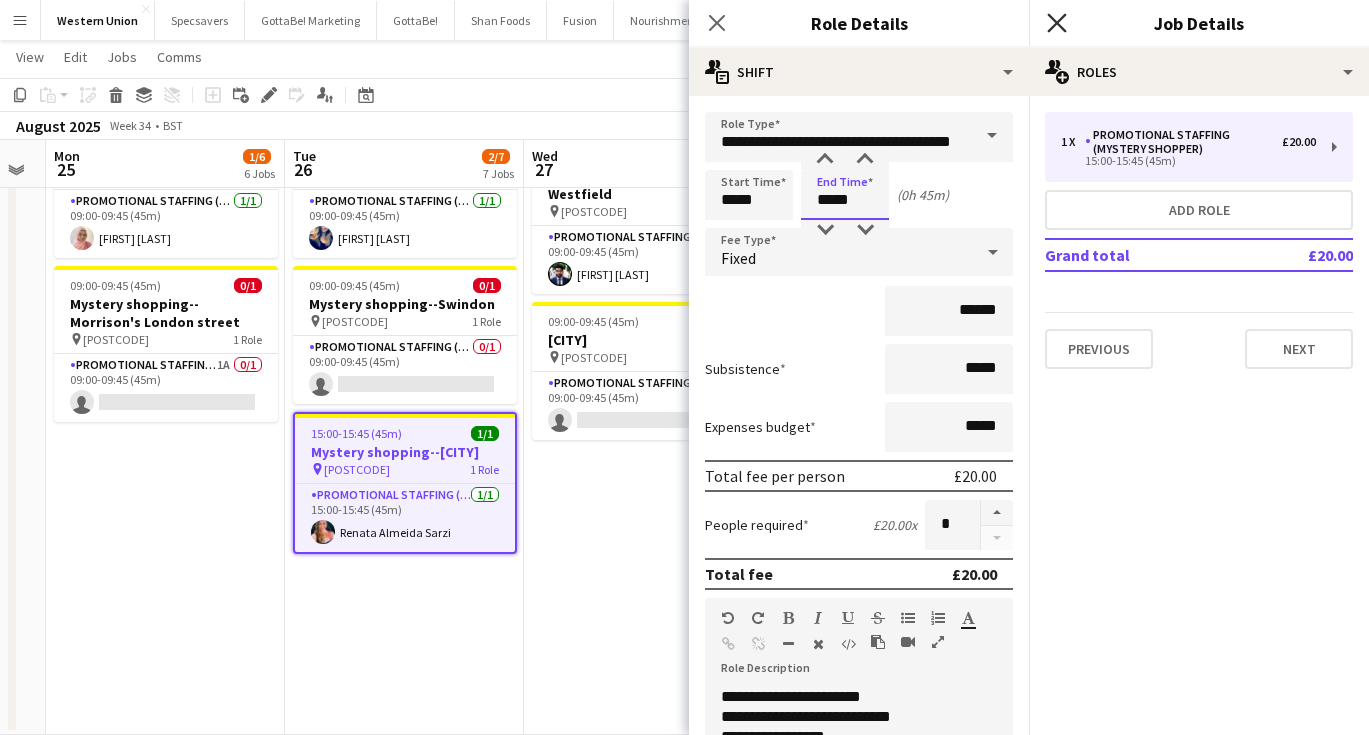 type on "*****" 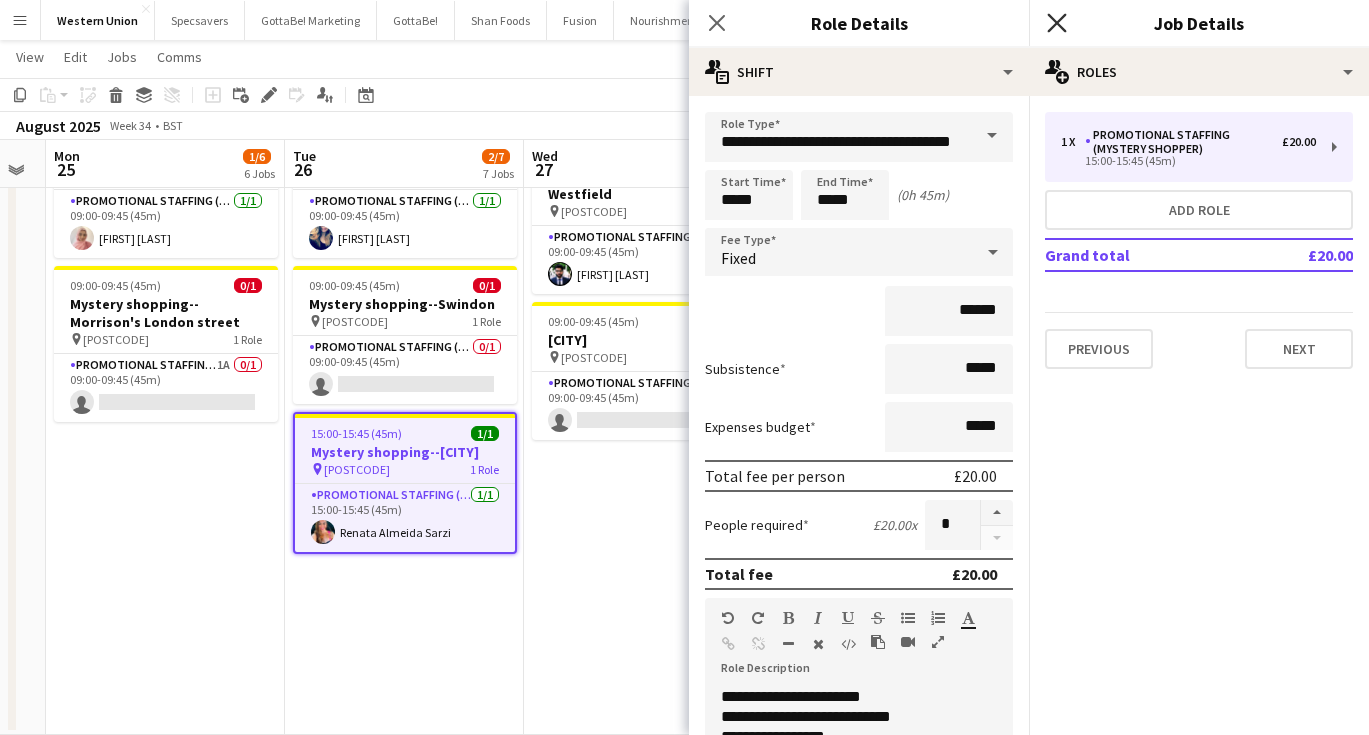 click on "Close pop-in" 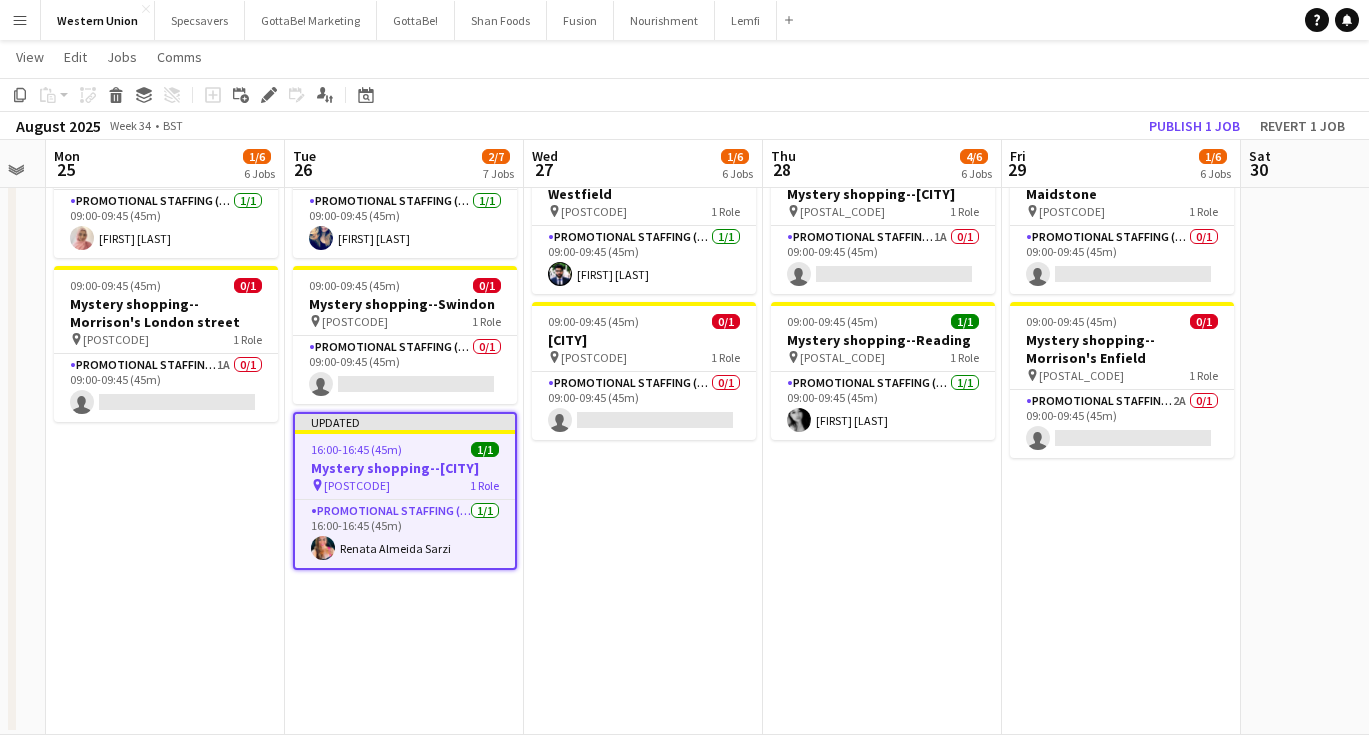click on "09:00-09:45 (45m)    1/1   Mystery shopping--Aberdeen
pin
AB10 1HW   1 Role   Promotional Staffing (Mystery Shopper)   1/1   09:00-09:45 (45m)
Oladimeji Aderoju     09:00-09:45 (45m)    1/1   Mystery shopping--Belfast
pin
BT1 1DD   1 Role   Promotional Staffing (Mystery Shopper)   1/1   09:00-09:45 (45m)
Shubhika Pirodia     09:00-09:45 (45m)    1/1   Mystery shopping--Blackburn
pin
BB1 5BE   1 Role   Promotional Staffing (Mystery Shopper)   1/1   09:00-09:45 (45m)
Saman Yousaf     09:00-09:45 (45m)    0/1   Mystery shopping--Camberly
pin
GU15 3SP   1 Role   Promotional Staffing (Mystery Shopper)   0/1   09:00-09:45 (45m)
single-neutral-actions
09:00-09:45 (45m)    0/1   Mystery shopping--Ilford
pin
IG1 1DE   1 Role   Promotional Staffing (Mystery Shopper)   1A   0/1" at bounding box center (882, 131) 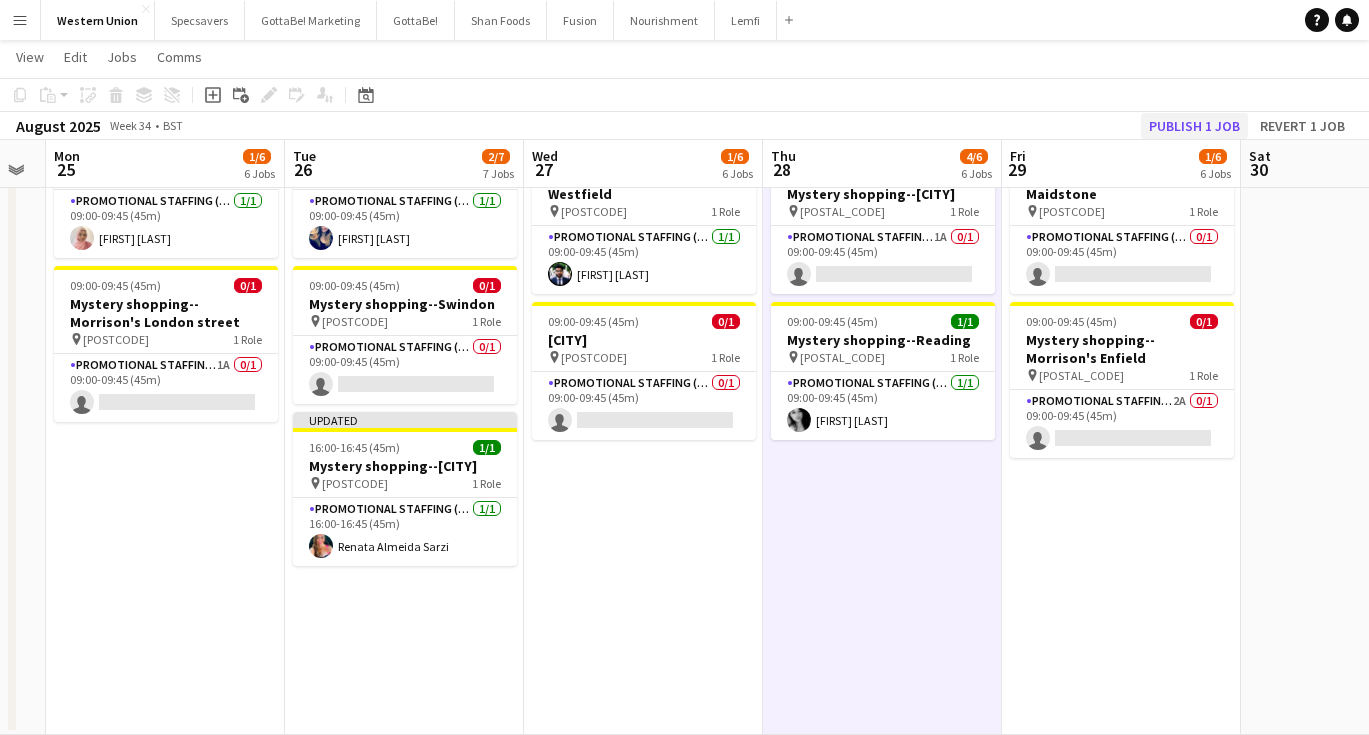 click on "Publish 1 job" 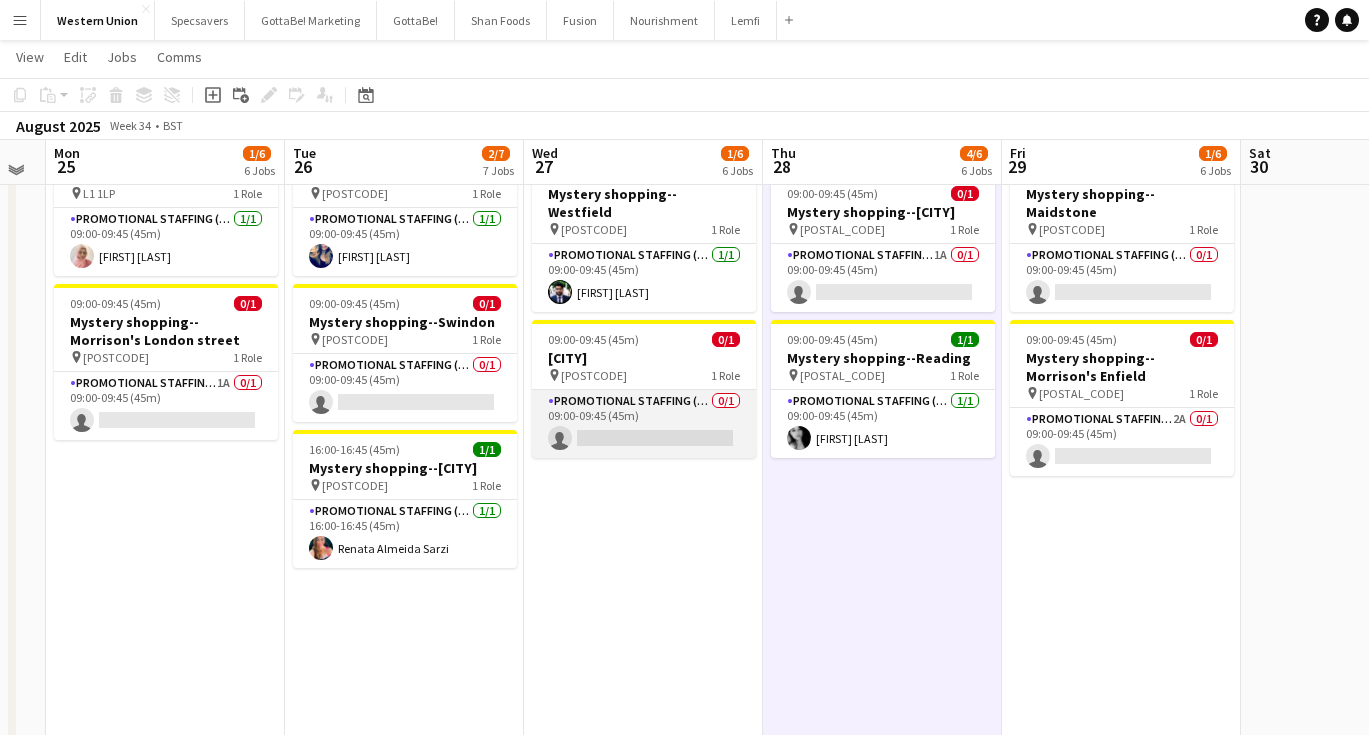 scroll, scrollTop: 696, scrollLeft: 0, axis: vertical 